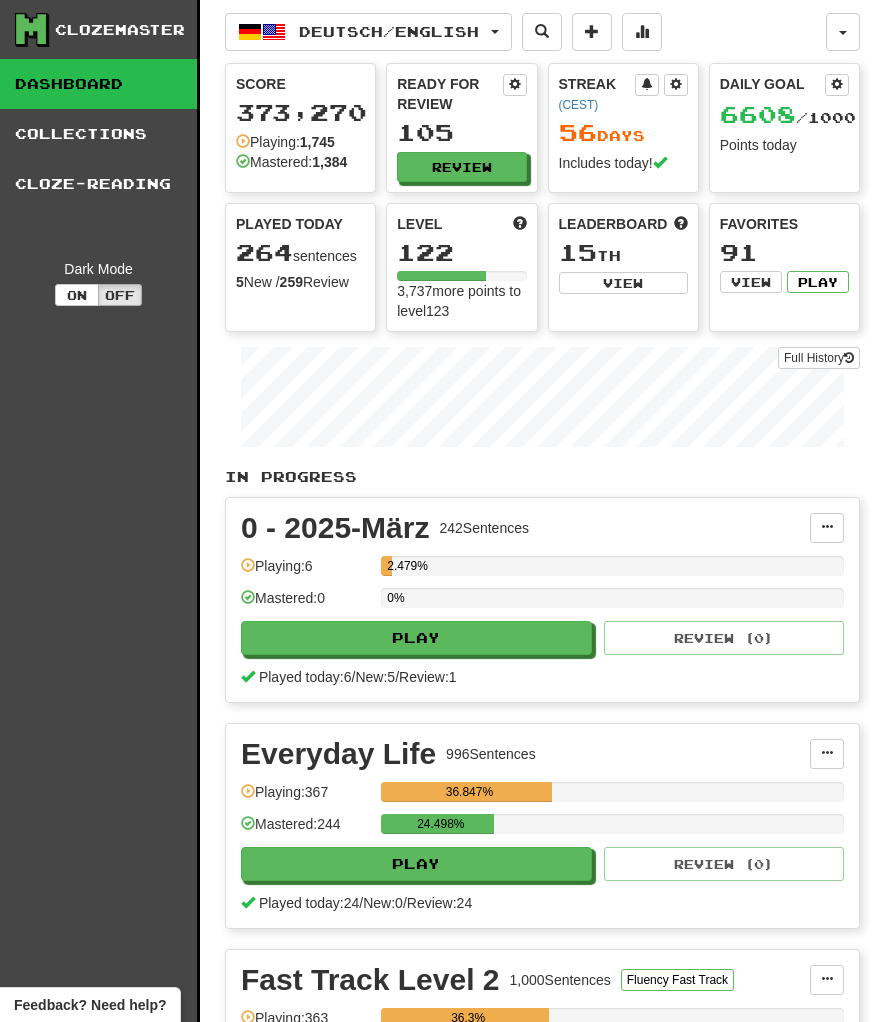 scroll, scrollTop: 0, scrollLeft: 0, axis: both 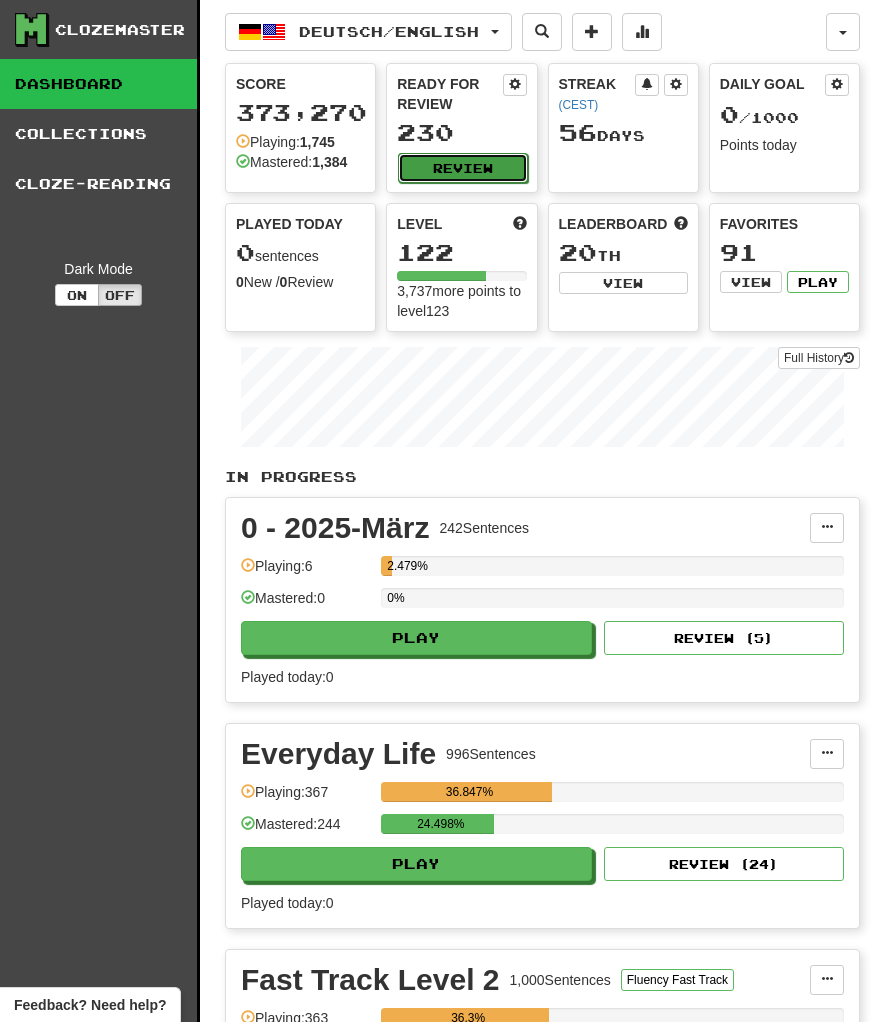 click on "Review" at bounding box center (462, 168) 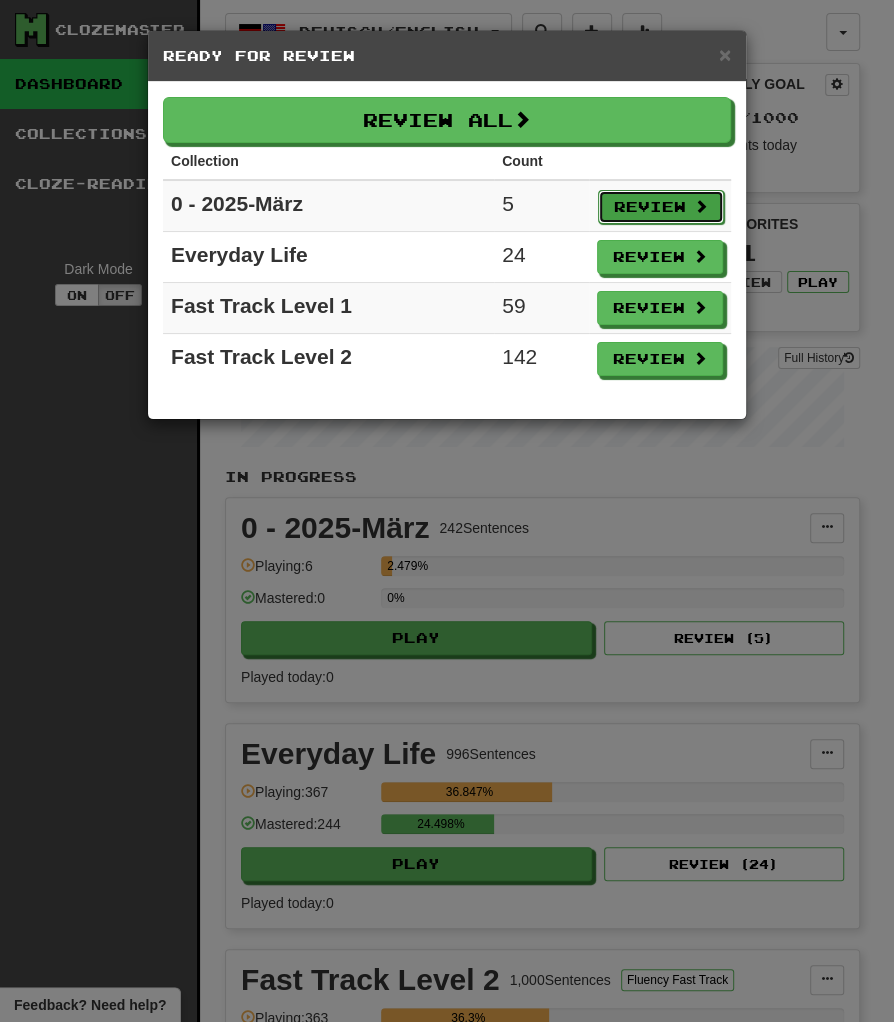 click on "Review" at bounding box center [661, 207] 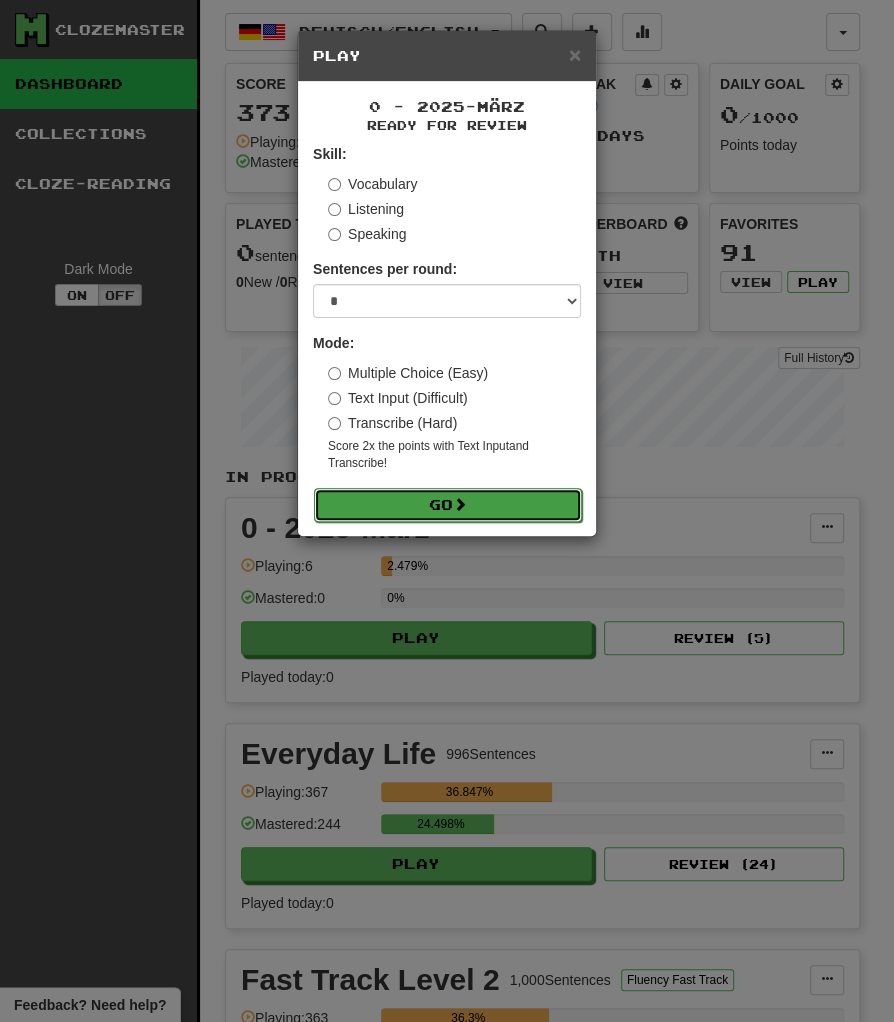 click on "Go" at bounding box center (448, 505) 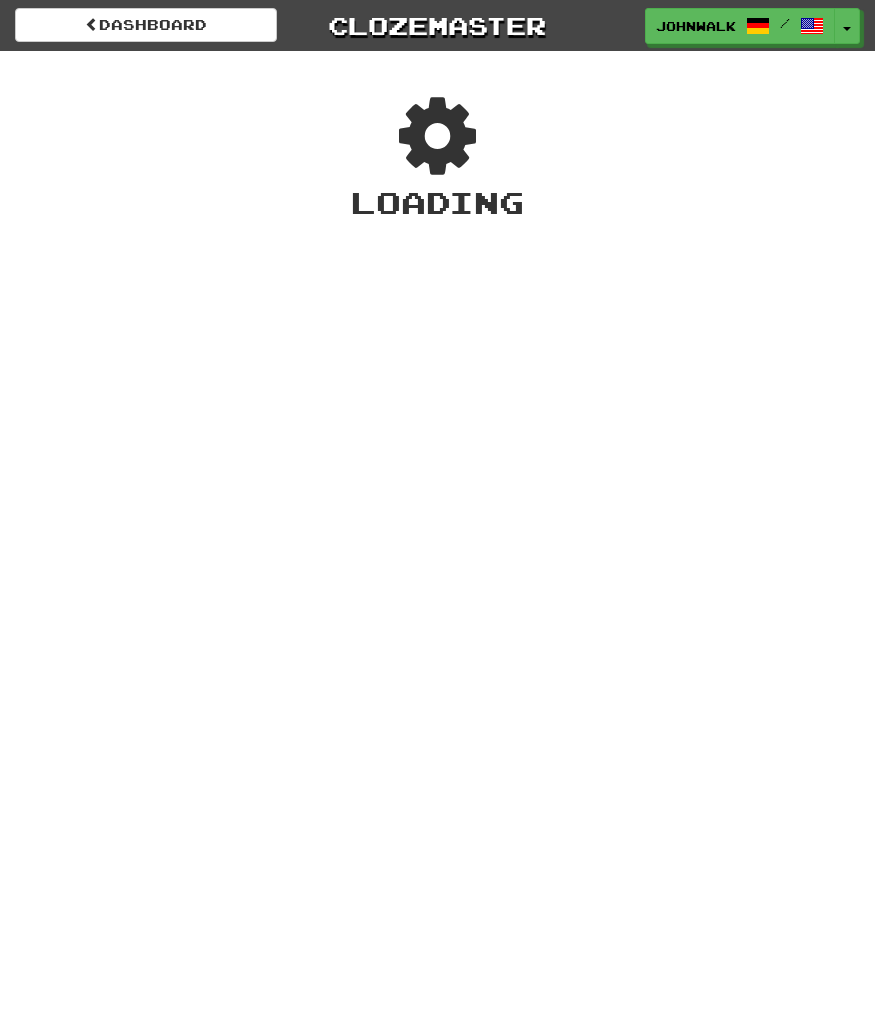 scroll, scrollTop: 0, scrollLeft: 0, axis: both 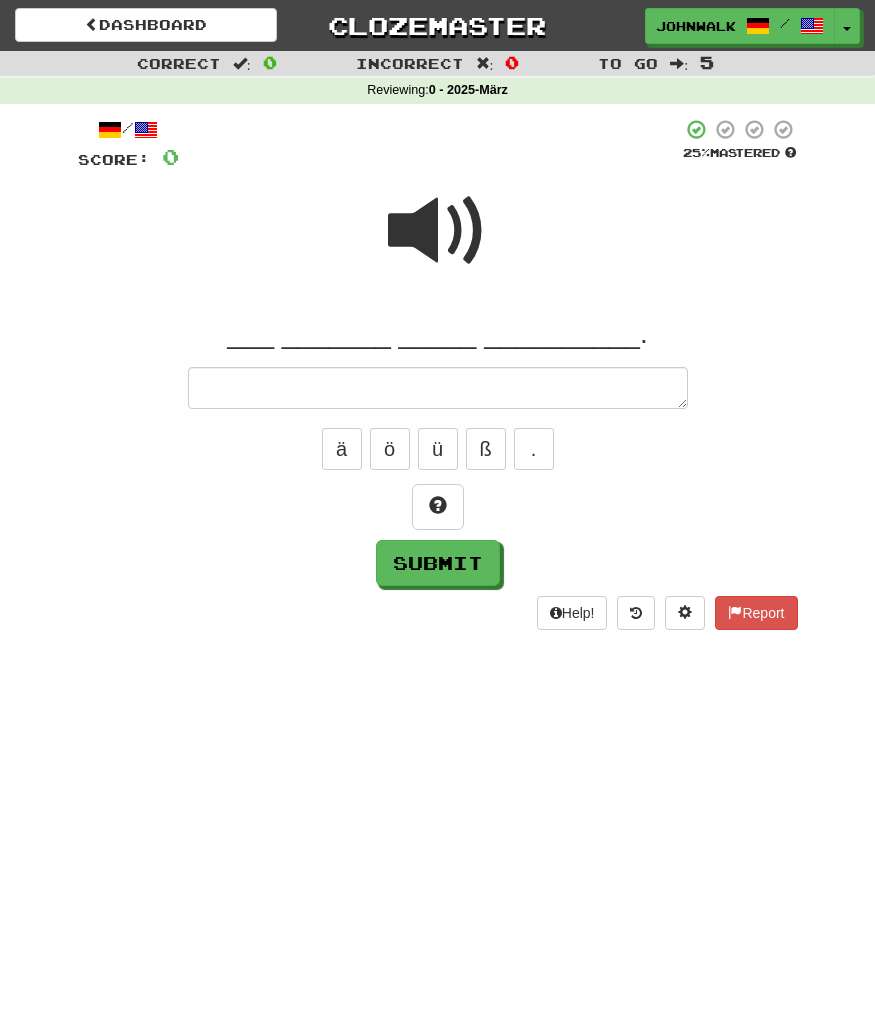 type on "*" 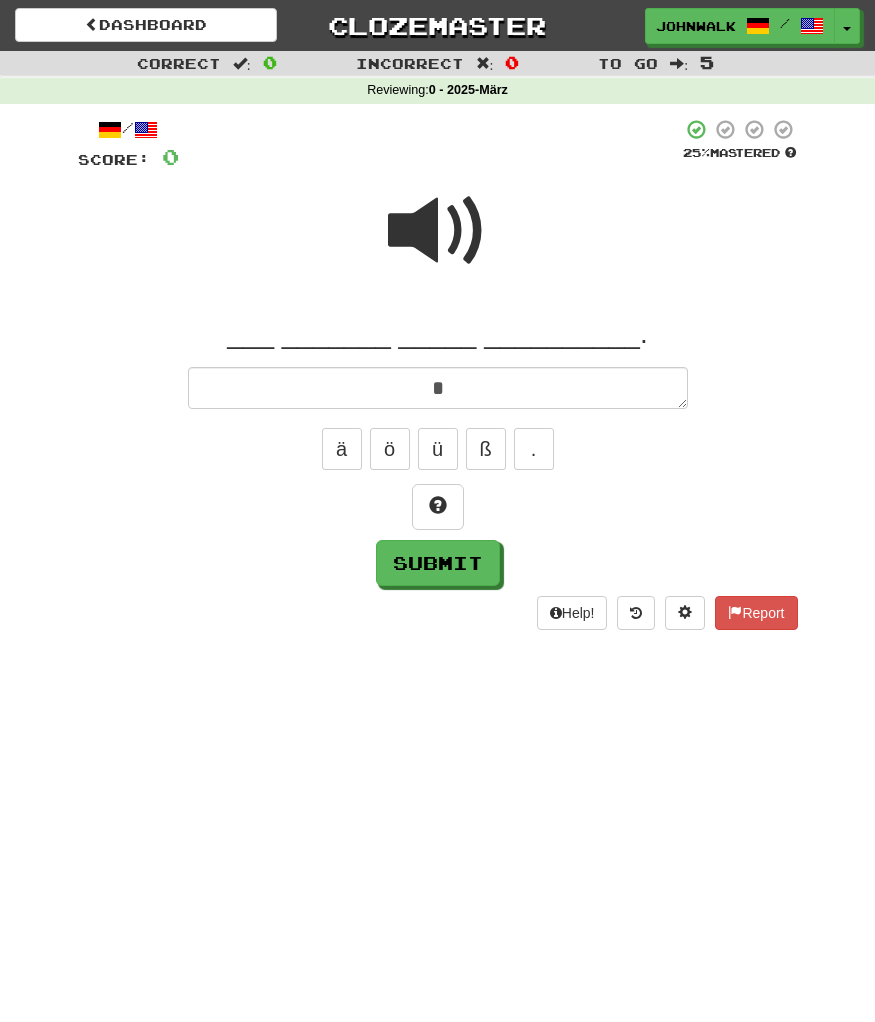 type on "**" 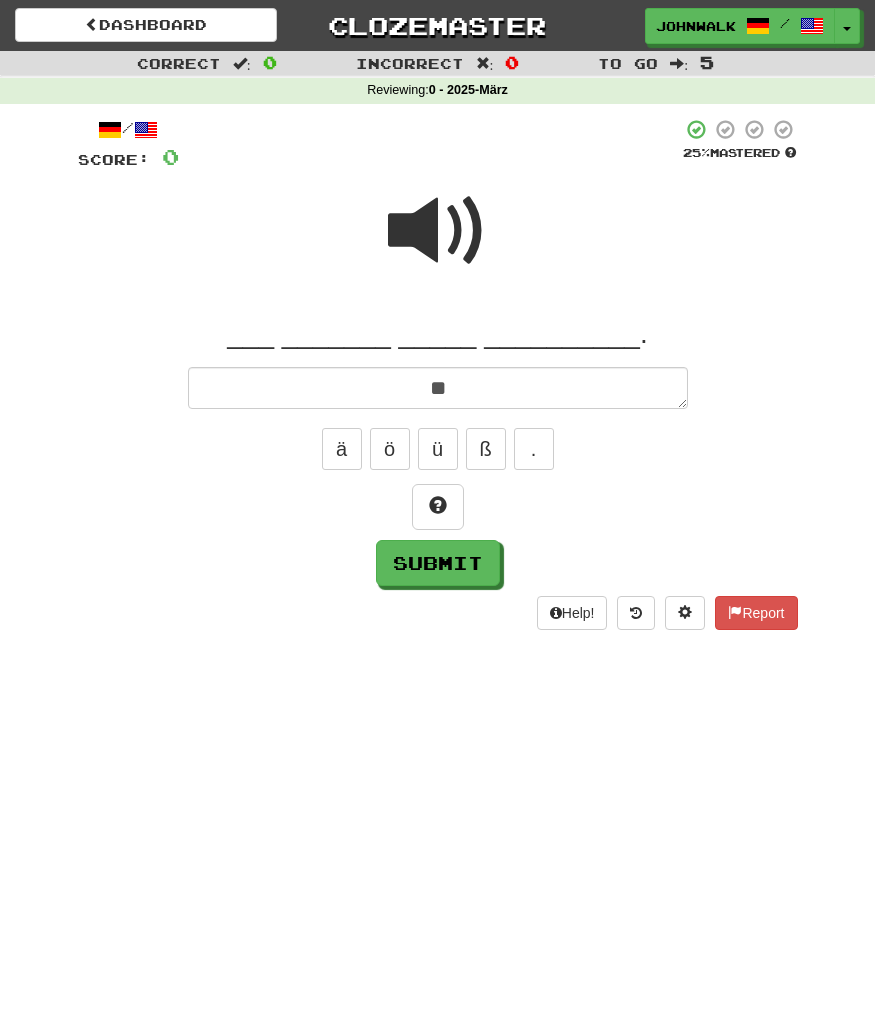 type on "*" 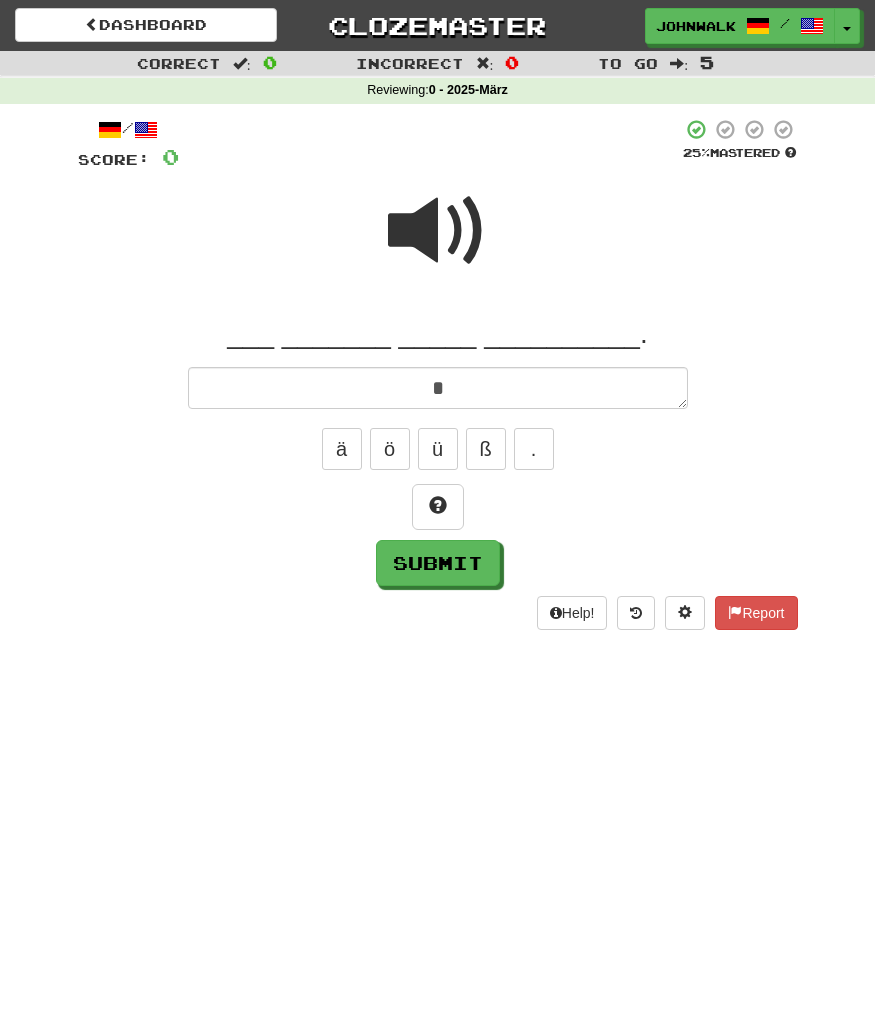type on "*" 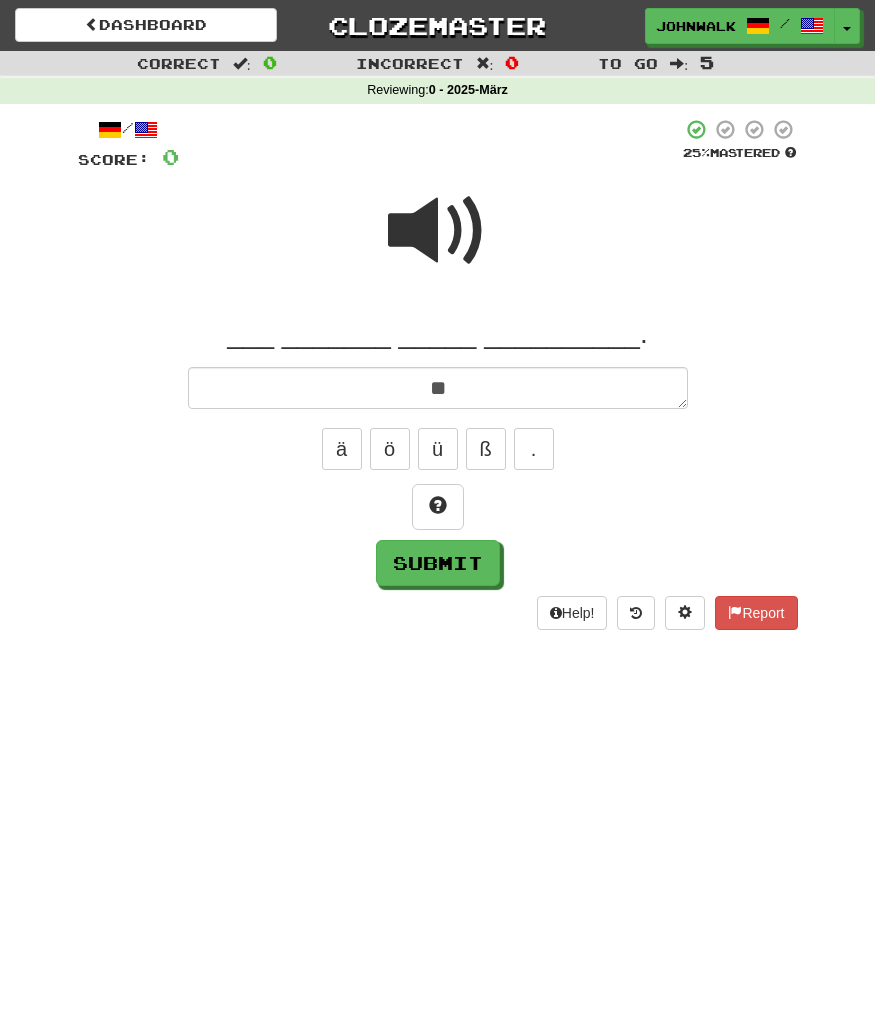 type on "*" 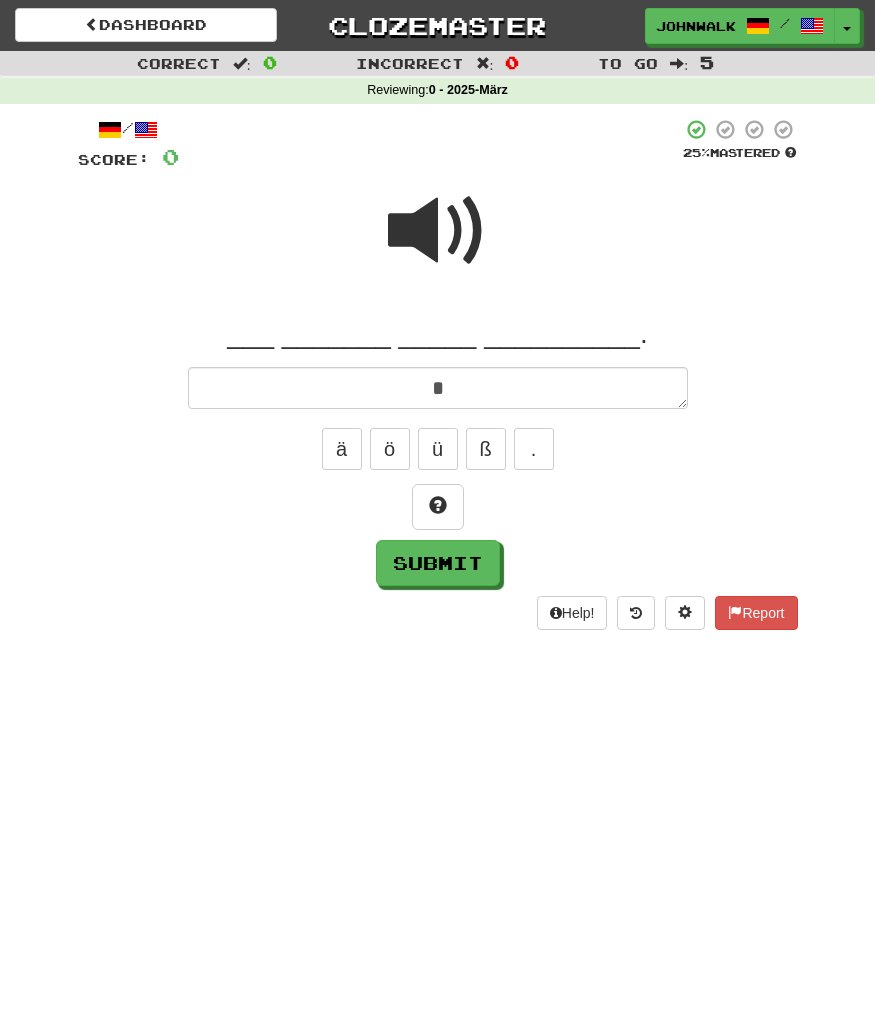 type 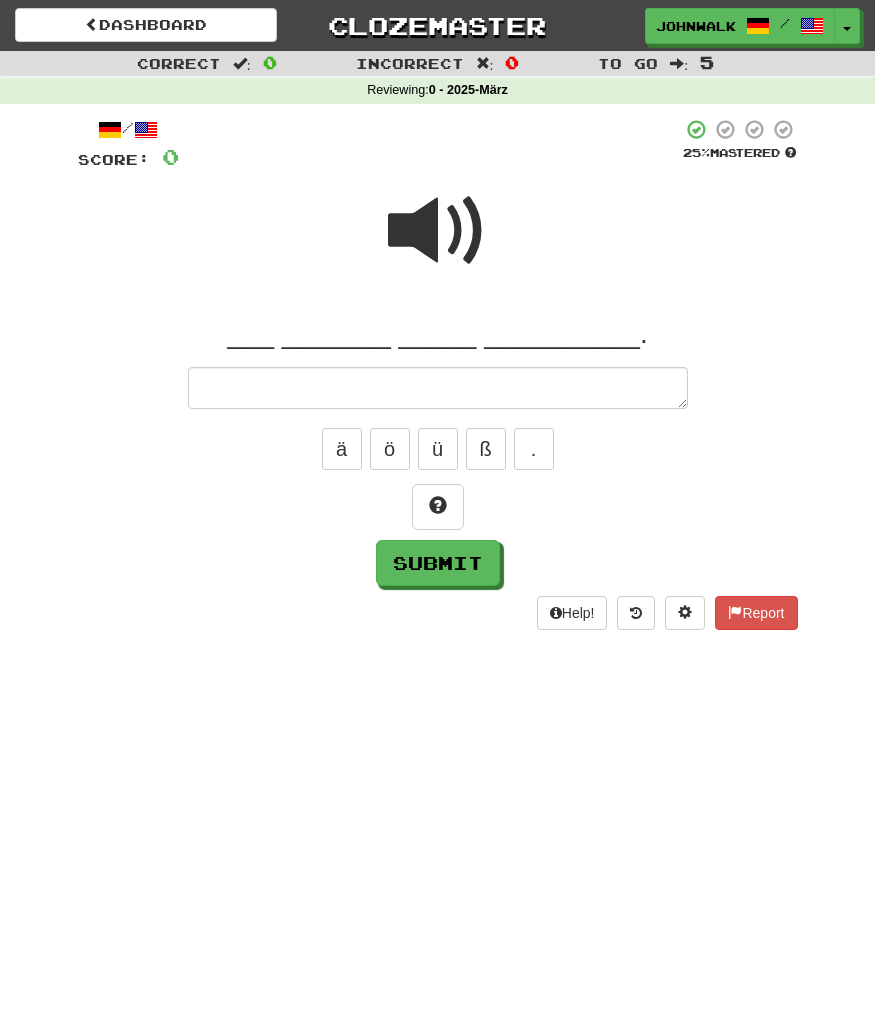 type on "*" 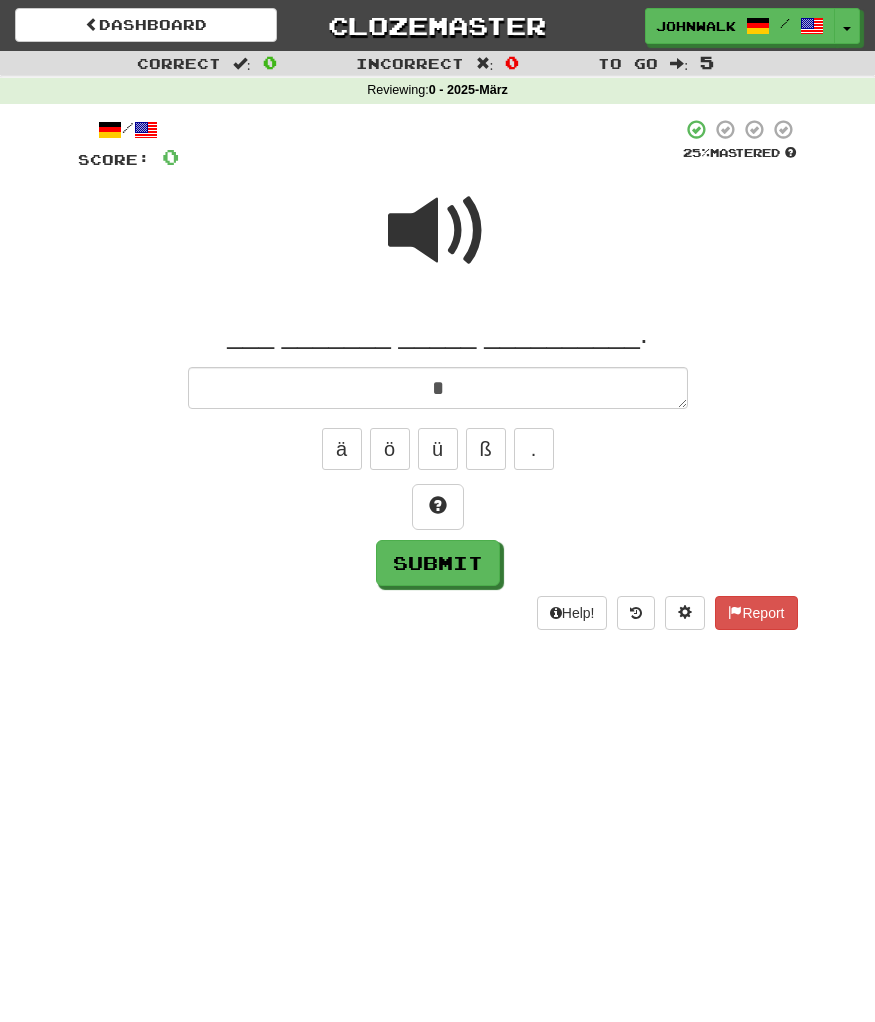 type on "*" 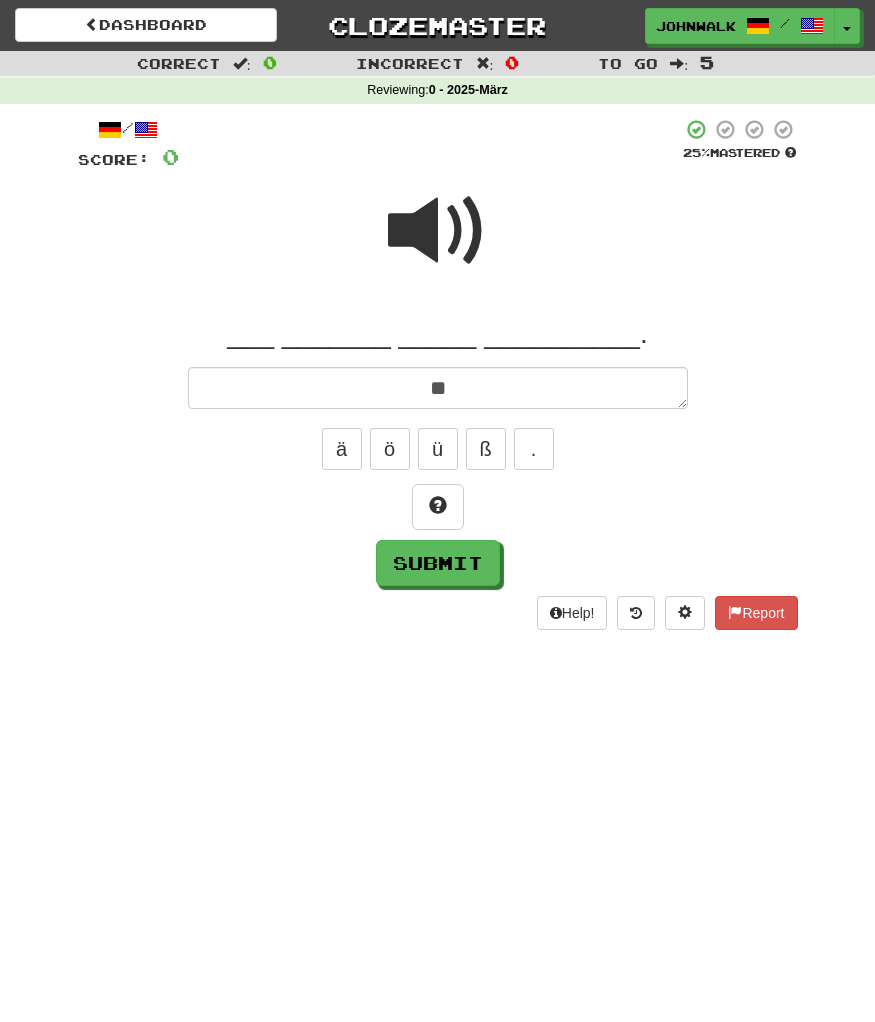 type on "*" 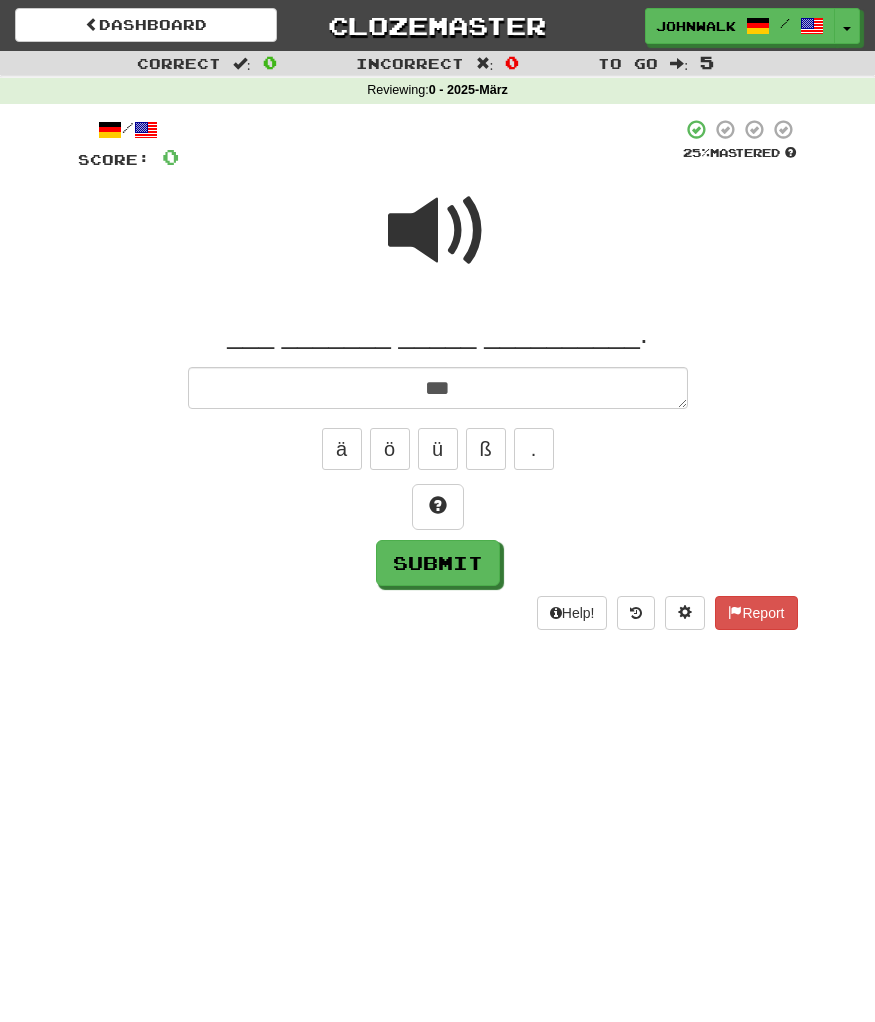 type on "*" 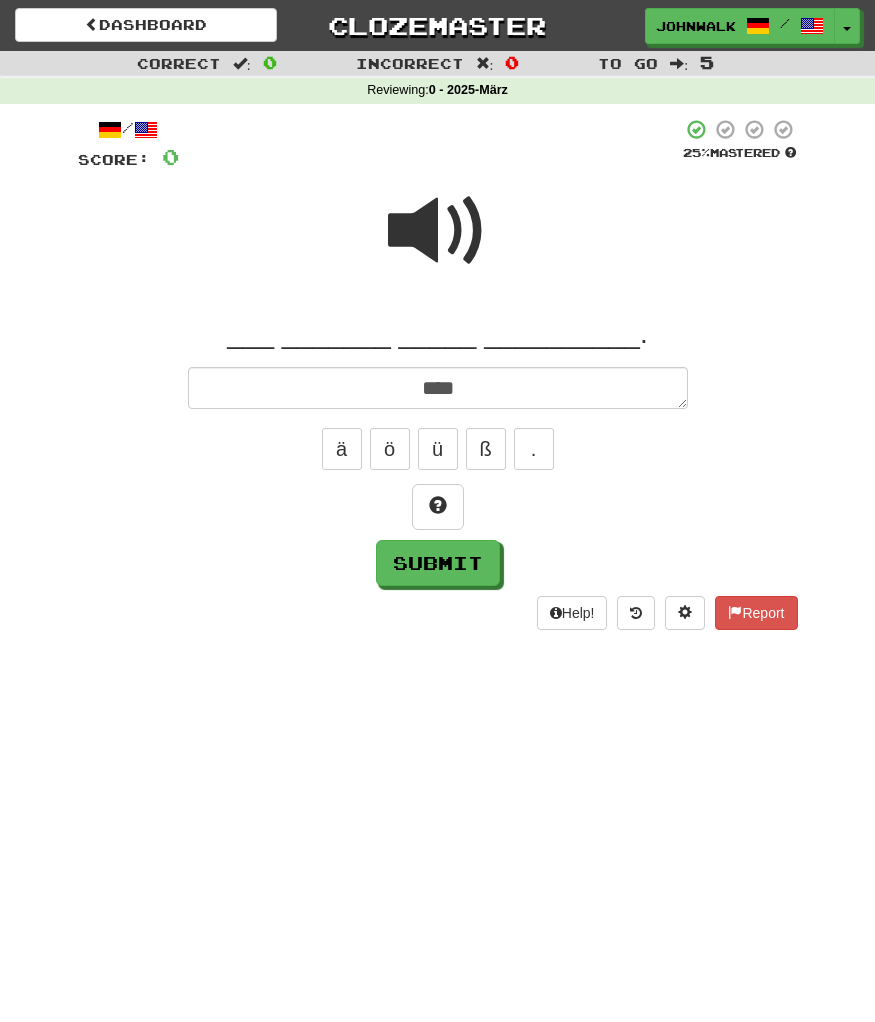 type on "*" 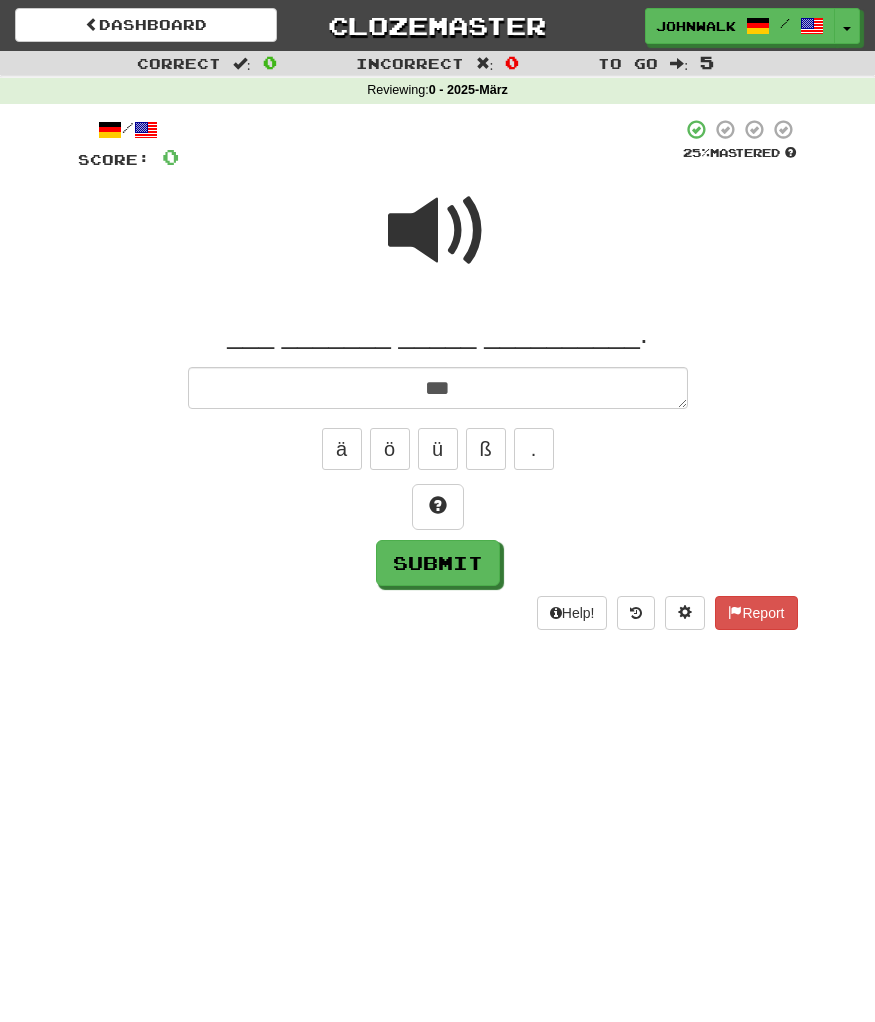 type on "*" 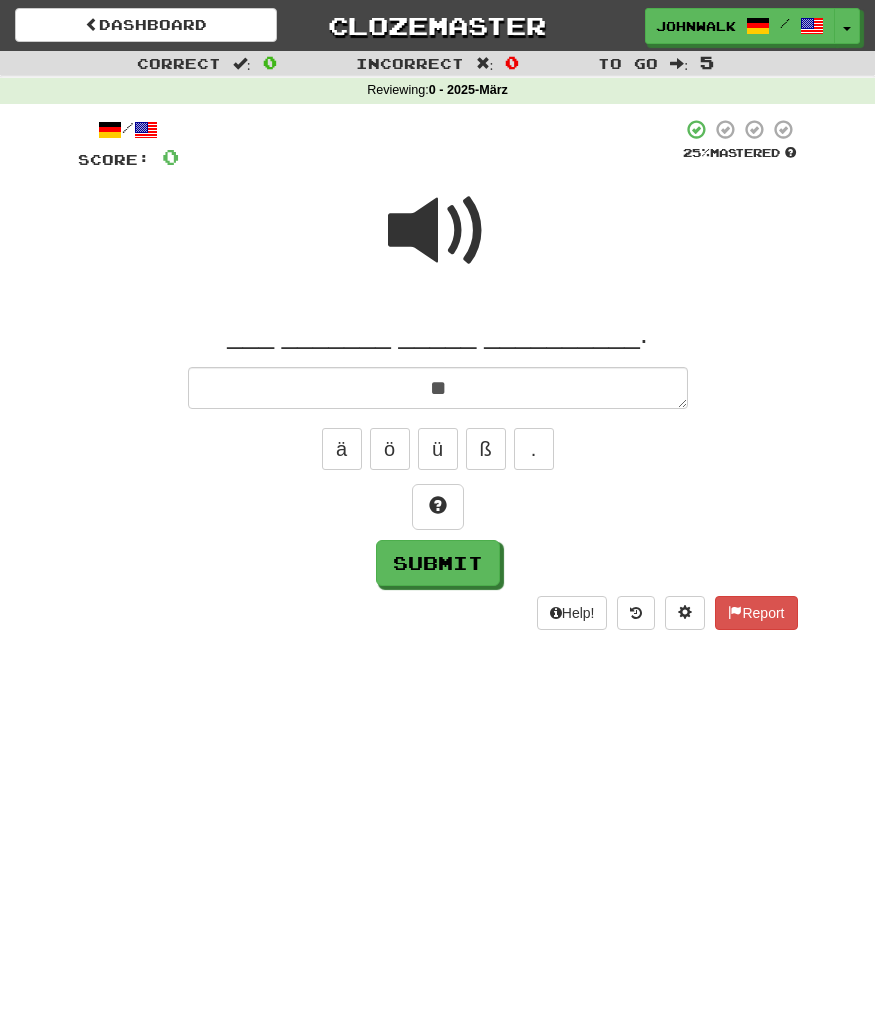 type on "*" 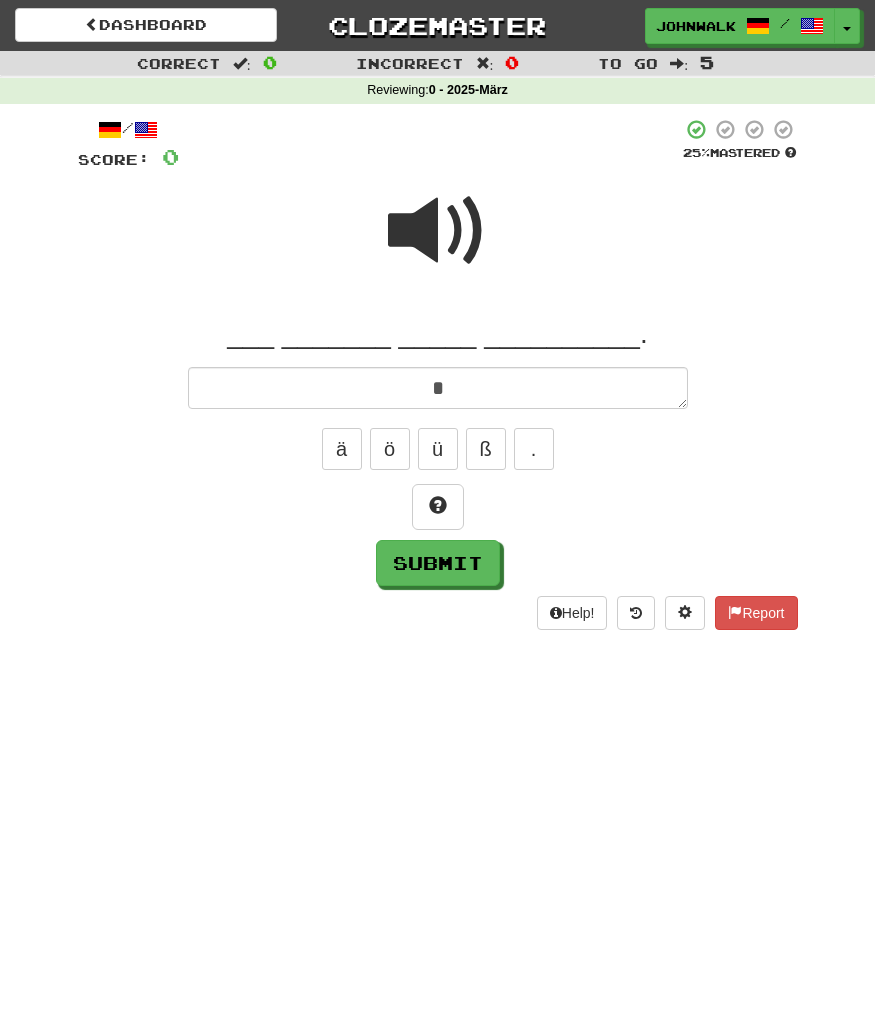 type 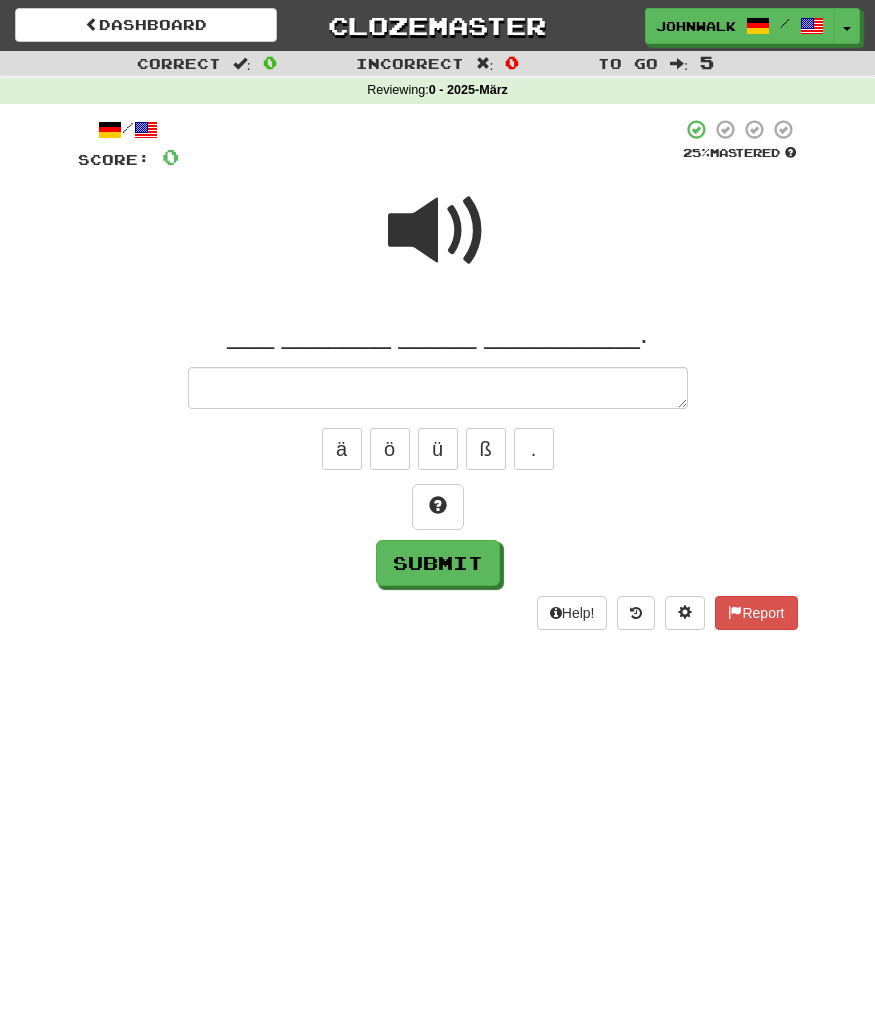 type on "*" 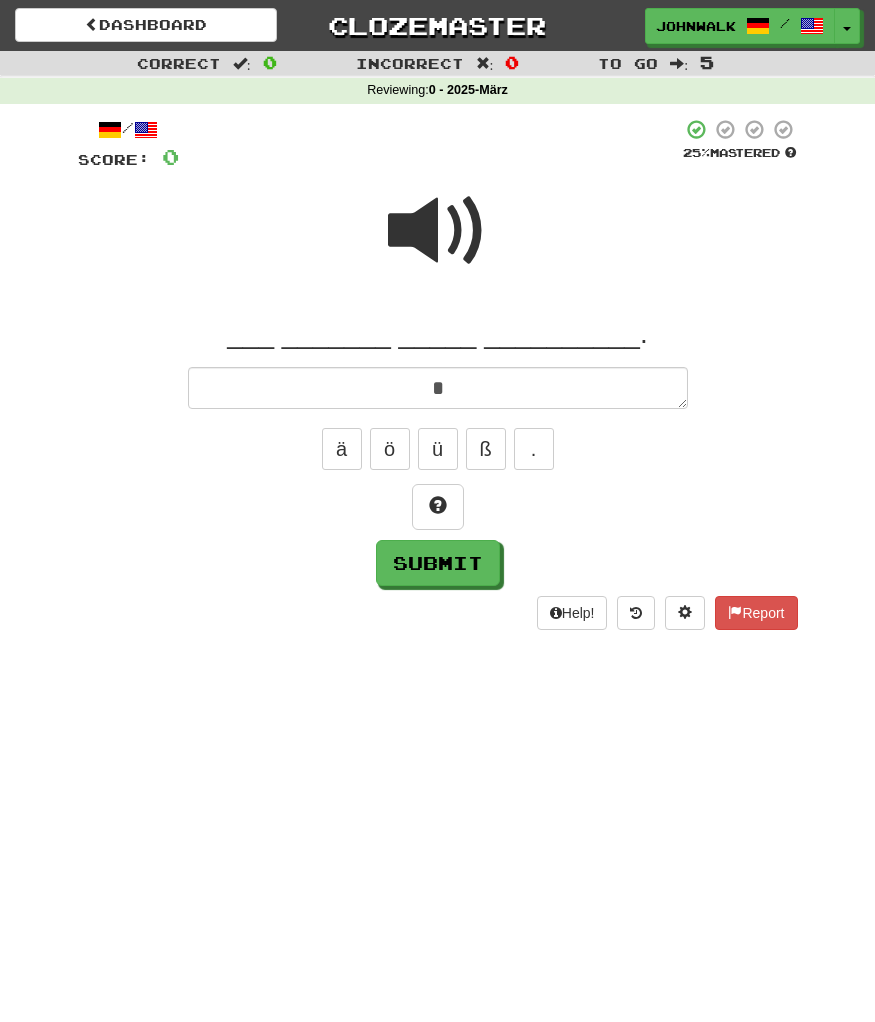 type on "*" 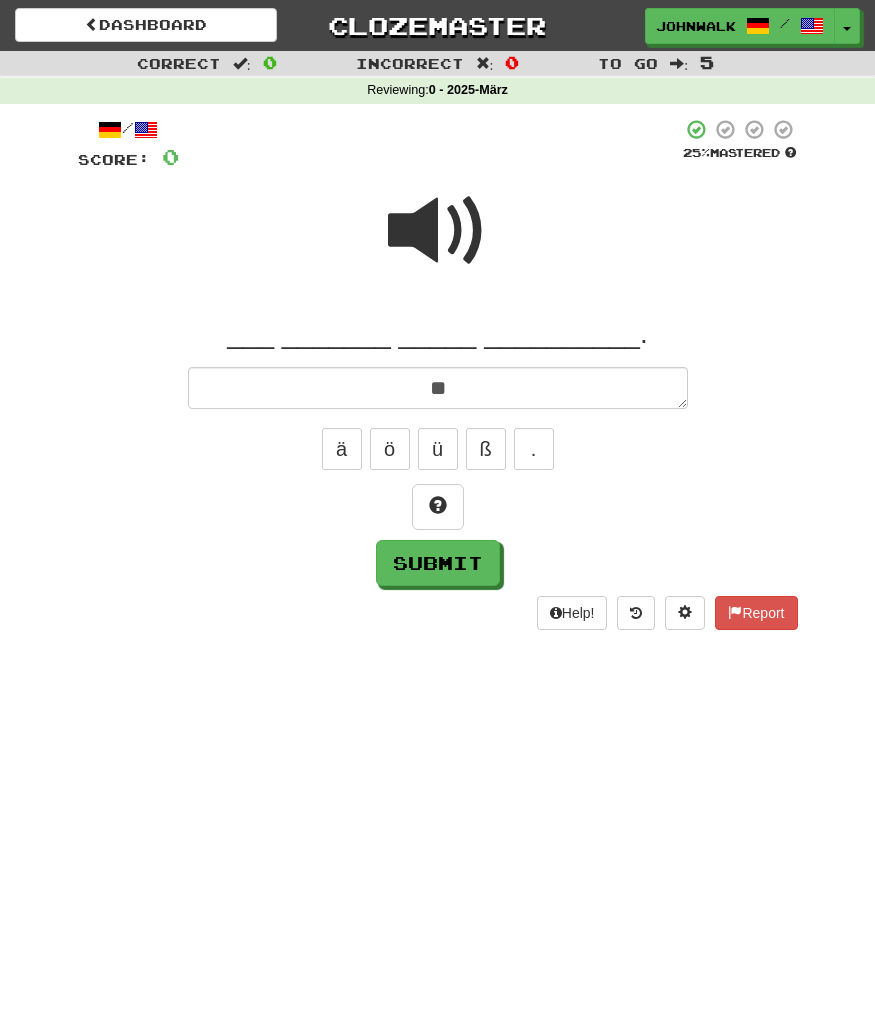 type on "*" 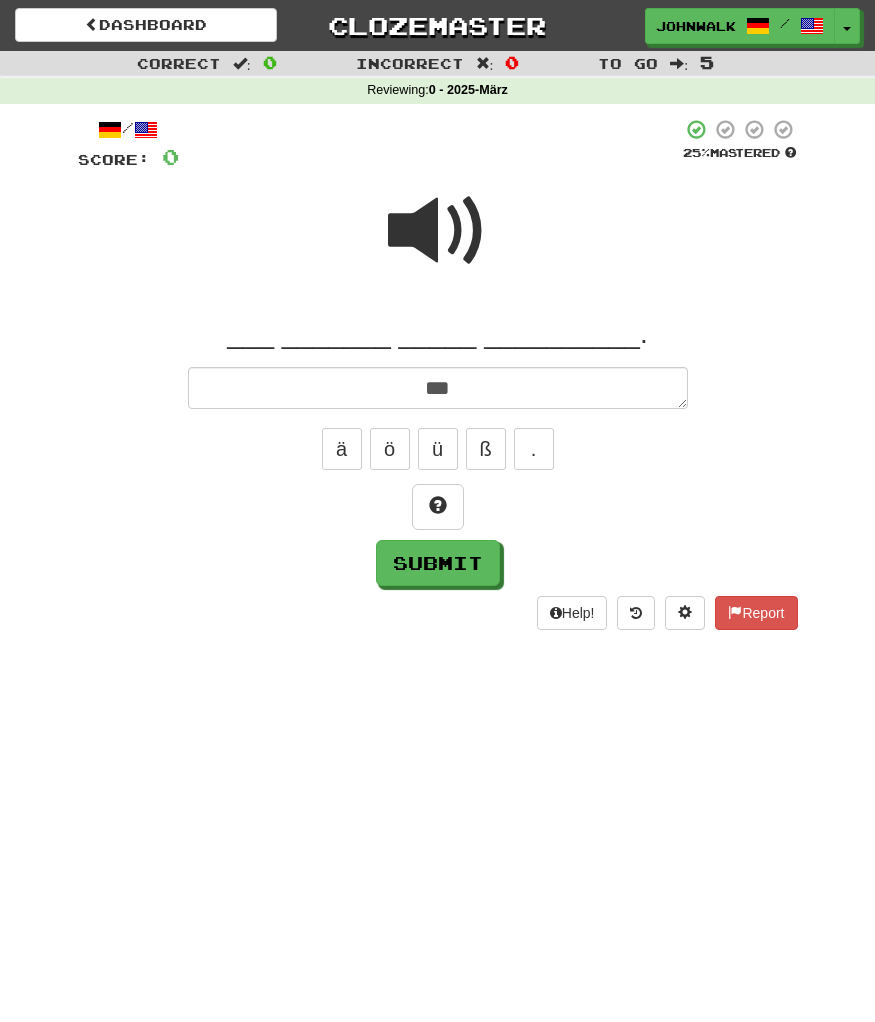 type on "*" 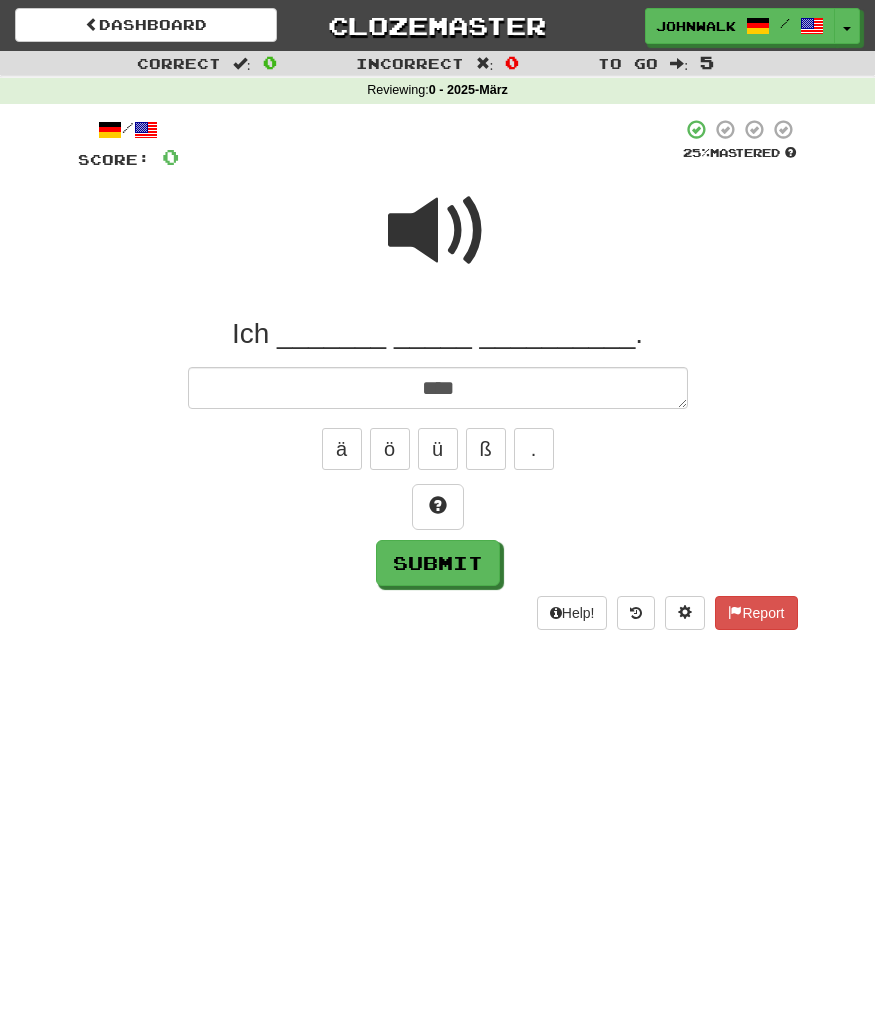 type on "*" 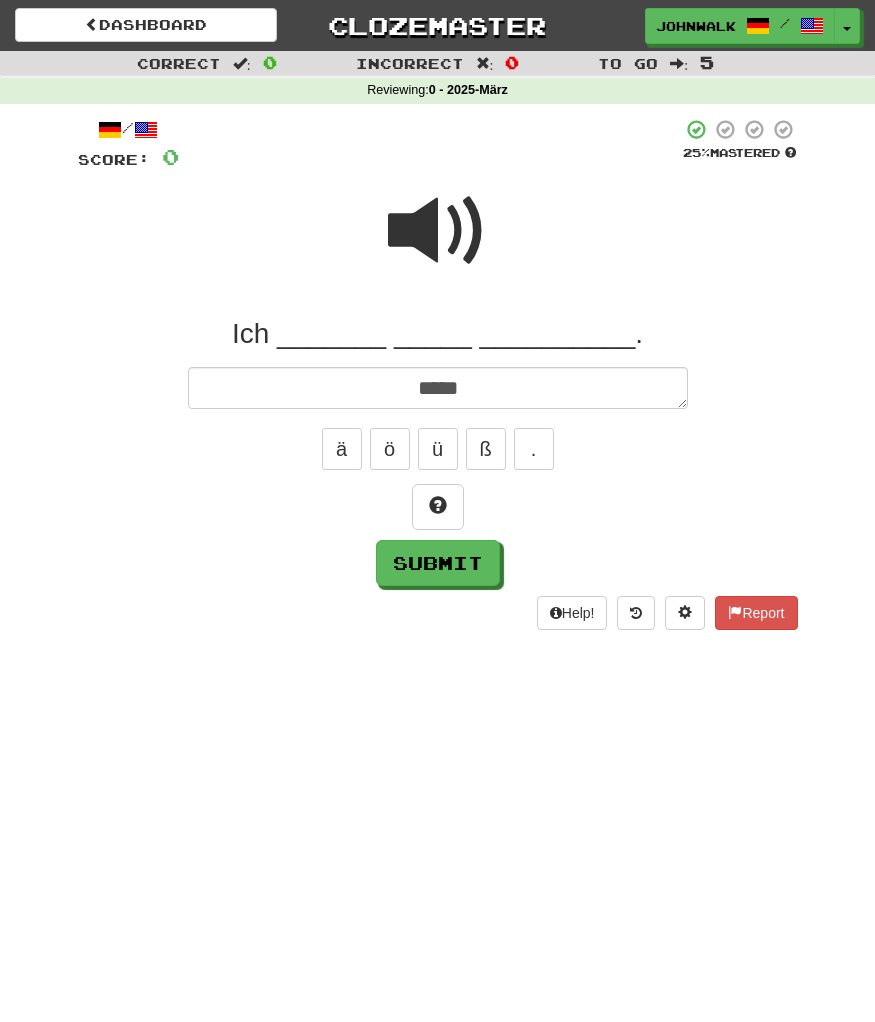 type on "*" 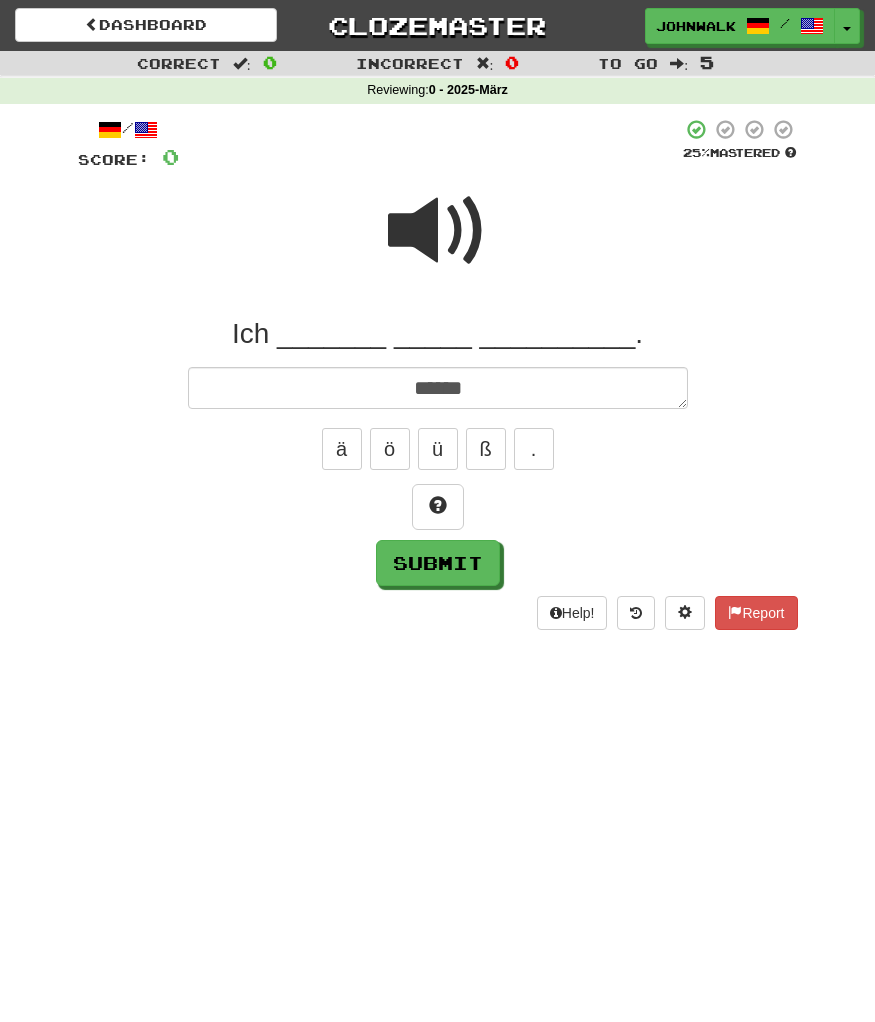 type on "*" 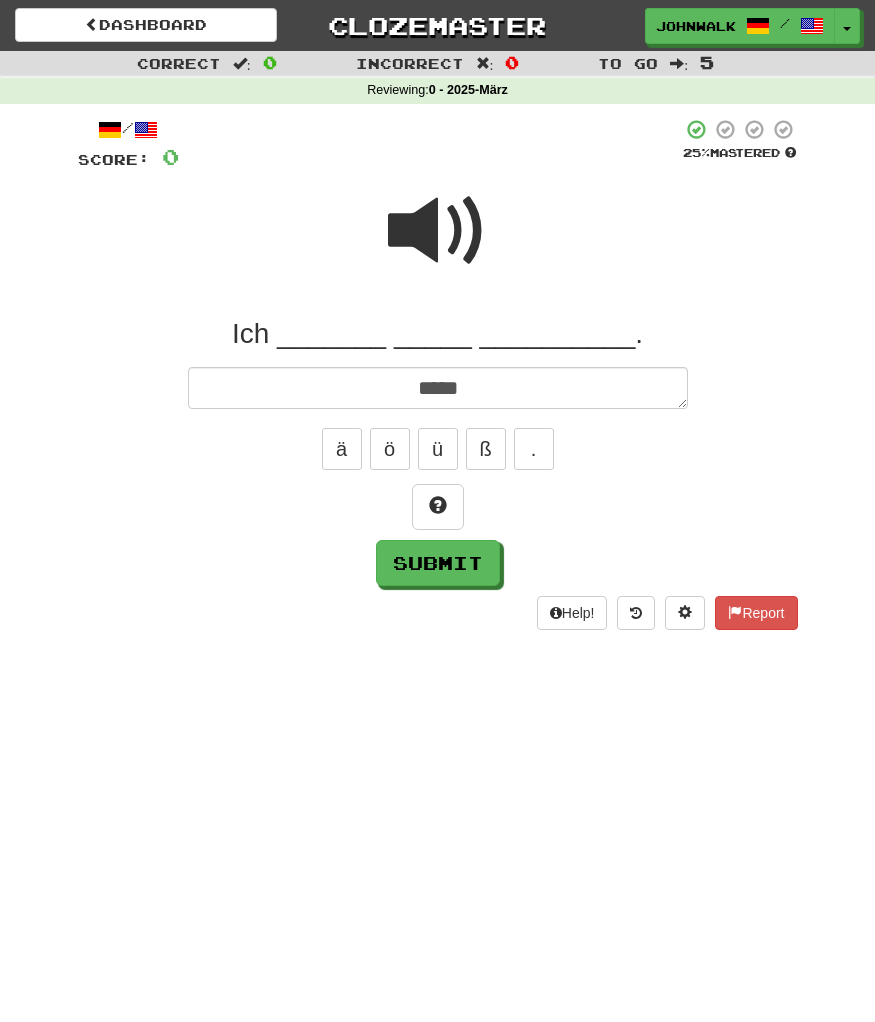 type on "*" 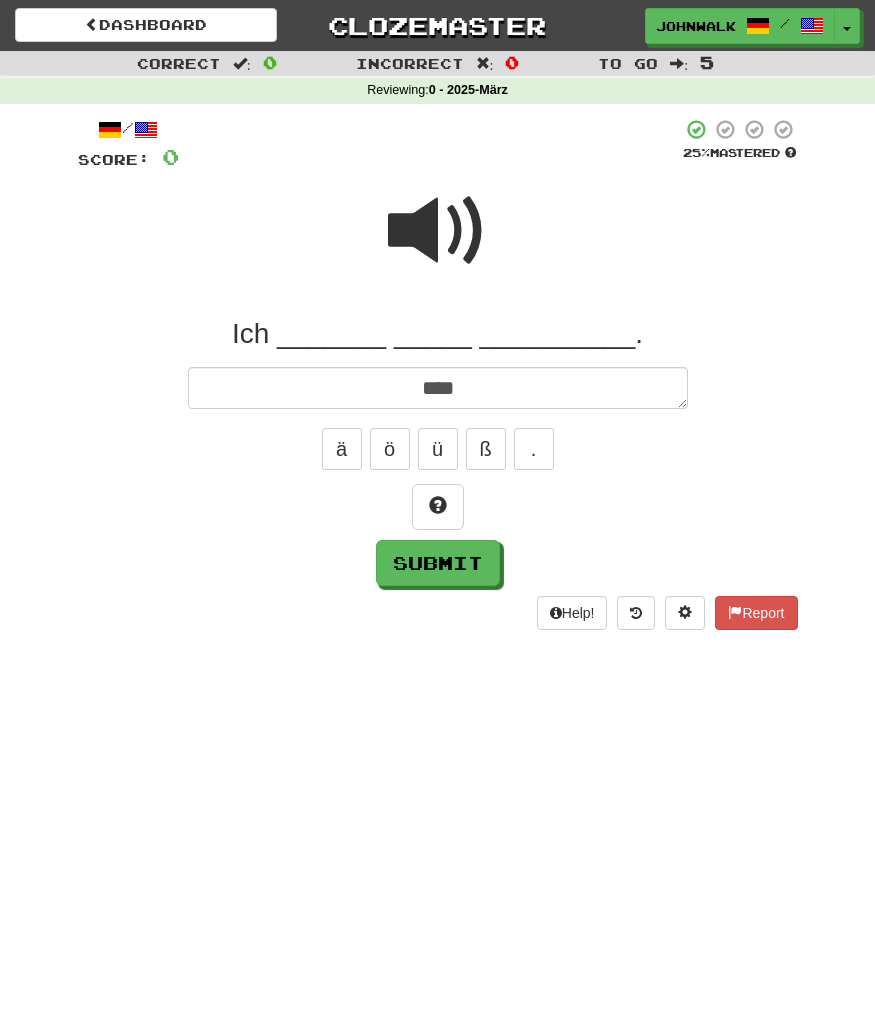 type on "*****" 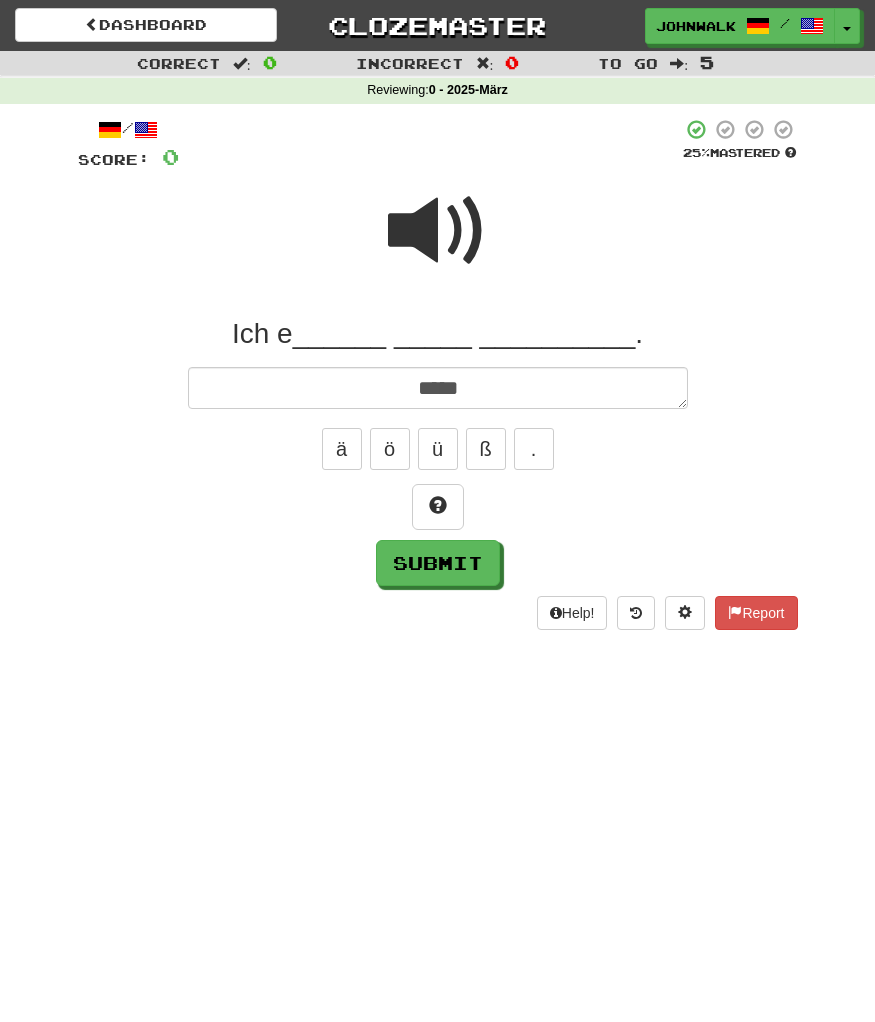 type on "*" 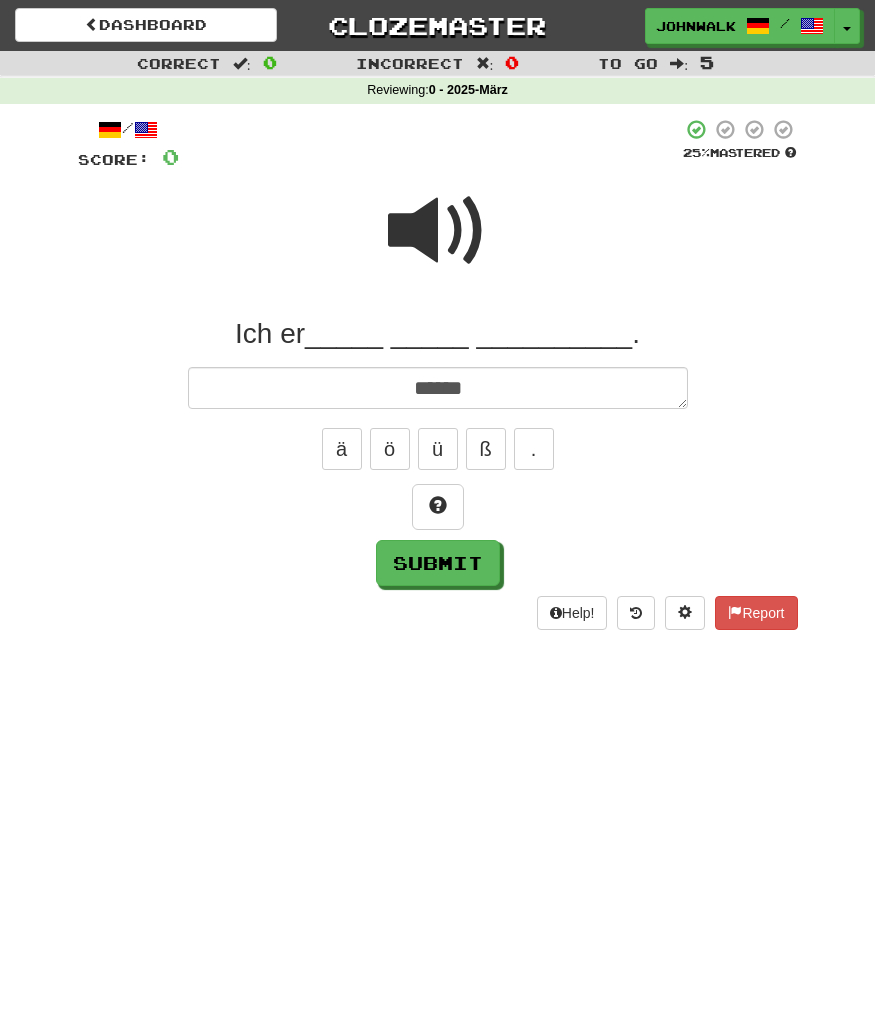 type on "*" 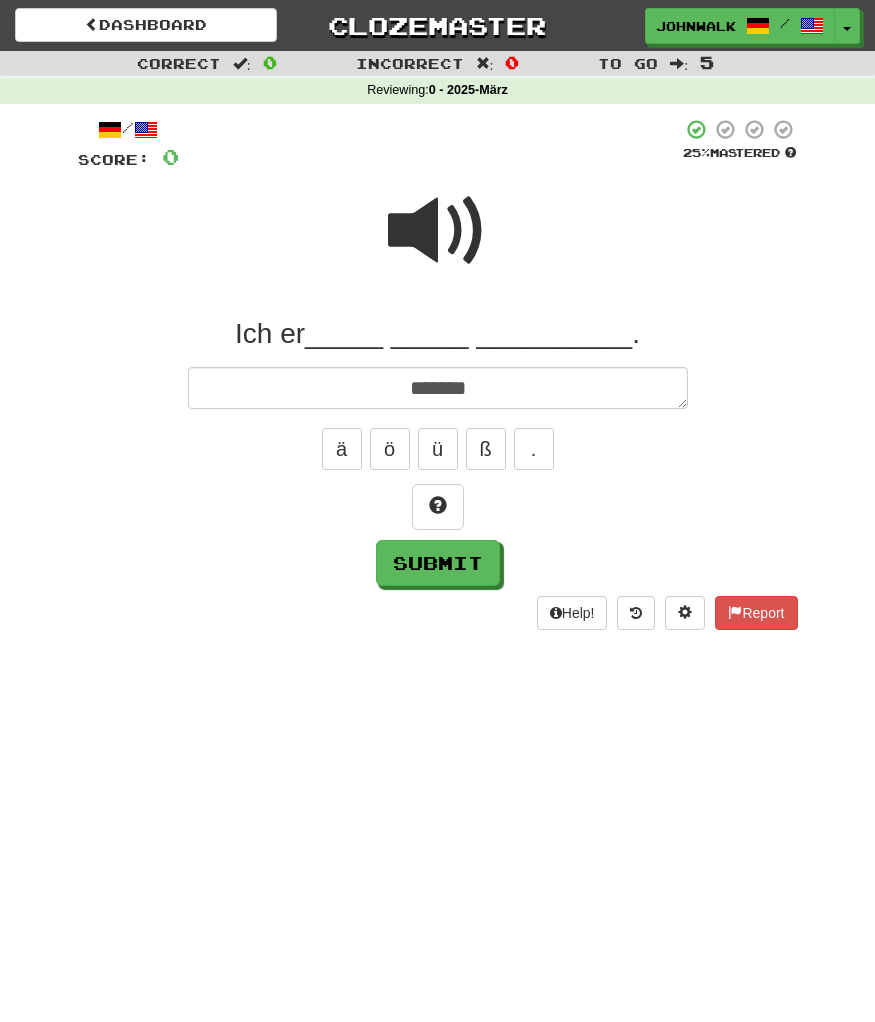 type on "*" 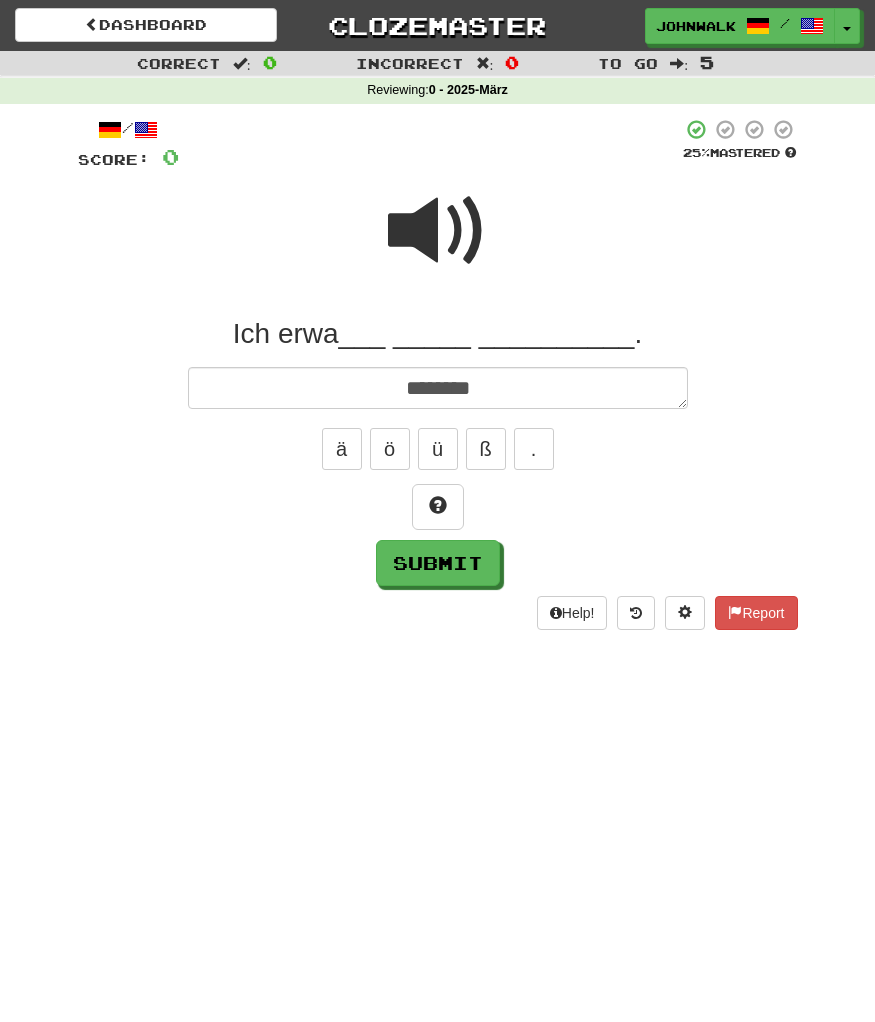 type on "*" 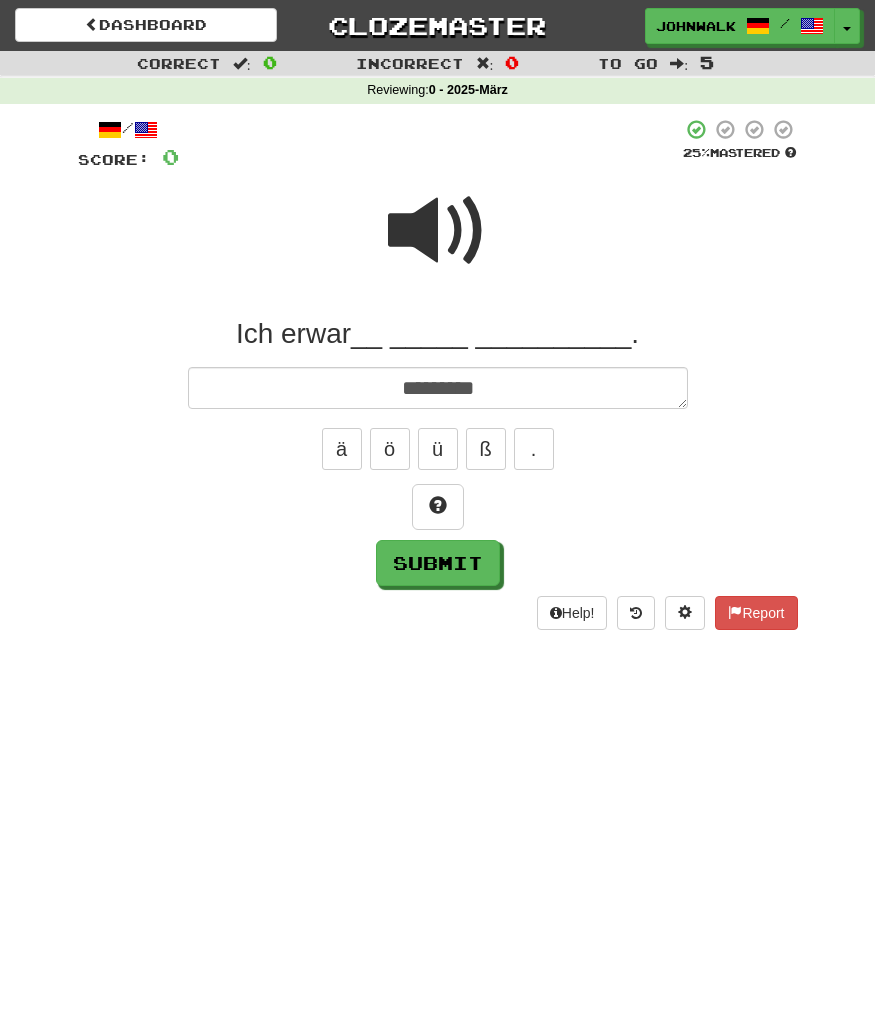 type on "*" 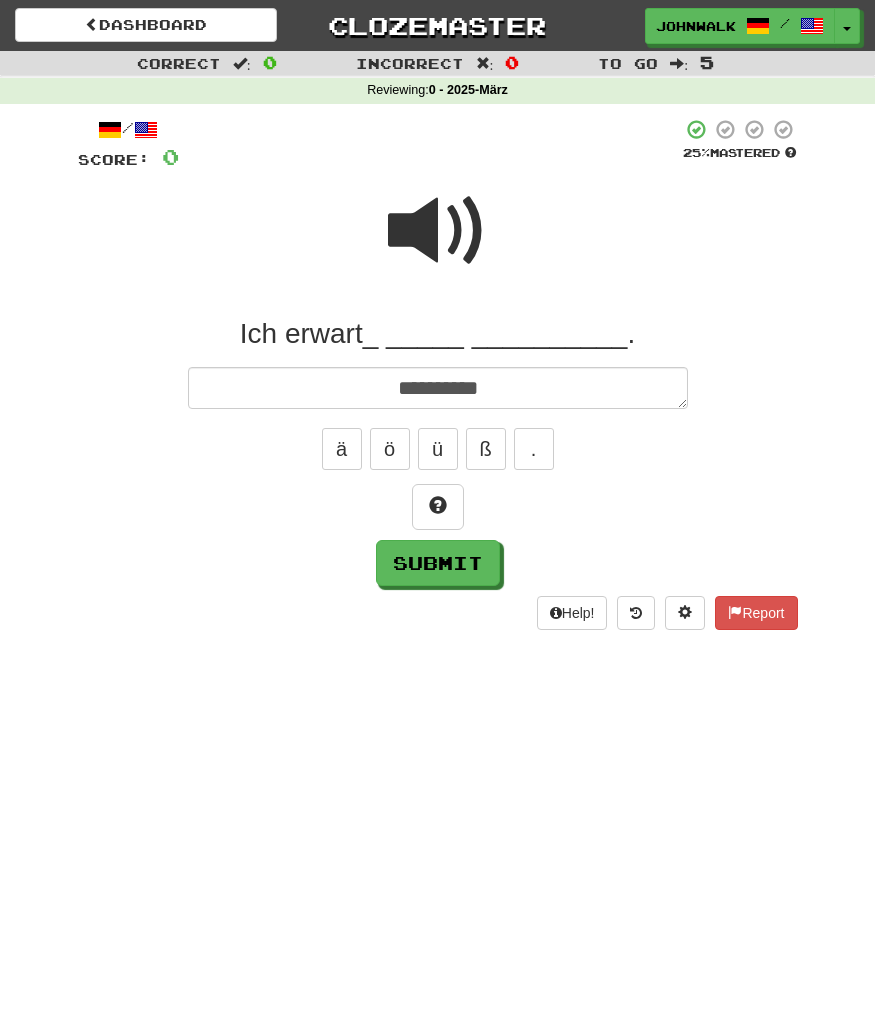 type on "*" 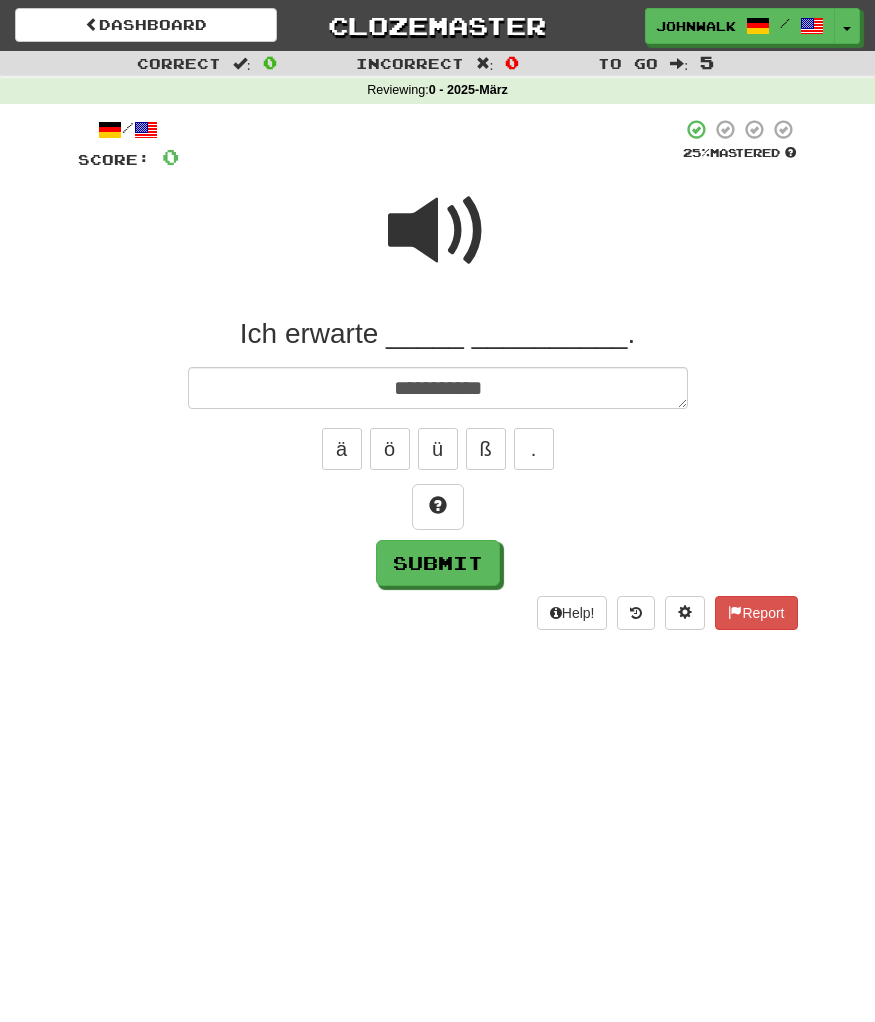 type on "*" 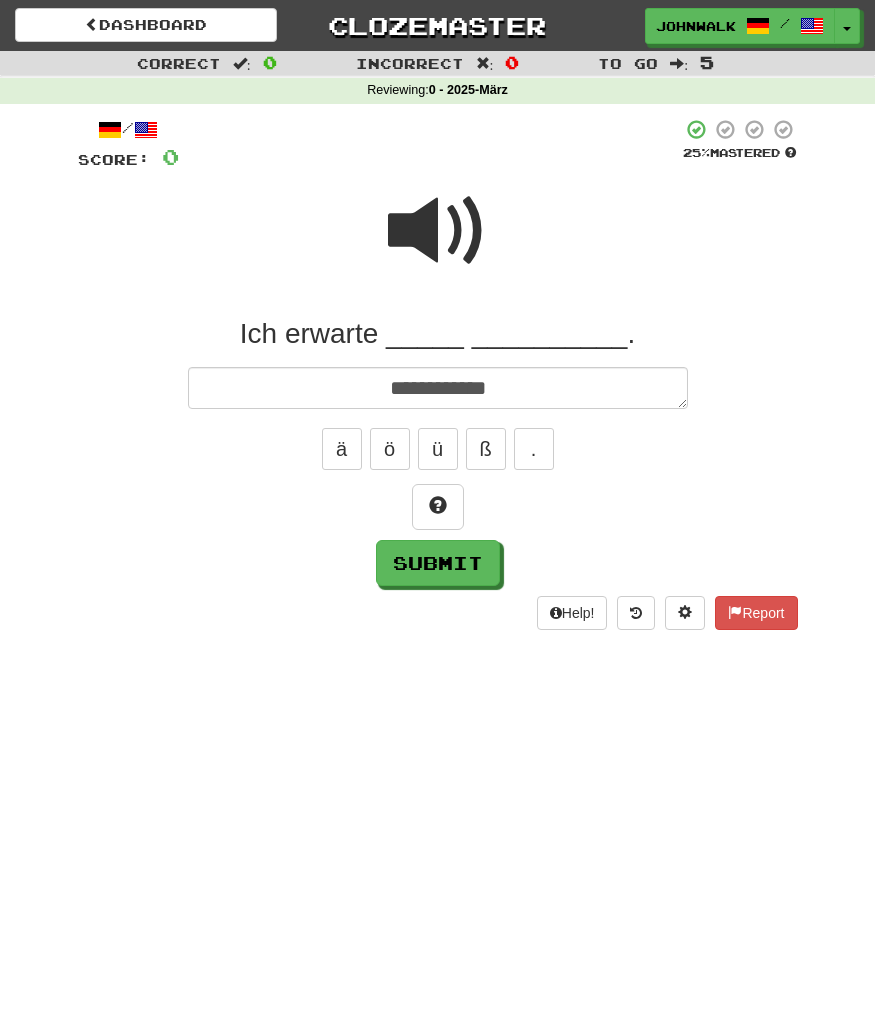 type on "*" 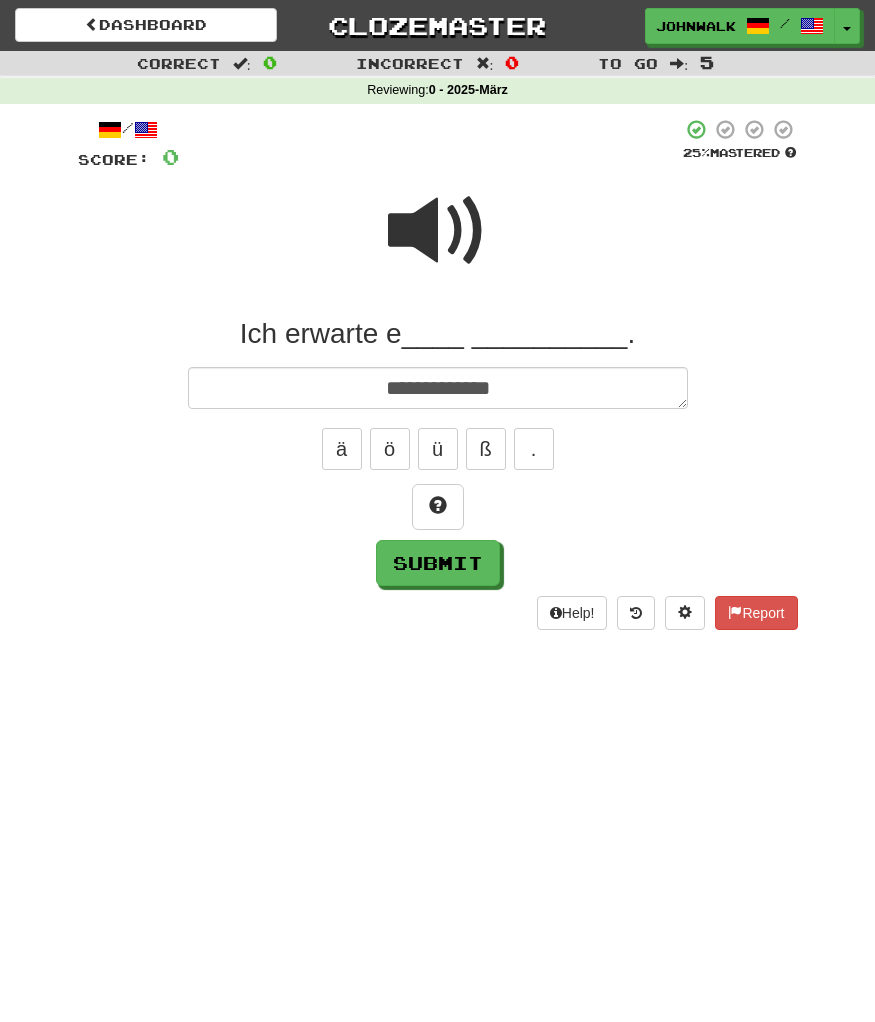 type on "*" 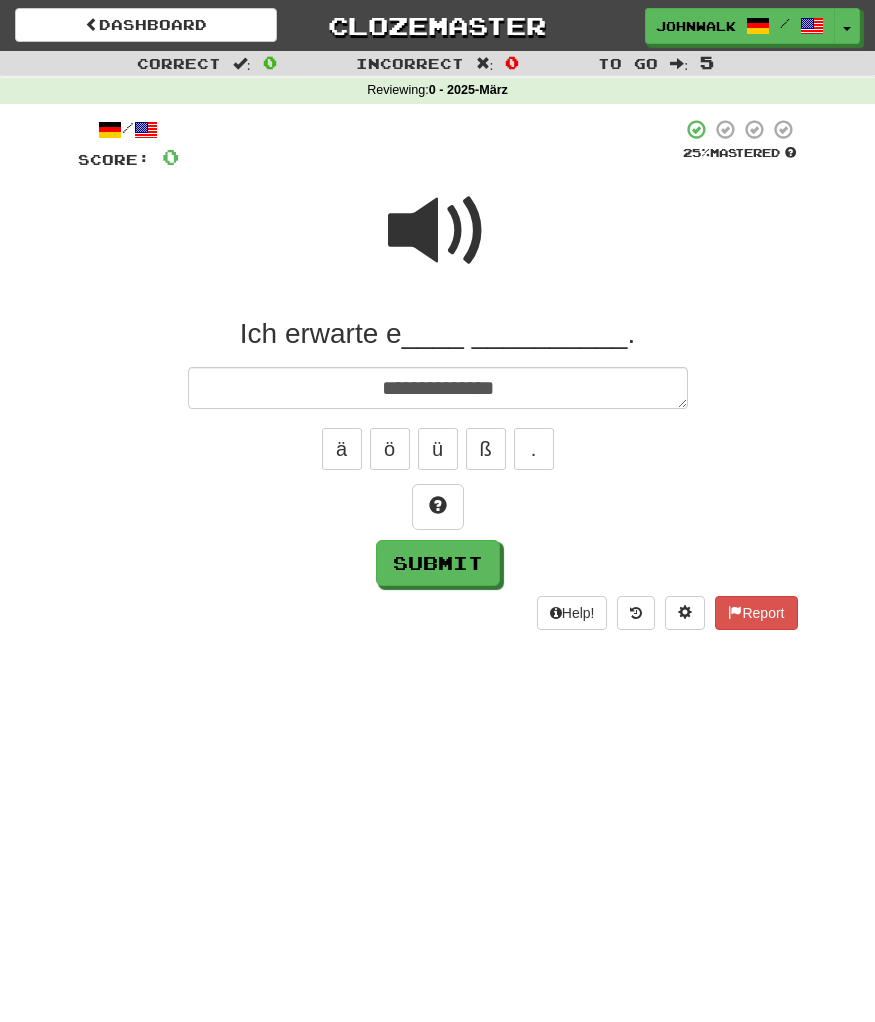 type on "*" 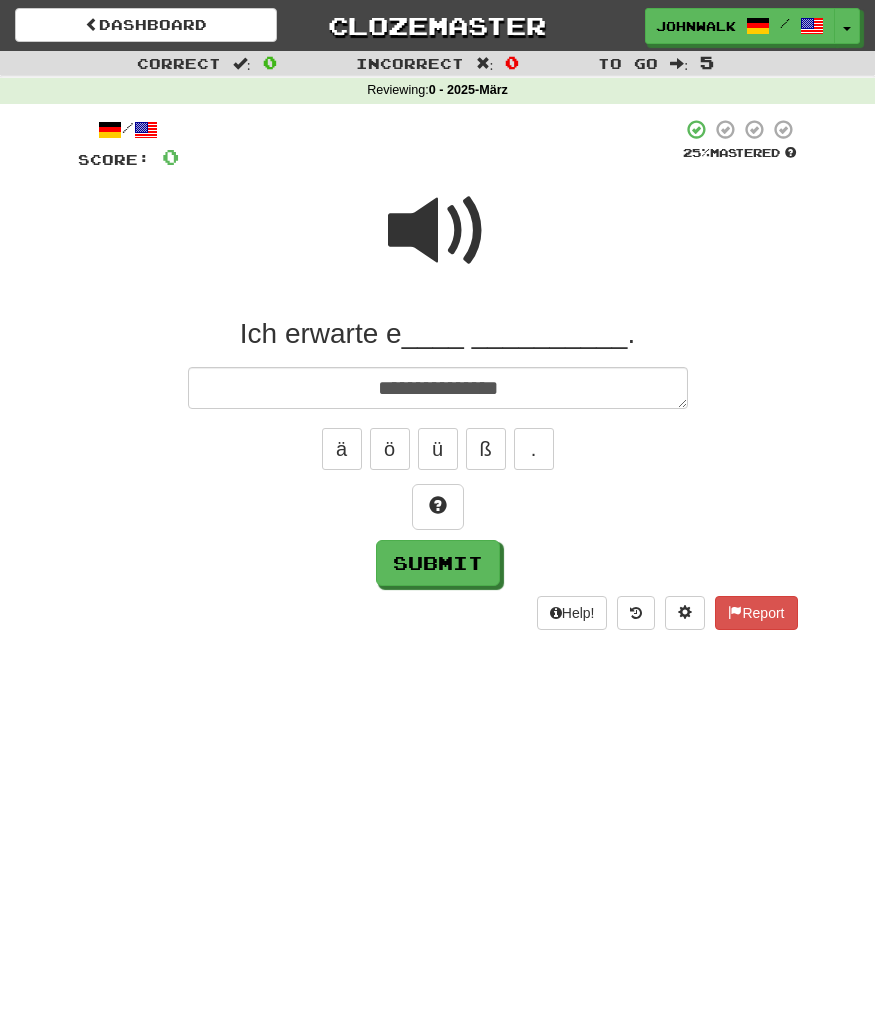type on "*" 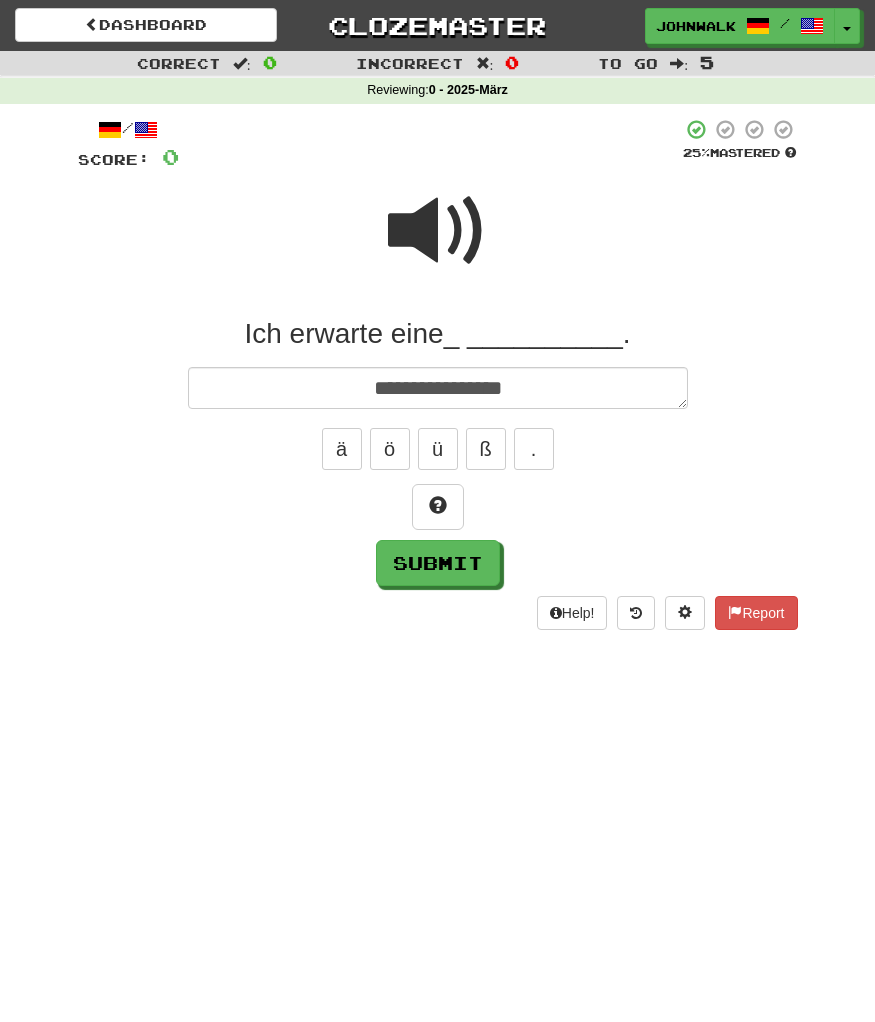 type on "*" 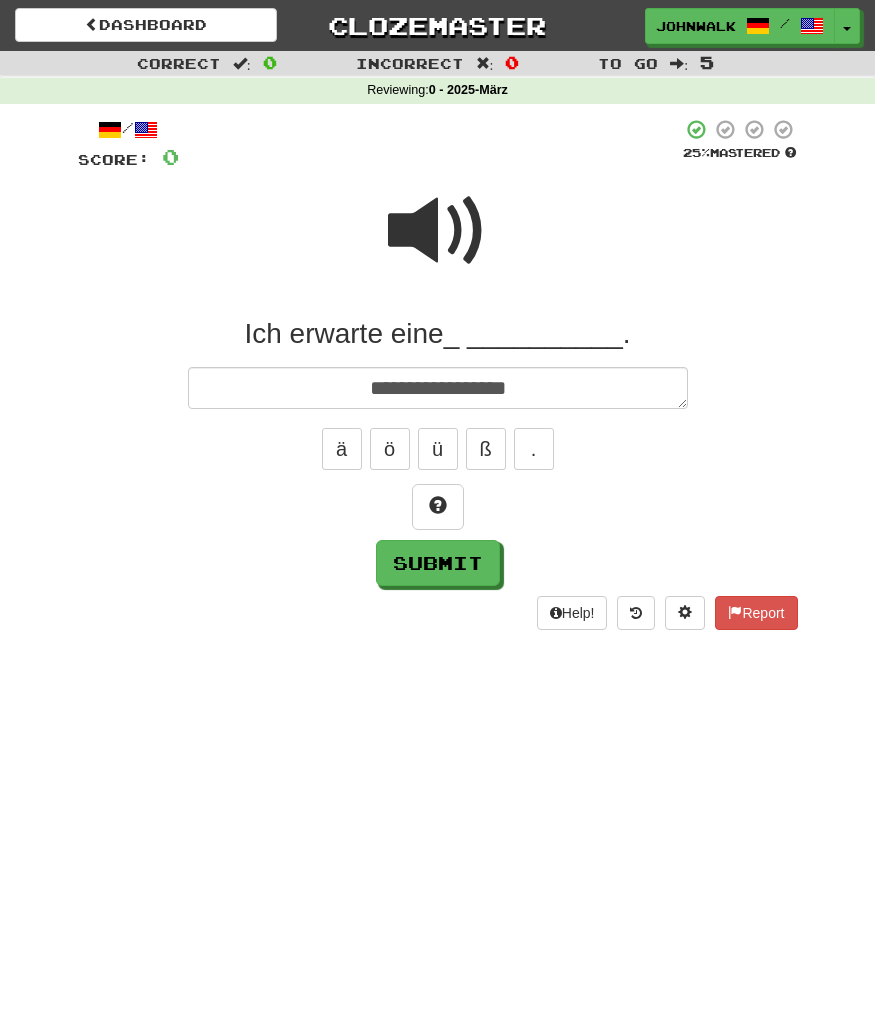type on "*" 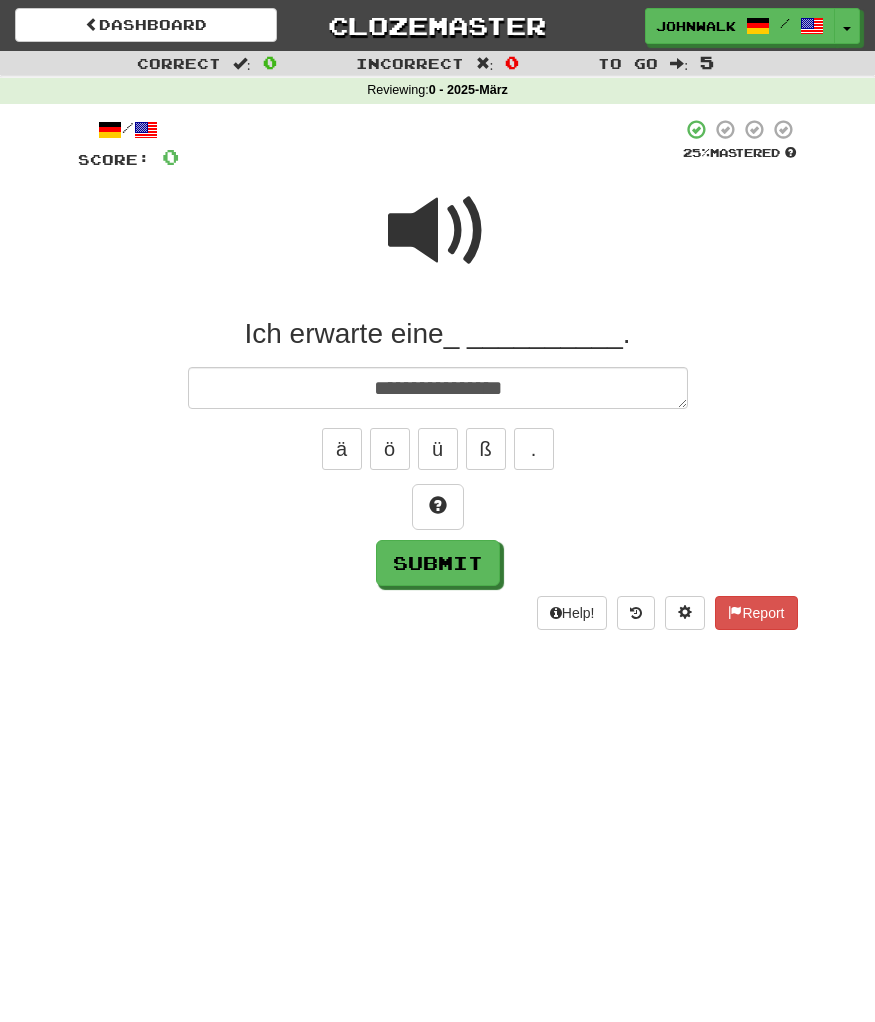 type on "*" 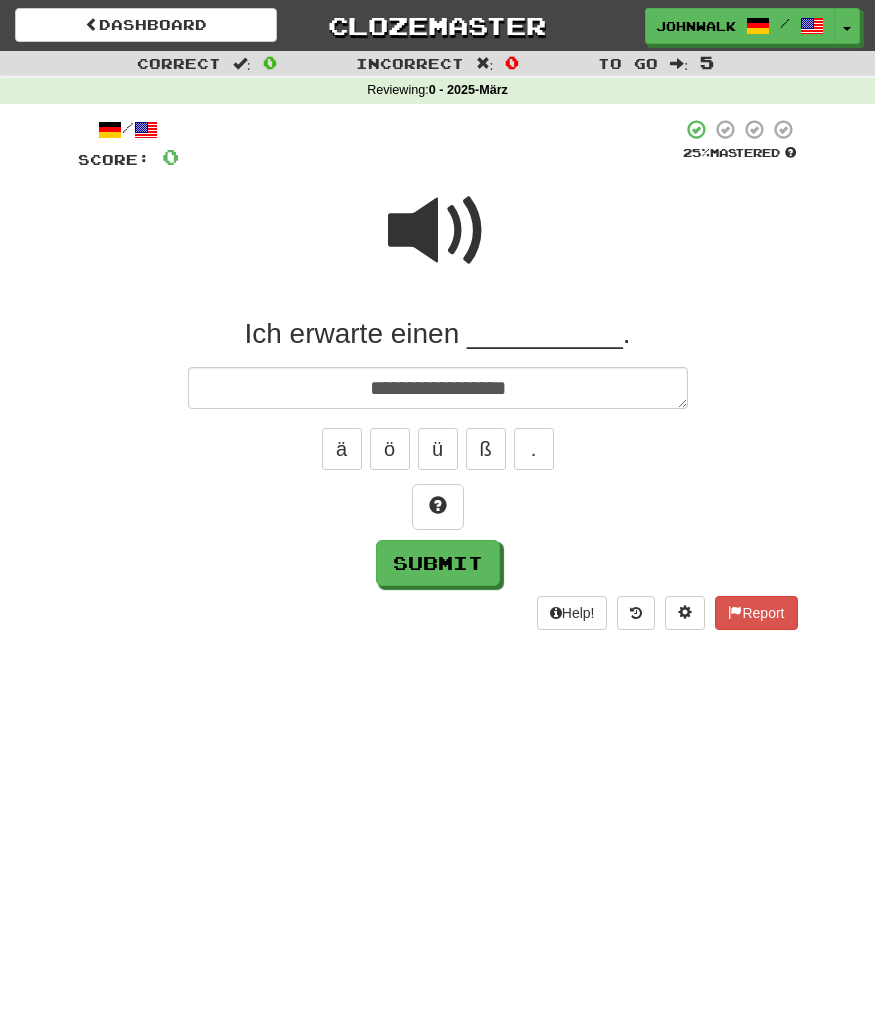 type on "*" 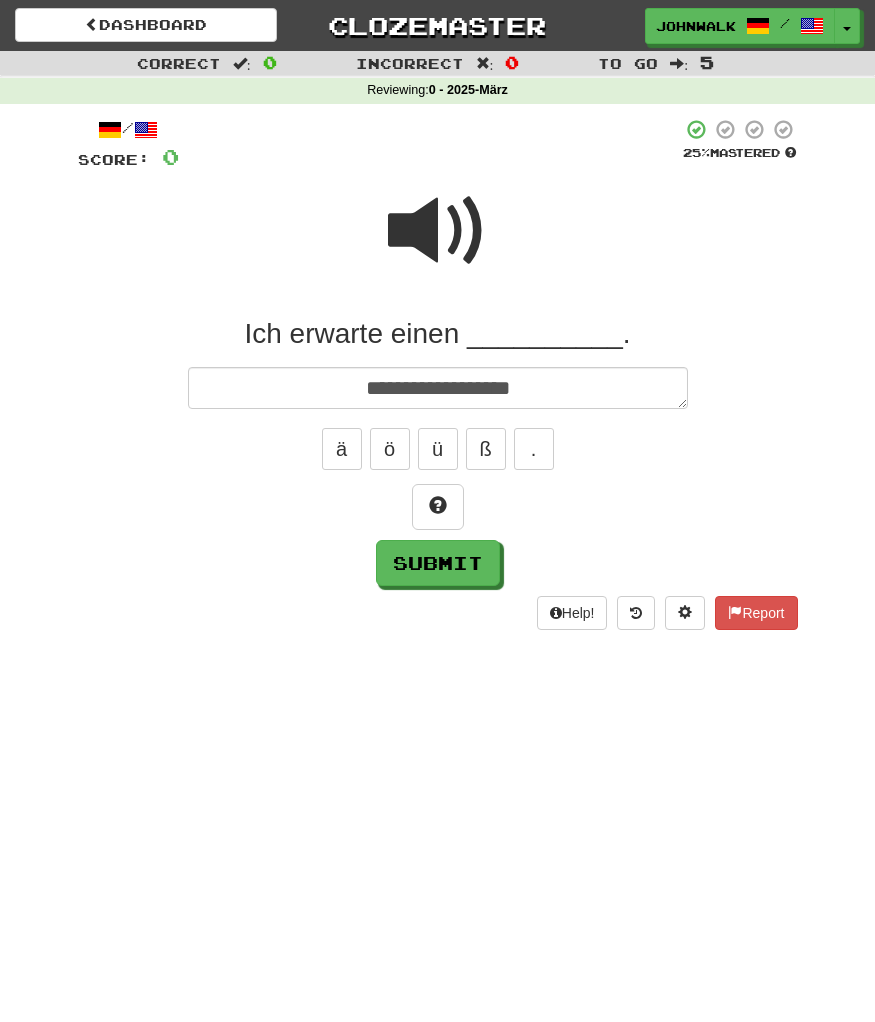 type on "*" 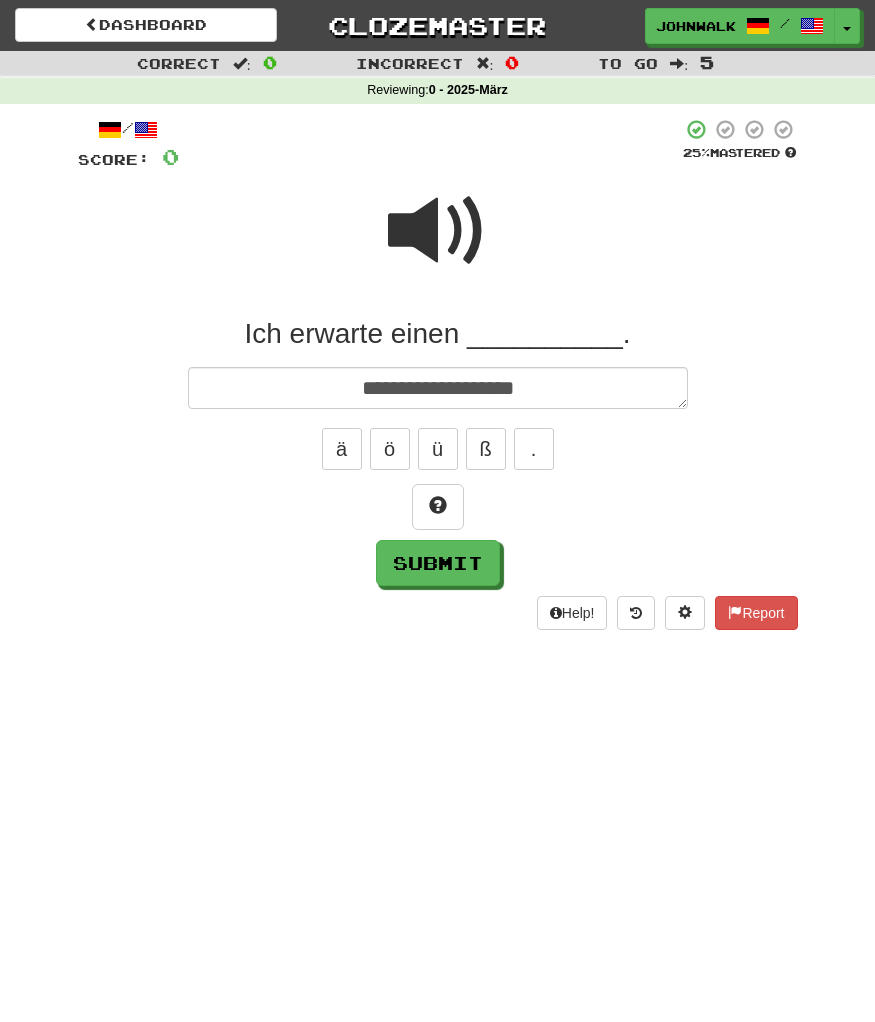 type on "*" 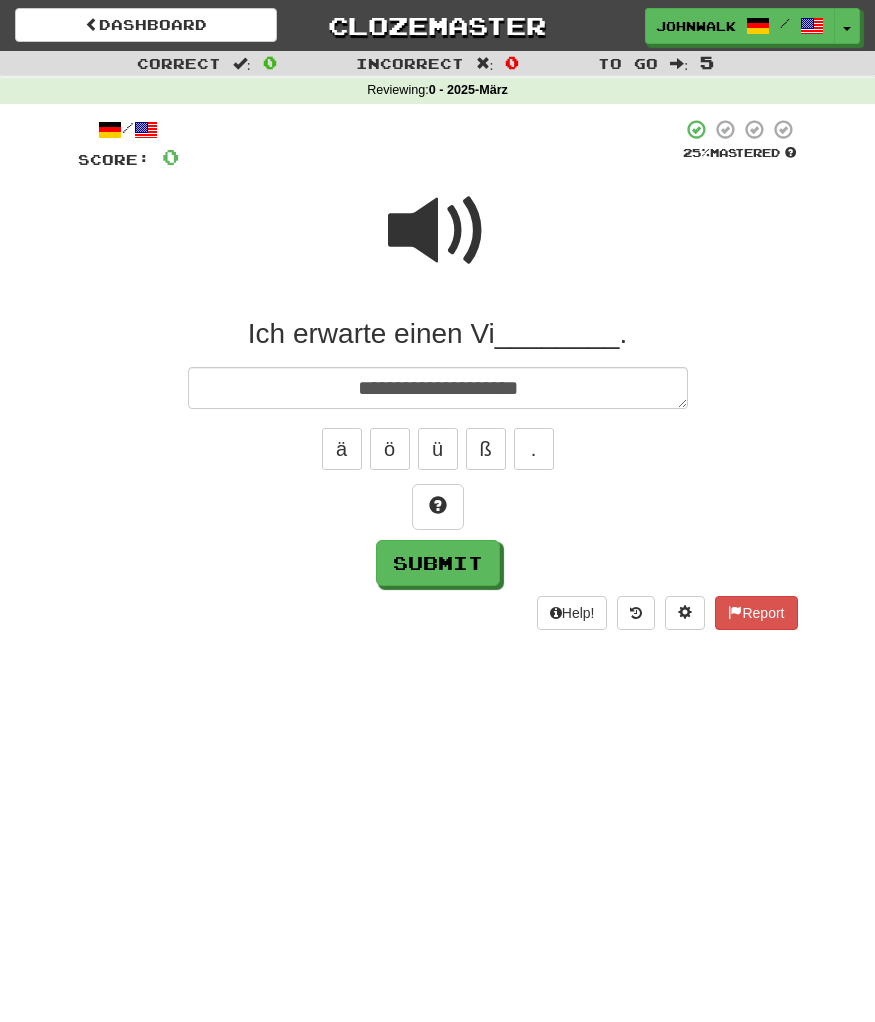type on "*" 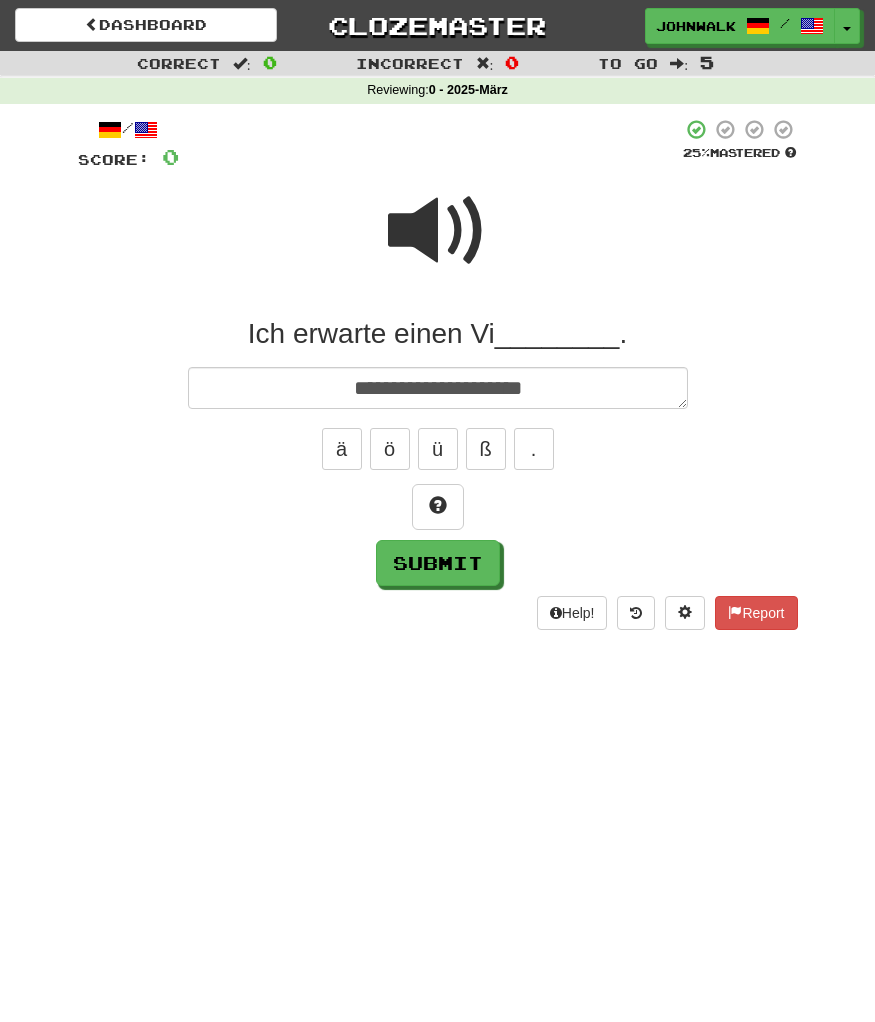 type on "*" 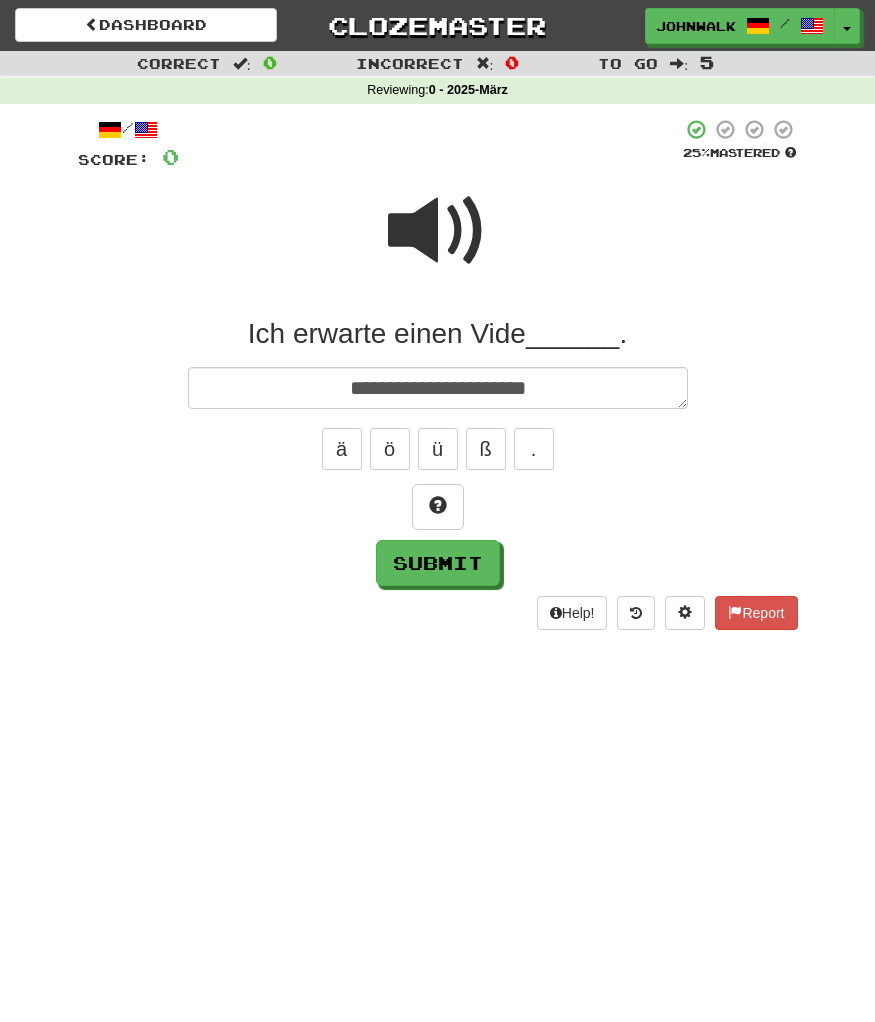 type on "*" 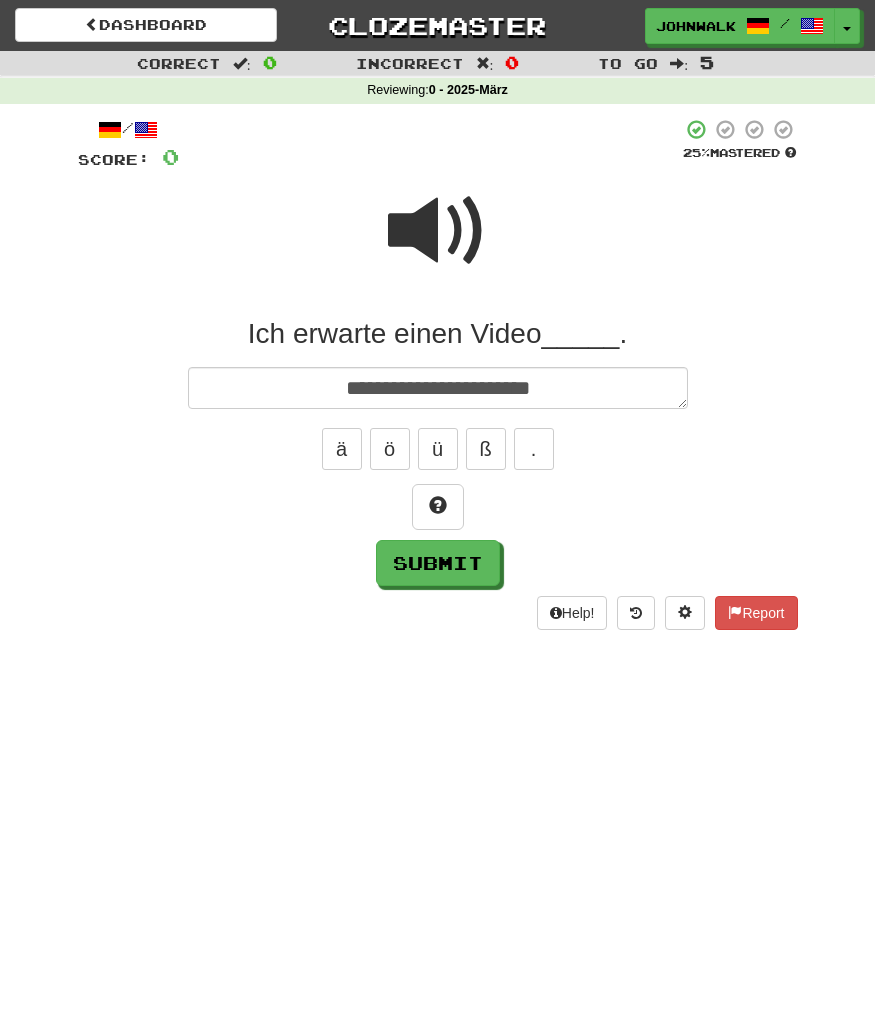 type on "*" 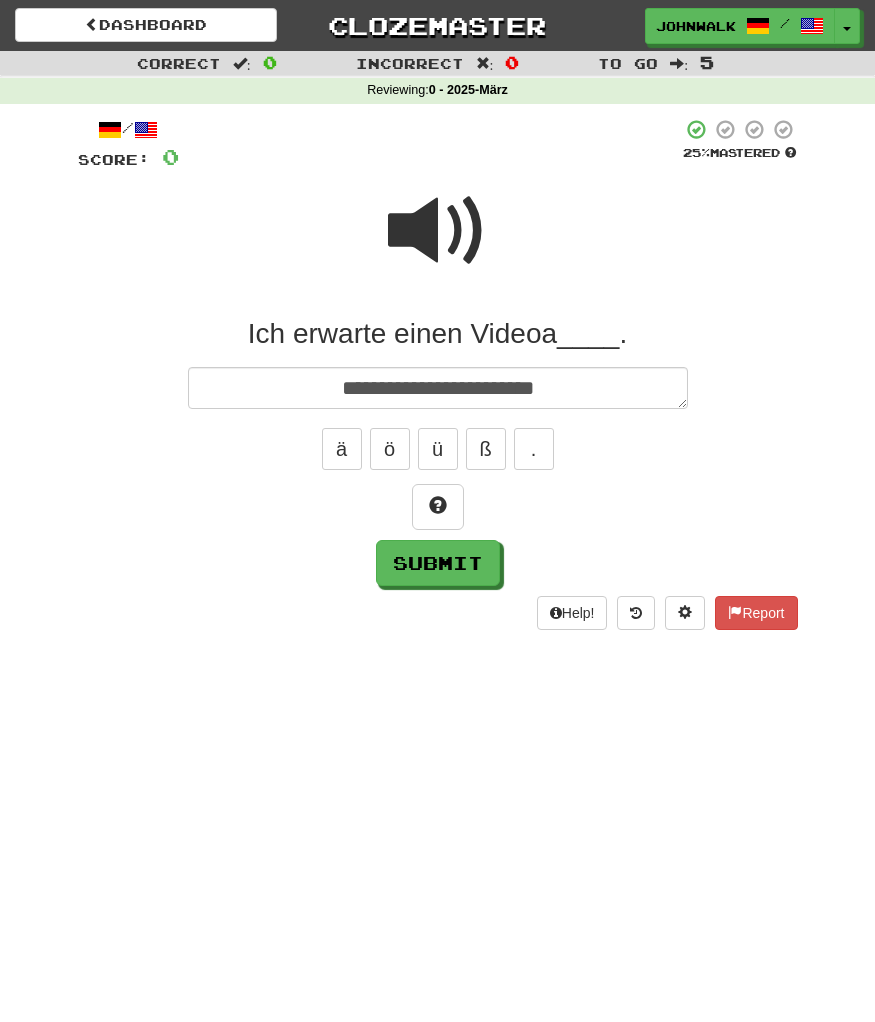 type on "*" 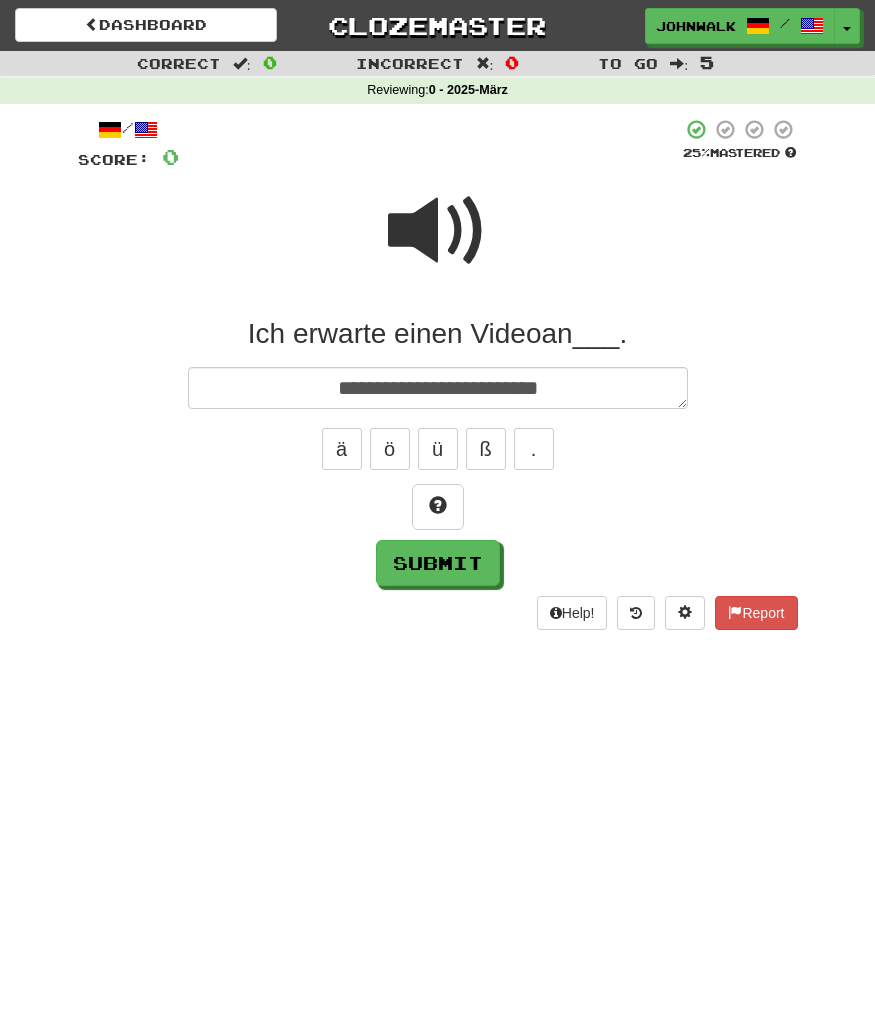 type on "*" 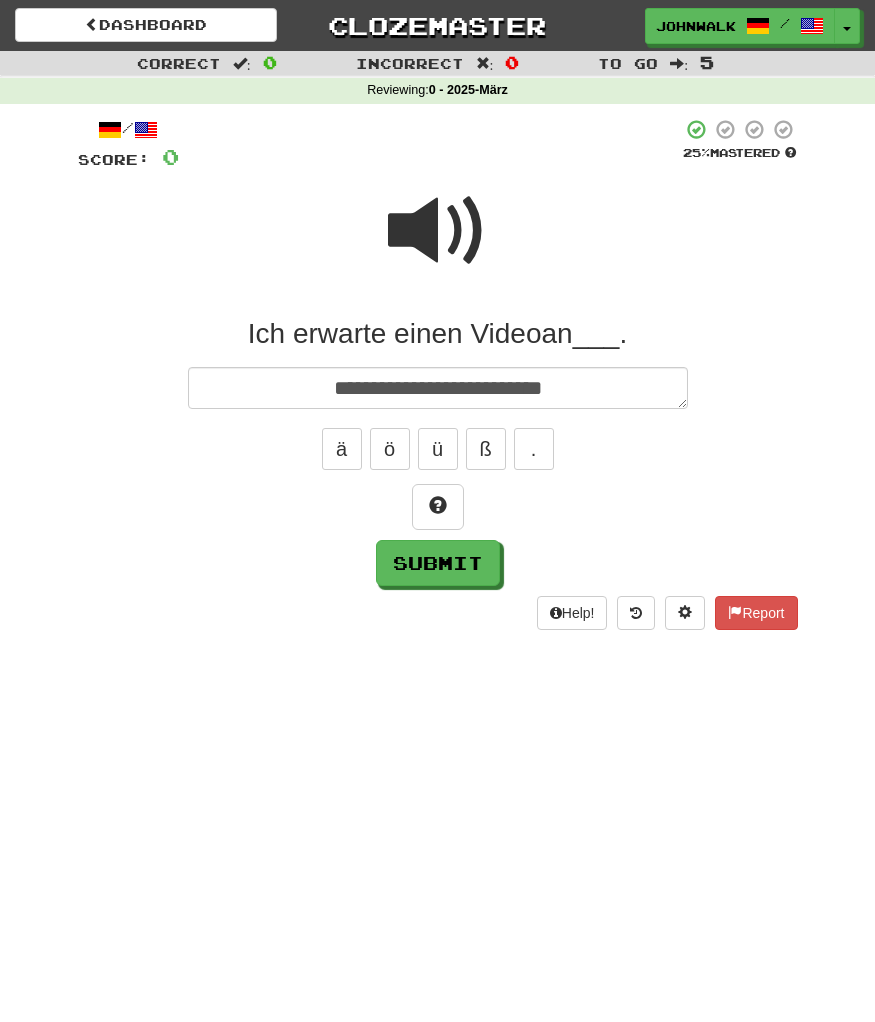 type on "*" 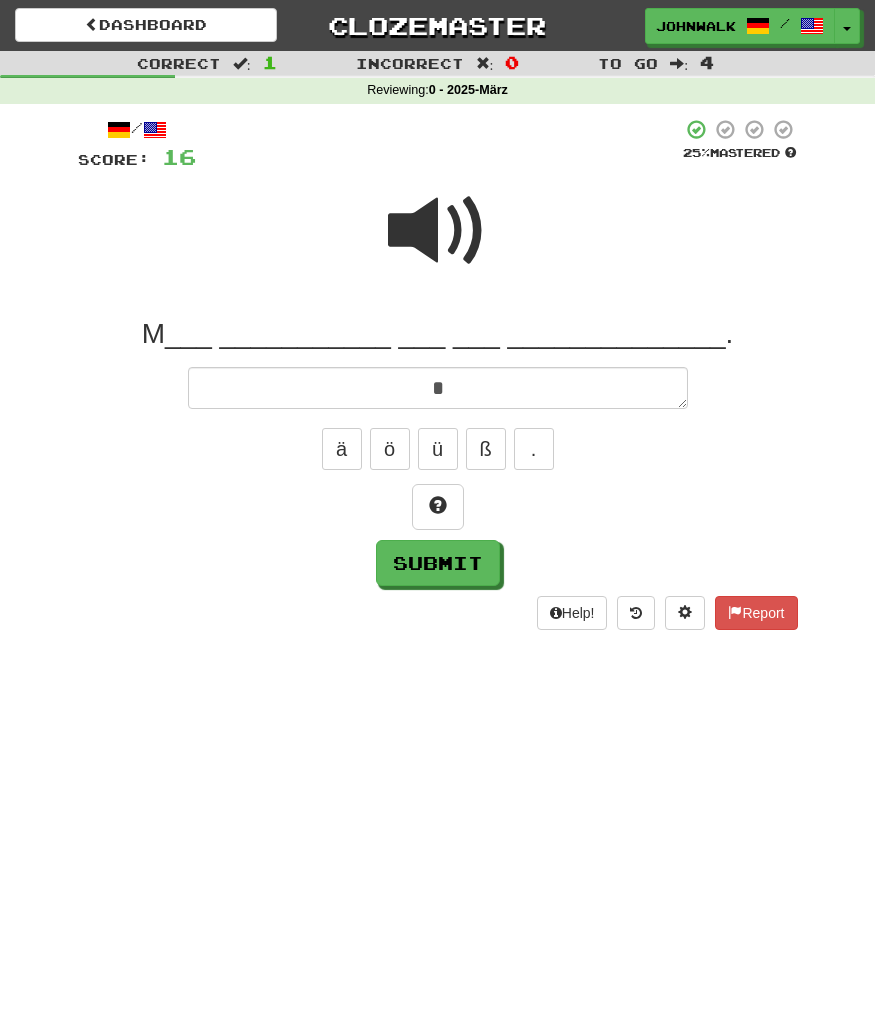 type on "*" 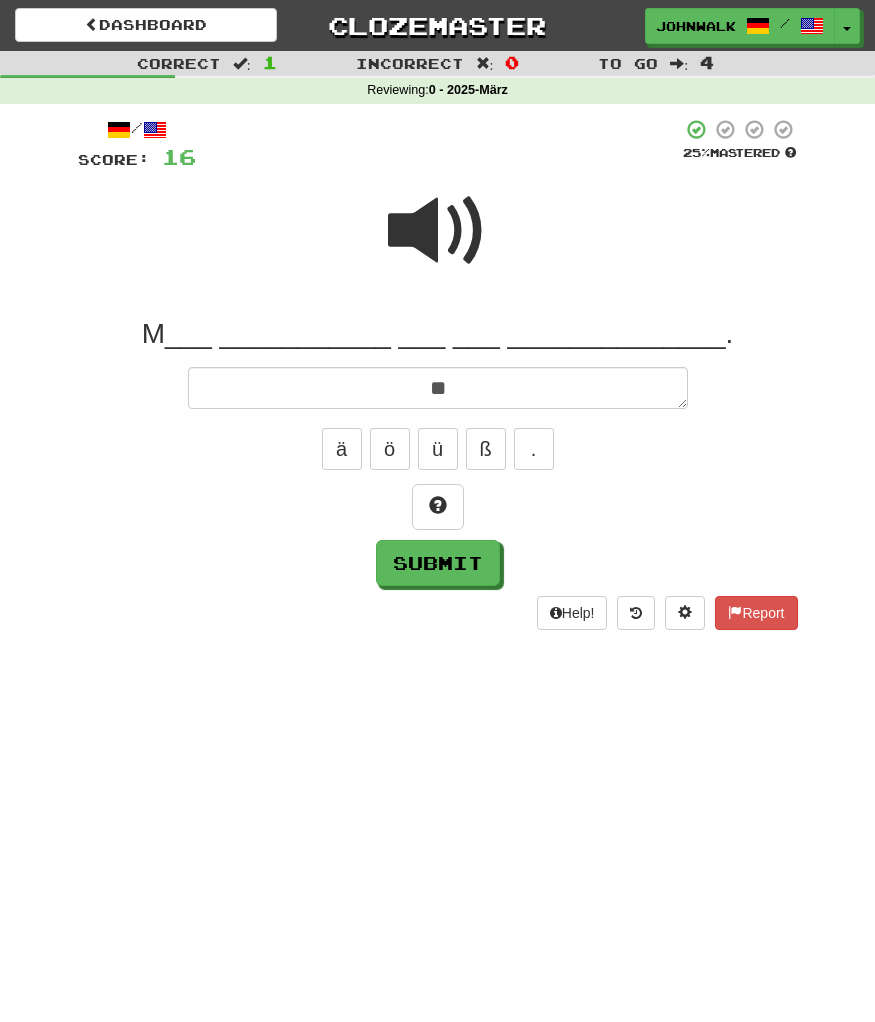 type on "*" 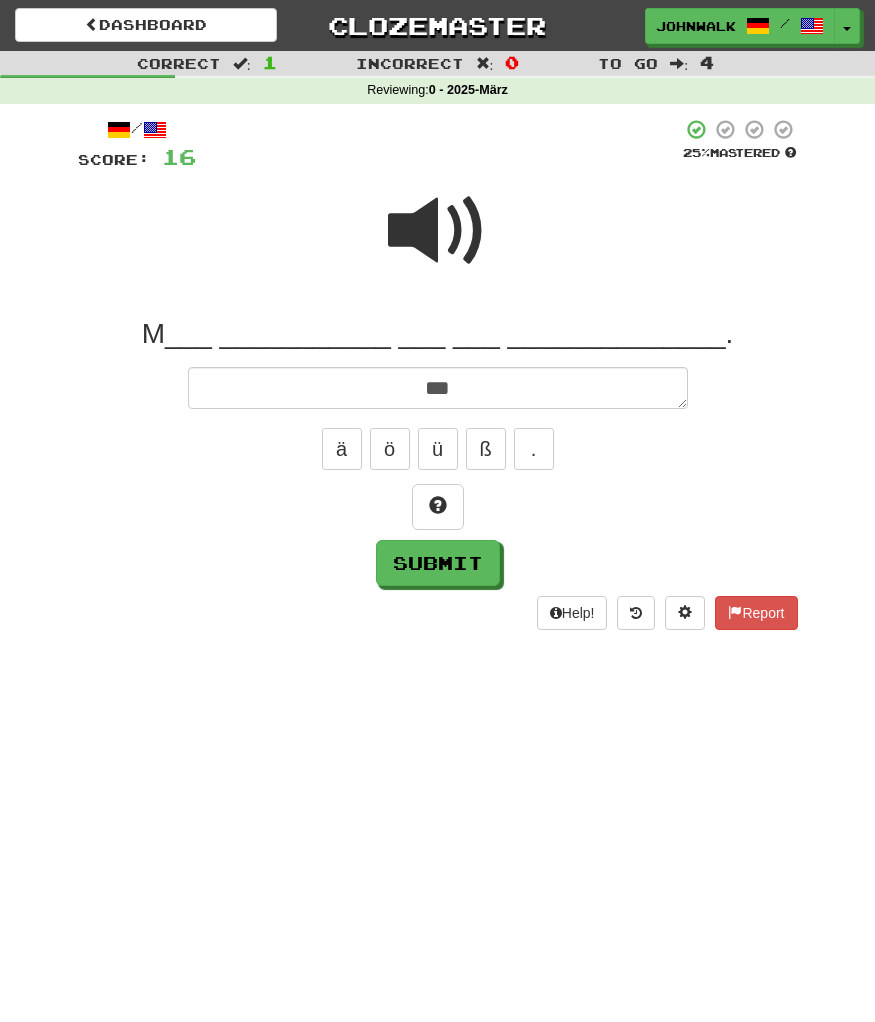 type on "****" 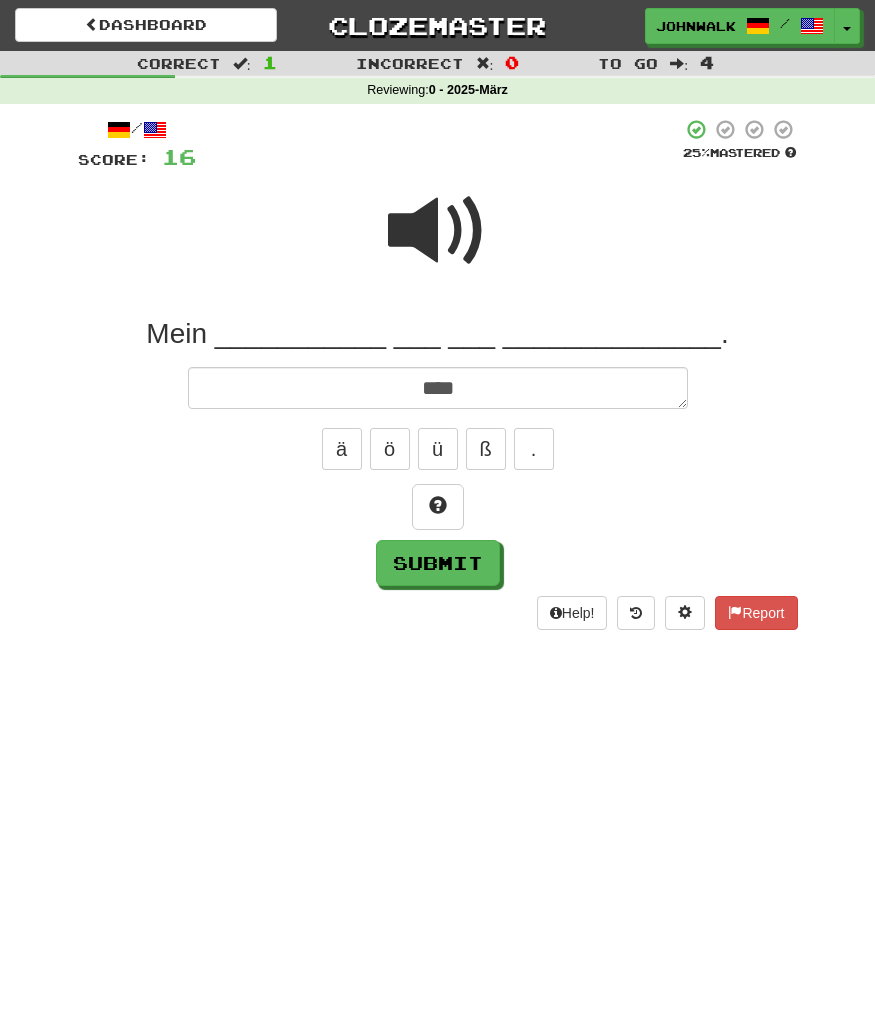 type on "*" 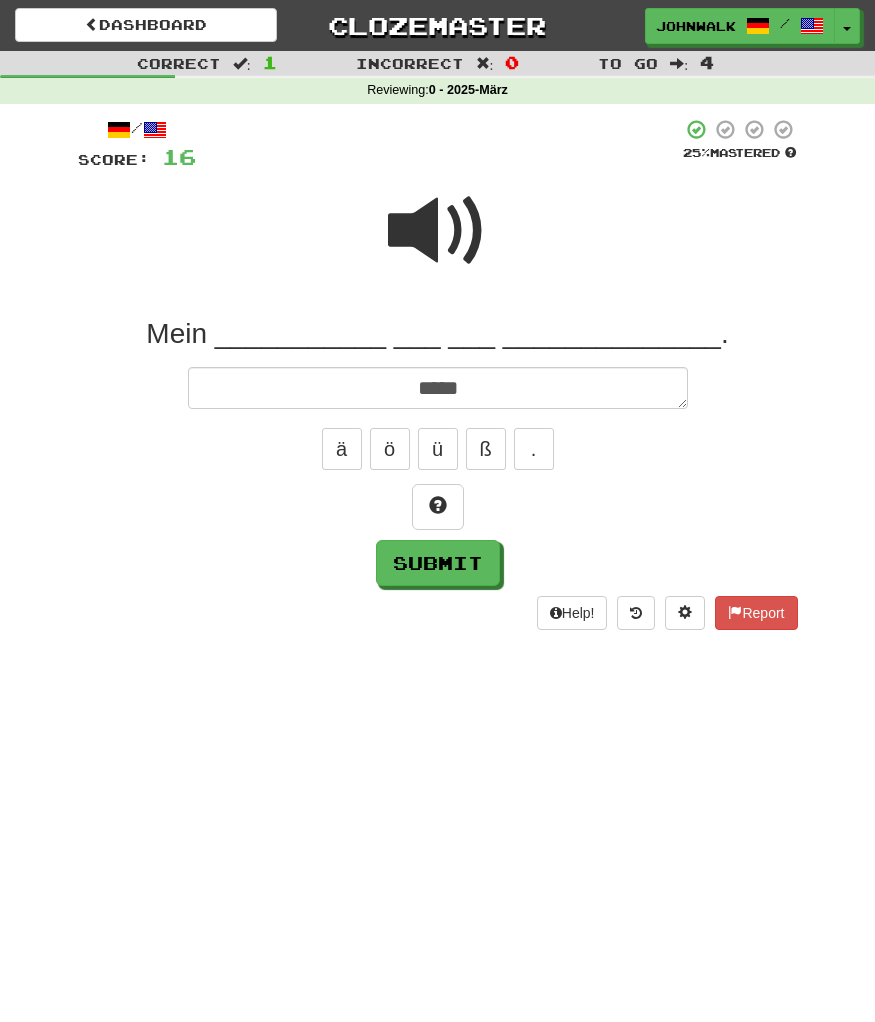 type on "*" 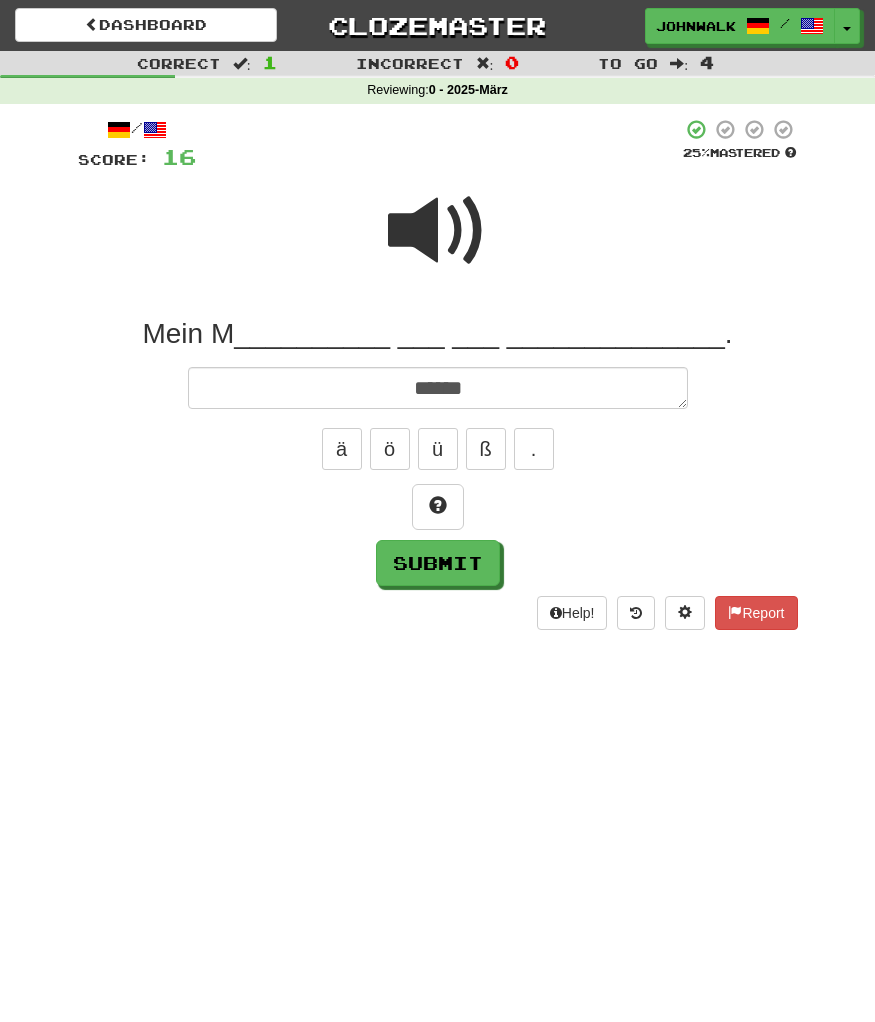 type on "*" 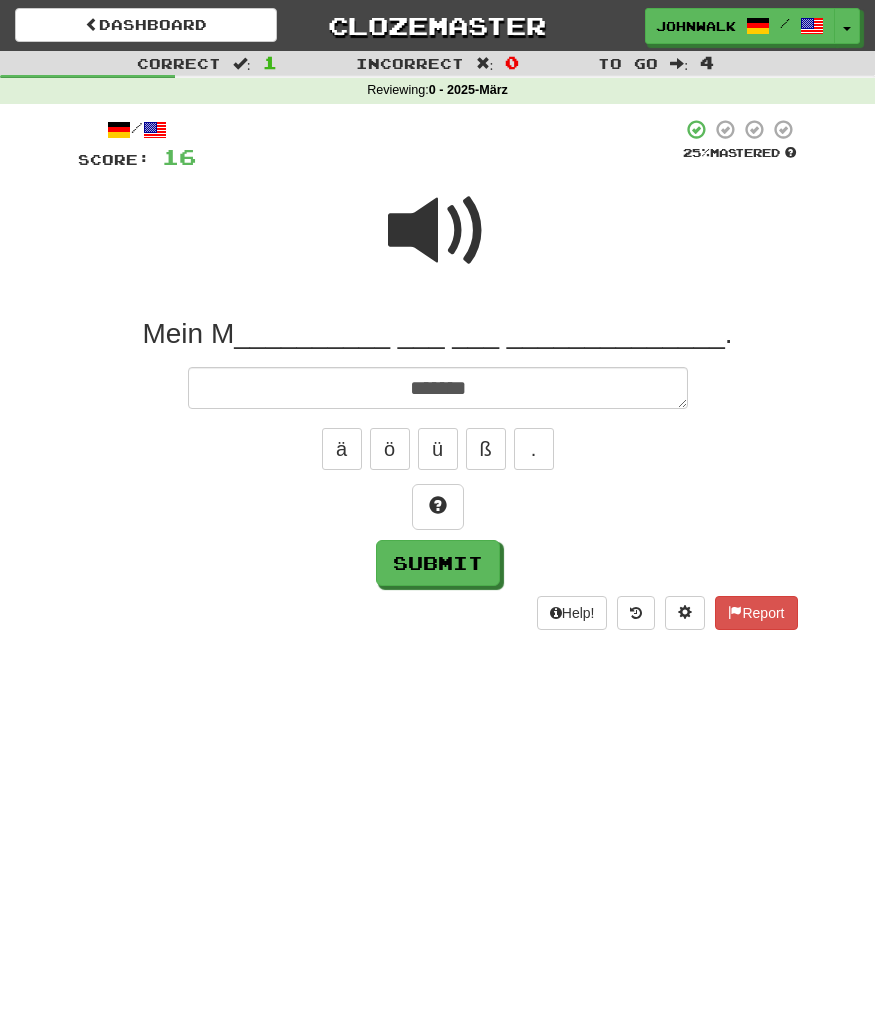 type on "*" 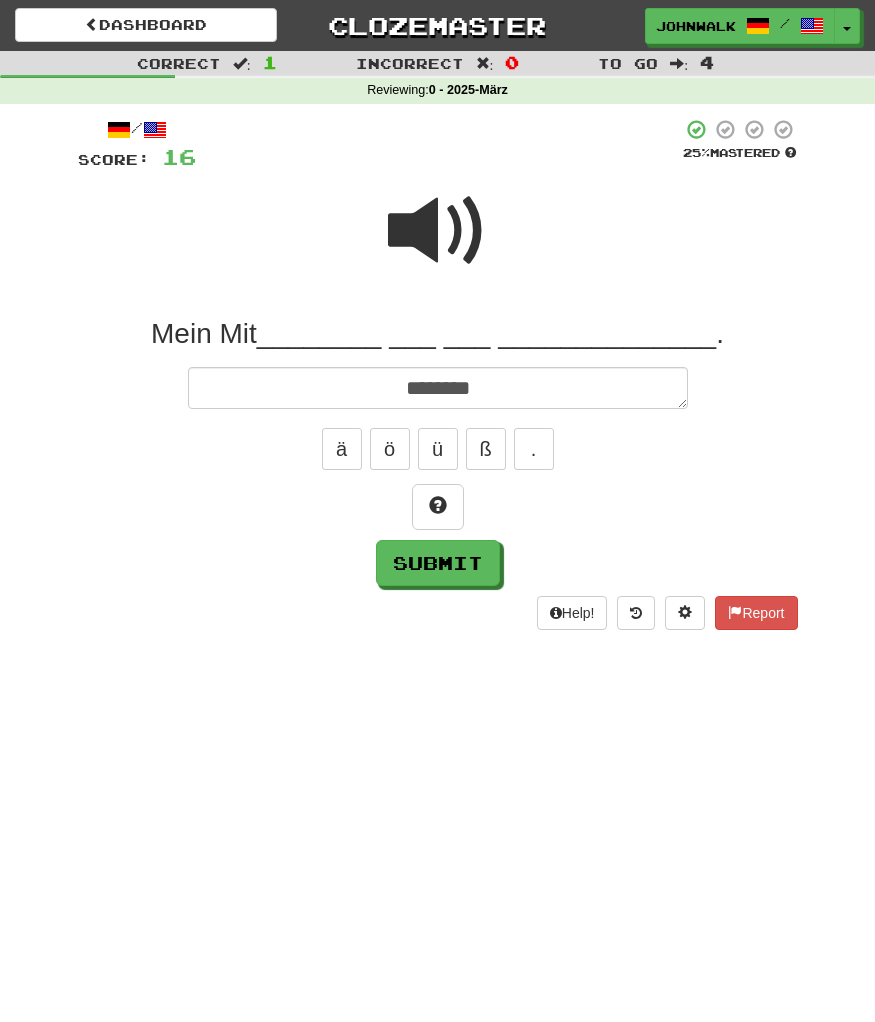type on "*" 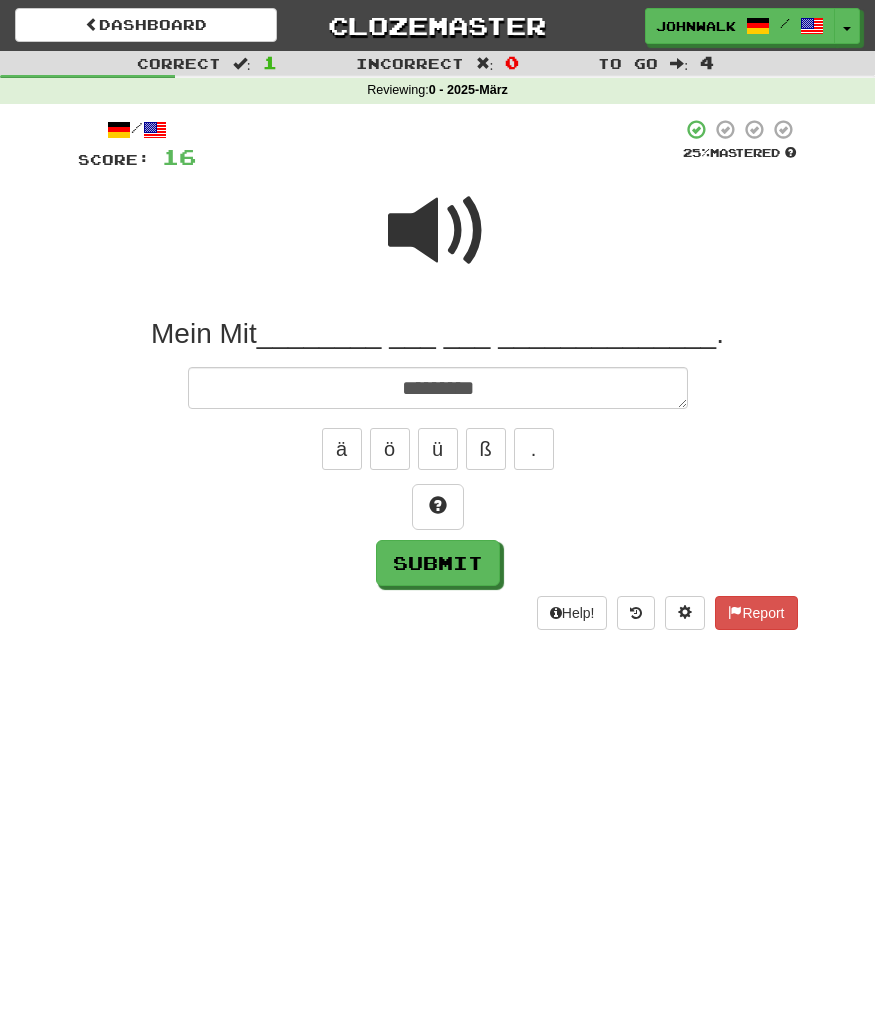 type on "*" 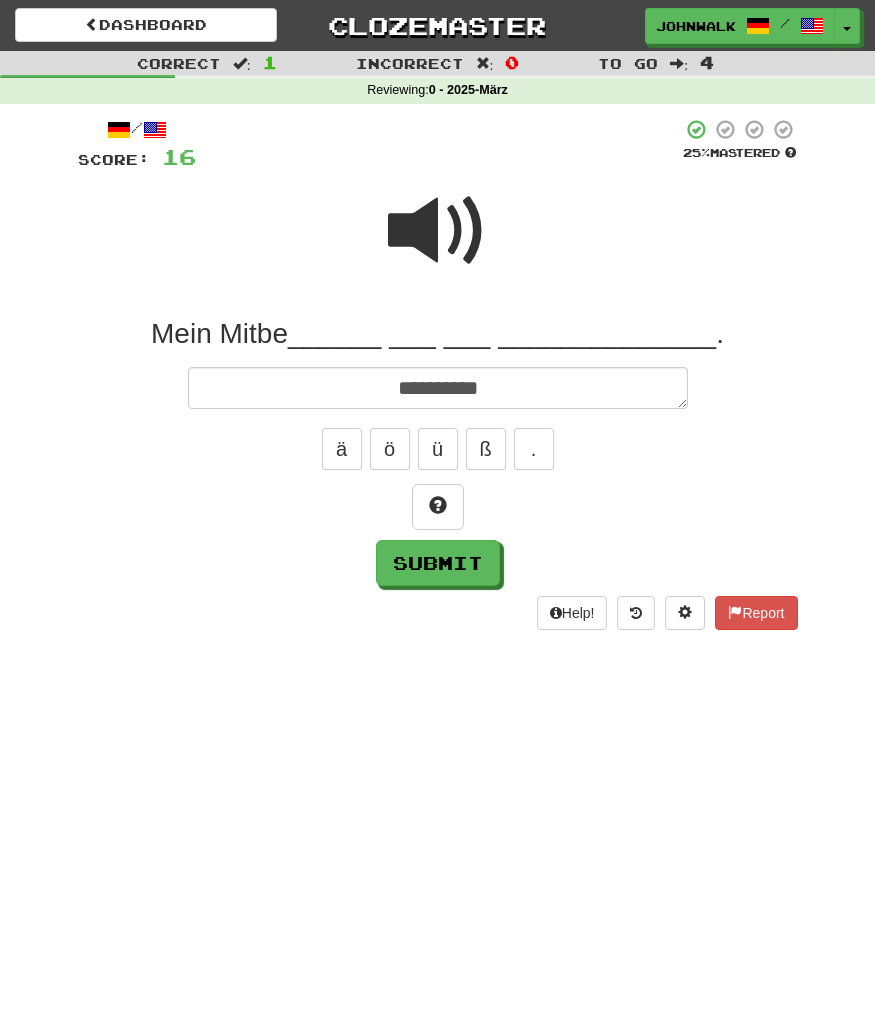 type on "*" 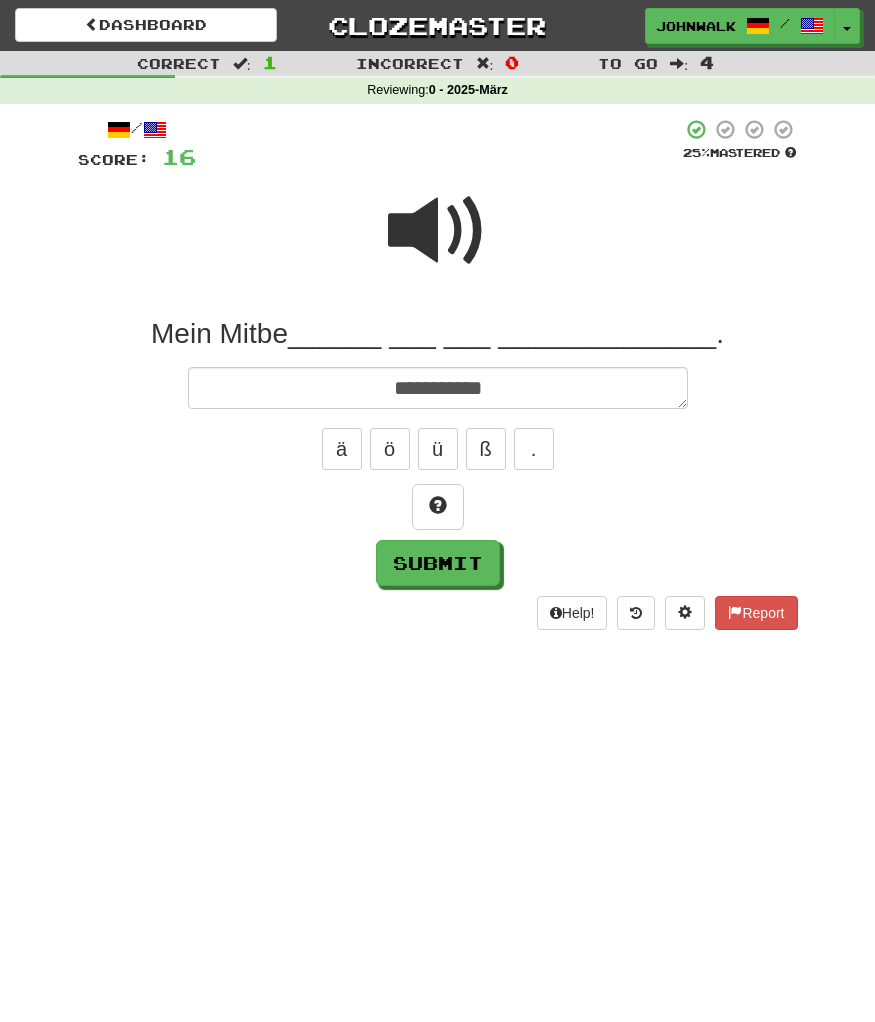 type on "*" 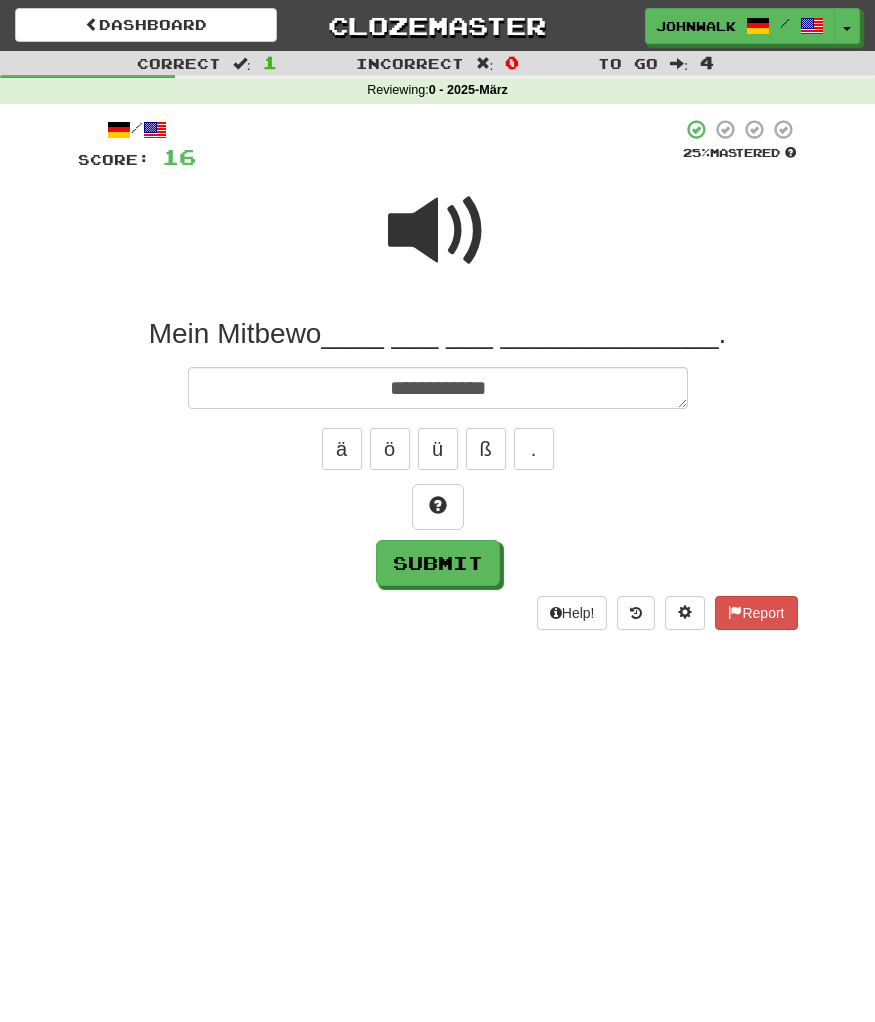 type on "*" 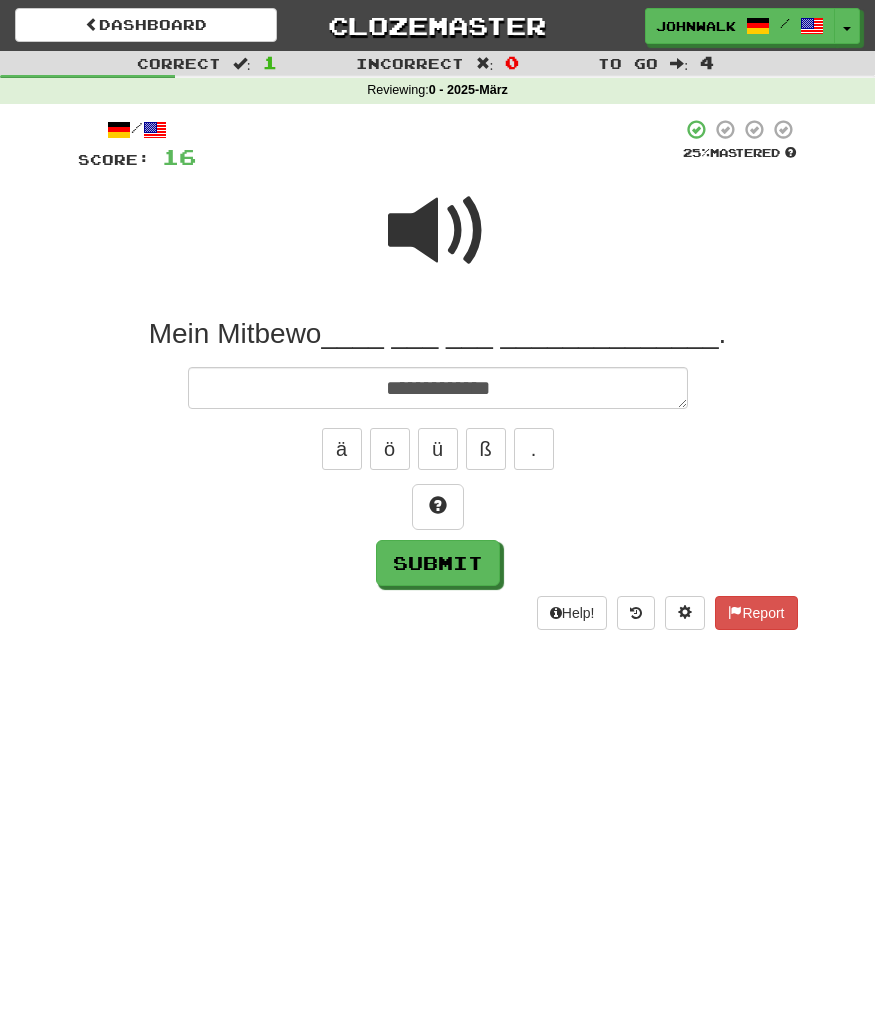 type on "*" 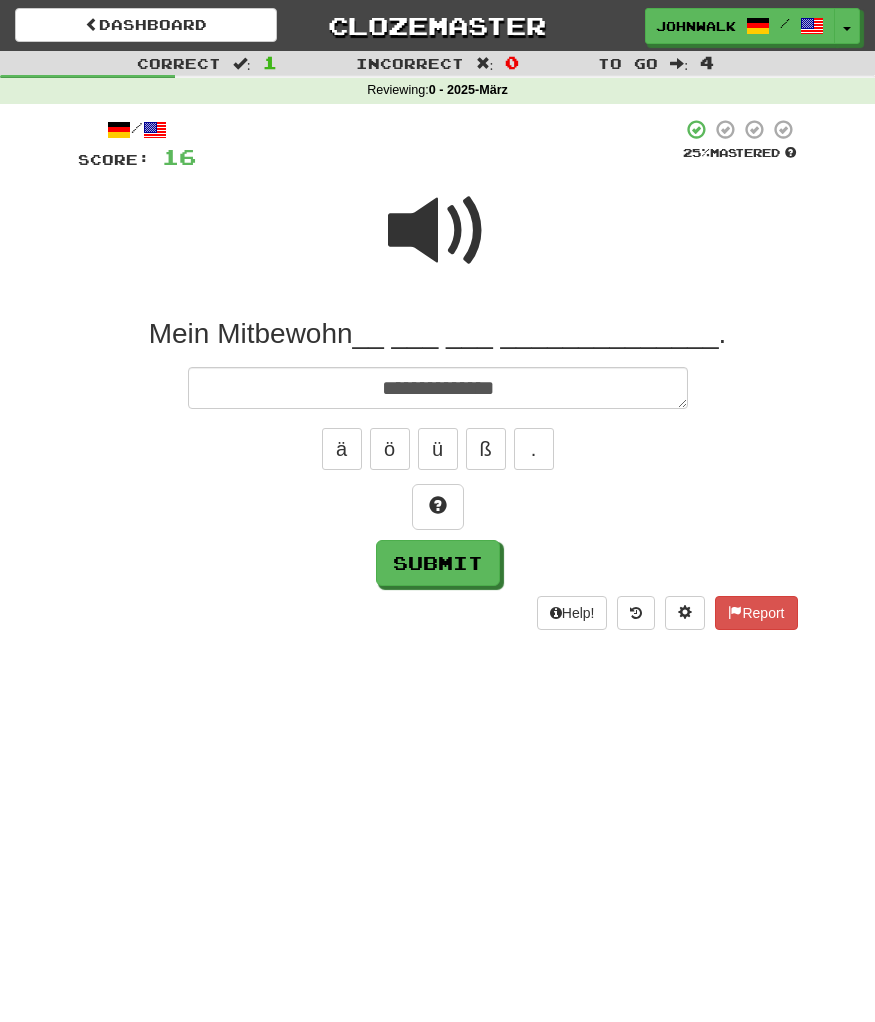 type on "*" 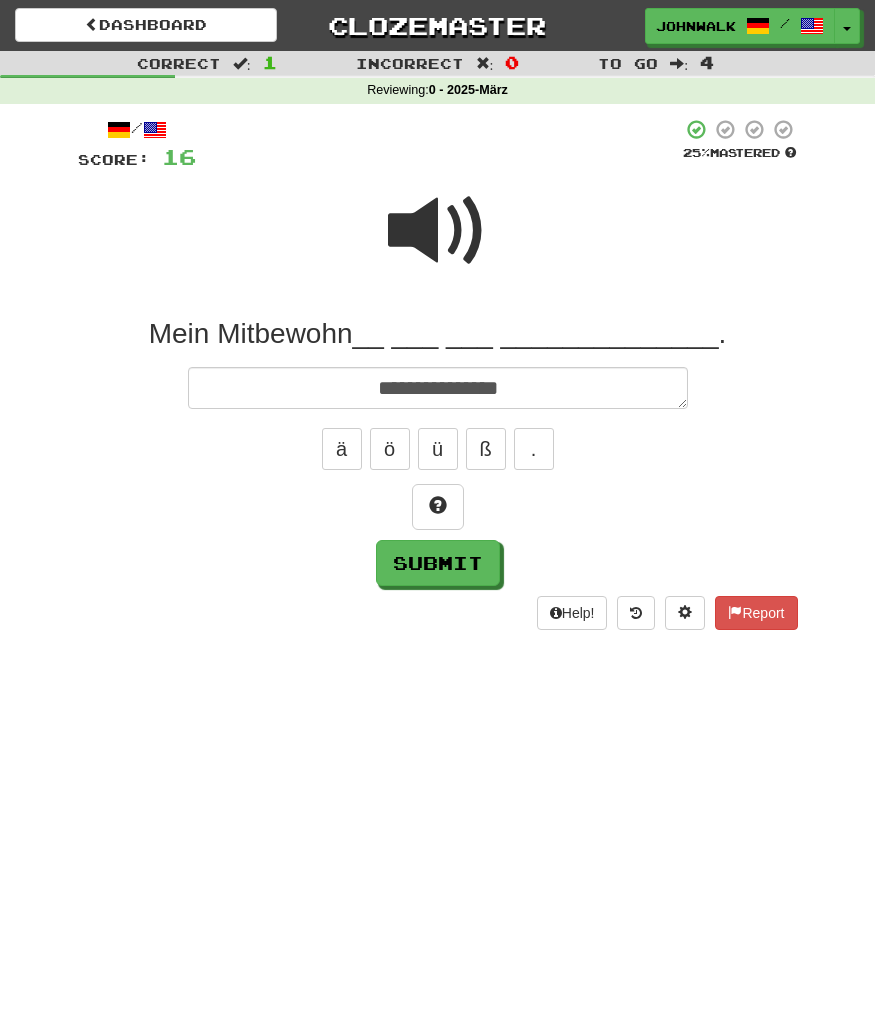 type on "*" 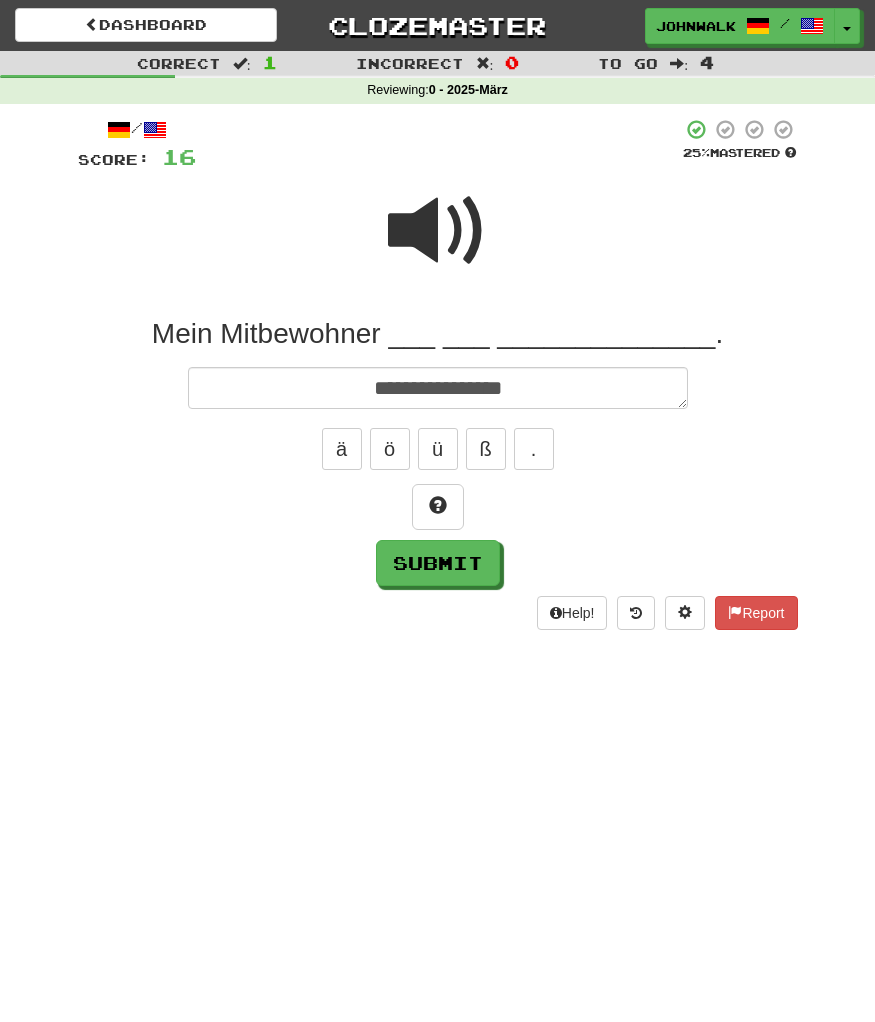 type on "*" 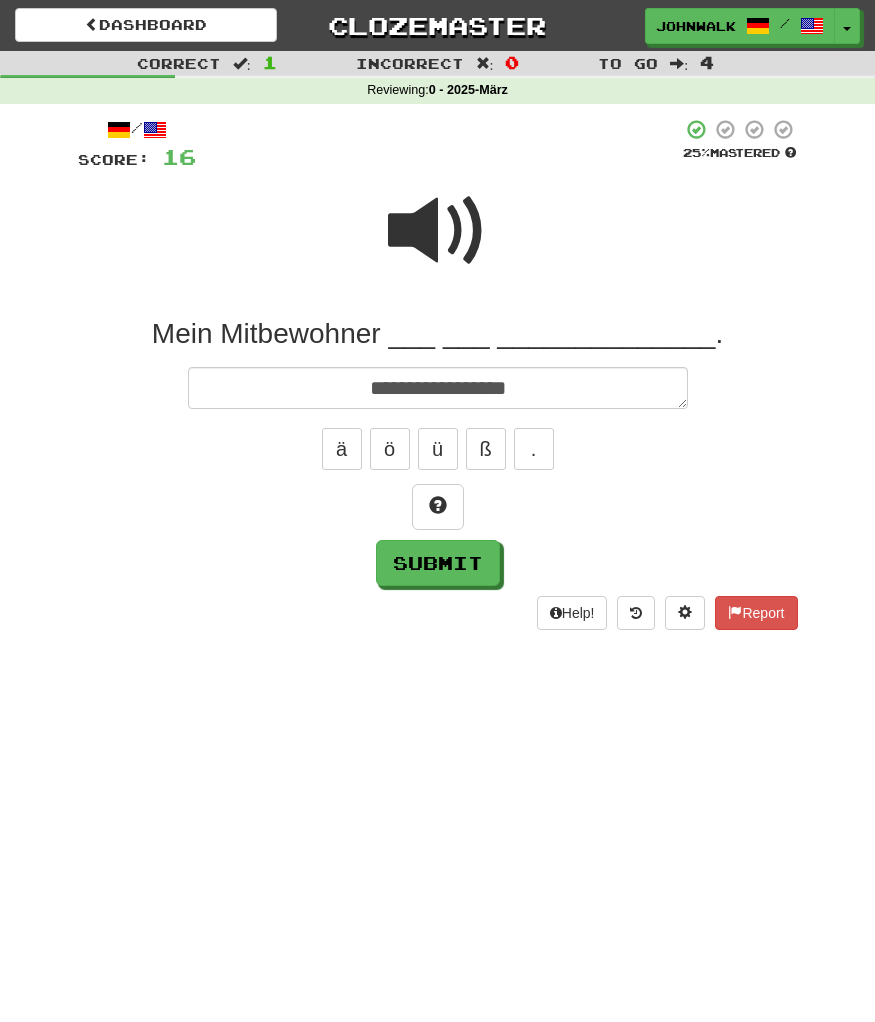 type on "*" 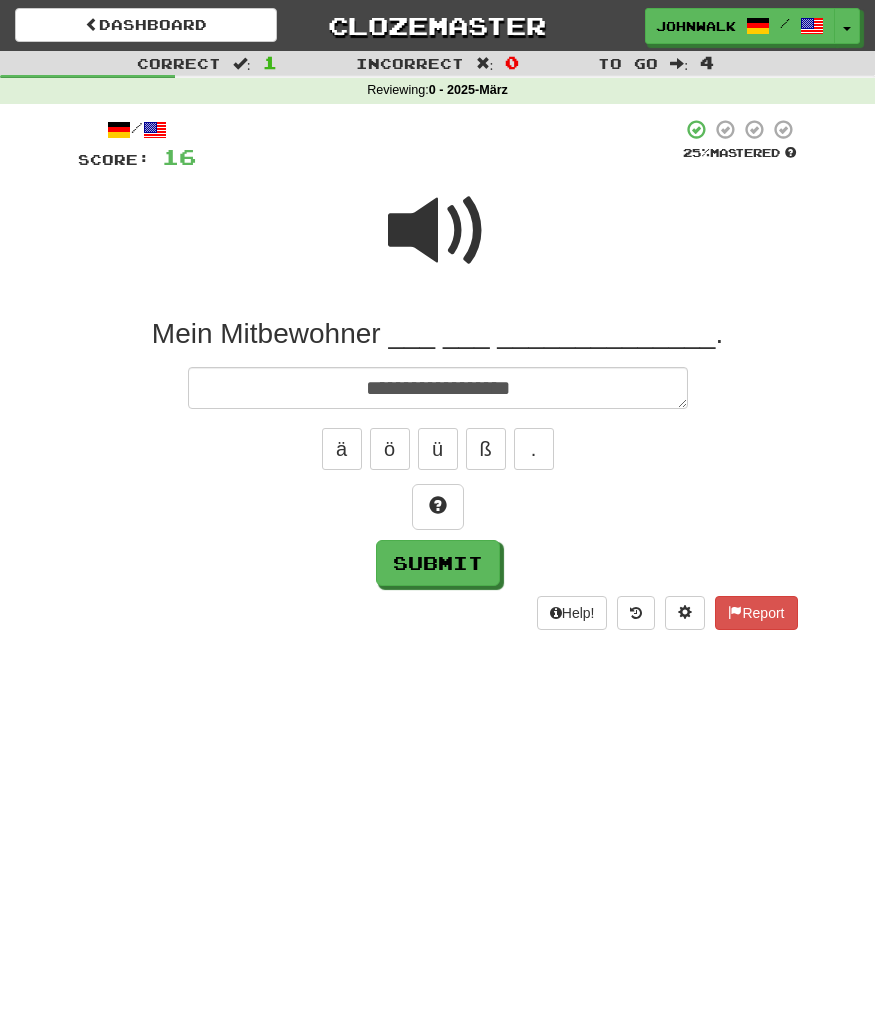 type on "*" 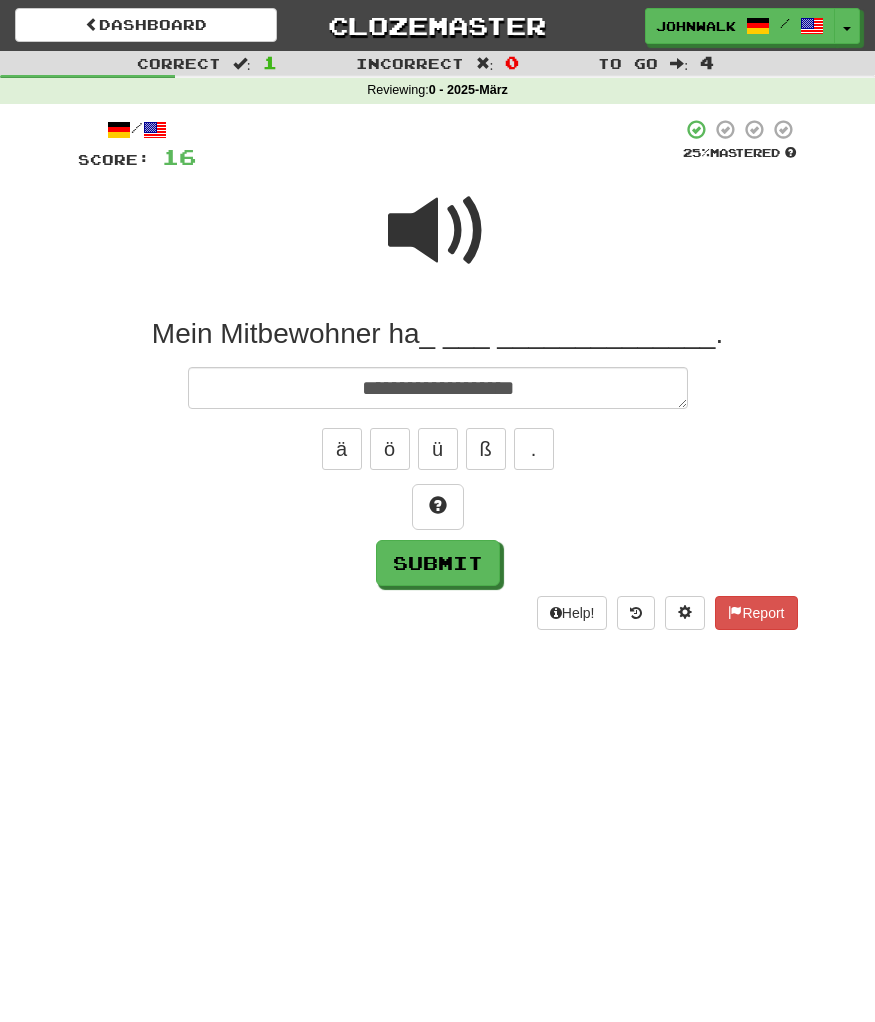 type on "*" 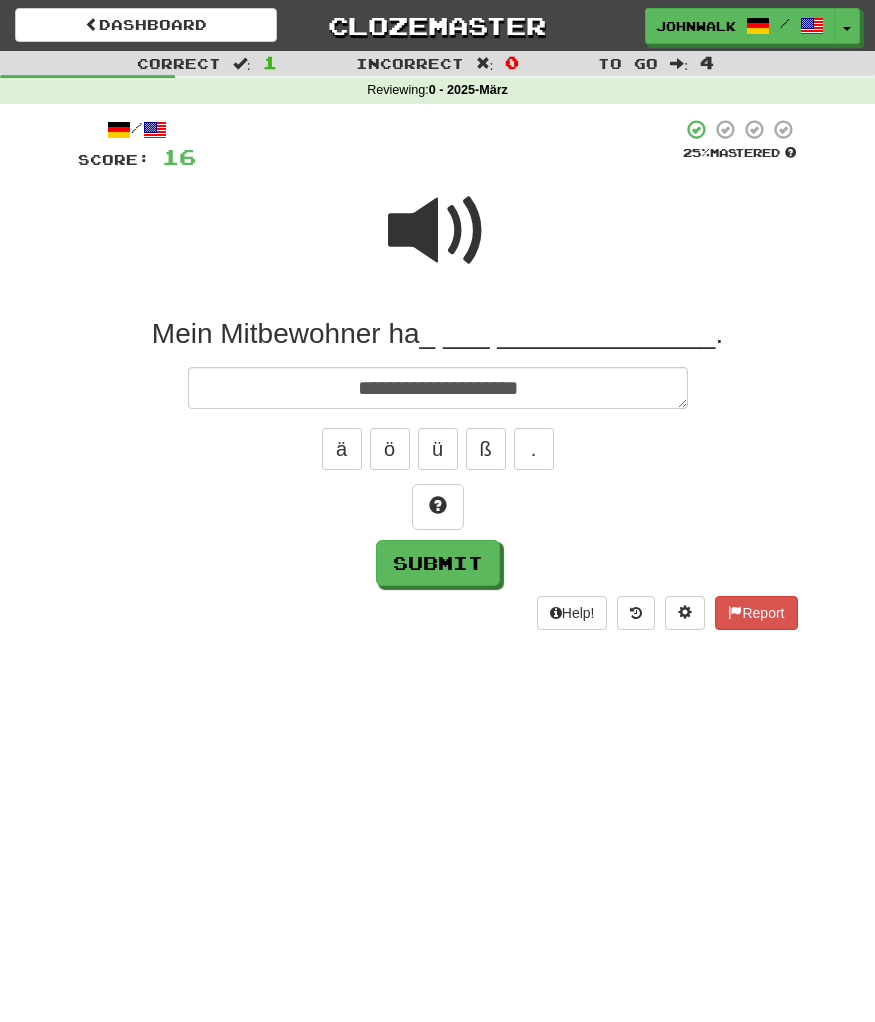 type on "*" 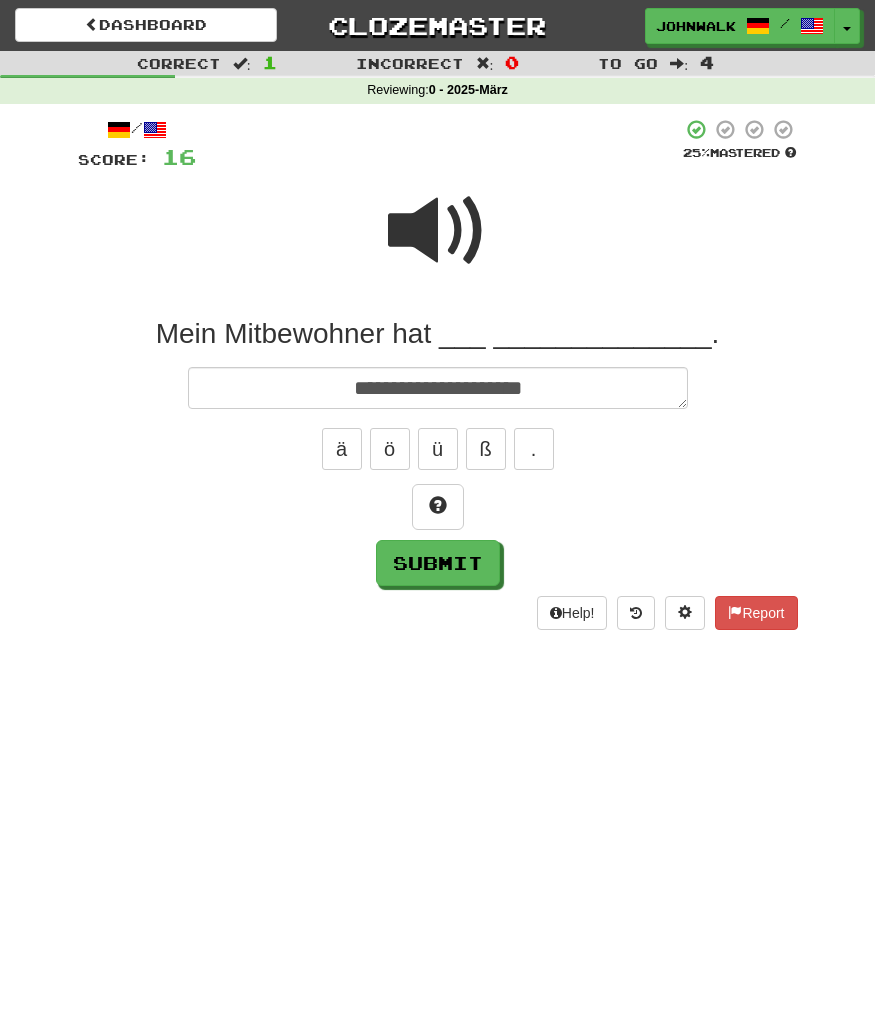 type on "*" 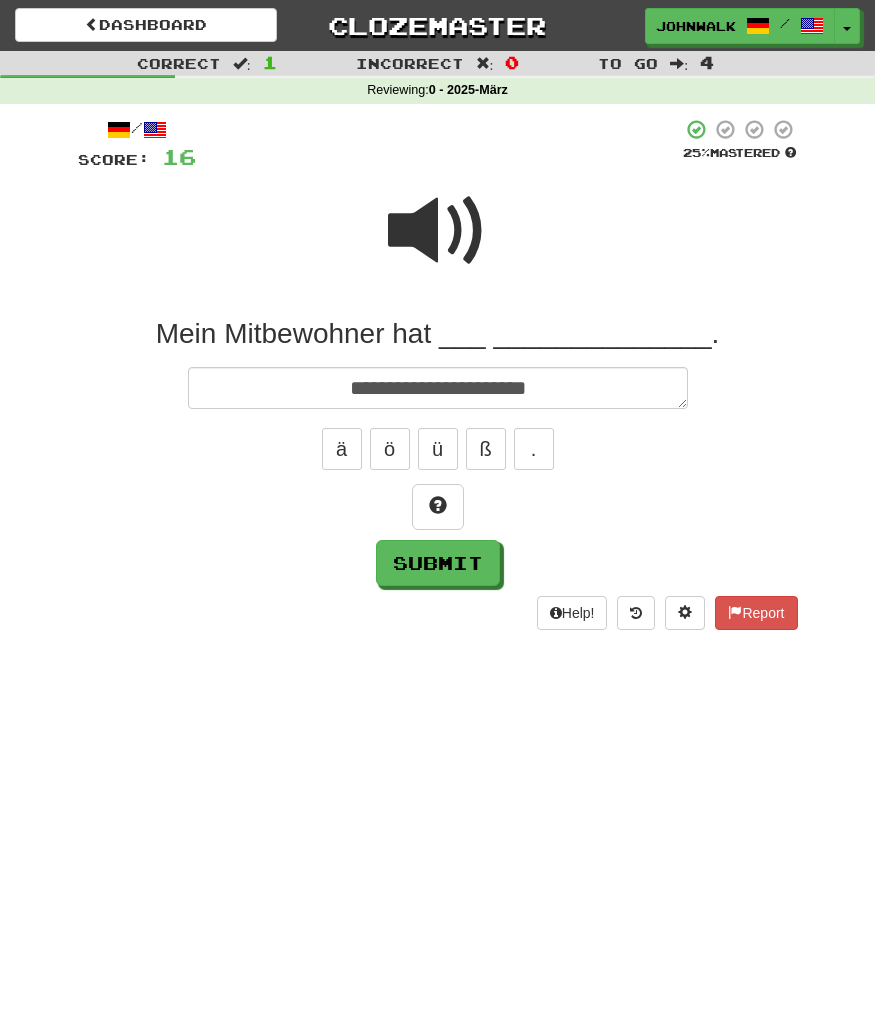 type on "*" 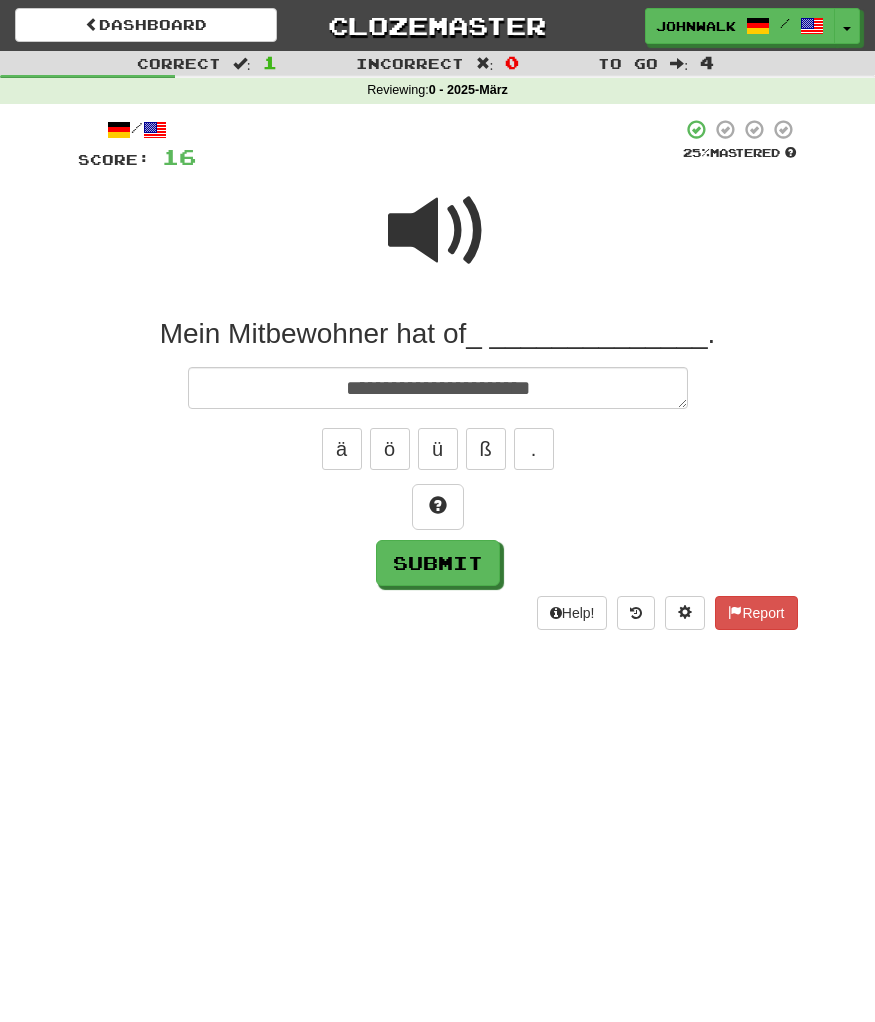 type on "*" 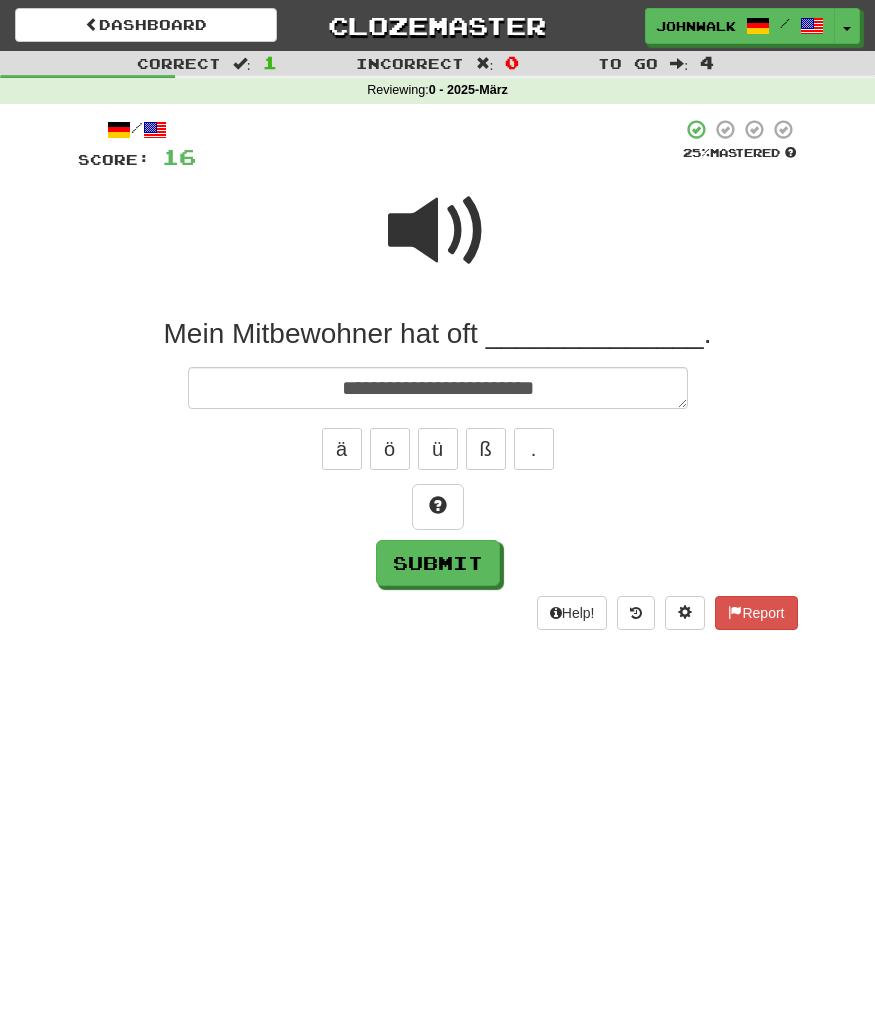type on "*" 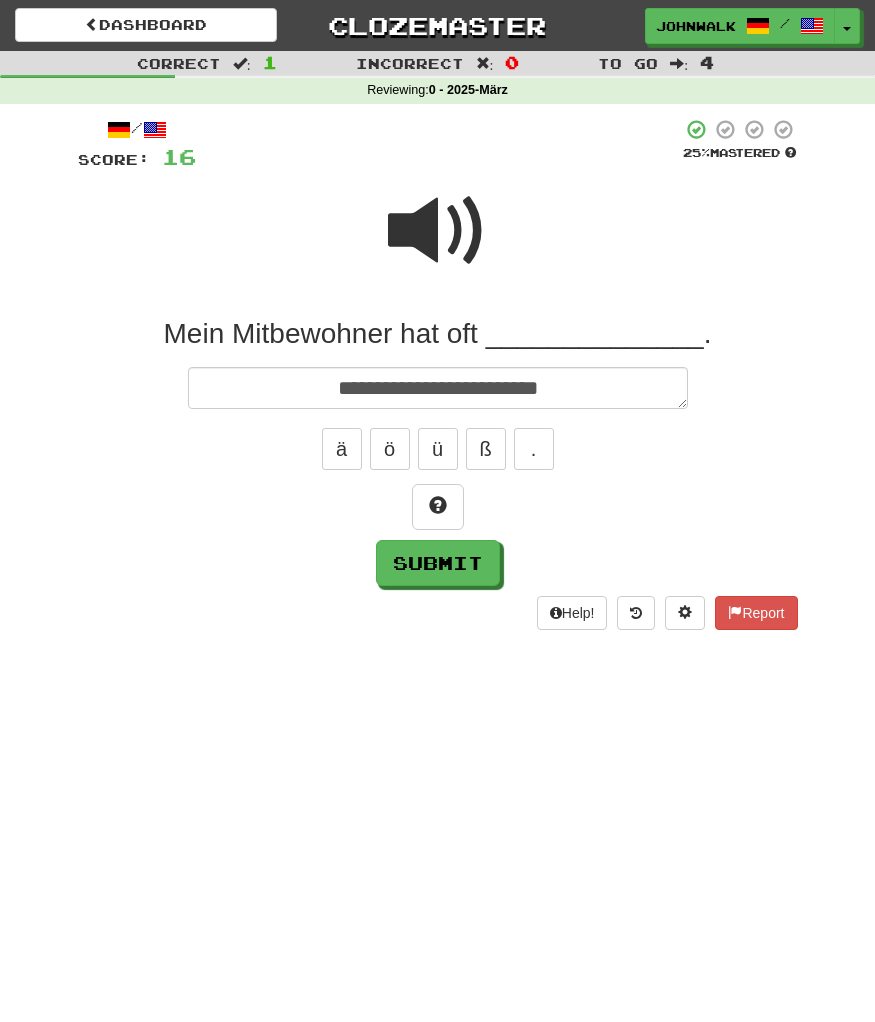 type on "*" 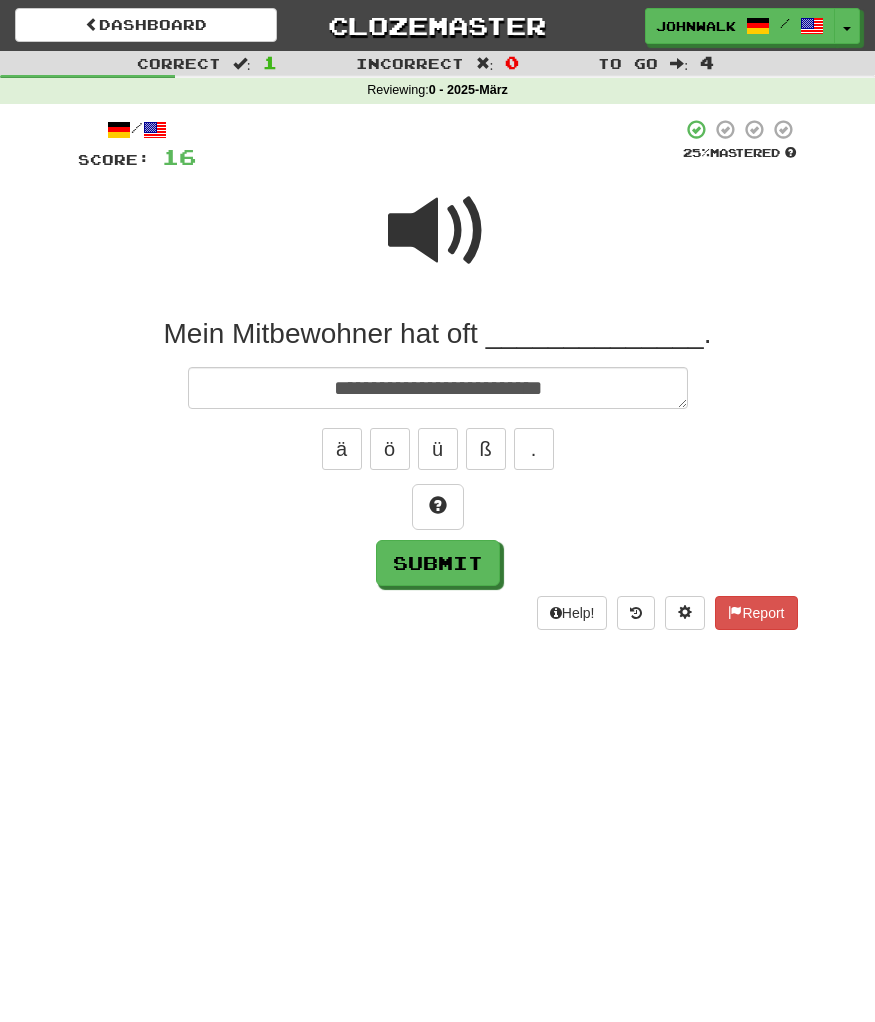 type on "*" 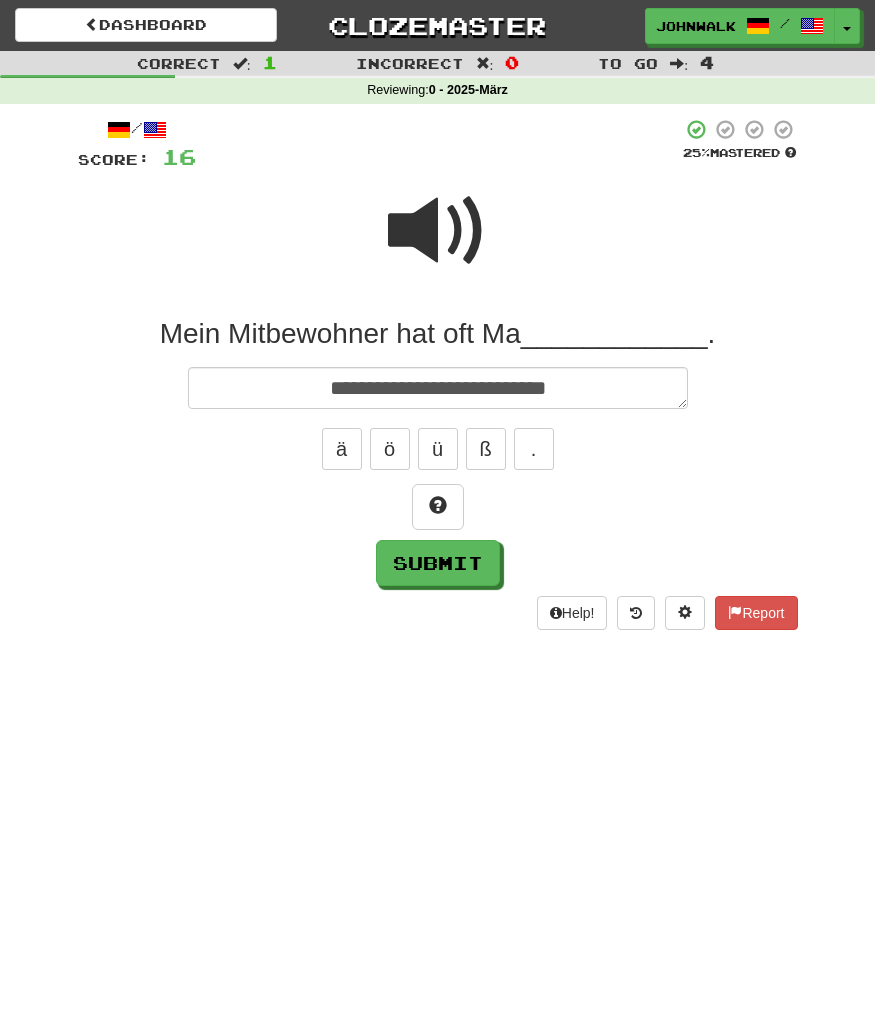 type on "*" 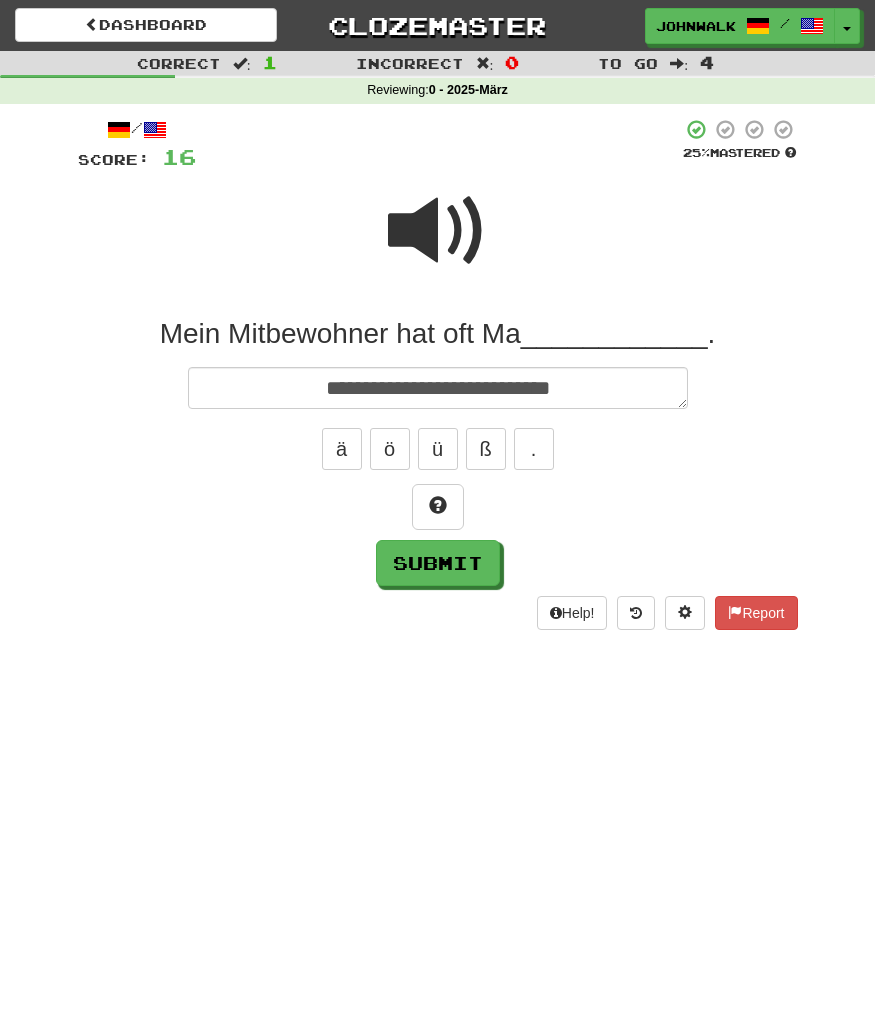 type on "*" 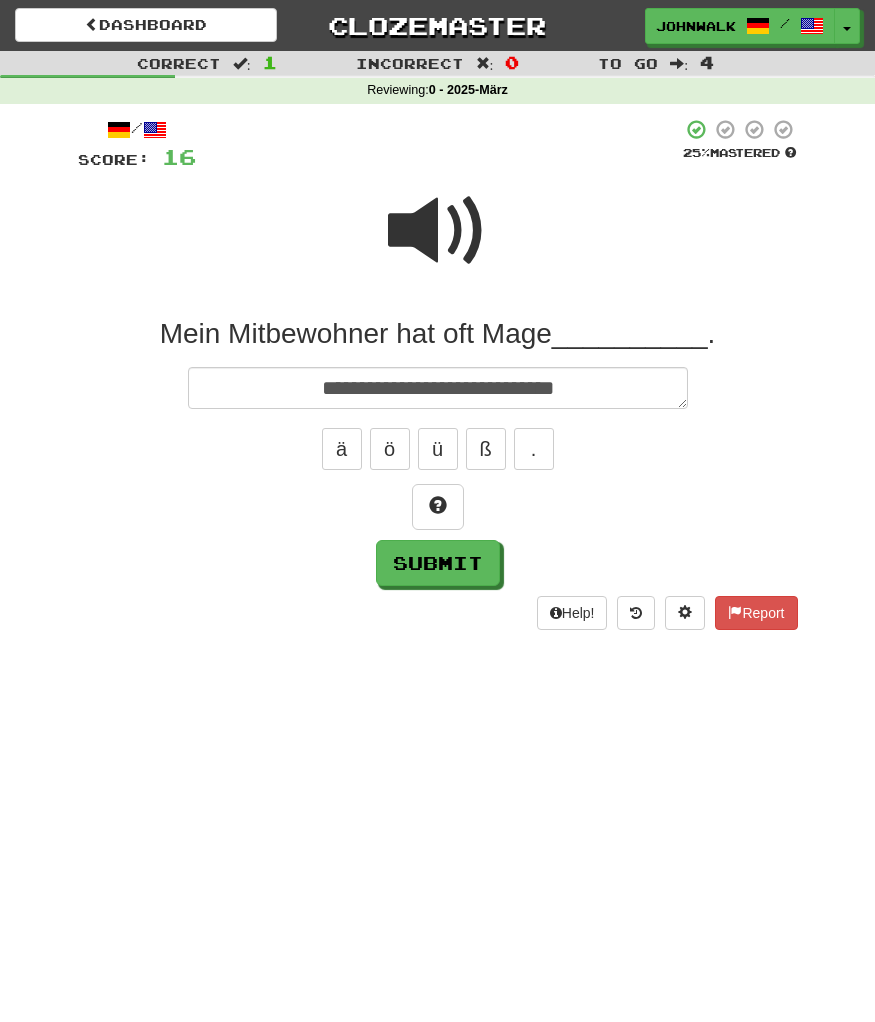type on "*" 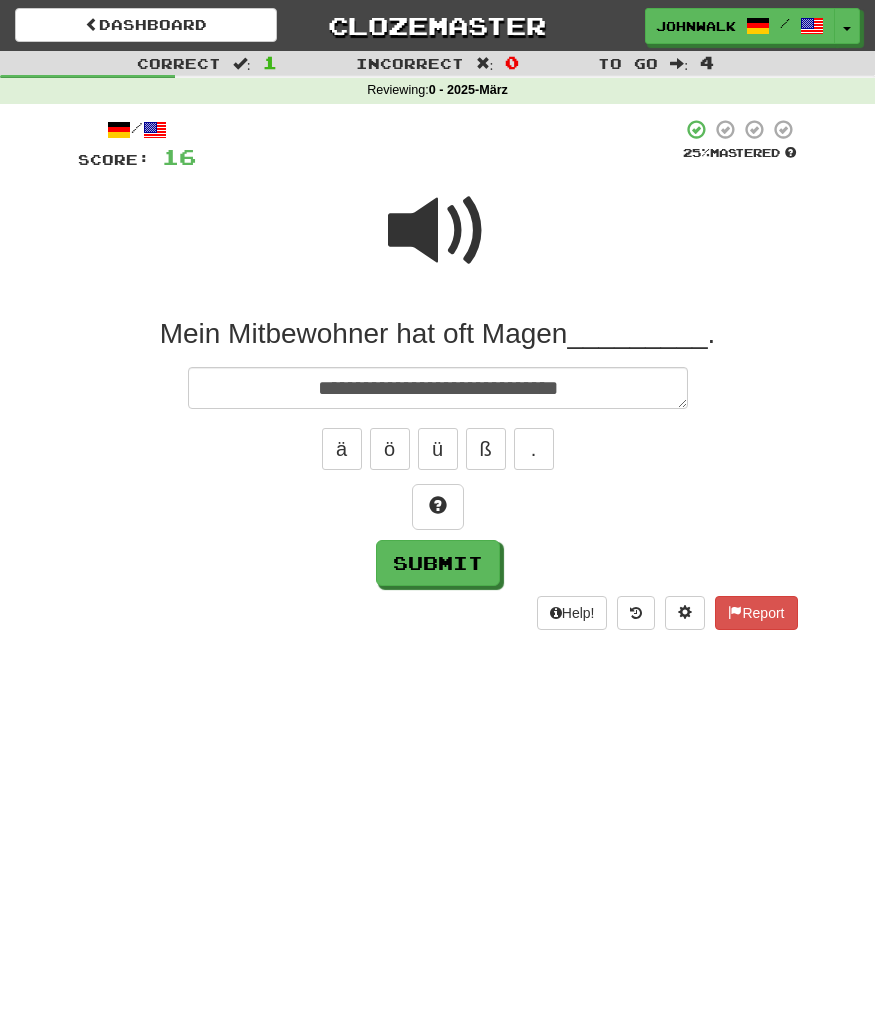 type on "*" 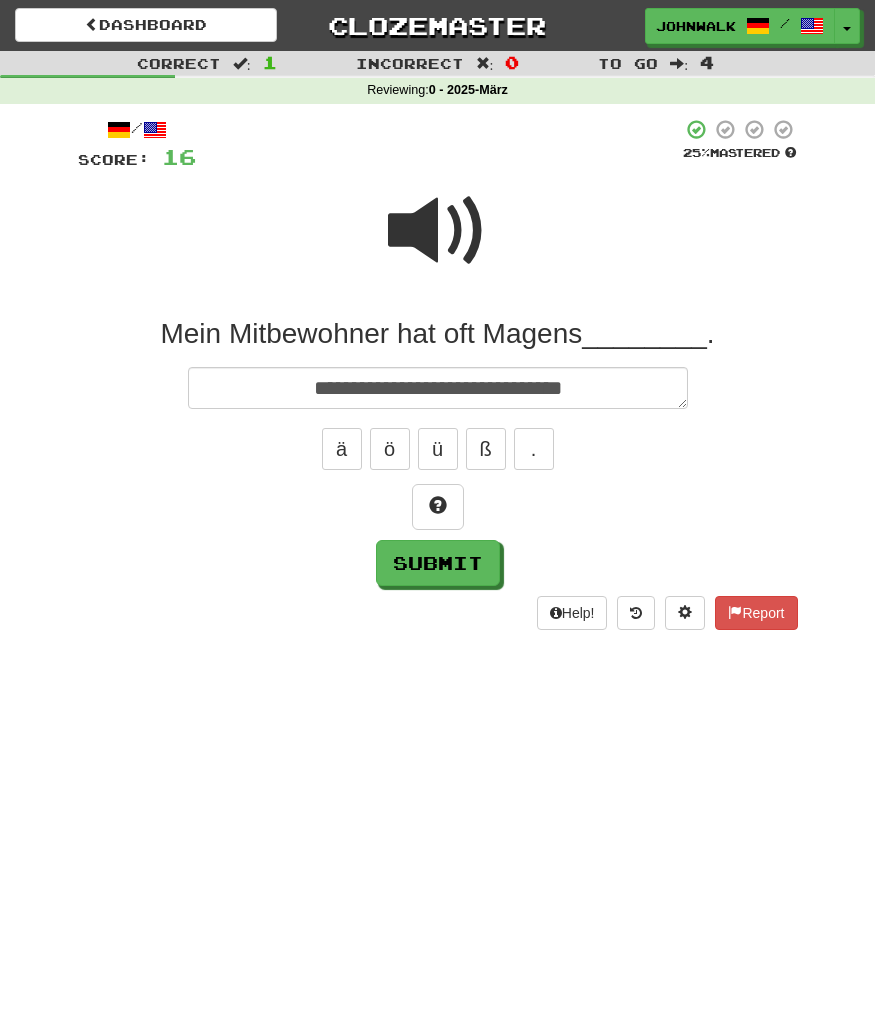 type on "*" 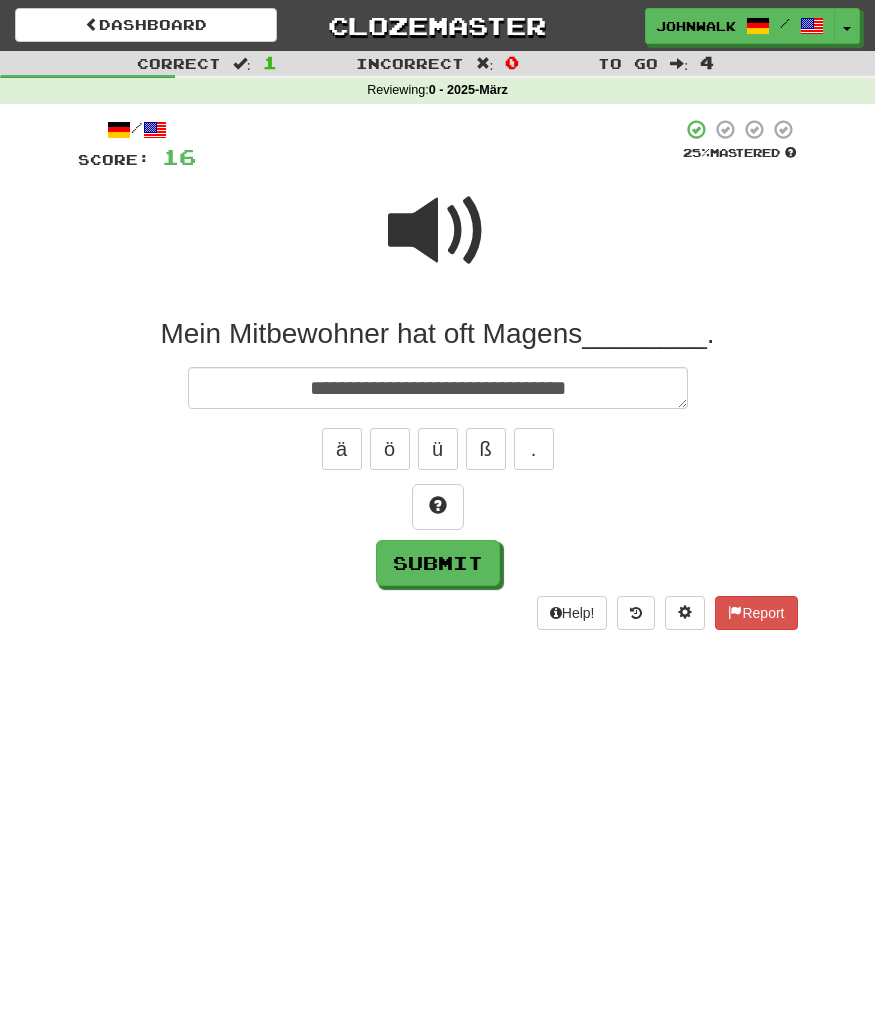 type on "*" 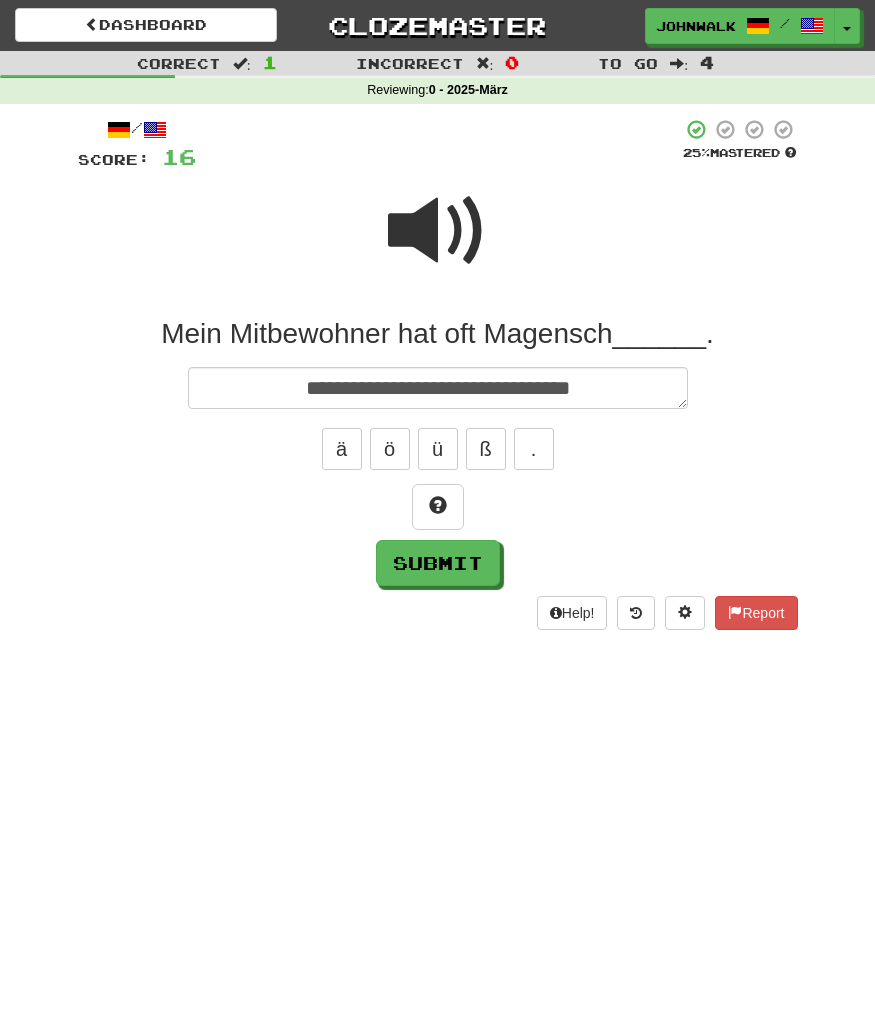 type on "*" 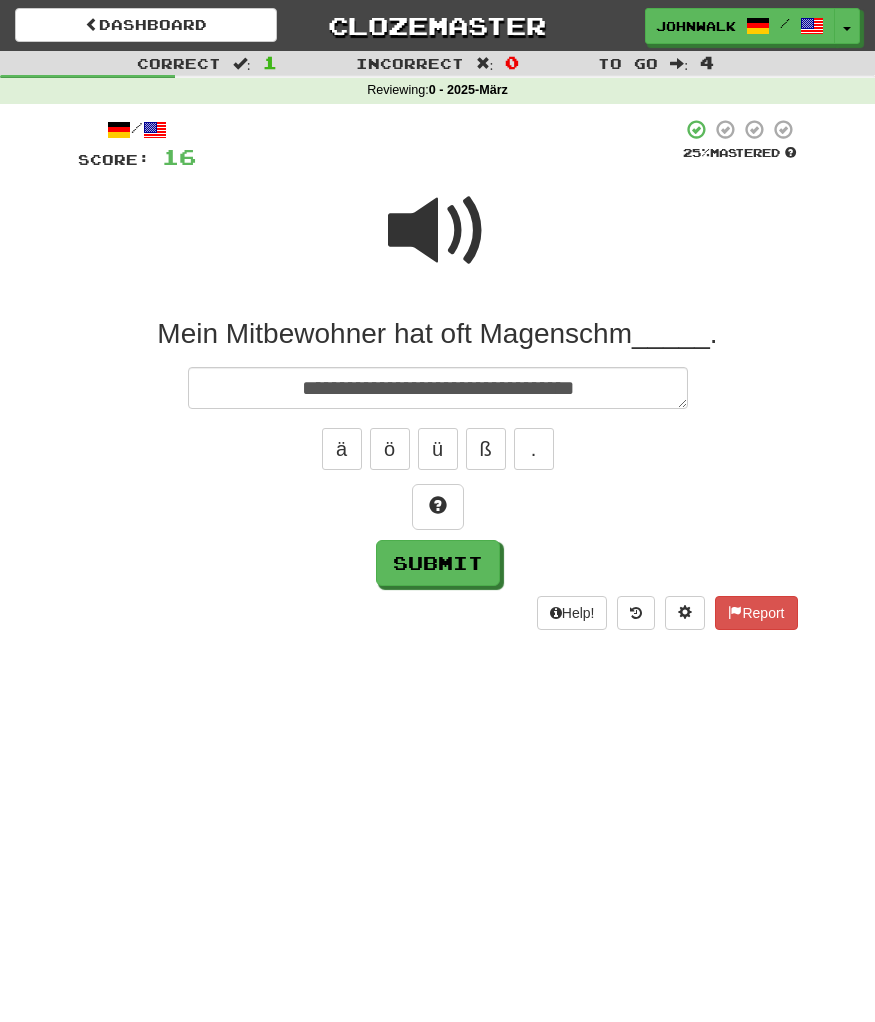 type on "*" 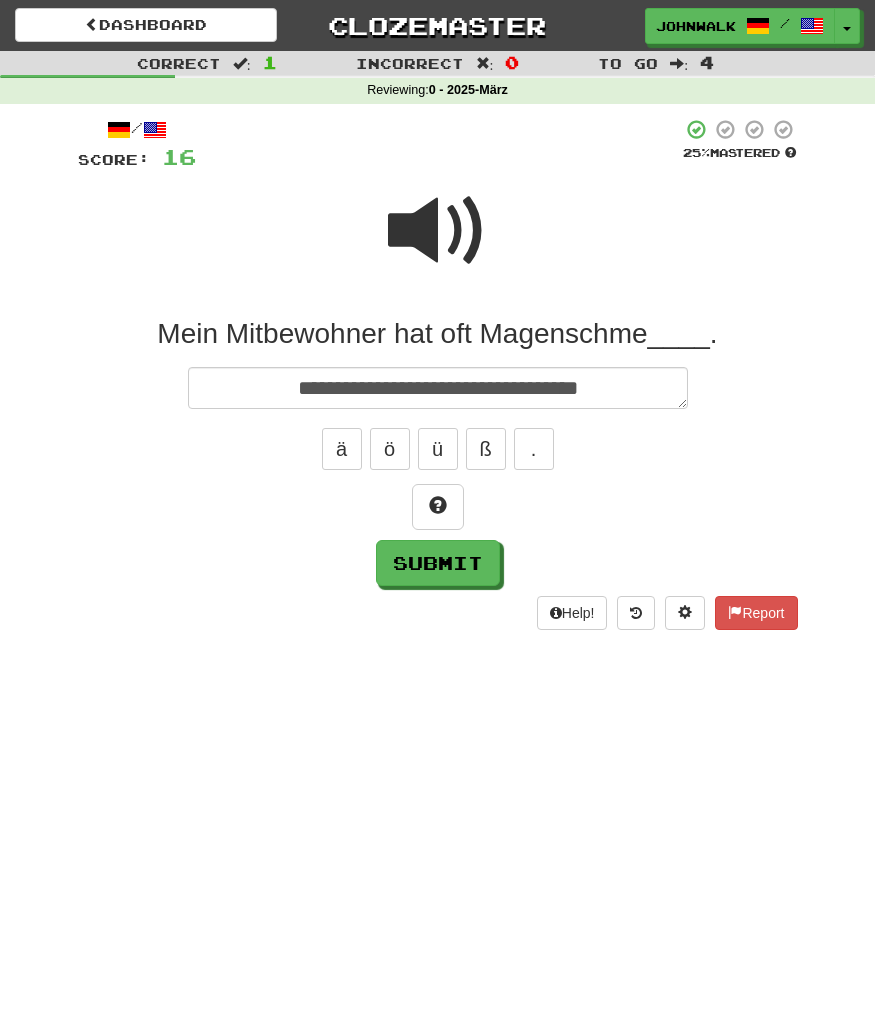 type on "*" 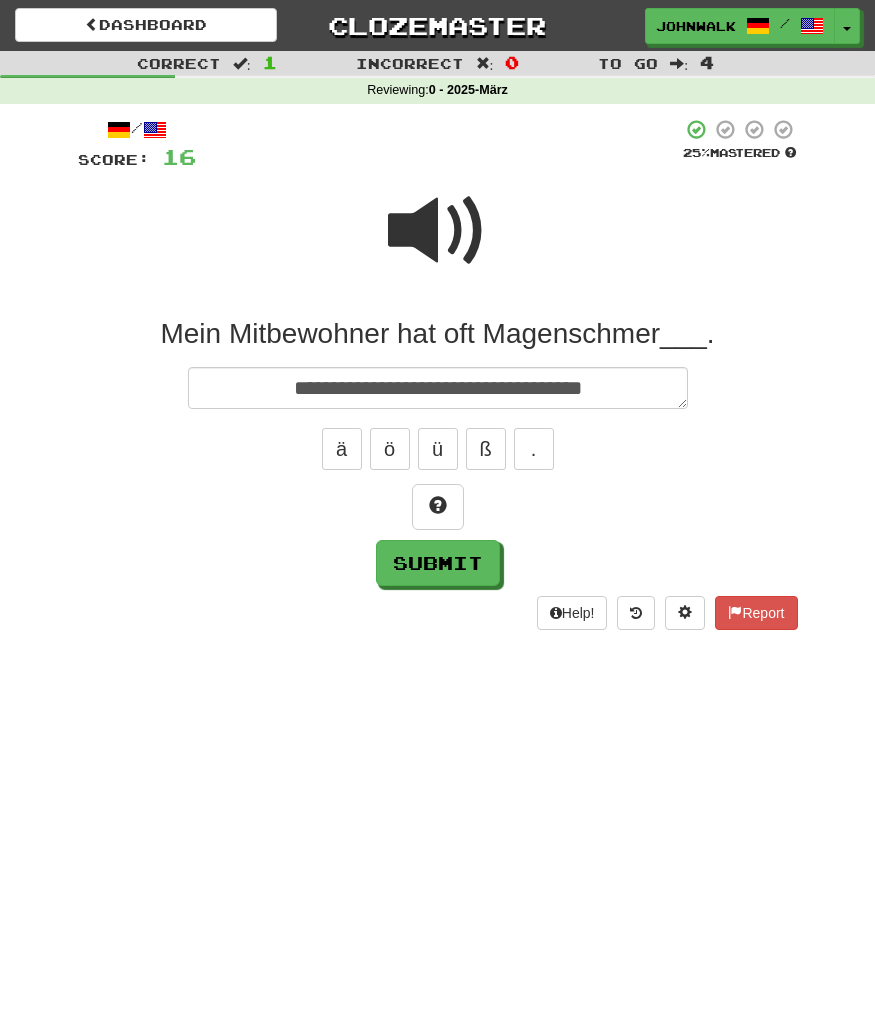 type on "*" 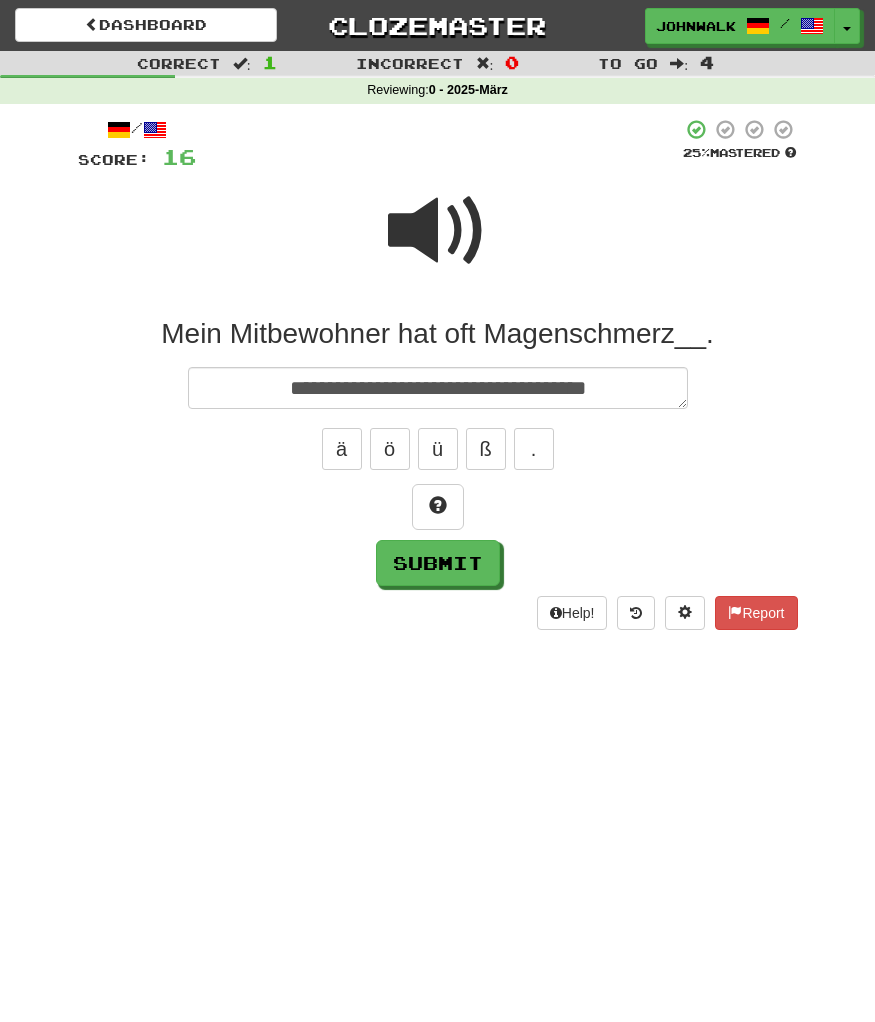 type on "*" 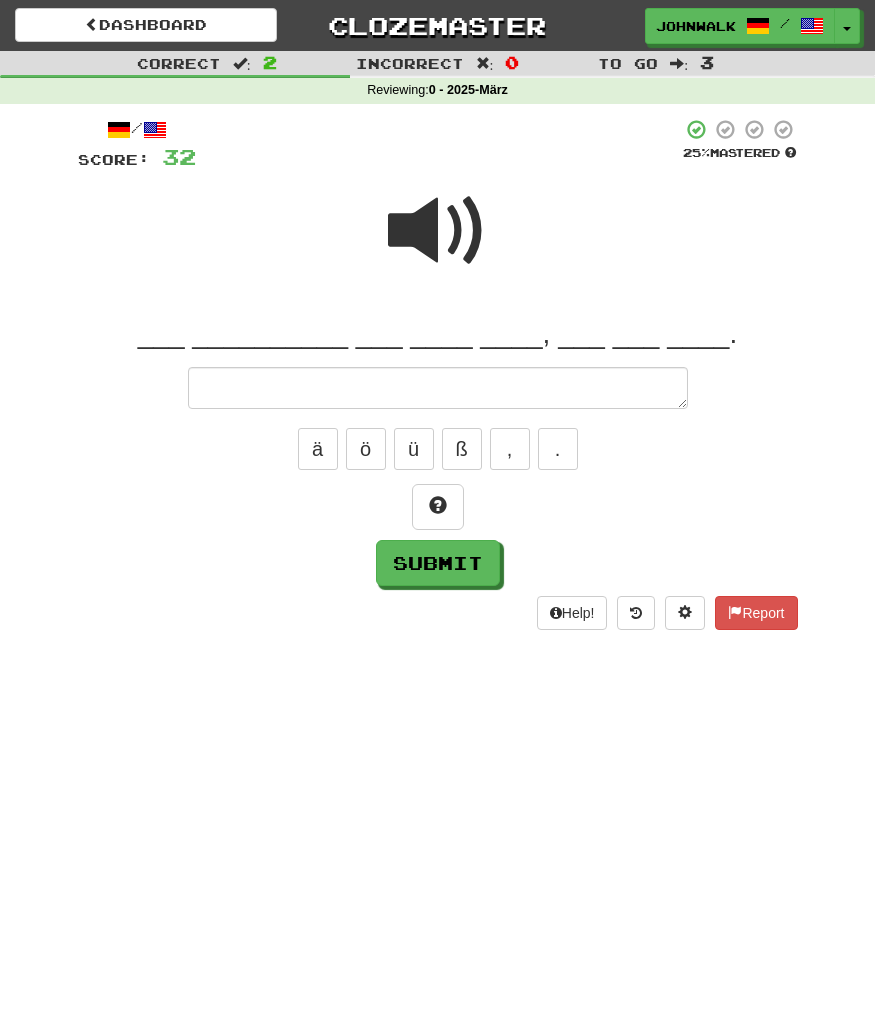 type on "*" 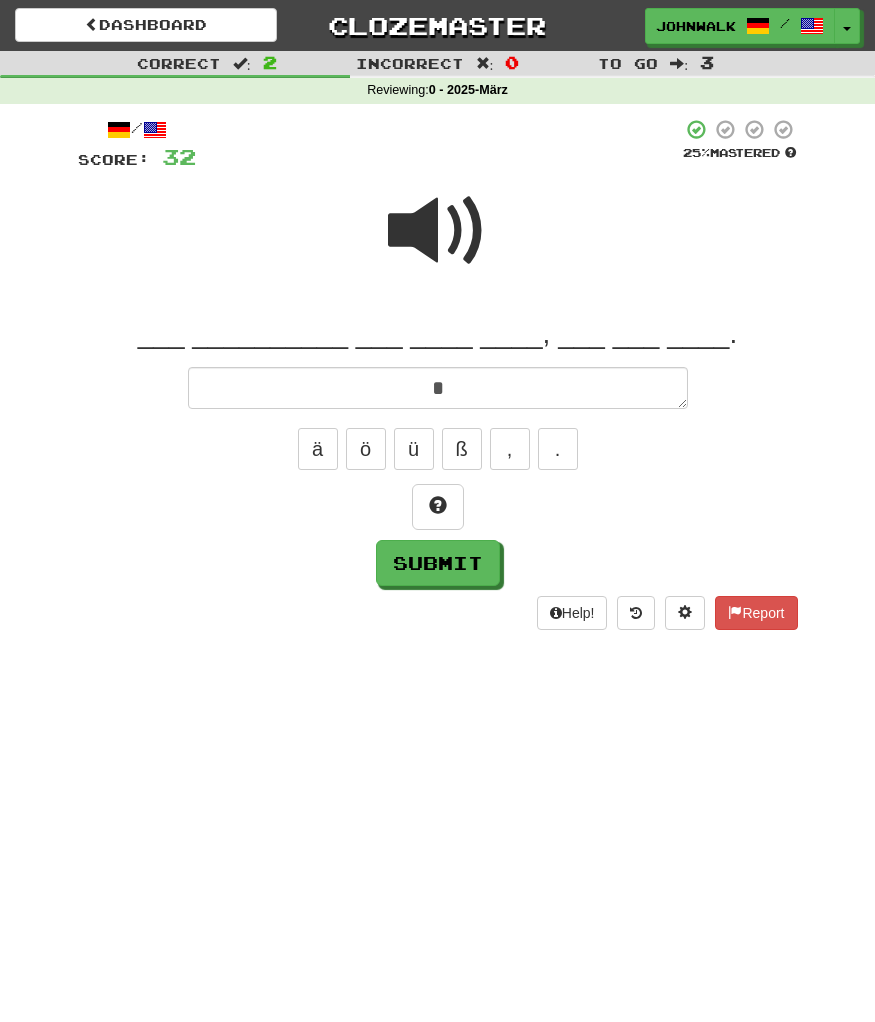 type 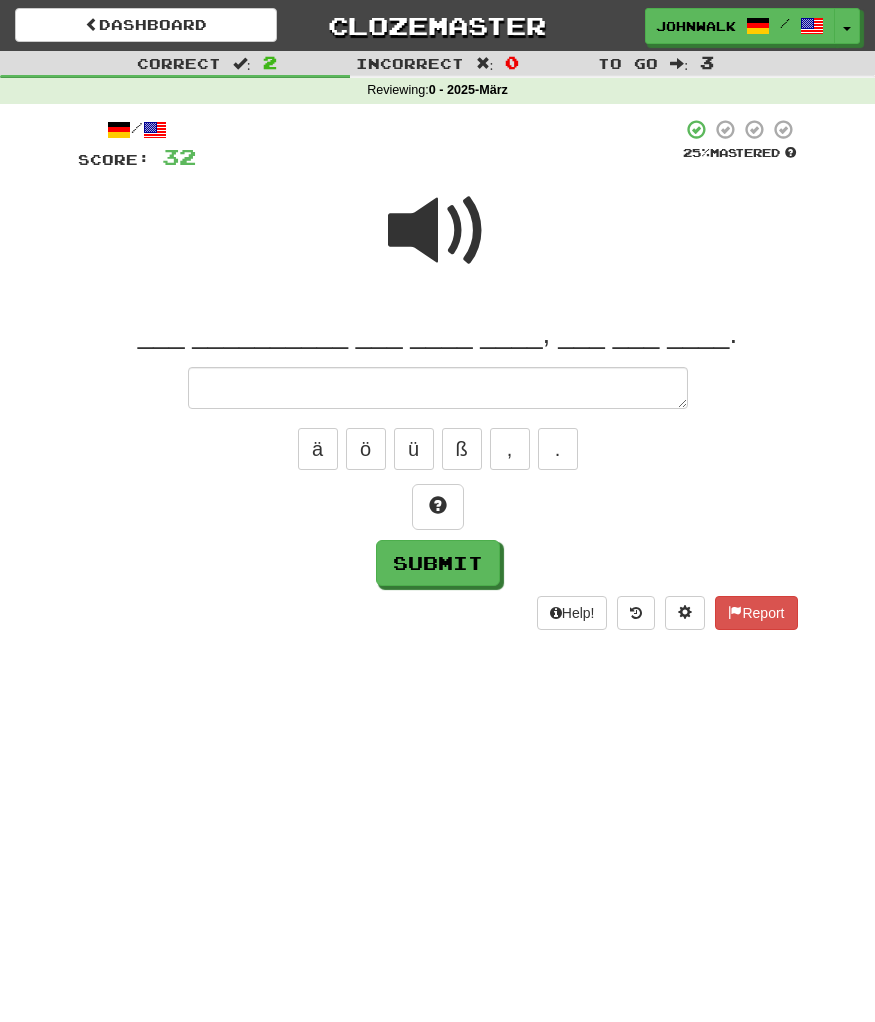 type on "*" 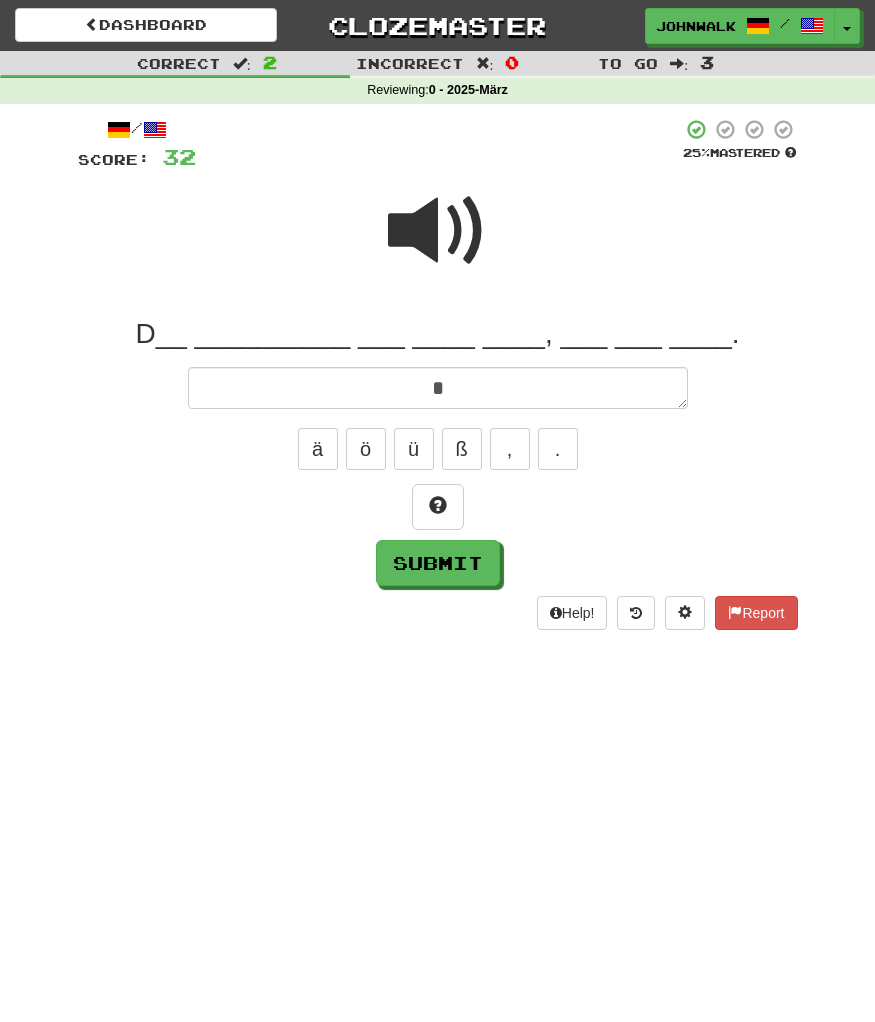 type on "*" 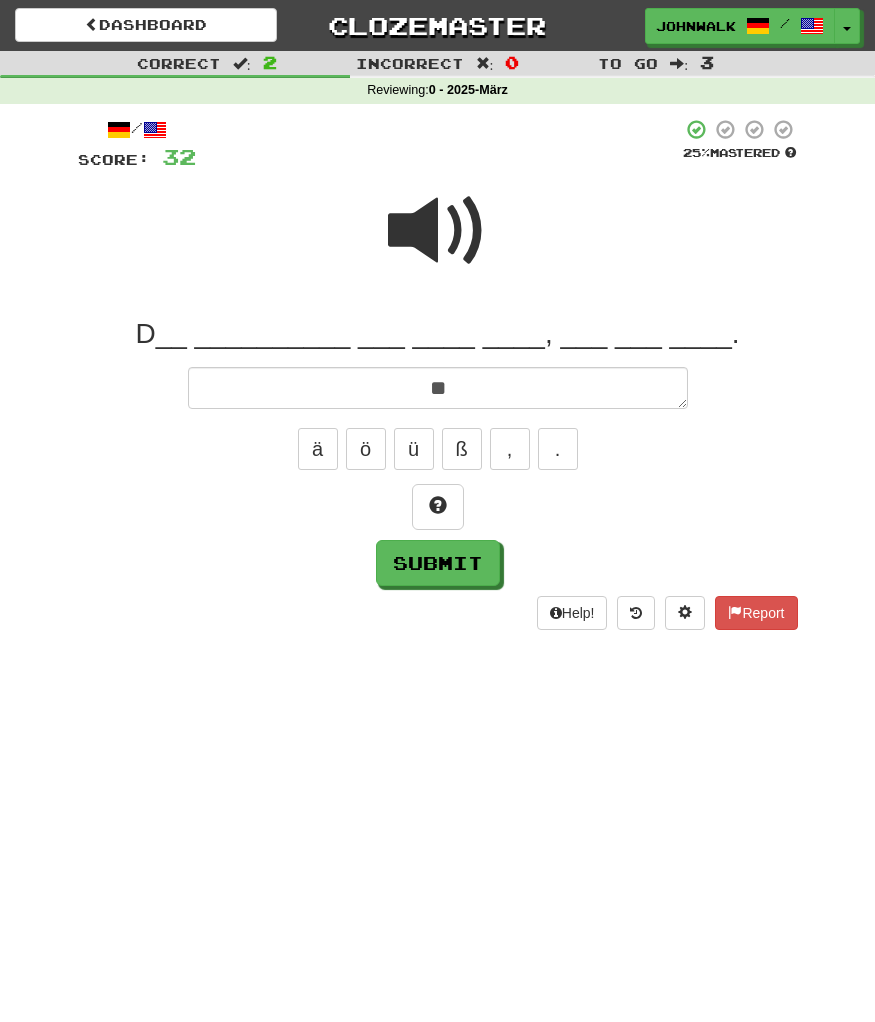 type on "***" 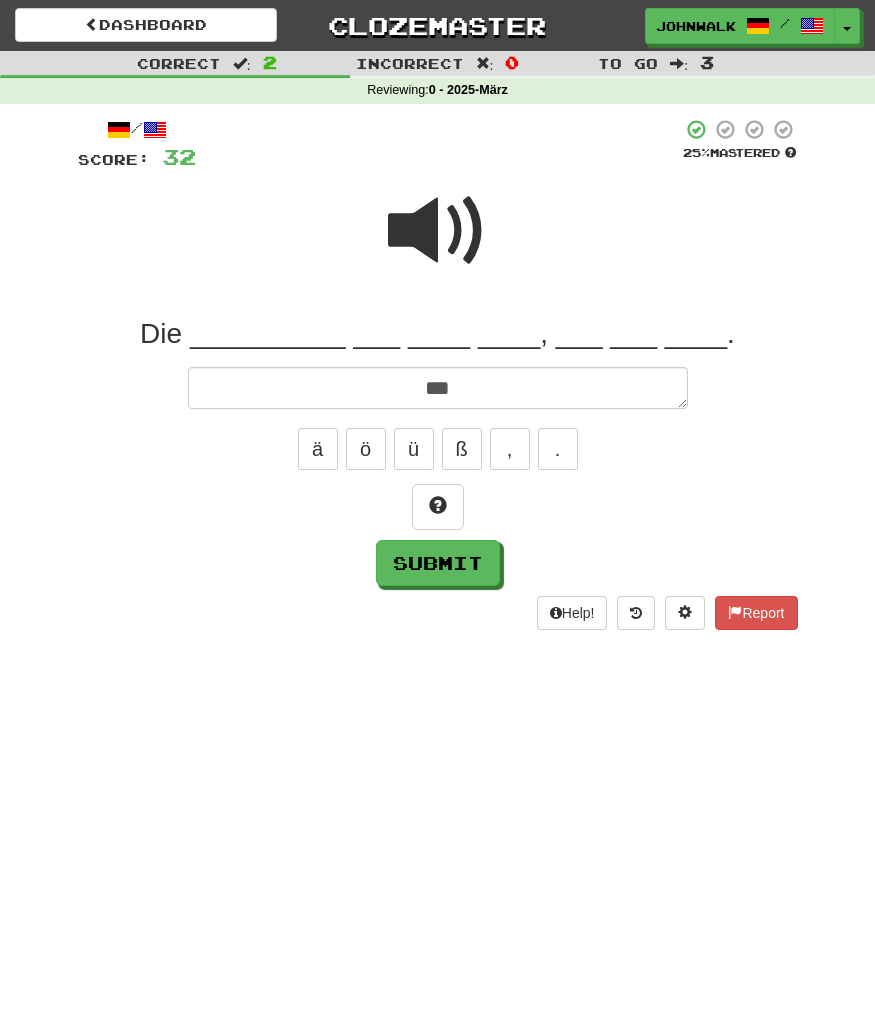 type on "*" 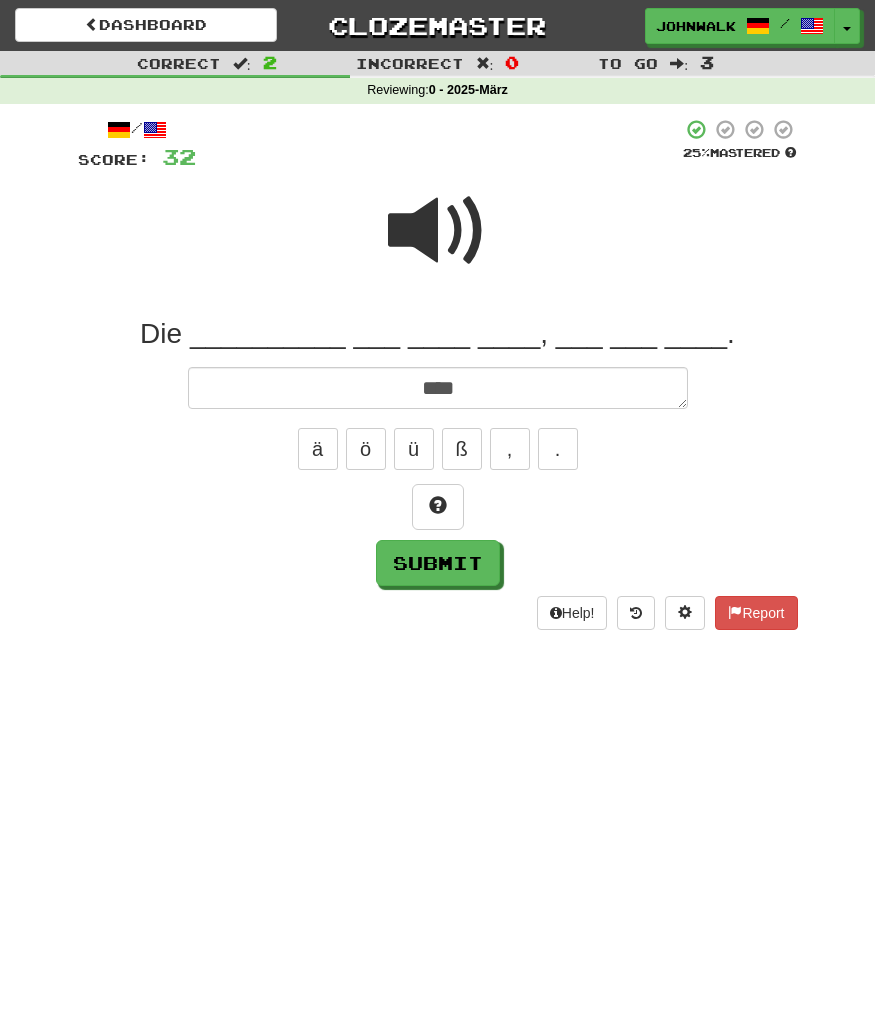 type on "*" 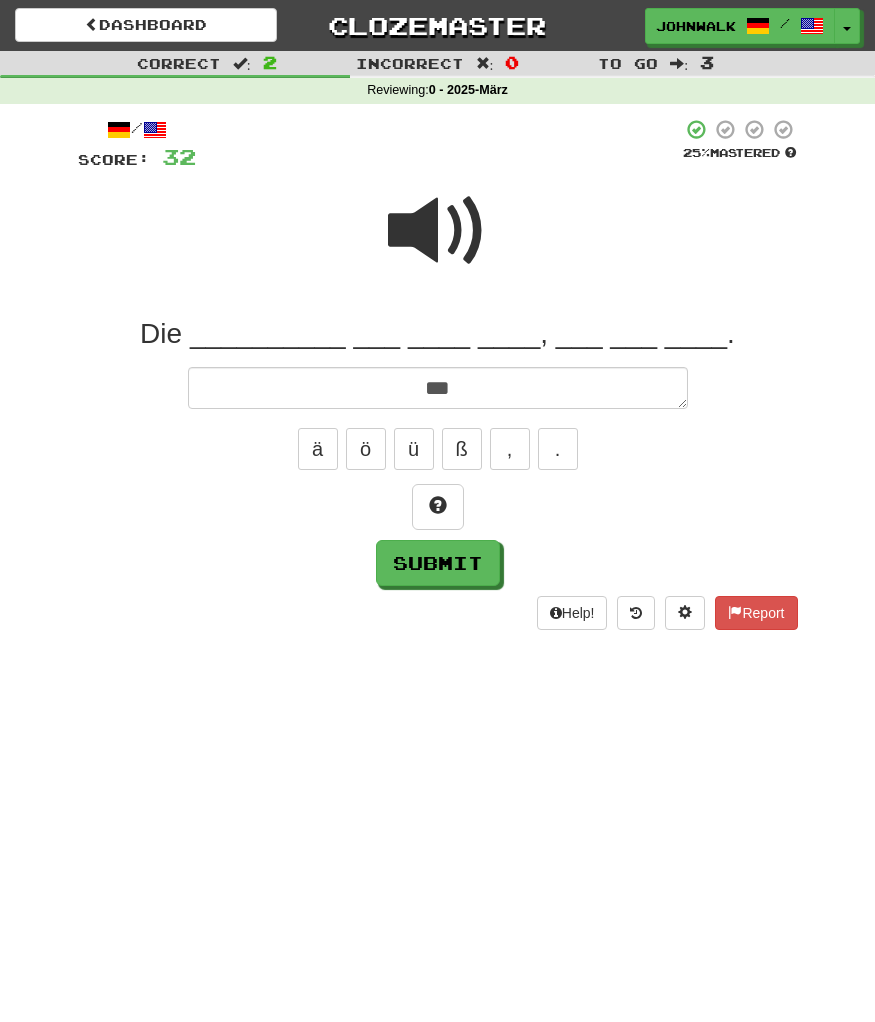 type on "*" 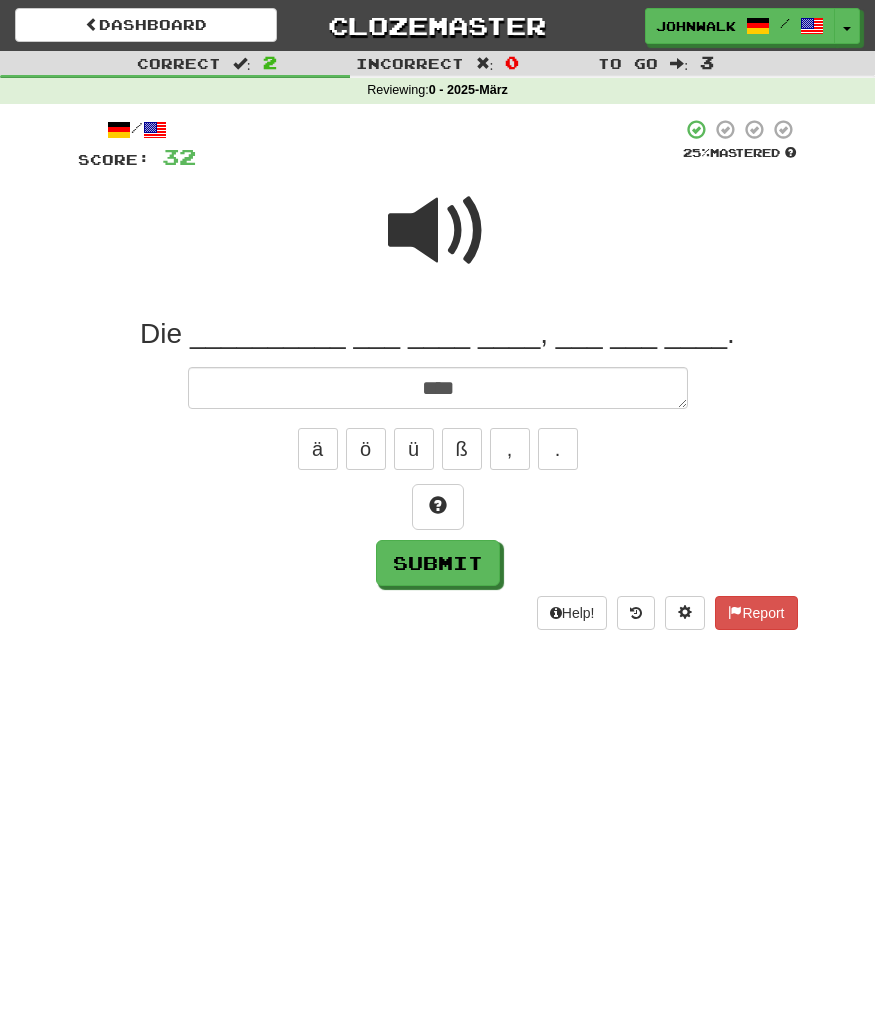 type on "*" 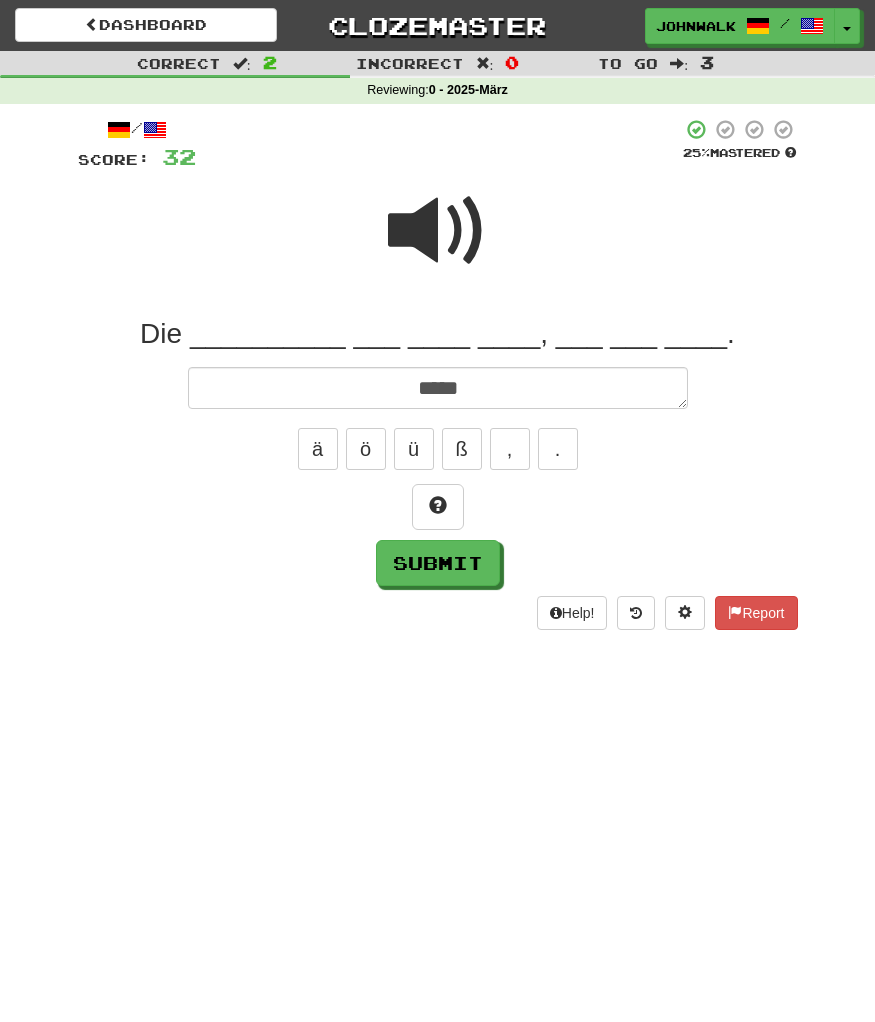 type on "*" 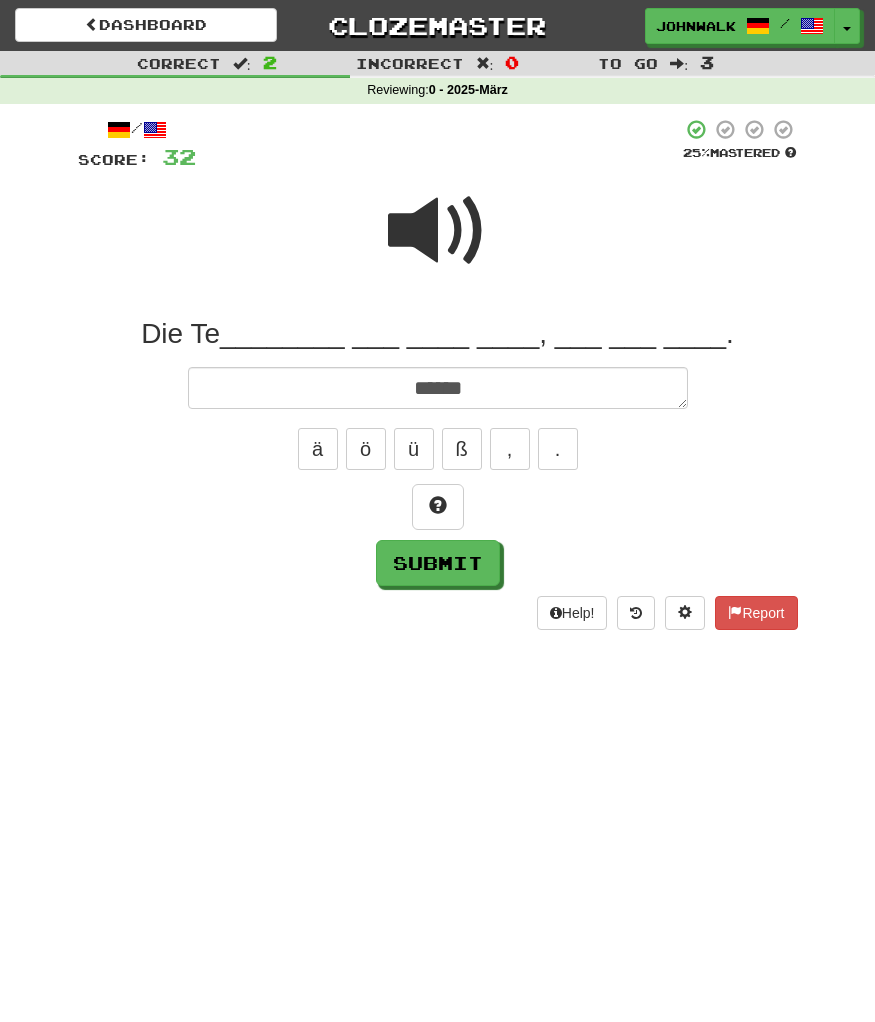 type on "*******" 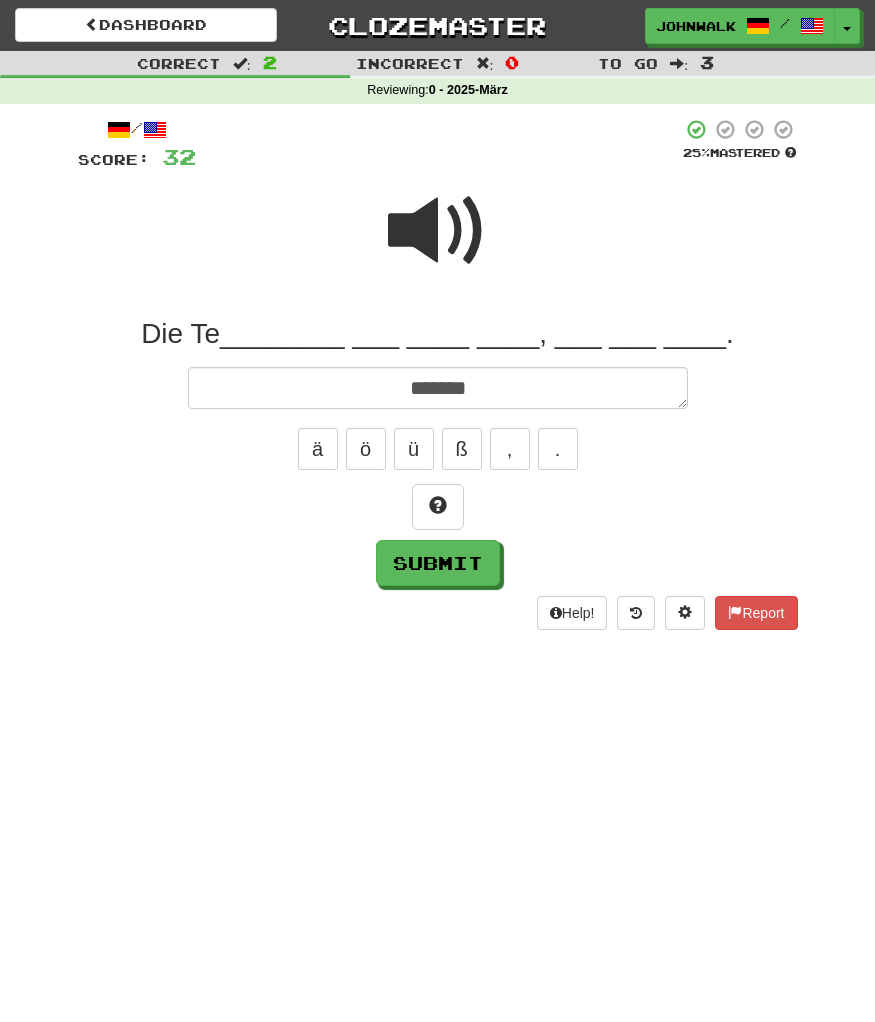 type on "*" 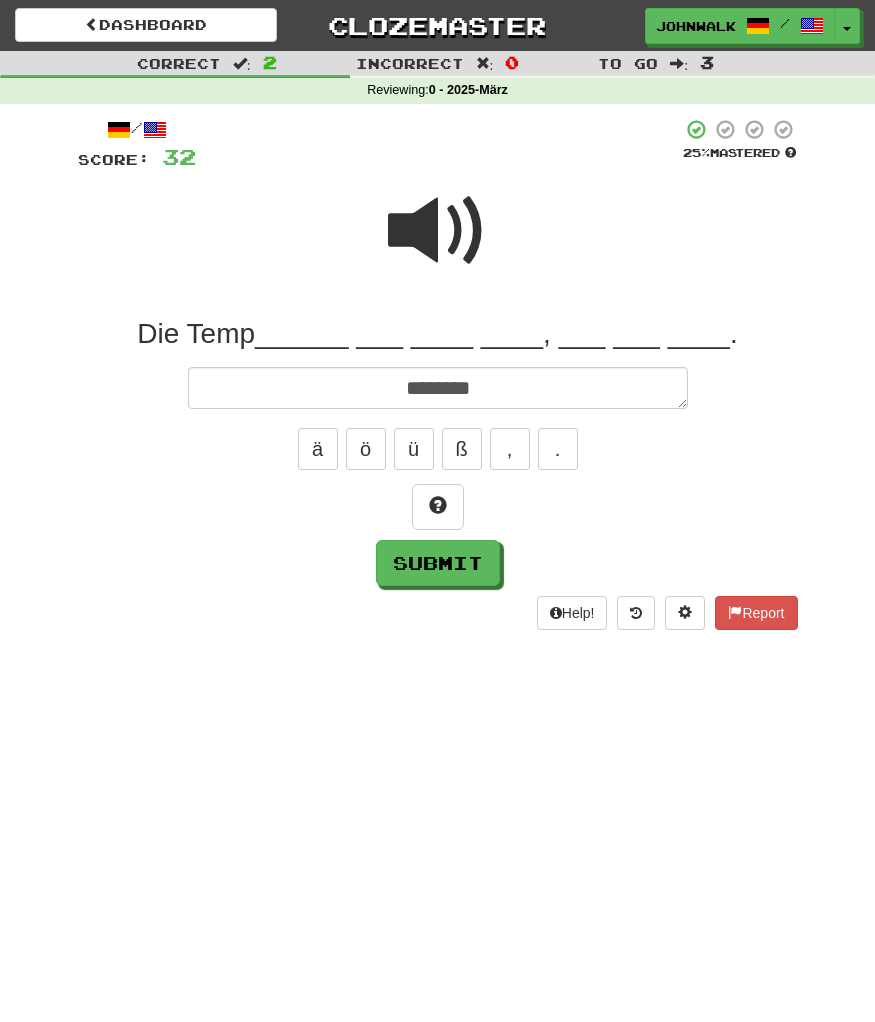 type on "*" 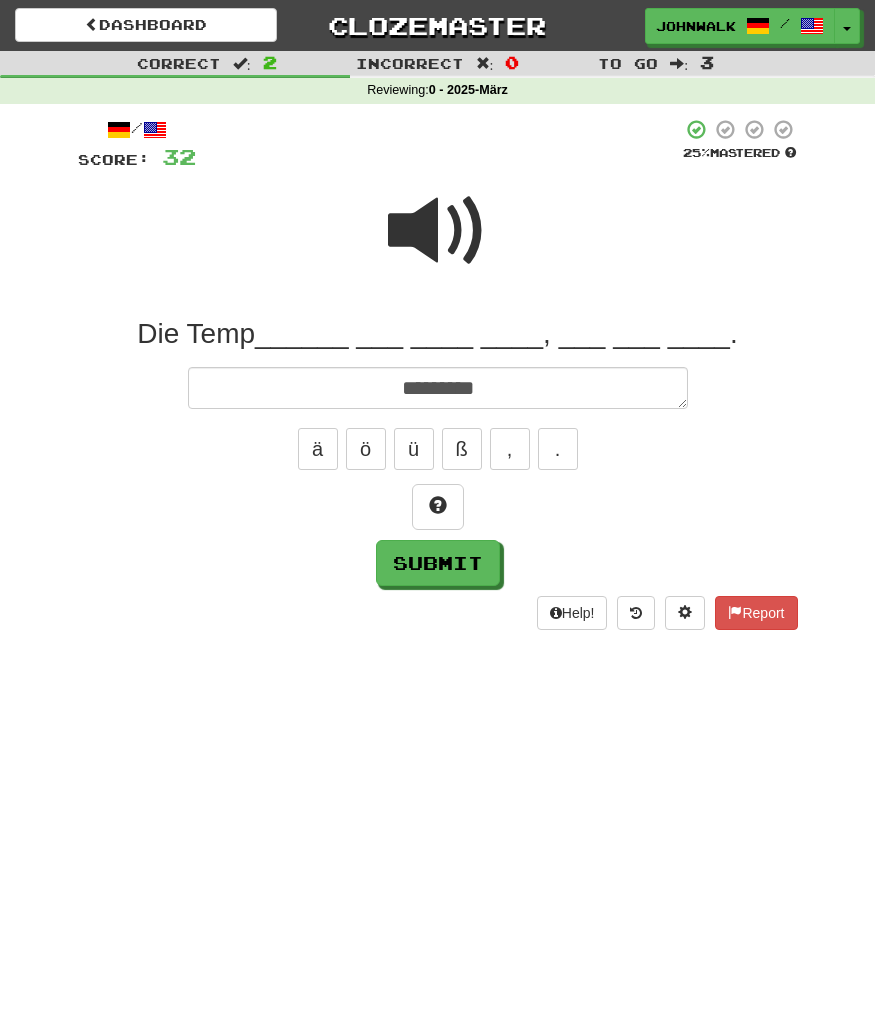 type on "*" 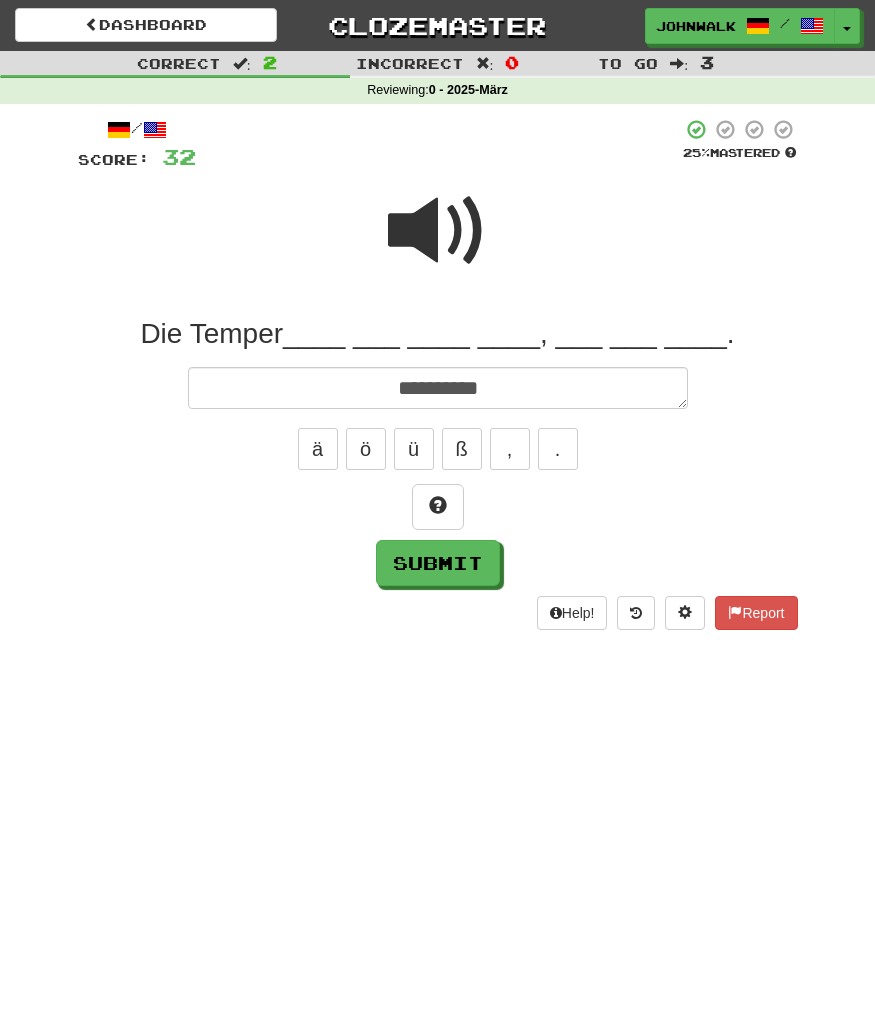 type on "*" 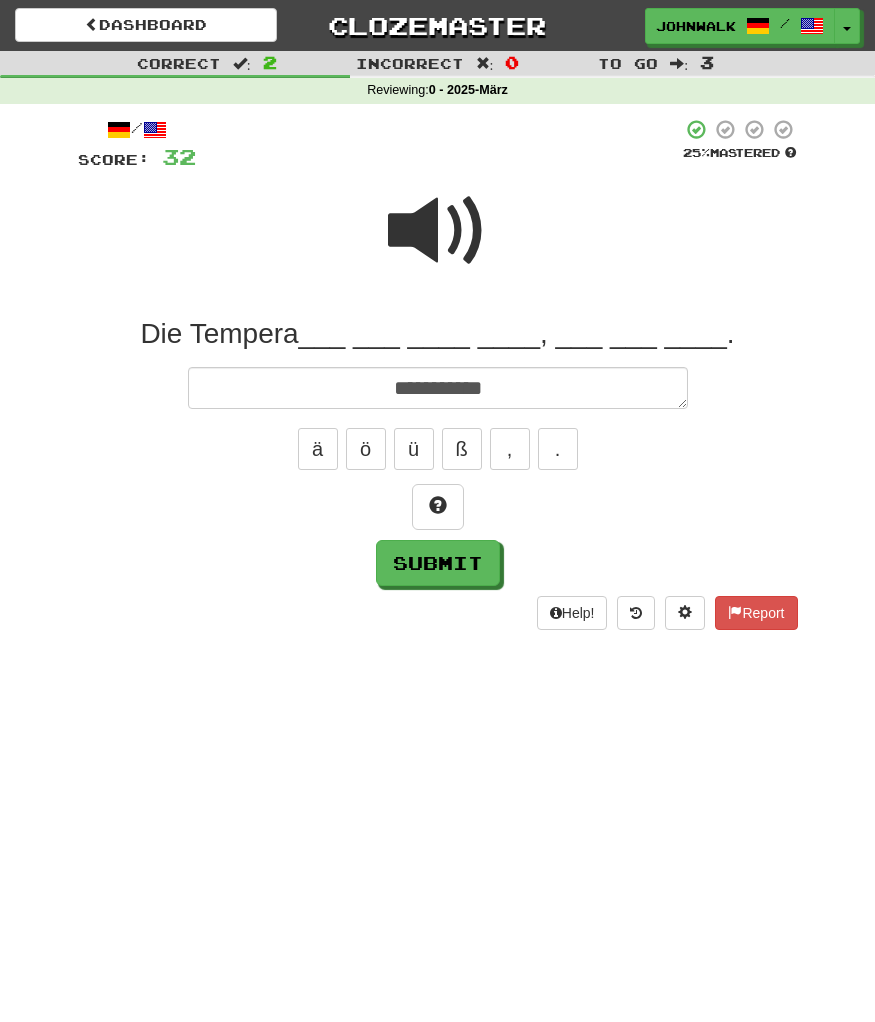 type on "*" 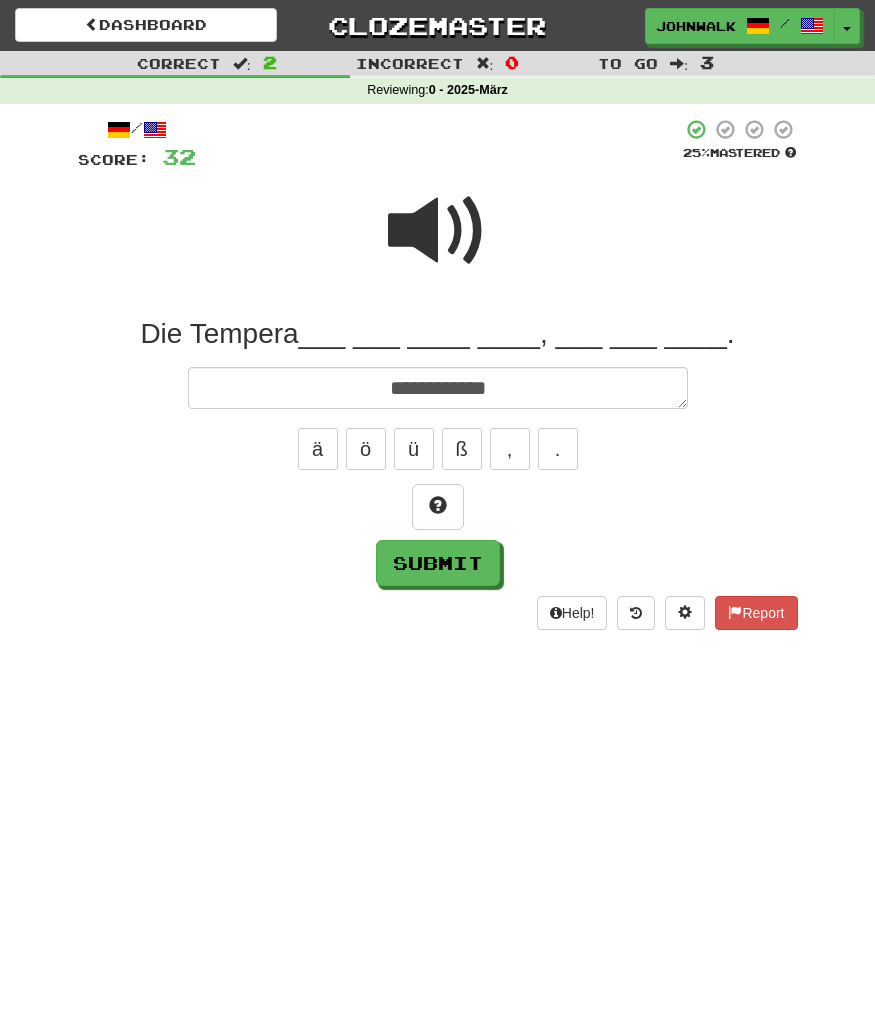 type on "*" 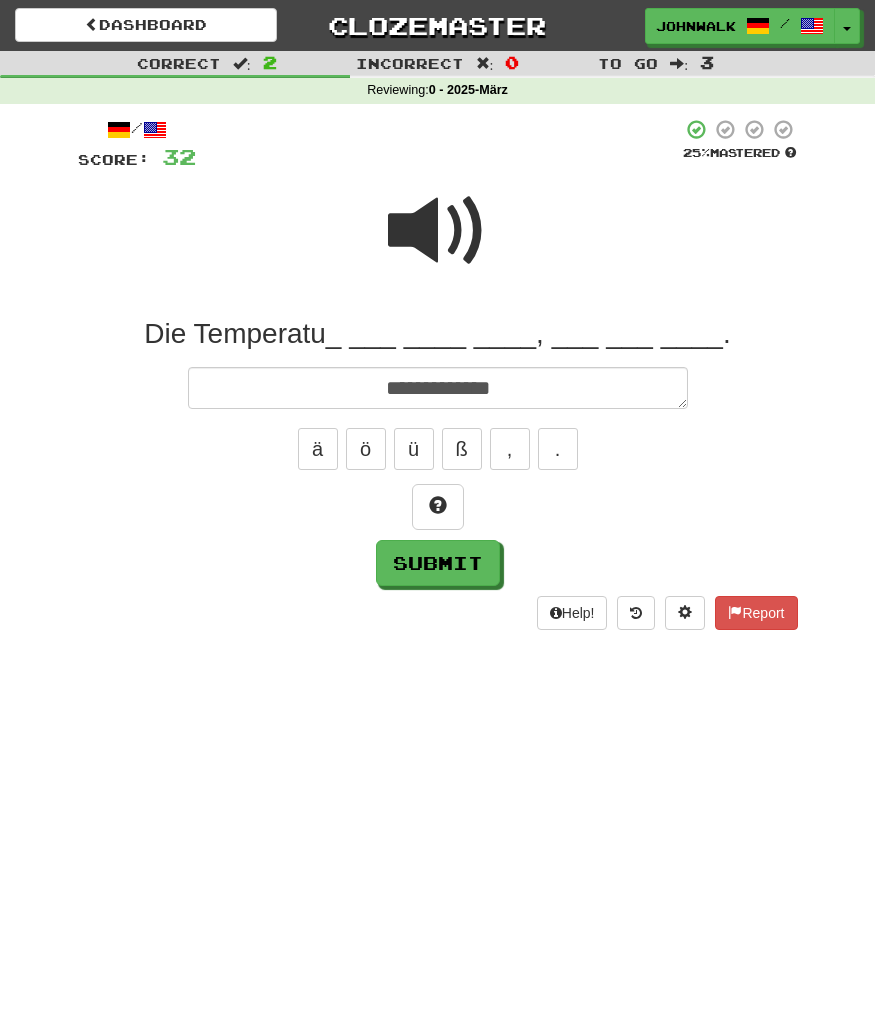 type on "*" 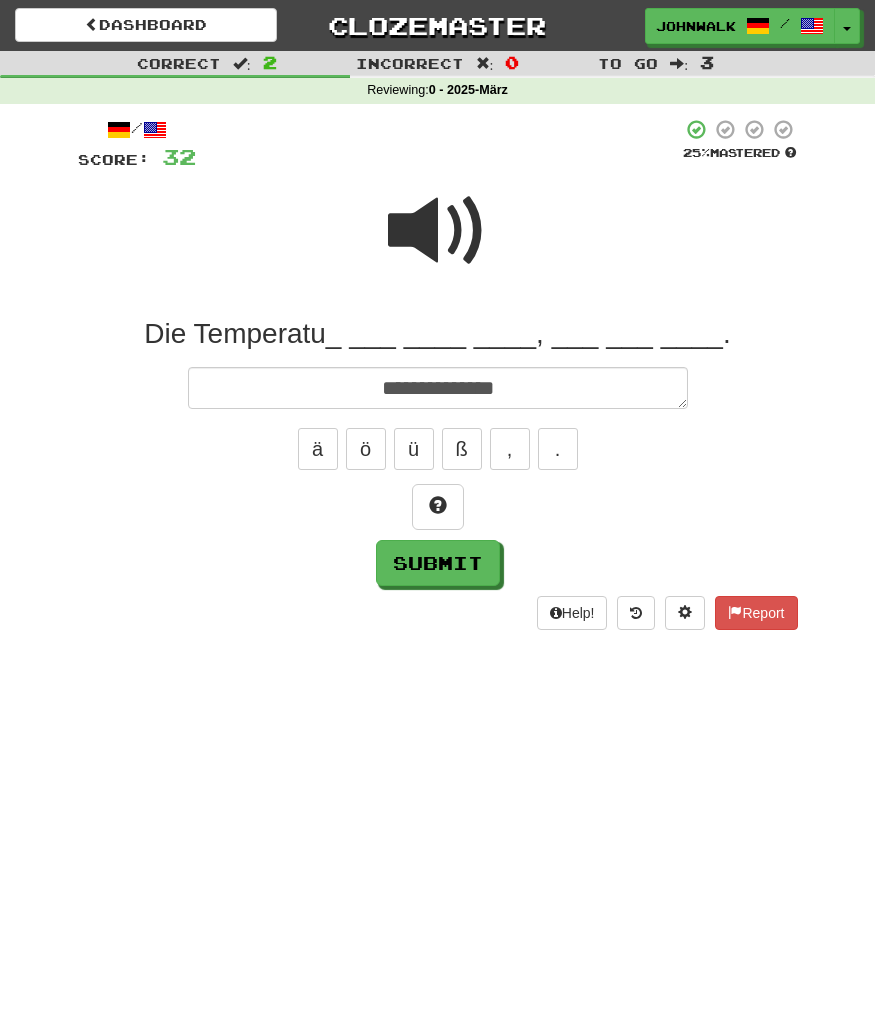 type on "*" 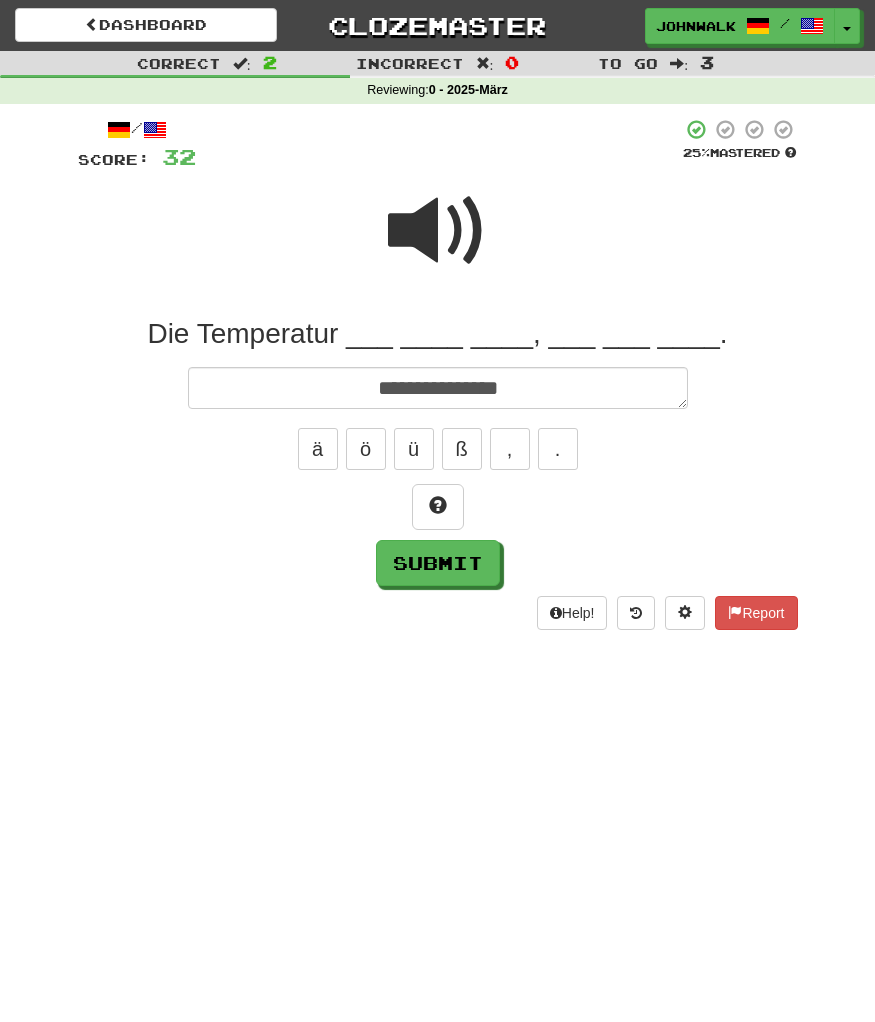 type on "*" 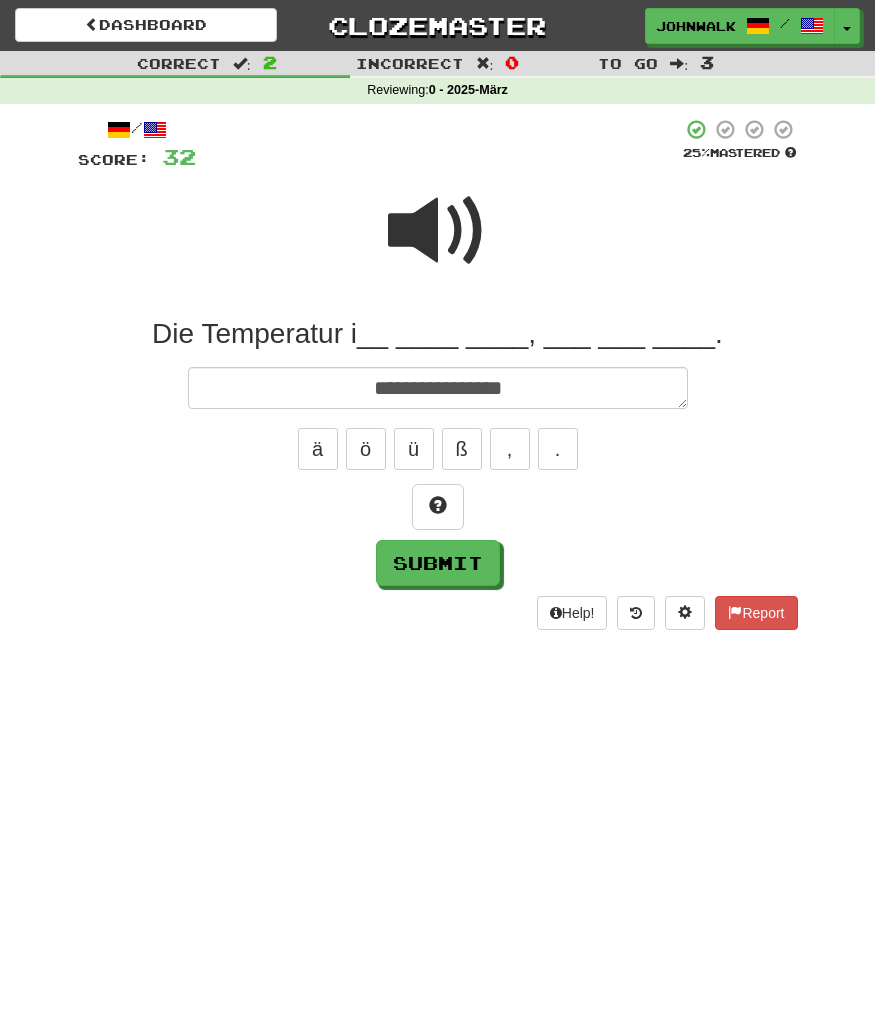 type on "*" 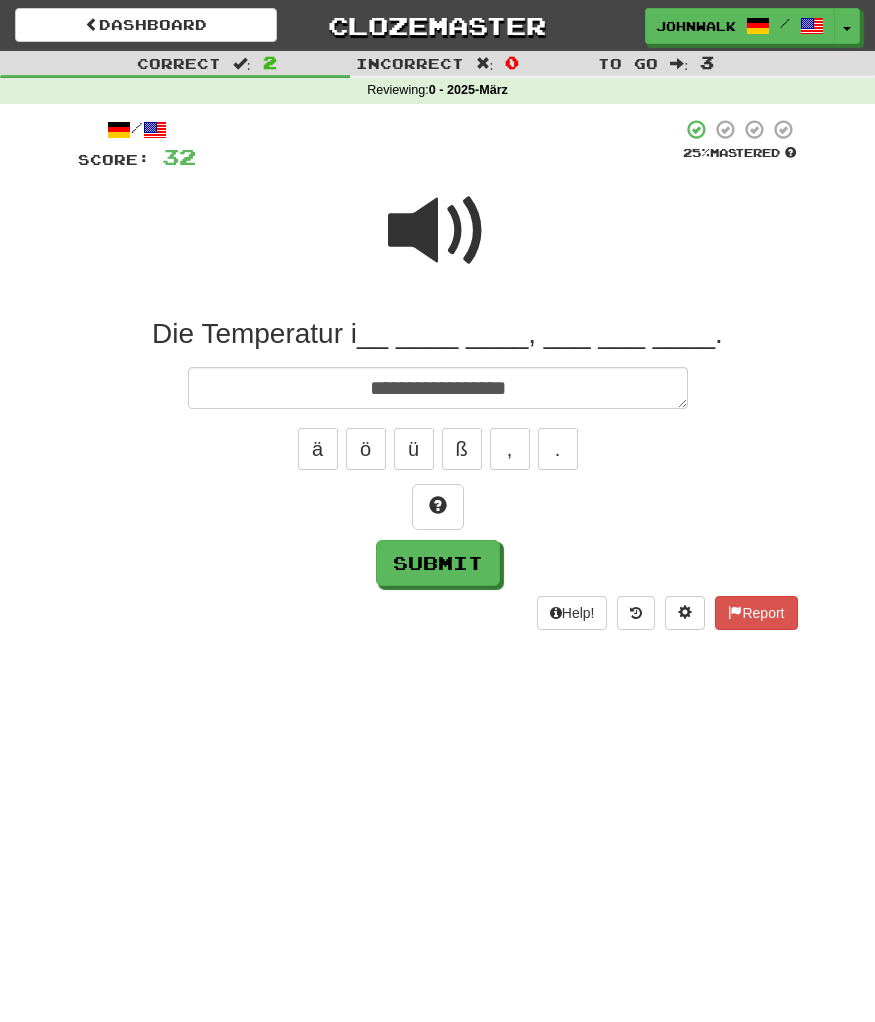 type on "*" 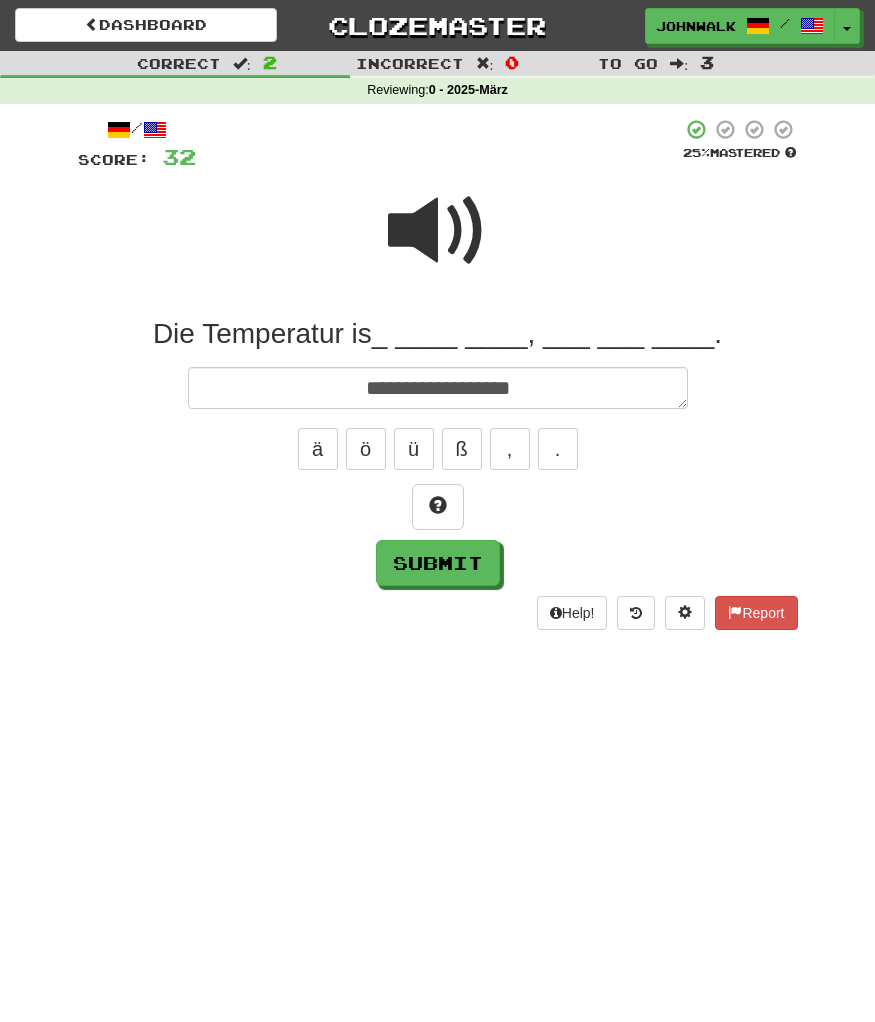 type on "*" 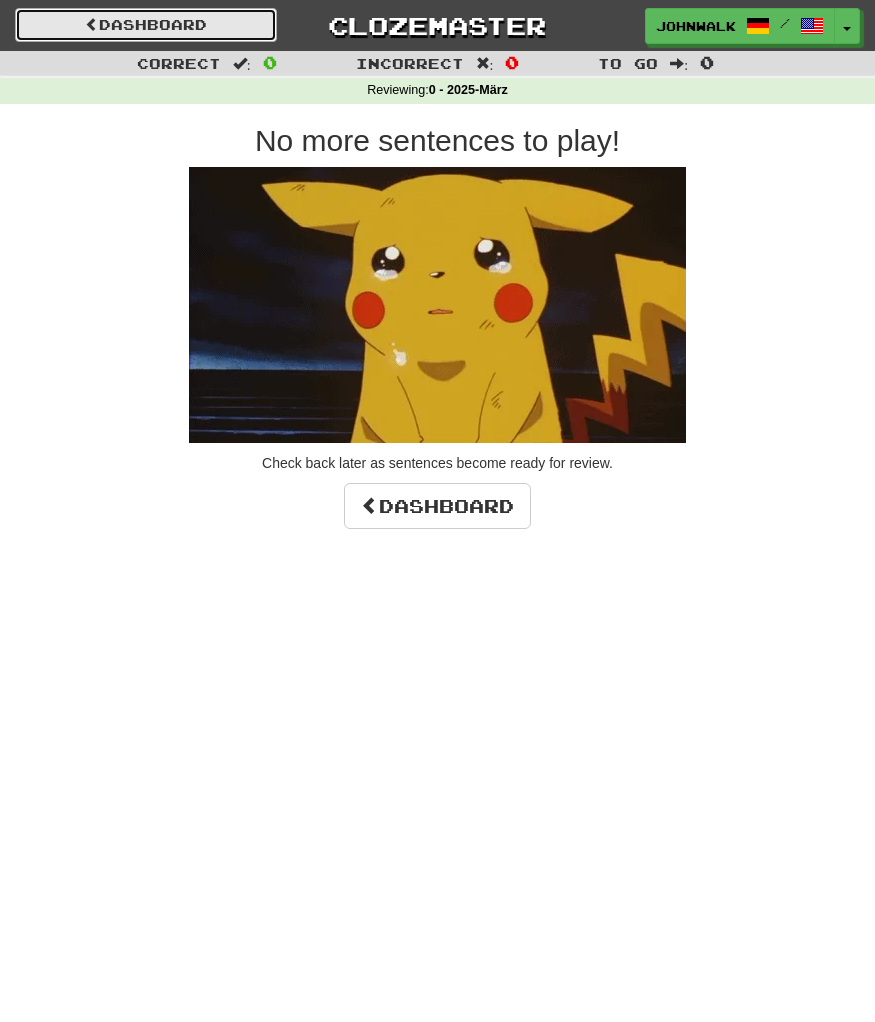 click on "Dashboard" at bounding box center [146, 25] 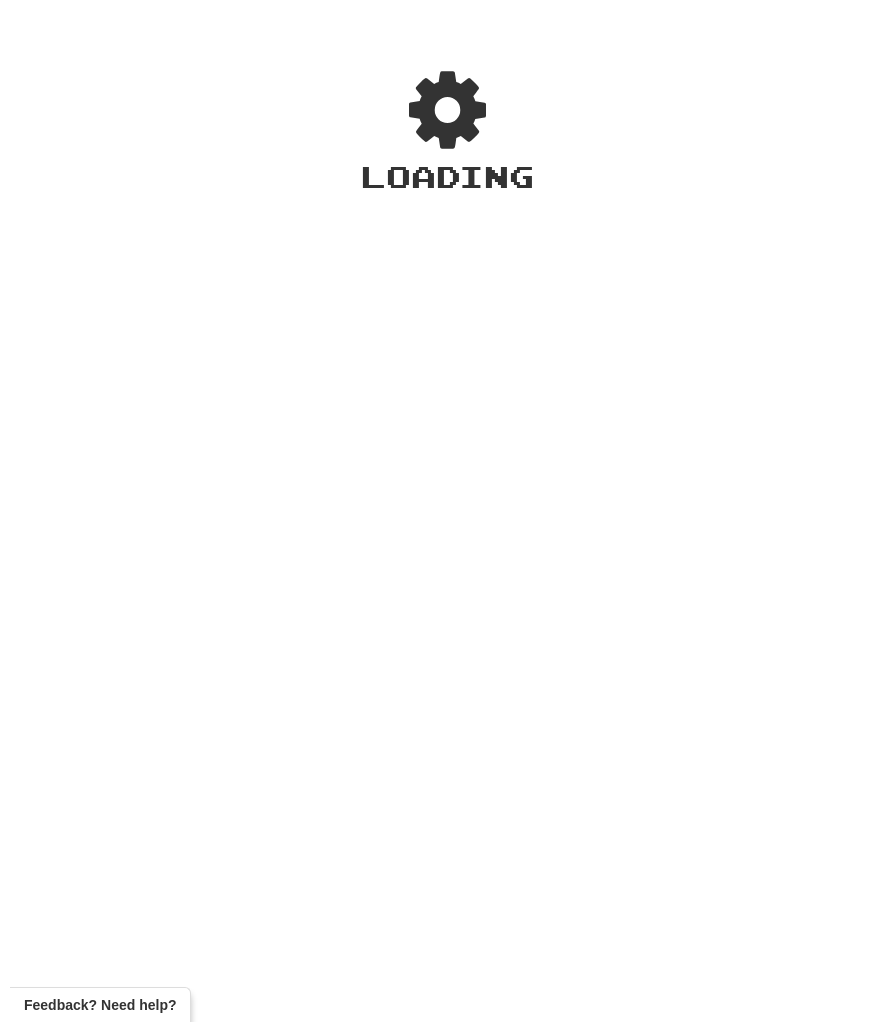 scroll, scrollTop: 0, scrollLeft: 0, axis: both 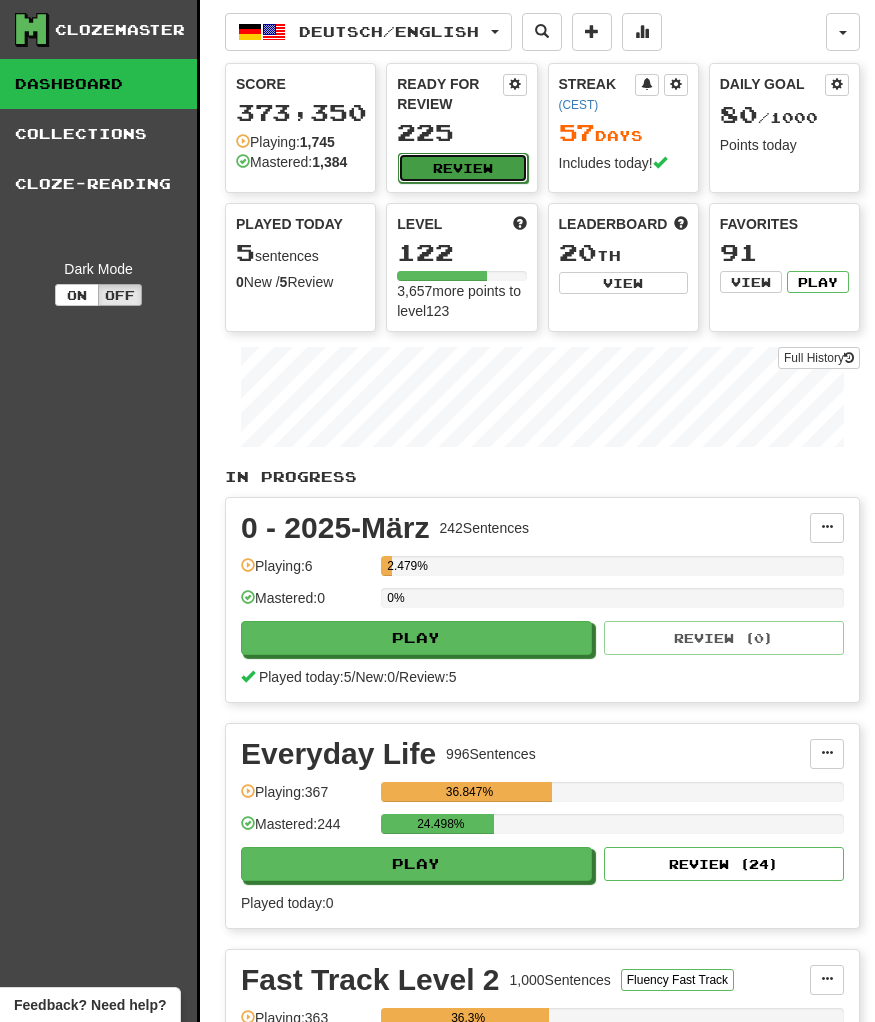 click on "Review" at bounding box center [462, 168] 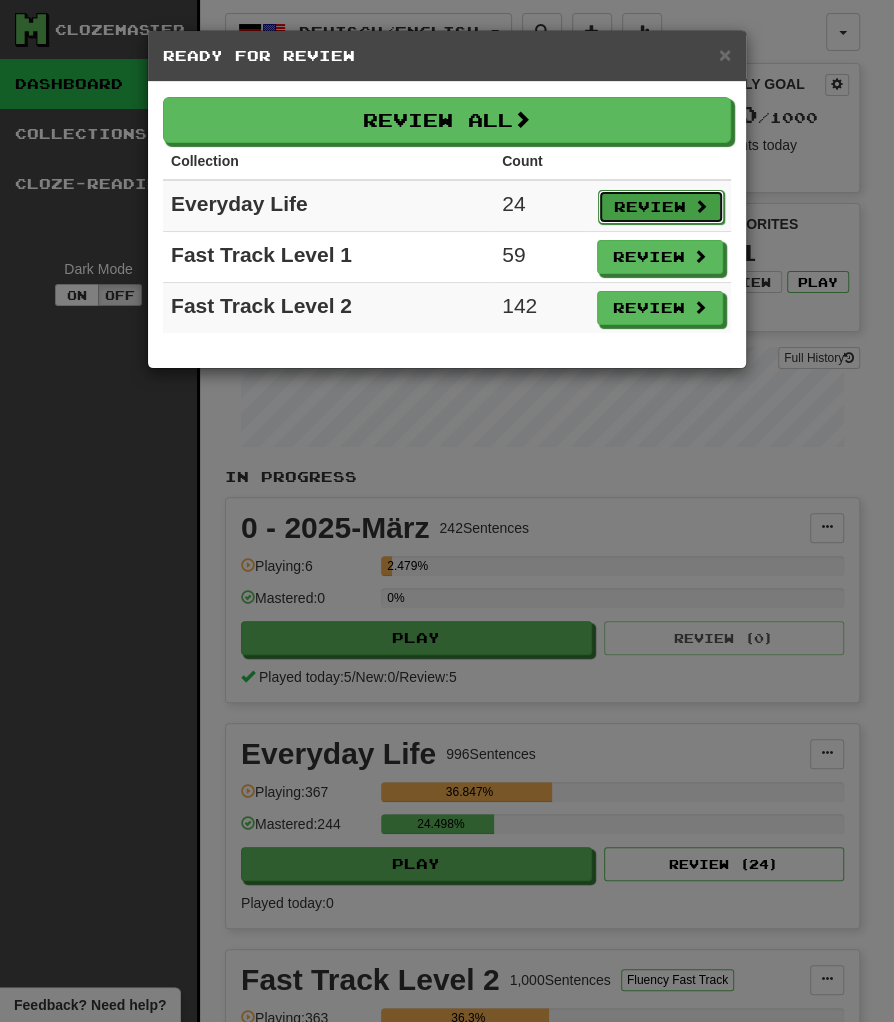 click on "Review" at bounding box center (661, 207) 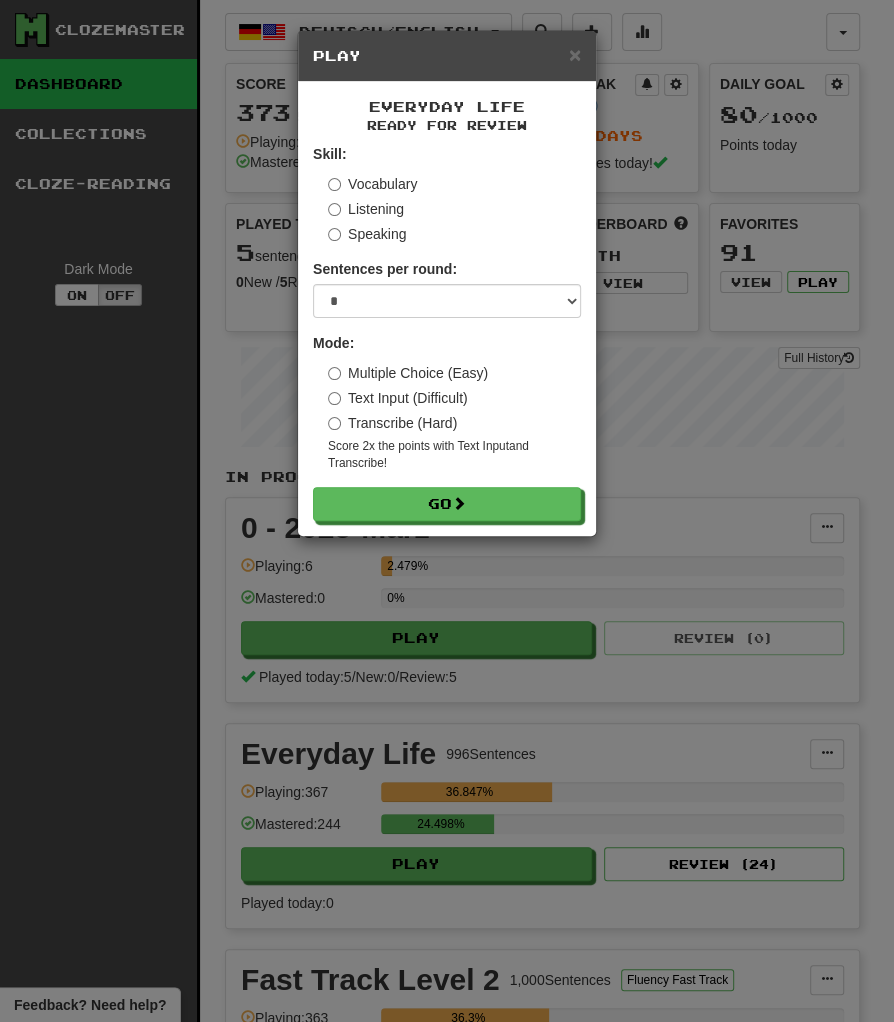 click on "Transcribe (Hard)" at bounding box center [392, 423] 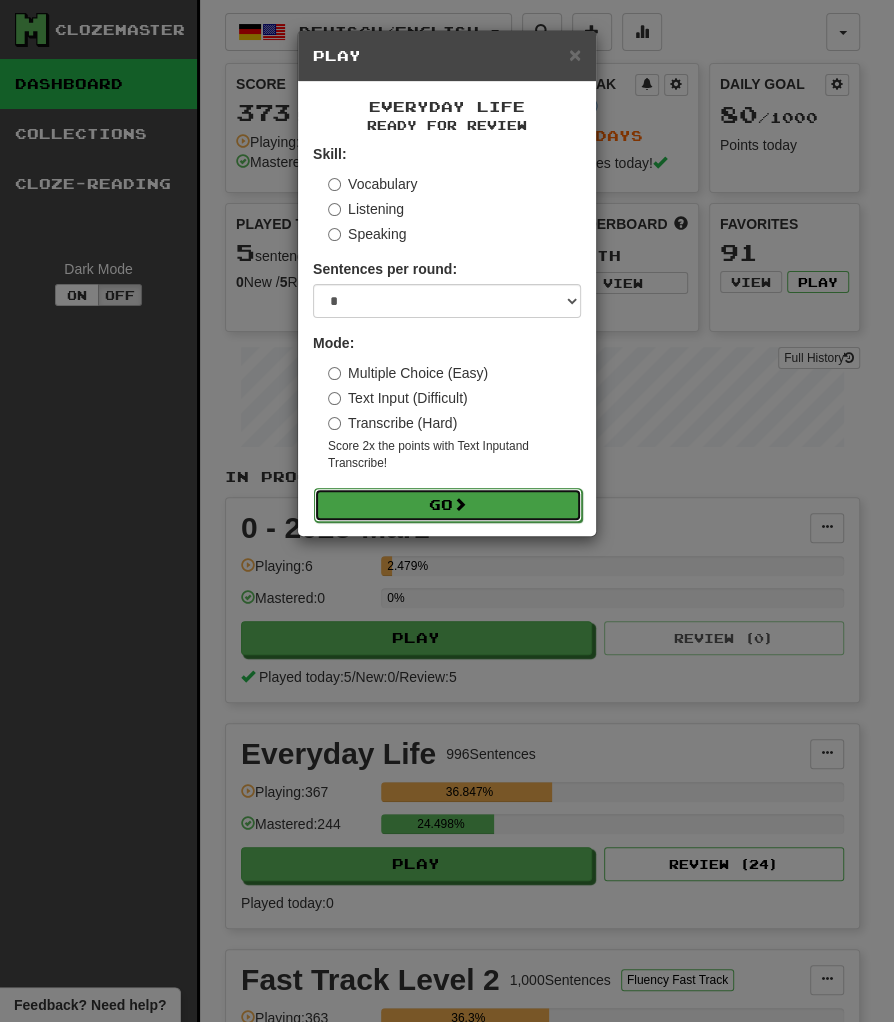click on "Go" at bounding box center [448, 505] 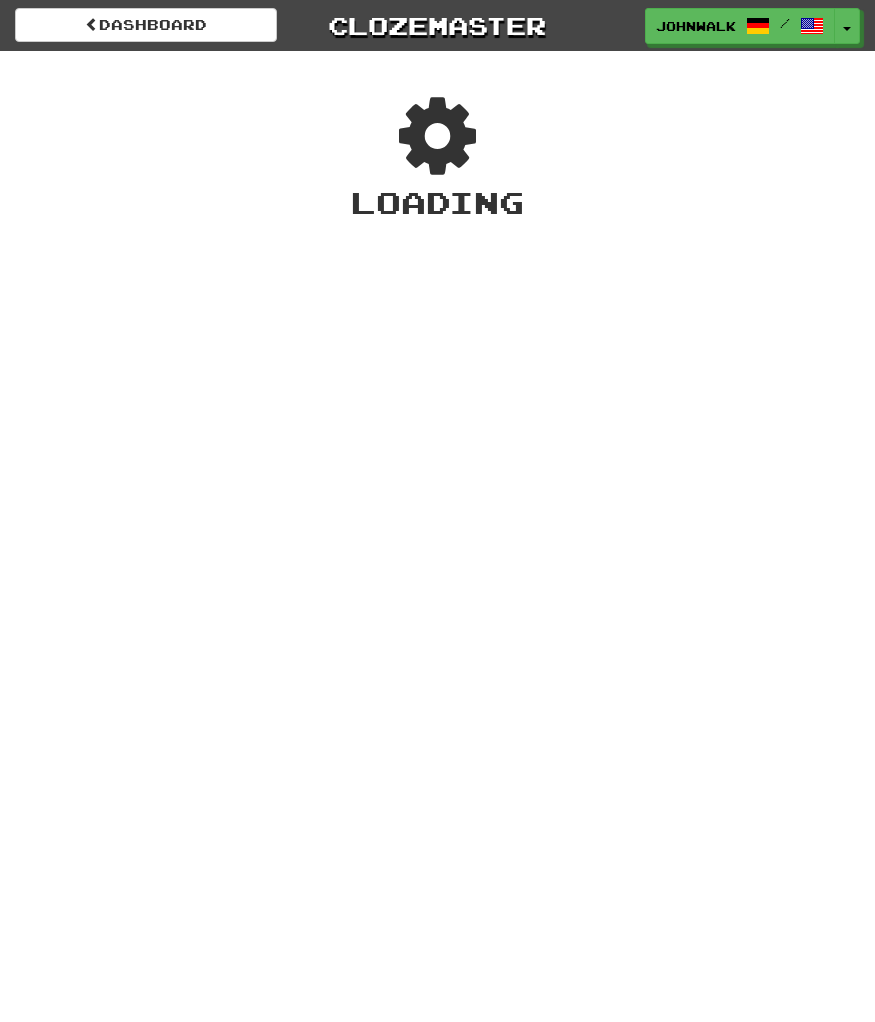 scroll, scrollTop: 0, scrollLeft: 0, axis: both 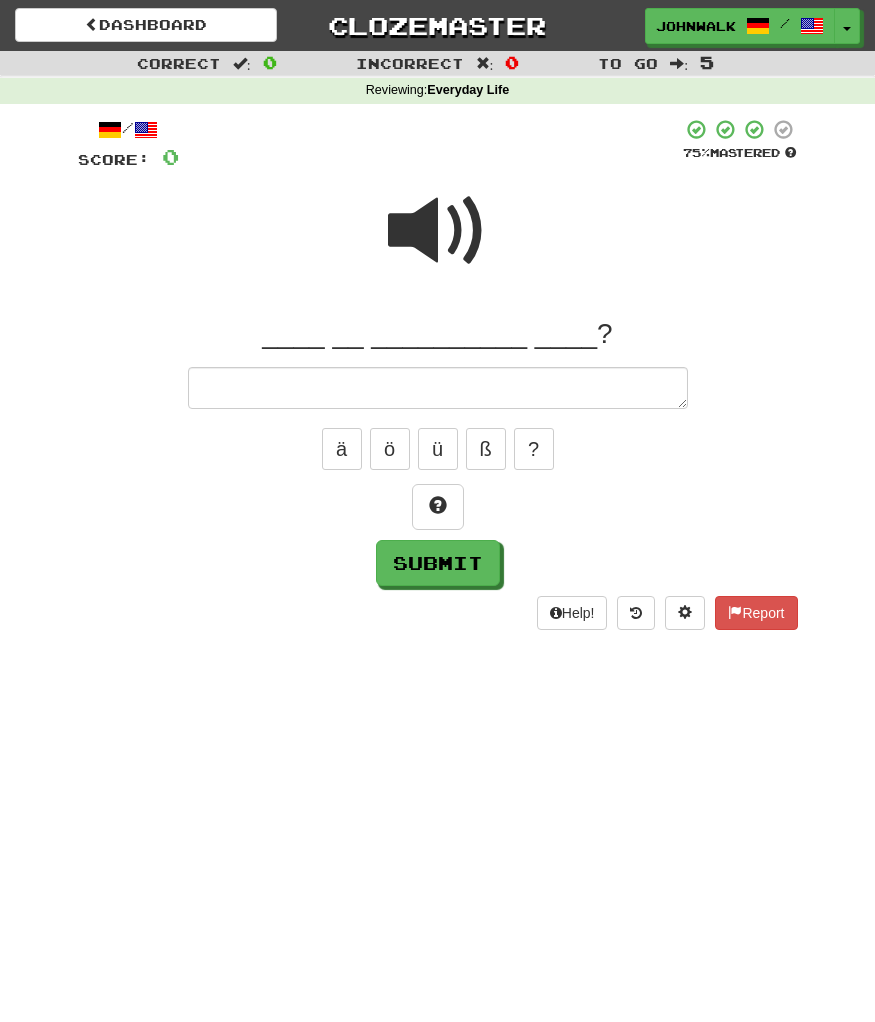 type on "*" 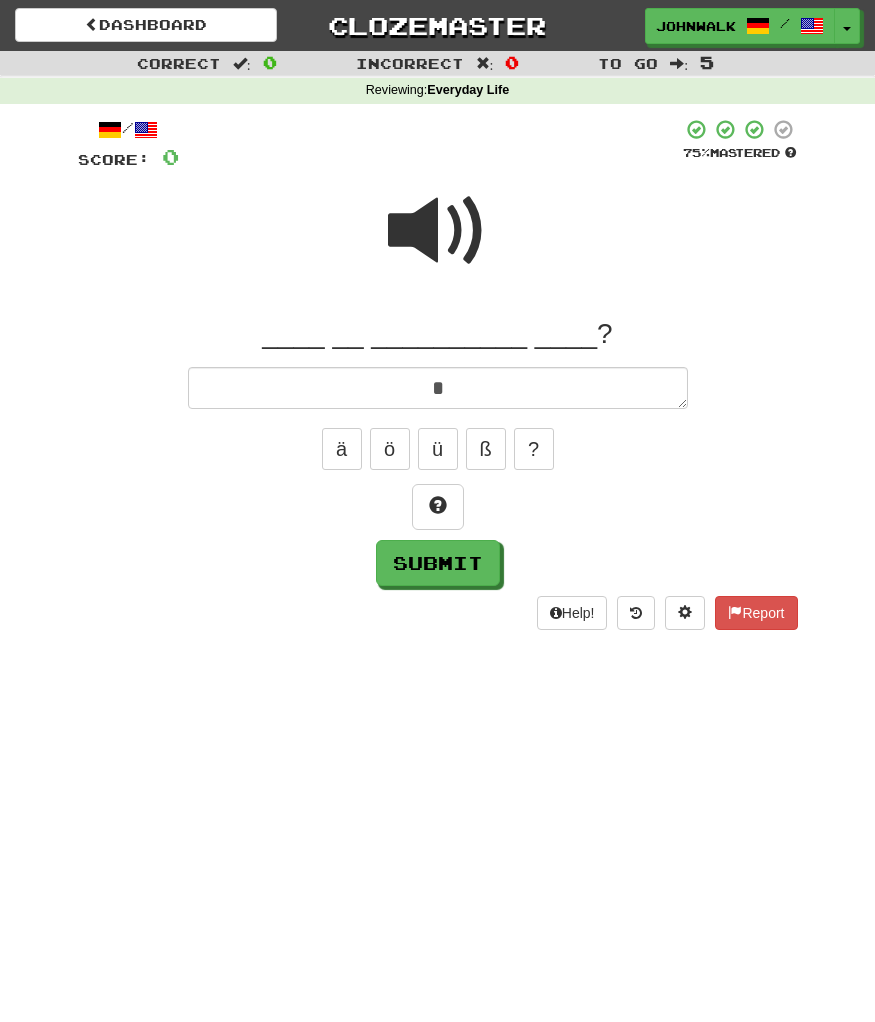 type on "*" 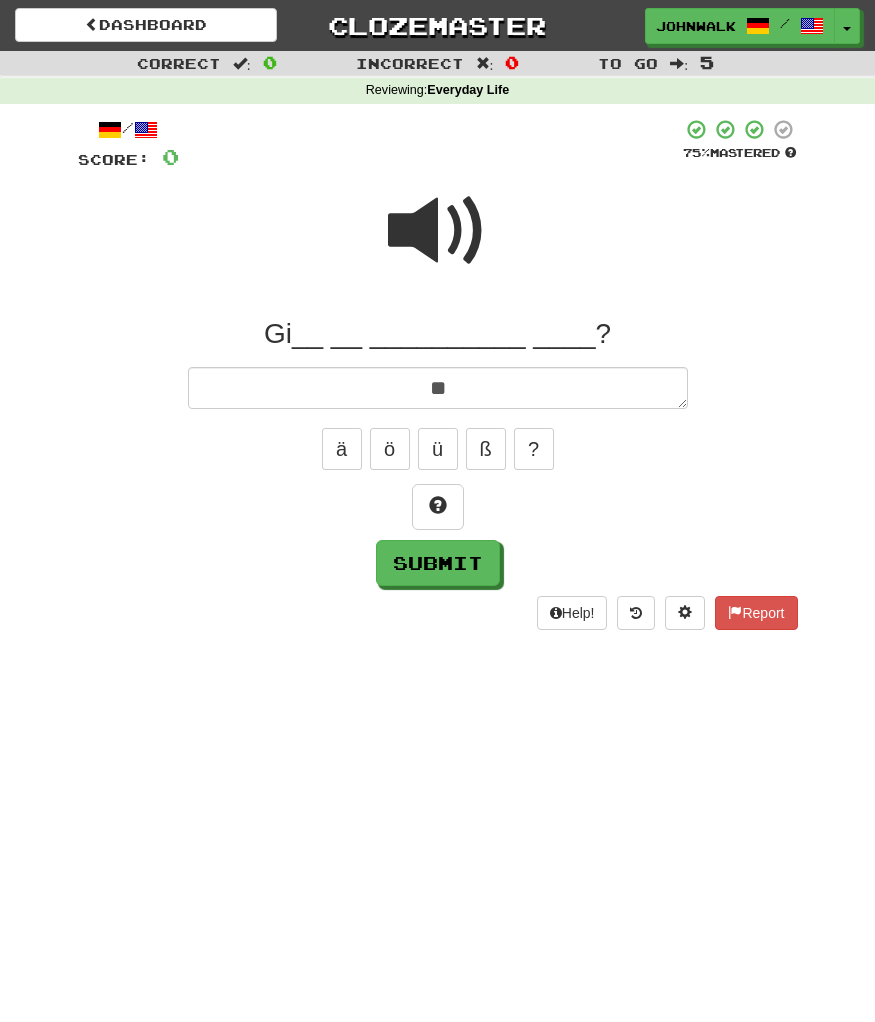 type on "*" 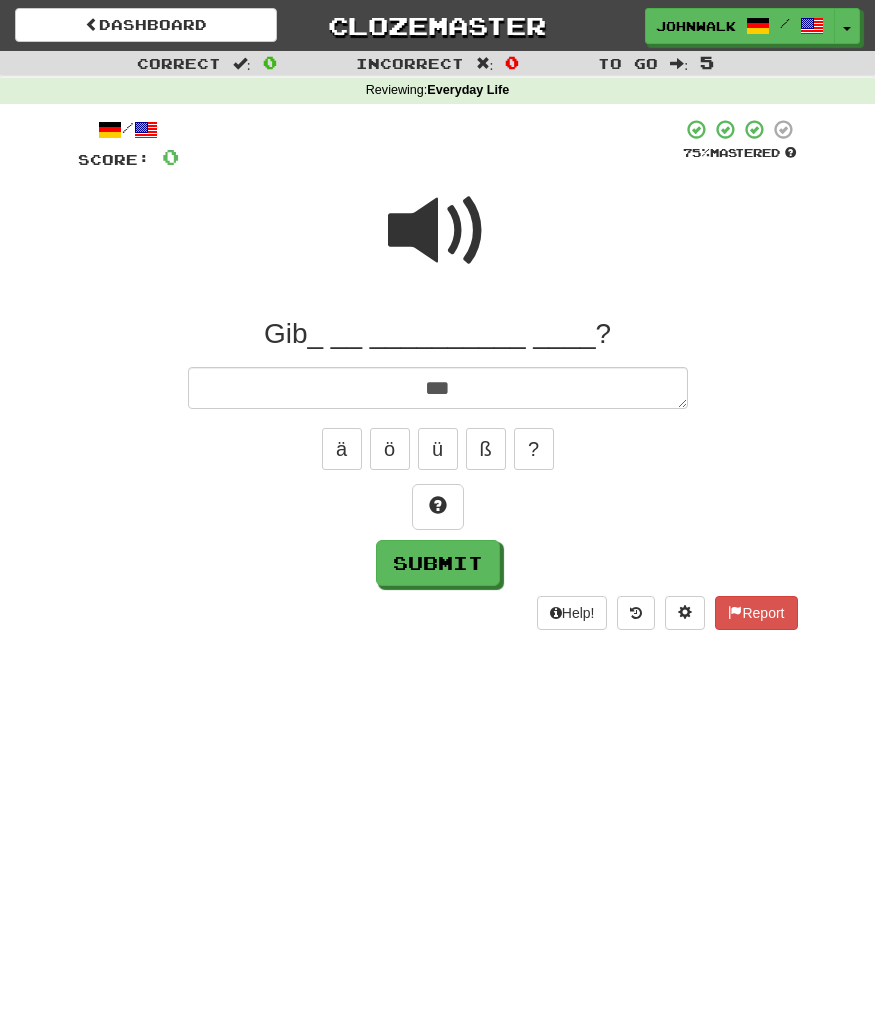 type on "*" 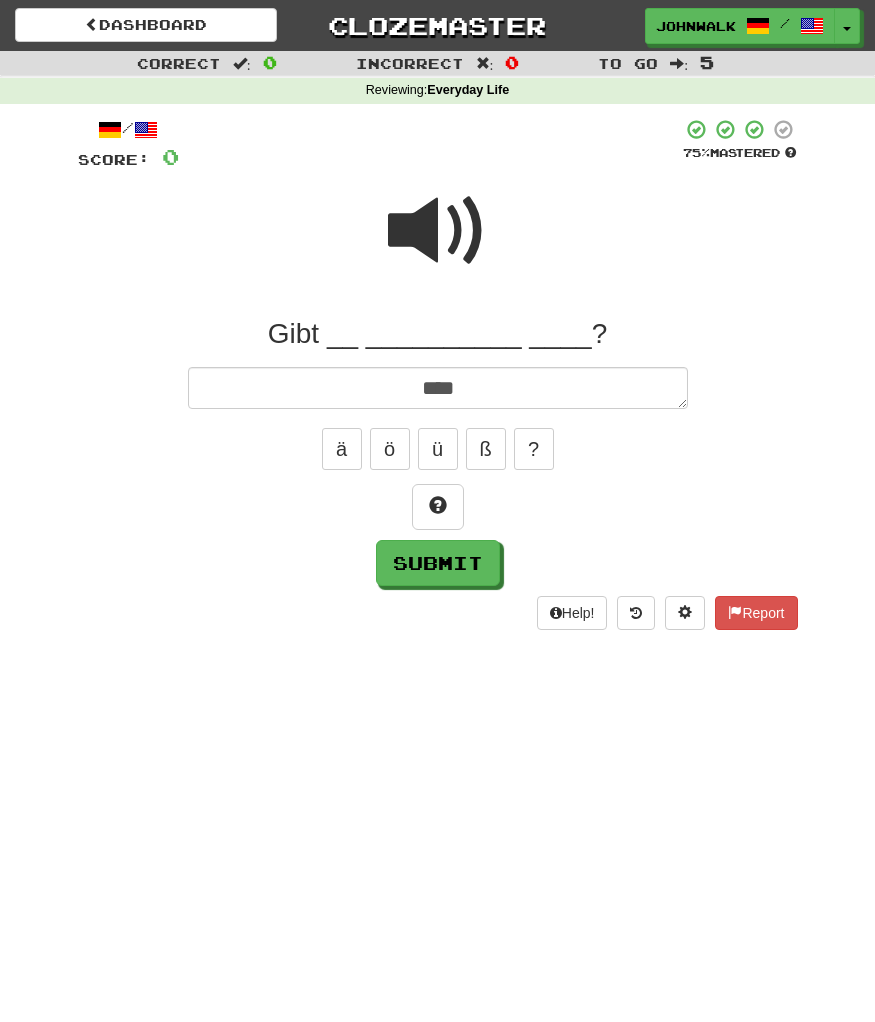 type on "*" 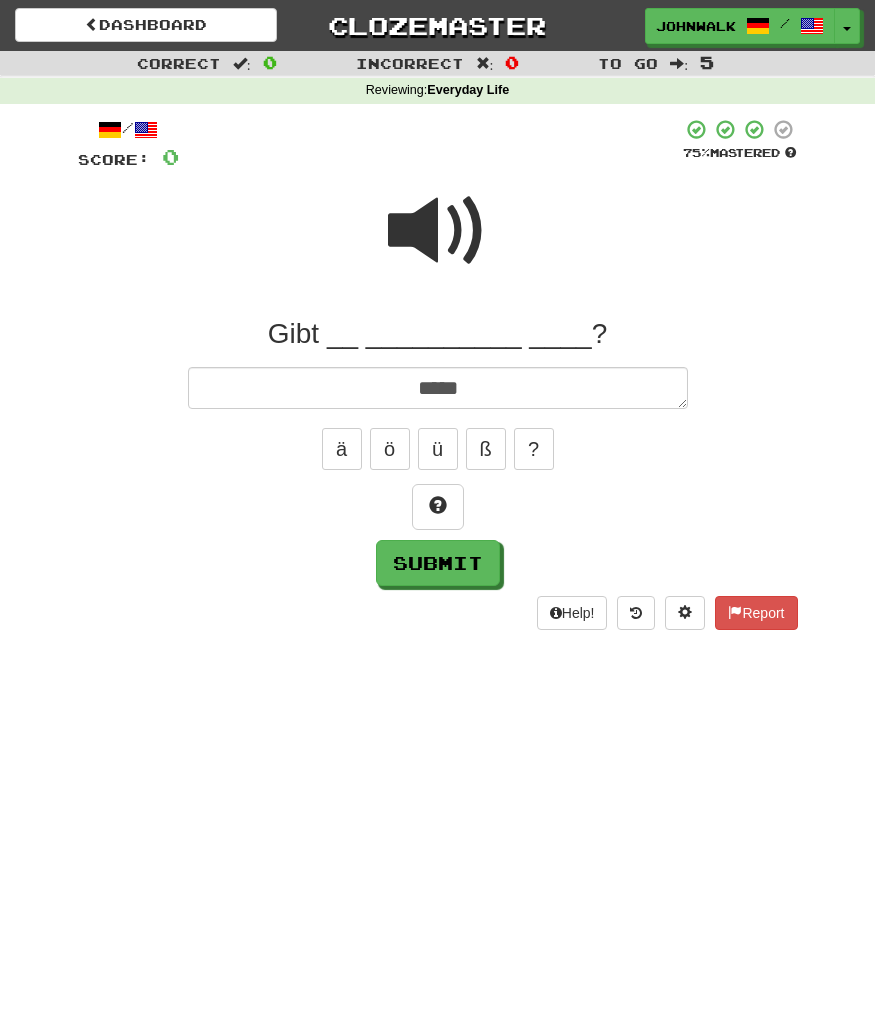 type on "*" 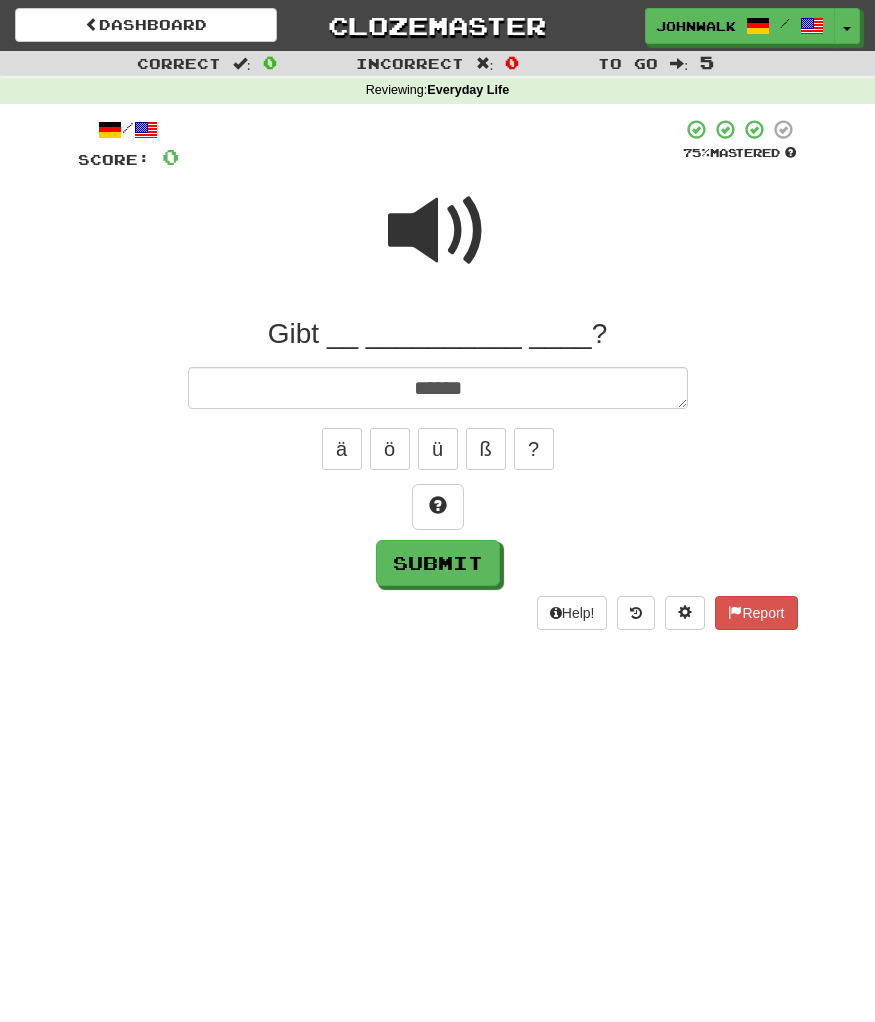 type on "*******" 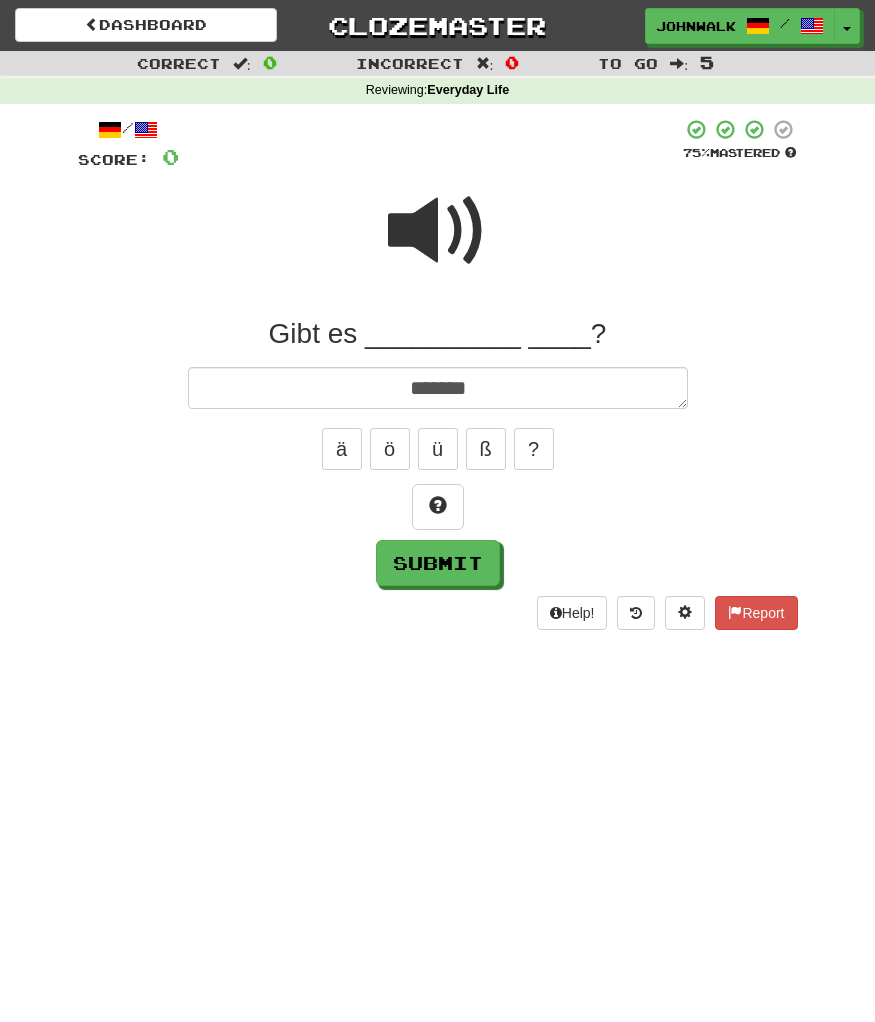 type on "*" 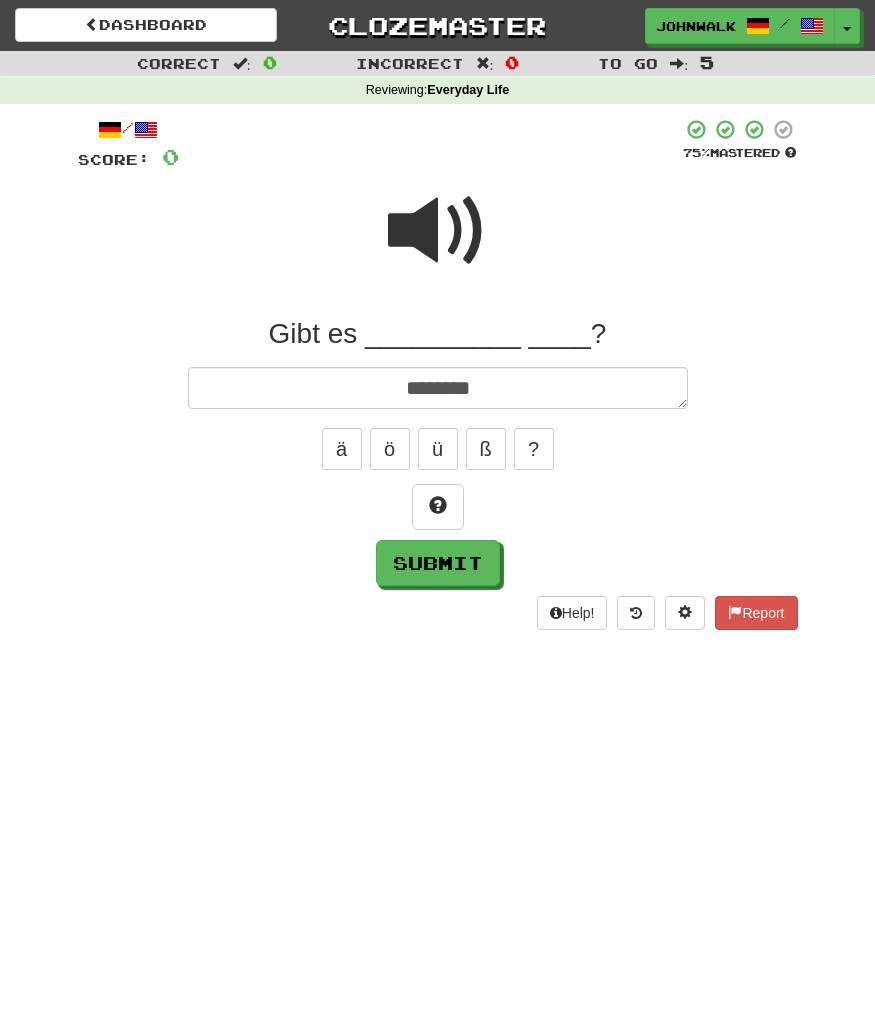 type on "*" 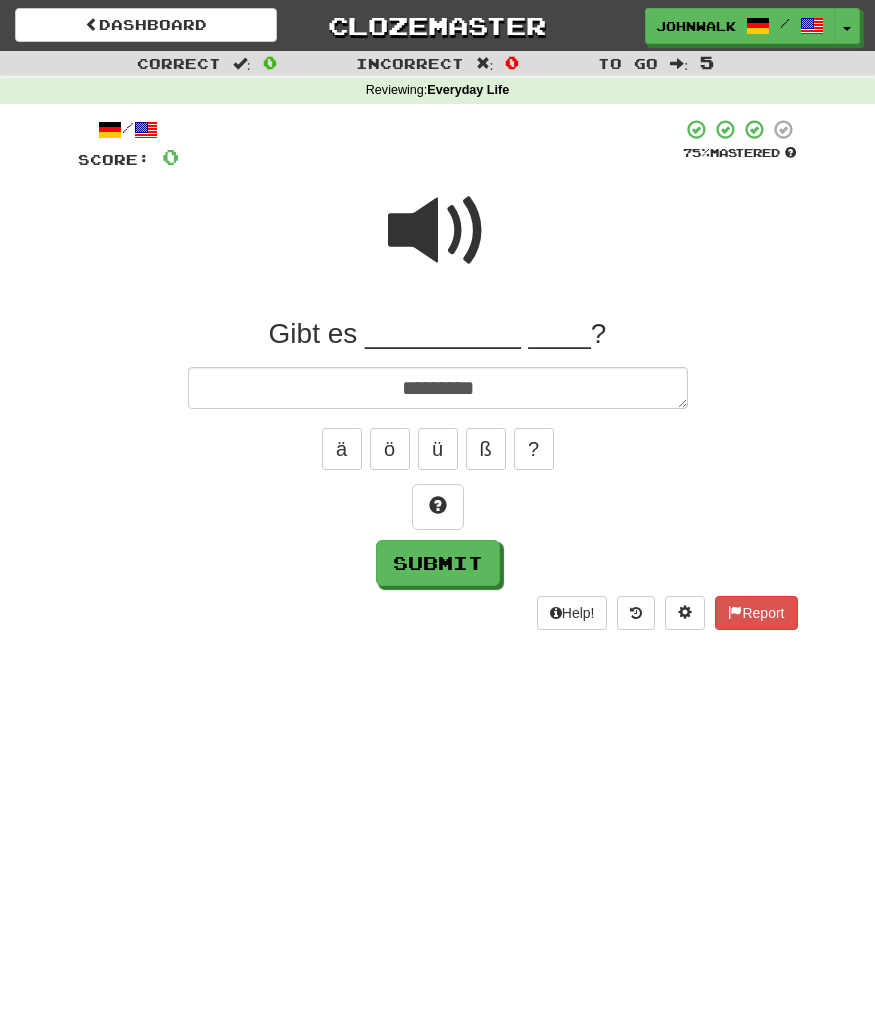 type on "*" 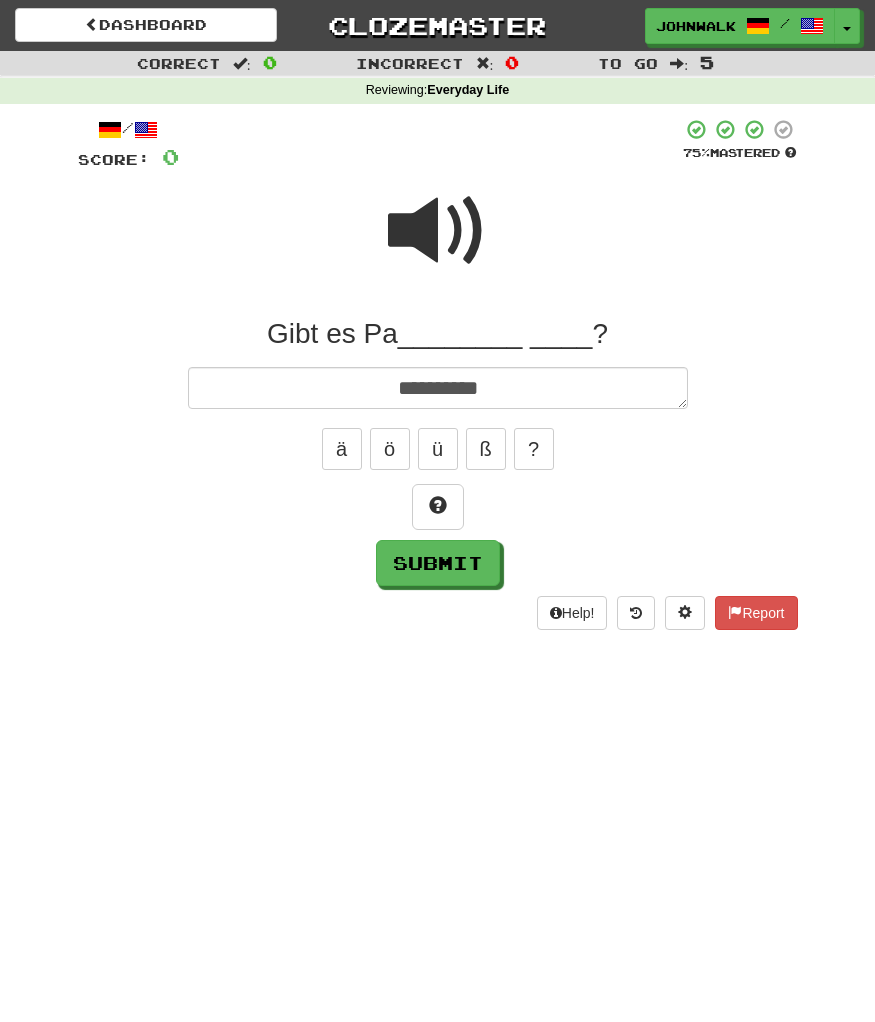 type on "*" 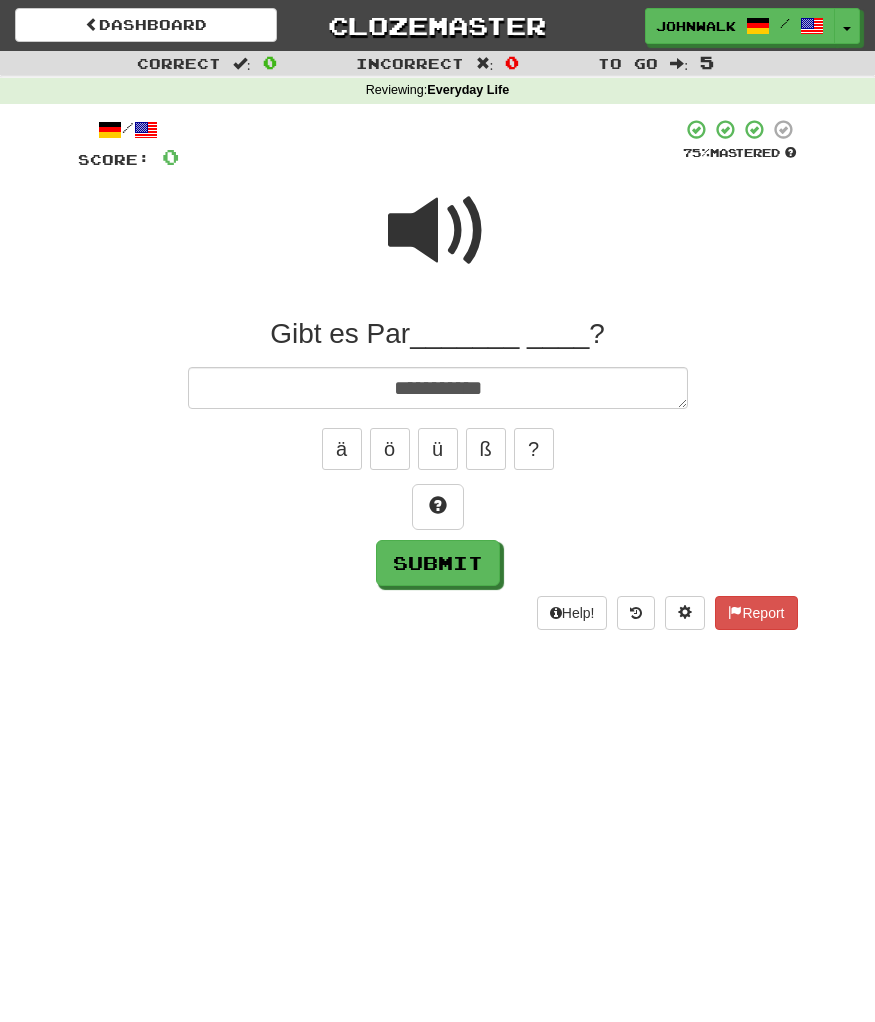 type on "*" 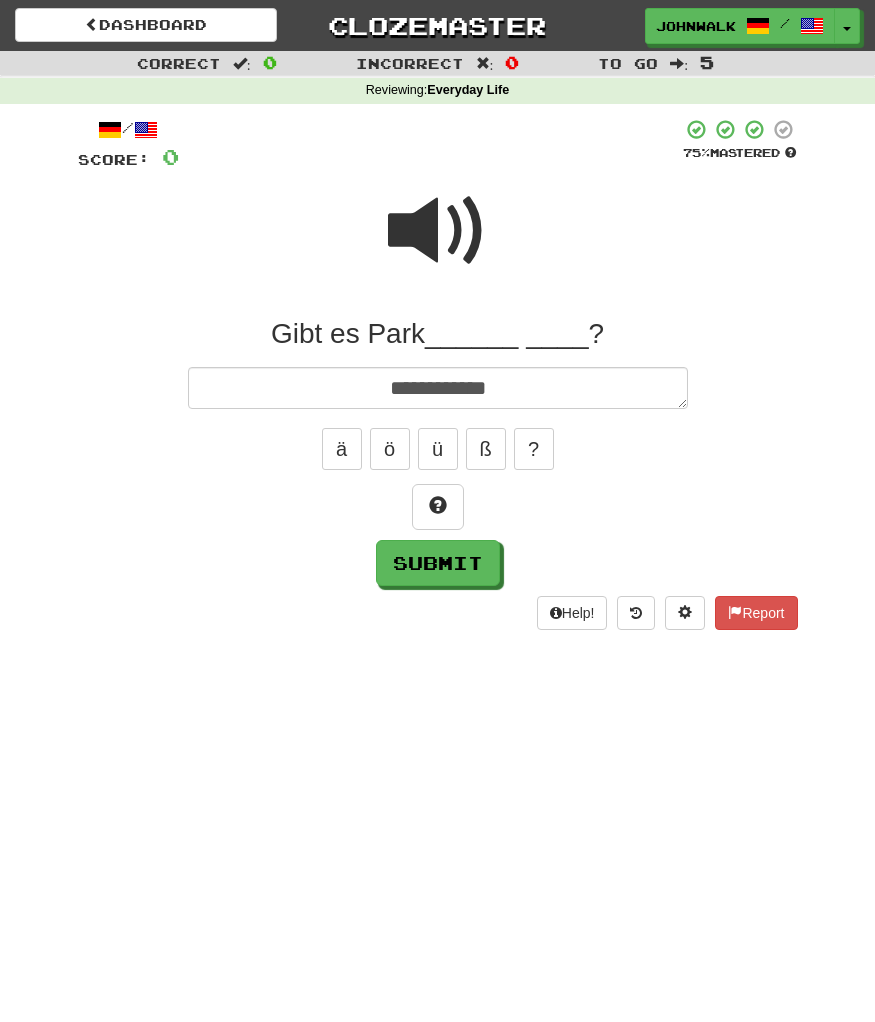 type on "*" 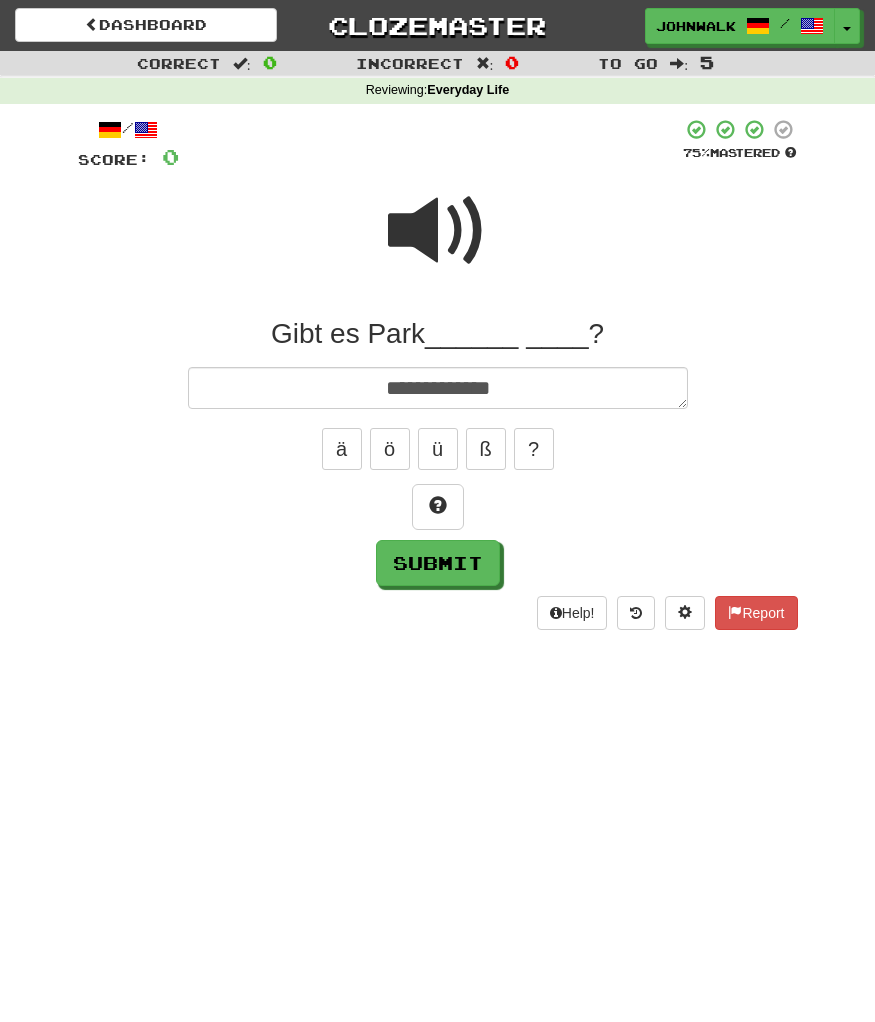 type on "*" 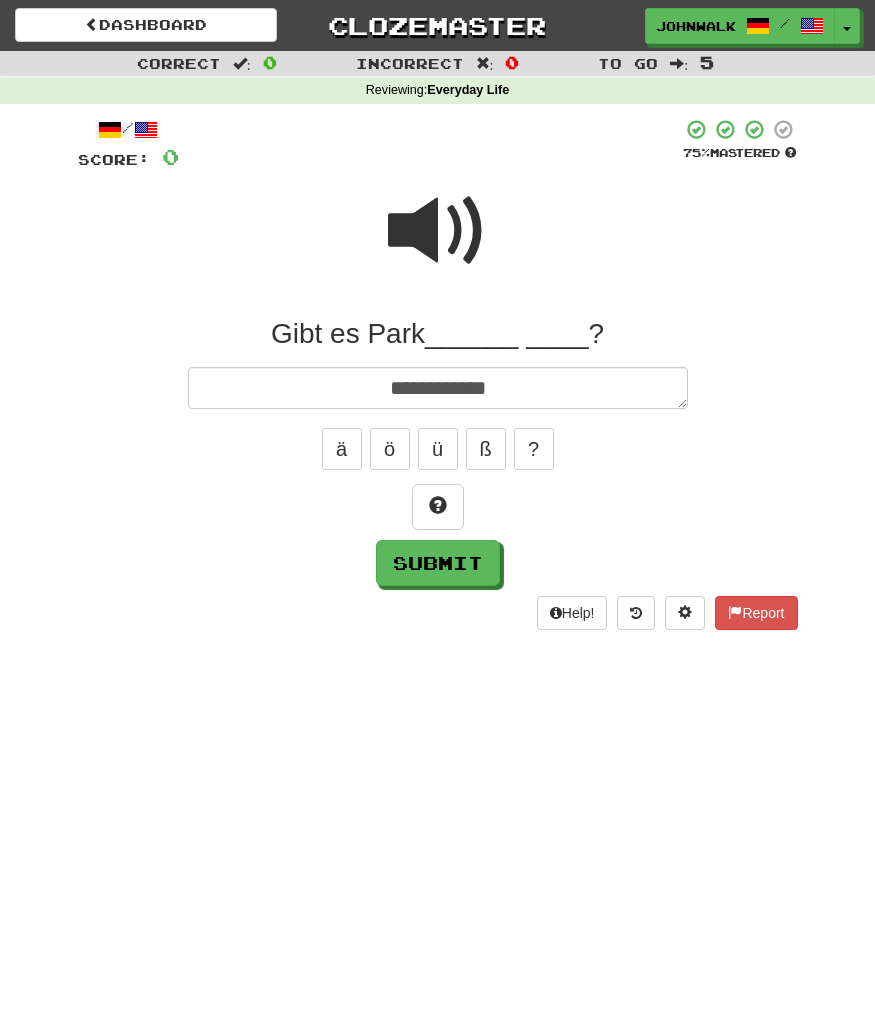 type on "*" 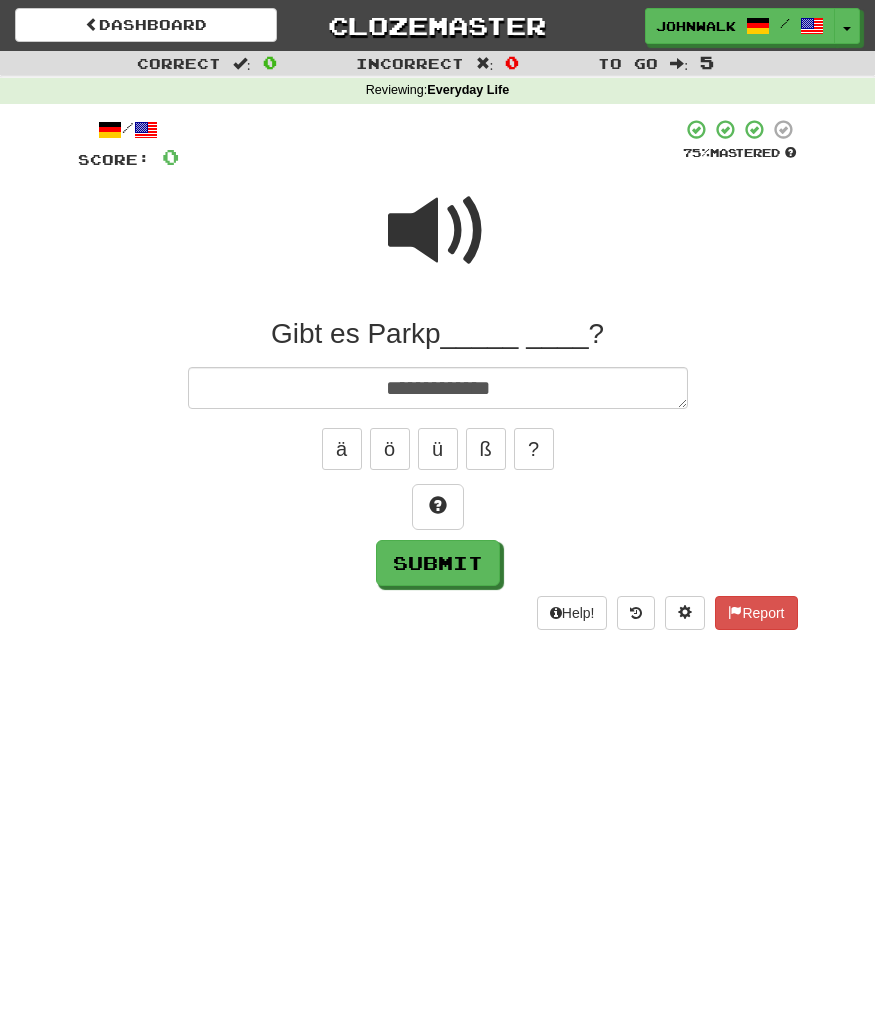 type on "*" 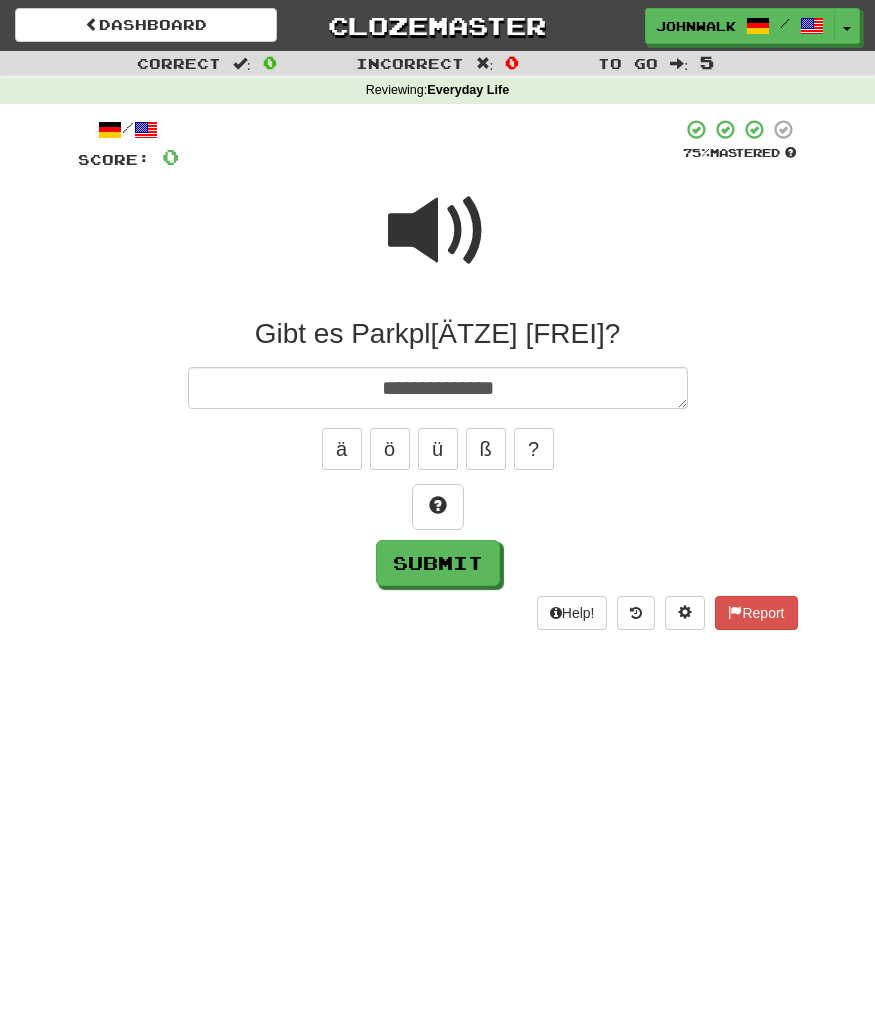 type on "*" 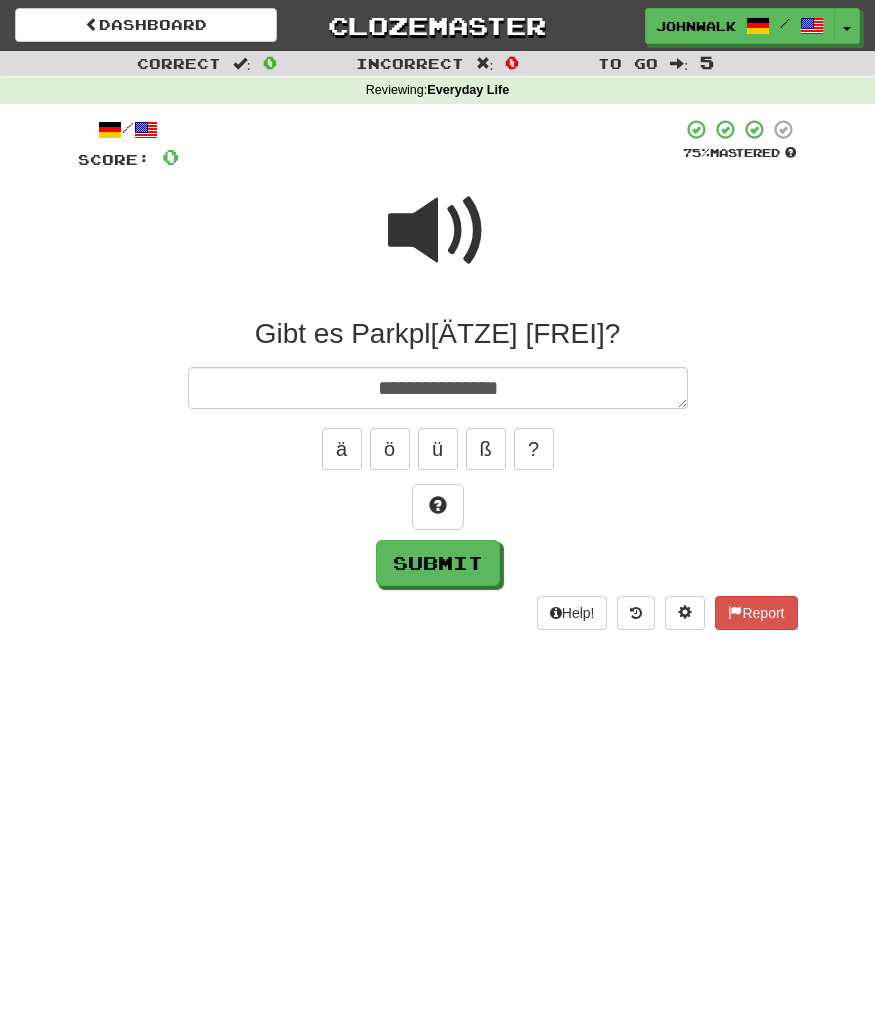 type on "*" 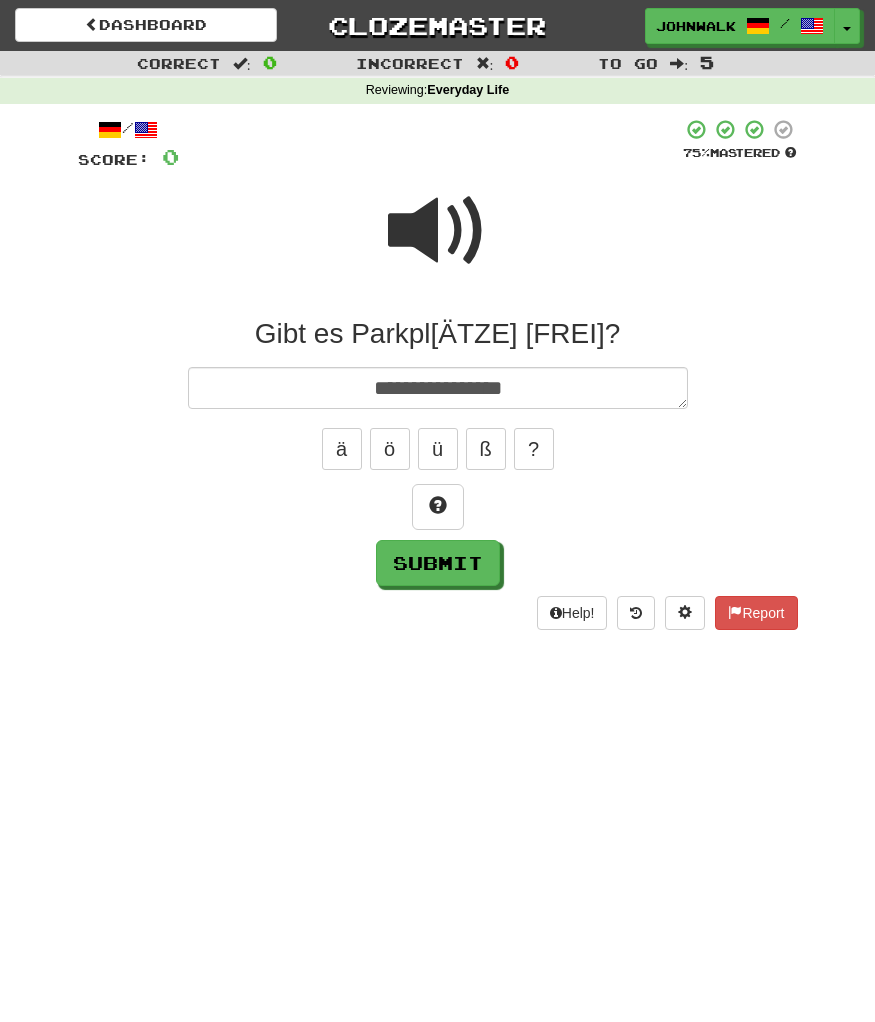 type on "**********" 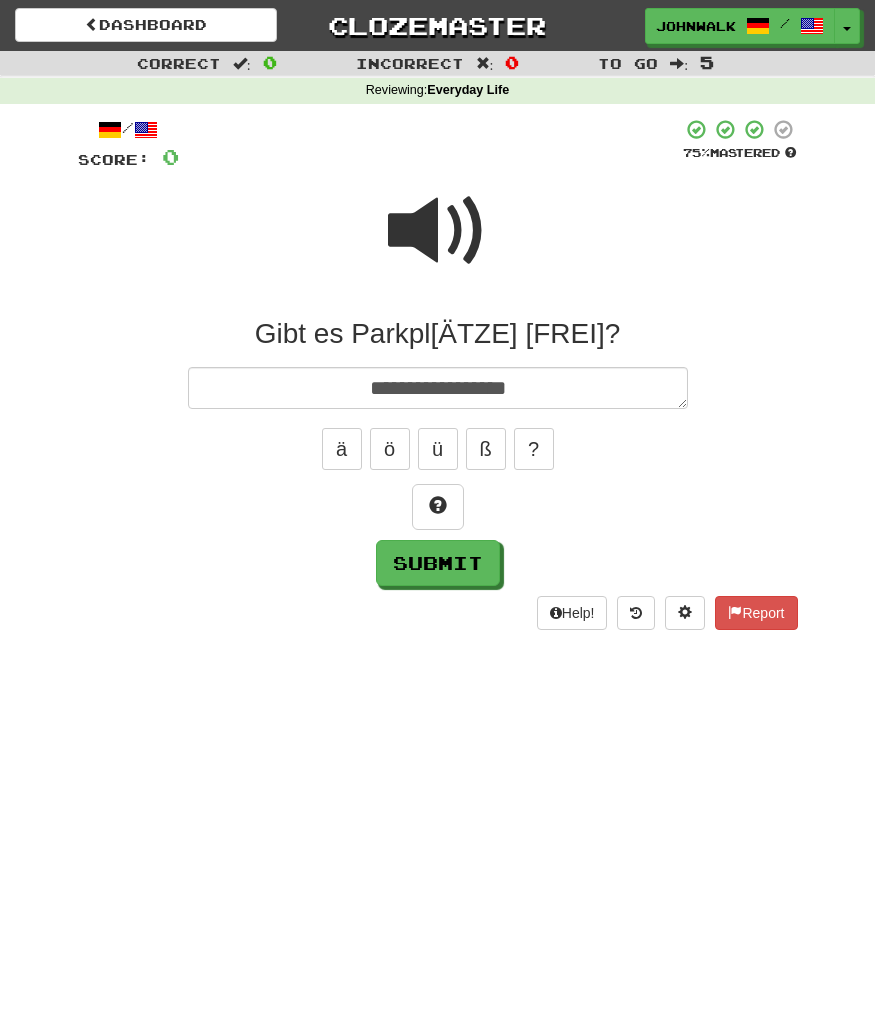 type on "*" 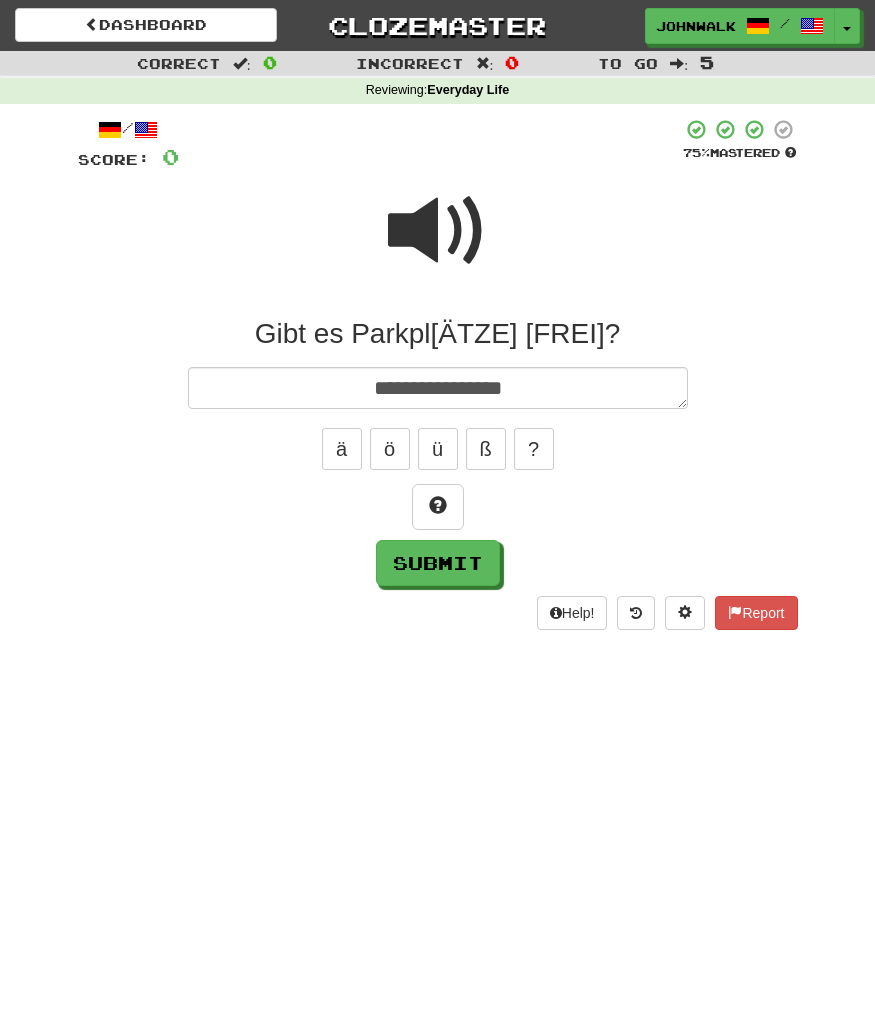 type on "*" 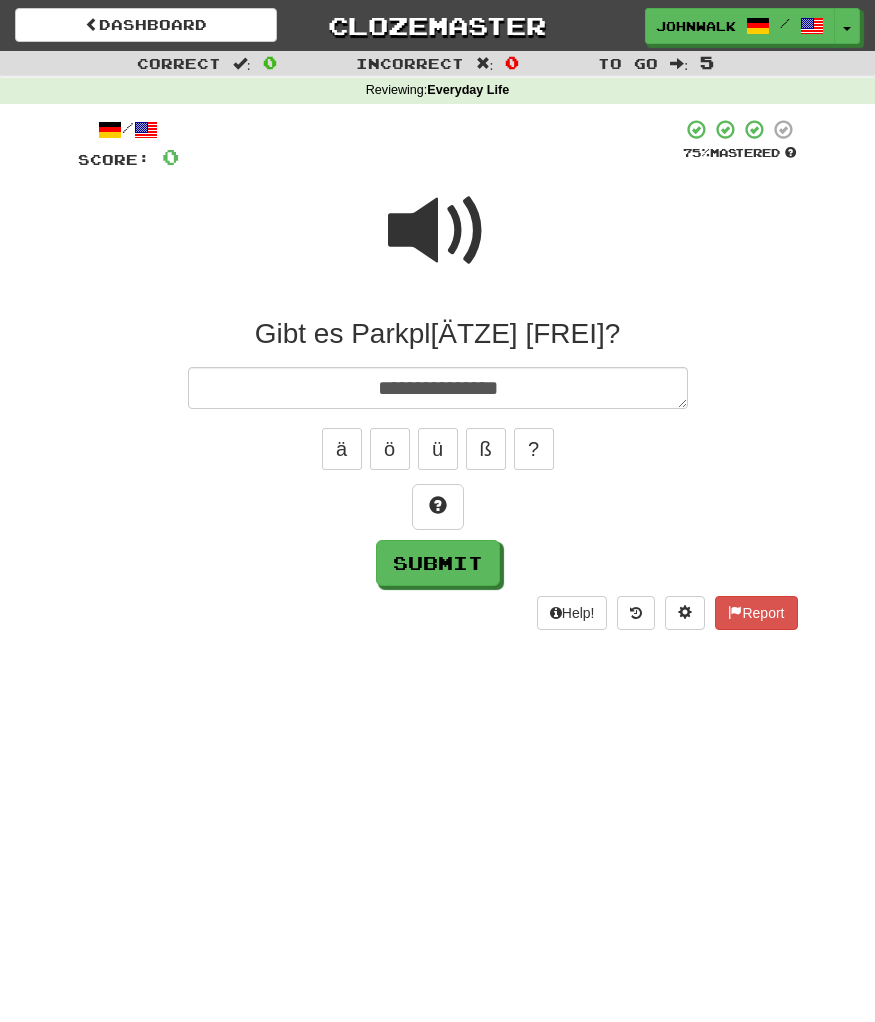type on "*" 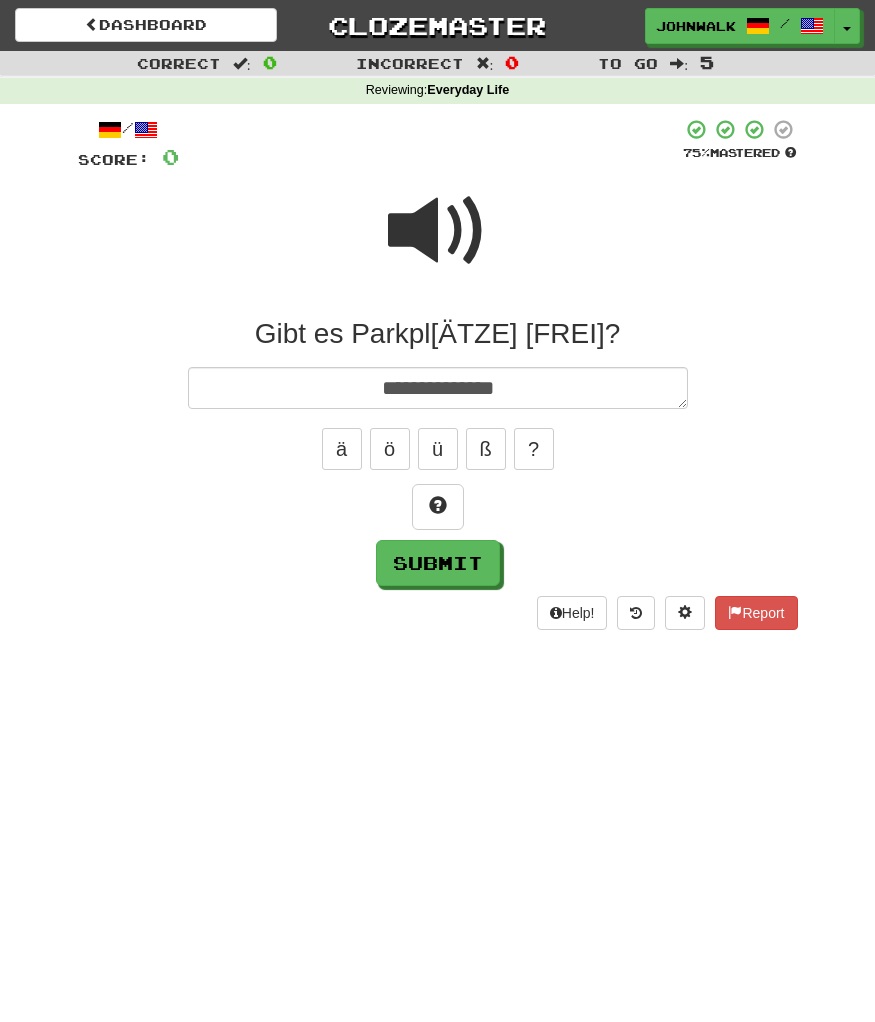 type on "*" 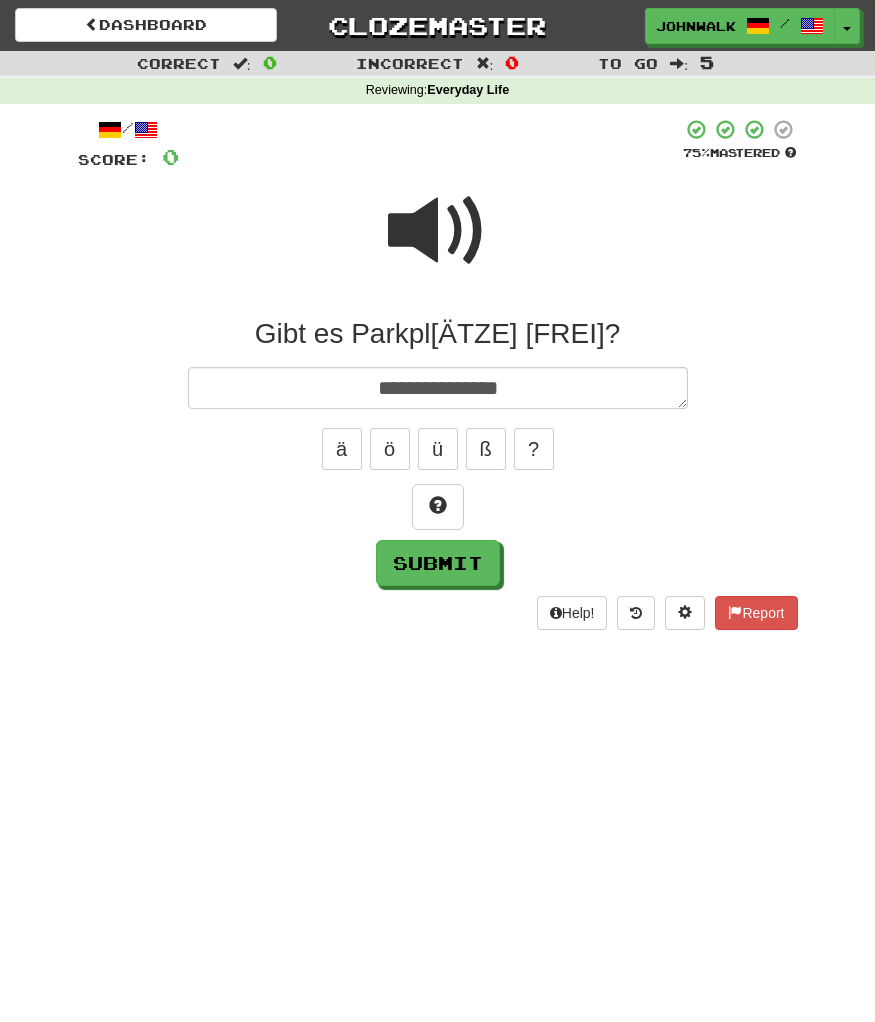 type on "*" 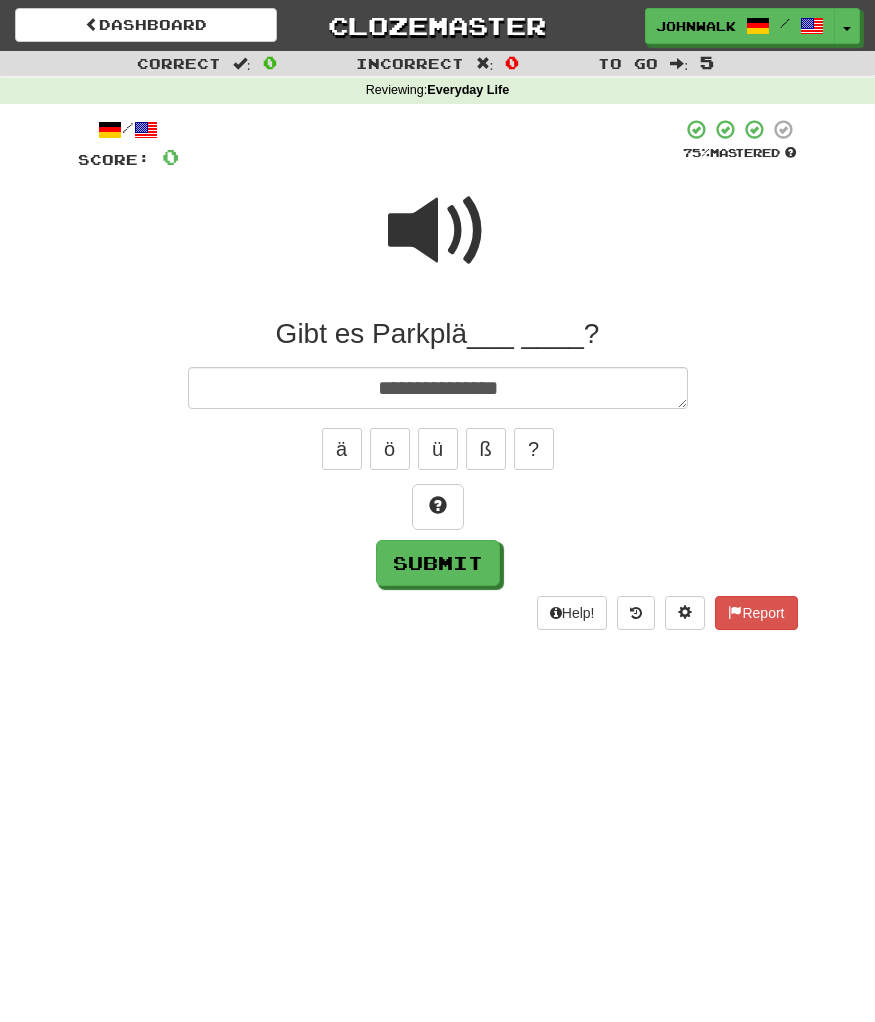 type on "*" 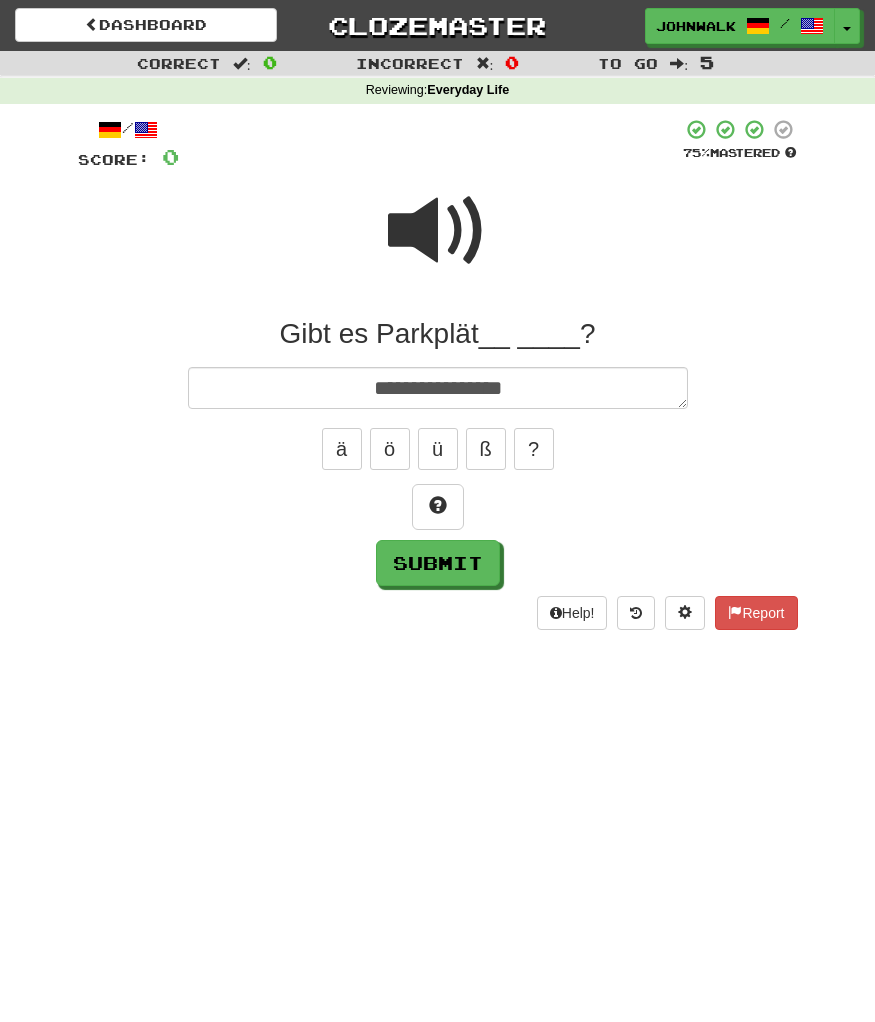 type on "*" 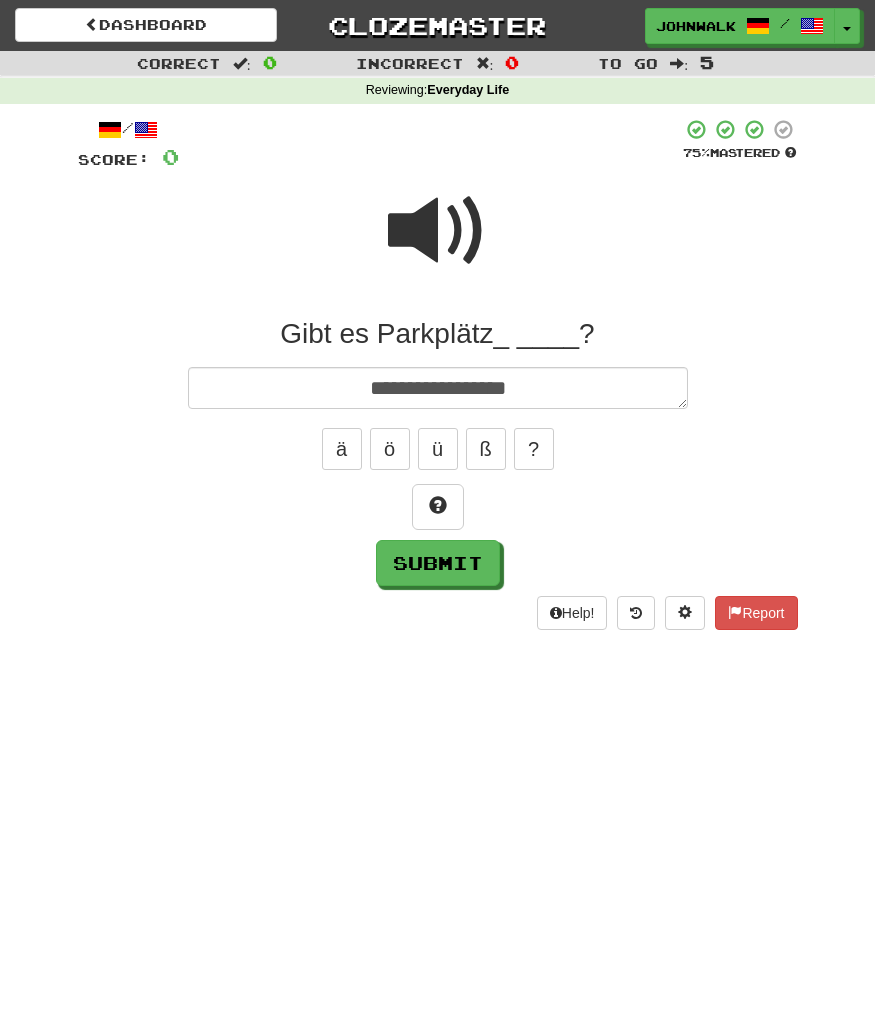 type on "*" 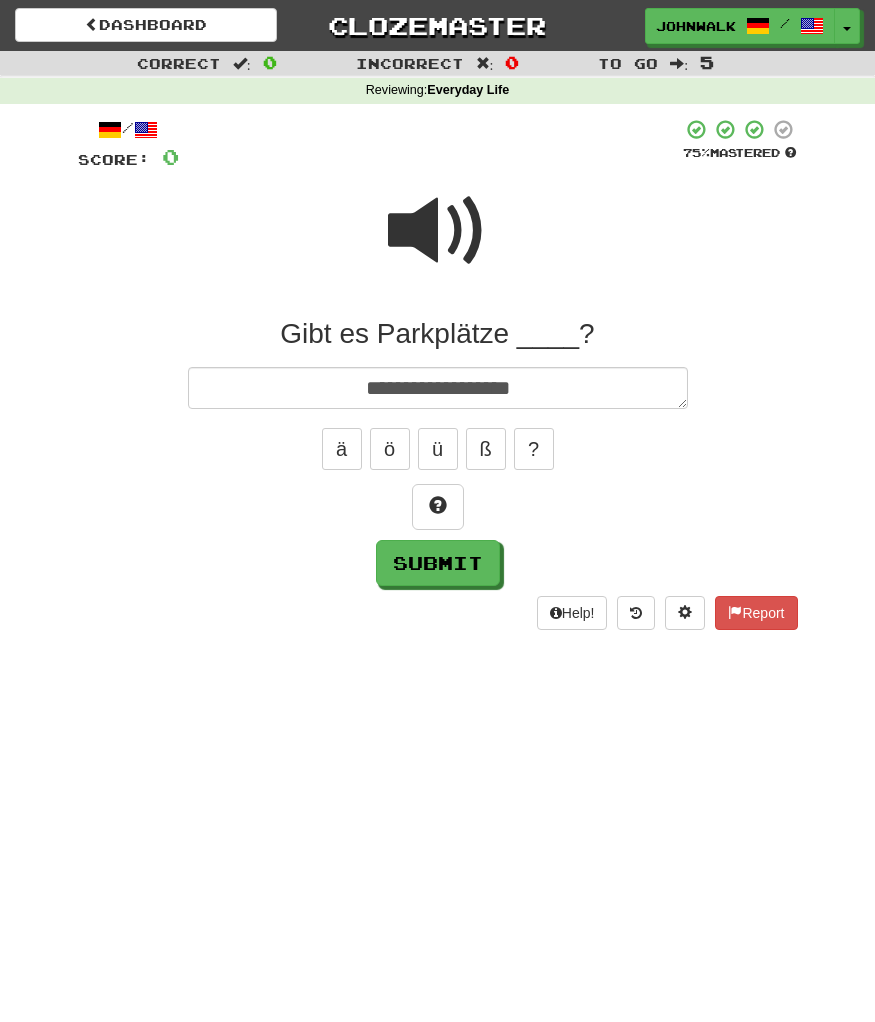 type on "*" 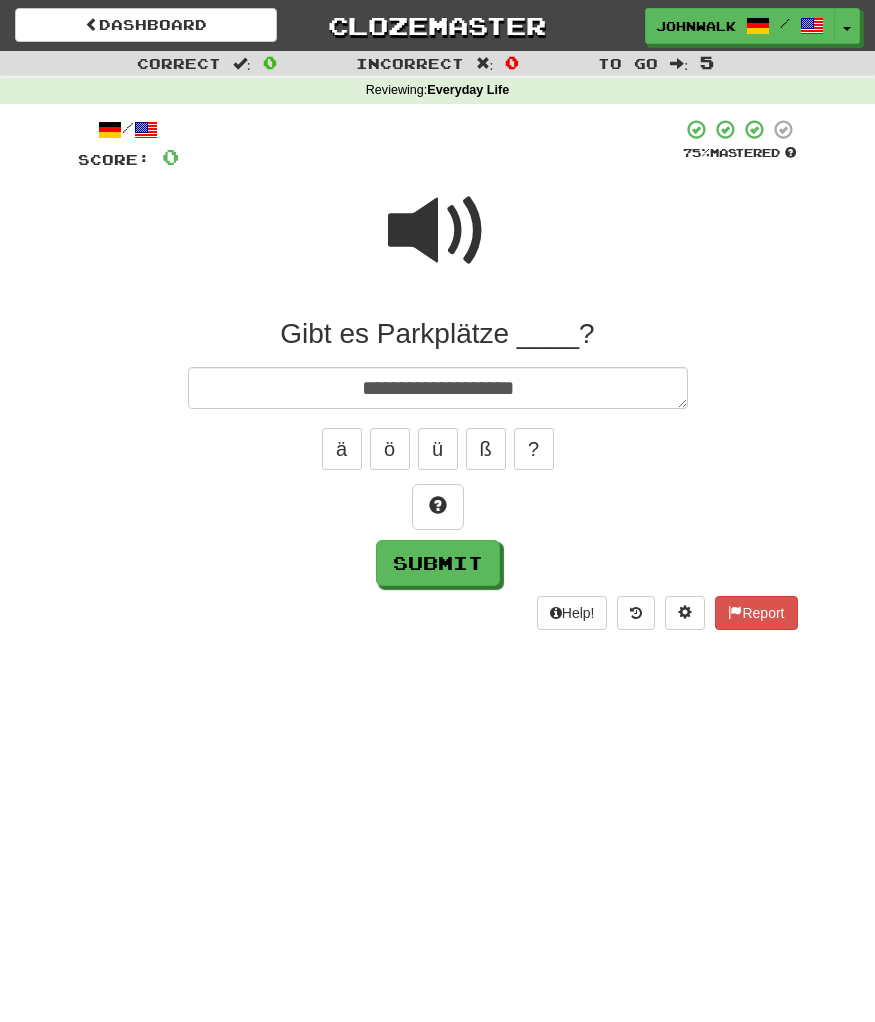 type on "*" 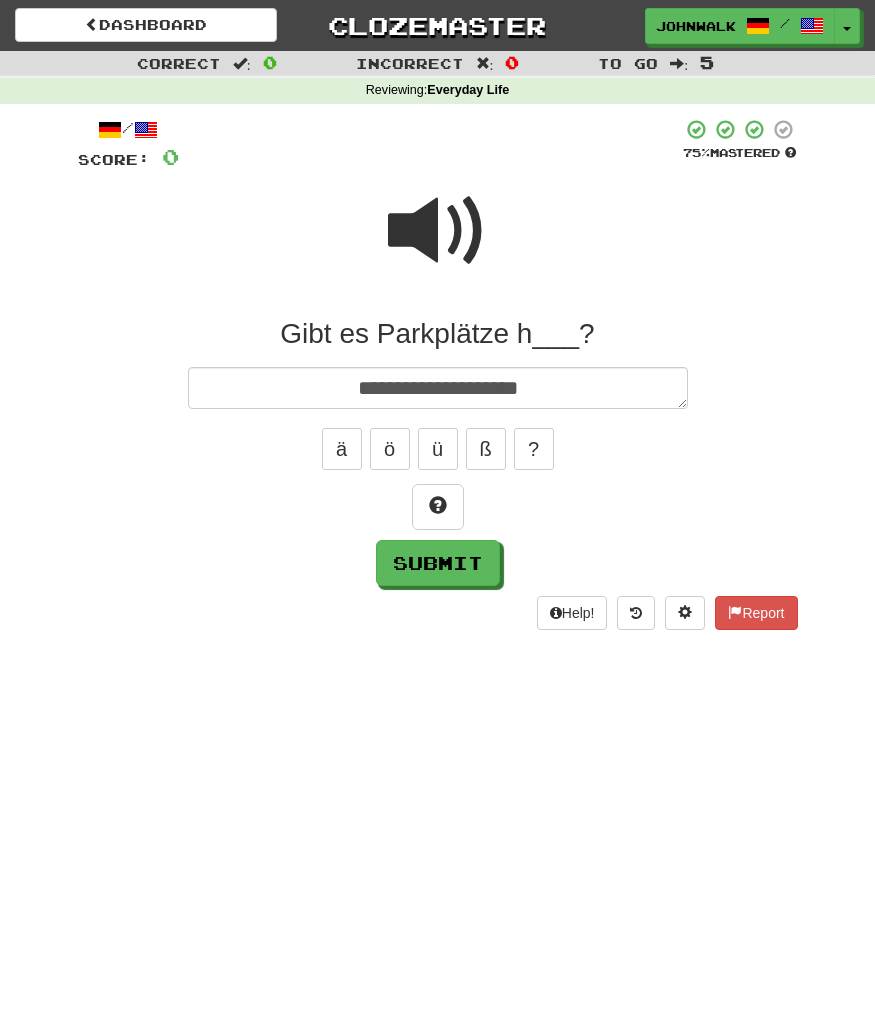 type on "*" 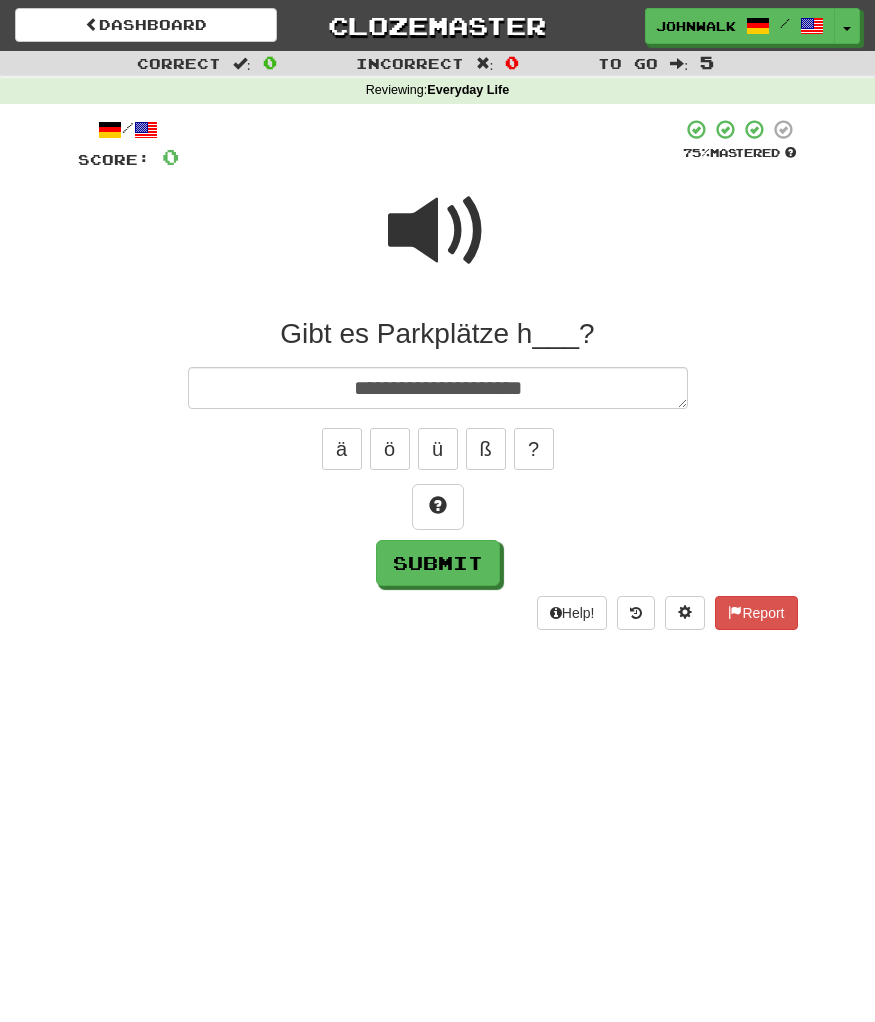type on "*" 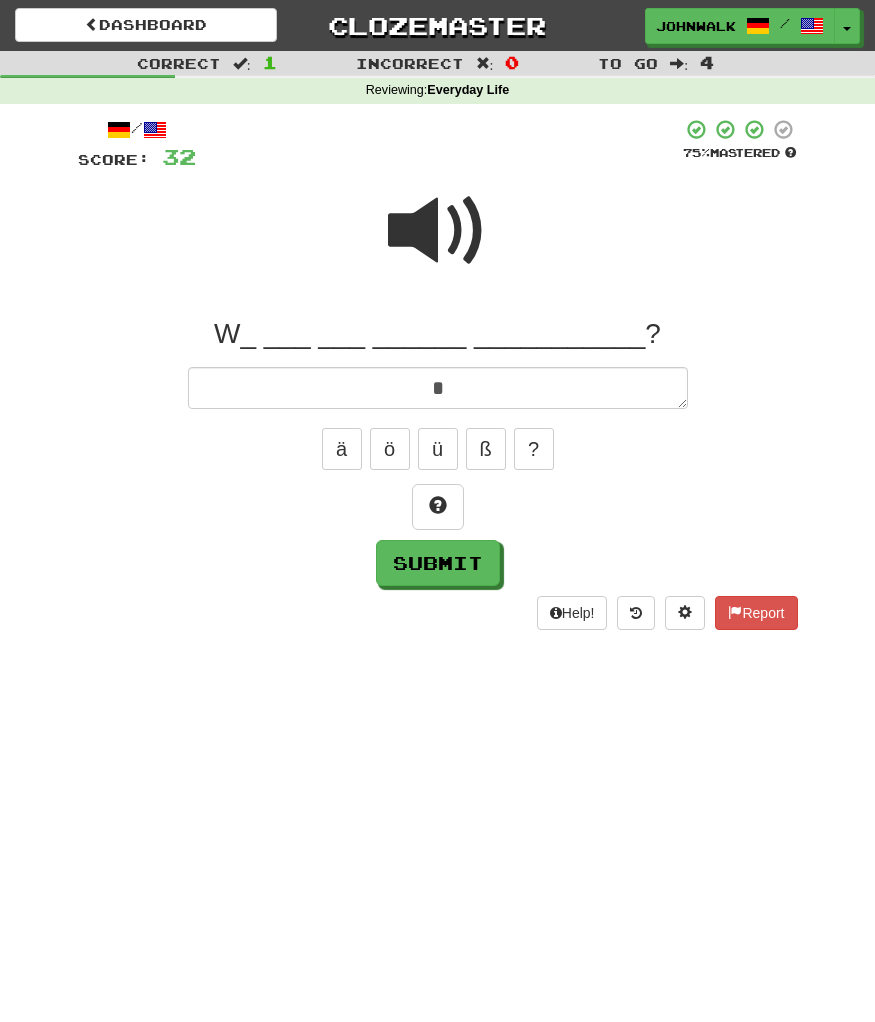 type on "*" 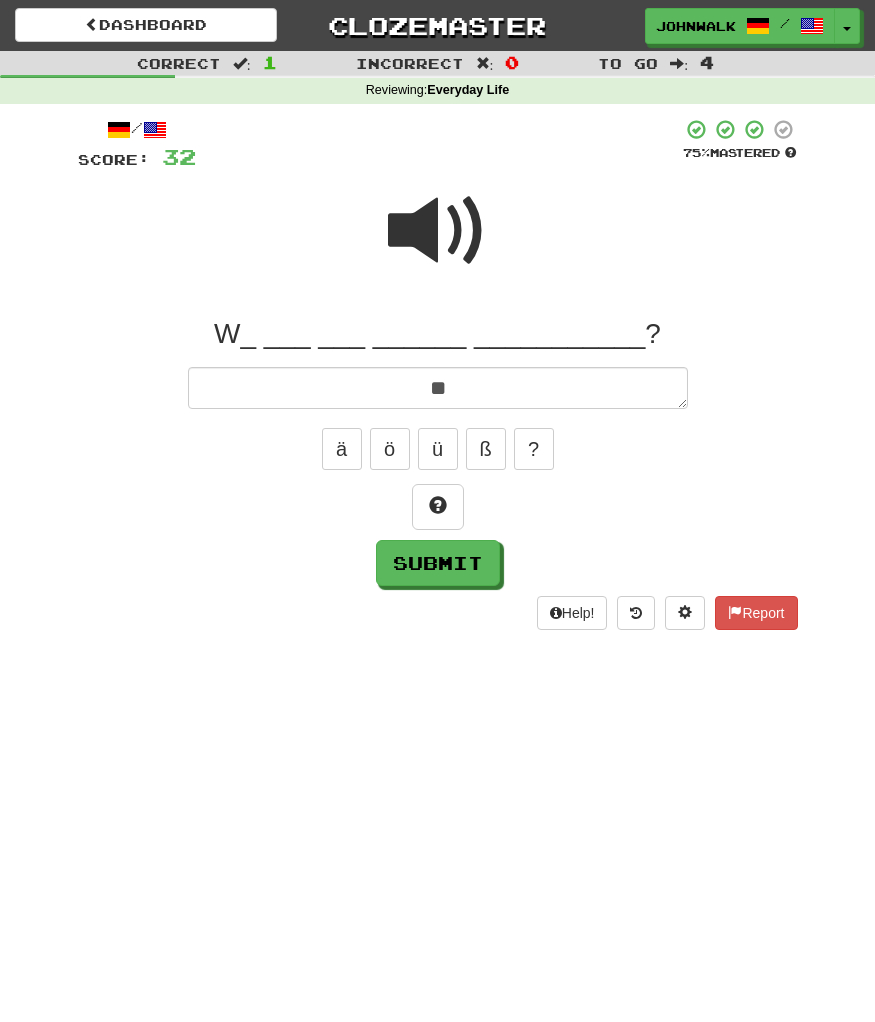 type on "*" 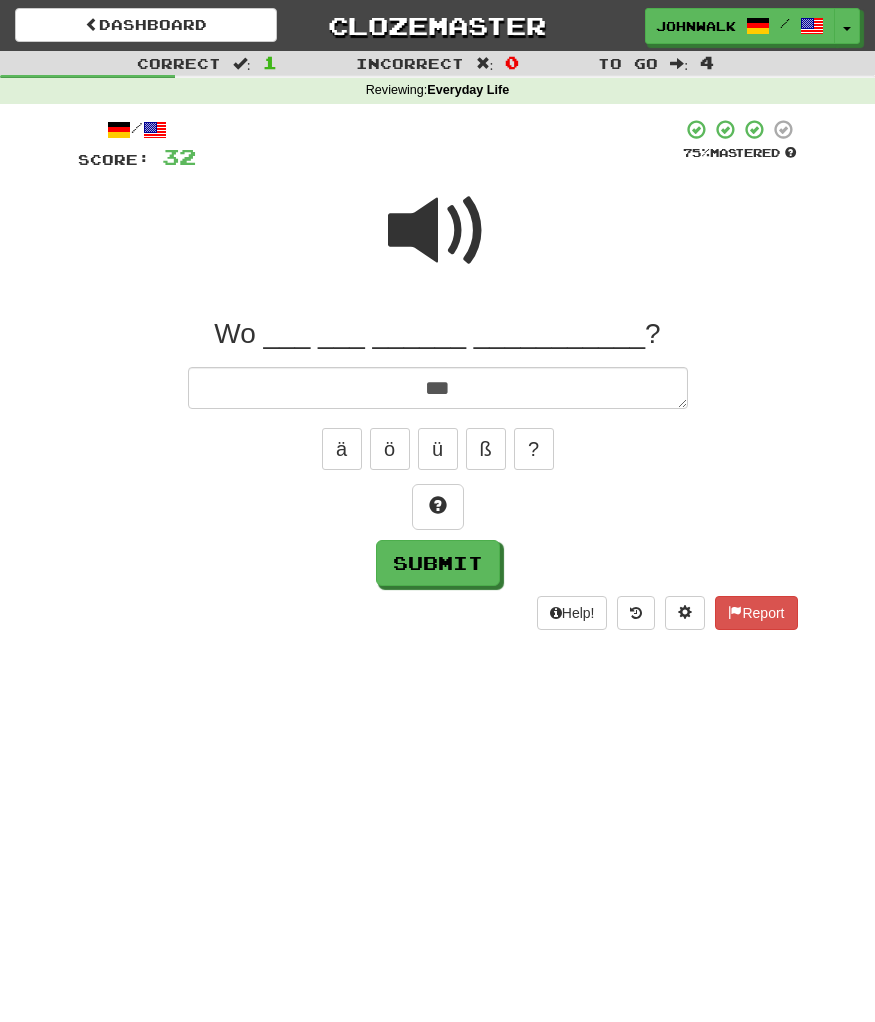 type on "*" 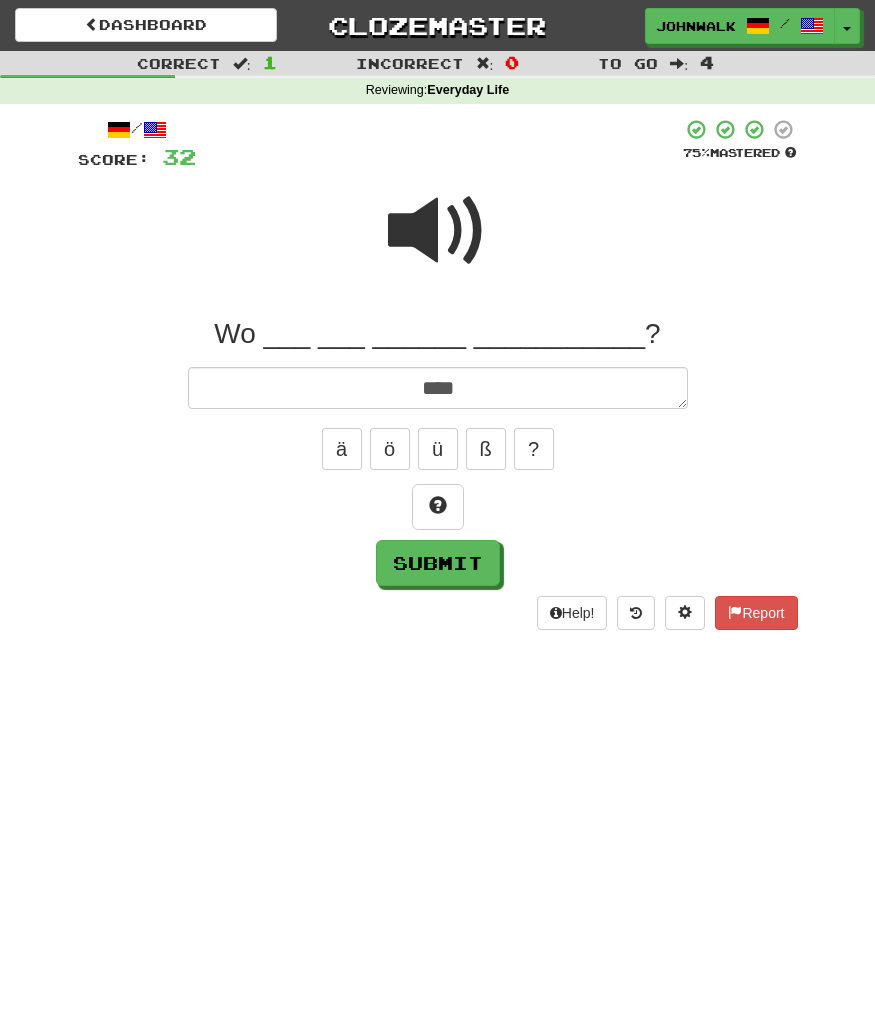 type on "*****" 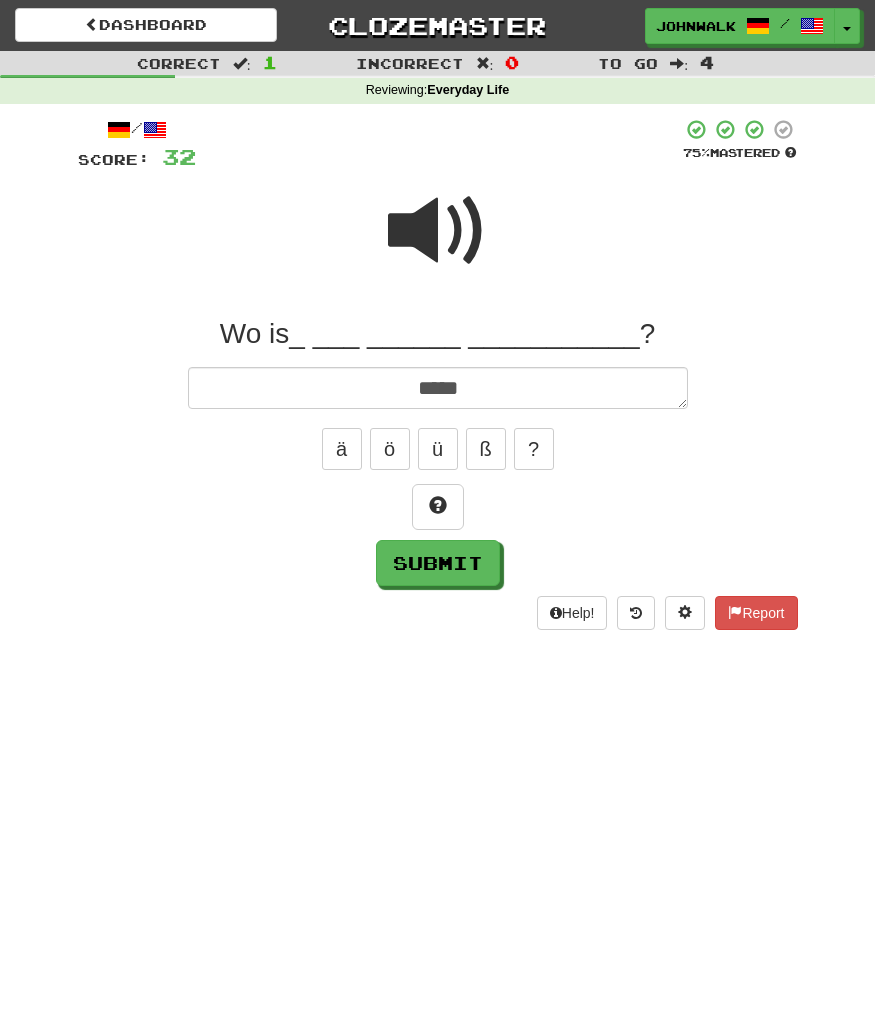 type on "*" 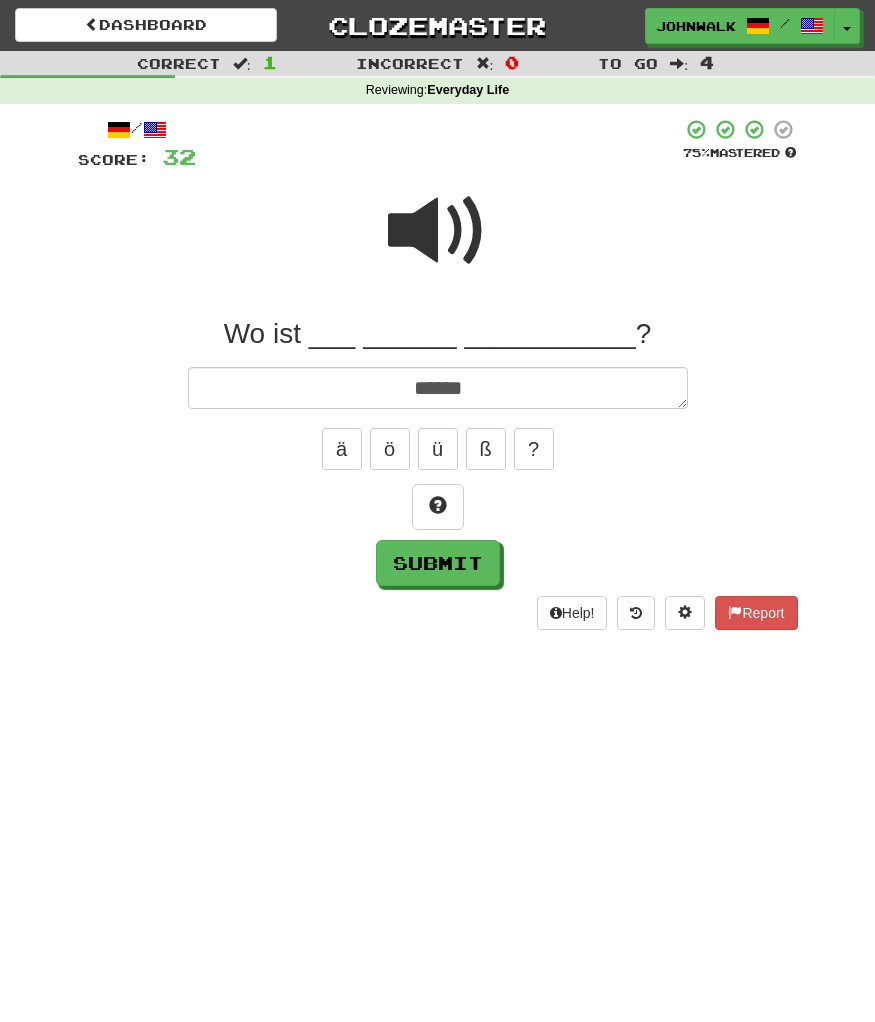 type on "*" 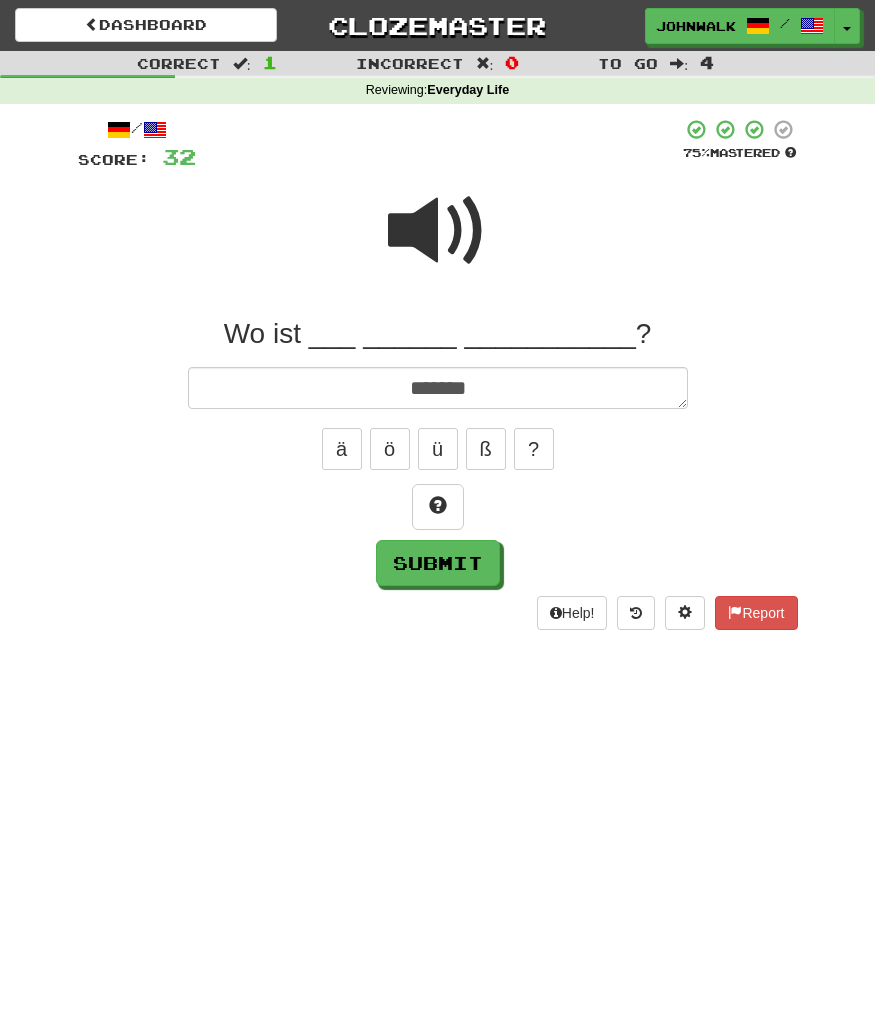 type on "*" 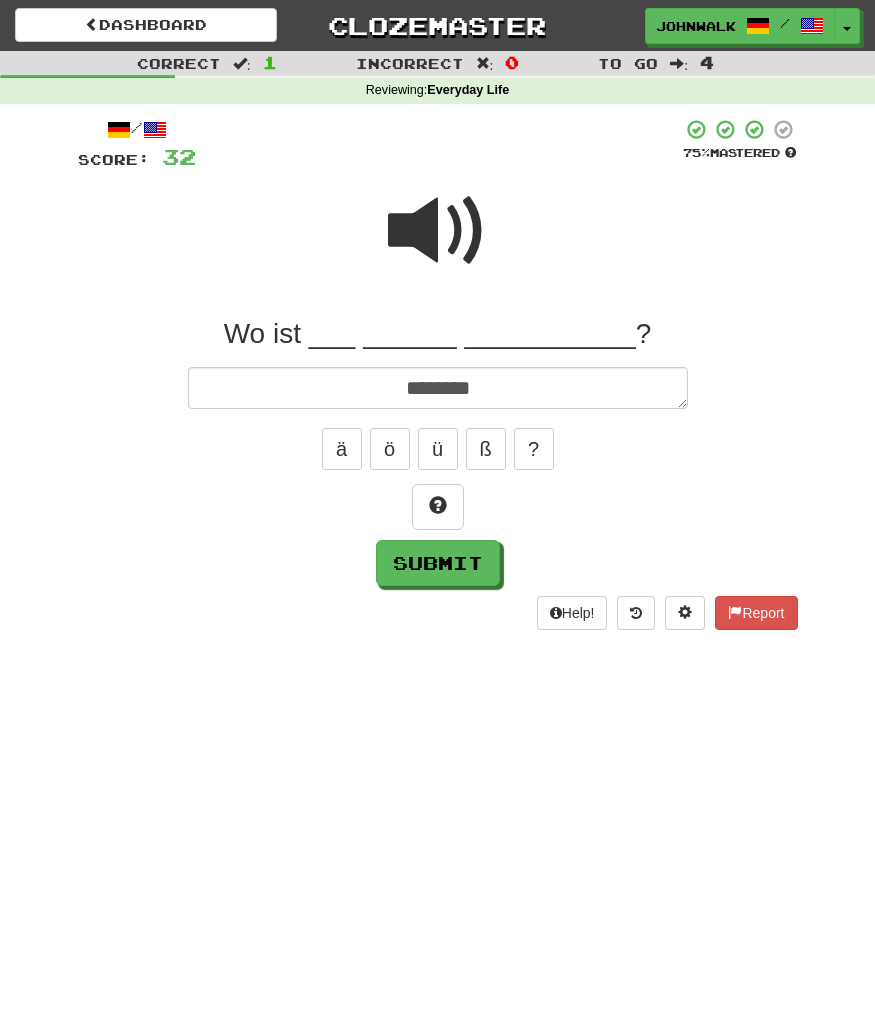 type on "*" 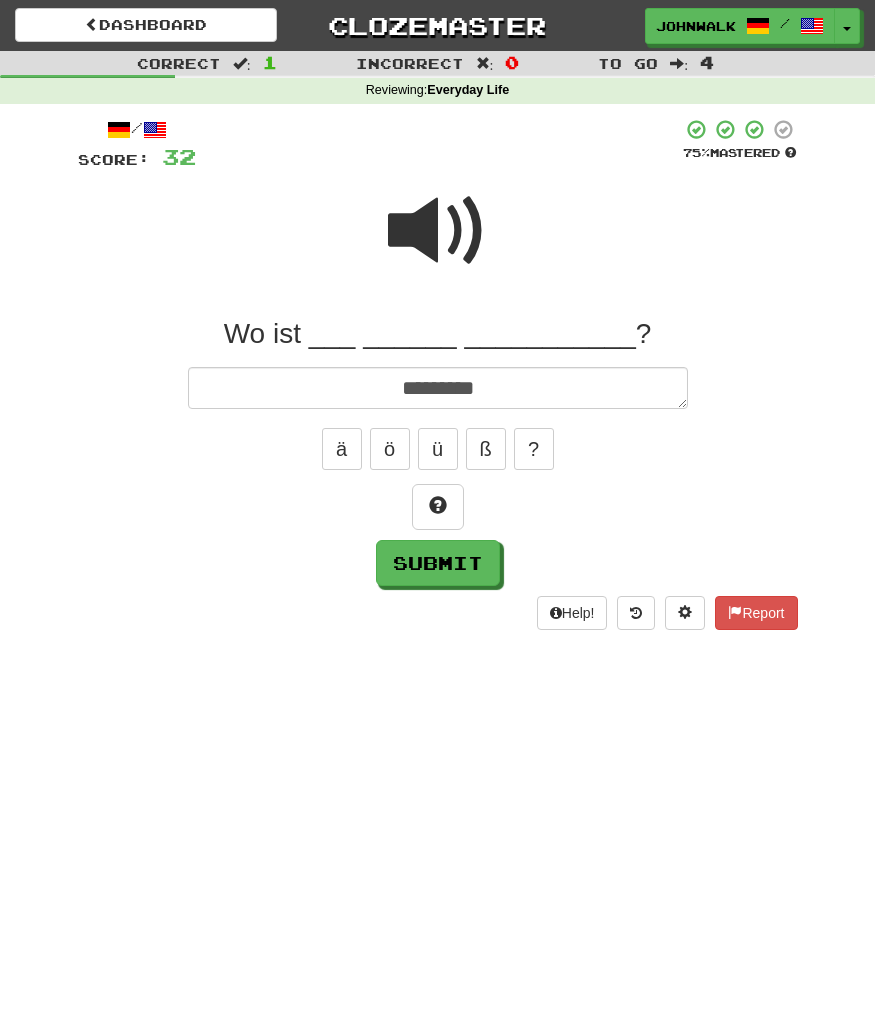 type on "*" 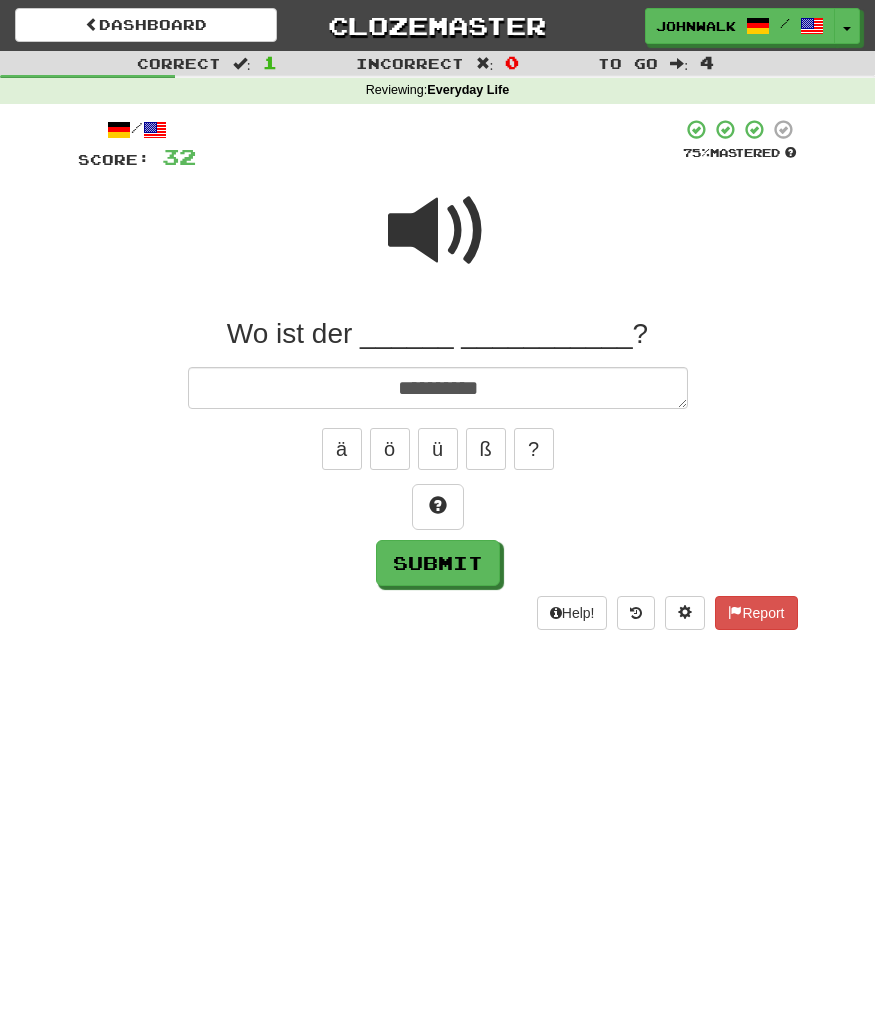 type on "**********" 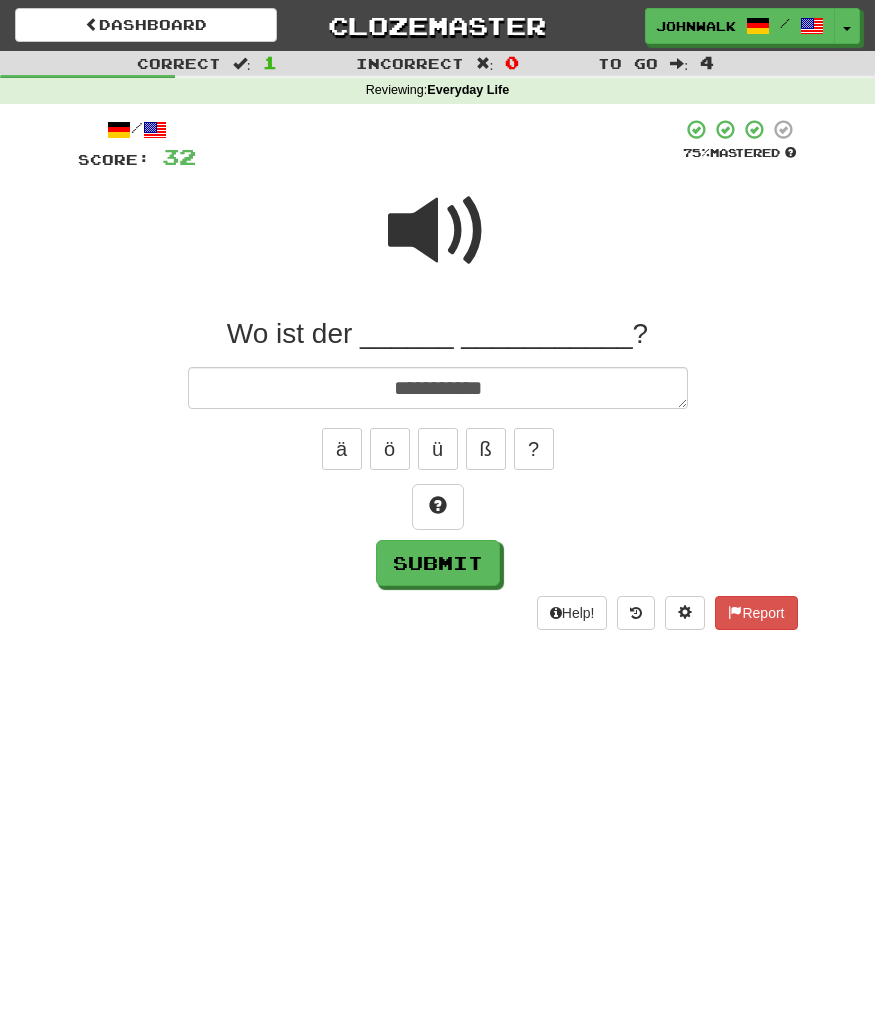 type on "*" 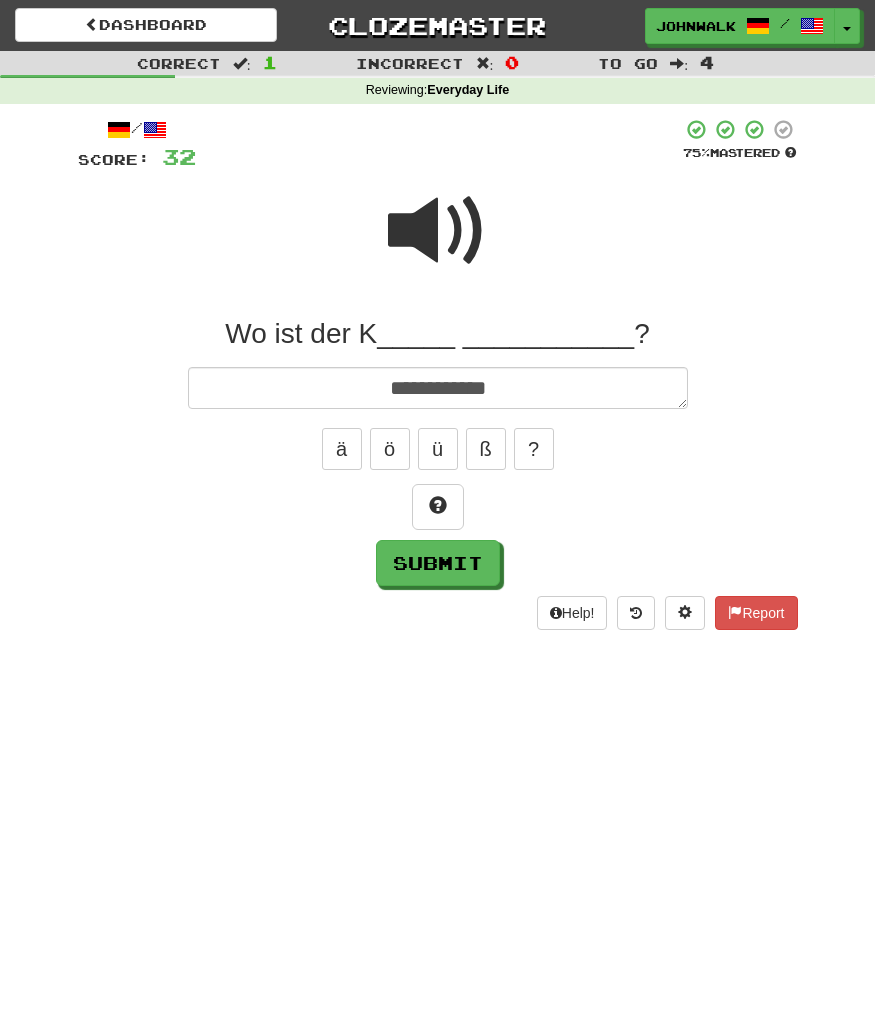 type on "*" 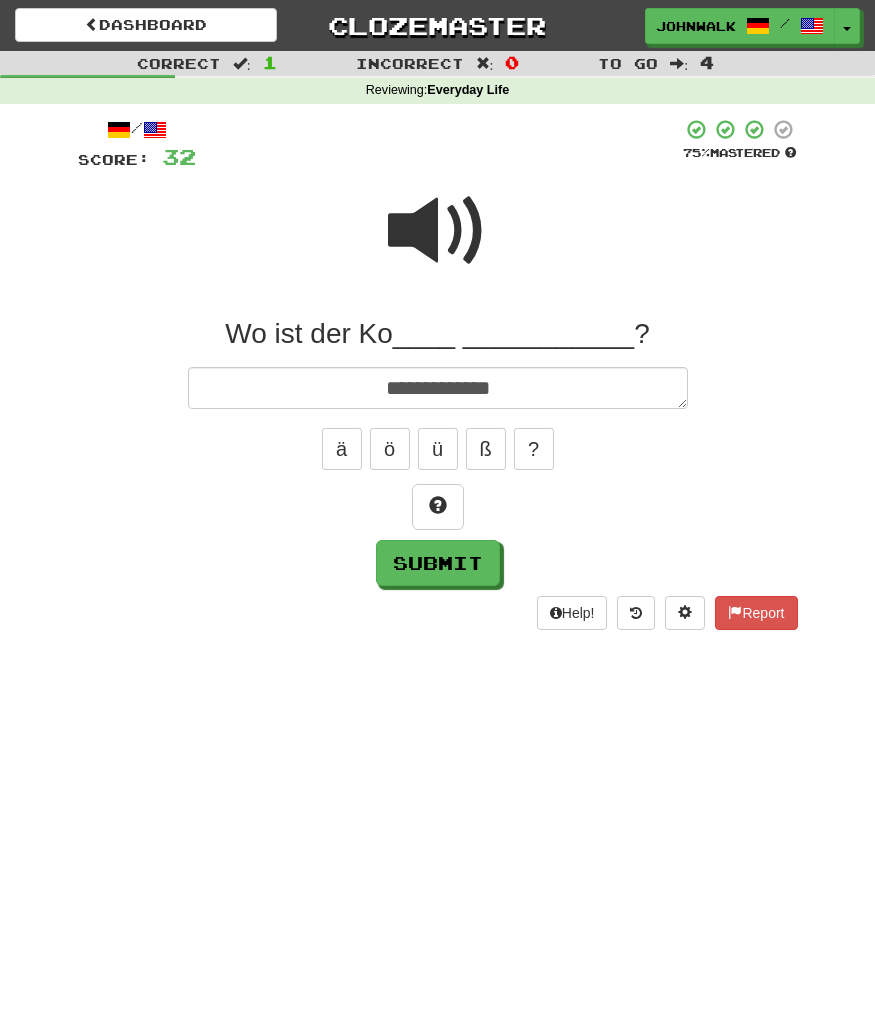 type on "*" 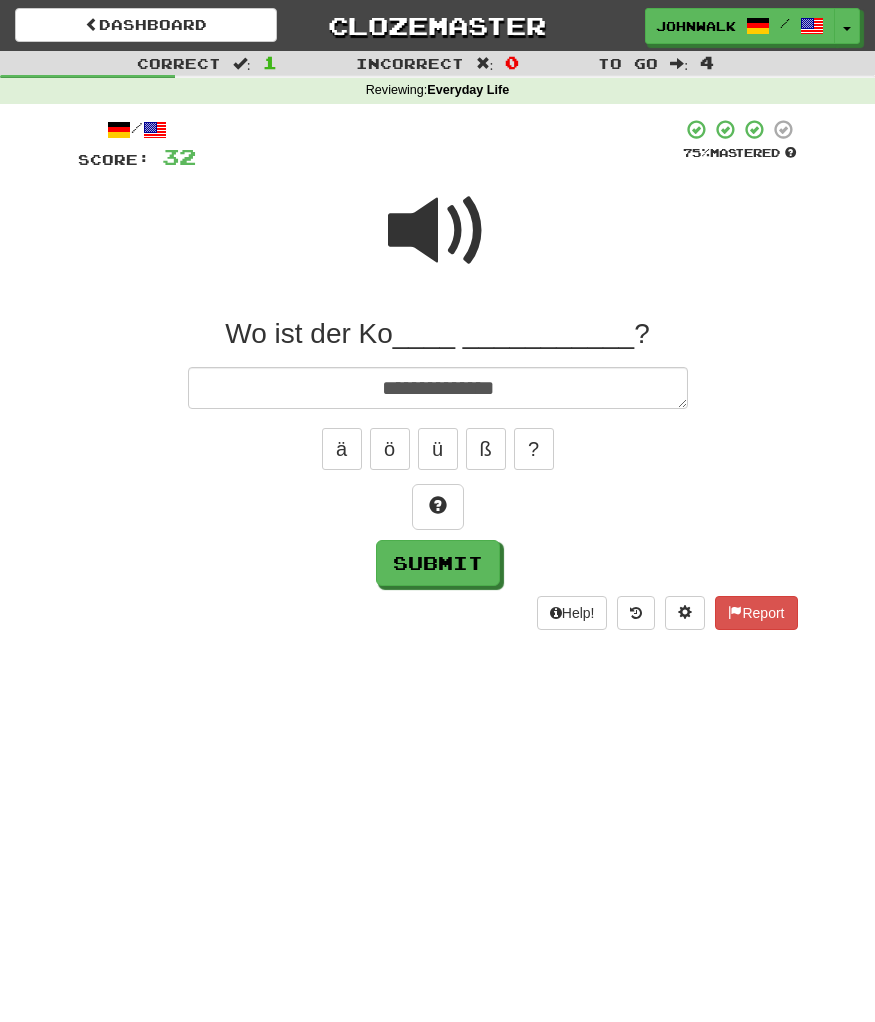 type on "*" 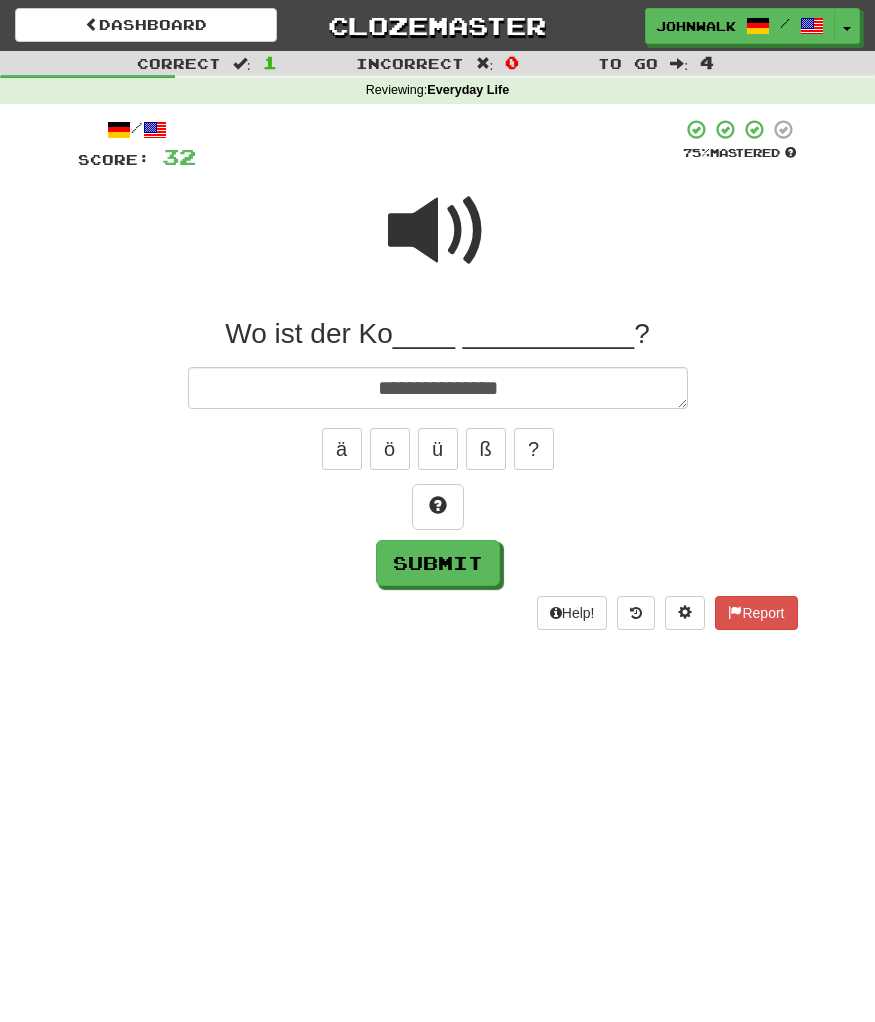 type on "*" 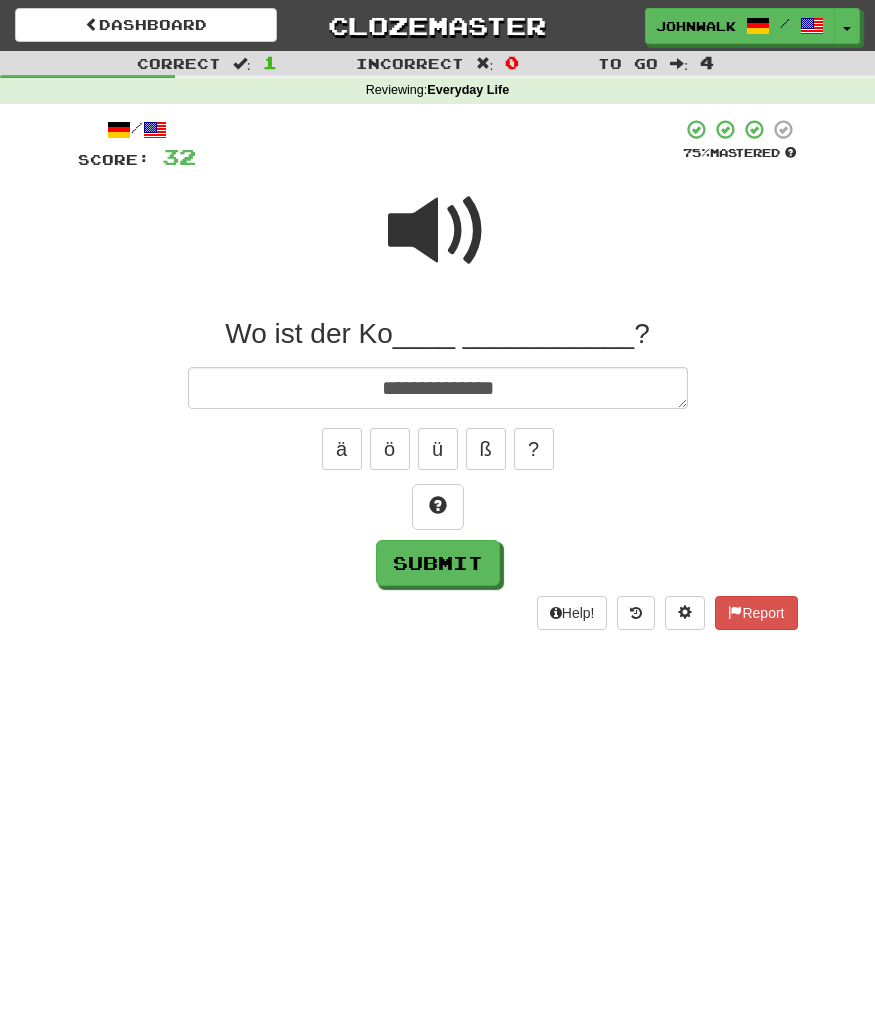 type on "*" 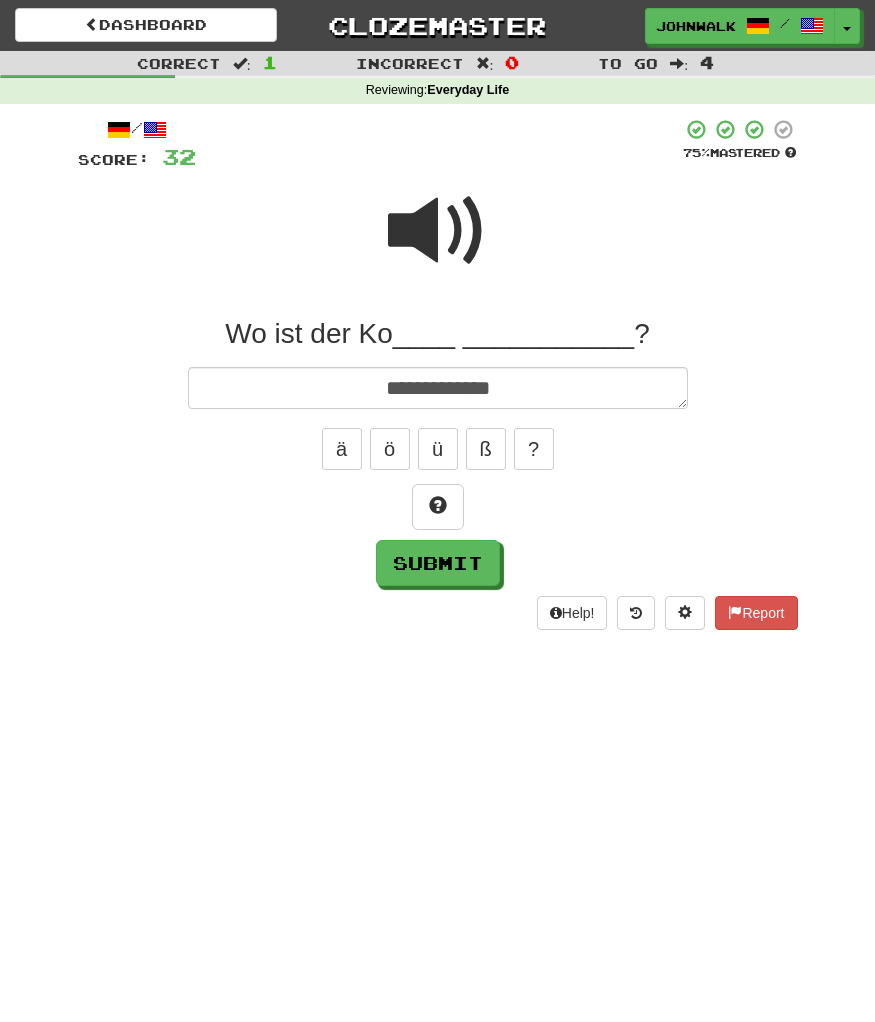 type on "*" 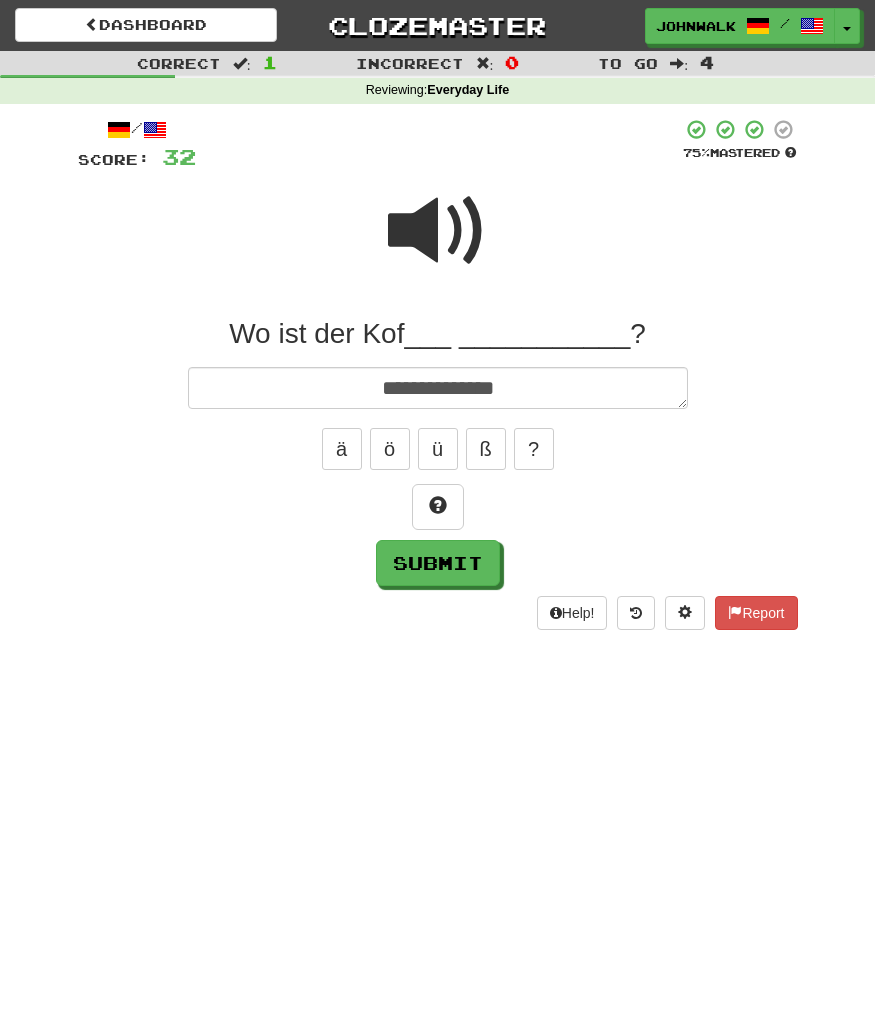 type on "*" 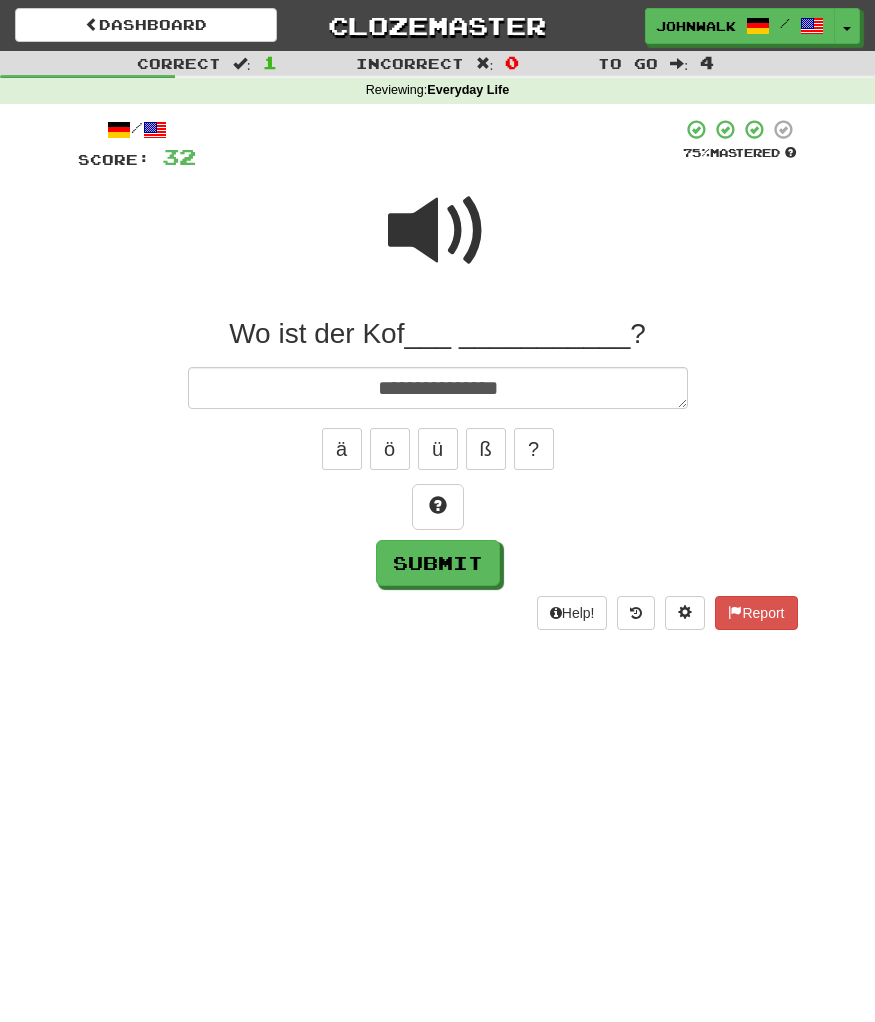 type on "*" 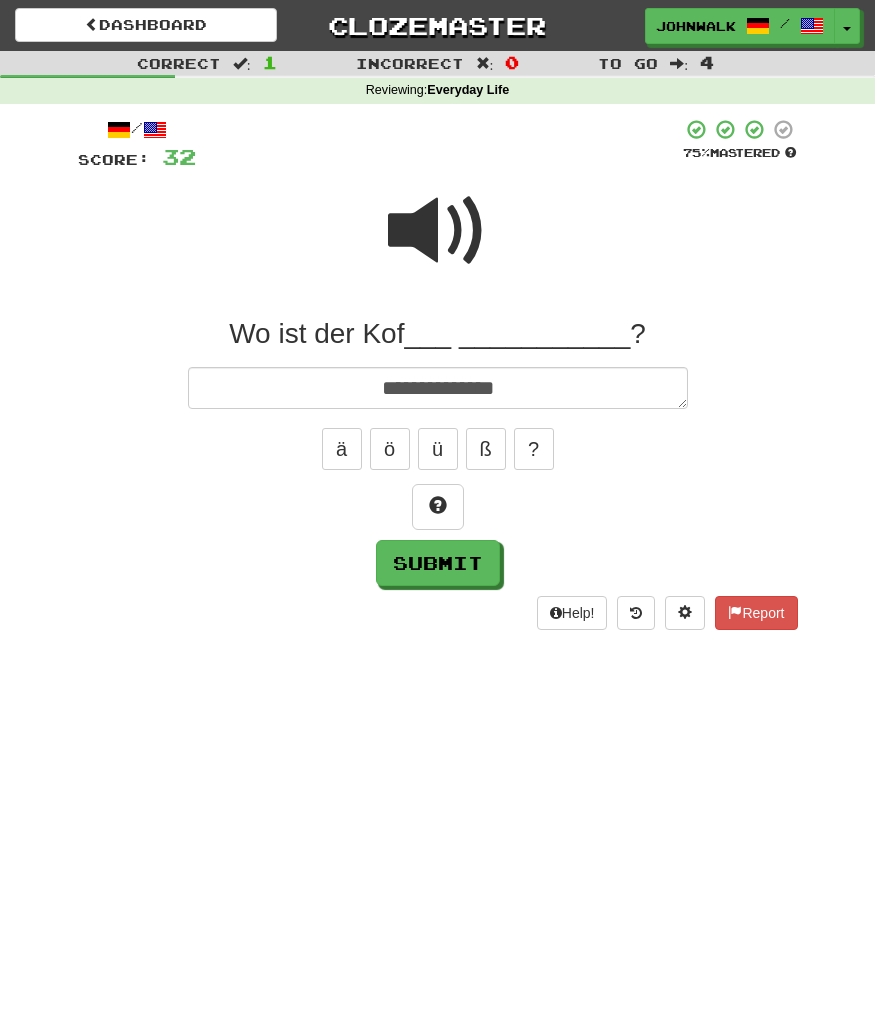 type on "**********" 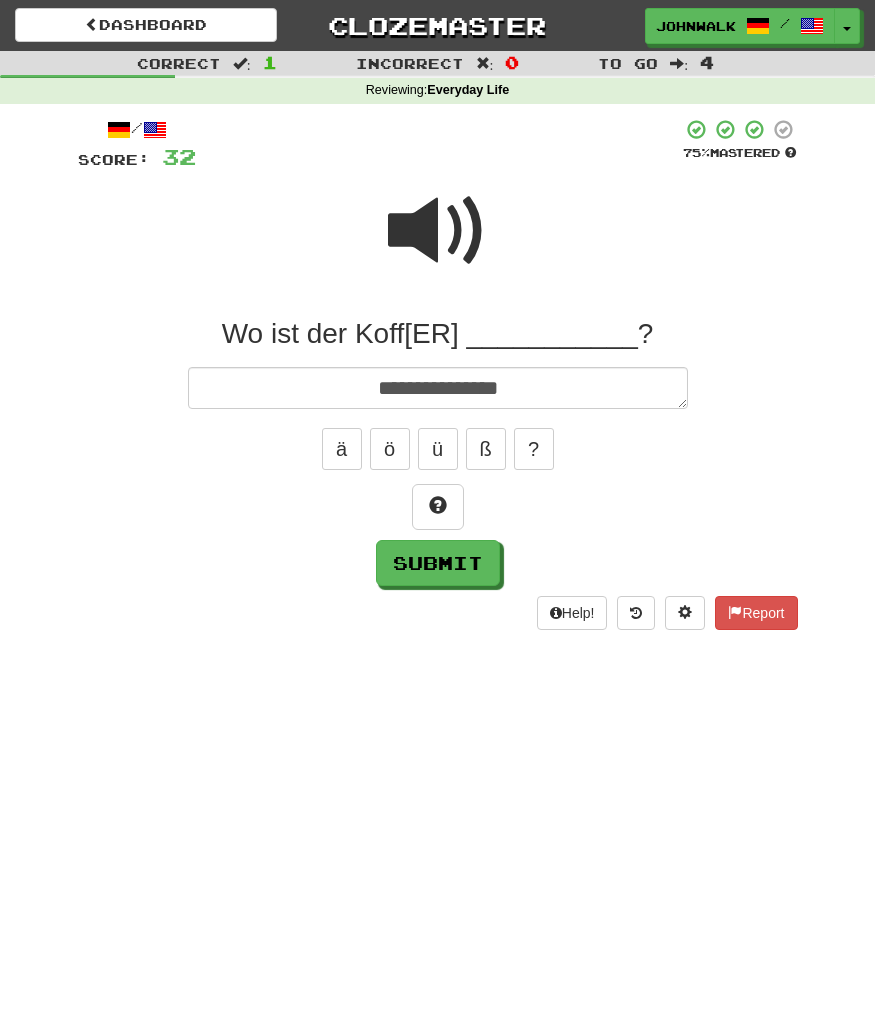 type on "*" 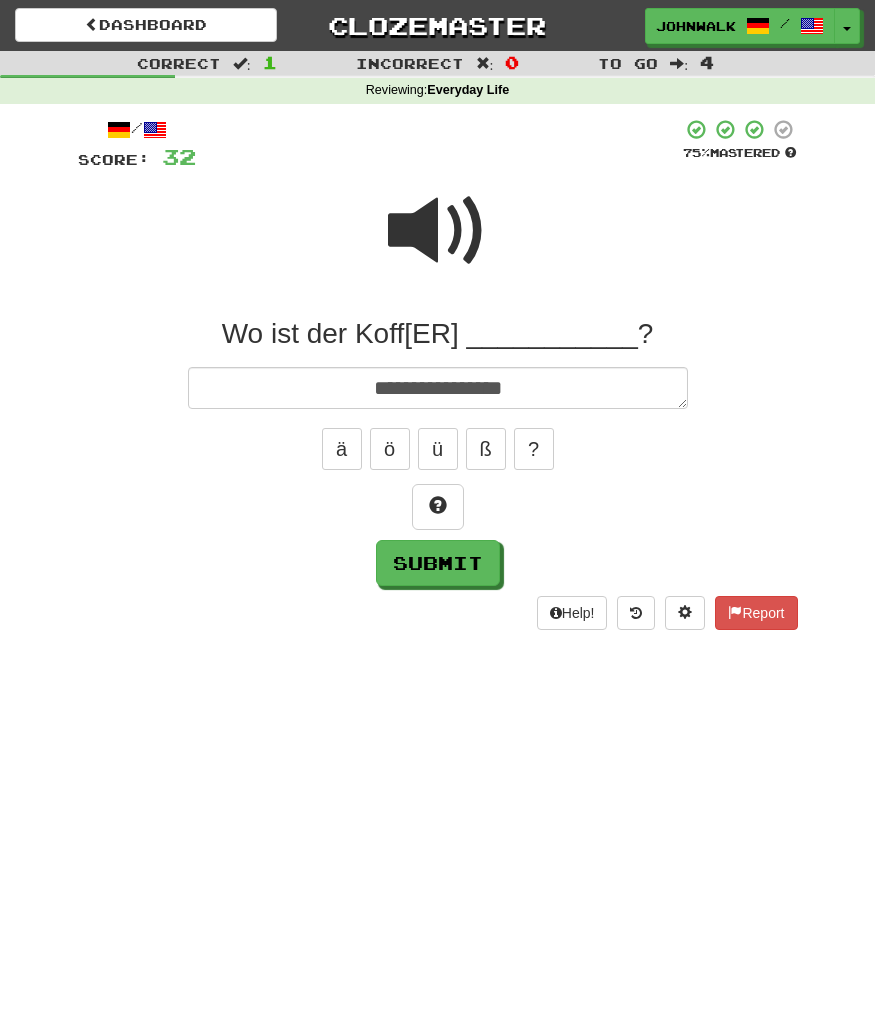 type on "*" 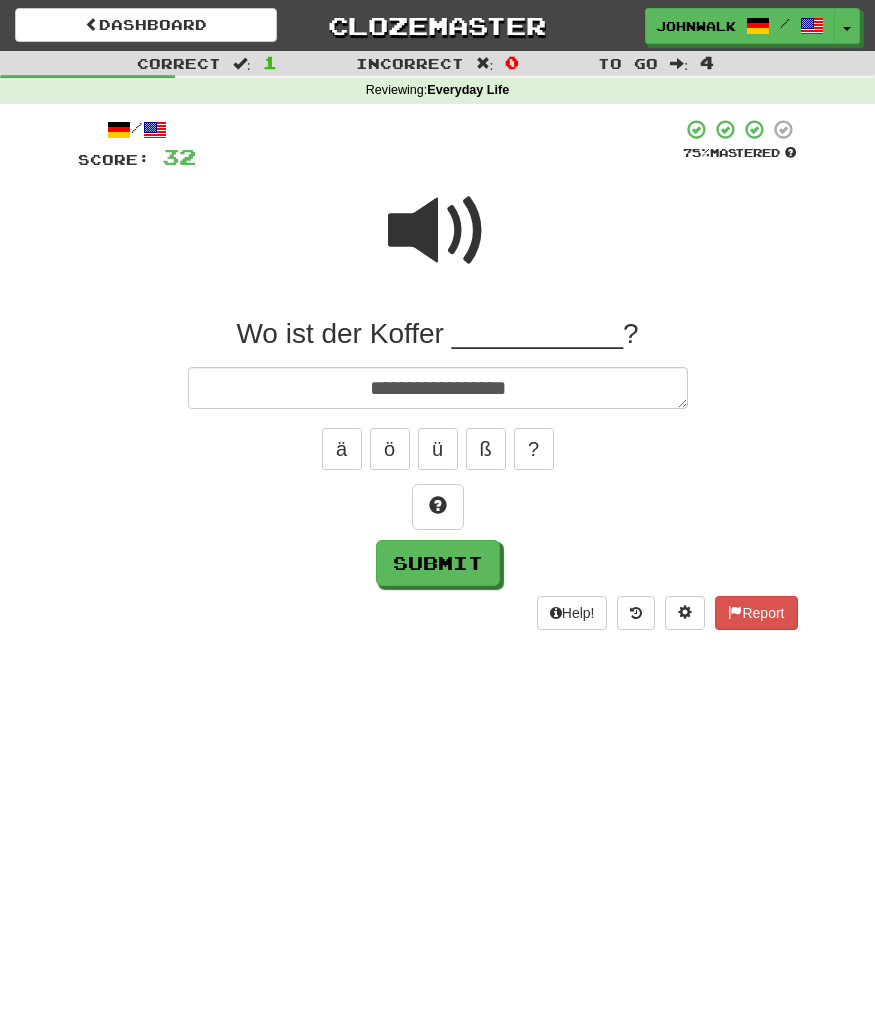 type on "*" 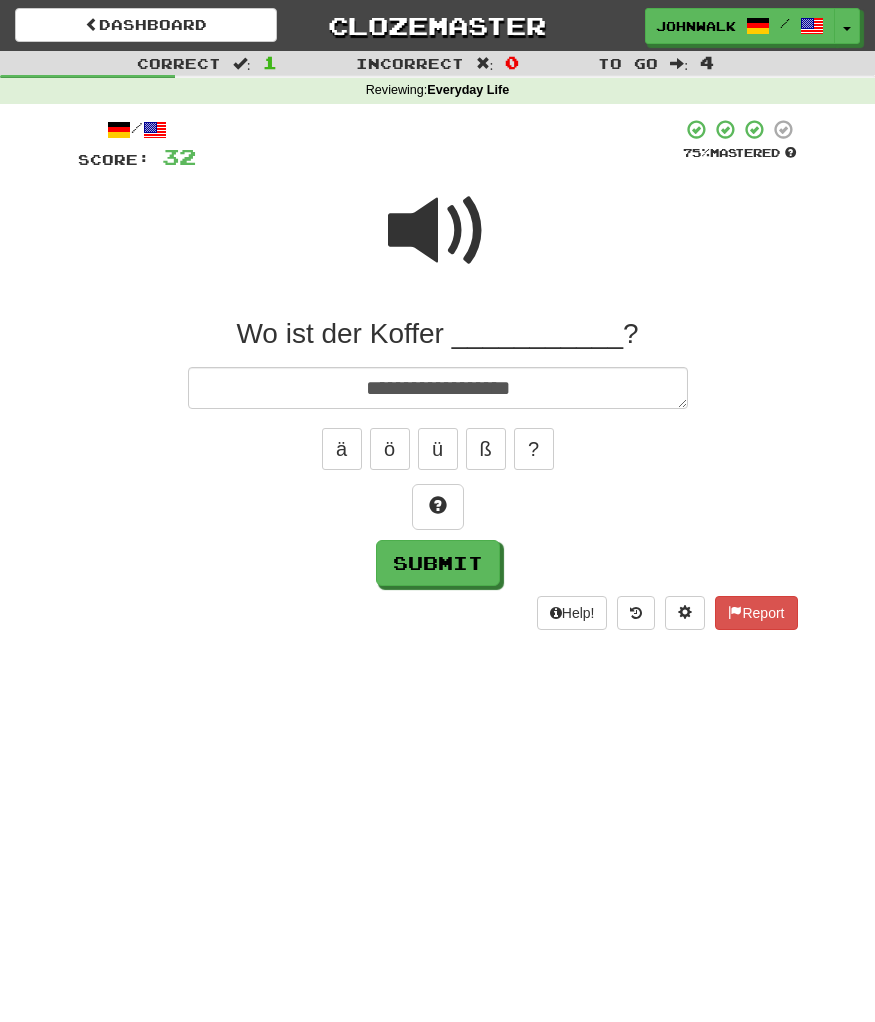 type on "*" 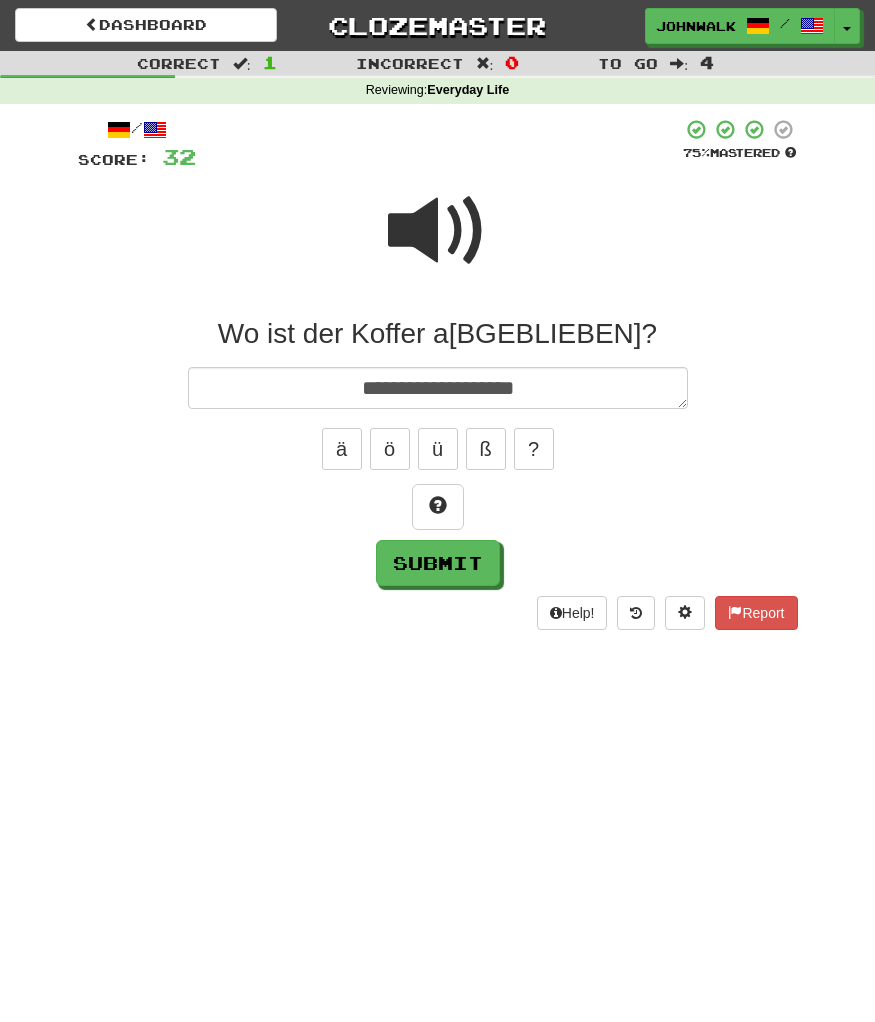 type on "*" 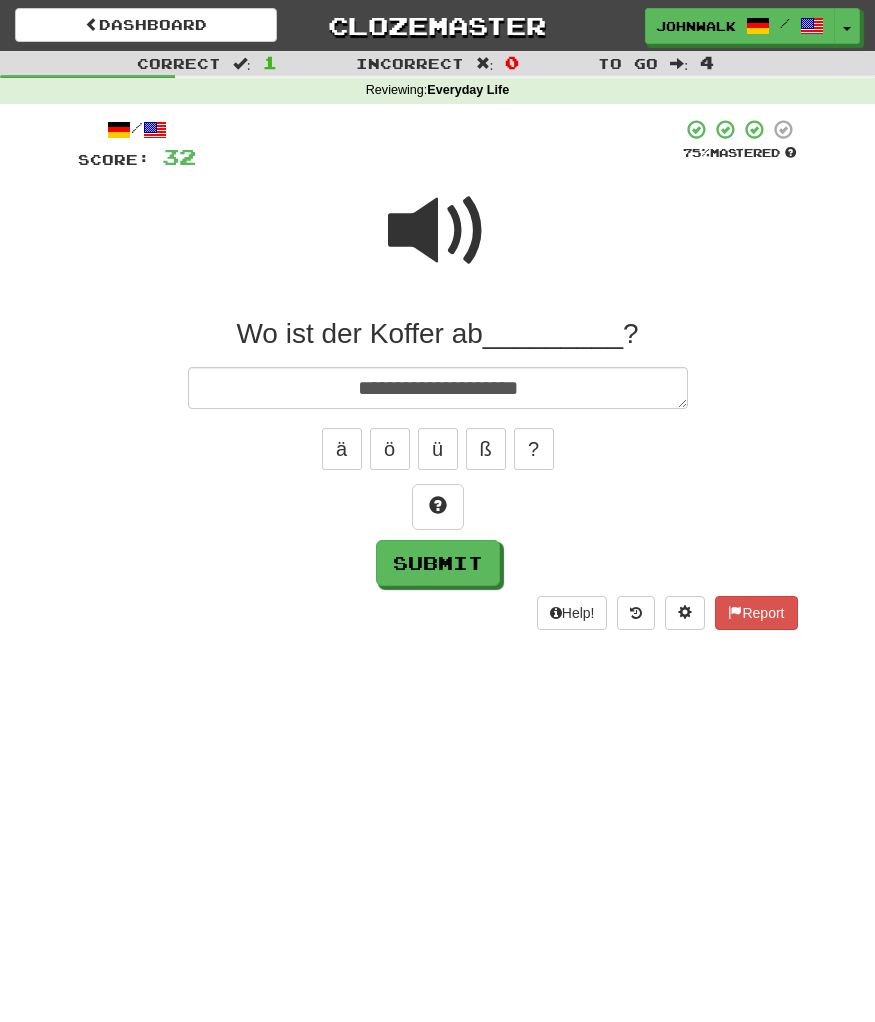 type on "*" 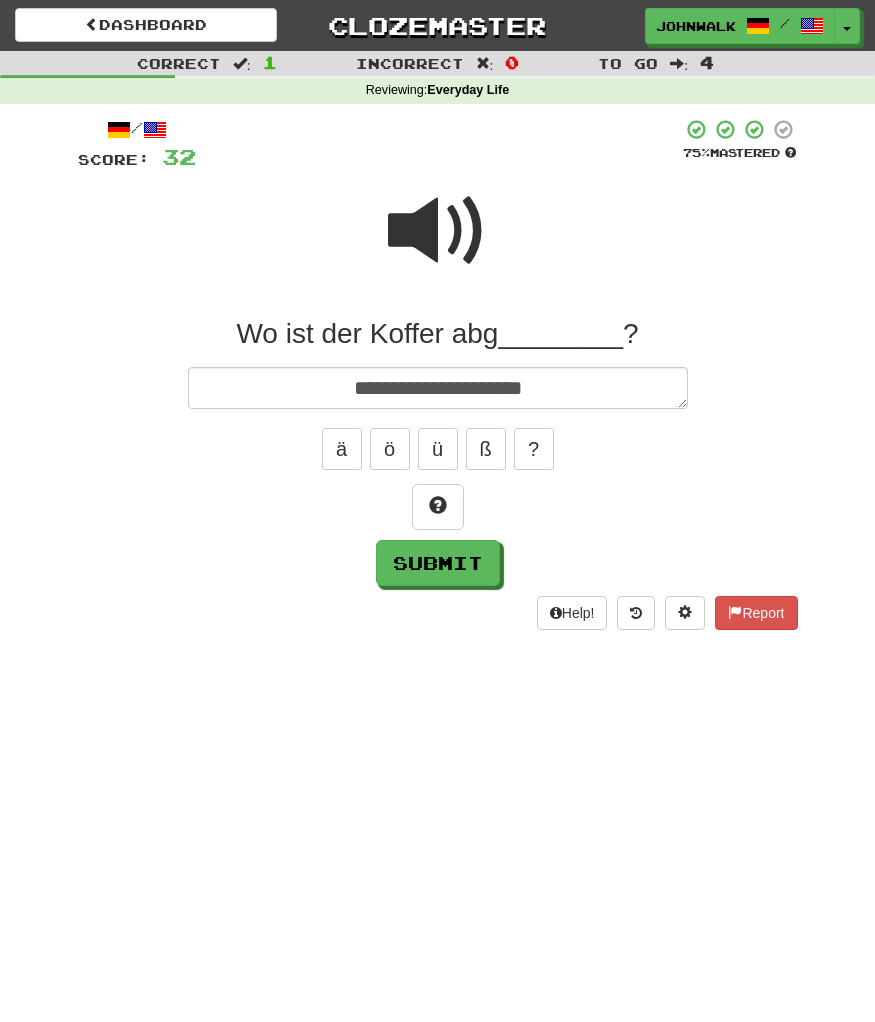 type on "*" 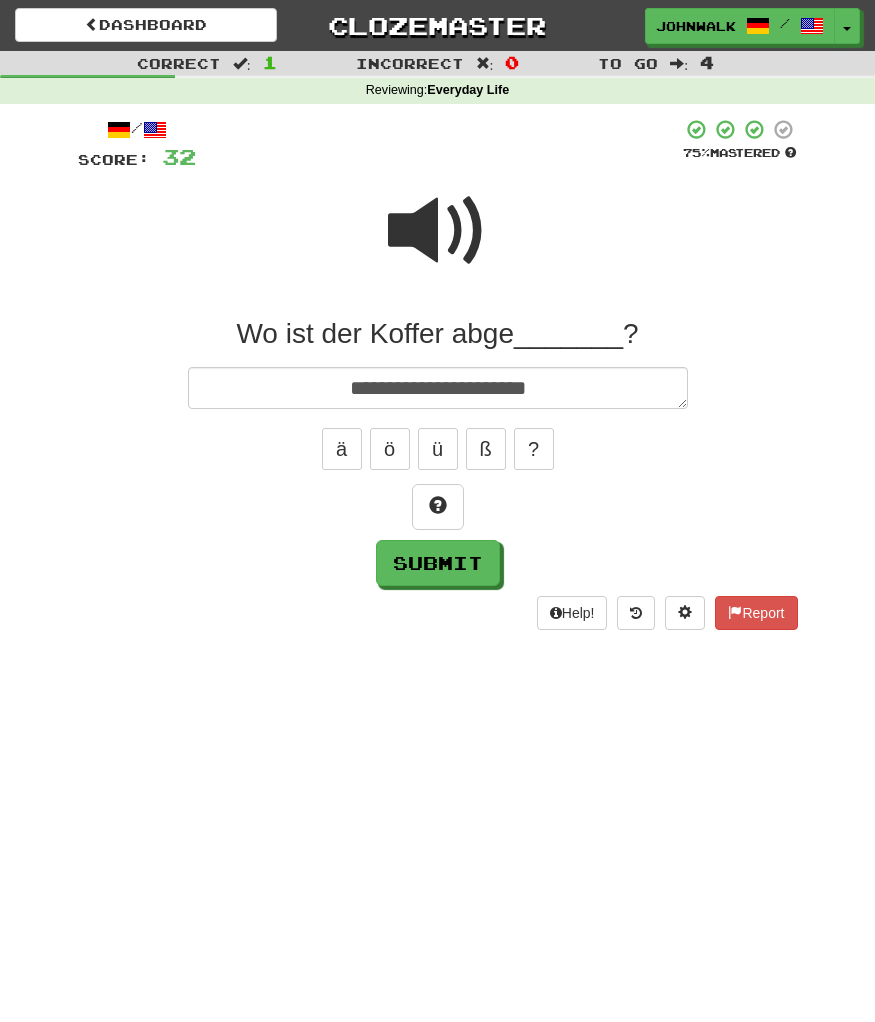 type on "*" 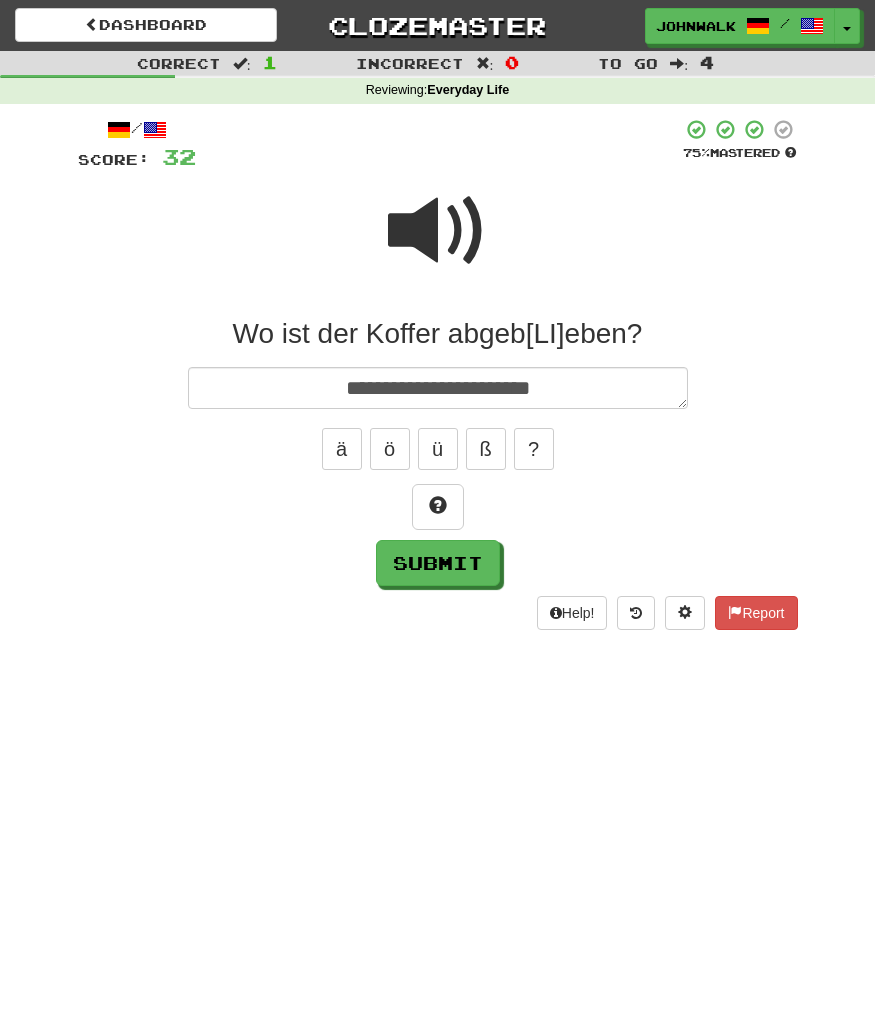 type on "*" 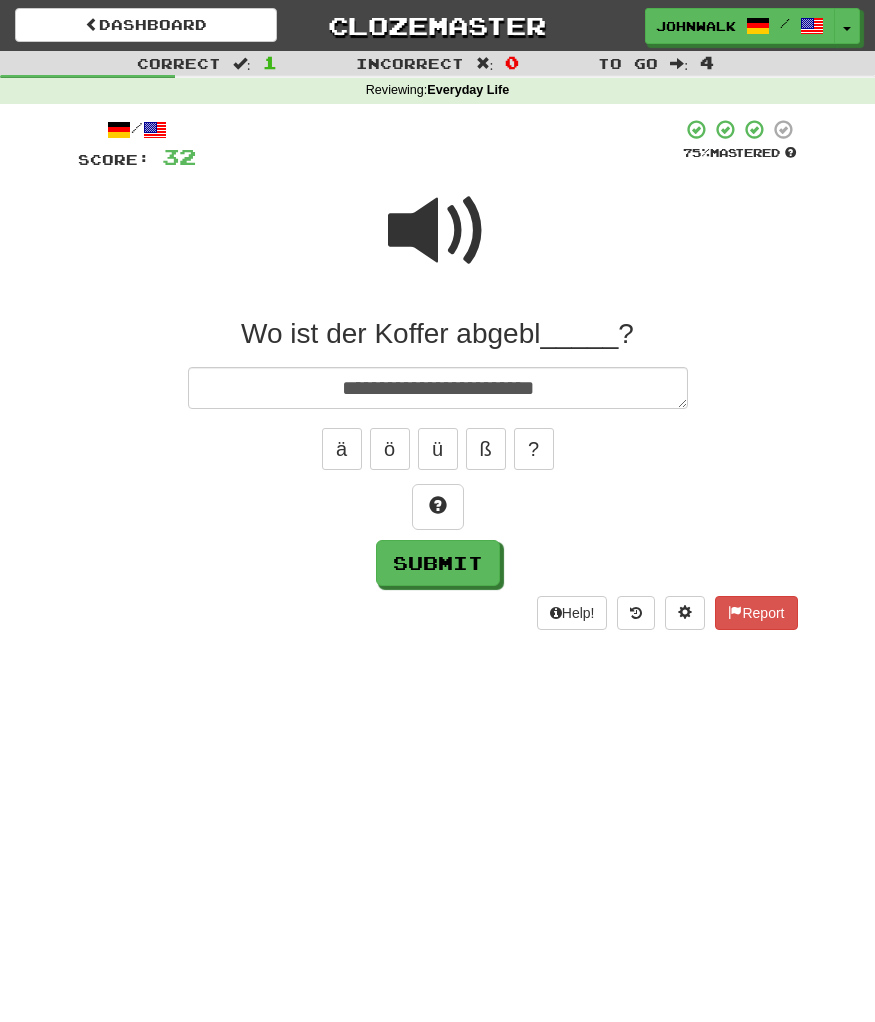 type on "*" 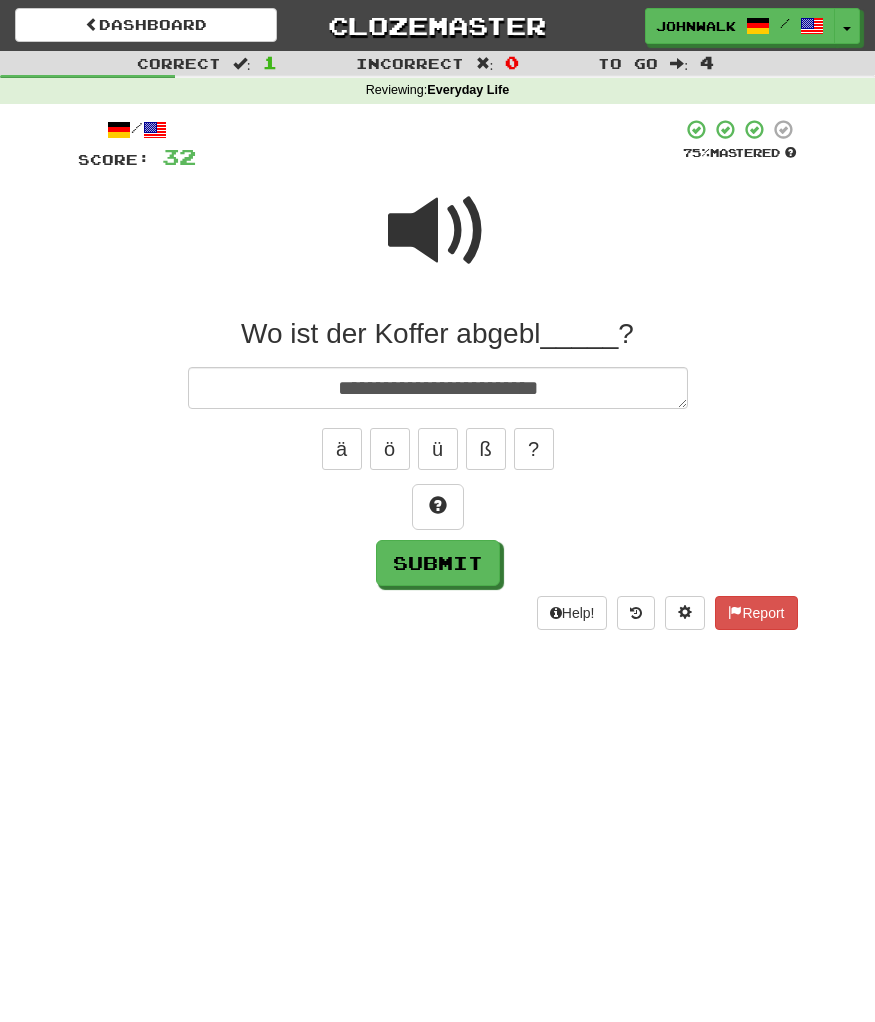 type on "*" 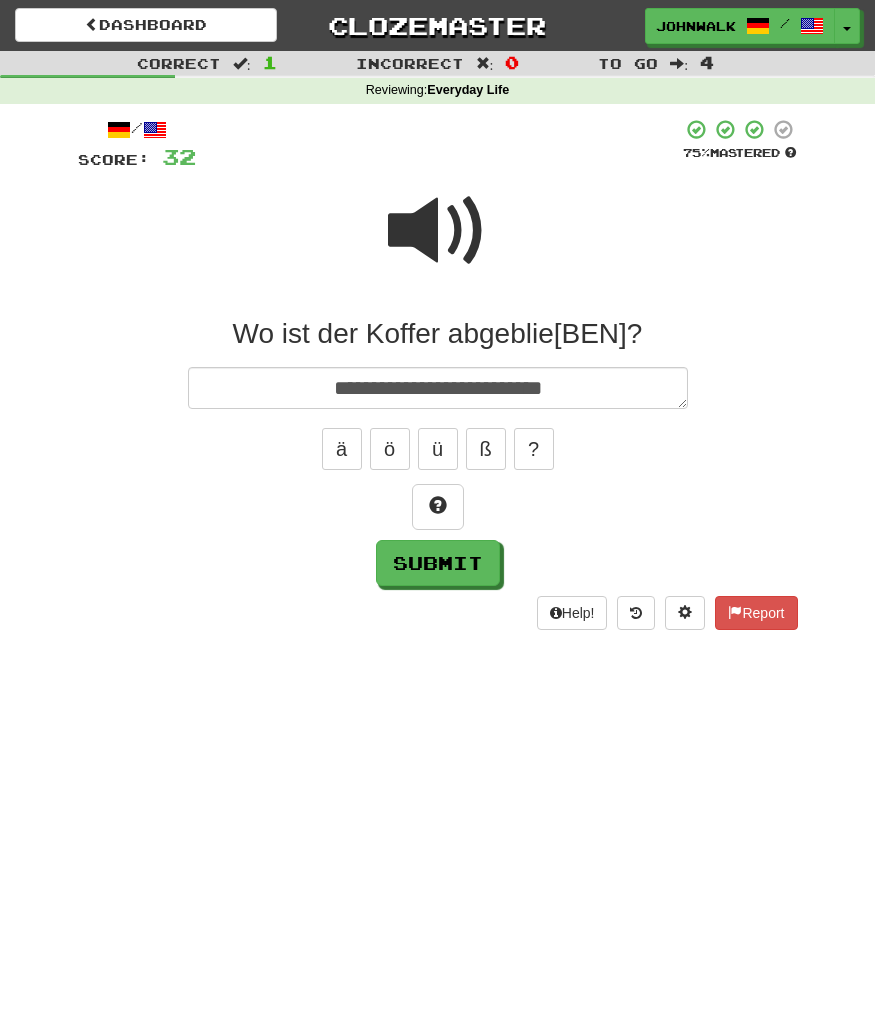 type on "*" 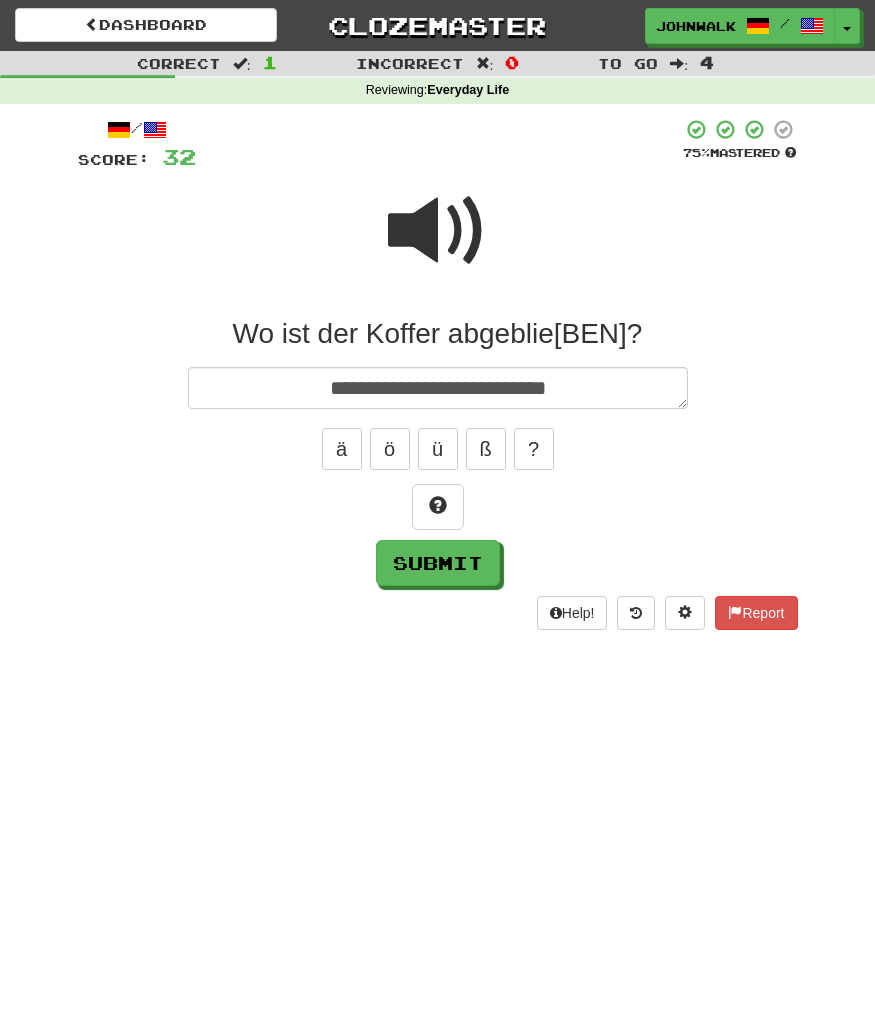 type on "*" 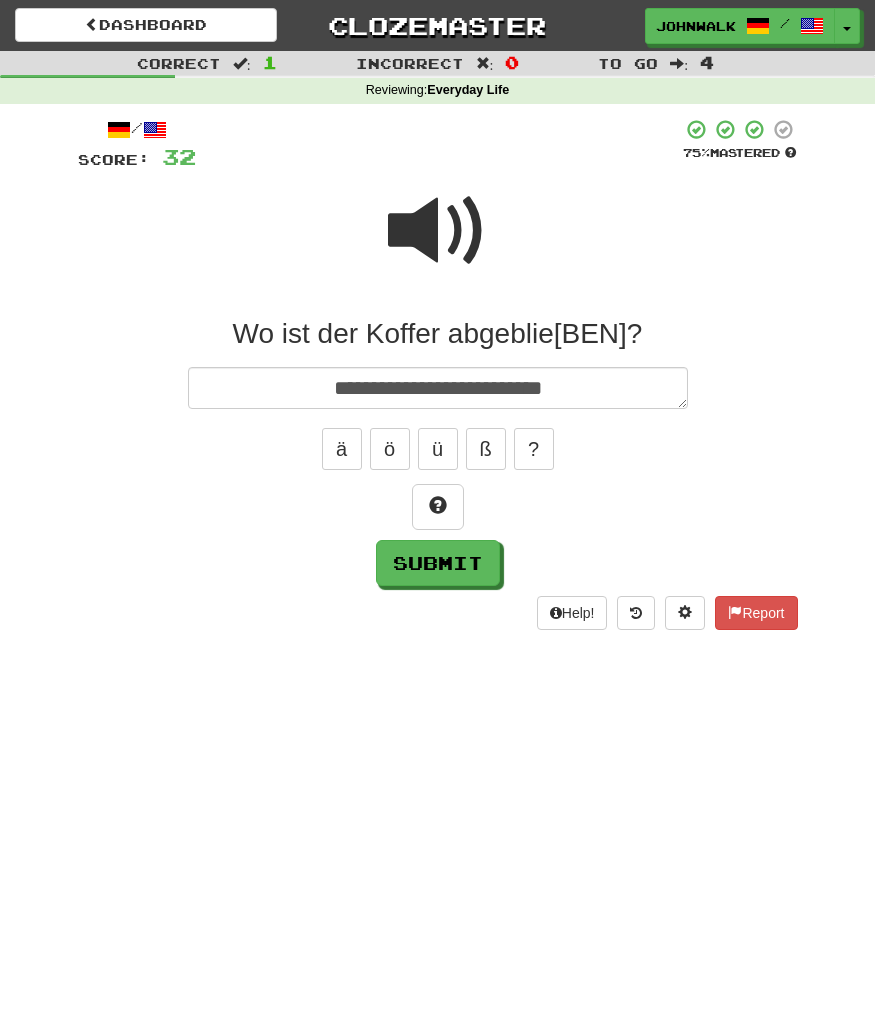 type on "*" 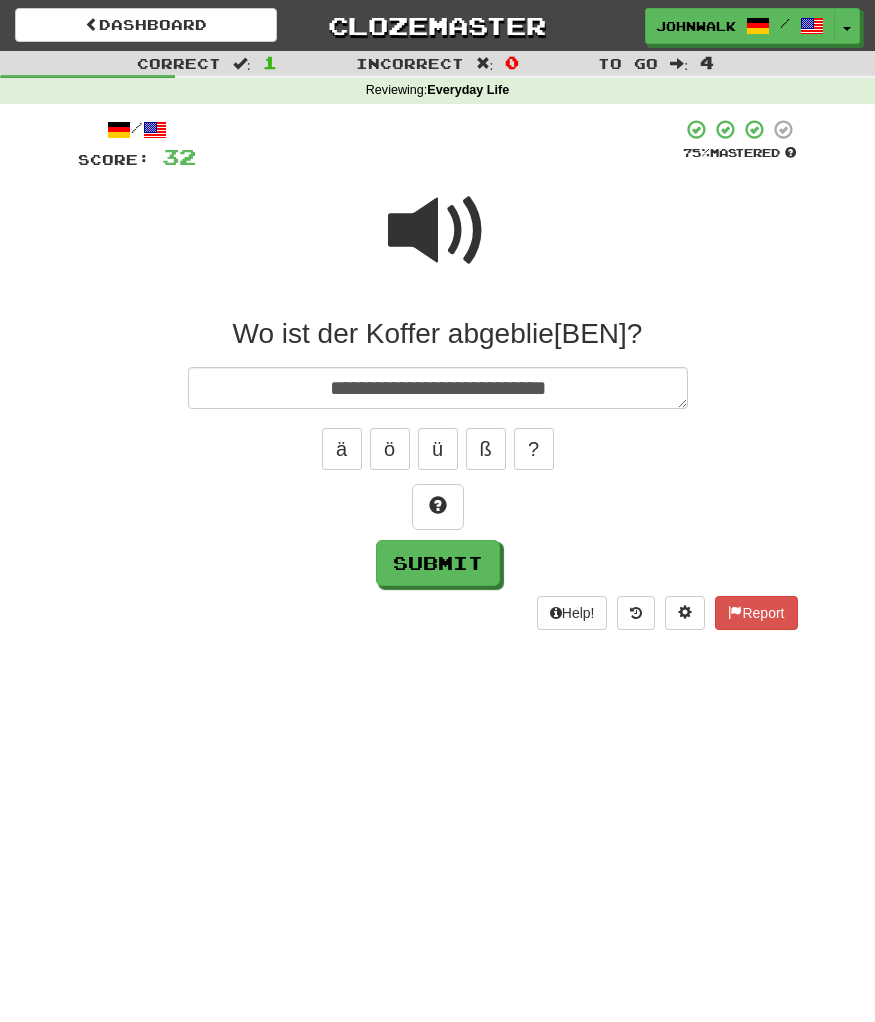 type on "*" 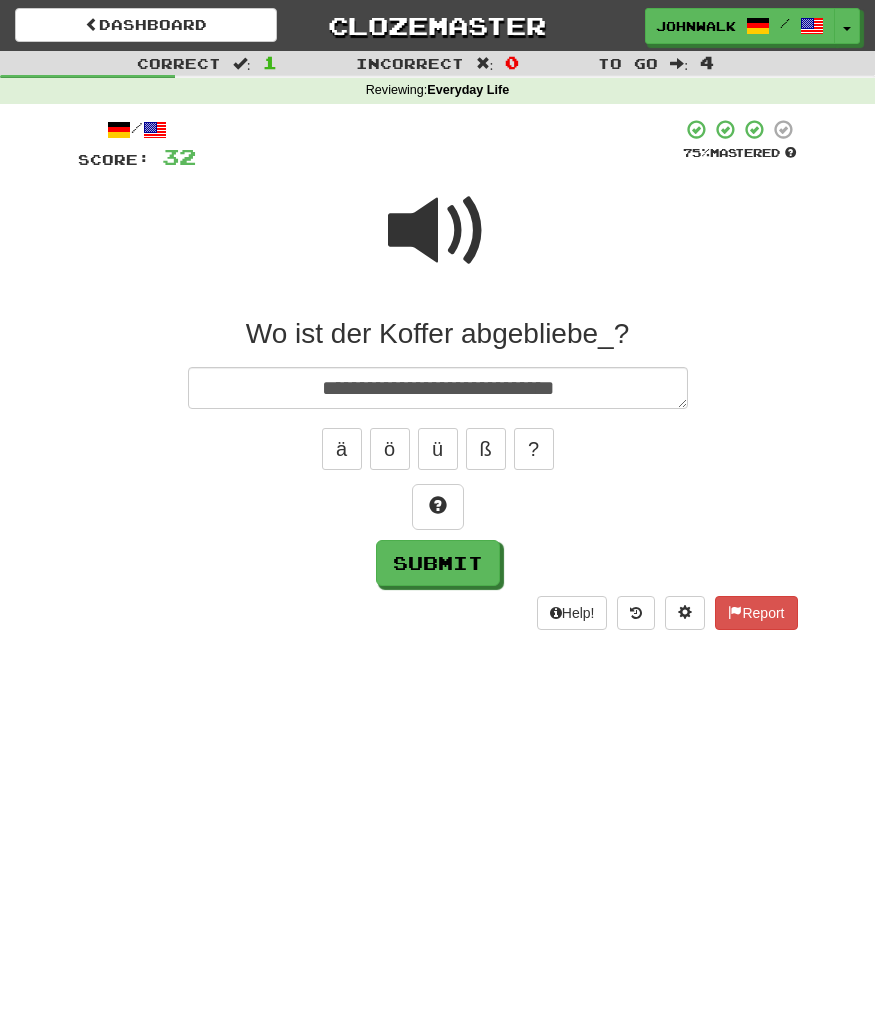 type on "*" 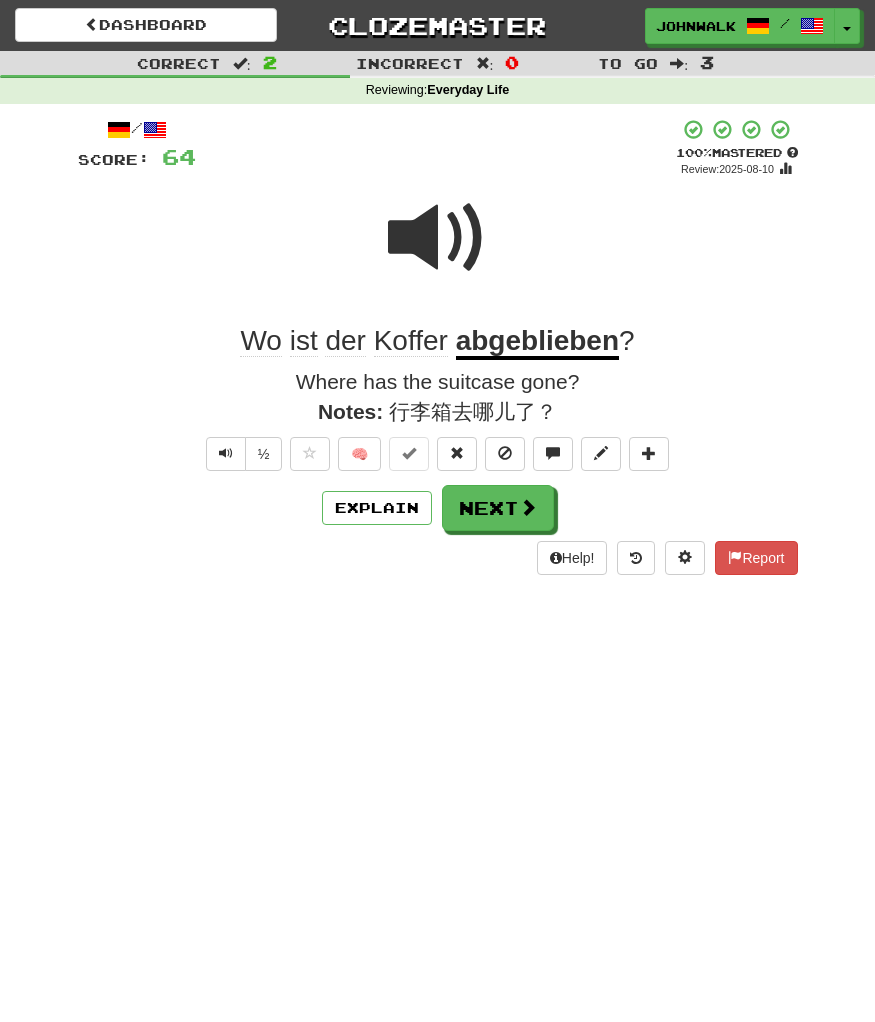 click on "/  Score:   64 + 32 100 %  Mastered Review:  2025-08-10 Wo   ist   der   Koffer   abgeblieben ? Where has the suitcase gone? Notes:   行李箱去哪儿了？ ½ 🧠 Explain Next  Help!  Report" at bounding box center (438, 353) 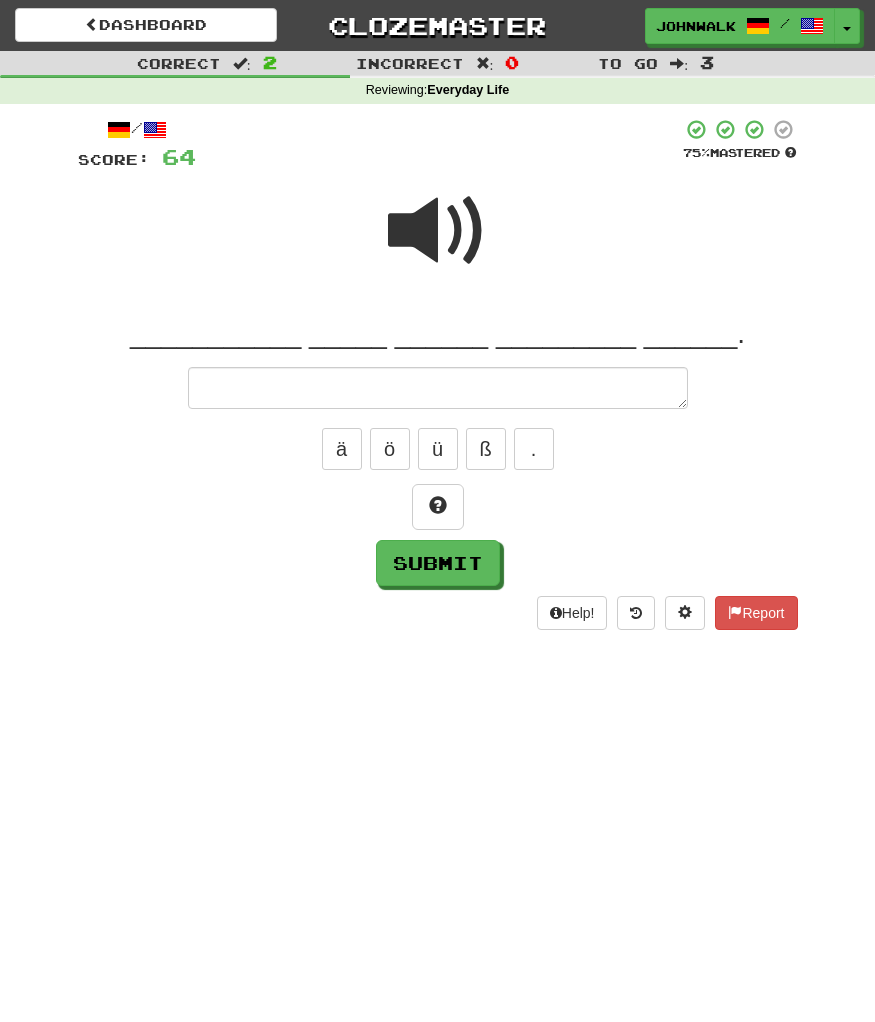 type on "*" 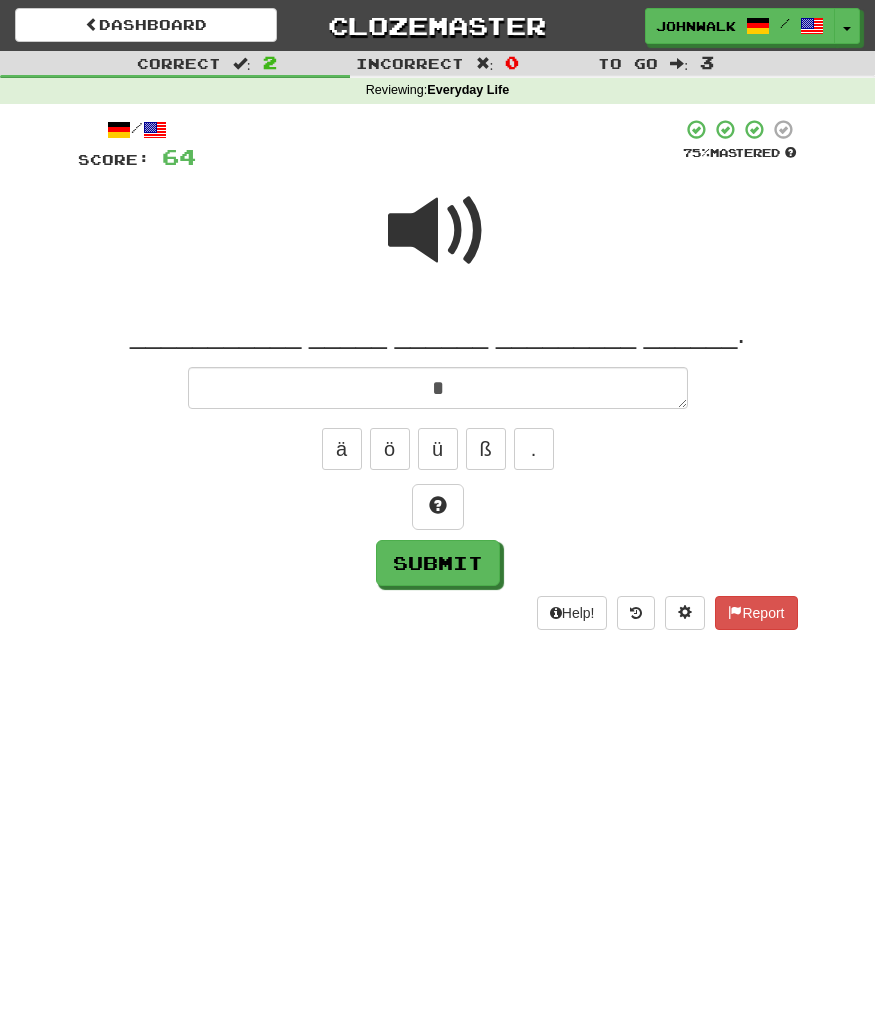 type on "*" 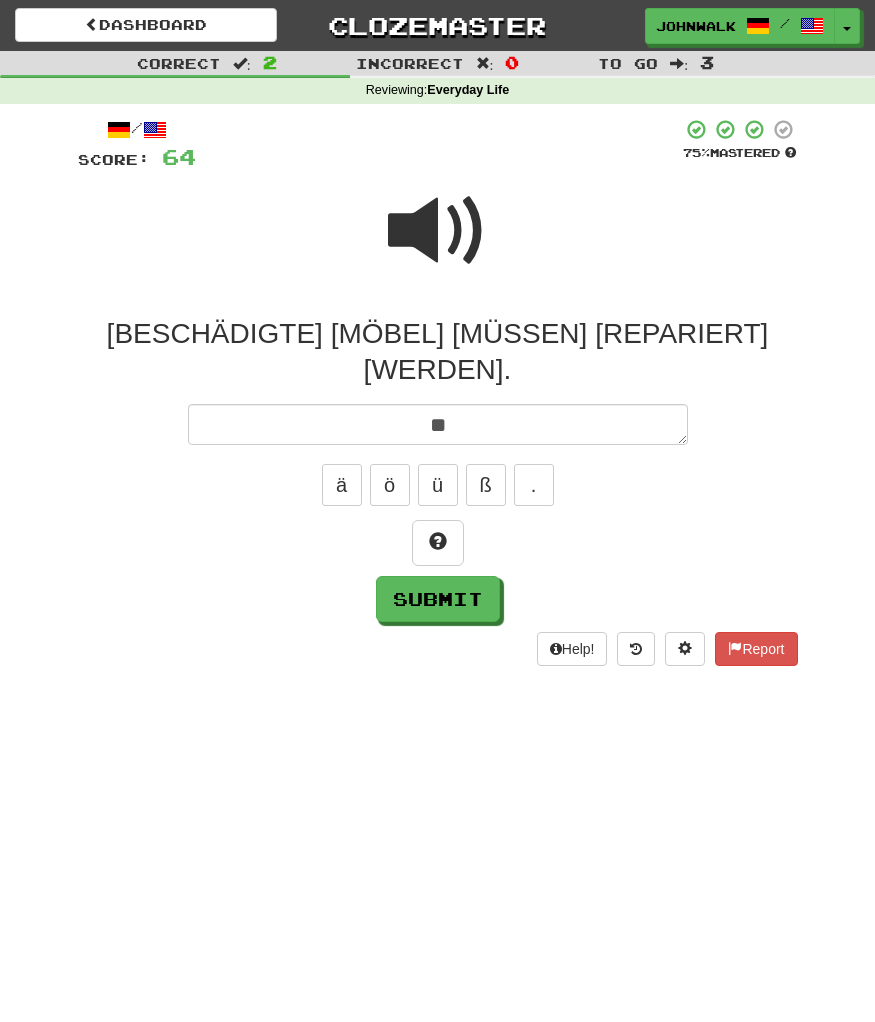 type on "*" 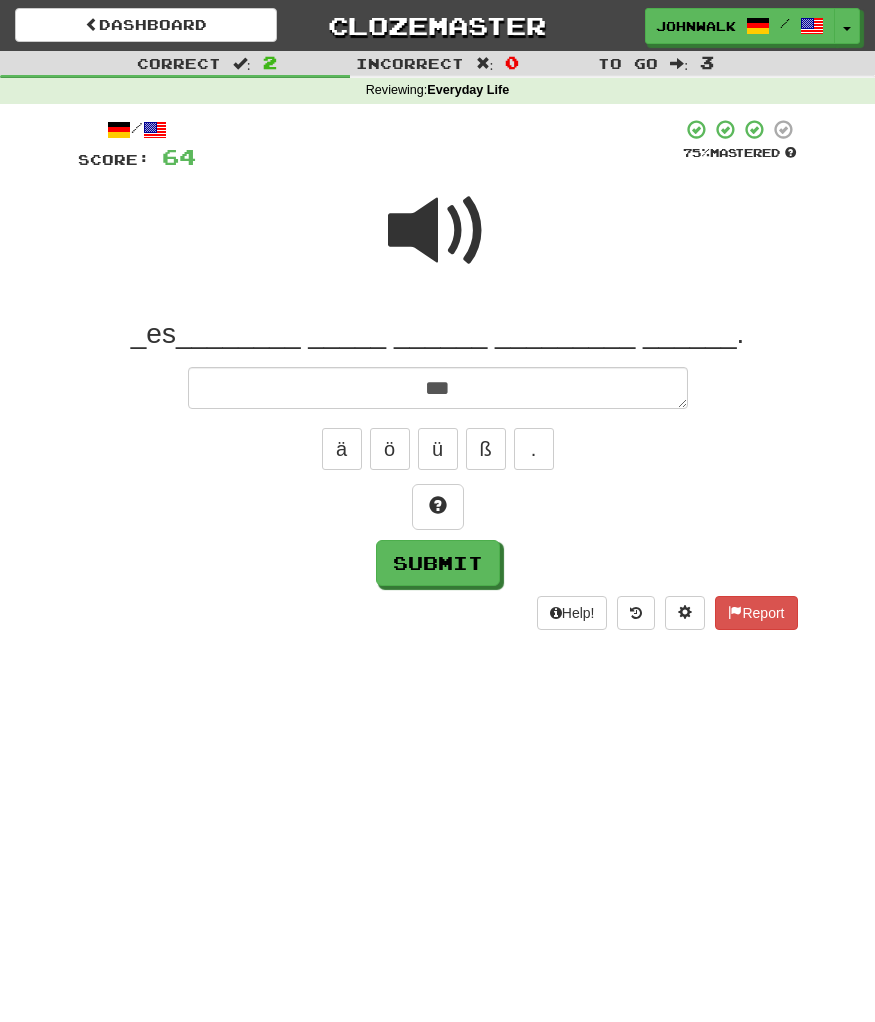 type on "*" 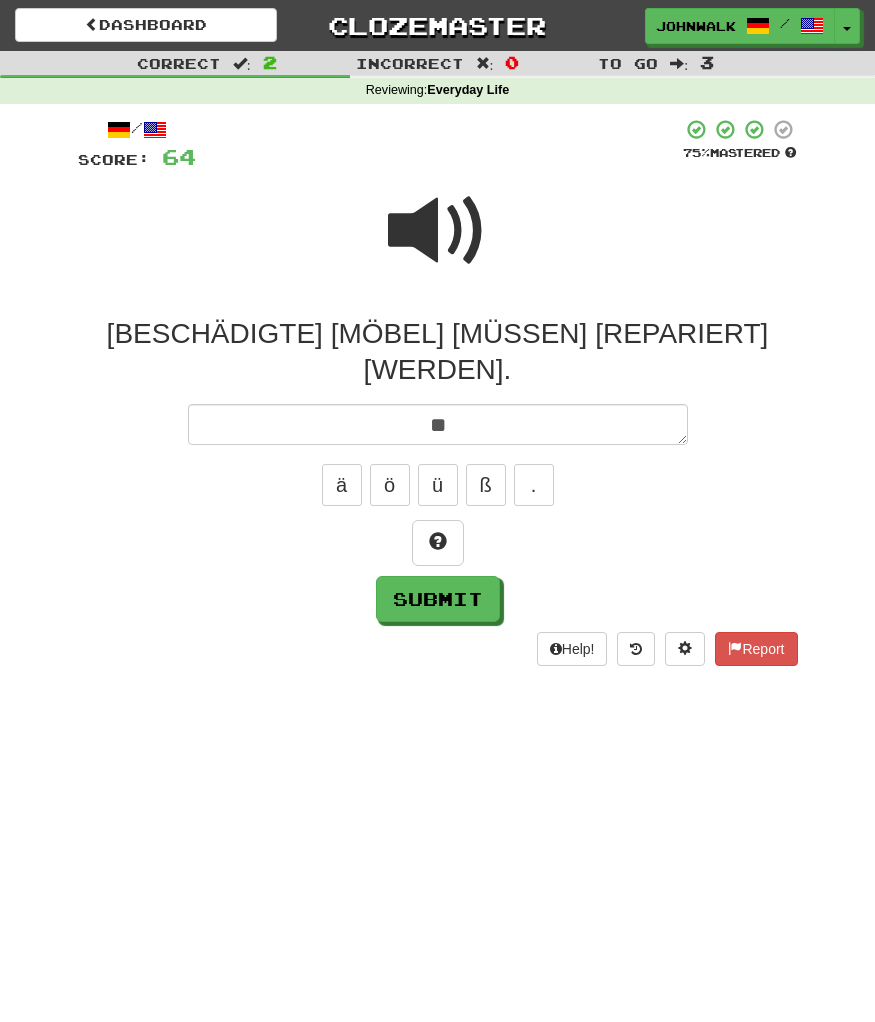 type on "*" 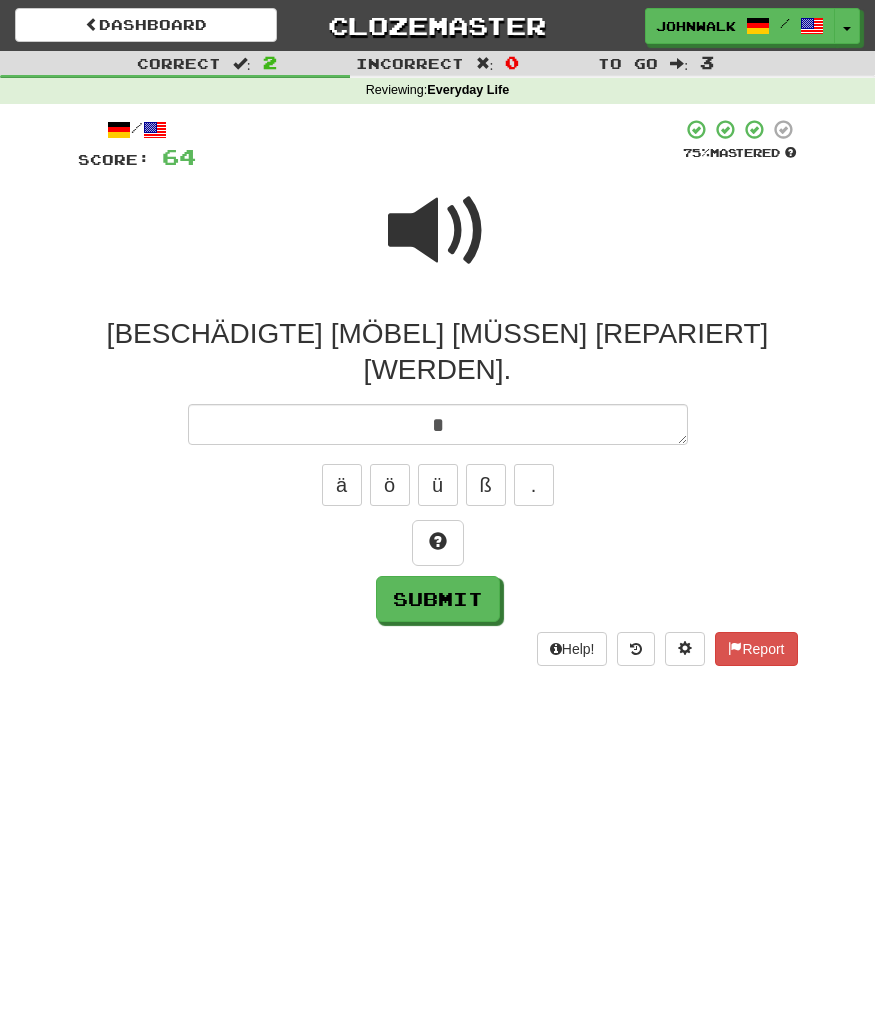 type 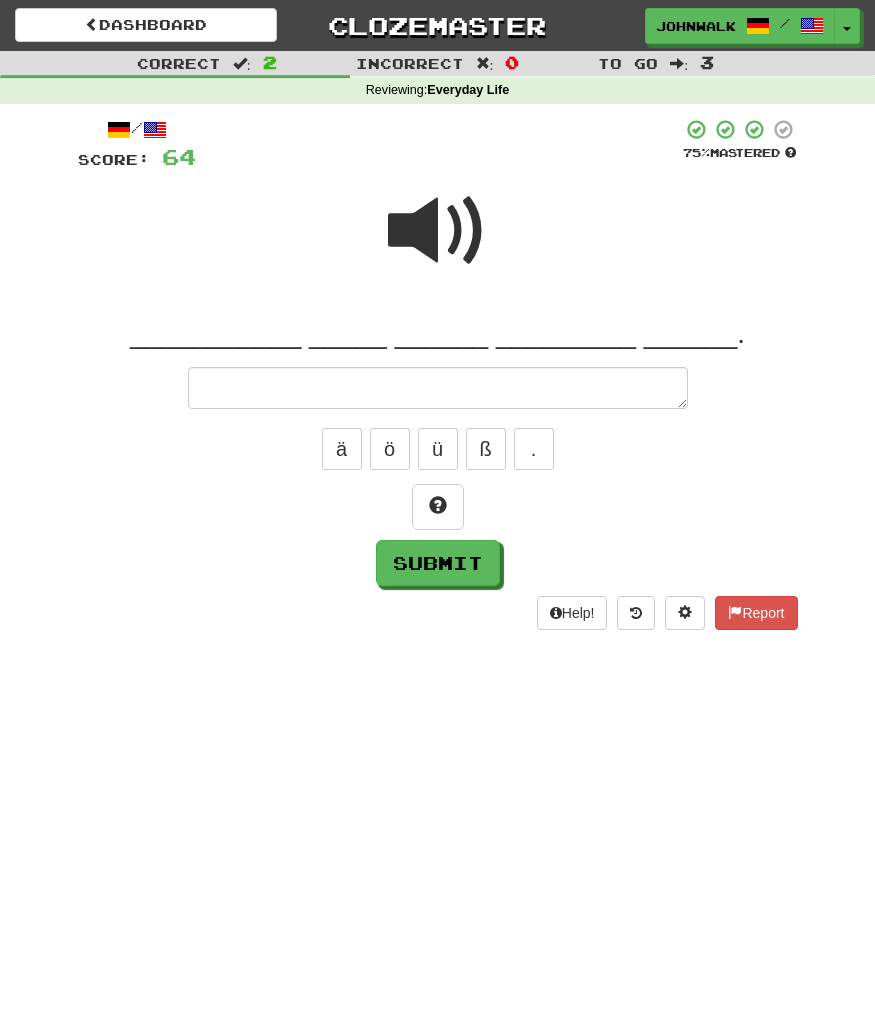 type on "*" 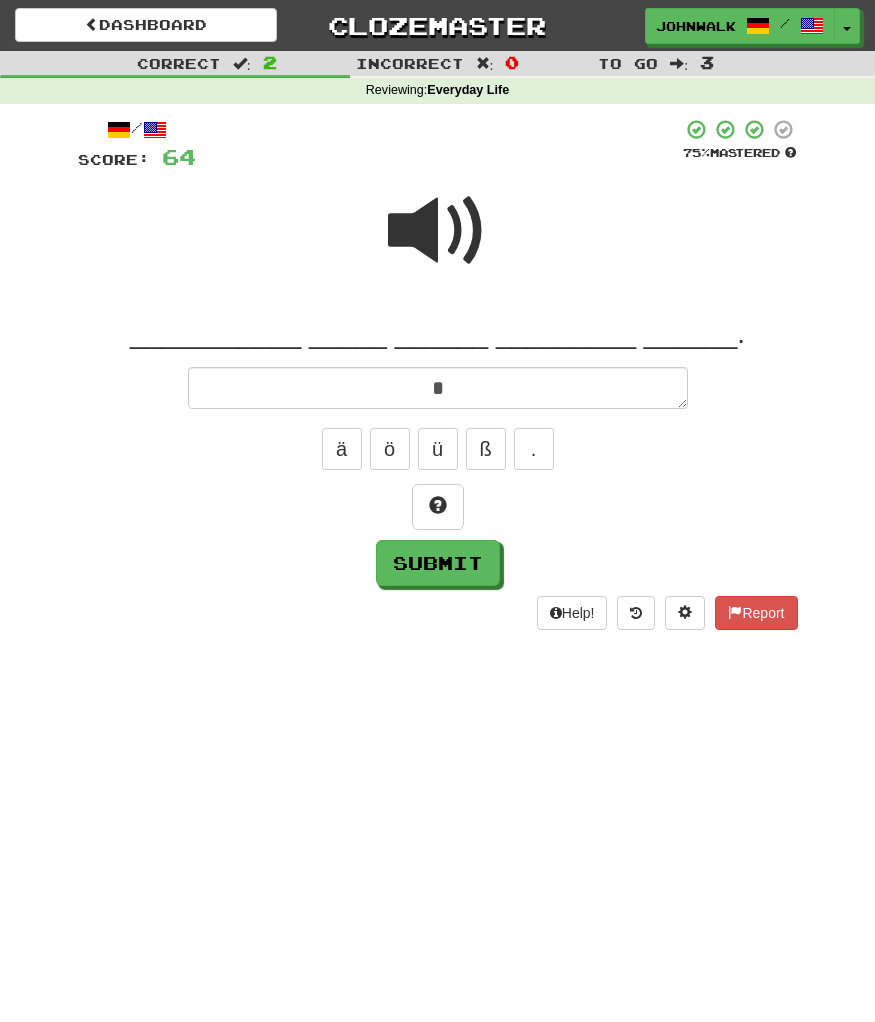 type on "*" 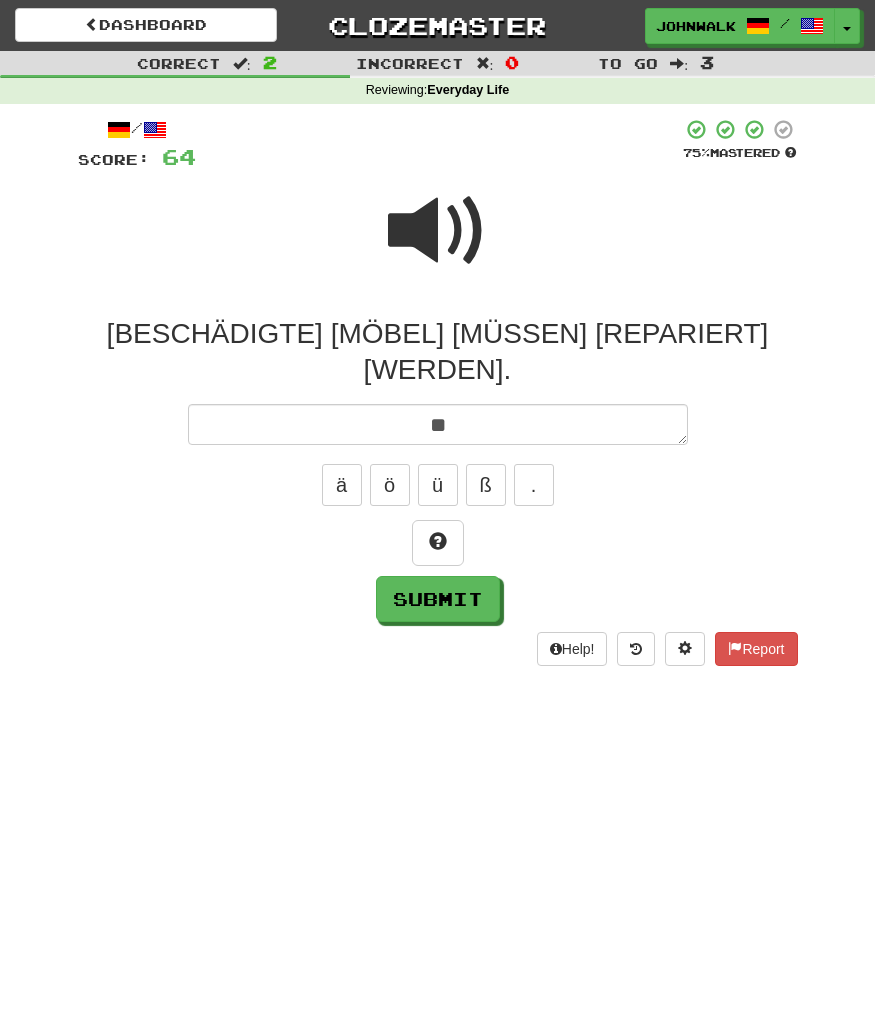 type on "*" 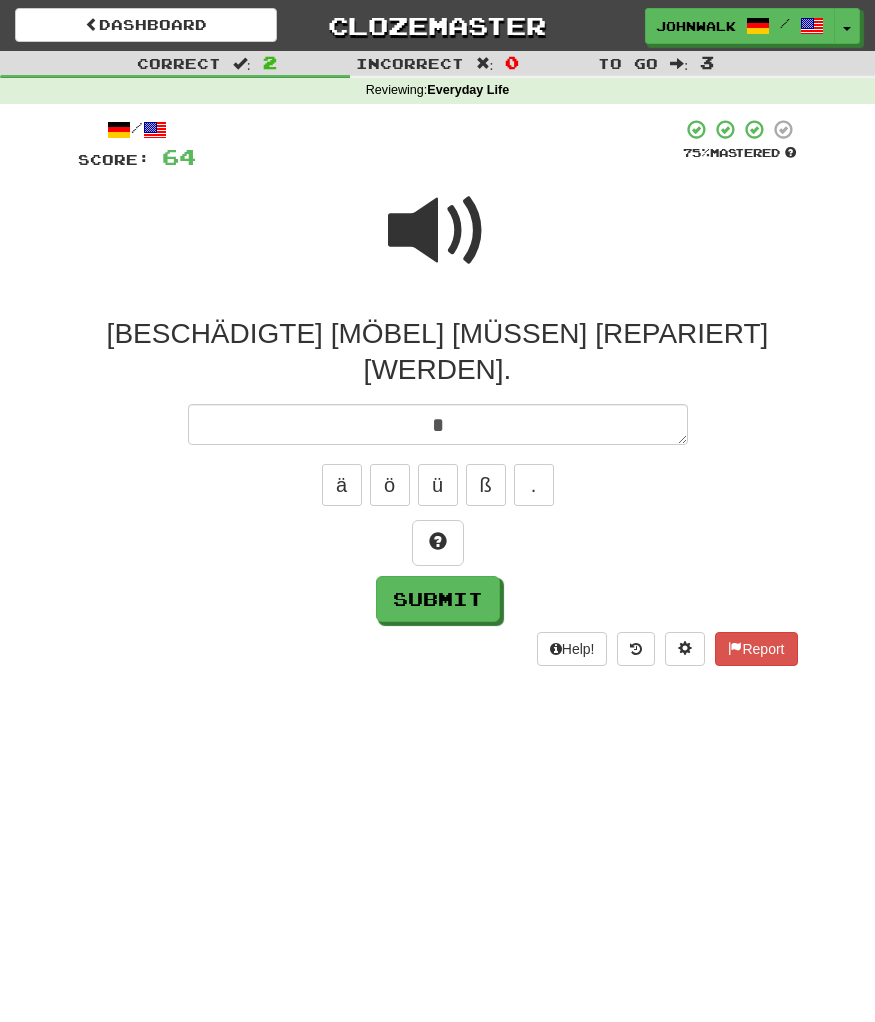 type 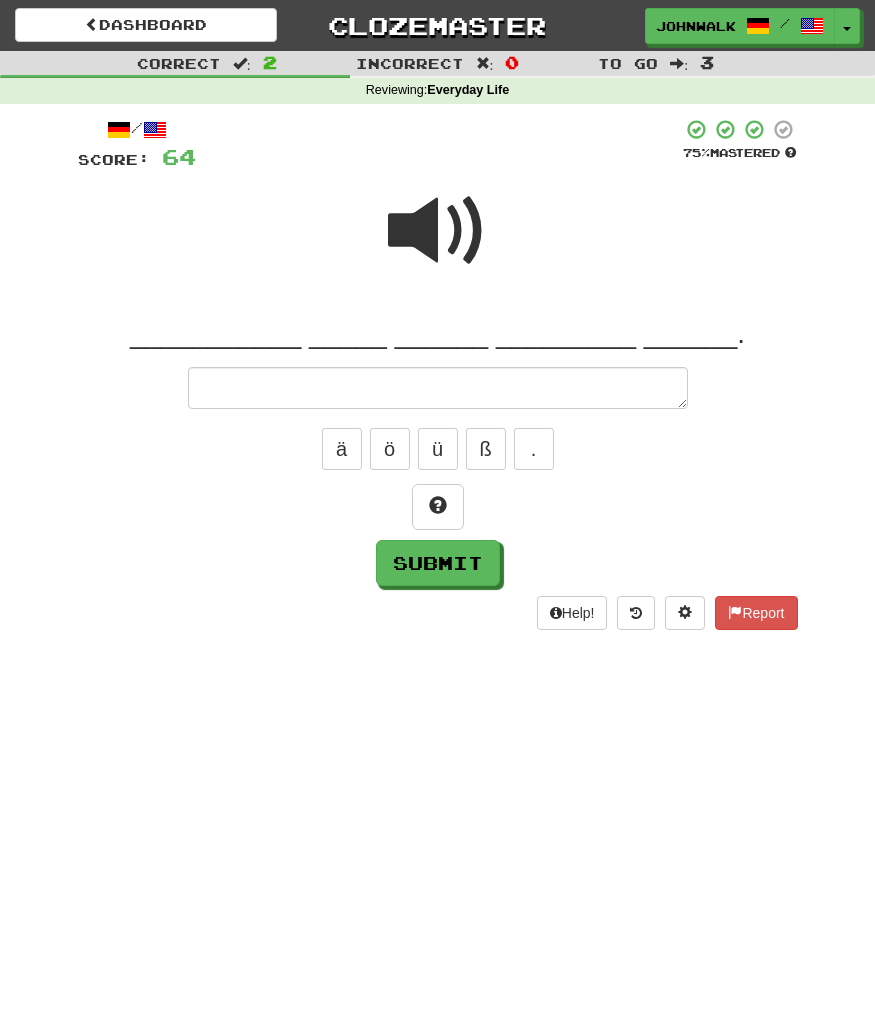 type on "*" 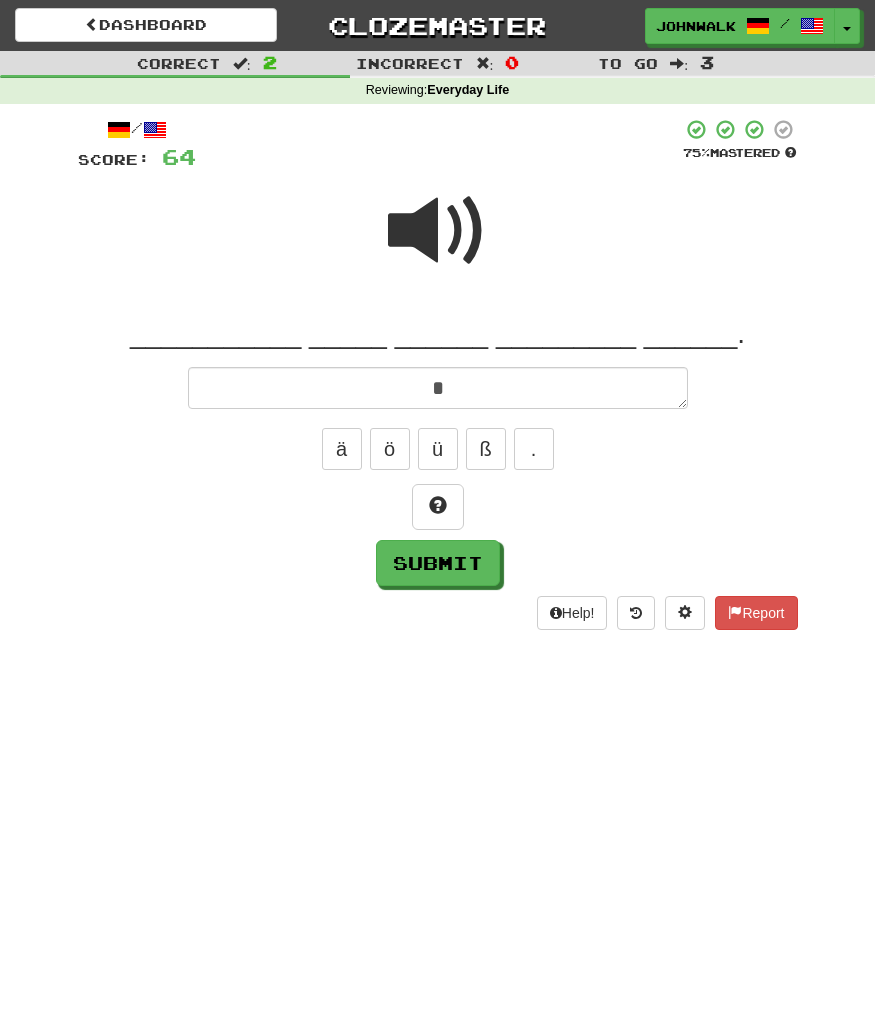 type on "*" 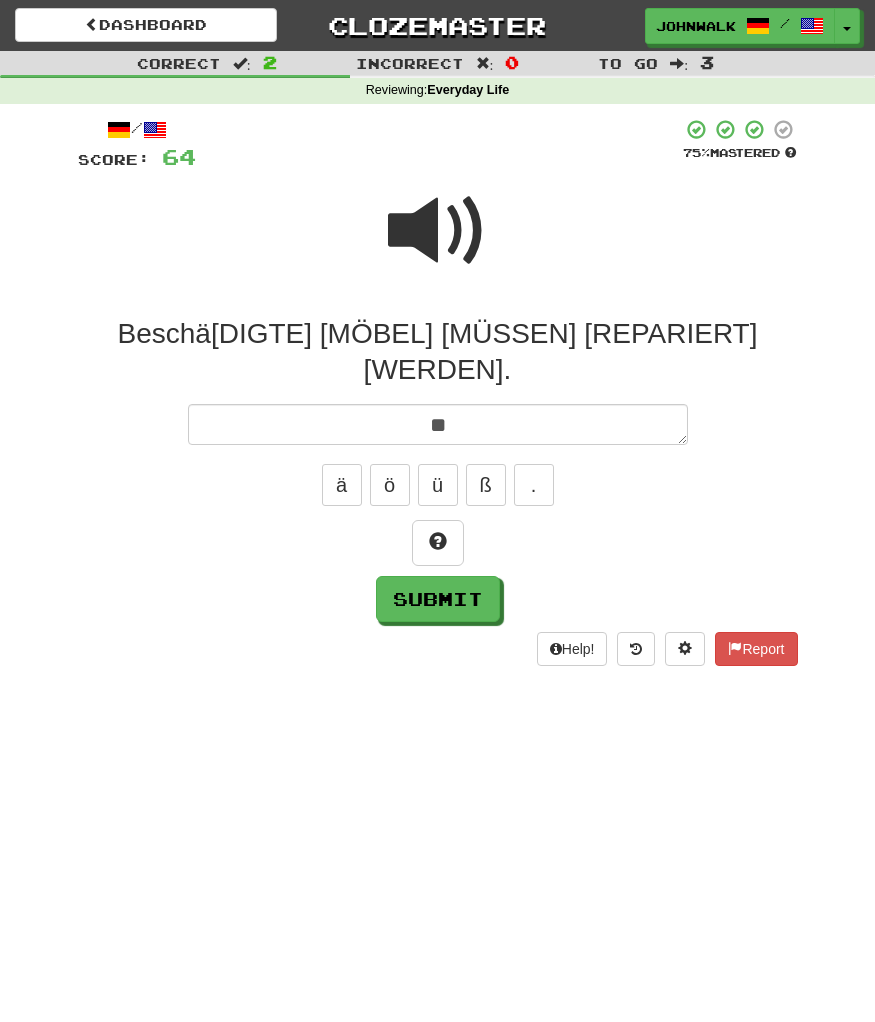 type on "*" 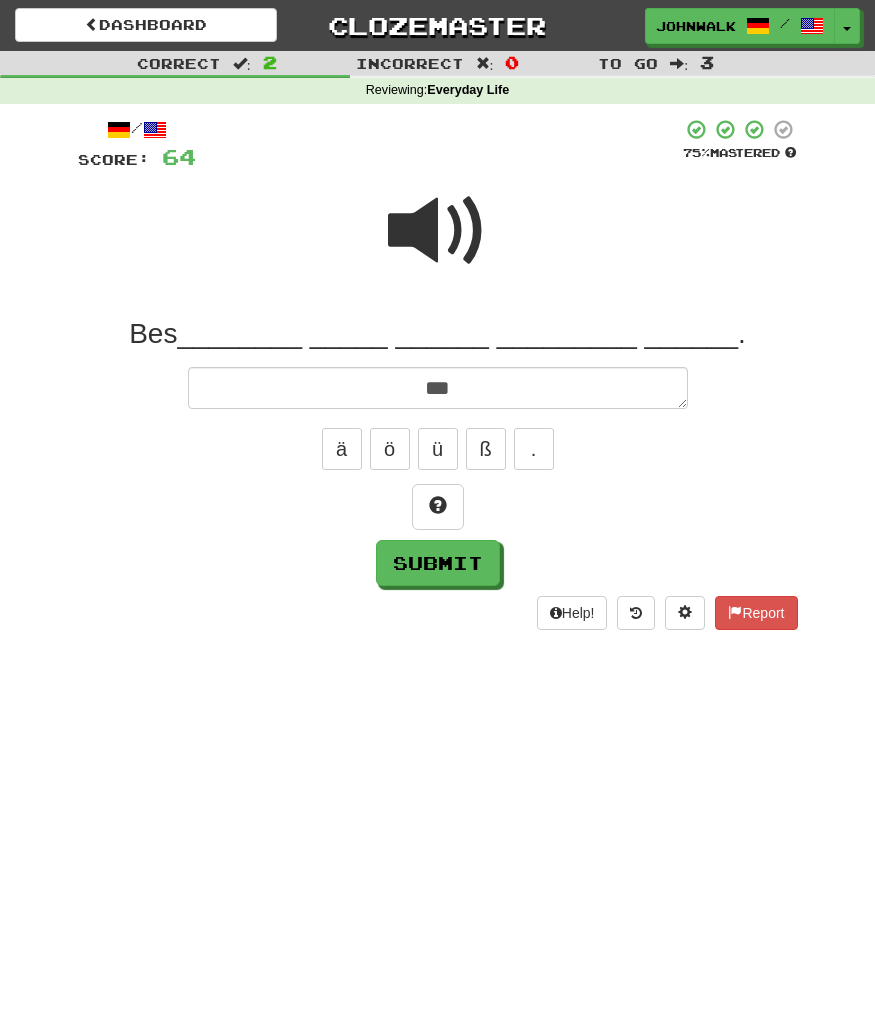 type on "*" 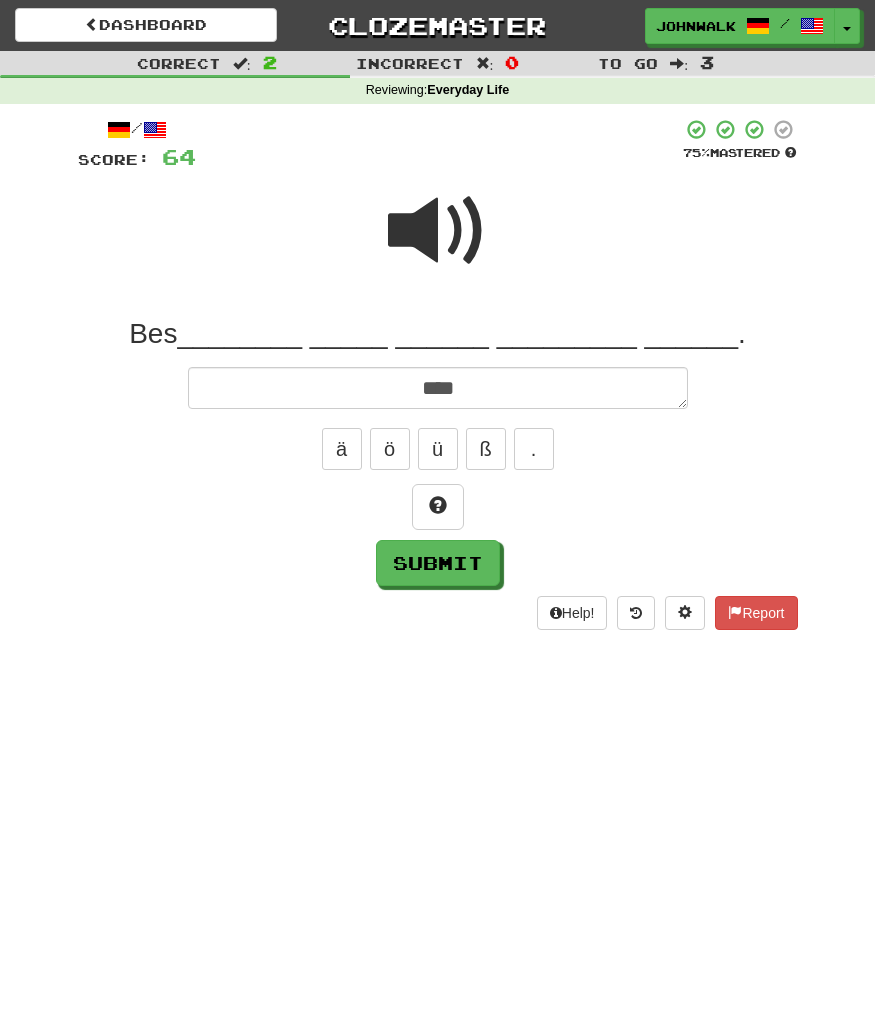 type on "*" 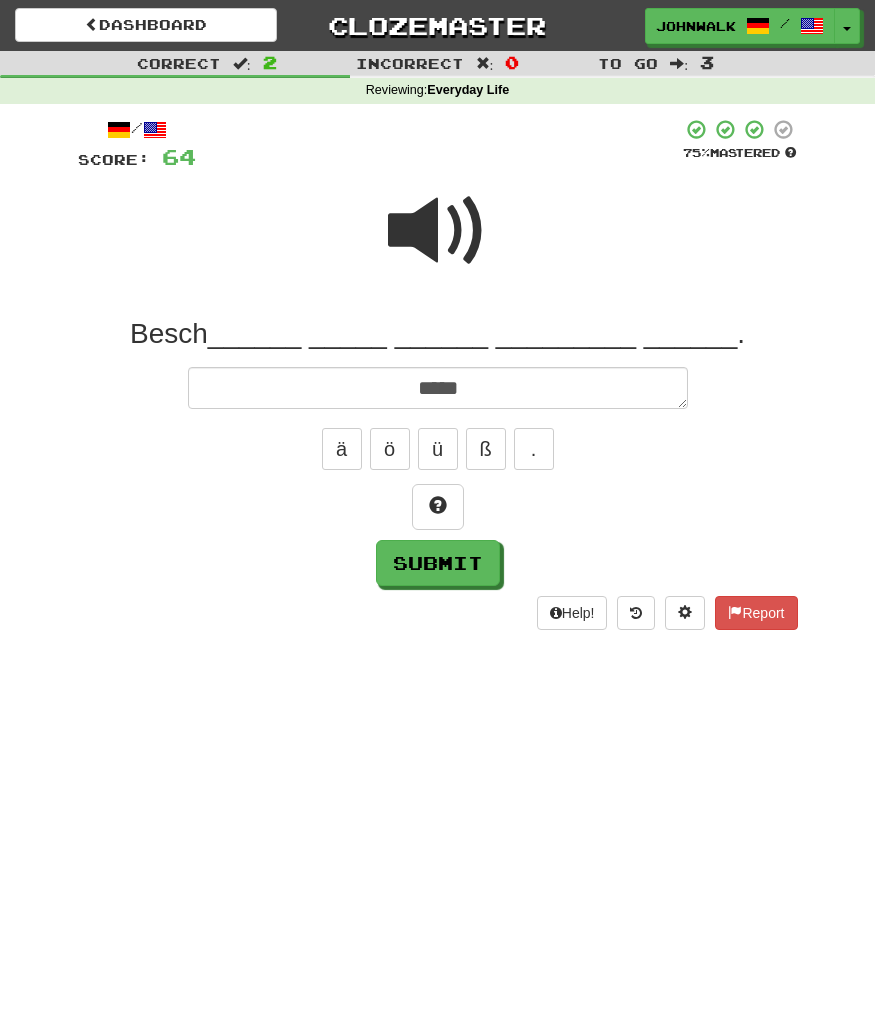 type on "*" 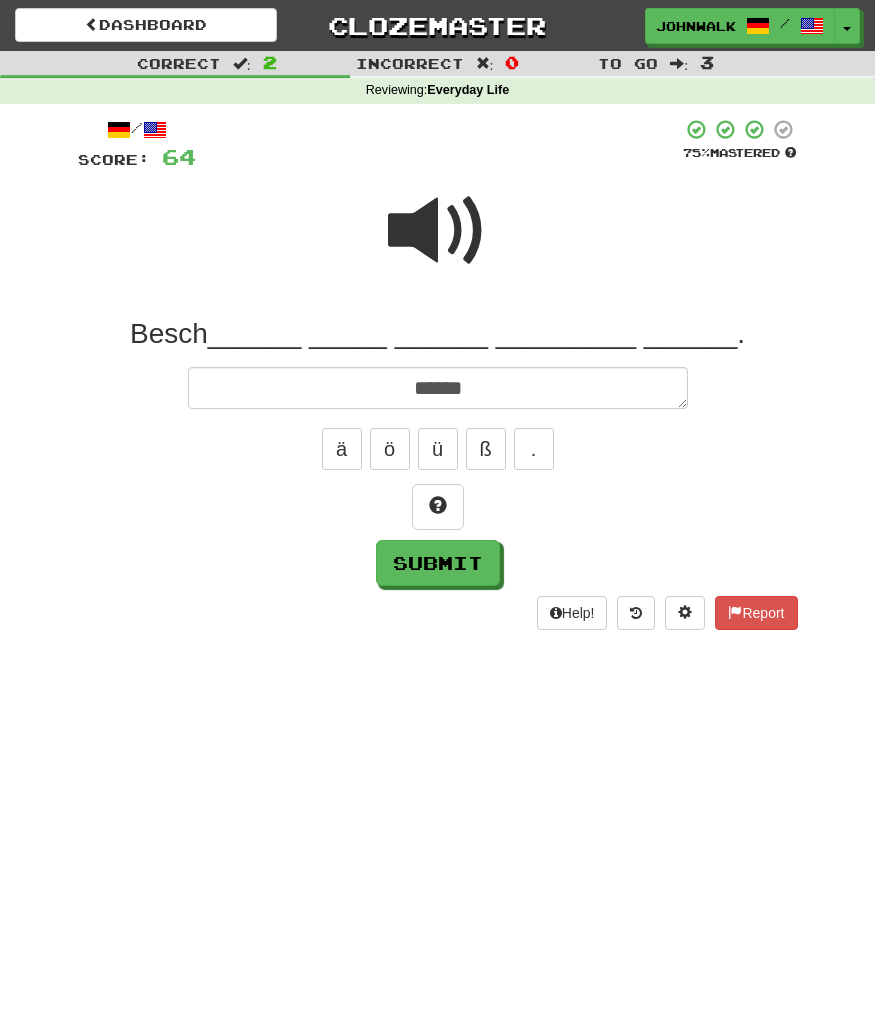 type on "*" 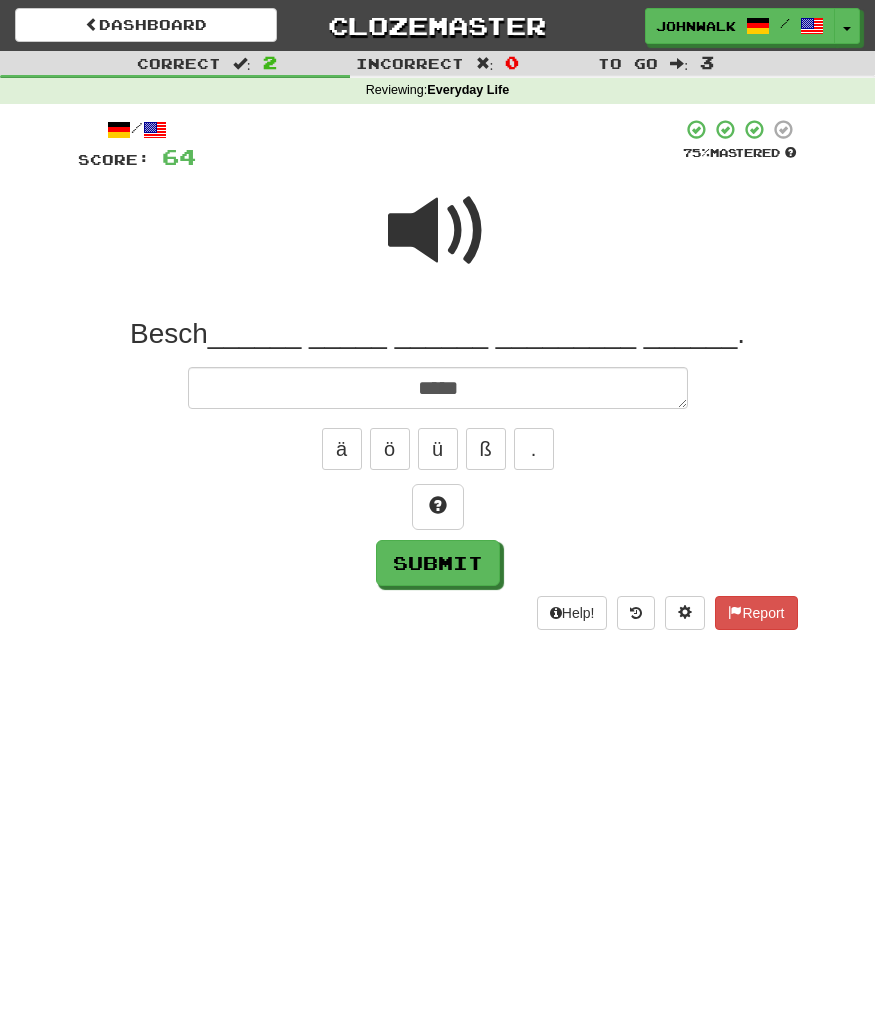 type on "******" 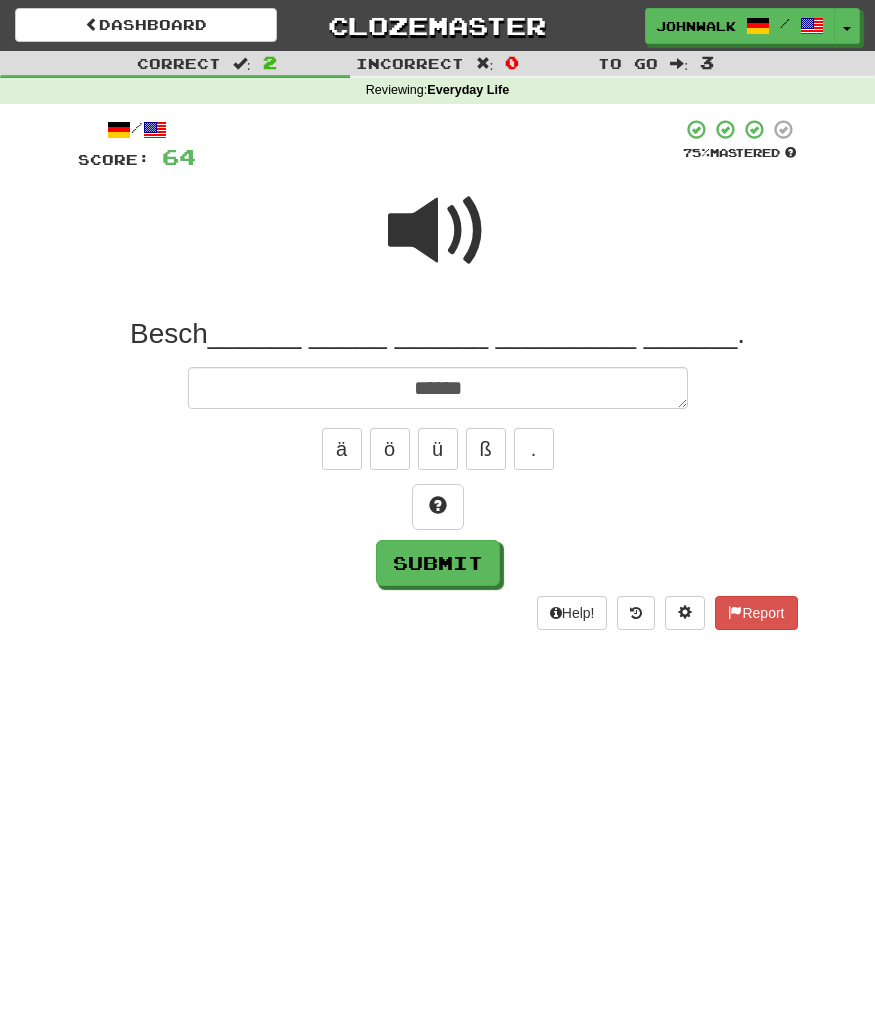 type on "*" 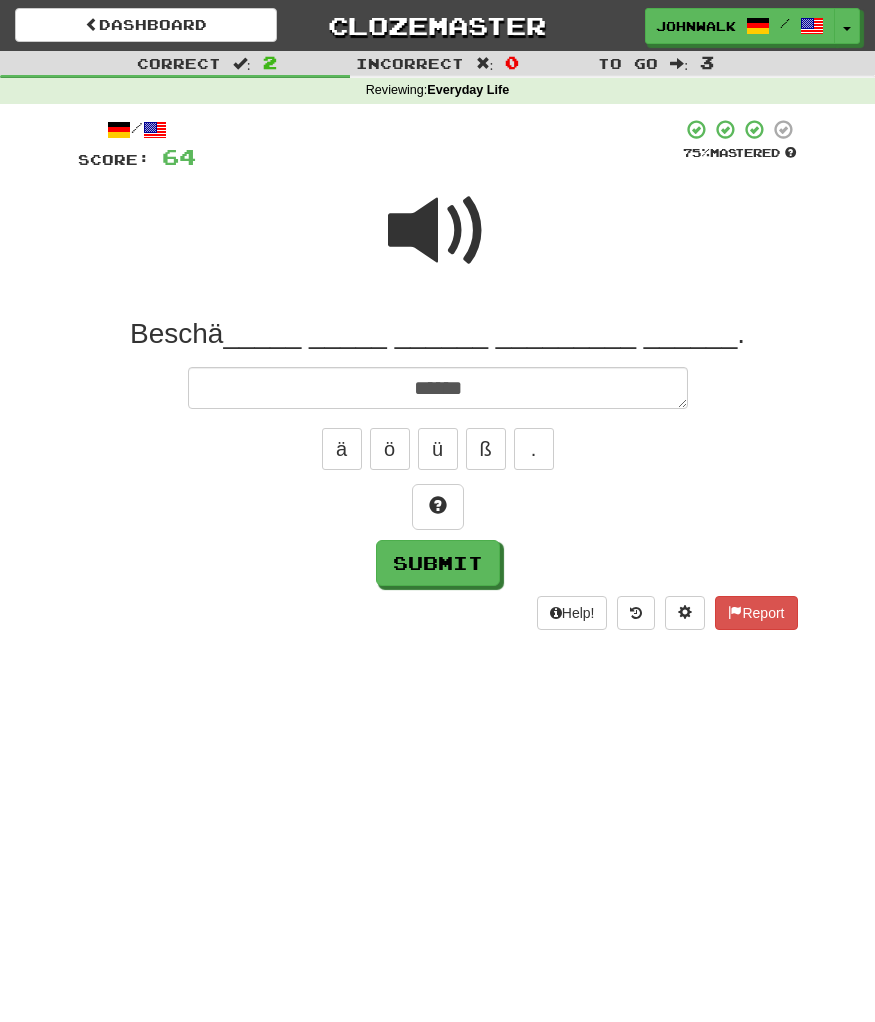 type on "*" 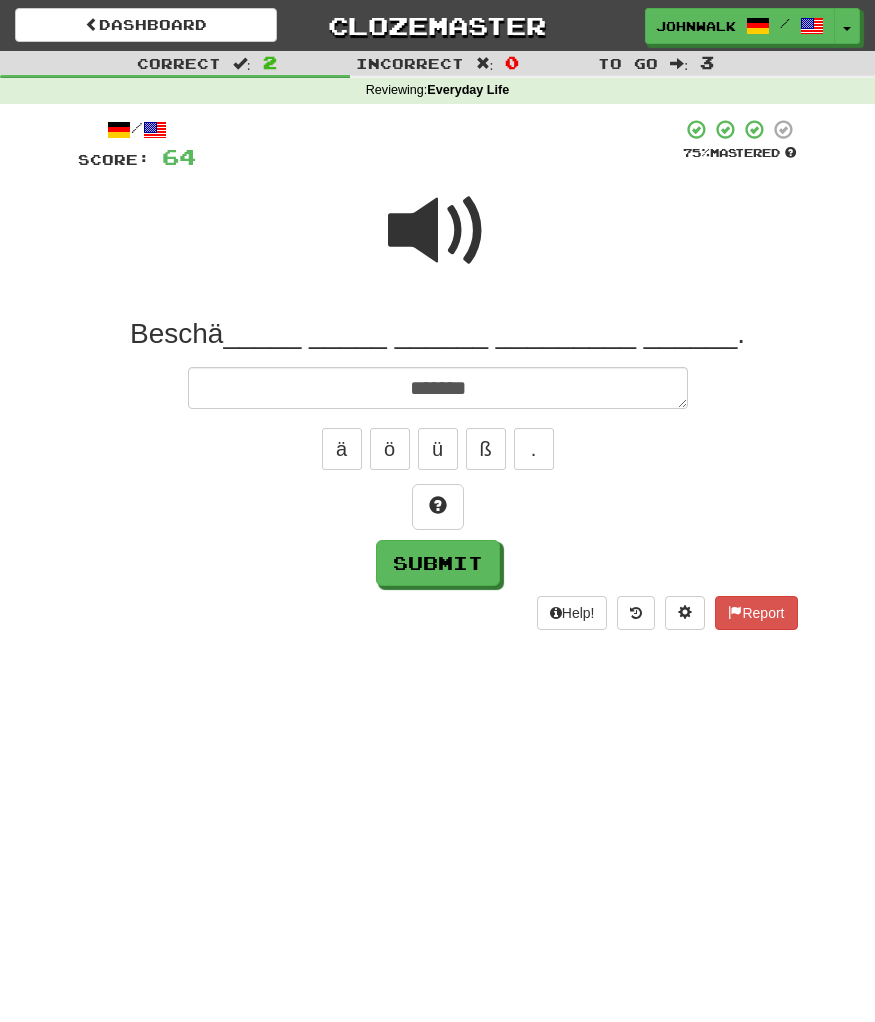 type on "*" 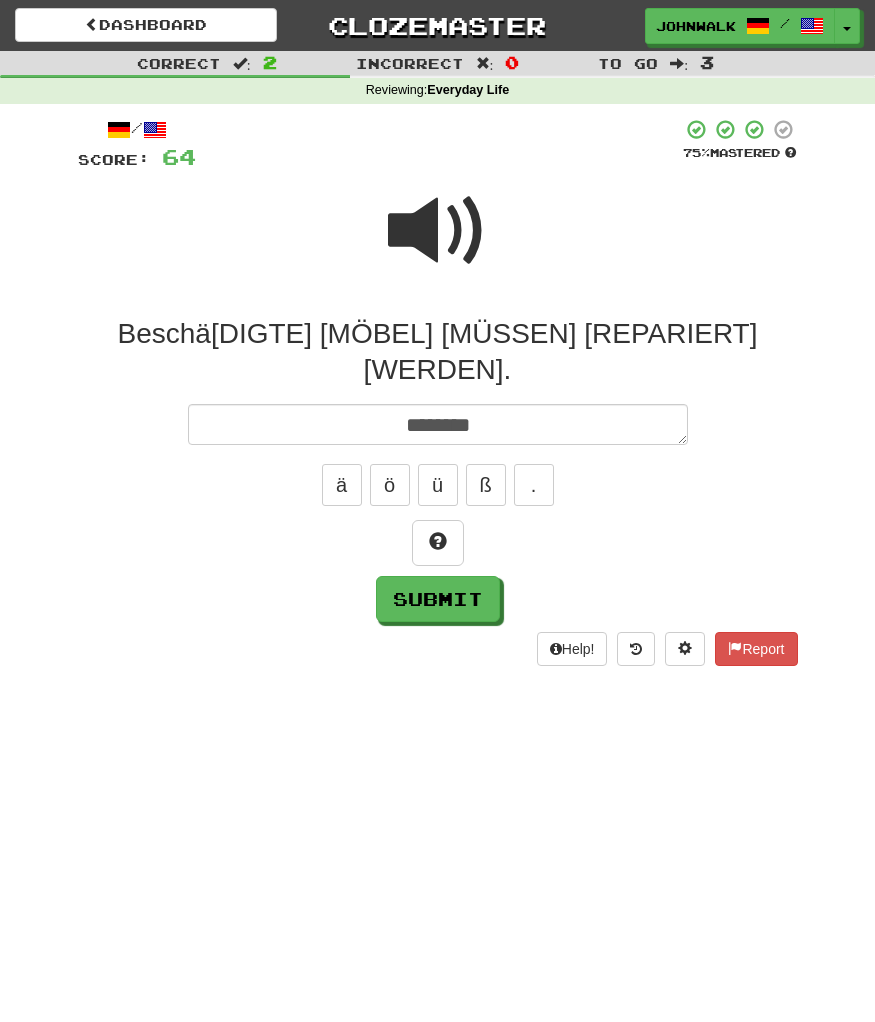 type on "*" 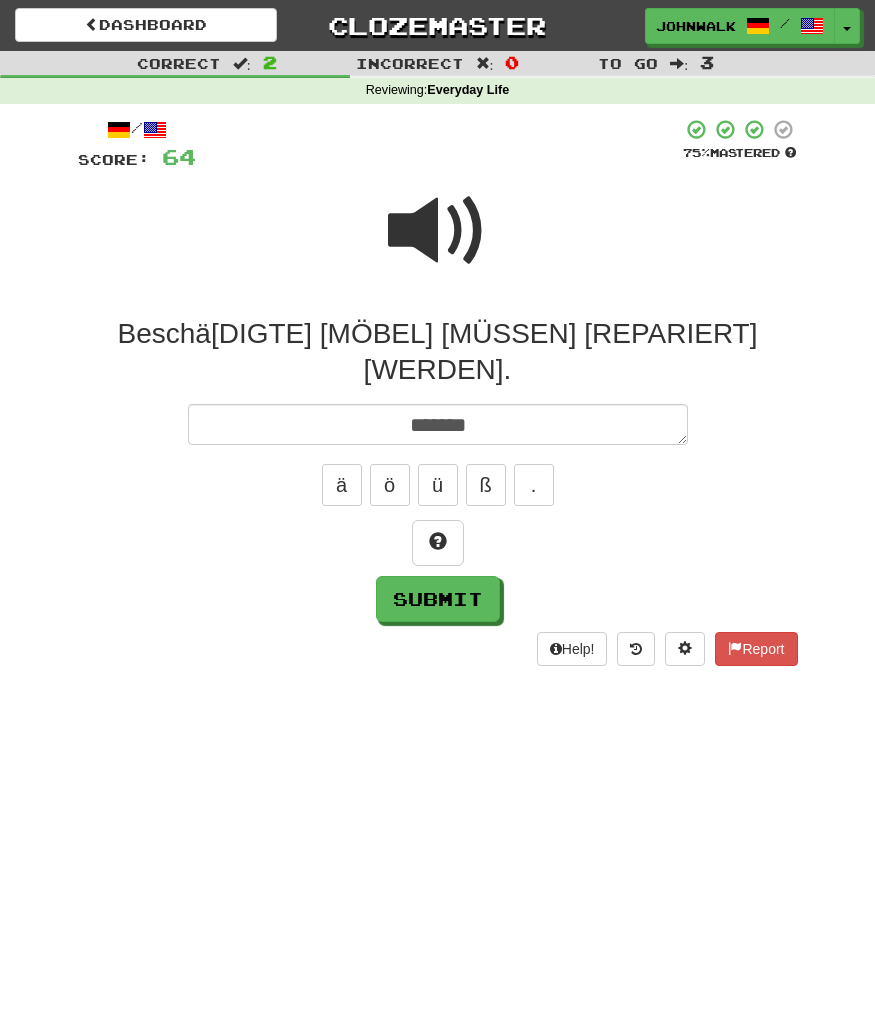 type on "*" 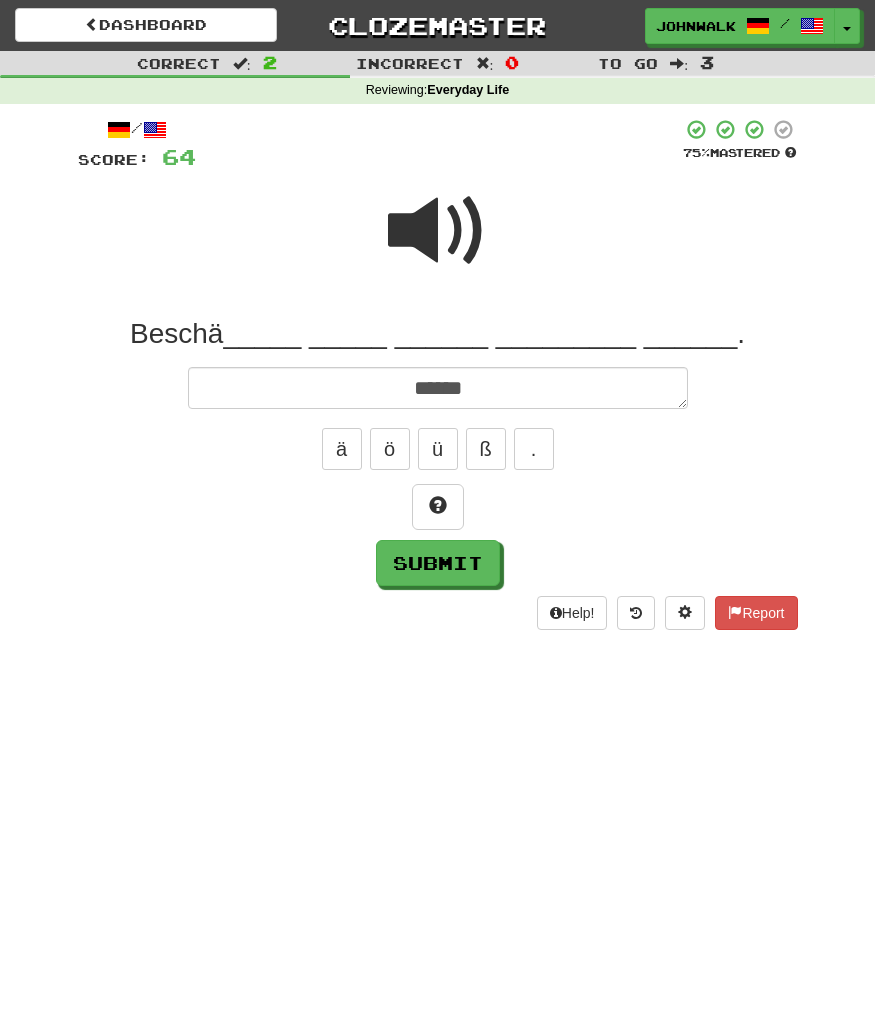 type on "*" 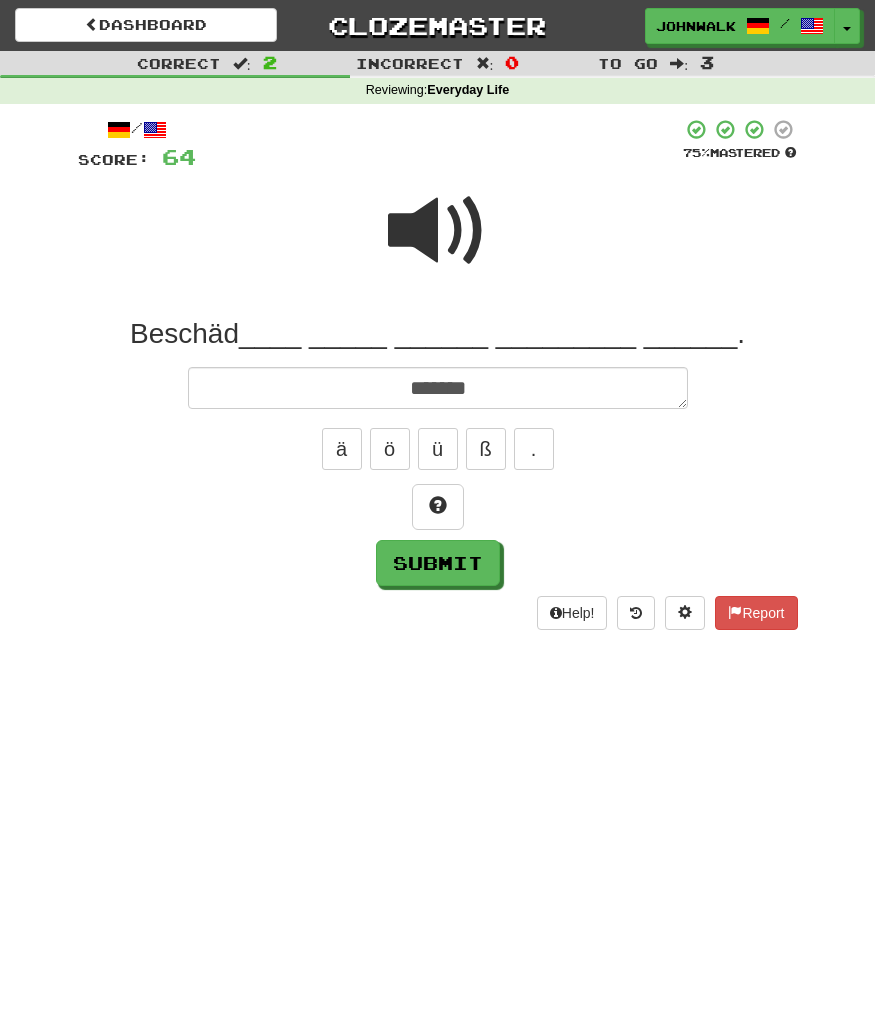 type on "********" 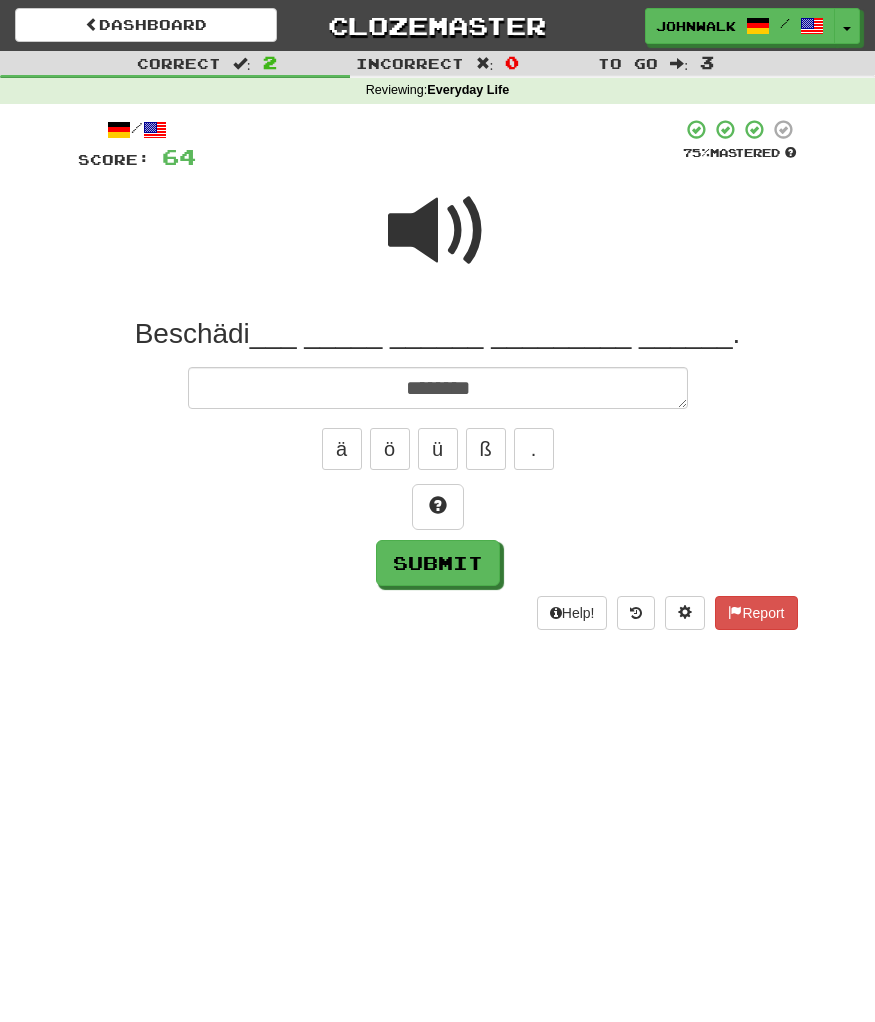 type on "*" 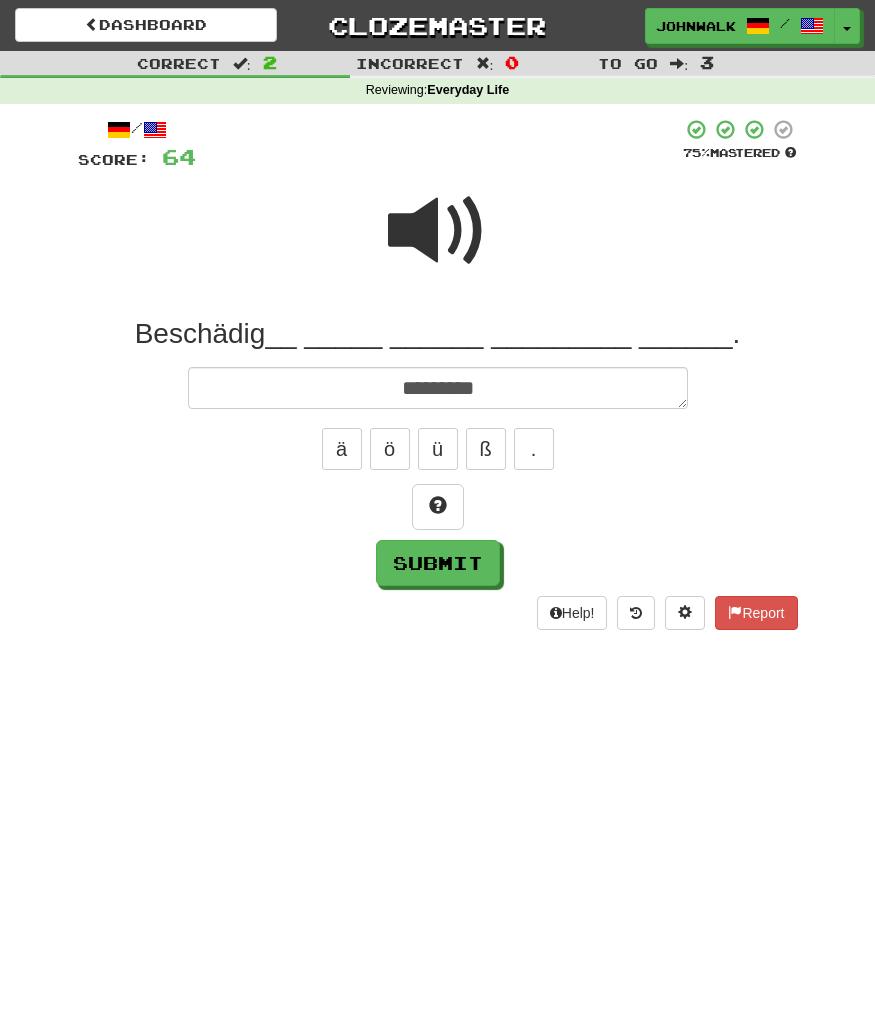 type on "*" 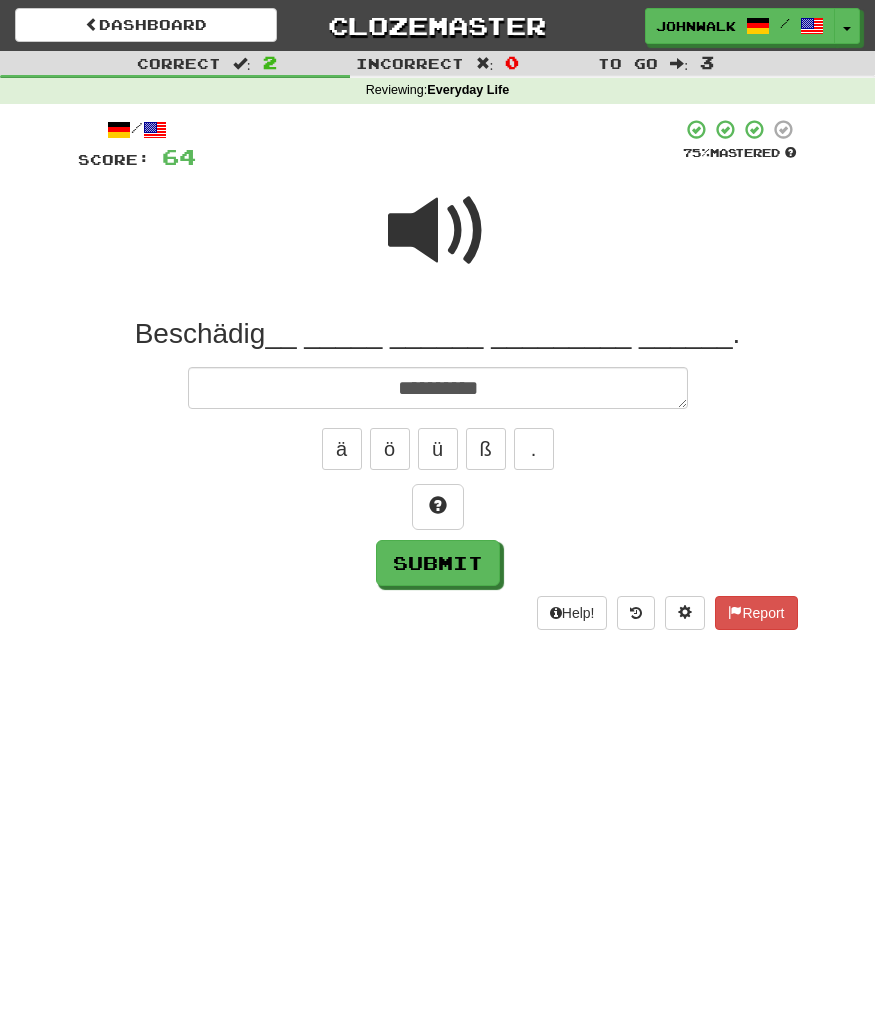 type on "*" 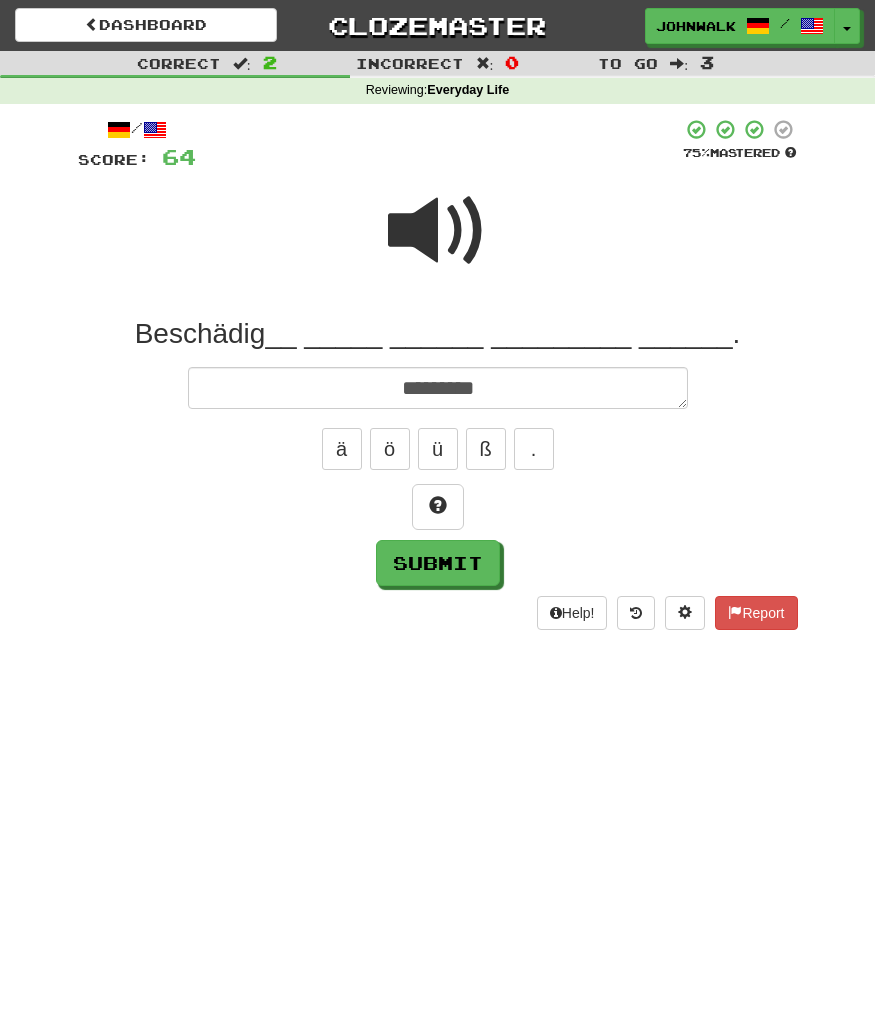 type on "**********" 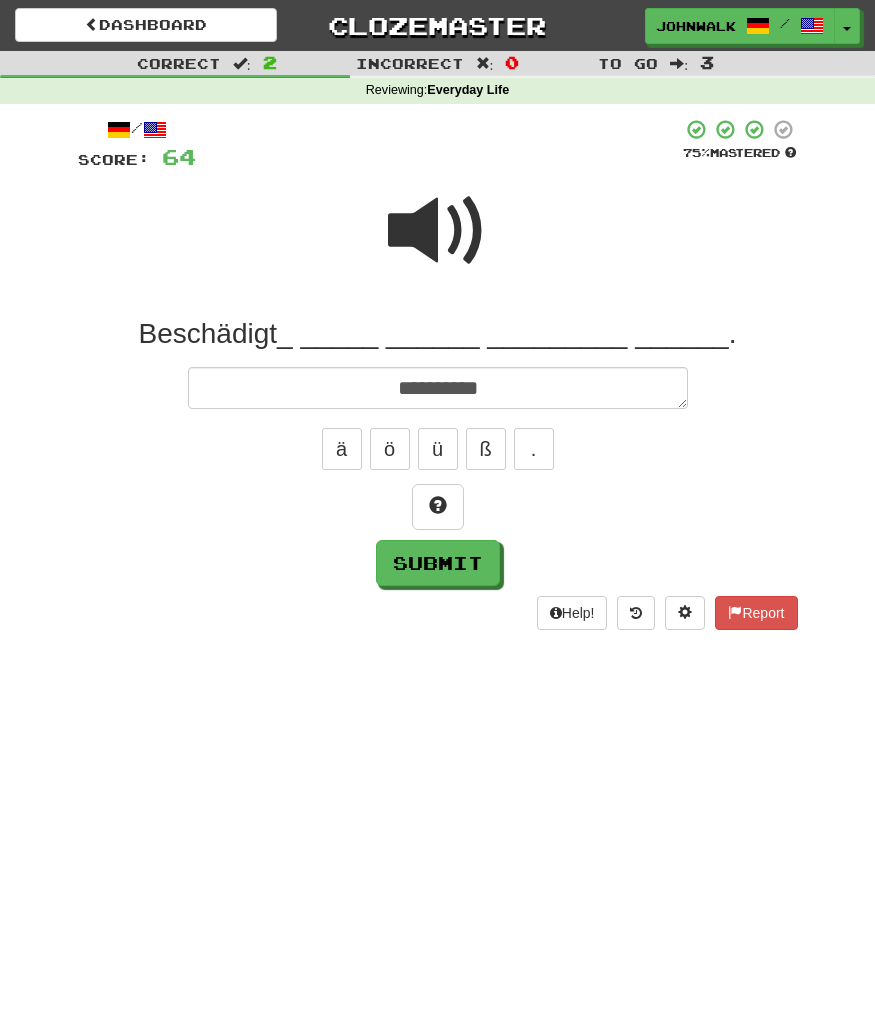 type on "*" 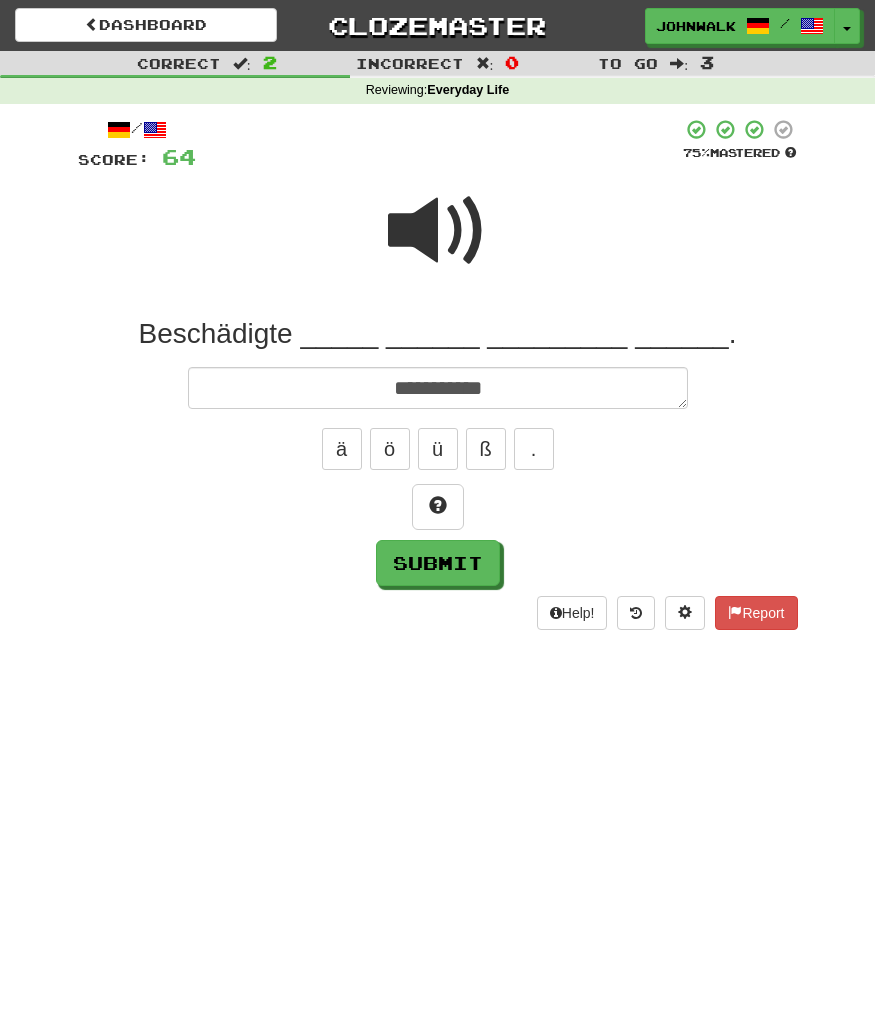 type on "*" 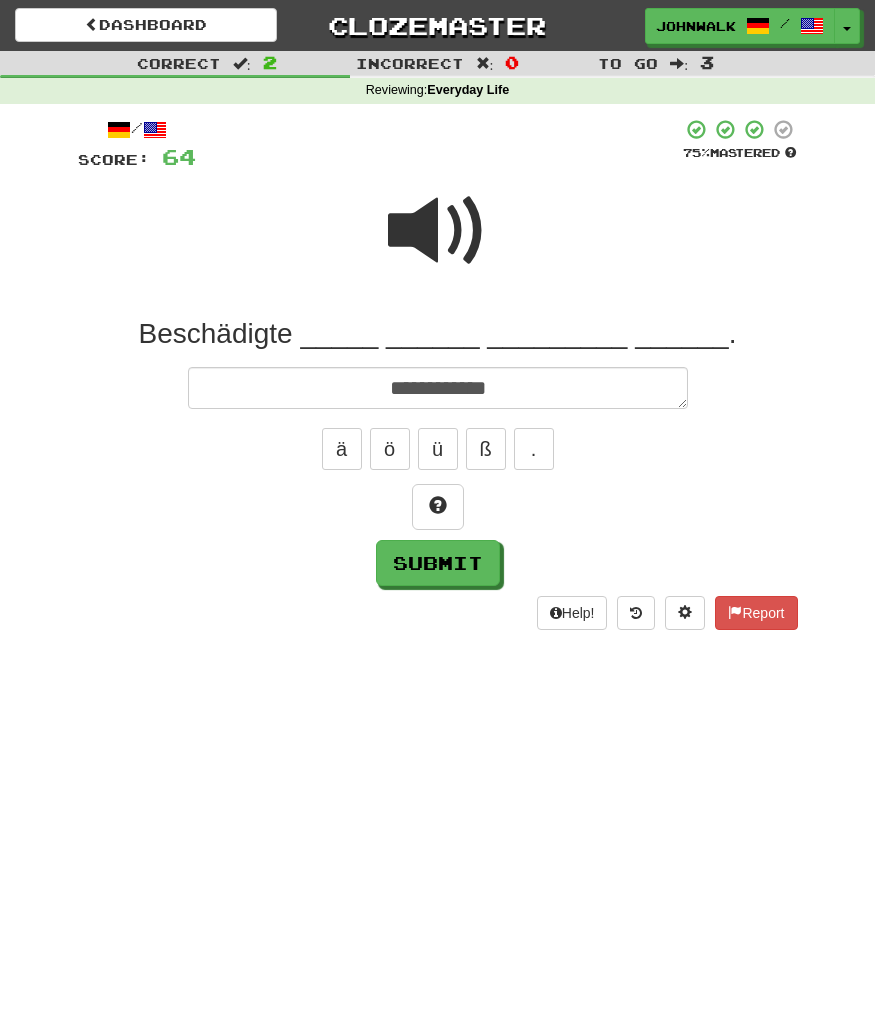 type on "*" 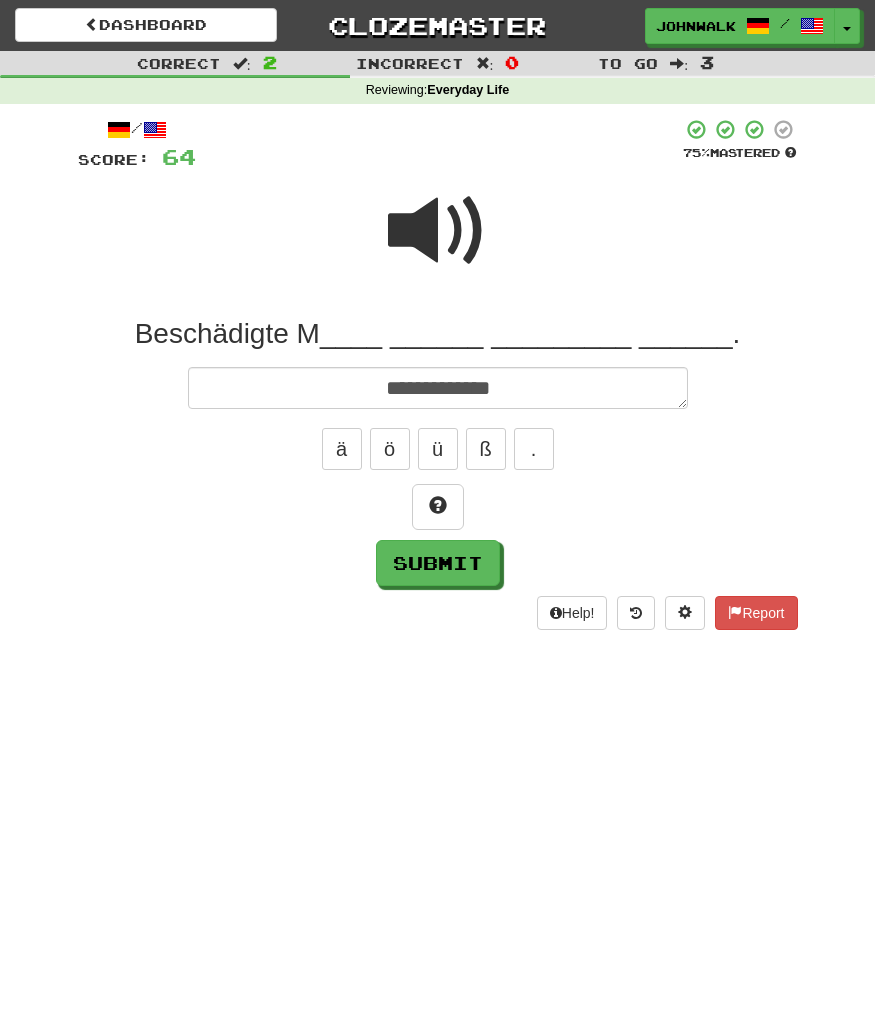 type on "*" 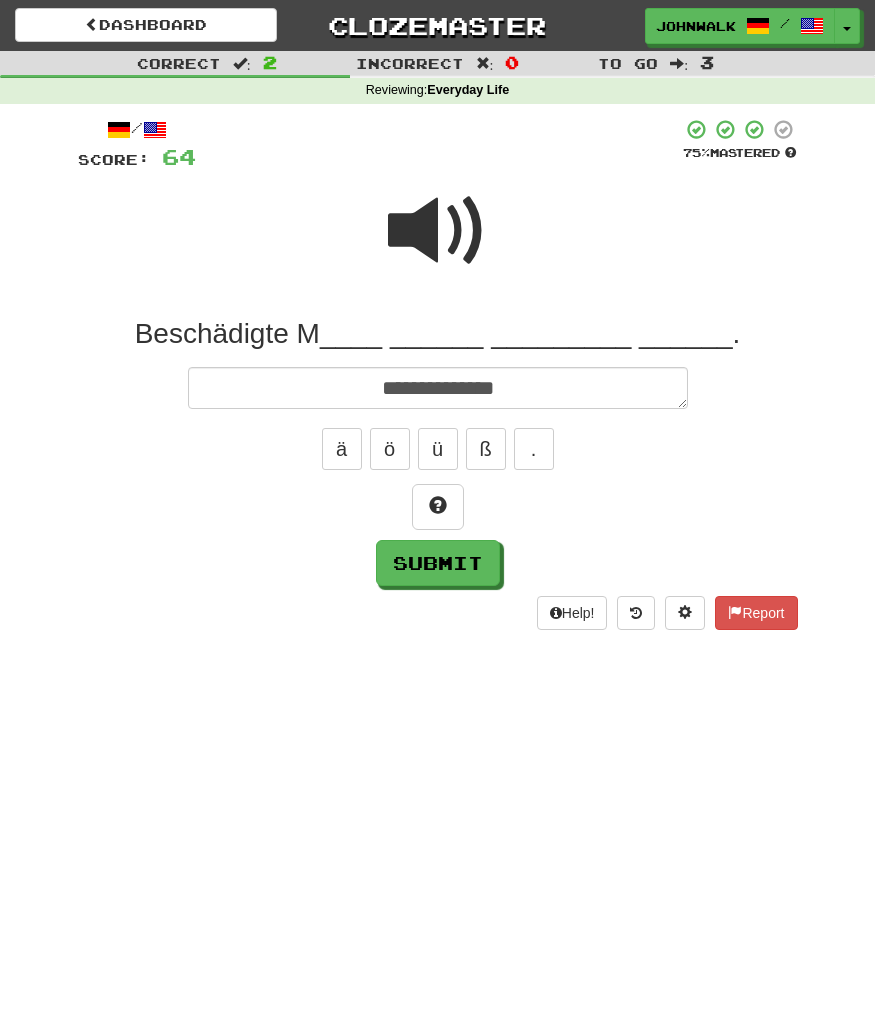 type on "*" 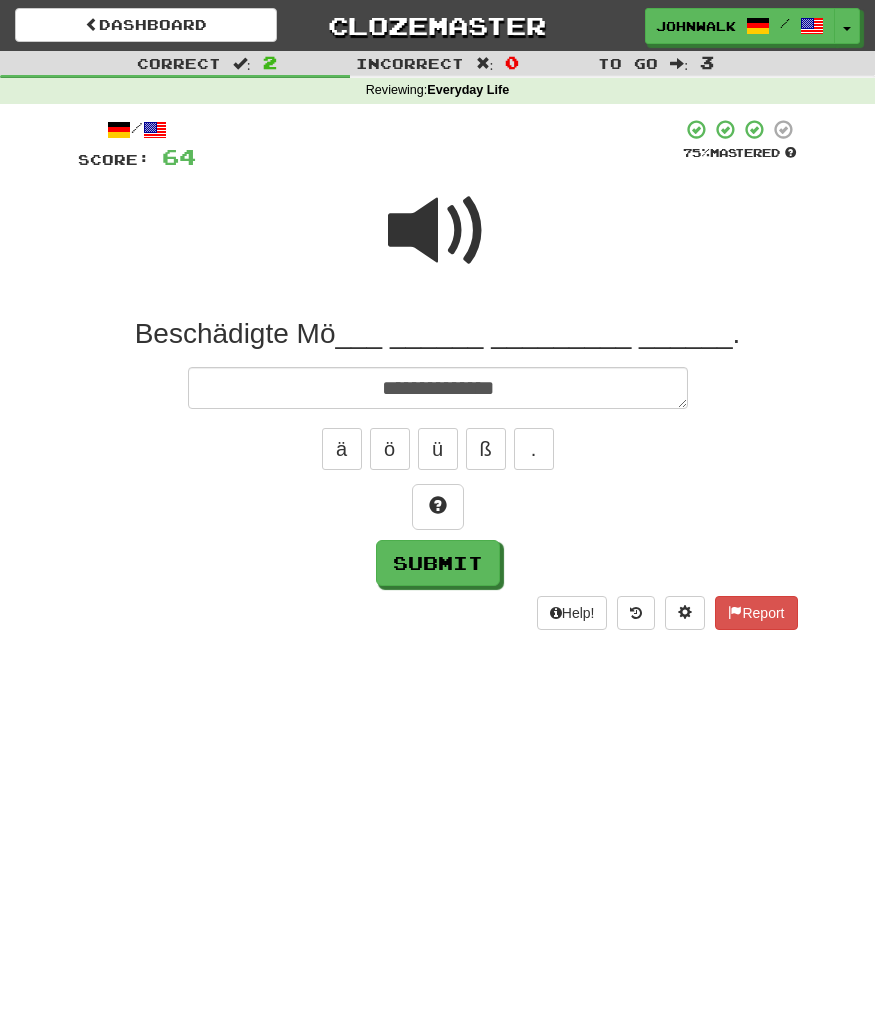 type on "*" 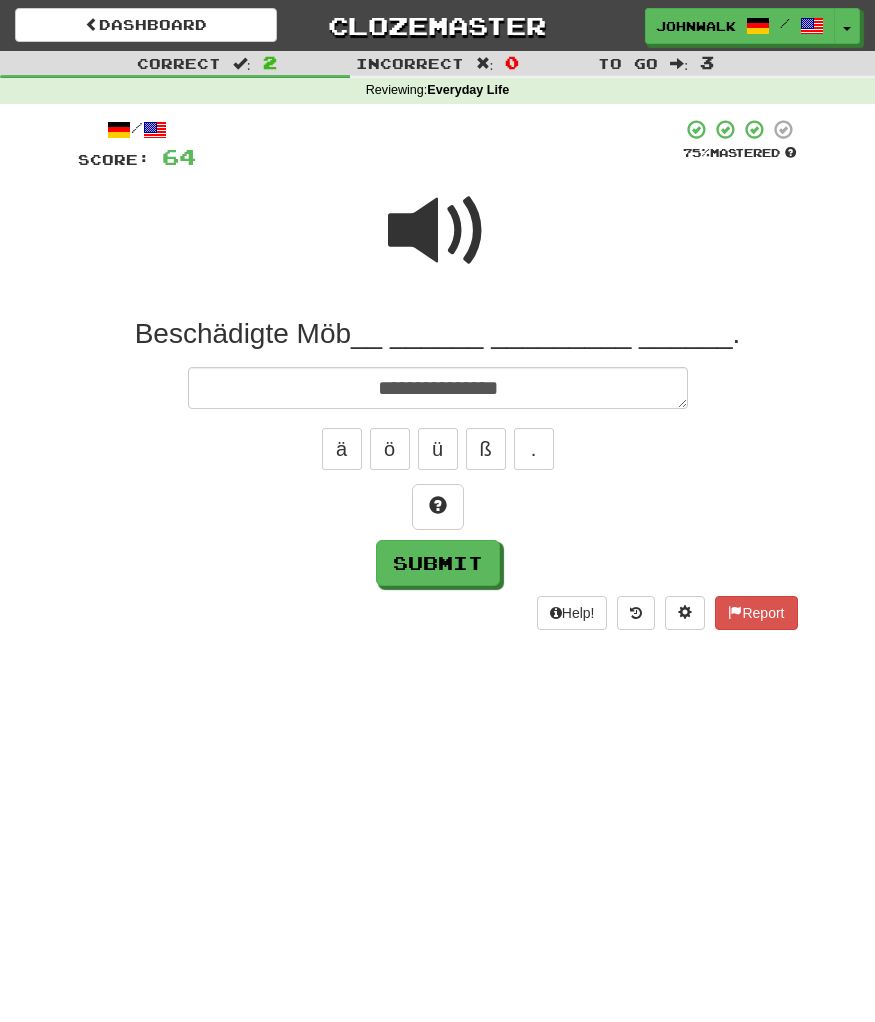 type on "*" 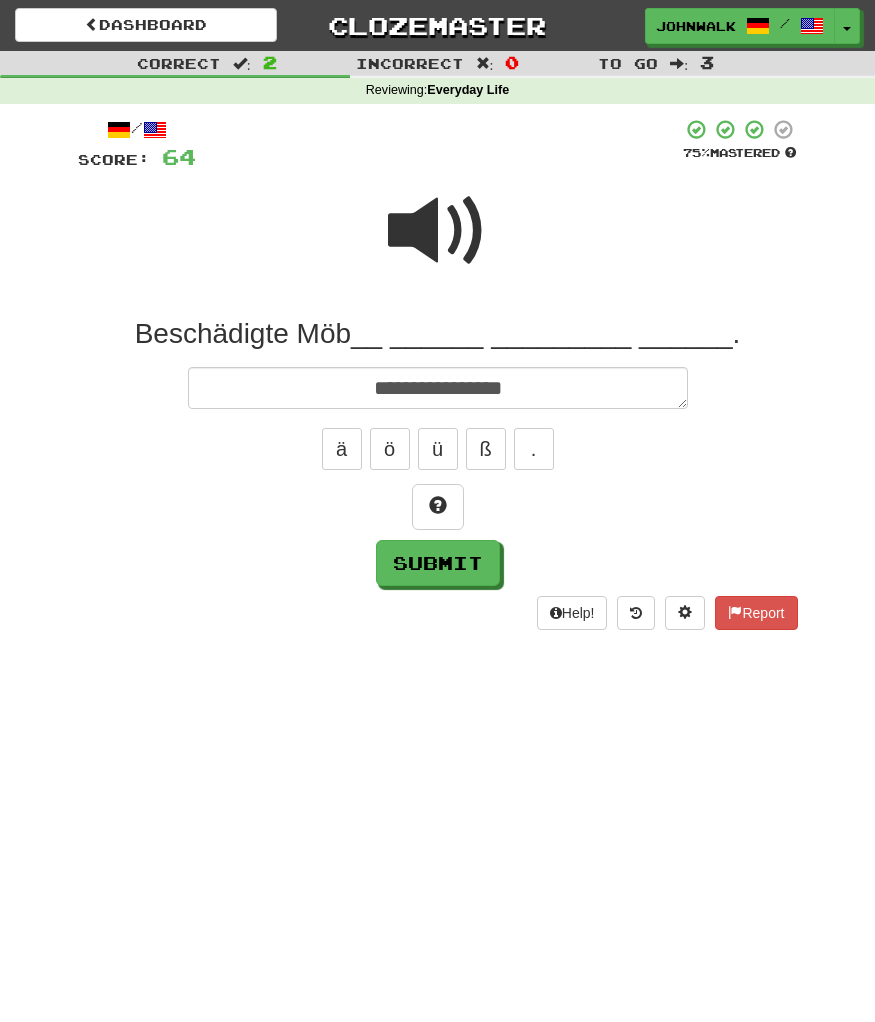 type on "*" 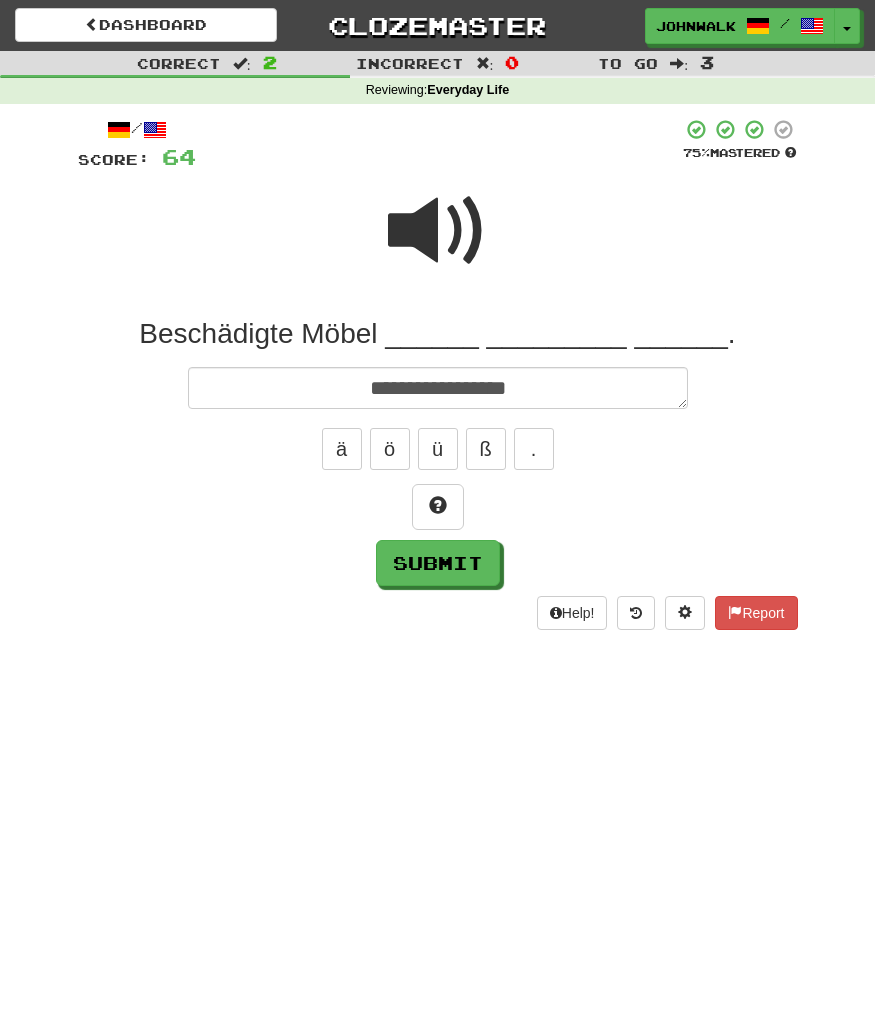 type on "*" 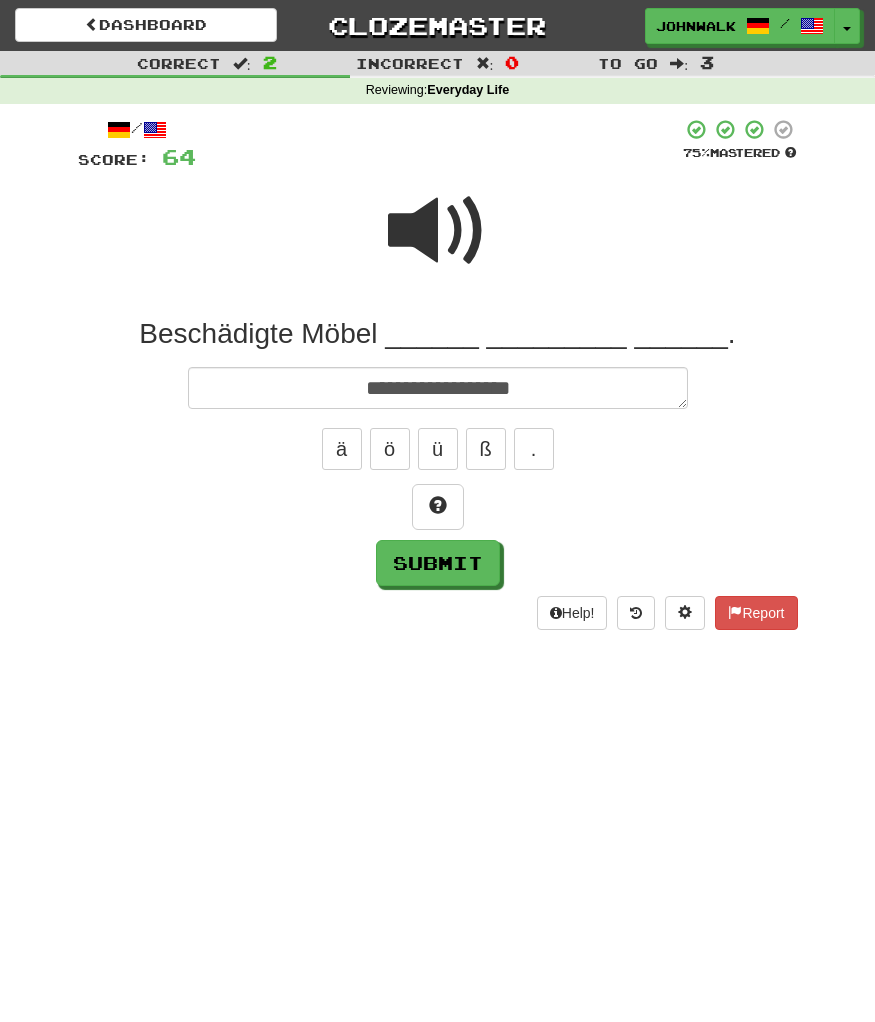 type on "*" 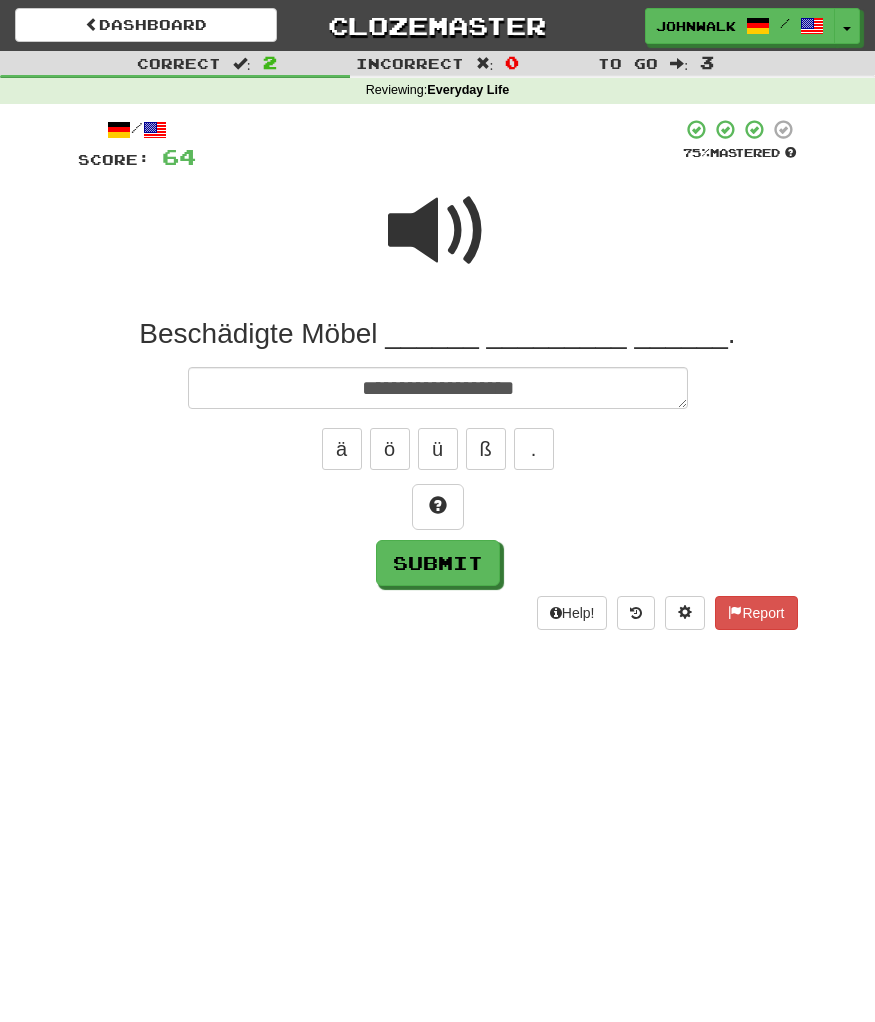 type on "*" 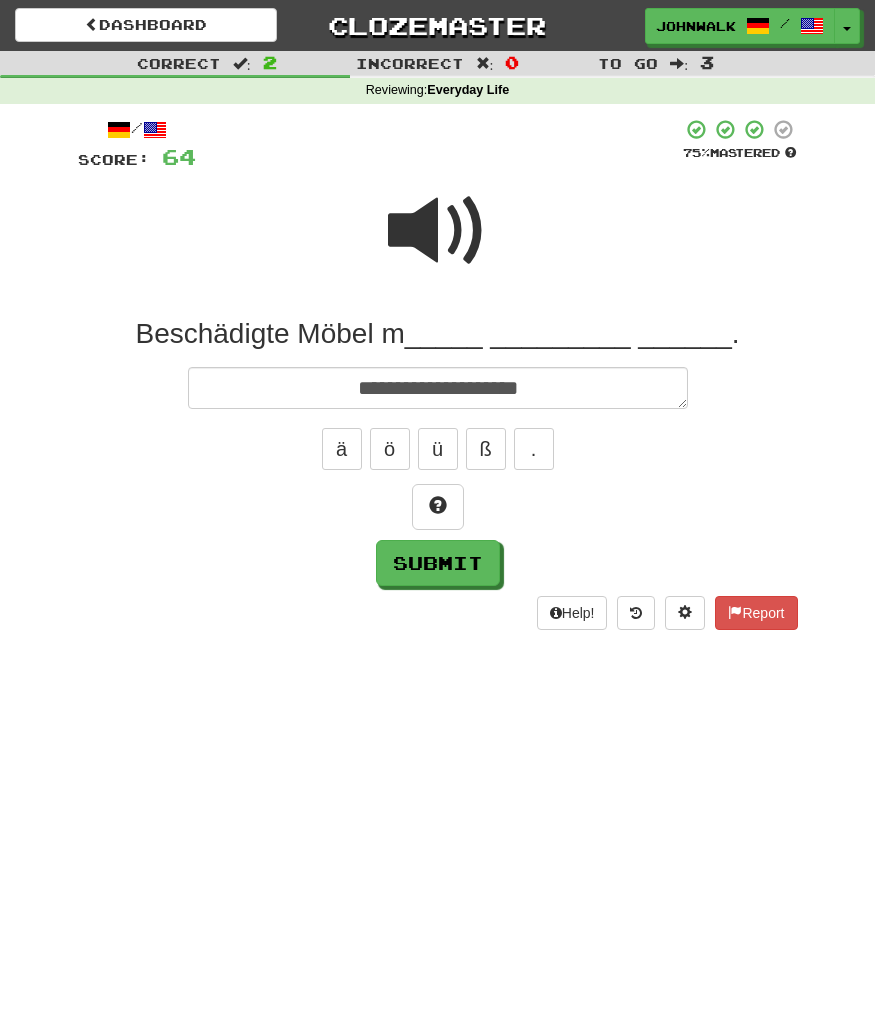 type on "*" 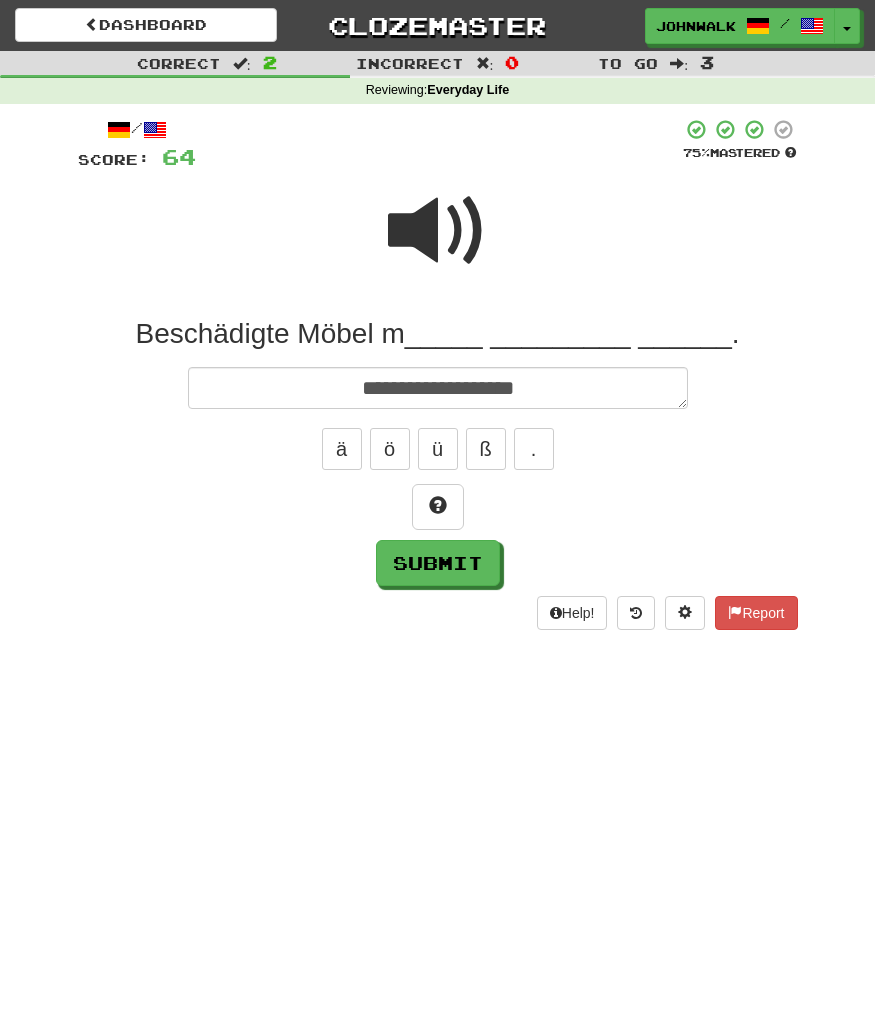 type on "*" 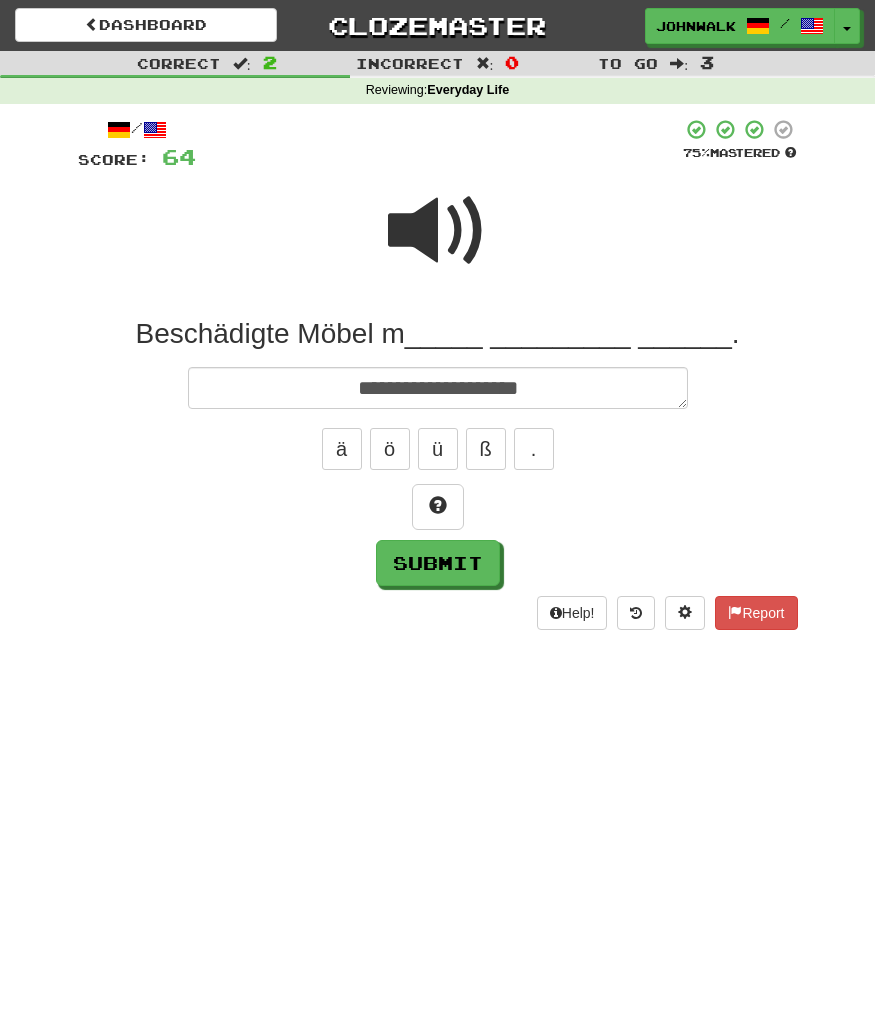 type 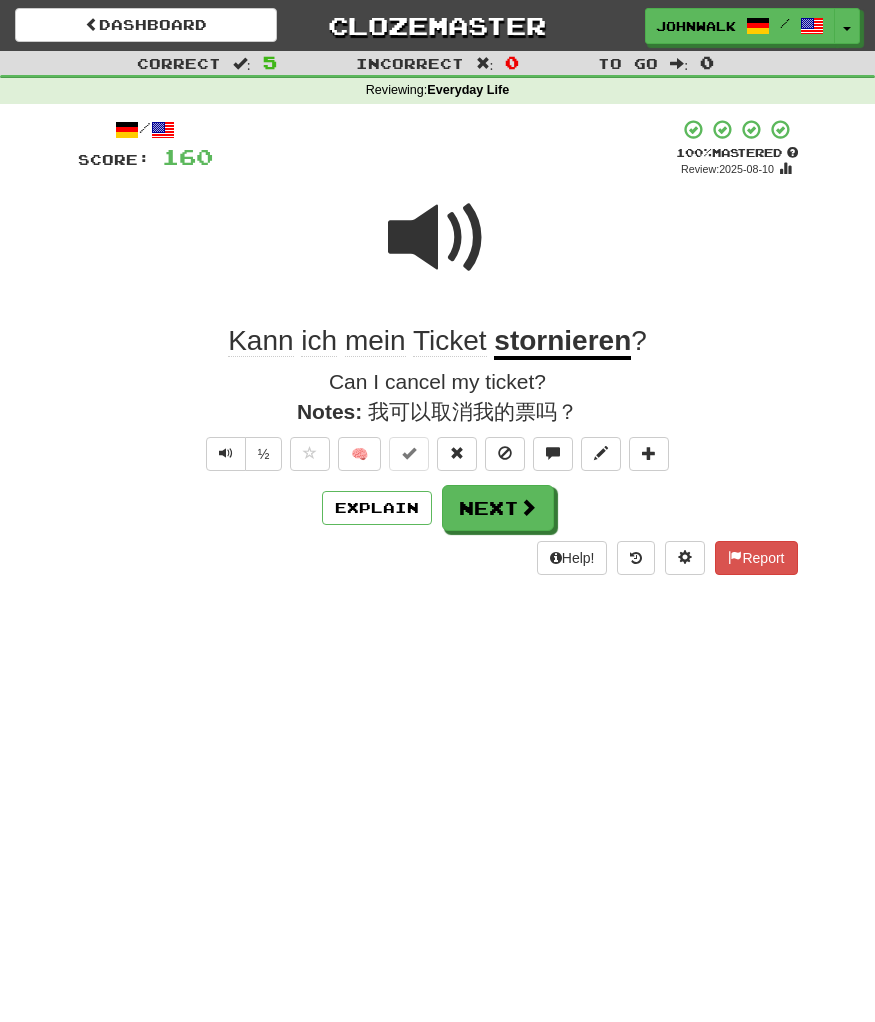 click at bounding box center (438, 251) 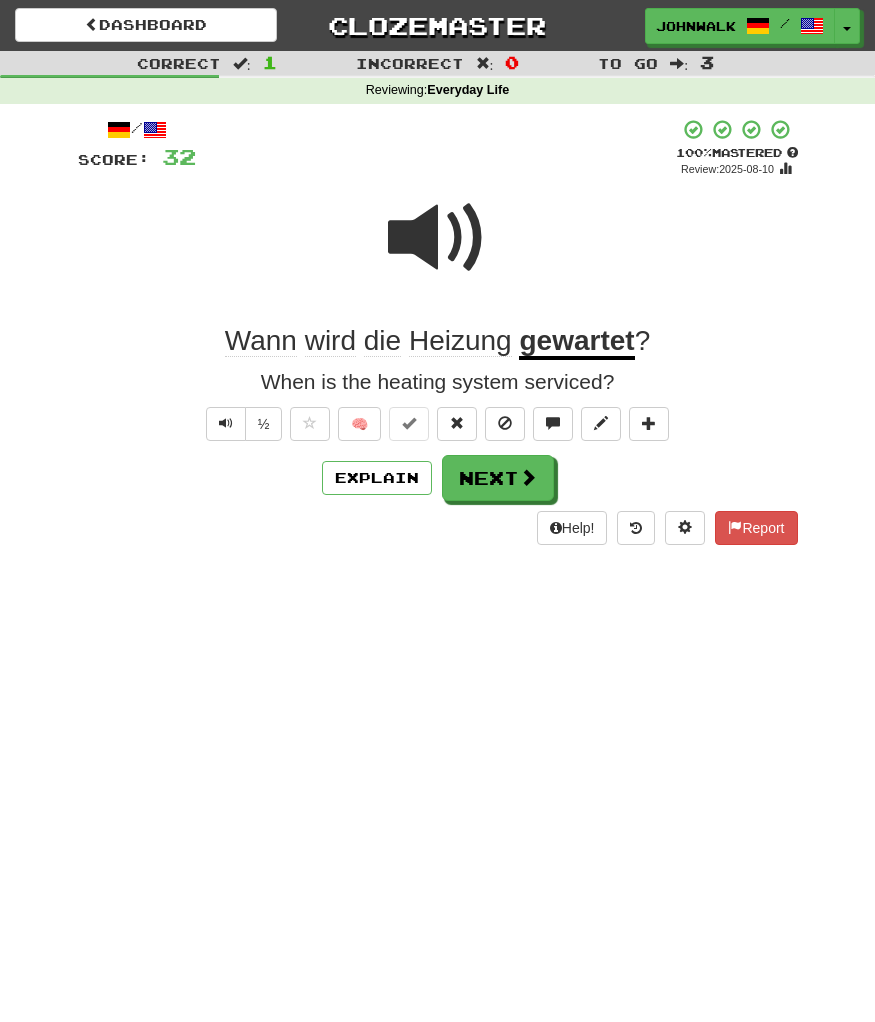 click on "Dashboard
Clozemaster
johnwalker2025
/
Toggle Dropdown
Dashboard
Leaderboard
Activity Feed
Notifications
Profile
Discussions
Deutsch
/
English
Streak:
57
Review:
225
Daily Goal:  80 /1000
Español
/
English
Streak:
0
Review:
3
Points Today: 0
Languages
Account
Logout
johnwalker2025
/
Toggle Dropdown
Dashboard
Leaderboard
Activity Feed
Notifications
Profile
Discussions
Deutsch
/
English
Streak:
57
Review:
225
Daily Goal:  80 /1000
Español
/
English
Streak:
0
Review:
3
Points Today: 0
Languages
Account
Logout
clozemaster
:" at bounding box center [437, 511] 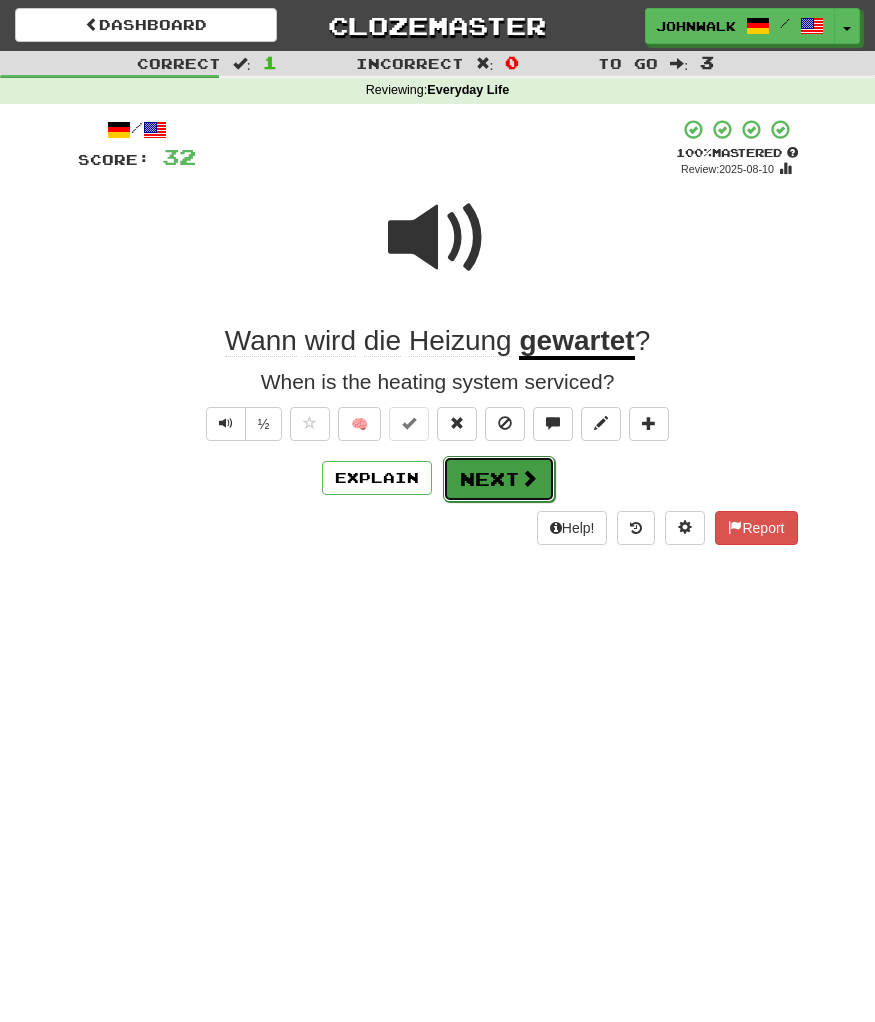 click on "Next" at bounding box center [499, 479] 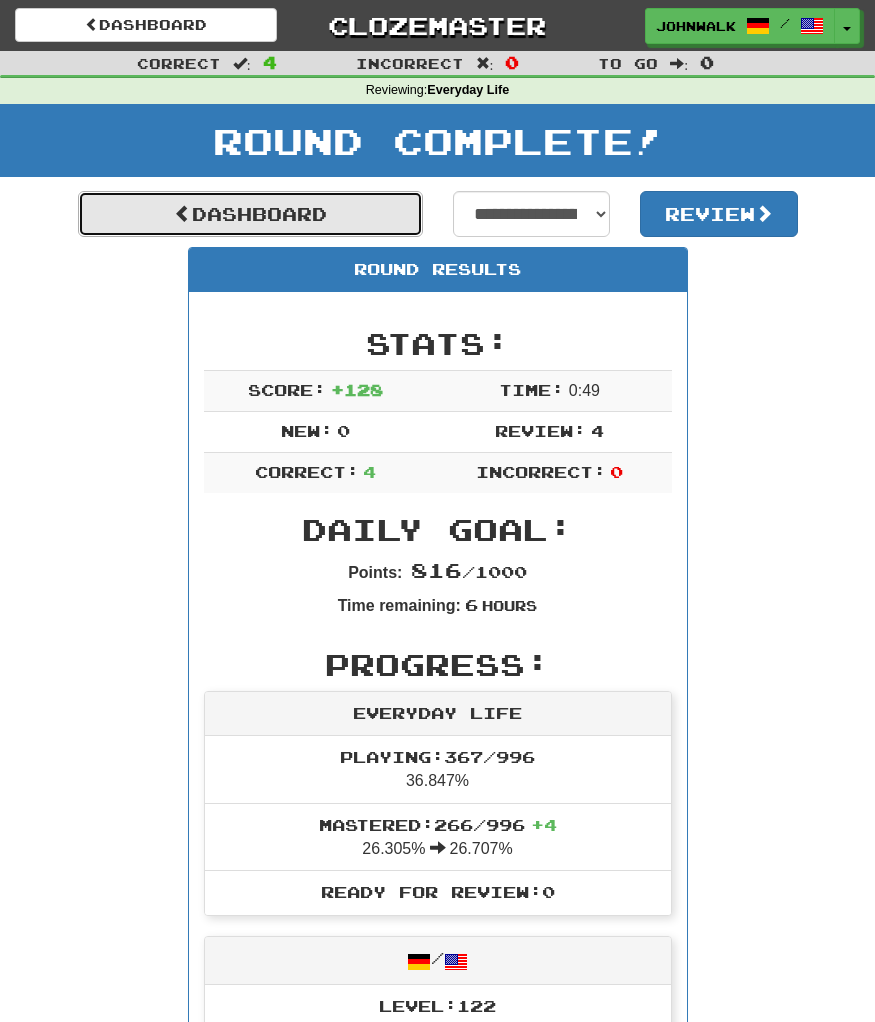 click on "Dashboard" at bounding box center (250, 214) 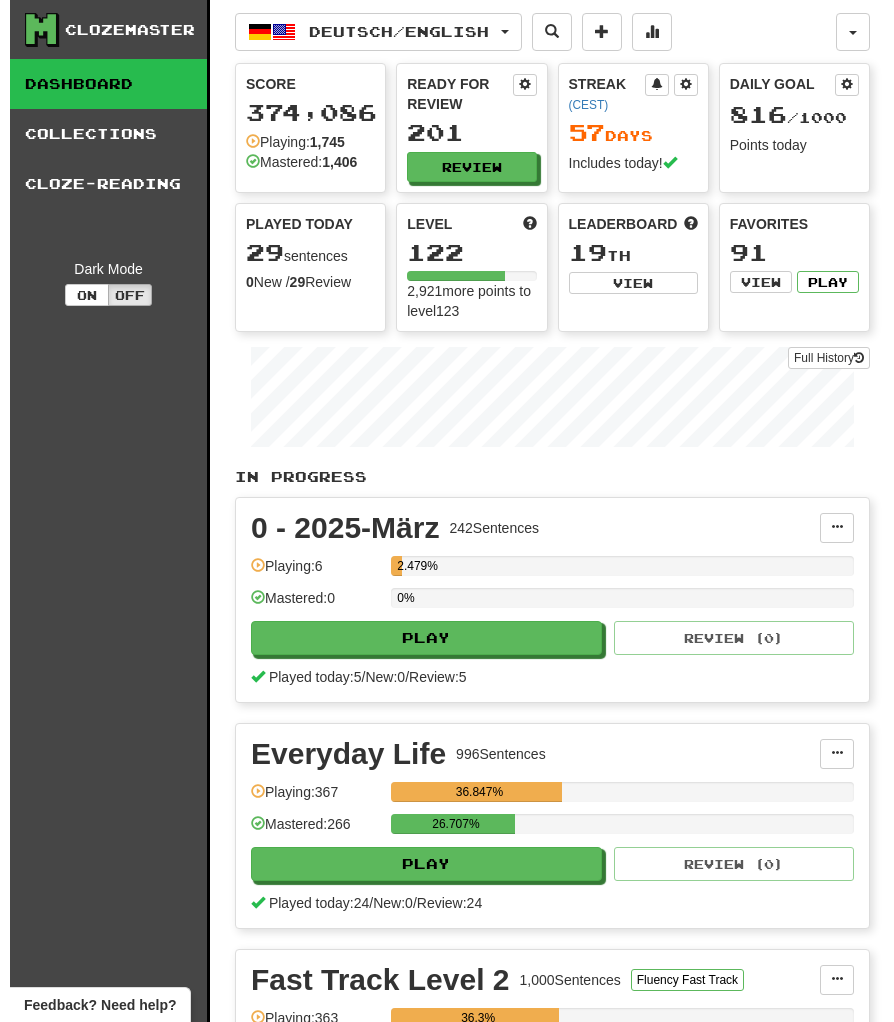 scroll, scrollTop: 0, scrollLeft: 0, axis: both 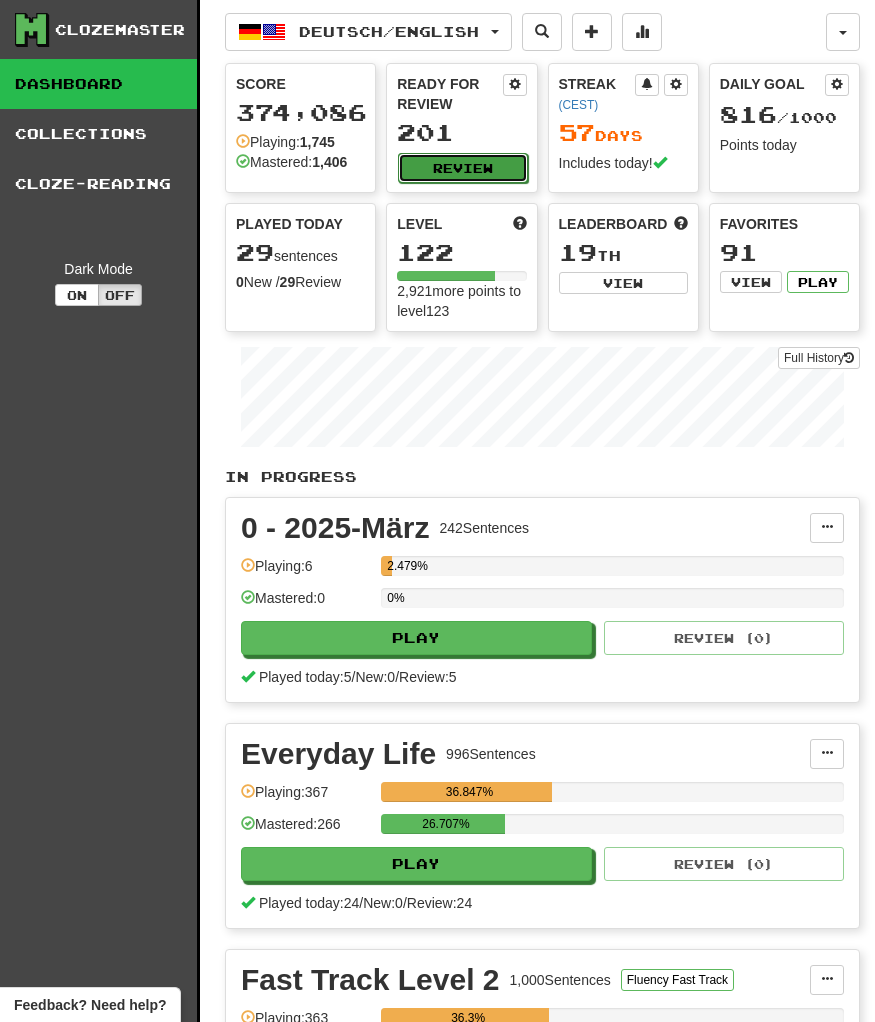 click on "Review" at bounding box center (462, 168) 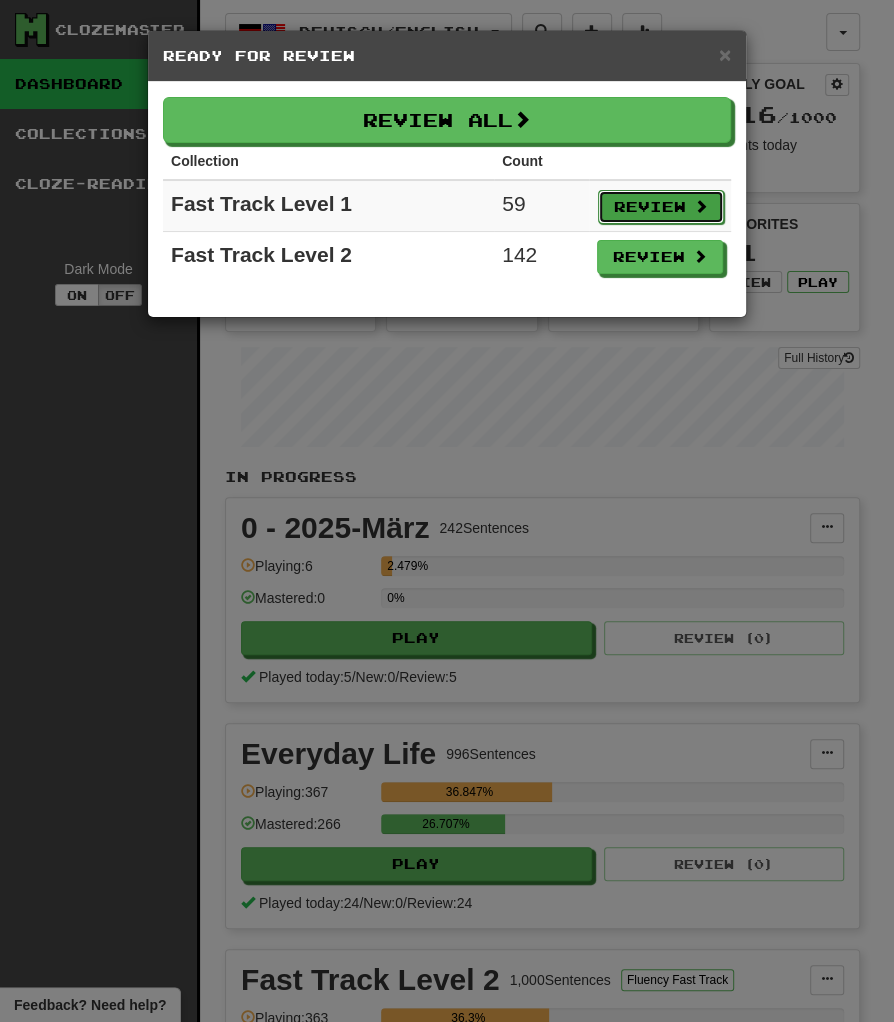 click on "Review" at bounding box center (661, 207) 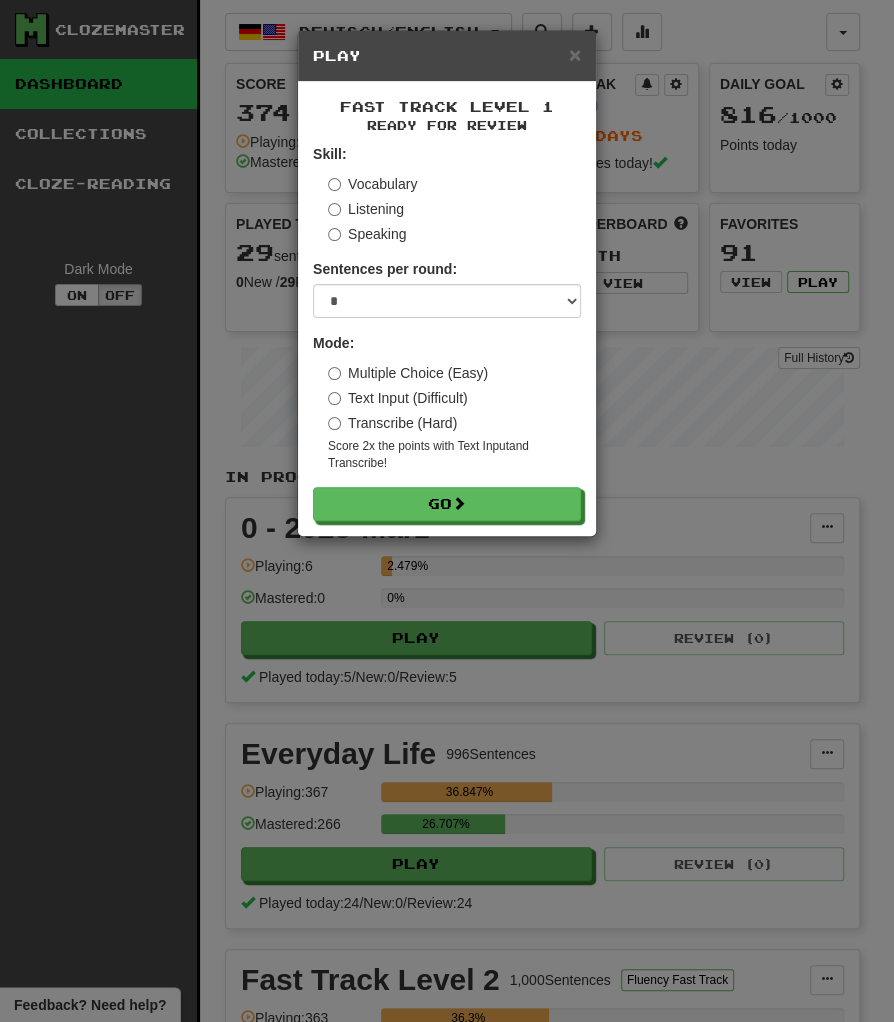 click on "Transcribe (Hard)" at bounding box center [392, 423] 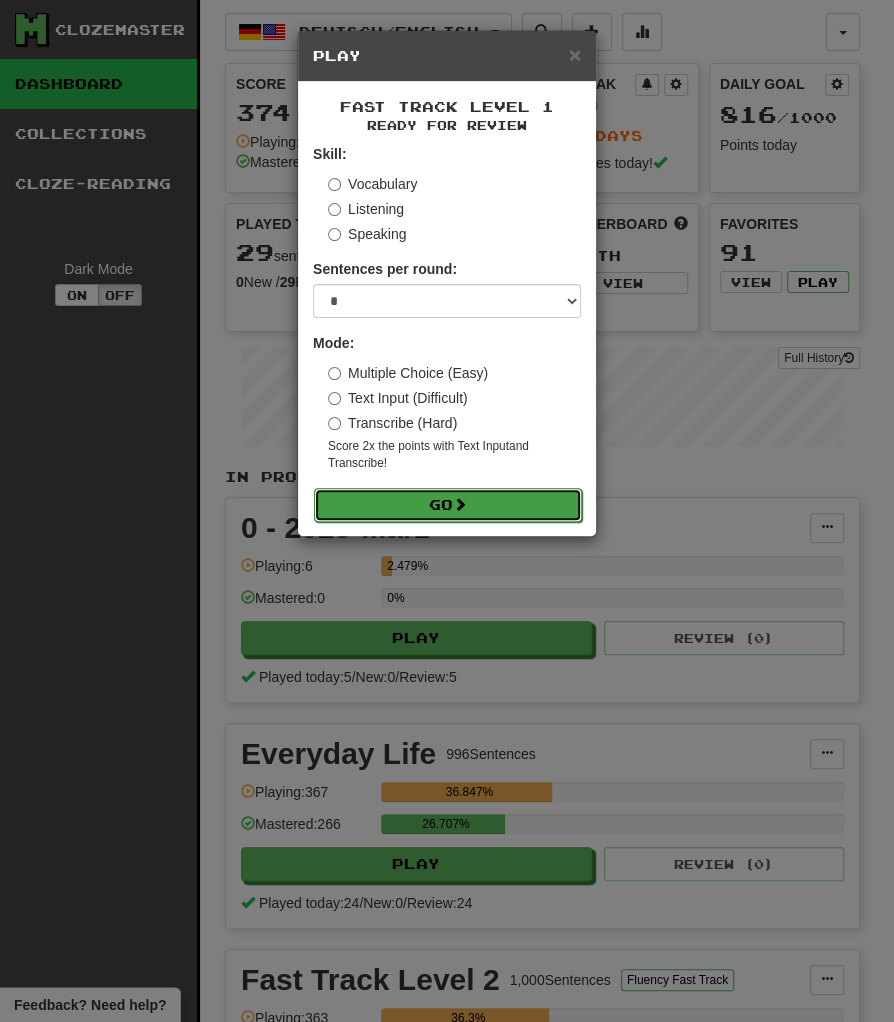 click on "Go" at bounding box center [448, 505] 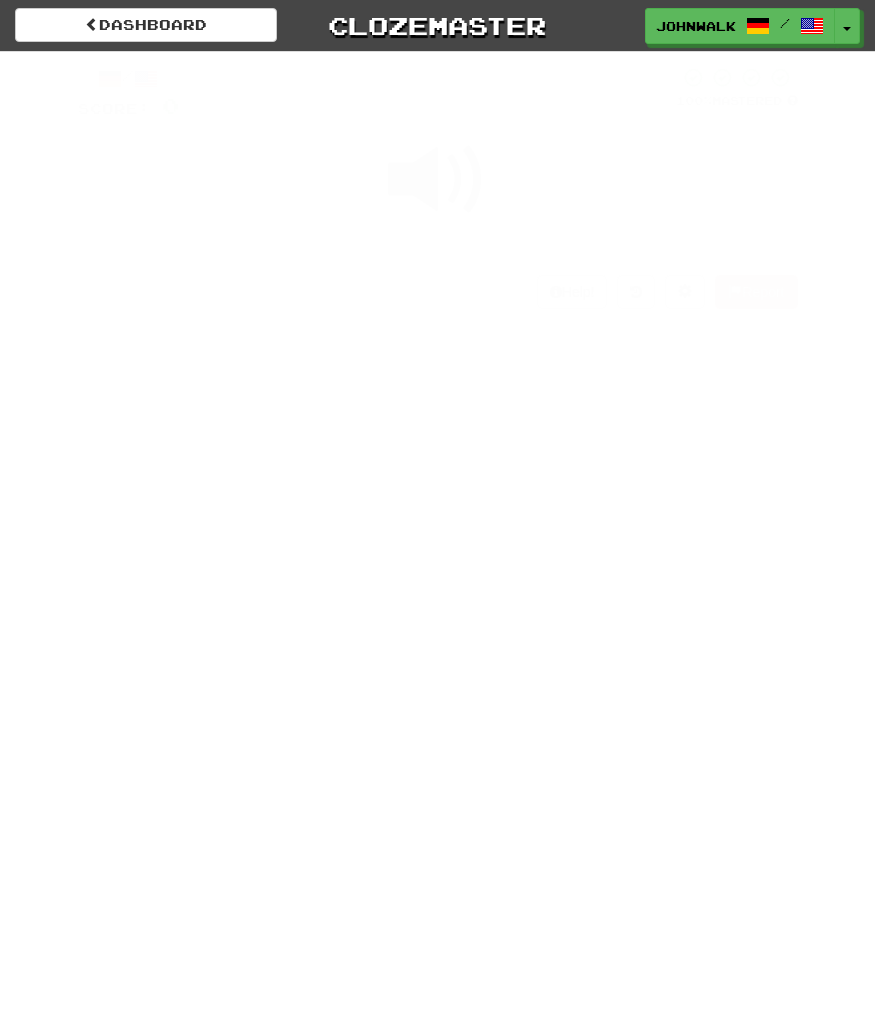 scroll, scrollTop: 0, scrollLeft: 0, axis: both 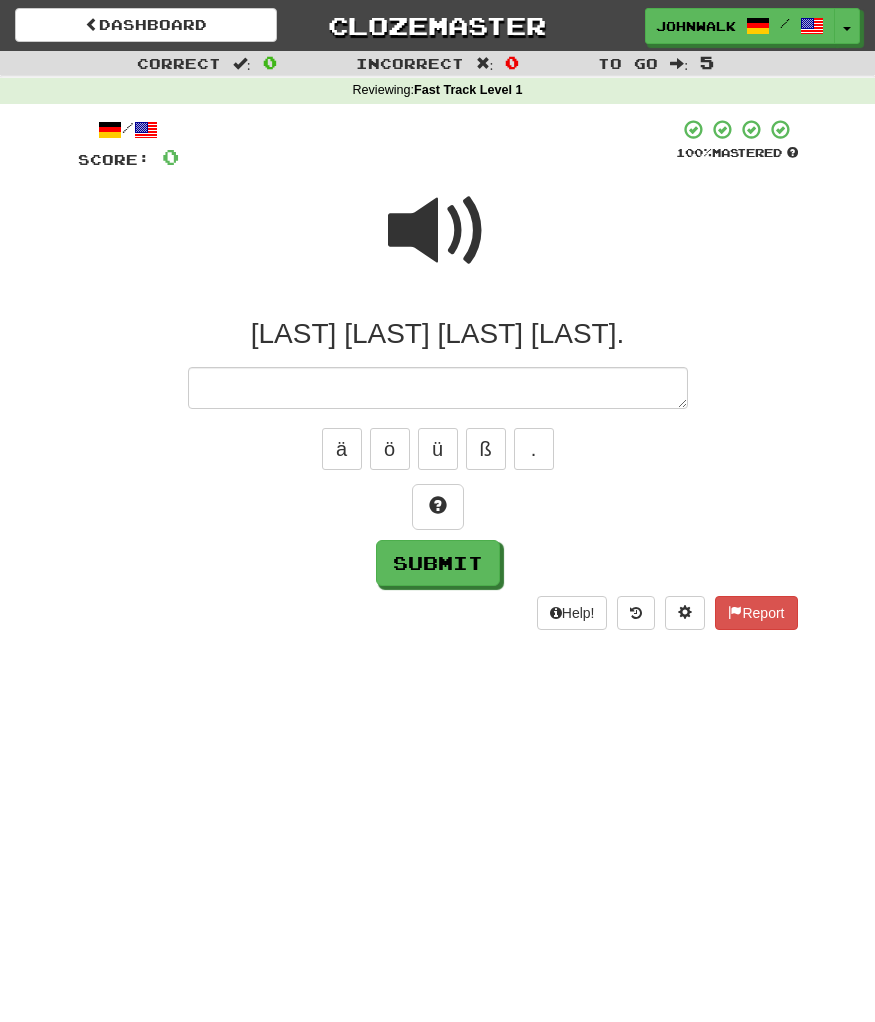 type on "*" 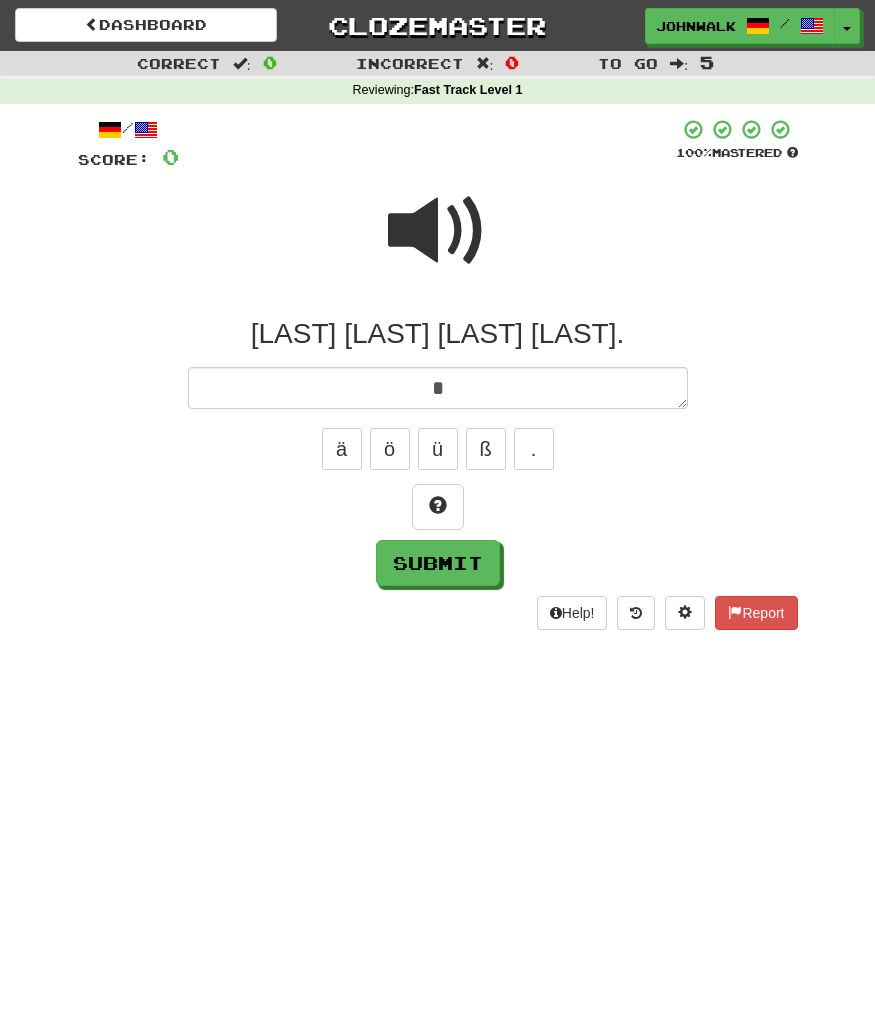 type on "*" 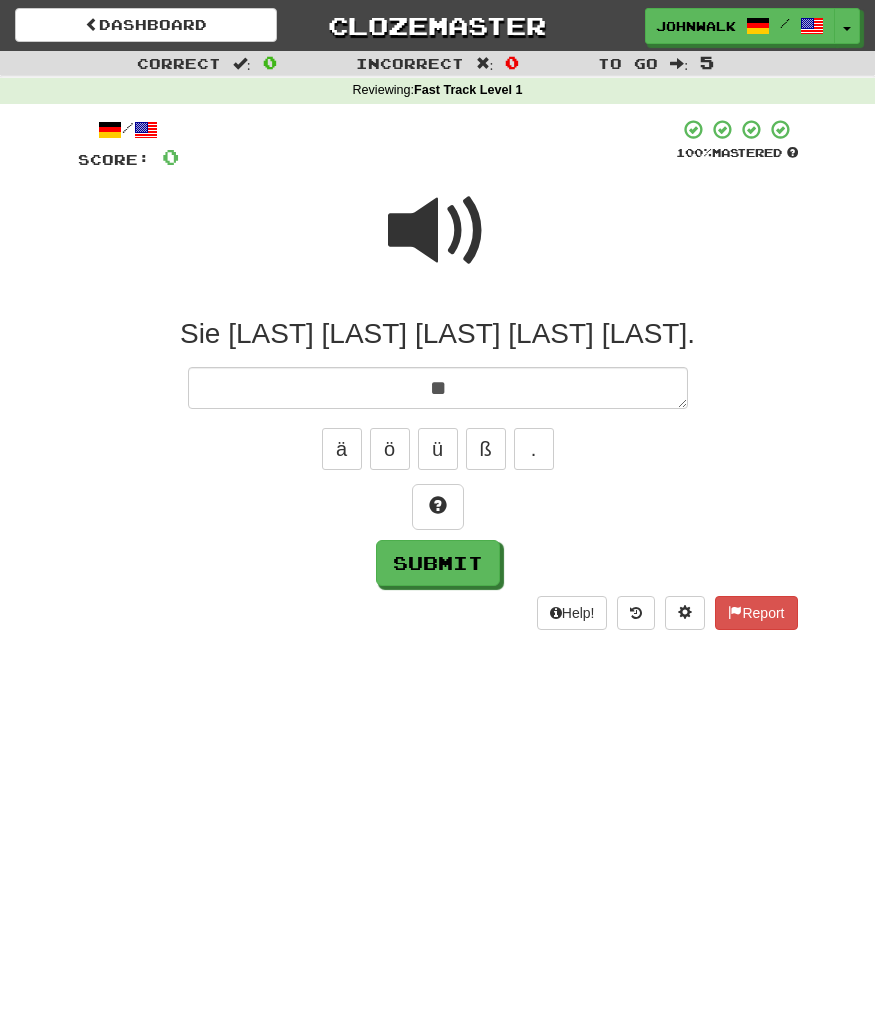 type on "***" 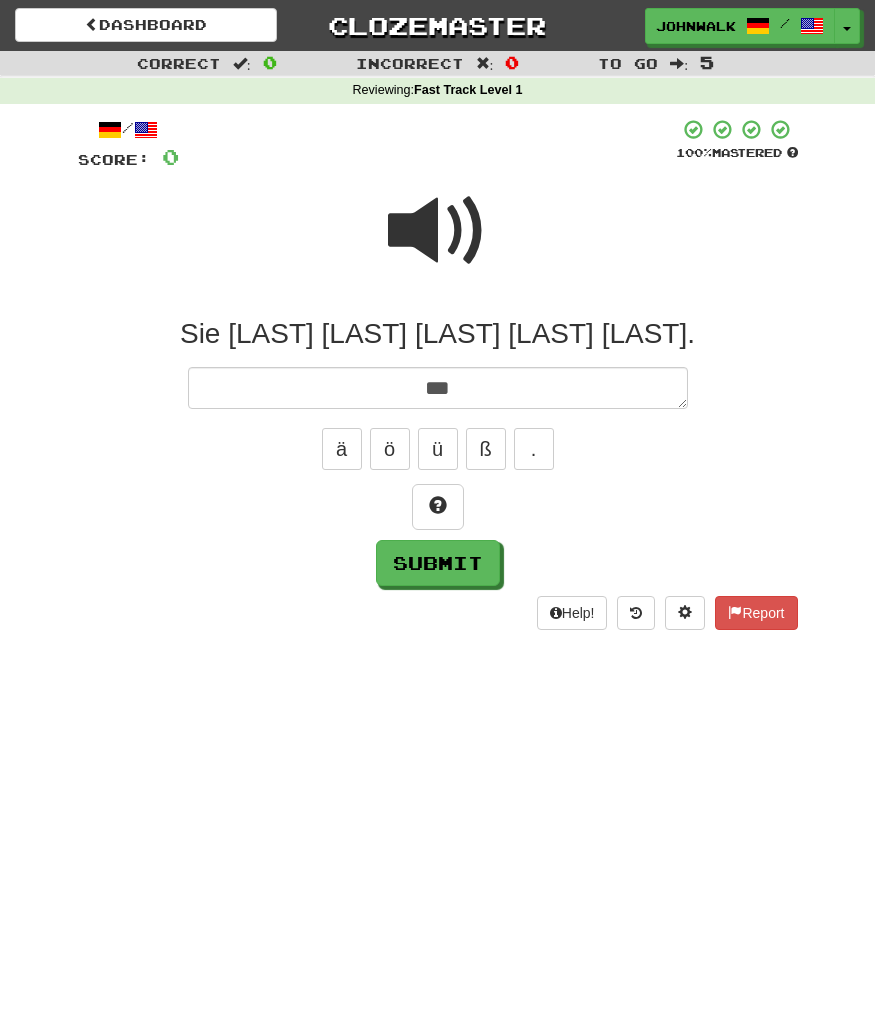 type on "*" 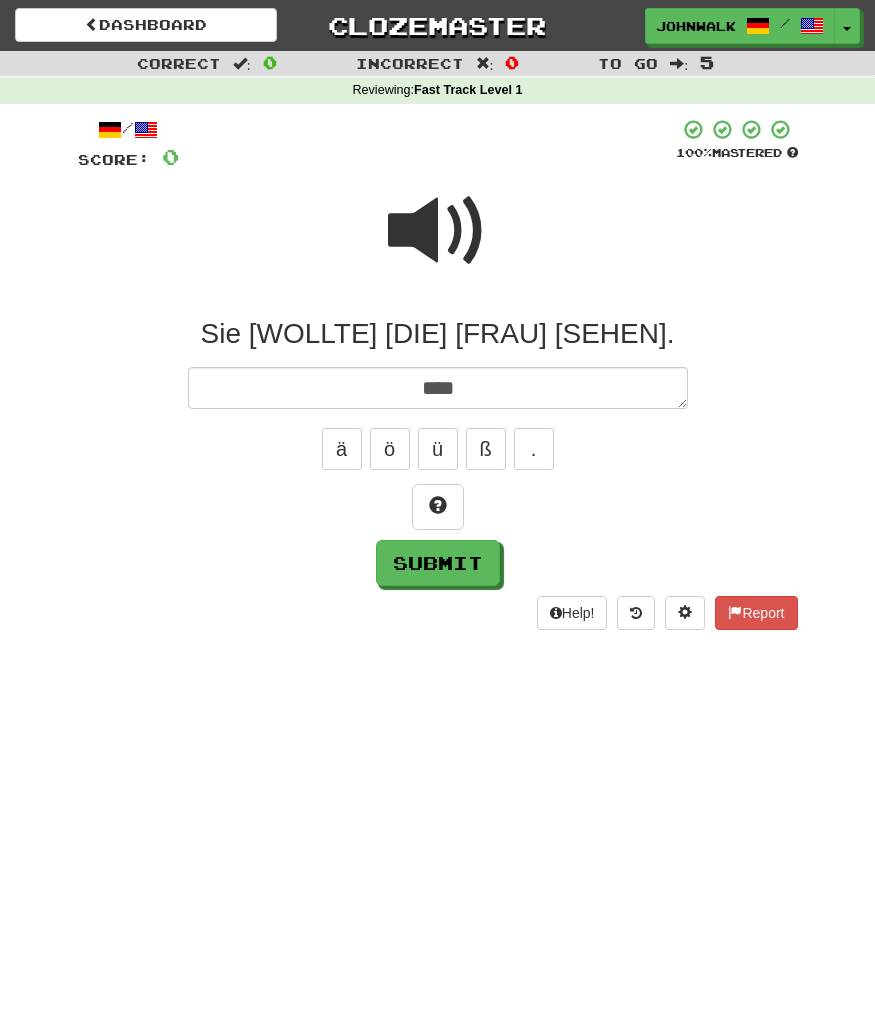 type on "*" 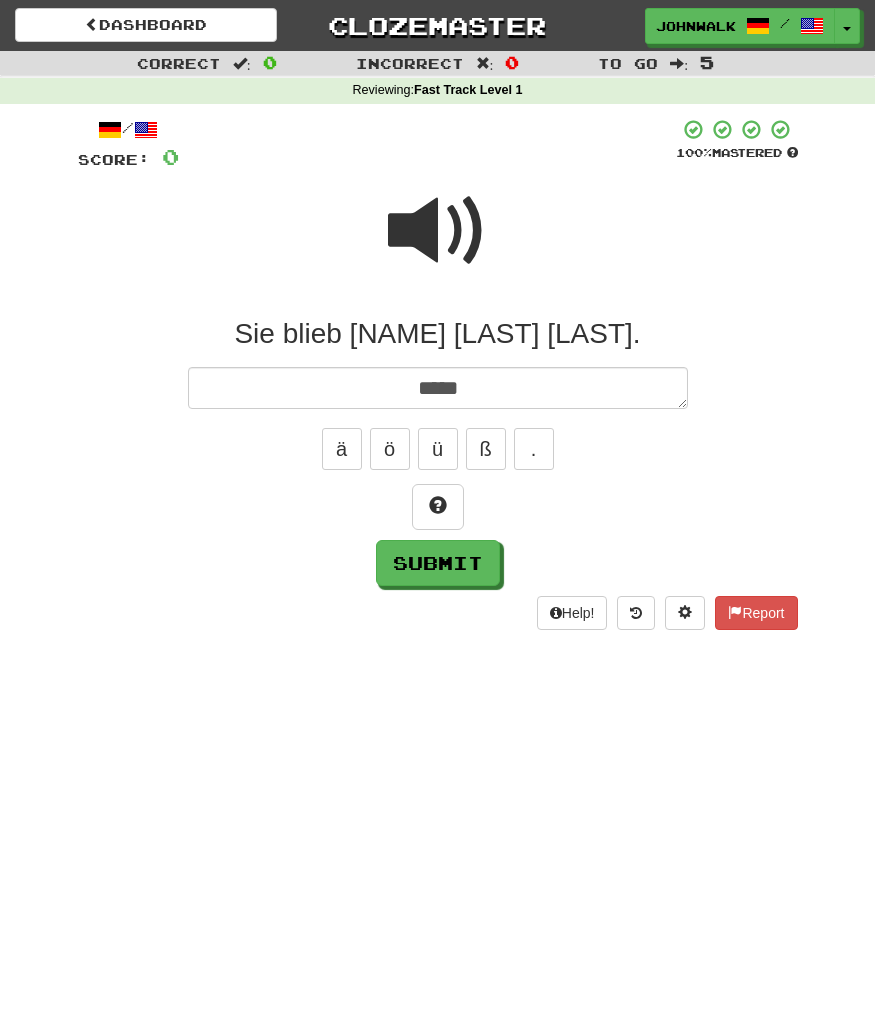 type on "*" 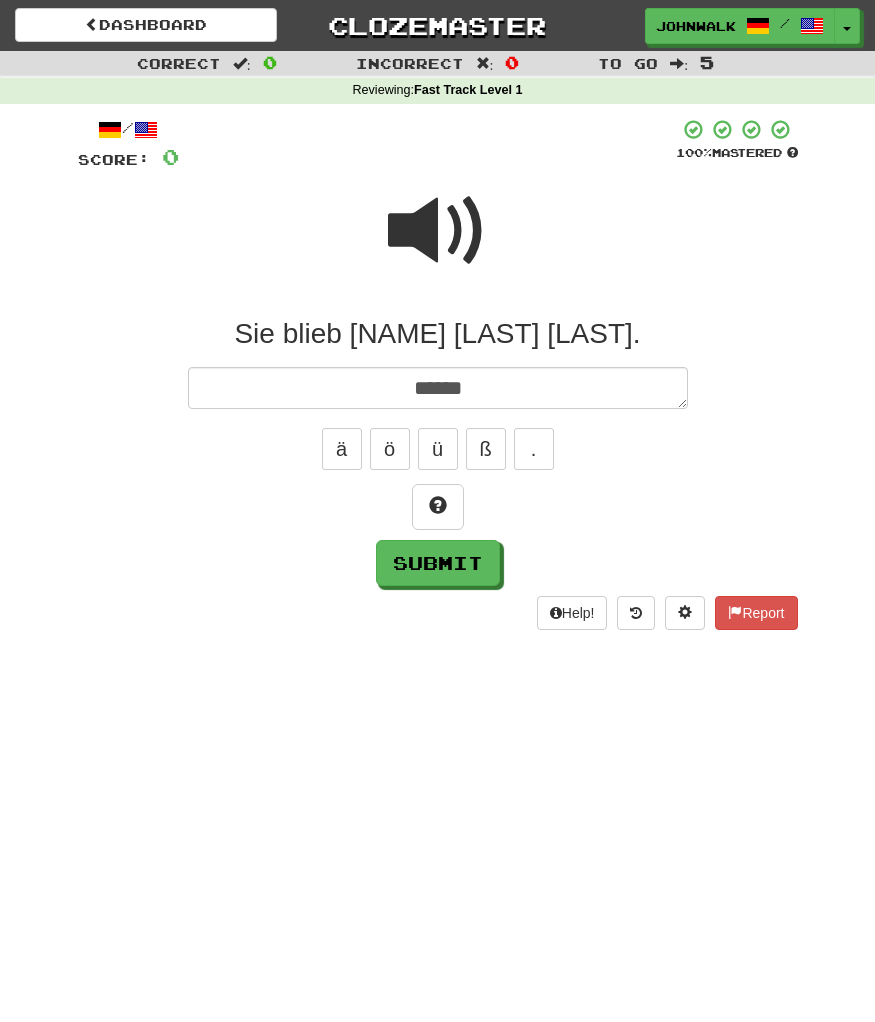 type on "*" 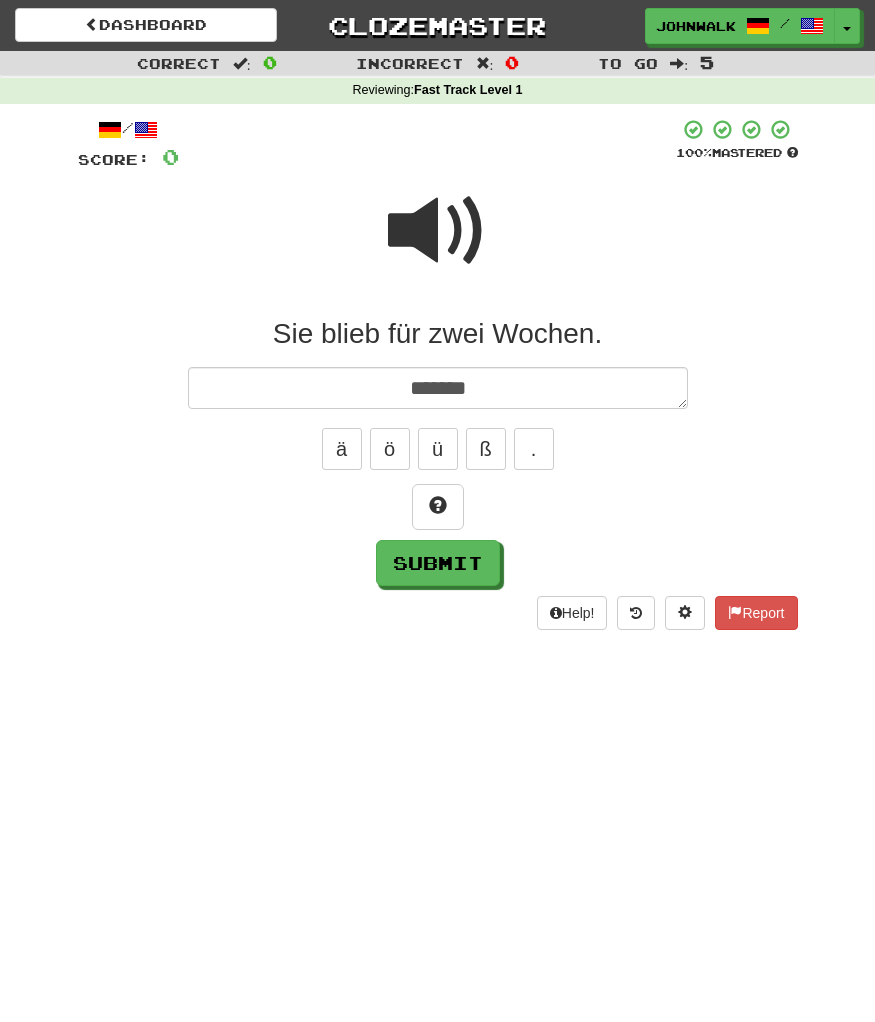 type on "********" 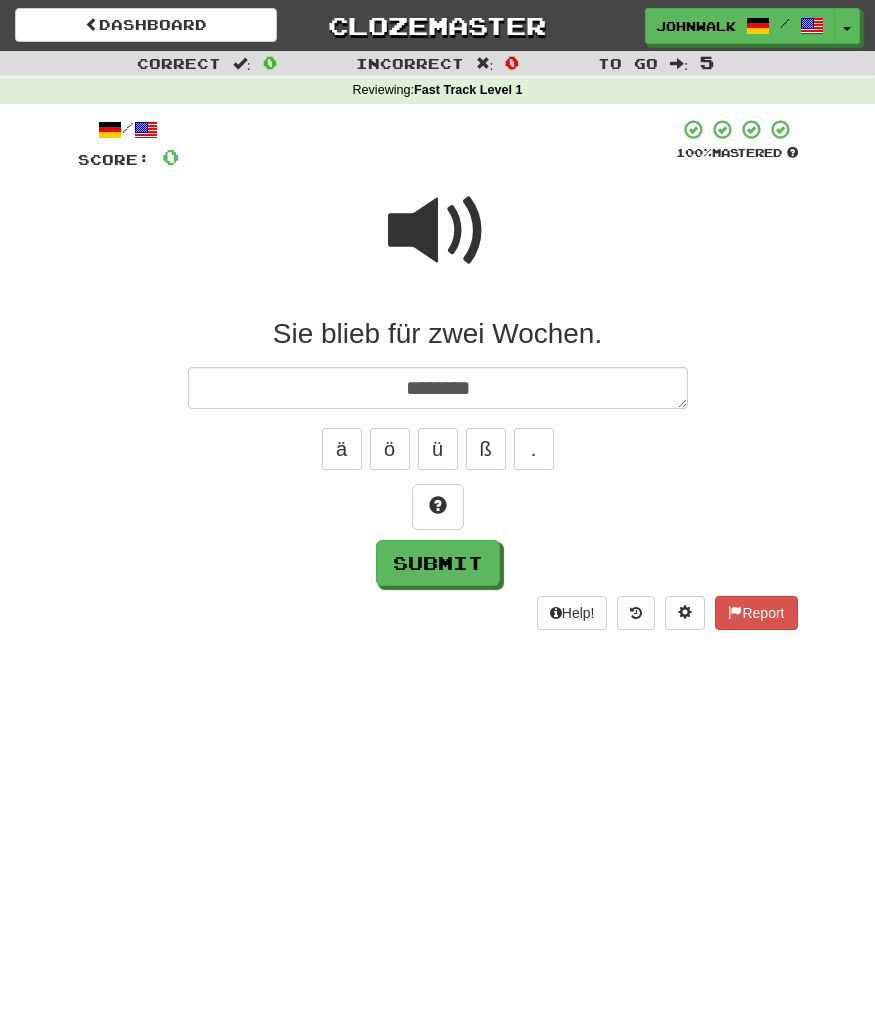 type on "*" 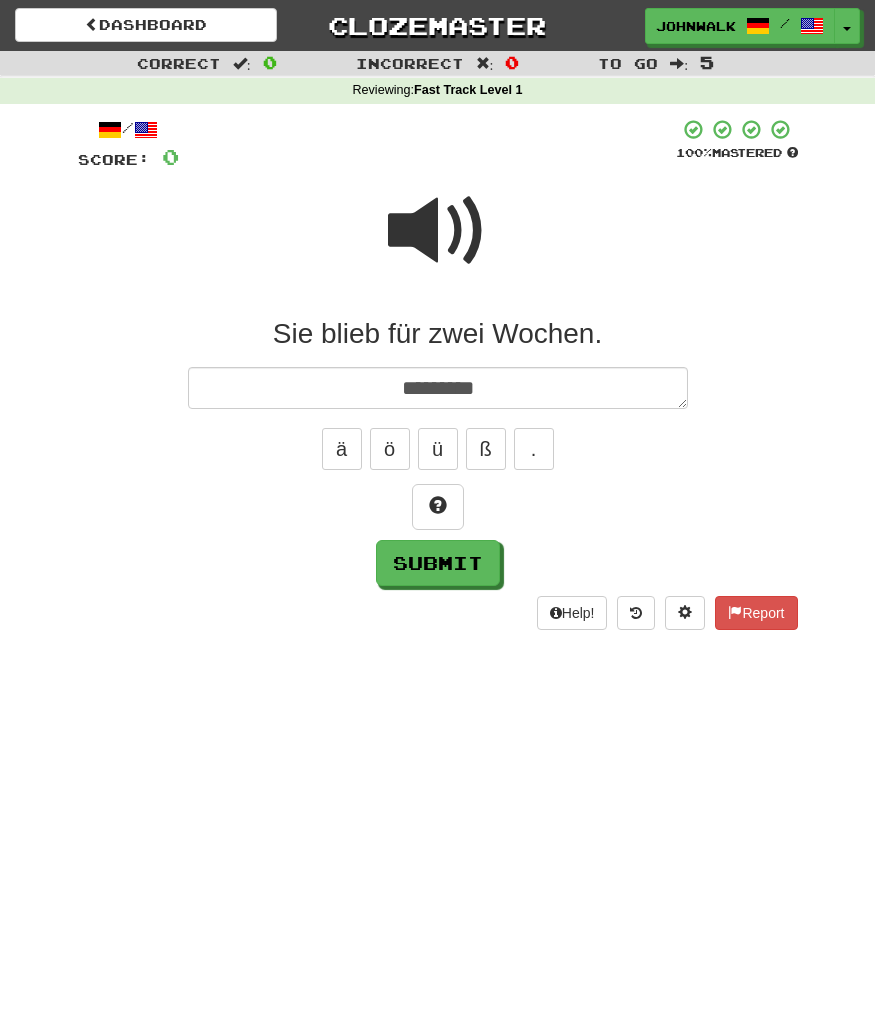 type on "*" 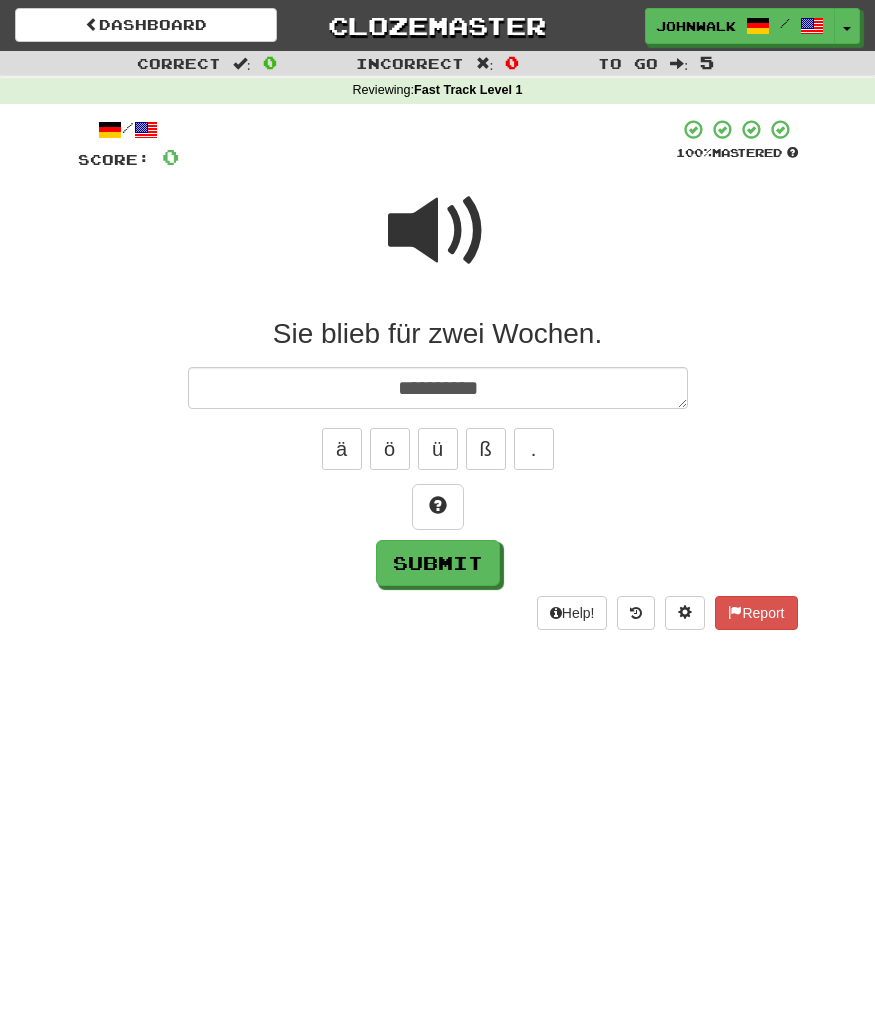 type on "*" 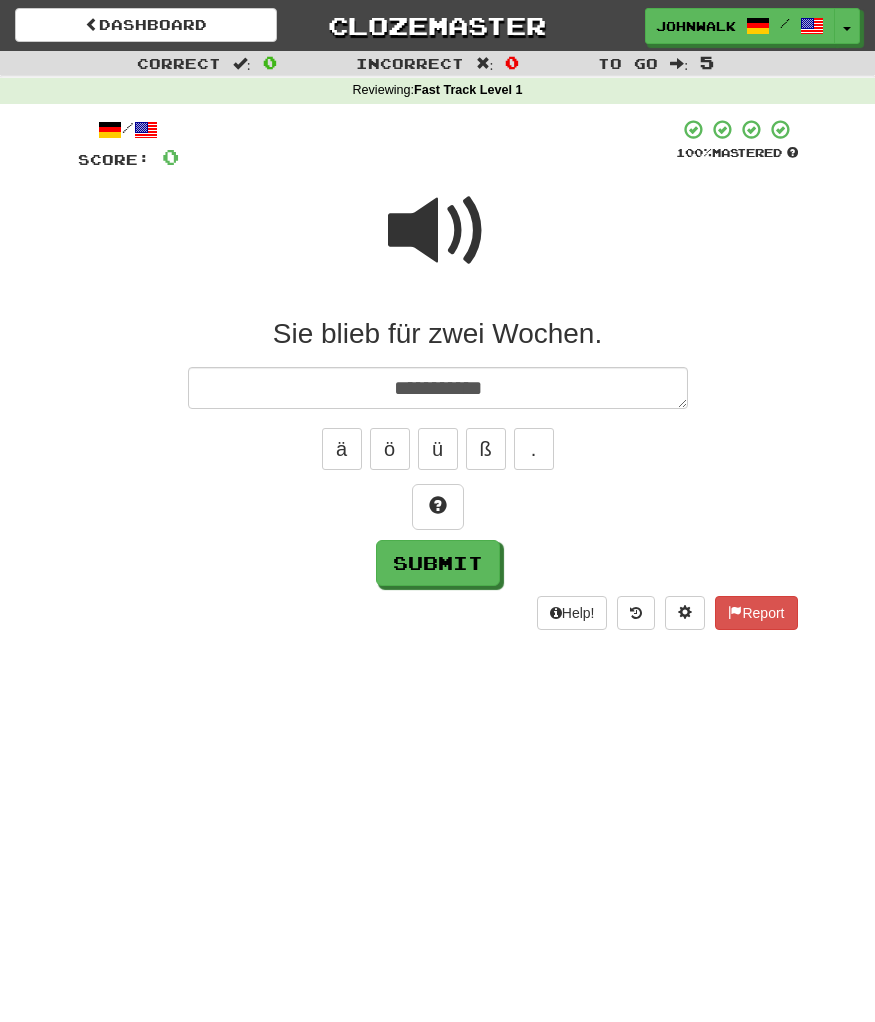 type on "*" 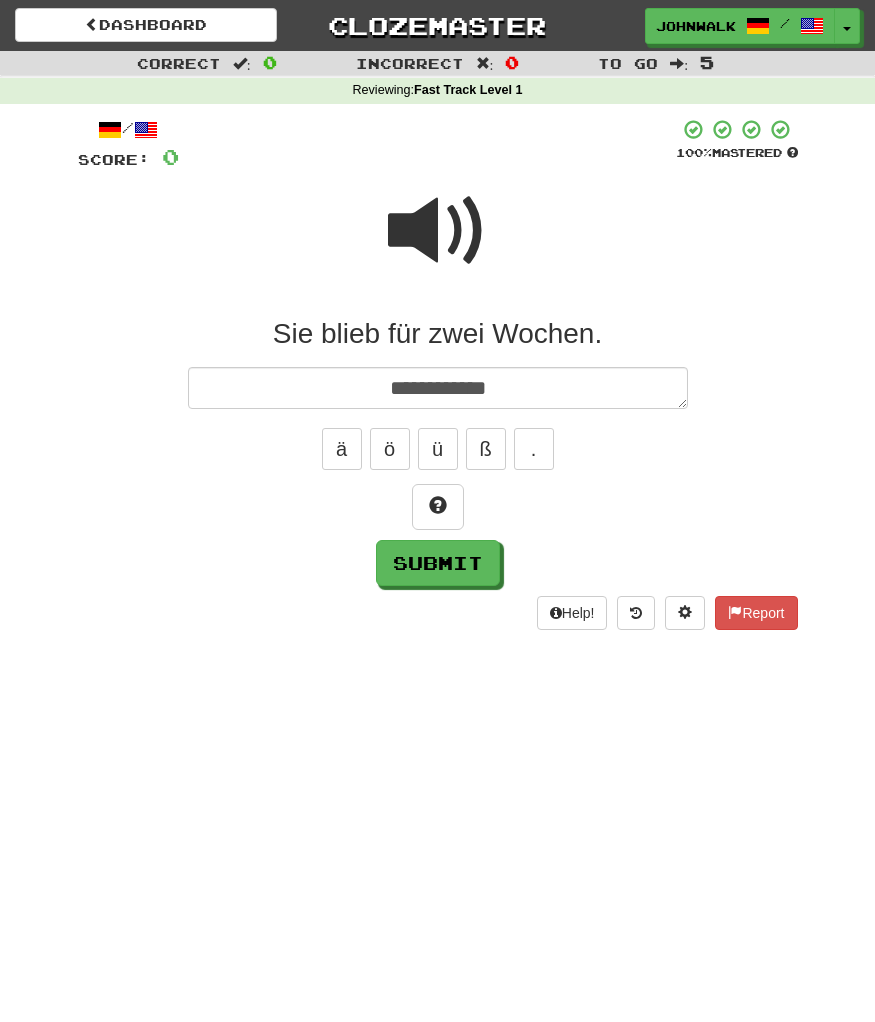 type on "*" 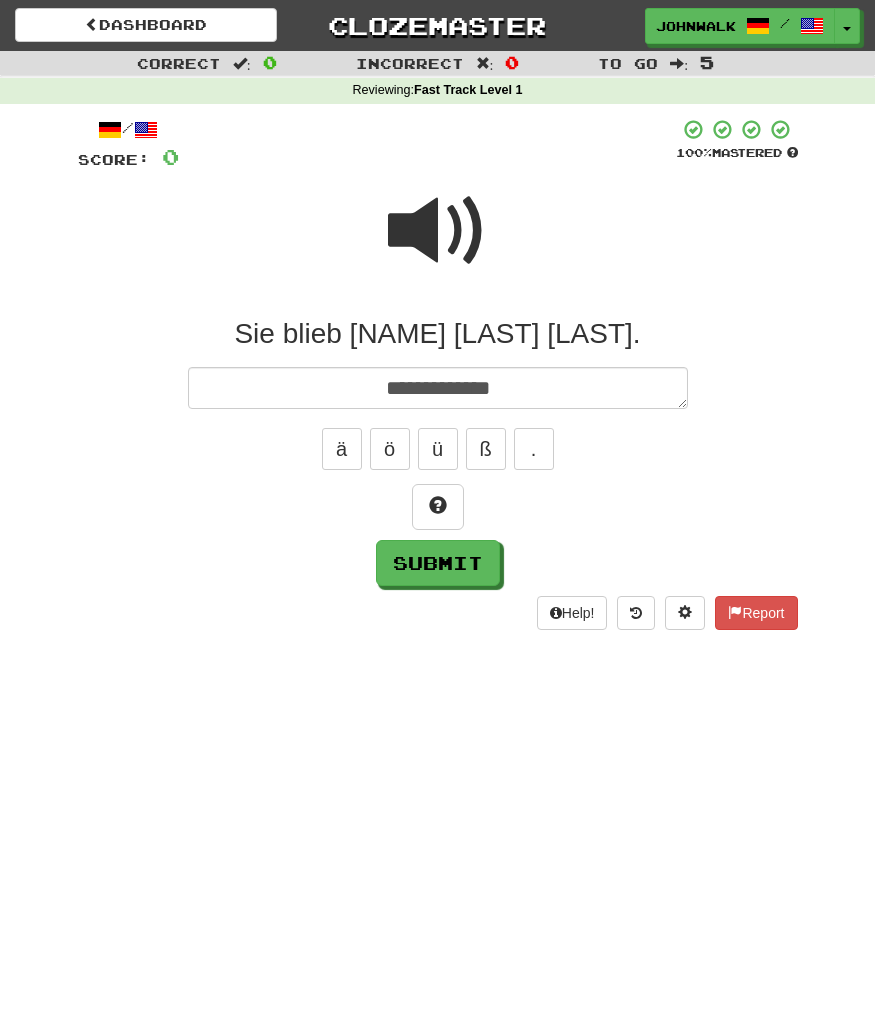 type on "*" 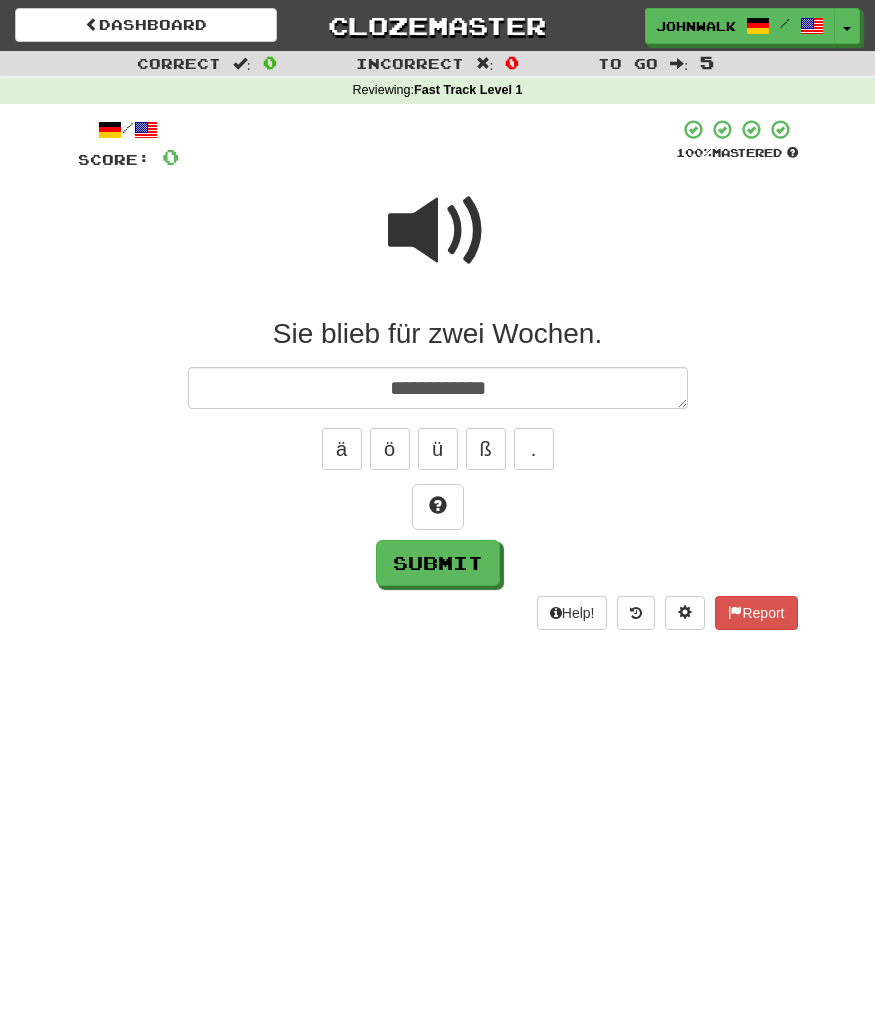 type on "*" 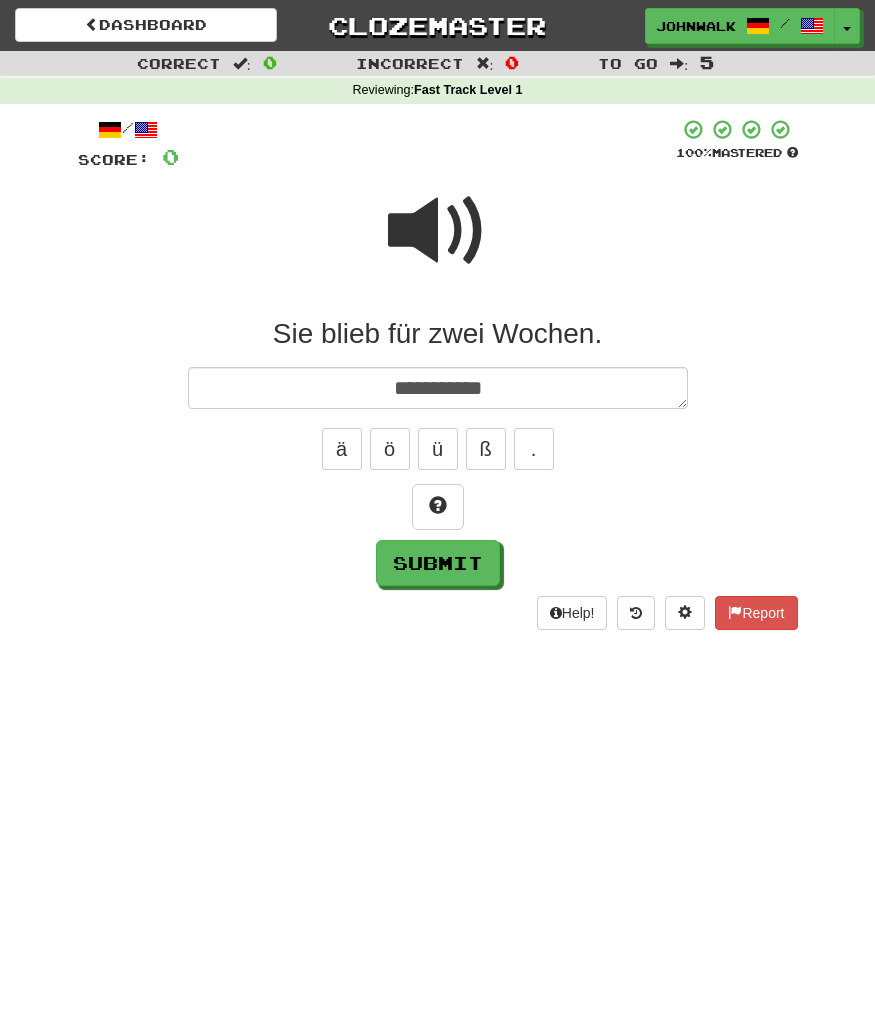 type on "*" 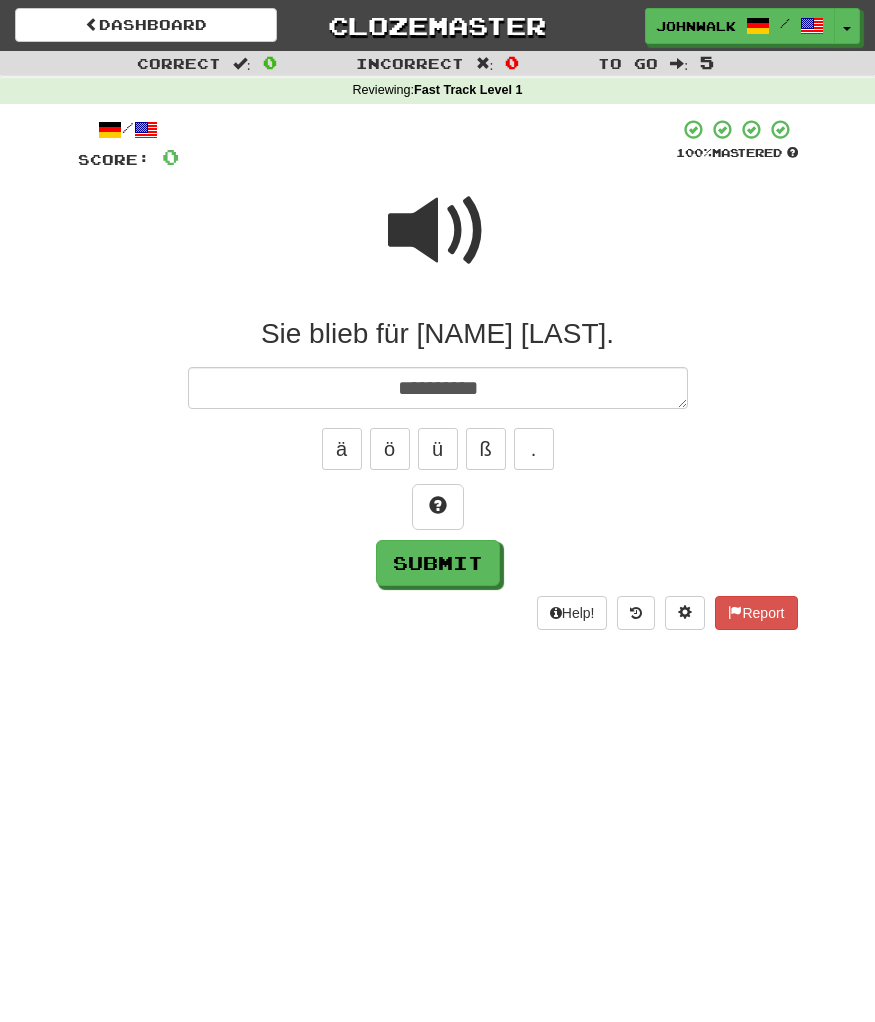 type on "*" 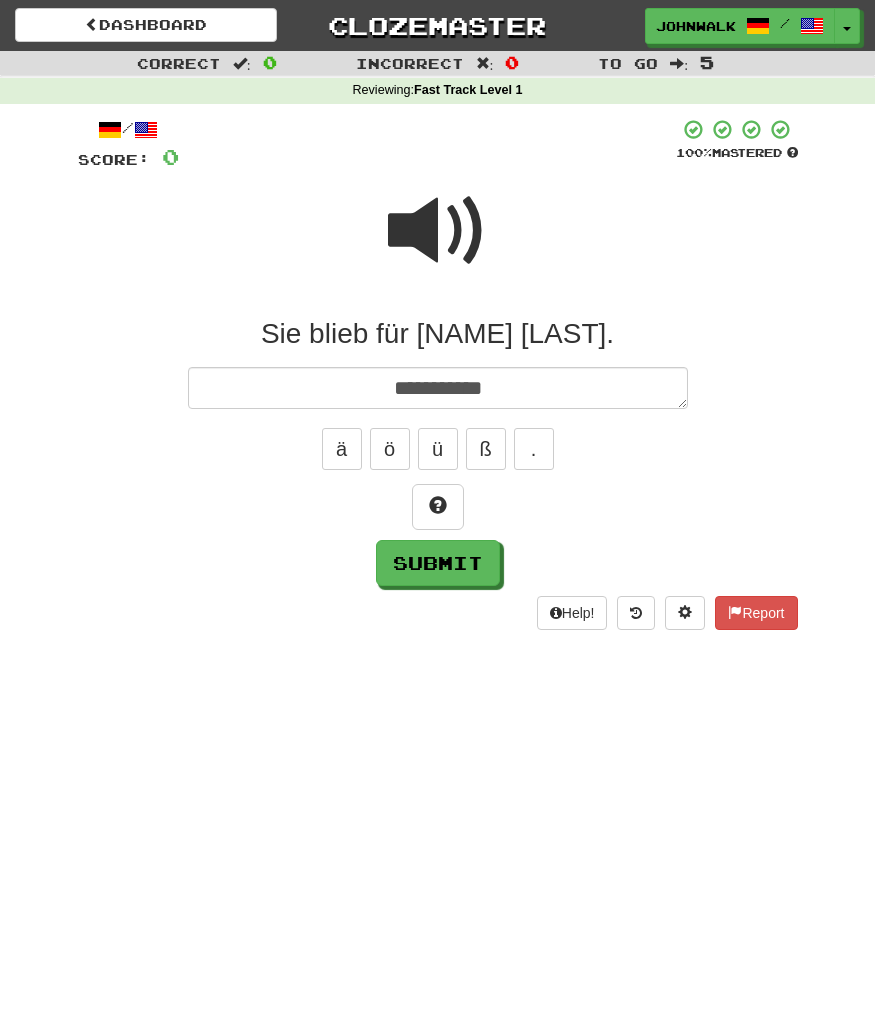 type on "*" 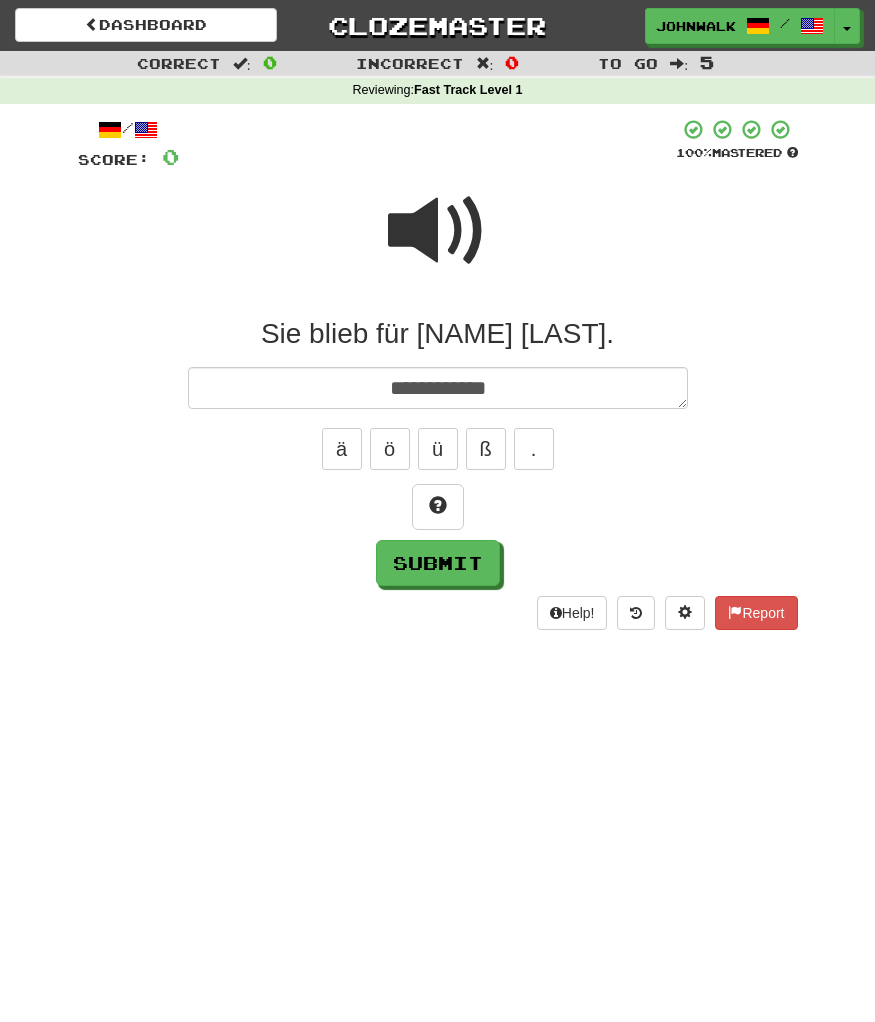 type on "*" 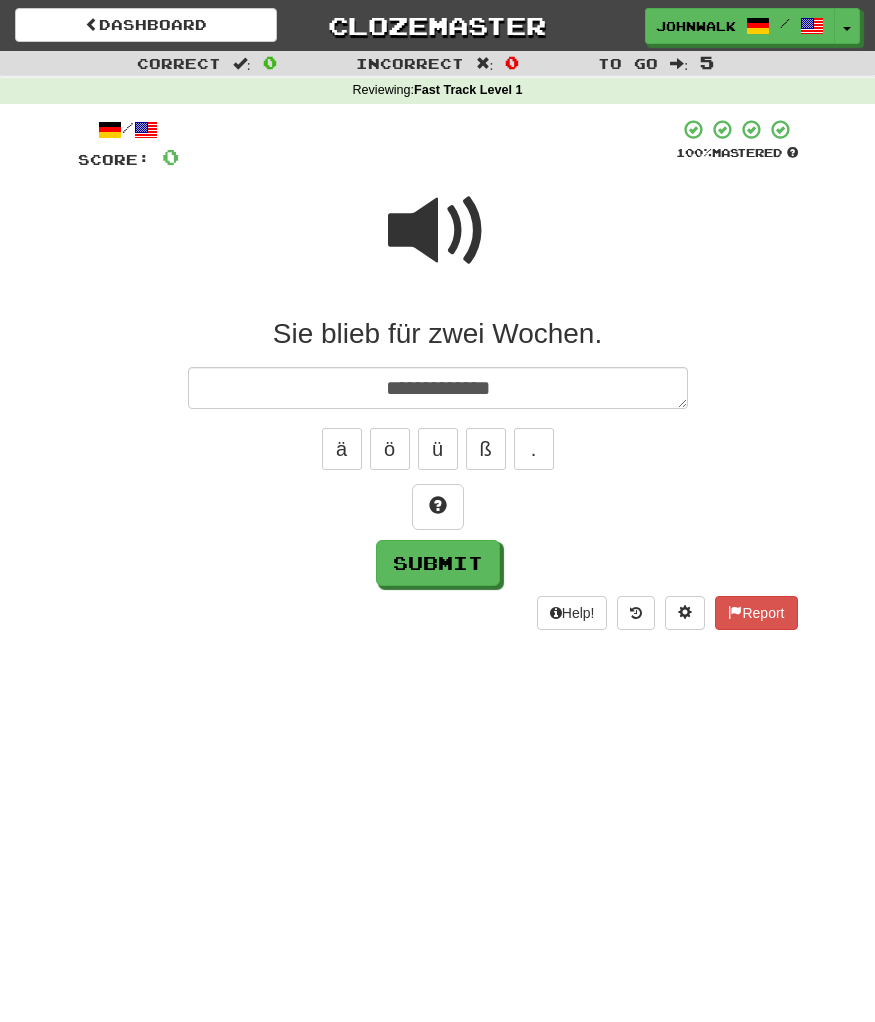 type on "*" 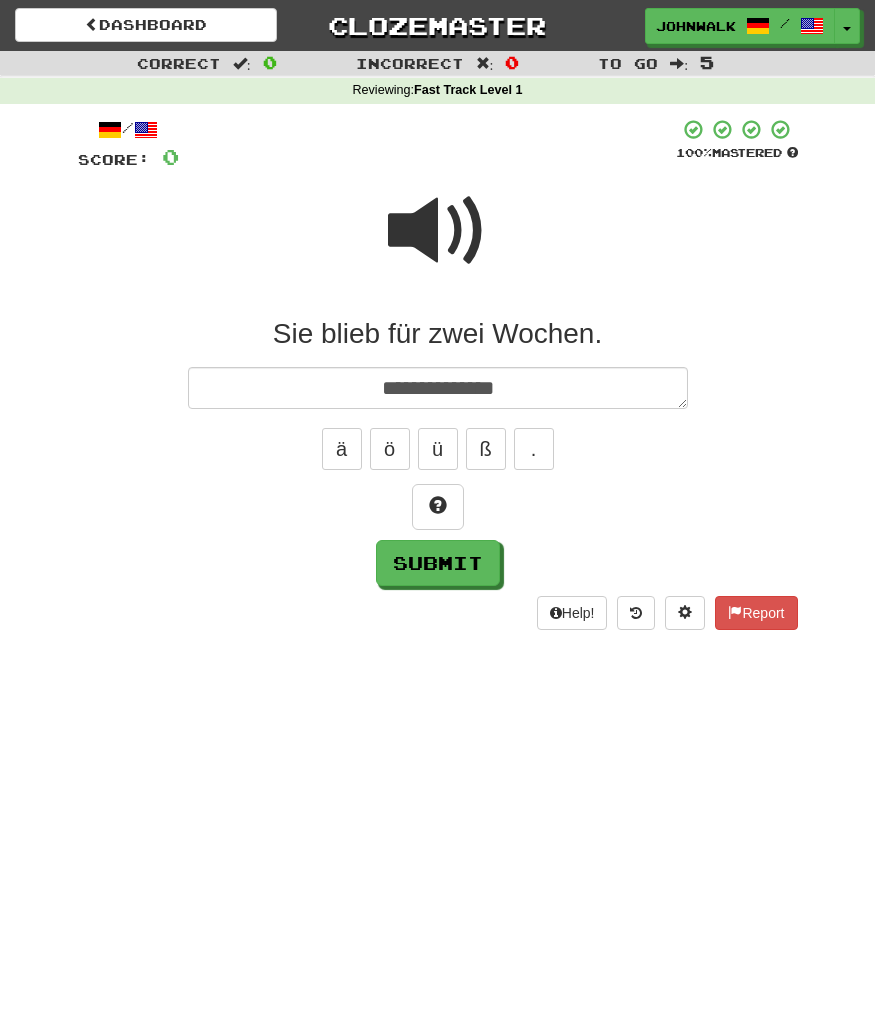 type on "*" 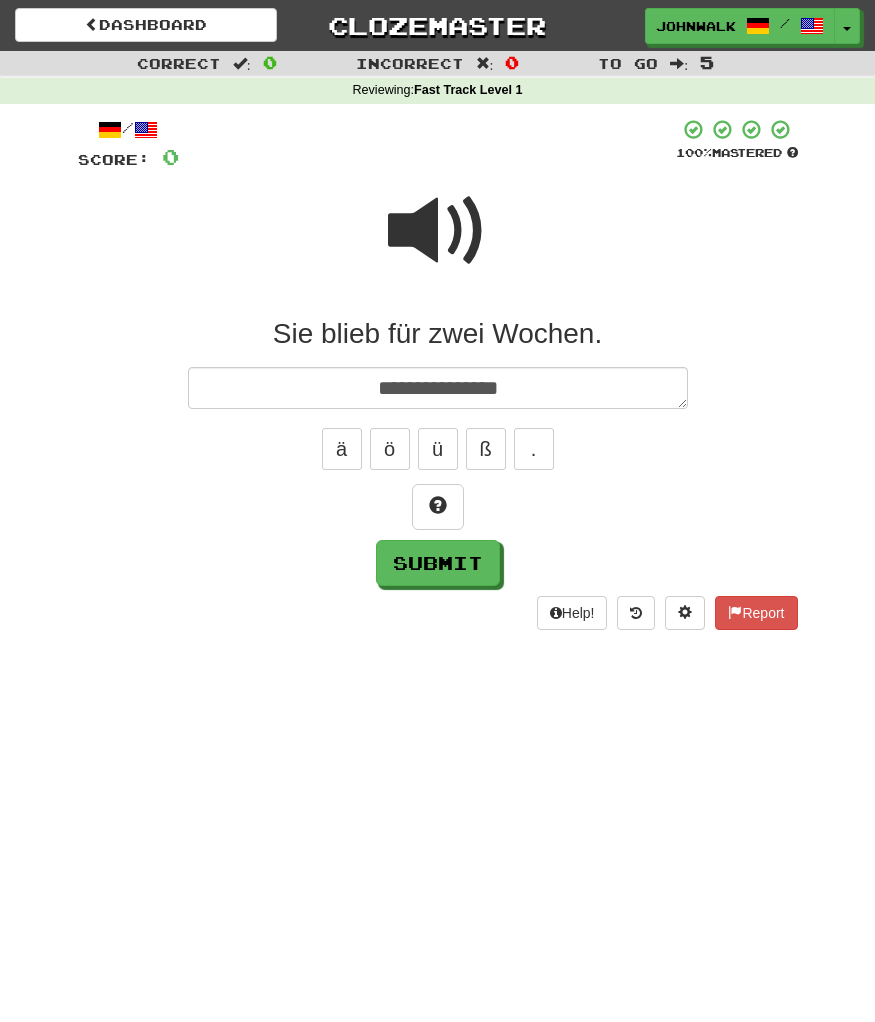 type on "*" 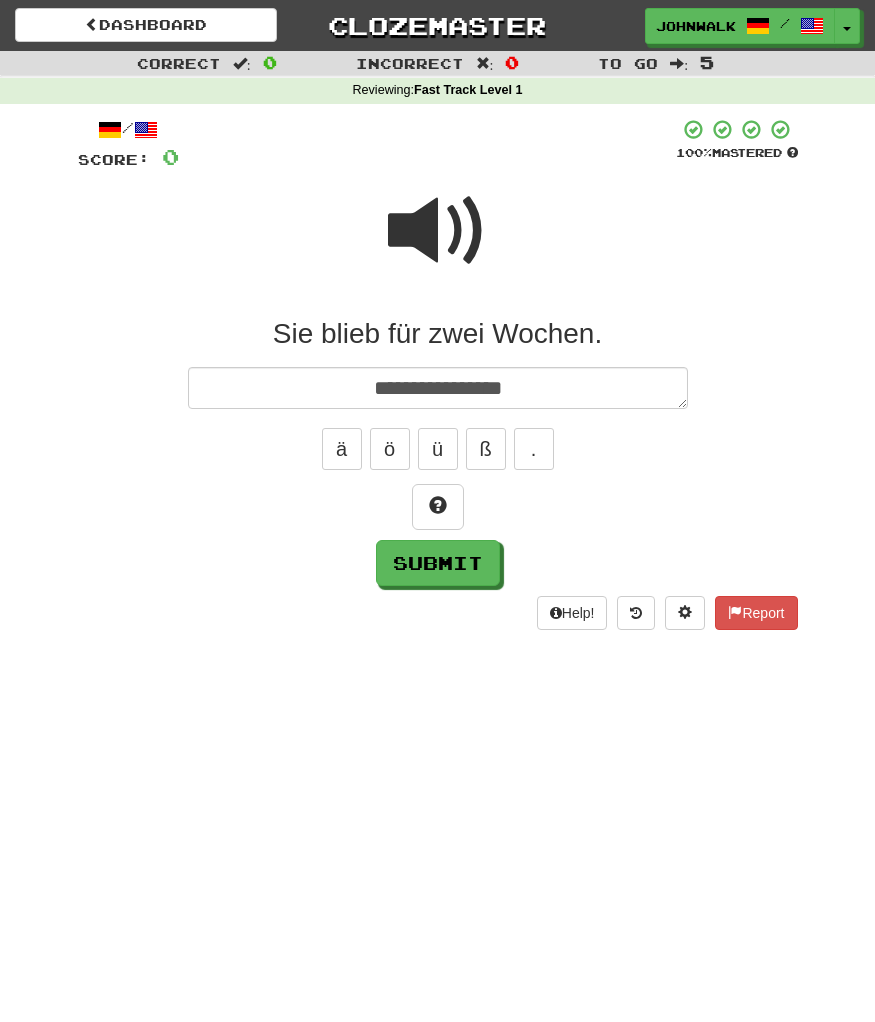 type on "*" 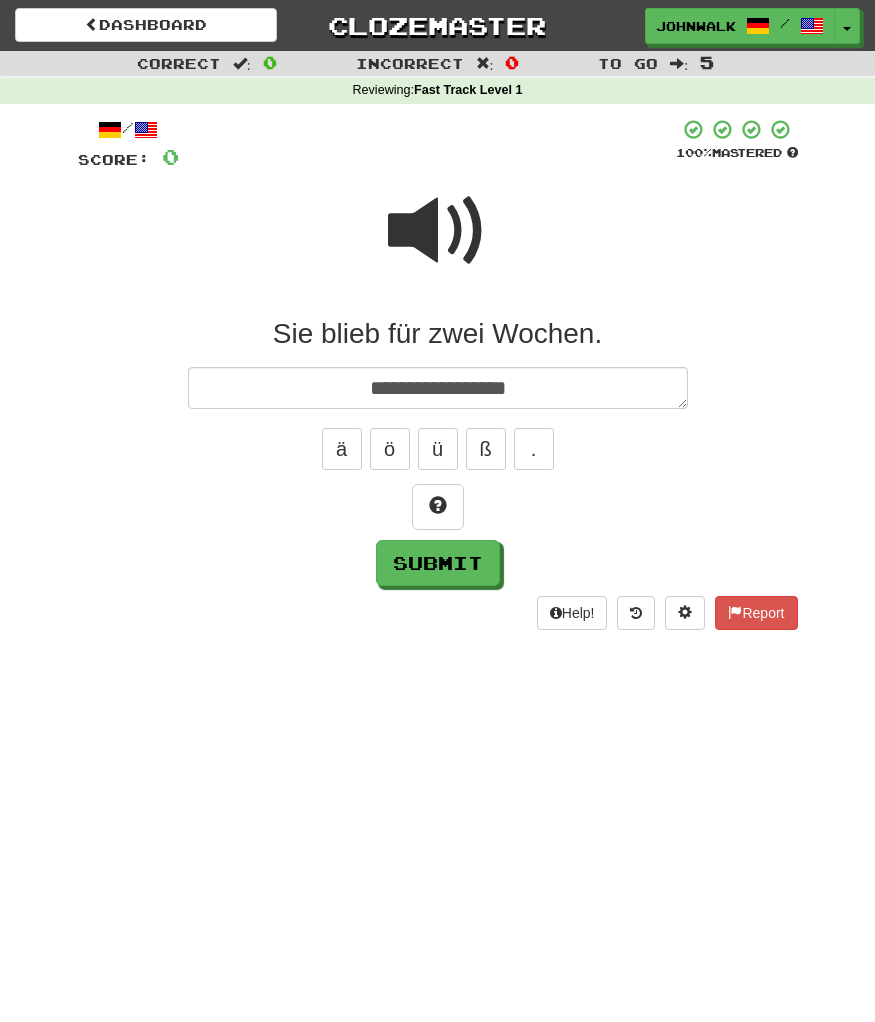 type on "*" 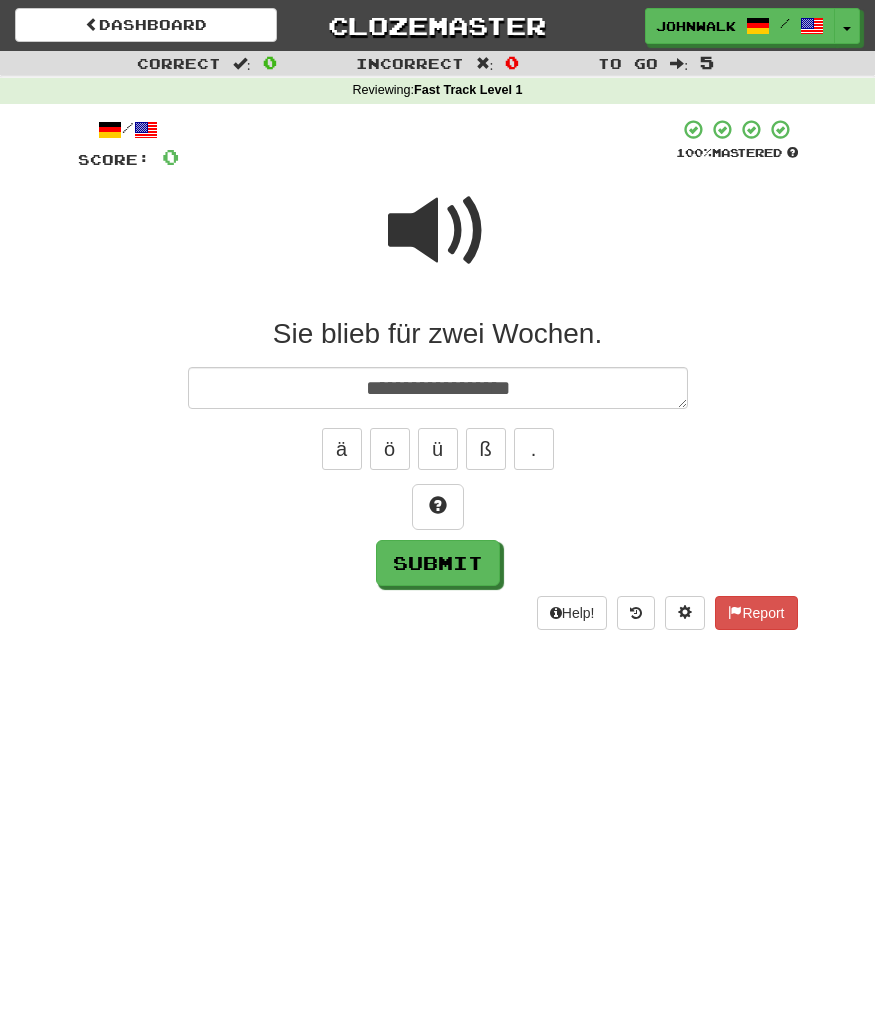 type on "*" 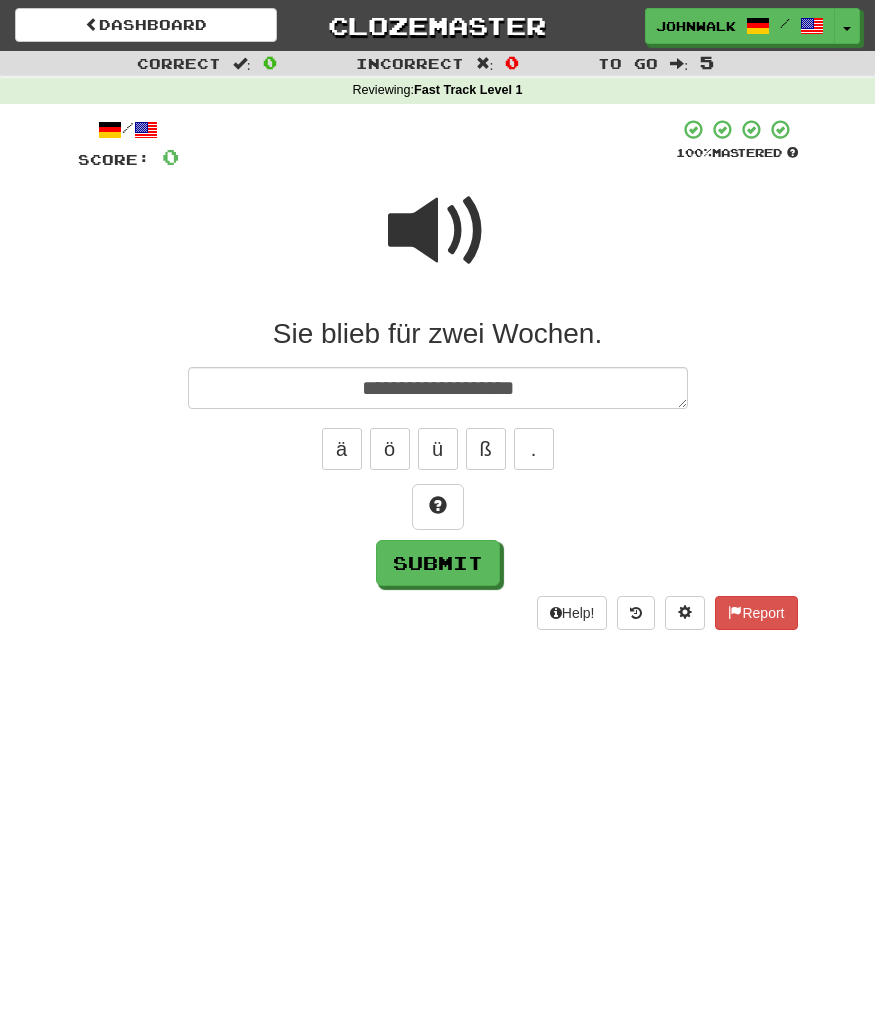 type on "*" 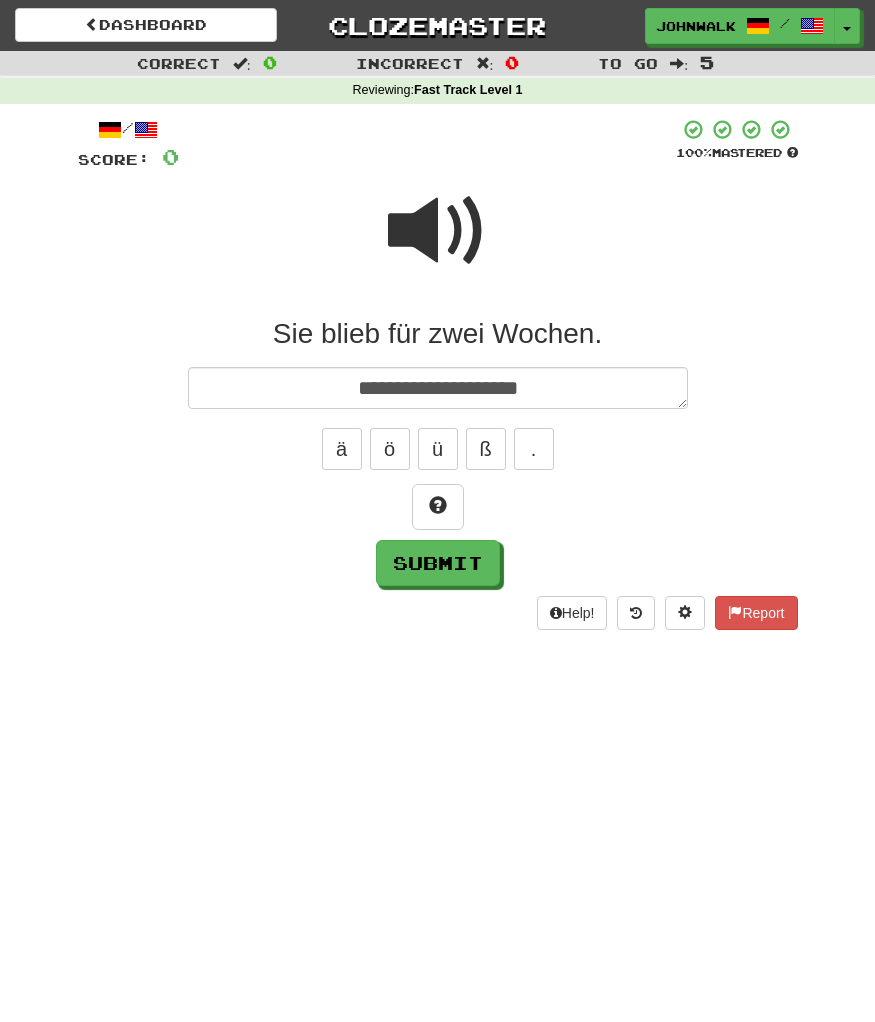 type on "*" 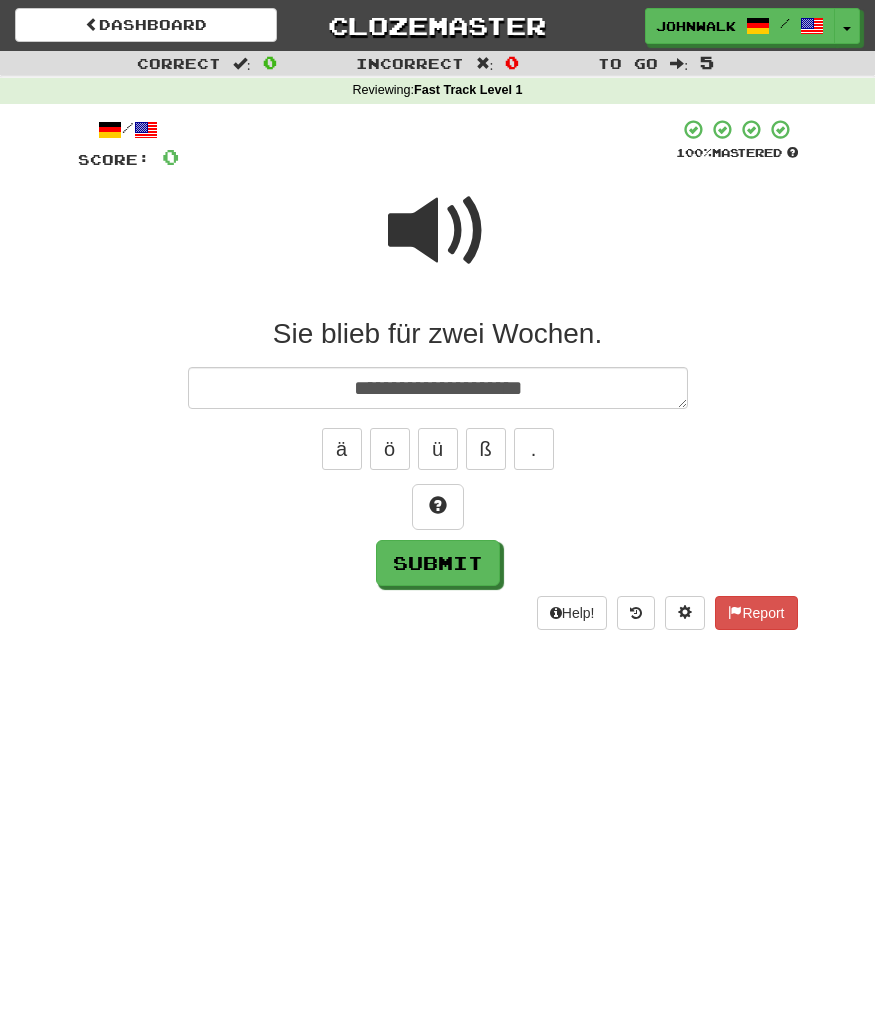 type on "*" 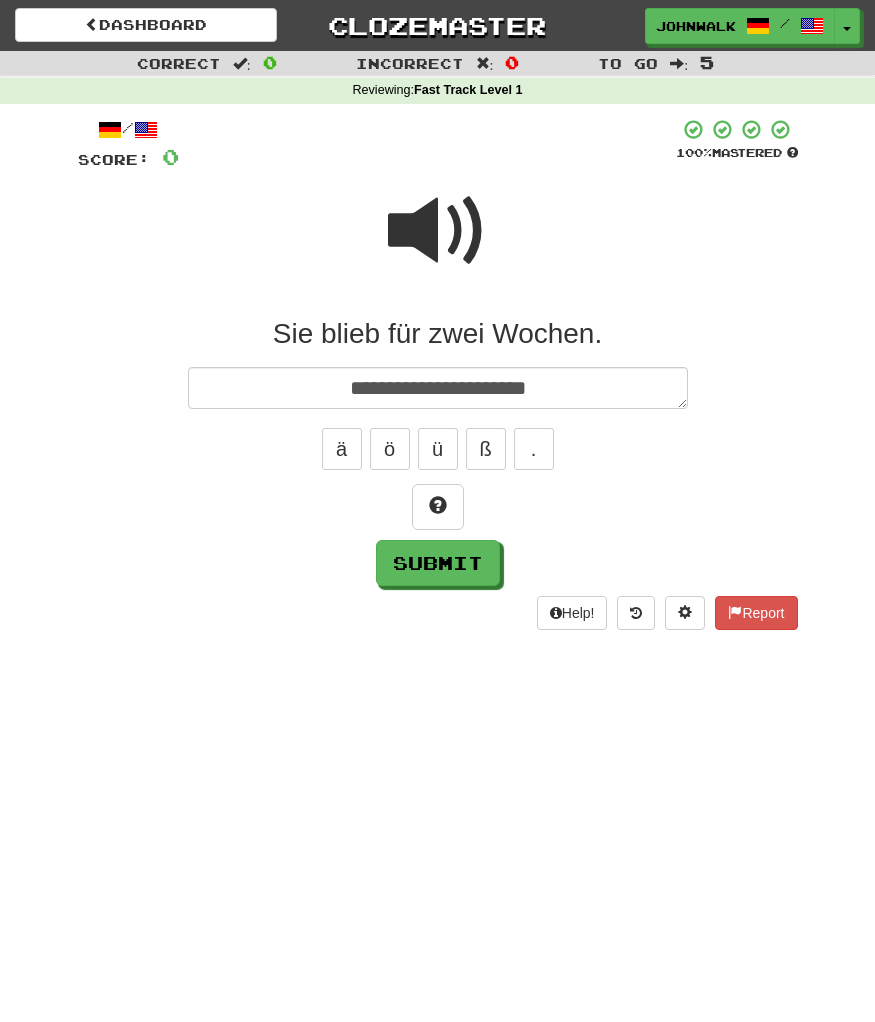 type on "**********" 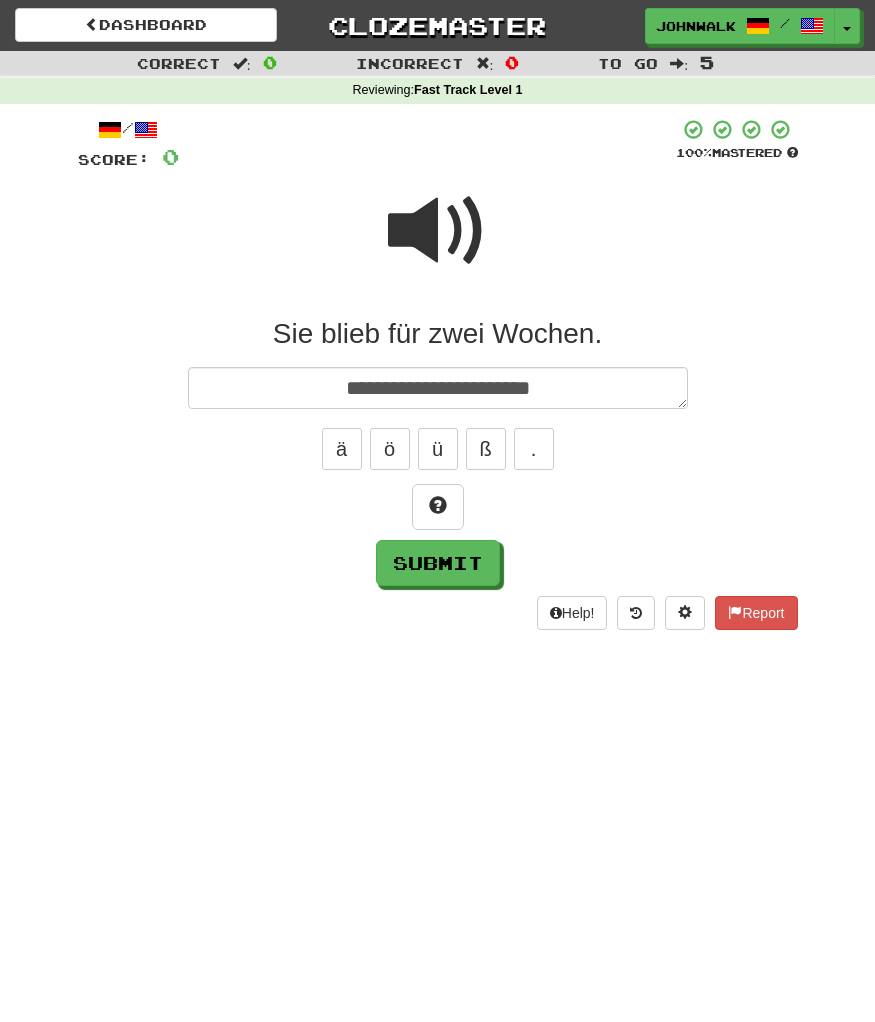 type on "*" 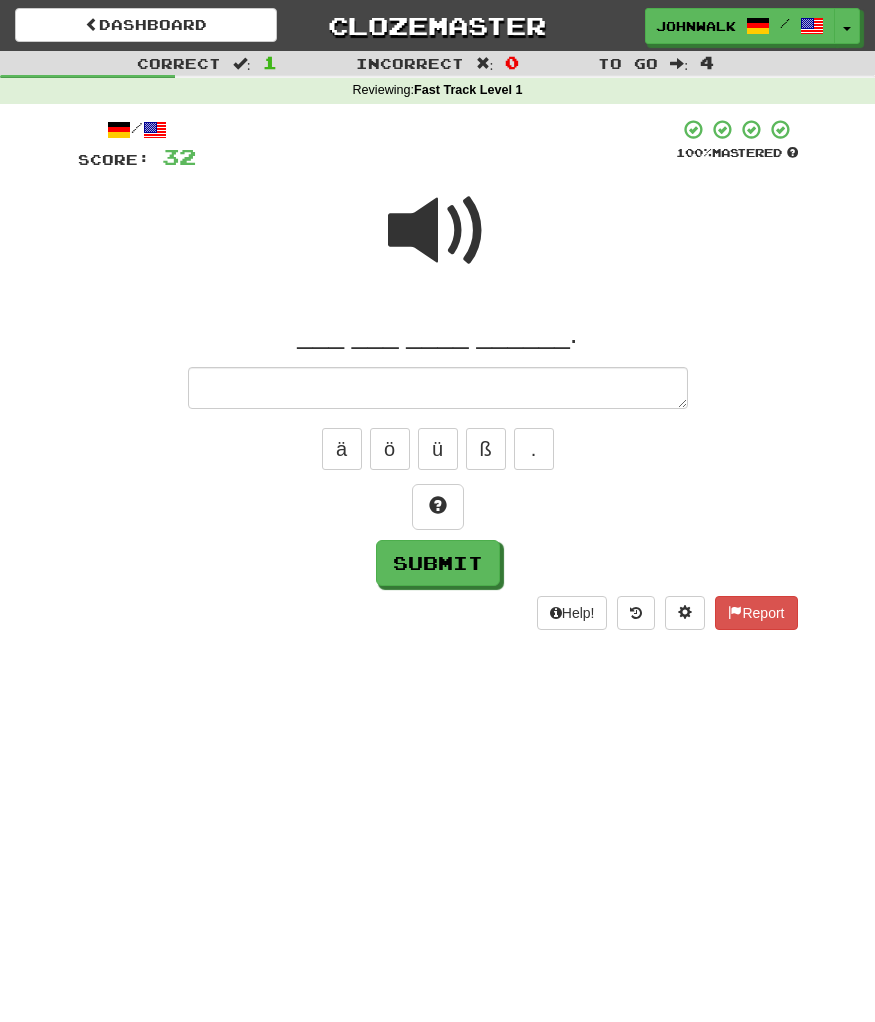 type on "*" 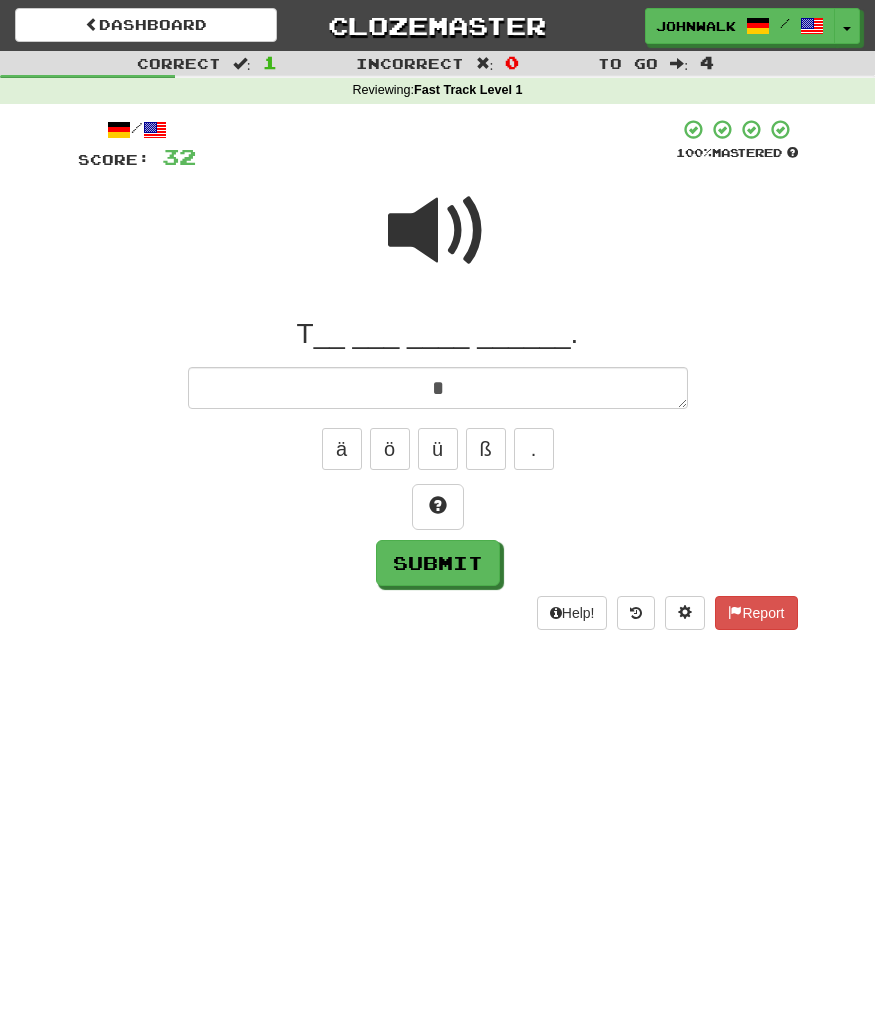 type on "*" 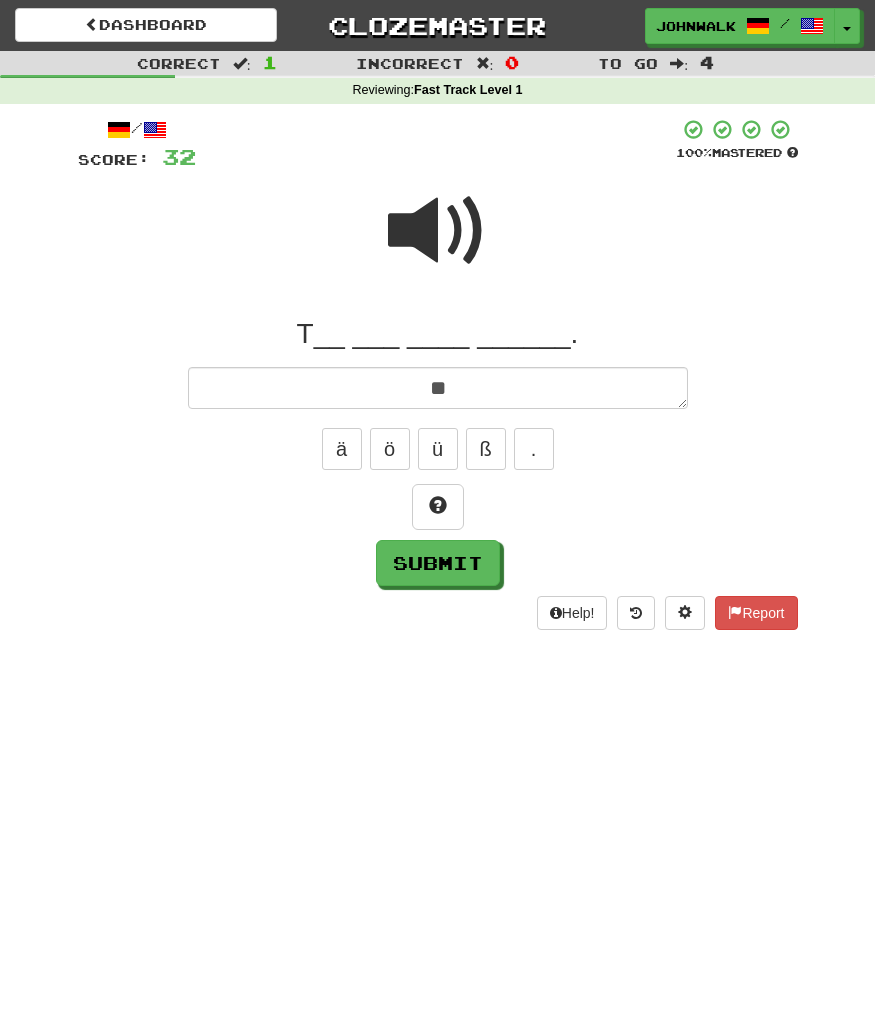 type on "*" 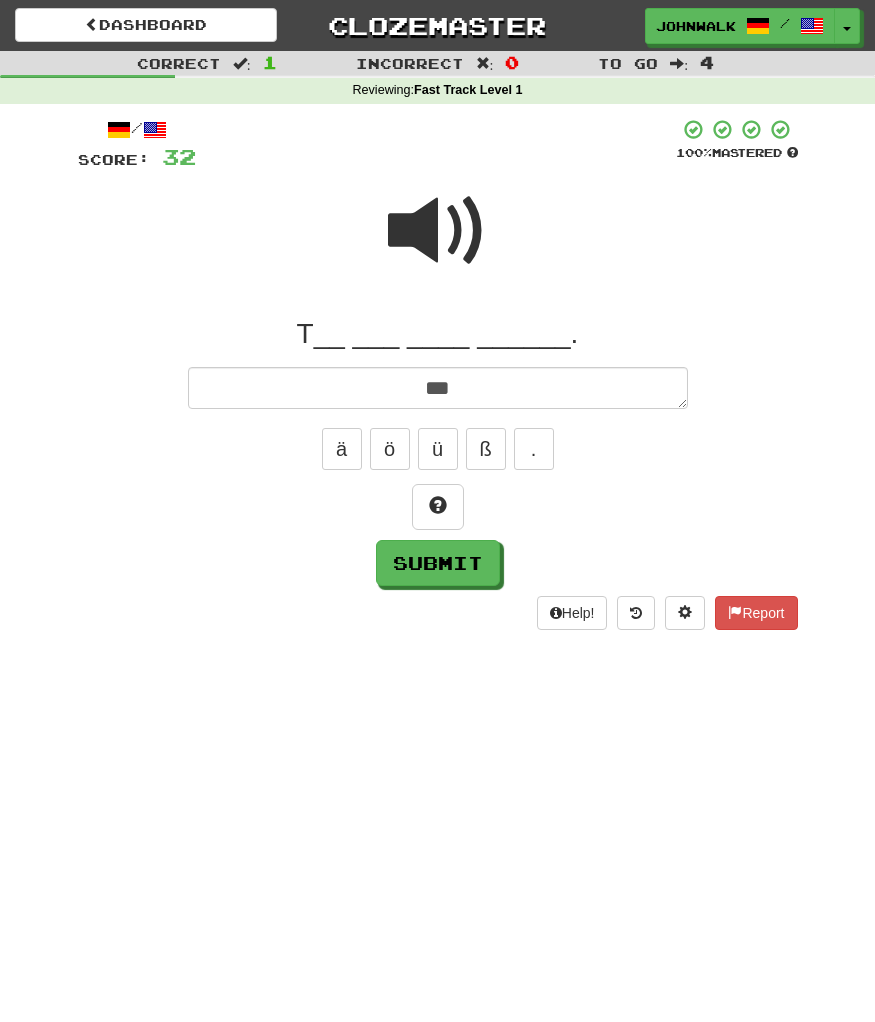 type on "*" 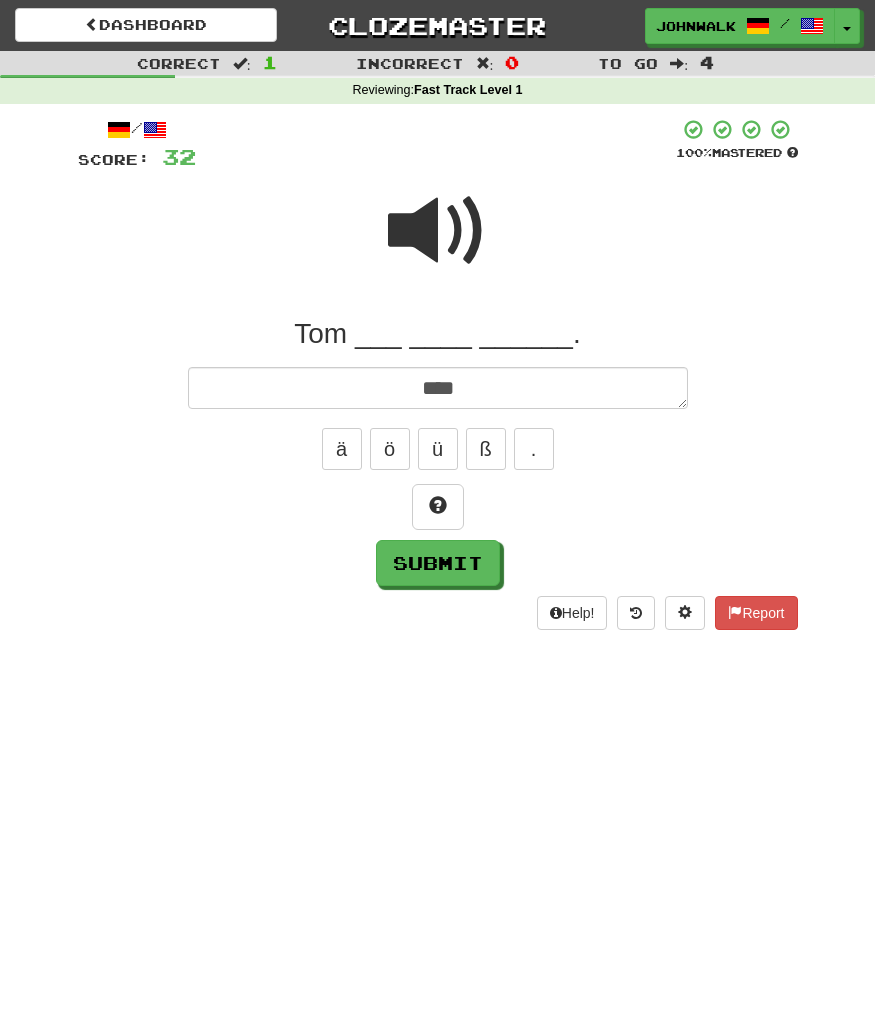 type on "*" 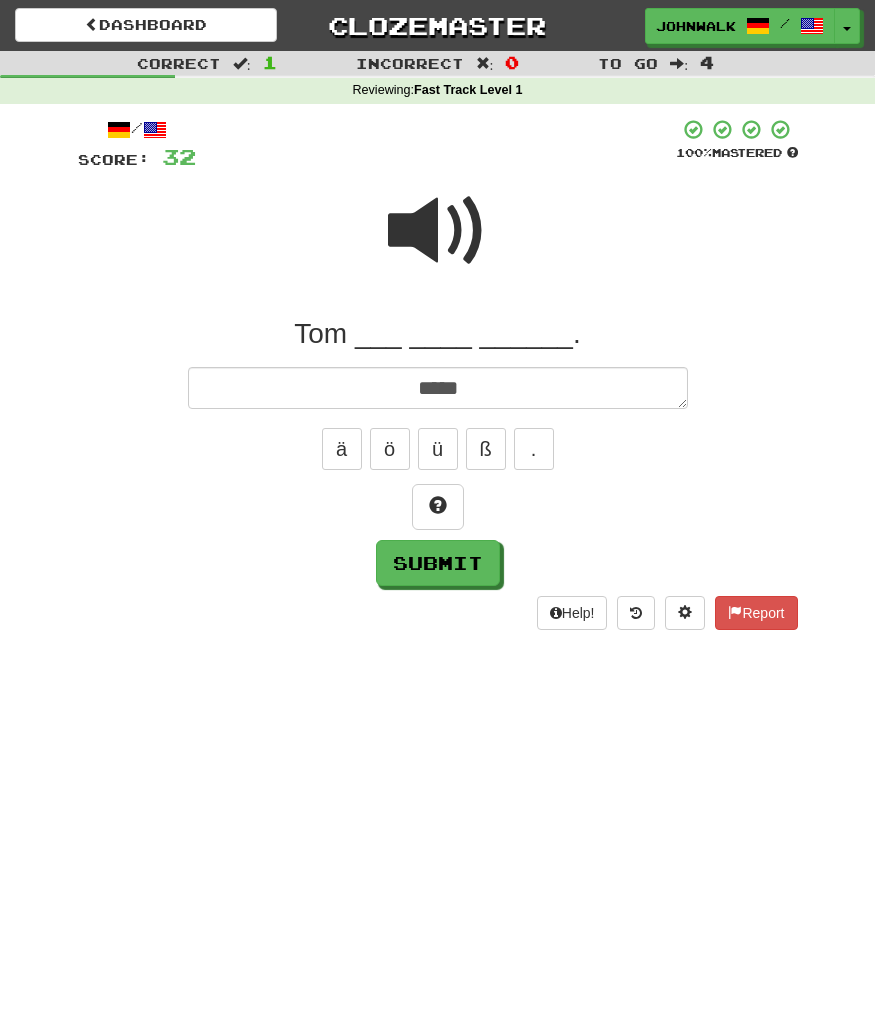 type on "*" 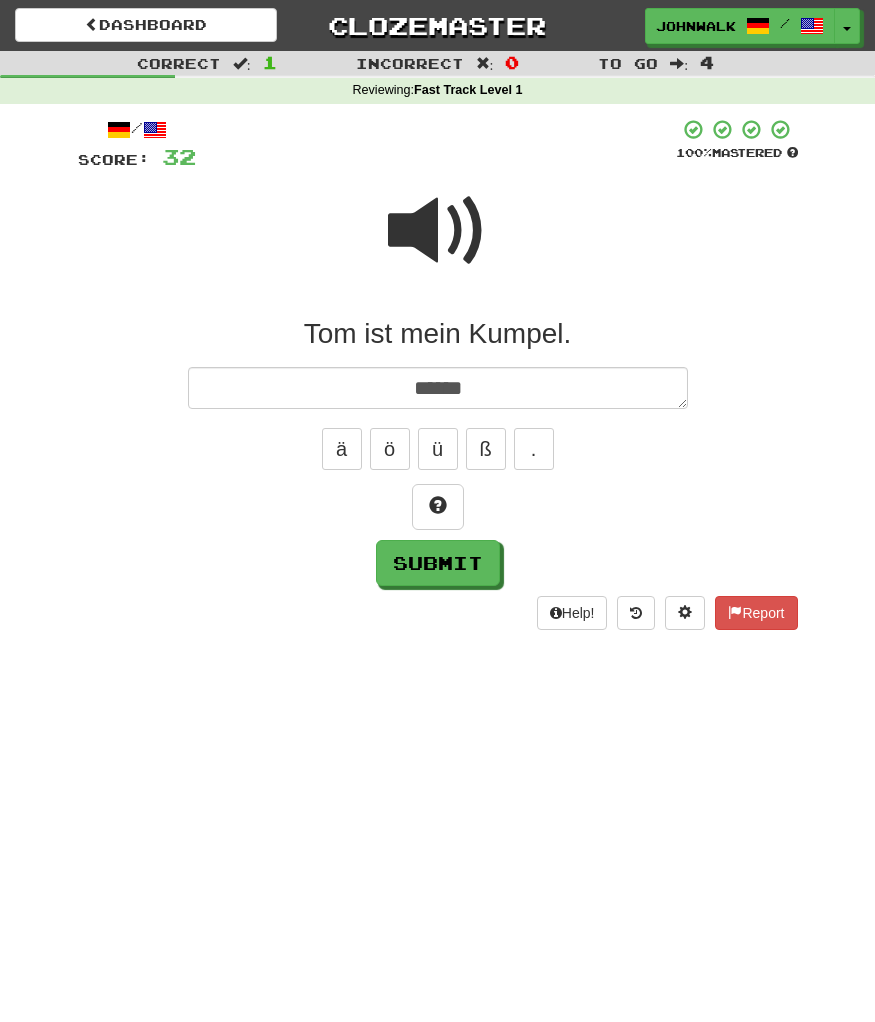 type on "*" 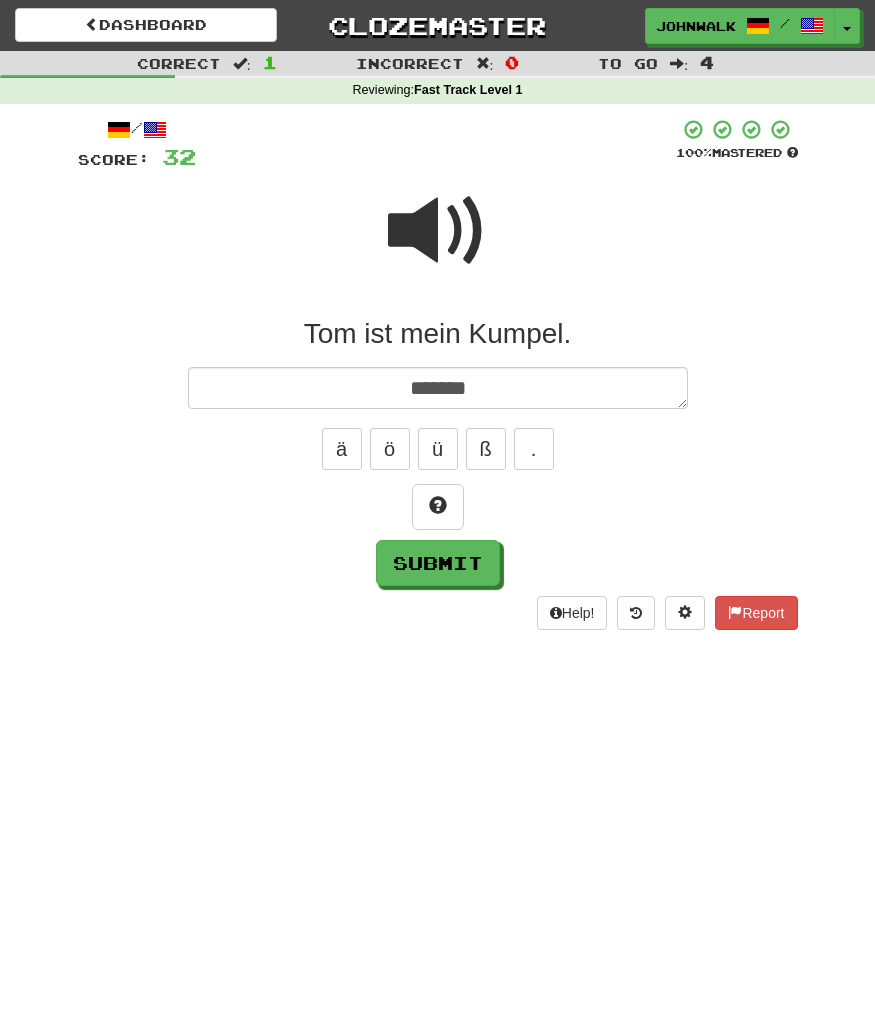 type on "*" 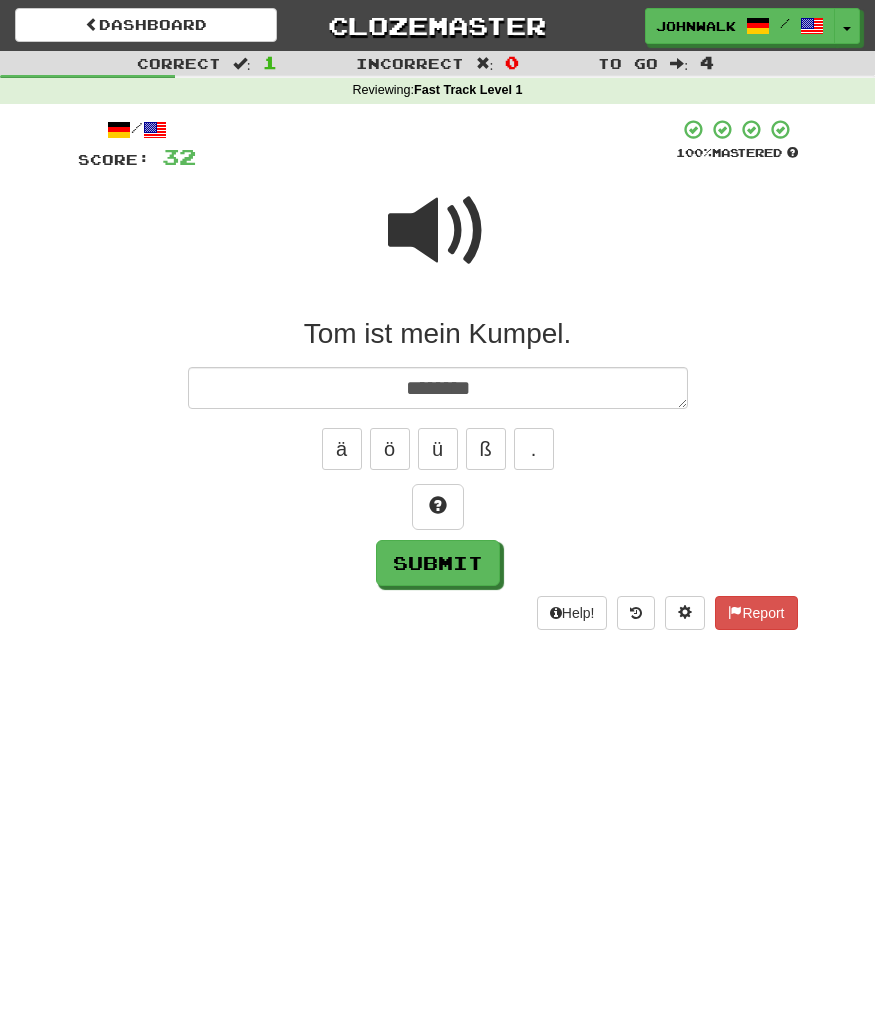 type on "*" 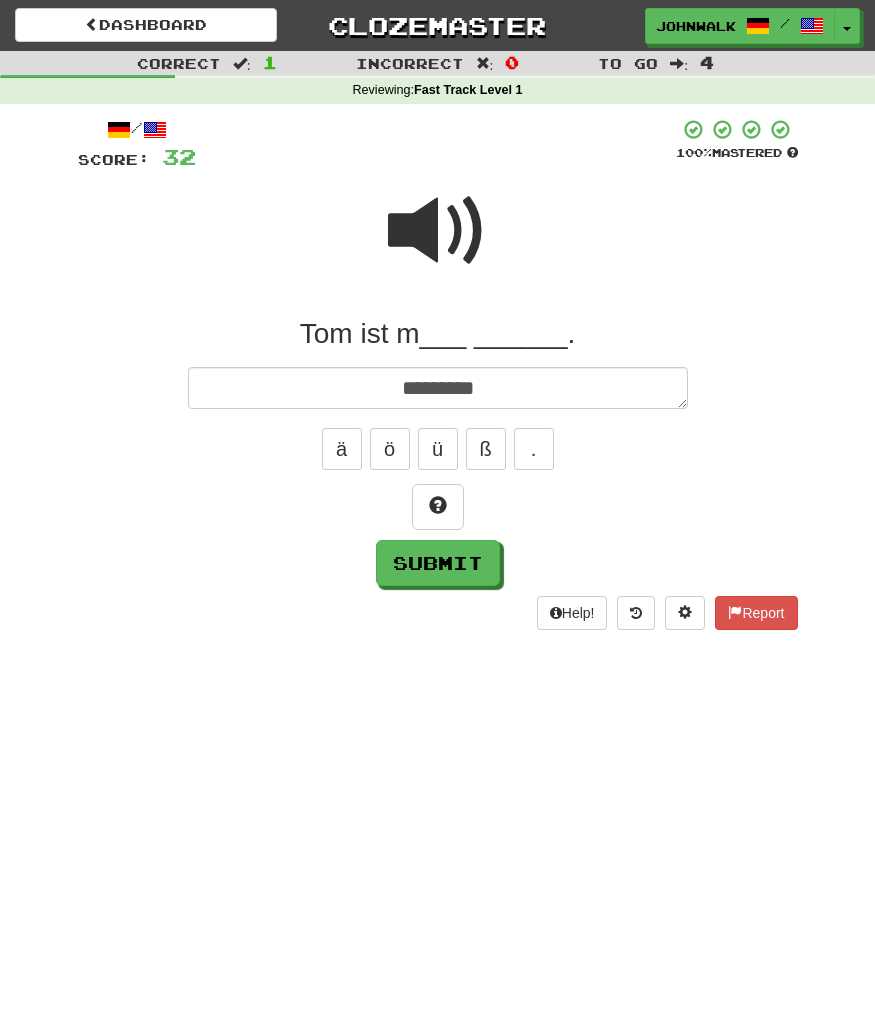 type on "*" 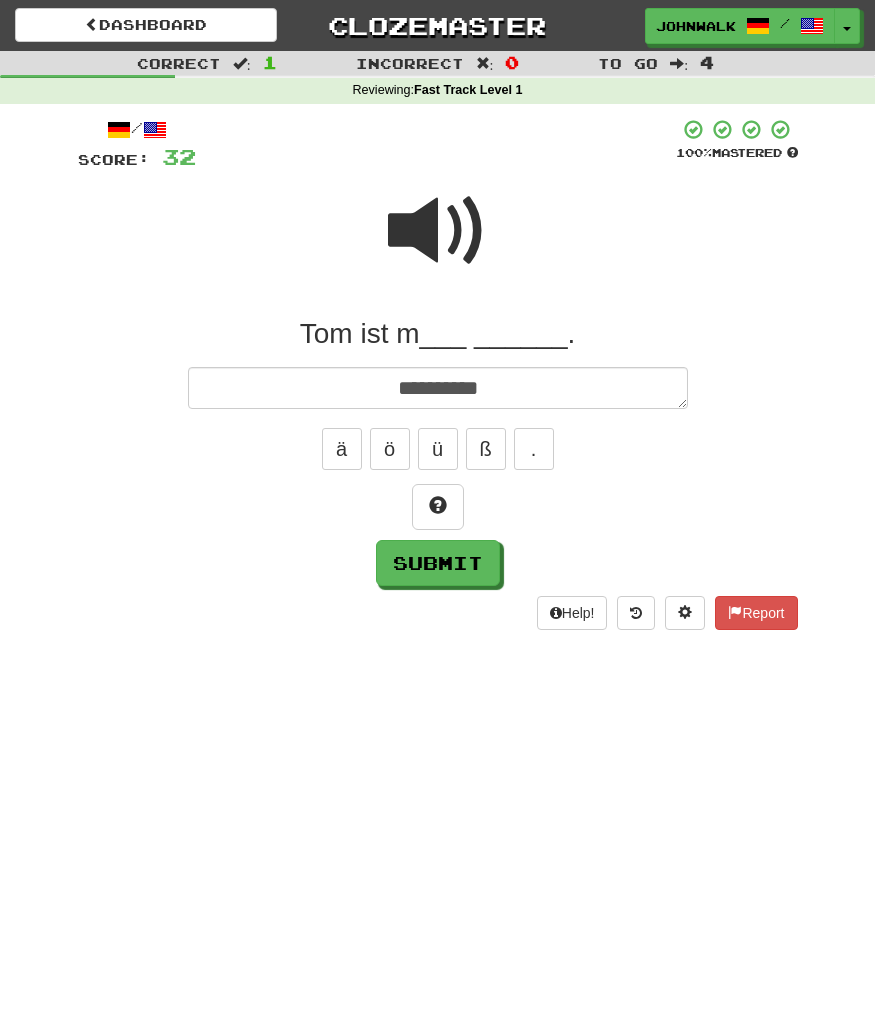 type on "**********" 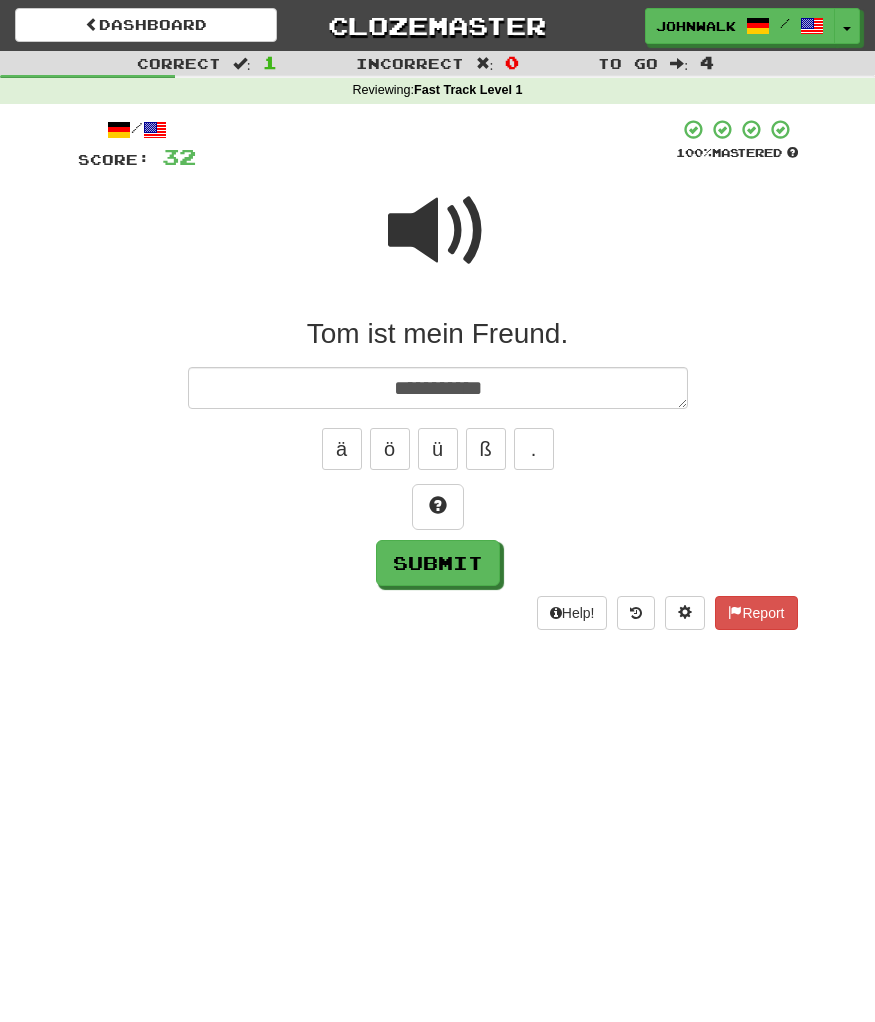 type on "*" 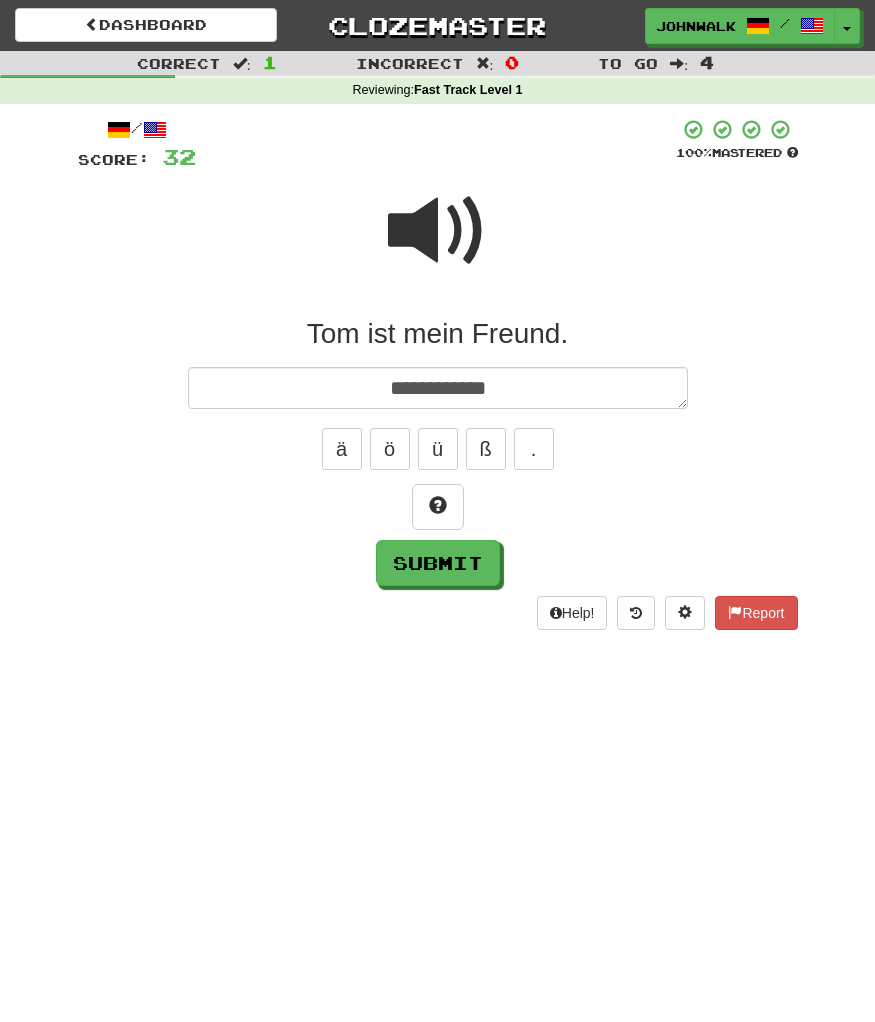 type on "*" 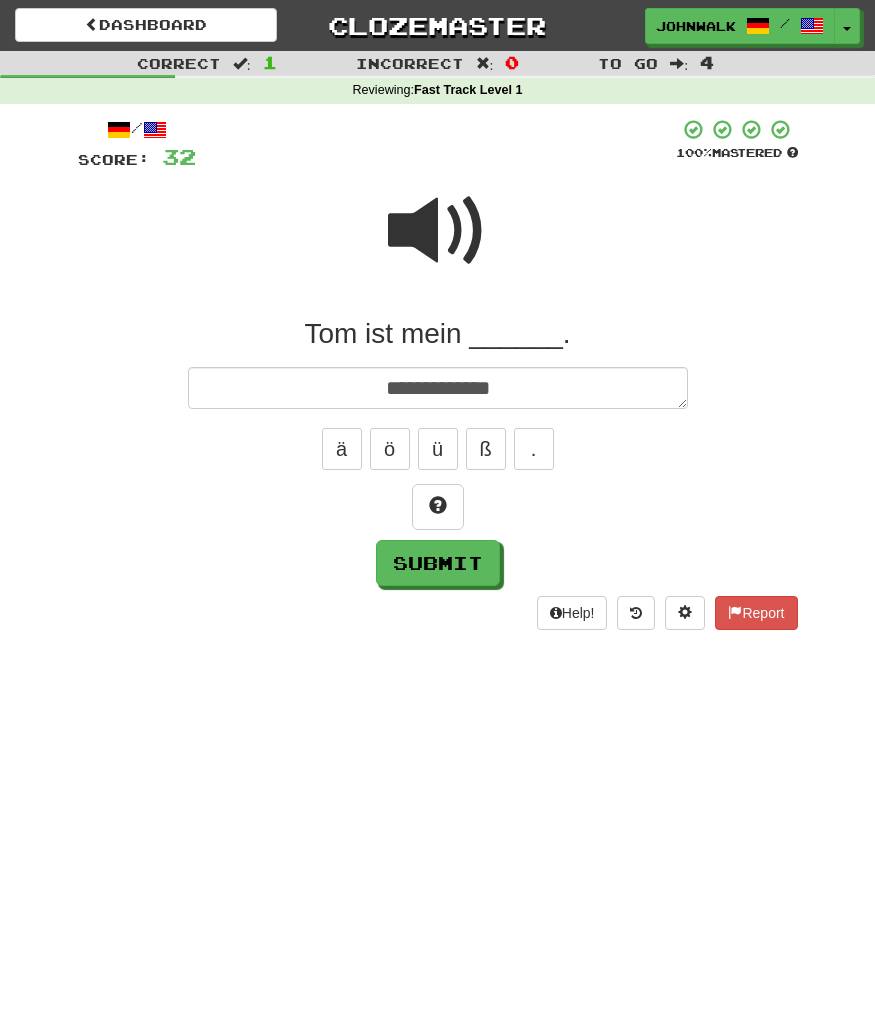 type on "*" 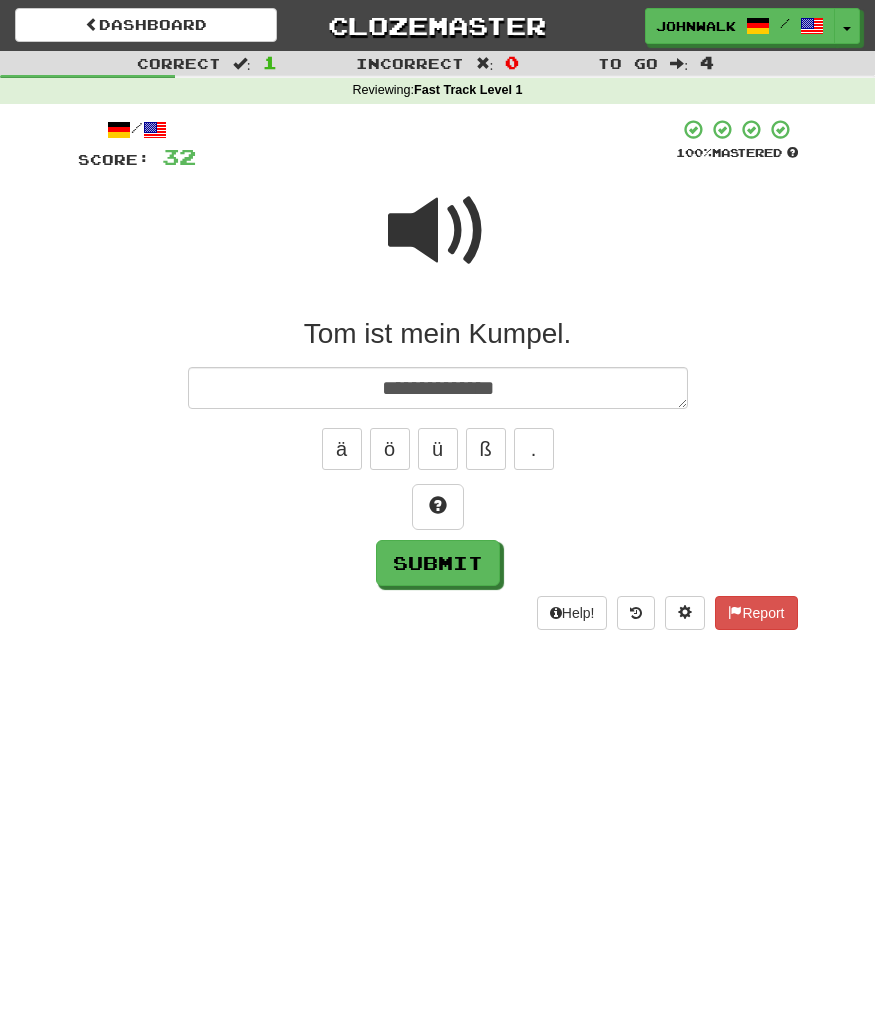 type on "*" 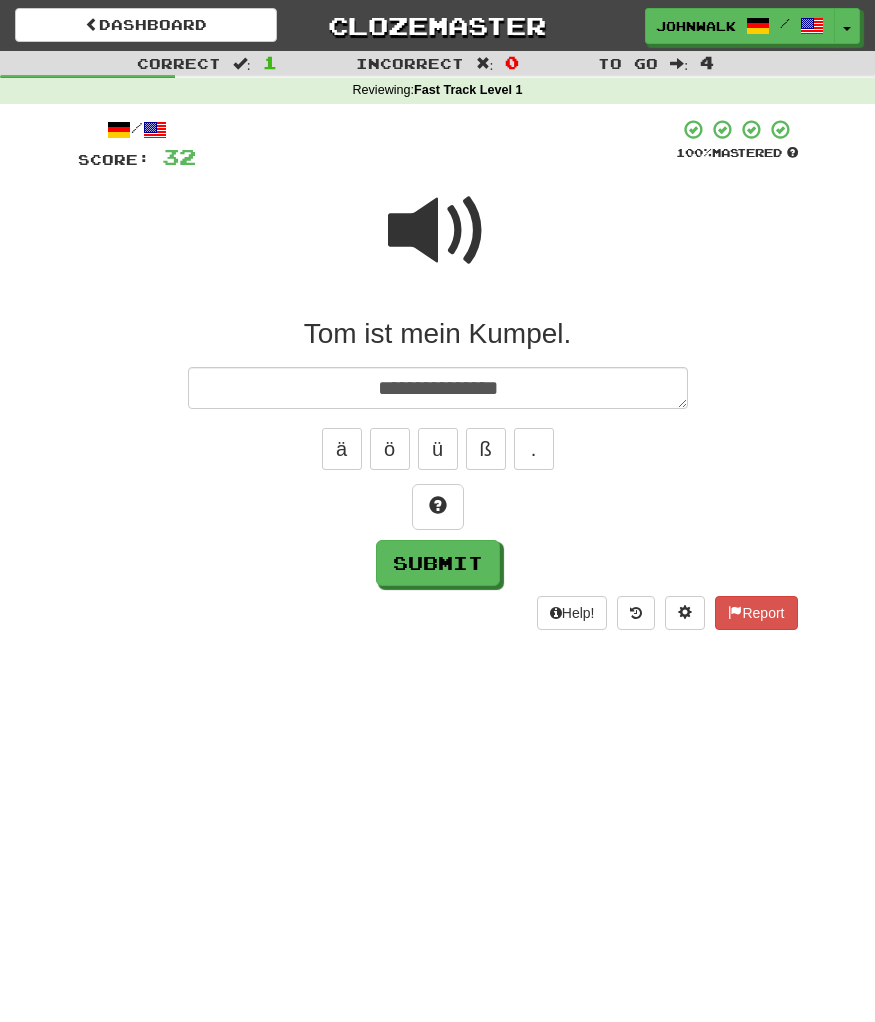 type on "*" 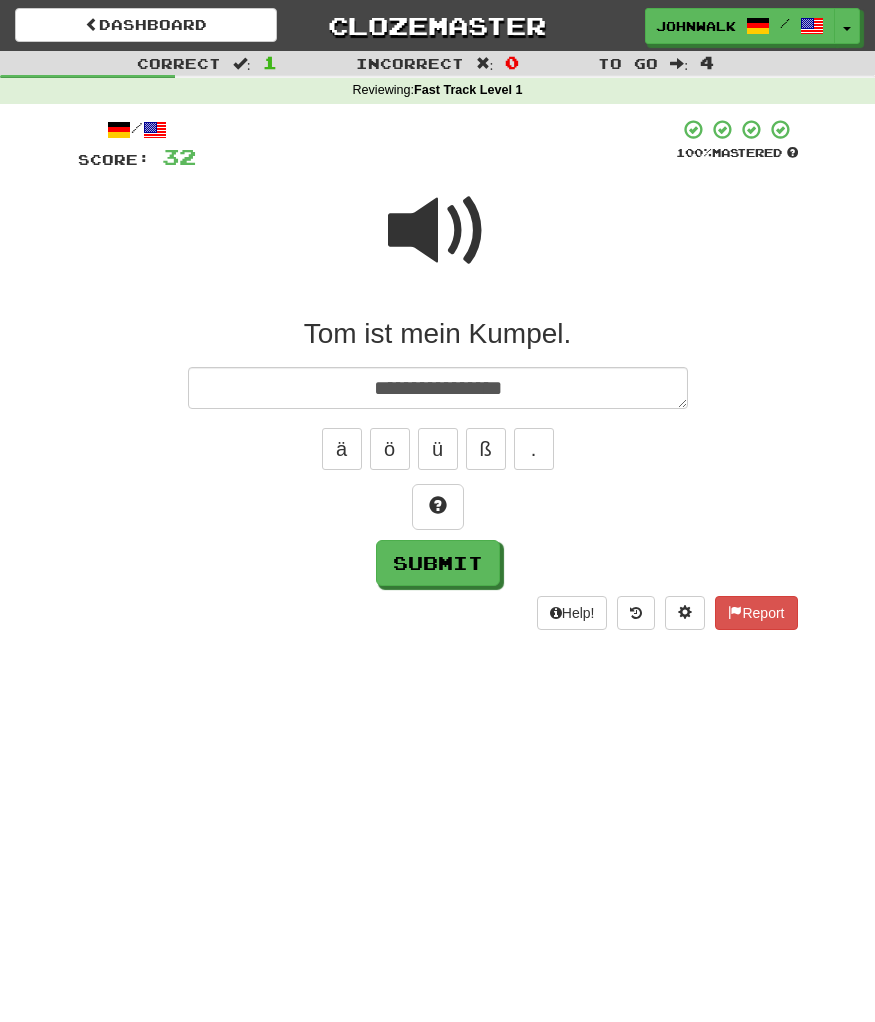 type on "*" 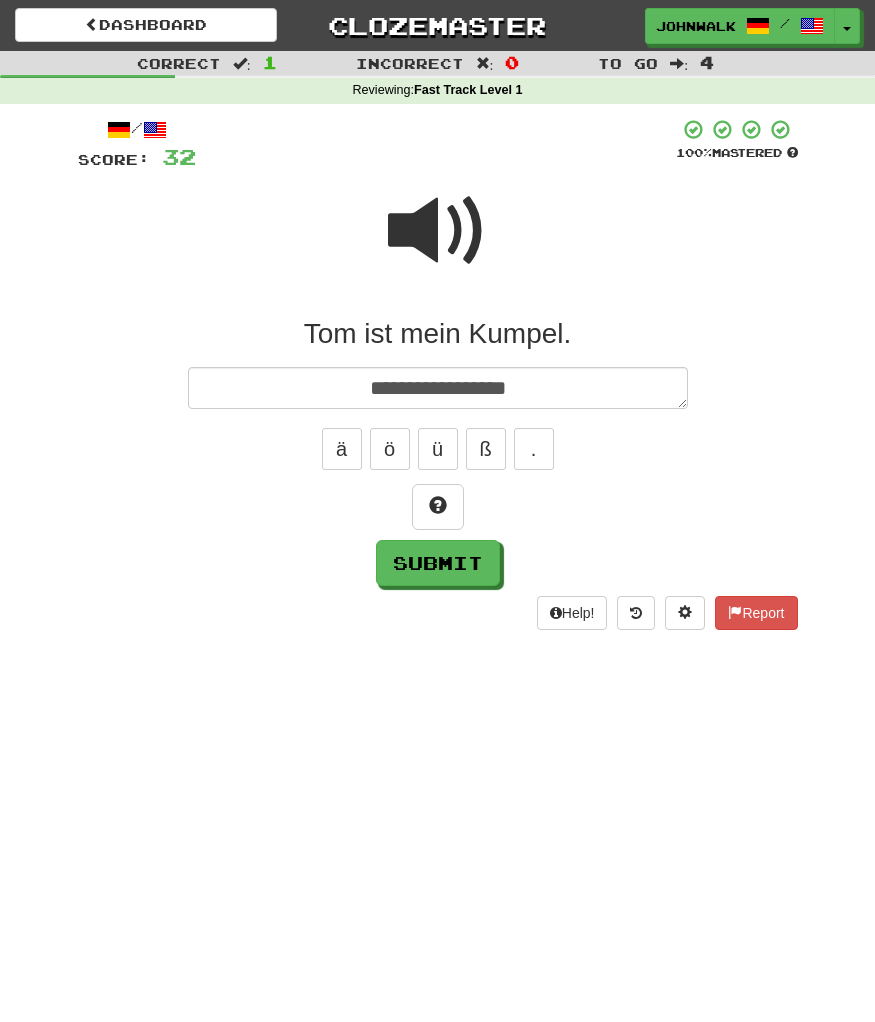 type on "*" 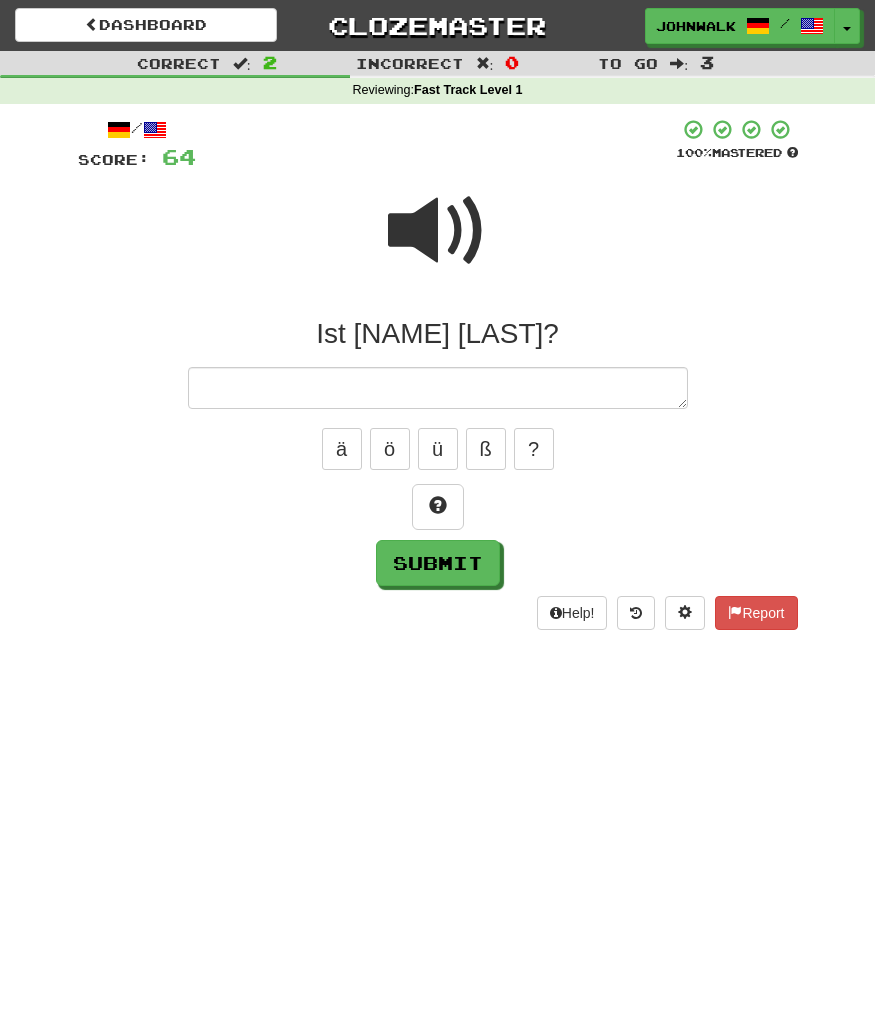 type on "*" 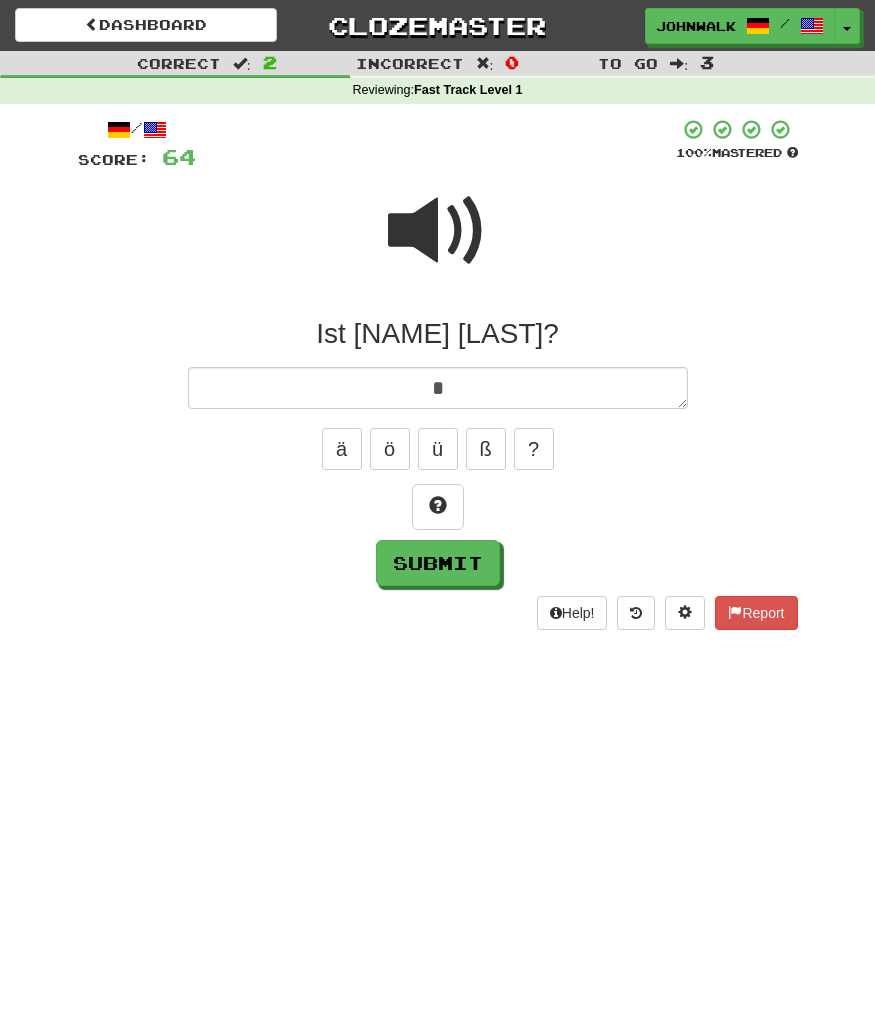 type on "*" 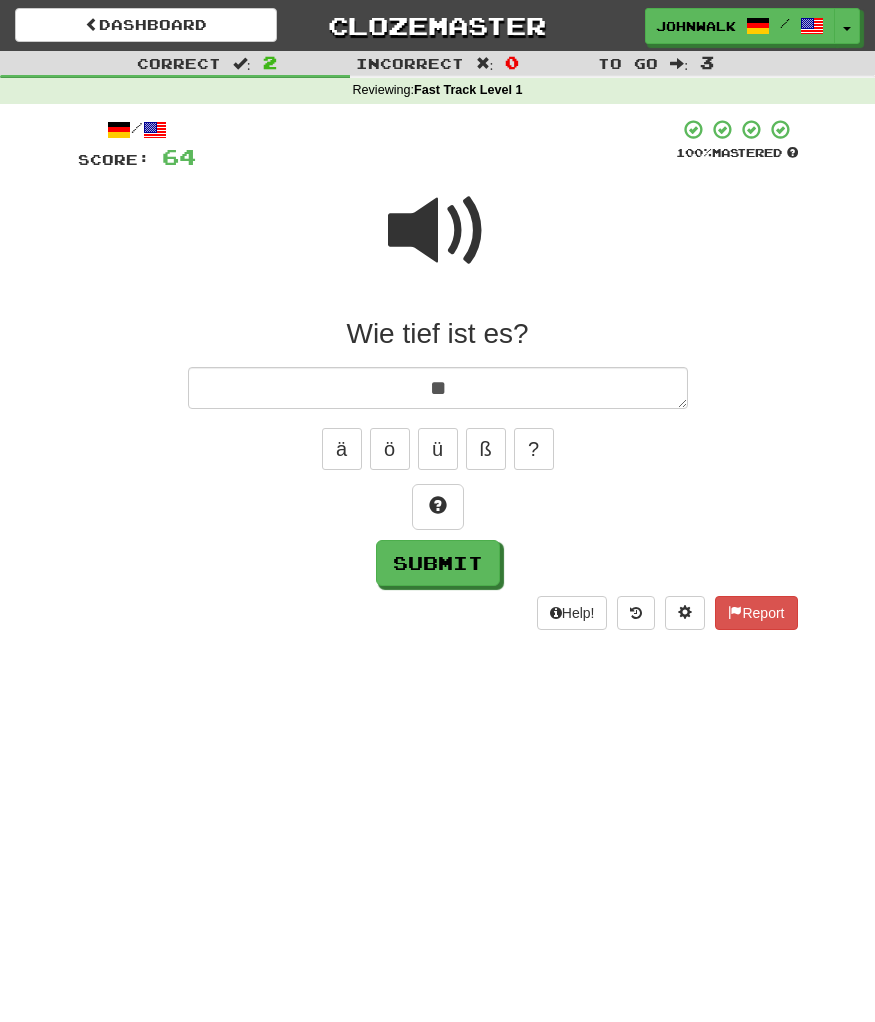 type on "*" 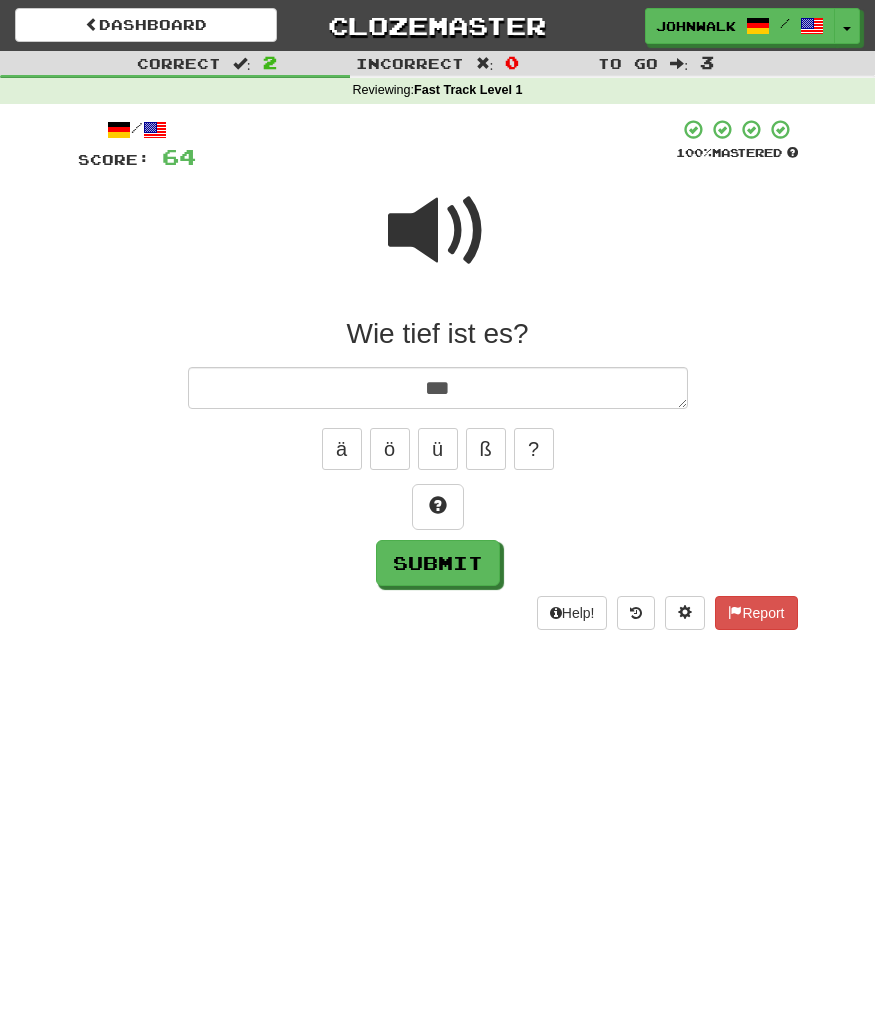 type on "*" 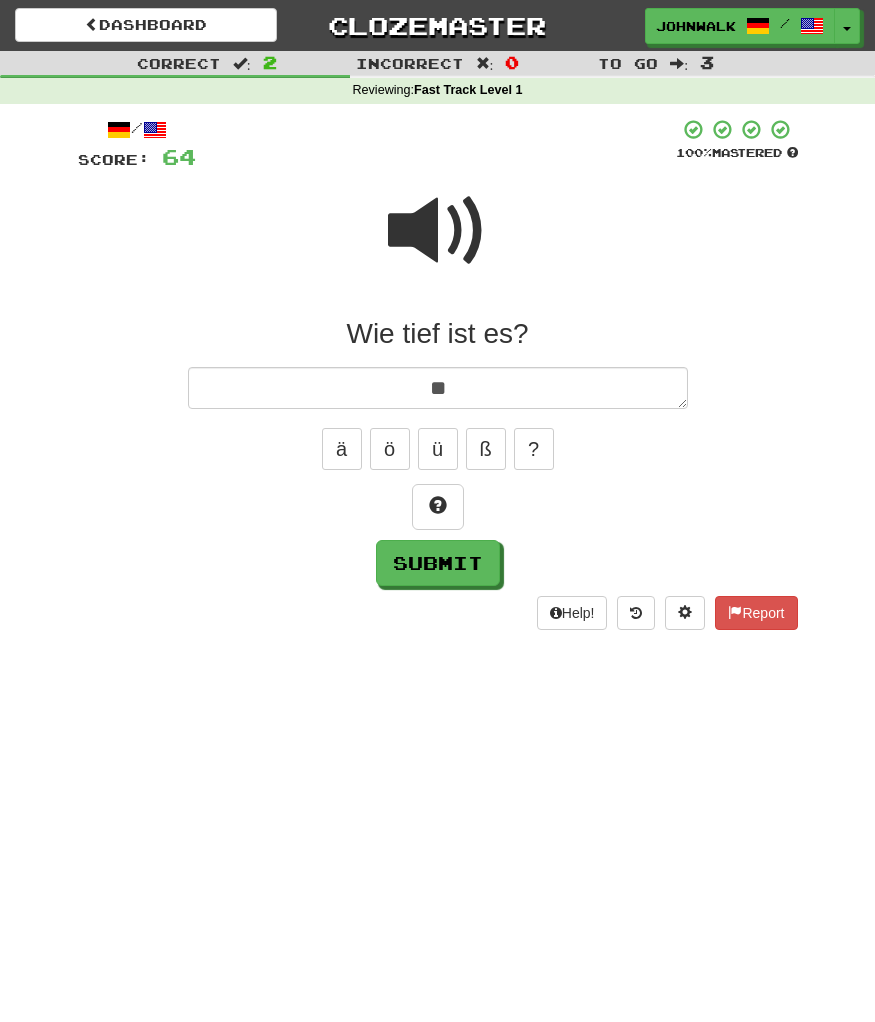 type on "*" 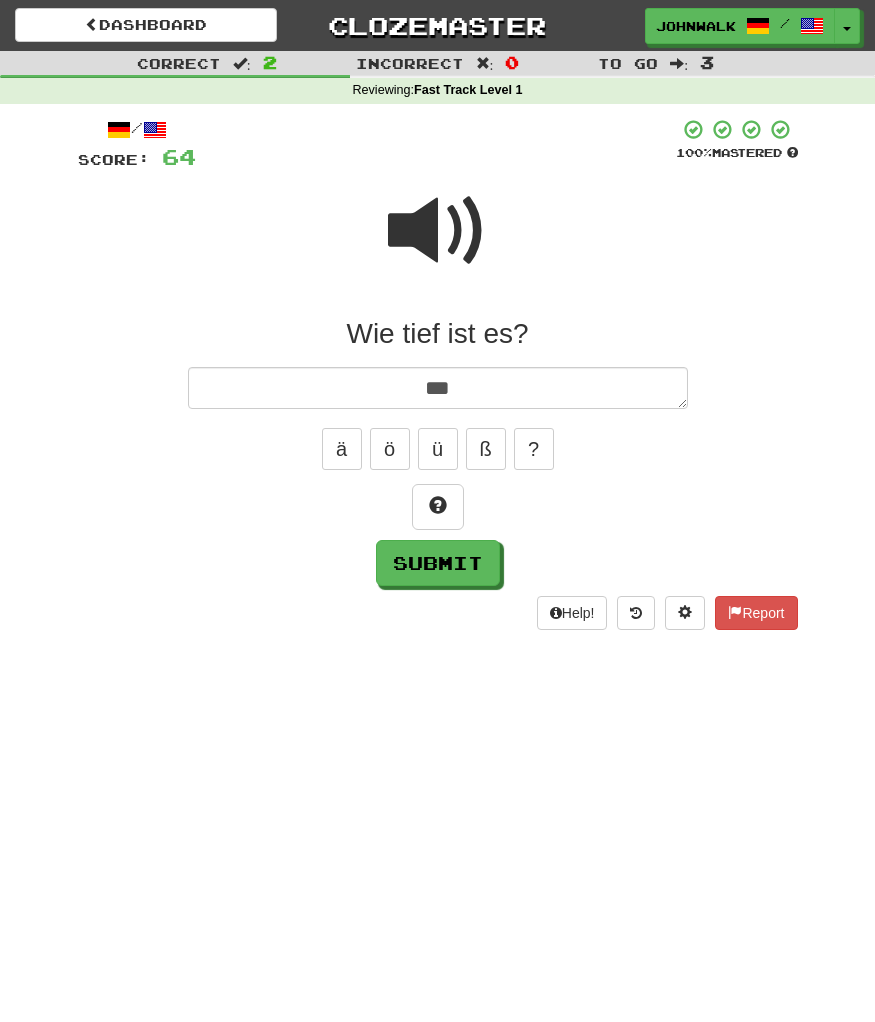 type on "*" 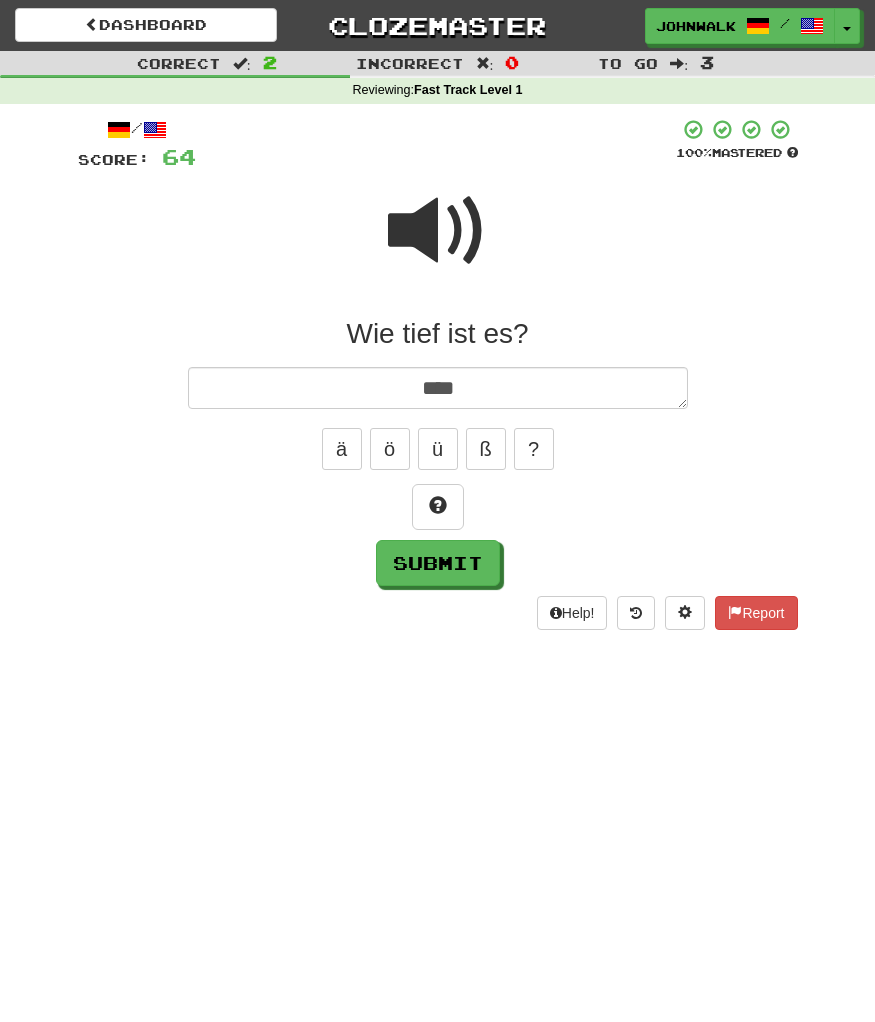 type on "*" 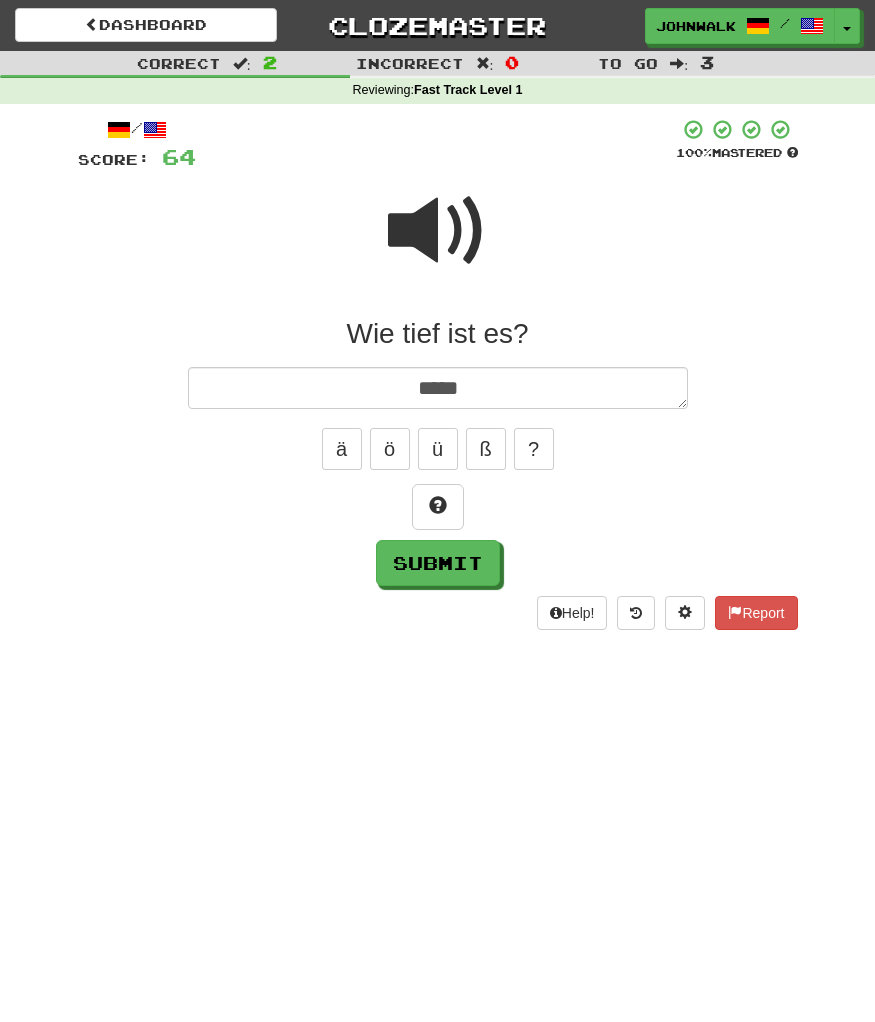 type on "*" 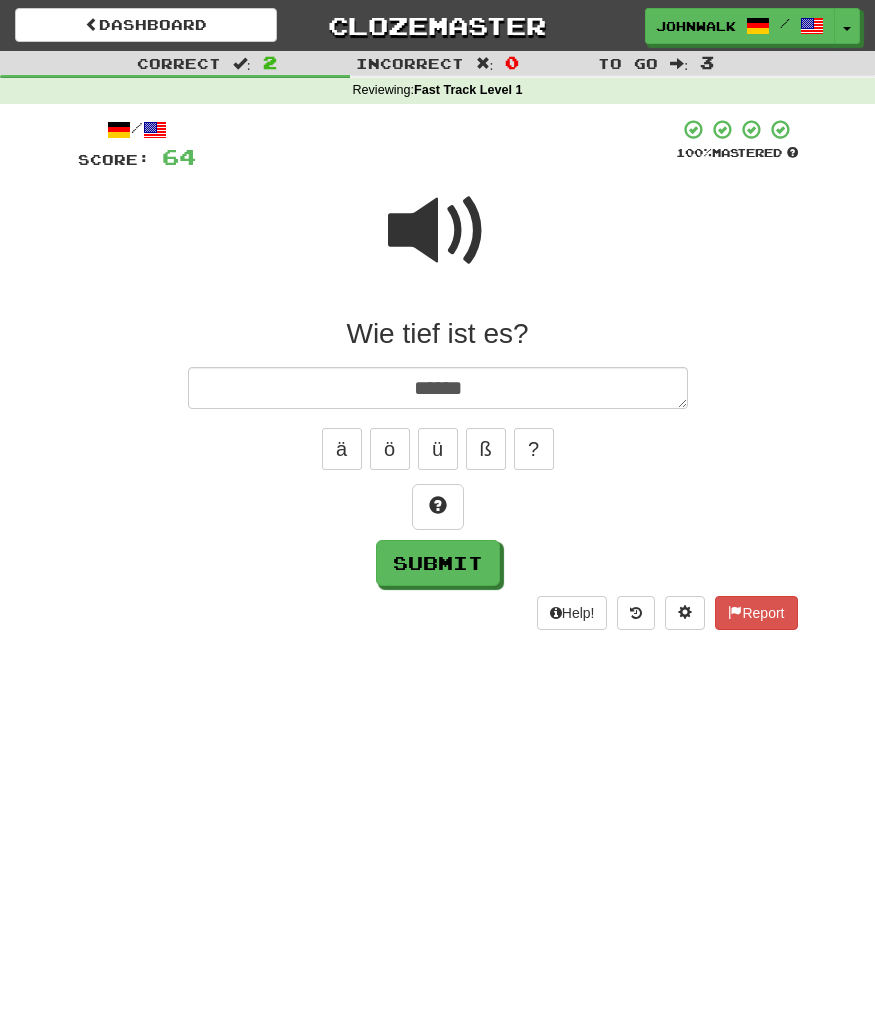 type on "*" 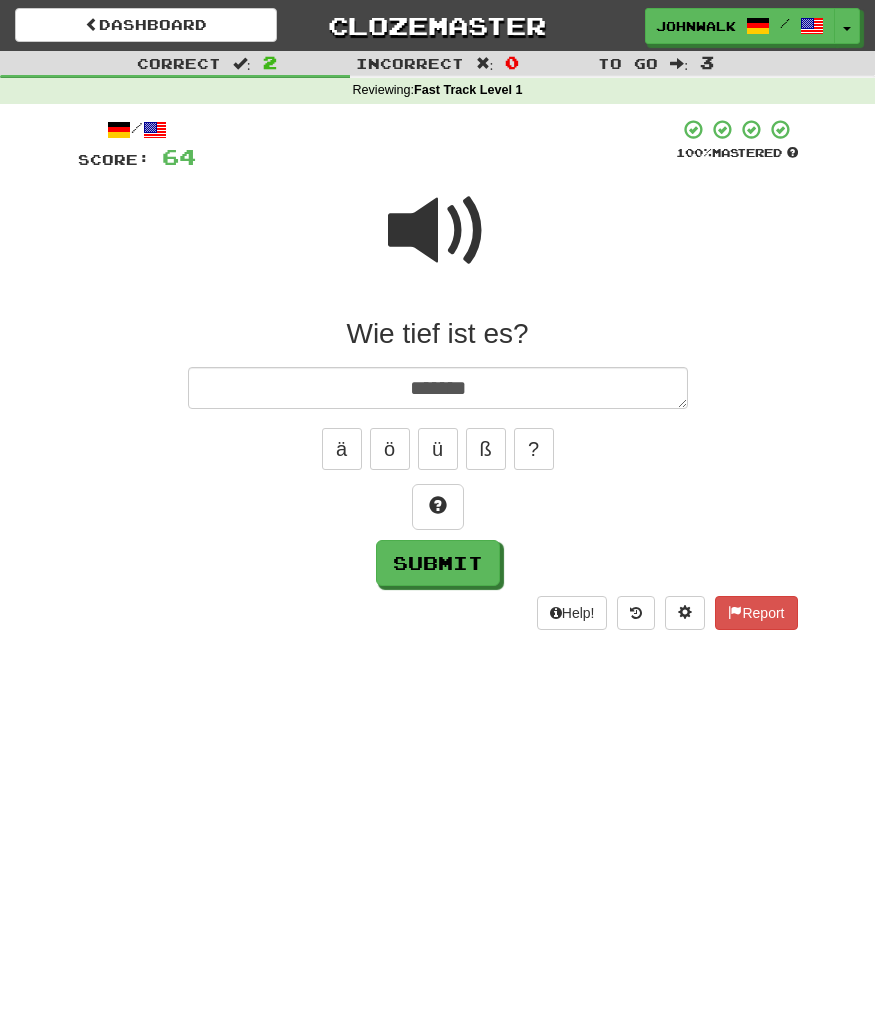type on "*" 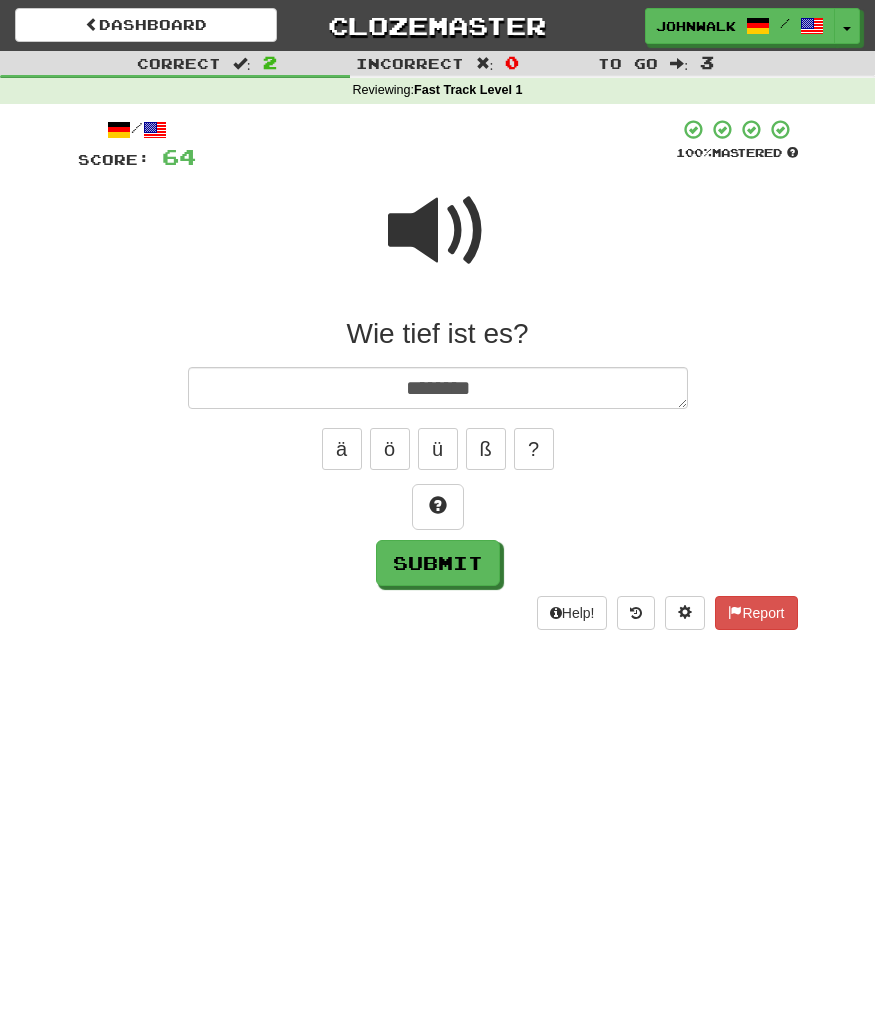 type on "*" 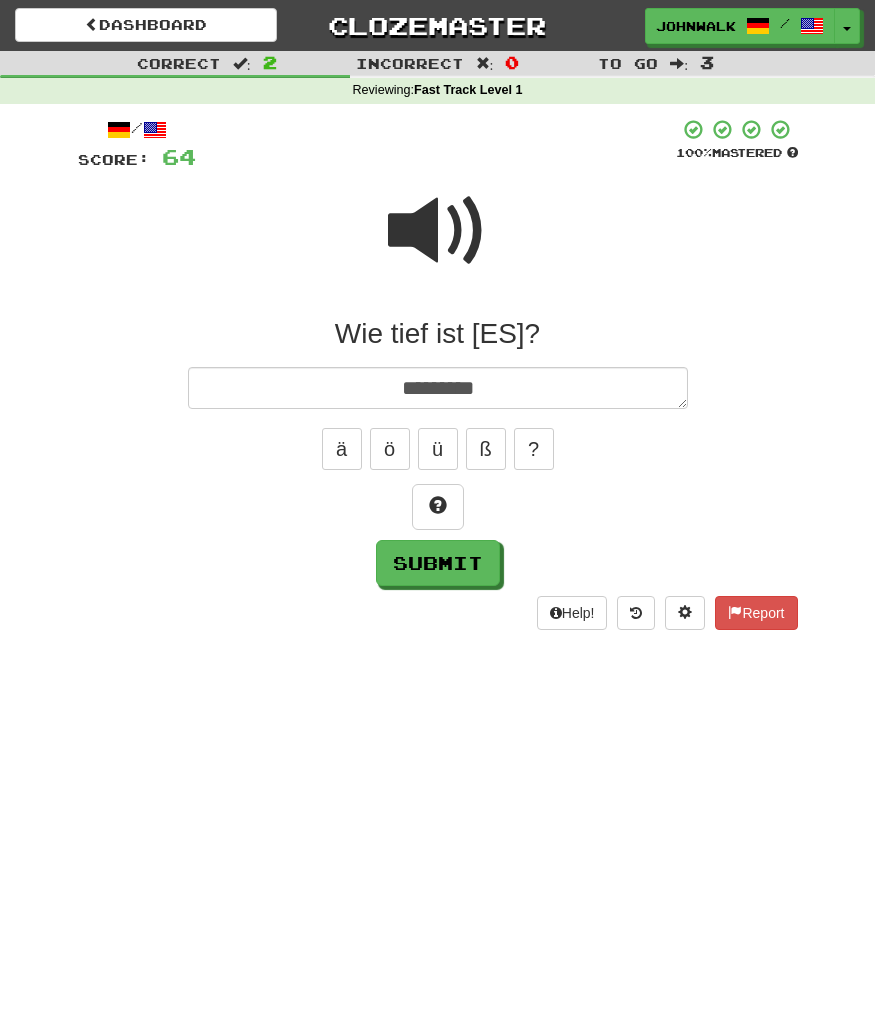 type on "*" 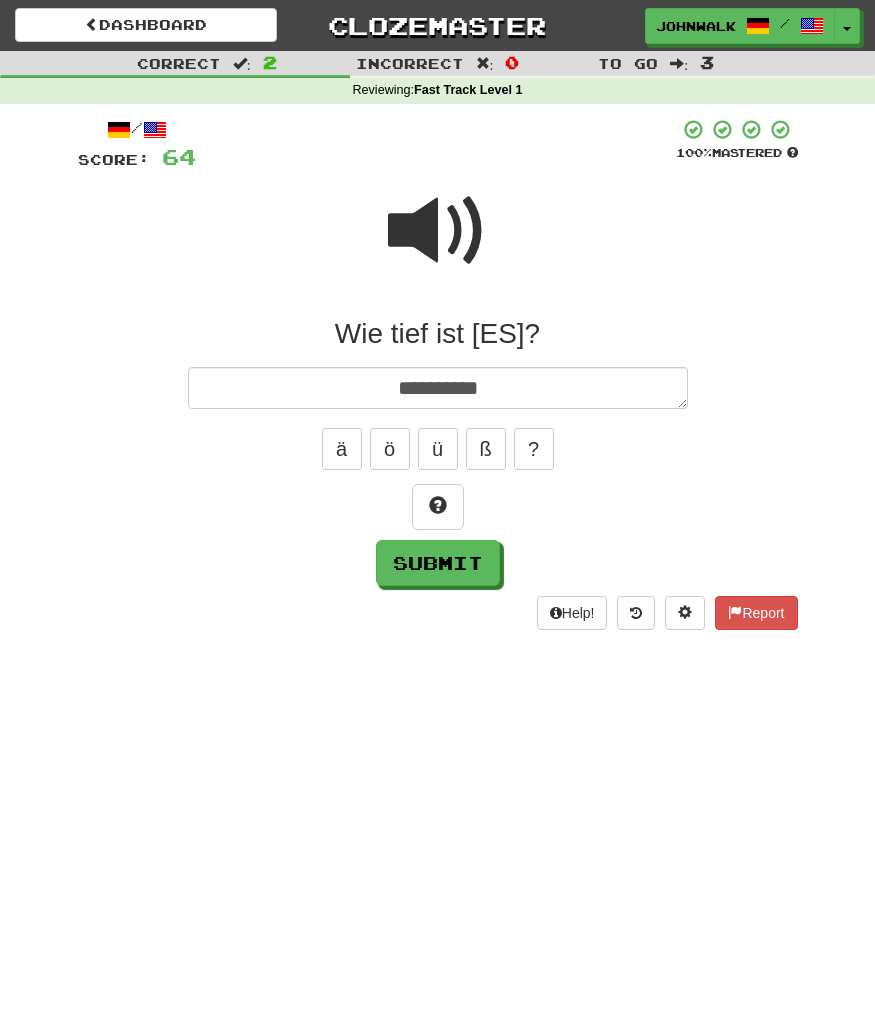 type on "**********" 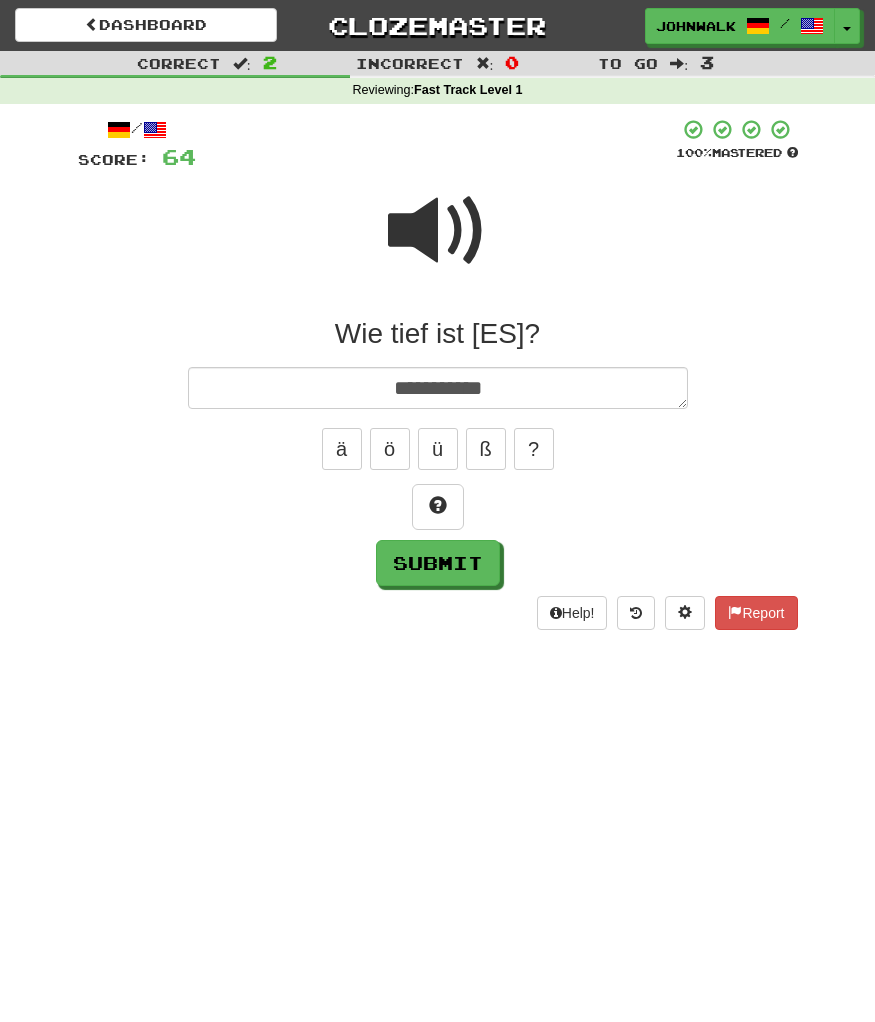type on "*" 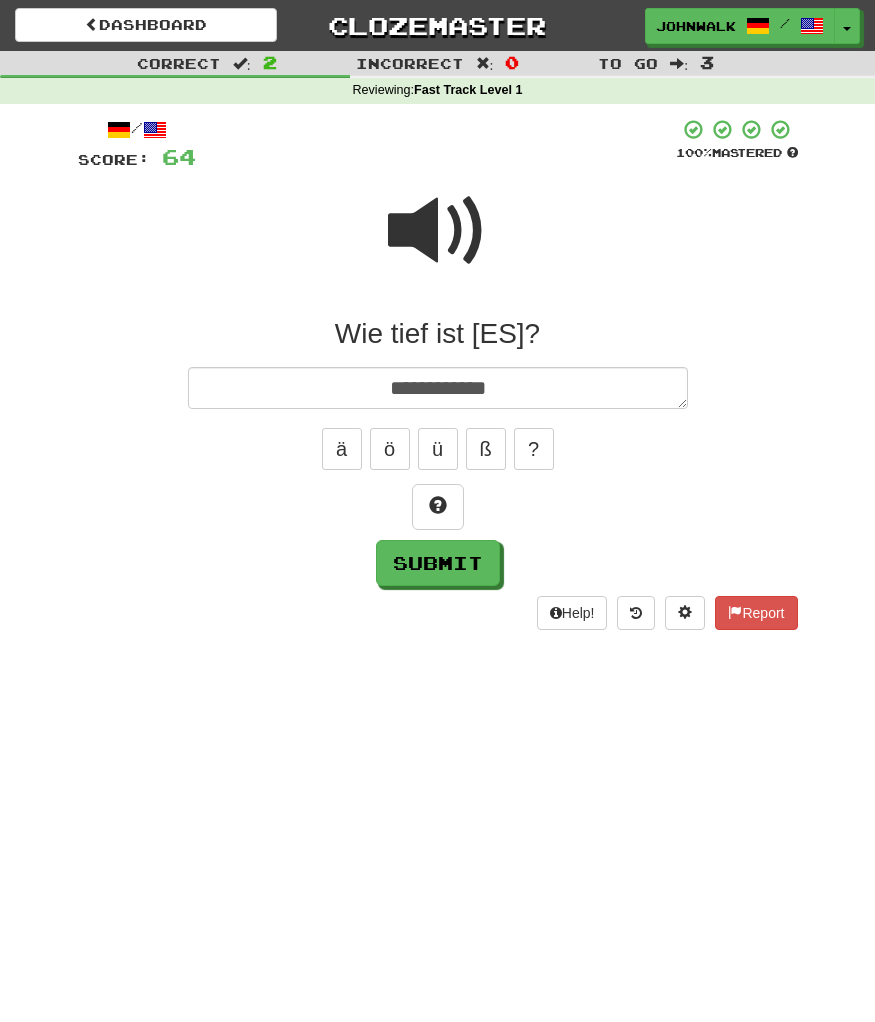 type on "*" 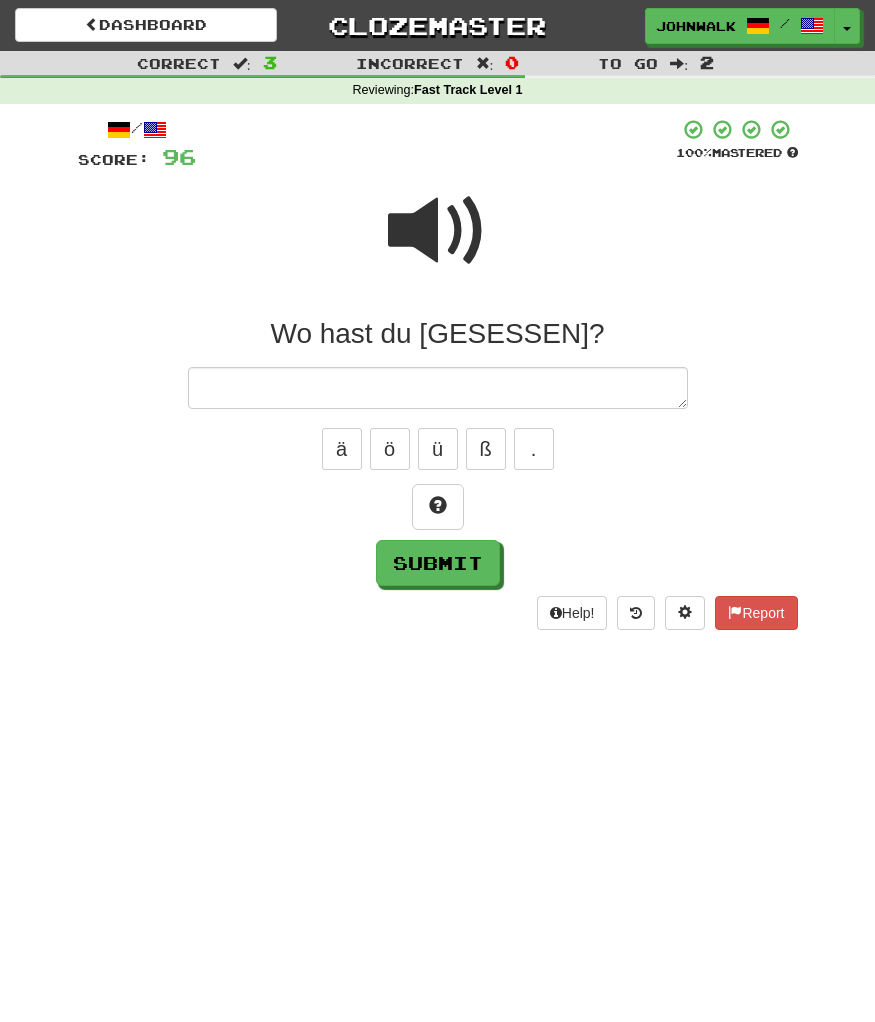 type on "*" 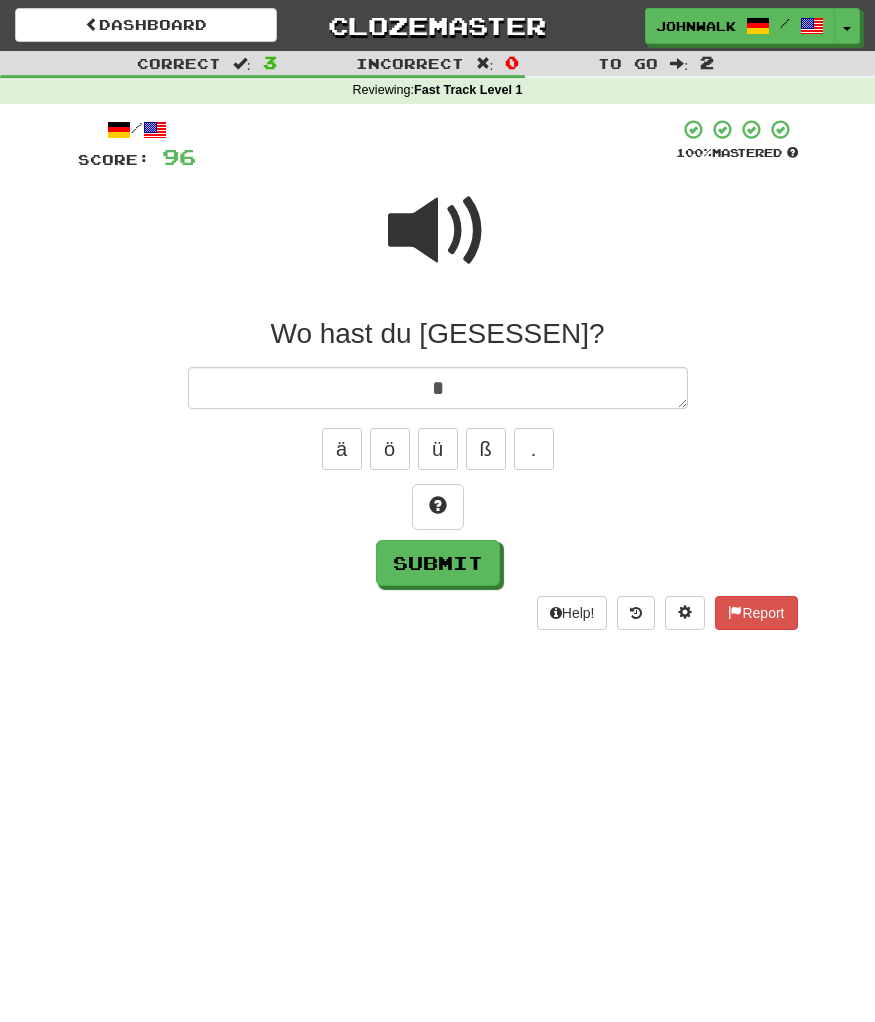 type on "*" 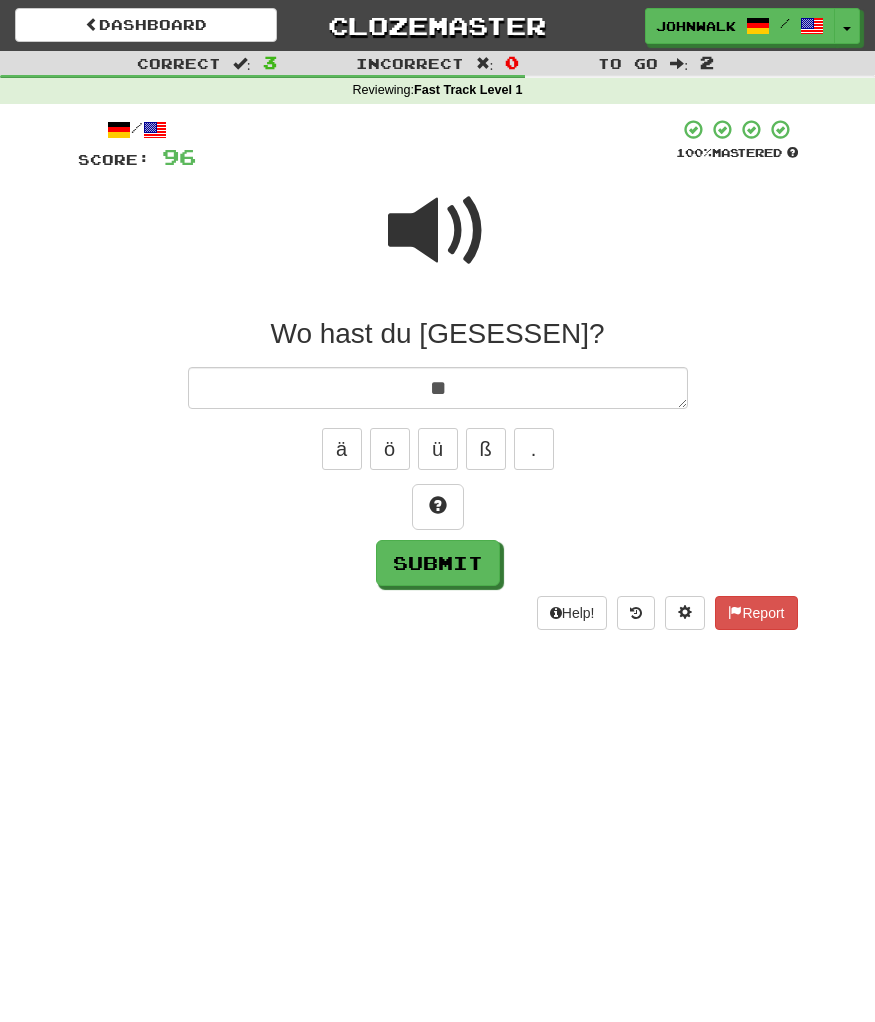 type on "*" 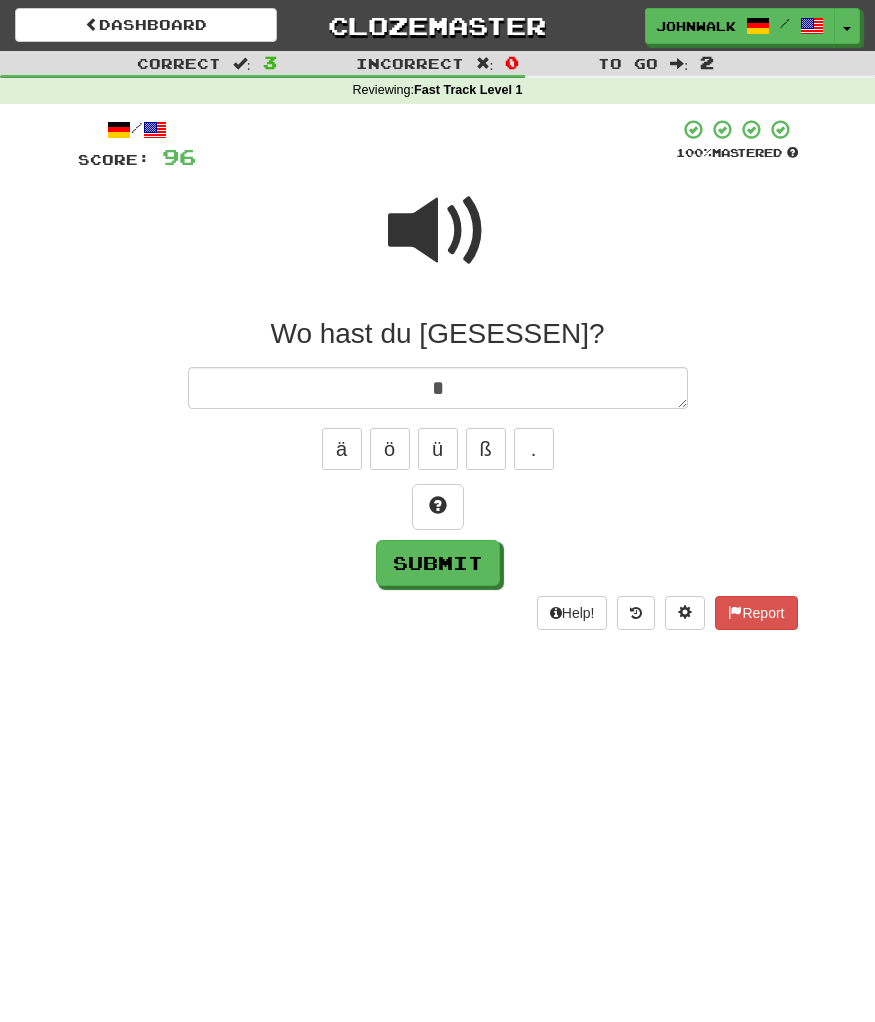type 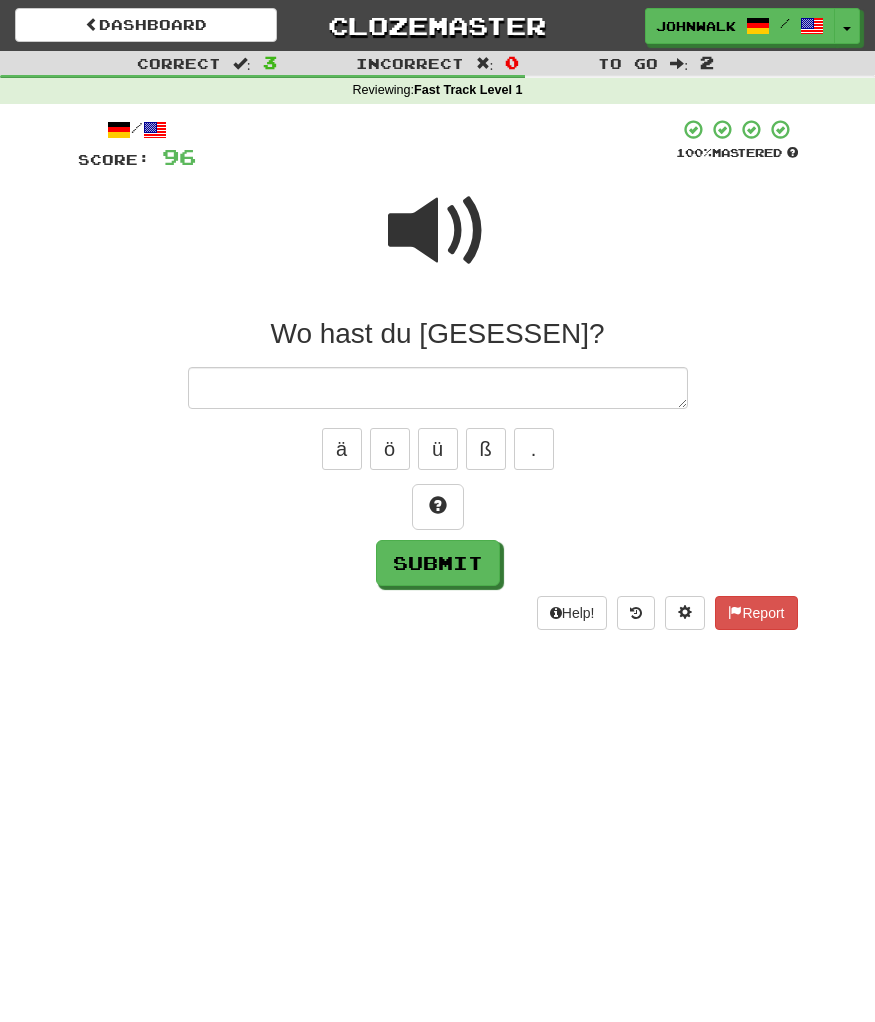 type on "*" 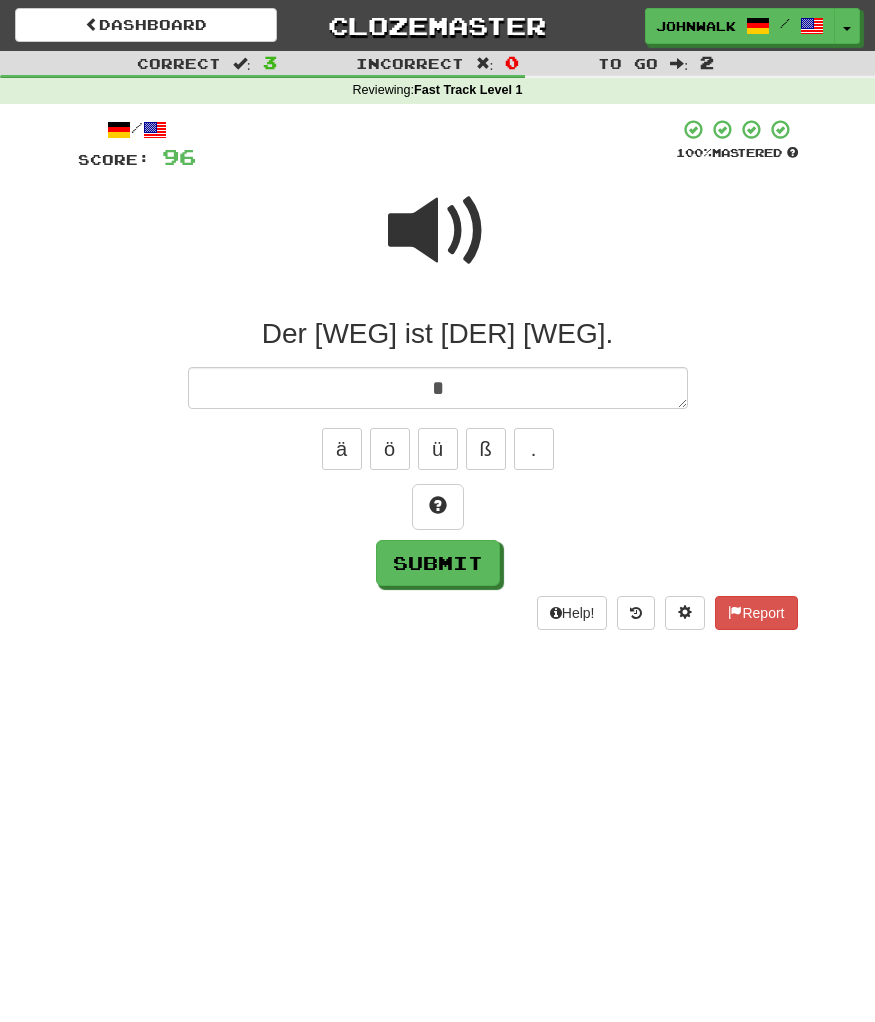 type on "*" 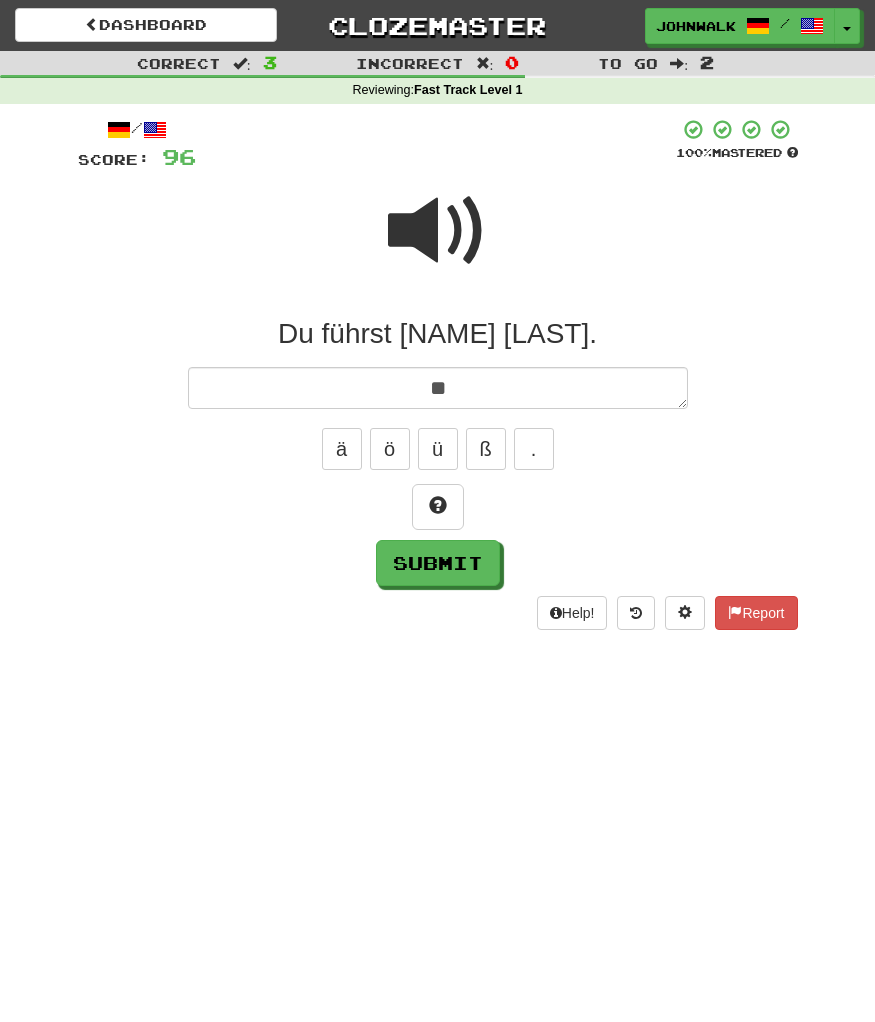 type on "*" 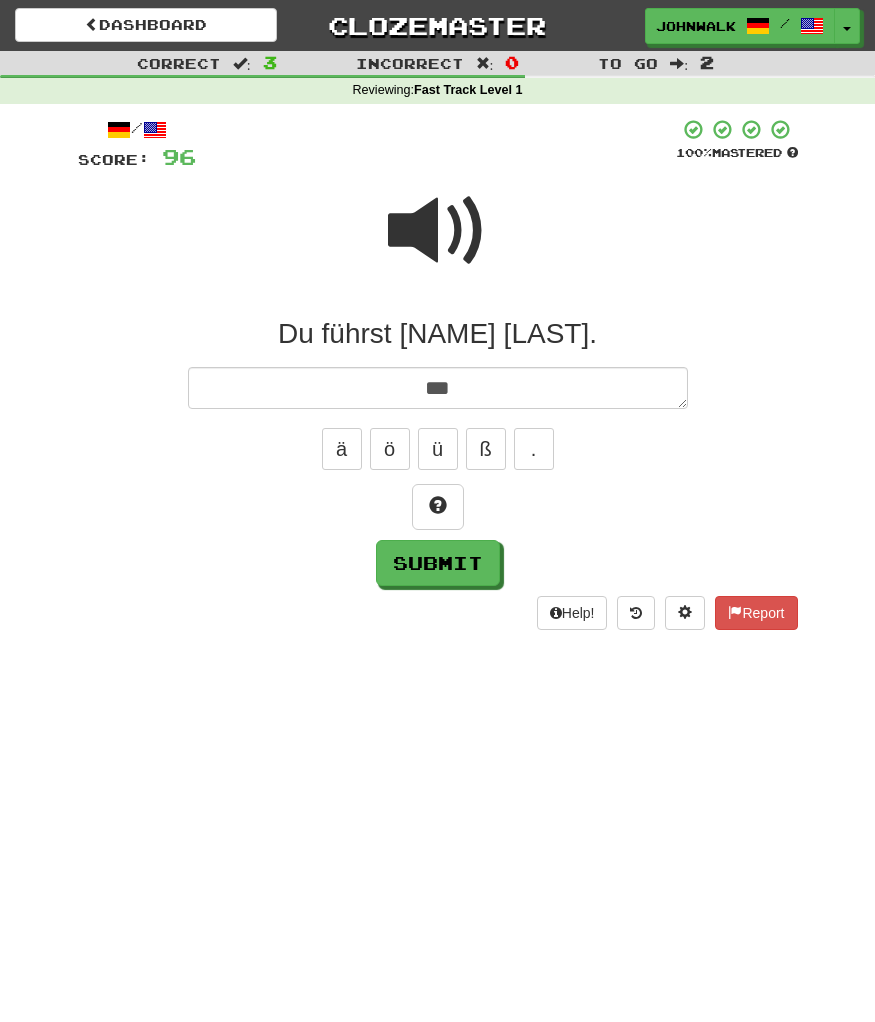 type on "*" 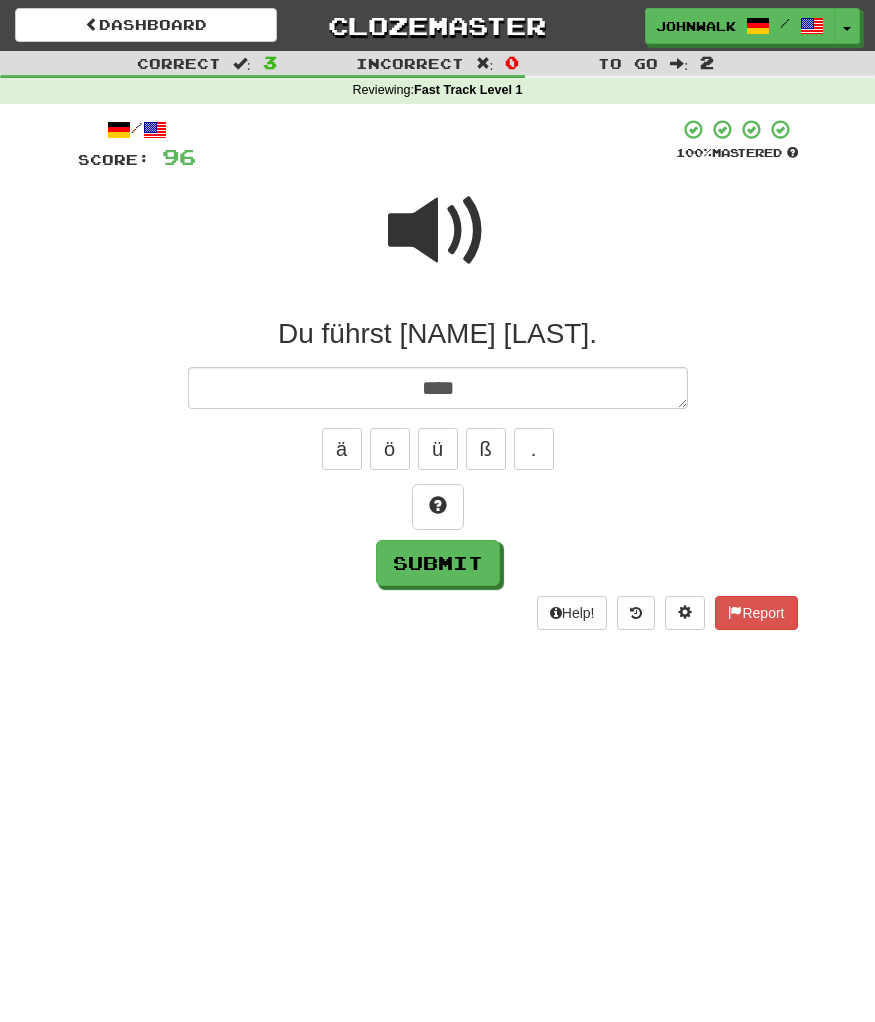 type on "*" 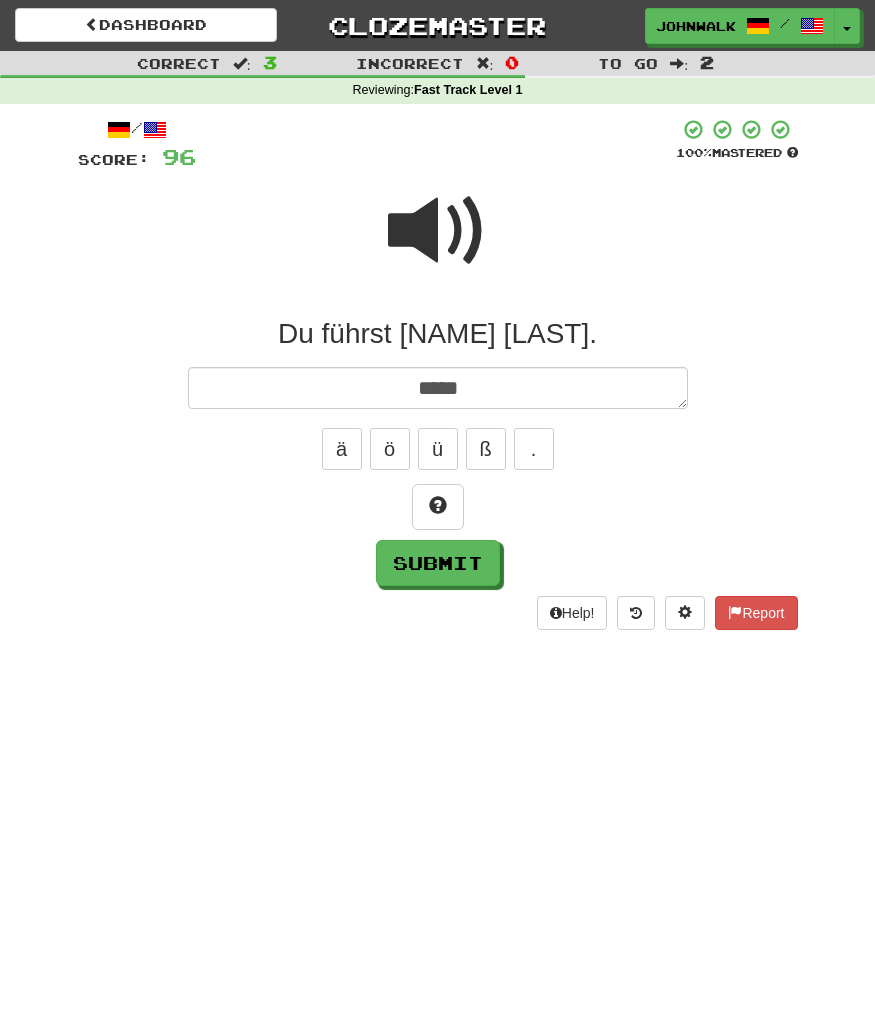 type on "*" 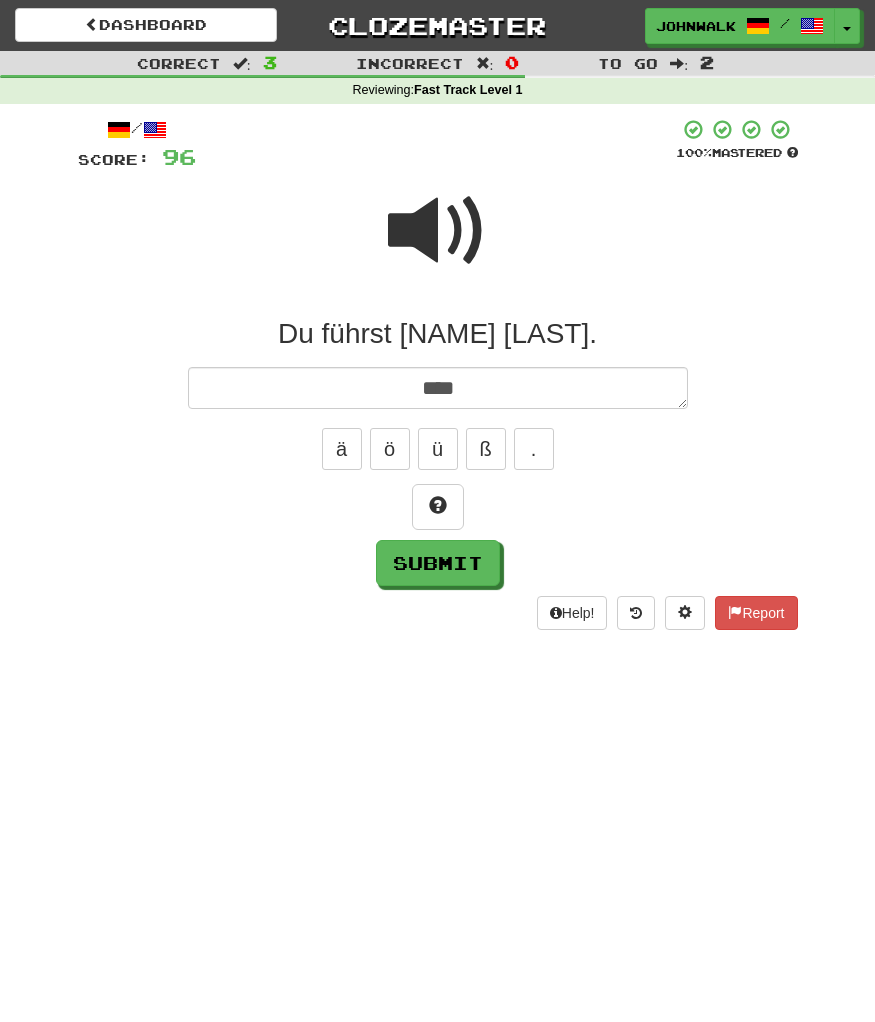 type on "*" 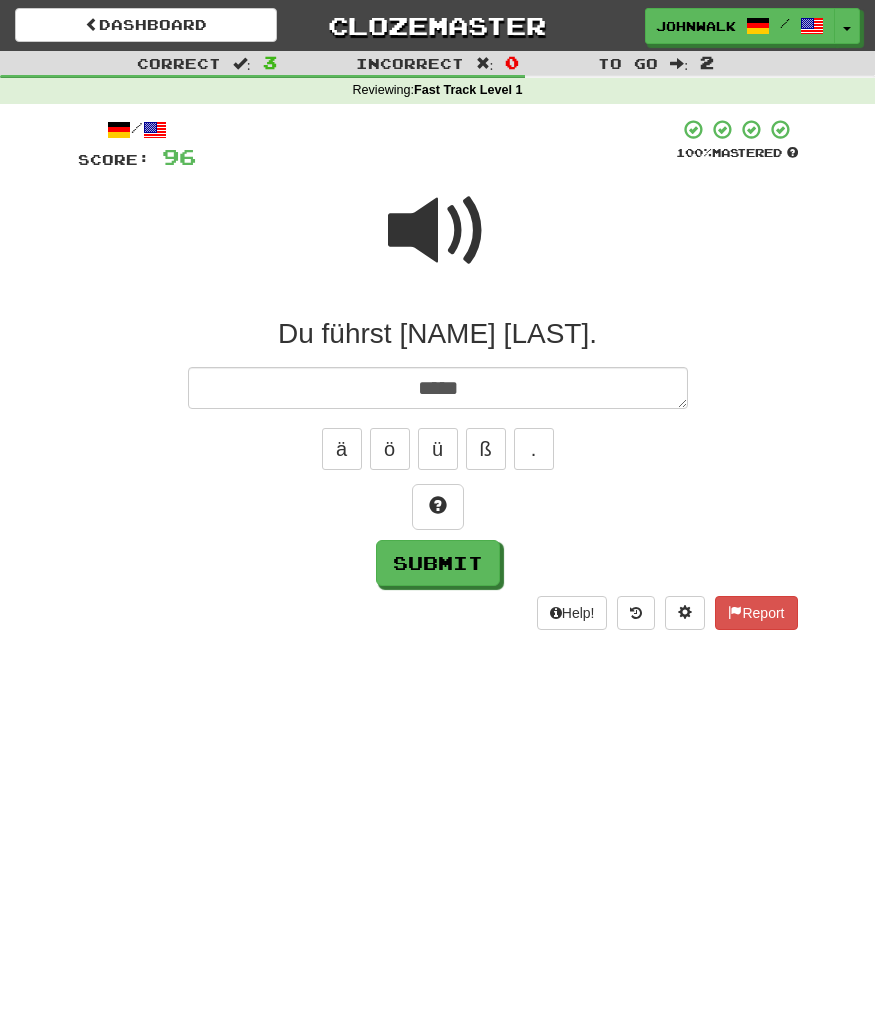type on "*" 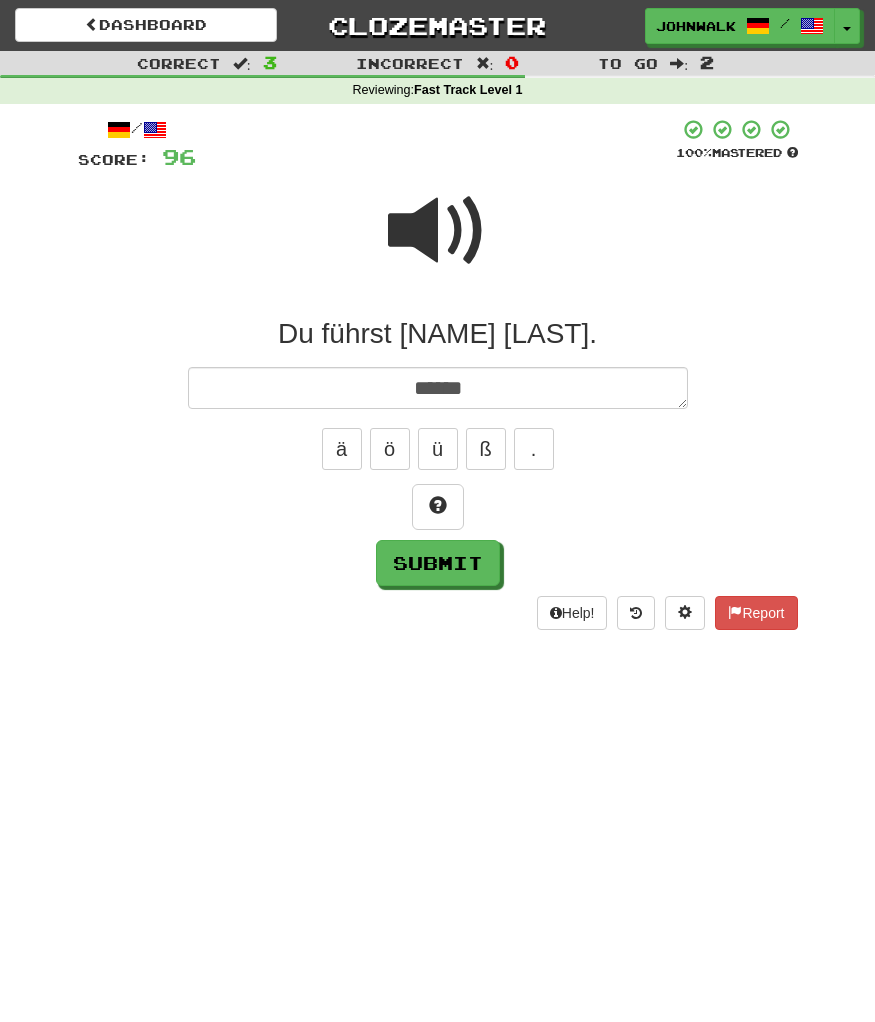 type on "*" 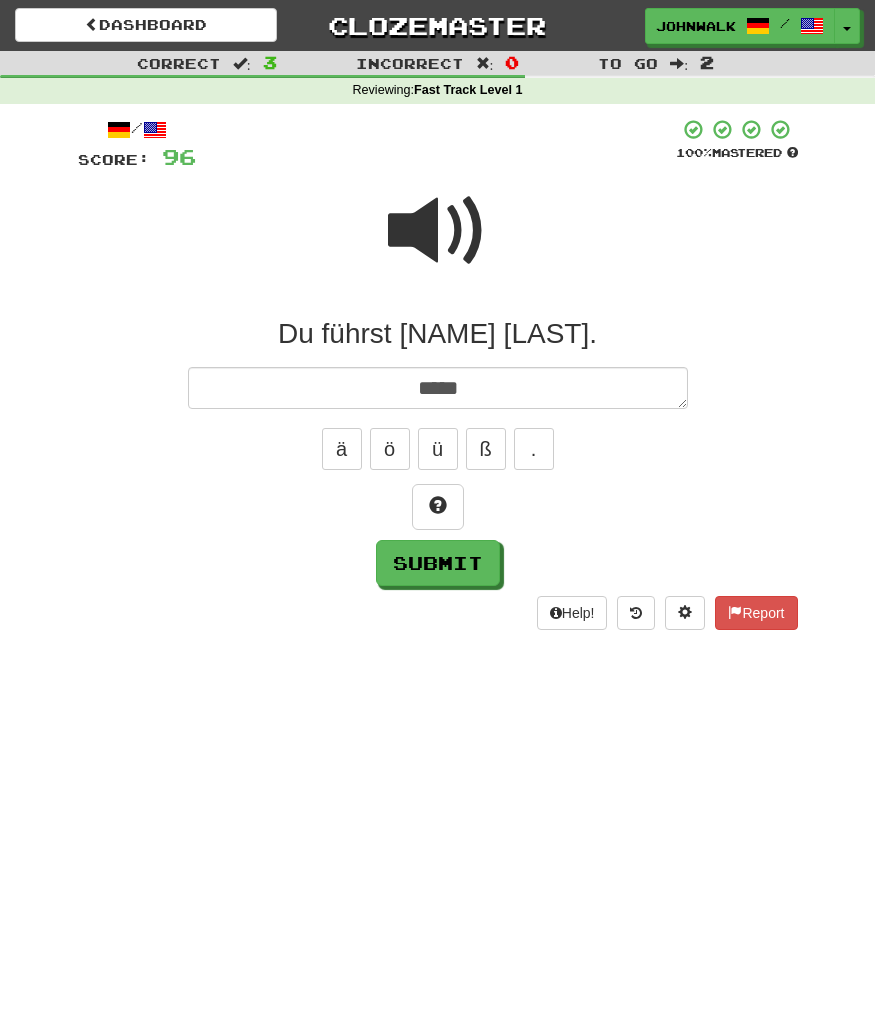 type on "*" 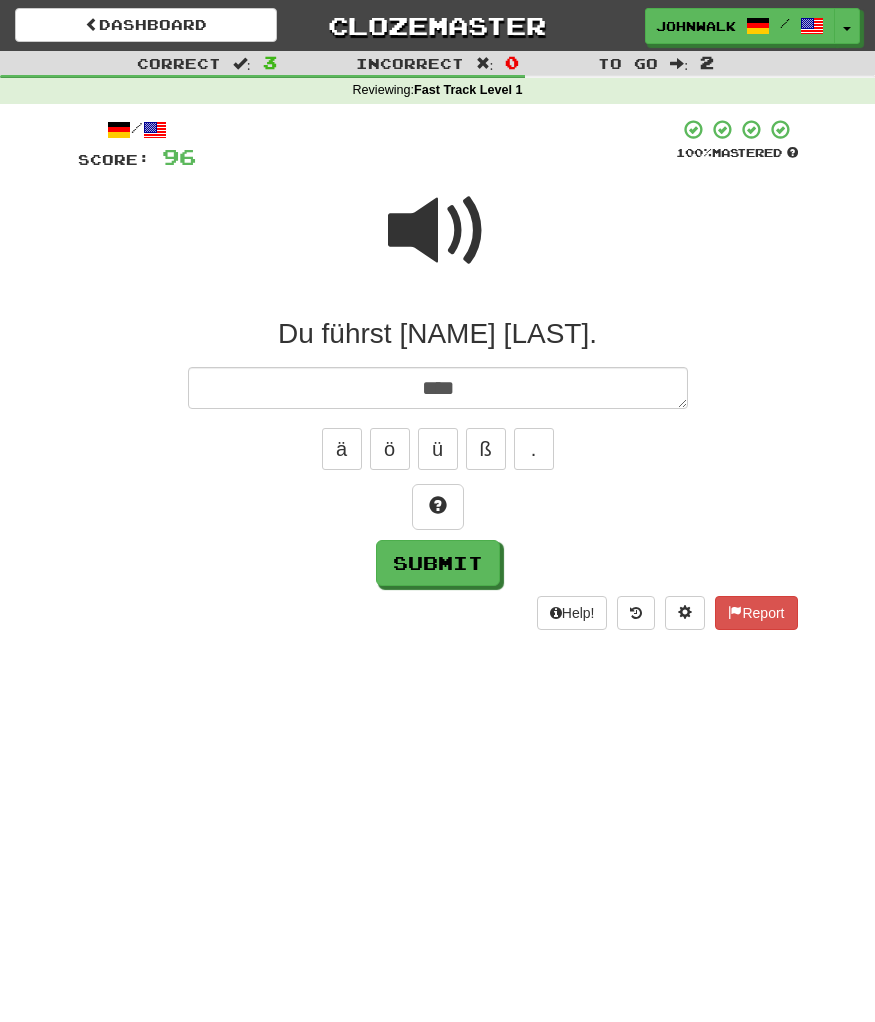 type on "*" 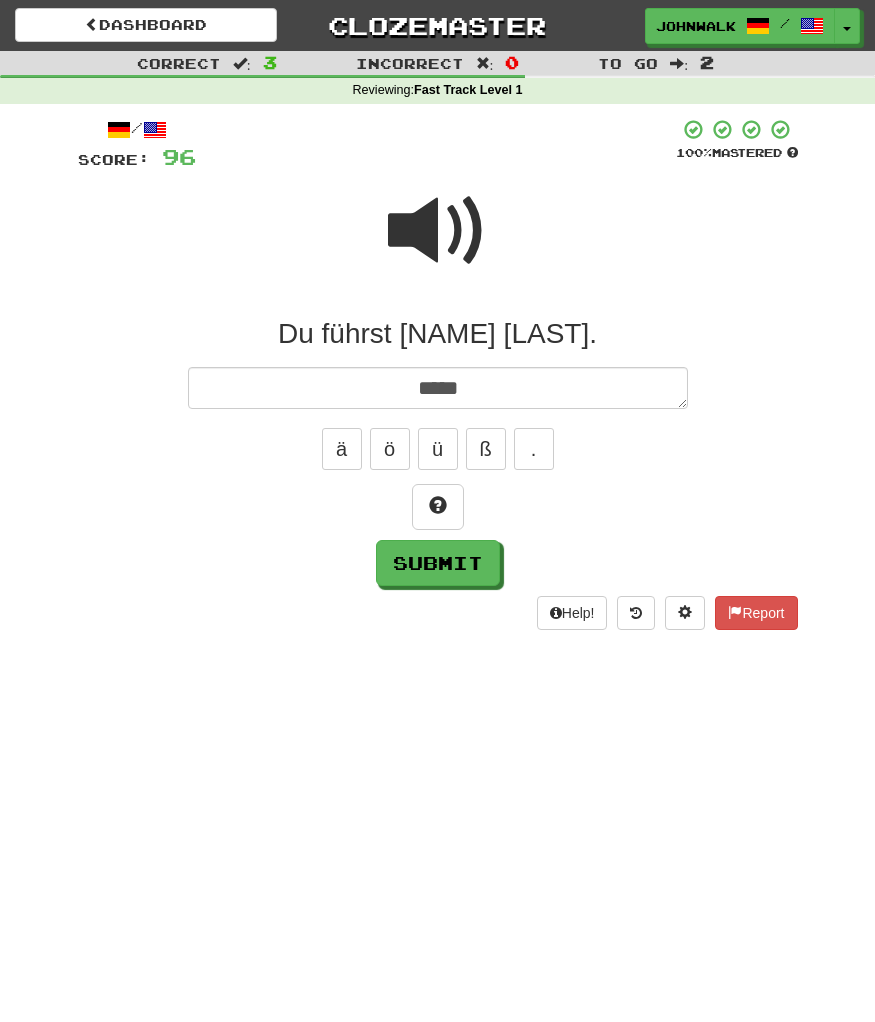 type on "*" 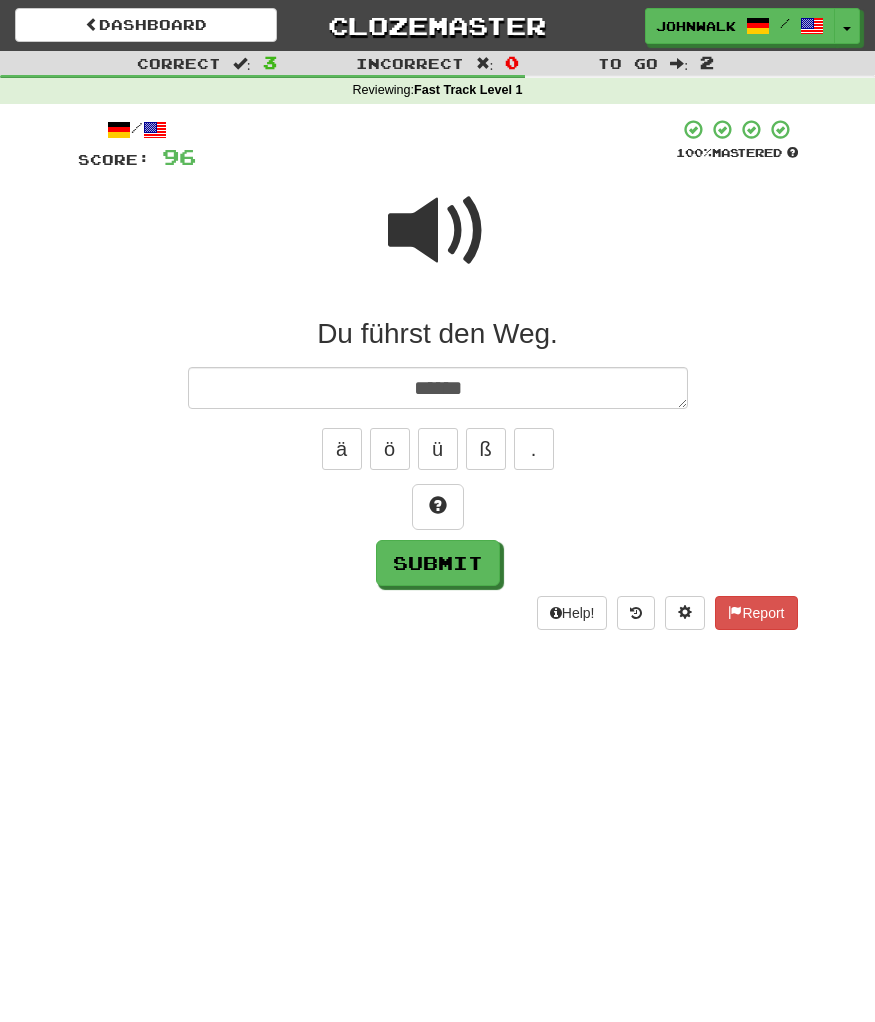 type on "*" 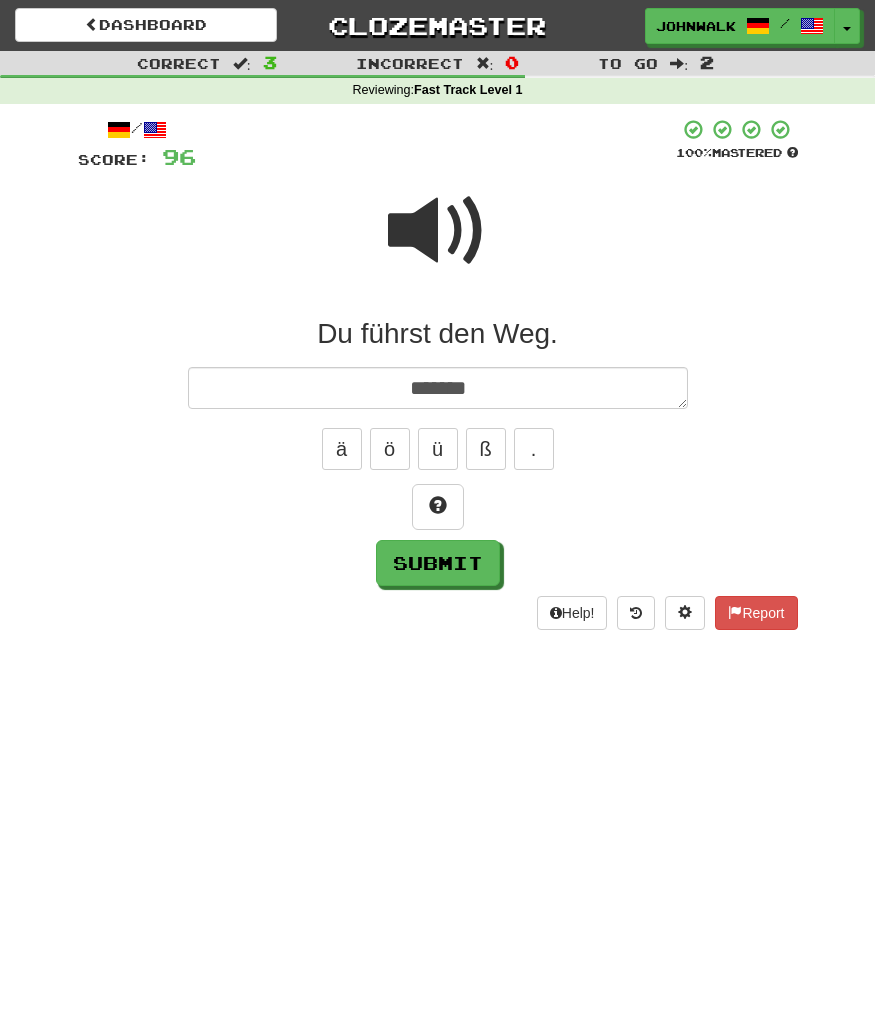 type on "*" 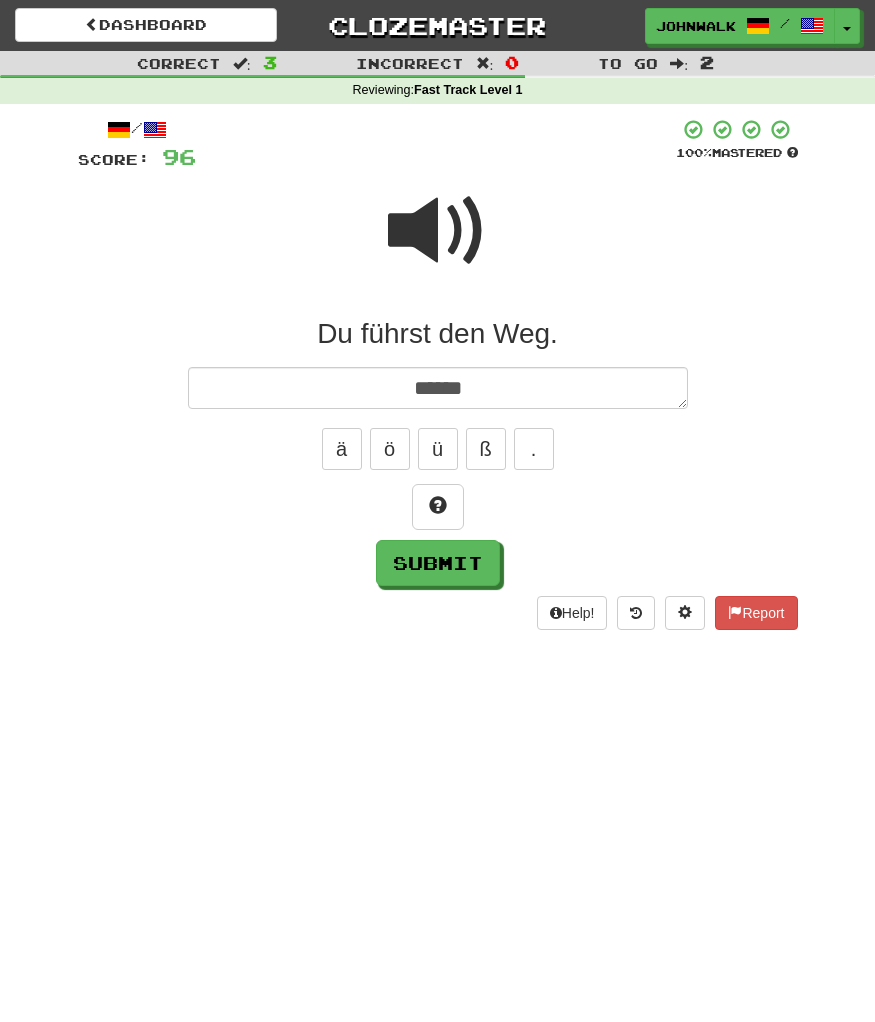 type on "*******" 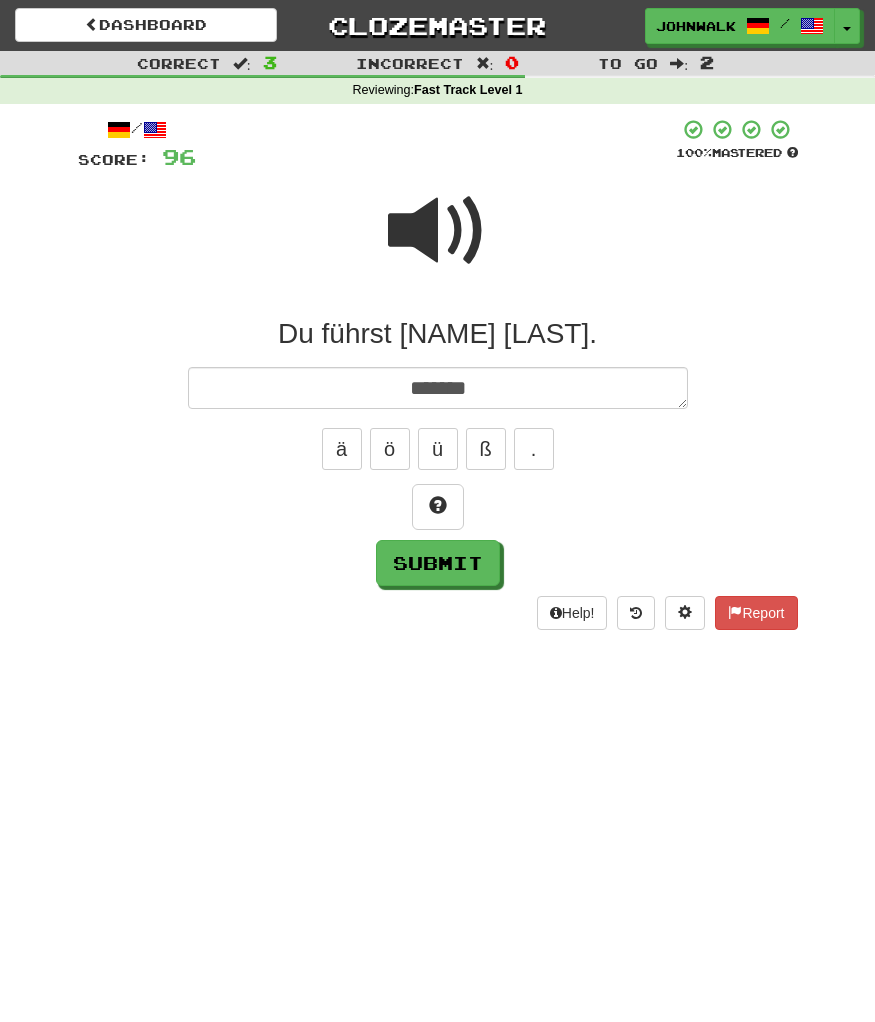 type on "*" 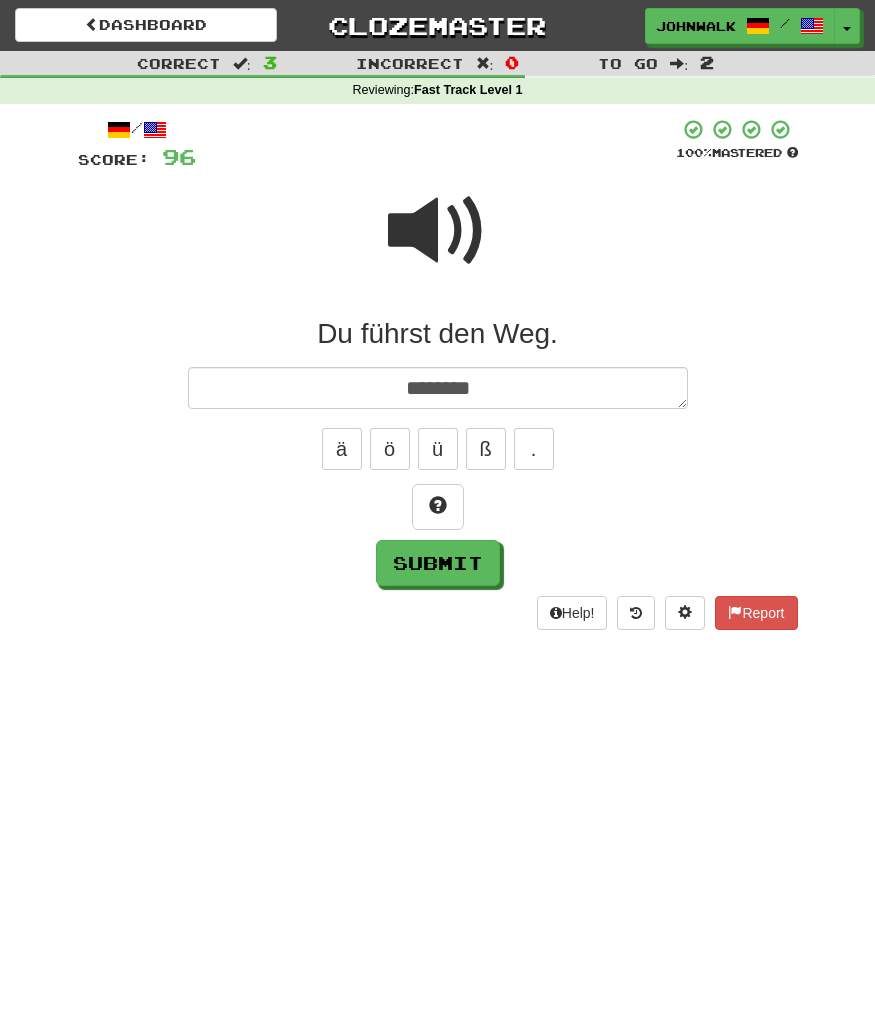 type on "*" 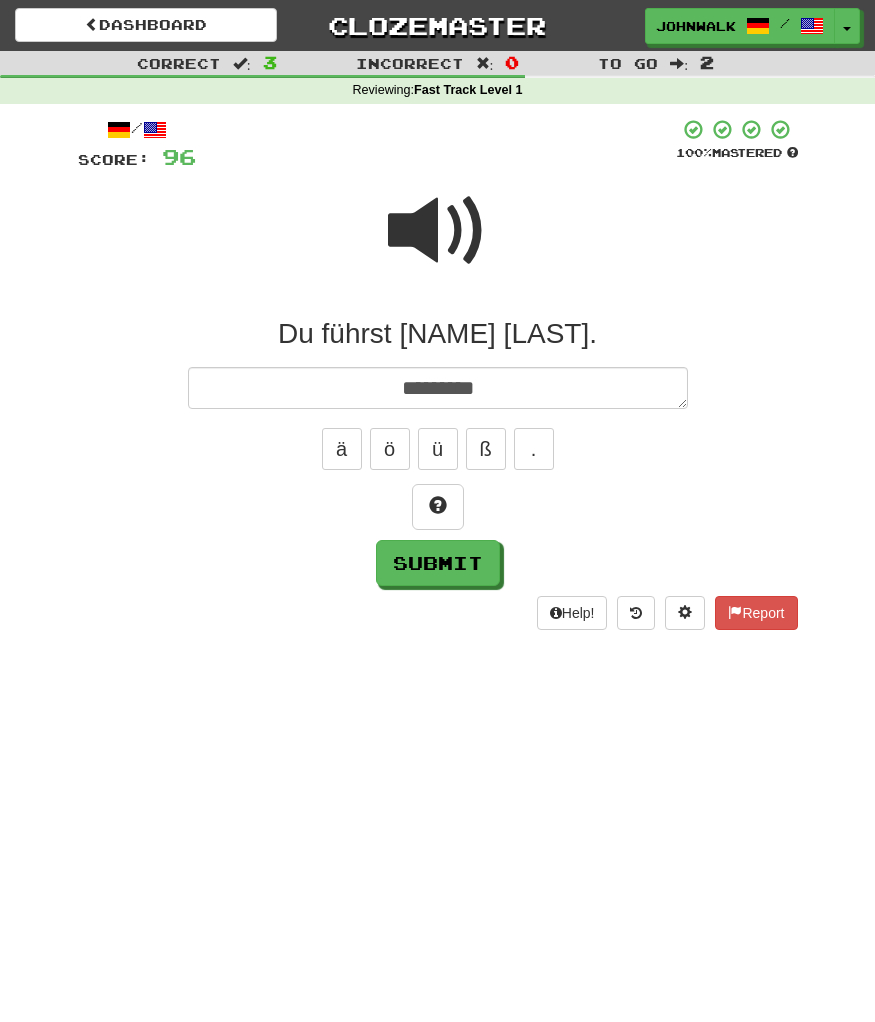 type on "*" 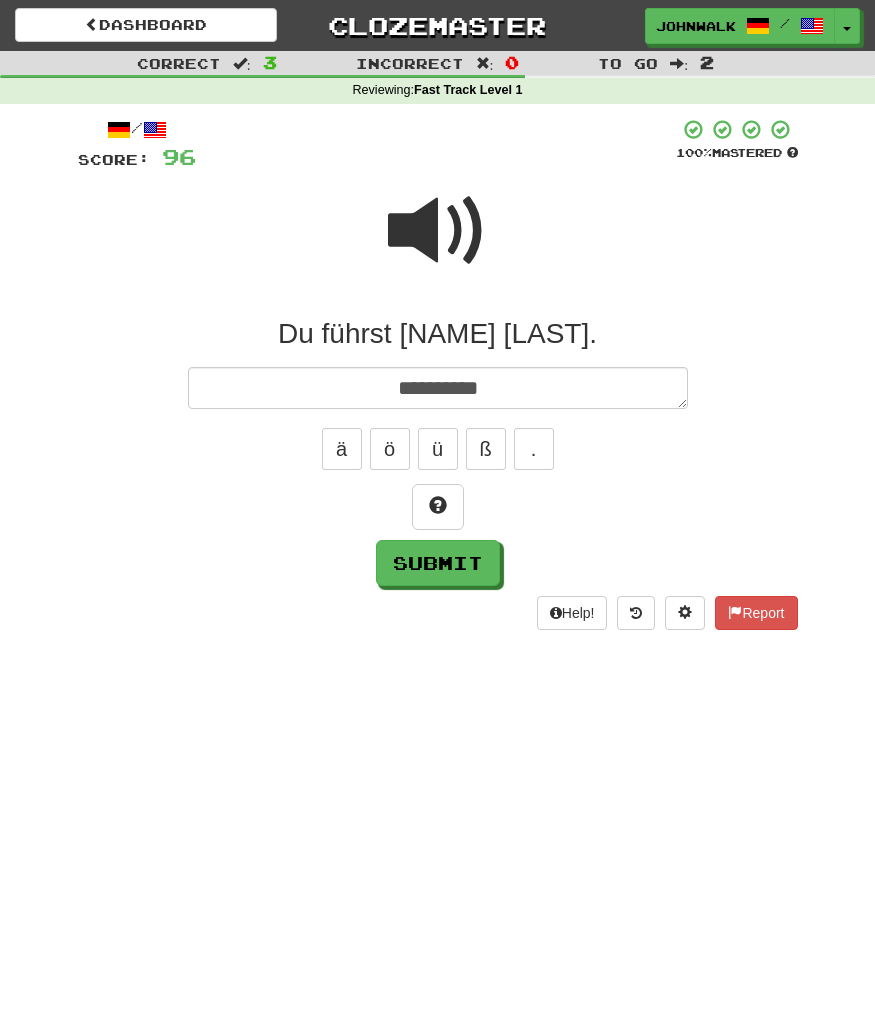 type on "*" 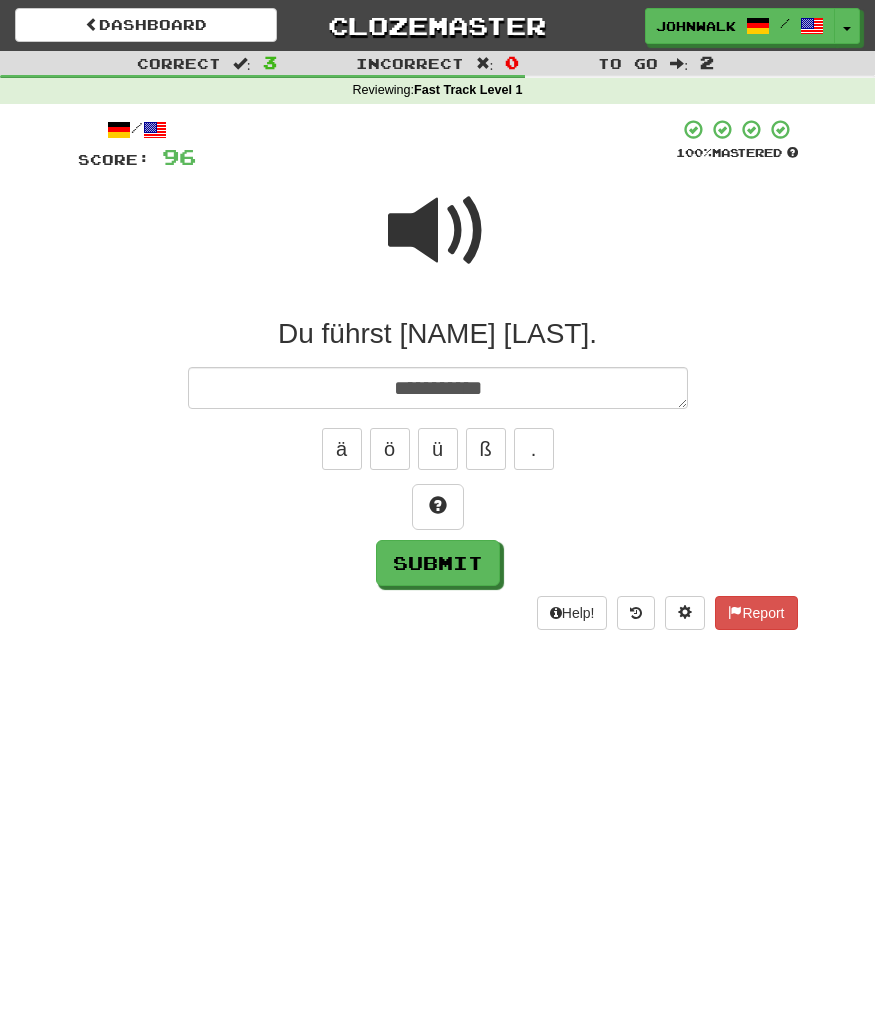 type on "*" 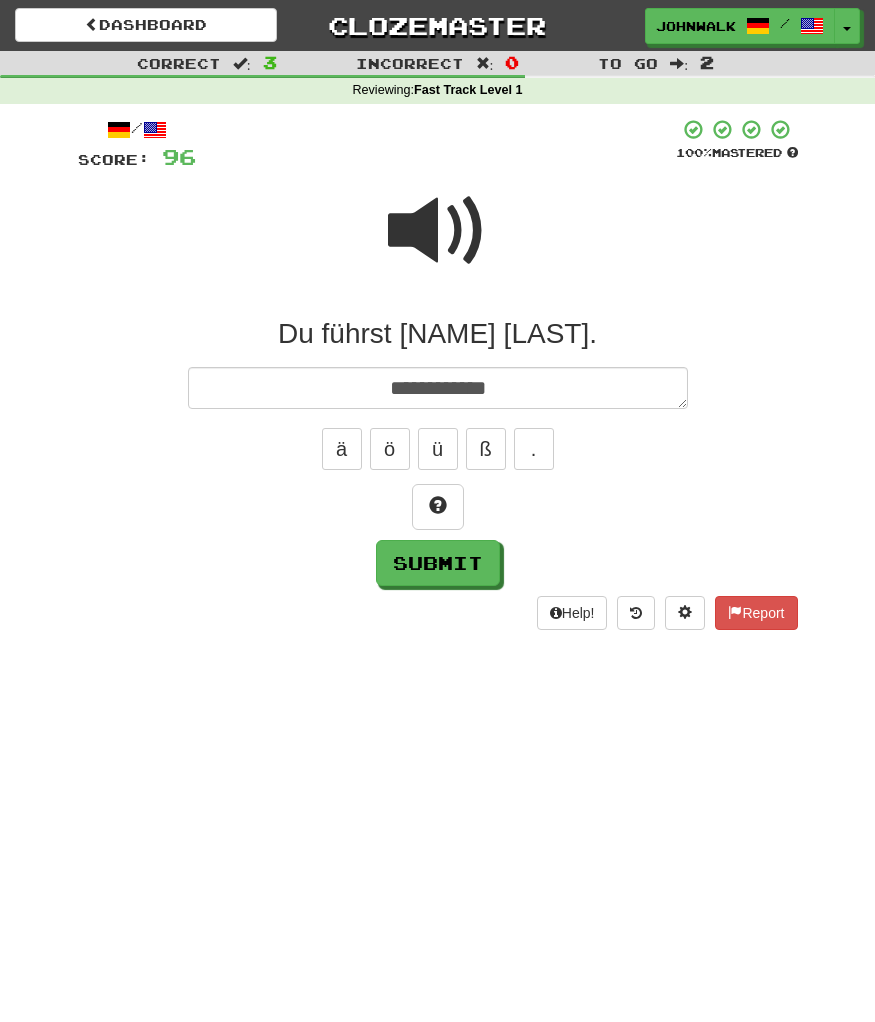 type on "*" 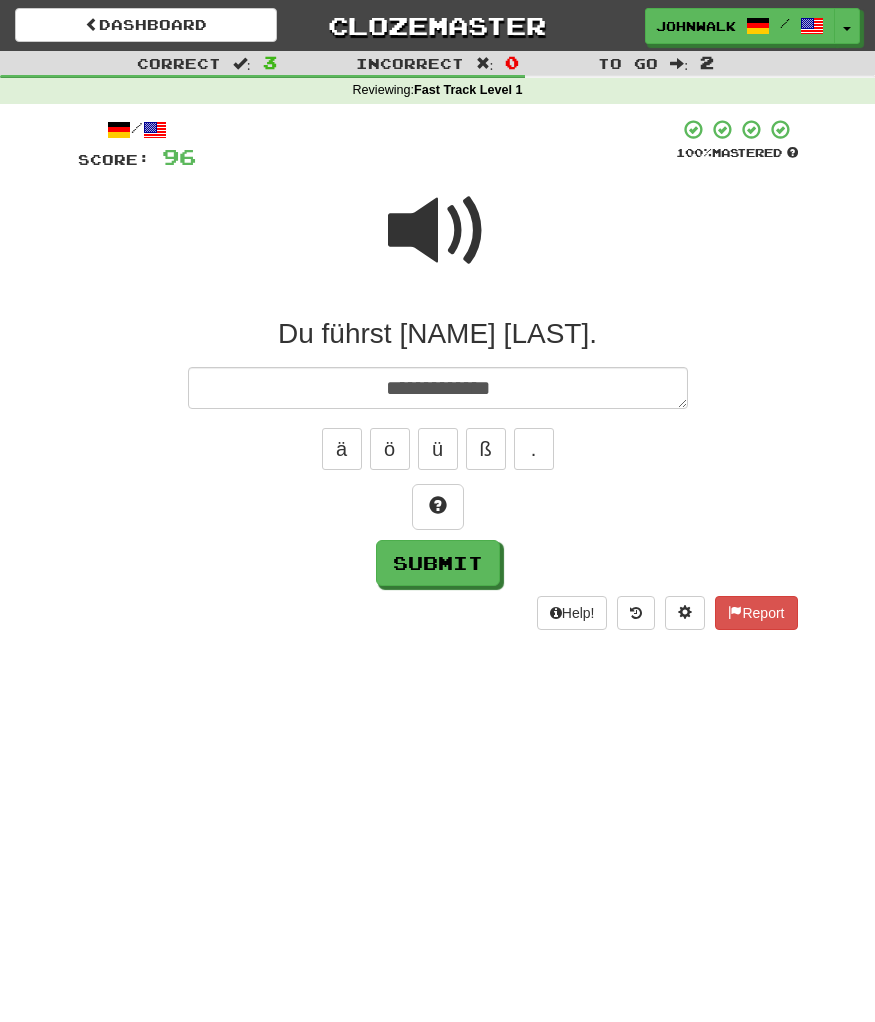 type on "*" 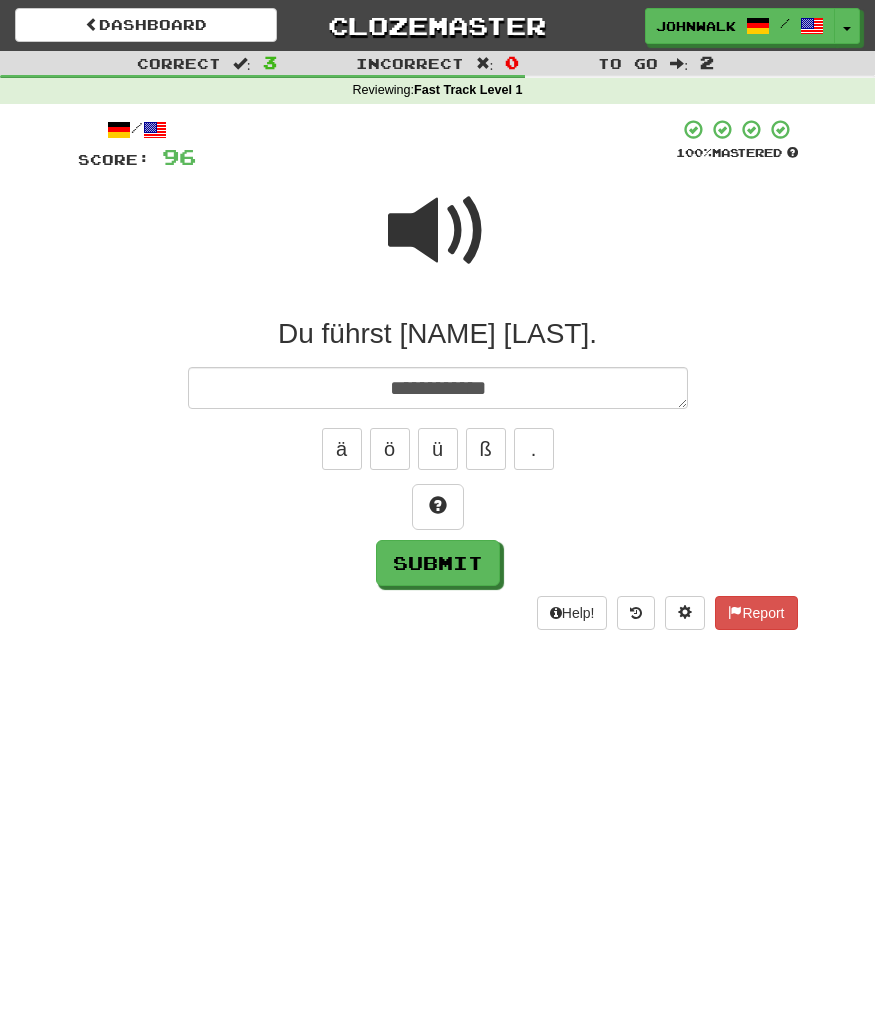 type on "*" 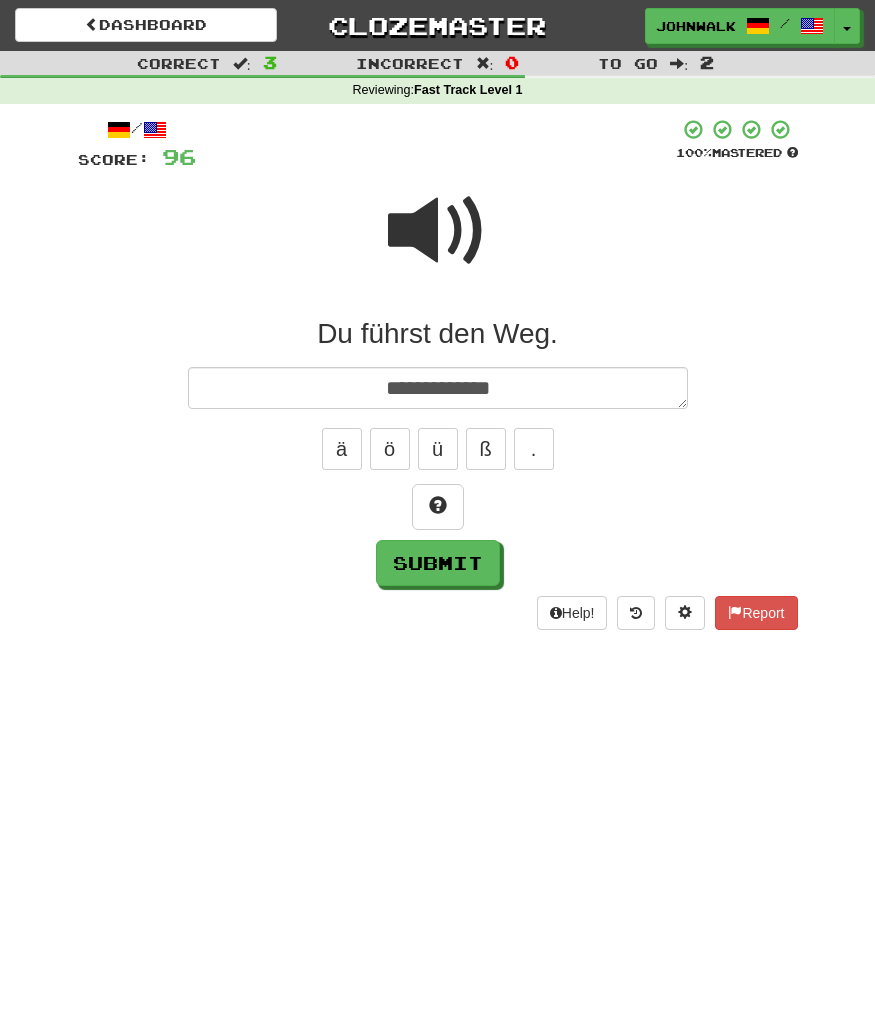 type on "*" 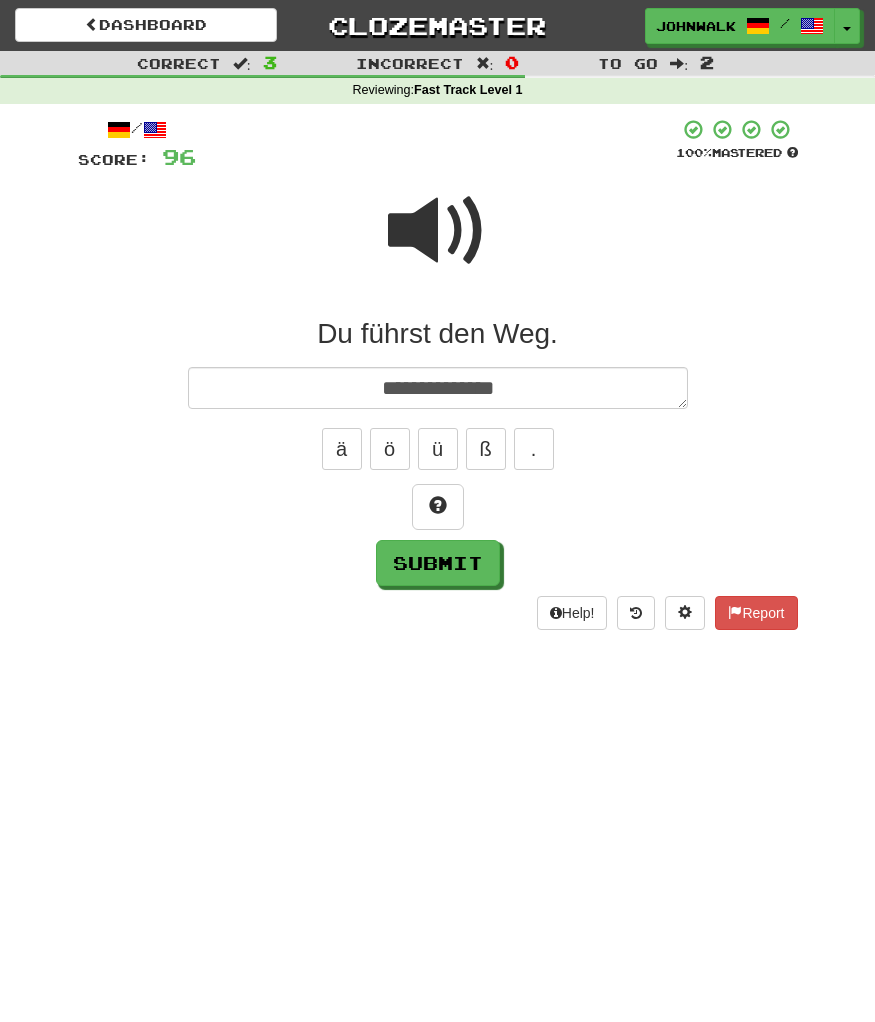 type on "*" 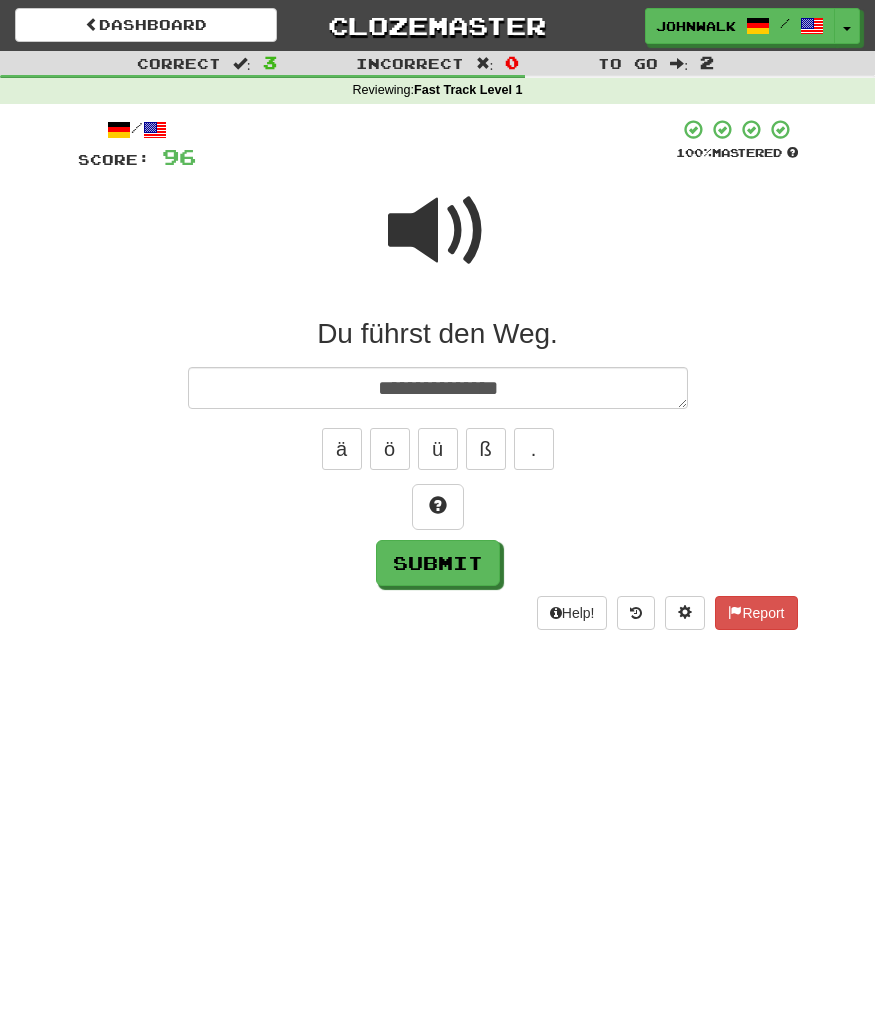 type on "*" 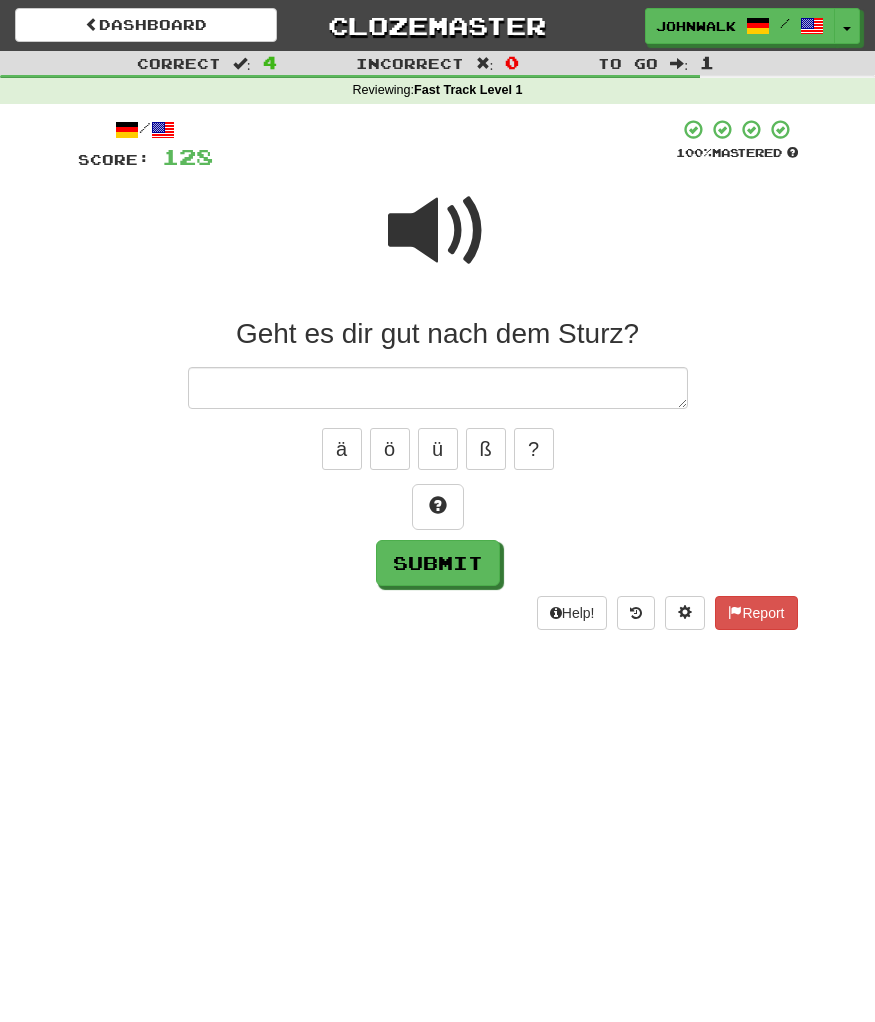type on "*" 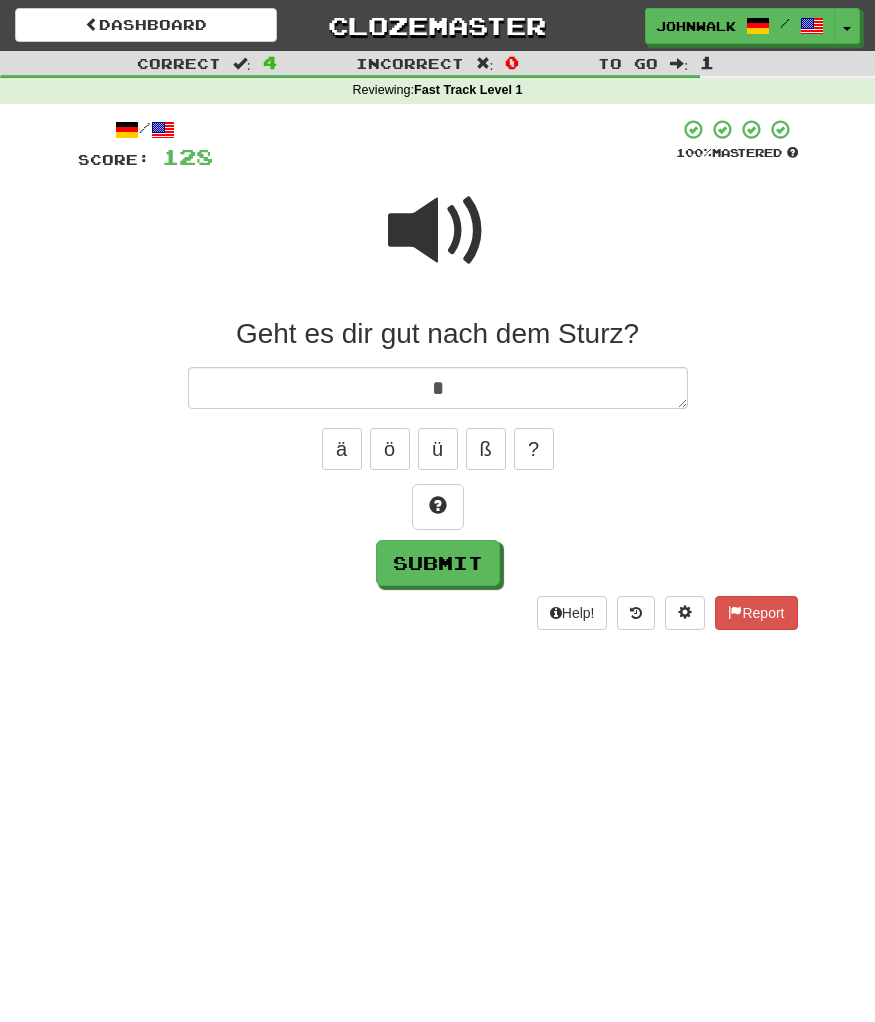 type on "*" 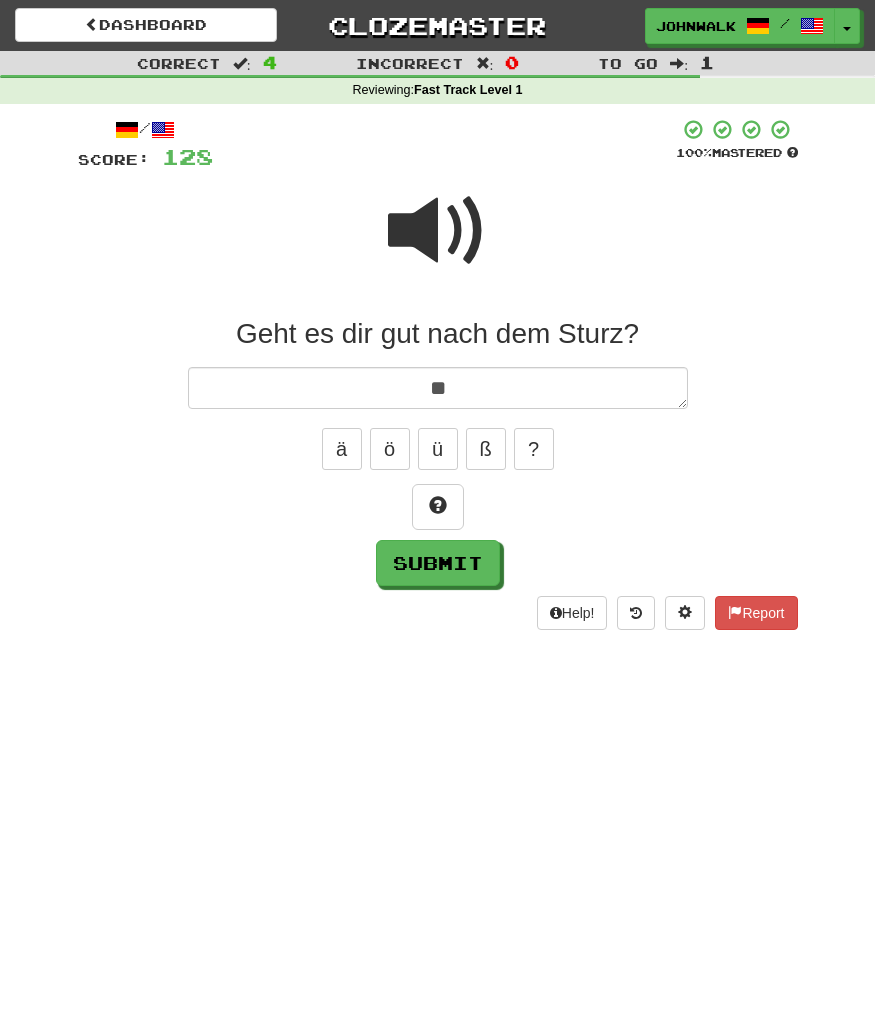 type on "*" 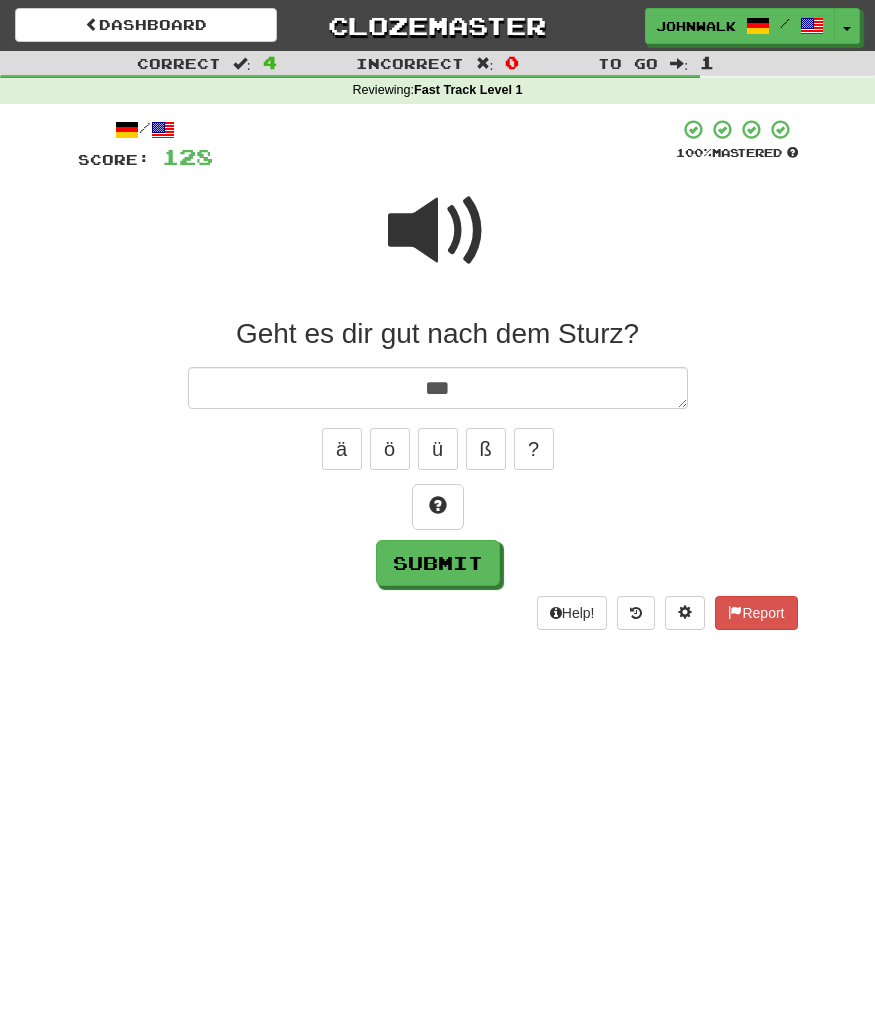 type on "*" 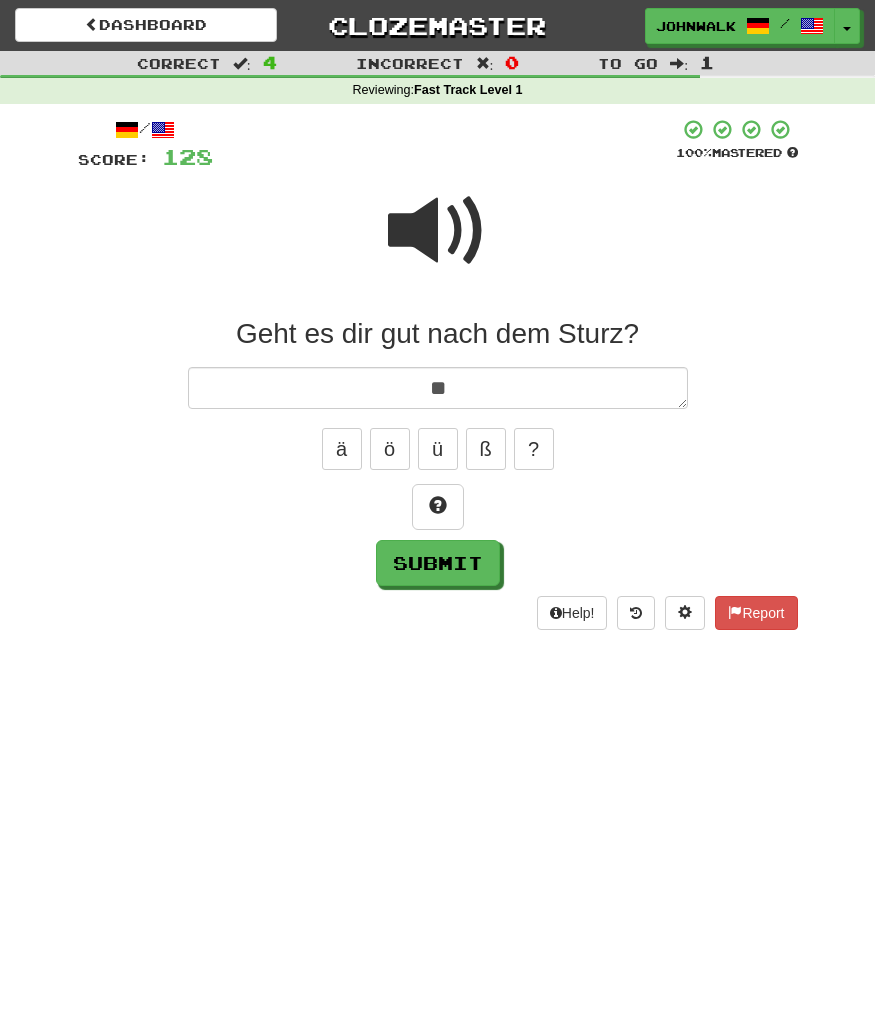 type on "*" 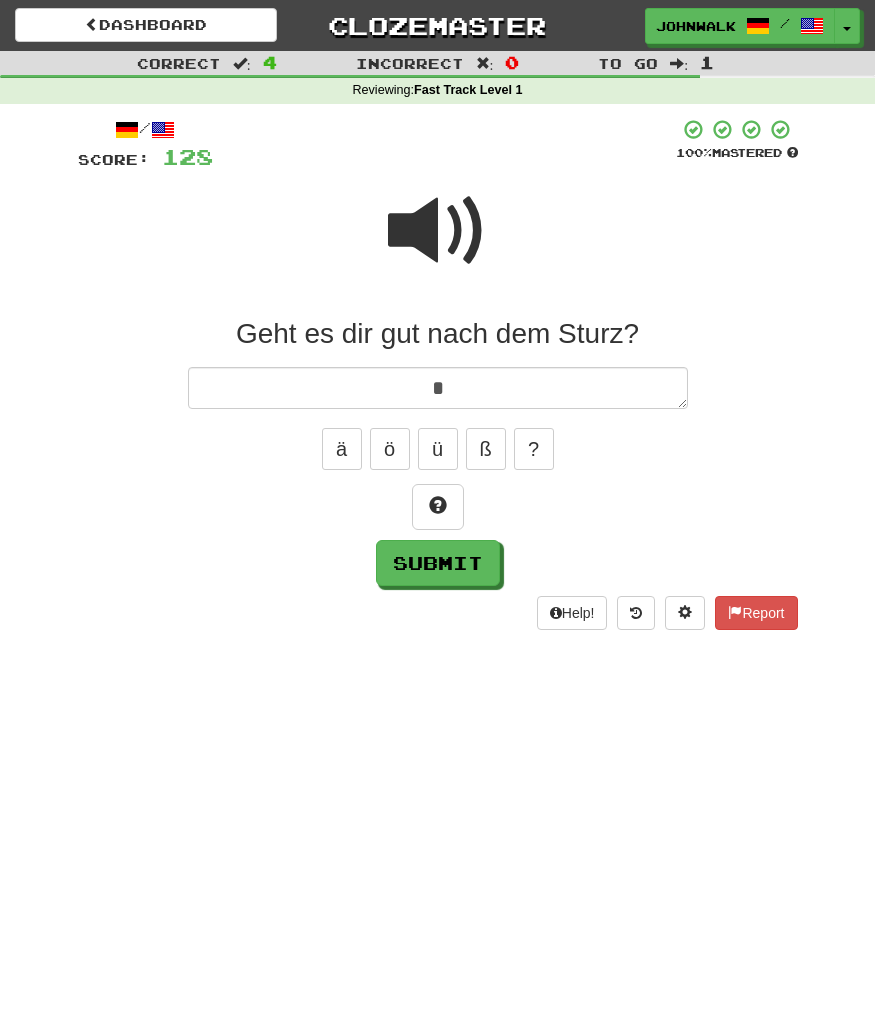 type on "*" 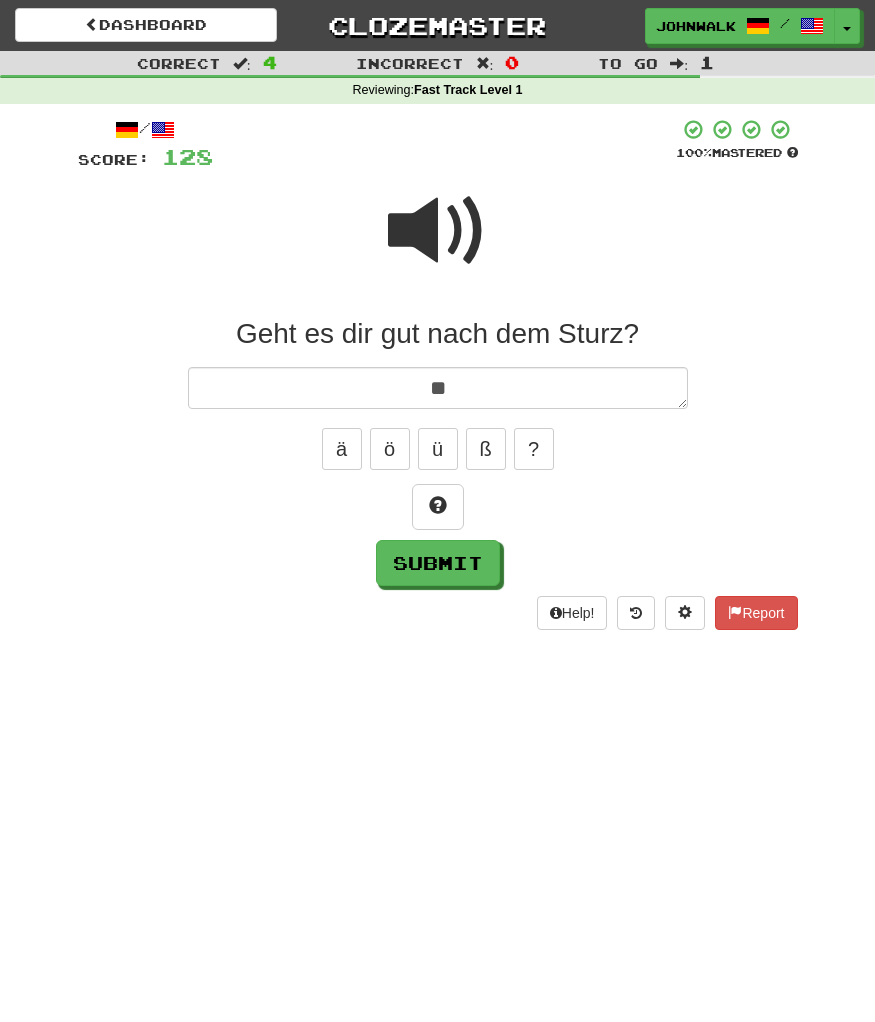 type on "*" 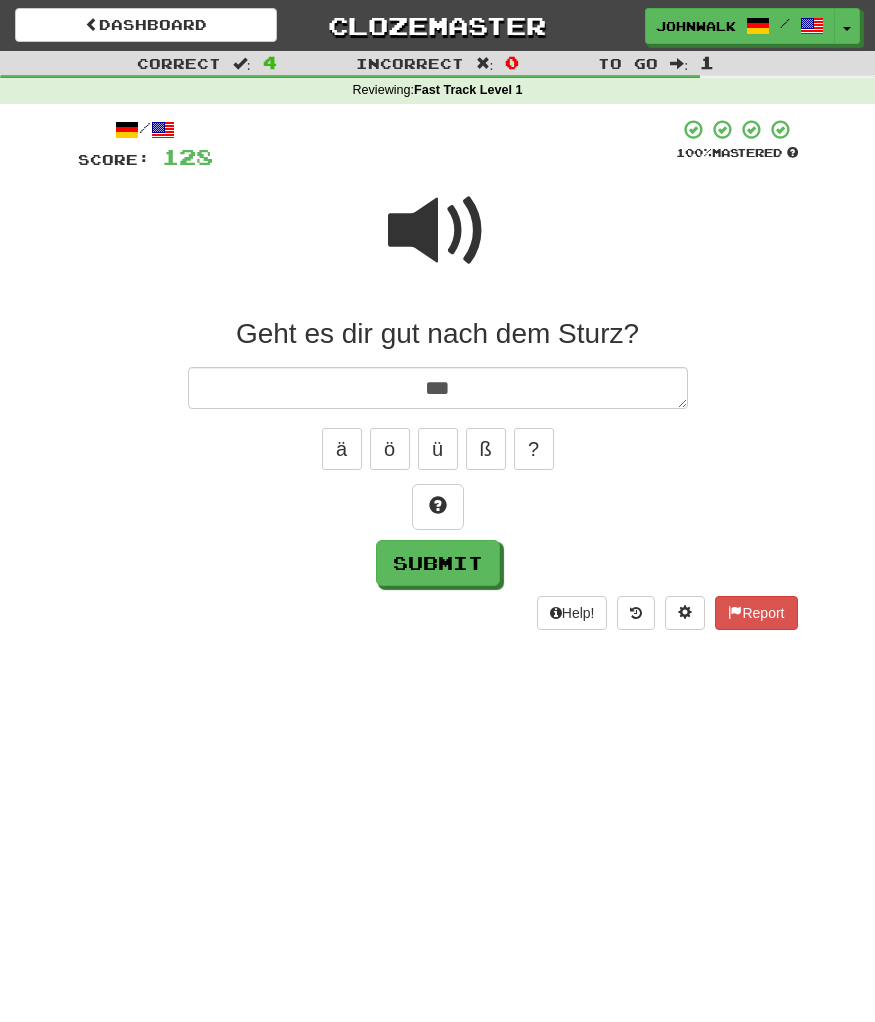 type on "*" 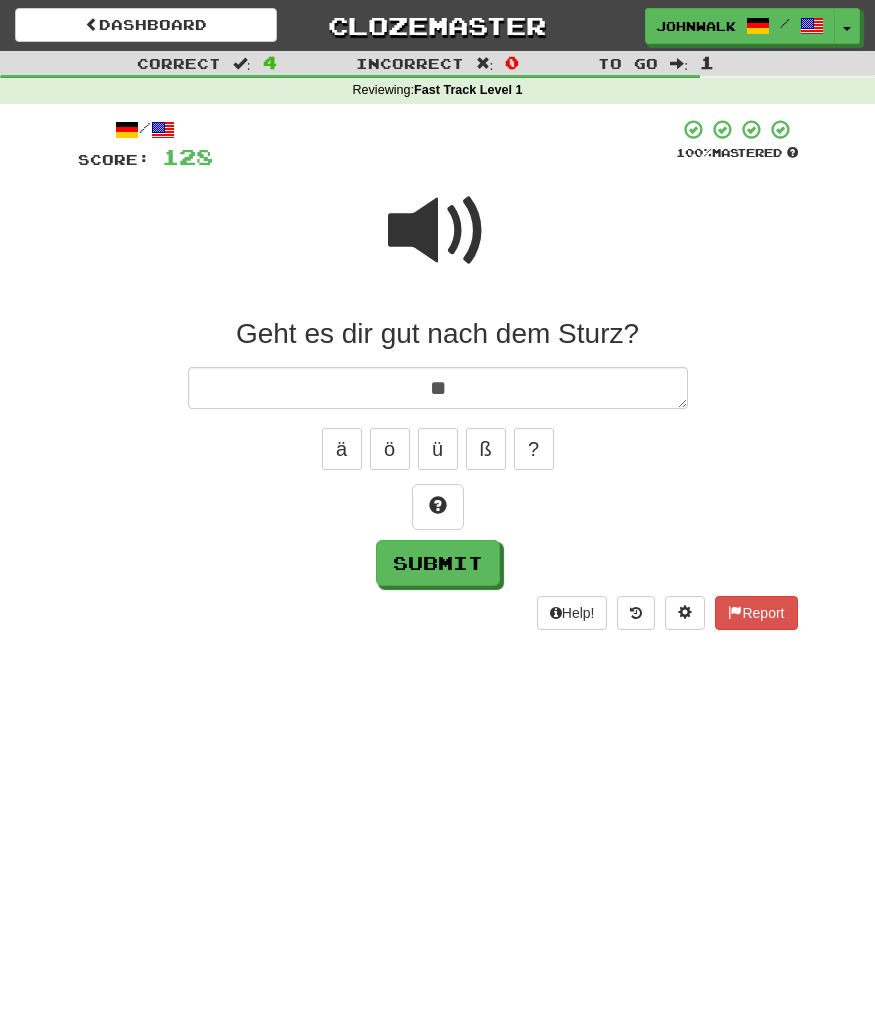 type on "*" 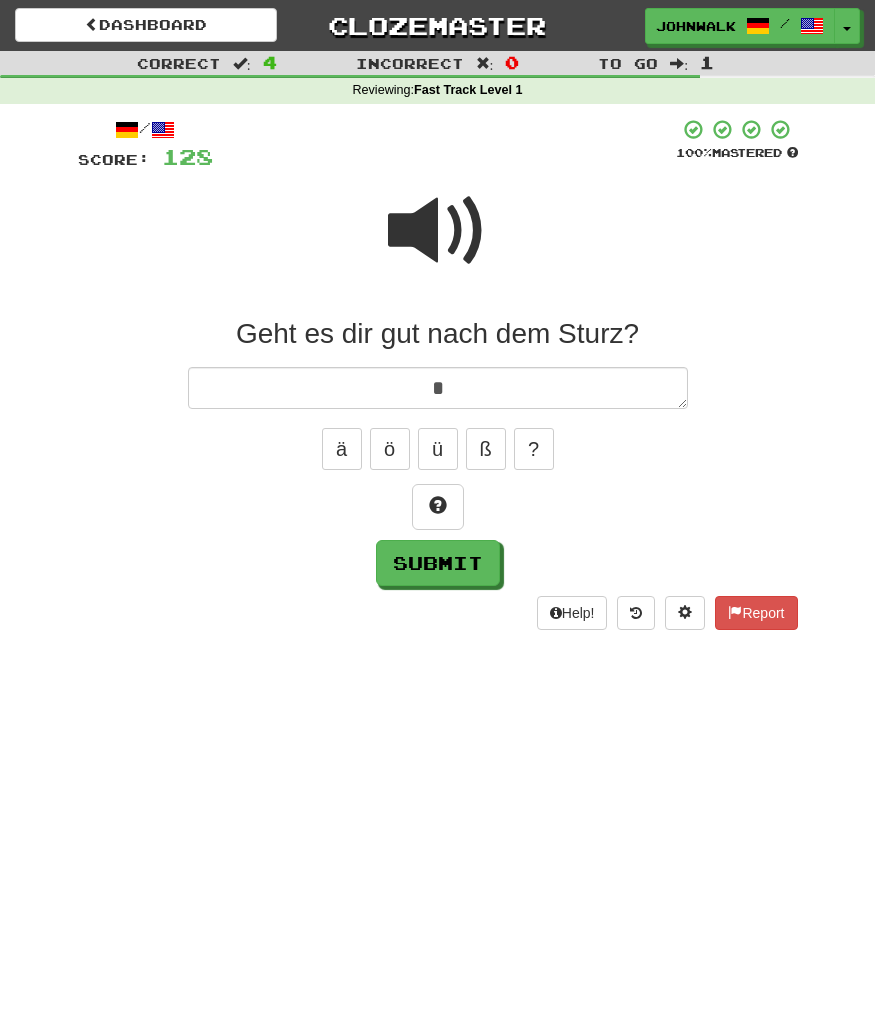type on "*" 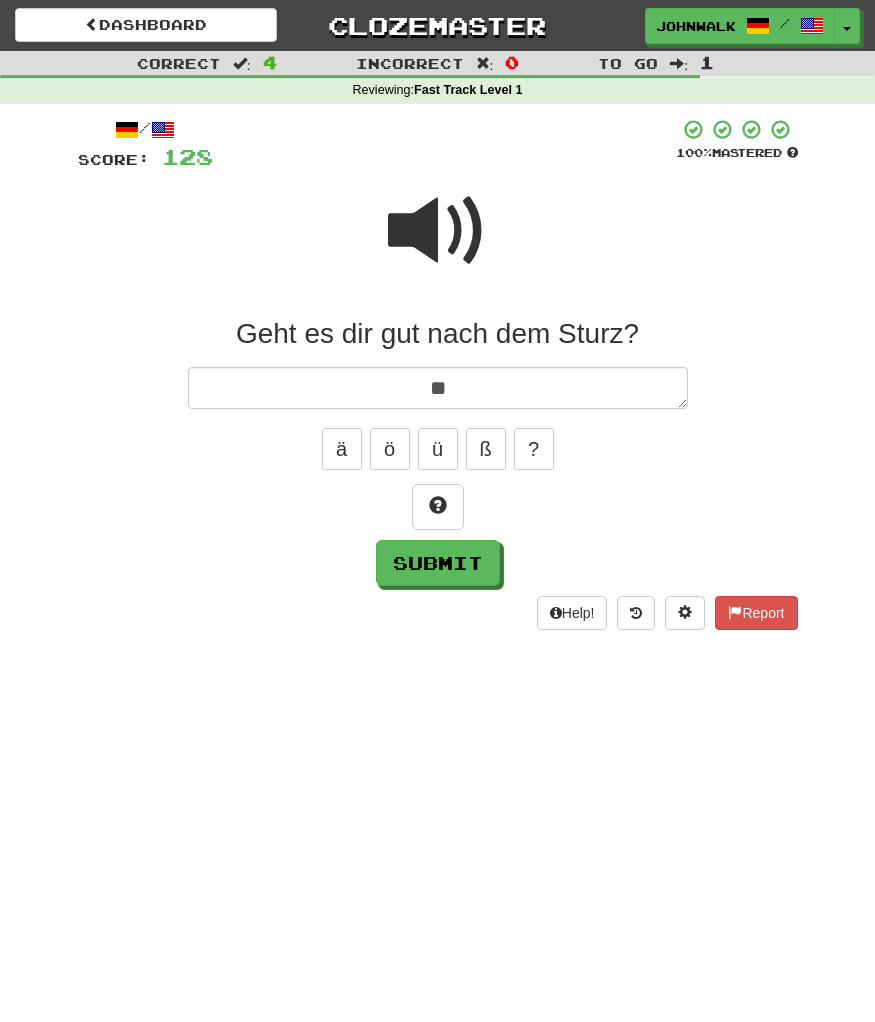 type on "*" 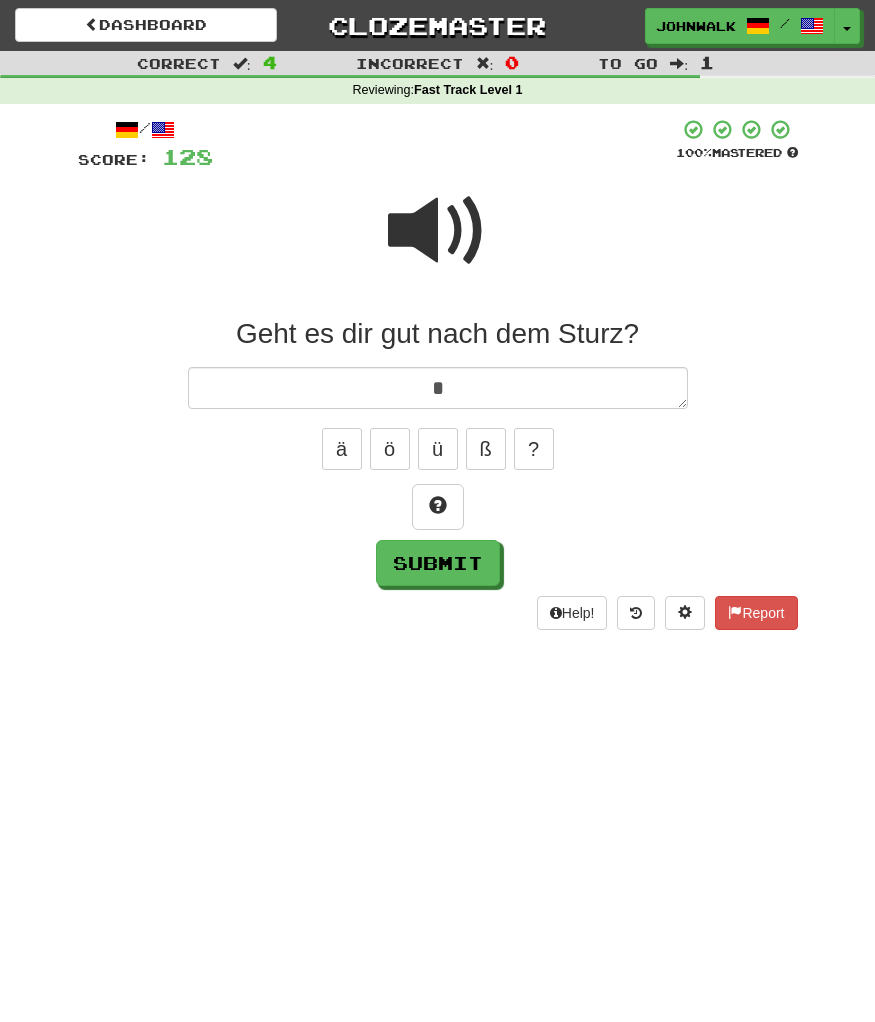 type on "*" 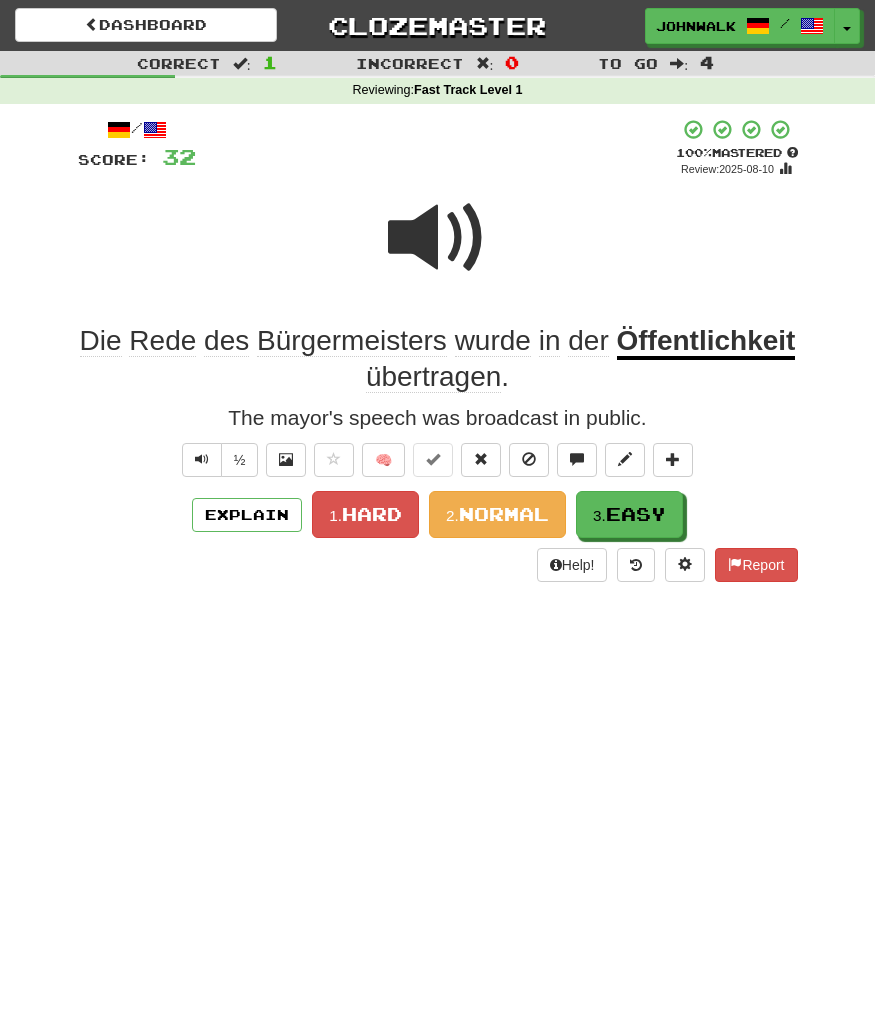 click on "Dashboard
Clozemaster
johnwalker2025
/
Toggle Dropdown
Dashboard
Leaderboard
Activity Feed
Notifications
Profile
Discussions
Deutsch
/
English
Streak:
57
Review:
201
Daily Goal:  816 /1000
Español
/
English
Streak:
0
Review:
3
Points Today: 0
Languages
Account
Logout
johnwalker2025
/
Toggle Dropdown
Dashboard
Leaderboard
Activity Feed
Notifications
Profile
Discussions
Deutsch
/
English
Streak:
57
Review:
201
Daily Goal:  816 /1000
Español
/
English
Streak:
0
Review:
3
Points Today: 0
Languages
Account
Logout
clozemaster
:" at bounding box center (437, 511) 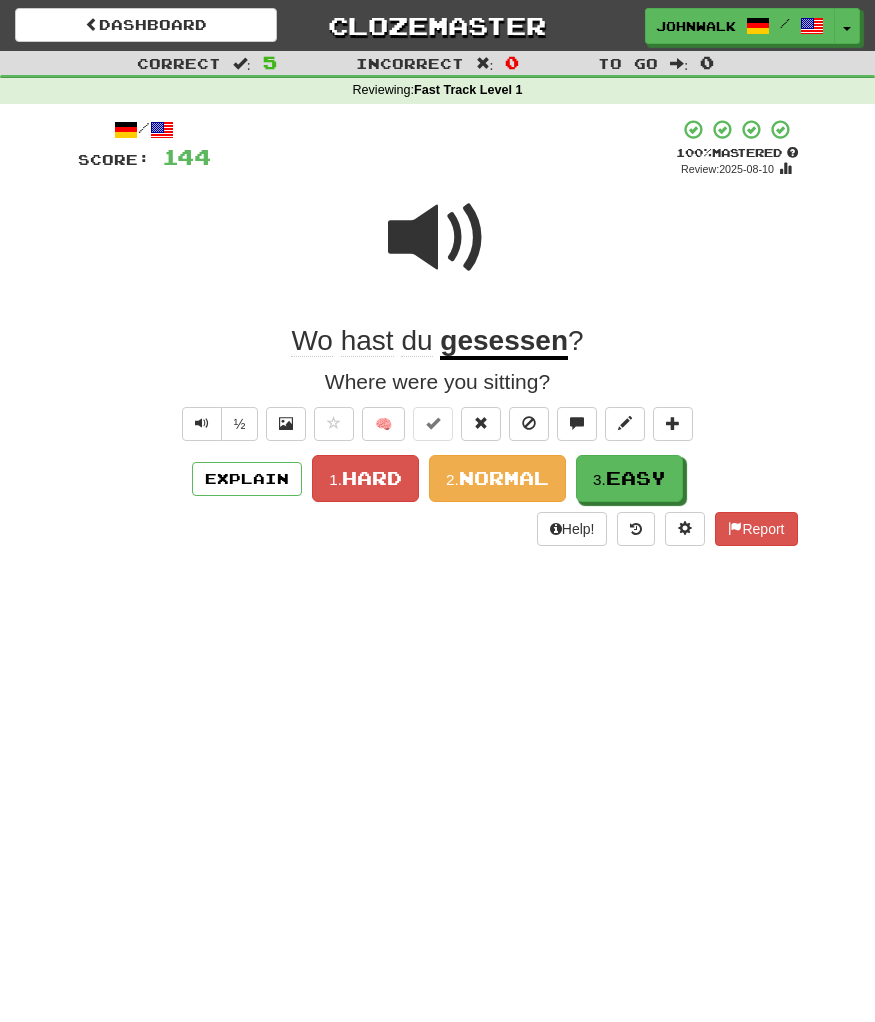 click at bounding box center (438, 251) 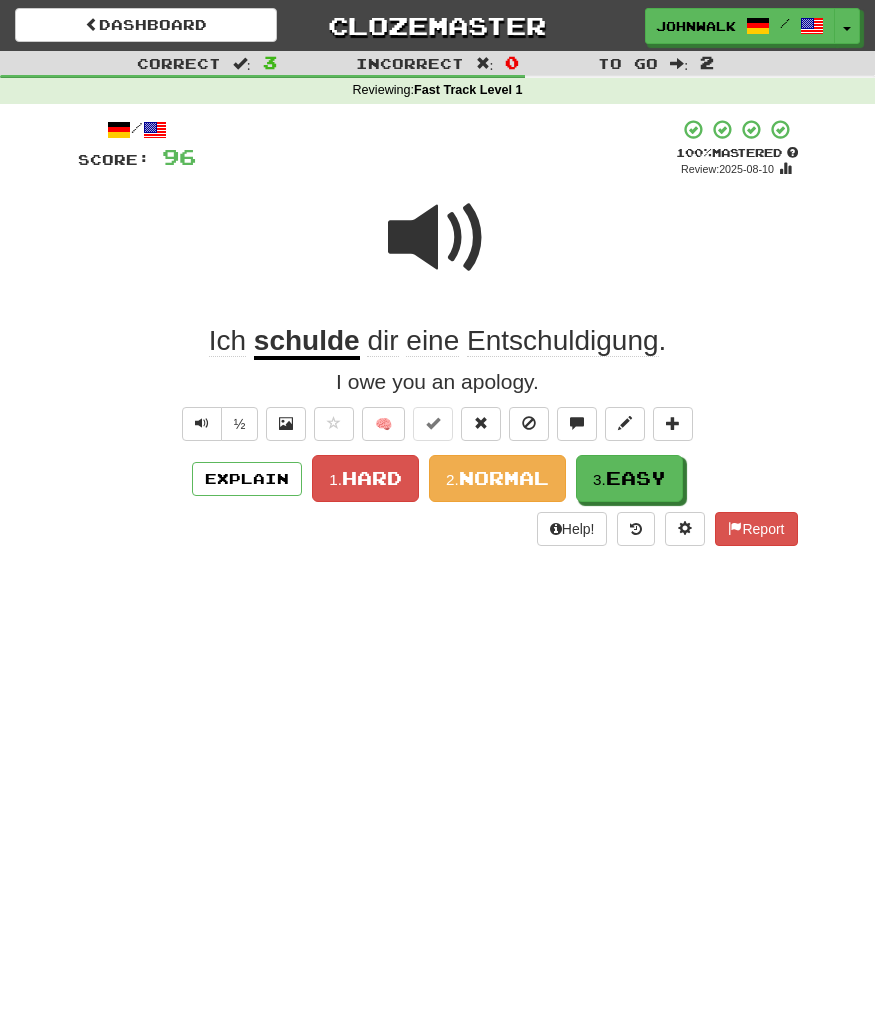 click on "I owe you an apology." at bounding box center [438, 382] 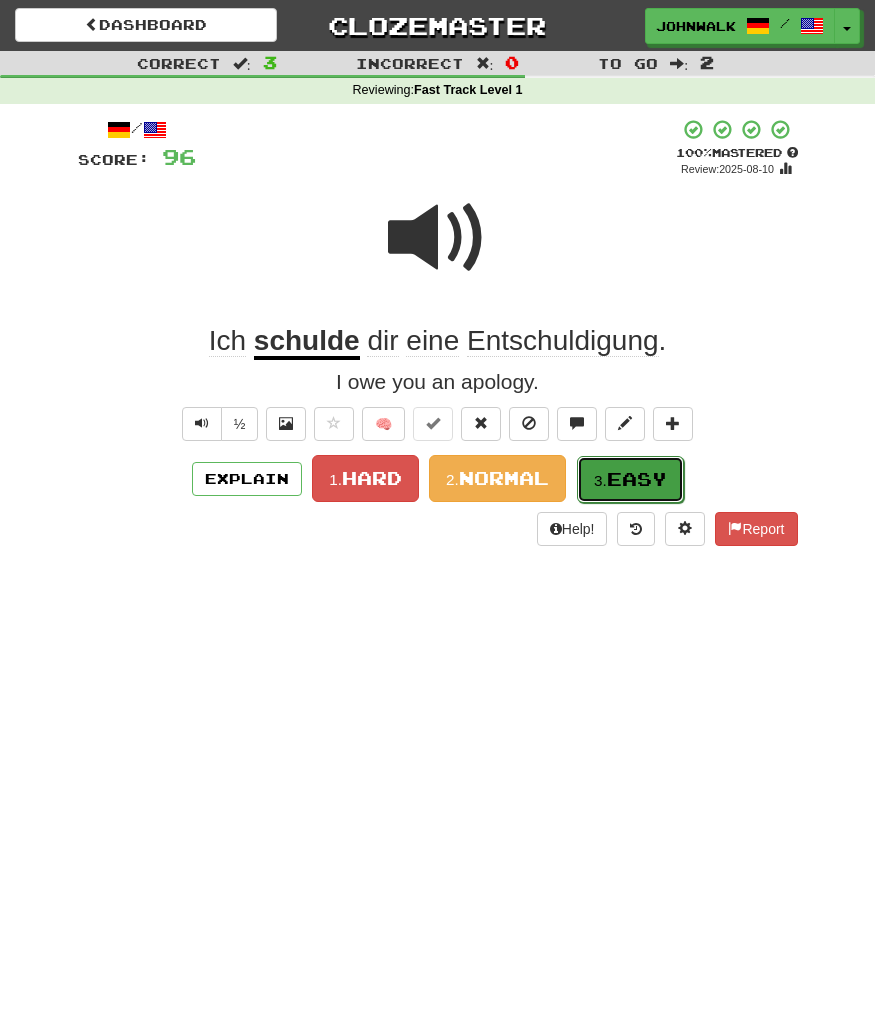 click on "Easy" at bounding box center (637, 479) 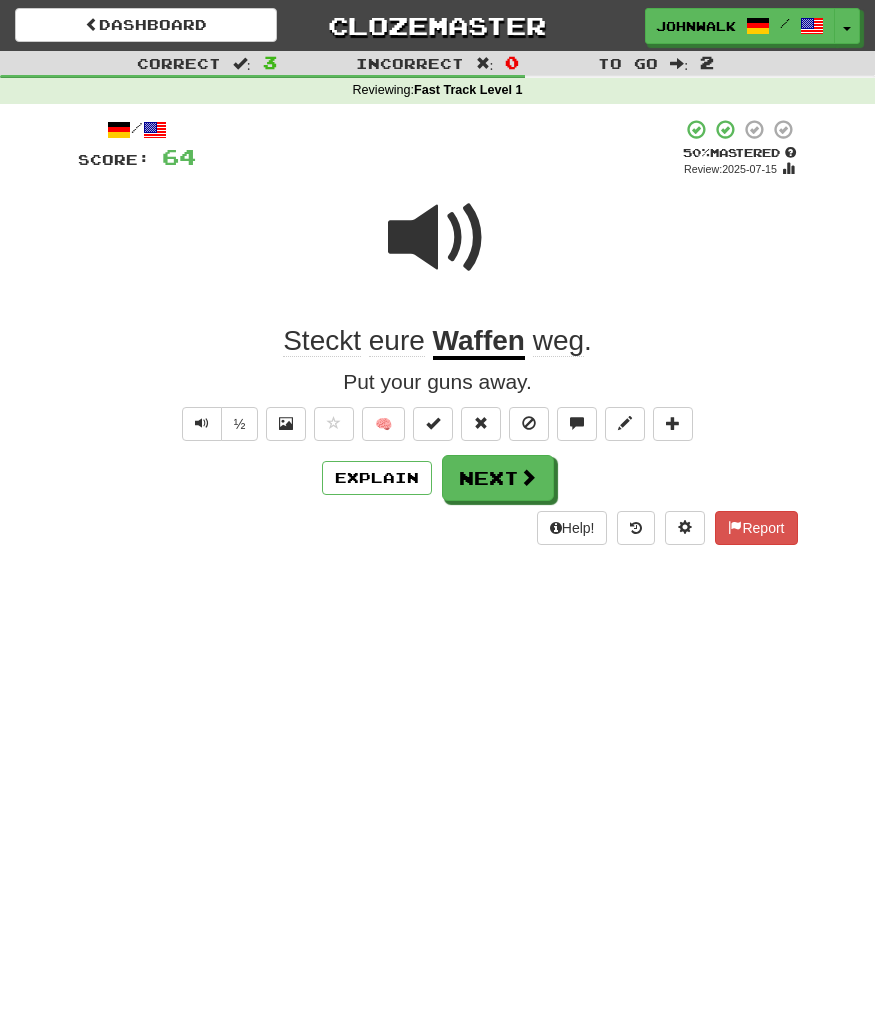 click on "Steckt   eure   Waffen   weg ." at bounding box center [438, 341] 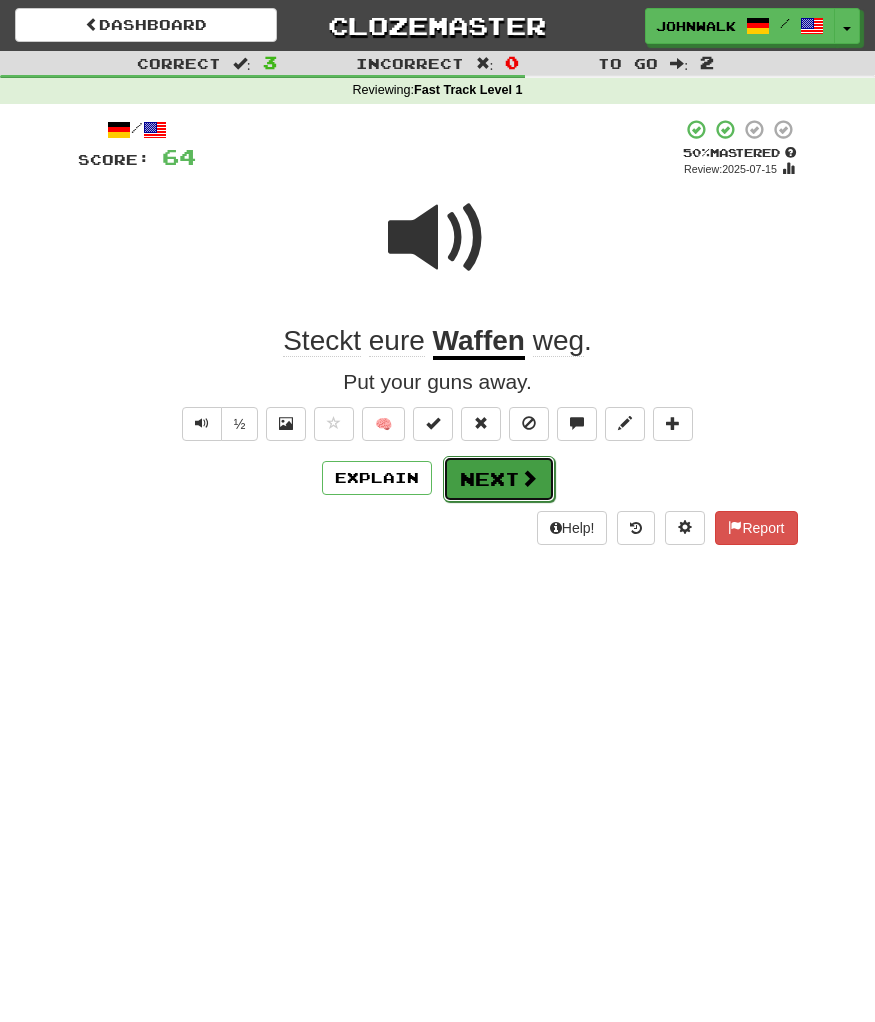 click on "Next" at bounding box center [499, 479] 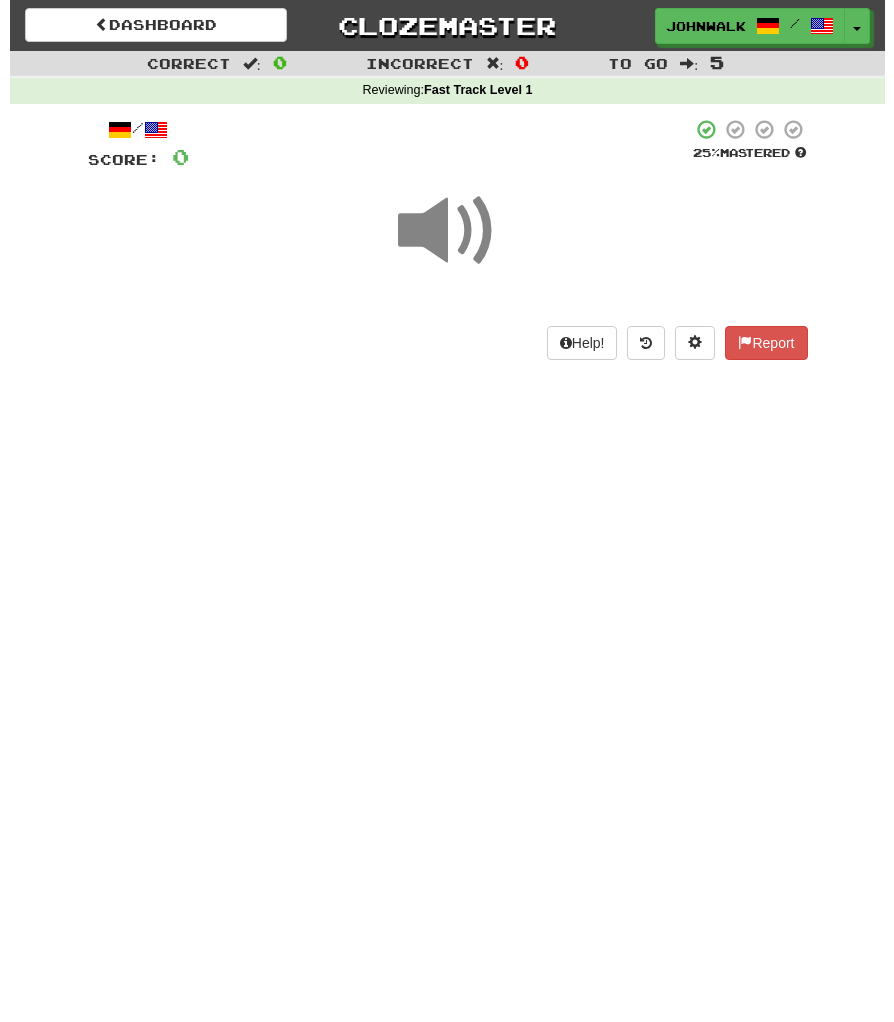 scroll, scrollTop: 0, scrollLeft: 0, axis: both 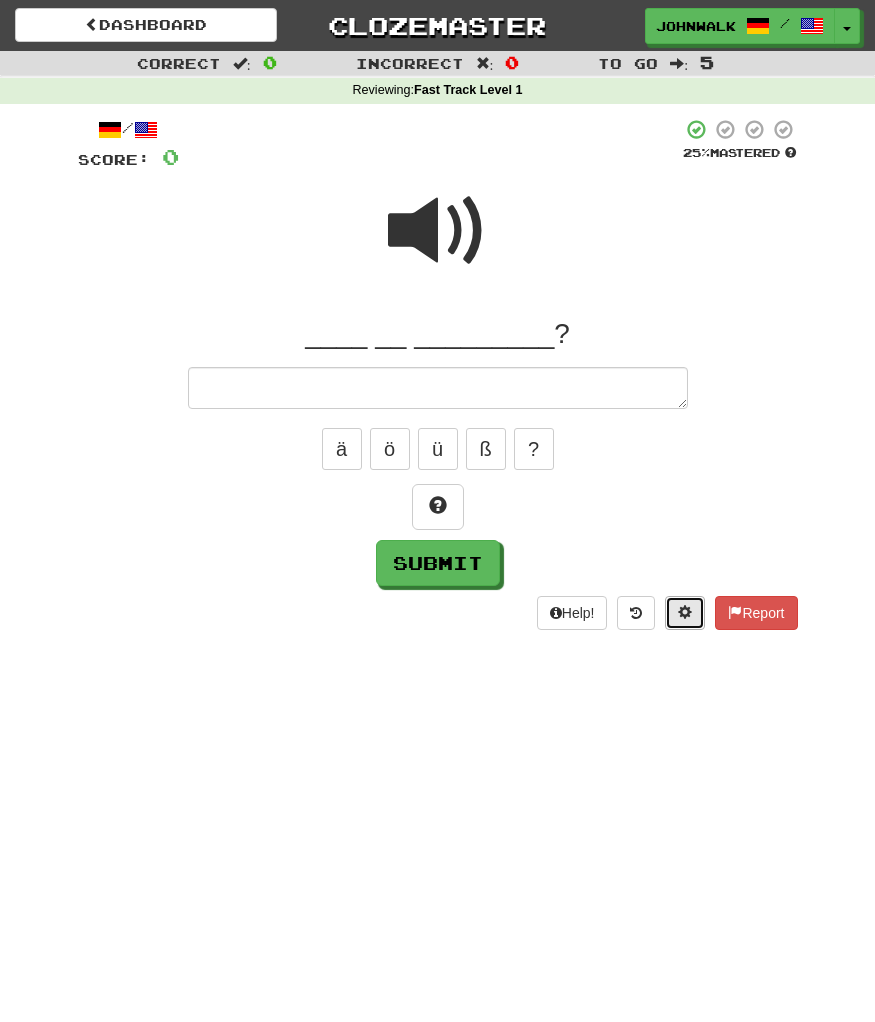 click at bounding box center [685, 613] 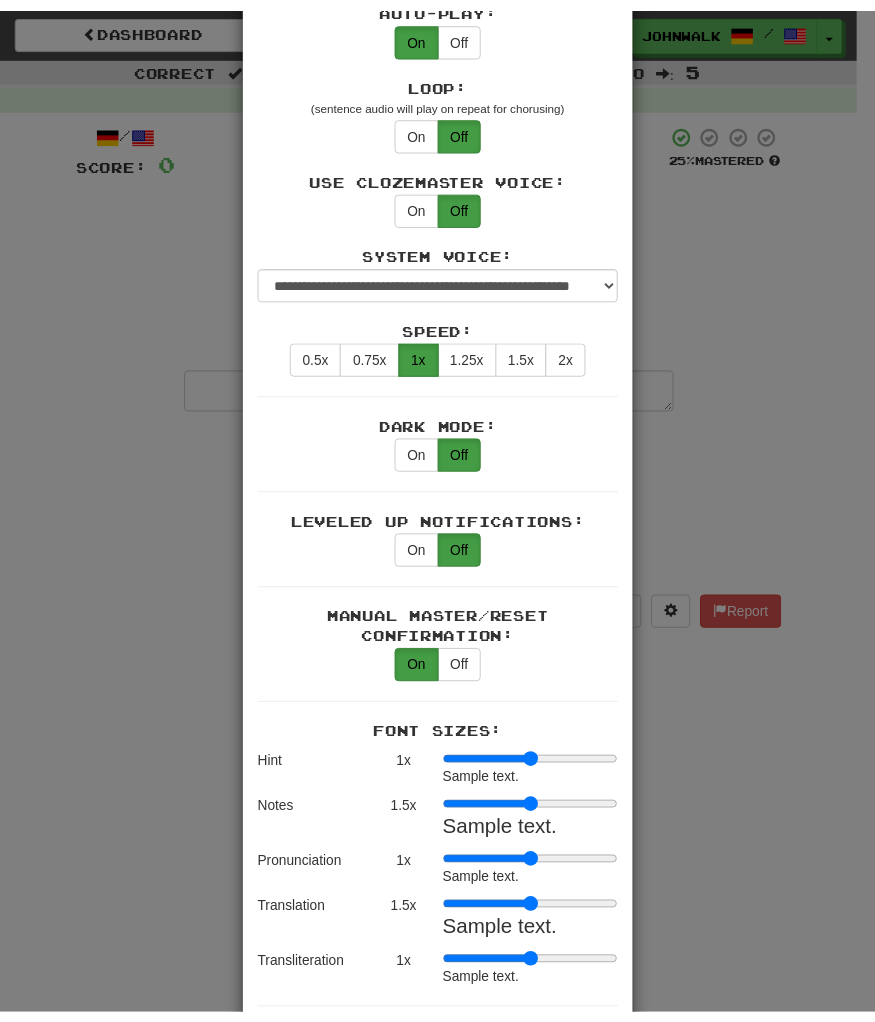 scroll, scrollTop: 1657, scrollLeft: 0, axis: vertical 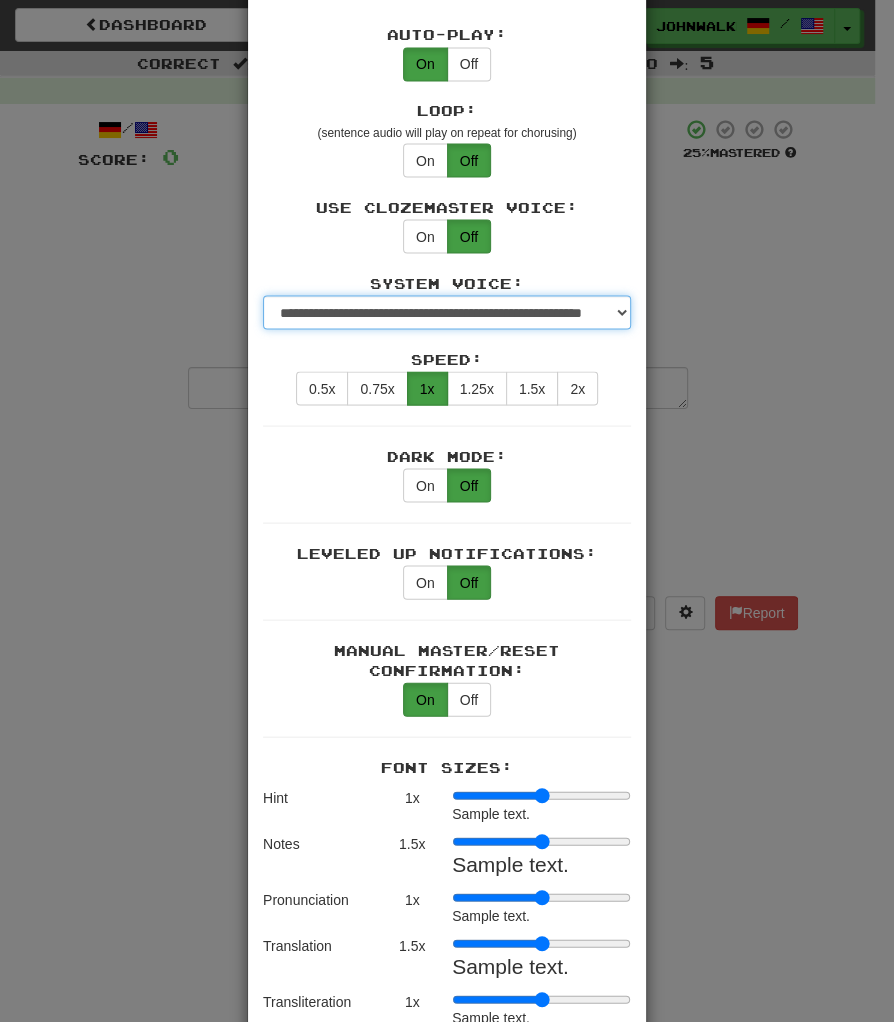 click on "[FIRST] [LAST] [EMAIL] [ADDRESS] [CITY], [STATE] [POSTAL_CODE] [COUNTRY] [PHONE] [SSN] [DLN] [PASSPORT] [CC_NUMBER] [BIRTHDATE] [AGE] [COORDINATES] [HOME_ADDRESS] [WORK_ADDRESS] [BUSINESS_ADDRESS] [BILLING_ADDRESS] [SHIPPING_ADDRESS] [SECONDARY_ADDRESS] [TERTIARY_ADDRESS]" at bounding box center (447, 312) 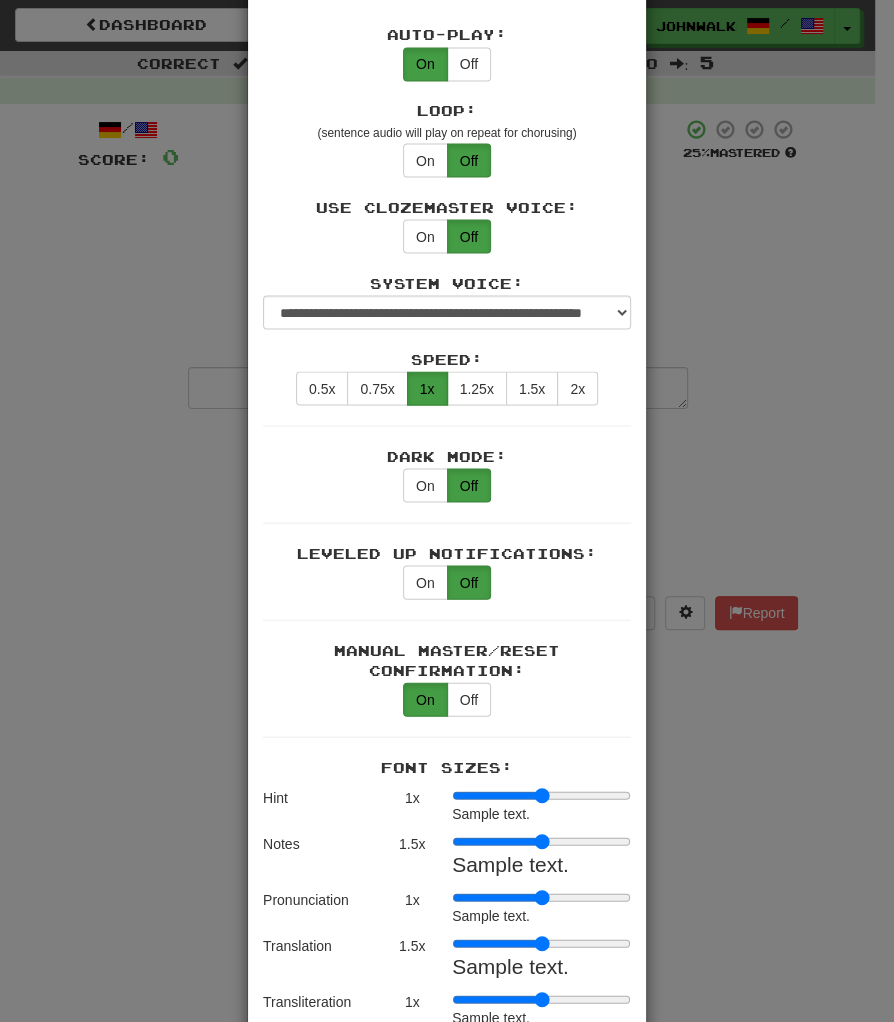 click on "× Game Settings Automatically Show Sentence After First Listen: On Off (when playing listening skill) Translations: Visible Show  After Answering Hidden Sentence Text Initially Hidden: (see just the translation, then click a button to see the sentence text) On Off Hints: (appear above the missing word when available) On Off Spelling Hints: (lets you know if your answer is incorrect by up to 2 letters) On Off Typing Color Hint: (see if you're entering the correct answer as you type) On Off Text Box Size: (text box size can change to match the missing word) Changes Always the Same Enter Submits Empty: (pressing Enter when the input is empty will submit a blank answer) On Off Clear After Answering: (keypress clears the text input after answering so you can practice re-typing the answer) On Off Image Toggle: (toggle button, if sentence image available) After Answering Before and After Off Image Background: (use sentence image as background, if available) On Off Pronunciation: On Off Sound Effects: On Off On Off" at bounding box center (447, 511) 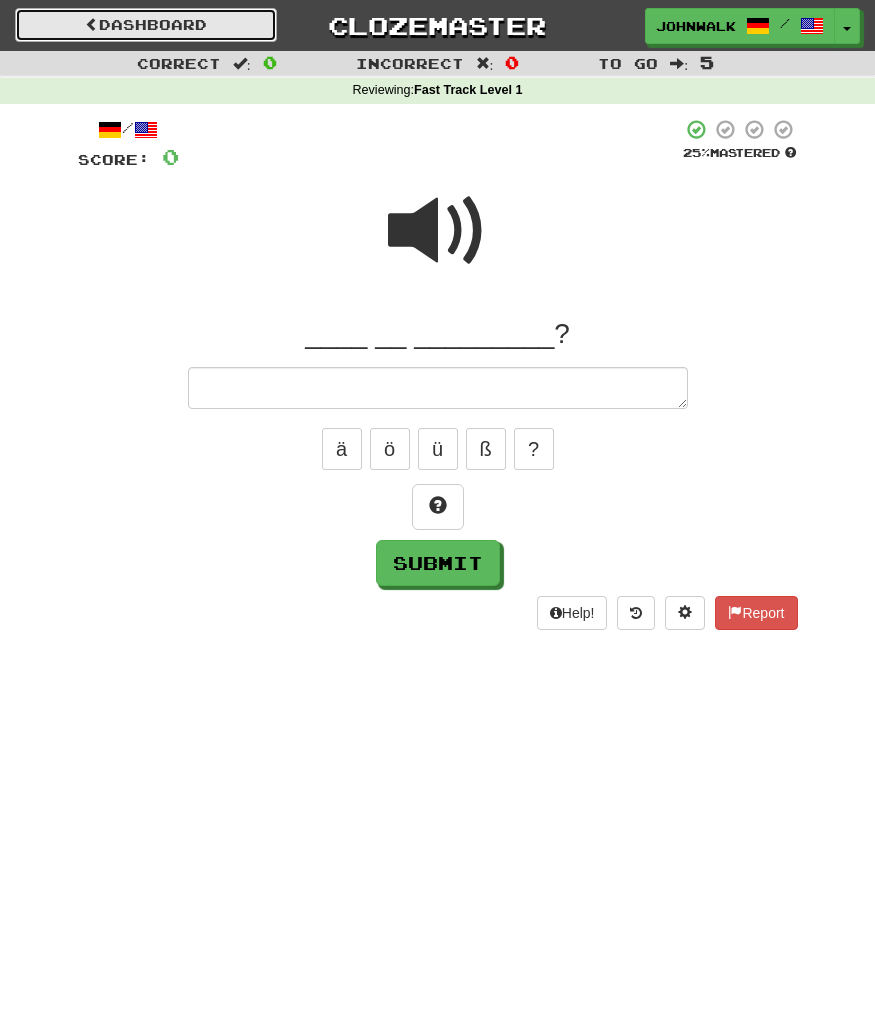 click on "Dashboard" at bounding box center (146, 25) 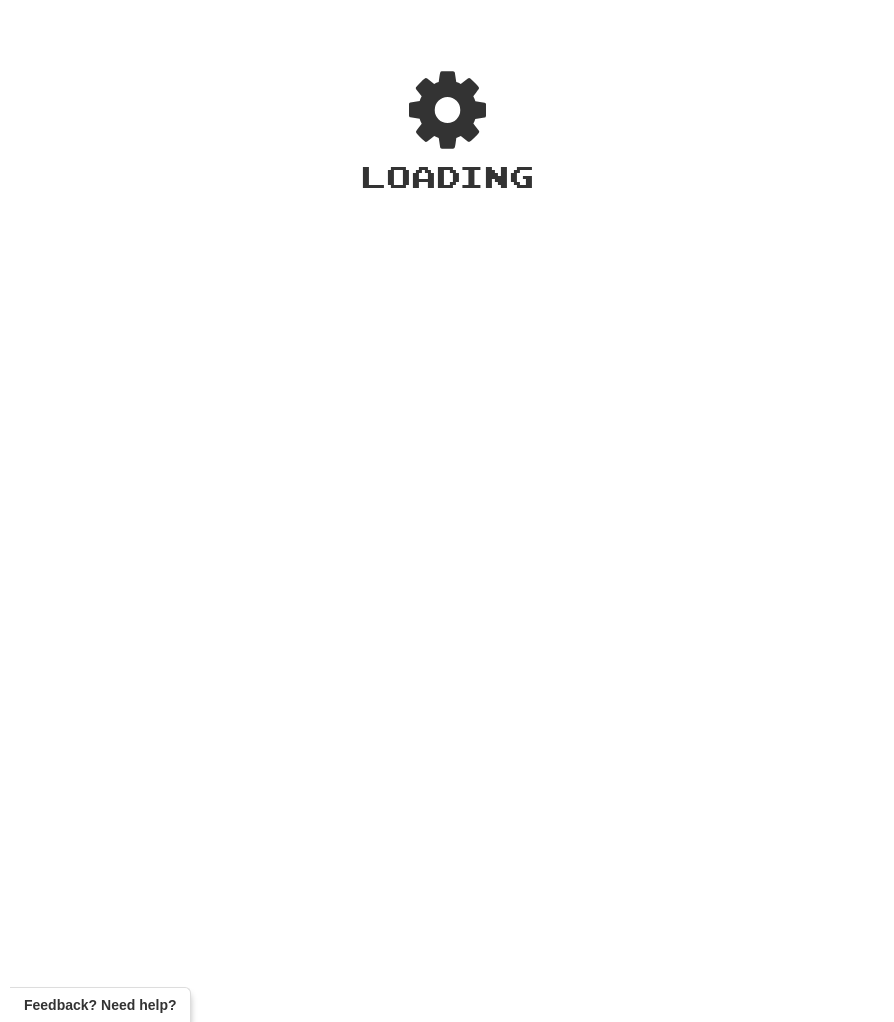 scroll, scrollTop: 0, scrollLeft: 0, axis: both 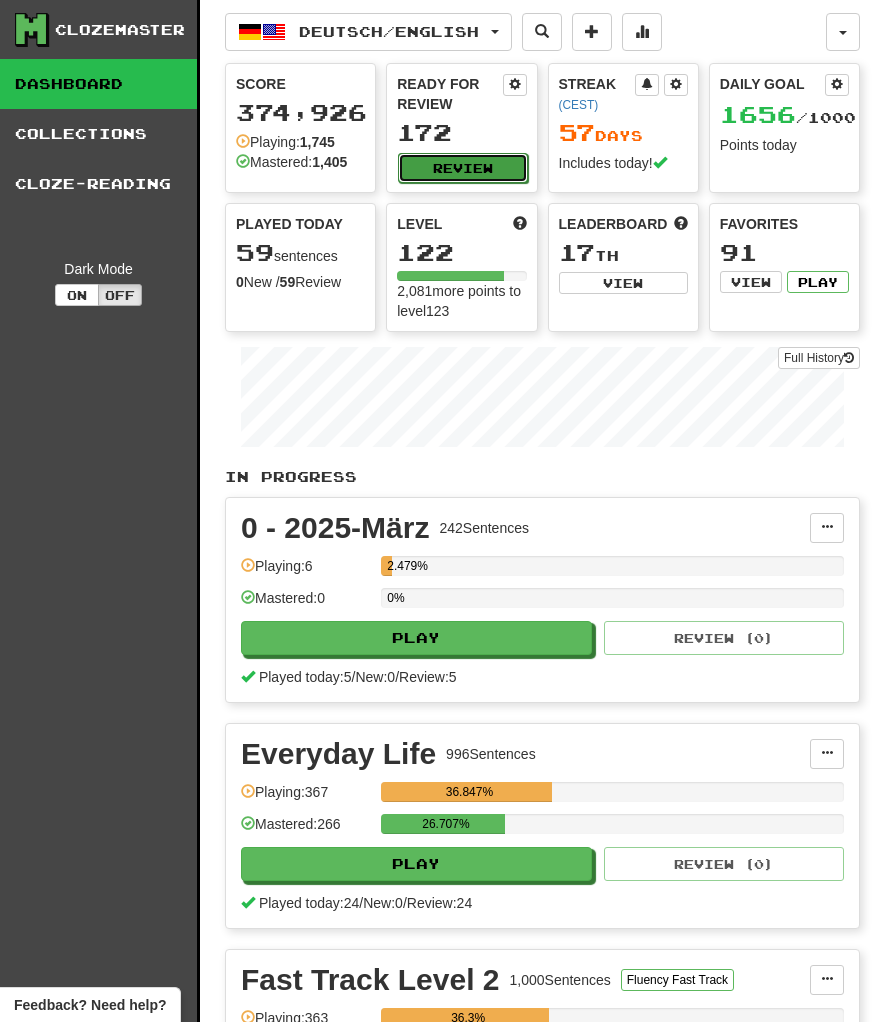 click on "Review" at bounding box center (462, 168) 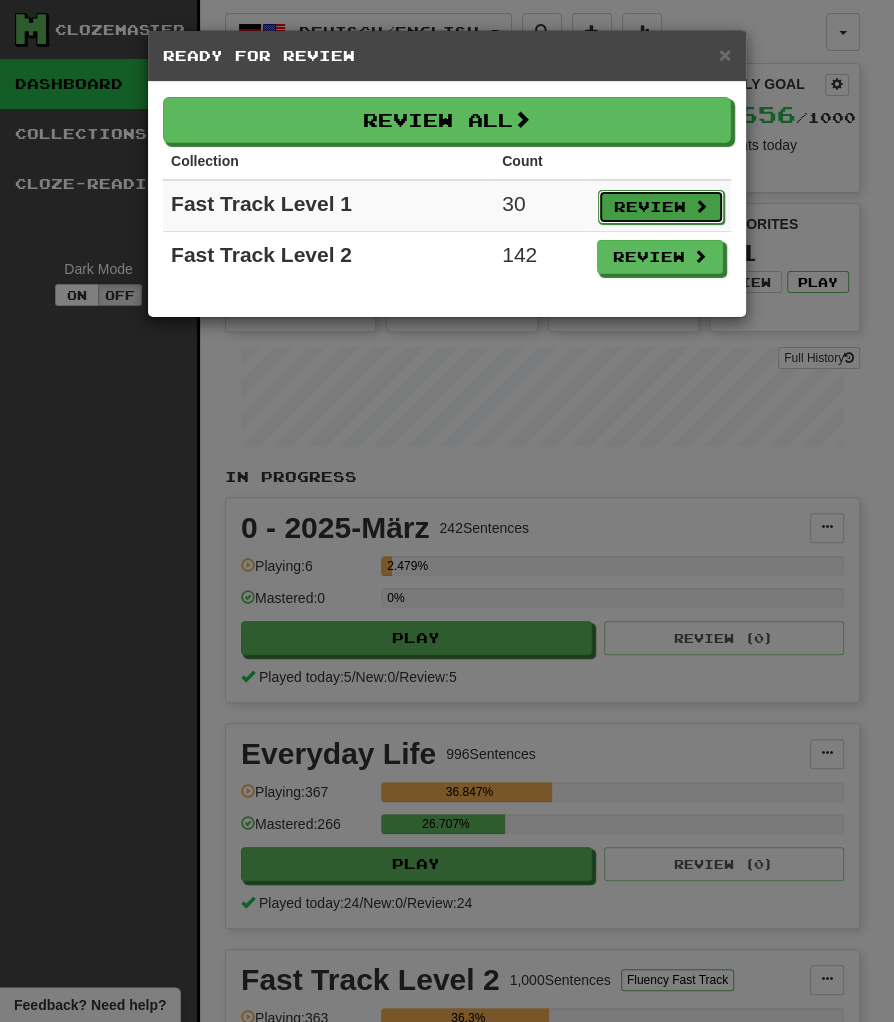 click on "Review" at bounding box center [661, 207] 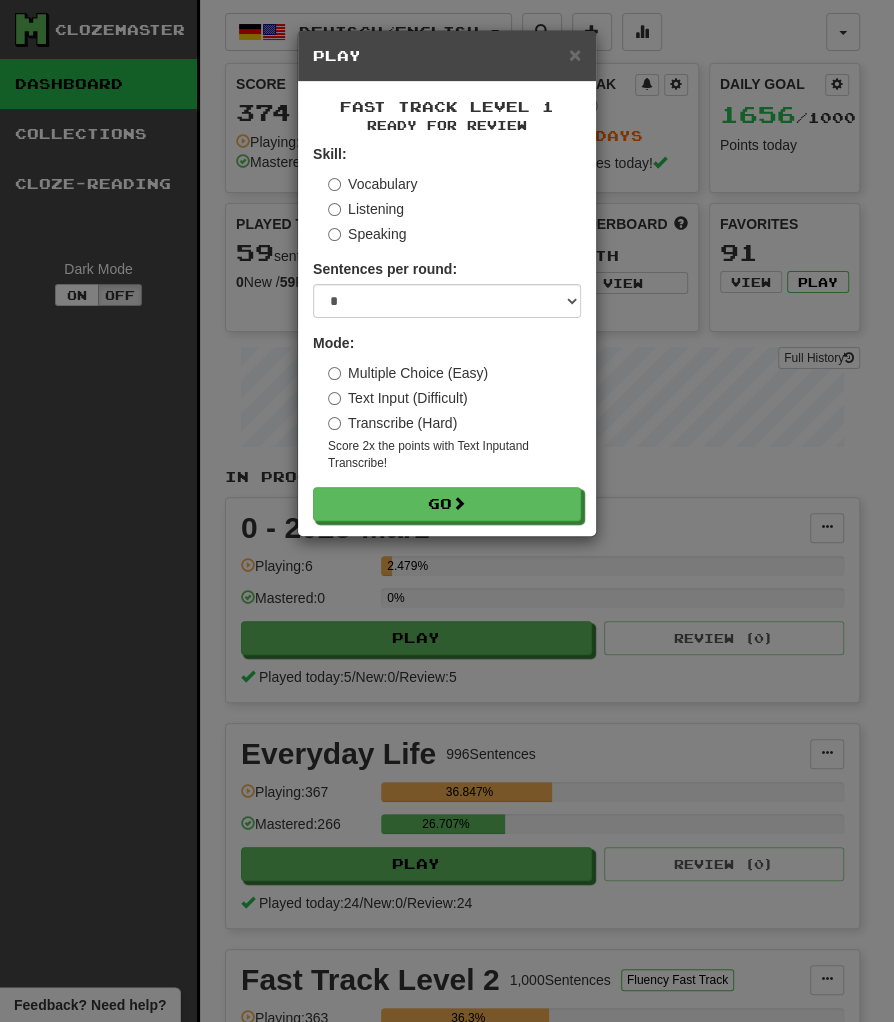 click on "Transcribe (Hard)" at bounding box center [392, 423] 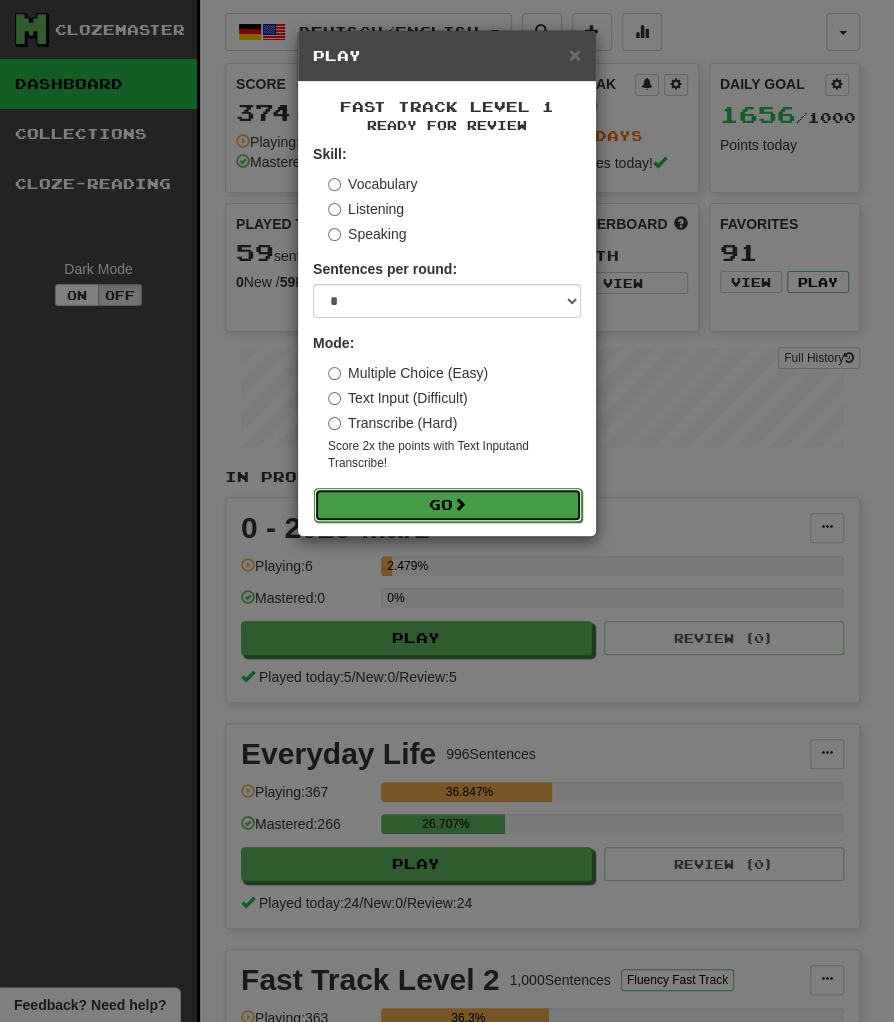 click on "Go" at bounding box center (448, 505) 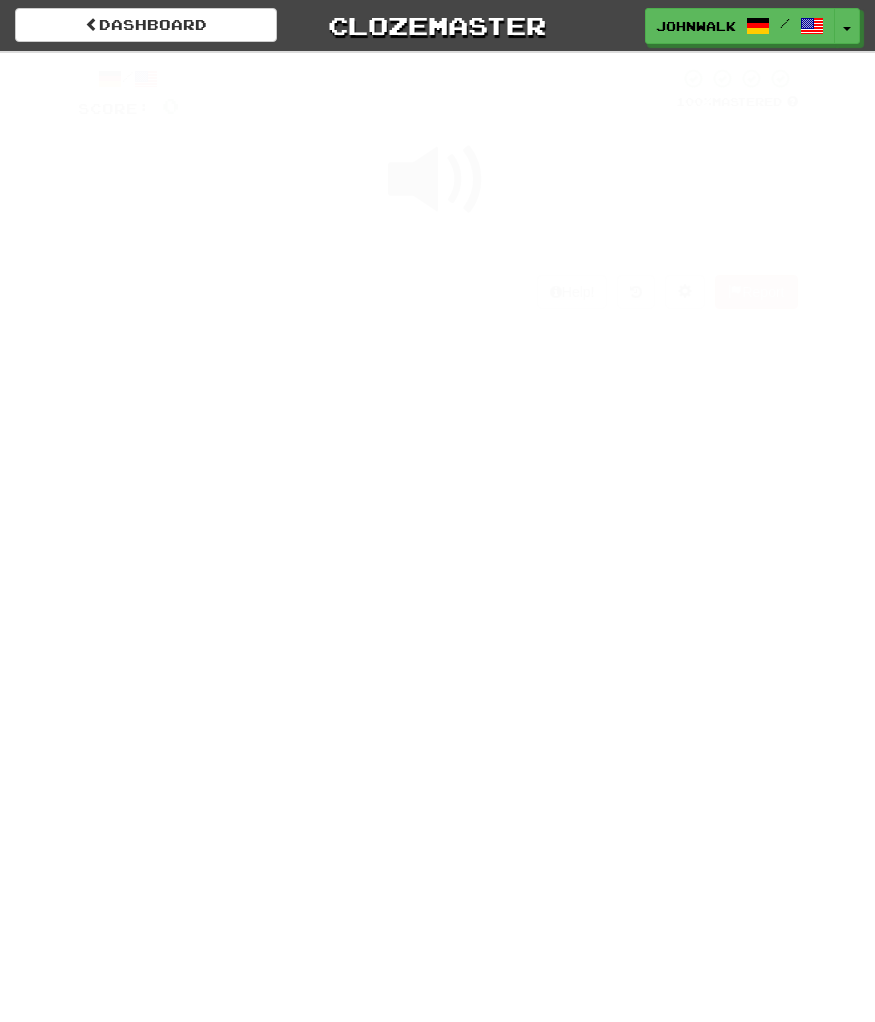 scroll, scrollTop: 0, scrollLeft: 0, axis: both 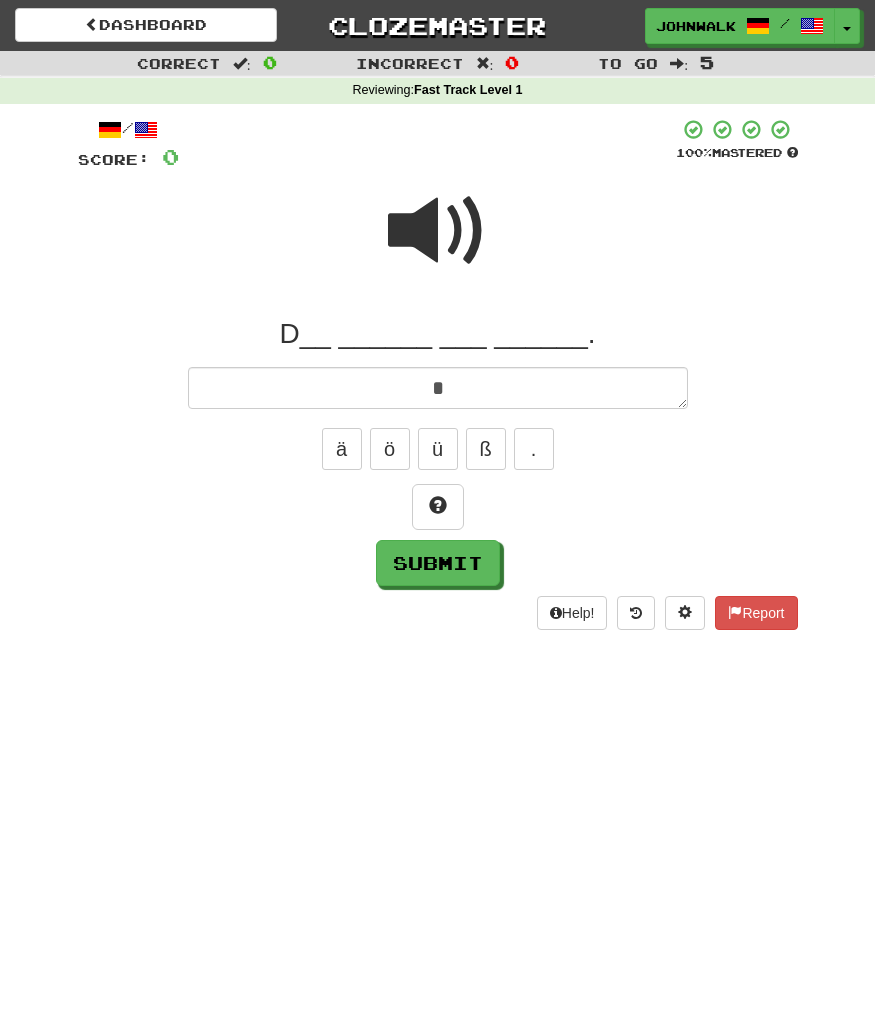 type on "*" 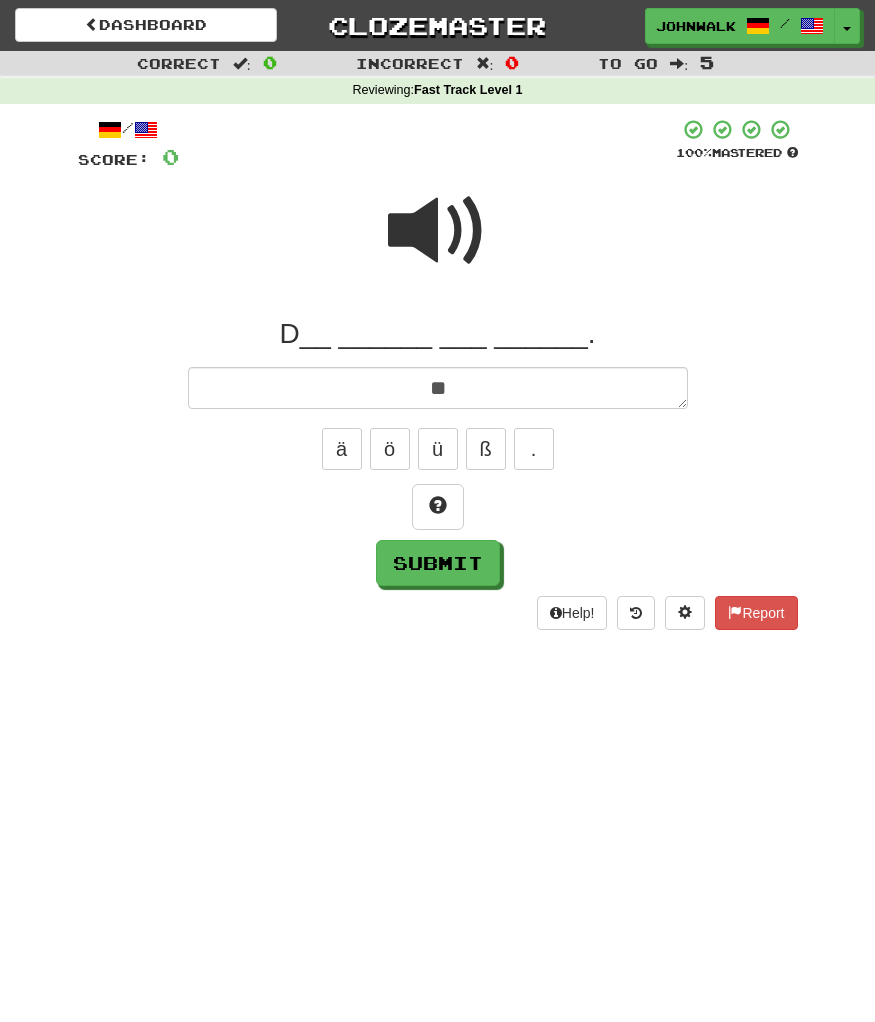 type on "*" 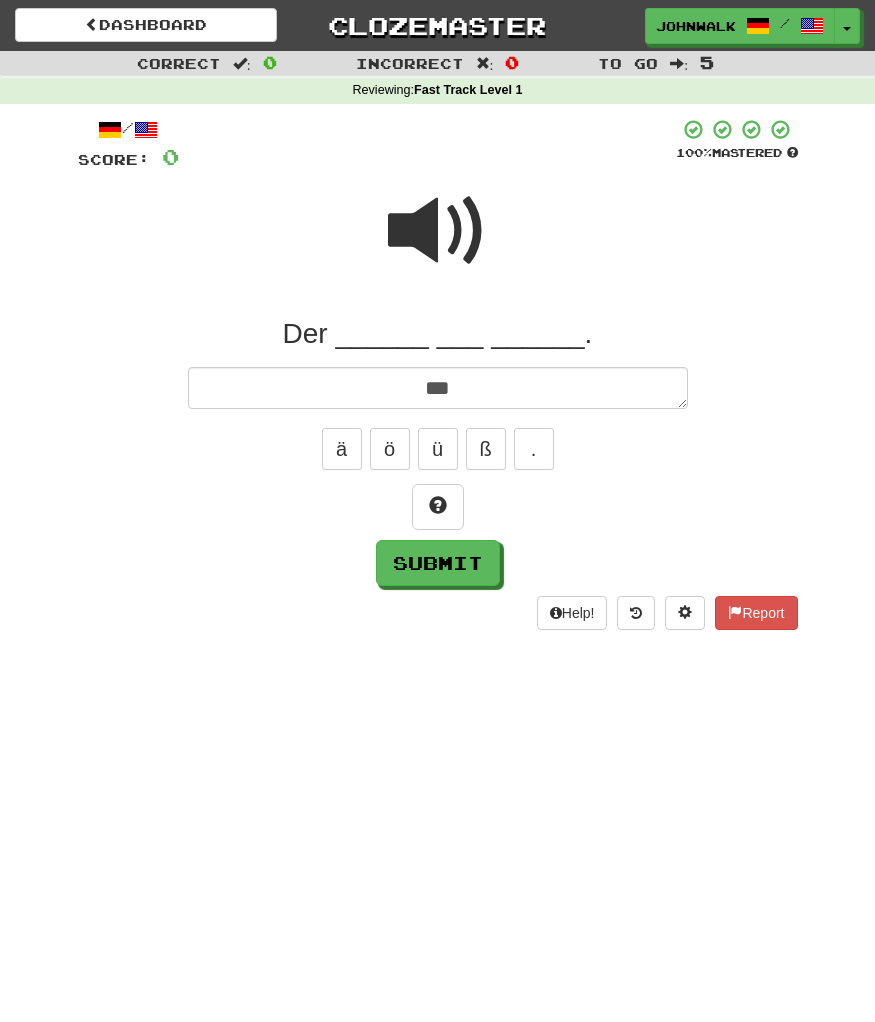 type on "*" 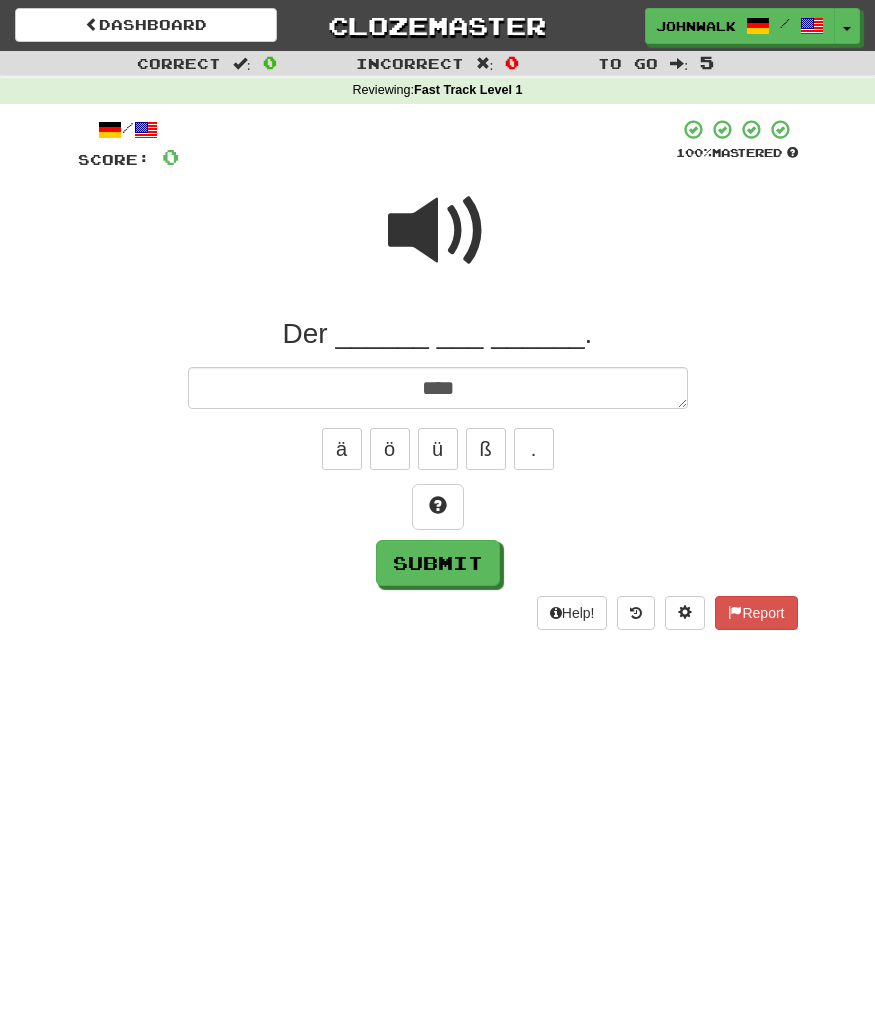 type on "*" 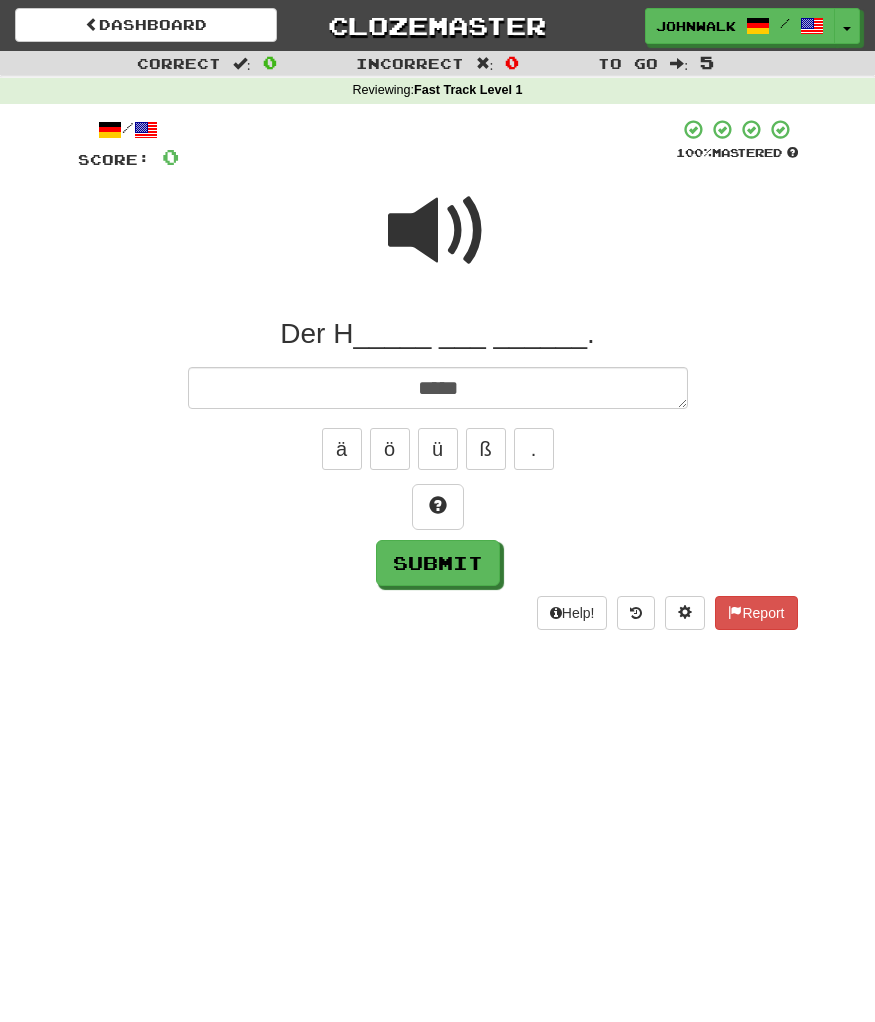 type on "*" 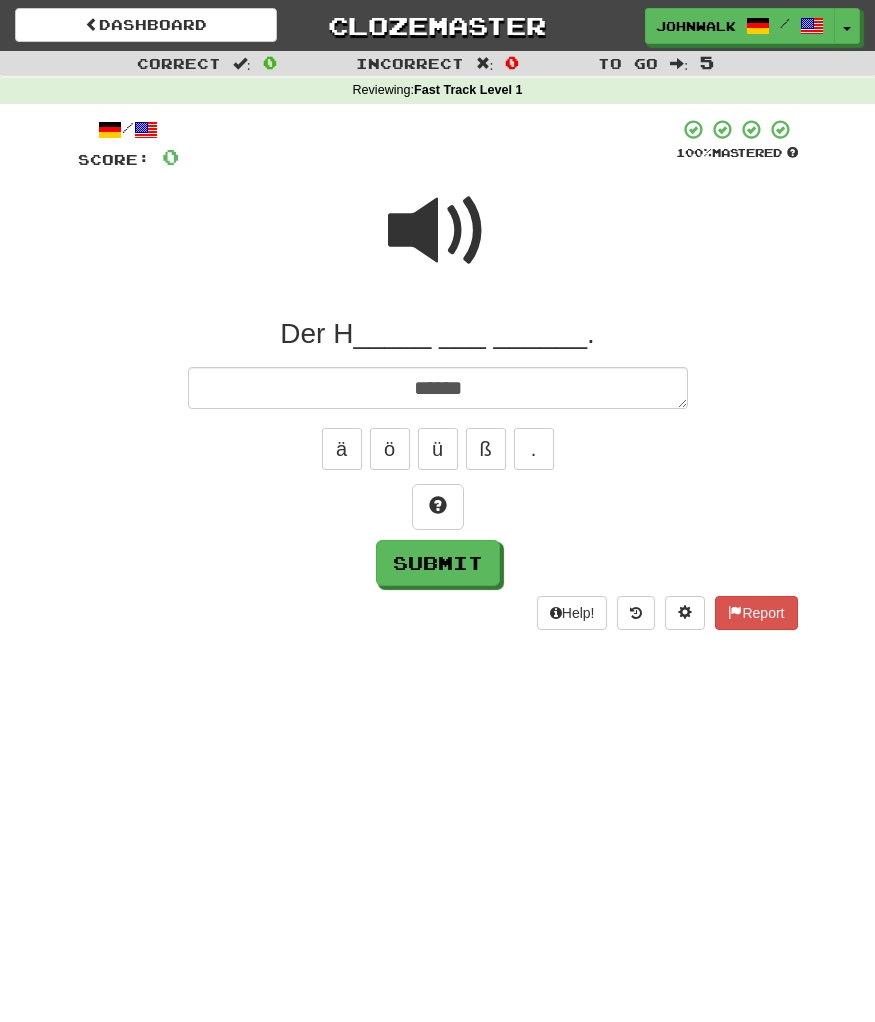 type on "*" 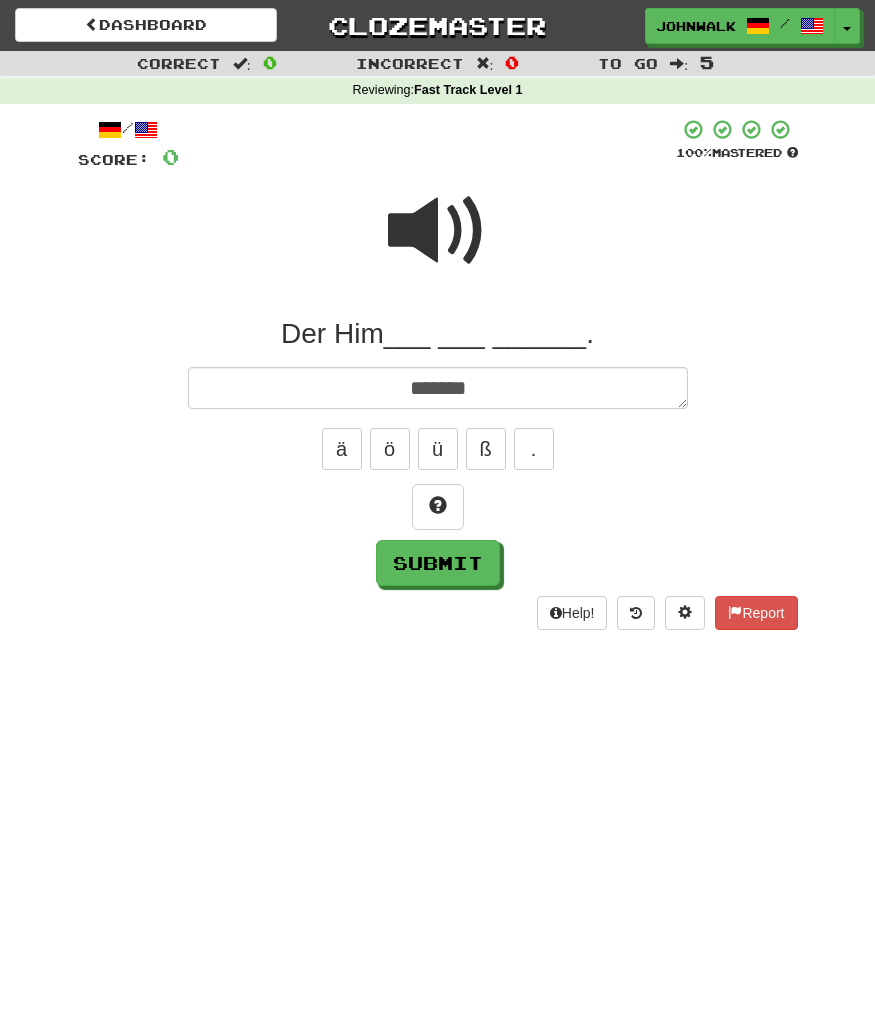 type on "*" 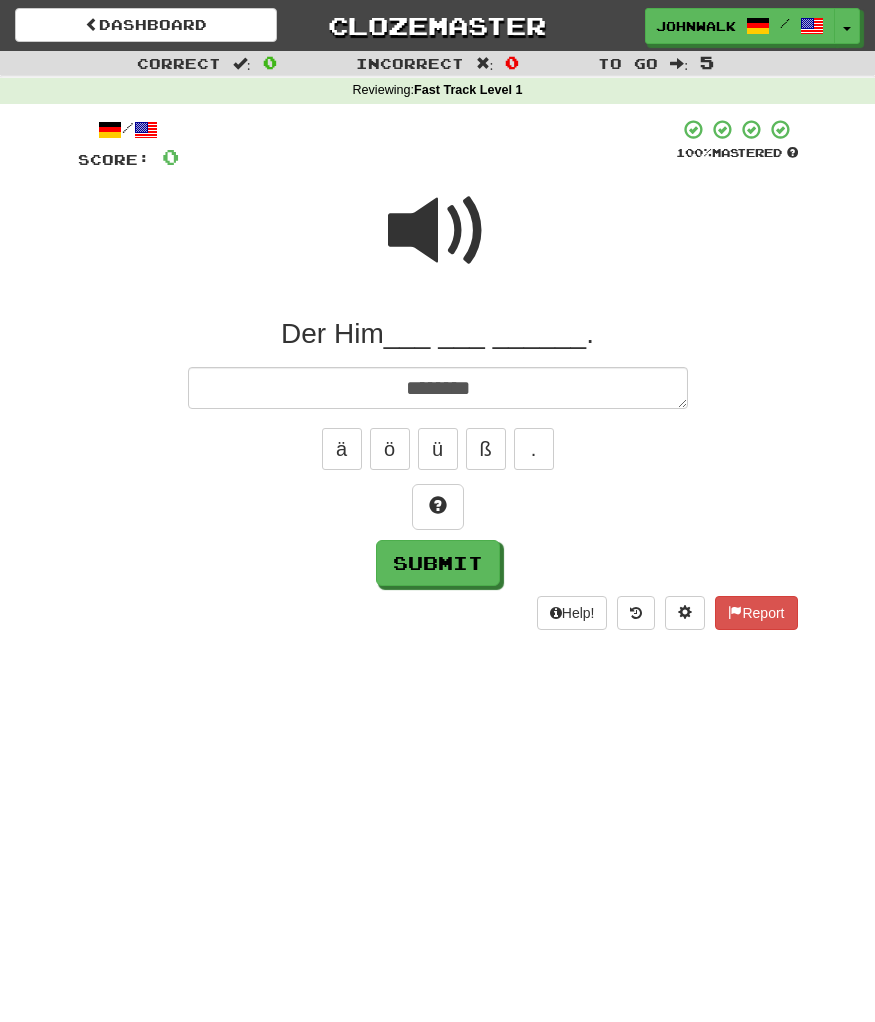 type on "*********" 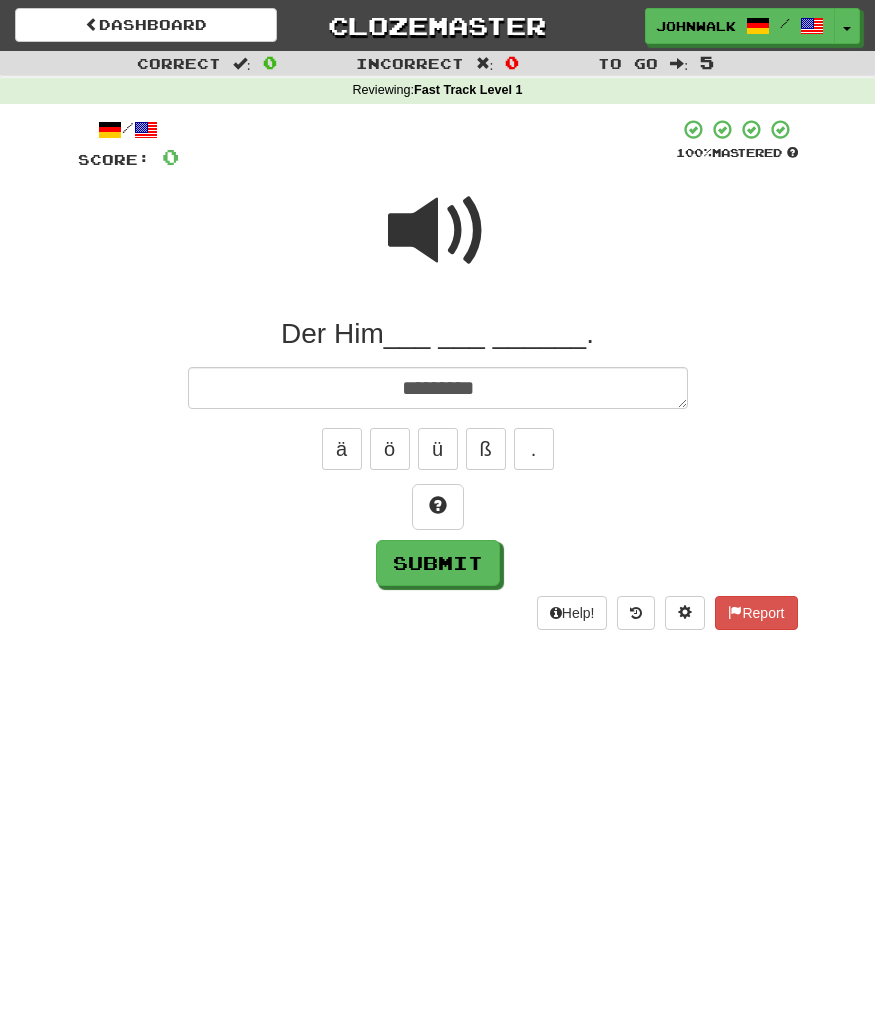 type on "*" 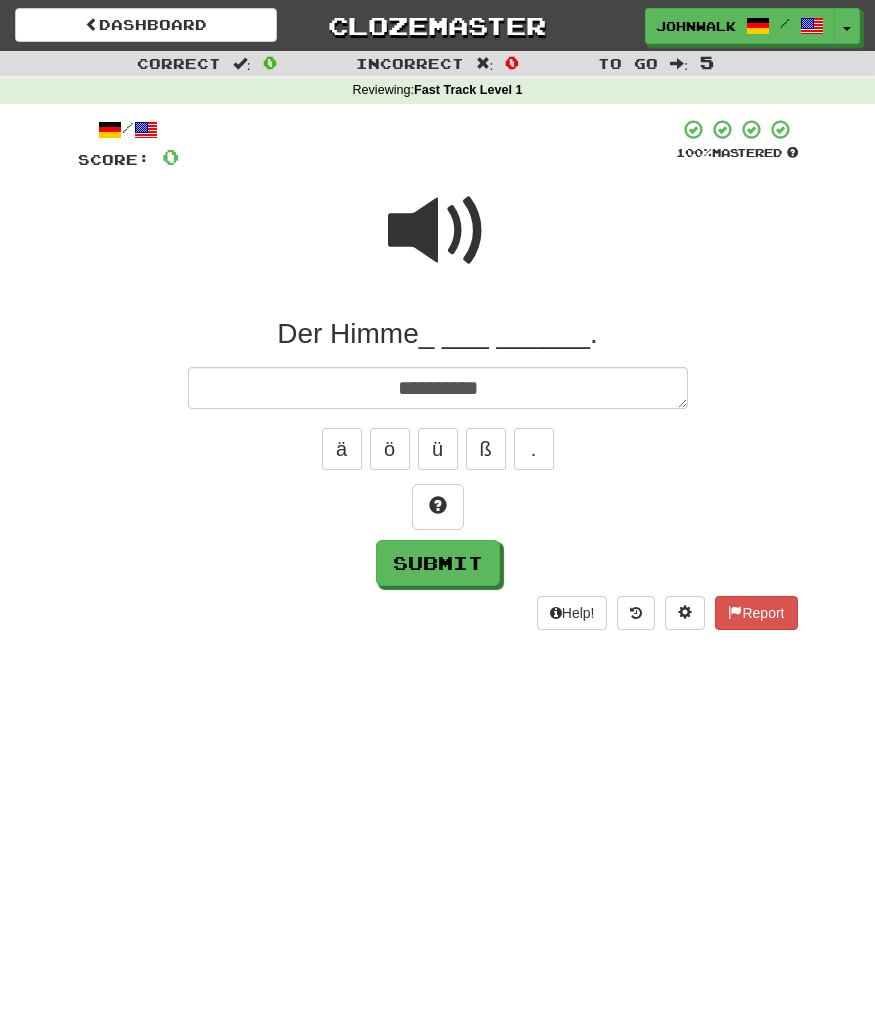 type on "*" 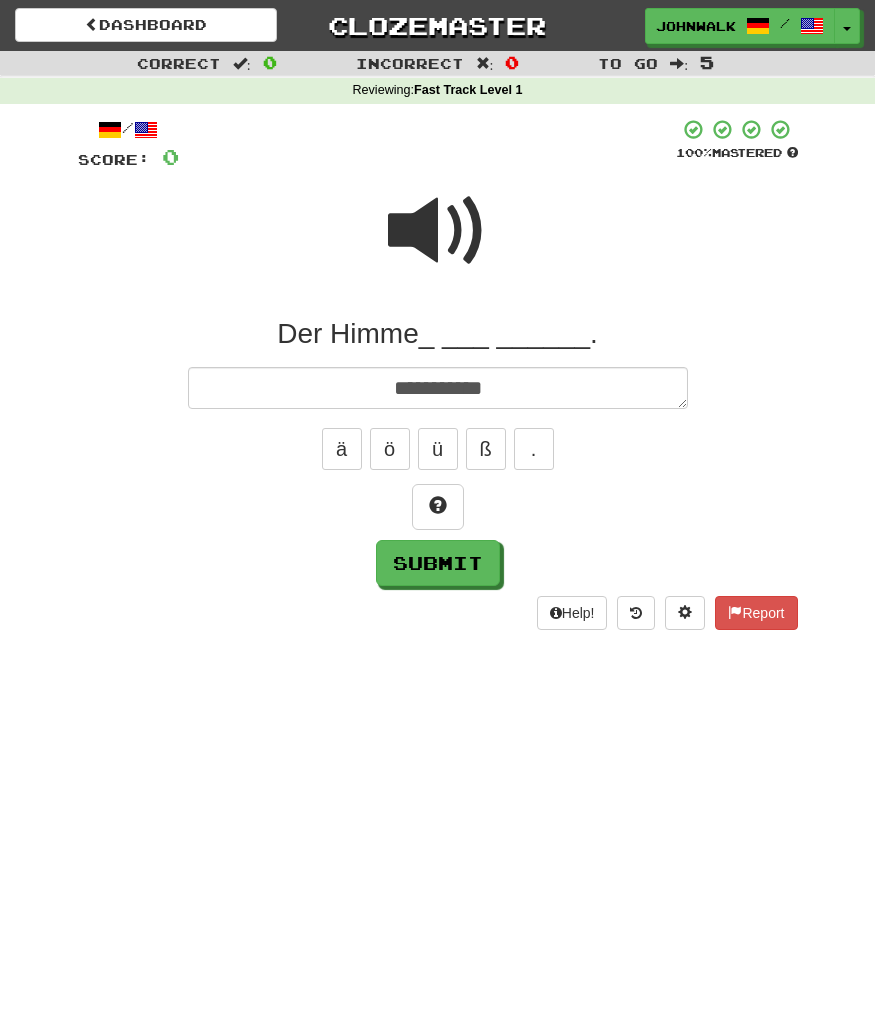 type on "*" 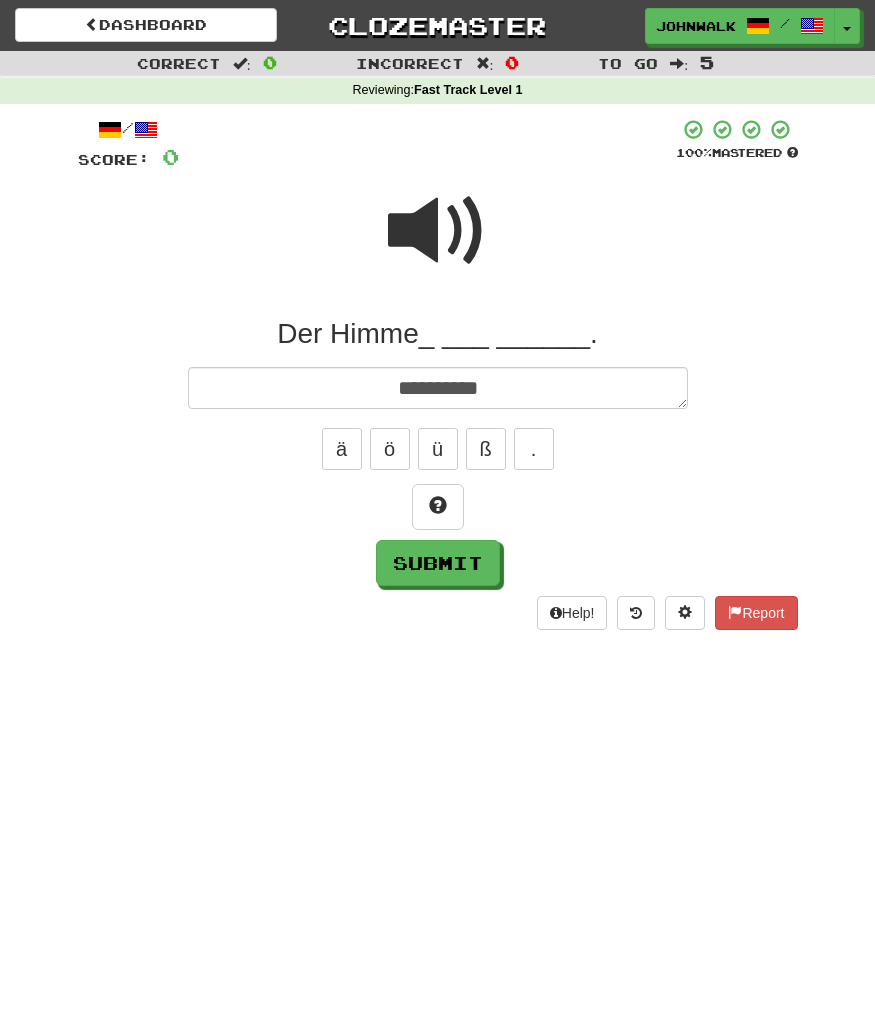 type on "*" 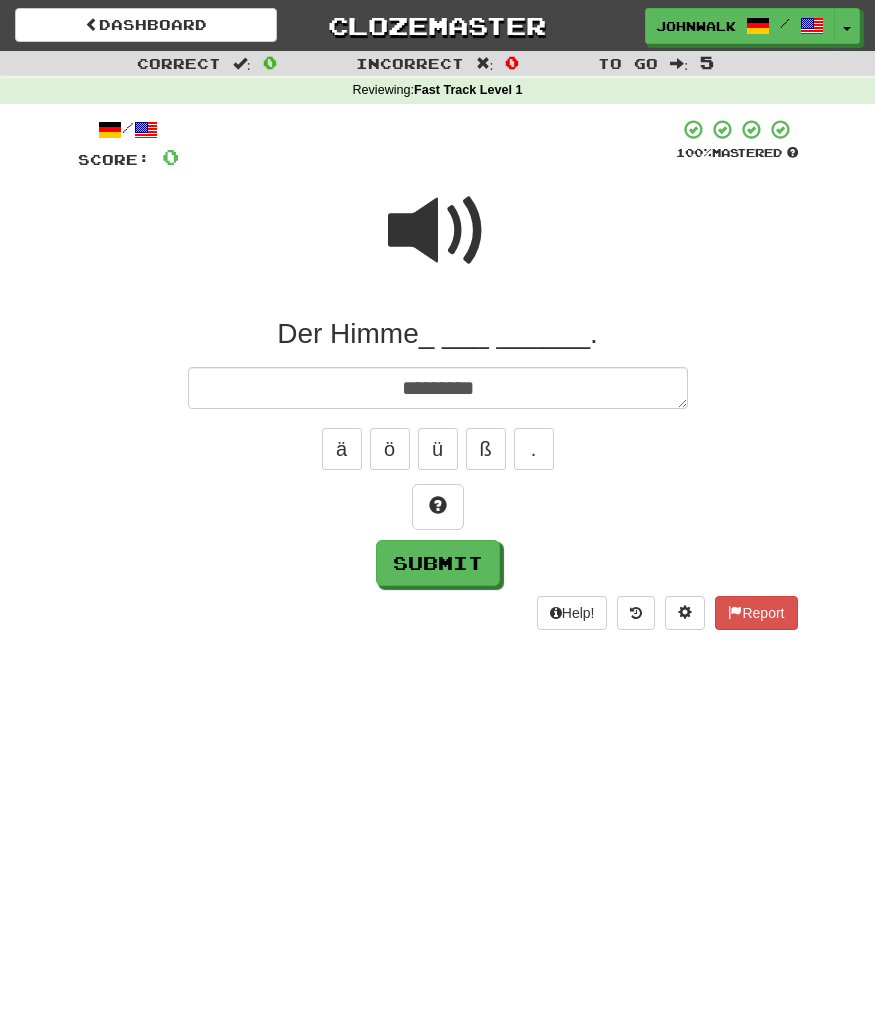 type on "*" 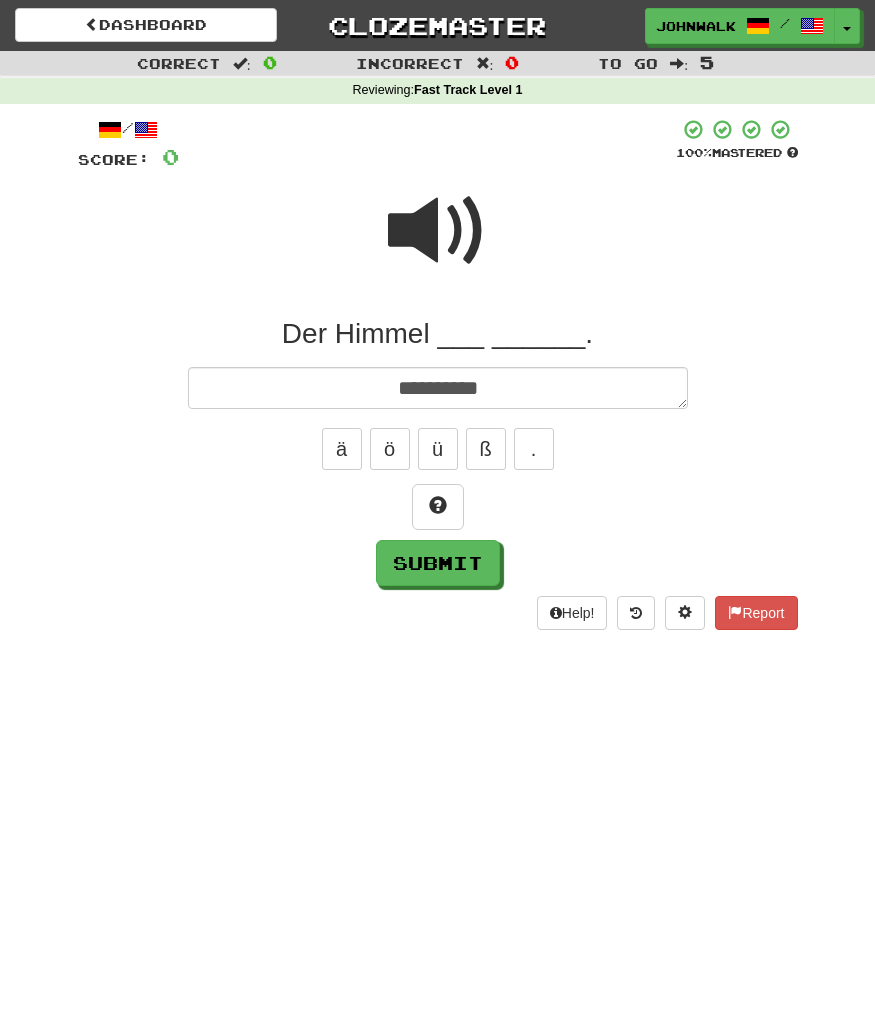 type on "*" 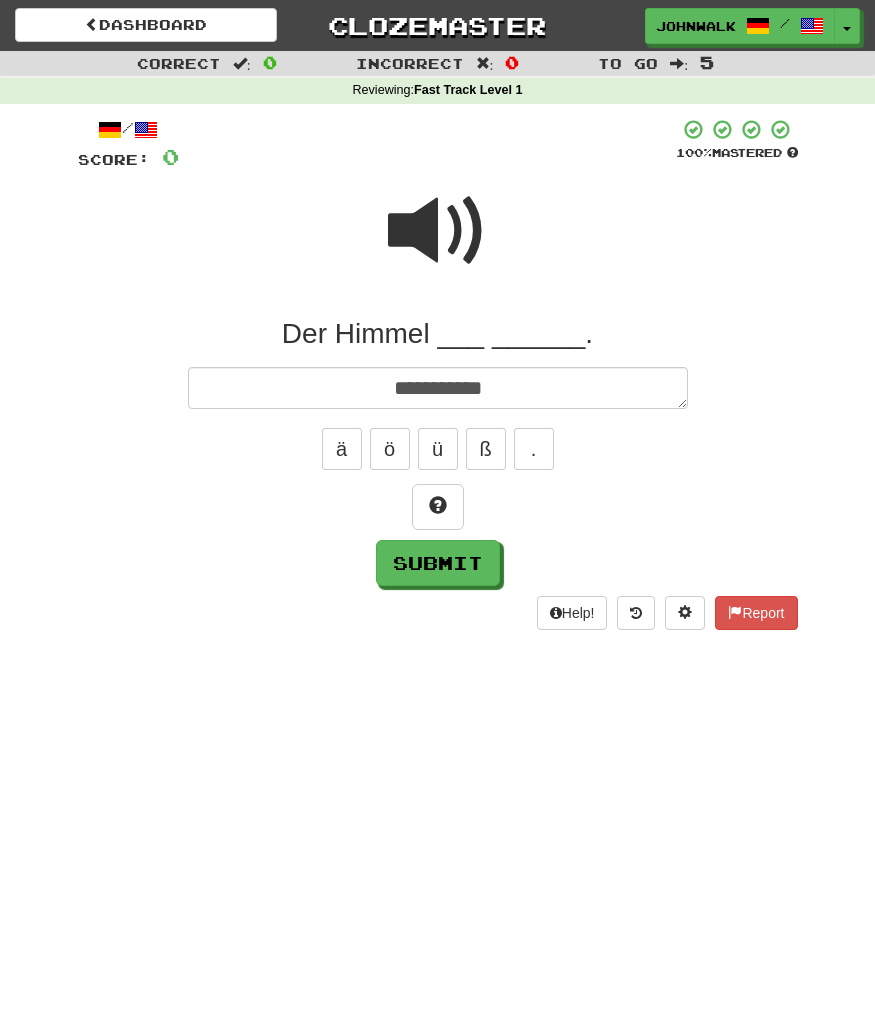 type on "*" 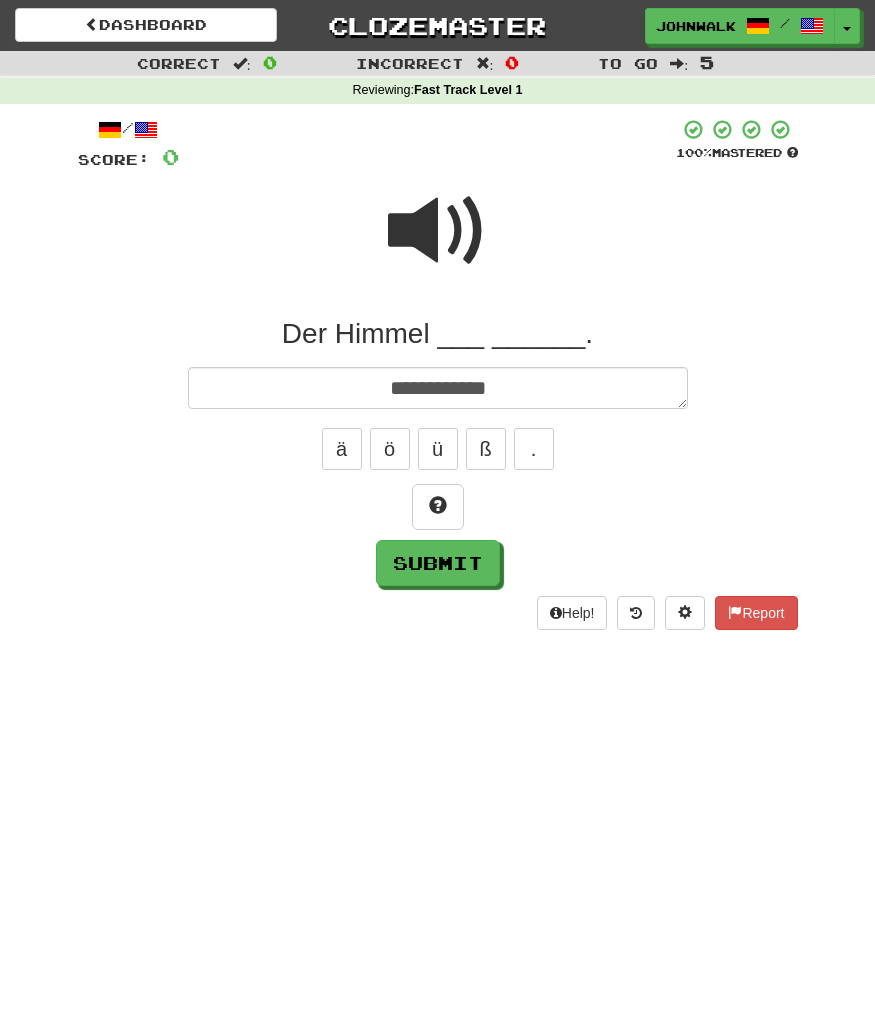 type on "*" 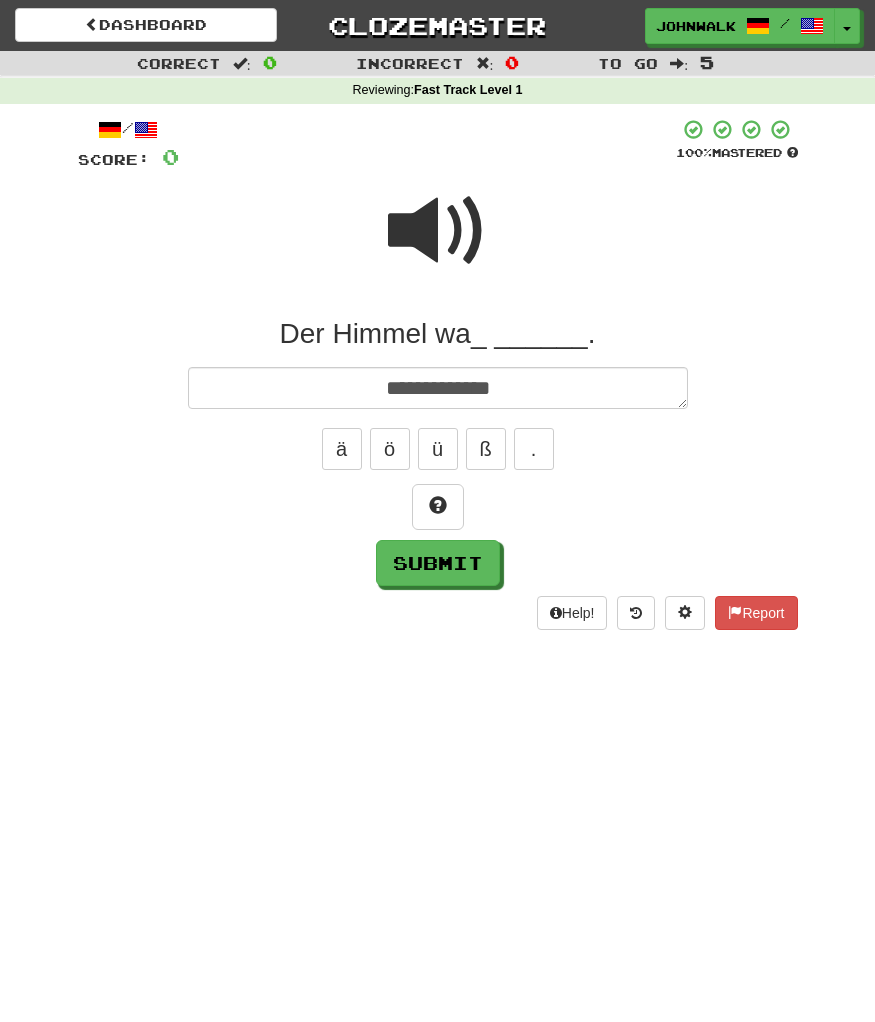 type on "**********" 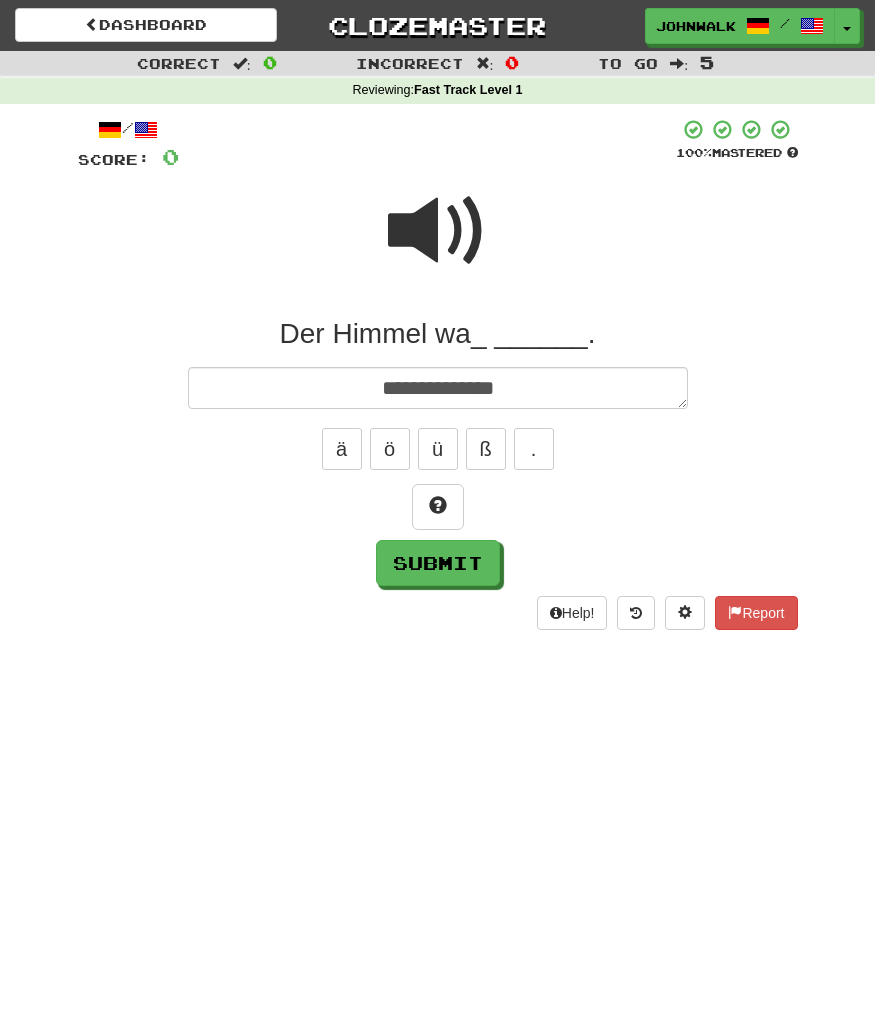 type on "*" 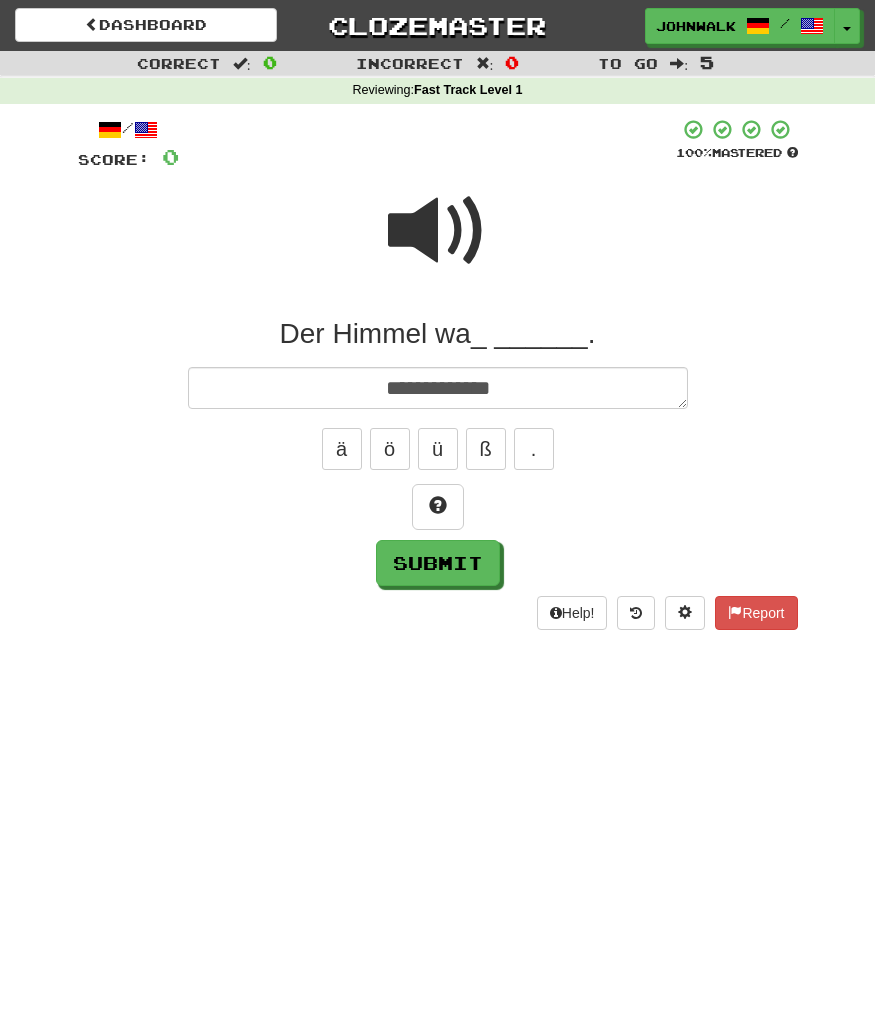 type on "**********" 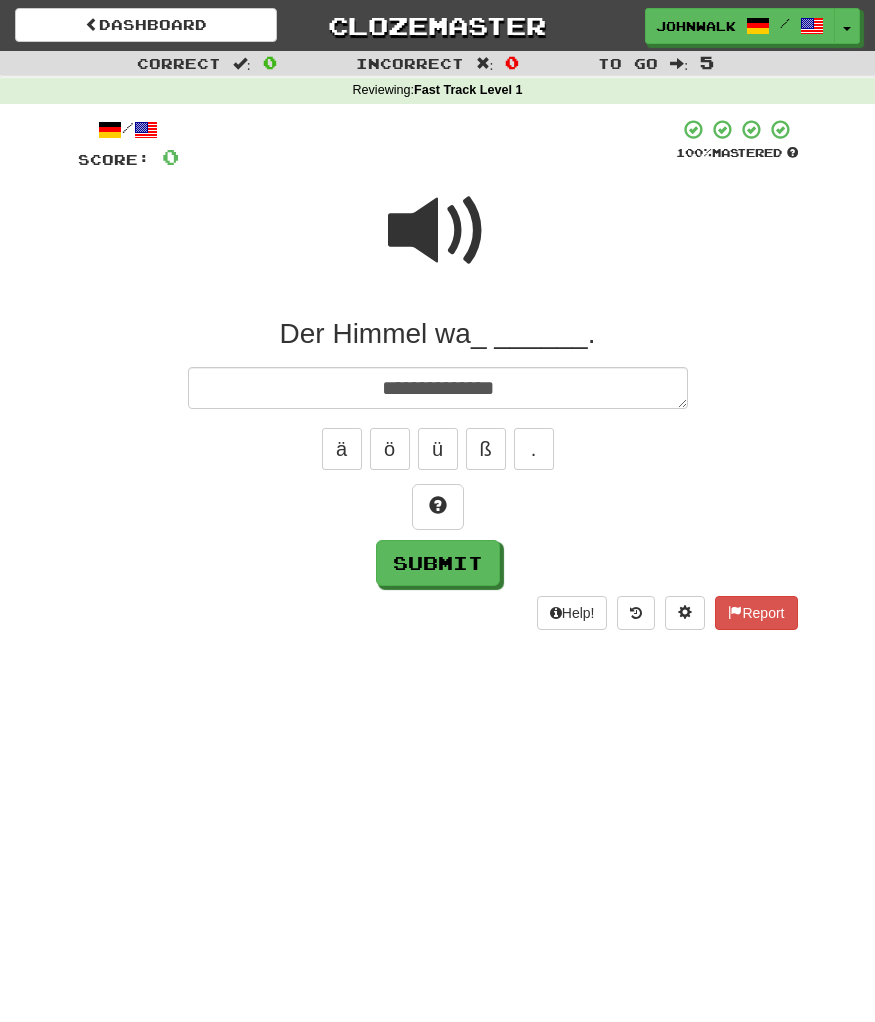 type on "*" 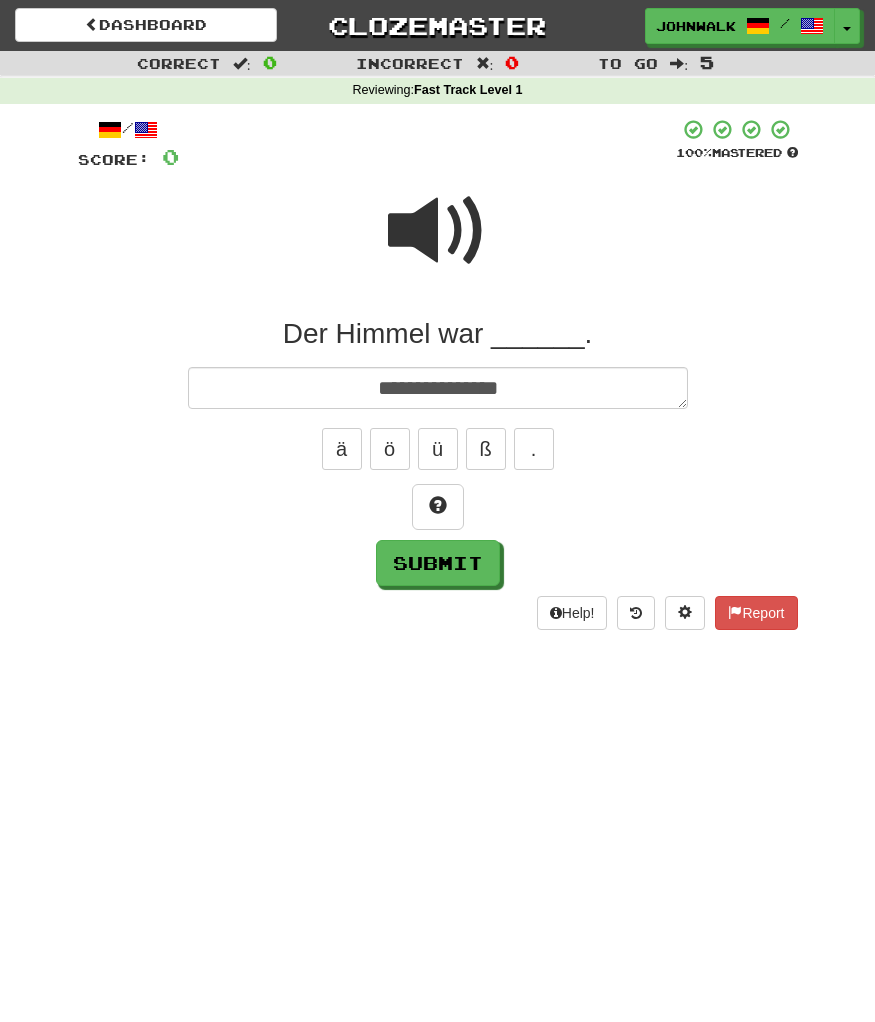 type on "*" 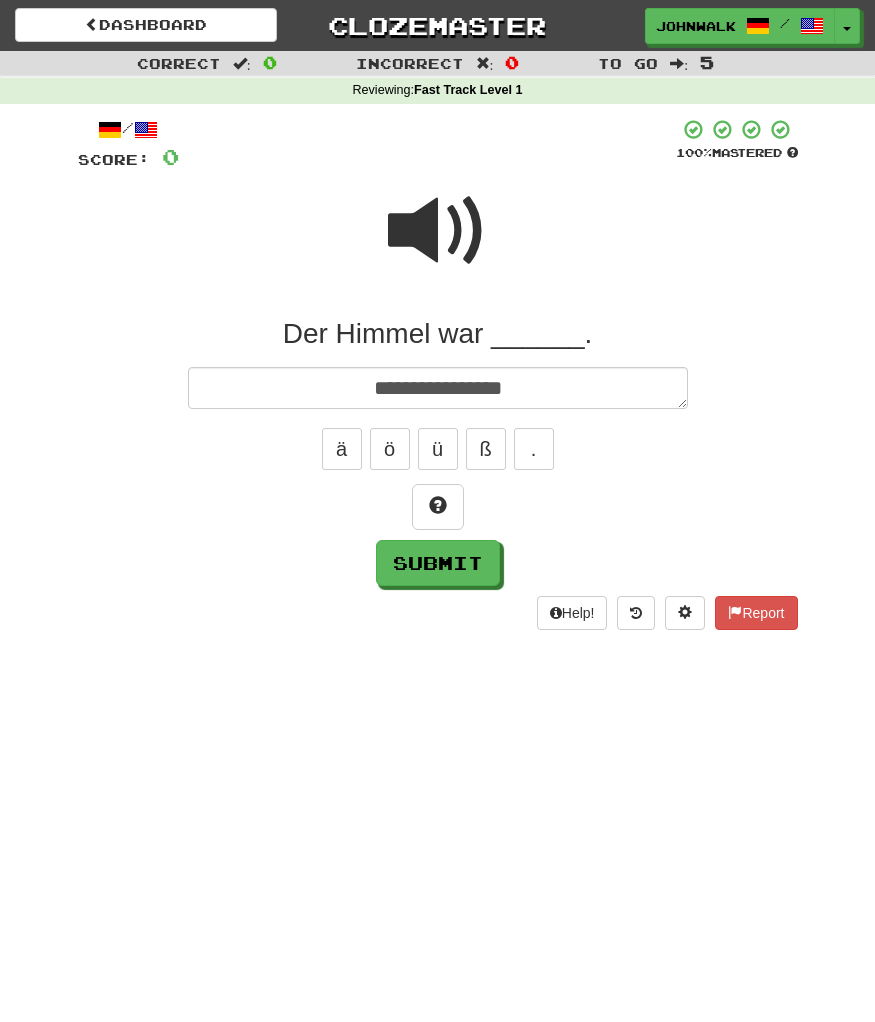 type on "*" 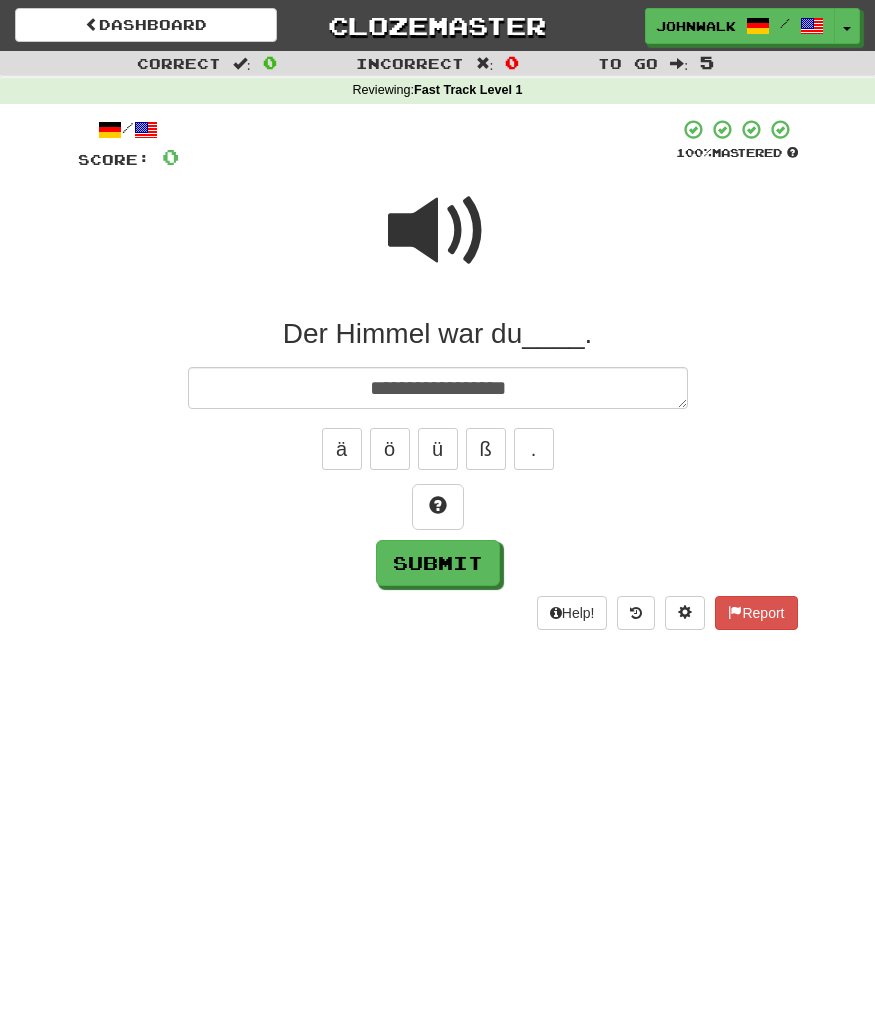 type on "*" 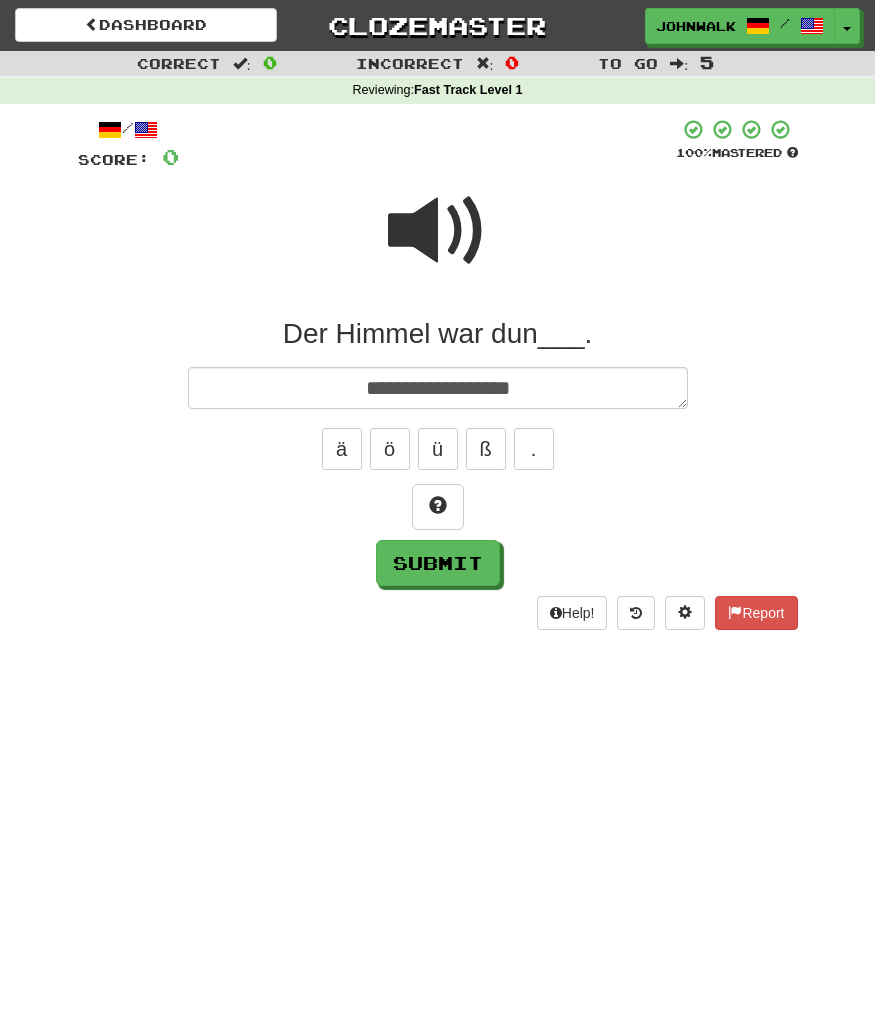 type on "*" 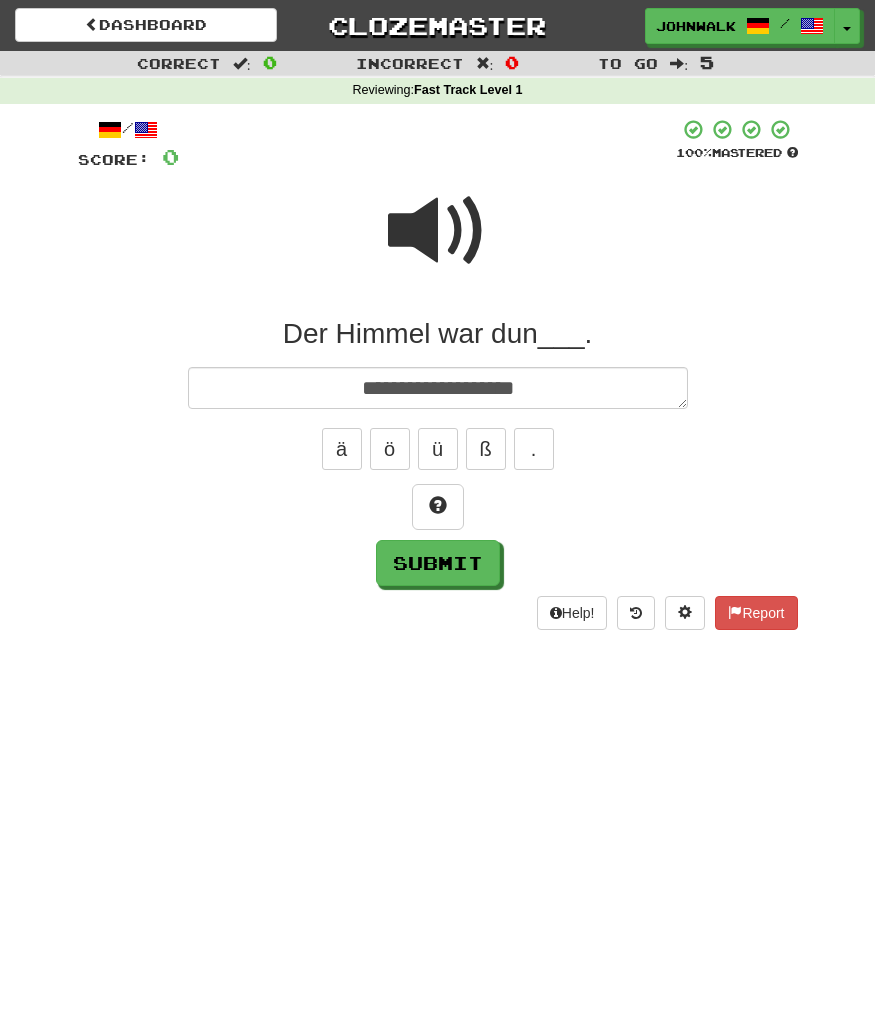 type on "**********" 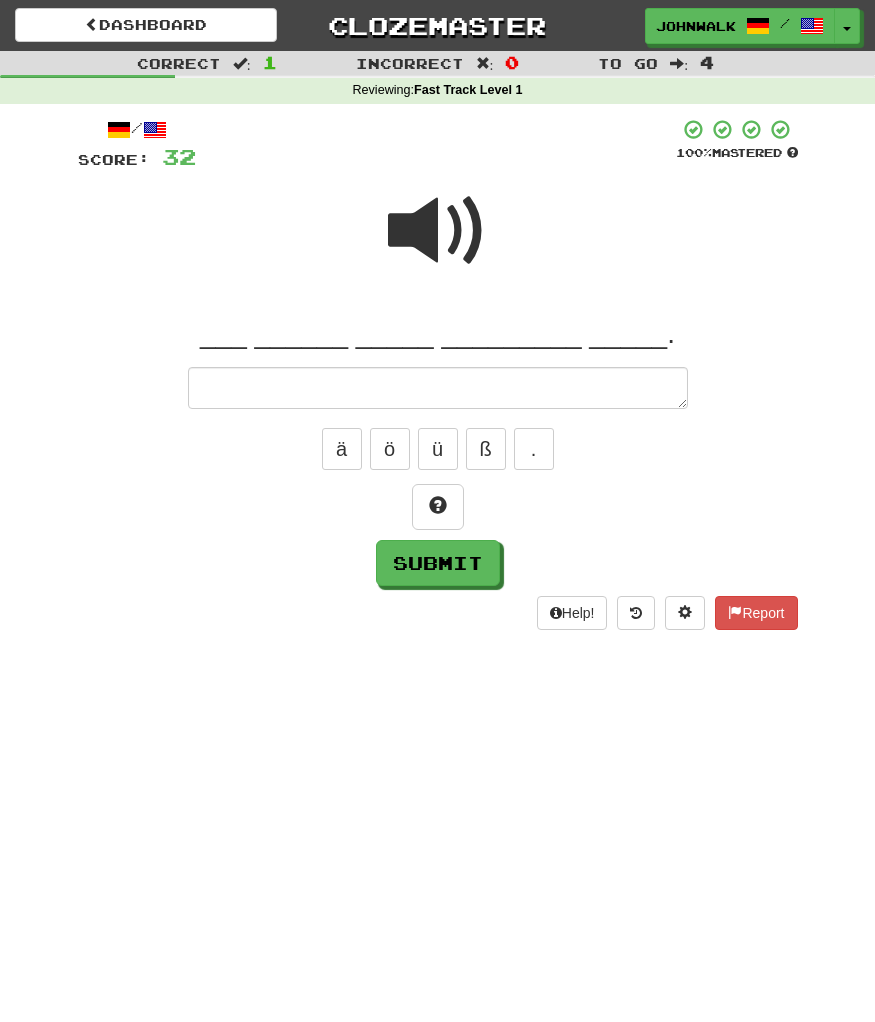 type on "*" 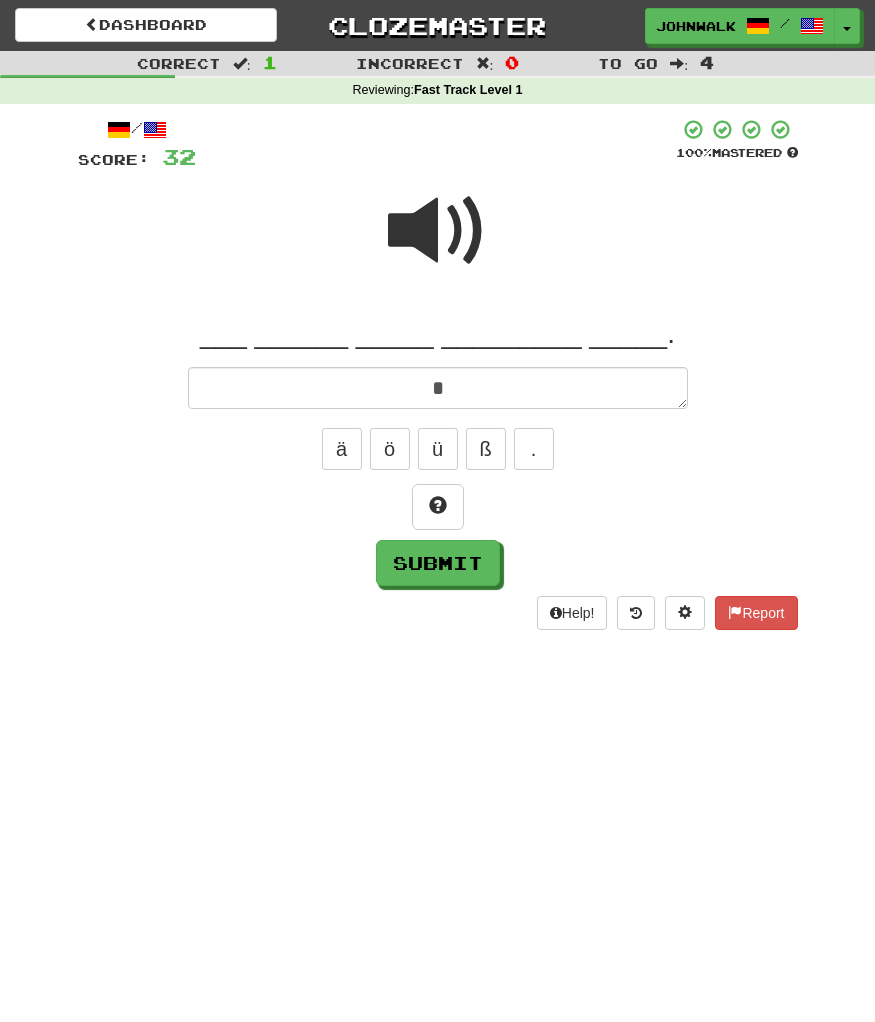 type on "*" 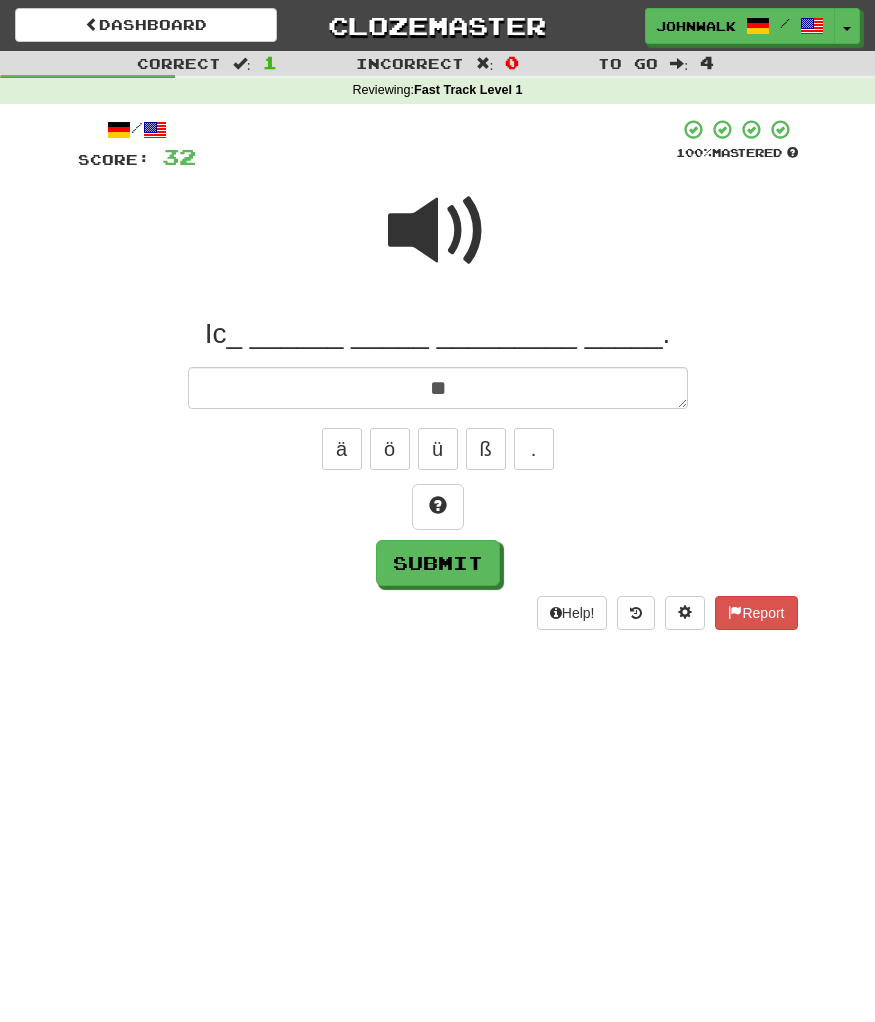 type on "*" 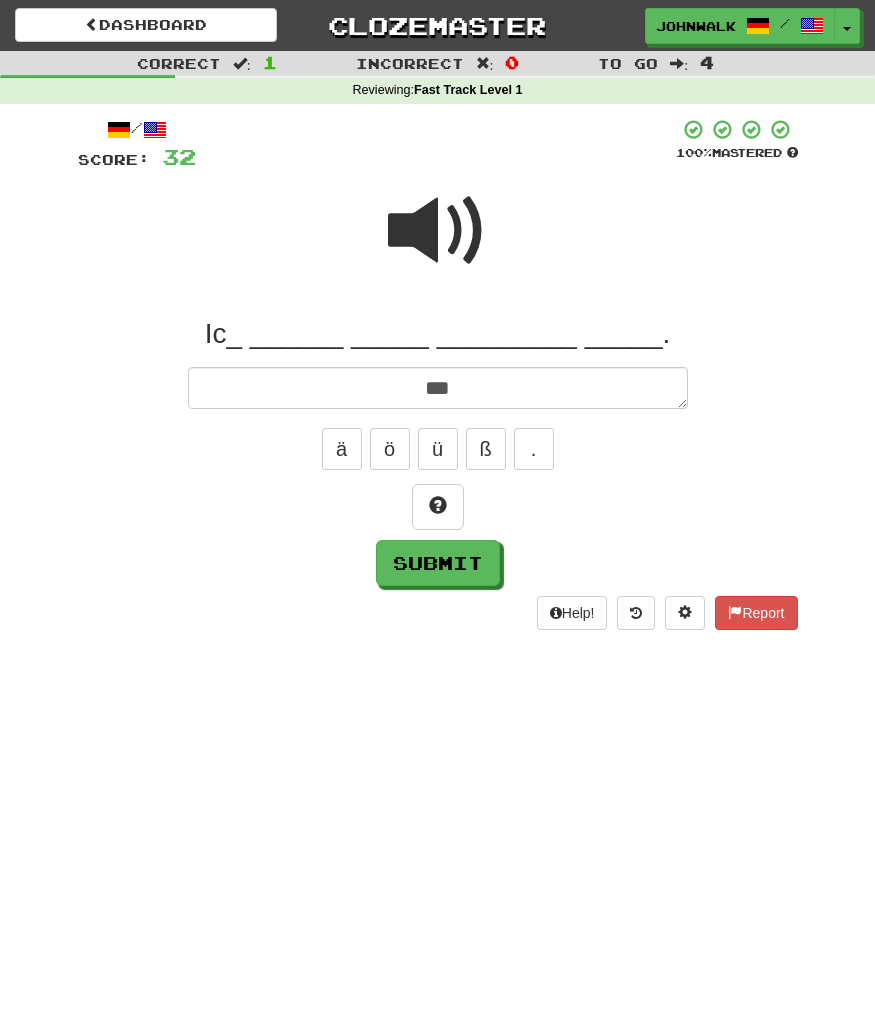 type on "*" 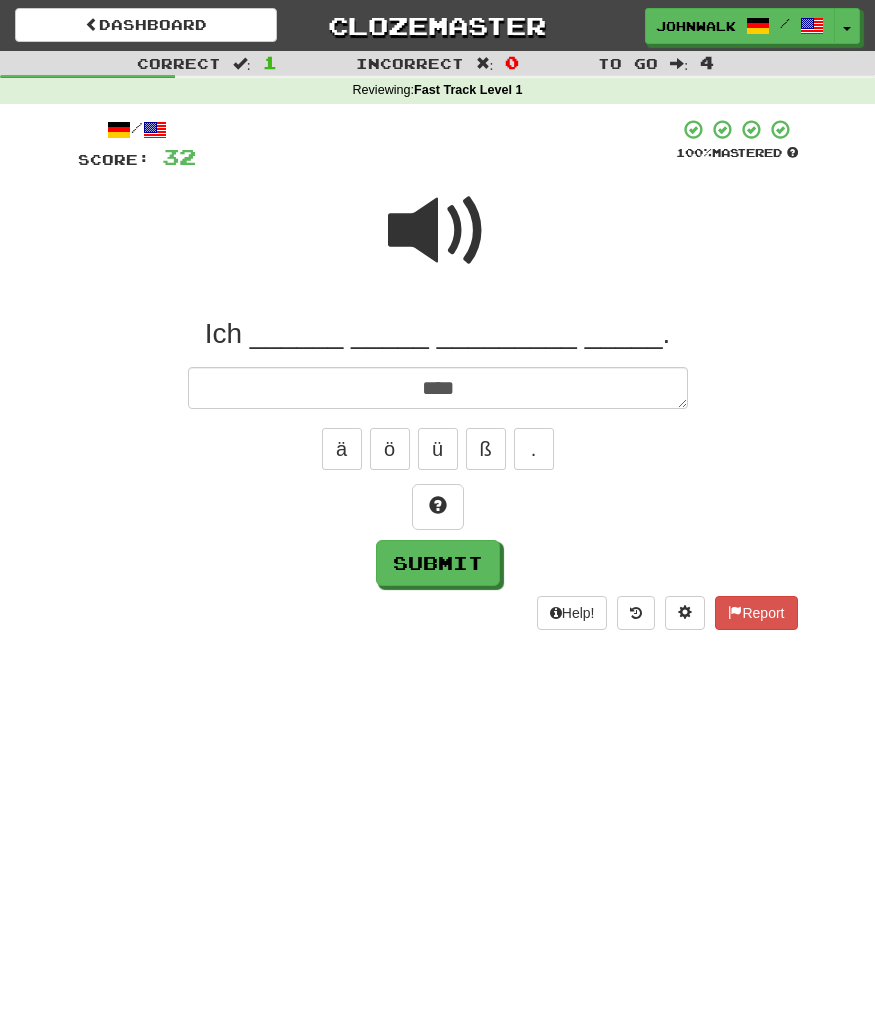 type on "*" 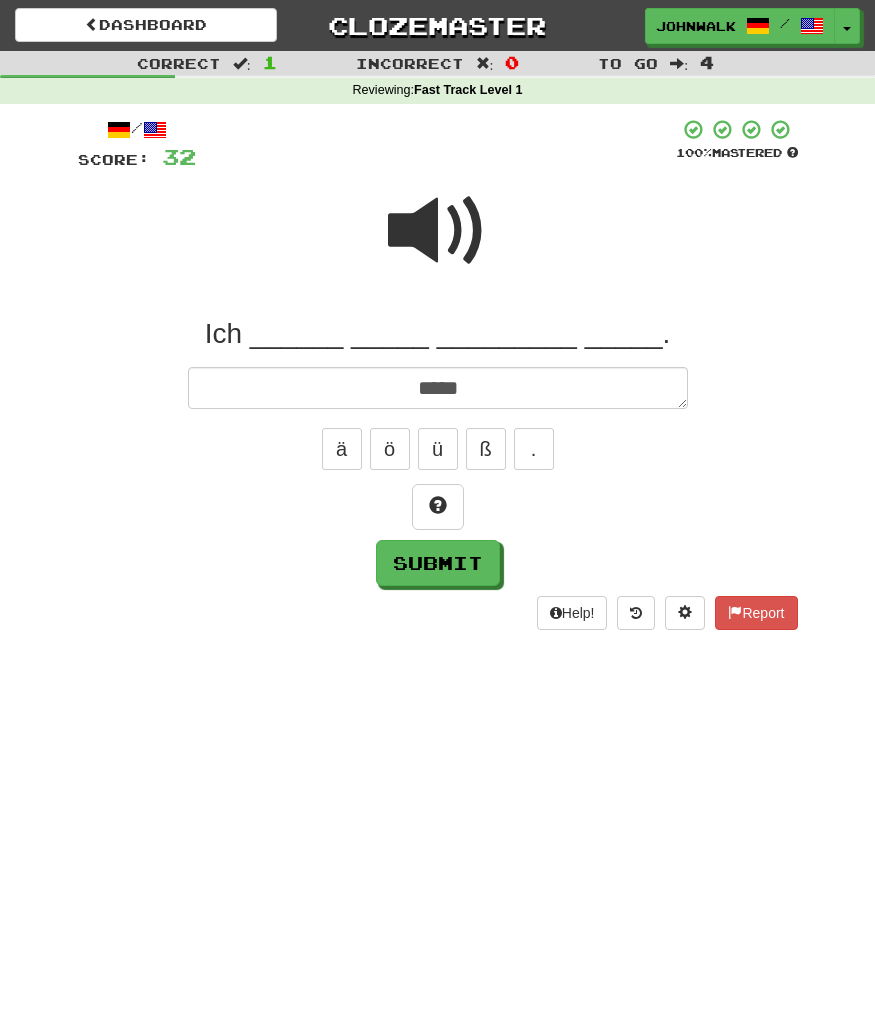 type on "*" 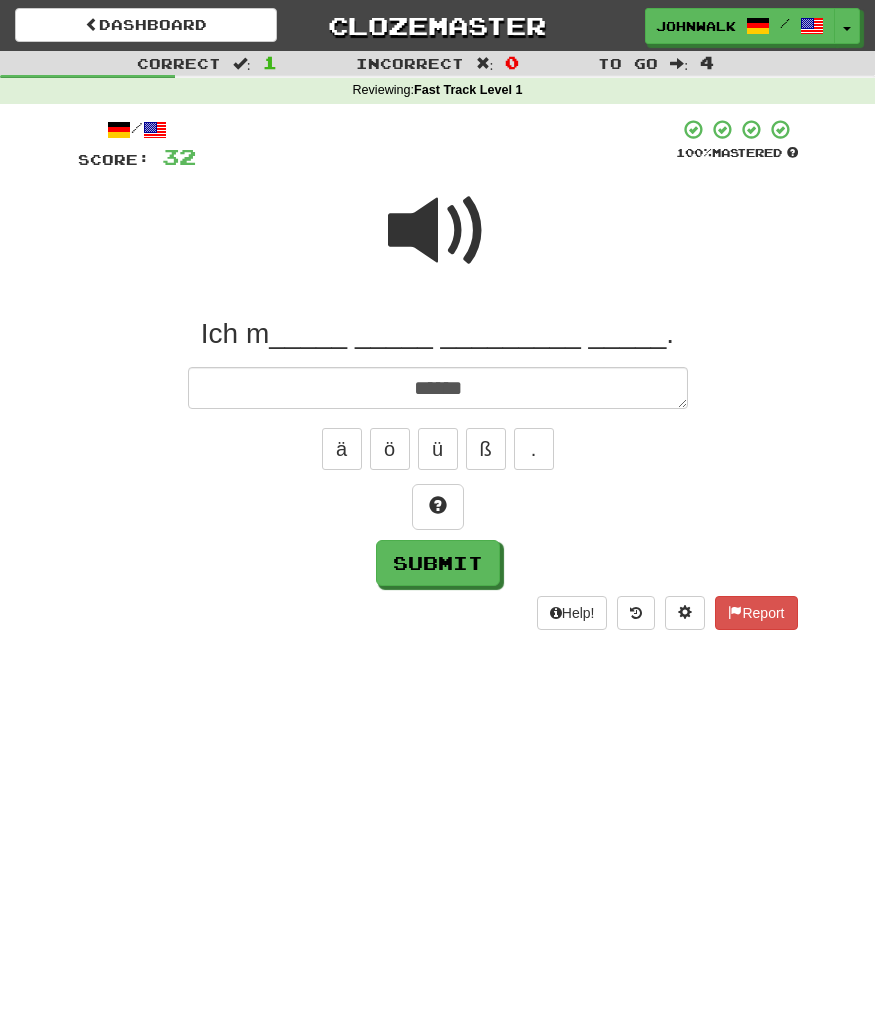 type on "*" 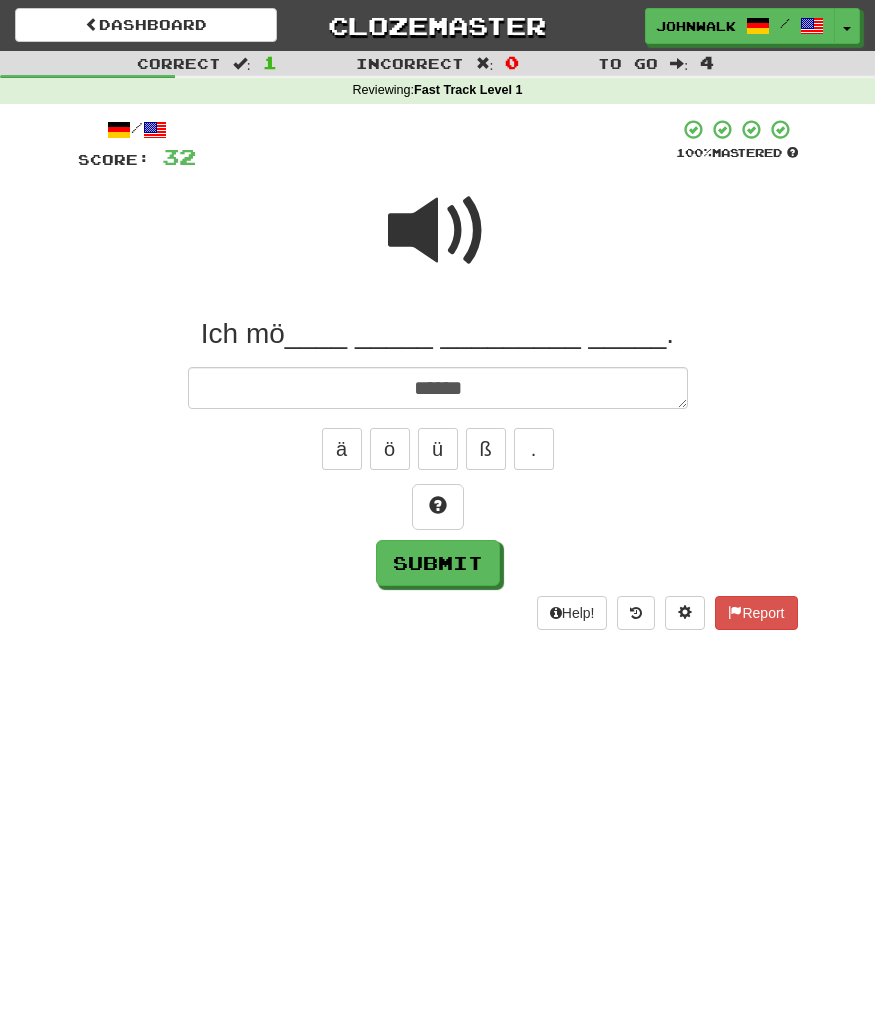 type on "*" 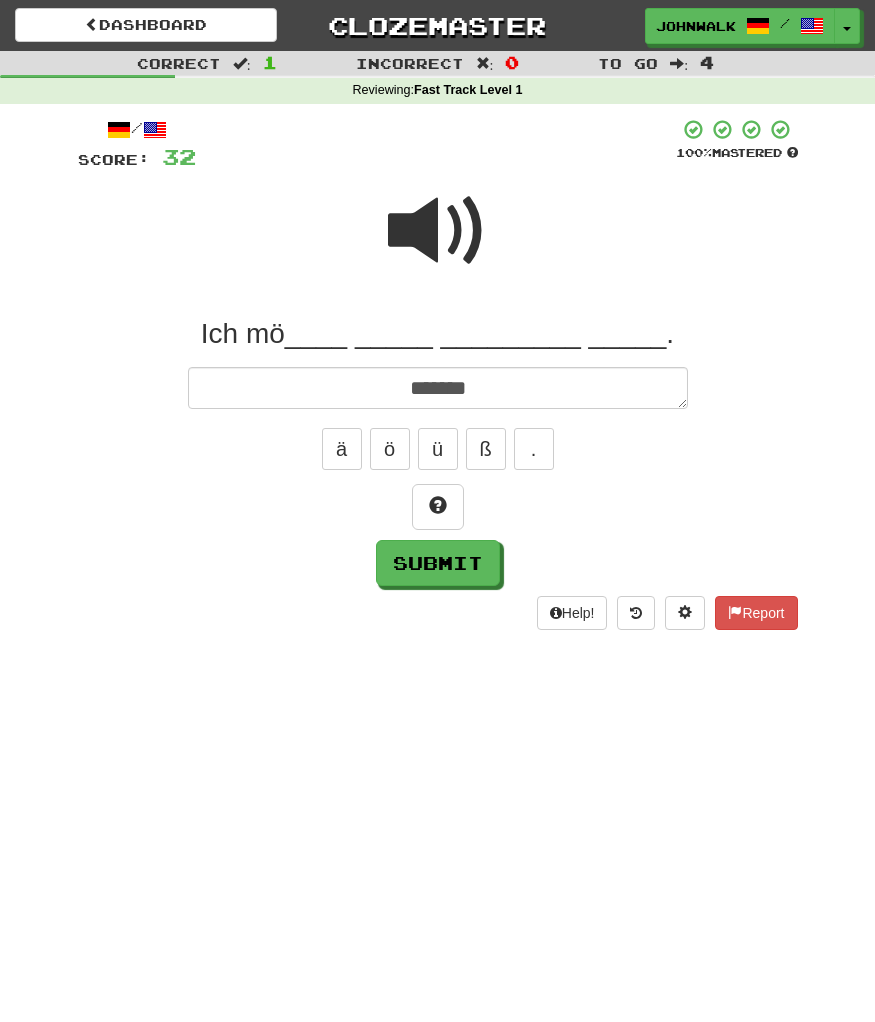 type on "*" 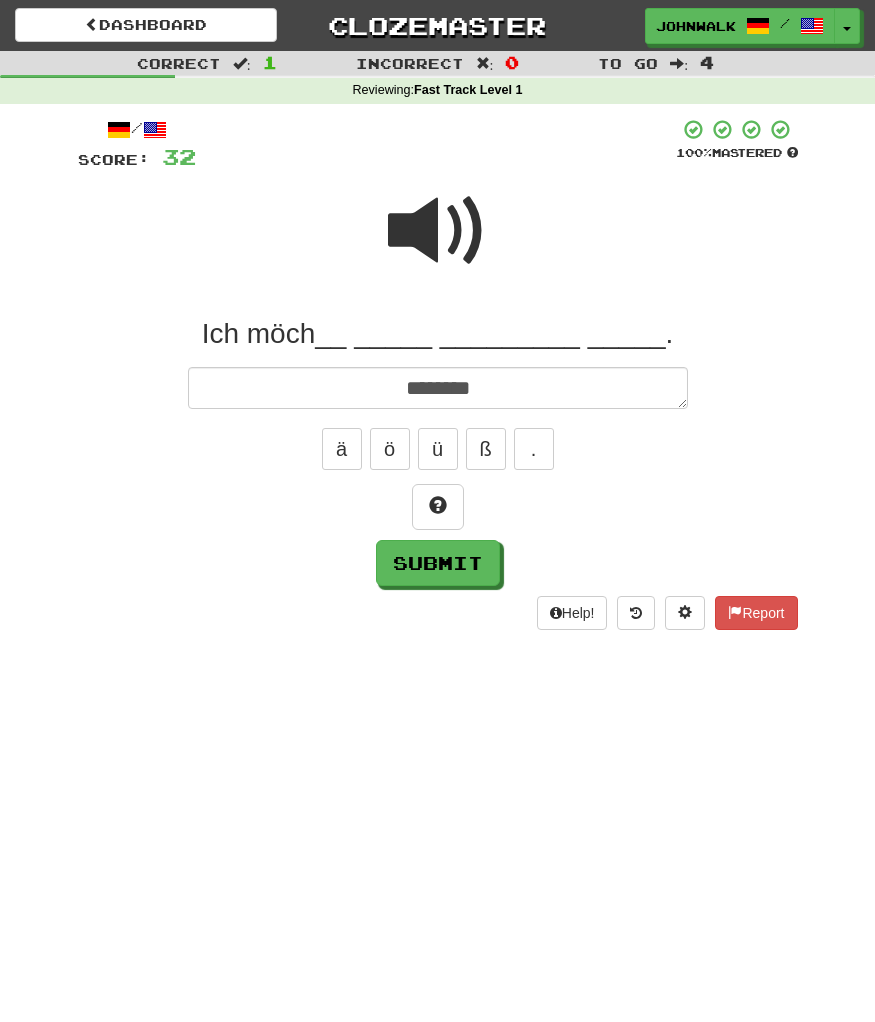 type on "*" 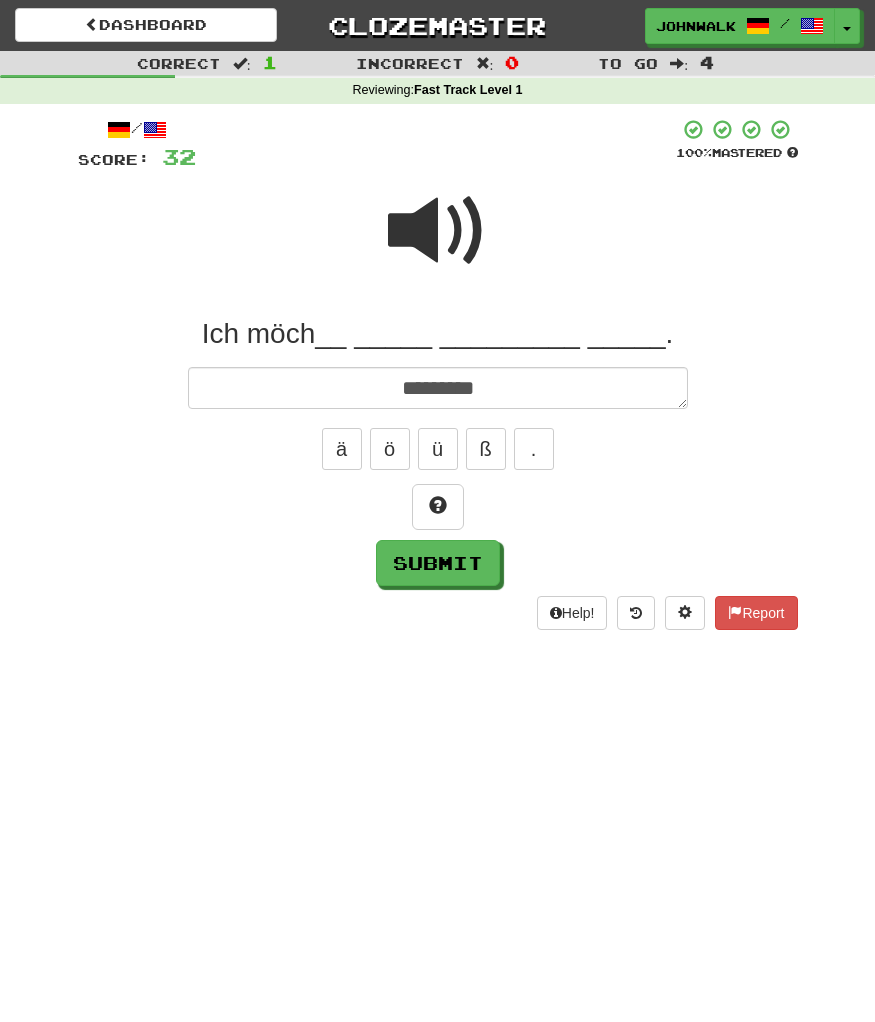 type on "*" 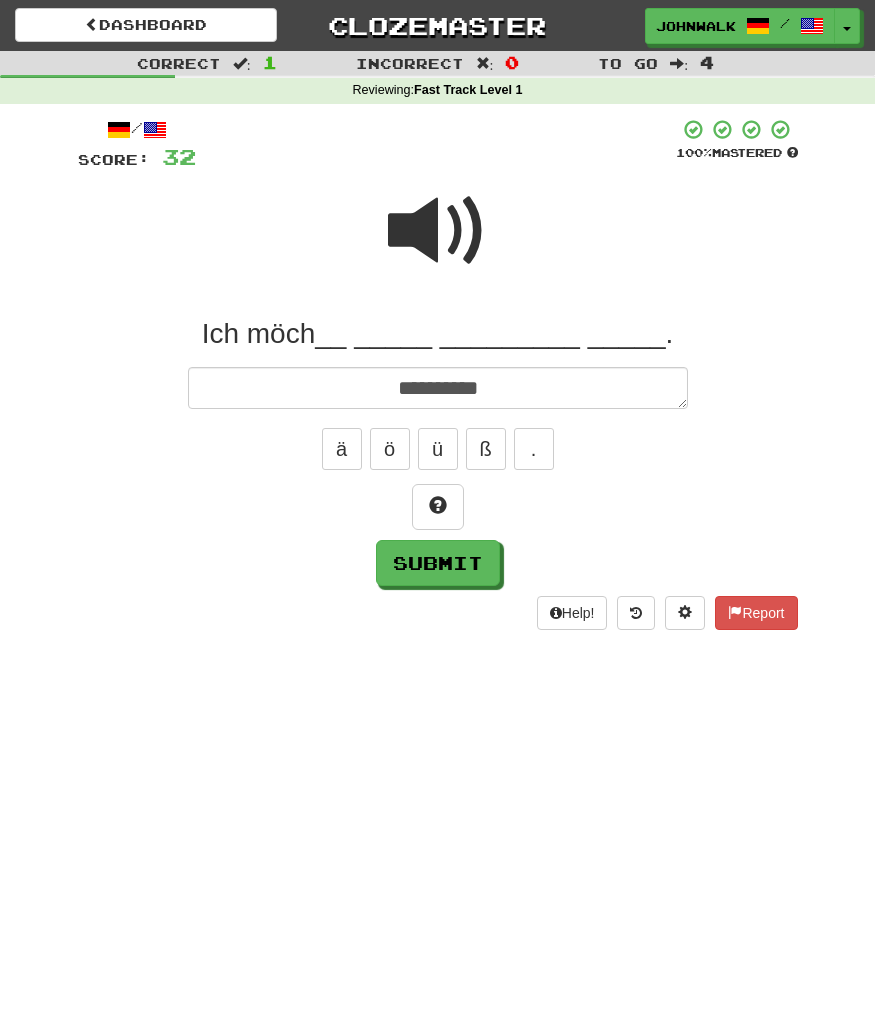 type on "*" 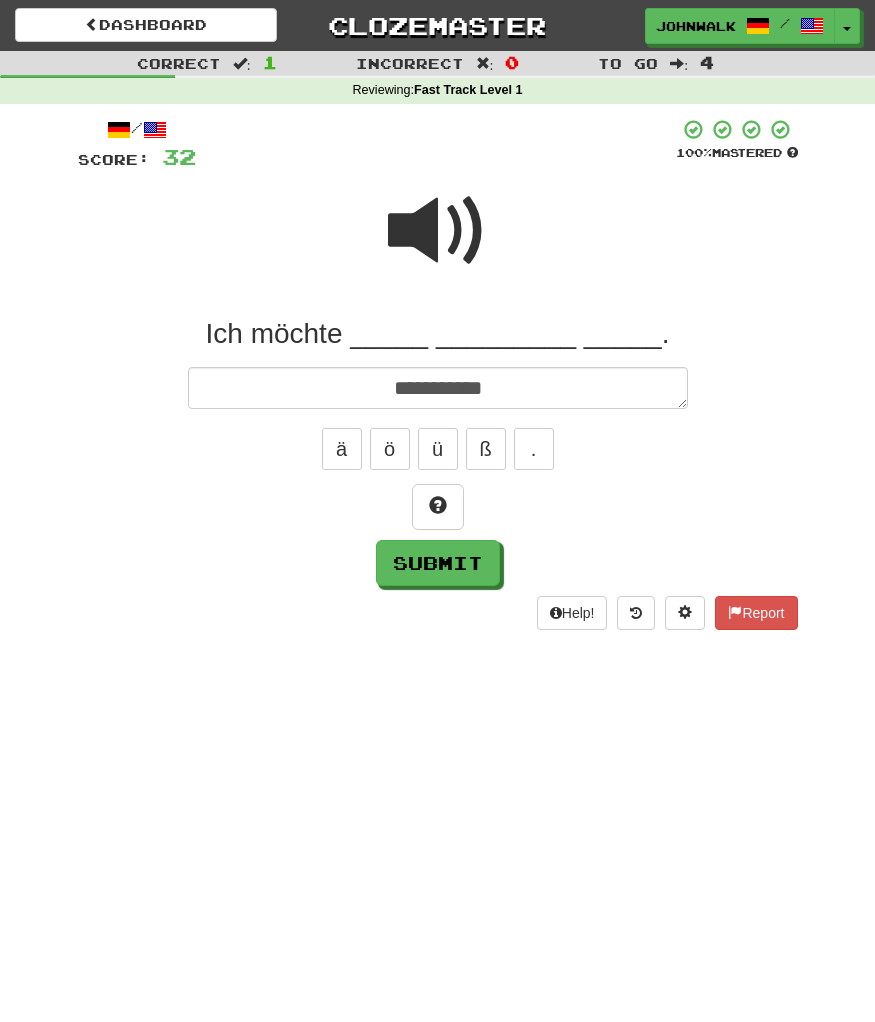 type on "*" 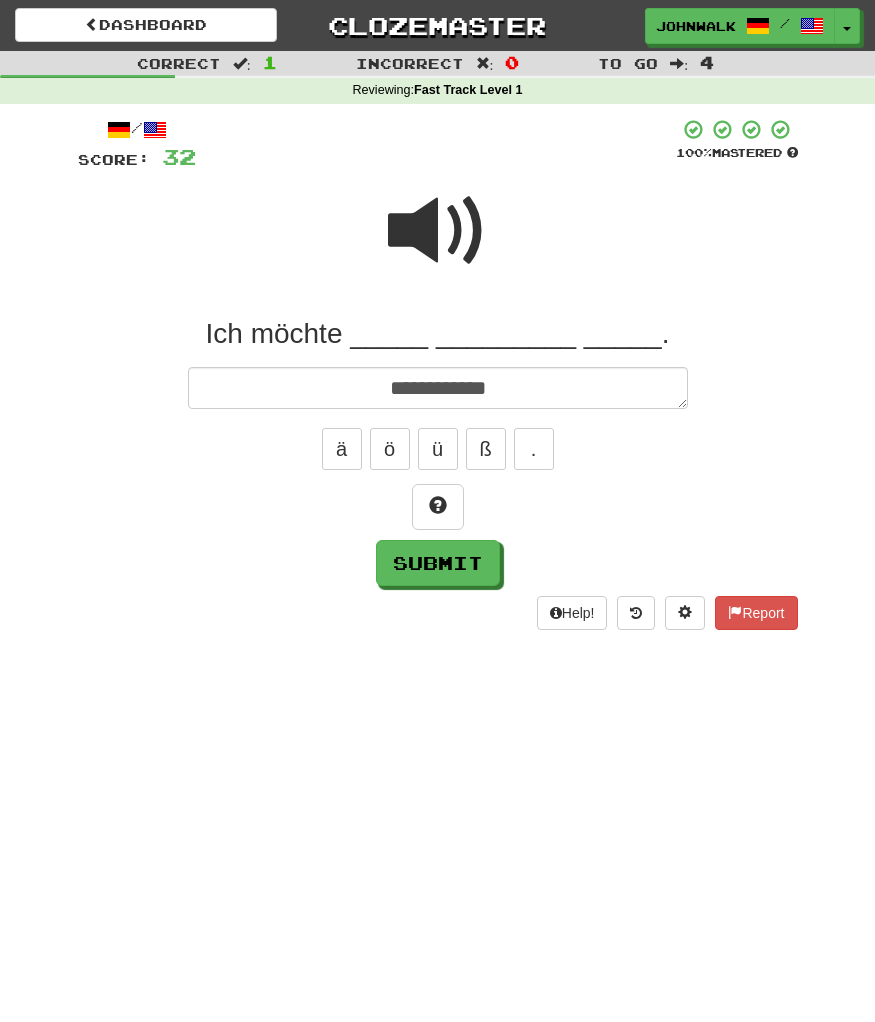 type on "*" 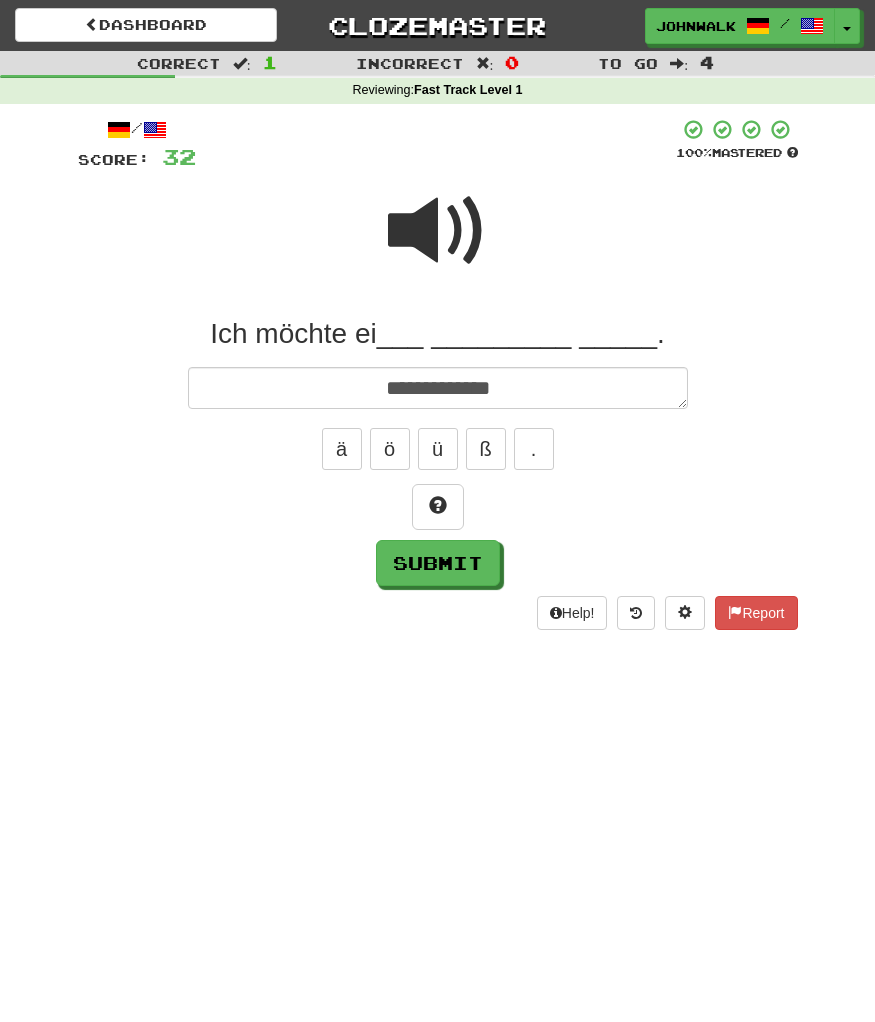 type on "*" 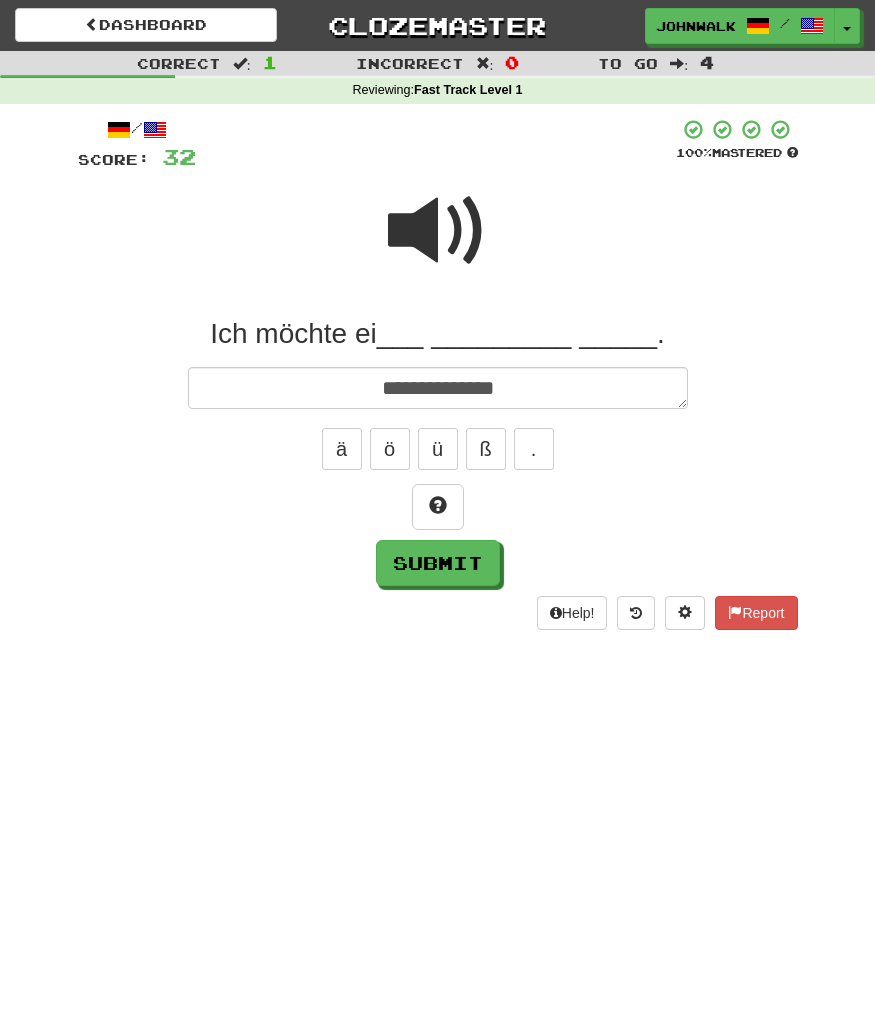 type on "*" 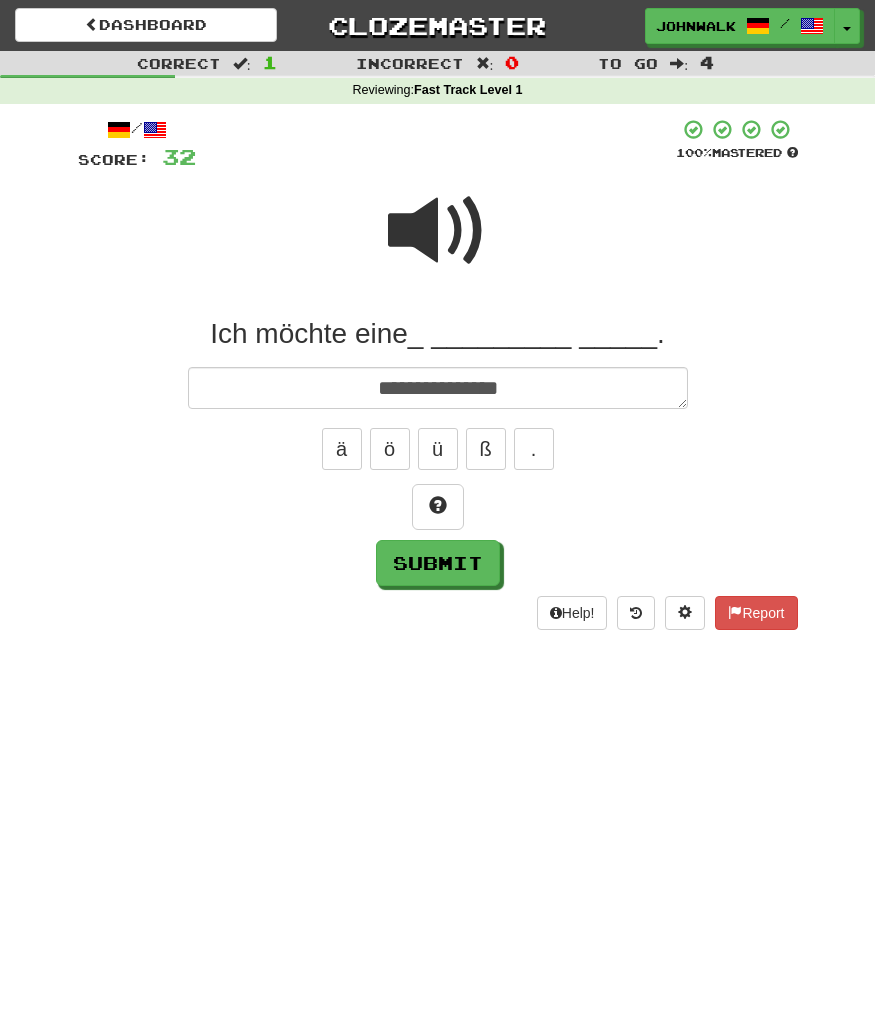 type on "*" 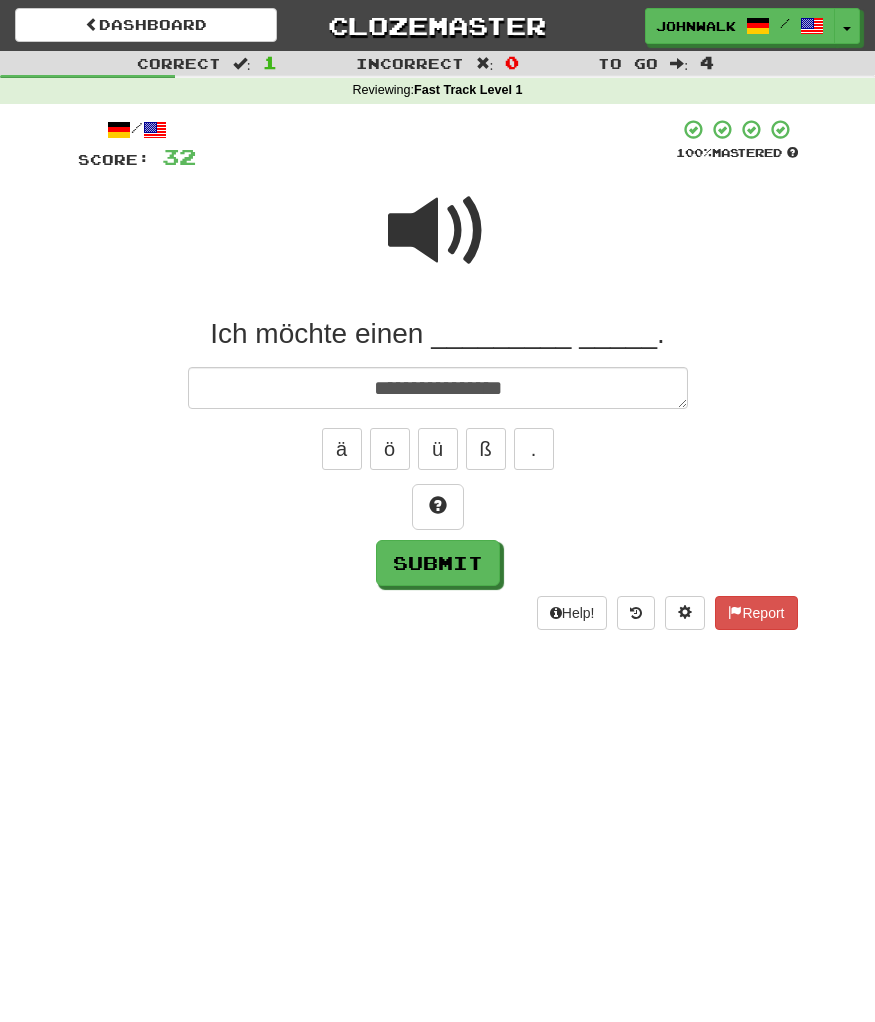 type on "*" 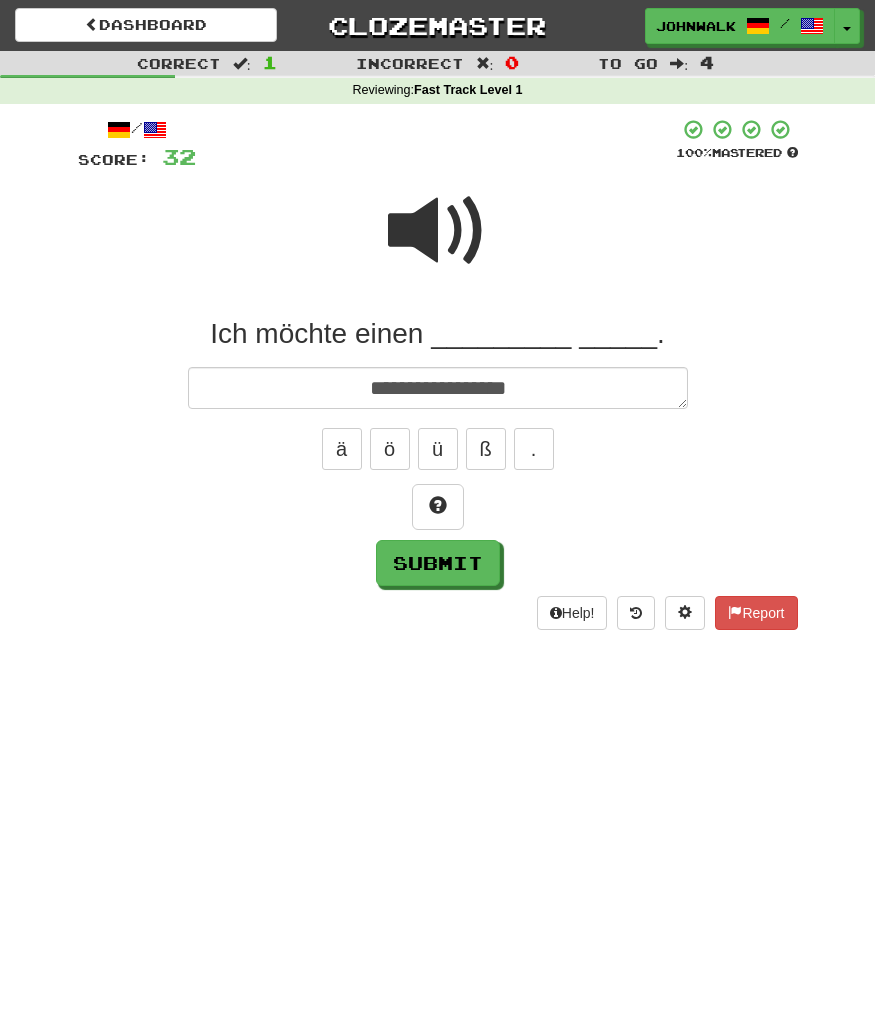 type on "*" 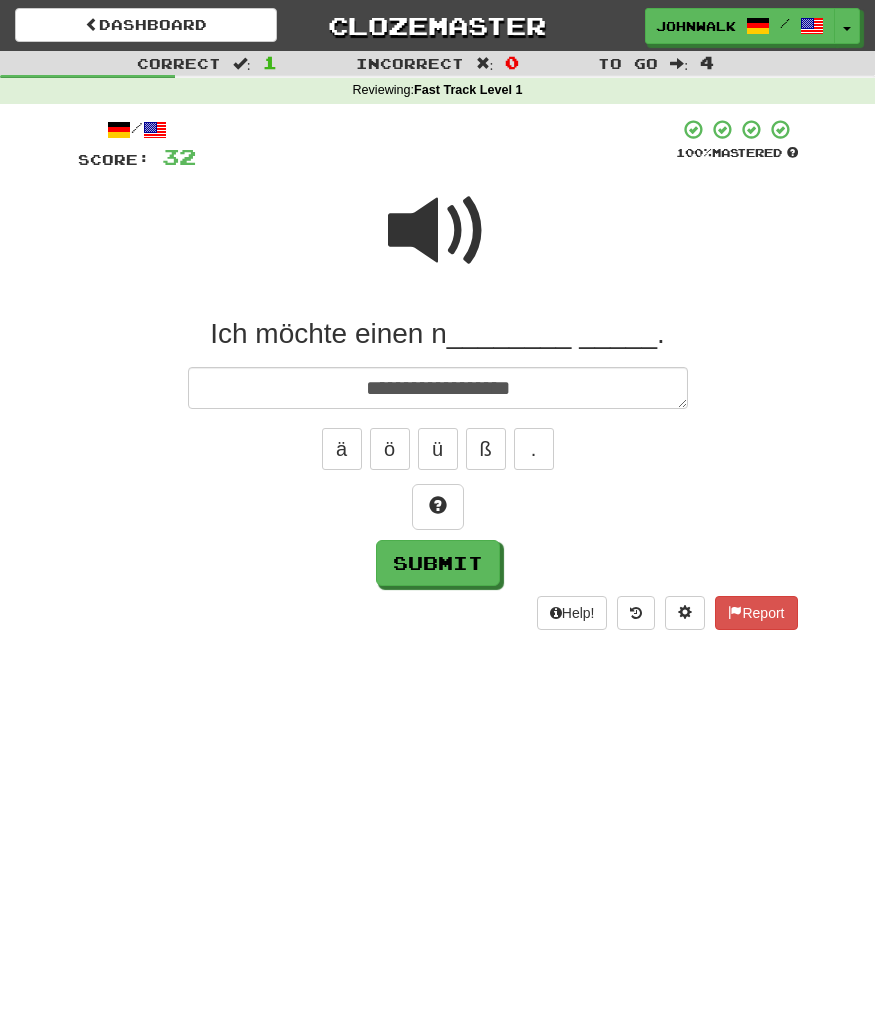 type on "*" 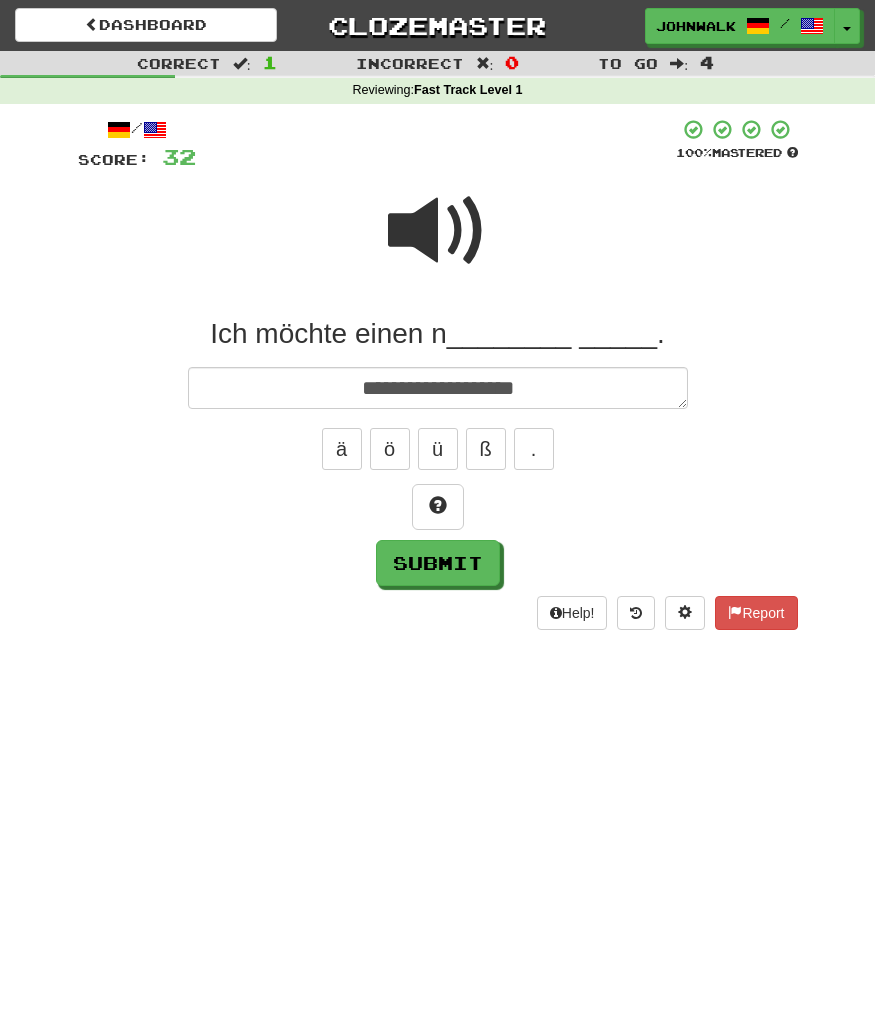 type on "*" 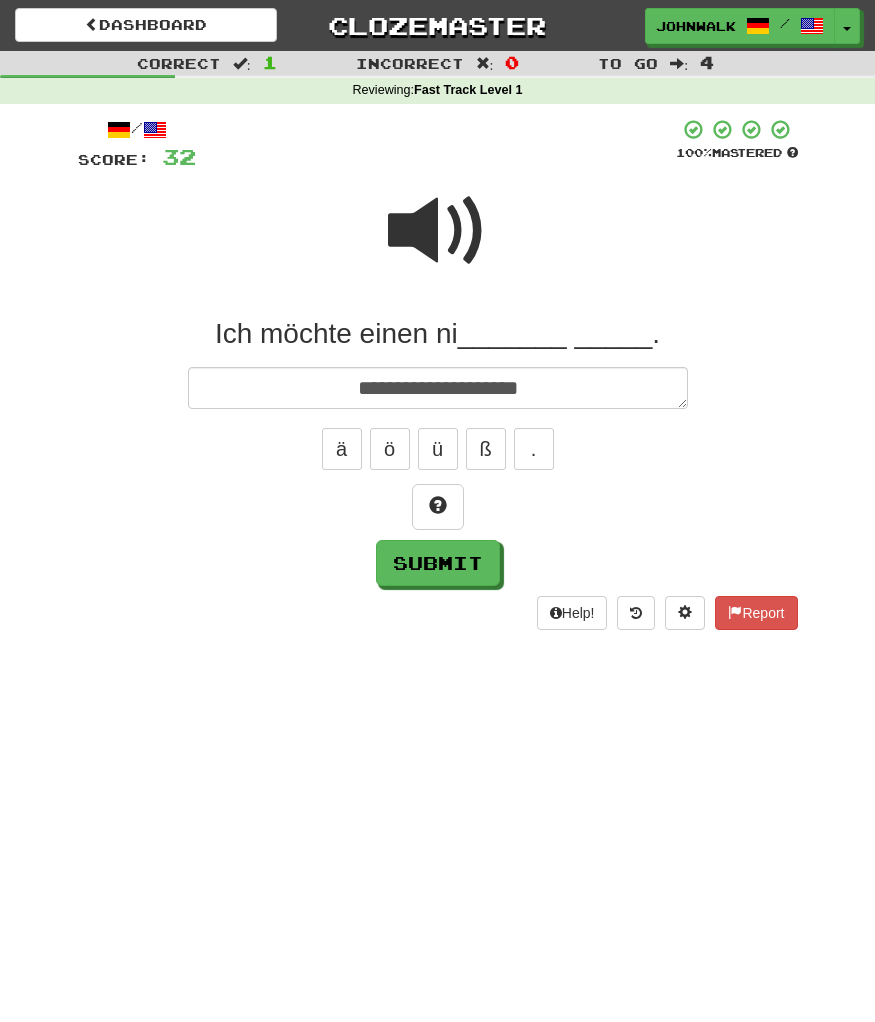 type on "*" 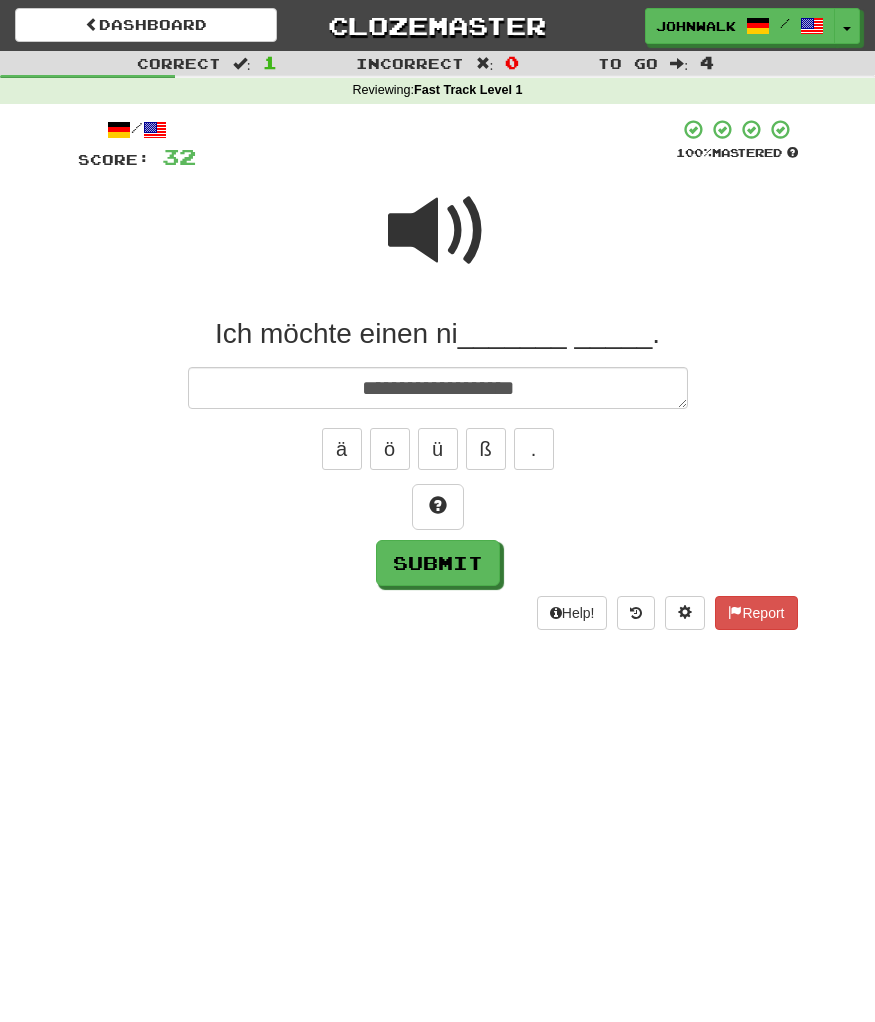 type on "*" 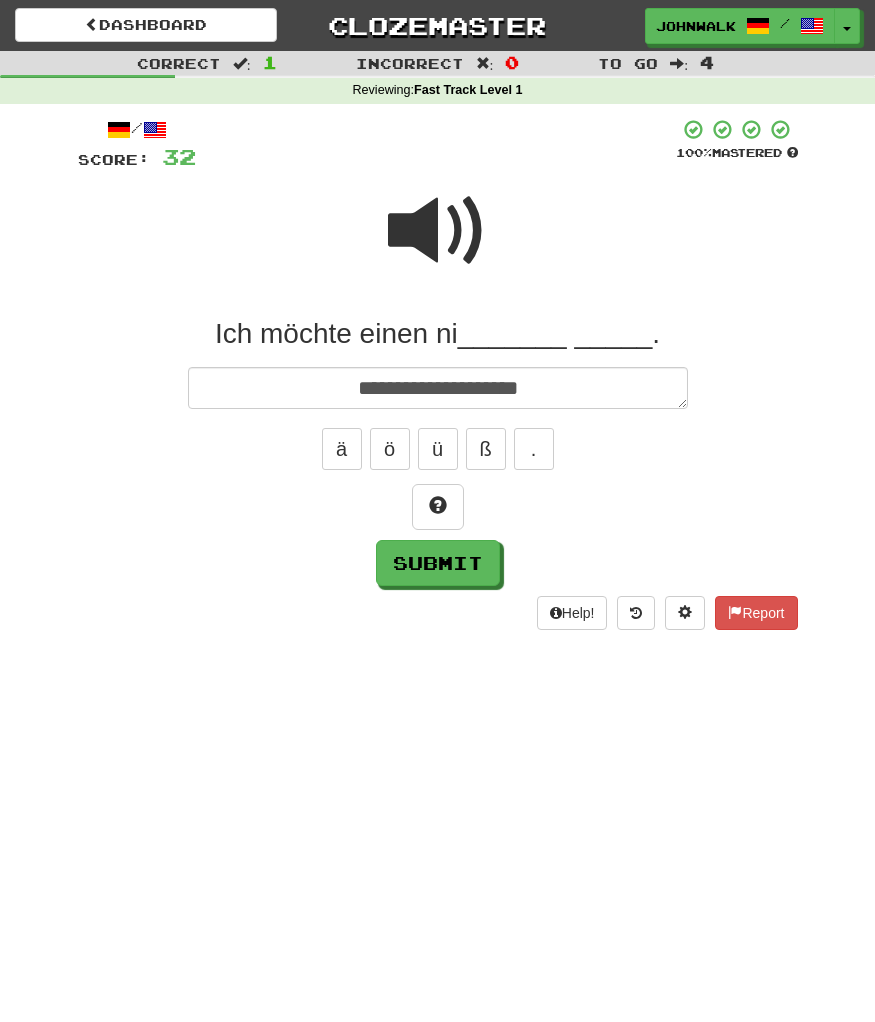 type on "*" 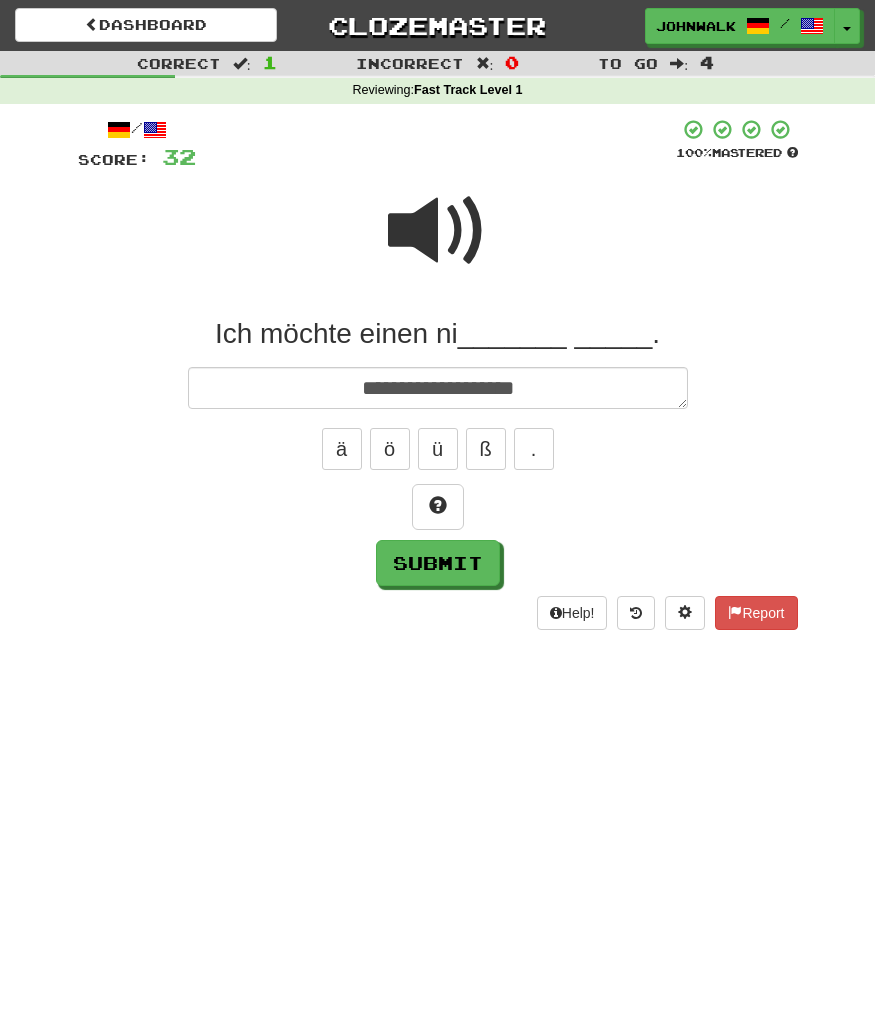 type on "*" 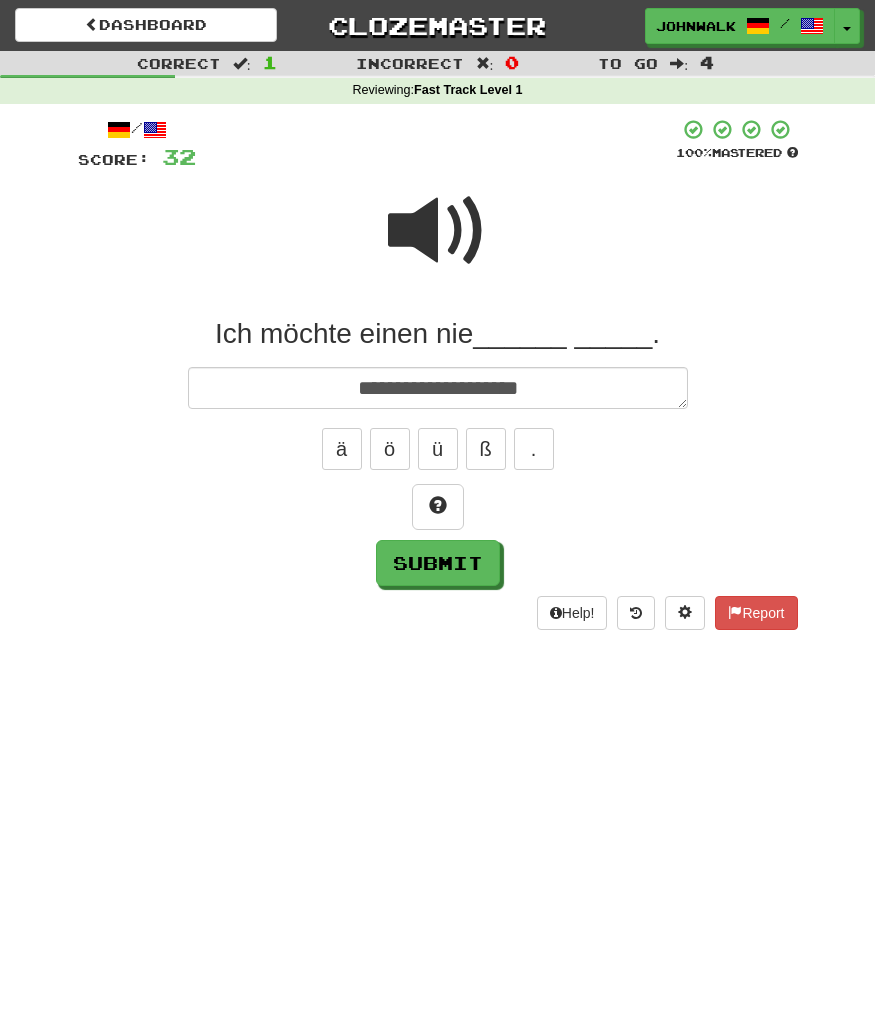 type on "*" 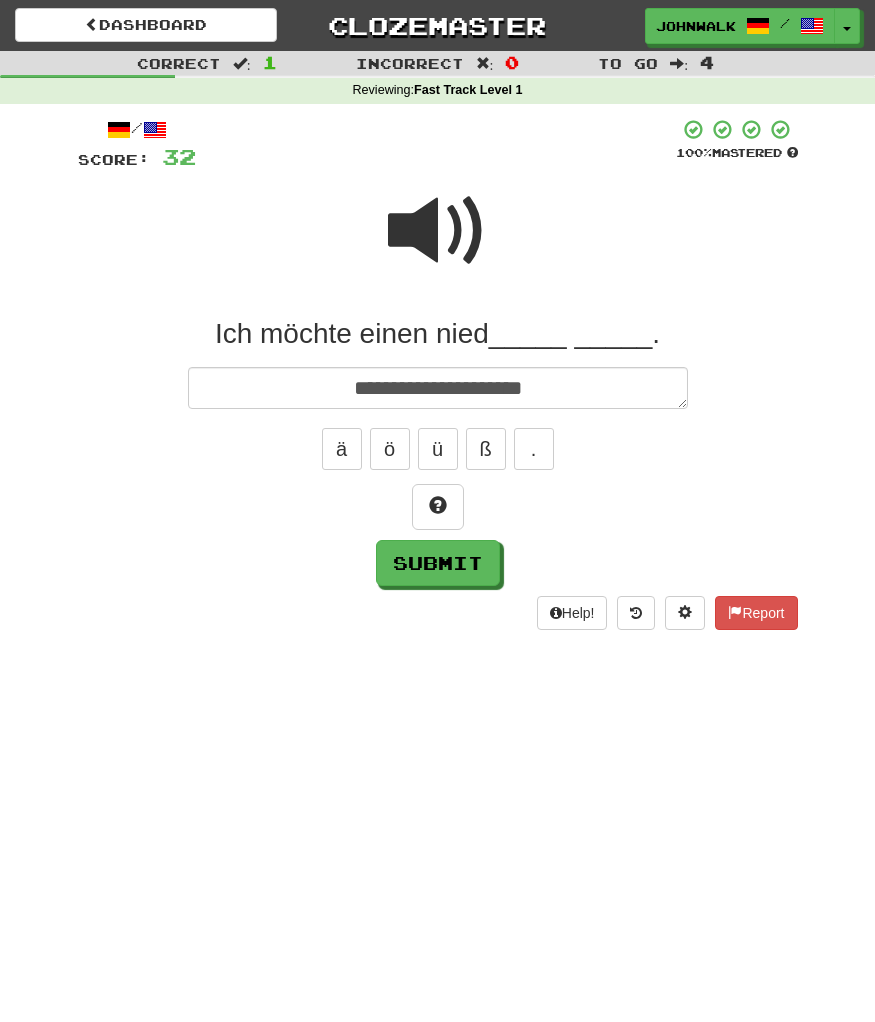 type on "*" 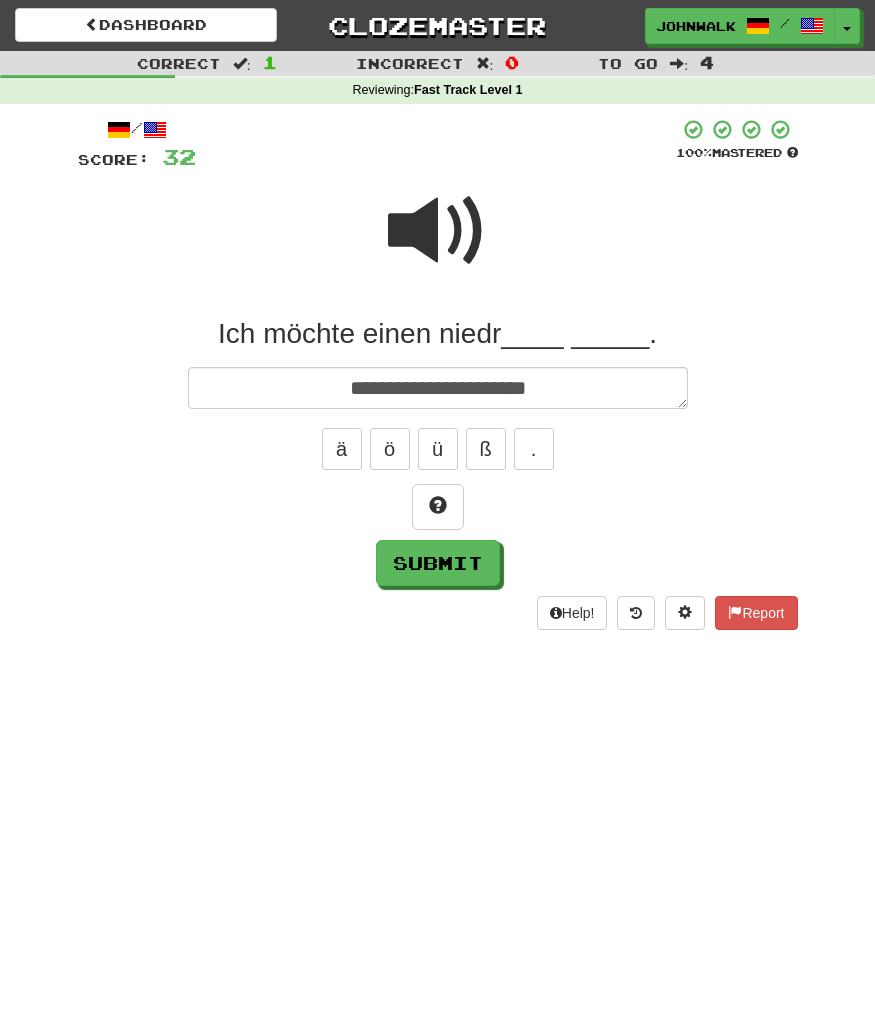 type on "*" 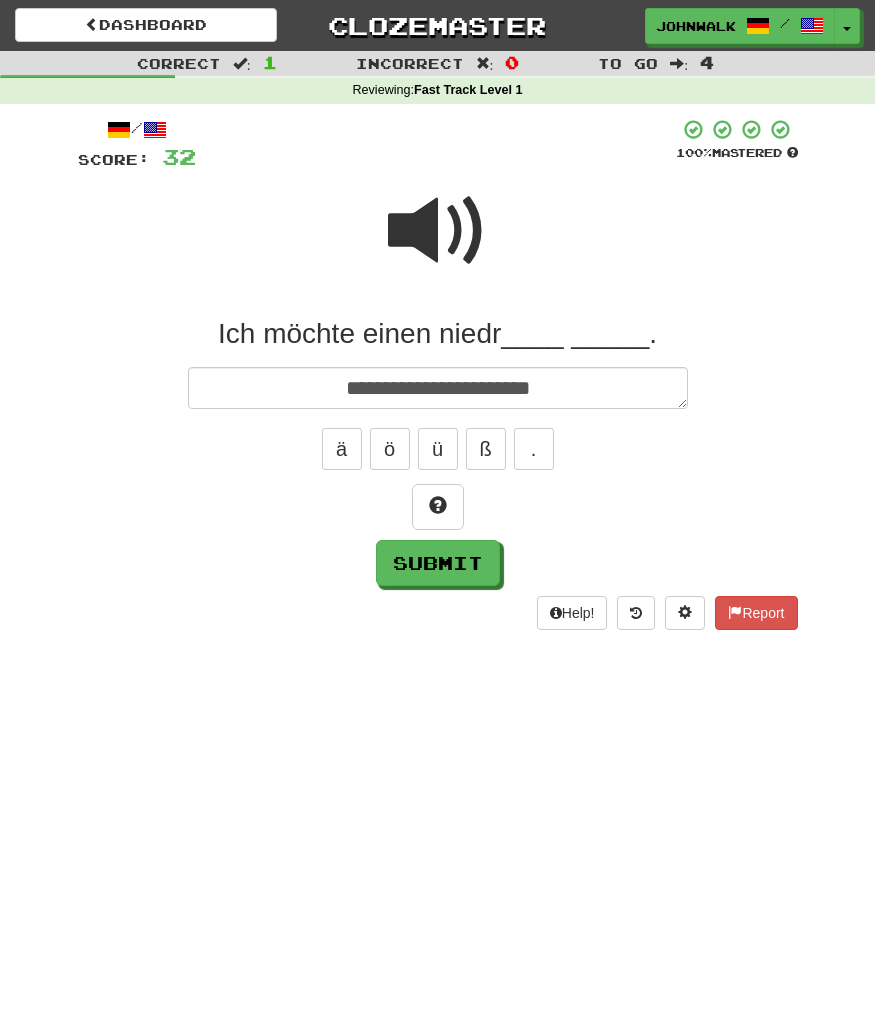 type on "*" 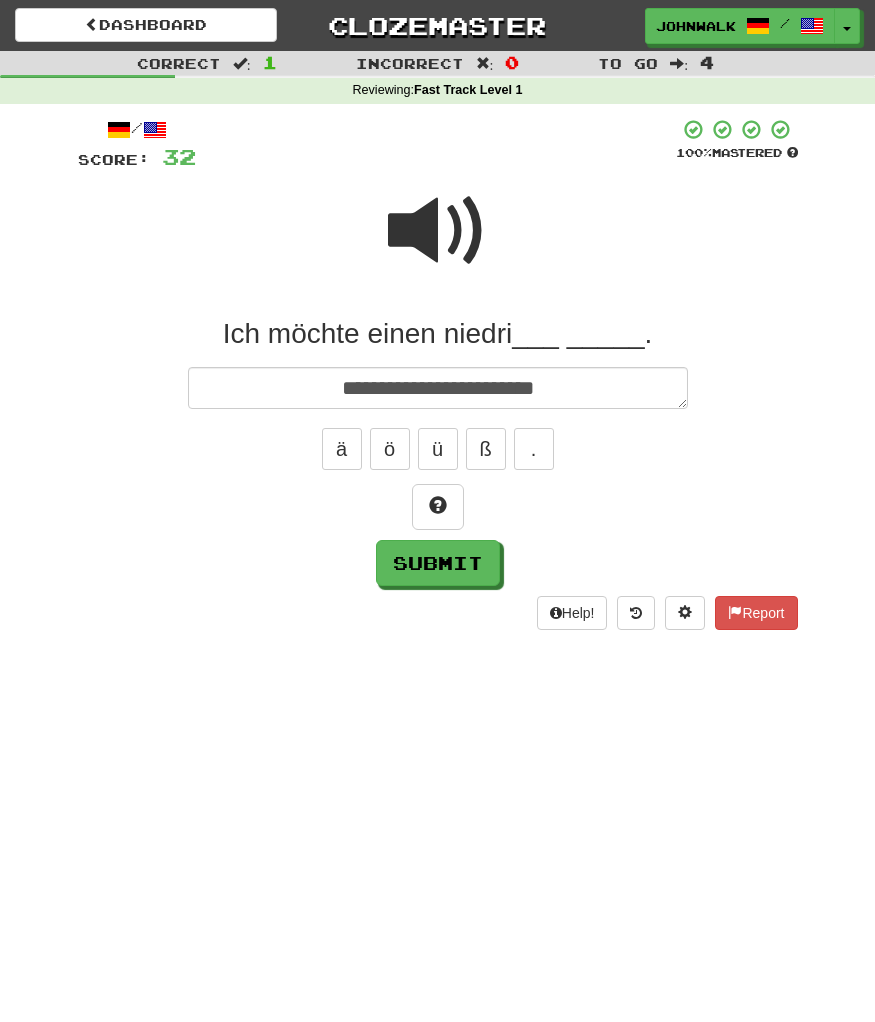 type on "*" 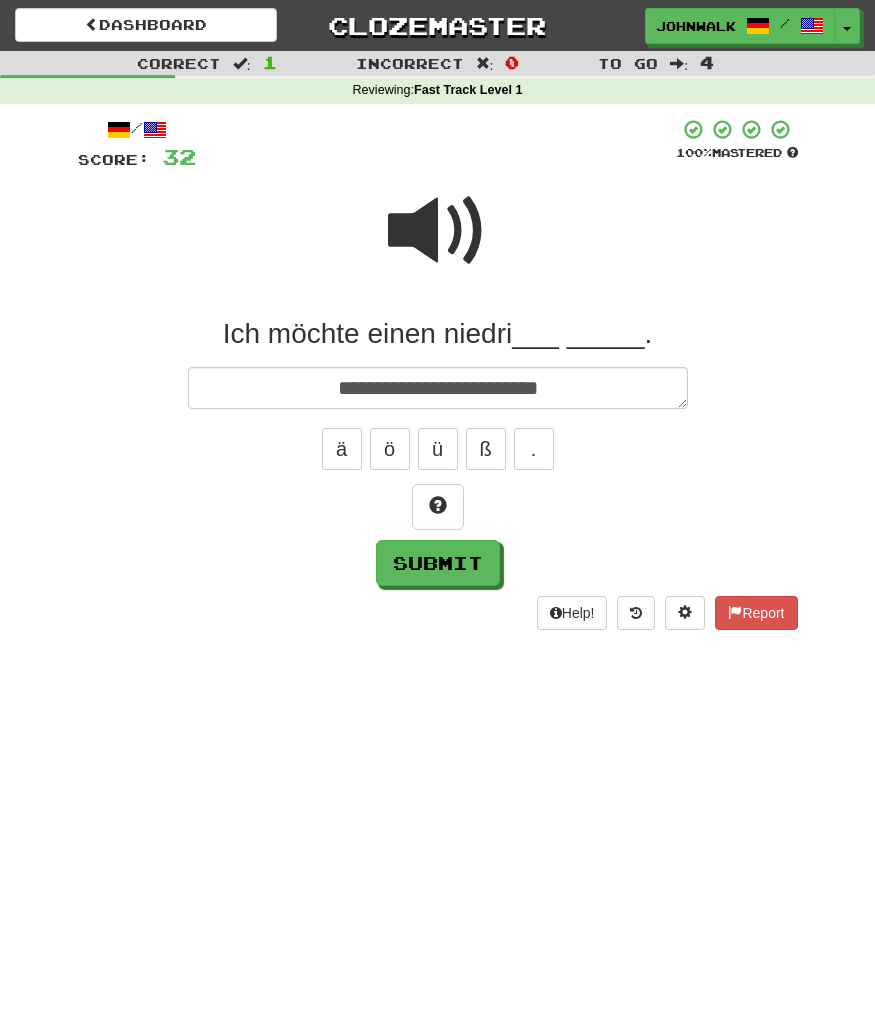 type on "*" 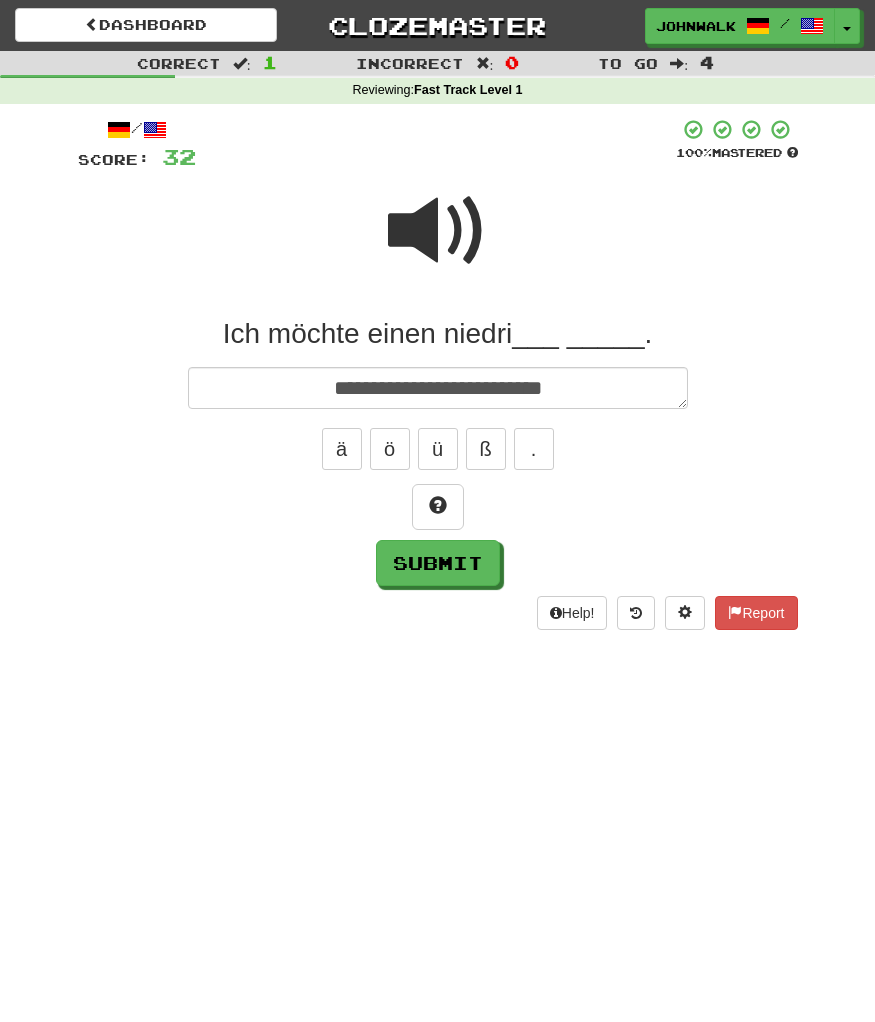 type on "*" 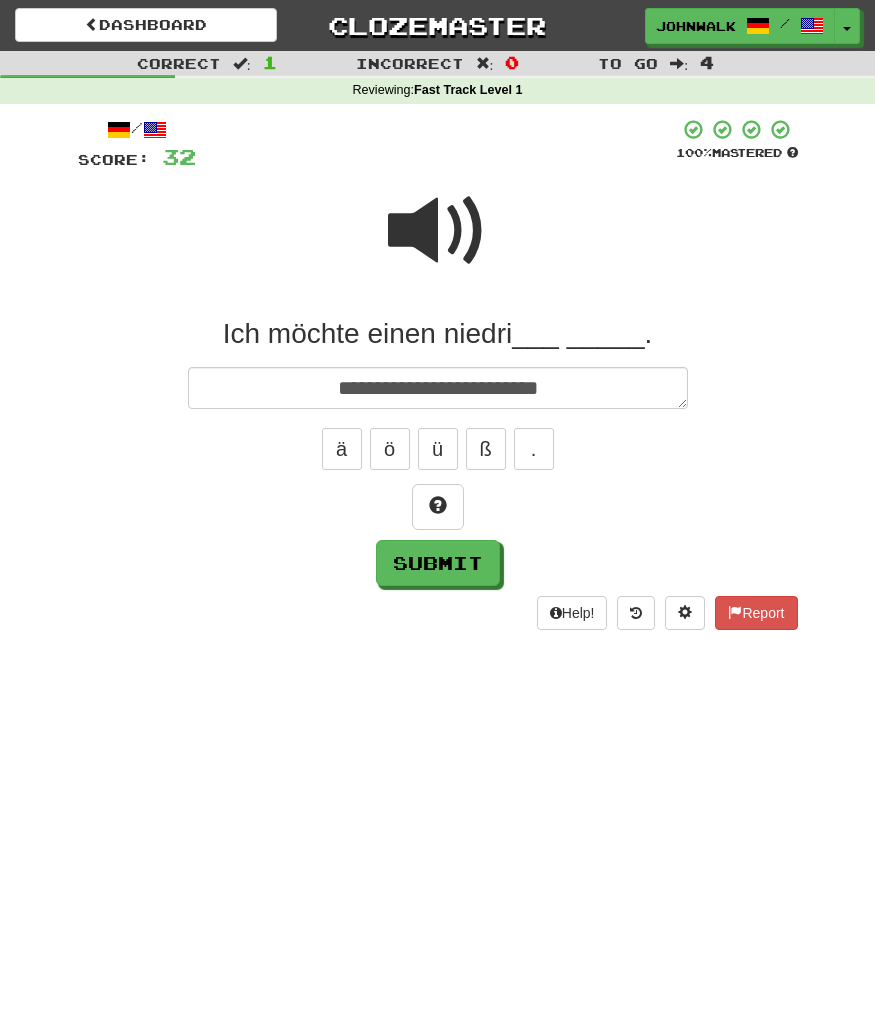 type on "*" 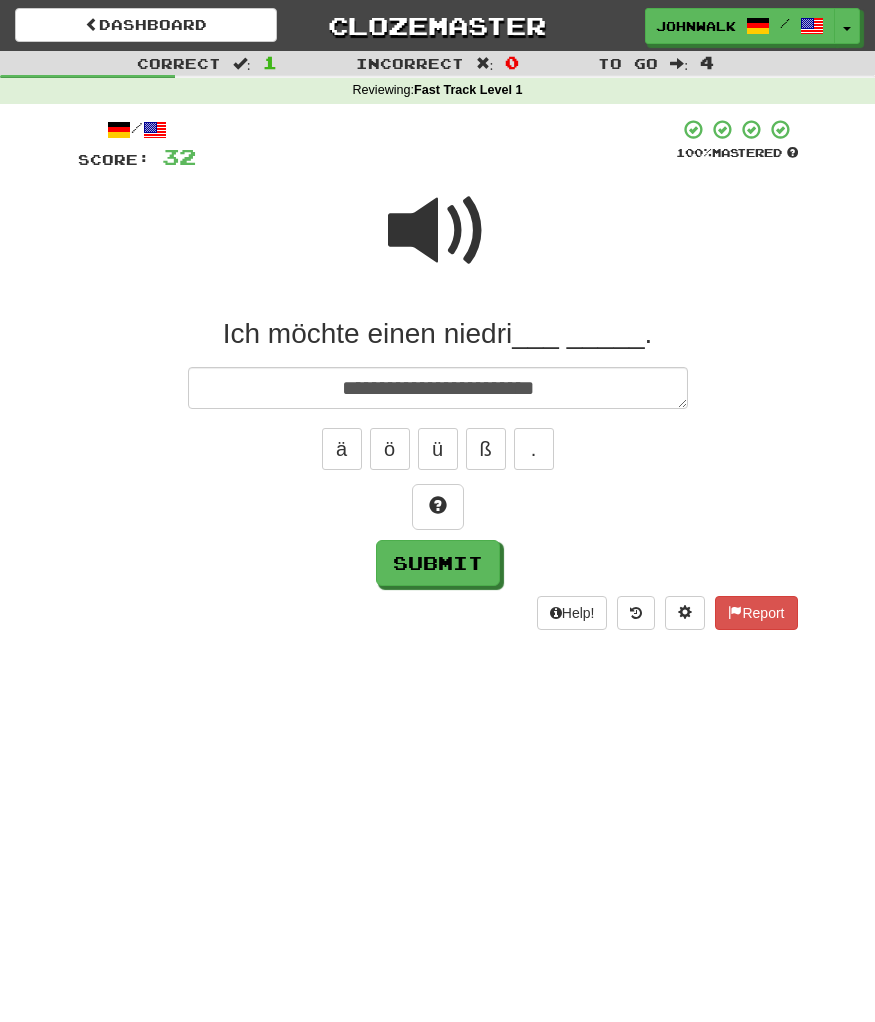 type on "*" 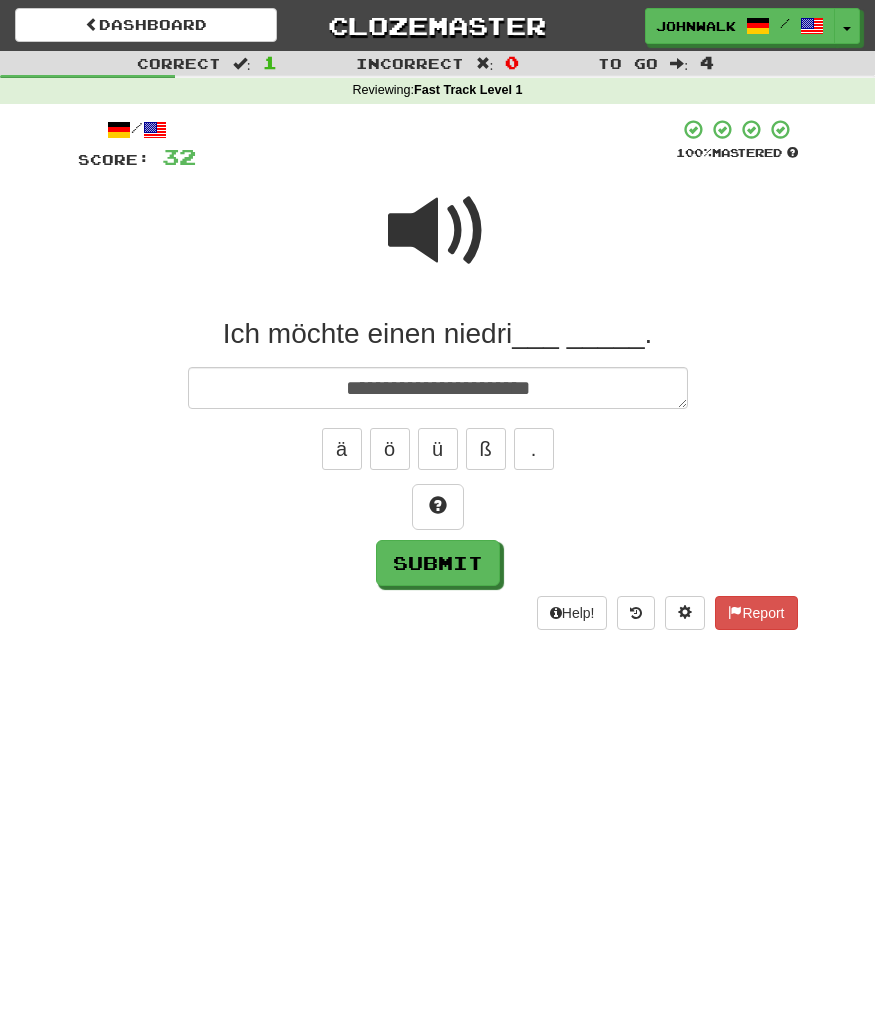 type on "*" 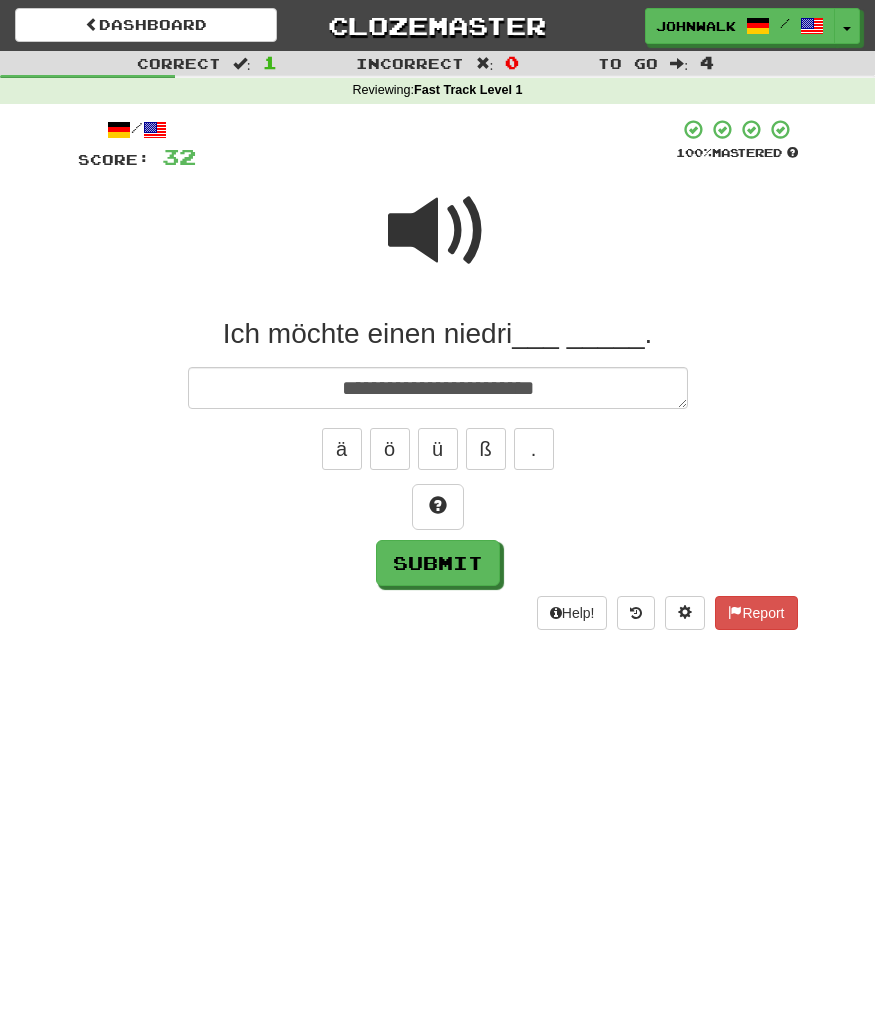 type on "**********" 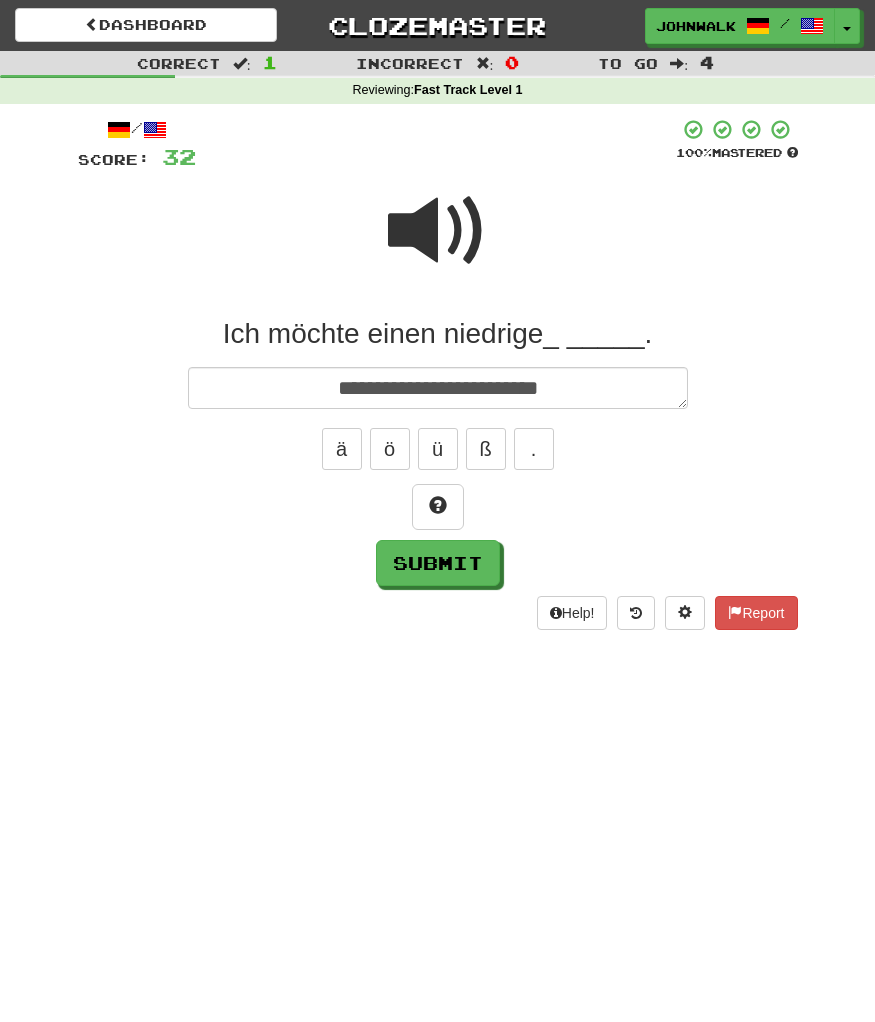 type on "*" 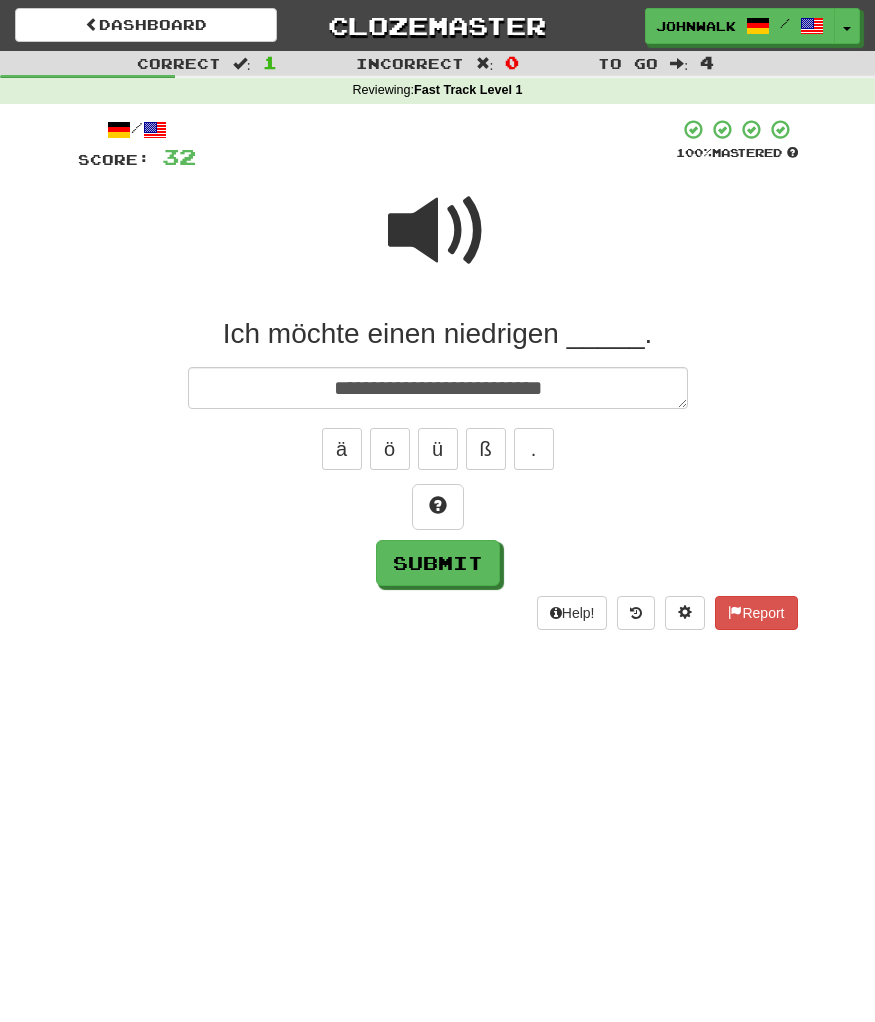type on "*" 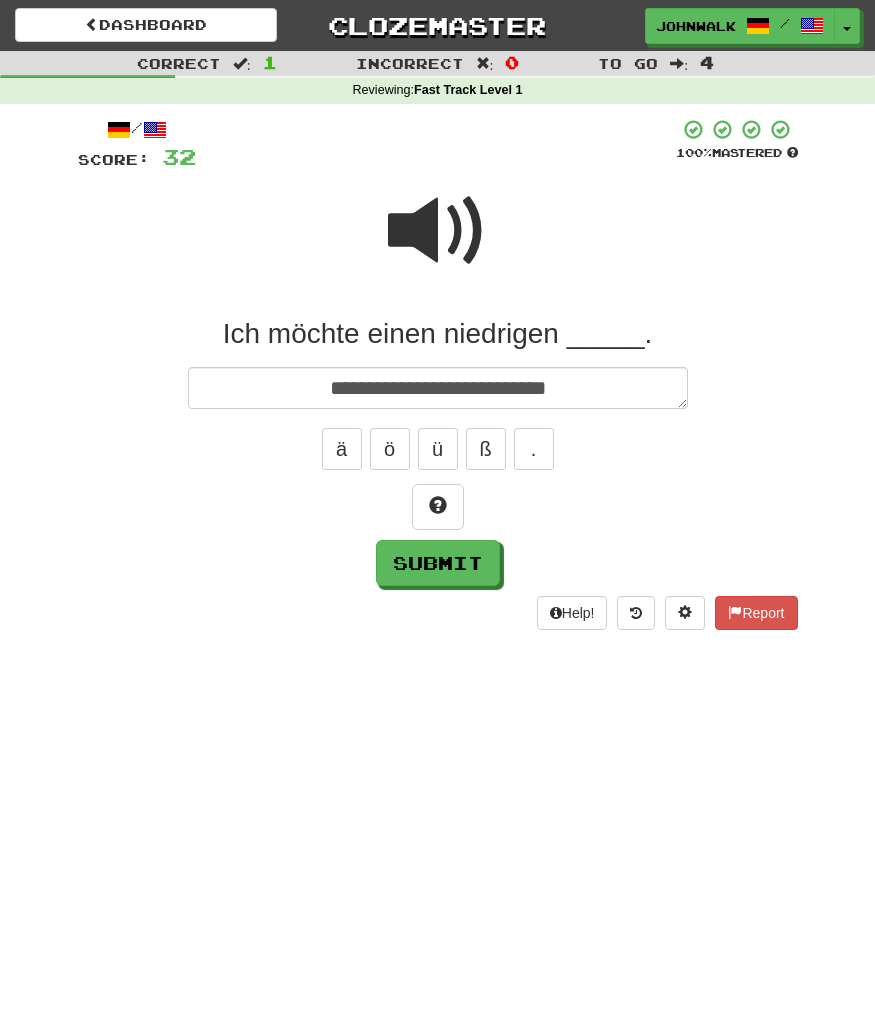 type on "*" 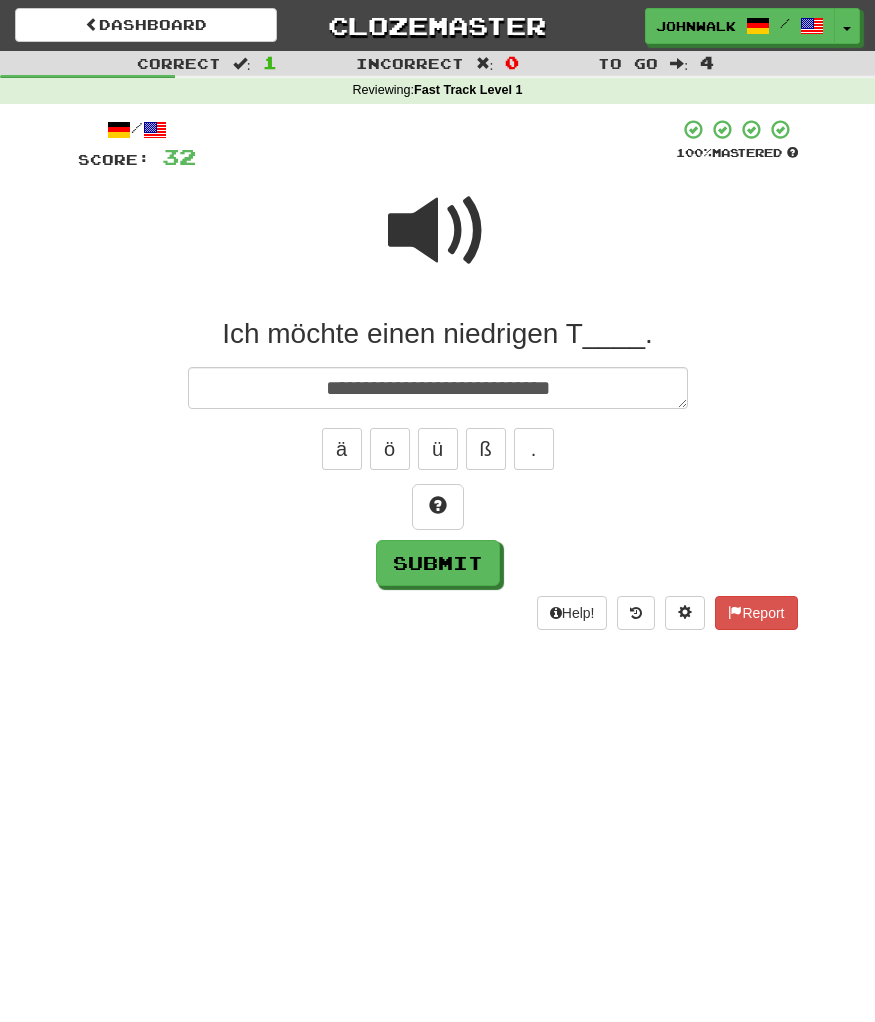 type on "*" 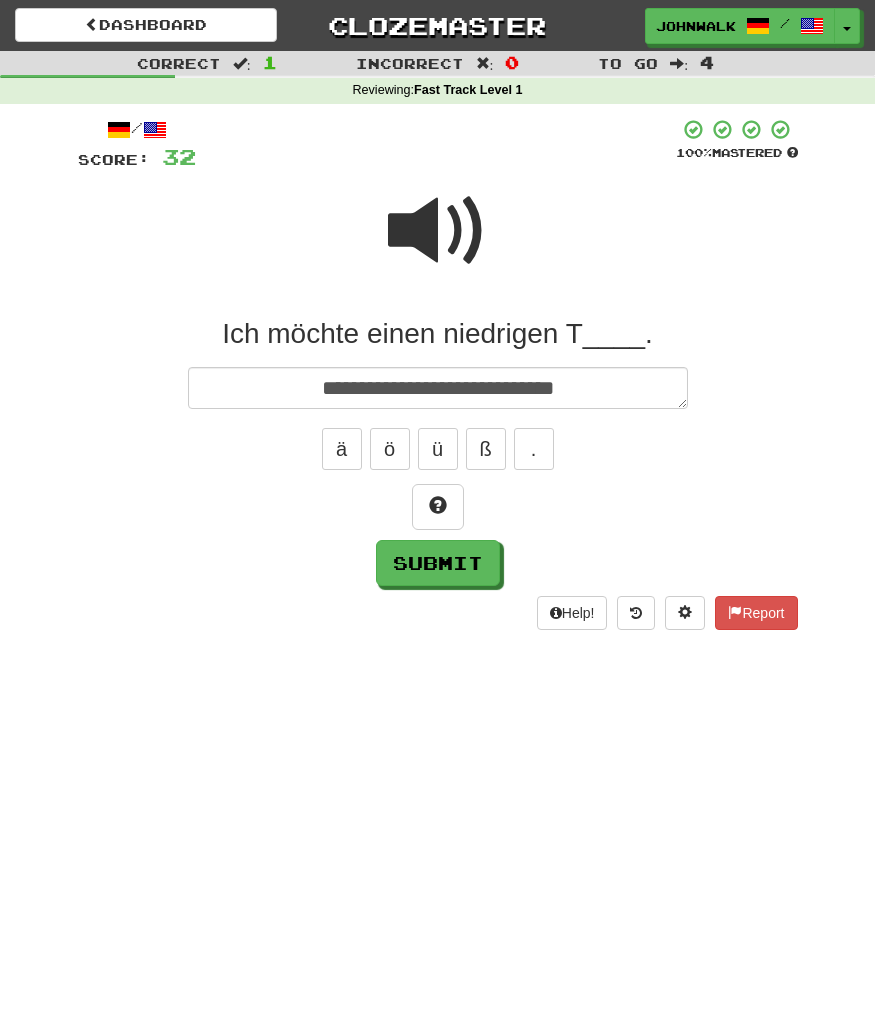type on "*" 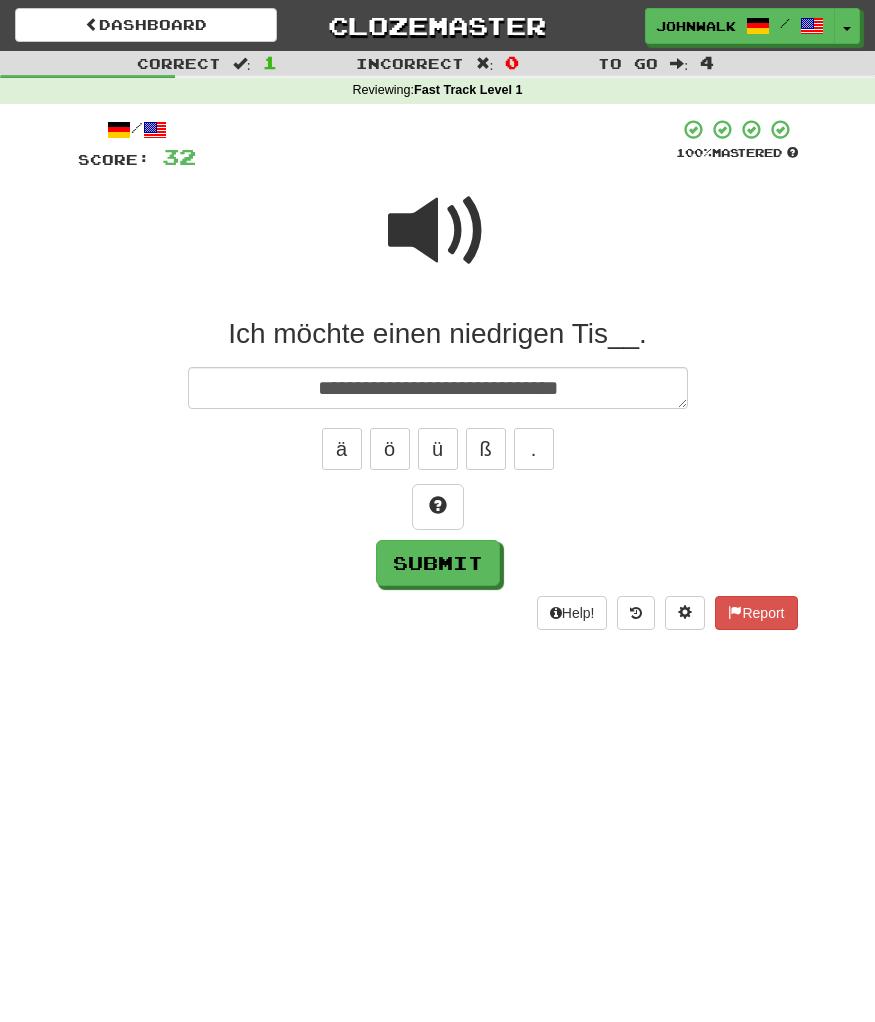 type on "*" 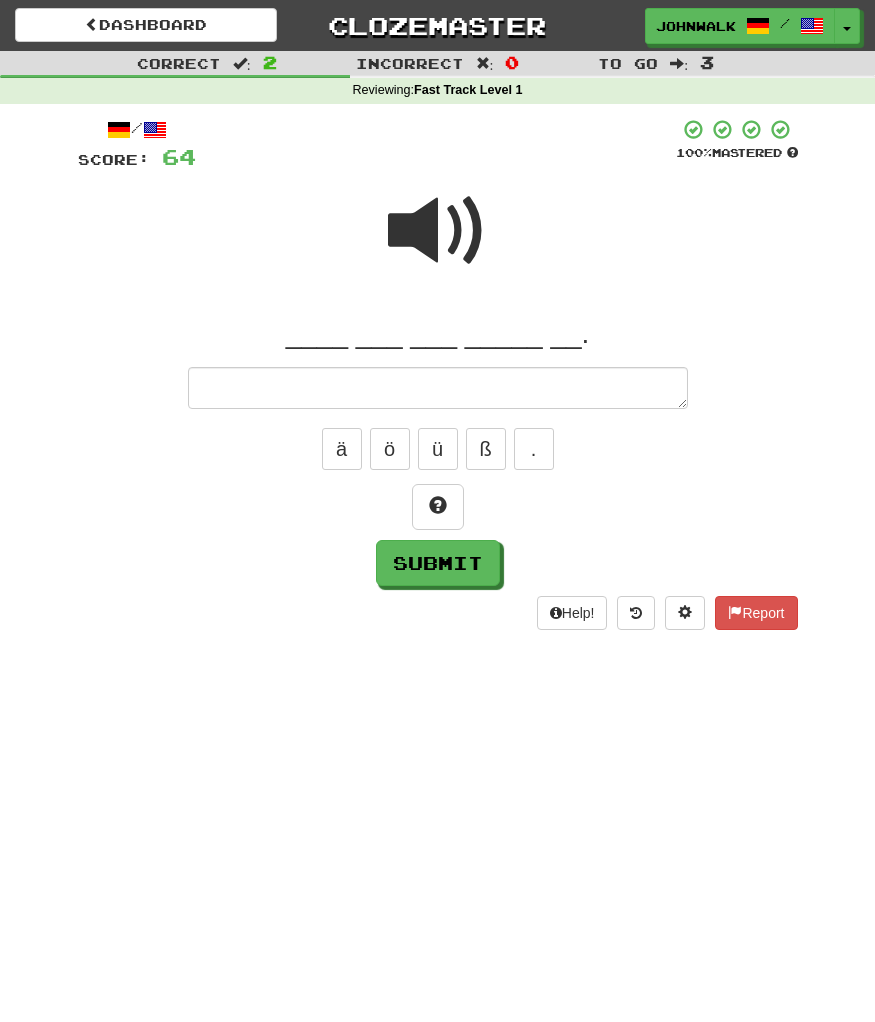 type on "*" 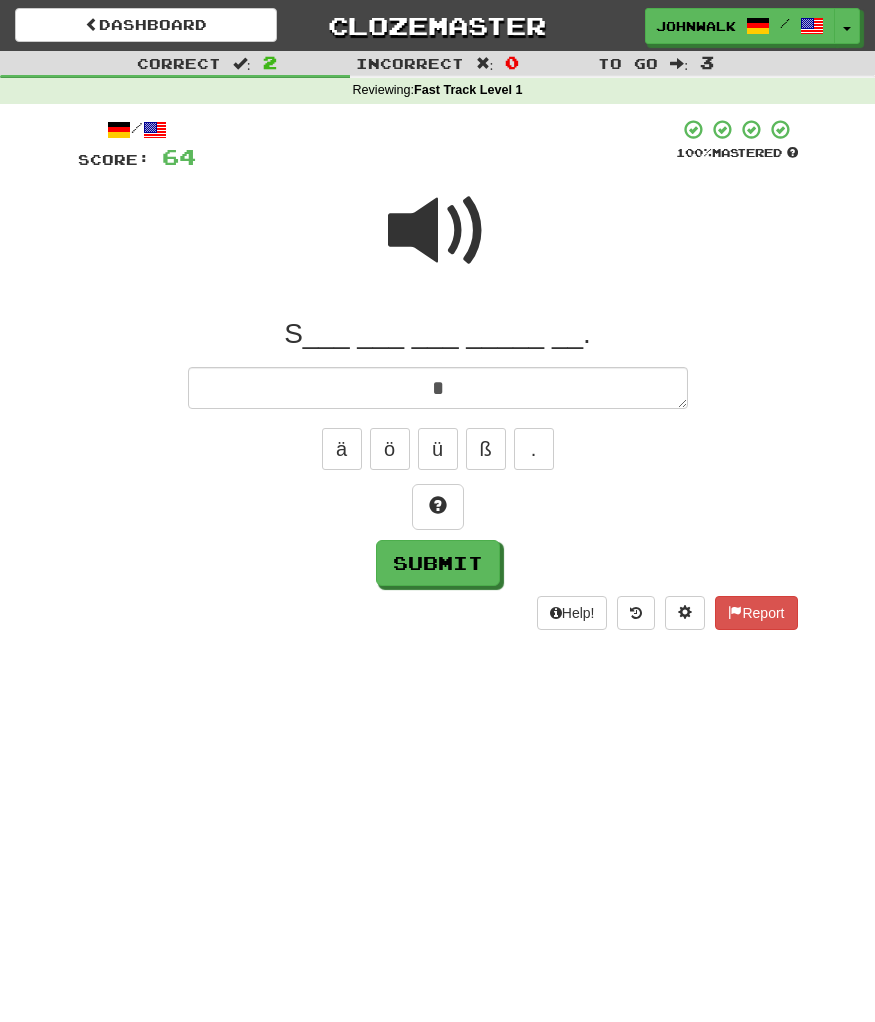type on "*" 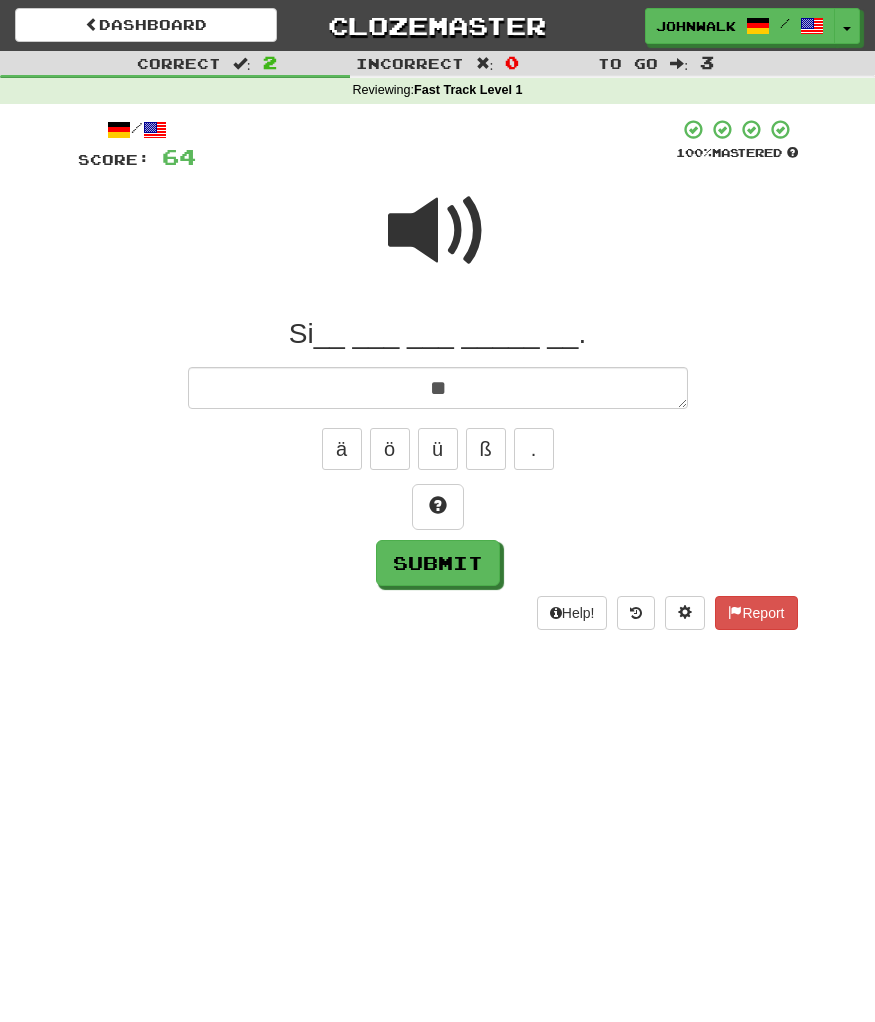 type on "*" 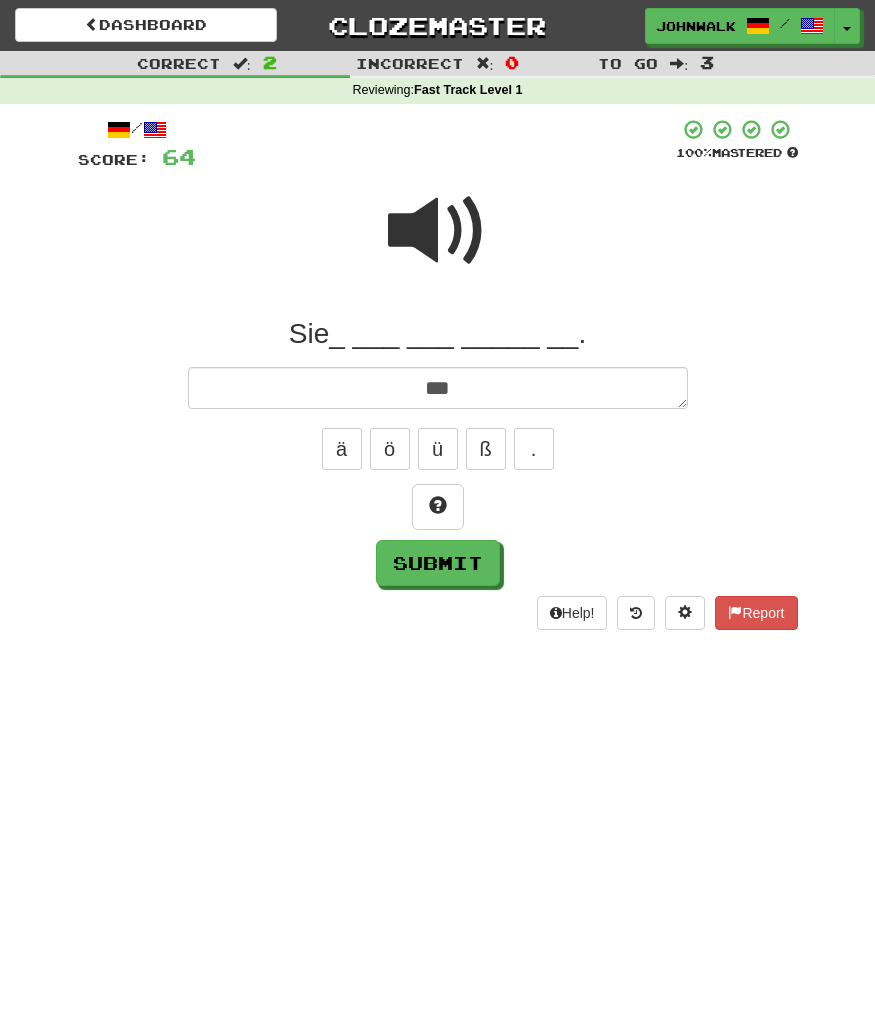type on "*" 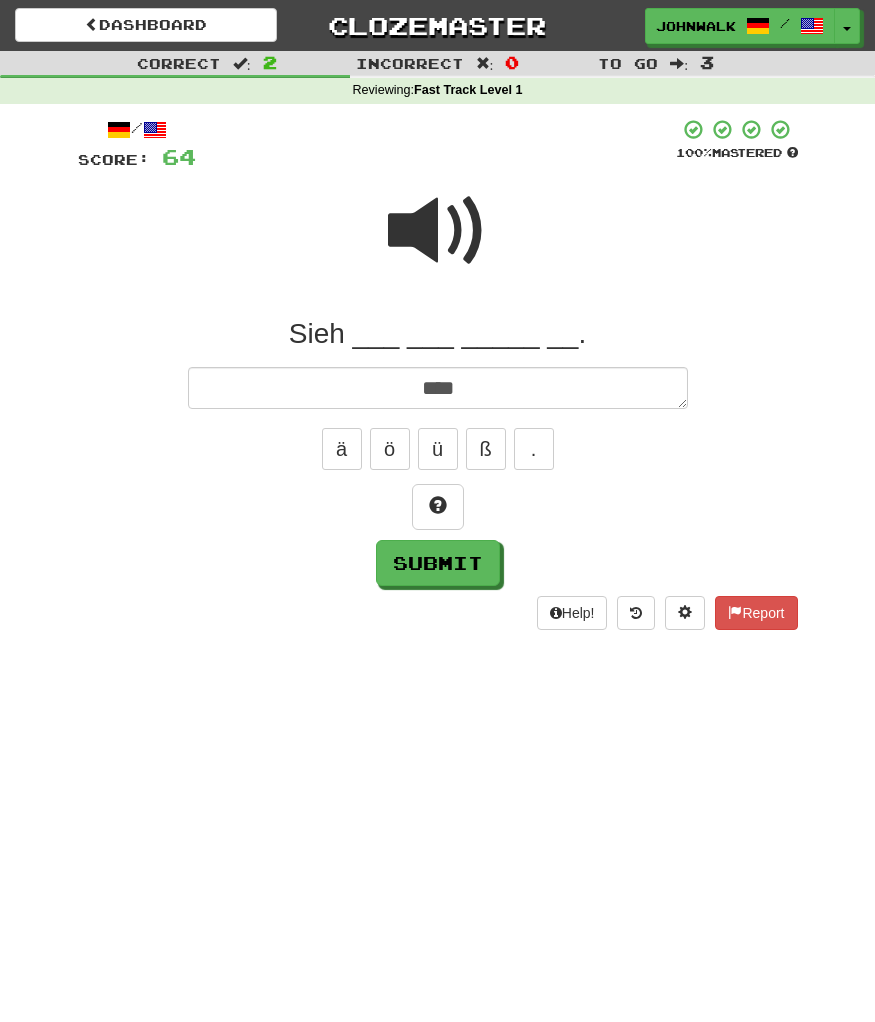 type on "*" 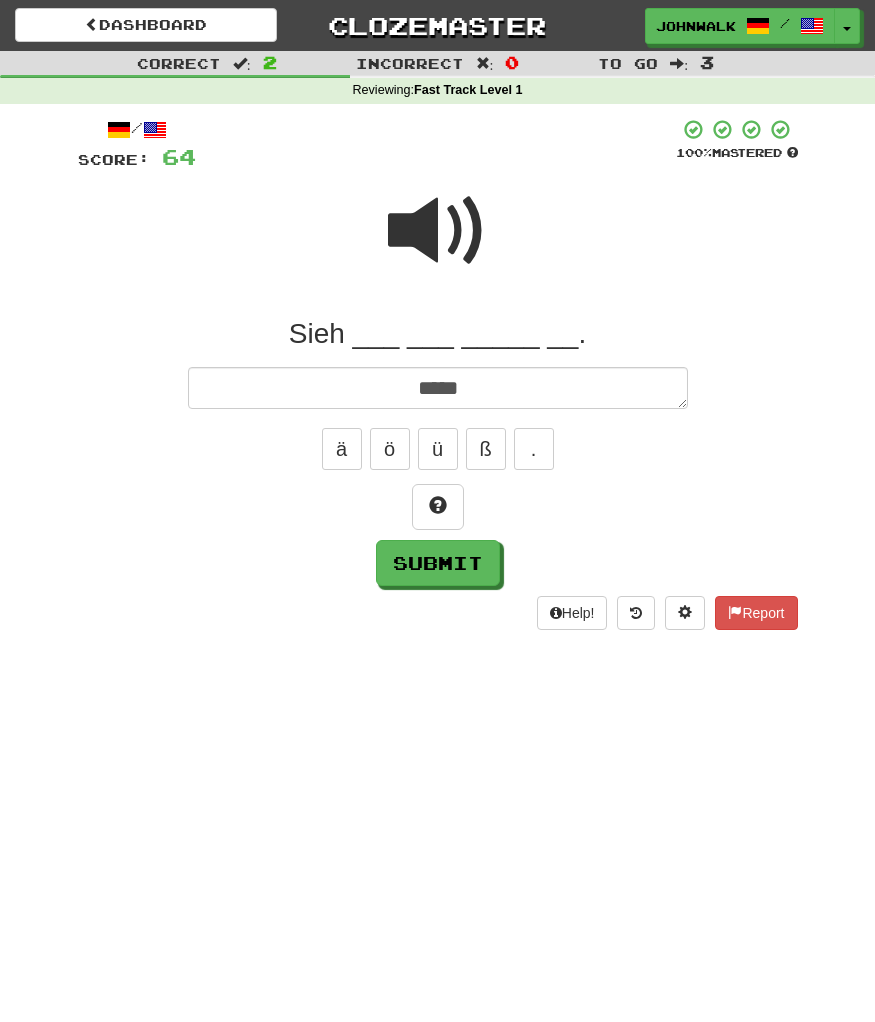 type on "*" 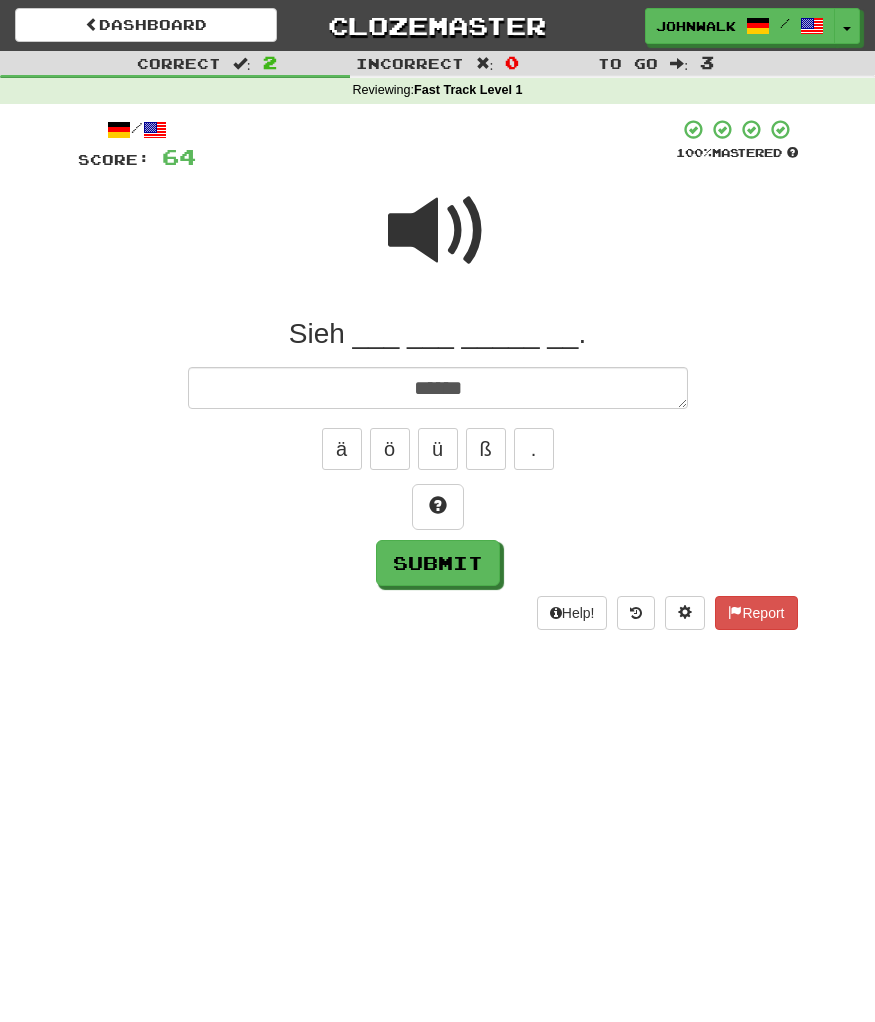 type on "*" 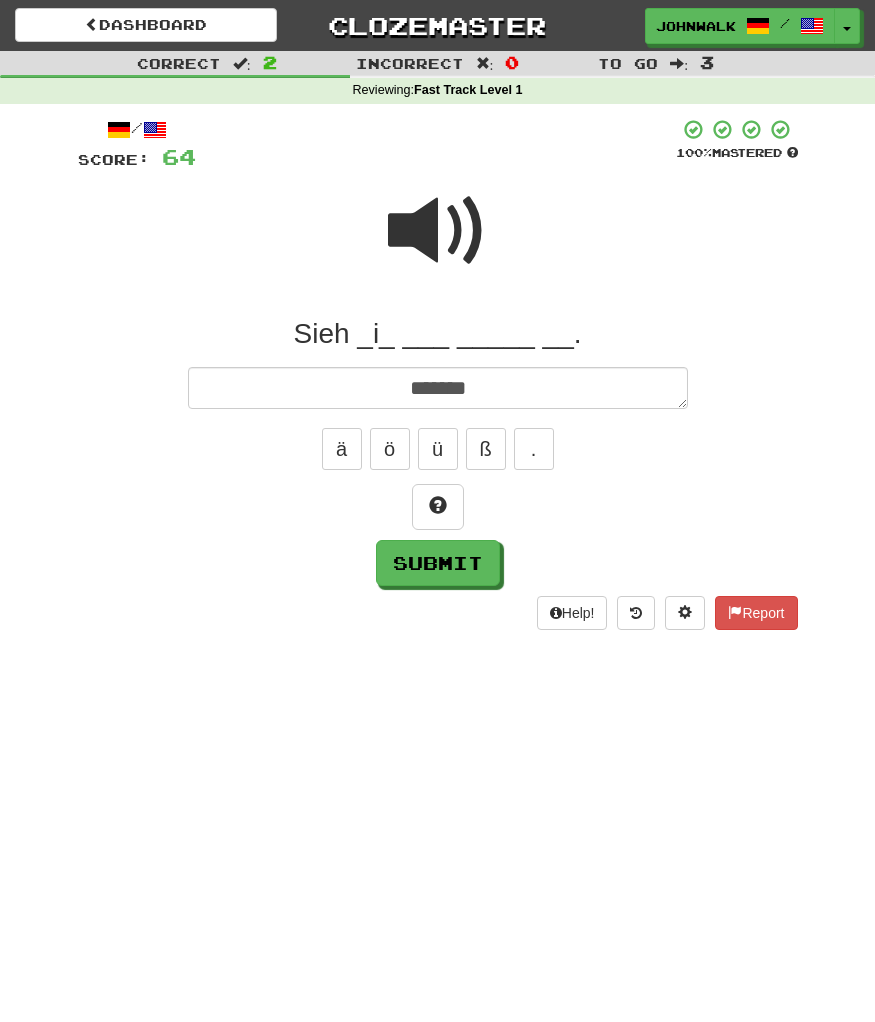type on "*" 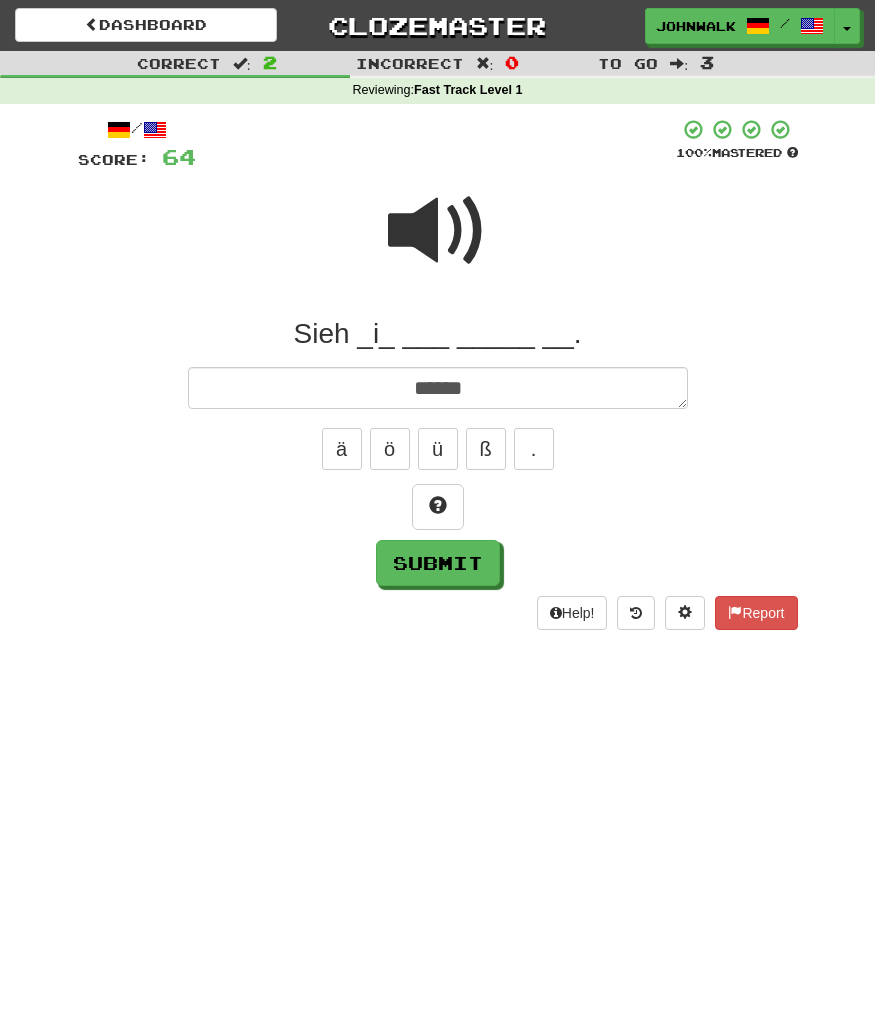 type on "*" 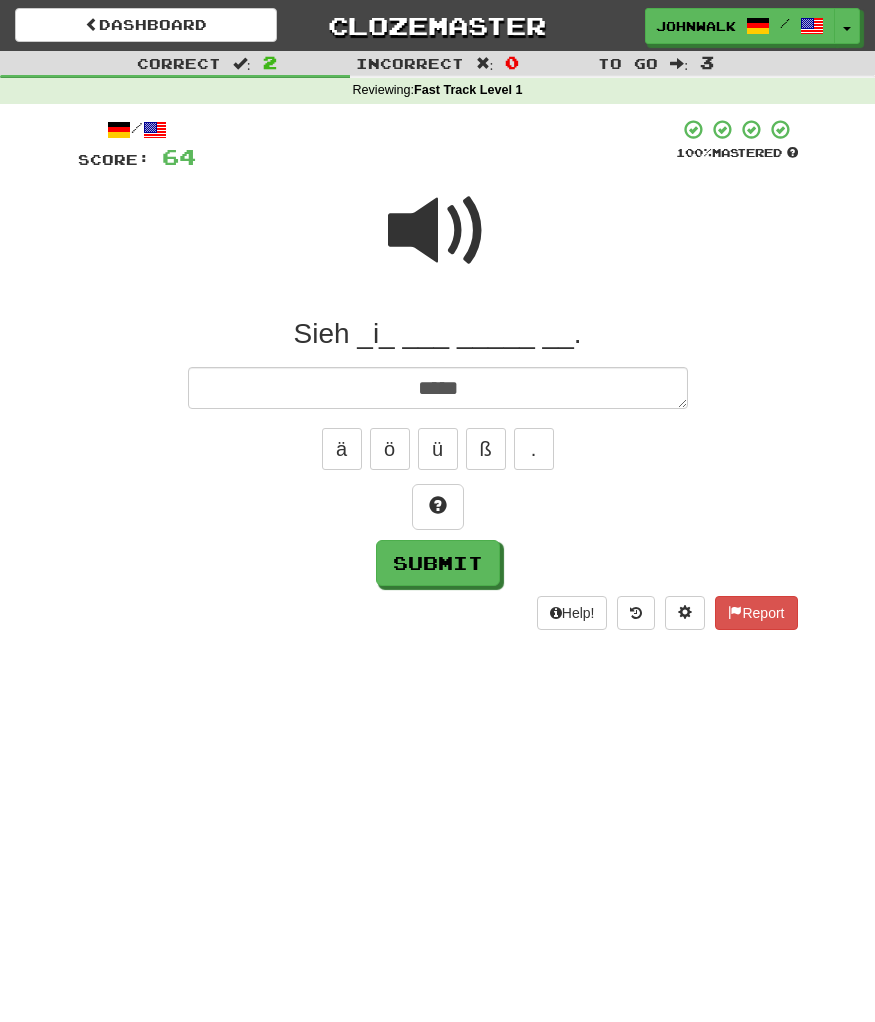 type on "*" 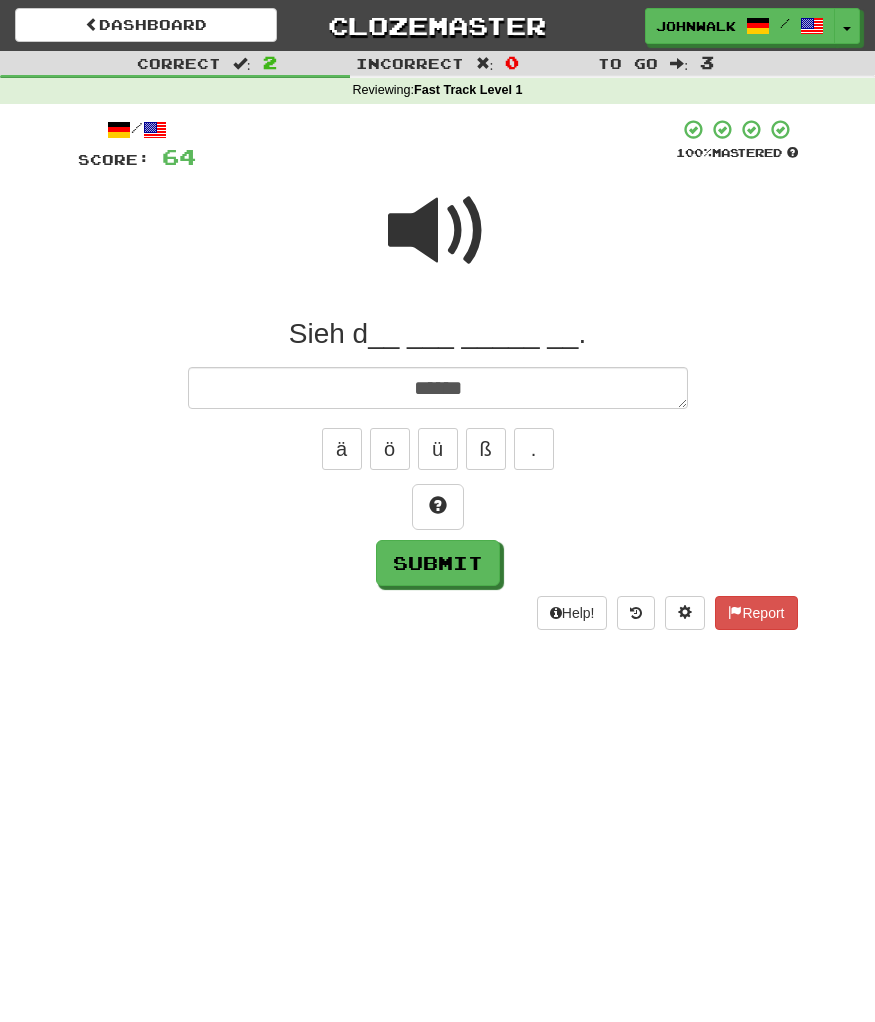 type on "*" 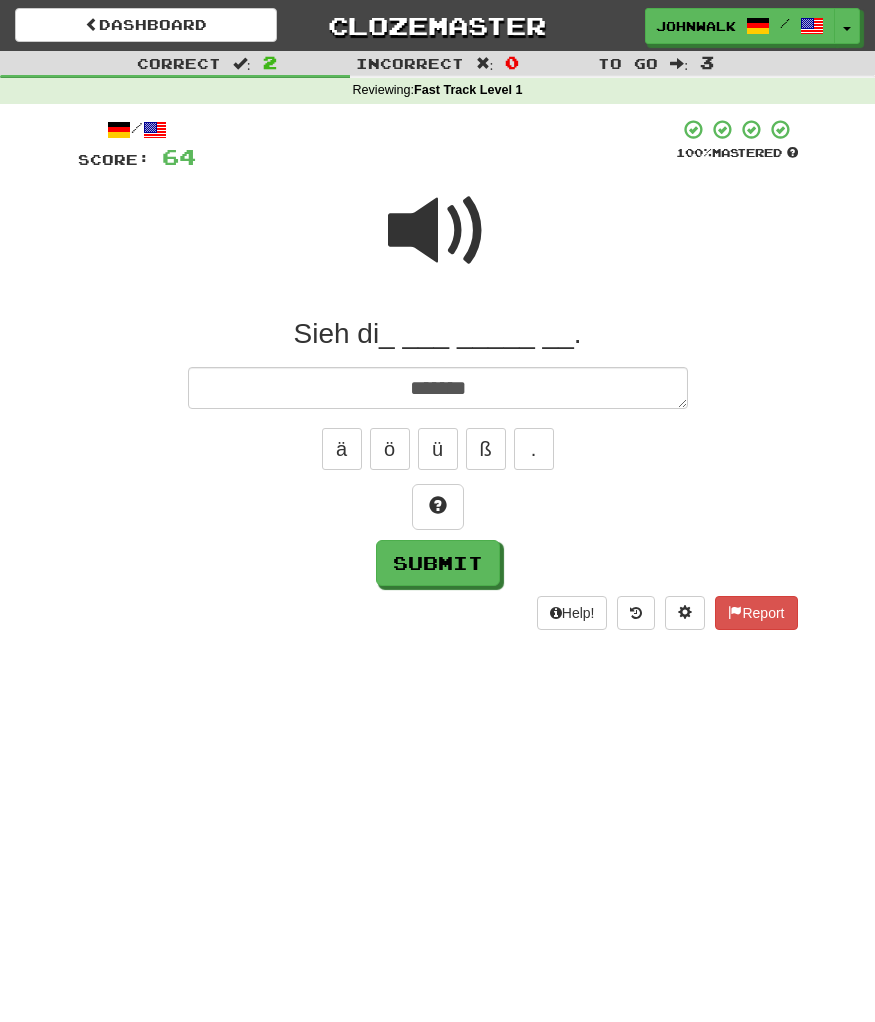 type on "*" 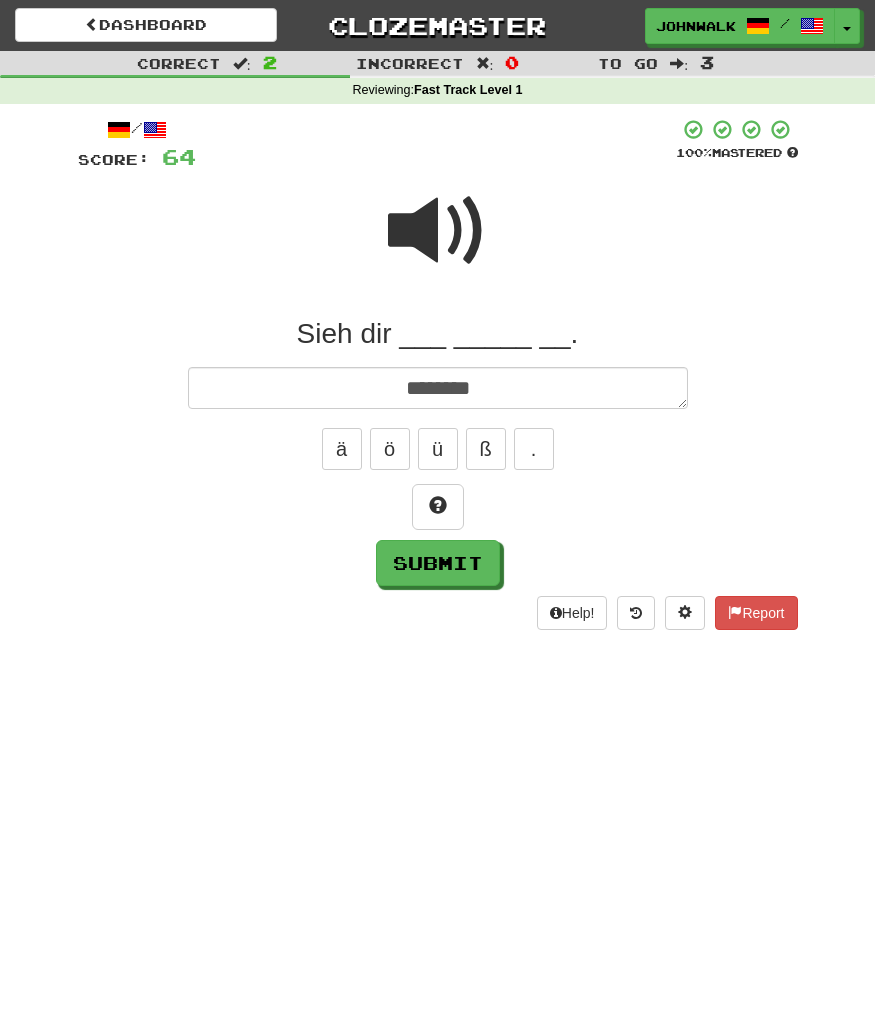 type on "*" 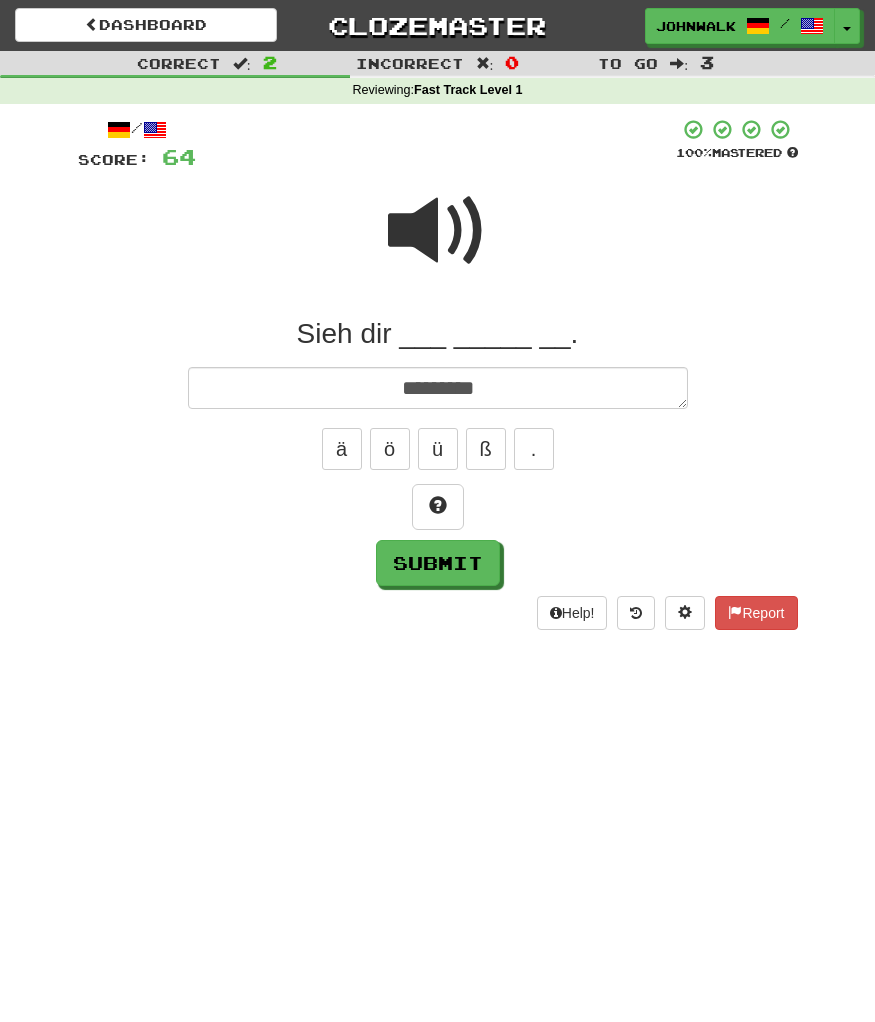 type on "*" 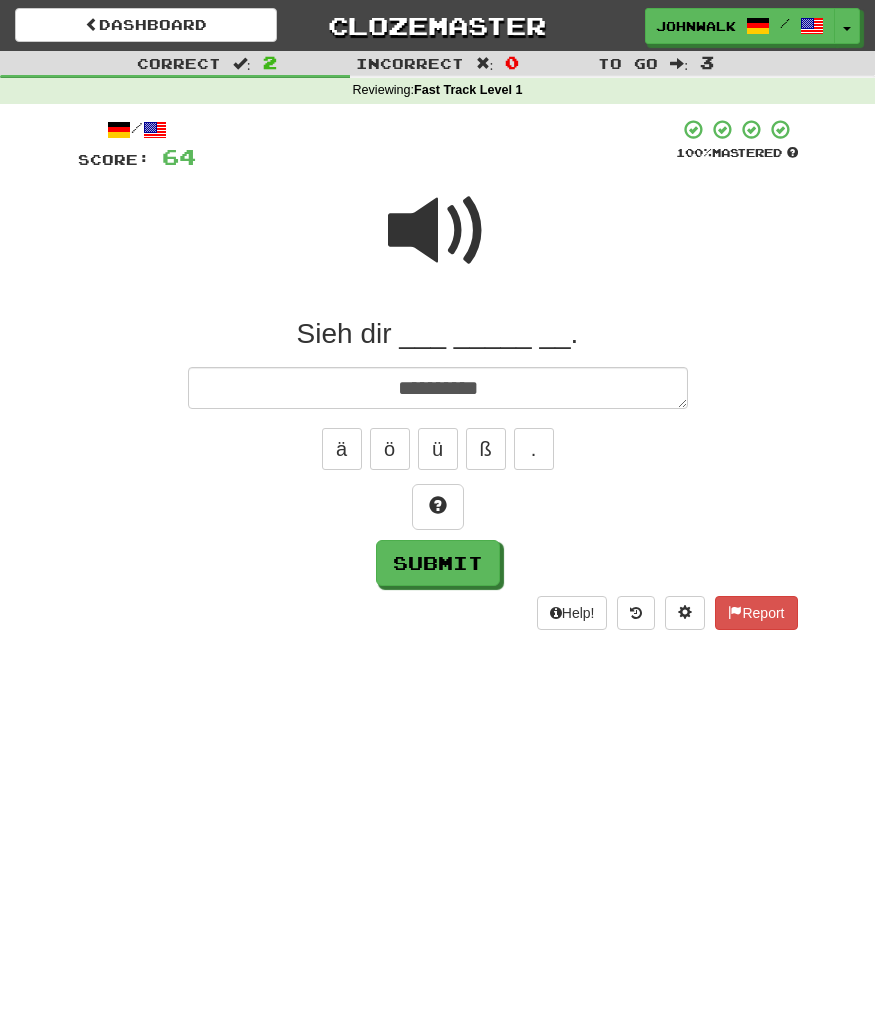 type on "*" 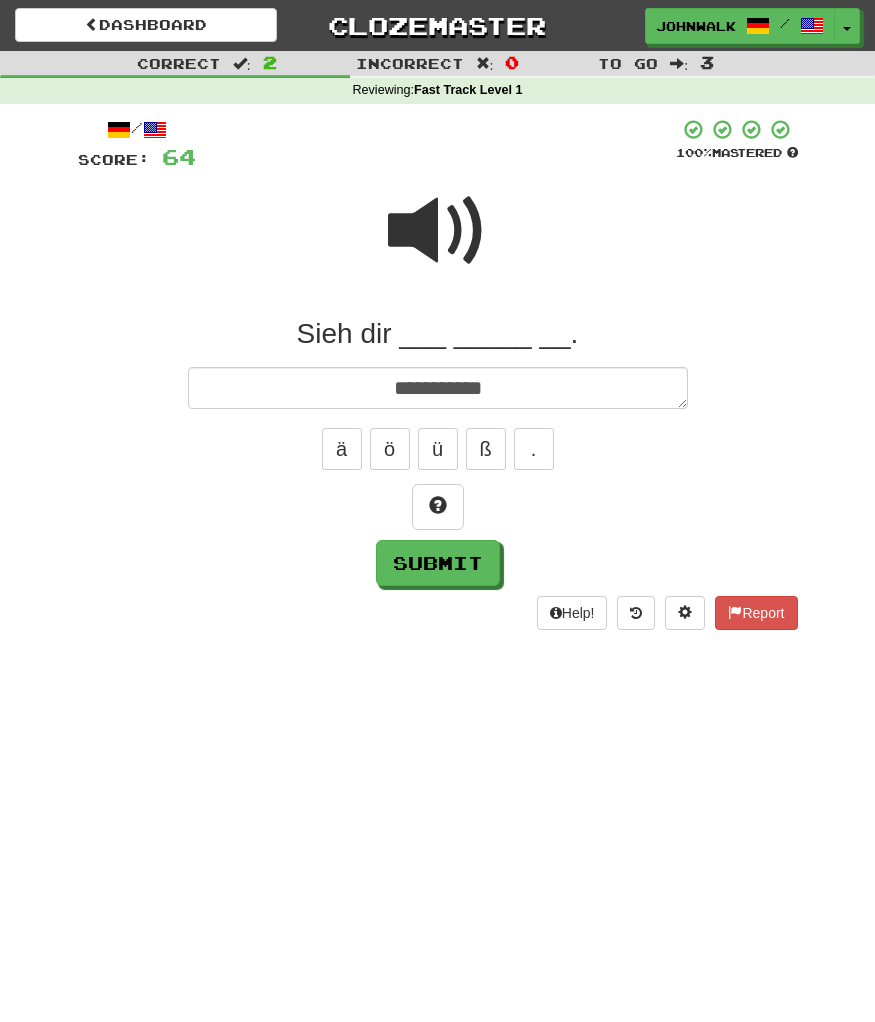 type on "*" 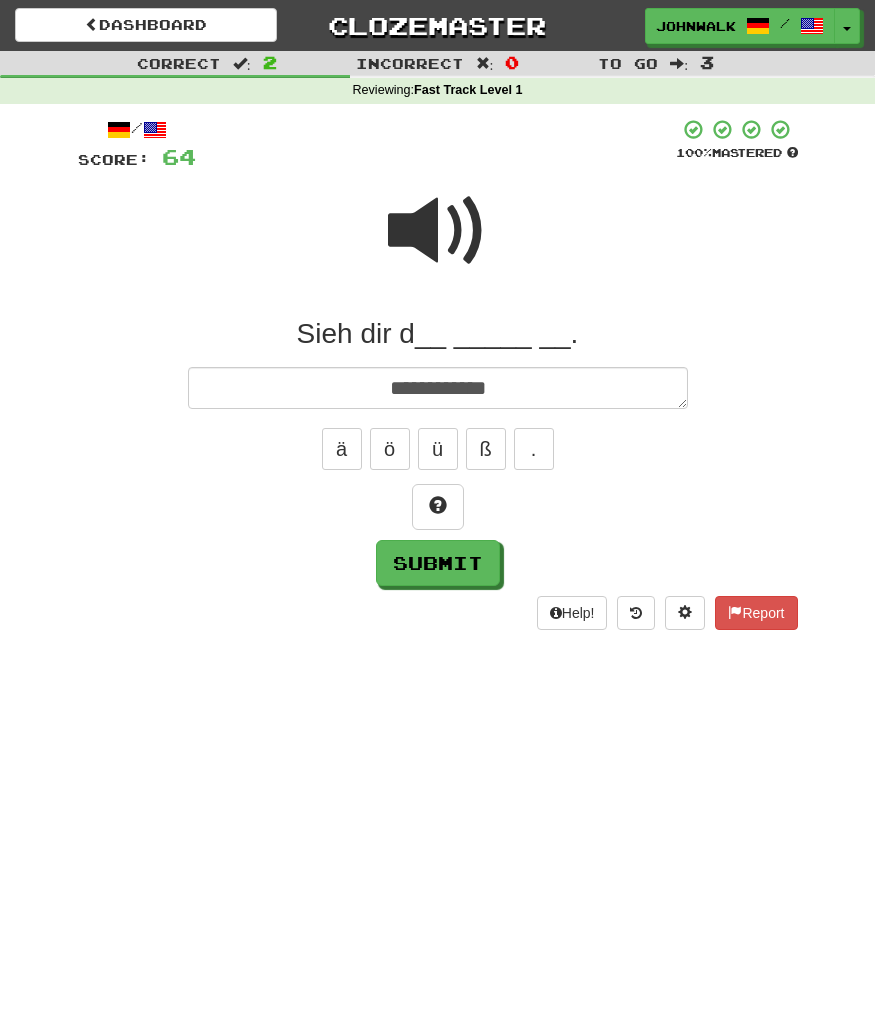 type on "*" 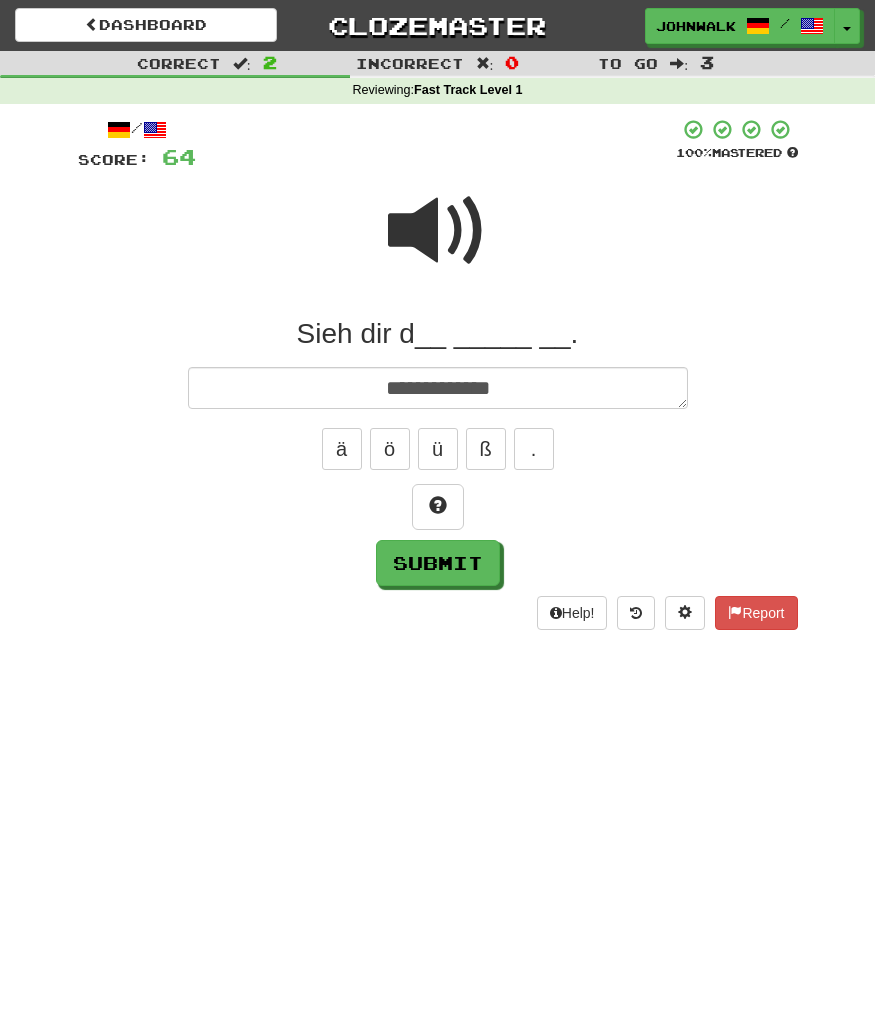 type on "*" 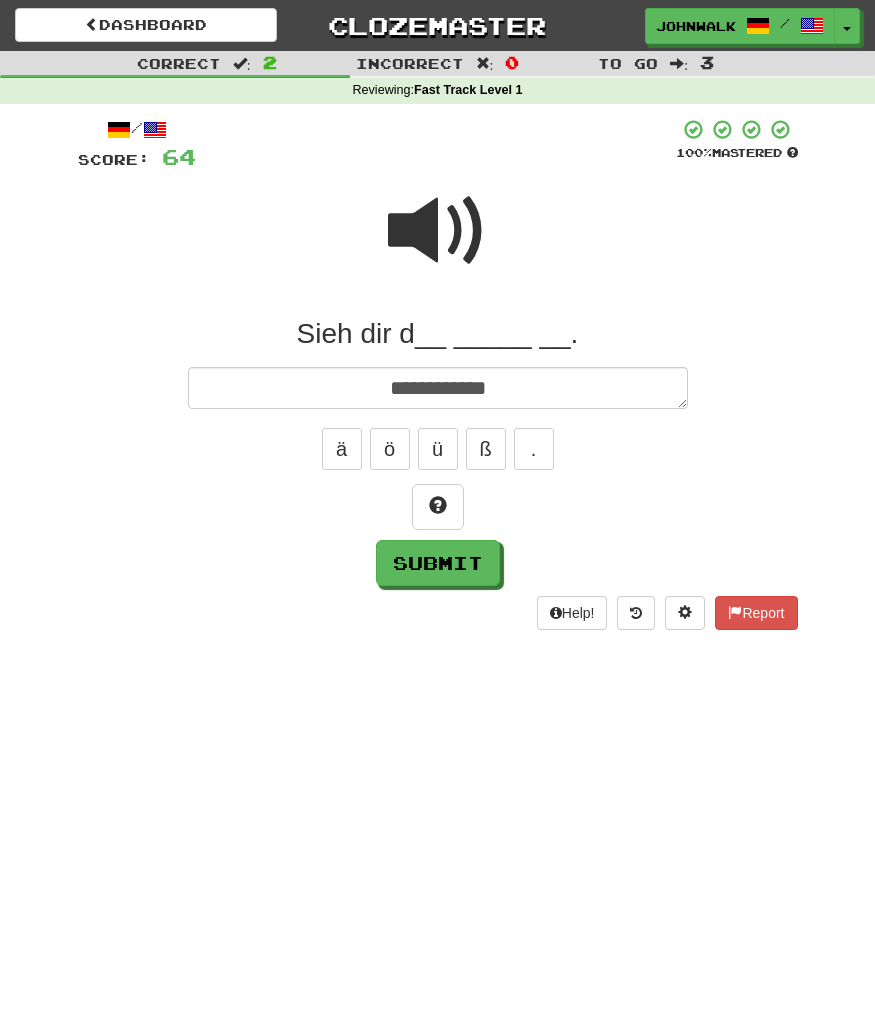 type on "*" 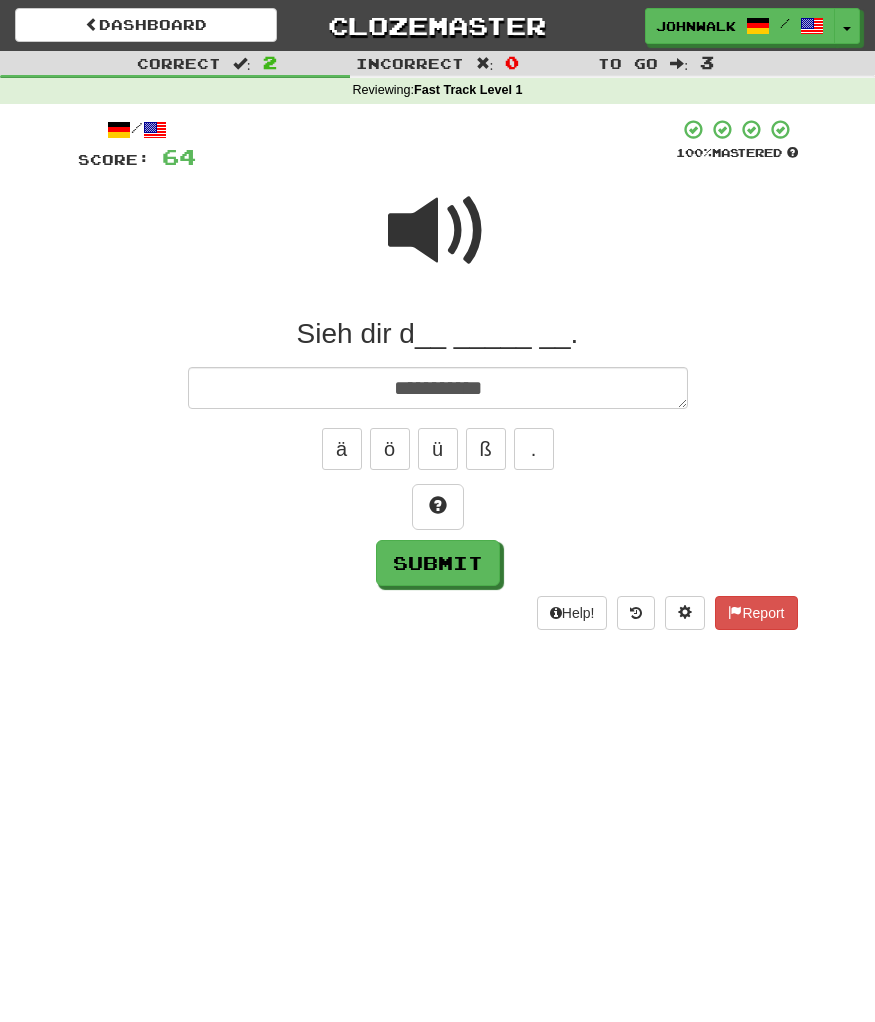 type on "*" 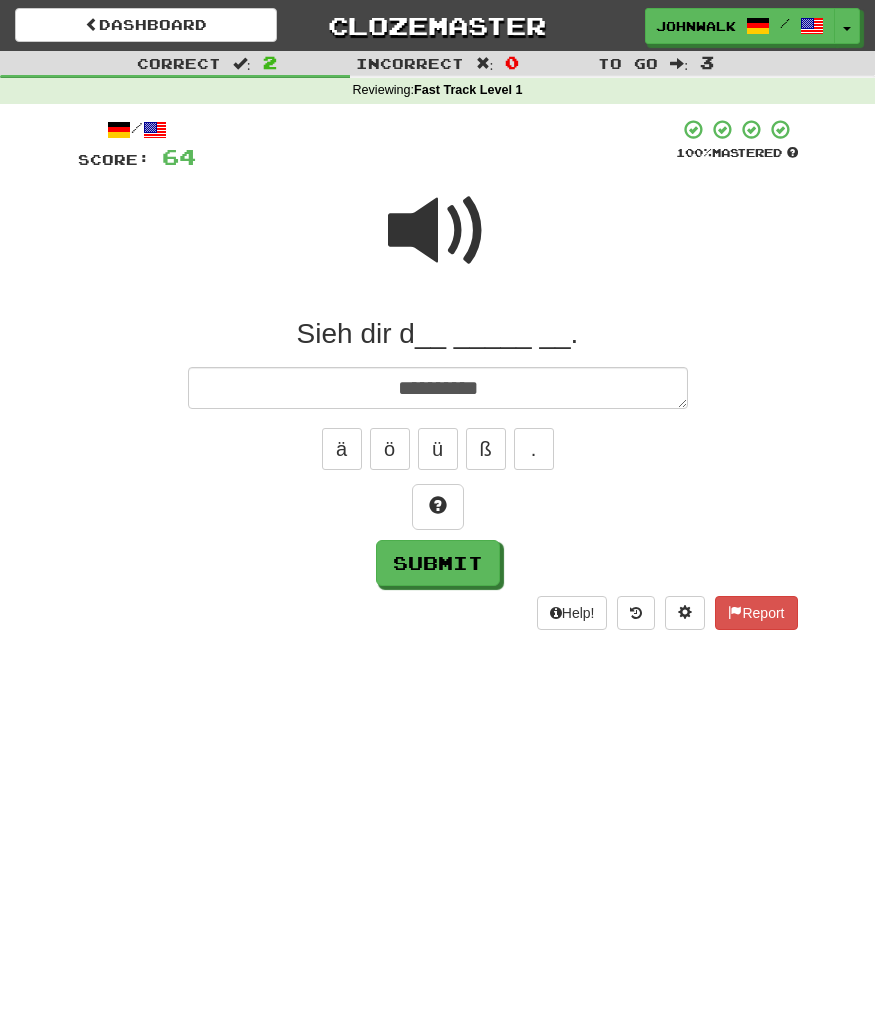 type on "*" 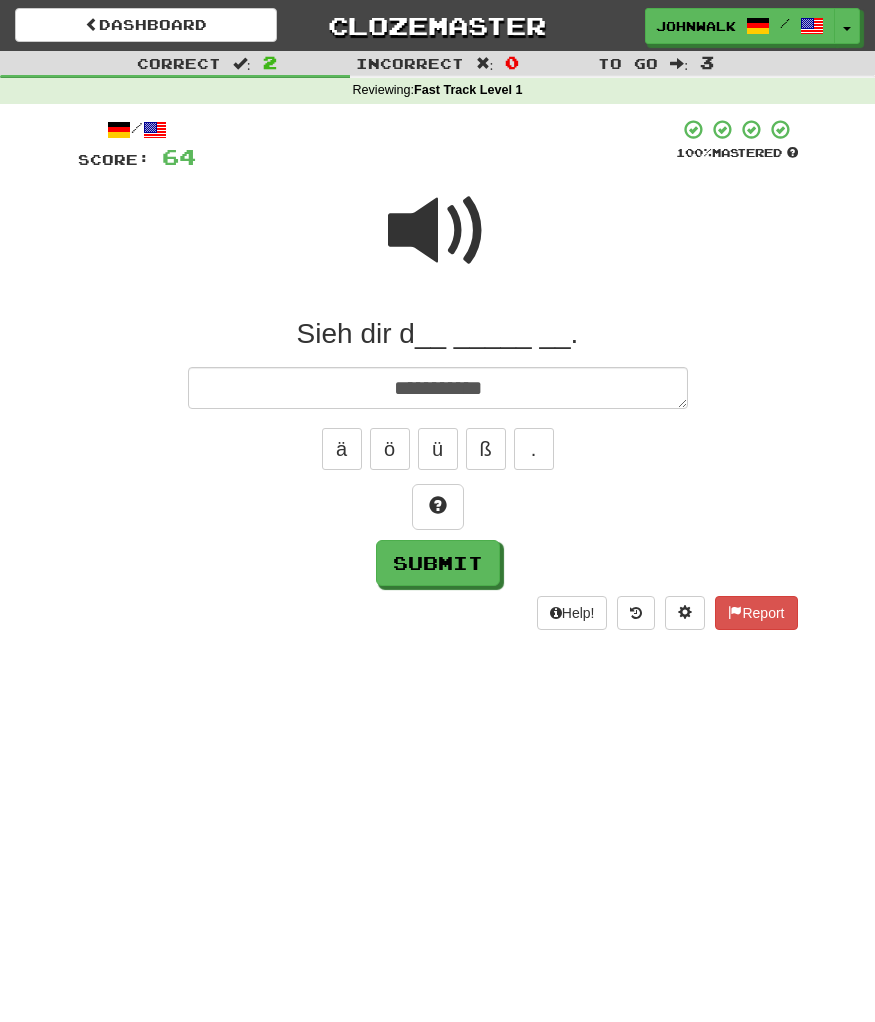 type on "*" 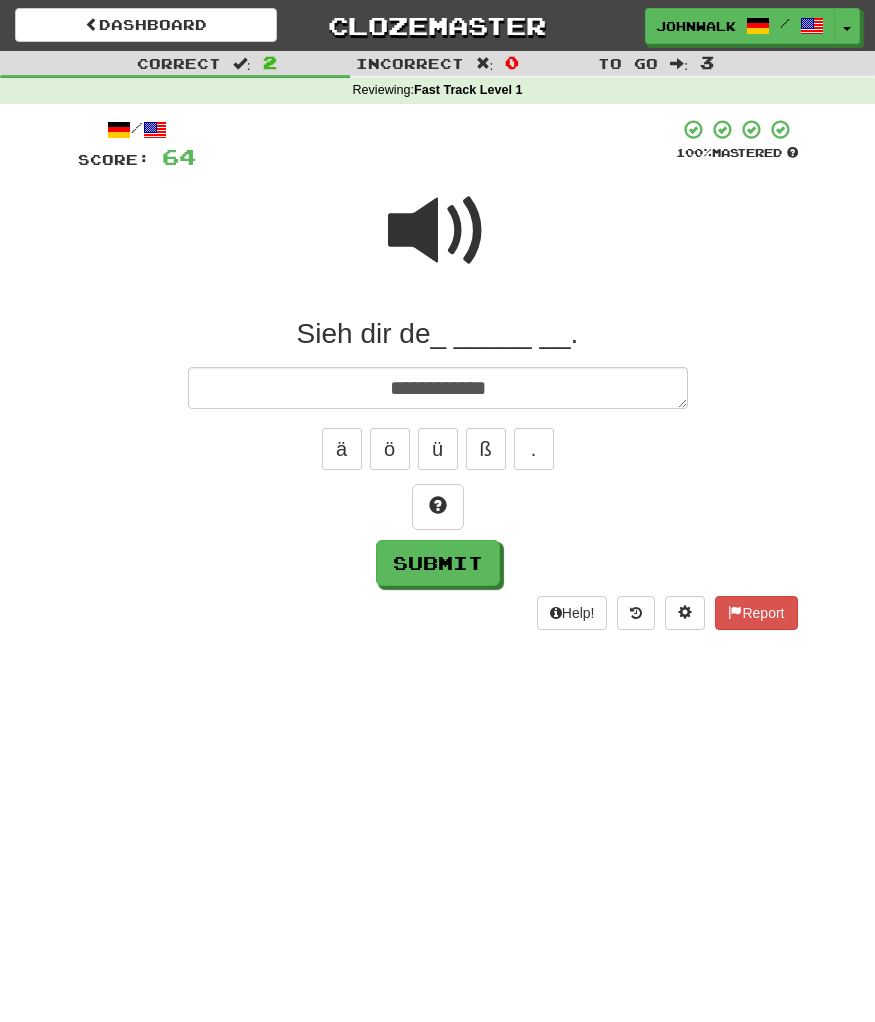 type on "*" 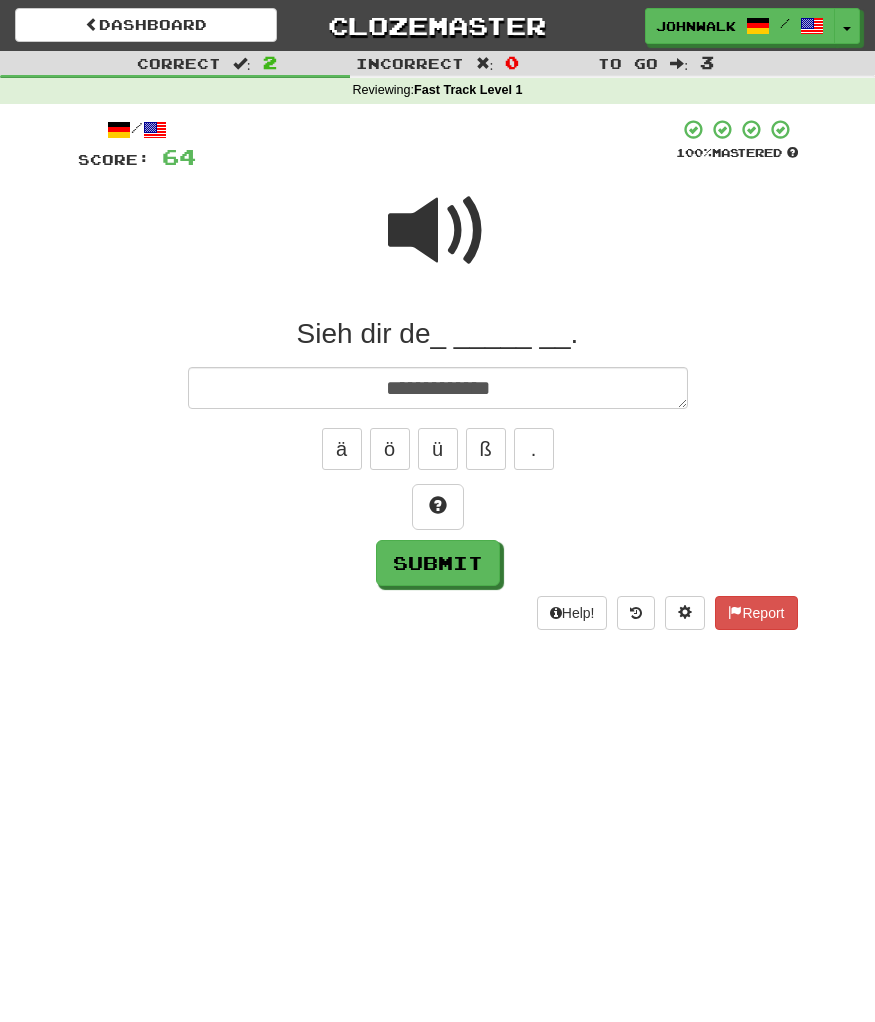 type on "*" 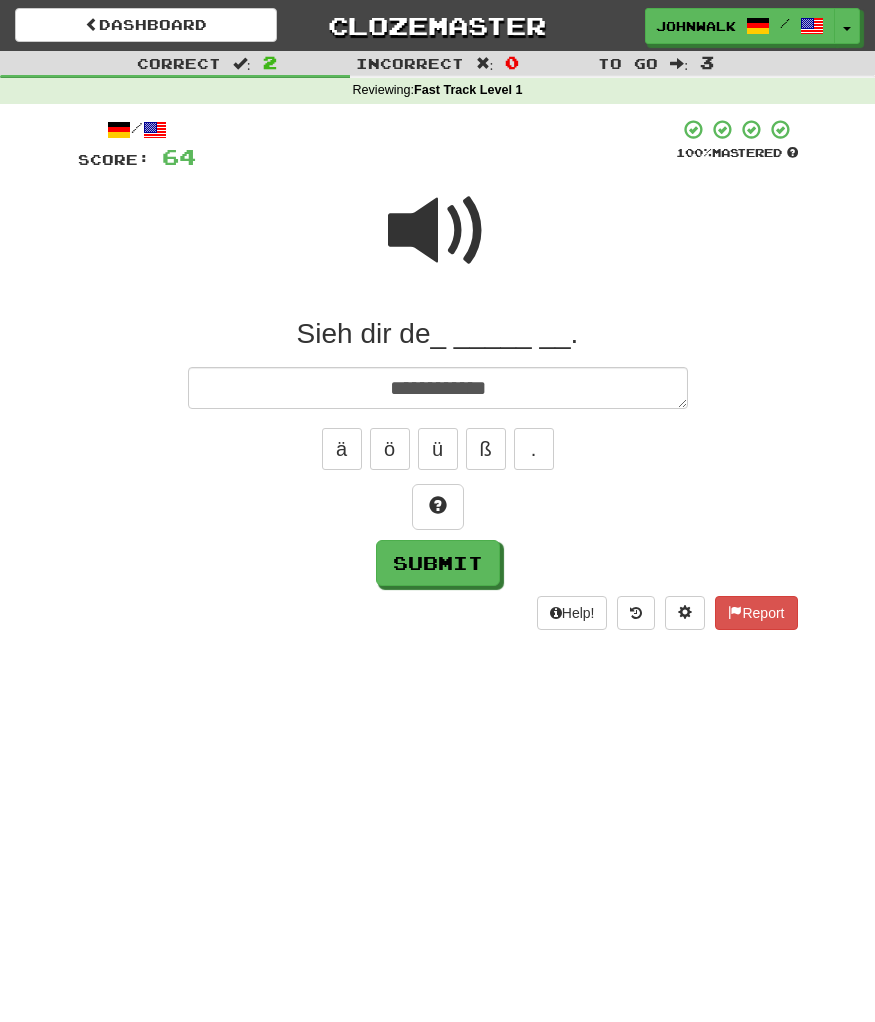 type on "*" 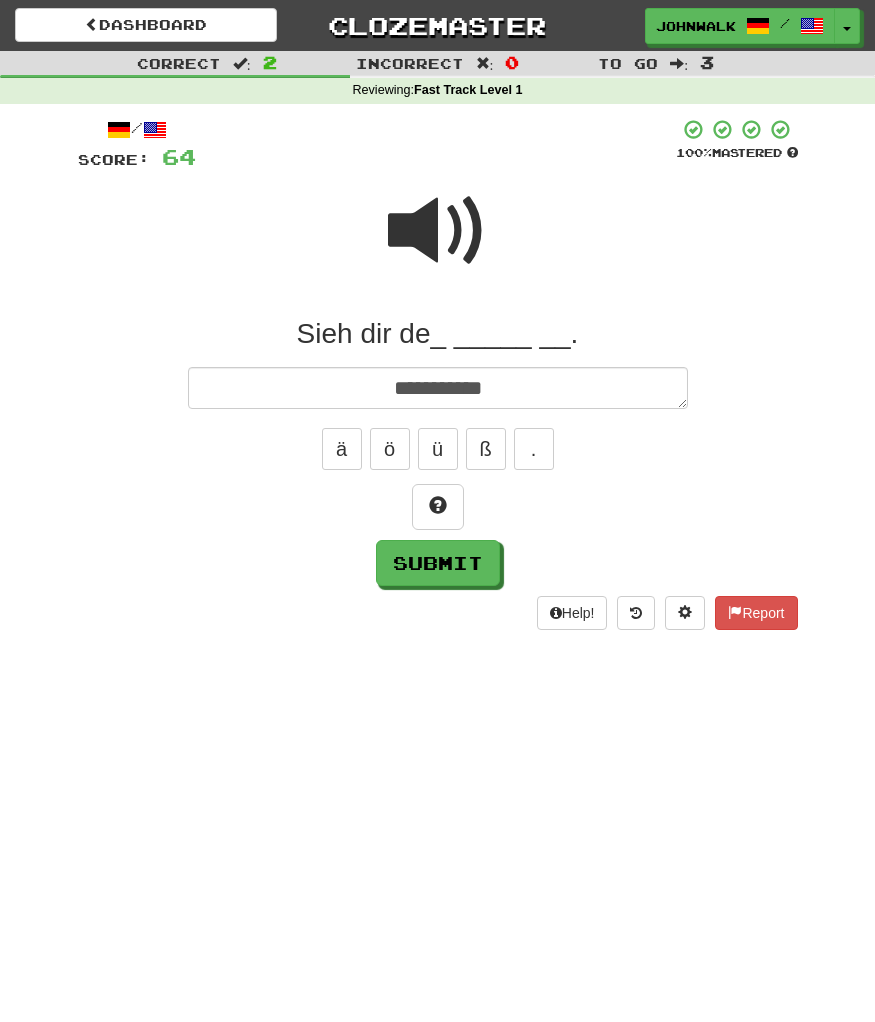 type on "*" 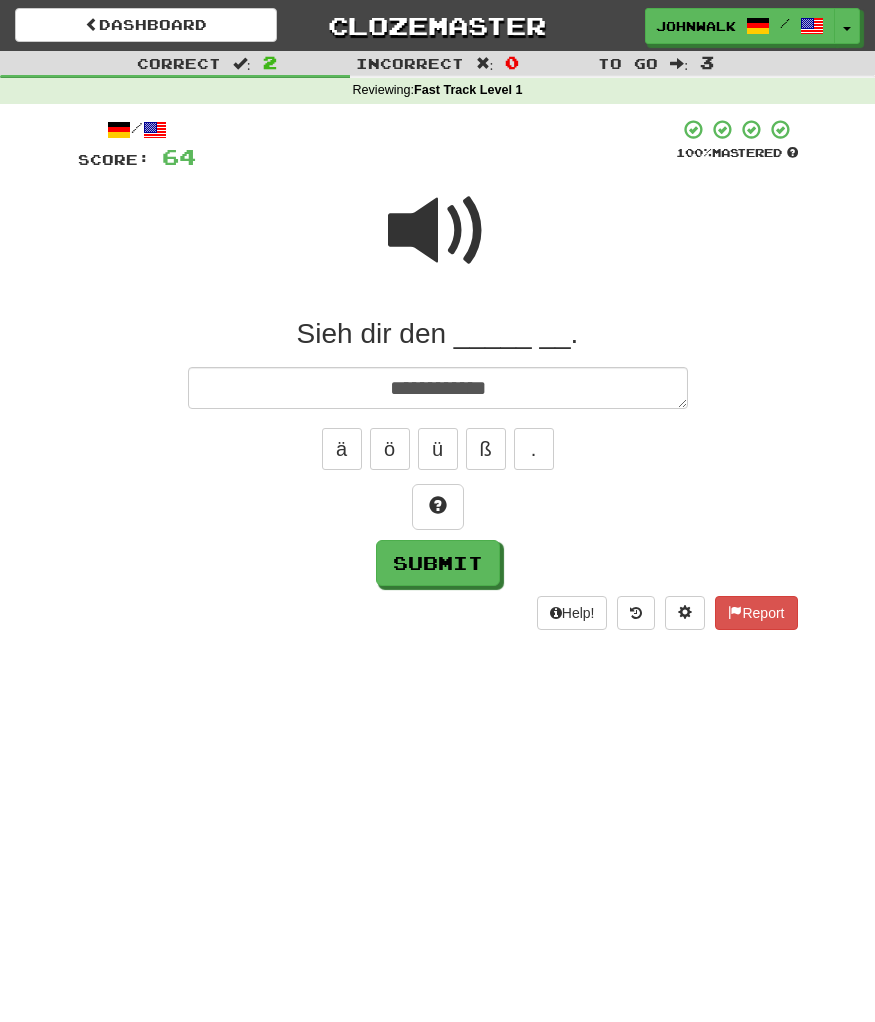 type on "*" 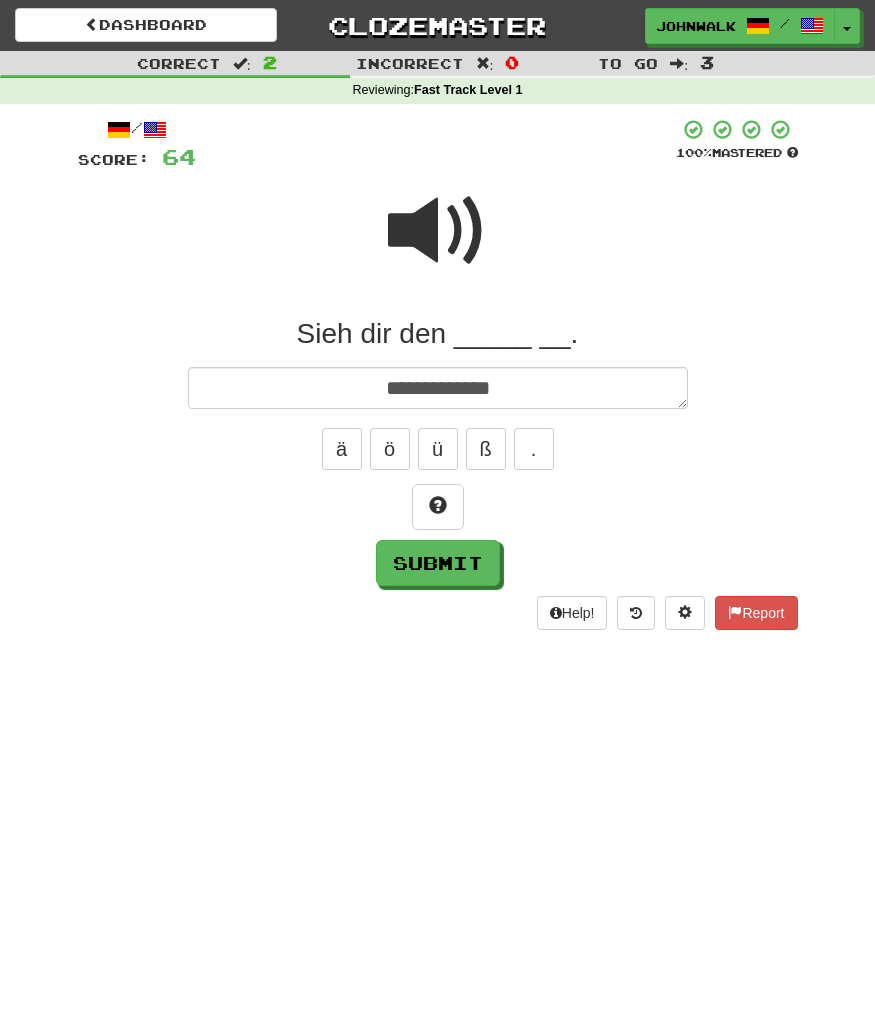 type on "*" 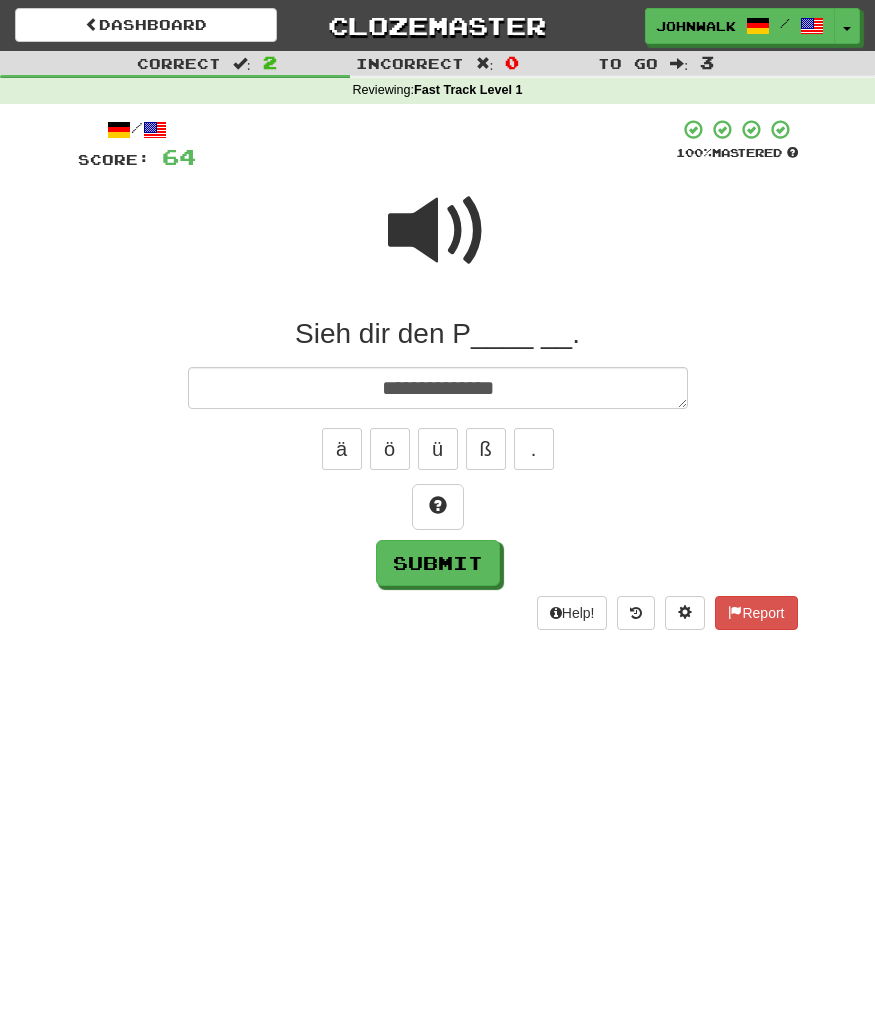 type on "*" 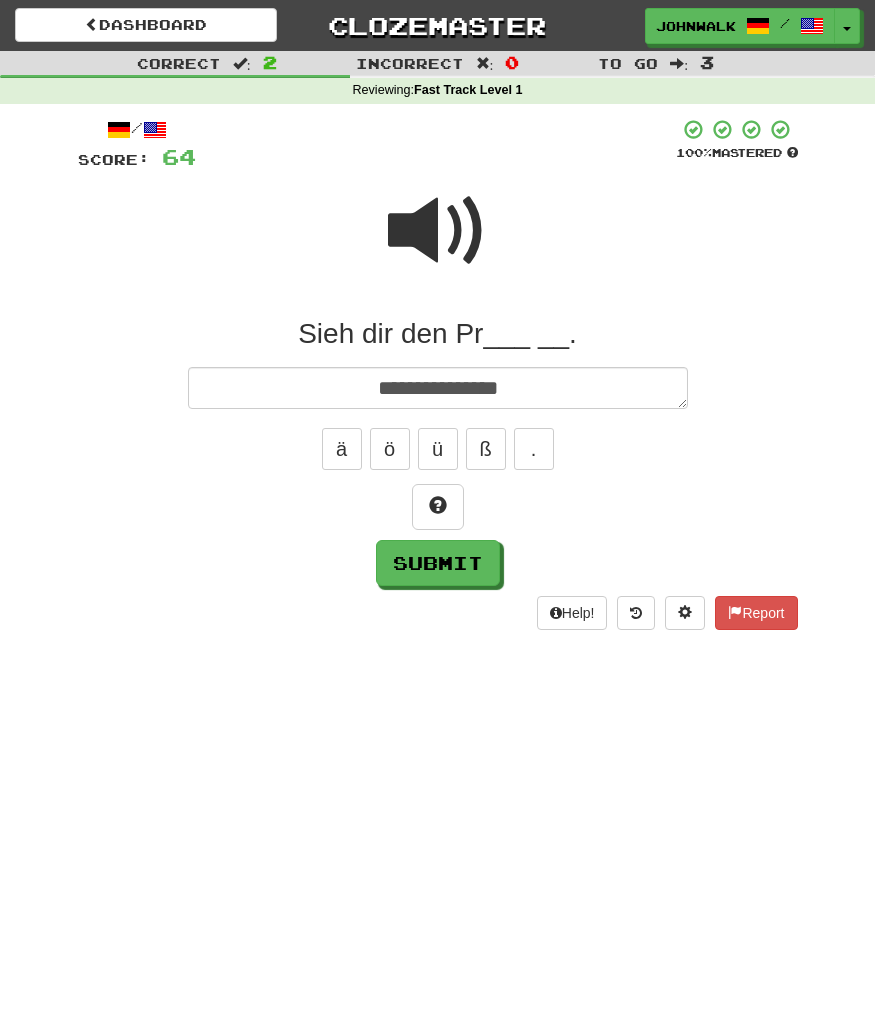 type on "*" 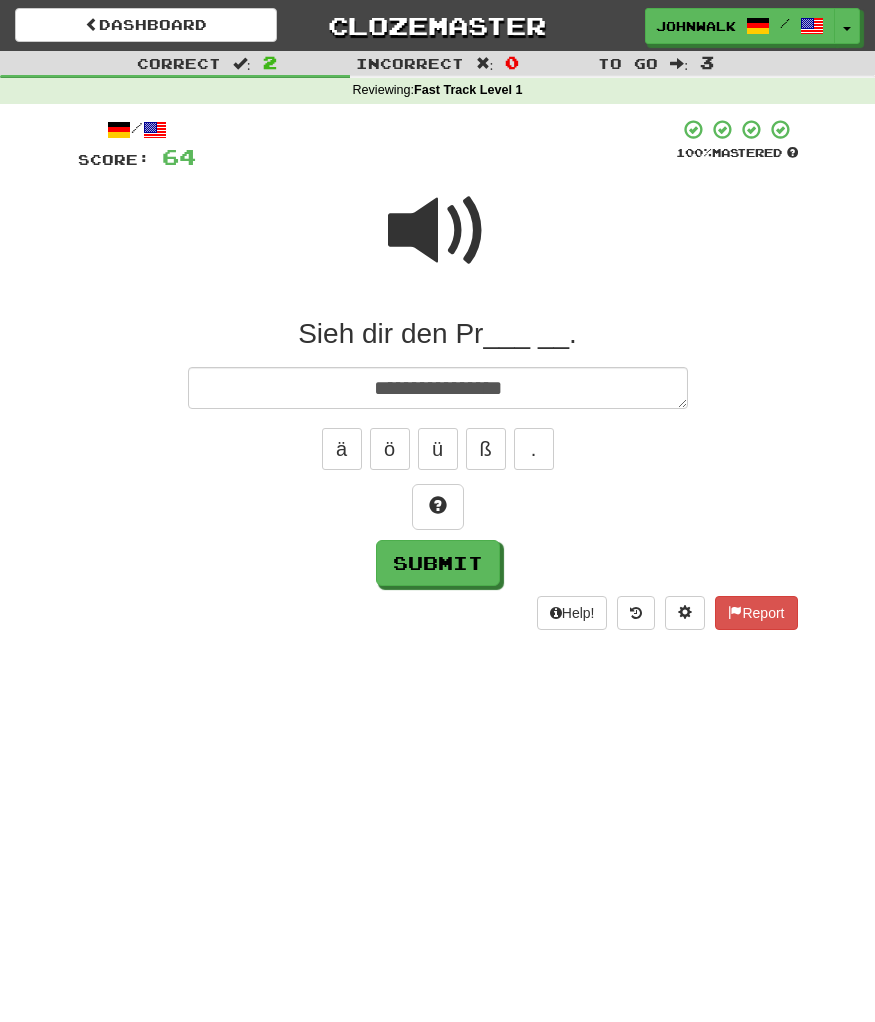type on "*" 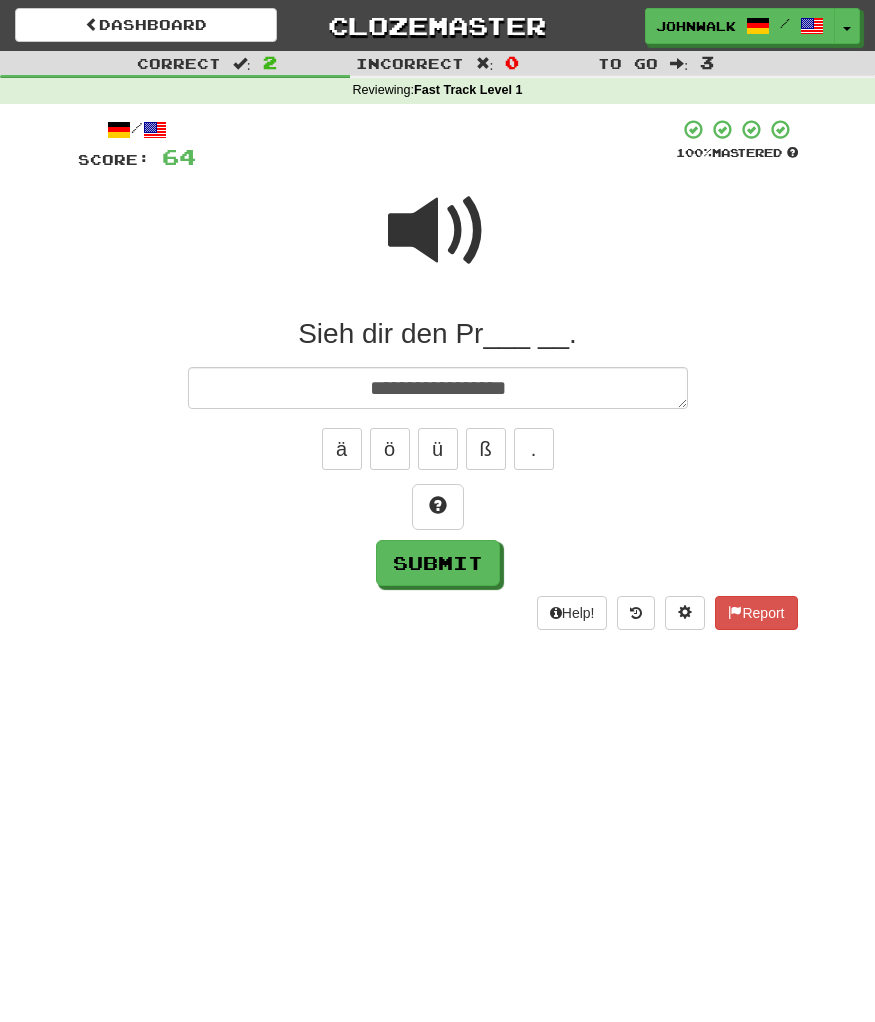 type on "*" 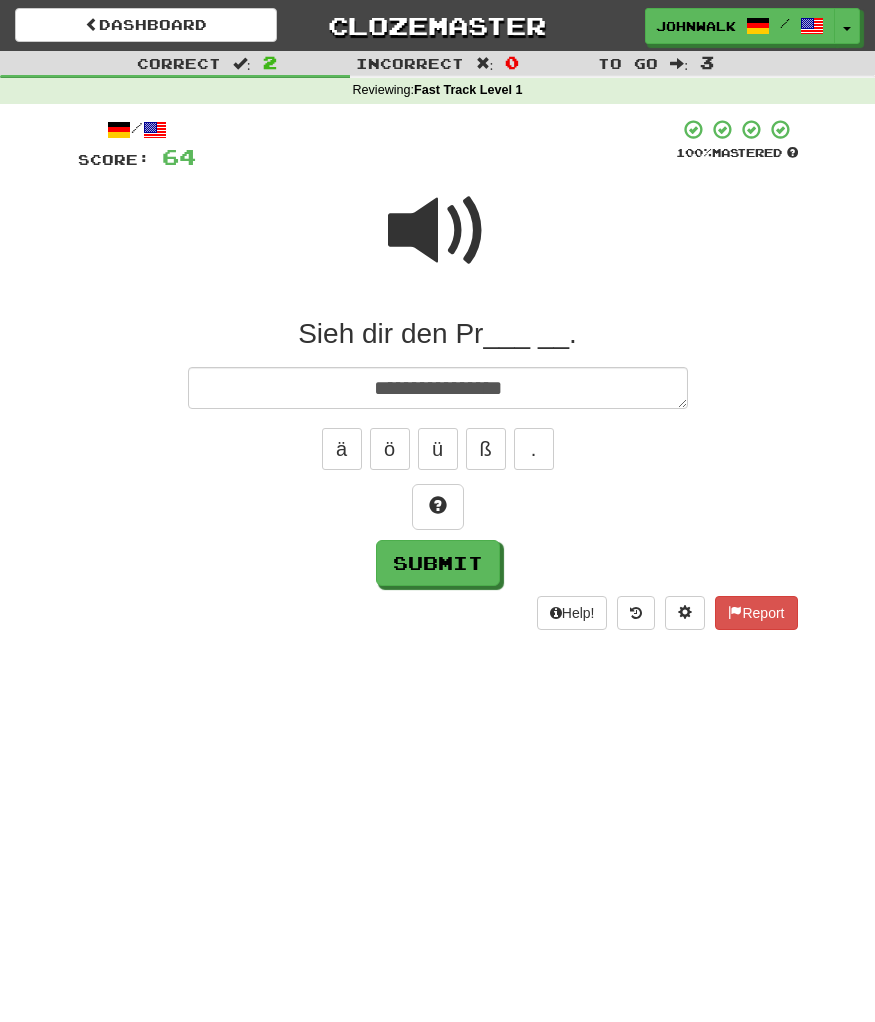type on "*" 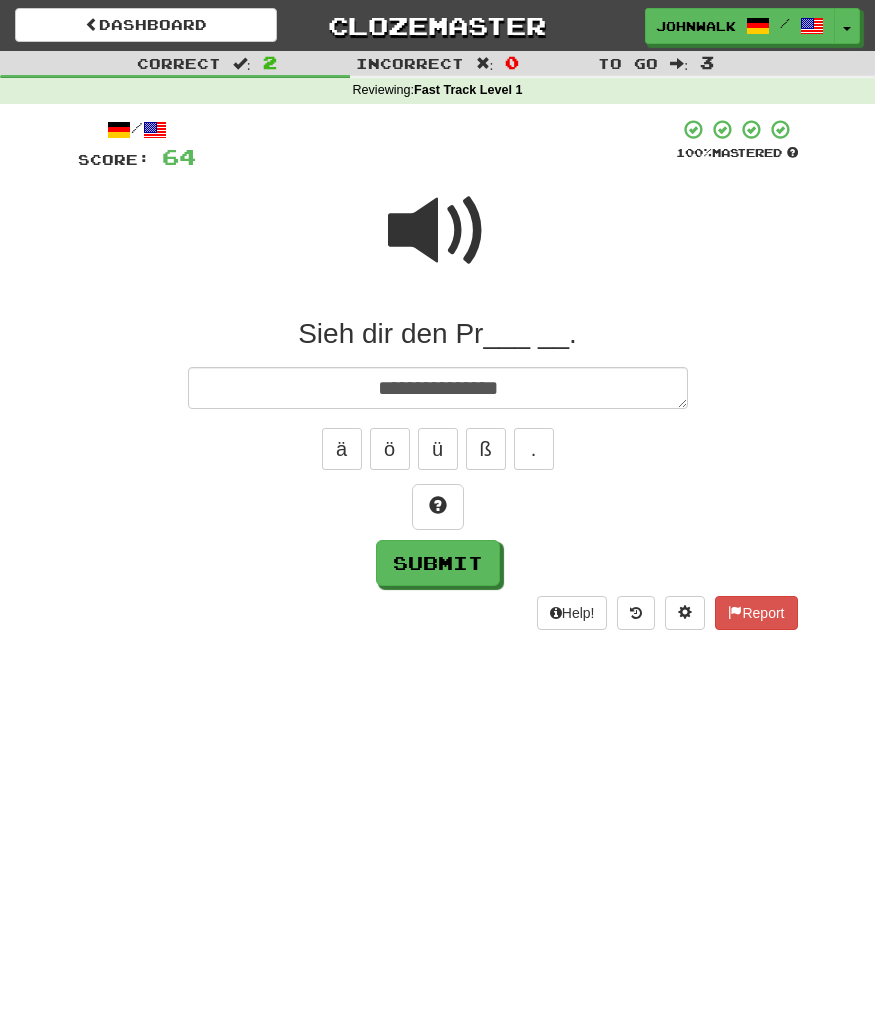 type on "**********" 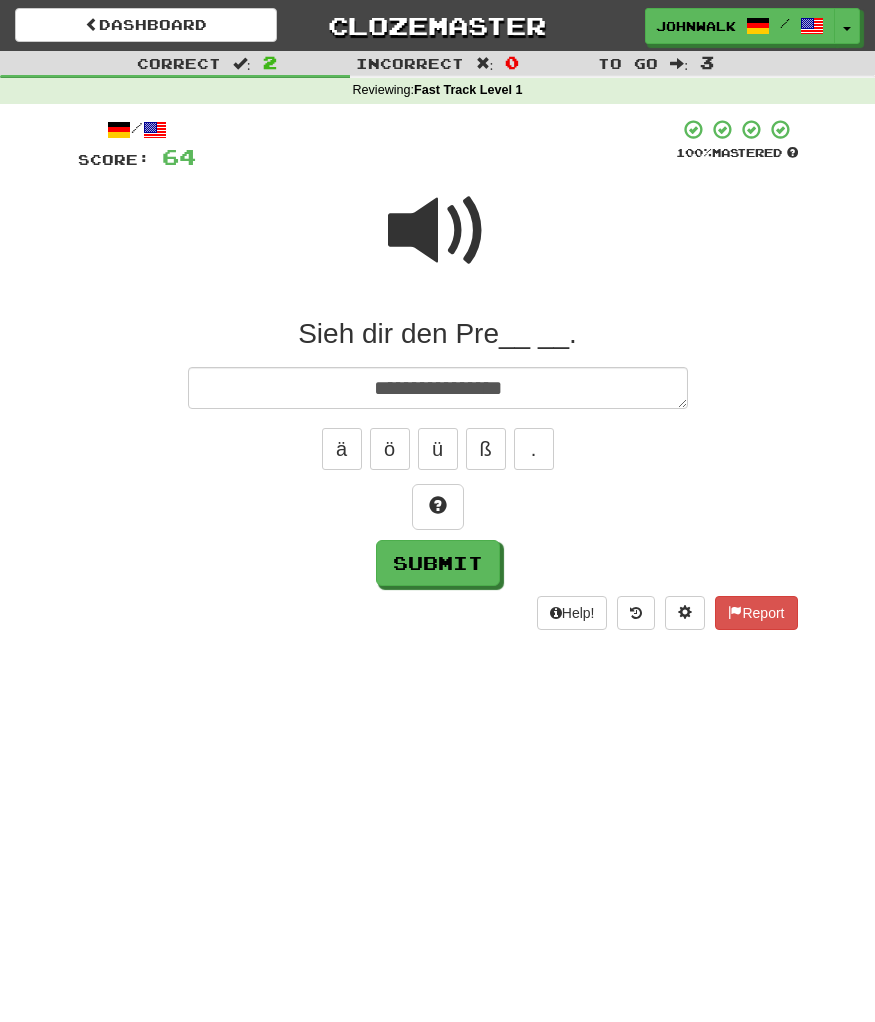 type on "*" 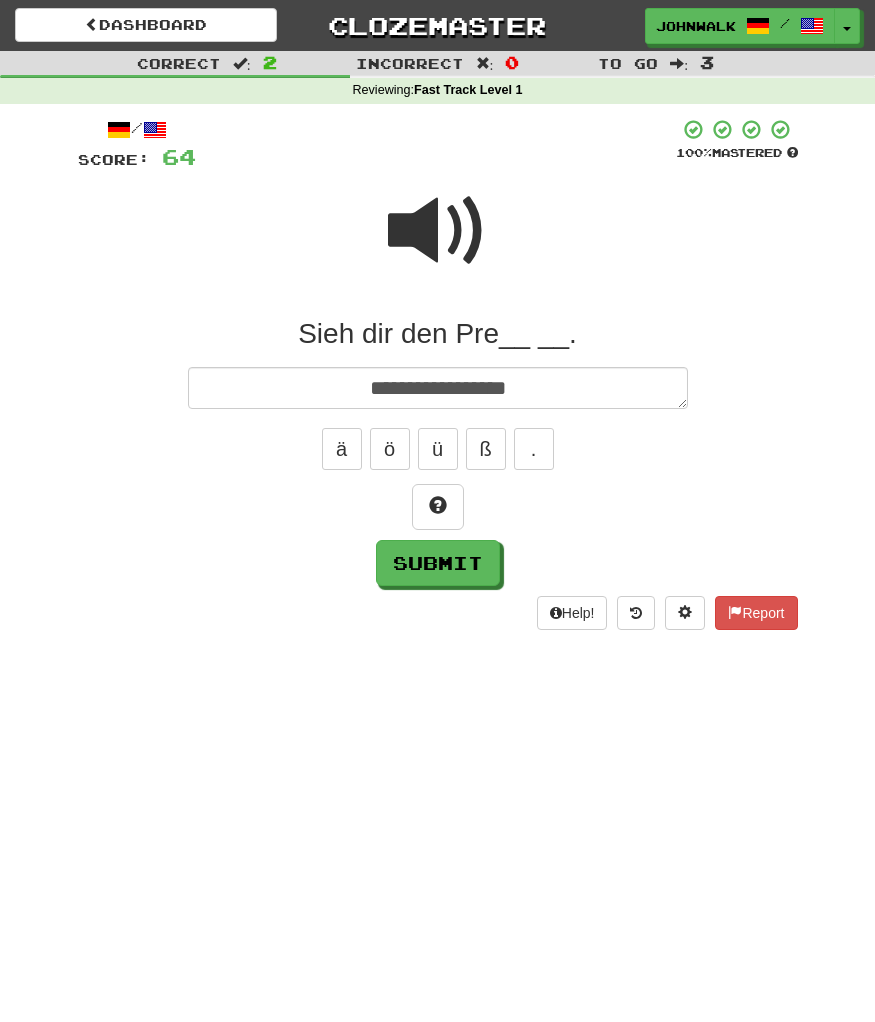 type on "*" 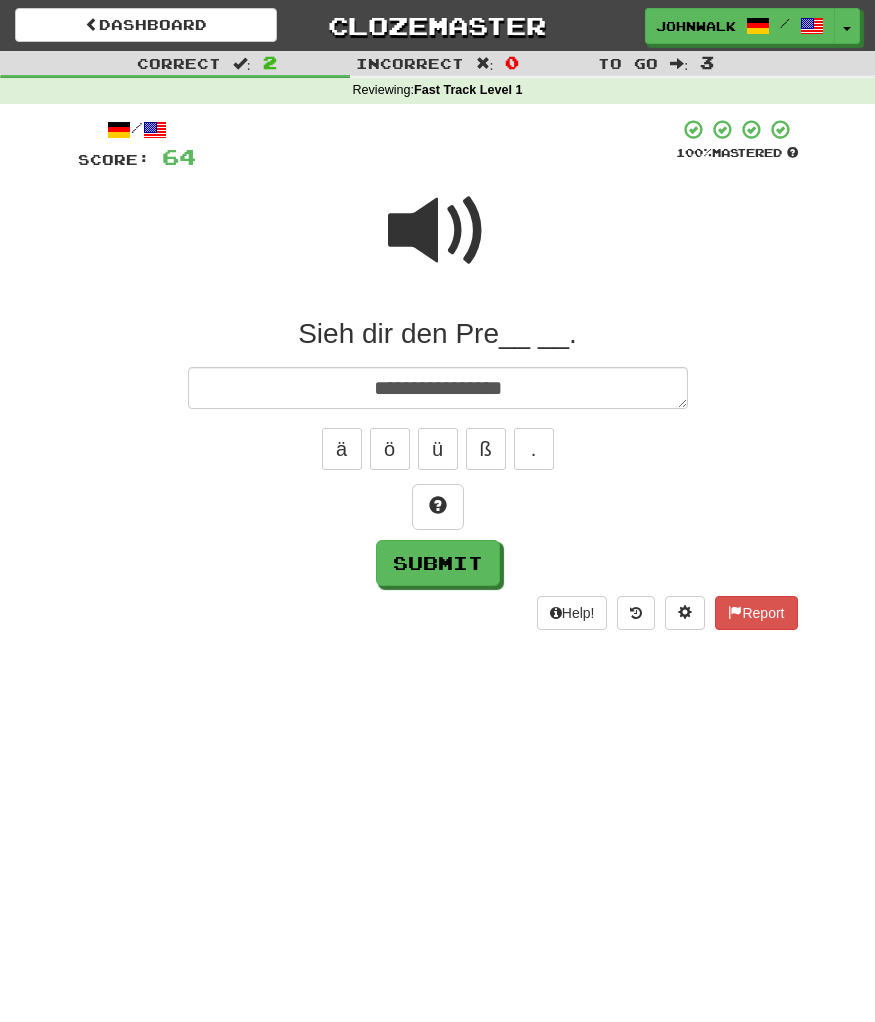 type on "*" 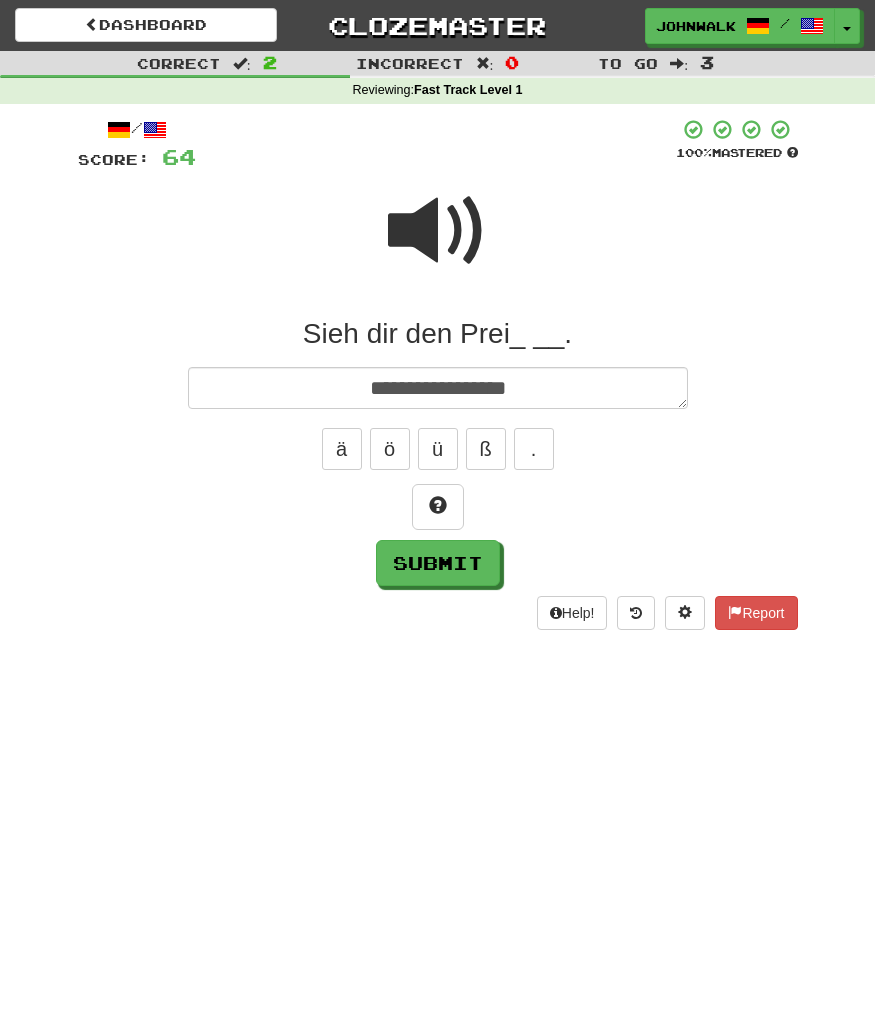 type on "*" 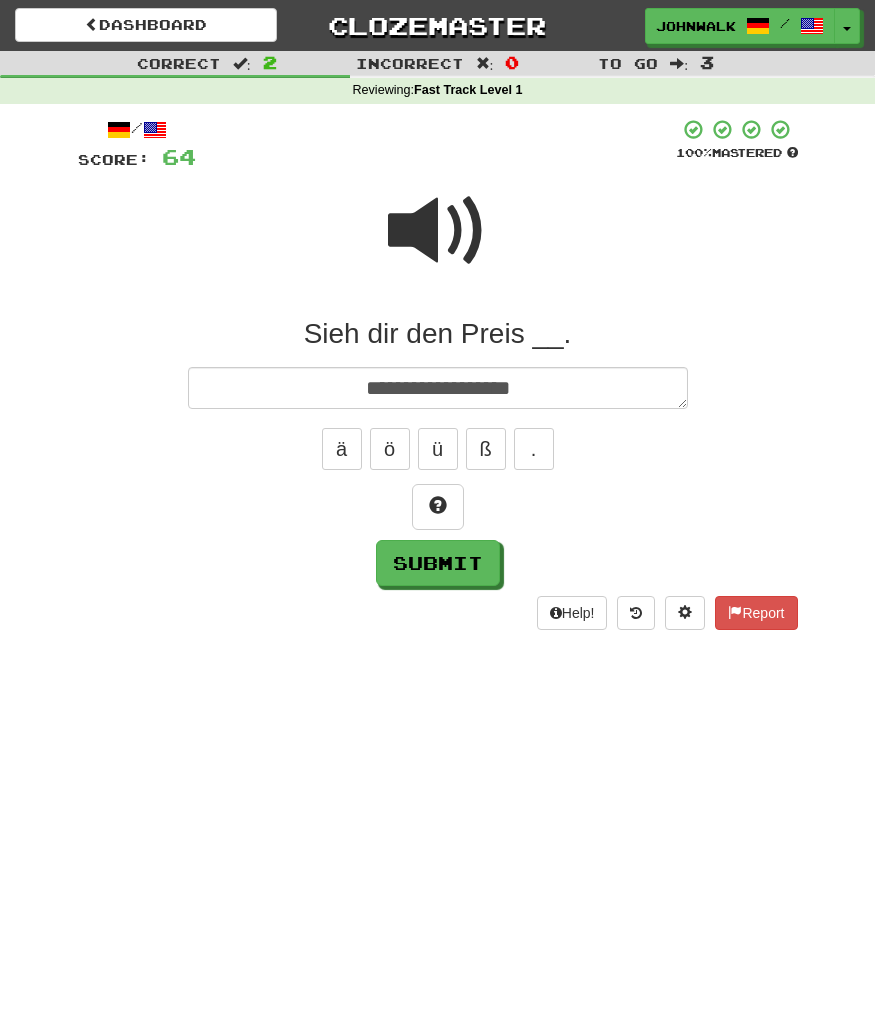 type 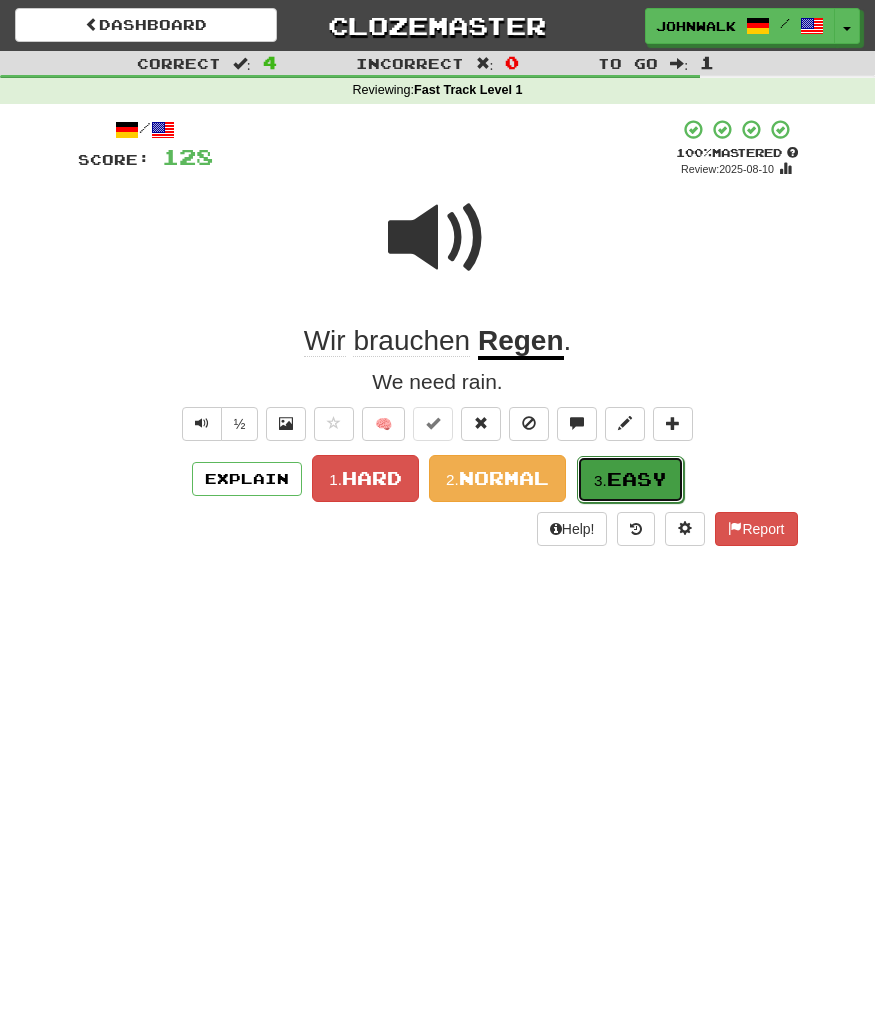 click on "3.  Easy" at bounding box center (630, 479) 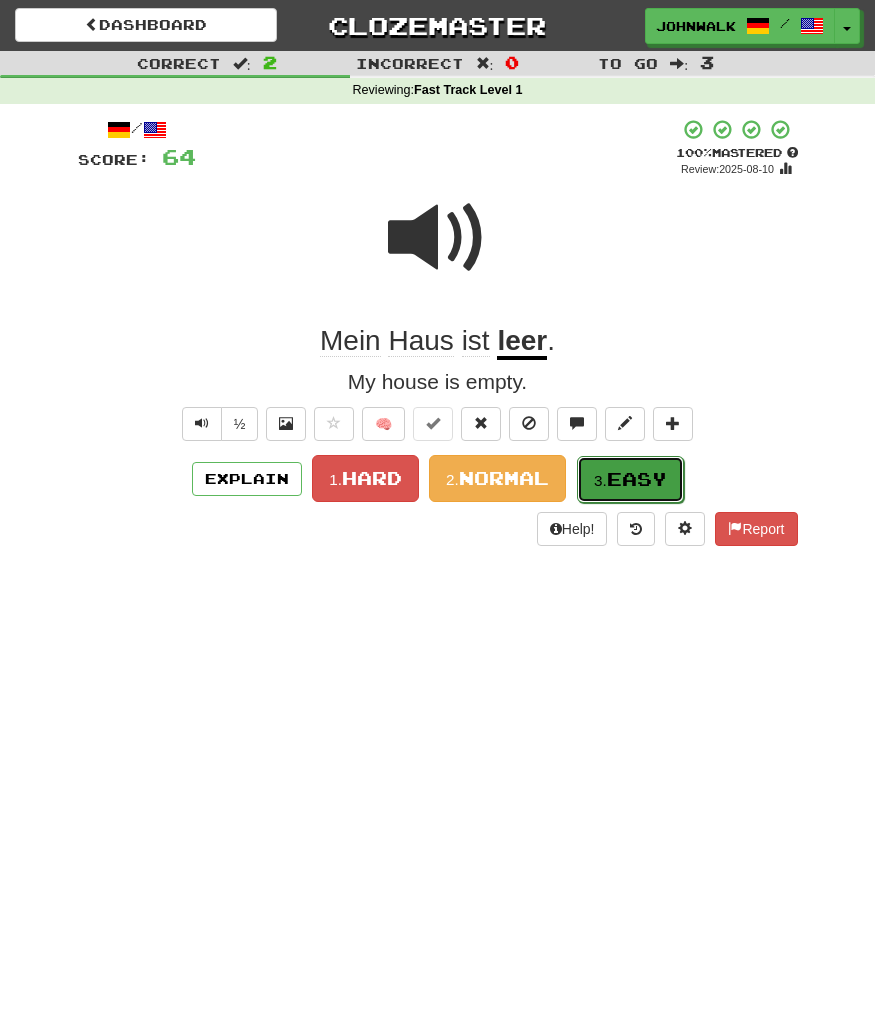 click on "3.  Easy" at bounding box center (630, 479) 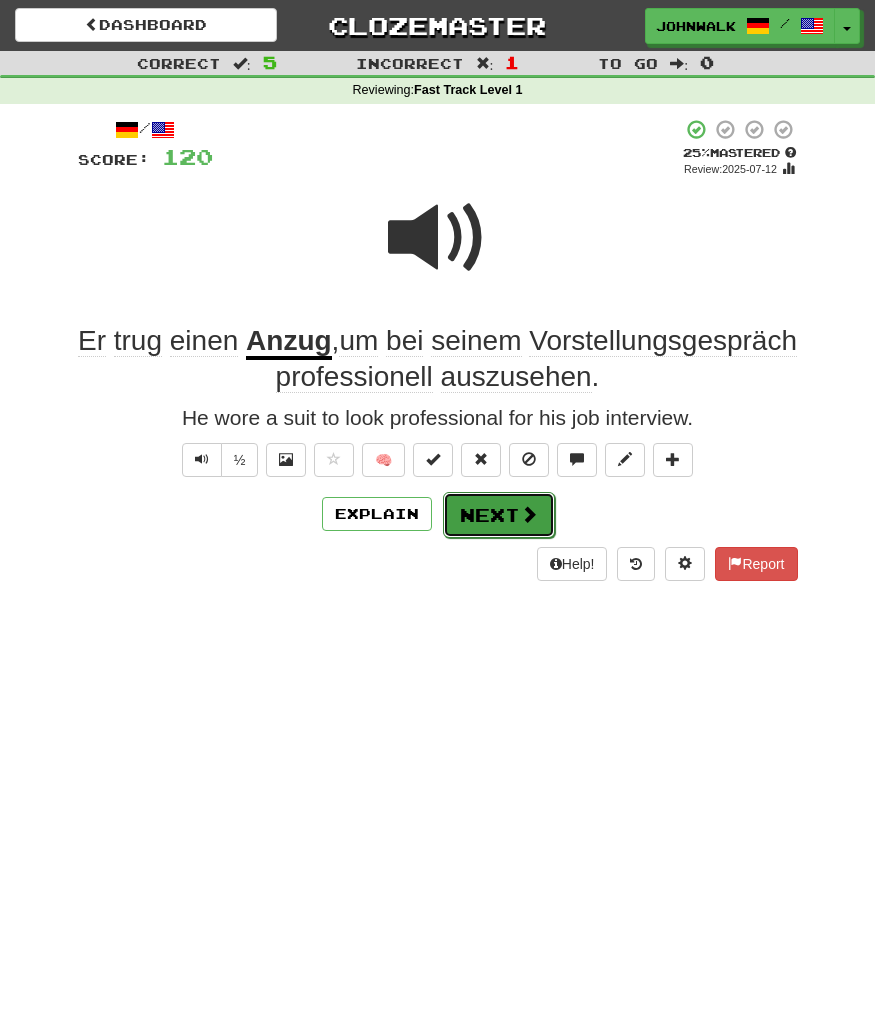 click on "Next" at bounding box center [499, 515] 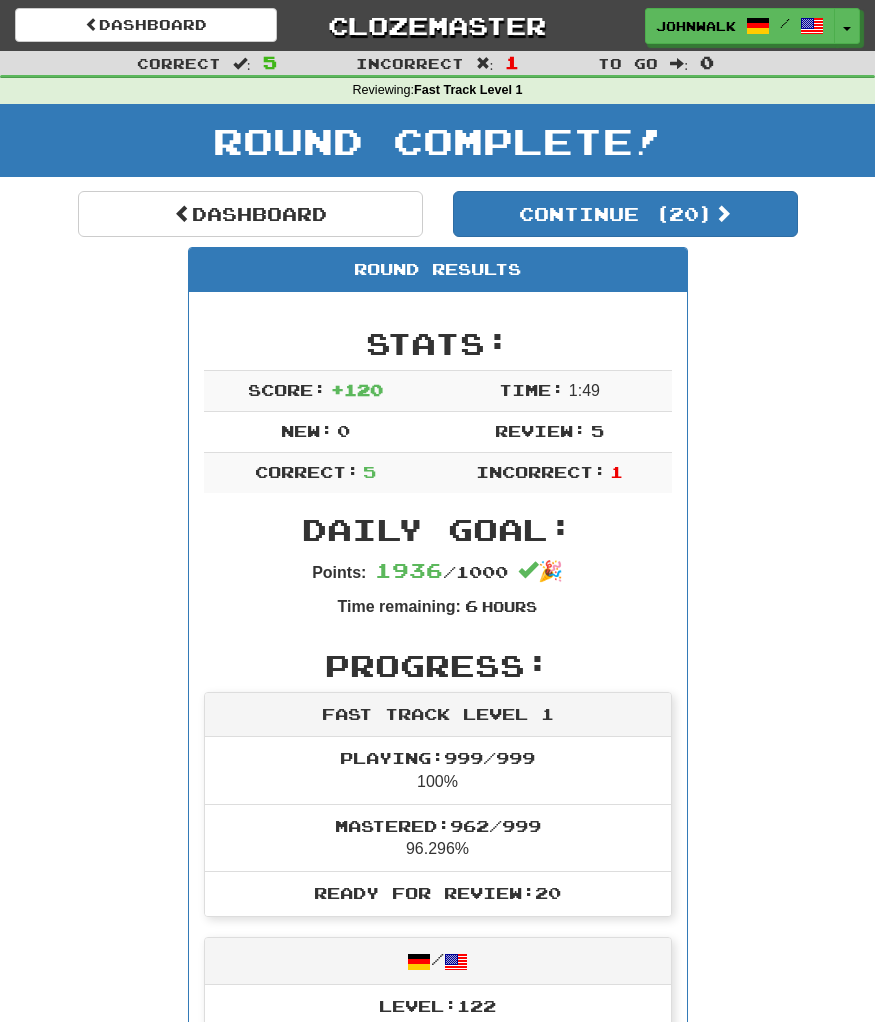 click on "Round Results Stats: Score:   + 120 Time:   1 : 49 New:   0 Review:   5 Correct:   5 Incorrect:   1 Daily Goal: Points:   1936  /  1000  🎉 Time remaining: 6   Hours Progress: Fast Track Level 1 Playing:  999  /  999 100% Mastered:  962  /  999 96.296% Ready for Review:  20  /  Level:  122 1,801  points to level  123  - keep going! Ranked:  17 th  this week ( 1,734  points to  16 th ) Sentences:  Report Ich habe meine Augen  geschlossen . I closed my eyes.  Report Mein Haus ist  leer . My house is empty.  Report Er trug einen  Anzug , um bei seinem Vorstellungsgespräch professionell auszusehen. He wore a suit to look professional for his job interview.  Report Sie hat einen abenteuerlustigen  Geist . She has an adventurous spirit. 3  Report Du musst mir einen  Gefallen  tun. I need you to do me a favor." at bounding box center [438, 986] 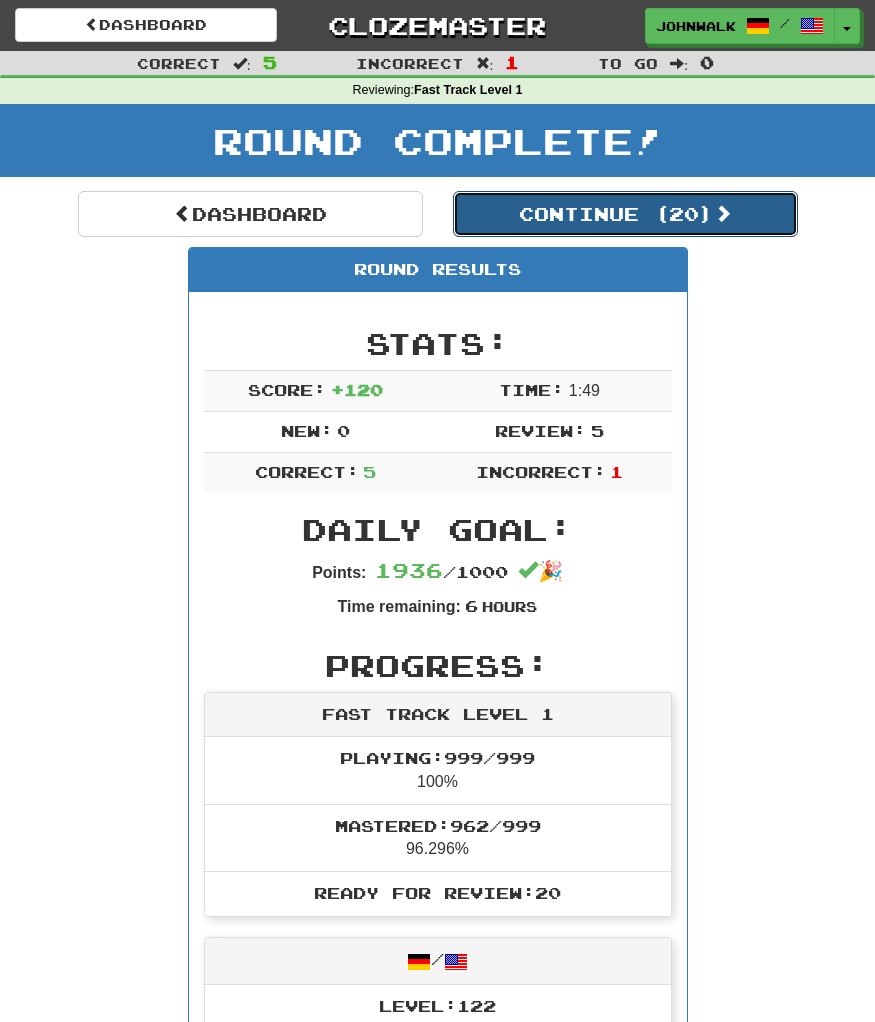 click on "Continue ( 20 )" at bounding box center (625, 214) 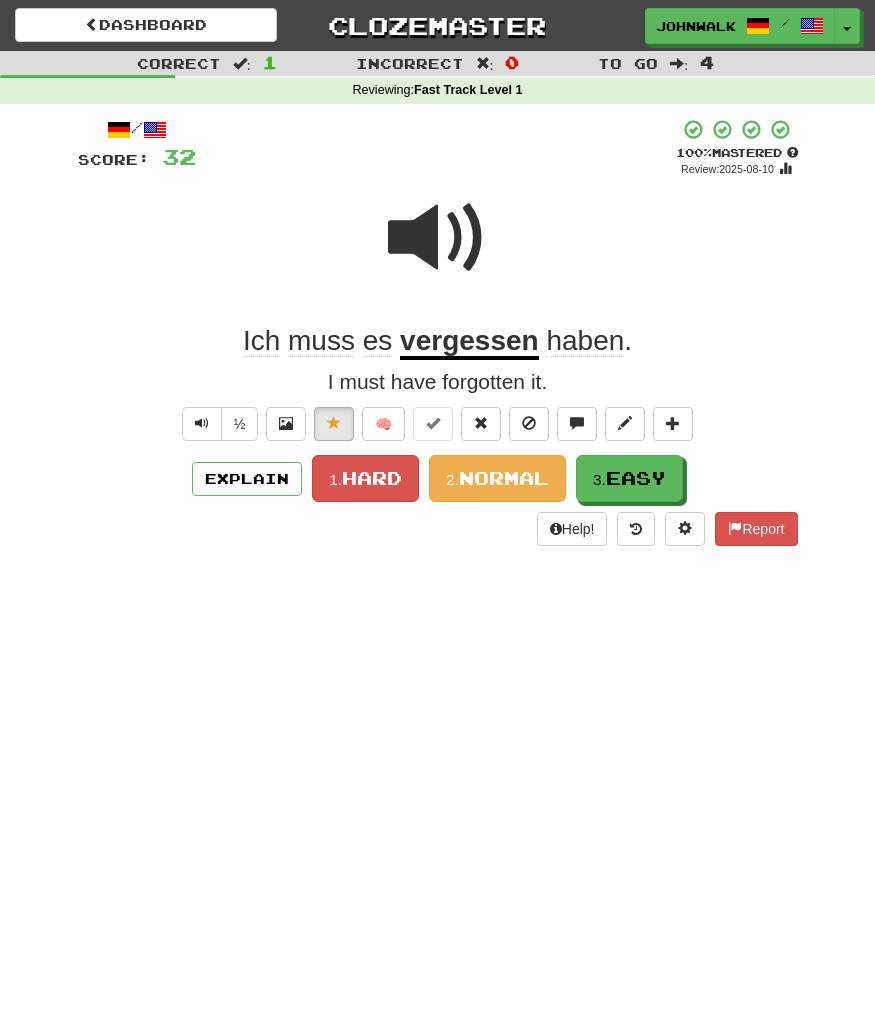 click on "Dashboard
Clozemaster
johnwalker2025
/
Toggle Dropdown
Dashboard
Leaderboard
Activity Feed
Notifications
Profile
Discussions
Deutsch
/
English
Streak:
57
Review:
172
Daily Goal:  1656 /1000
Español
/
English
Streak:
0
Review:
3
Points Today: 0
Languages
Account
Logout
johnwalker2025
/
Toggle Dropdown
Dashboard
Leaderboard
Activity Feed
Notifications
Profile
Discussions
Deutsch
/
English
Streak:
57
Review:
172
Daily Goal:  1656 /1000
Español
/
English
Streak:
0
Review:
3
Points Today: 0
Languages
Account
Logout
clozemaster" at bounding box center [437, 511] 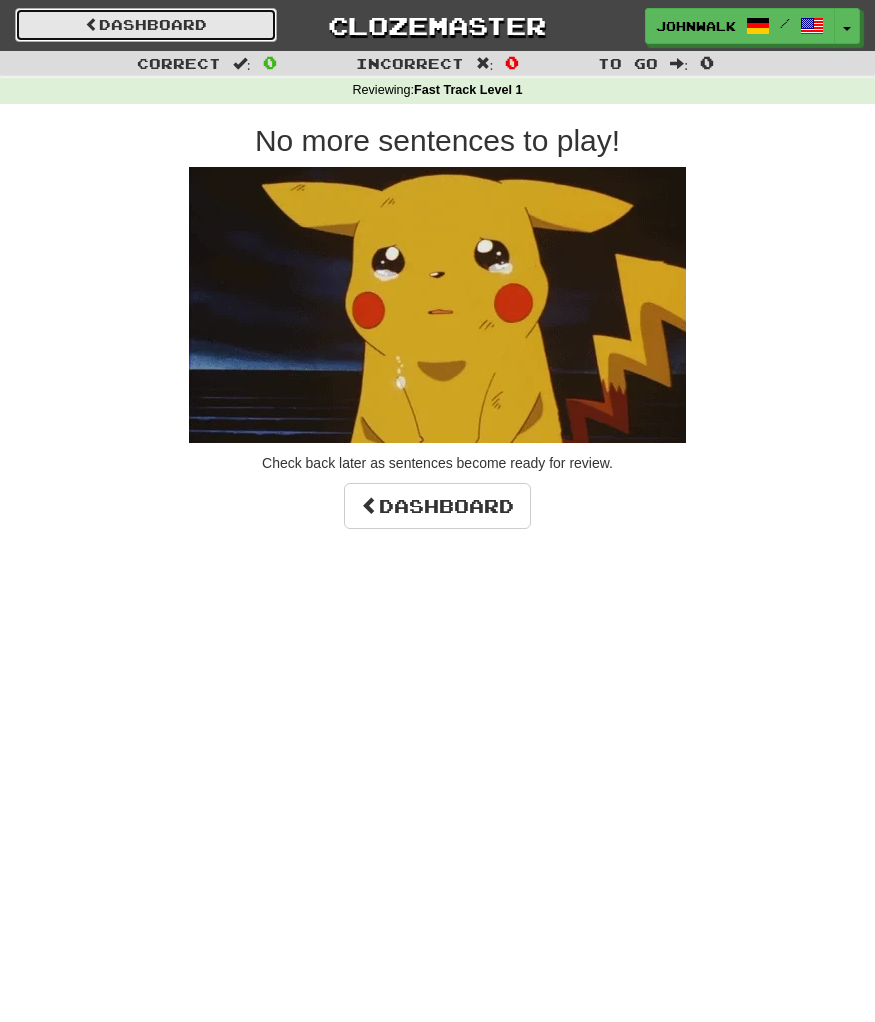 click on "Dashboard" at bounding box center (146, 25) 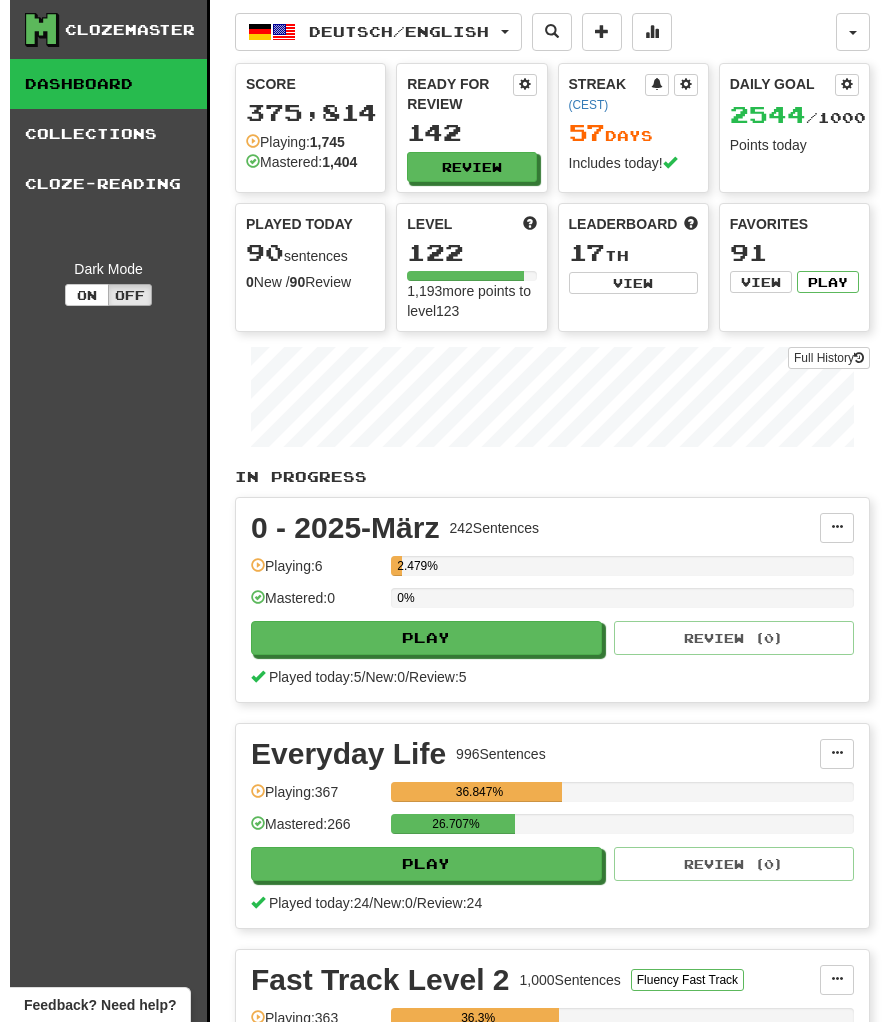 scroll, scrollTop: 0, scrollLeft: 0, axis: both 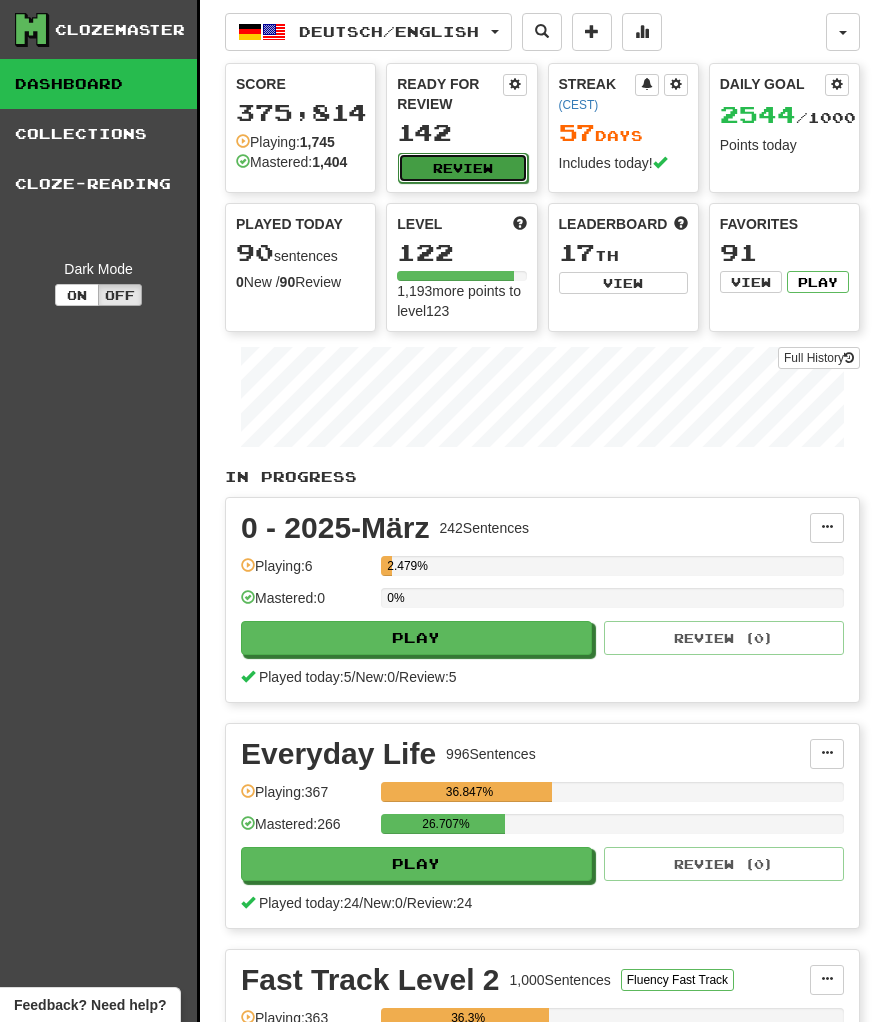 click on "Review" at bounding box center (462, 168) 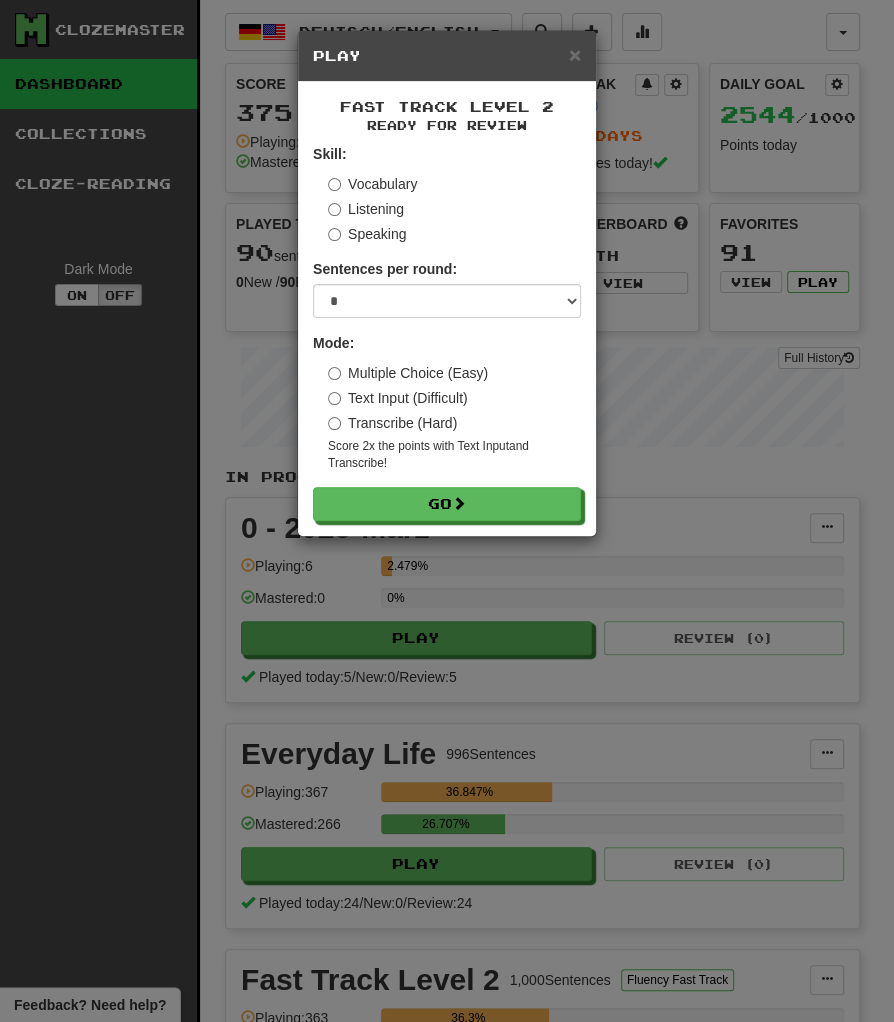 click on "Transcribe (Hard)" at bounding box center (392, 423) 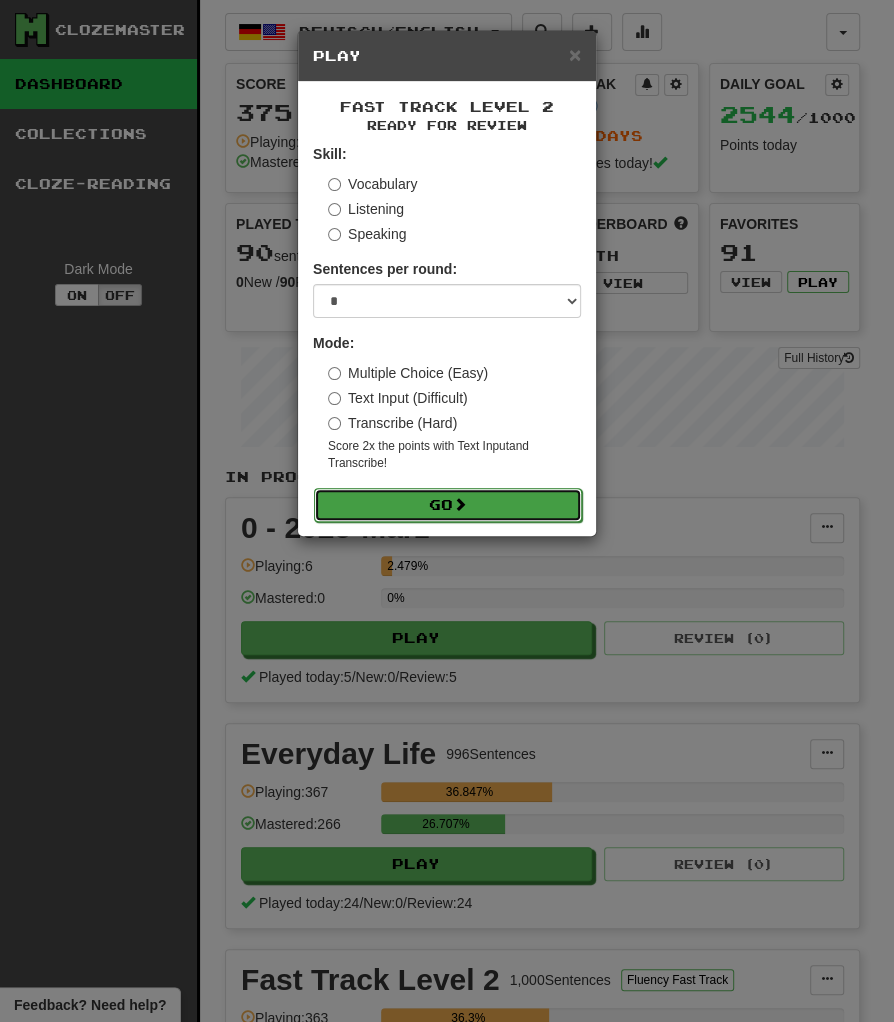 click on "Go" at bounding box center (448, 505) 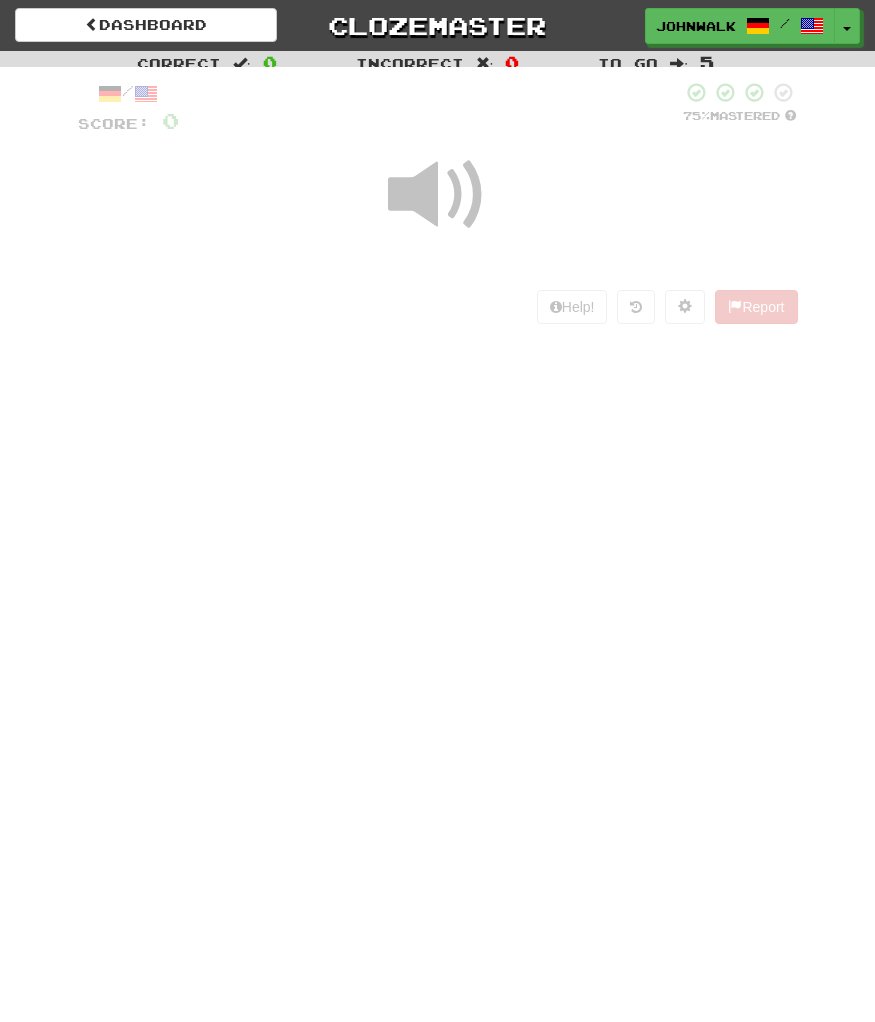scroll, scrollTop: 0, scrollLeft: 0, axis: both 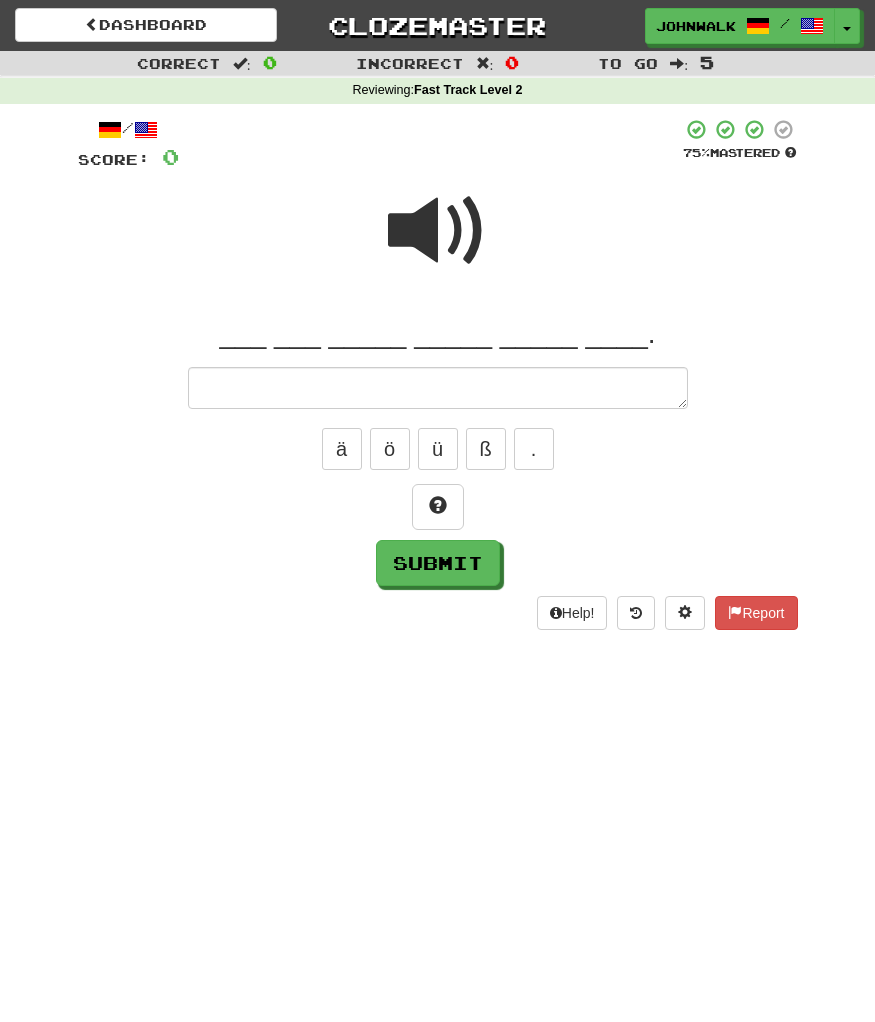type on "*" 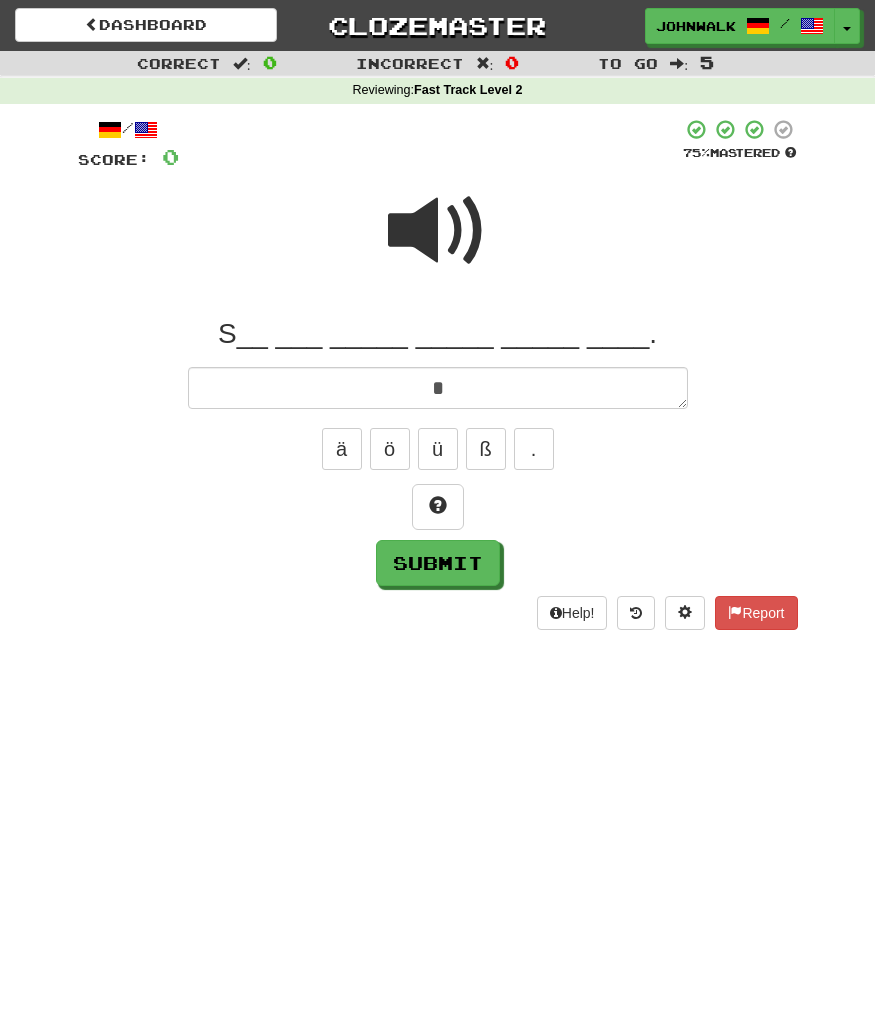 type on "*" 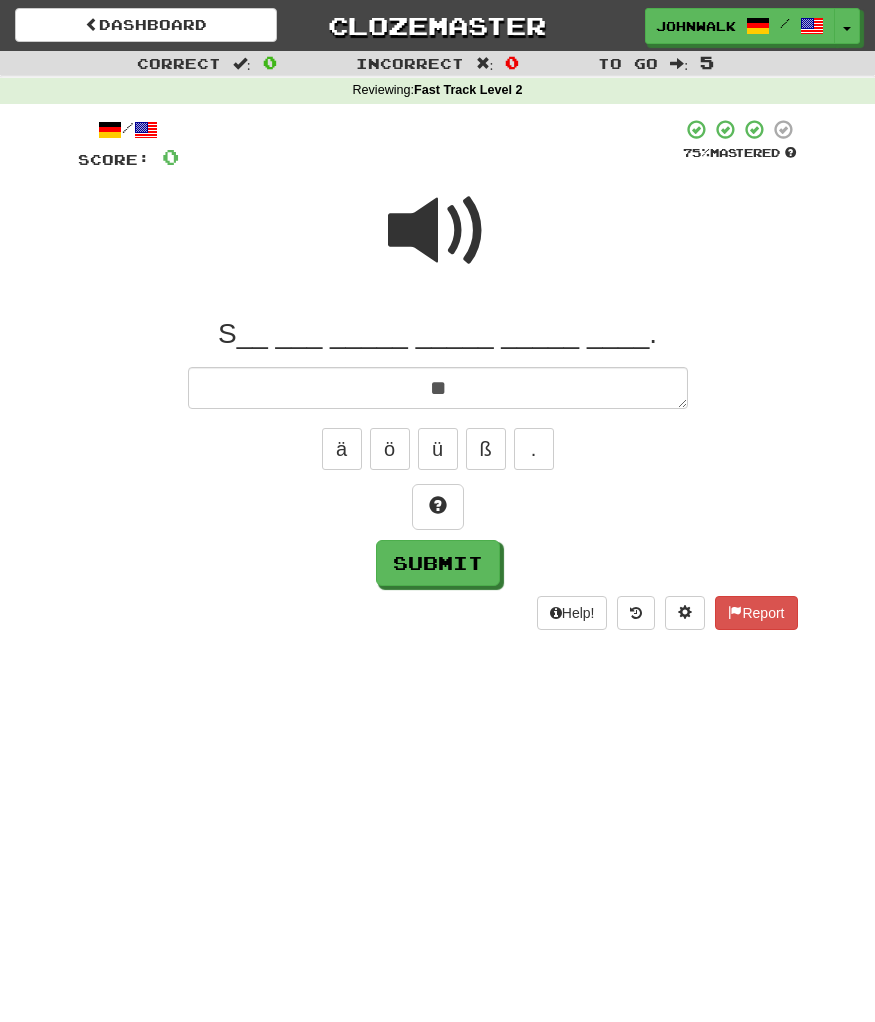 type on "***" 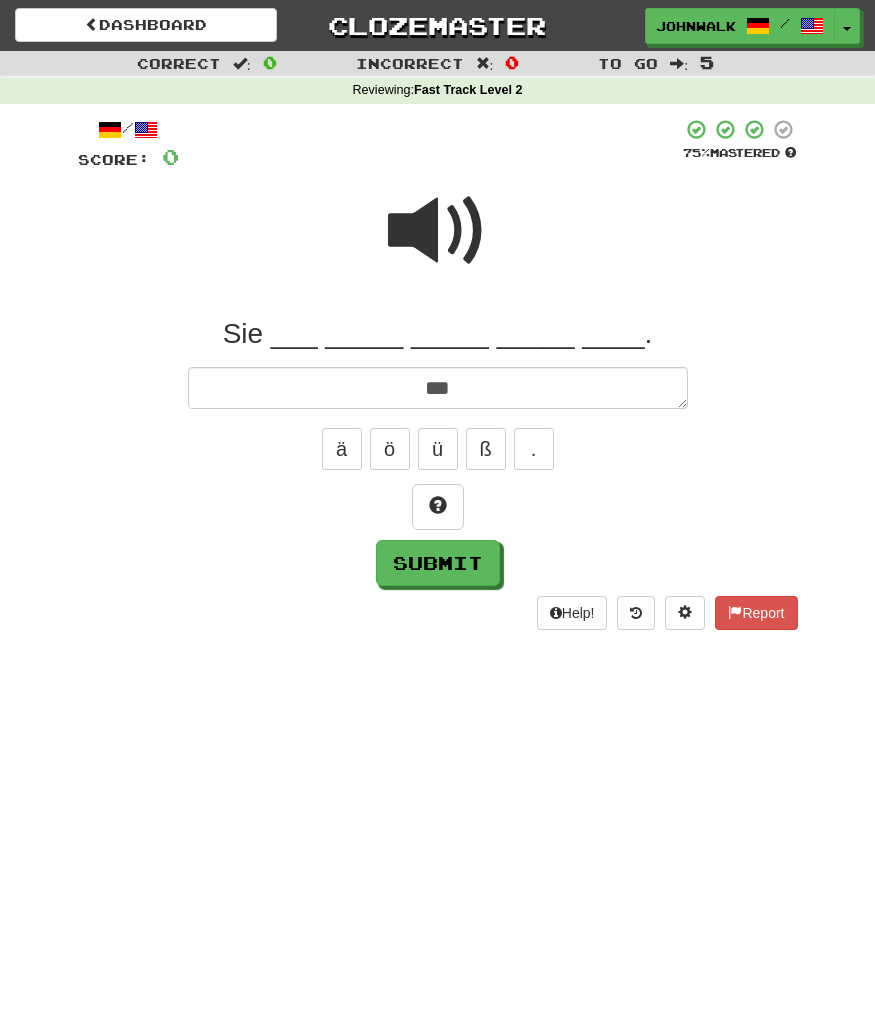 type on "*" 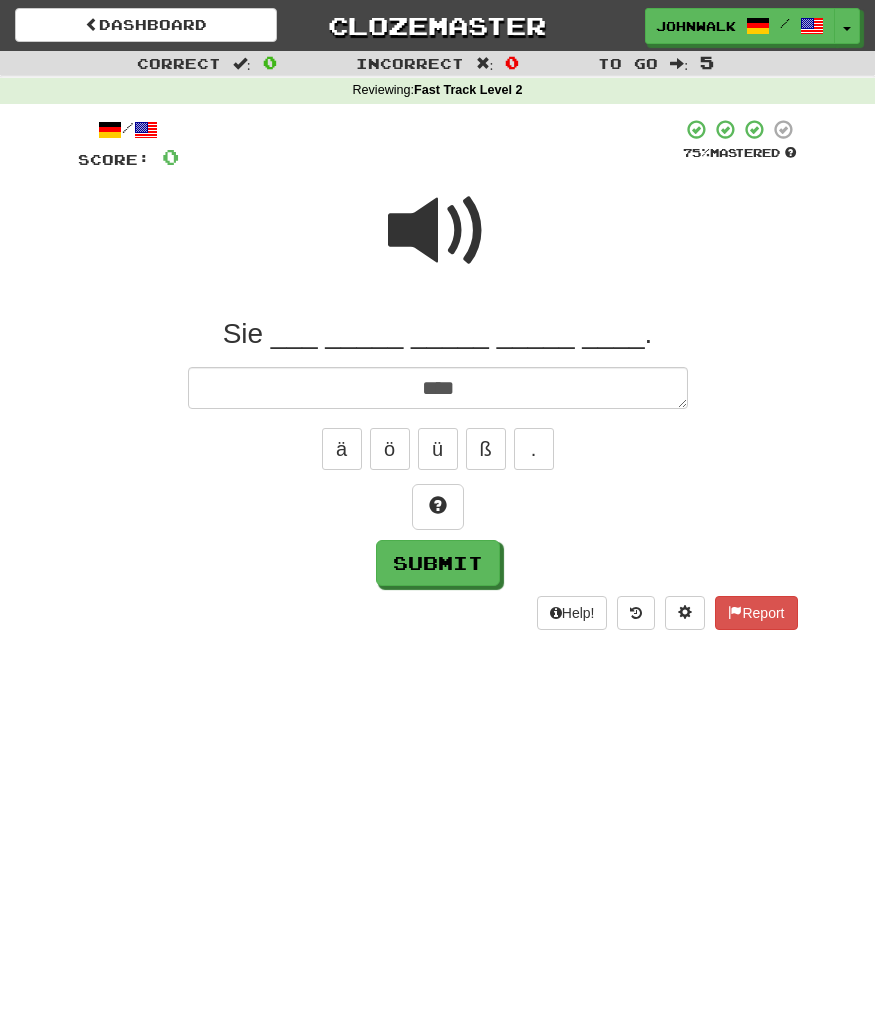 type on "*" 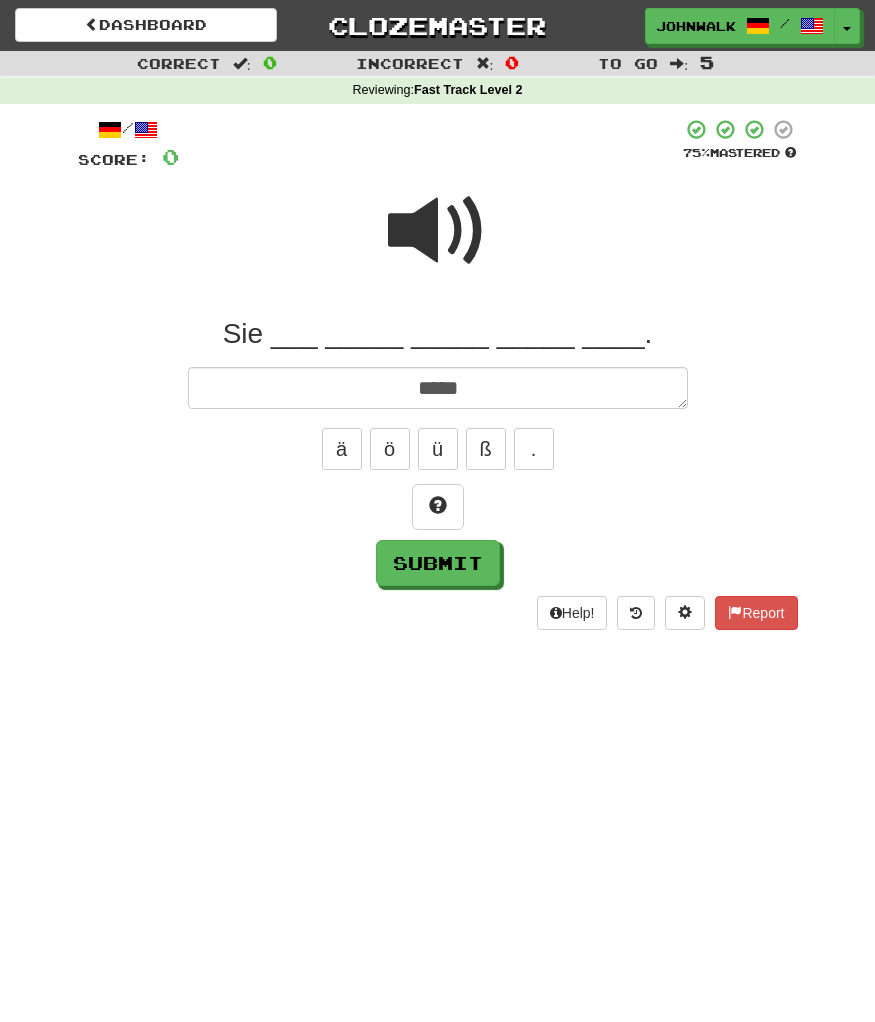 type on "*" 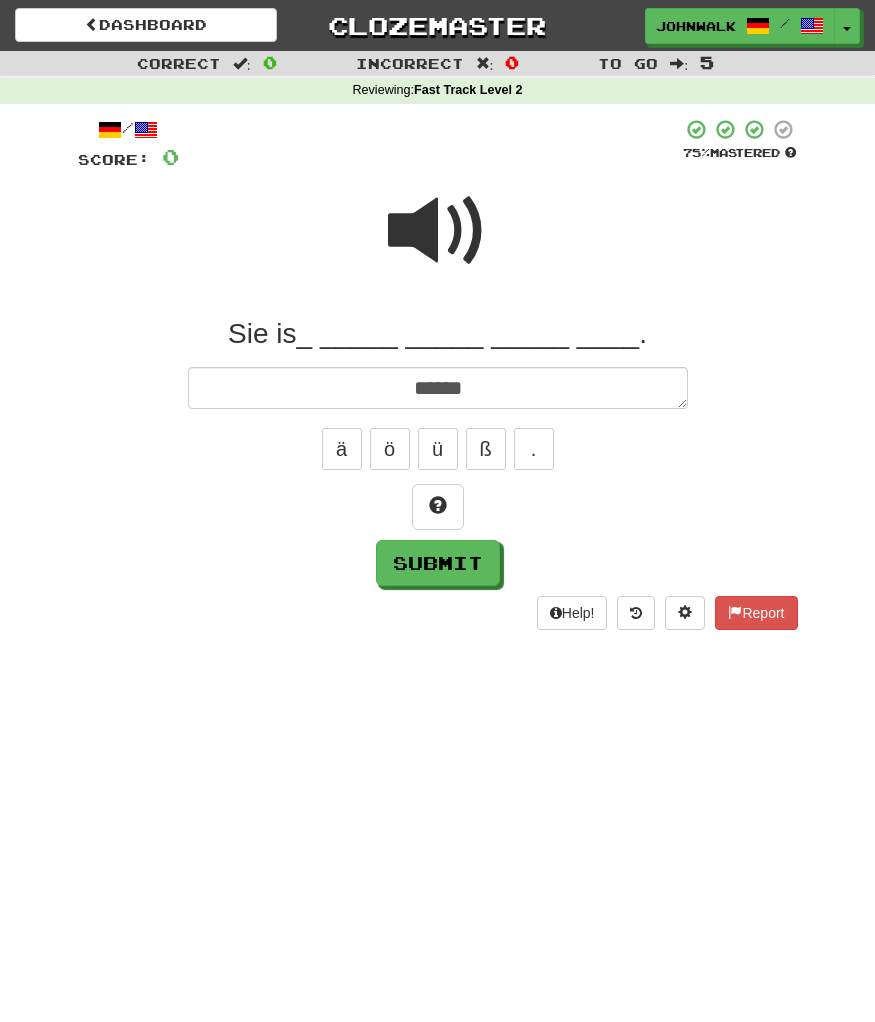 type on "*" 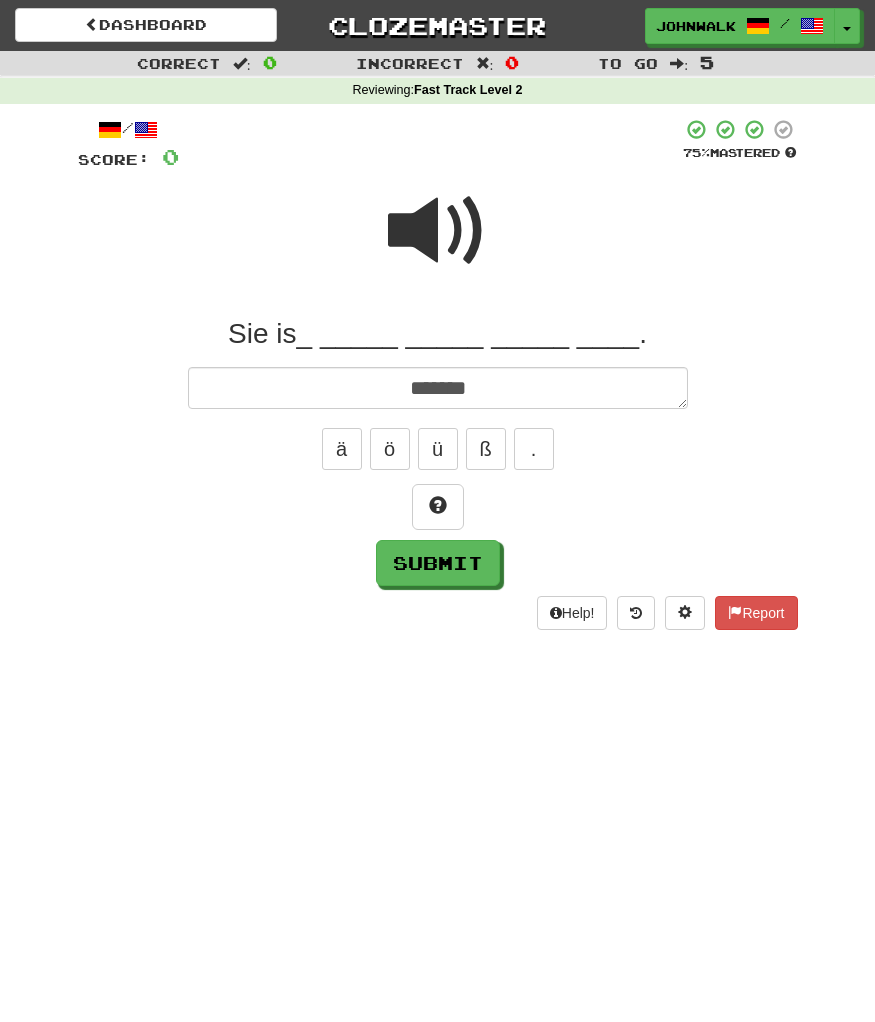 type on "*" 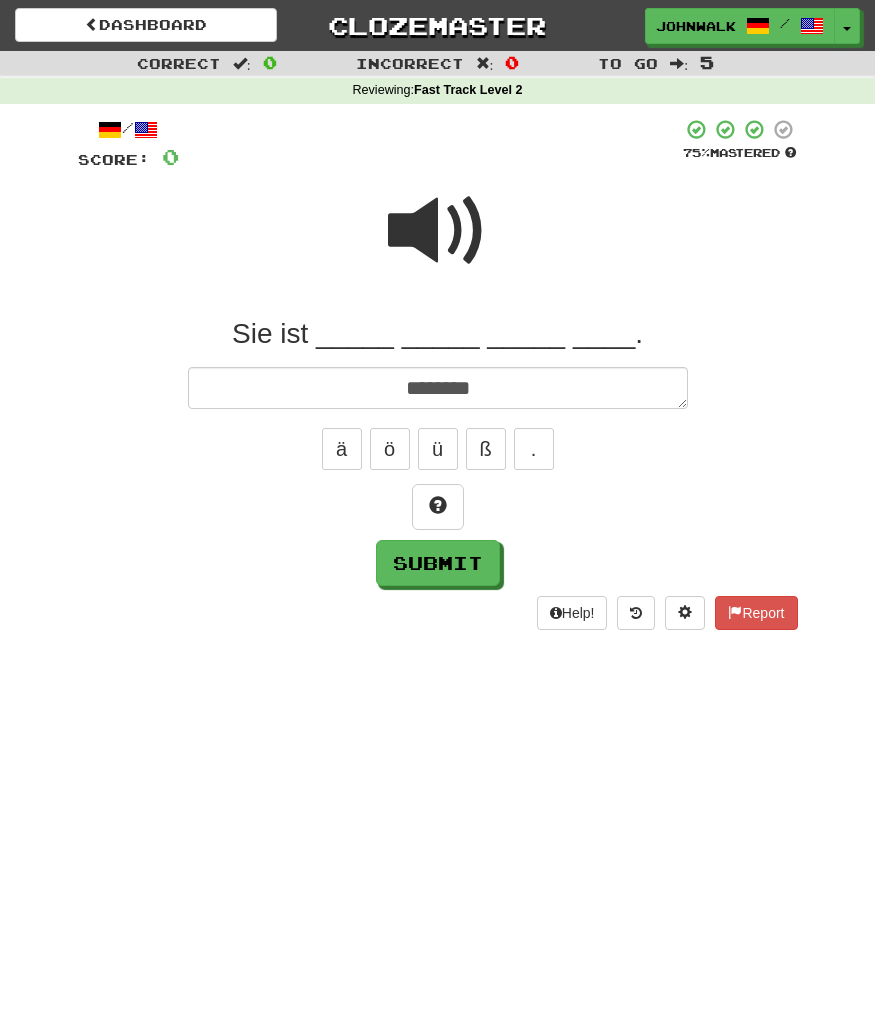 type on "*" 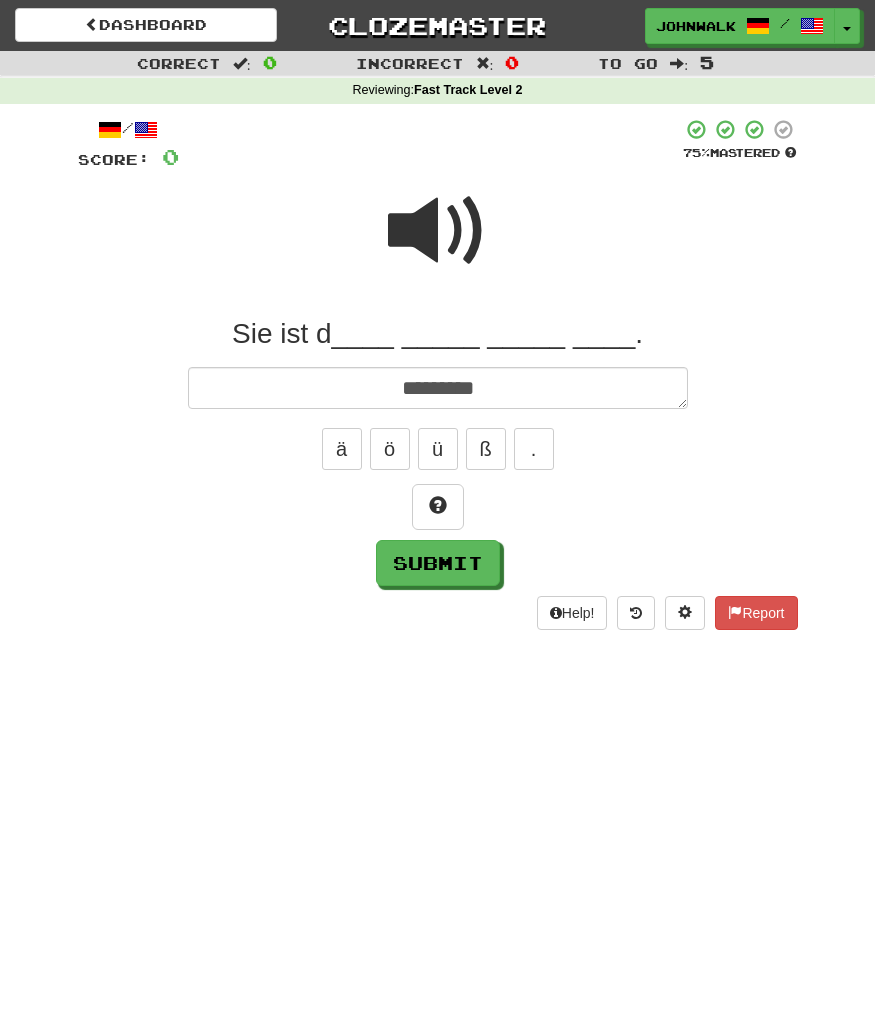 type on "*" 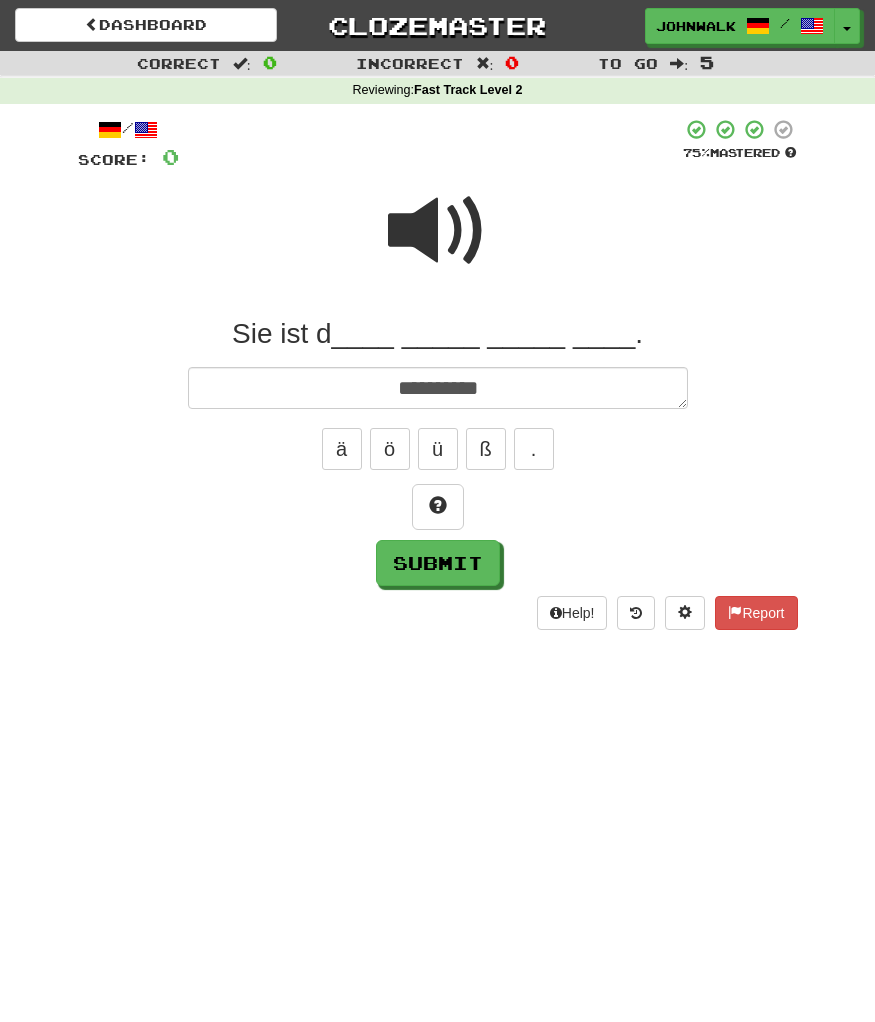 type on "*" 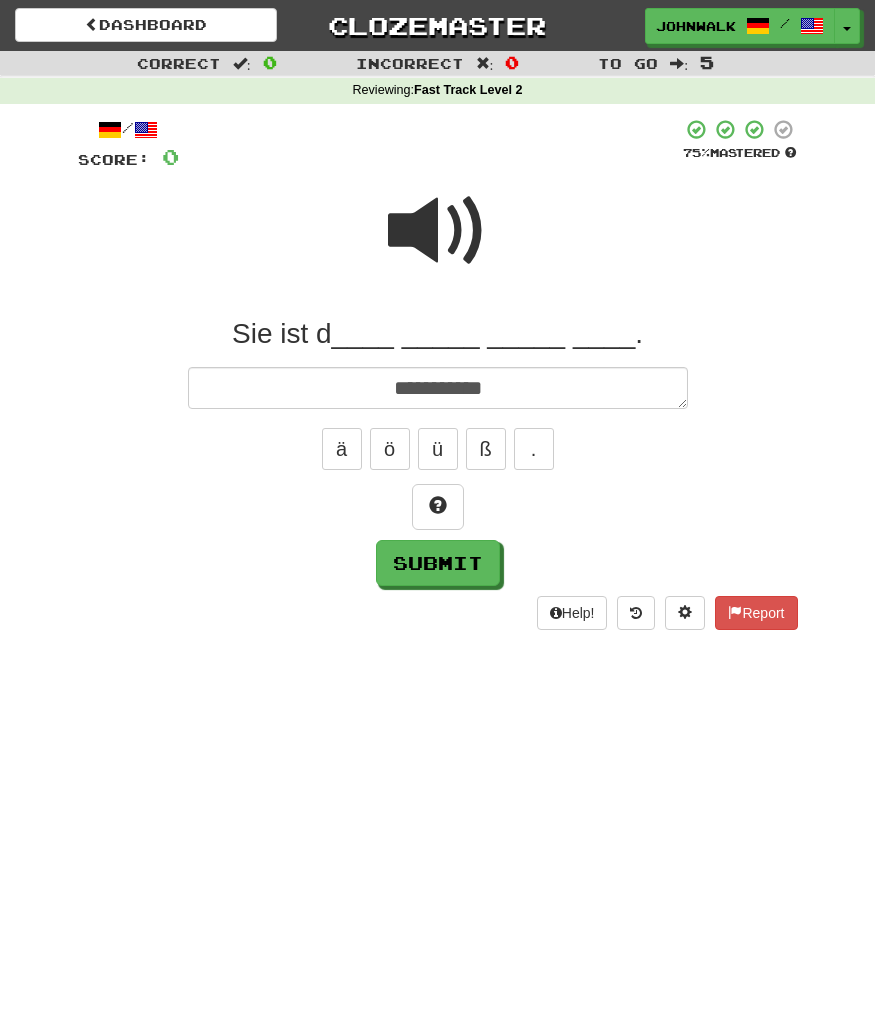 type on "*" 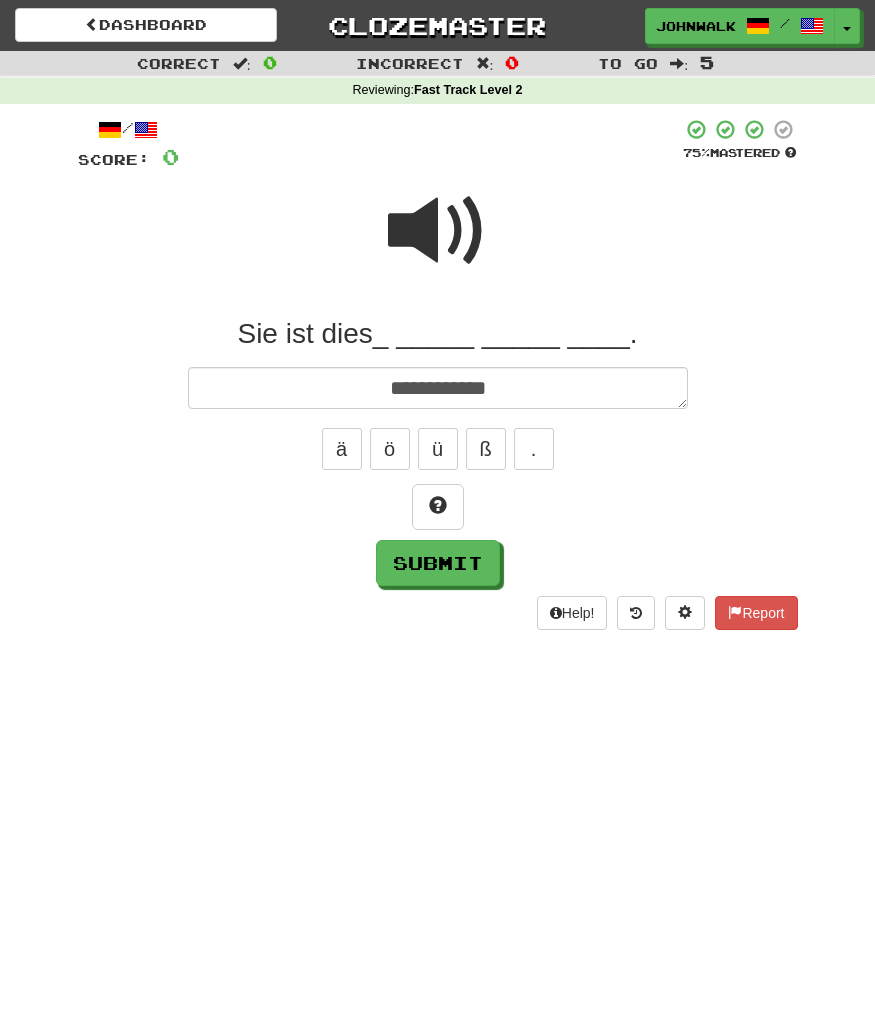 type on "*" 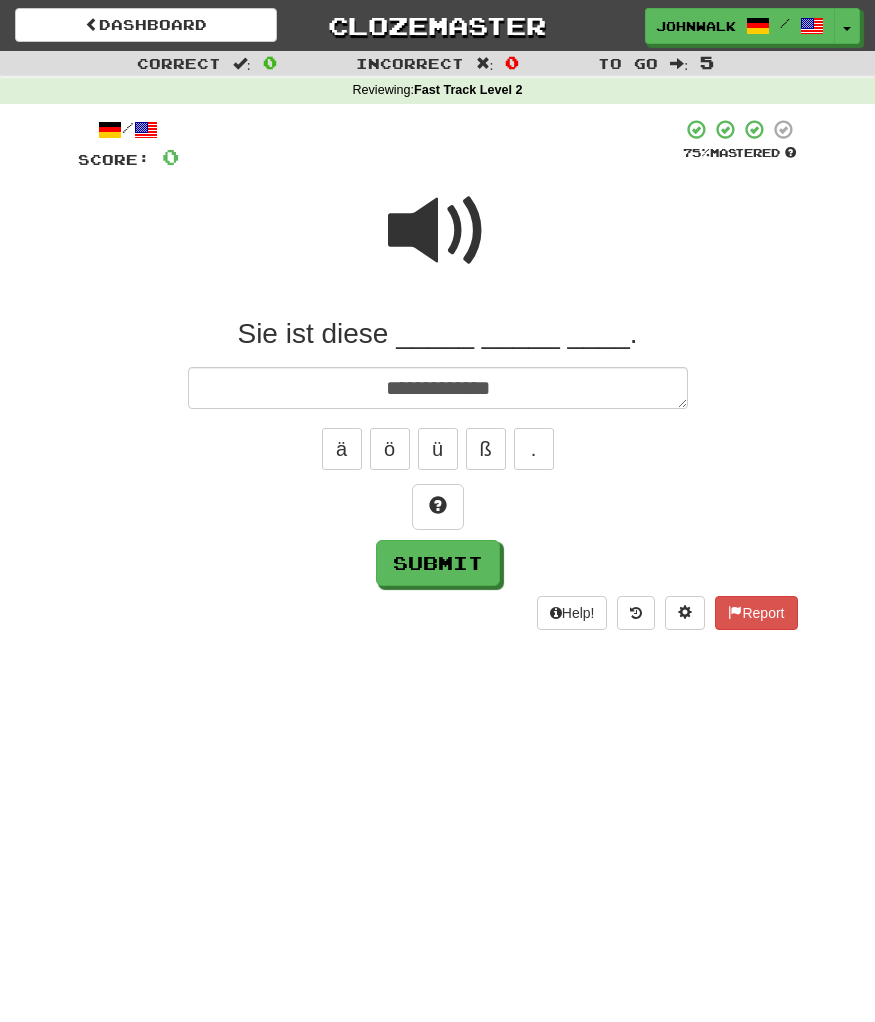 type on "*" 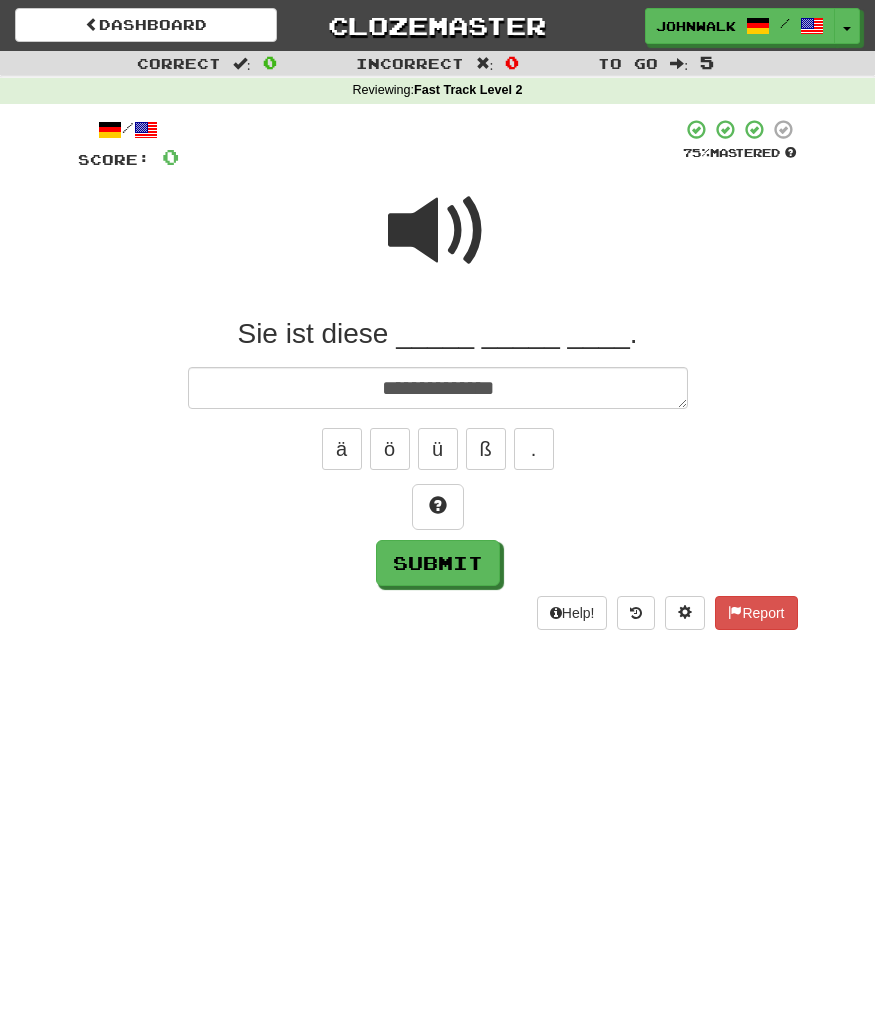 type on "*" 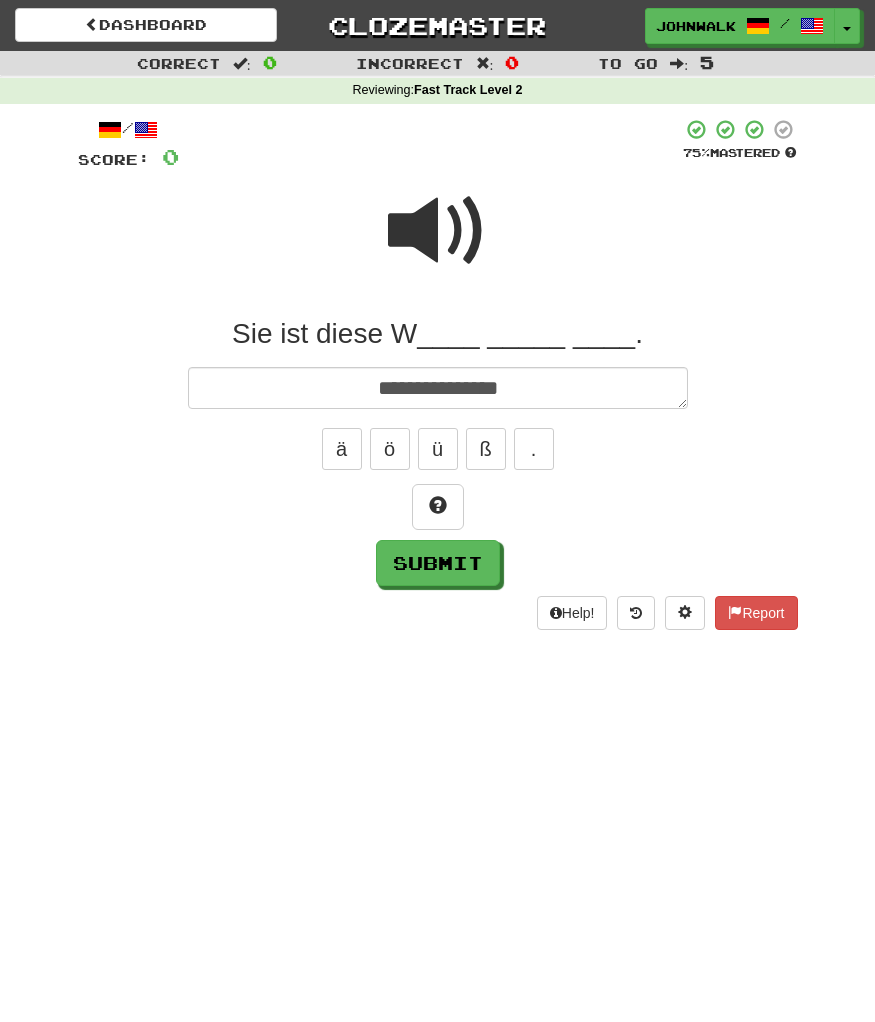 type on "*" 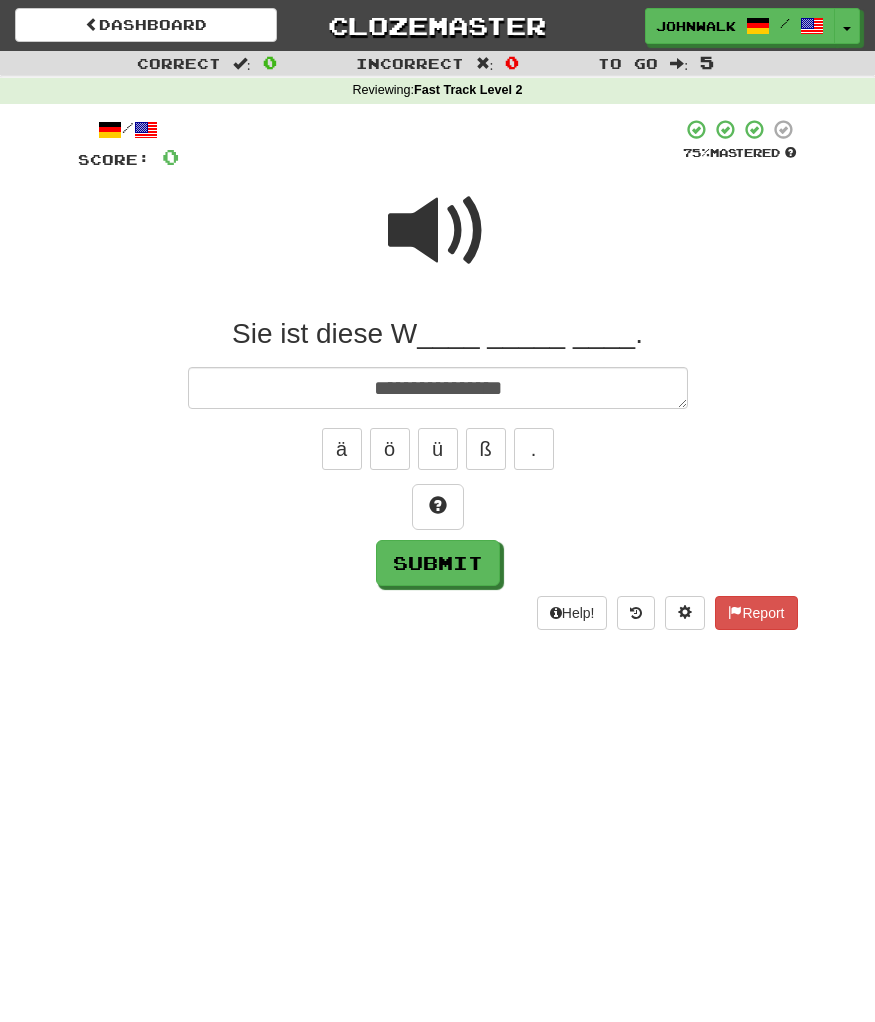type on "*" 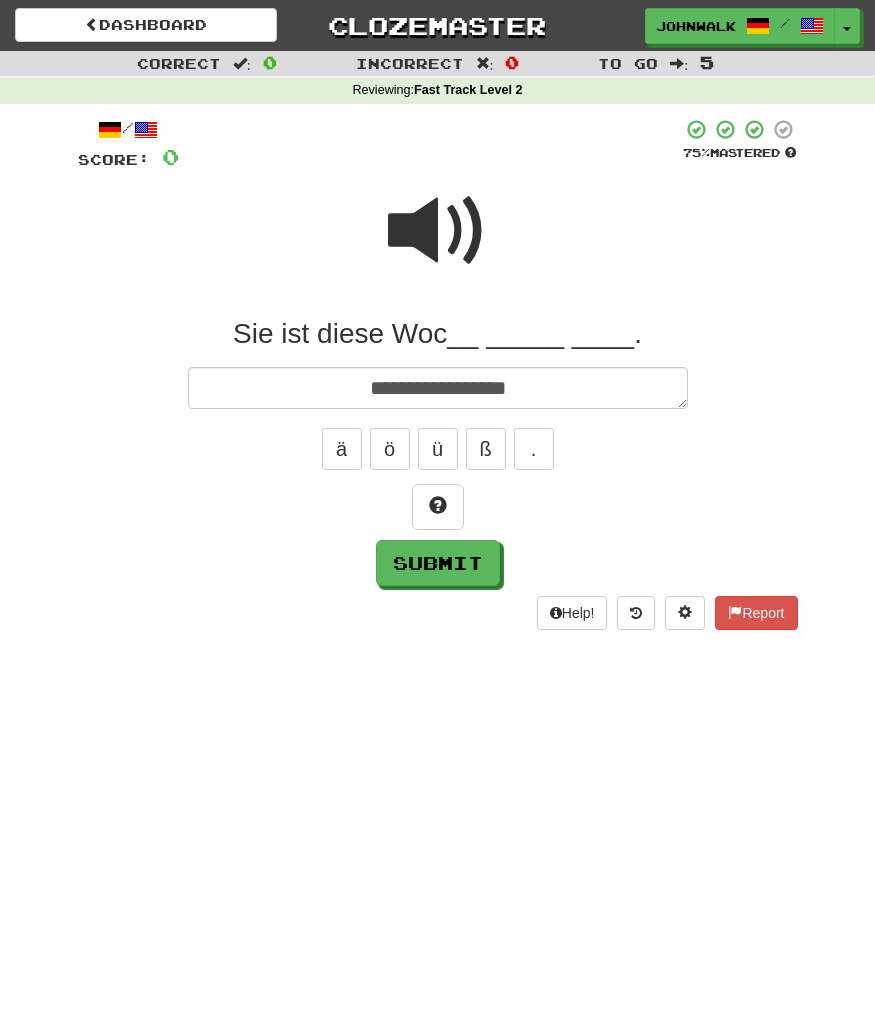 type on "*" 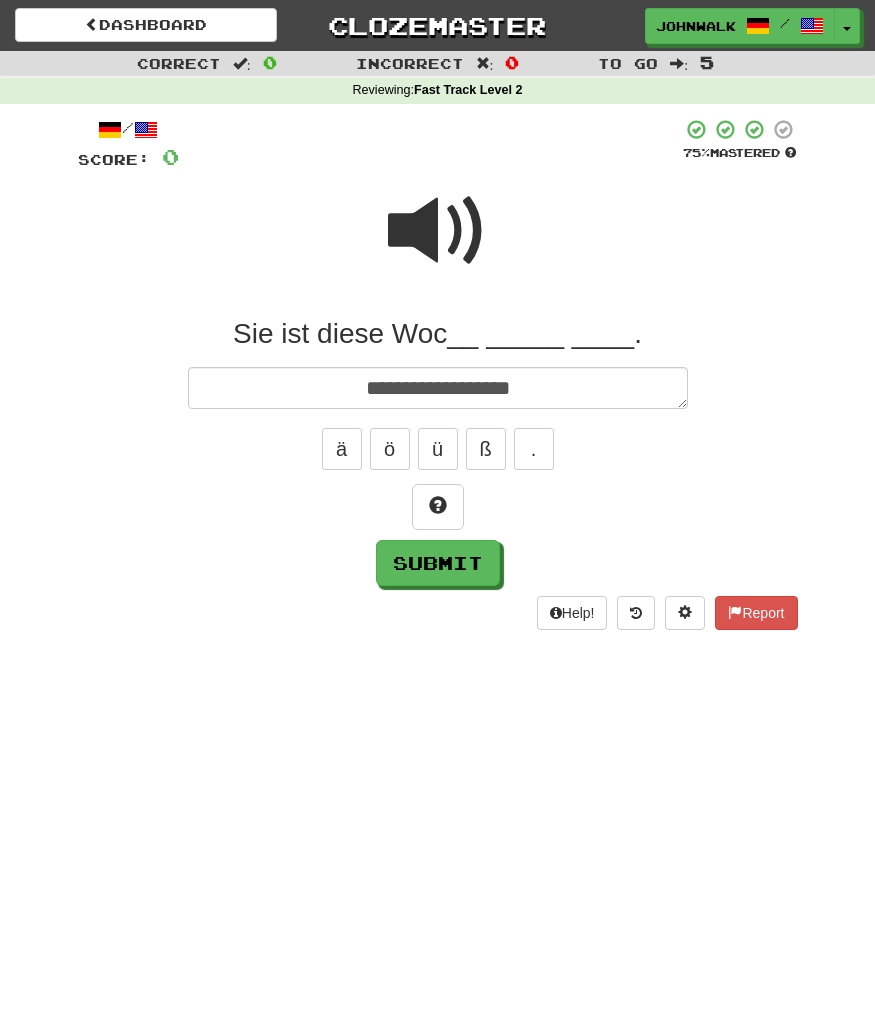 type on "*" 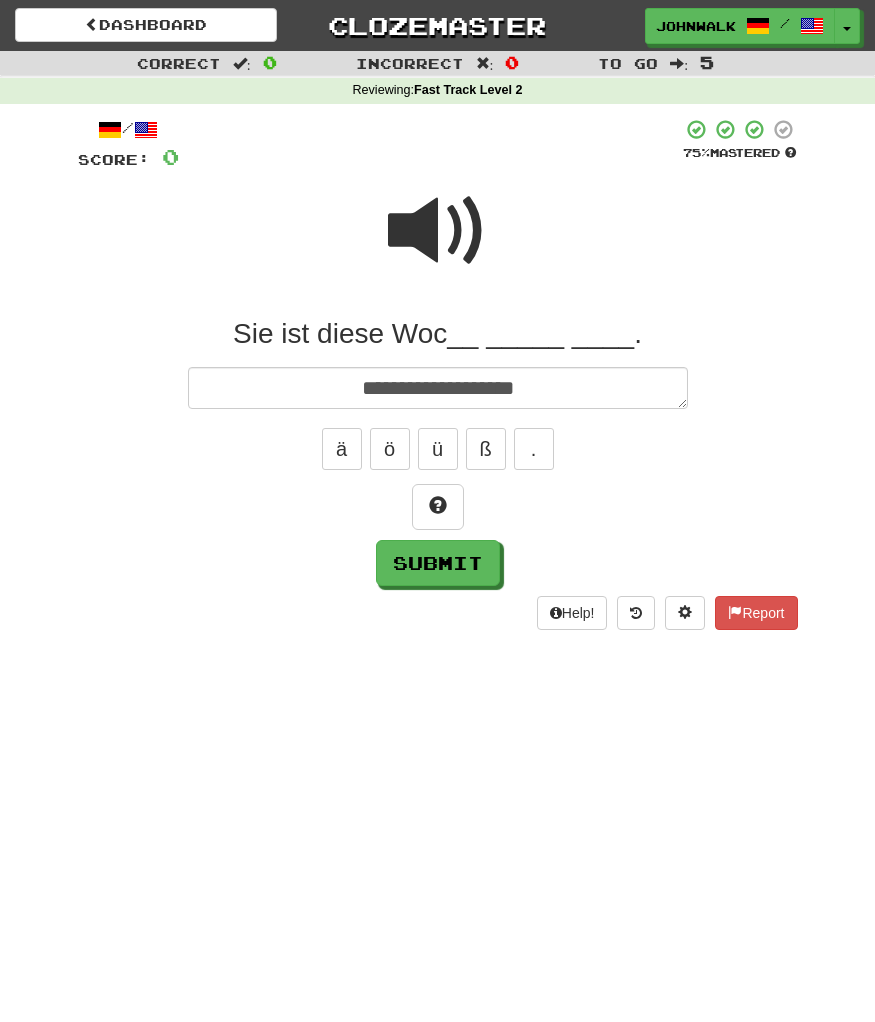 type on "*" 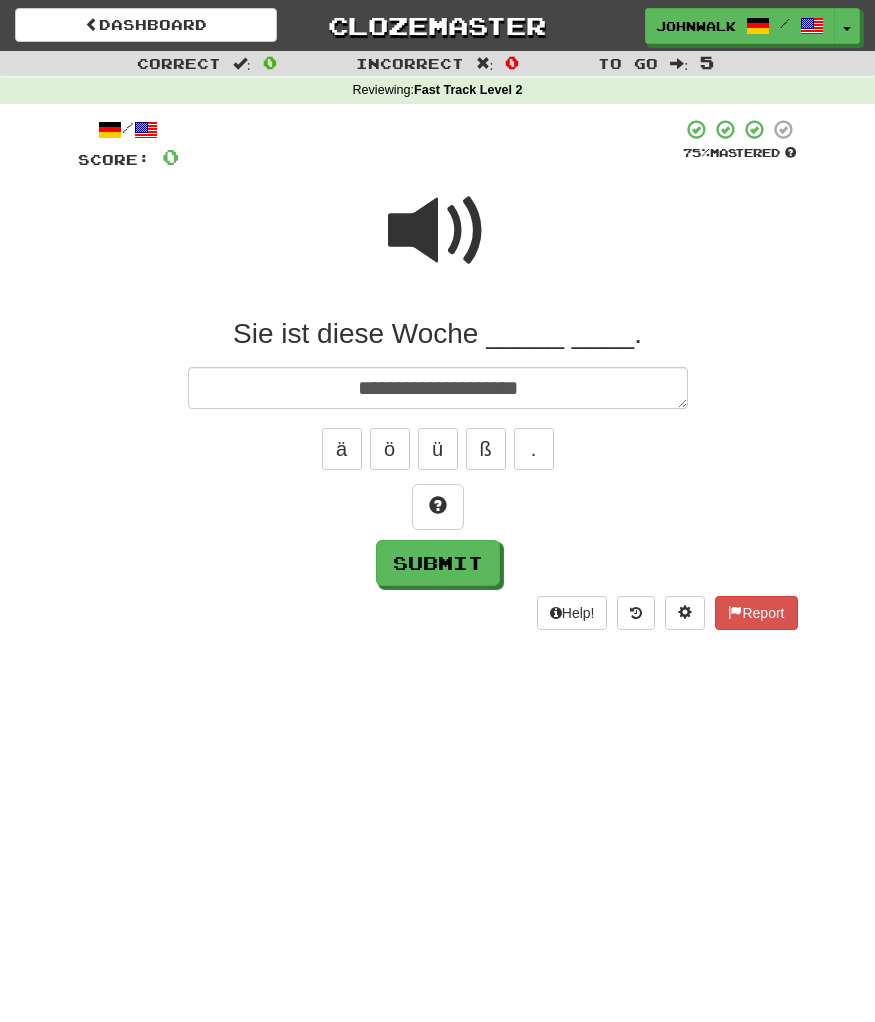 type on "*" 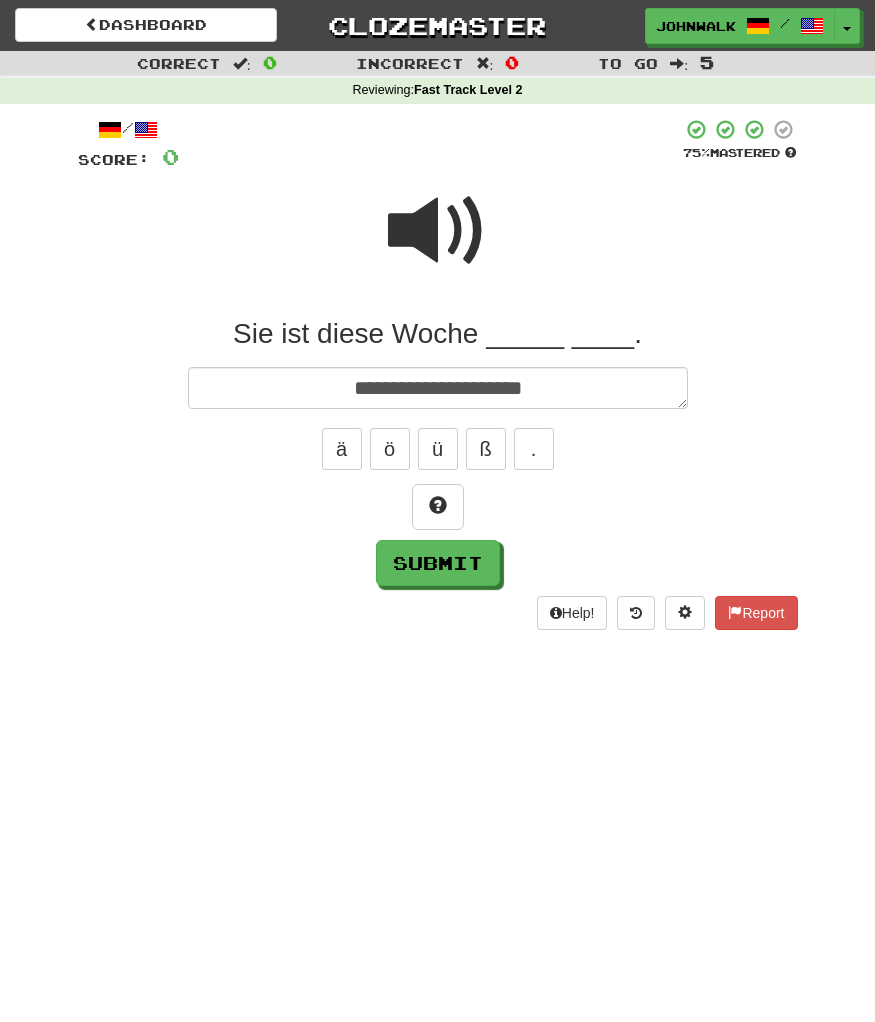 type on "*" 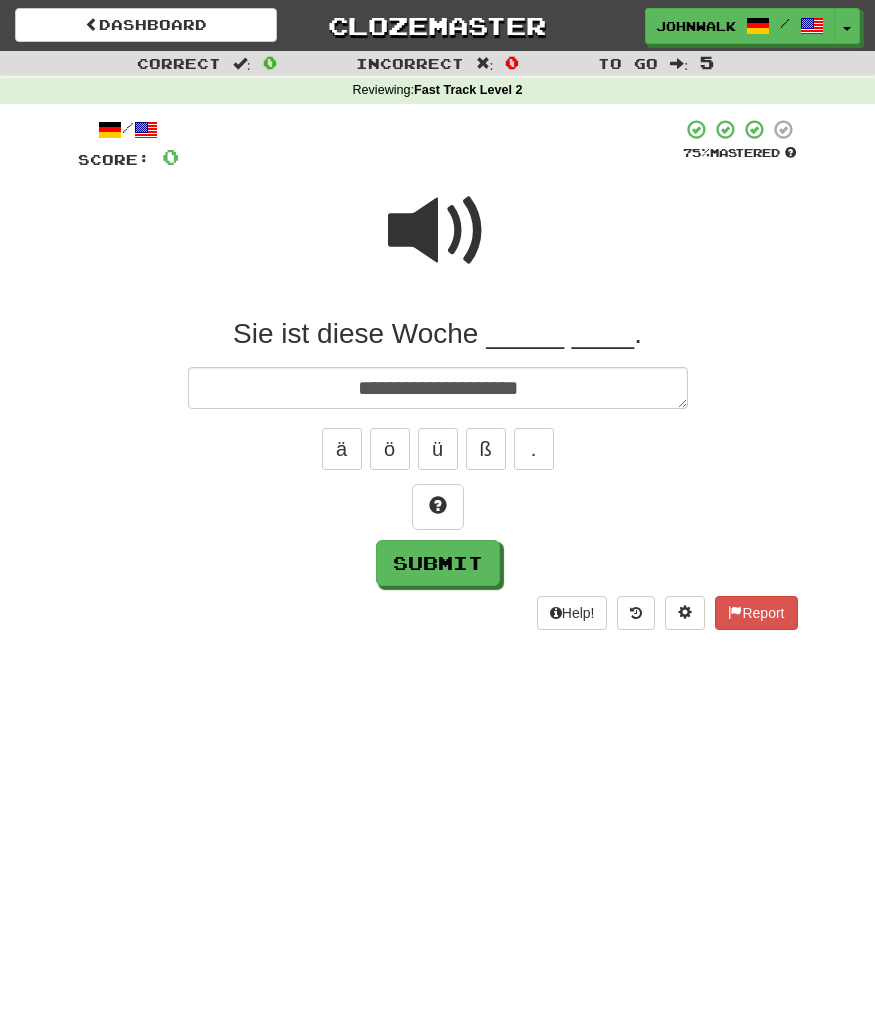 type on "*" 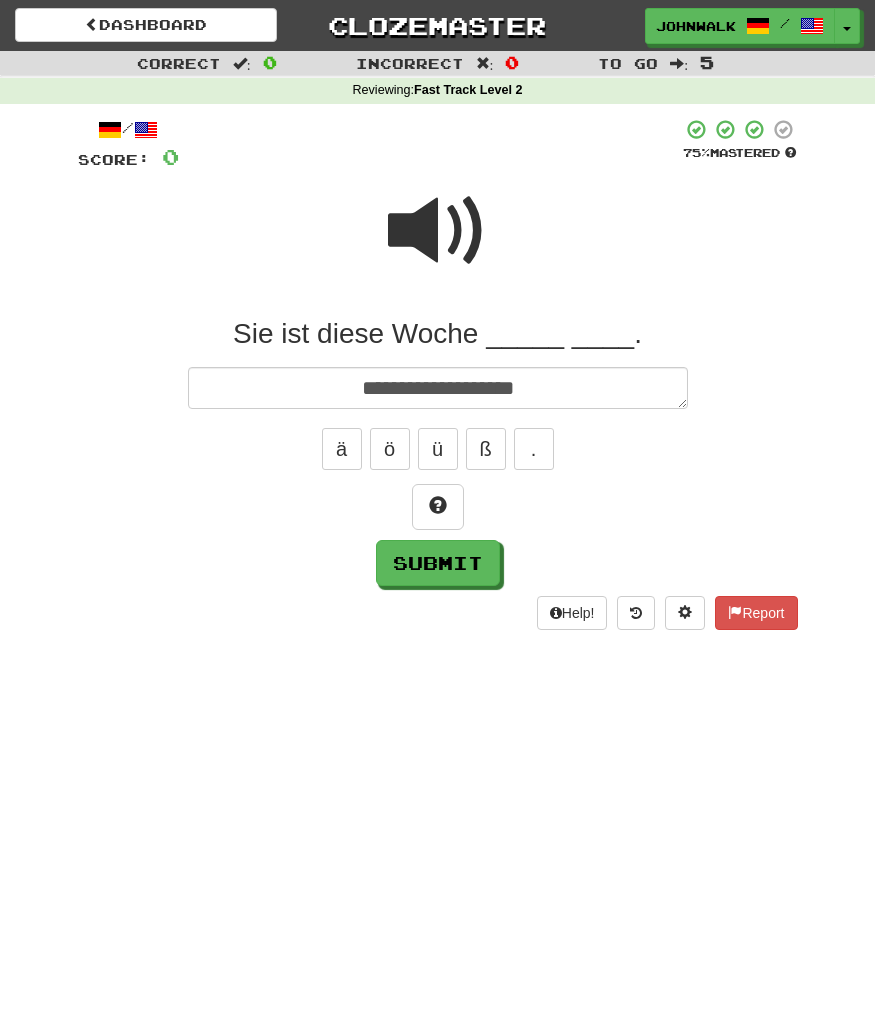 type on "*" 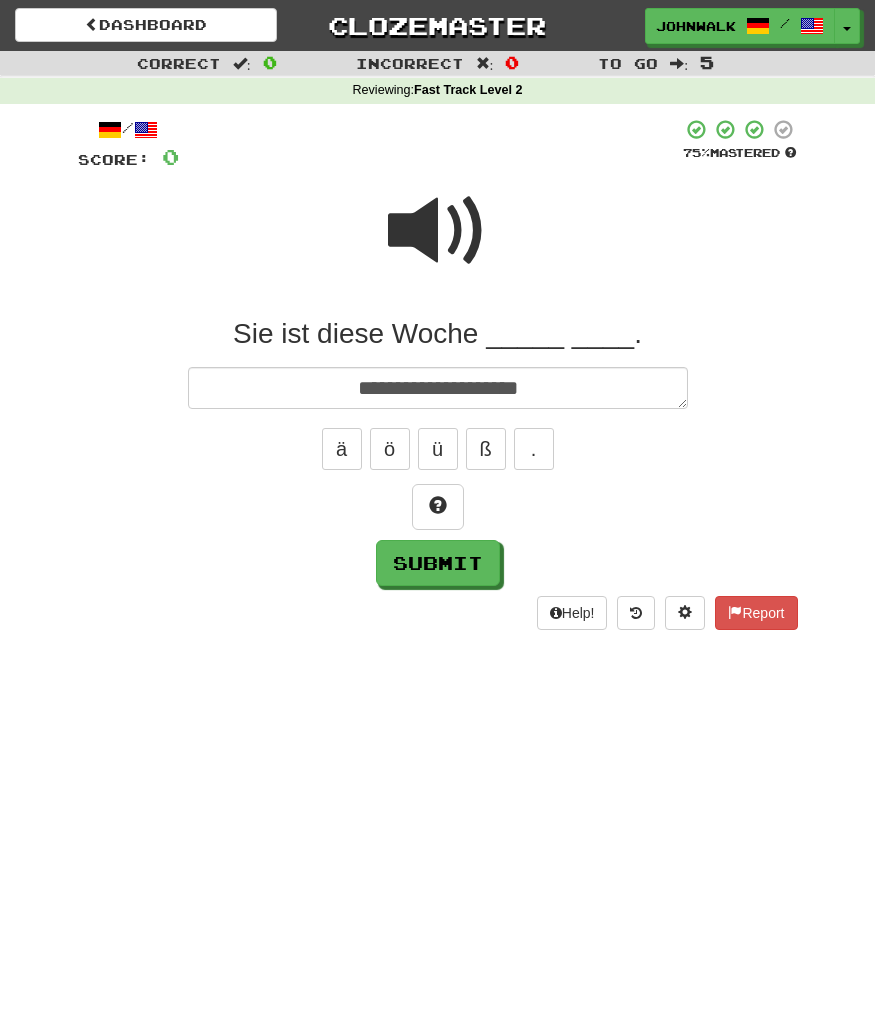 type on "*" 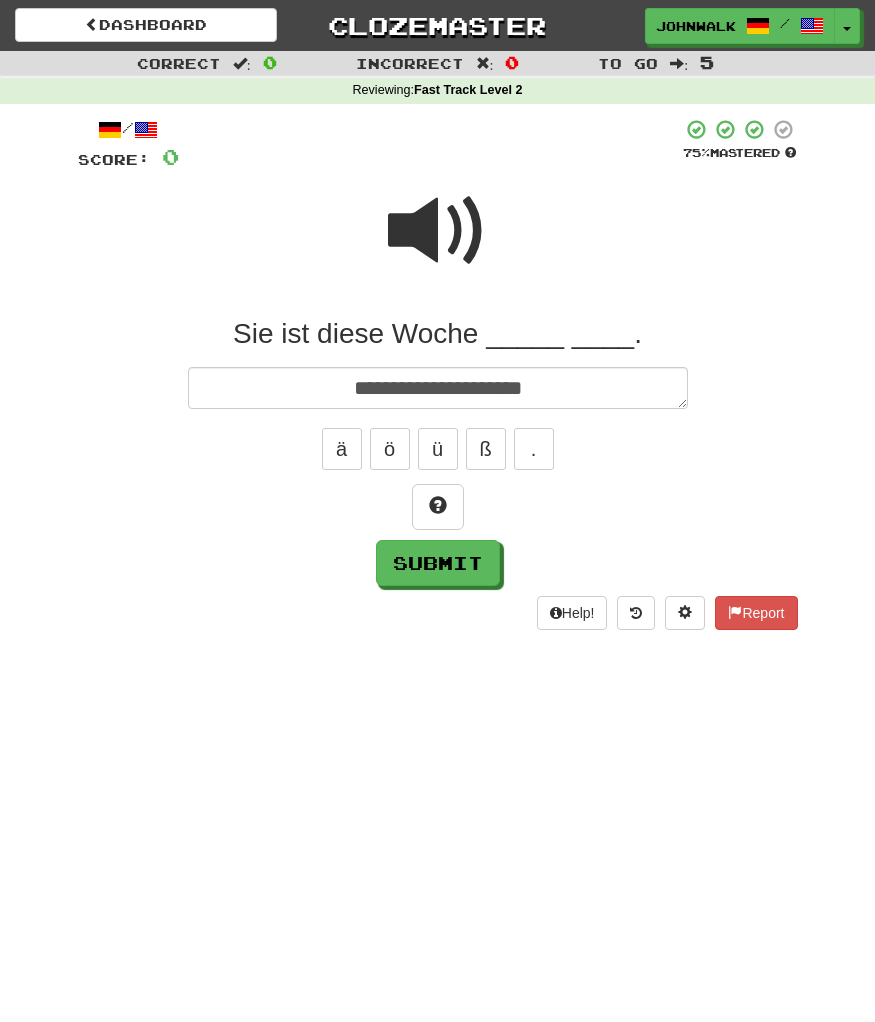 type on "*" 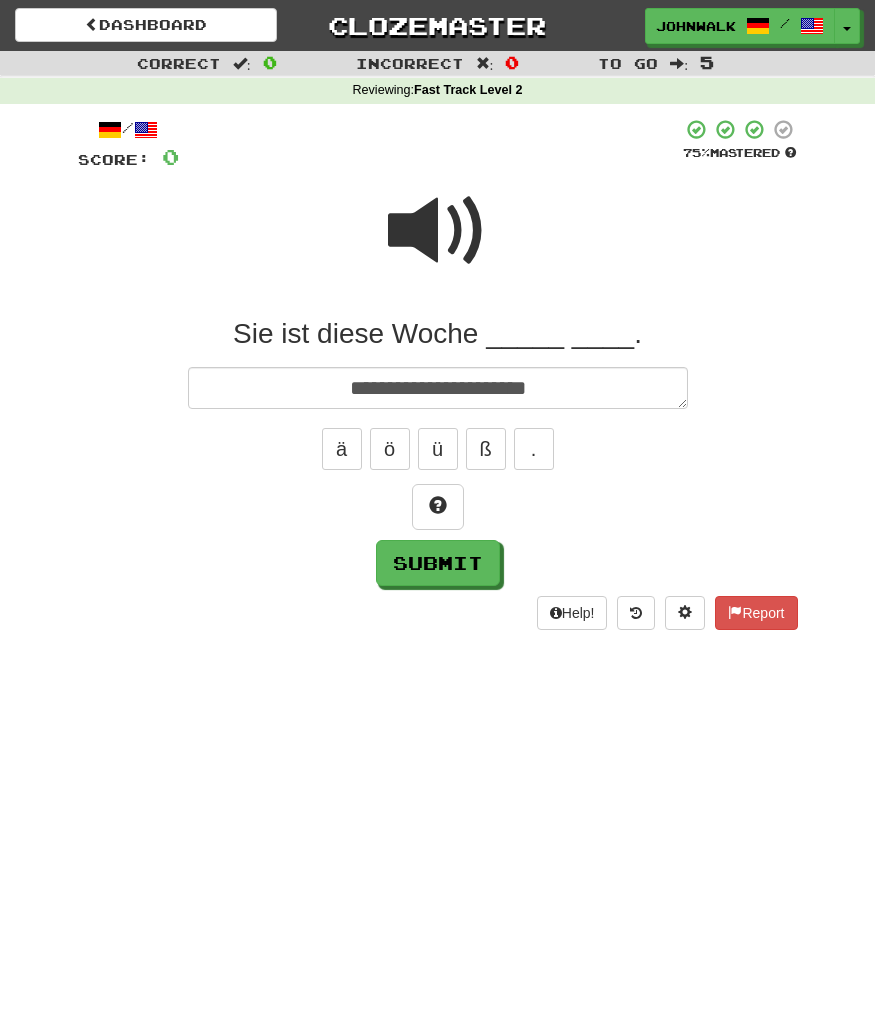 type on "**********" 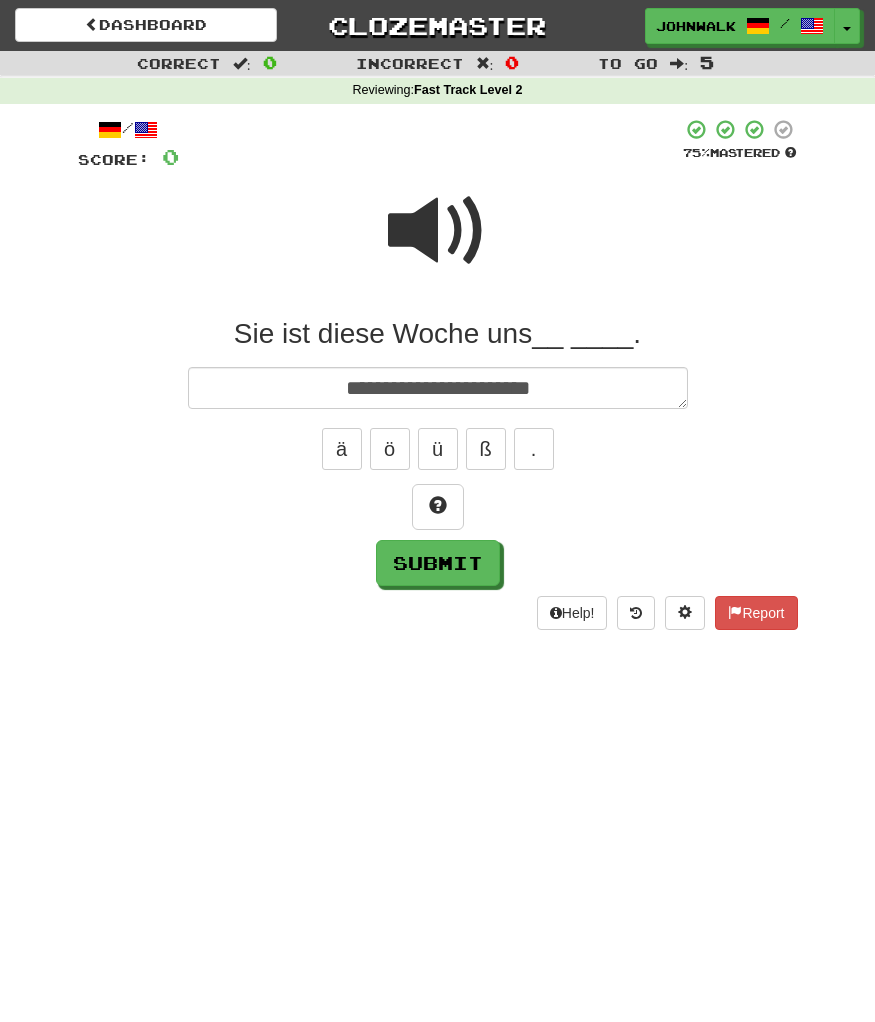 type on "*" 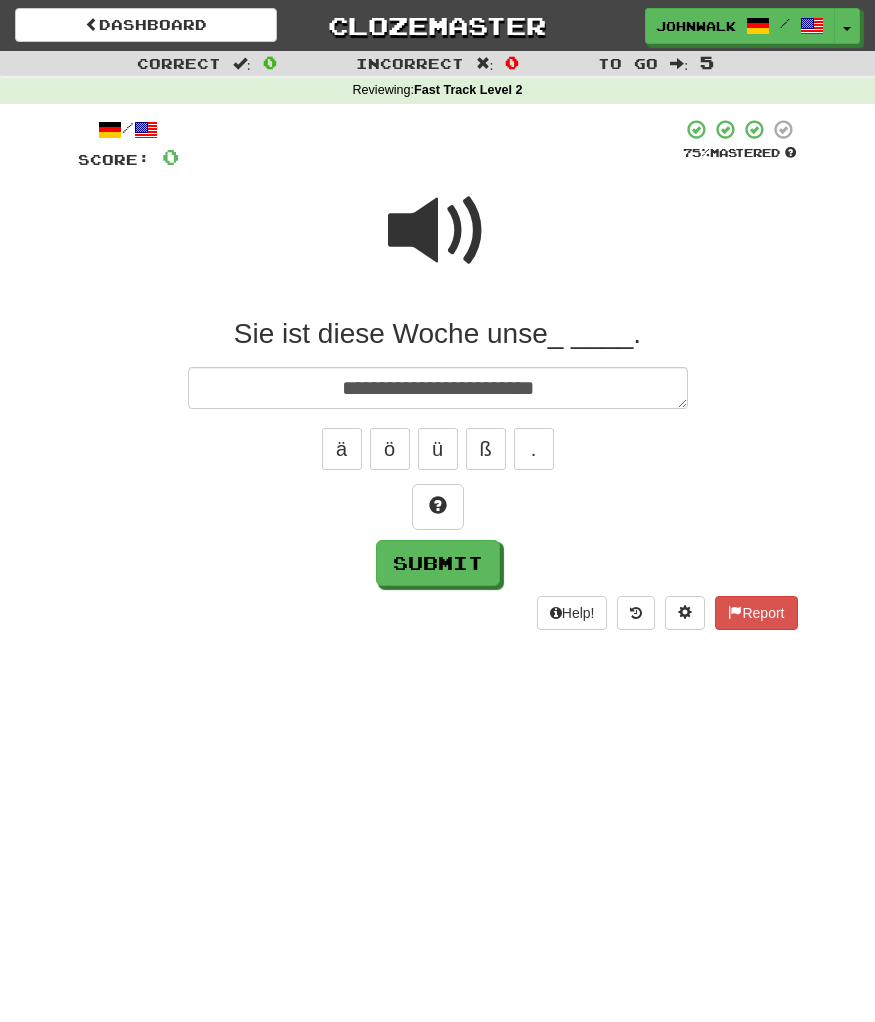 type on "*" 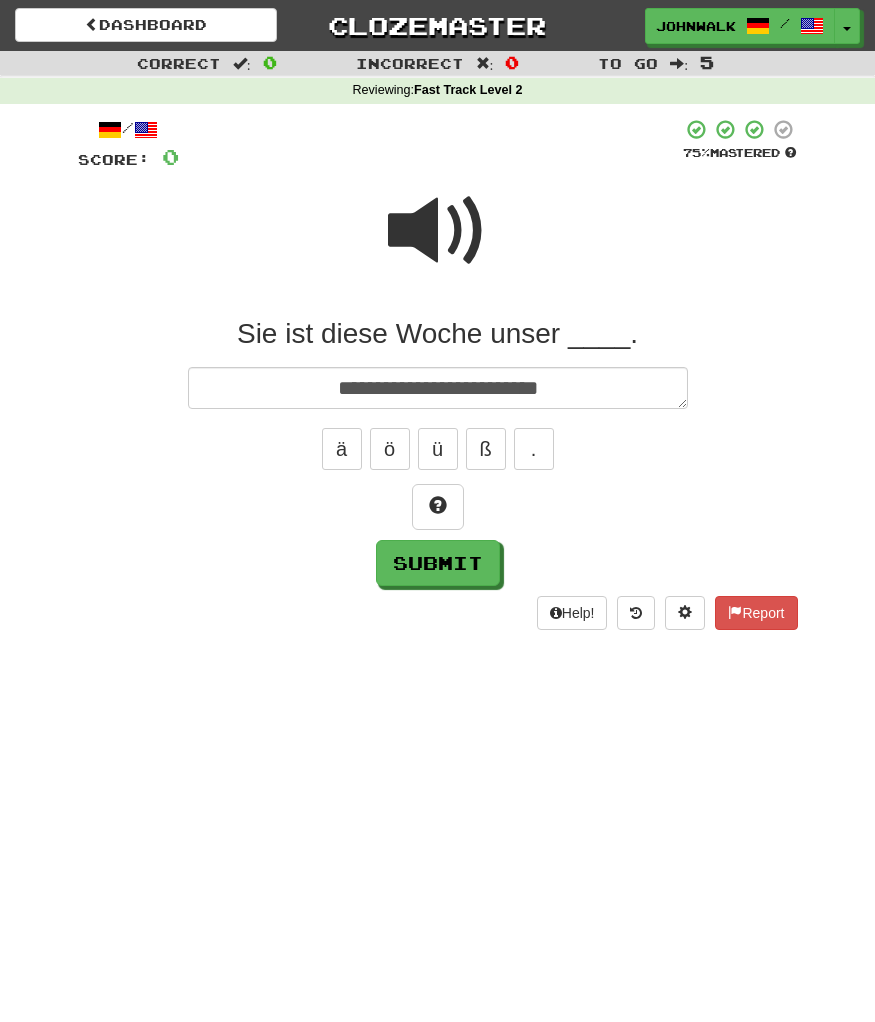 type on "*" 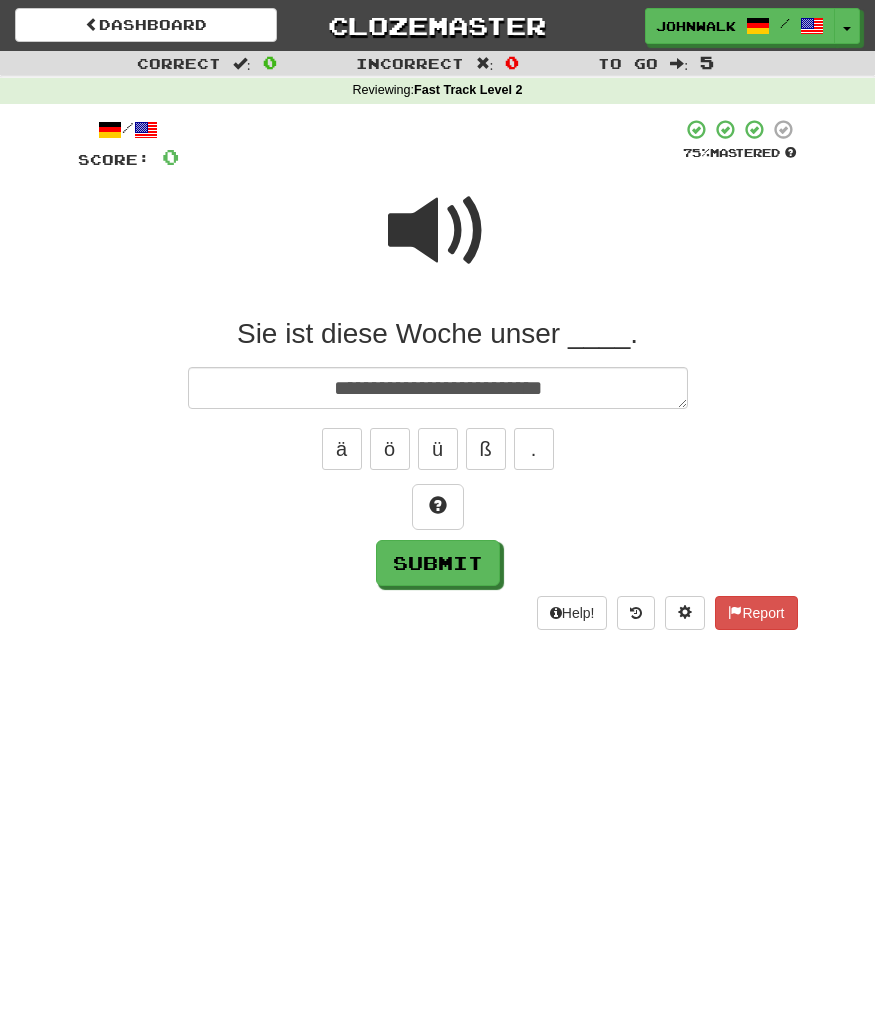 type on "*" 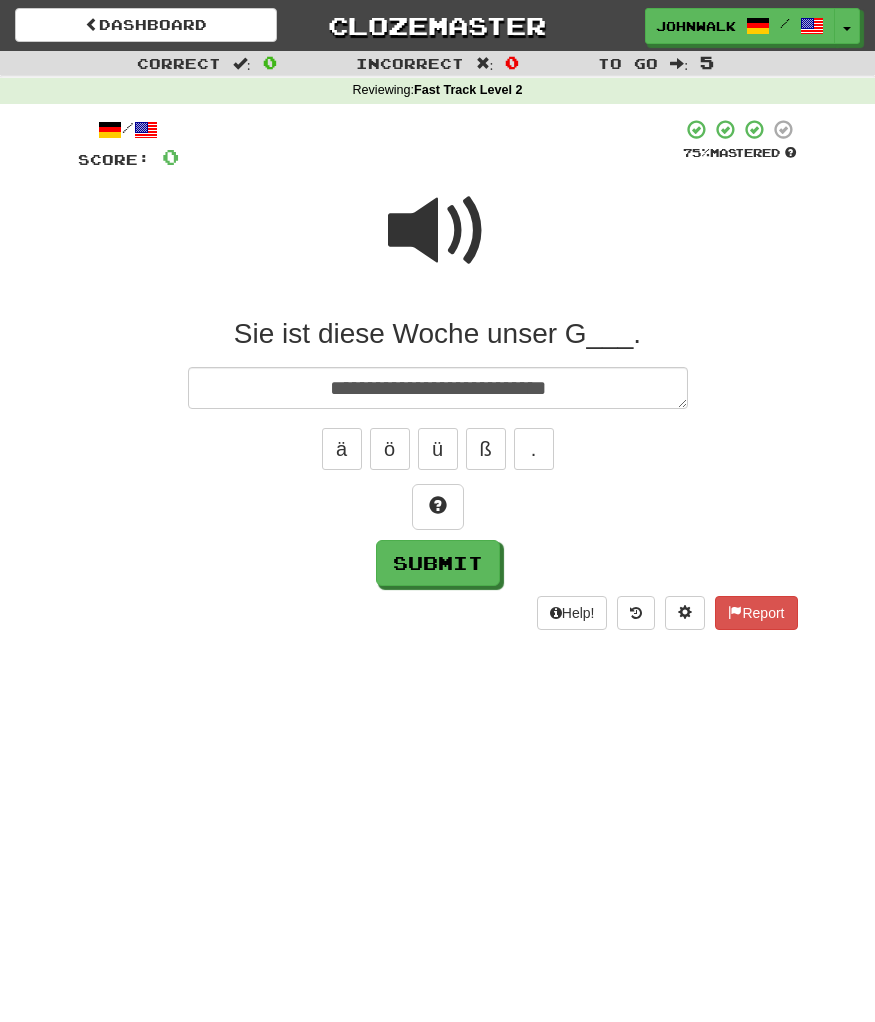 type on "*" 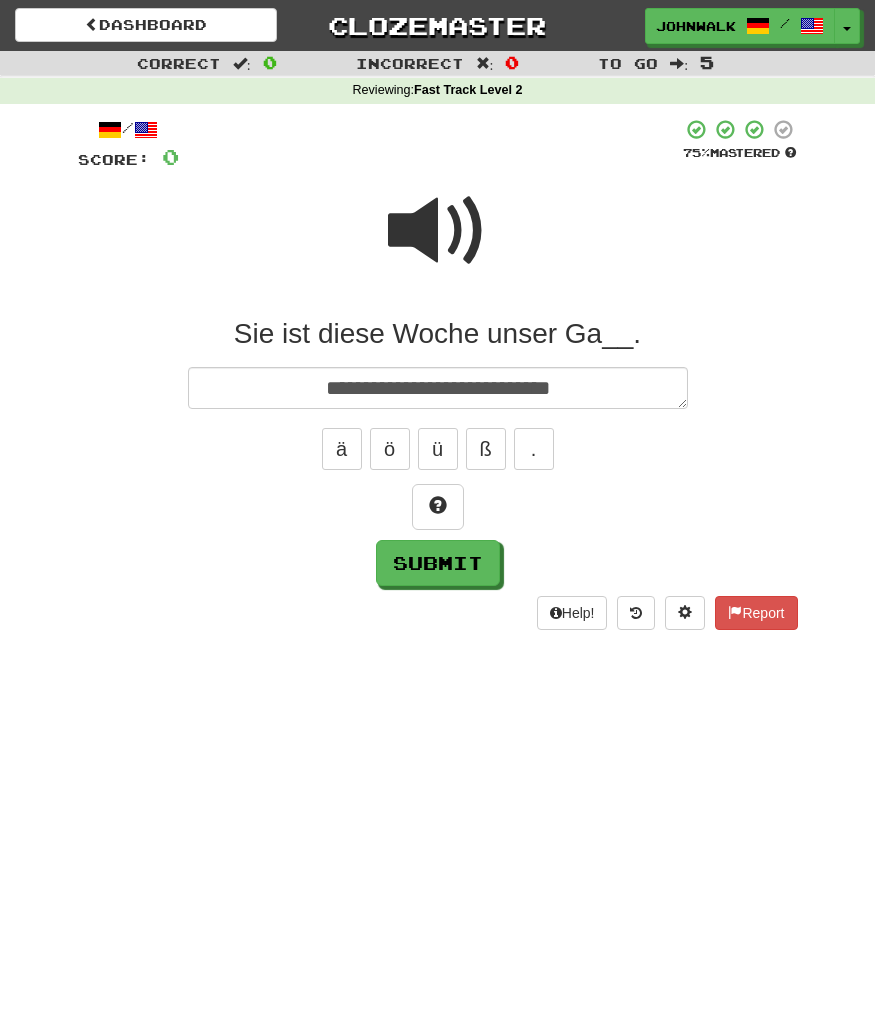 type on "*" 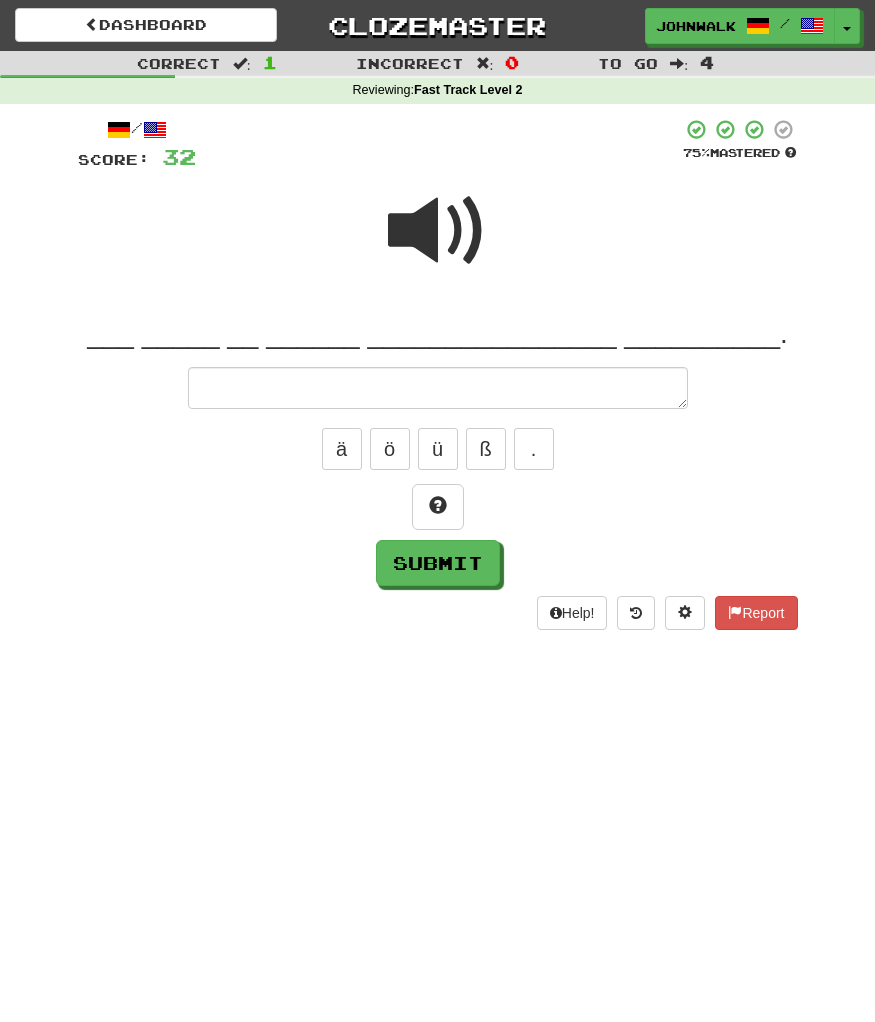 type on "*" 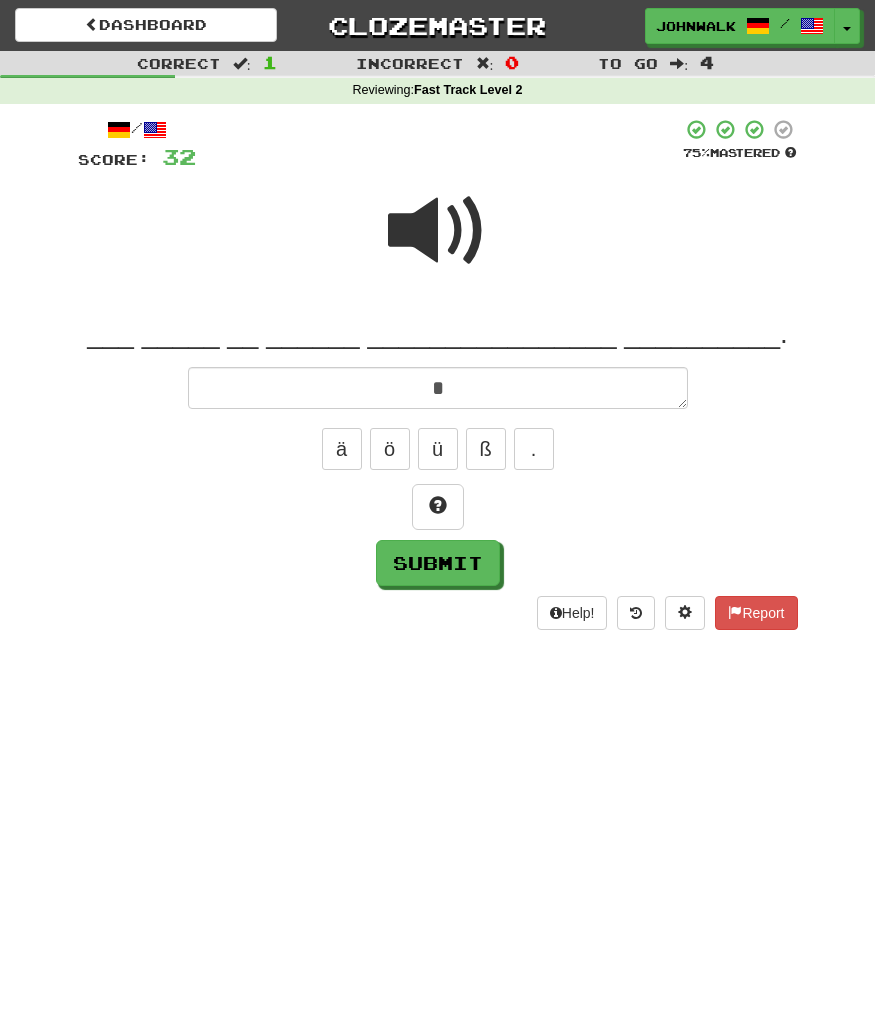 type on "*" 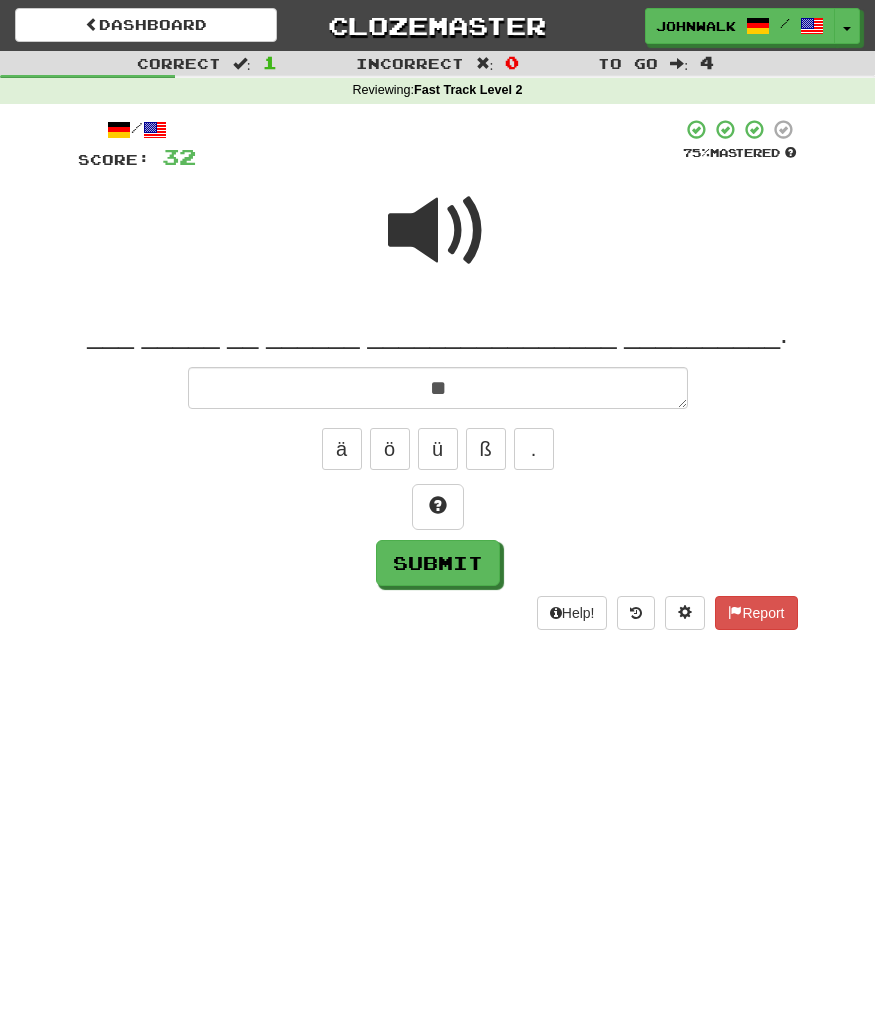 type on "*" 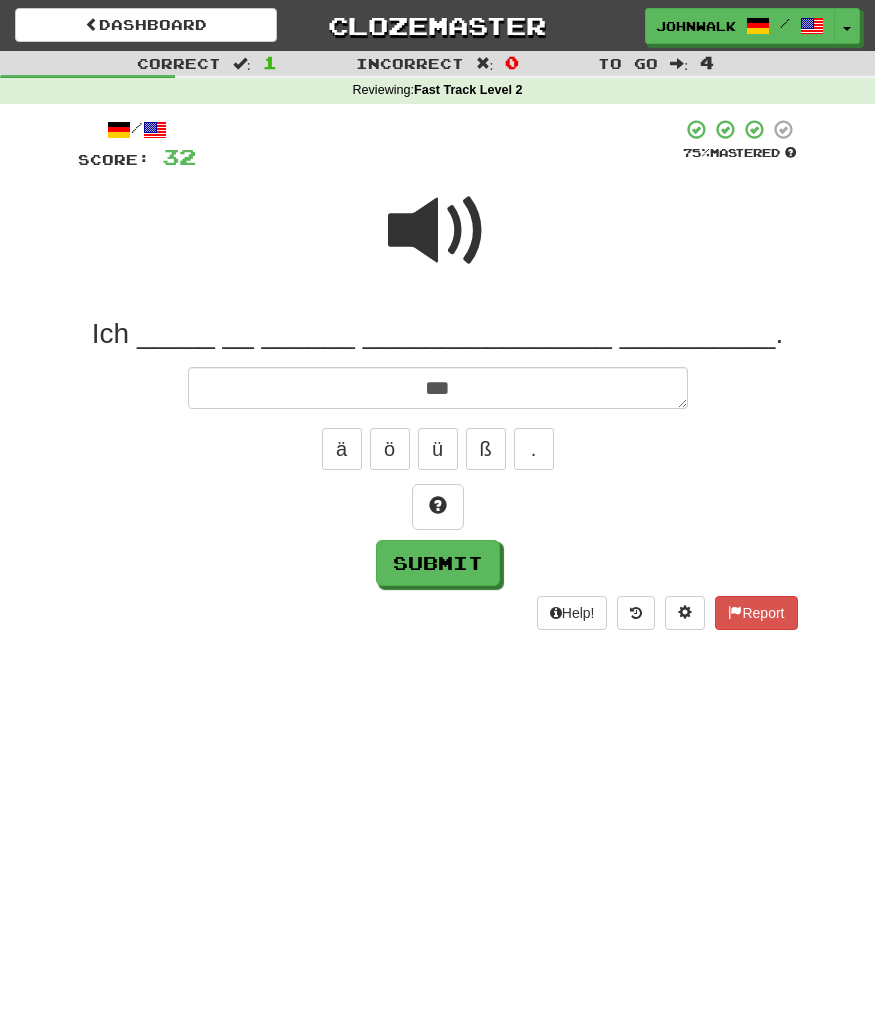 type on "*" 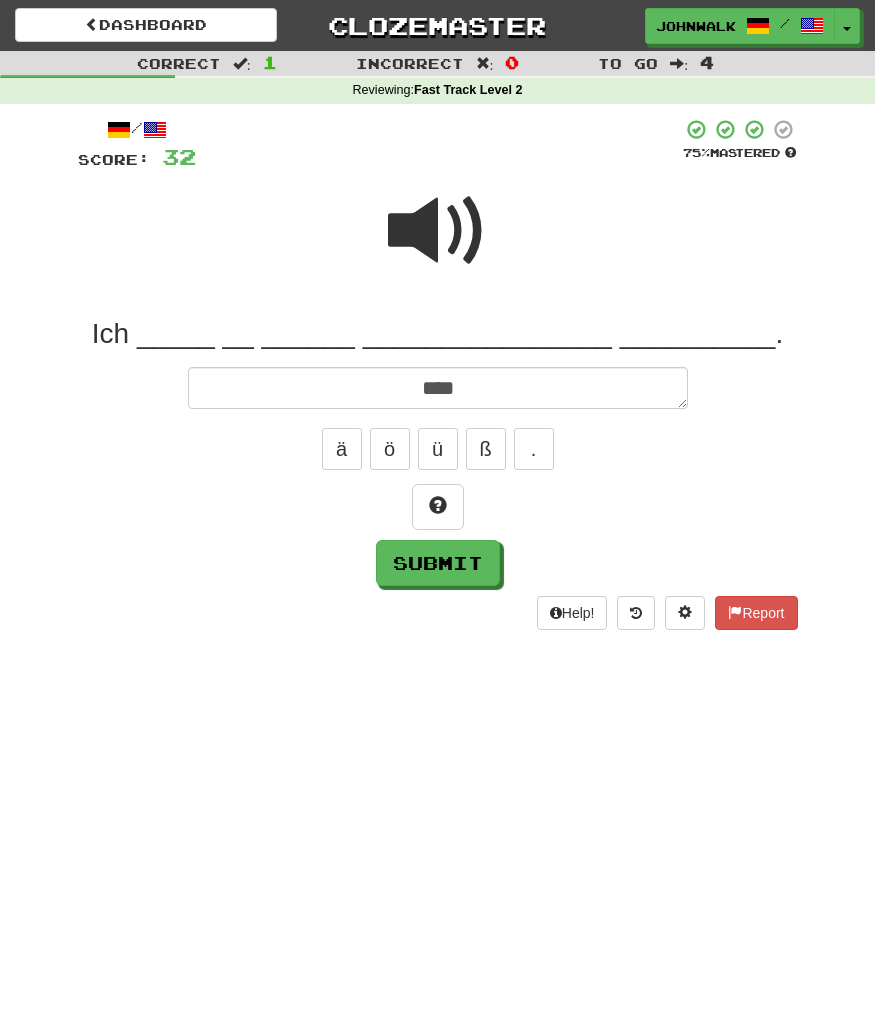 type on "*" 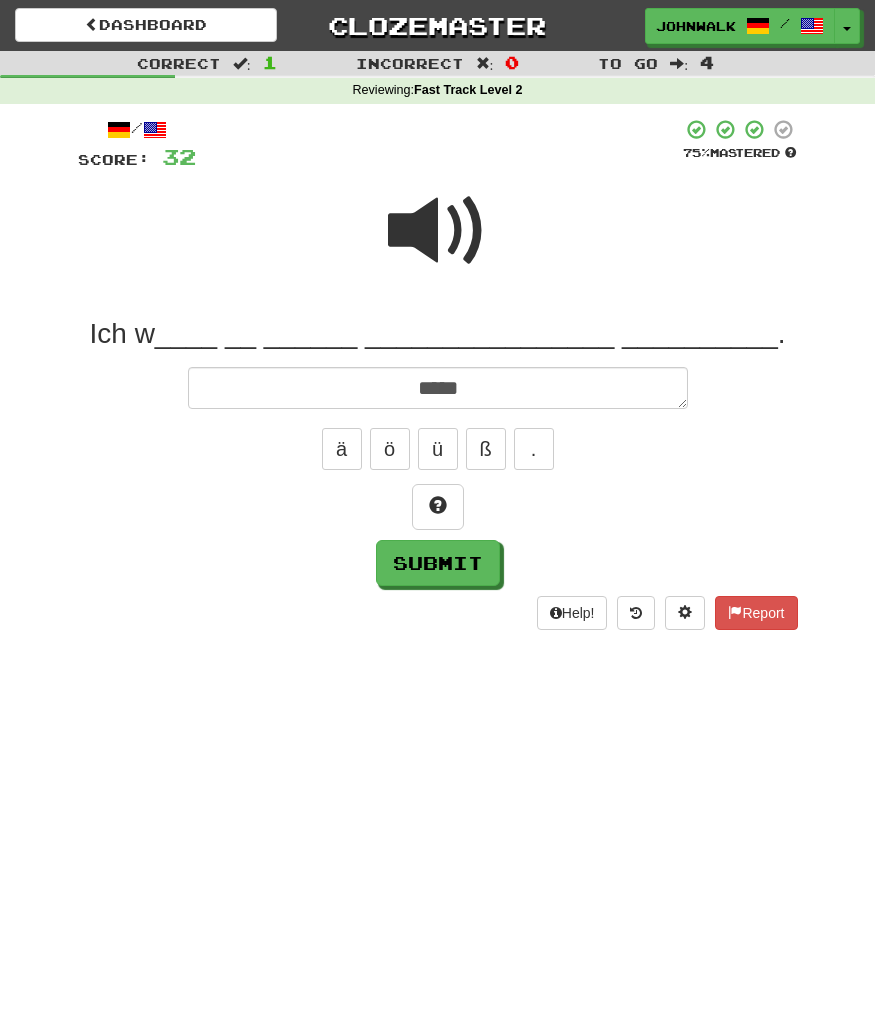 type on "*" 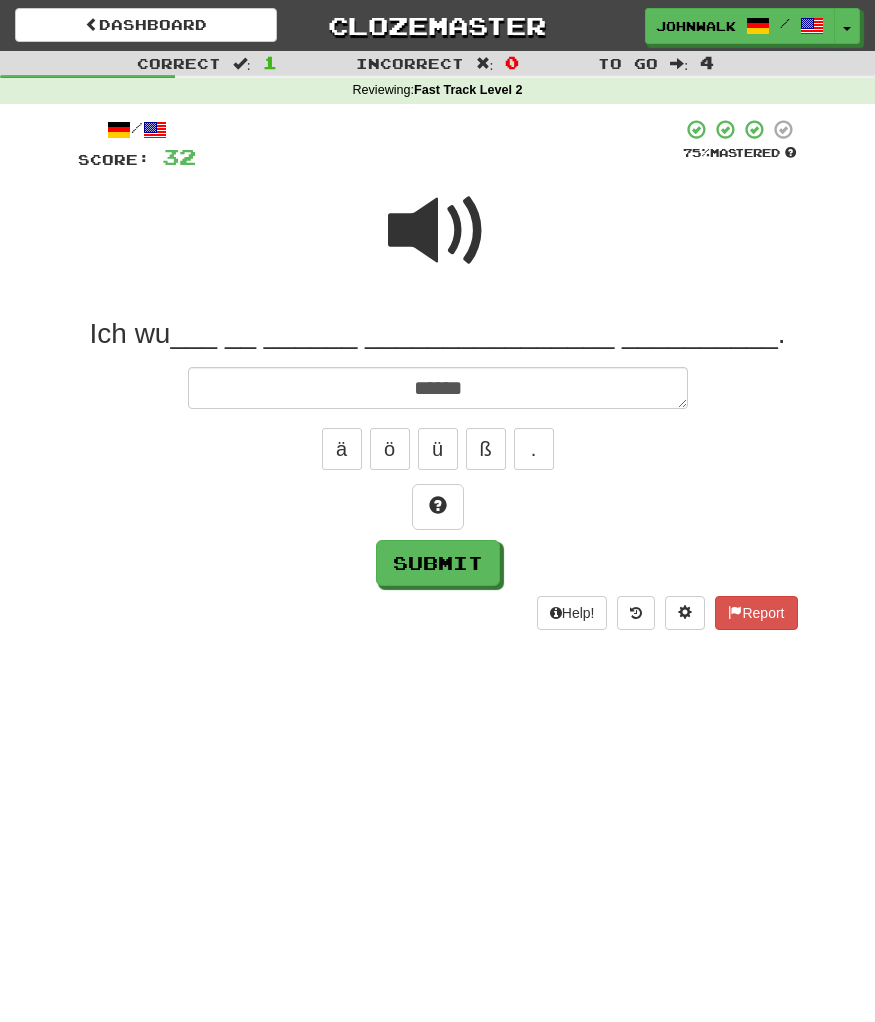 type on "*******" 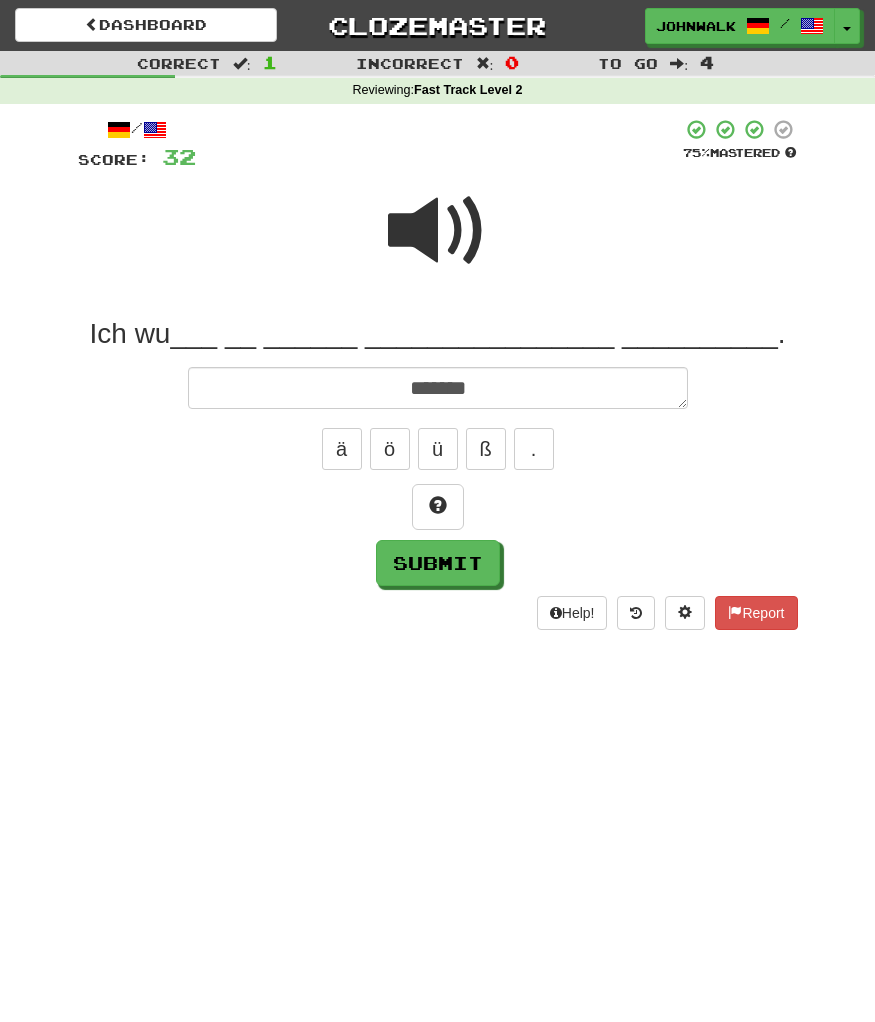 type on "*" 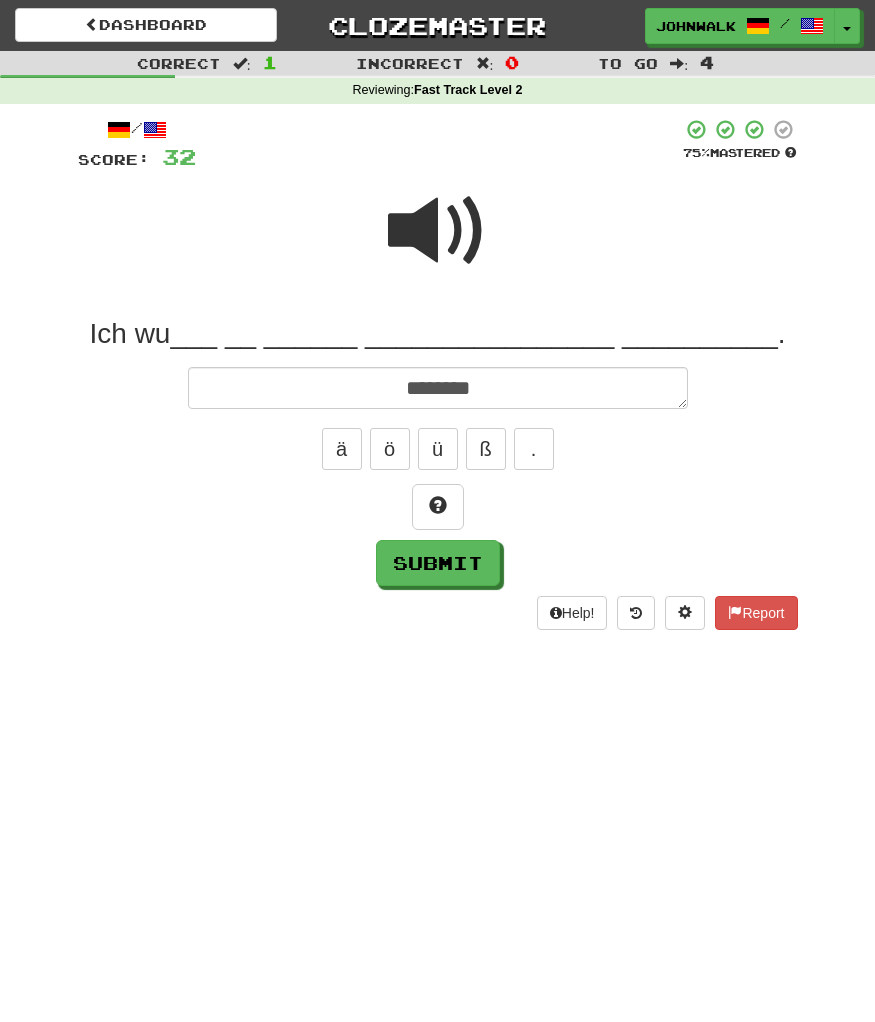 type on "*" 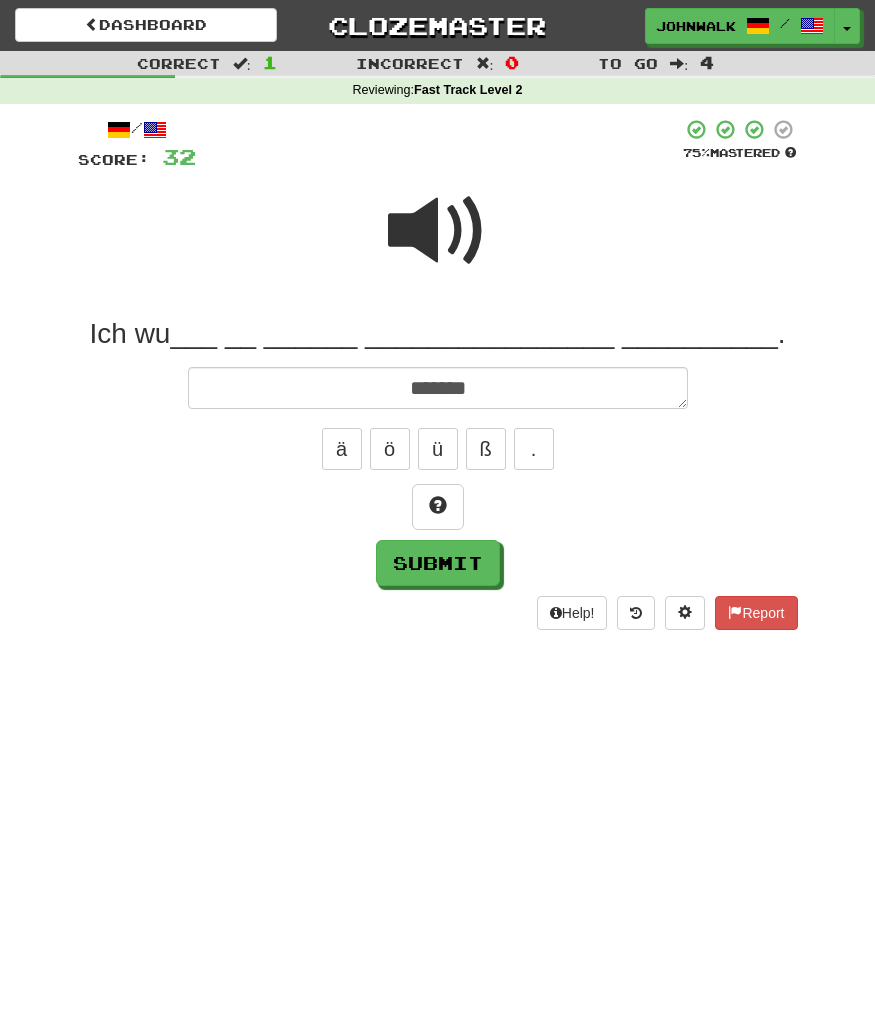 type on "*" 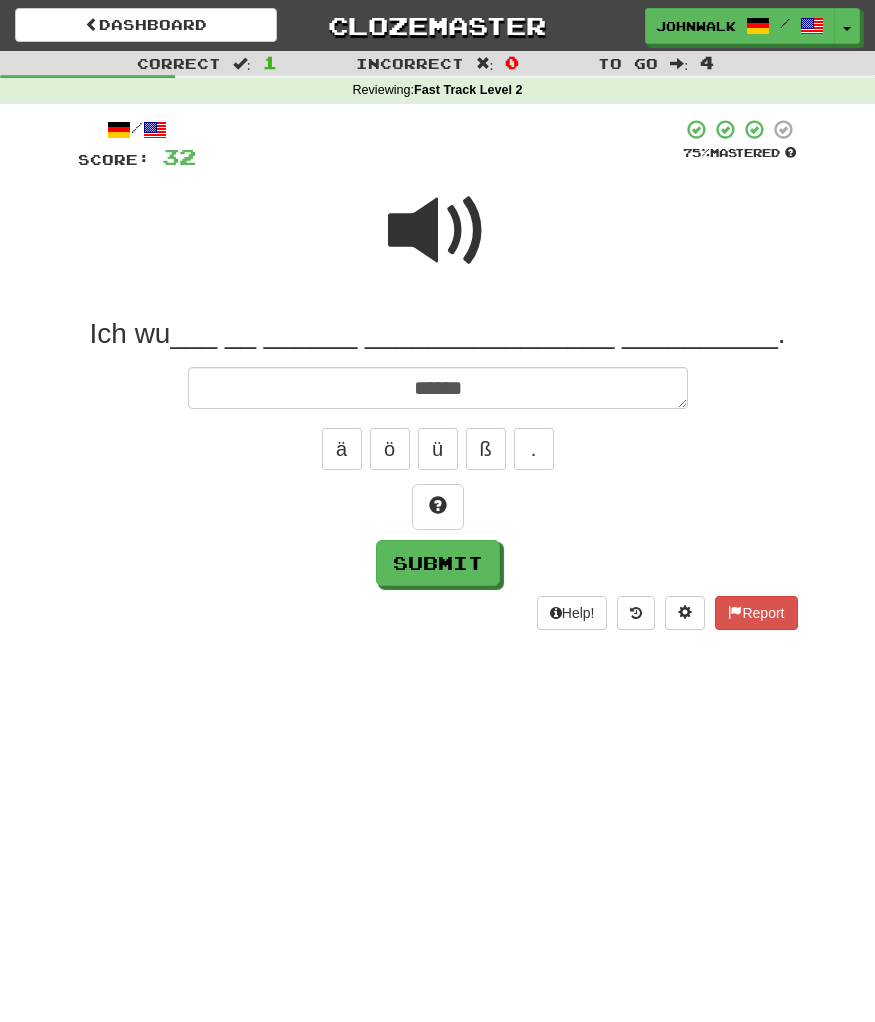 type on "*" 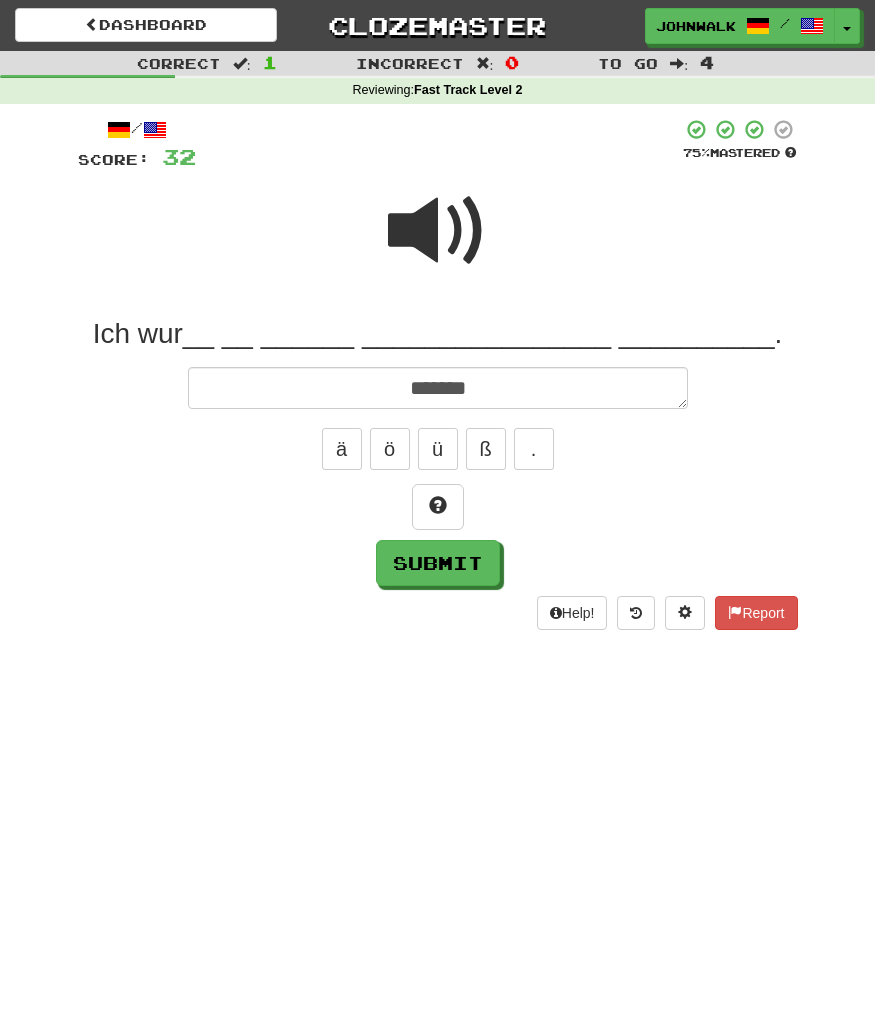 type on "*" 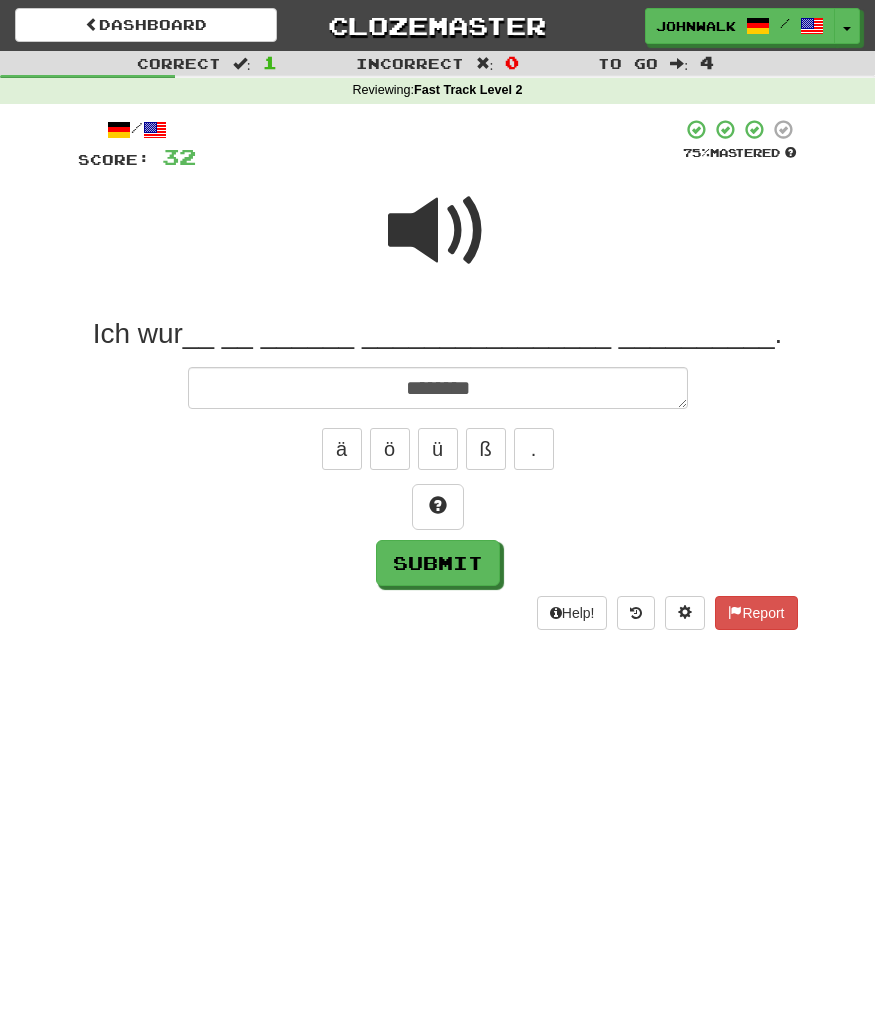 type on "*" 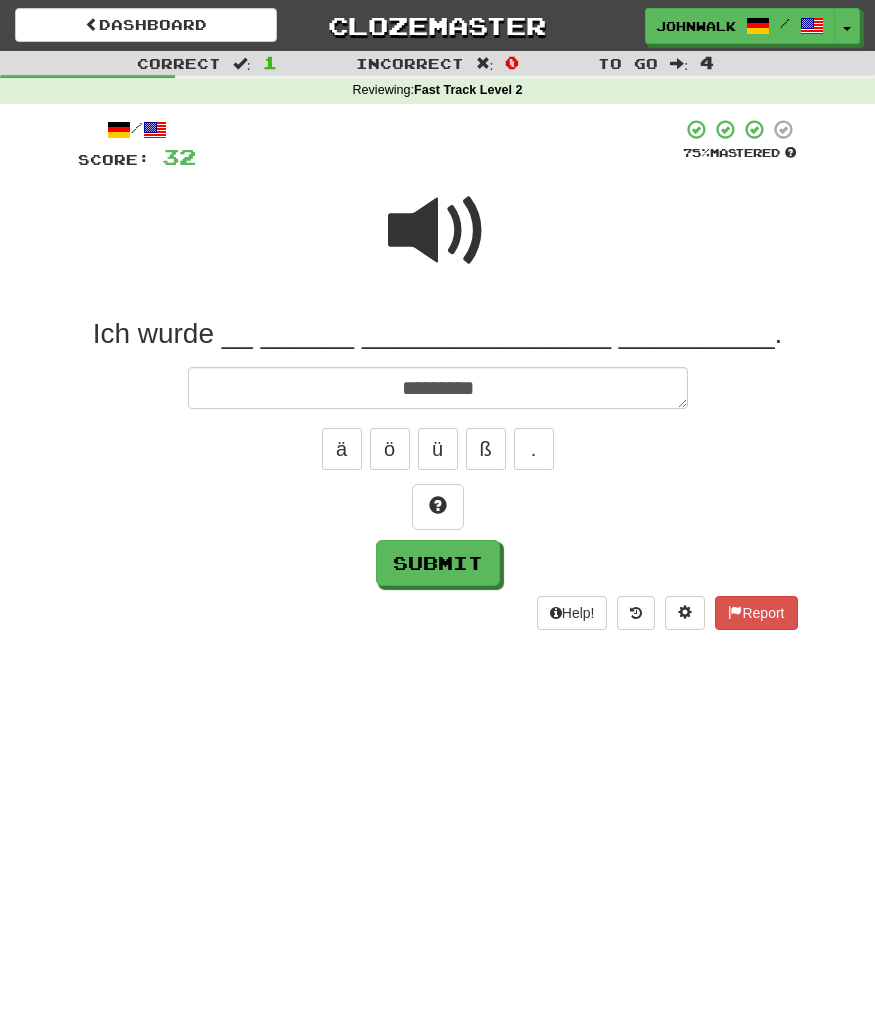 type on "*********" 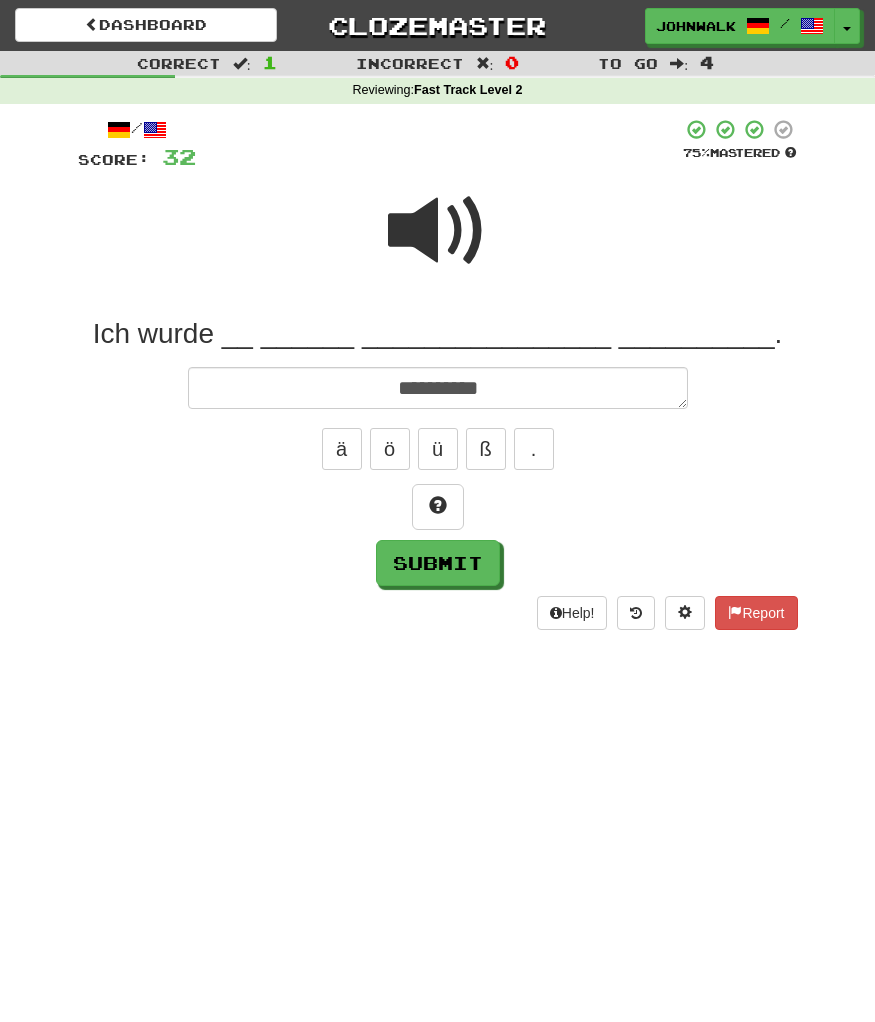 type on "*" 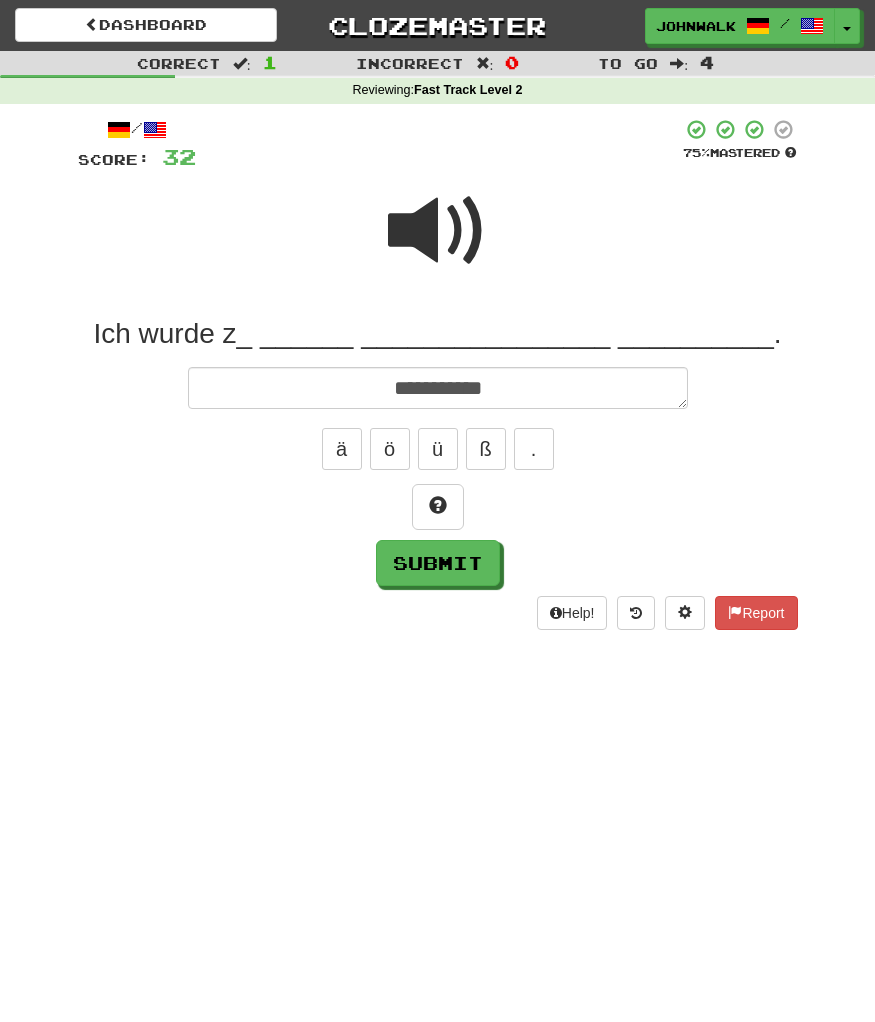 type on "*" 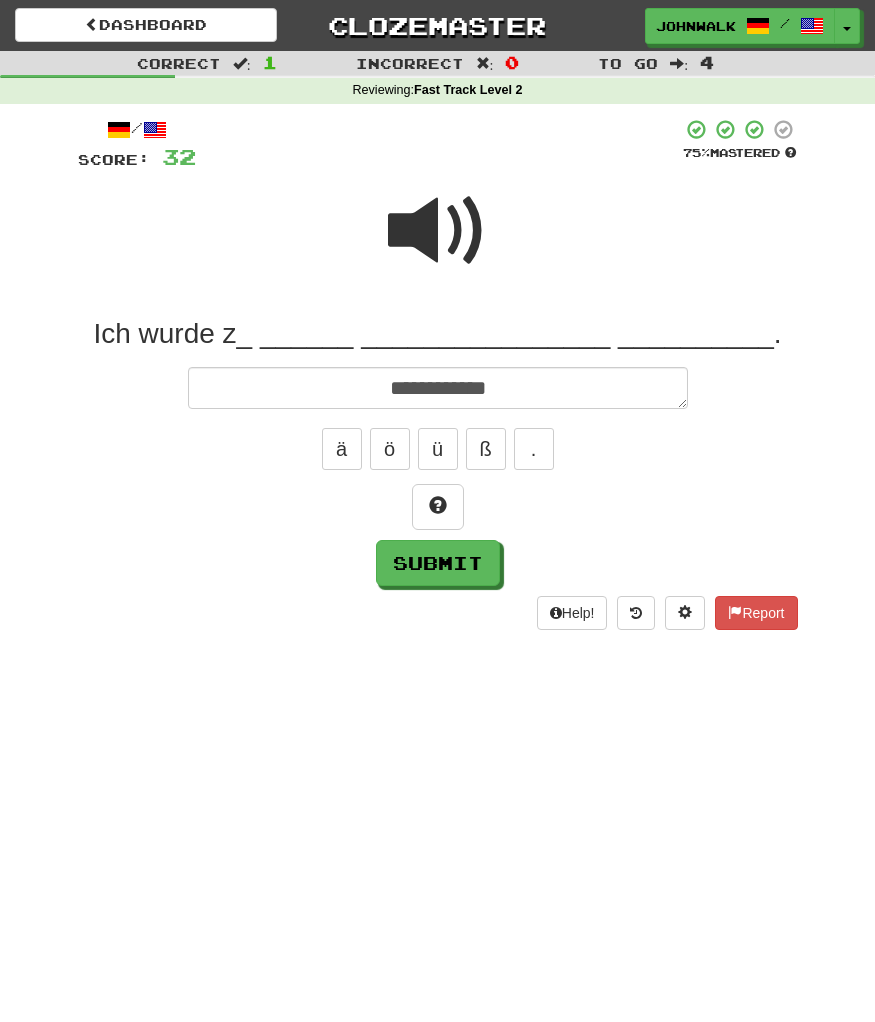 type on "*" 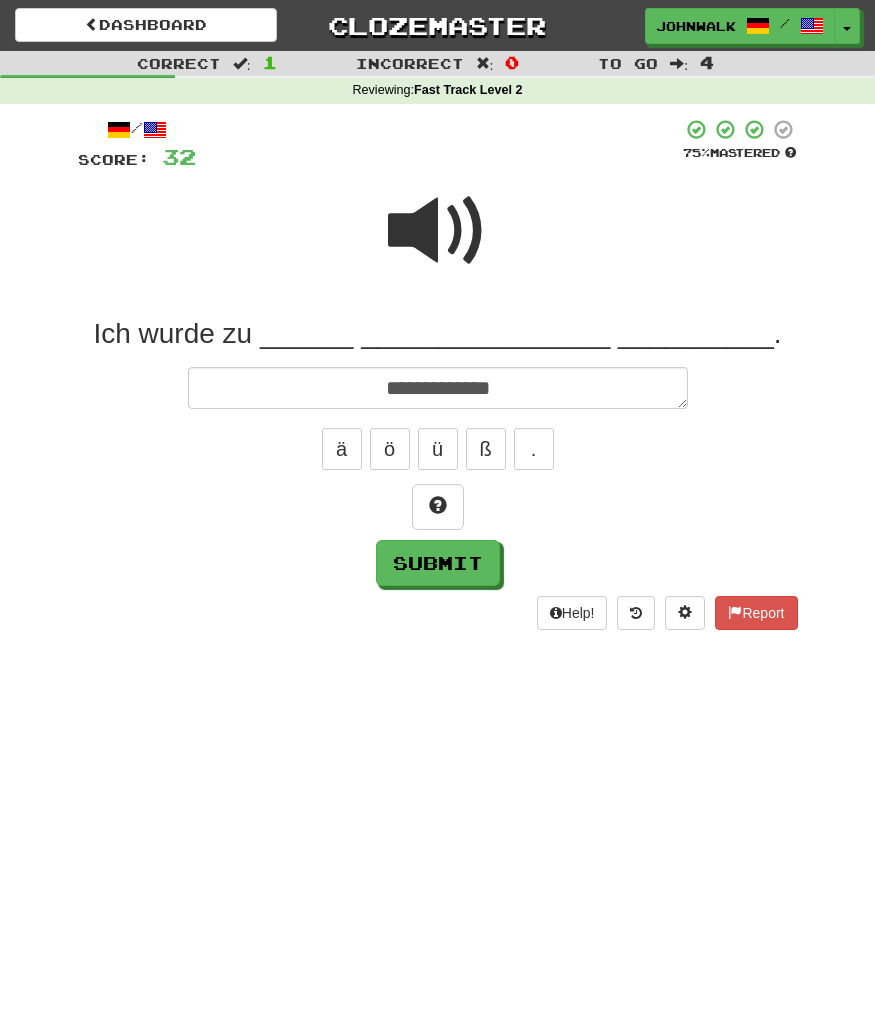 type on "*" 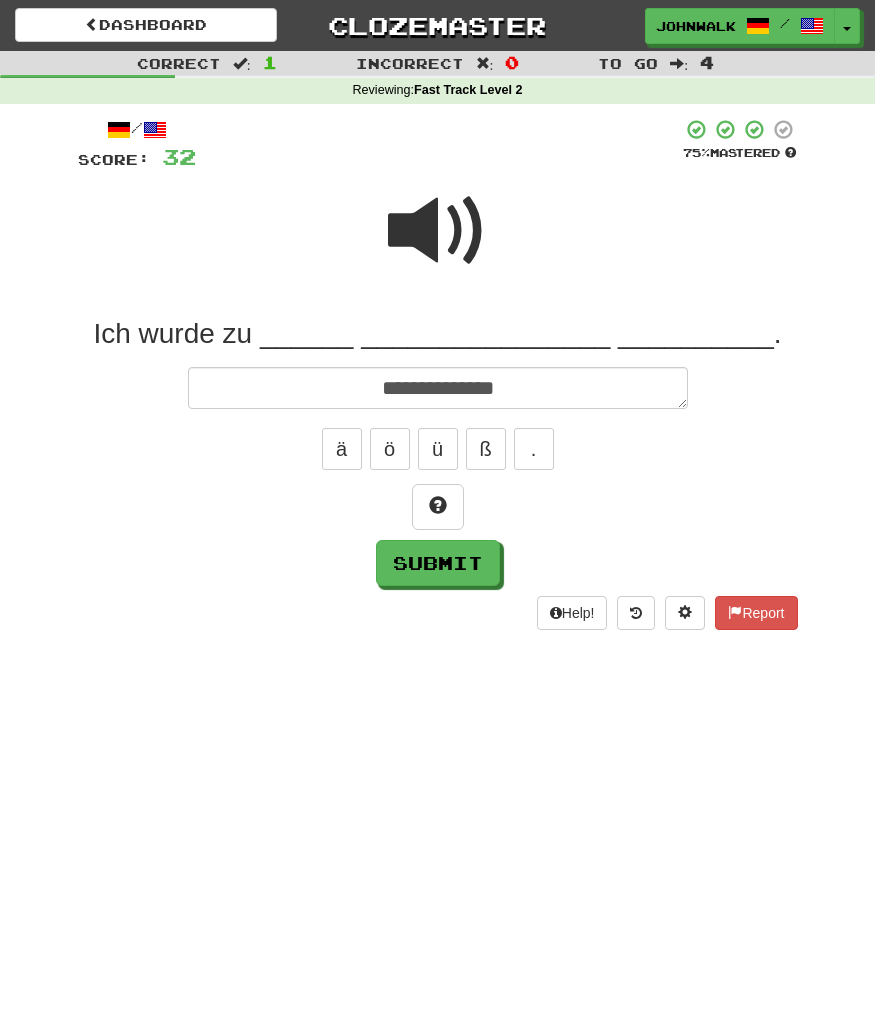 type on "*" 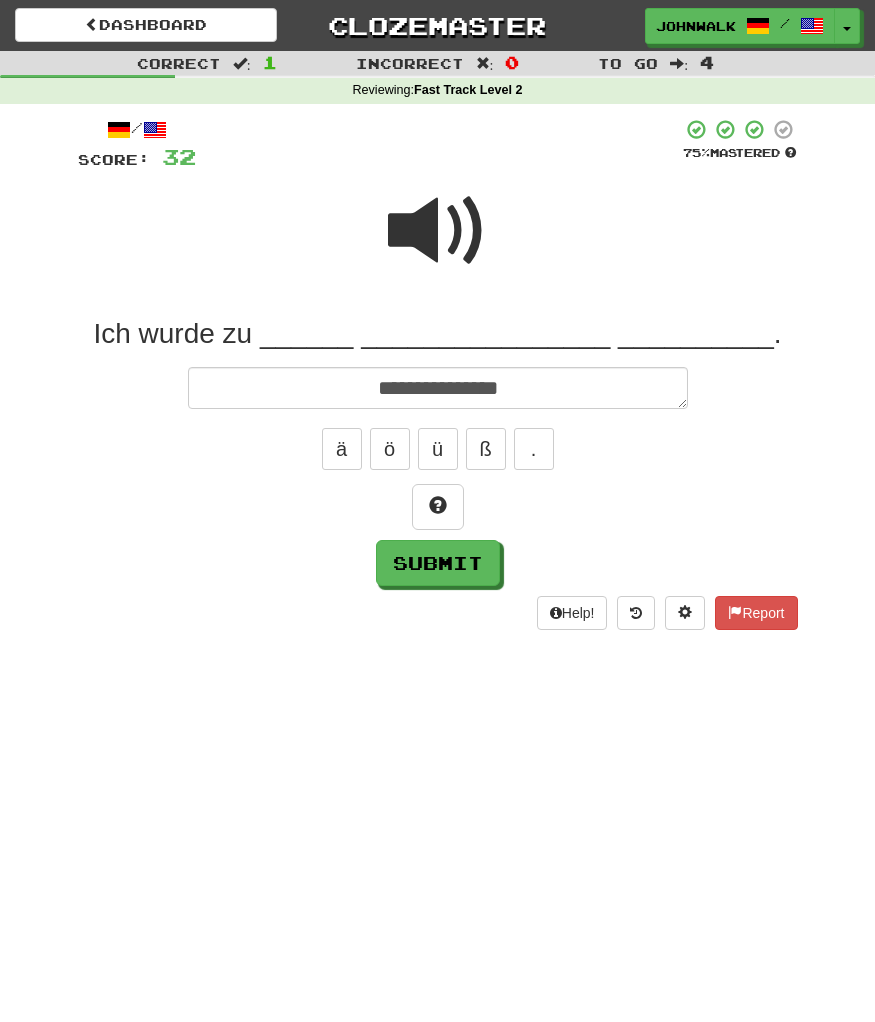 type on "*" 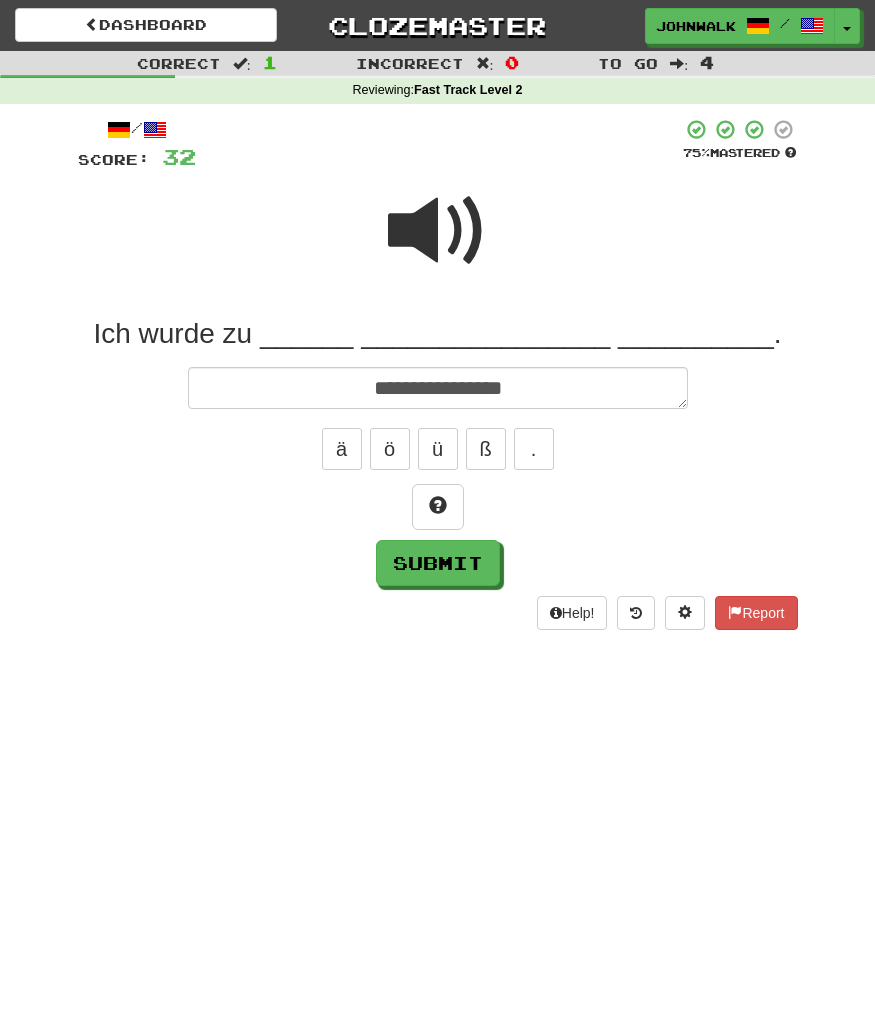 type on "*" 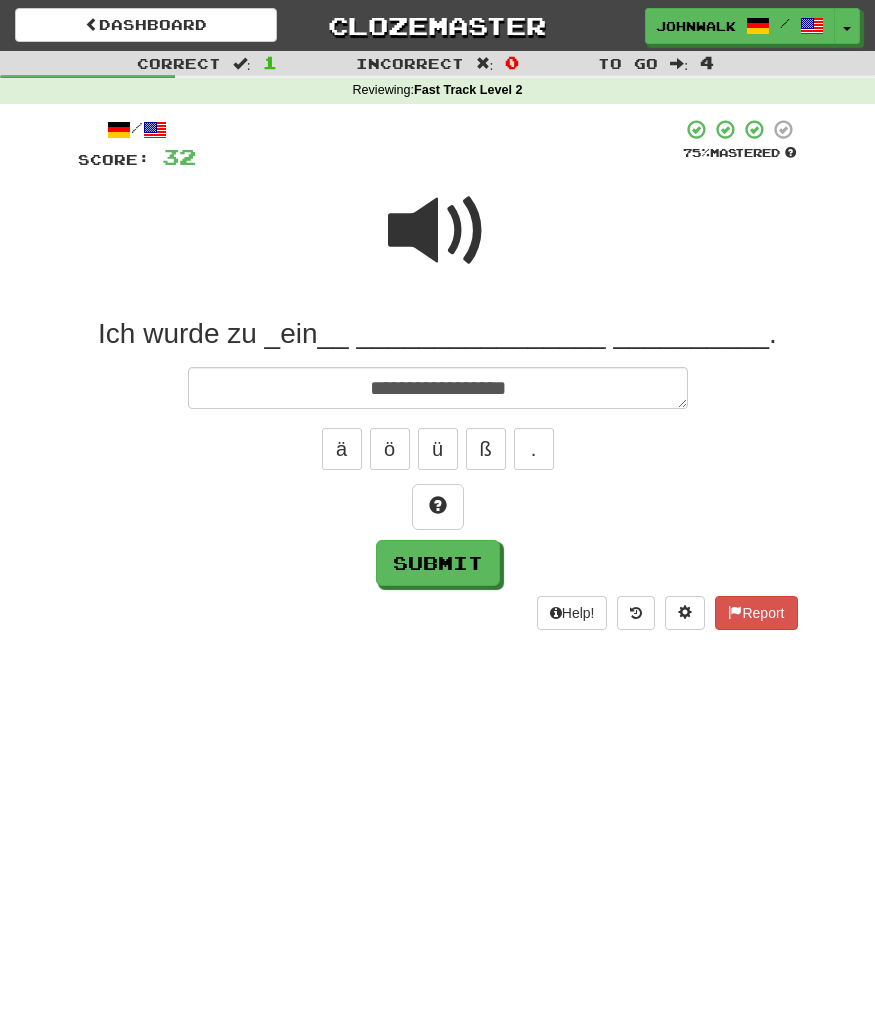 type on "*" 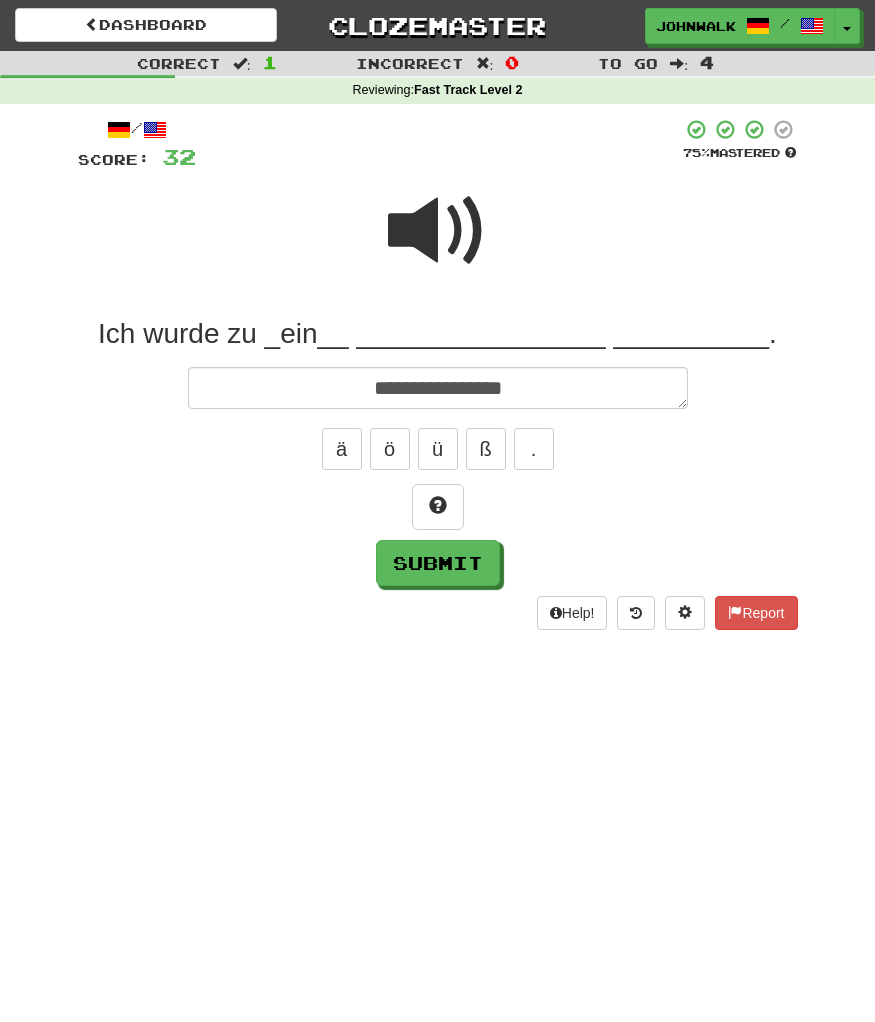 type on "*" 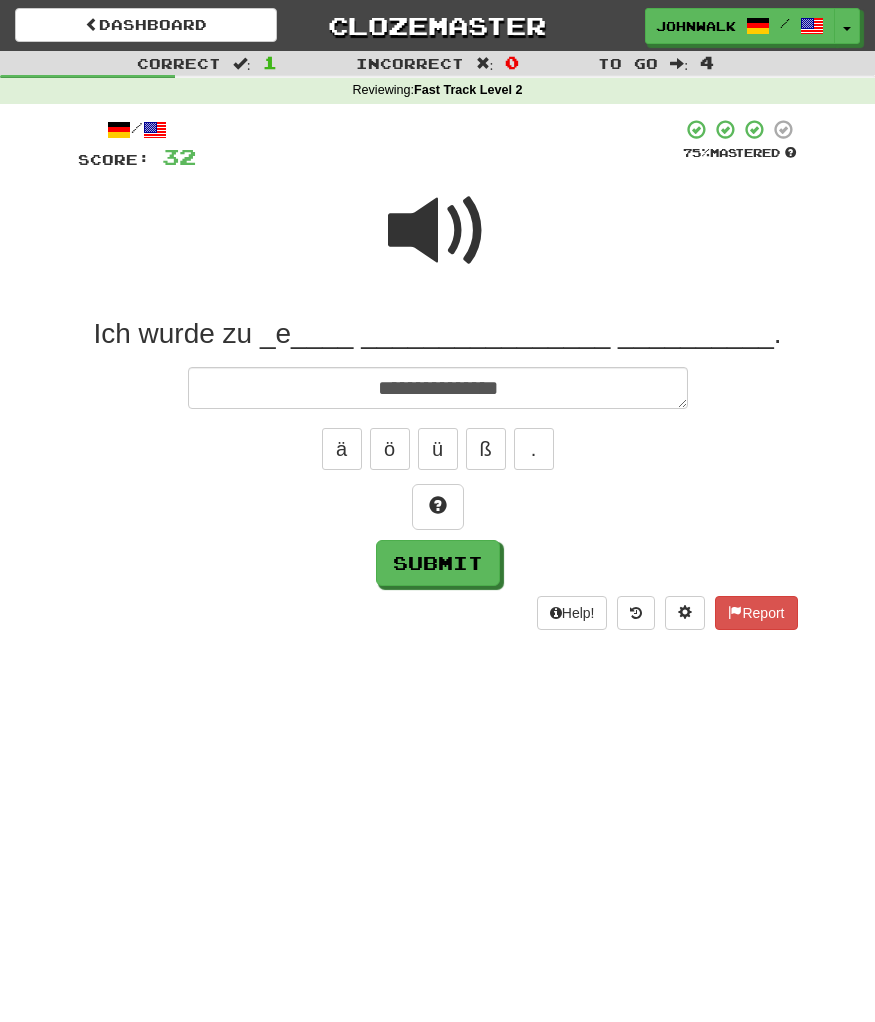 type on "*" 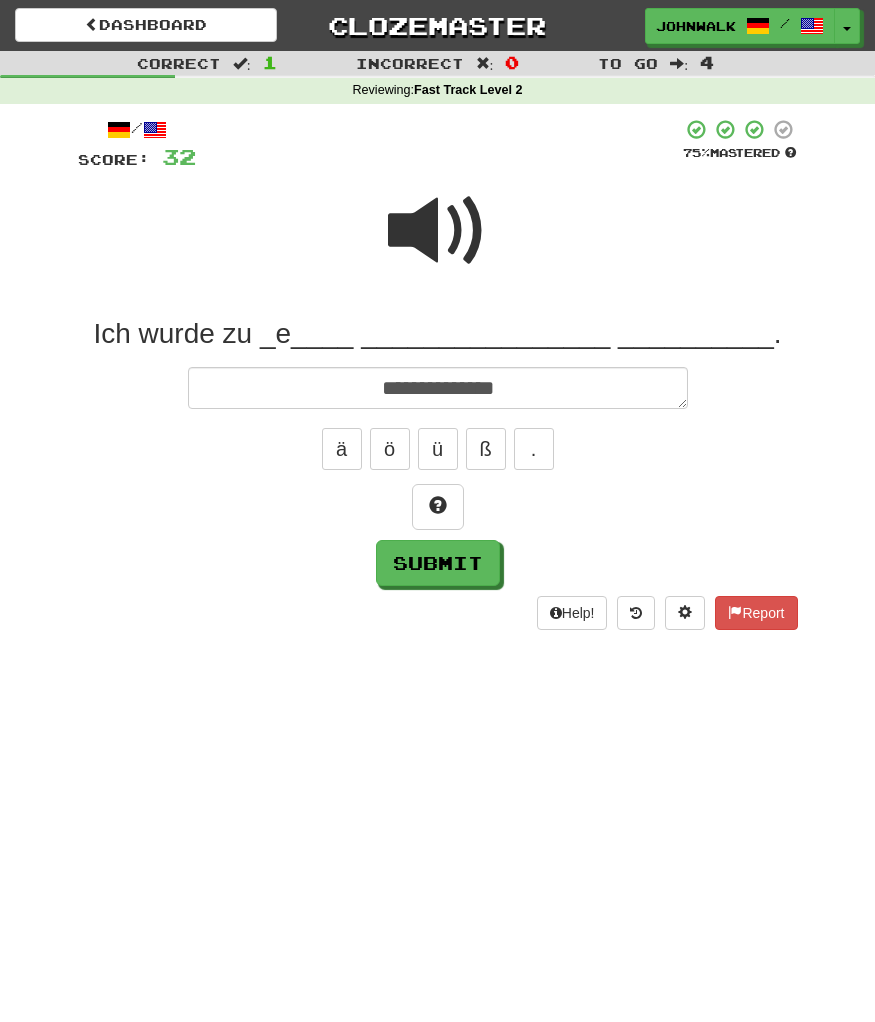 type on "*" 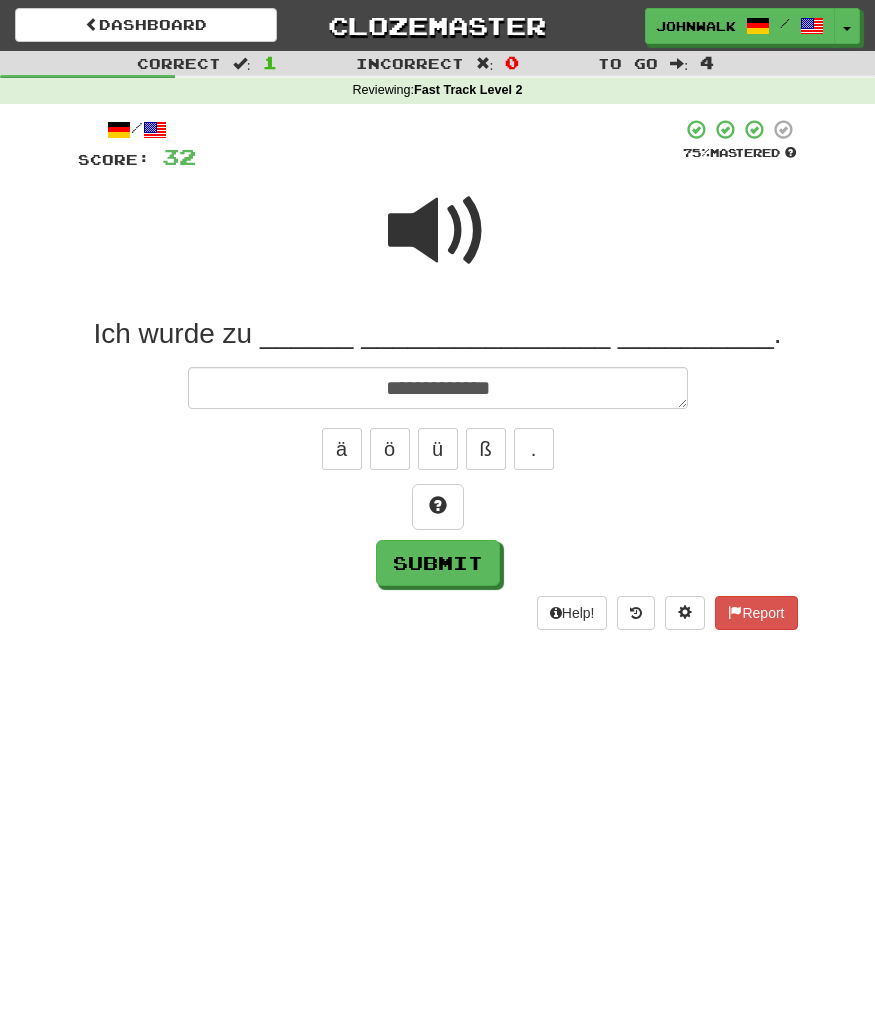 type on "*" 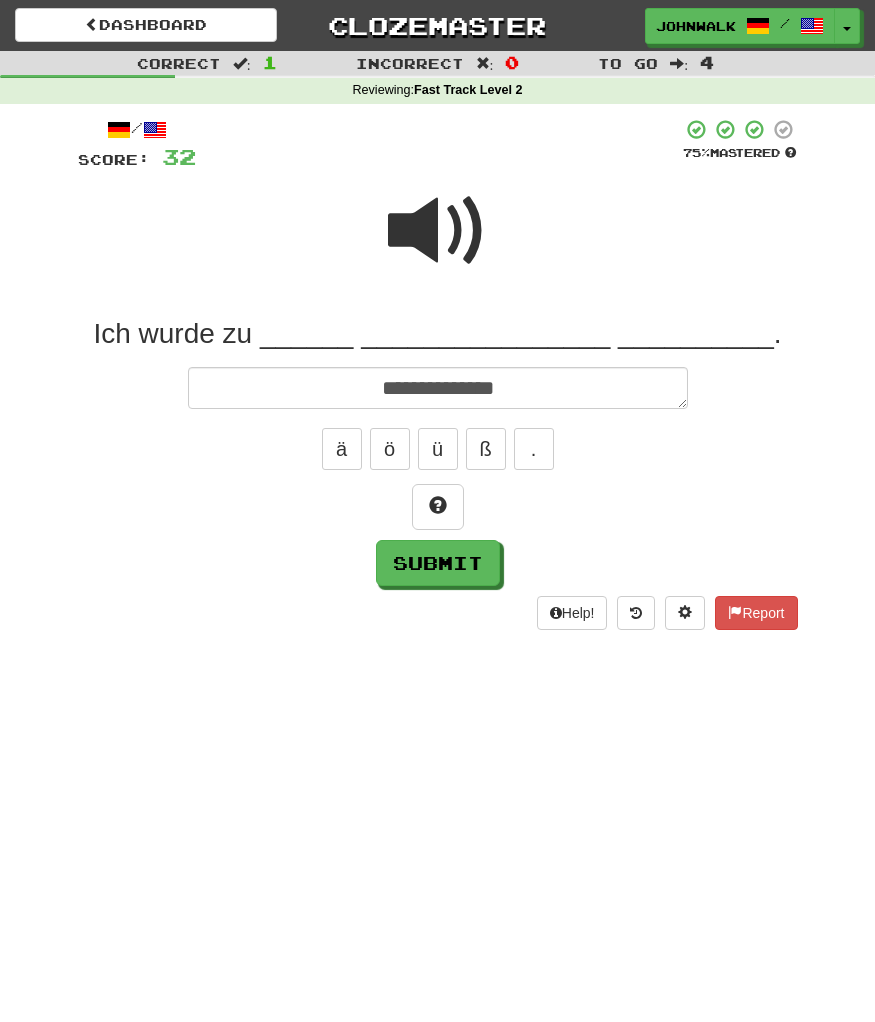 type on "*" 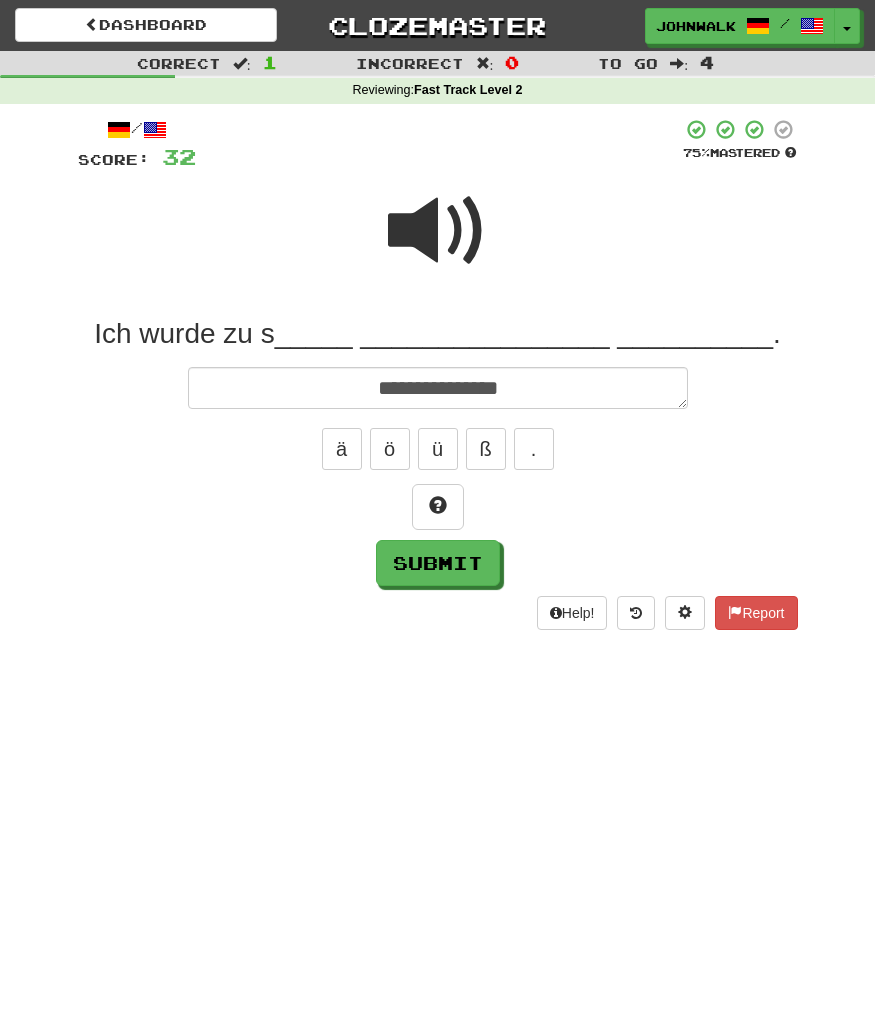 type on "*" 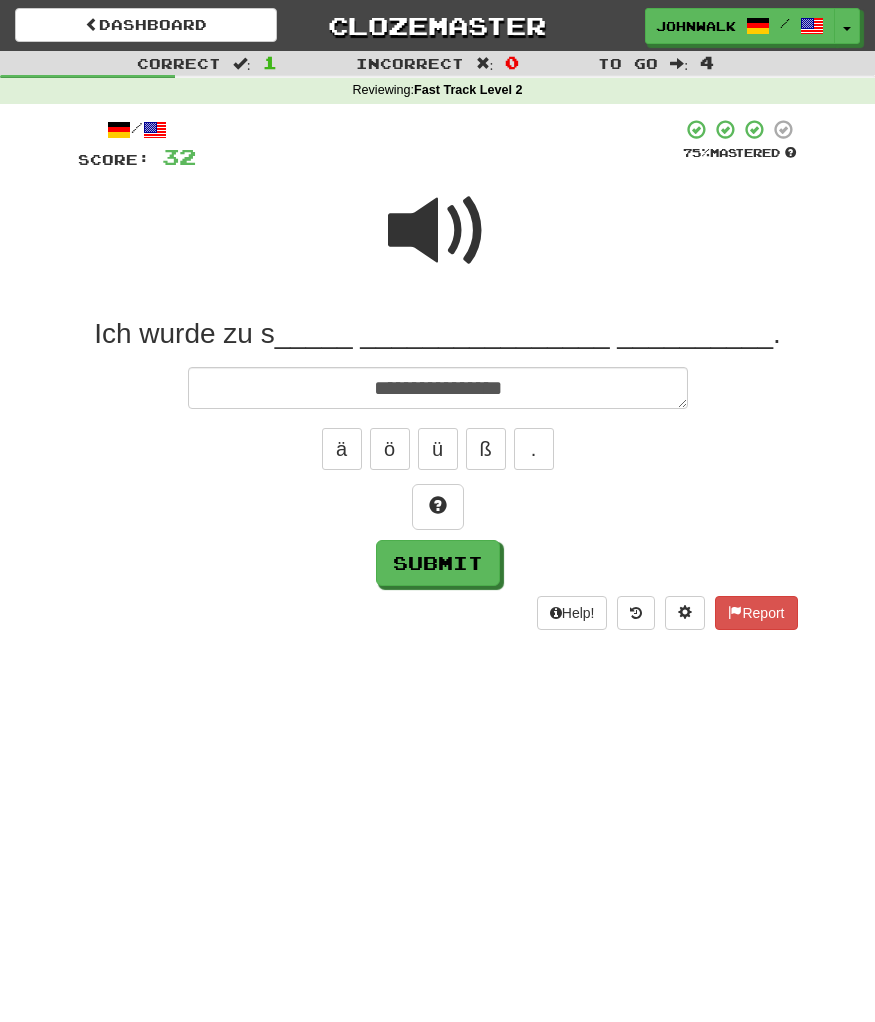type on "*" 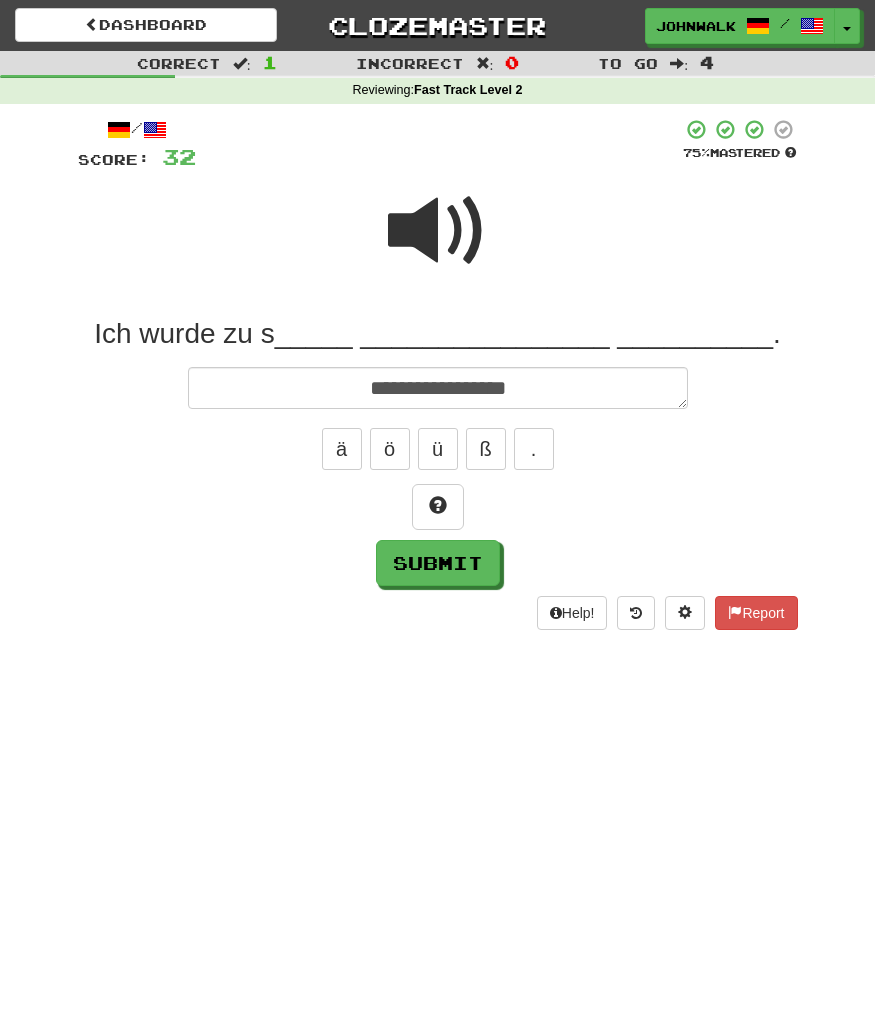 type on "*" 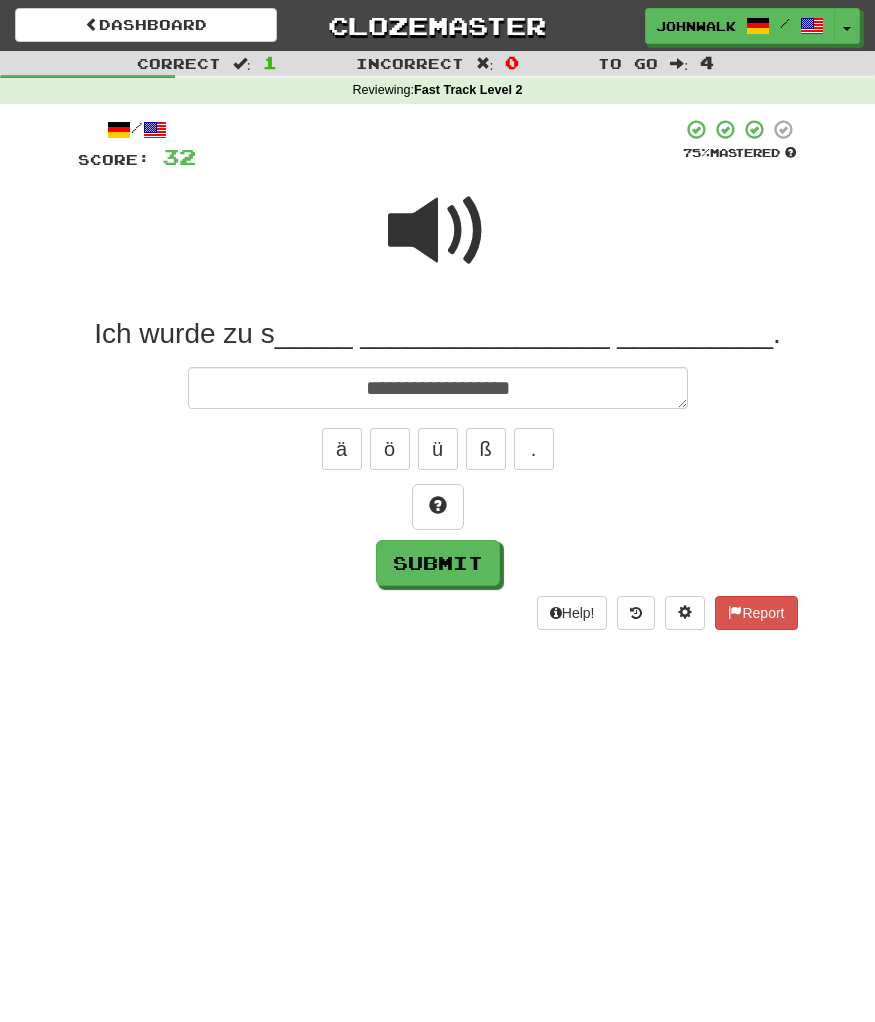 type on "*" 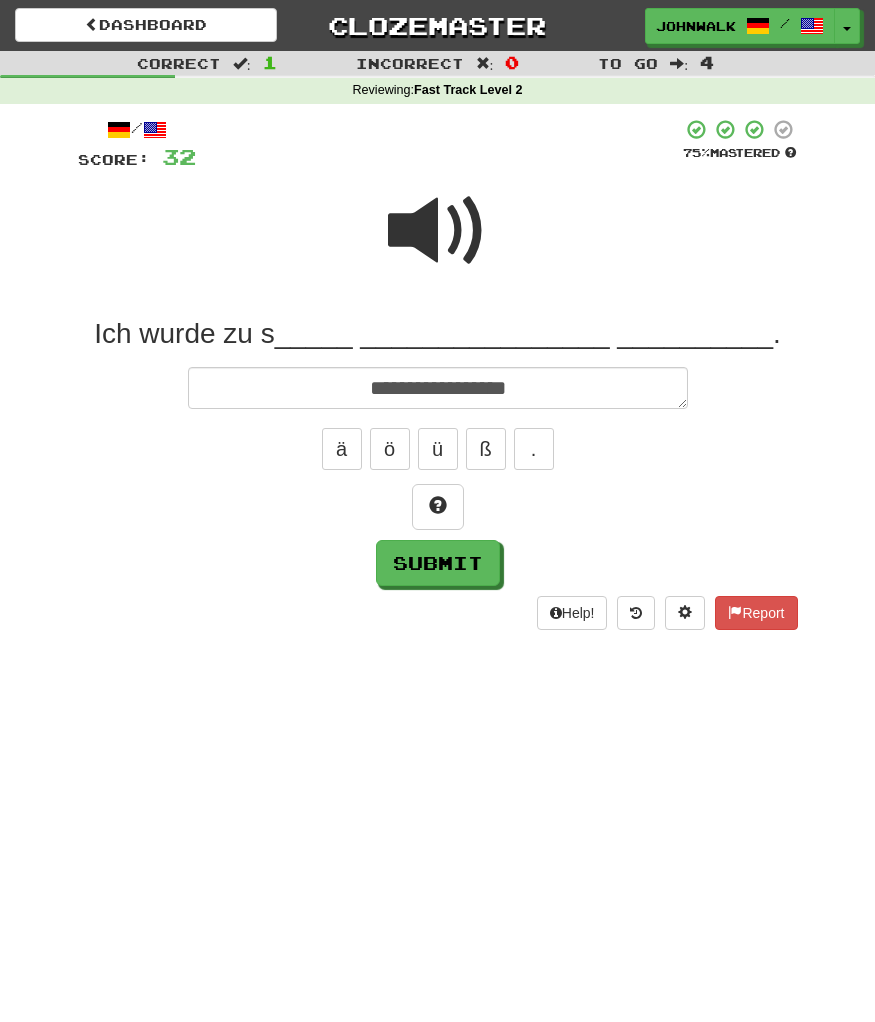 type on "*" 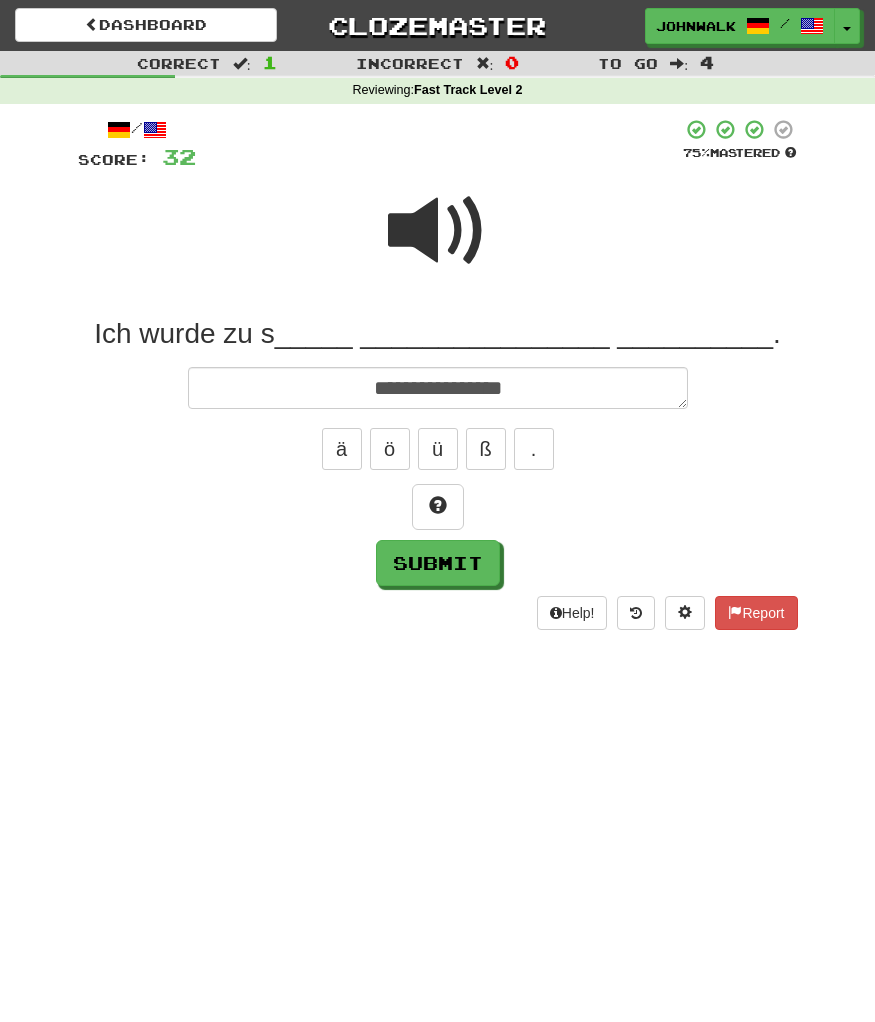 type on "*" 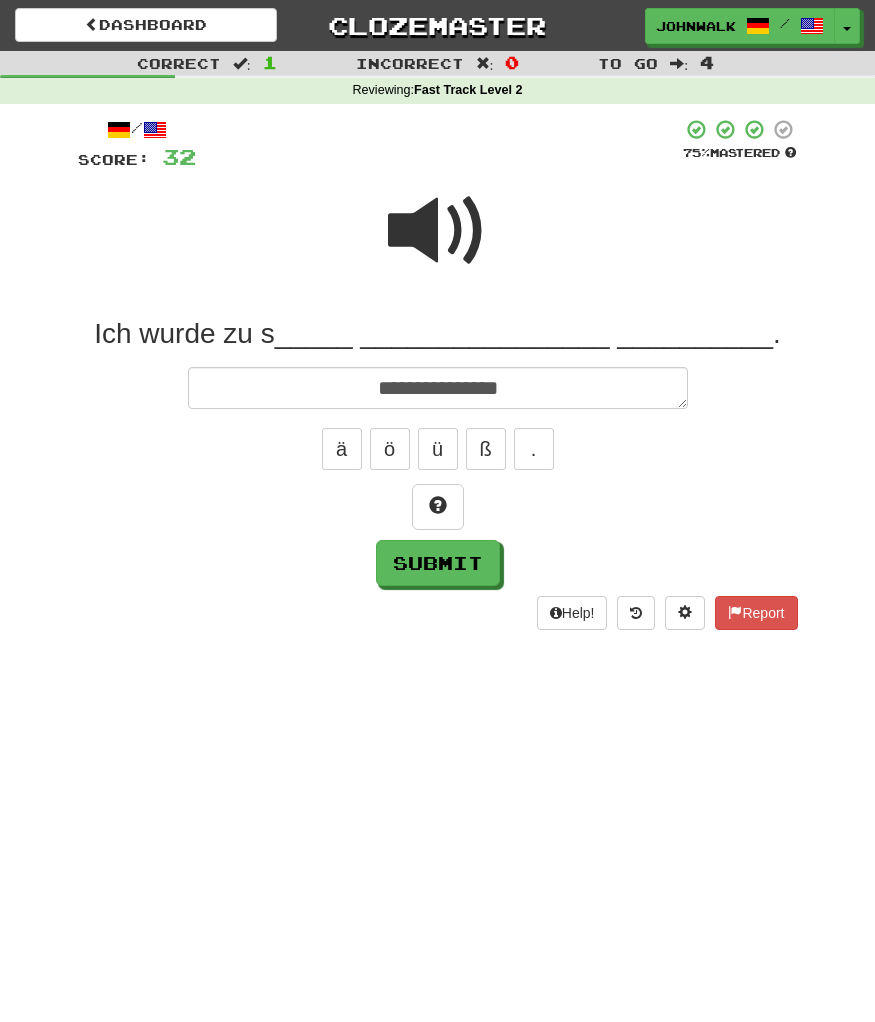 type on "*" 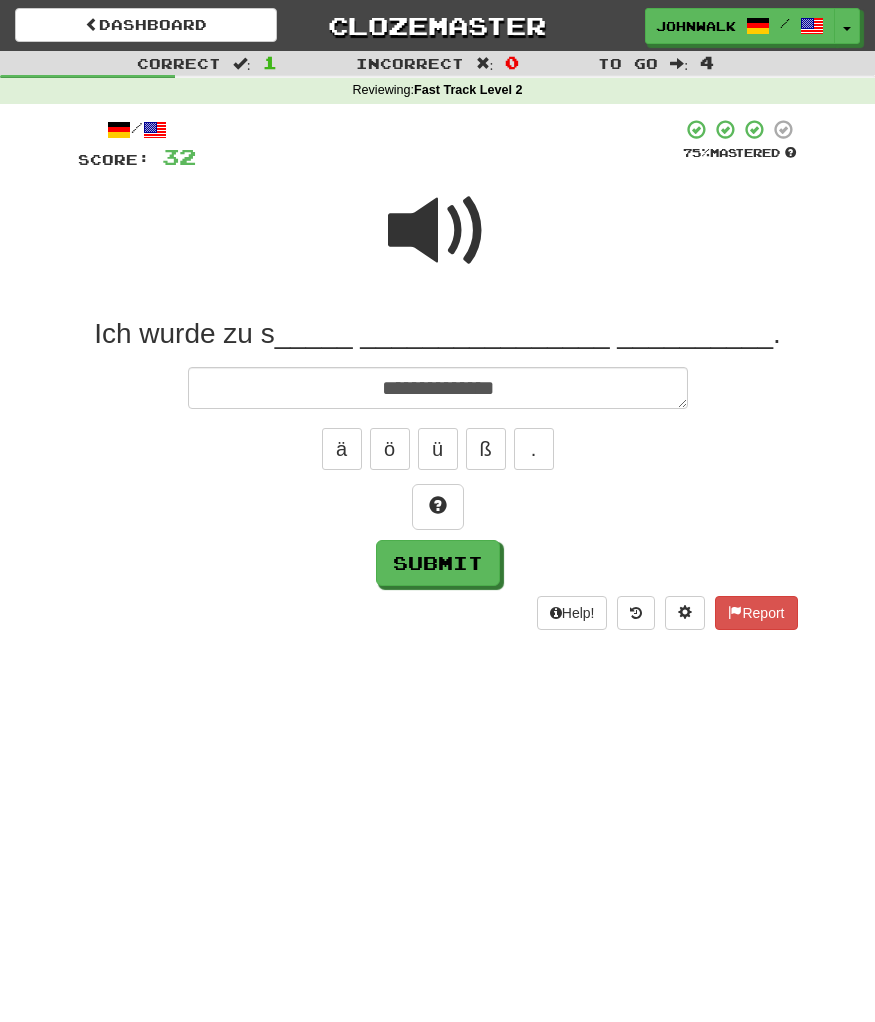 type on "*" 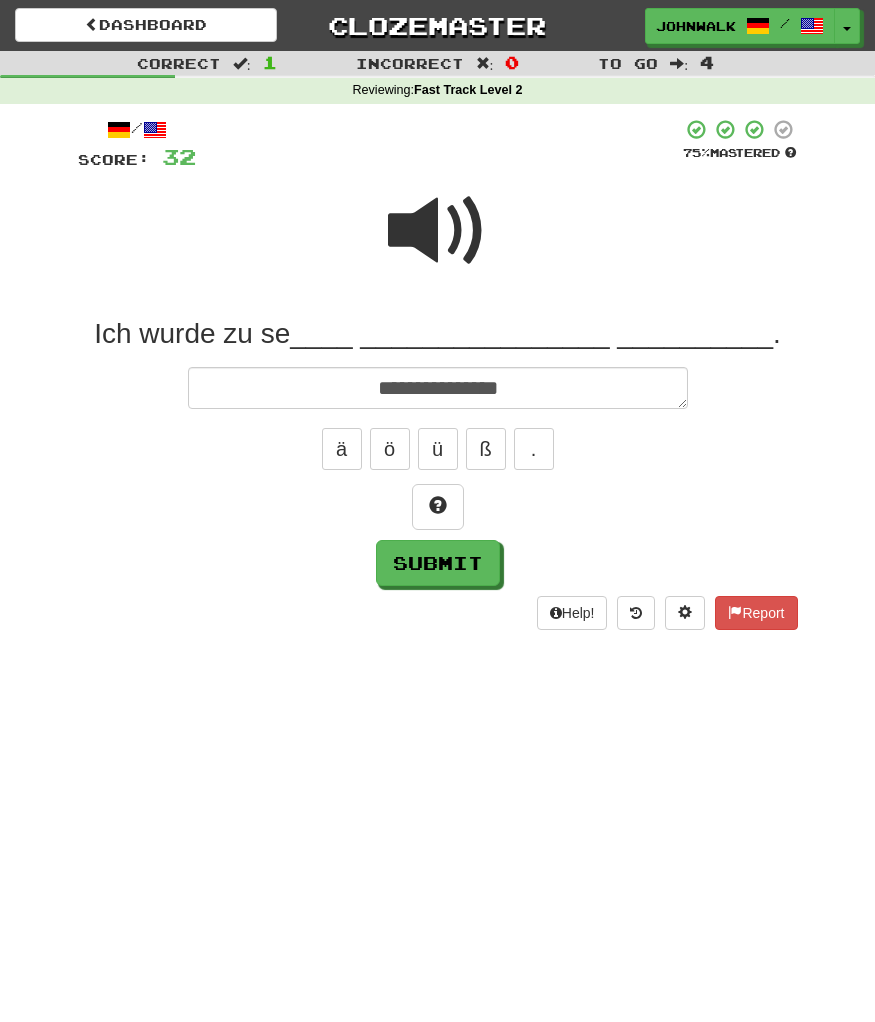 type on "*" 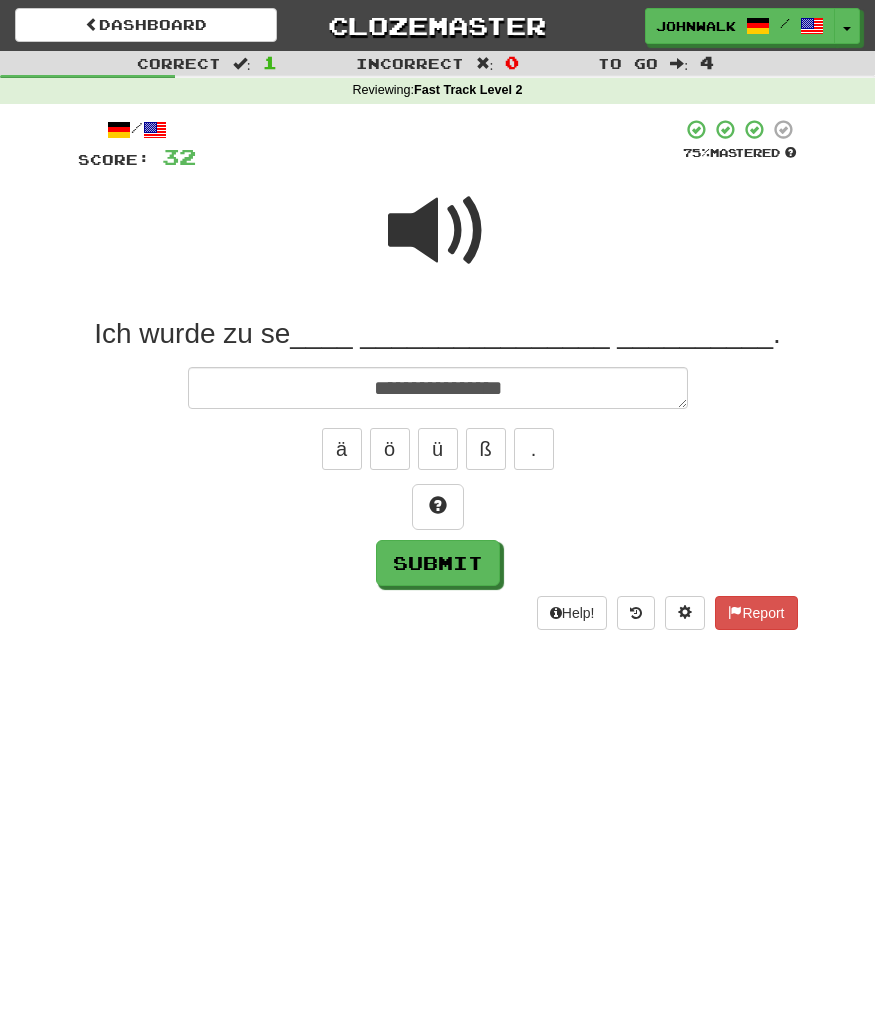 type on "*" 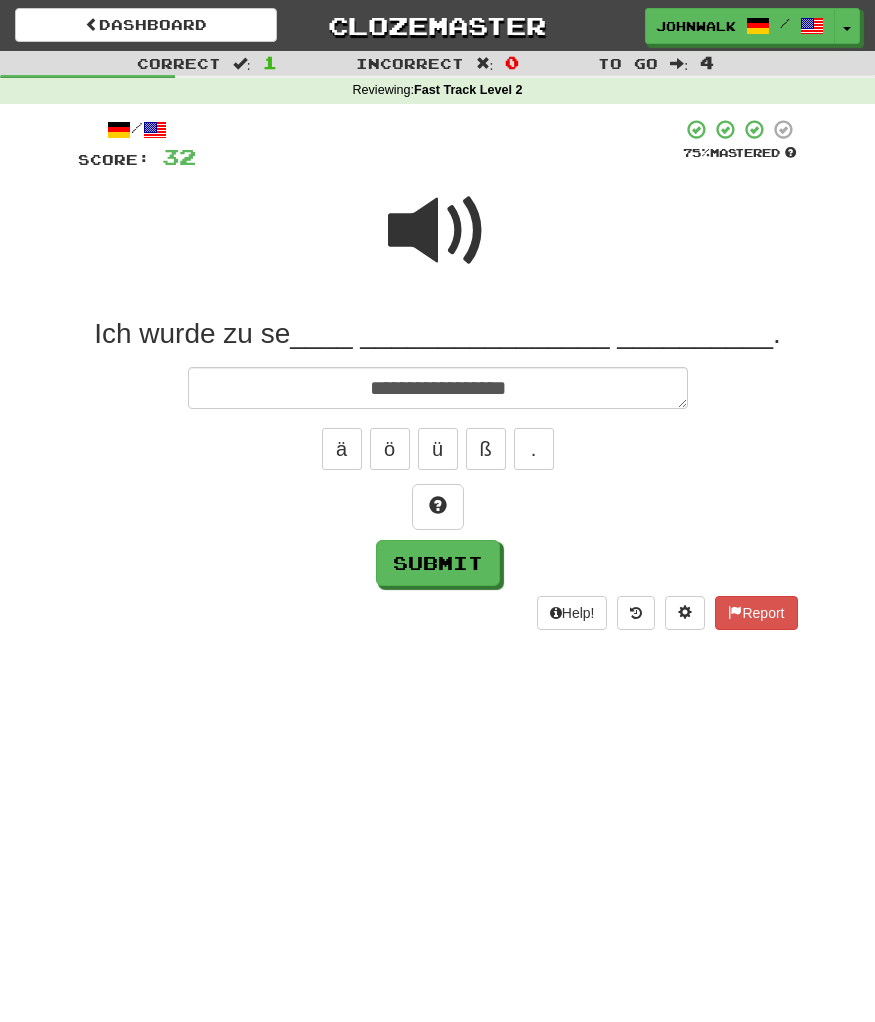 type on "*" 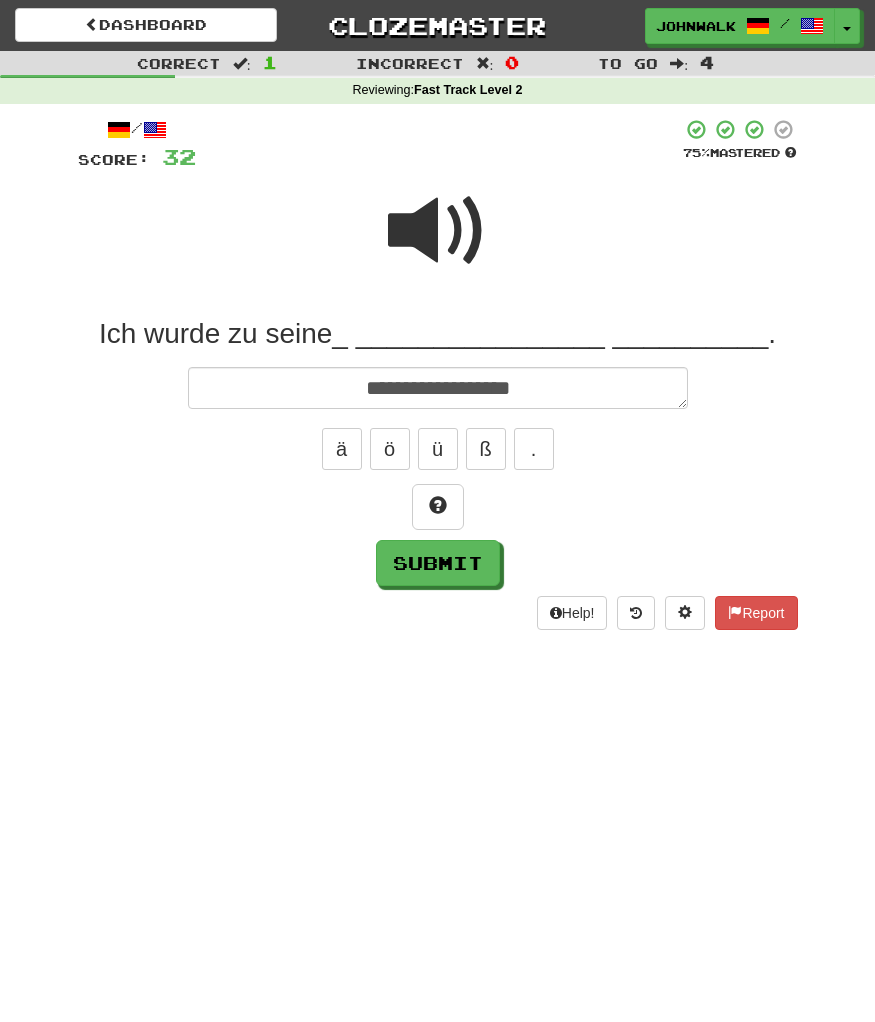 type on "*" 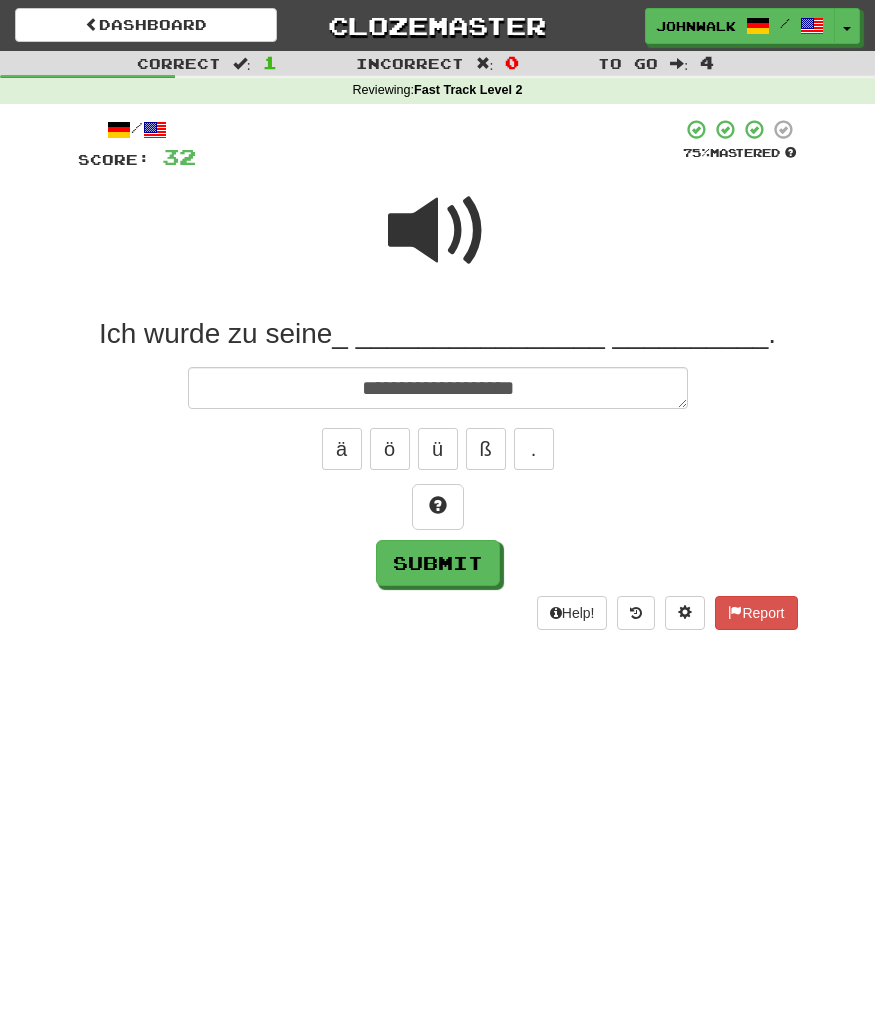 type on "*" 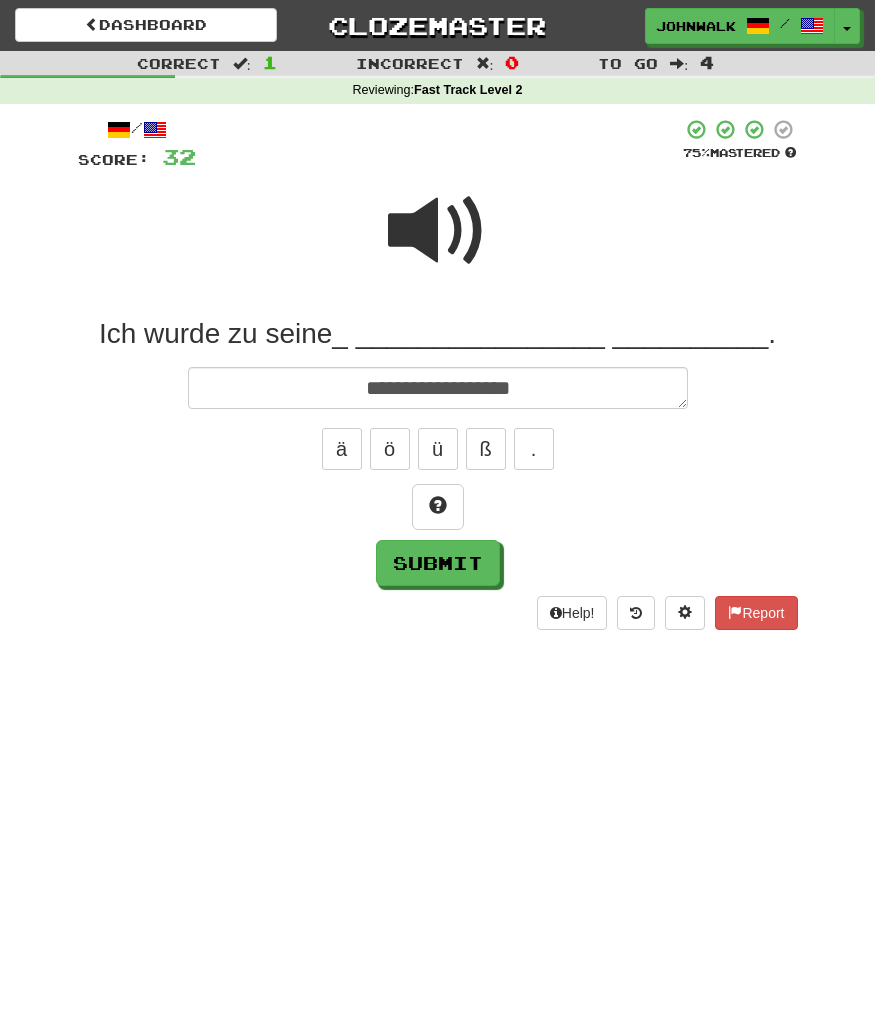 type on "*" 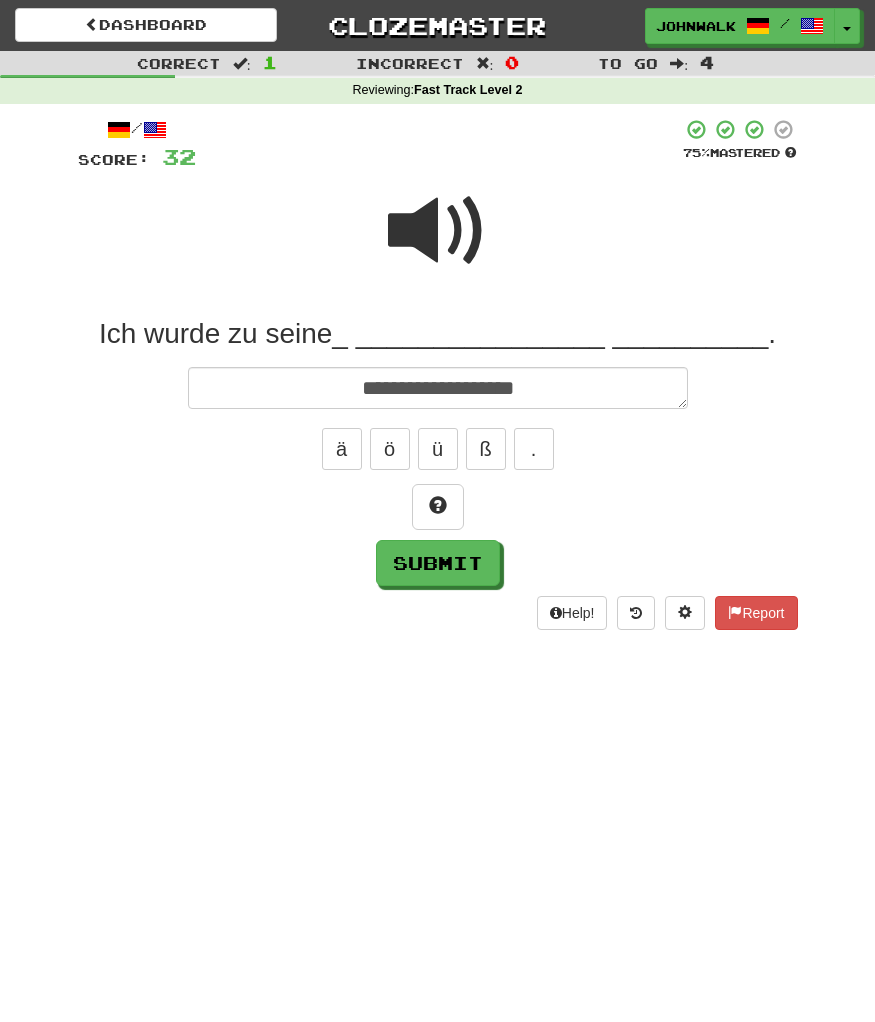 type on "*" 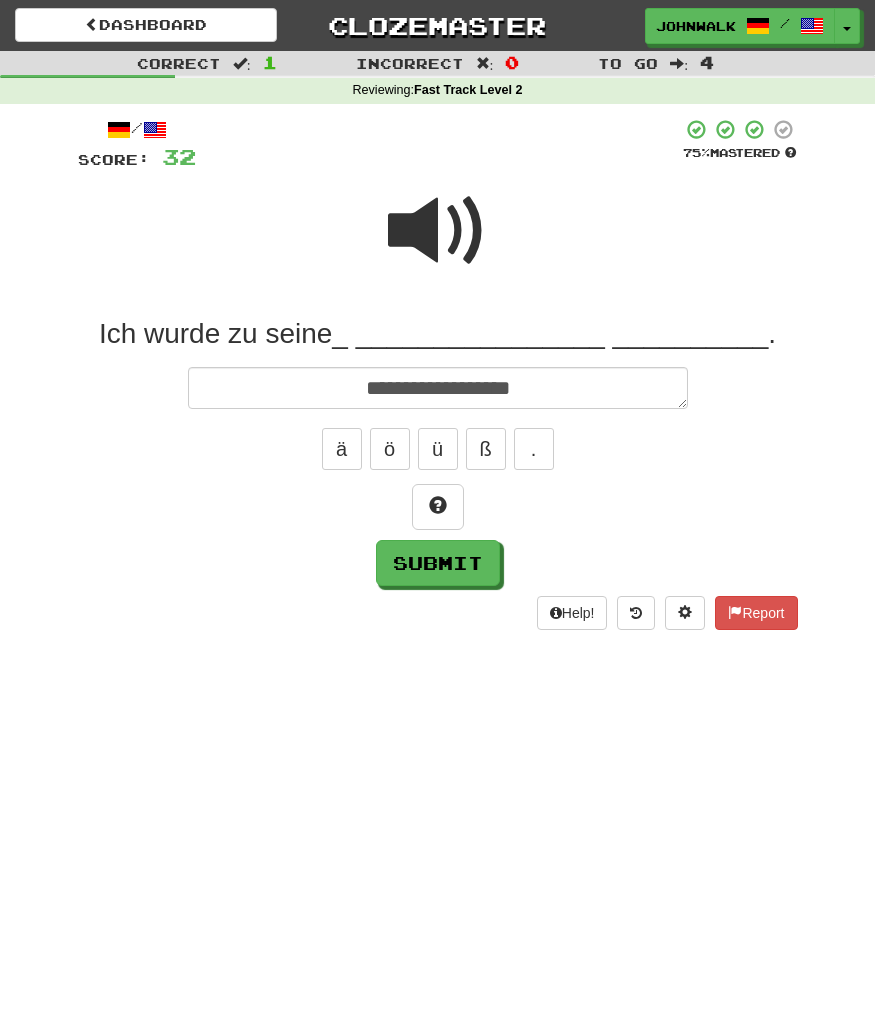 type on "*" 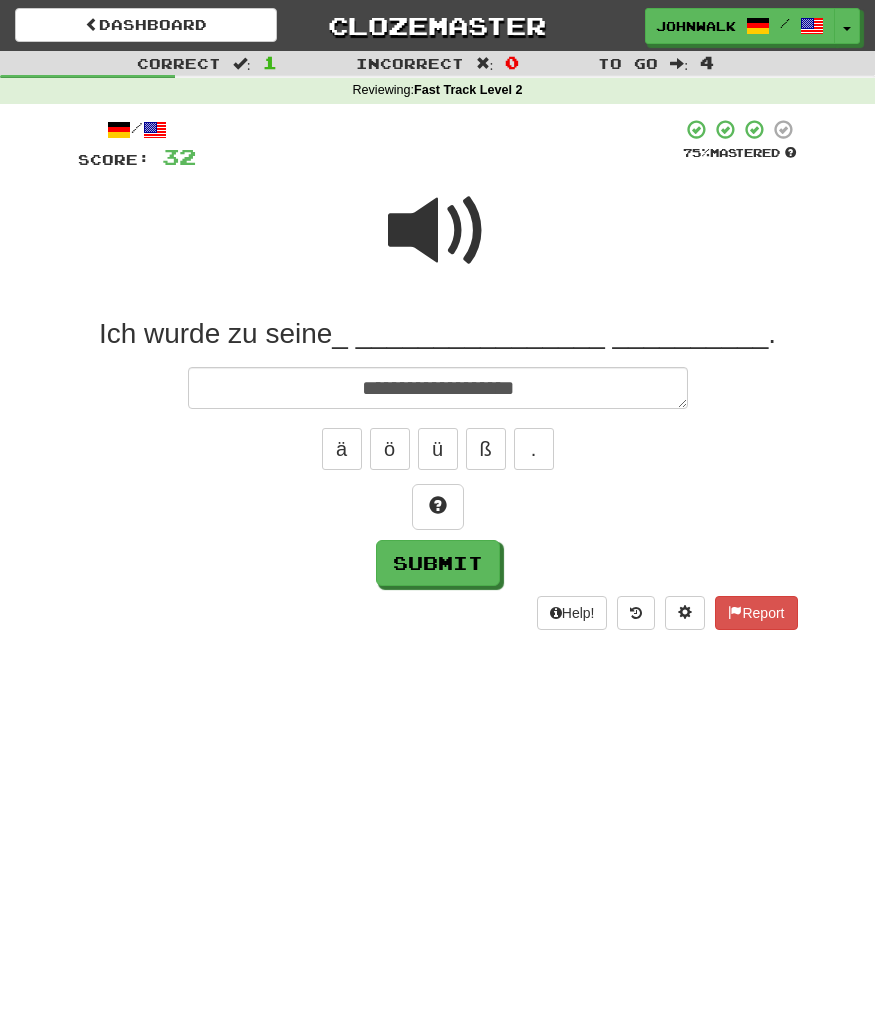 type on "*" 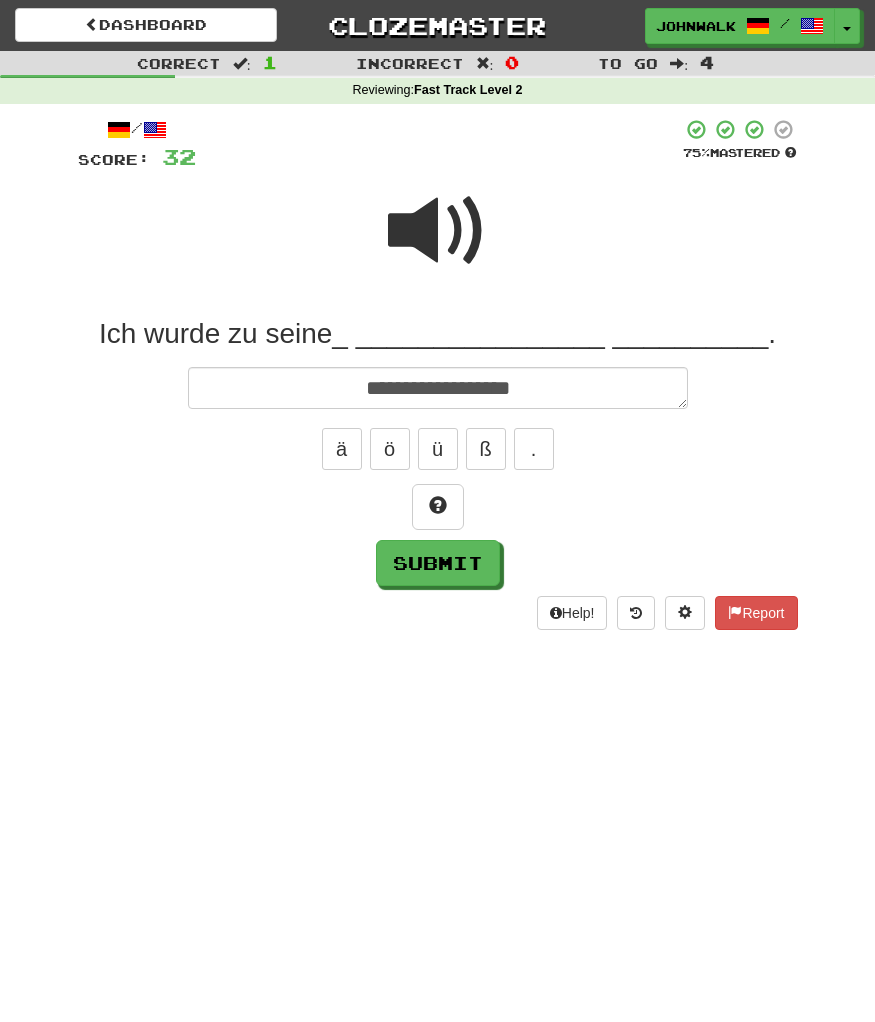 type on "*" 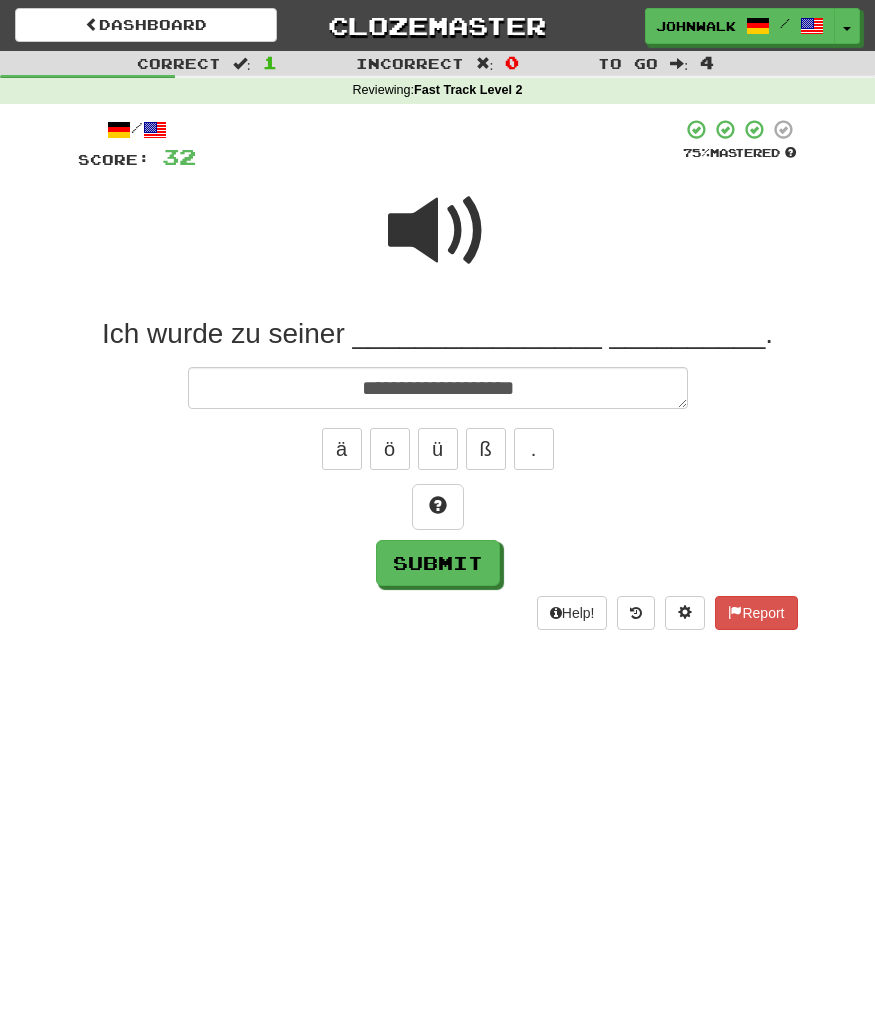 type on "*" 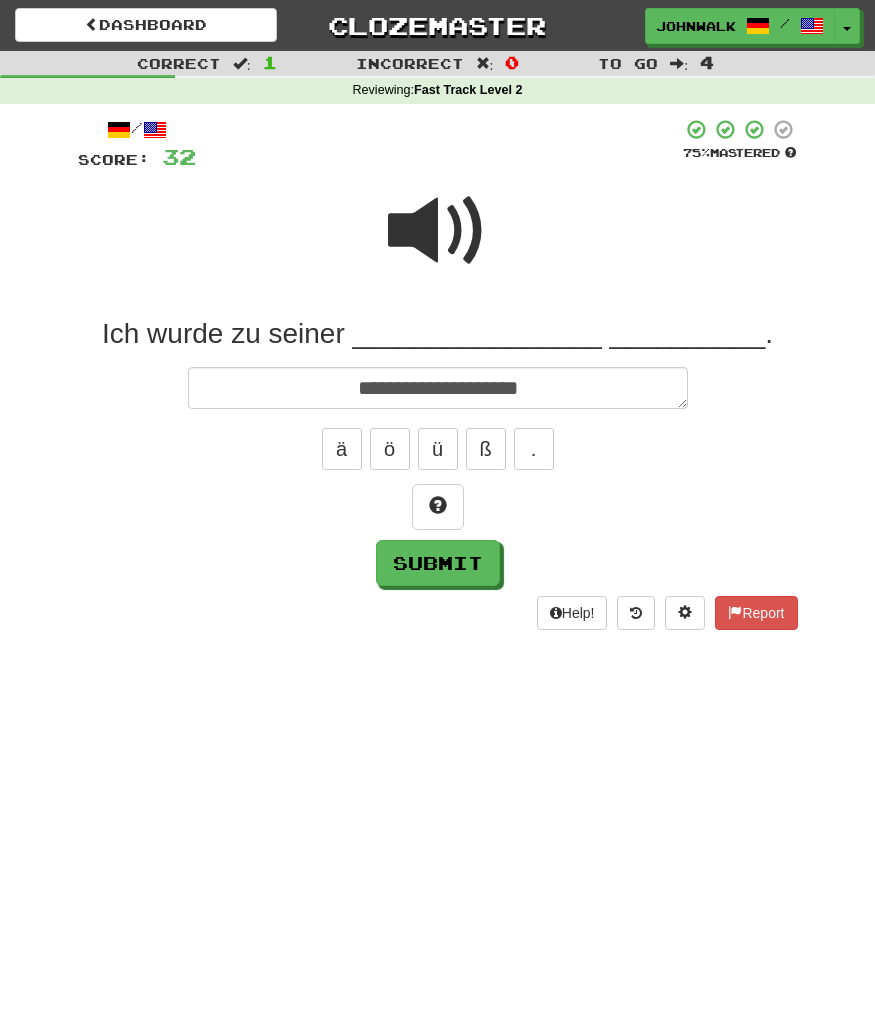 type on "*" 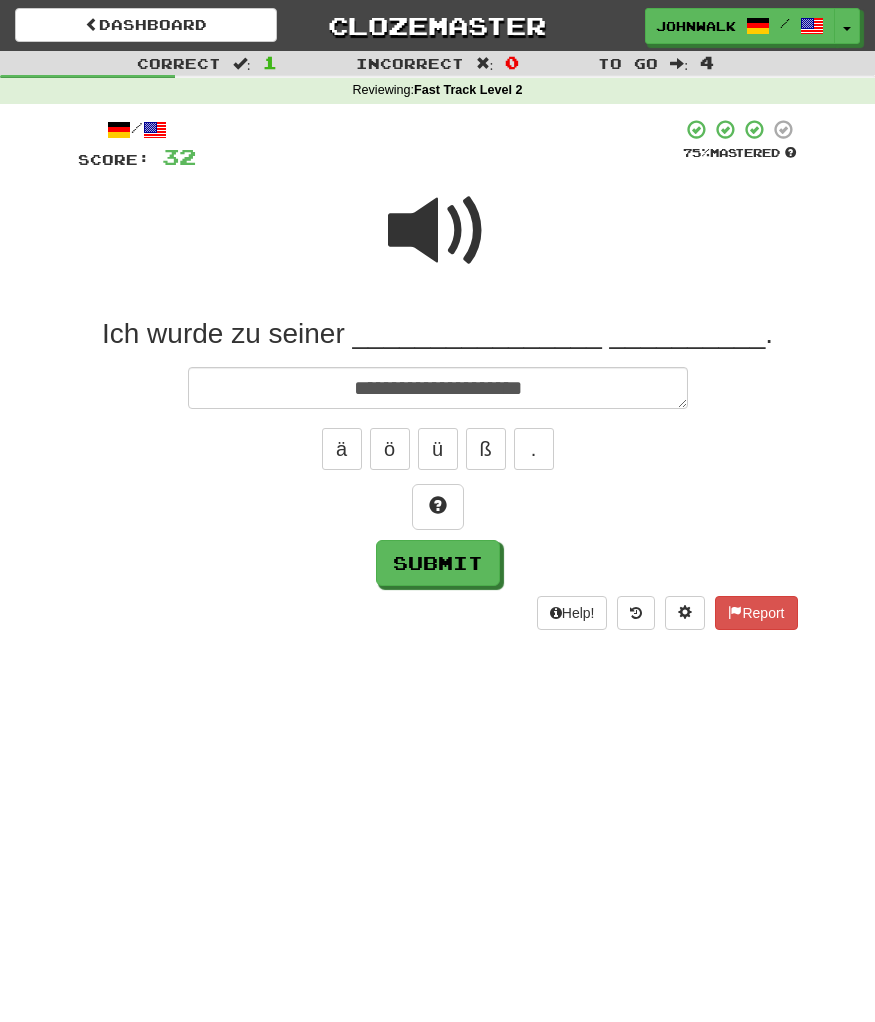 type on "*" 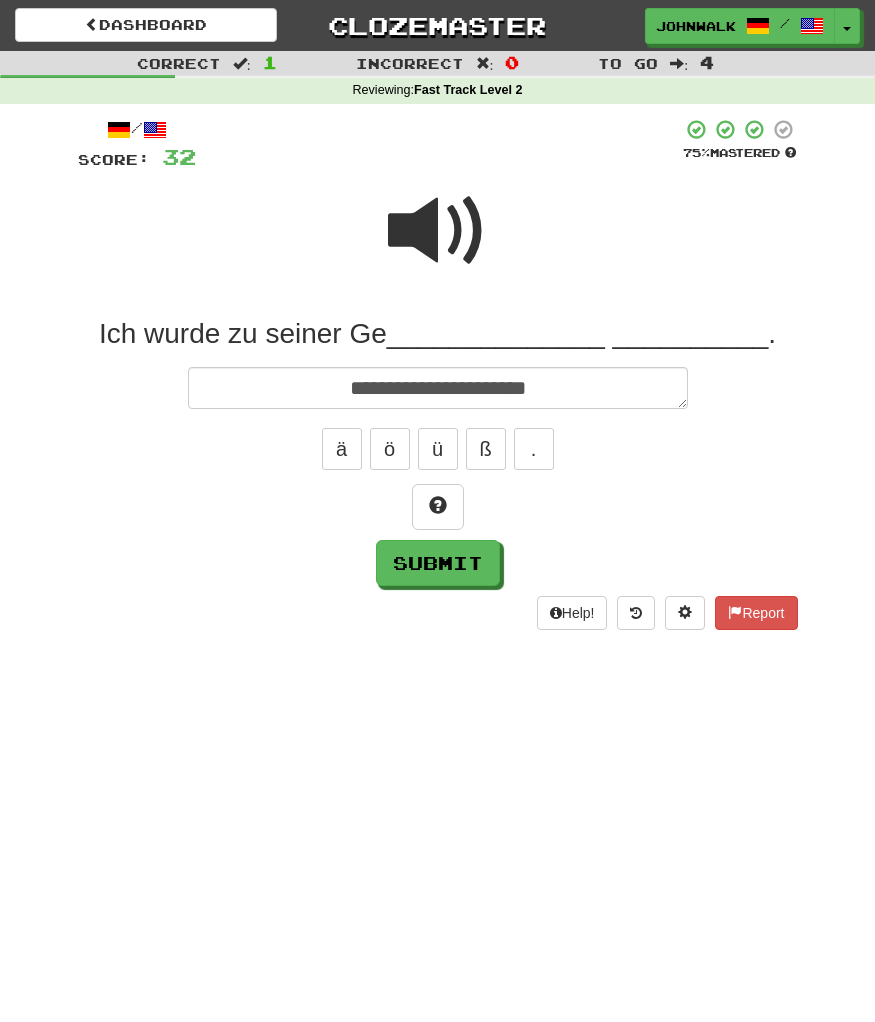 type on "*" 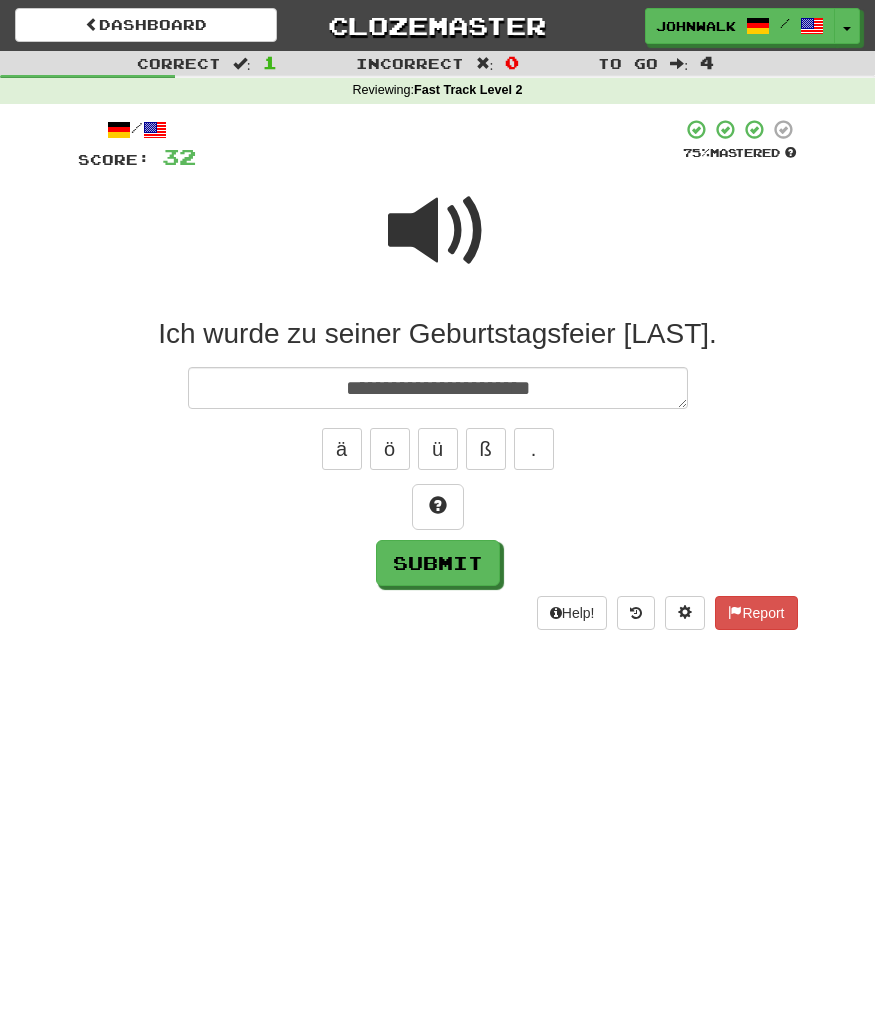 type on "*" 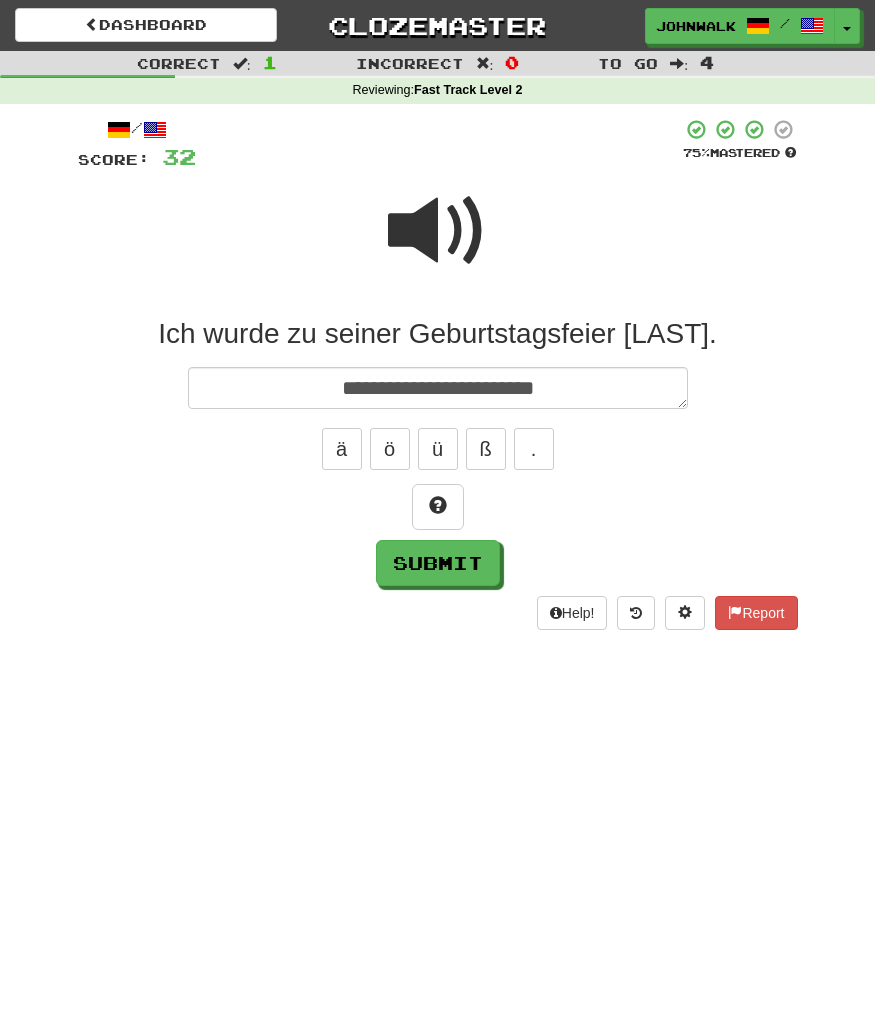 type on "*" 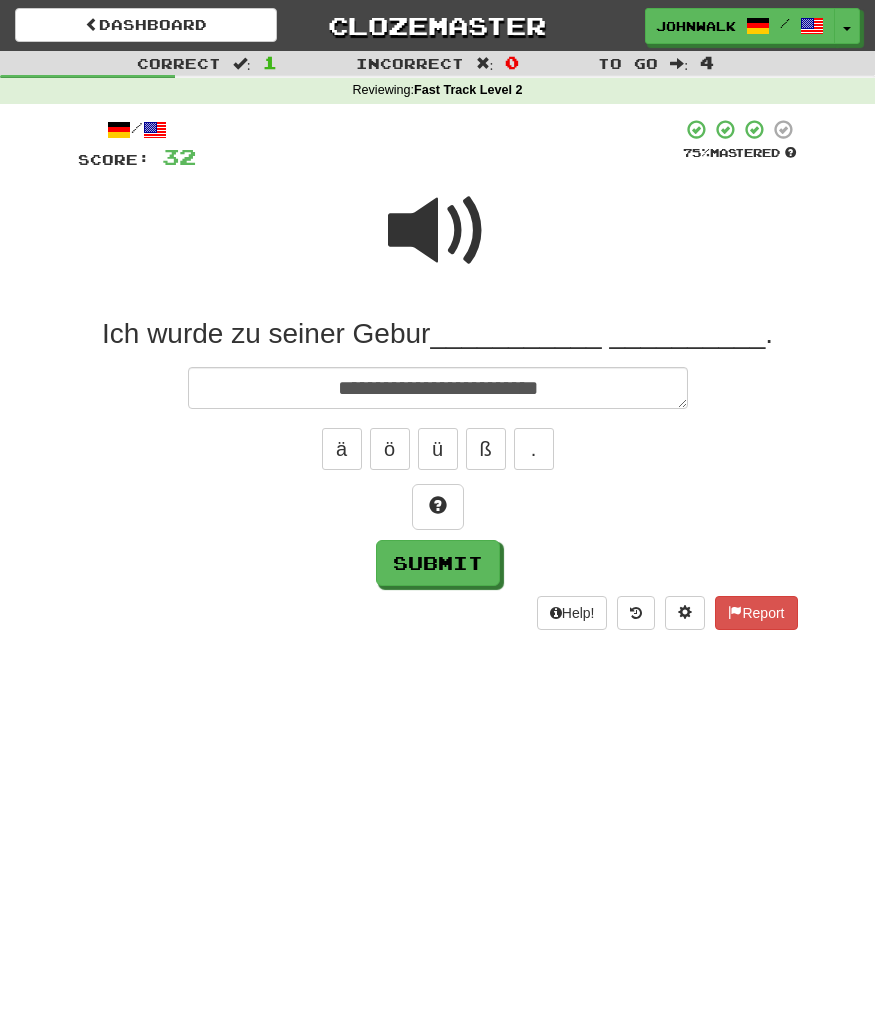 type on "*" 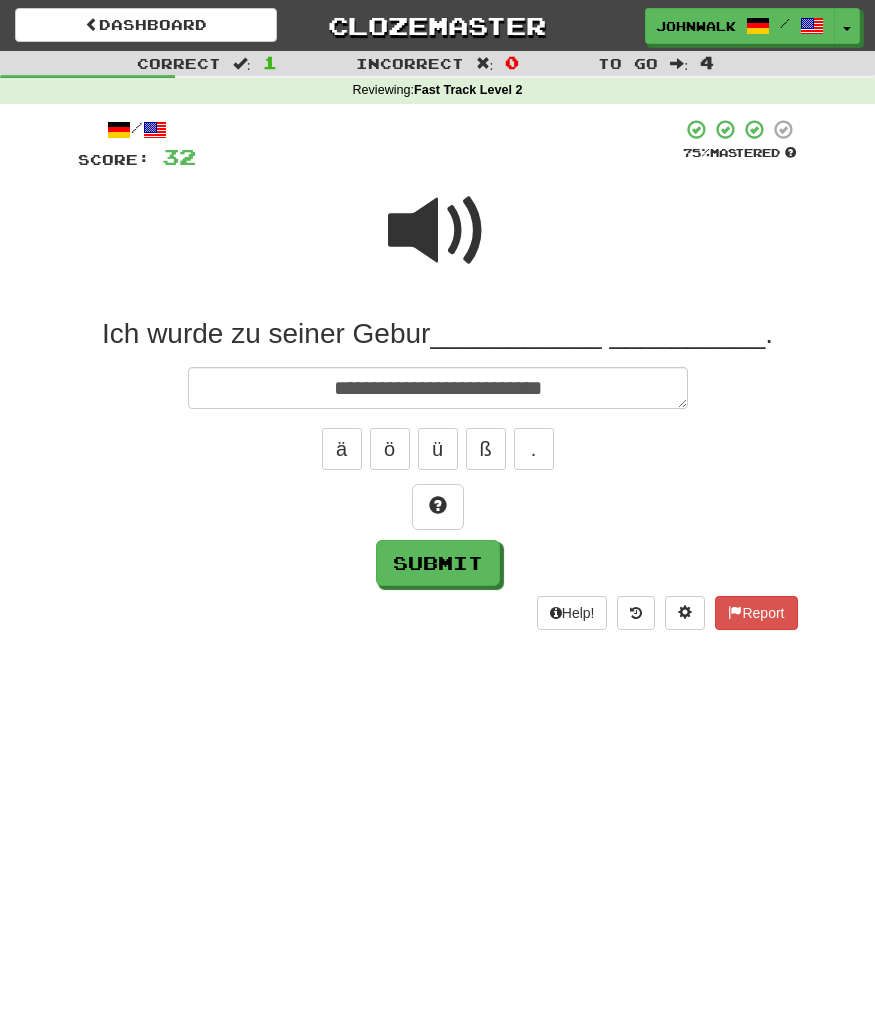 type on "*" 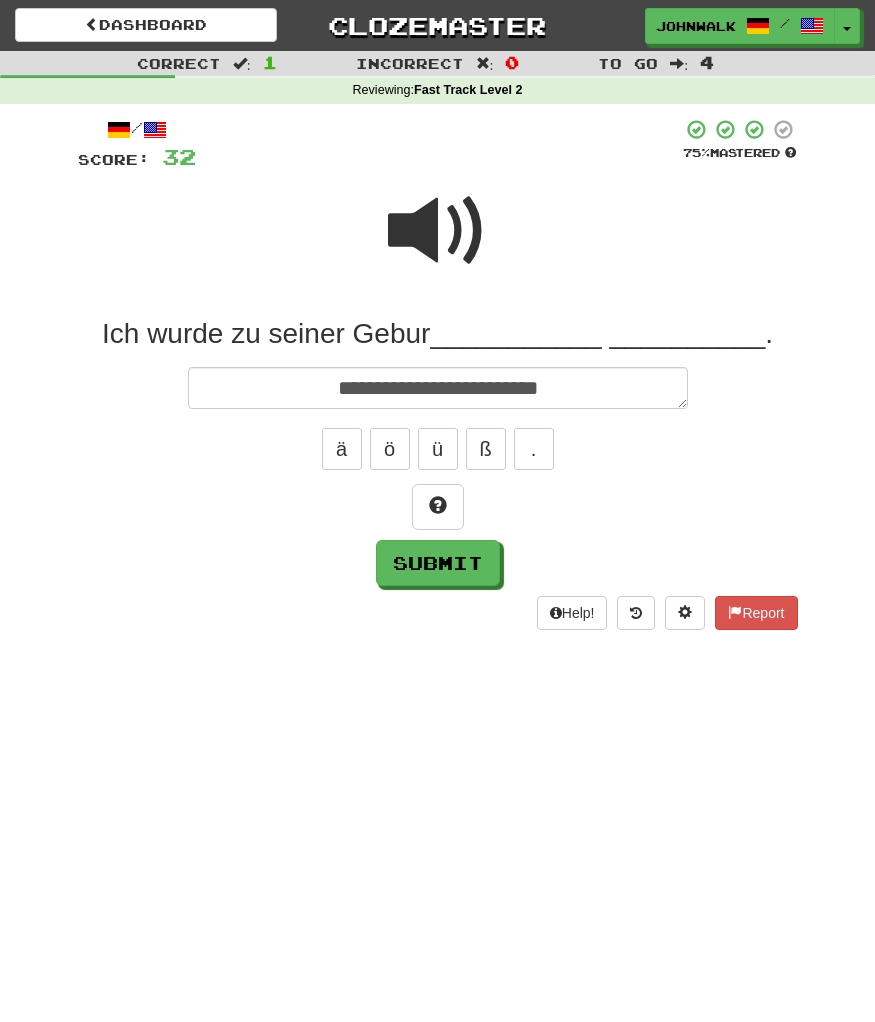 type on "*" 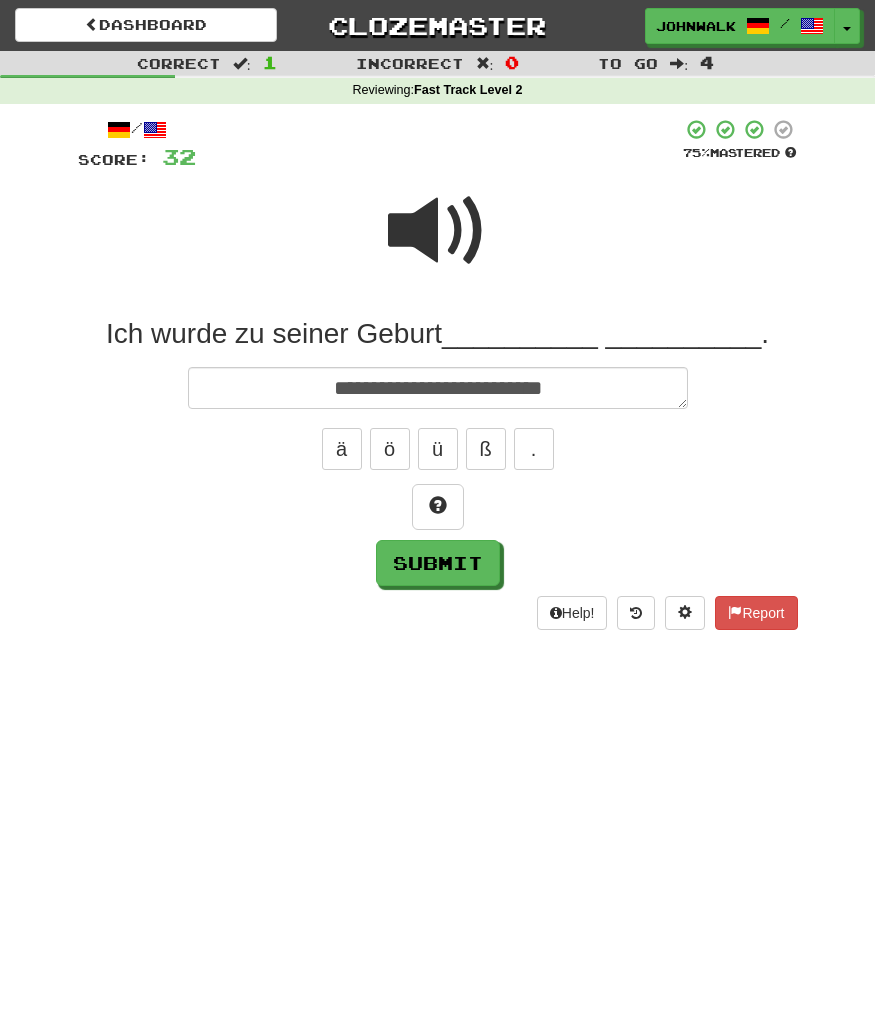 type on "*" 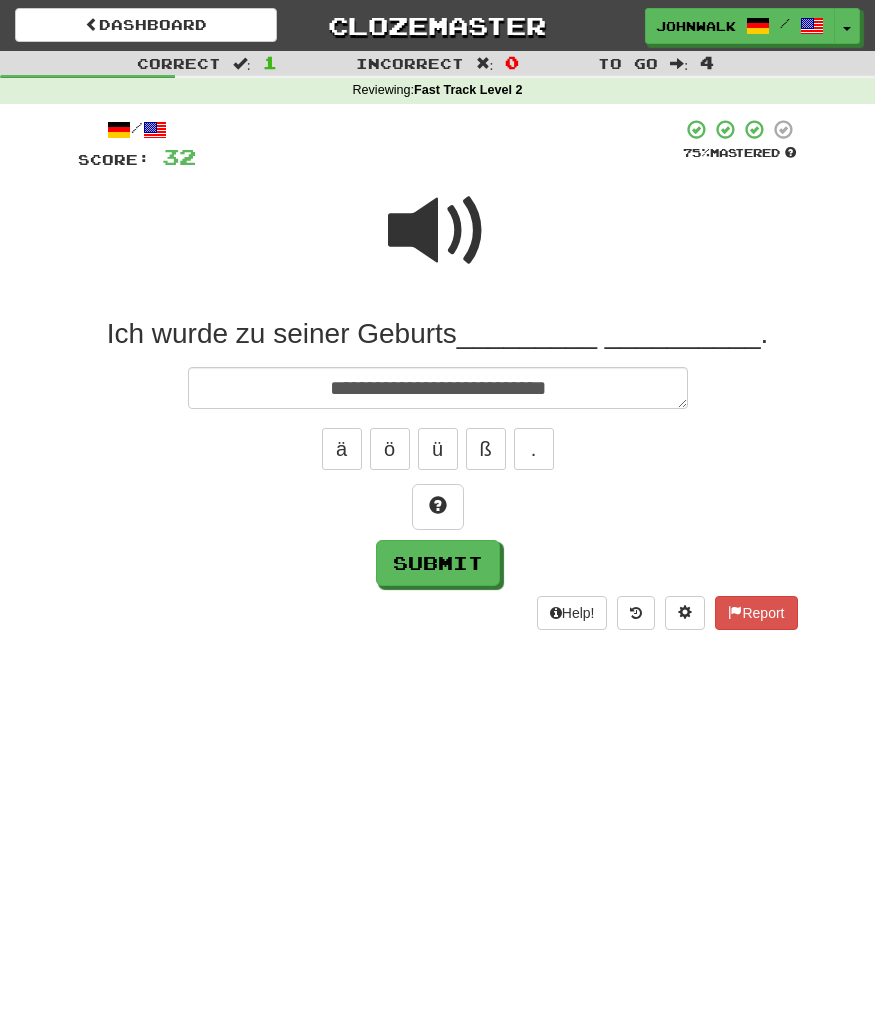 type on "*" 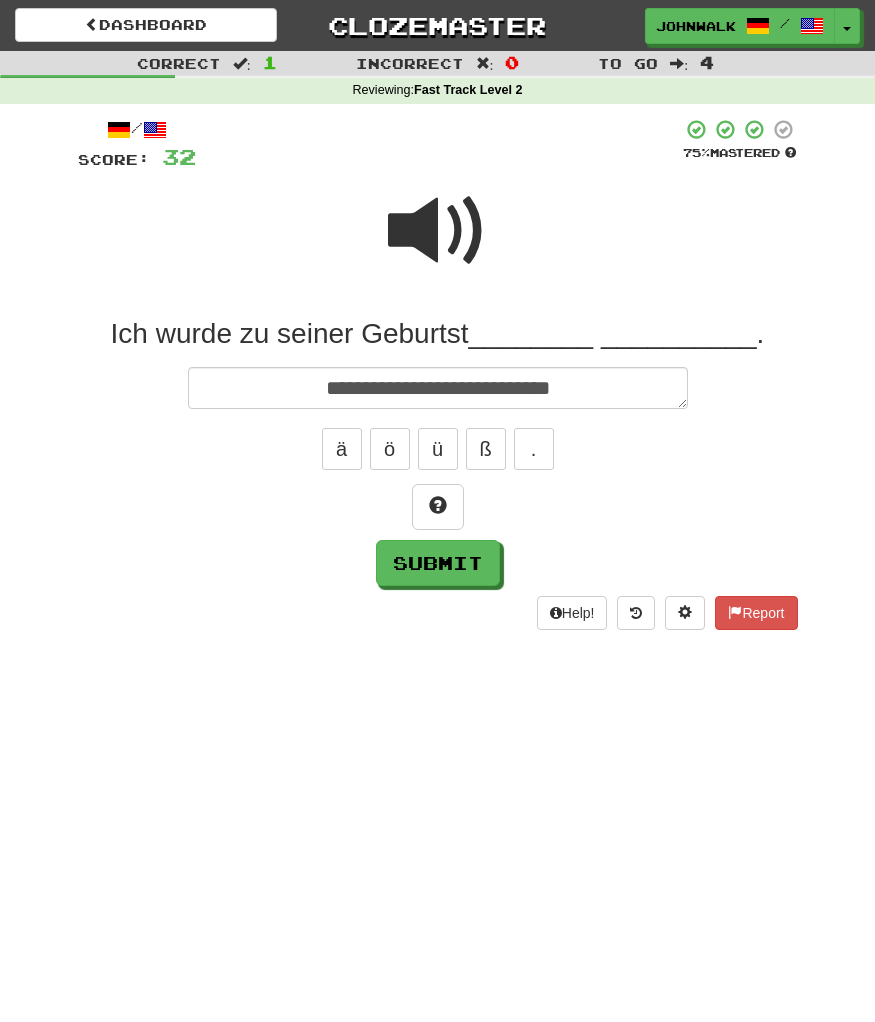 type on "*" 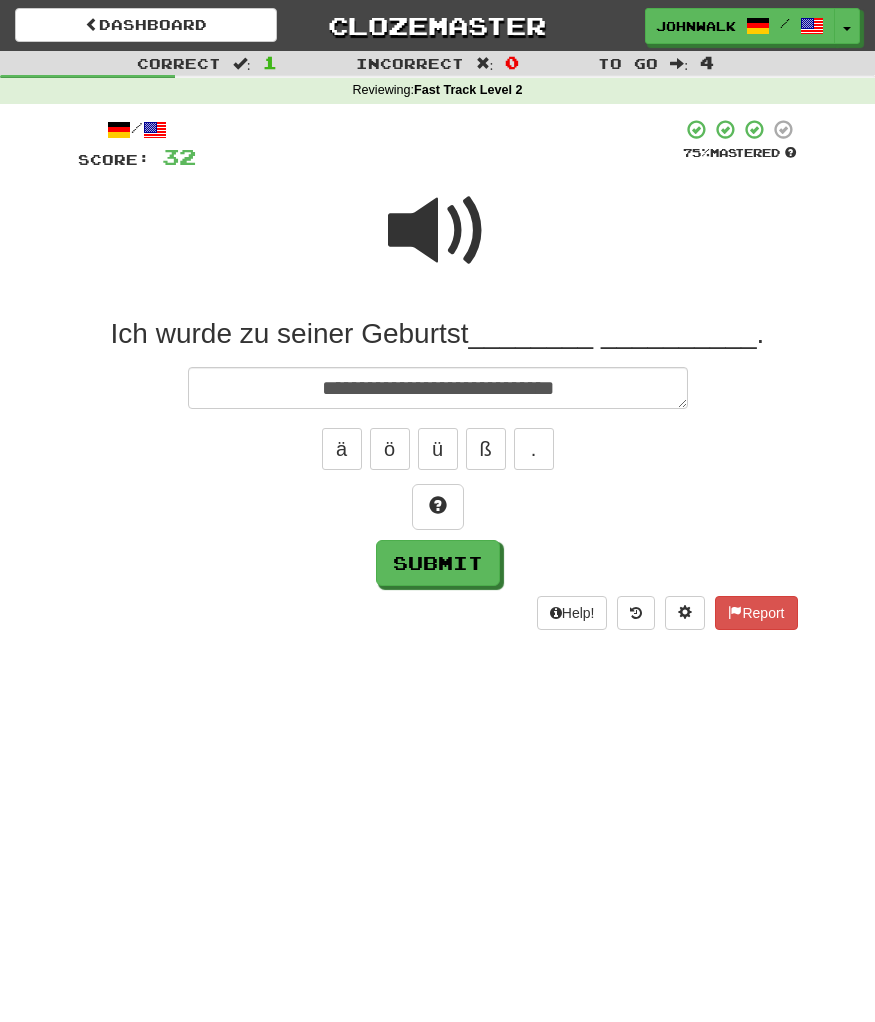 type on "*" 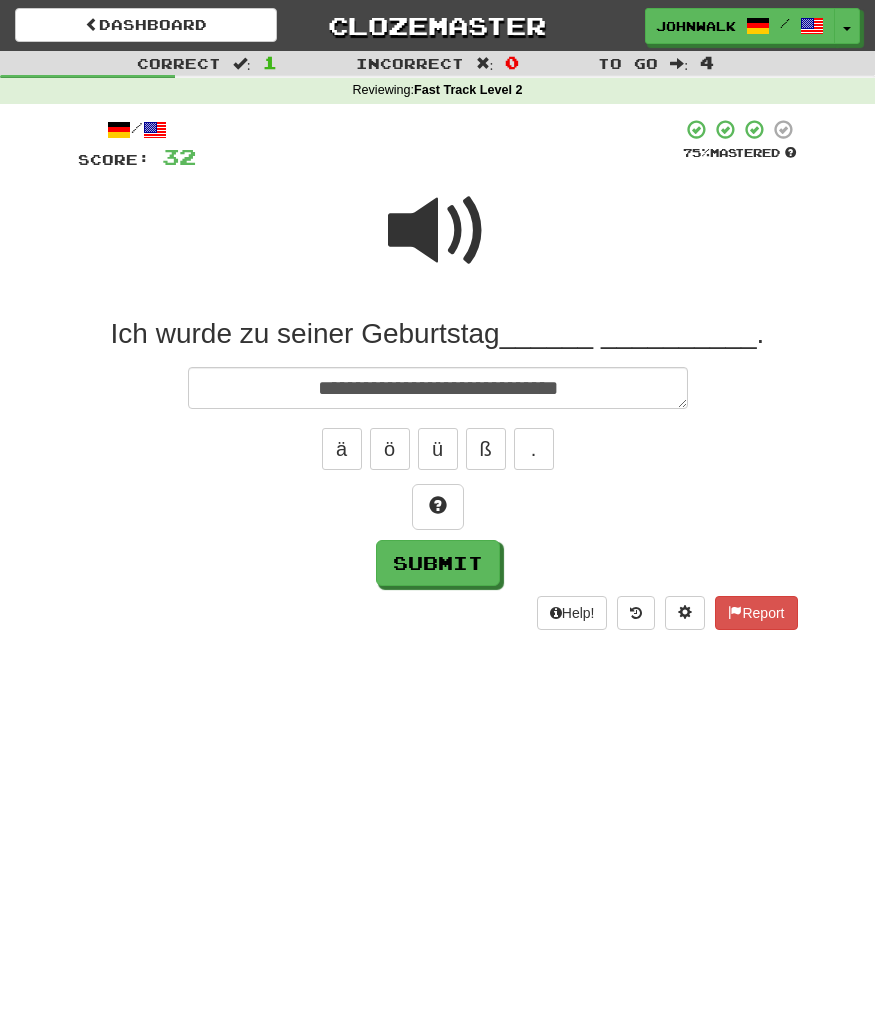 type on "*" 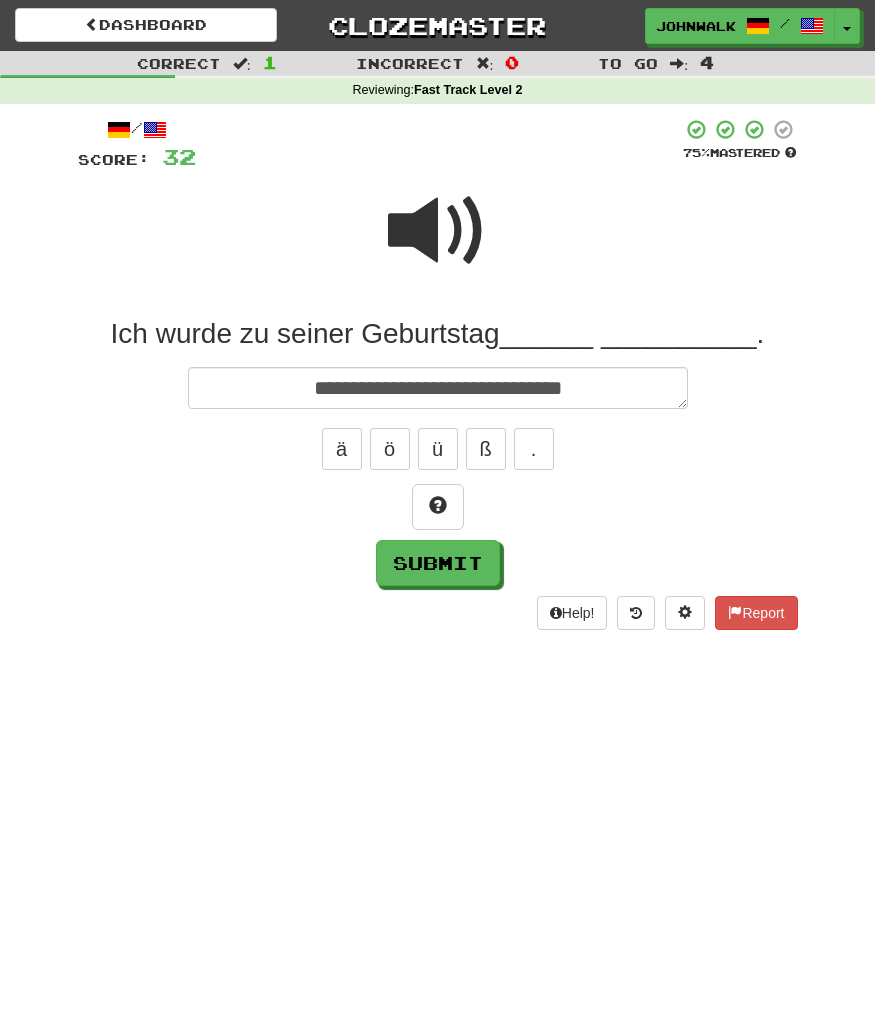 type on "*" 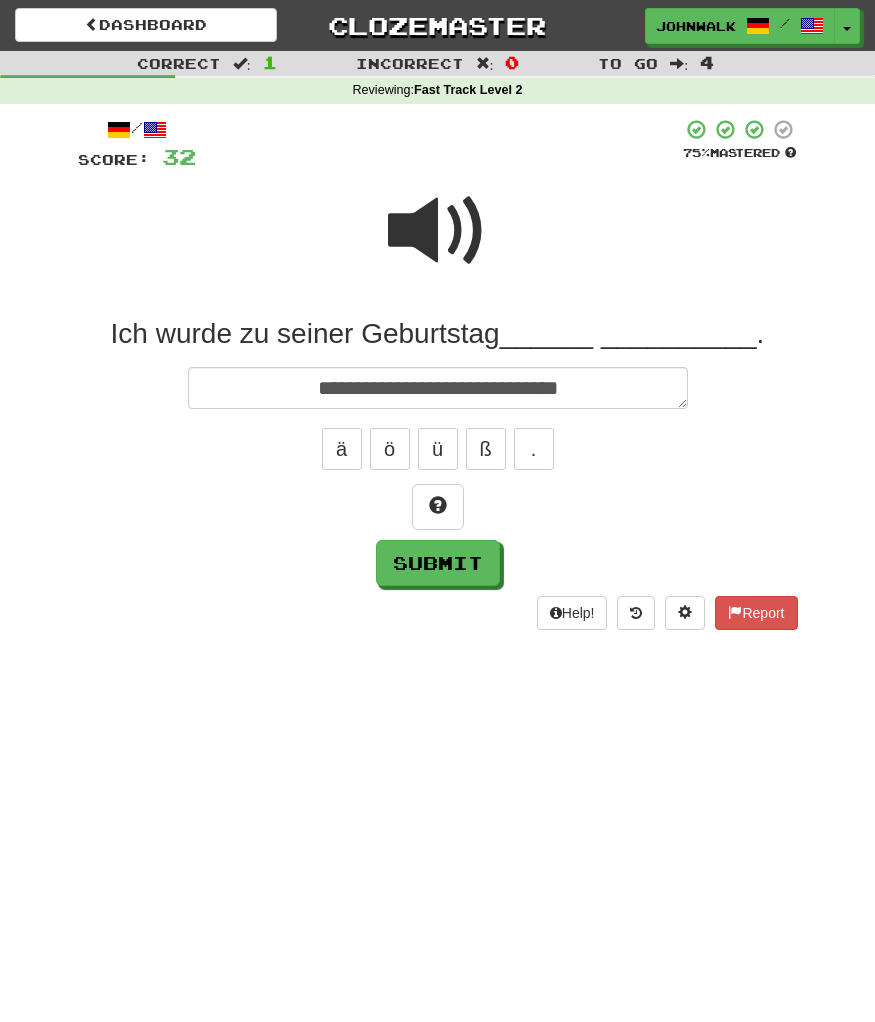 type on "**********" 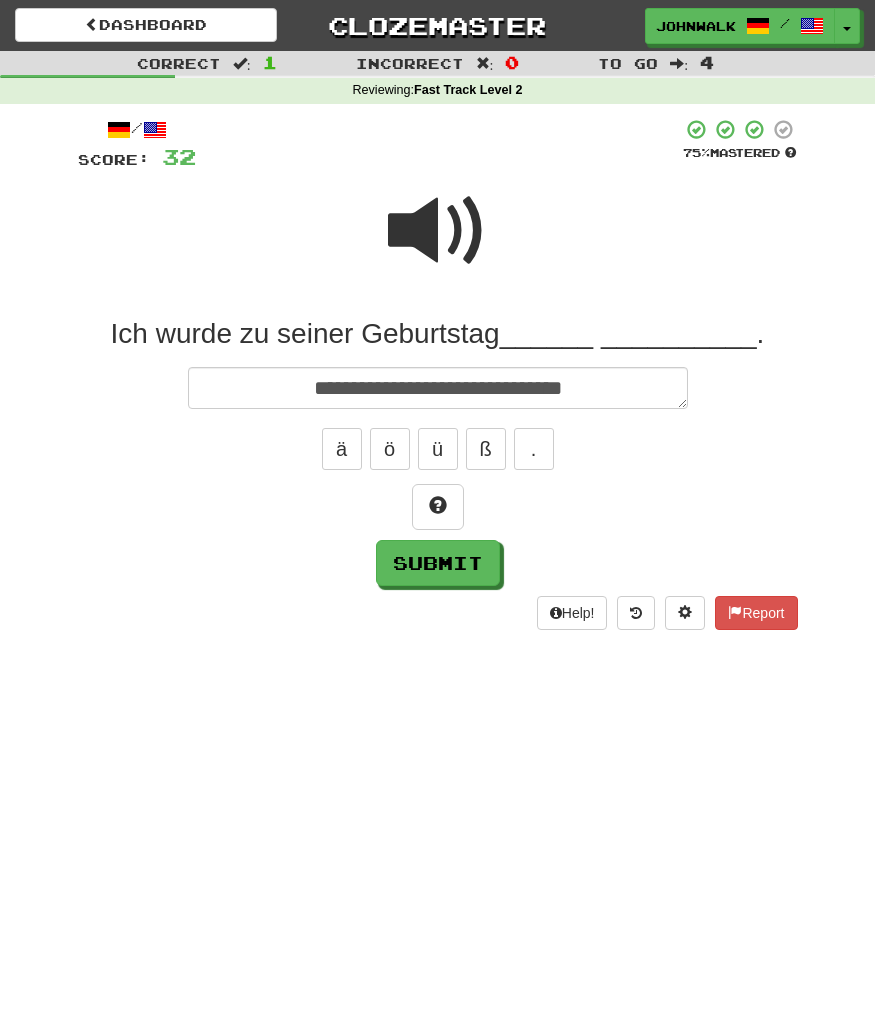 type on "*" 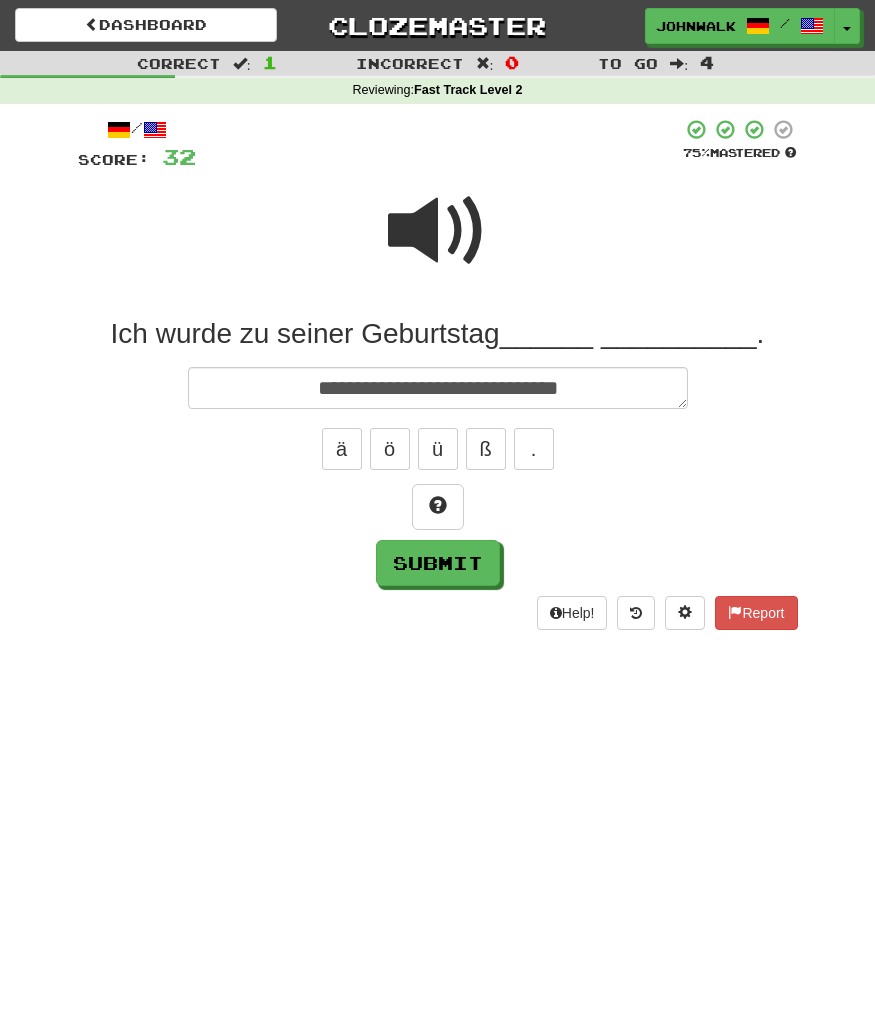type on "*" 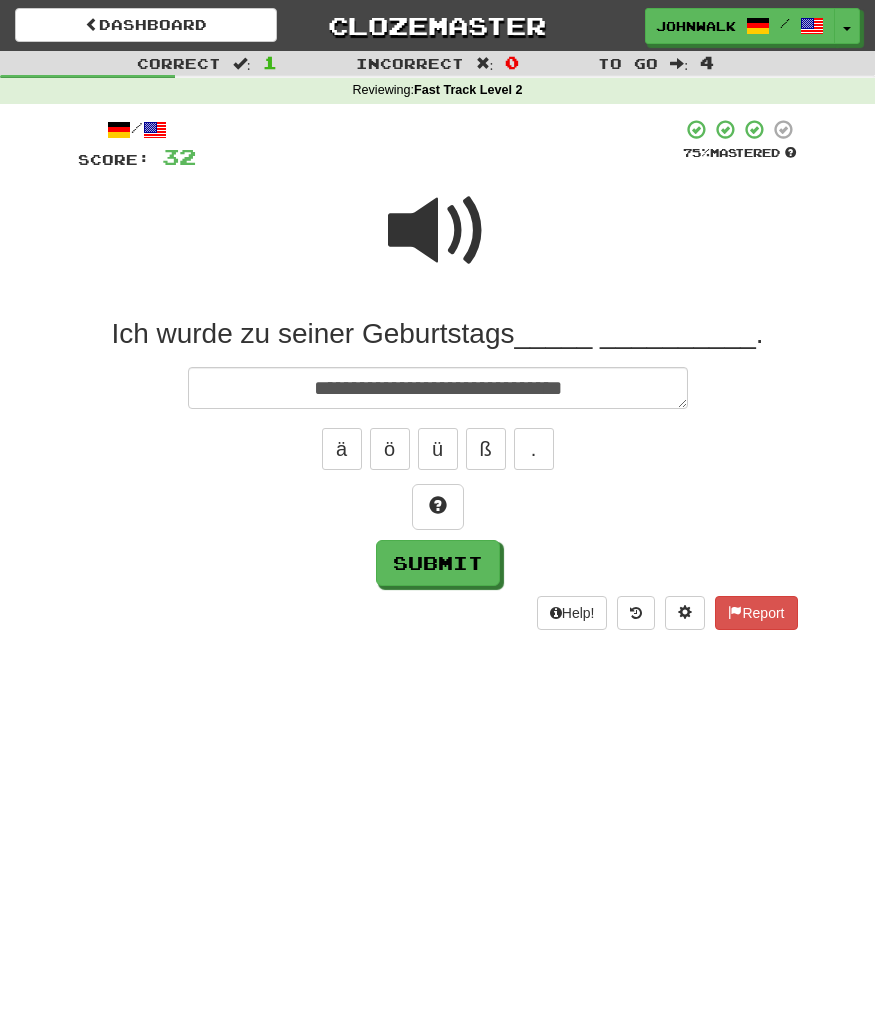 type on "*" 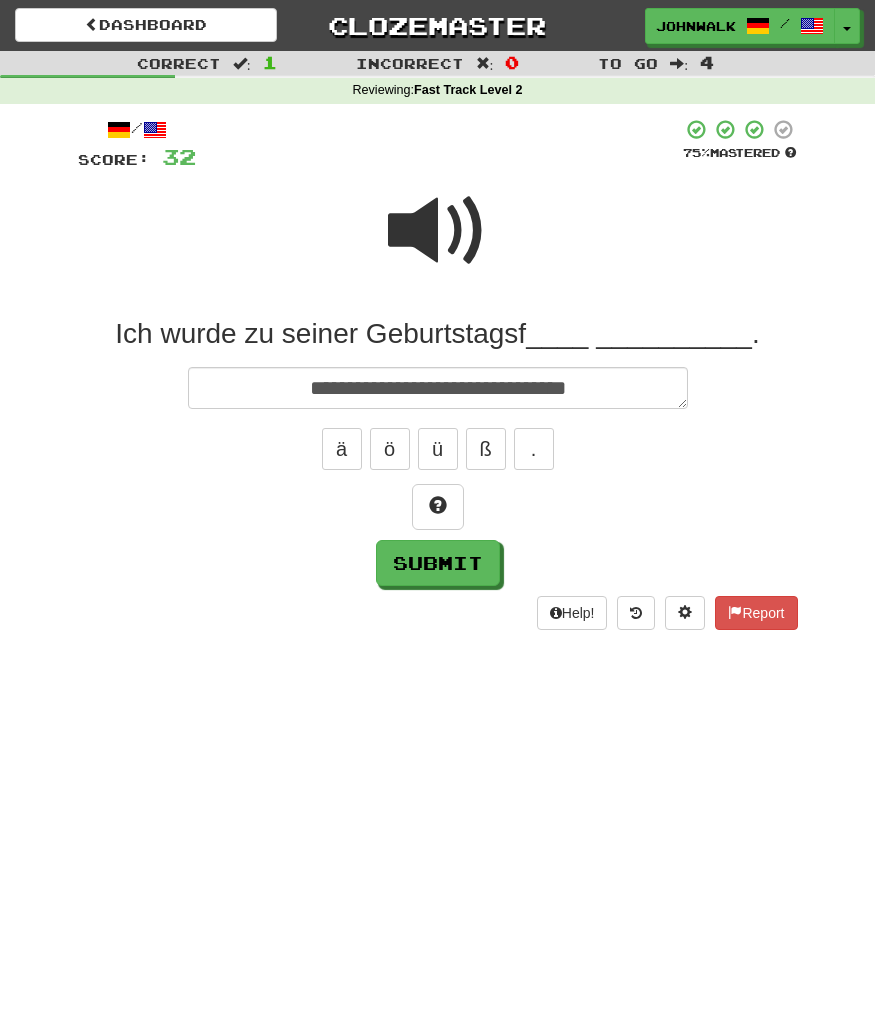 type on "*" 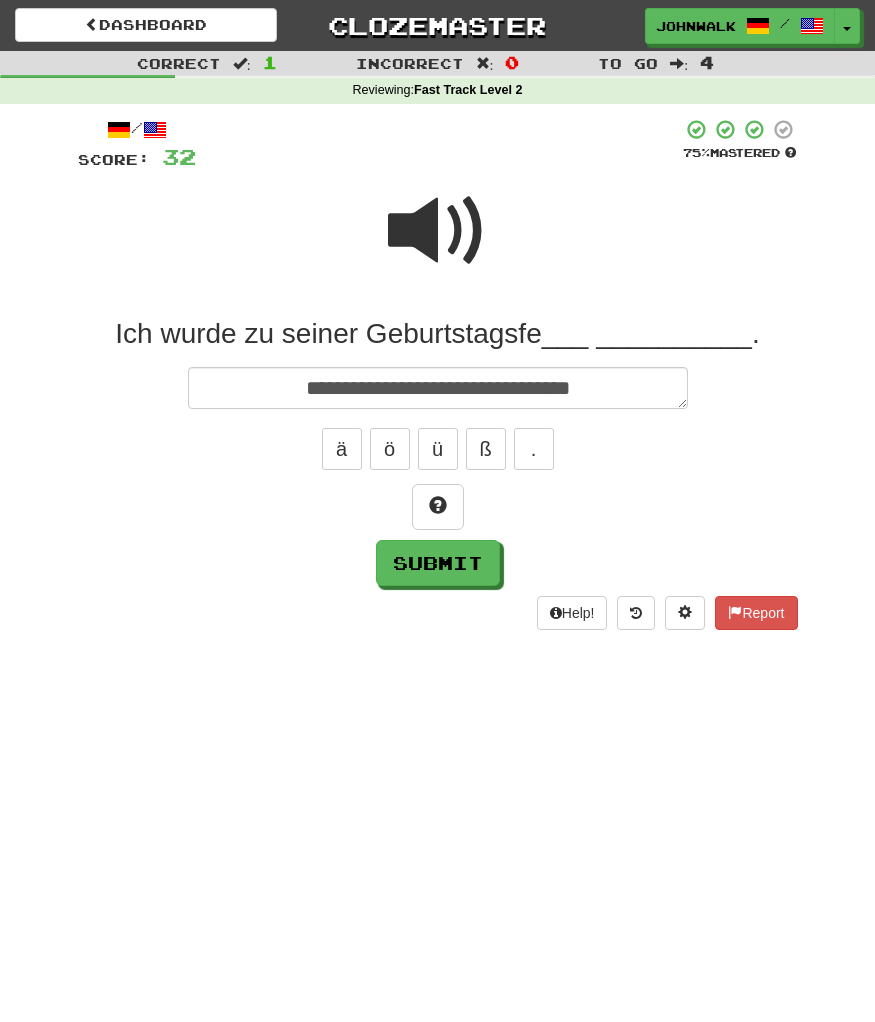 type on "*" 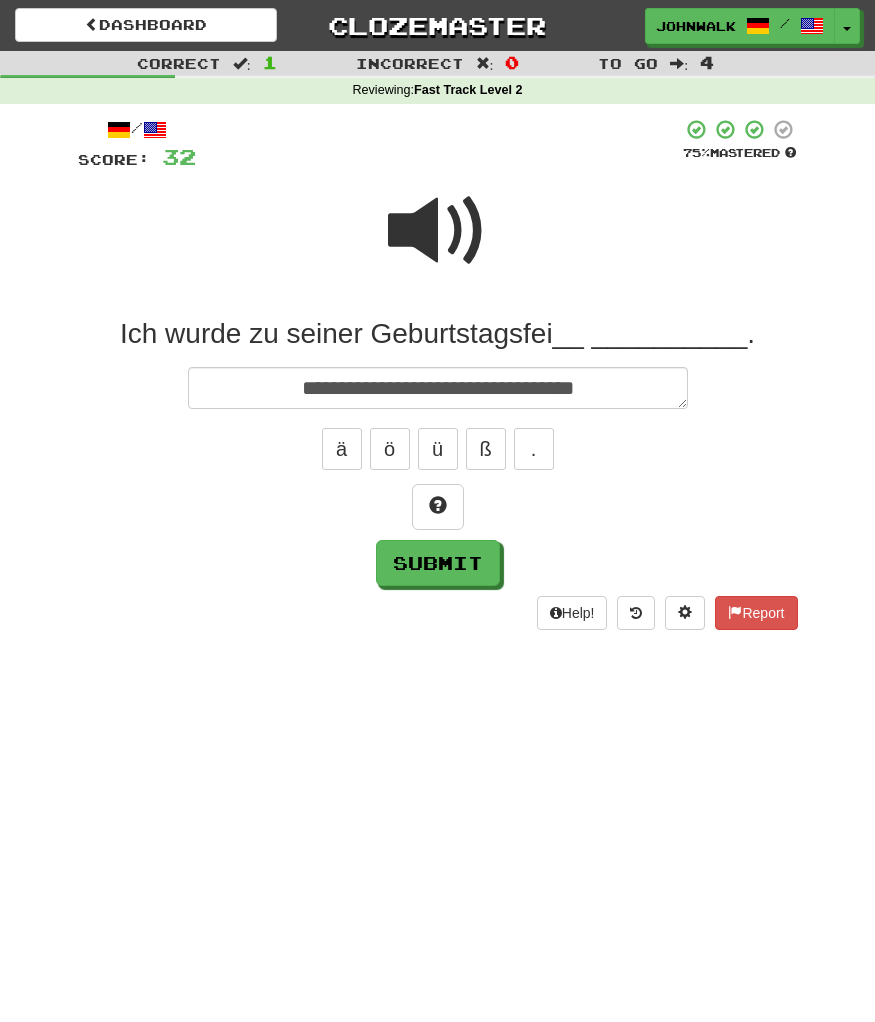 type on "*" 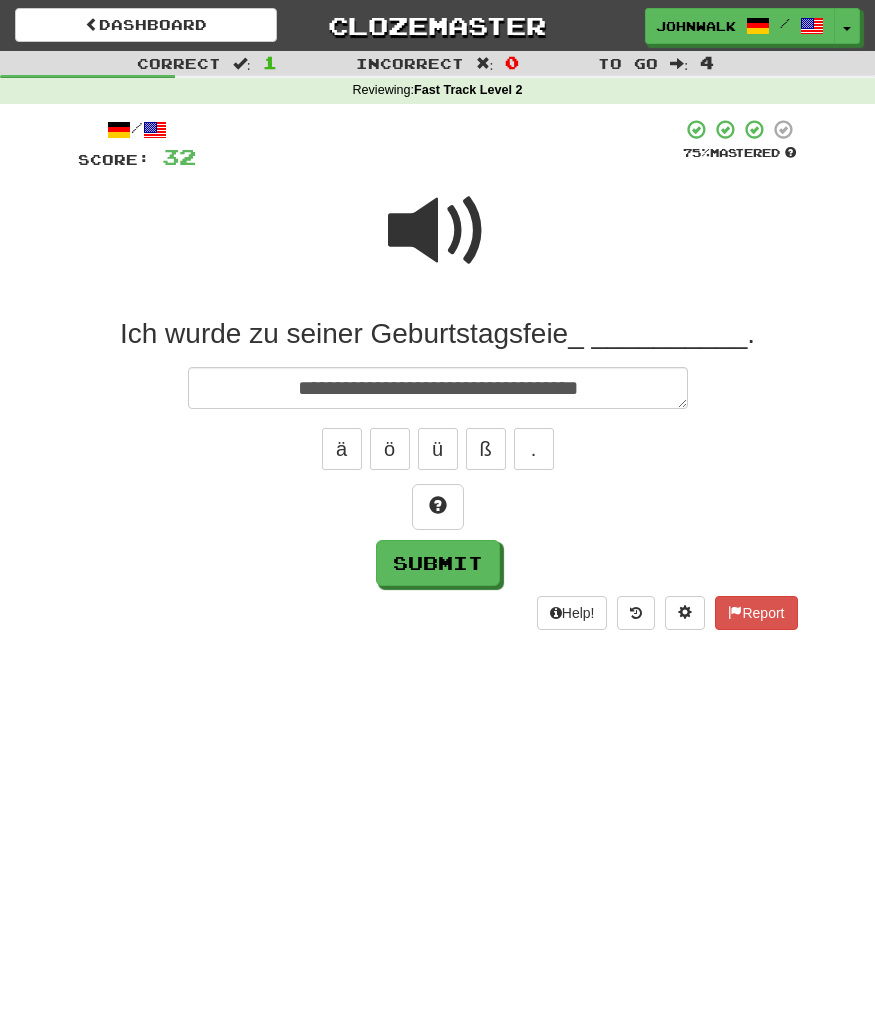 type on "*" 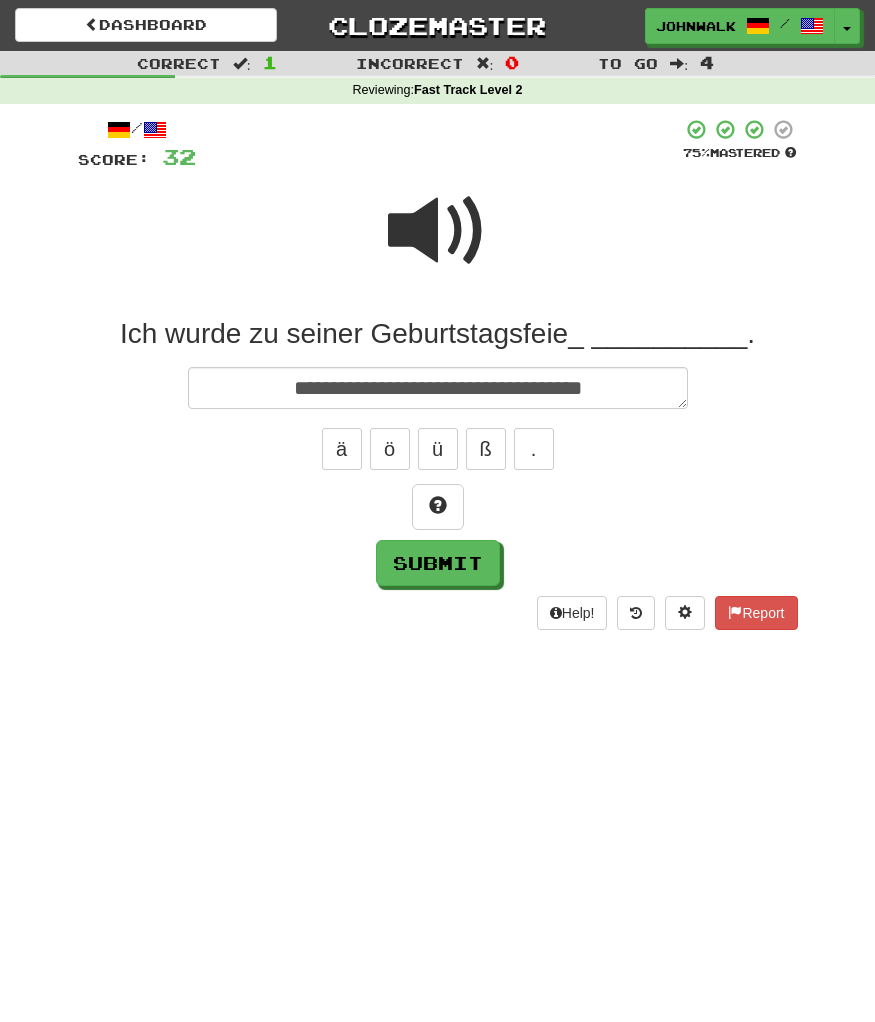 type on "*" 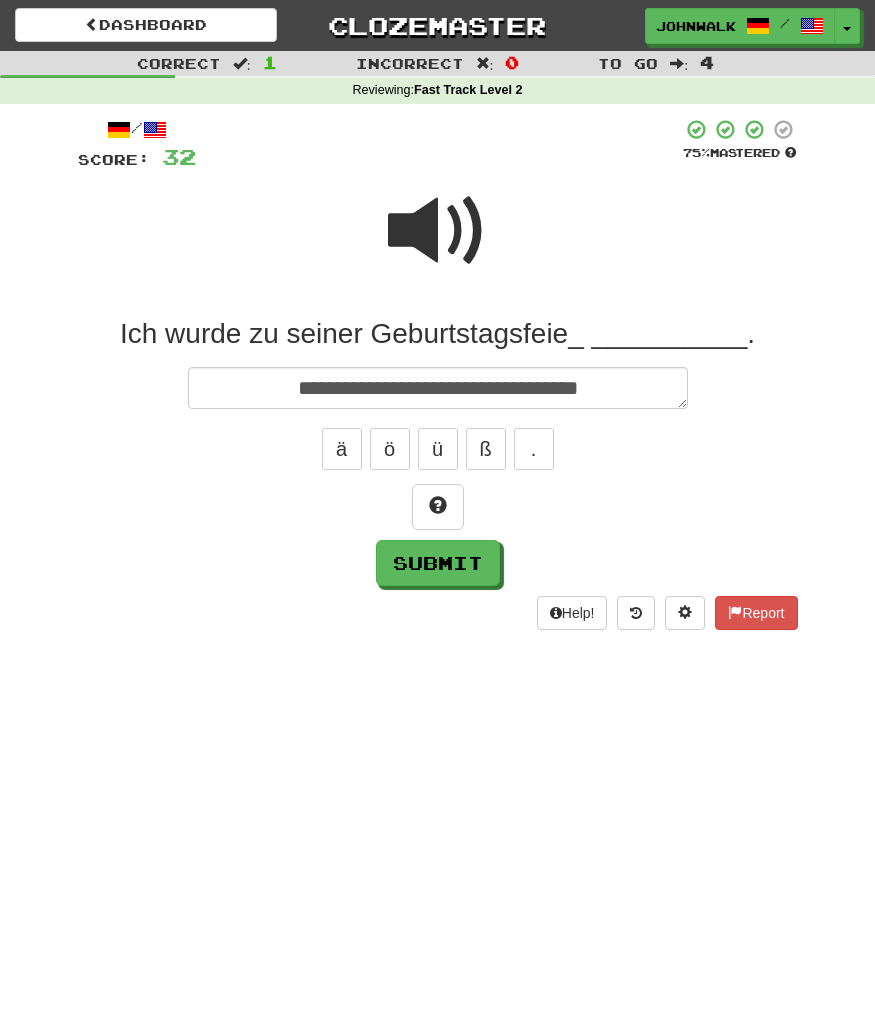type on "*" 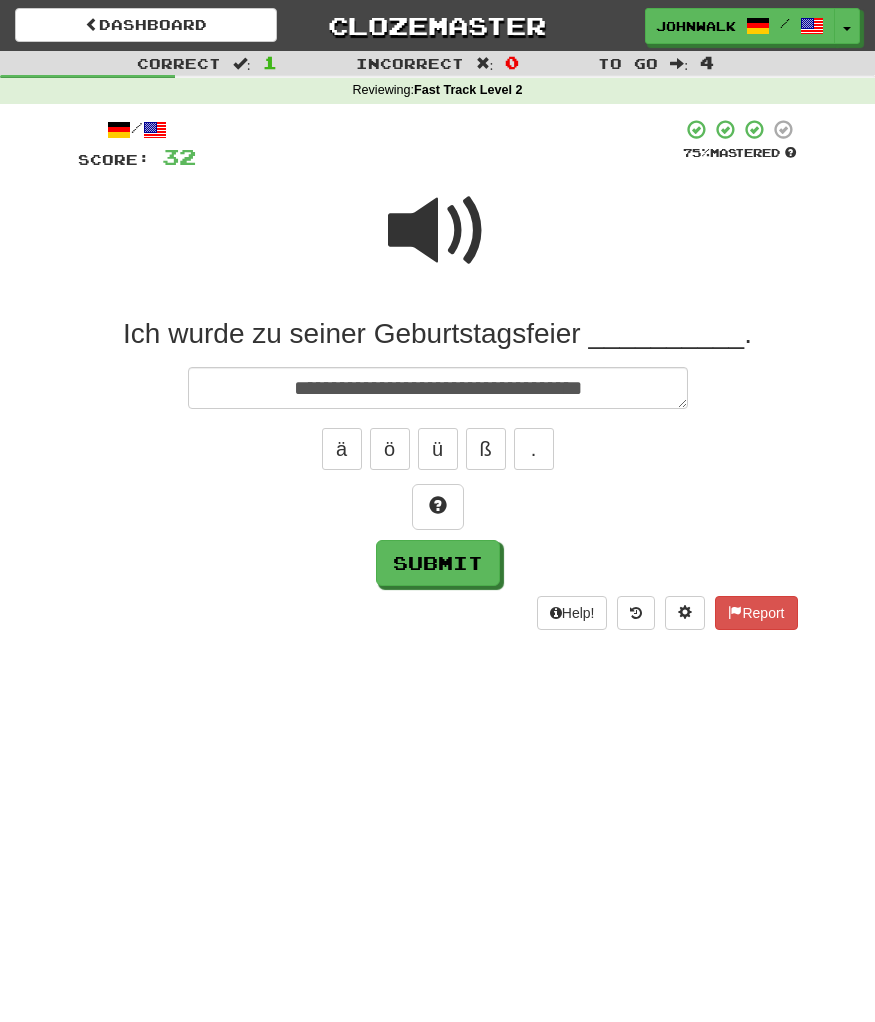 type on "*" 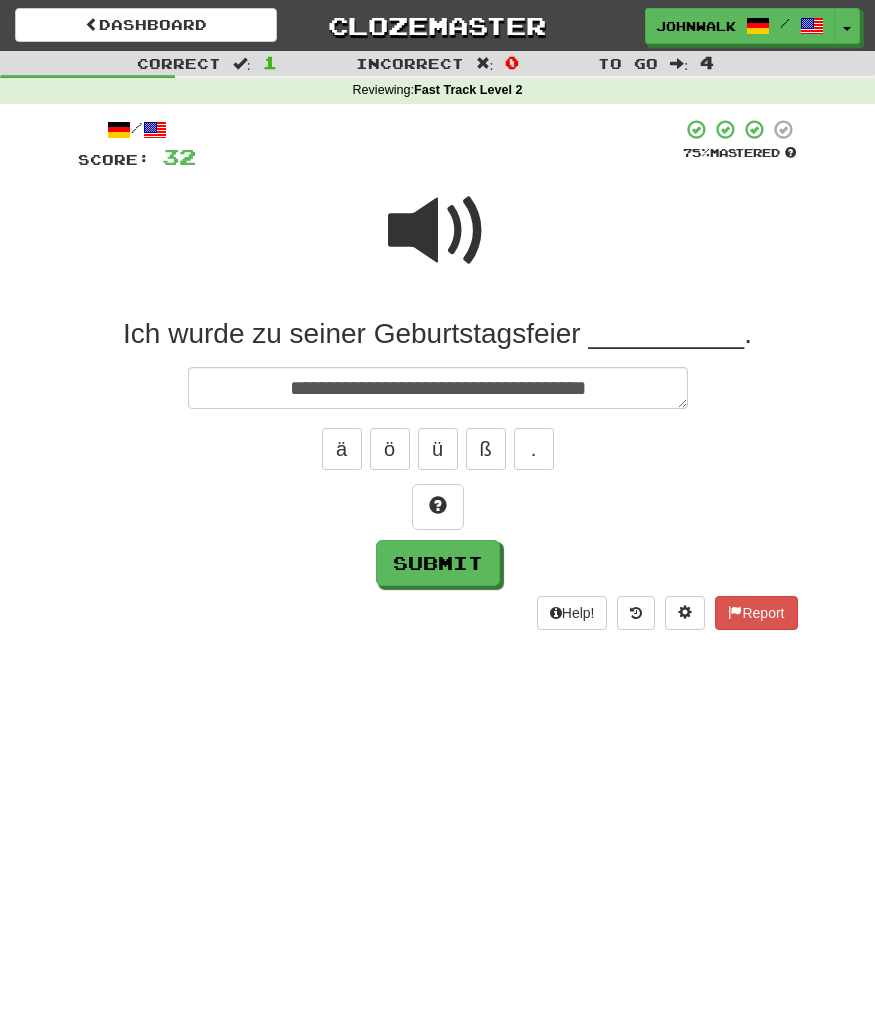 type on "*" 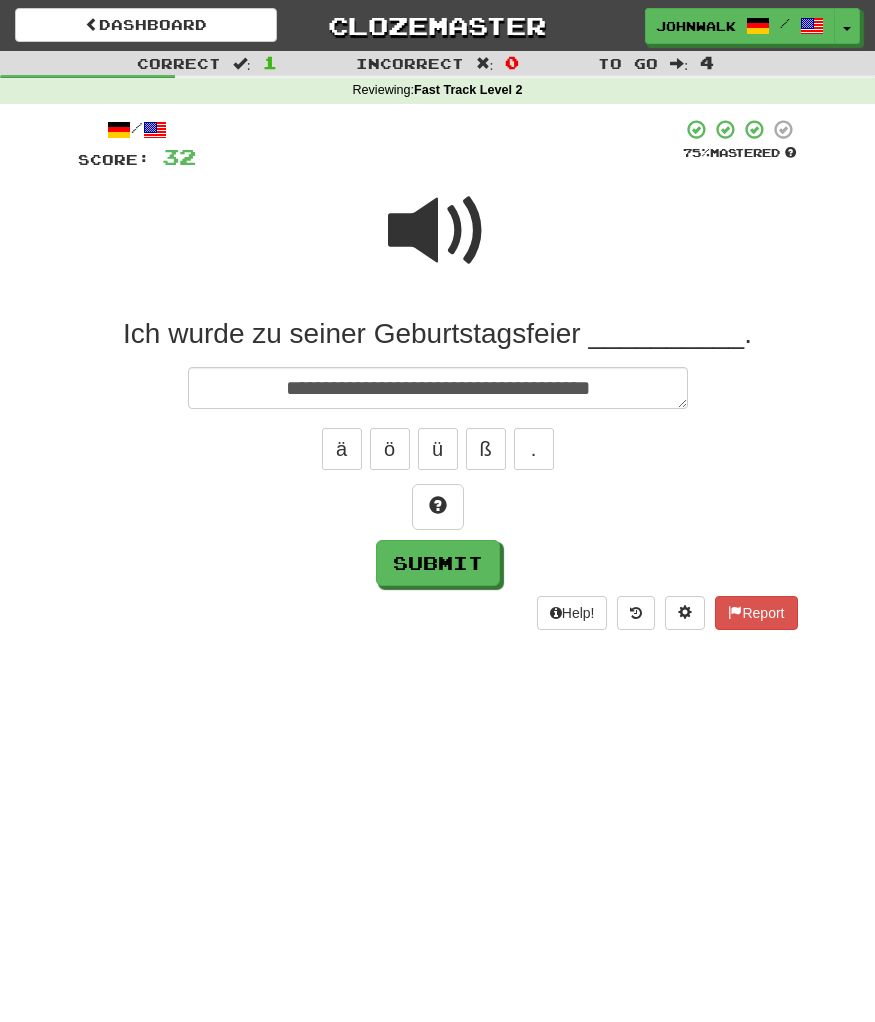 type 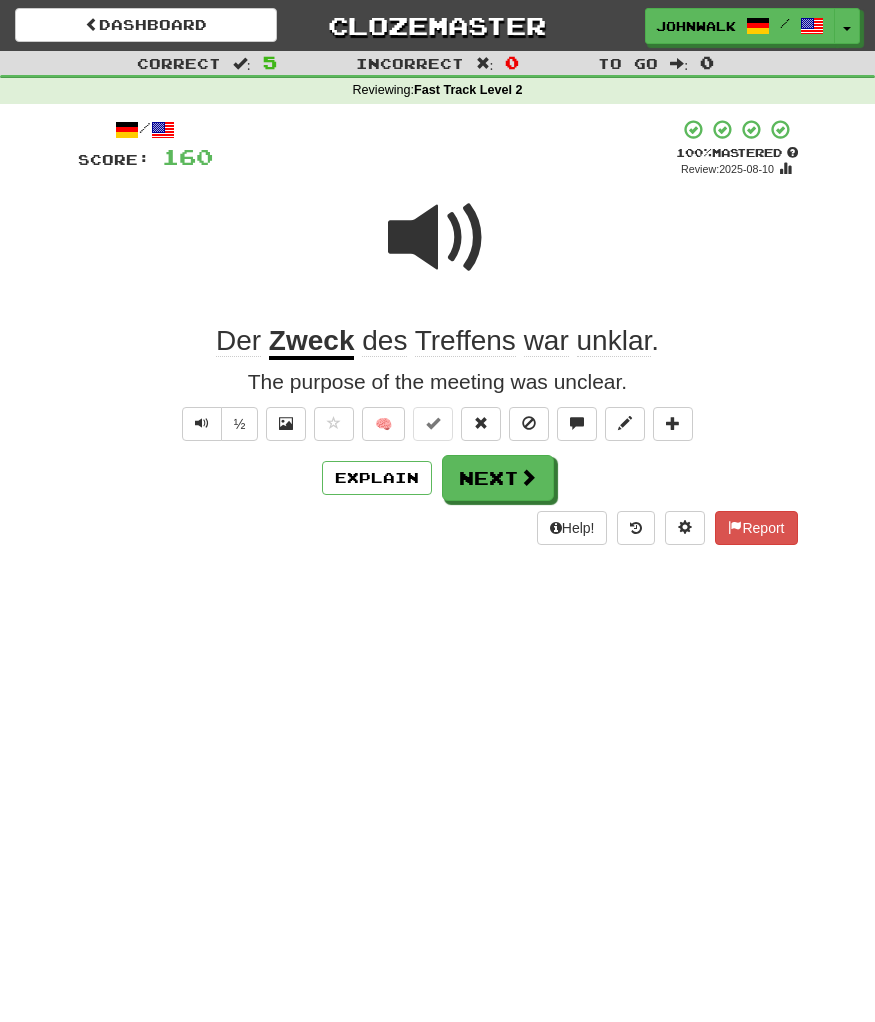 click on "Dashboard
Clozemaster
johnwalker2025
/
Toggle Dropdown
Dashboard
Leaderboard
Activity Feed
Notifications
Profile
Discussions
Deutsch
/
English
Streak:
57
Review:
142
Daily Goal:  2544 /1000
Español
/
English
Streak:
0
Review:
3
Points Today: 0
Languages
Account
Logout
johnwalker2025
/
Toggle Dropdown
Dashboard
Leaderboard
Activity Feed
Notifications
Profile
Discussions
Deutsch
/
English
Streak:
57
Review:
142
Daily Goal:  2544 /1000
Español
/
English
Streak:
0
Review:
3
Points Today: 0
Languages
Account
Logout
clozemaster" at bounding box center (437, 511) 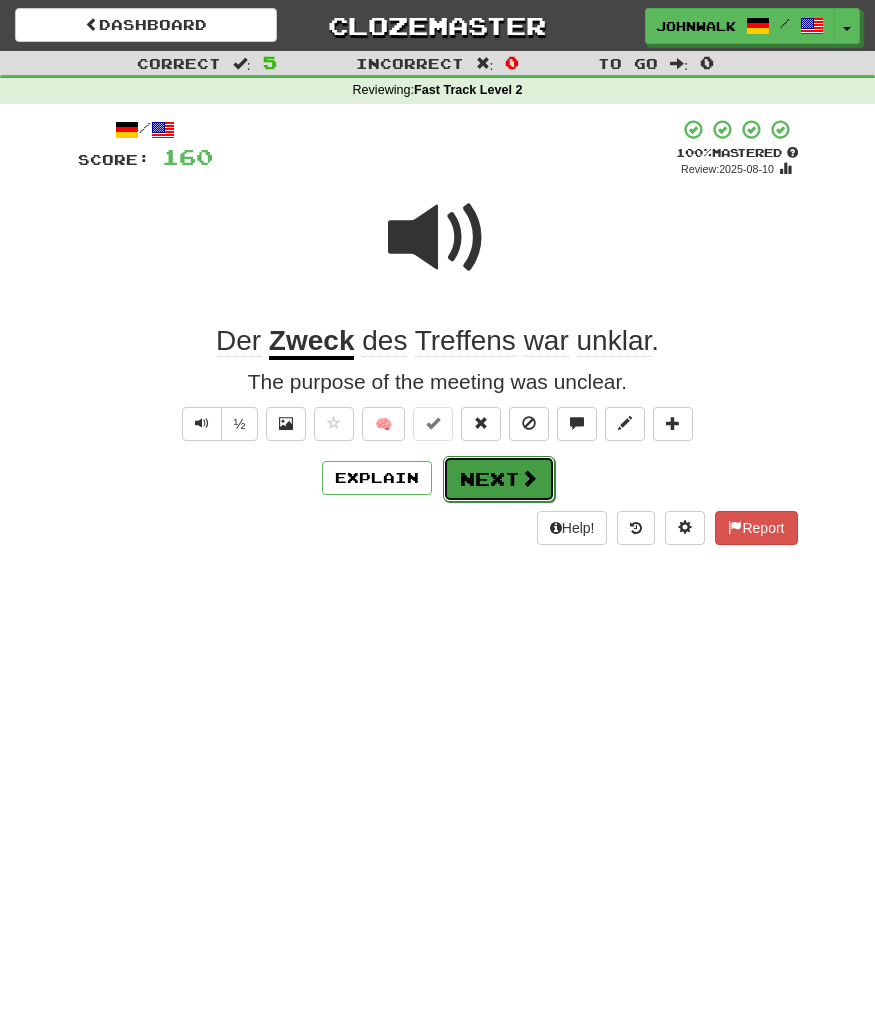 click on "Next" at bounding box center [499, 479] 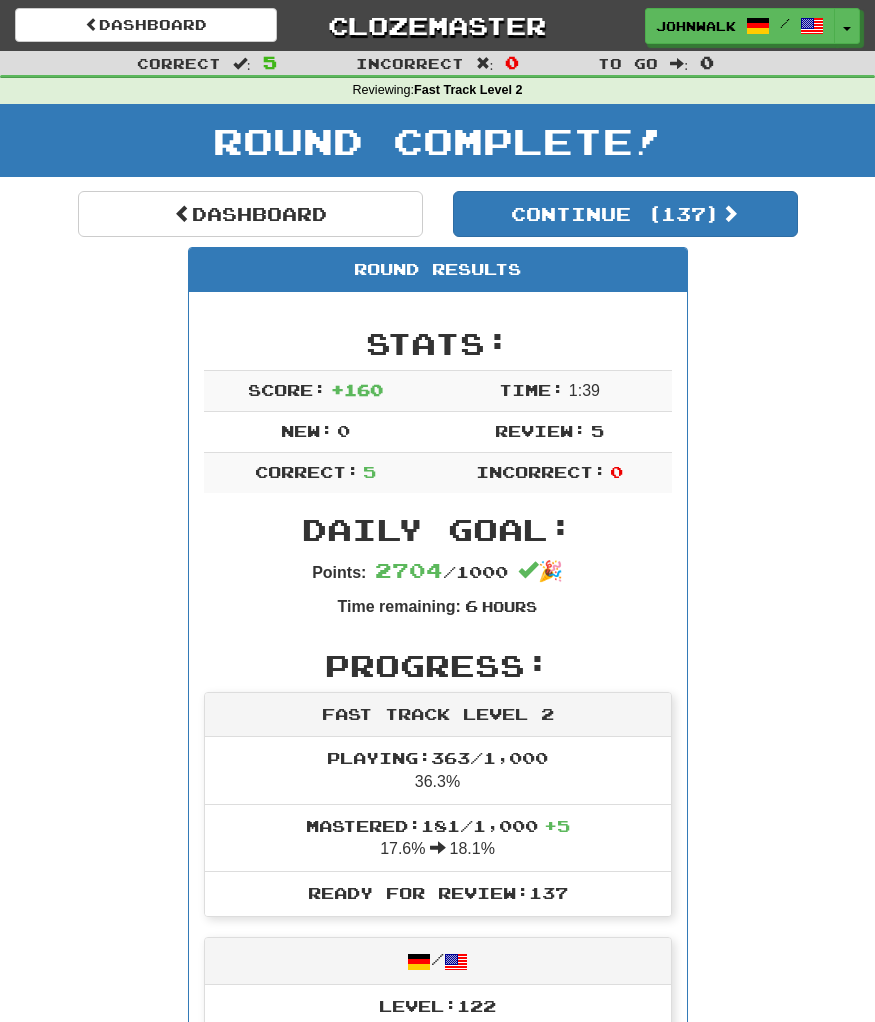 click on "Dashboard Continue ( 137 )  Round Results Stats: Score:   + 160 Time:   1 : 39 New:   0 Review:   5 Correct:   5 Incorrect:   0 Daily Goal: Points:   2704  /  1000  🎉 Time remaining: 6   Hours Progress: Fast Track Level 2 Playing:  363  /  1,000 36.3% Mastered:  181  /  1,000 + 5 17.6% 18.1% Ready for Review:  137  /  Level:  122 1,033  points to level  123  - keep going! Ranked:  17 th  this week ( 966  points to  16 th ) Sentences:  Report Sie ist diese Woche unser  Gast . She is our guest for this week.  Report Ich wurde zu seiner Geburtstagsfeier  eingeladen . I was invited to his birthday party.  Report Ich  bemerkte , dass ich meine Schlüssel vergessen hatte. I realized that I had forgotten my keys.  Report Der Boden ist mit  Schnee  bedeckt. The ground is covered in snow.  Report Der  Zweck  des Treffens war unklar. The purpose of the meeting was unclear.  Dashboard Continue ( 137 )" at bounding box center [438, 964] 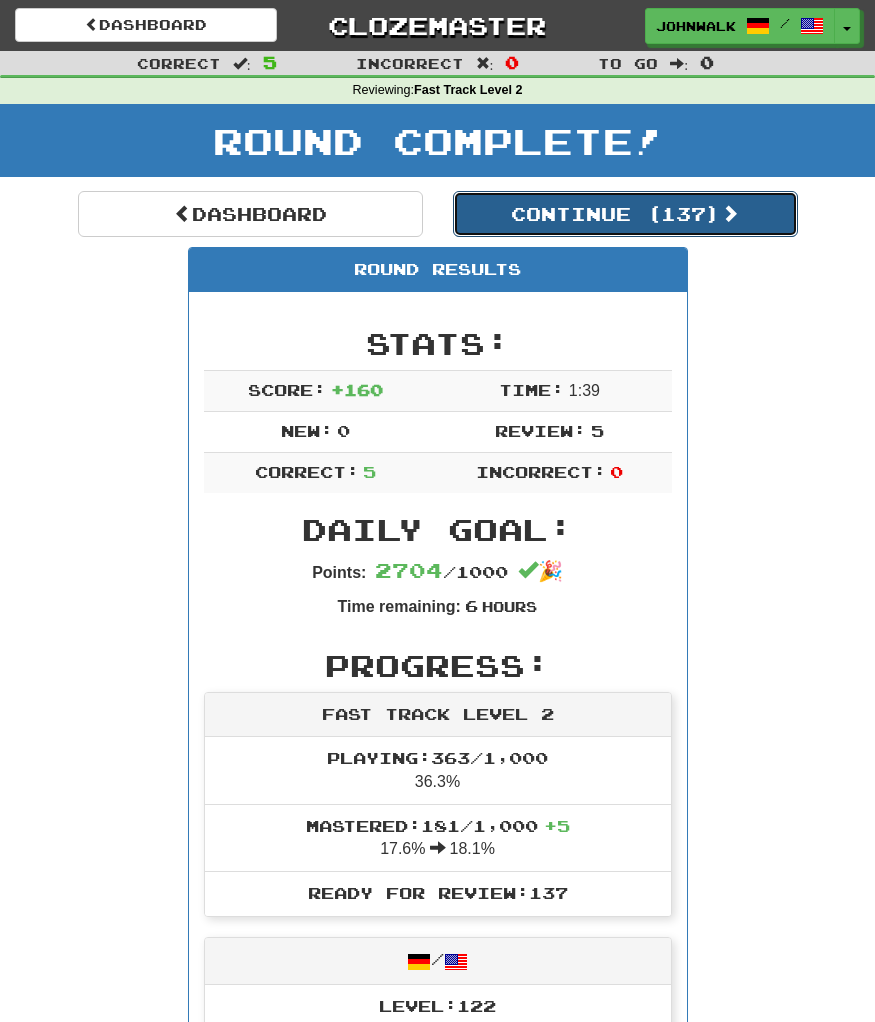 click on "Continue ( 137 )" at bounding box center (625, 214) 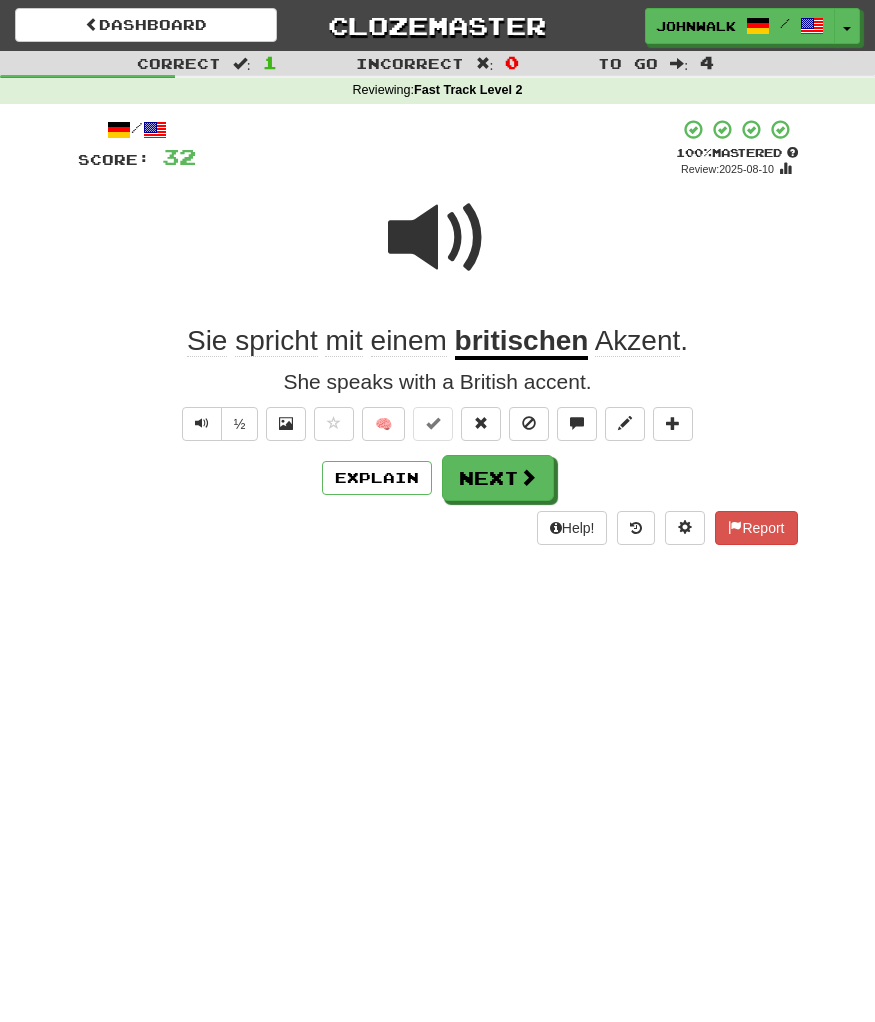 click at bounding box center [438, 251] 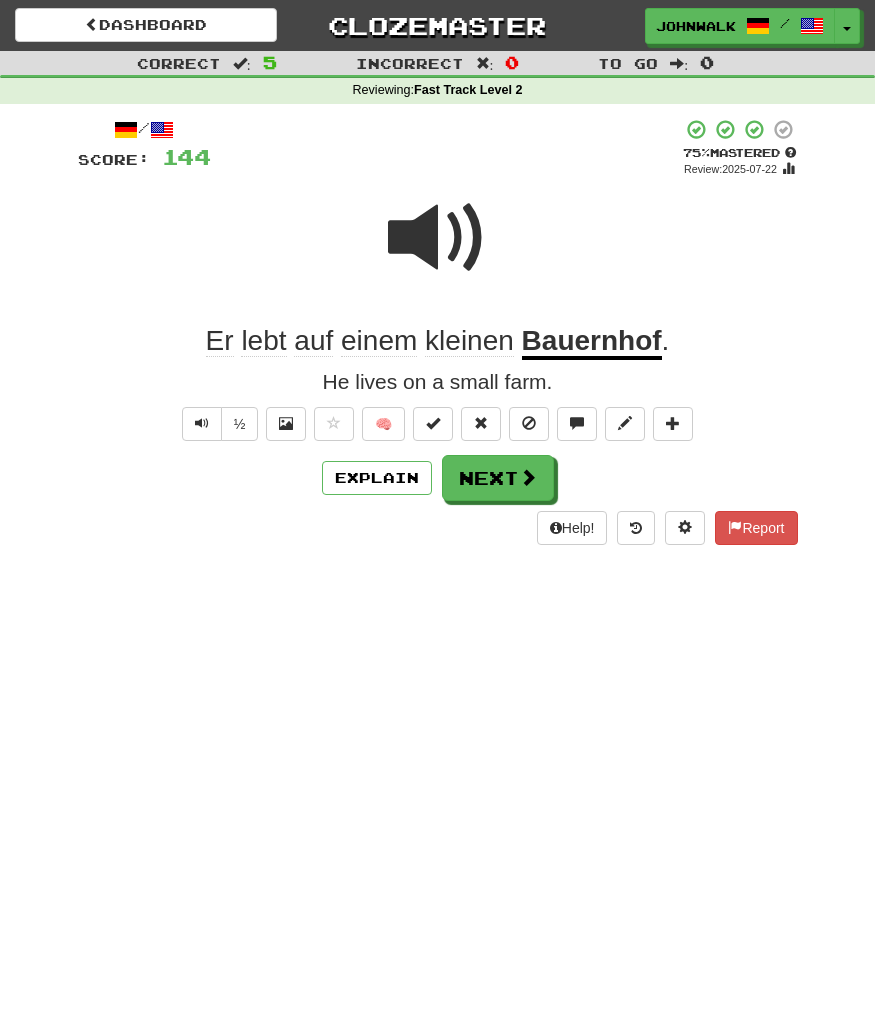 click at bounding box center [438, 251] 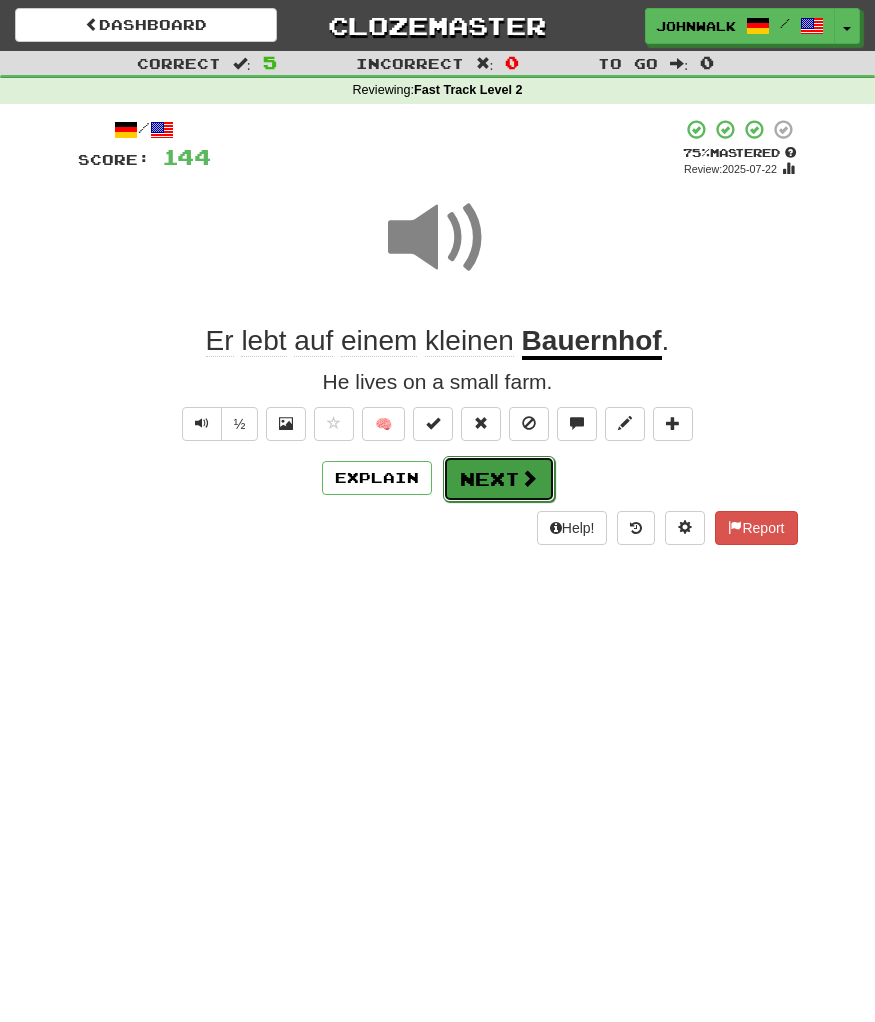 click on "Next" at bounding box center [499, 479] 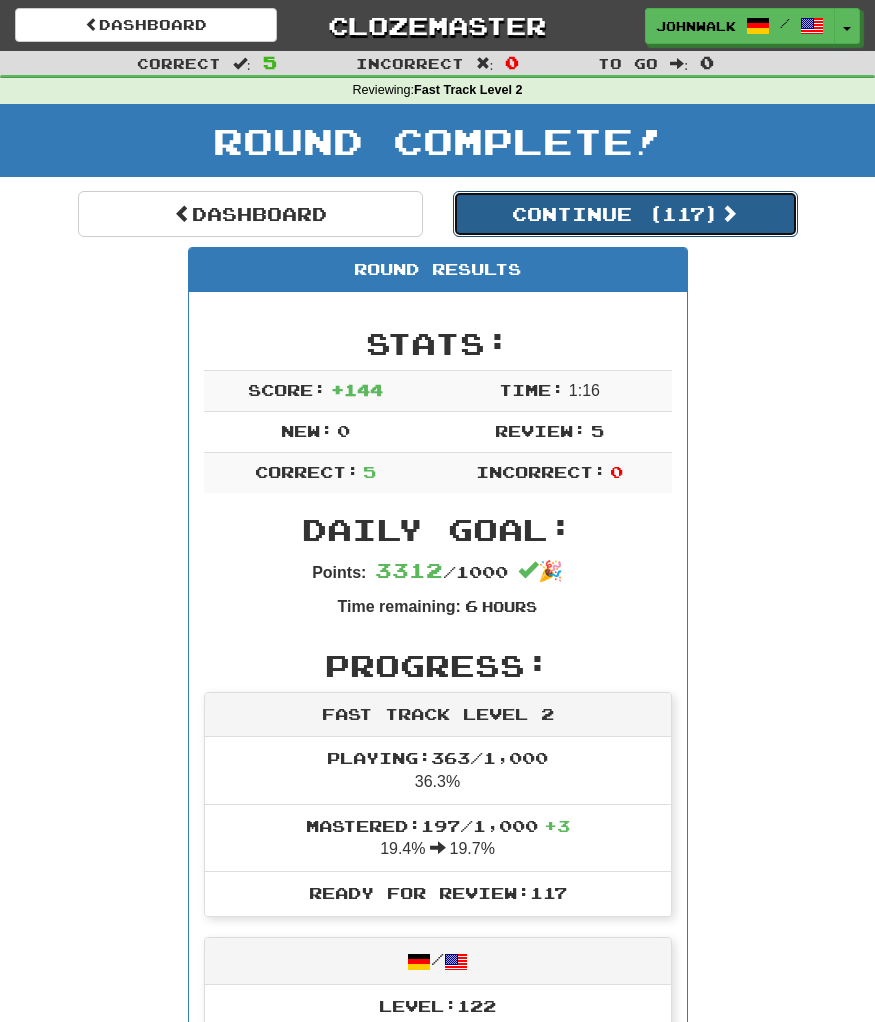 click on "Continue ( 117 )" at bounding box center (625, 214) 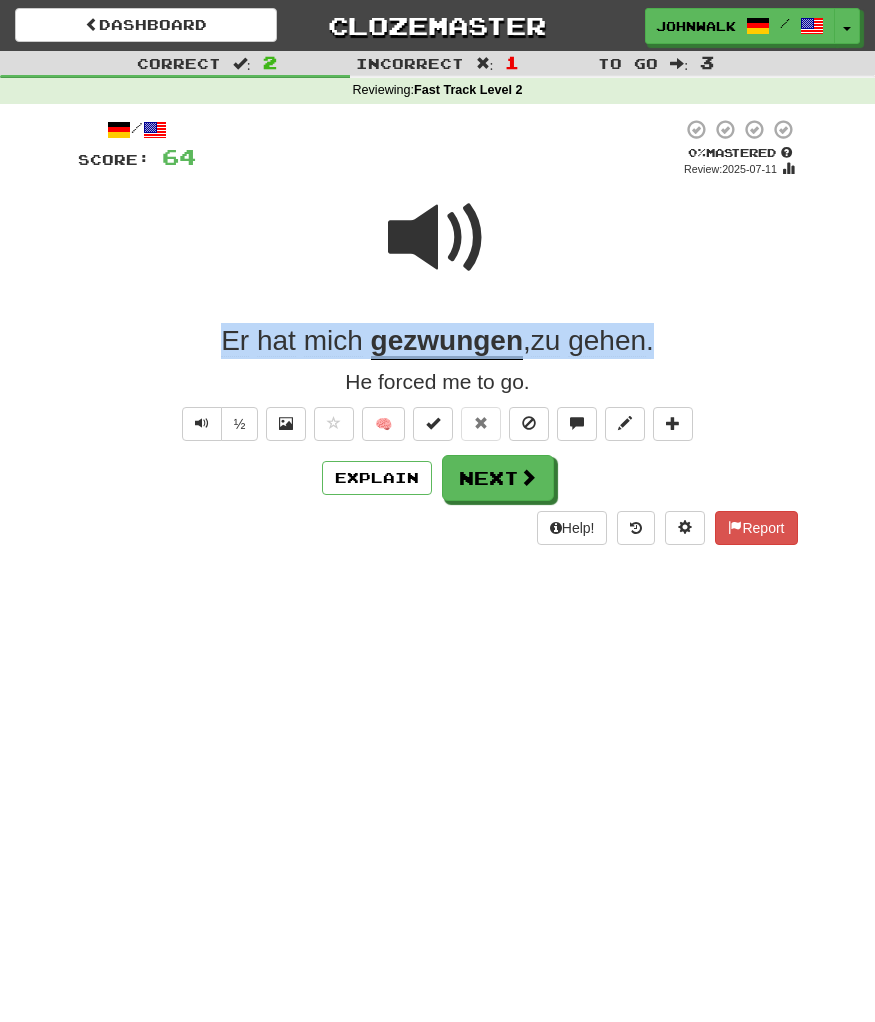 drag, startPoint x: 690, startPoint y: 339, endPoint x: 224, endPoint y: 337, distance: 466.0043 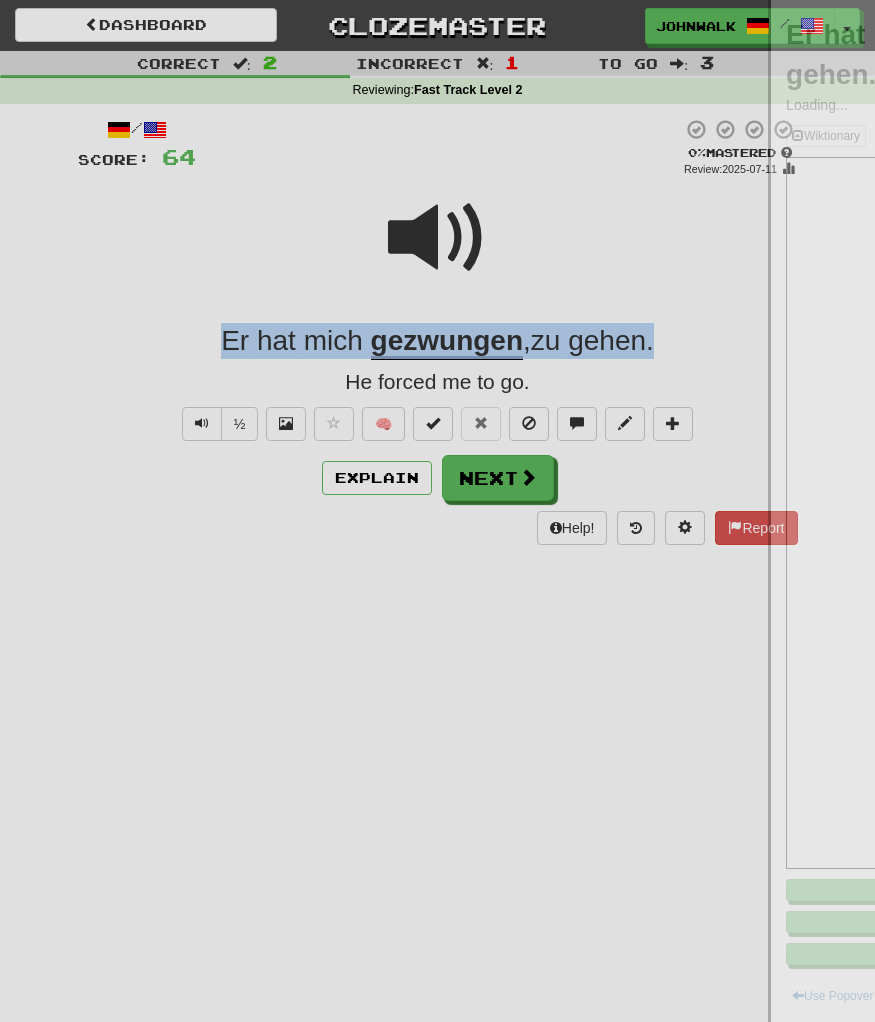copy on "Er   hat   mich   gezwungen ,  zu   gehen ." 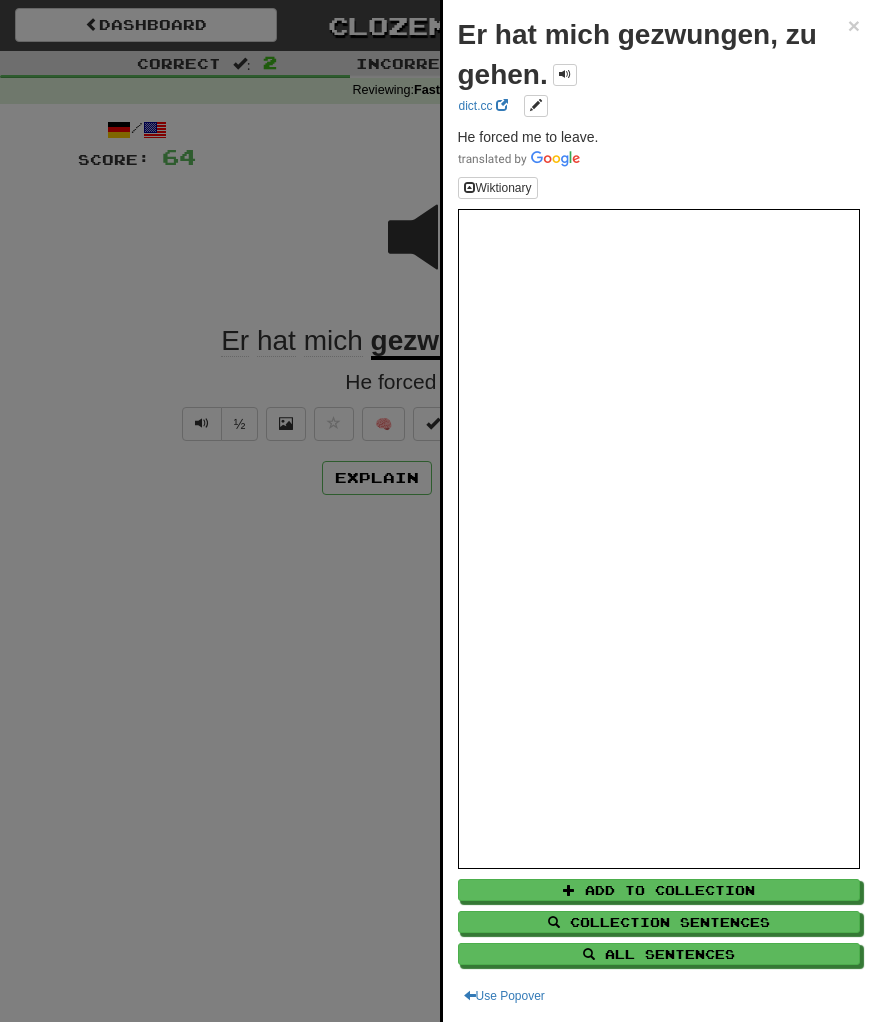 click at bounding box center [437, 511] 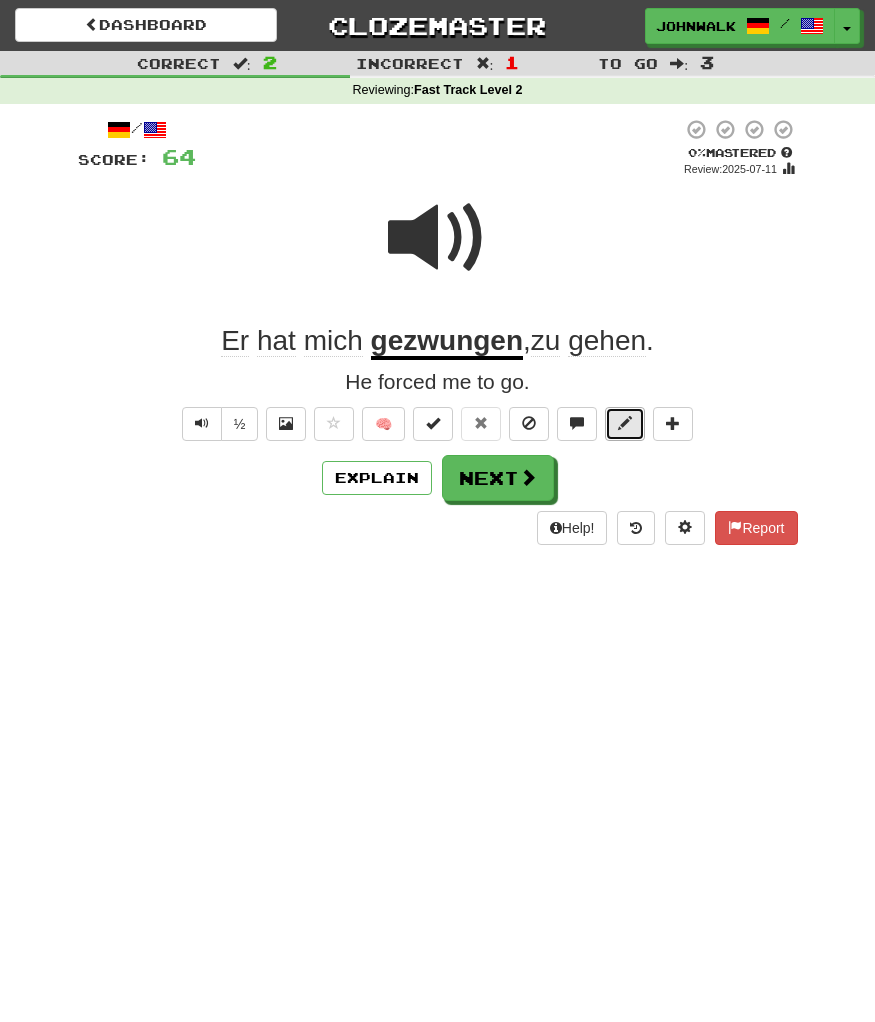 click at bounding box center (625, 424) 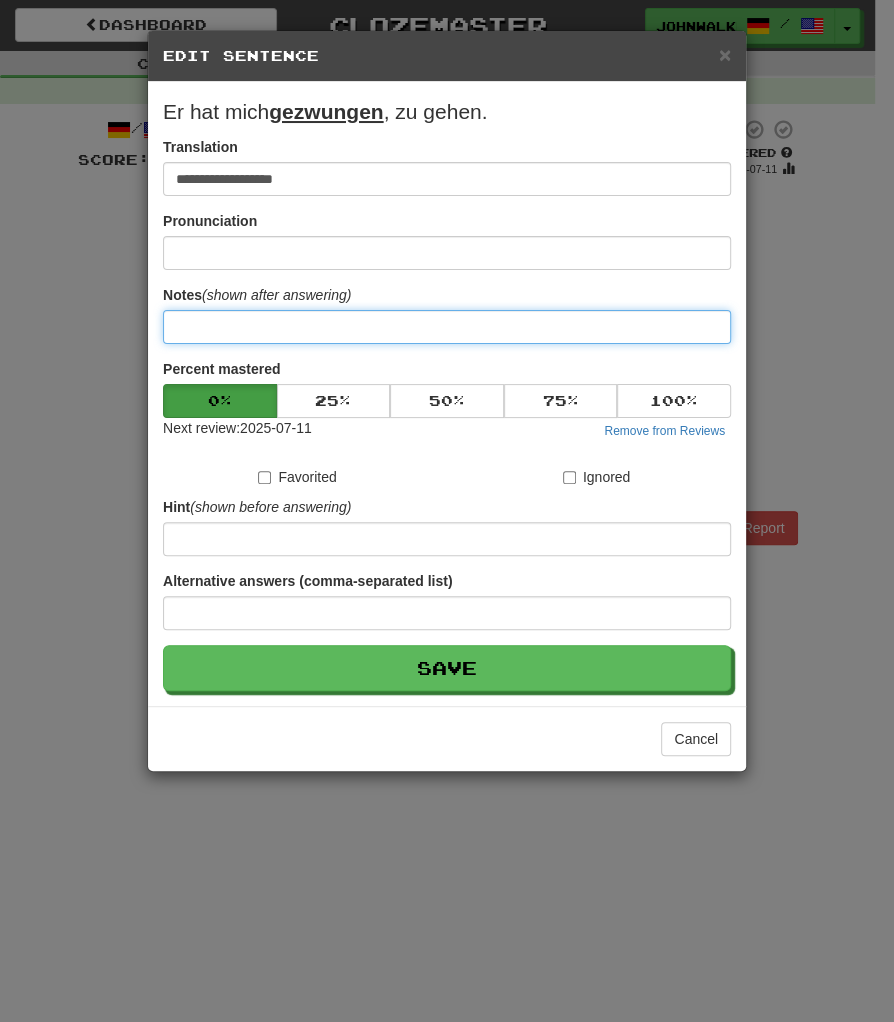 click at bounding box center [447, 327] 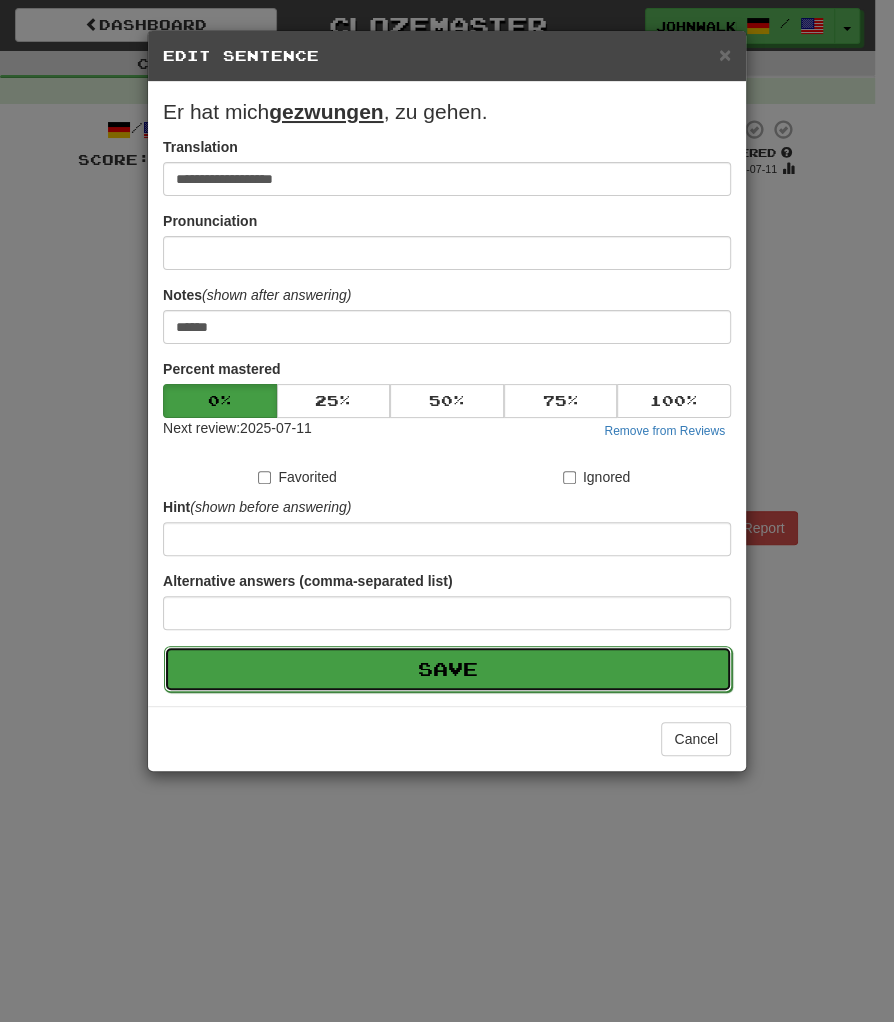 click on "Save" at bounding box center [448, 669] 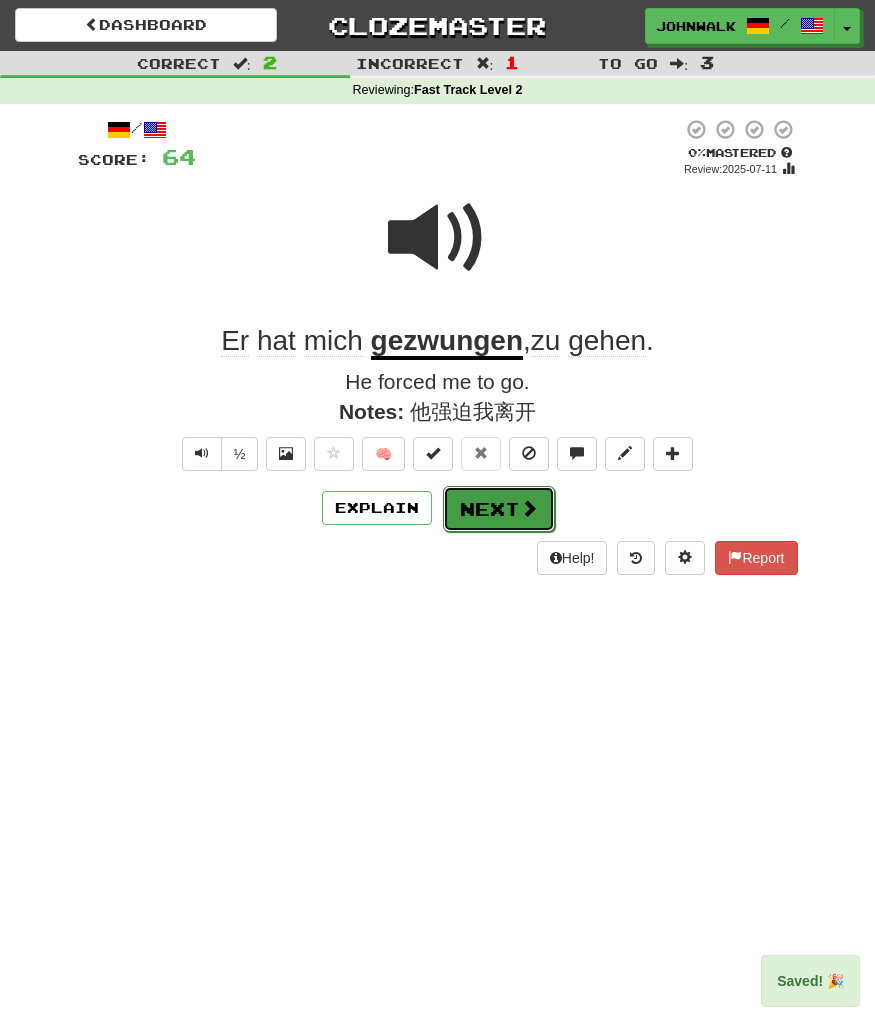 click on "Next" at bounding box center (499, 509) 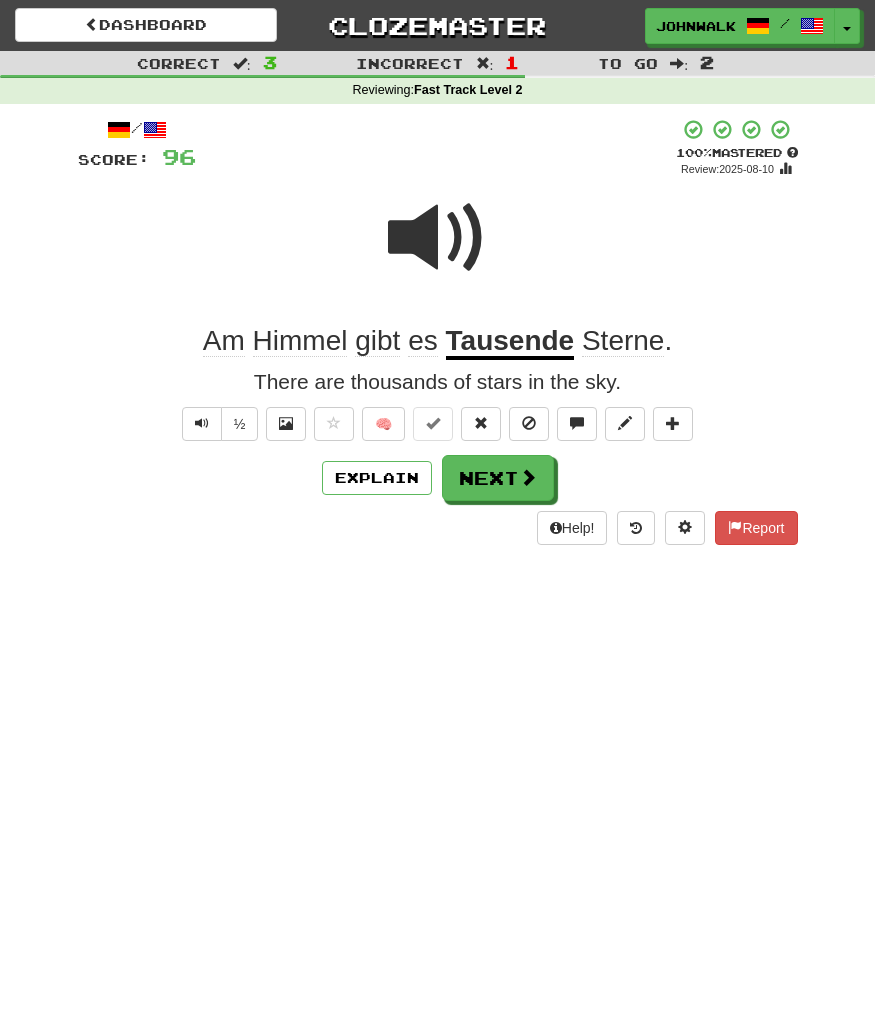 click on "Dashboard
Clozemaster
johnwalker2025
/
Toggle Dropdown
Dashboard
Leaderboard
Activity Feed
Notifications
Profile
Discussions
Deutsch
/
English
Streak:
57
Review:
142
Daily Goal:  2544 /1000
Español
/
English
Streak:
0
Review:
3
Points Today: 0
Languages
Account
Logout
johnwalker2025
/
Toggle Dropdown
Dashboard
Leaderboard
Activity Feed
Notifications
Profile
Discussions
Deutsch
/
English
Streak:
57
Review:
142
Daily Goal:  2544 /1000
Español
/
English
Streak:
0
Review:
3
Points Today: 0
Languages
Account
Logout
clozemaster" at bounding box center (437, 511) 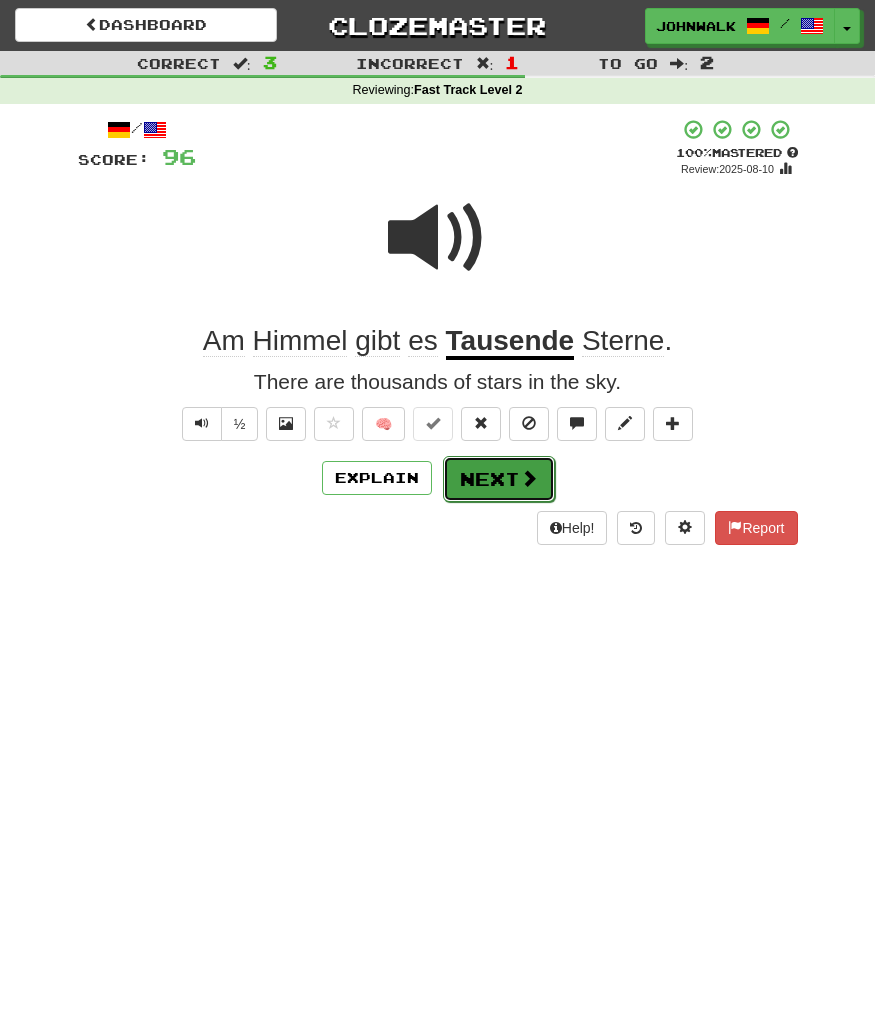 click on "Next" at bounding box center (499, 479) 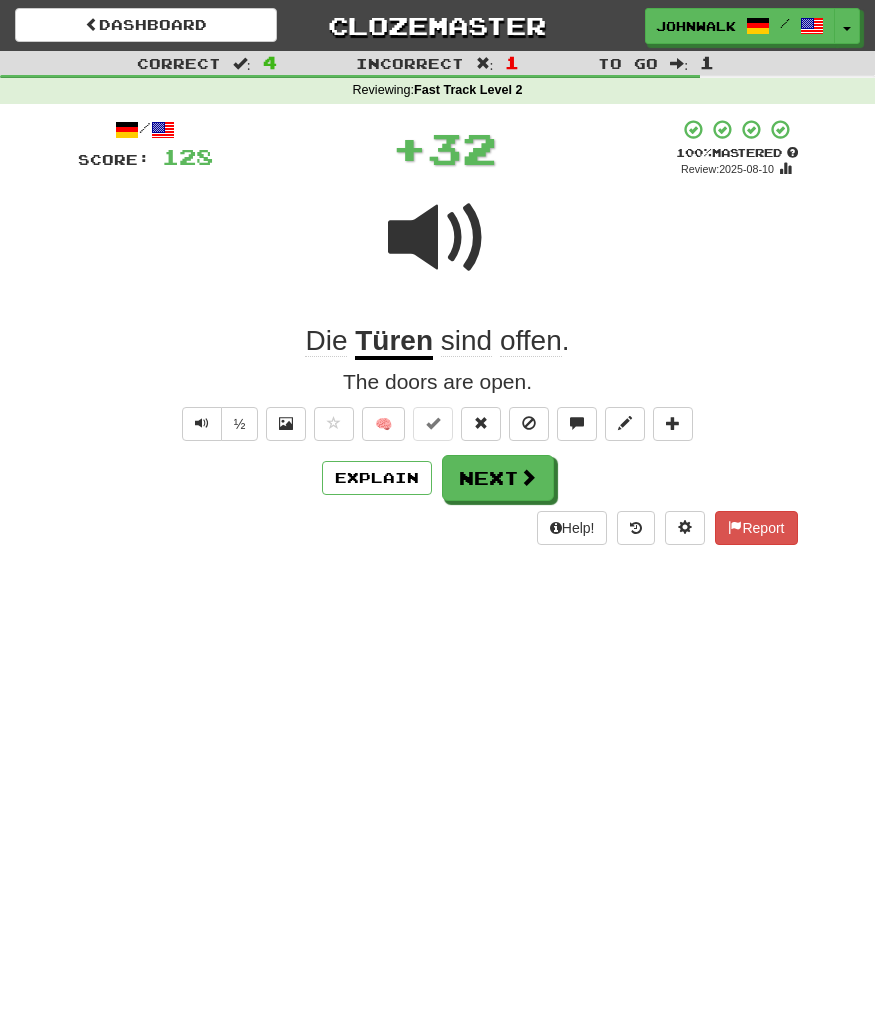 click on "Help!  Report" at bounding box center (438, 528) 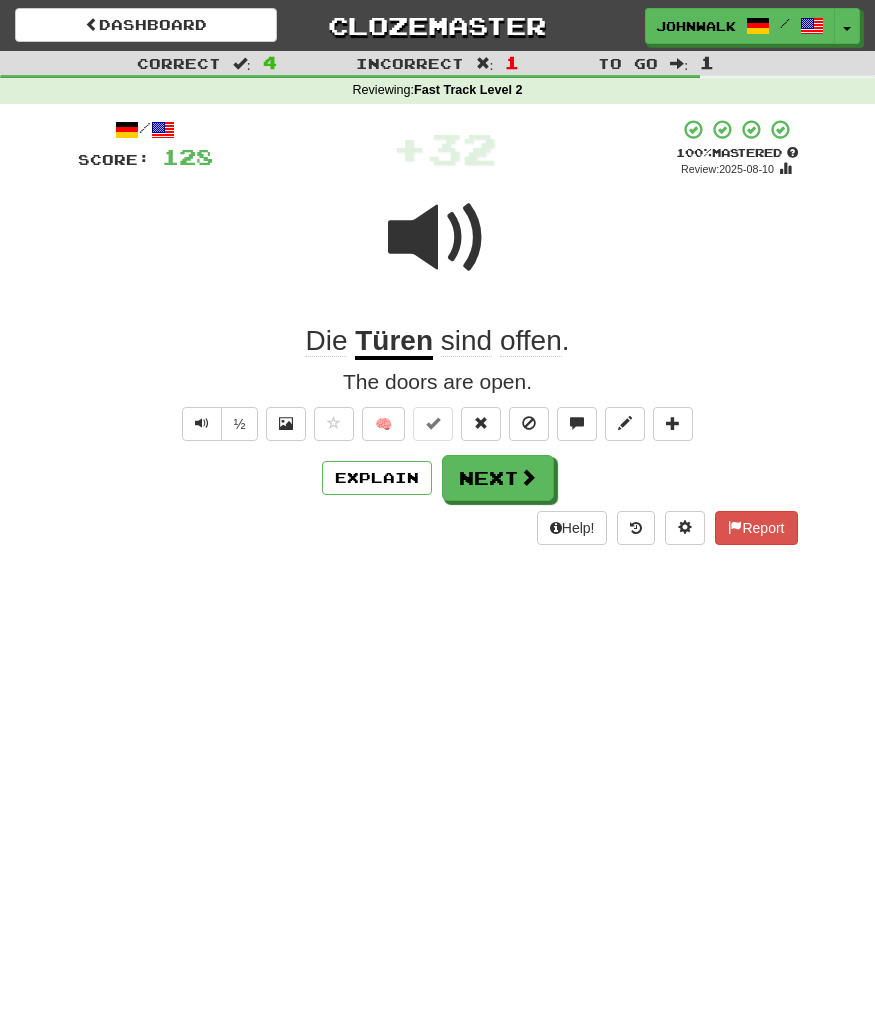 click on "Help!  Report" at bounding box center (438, 528) 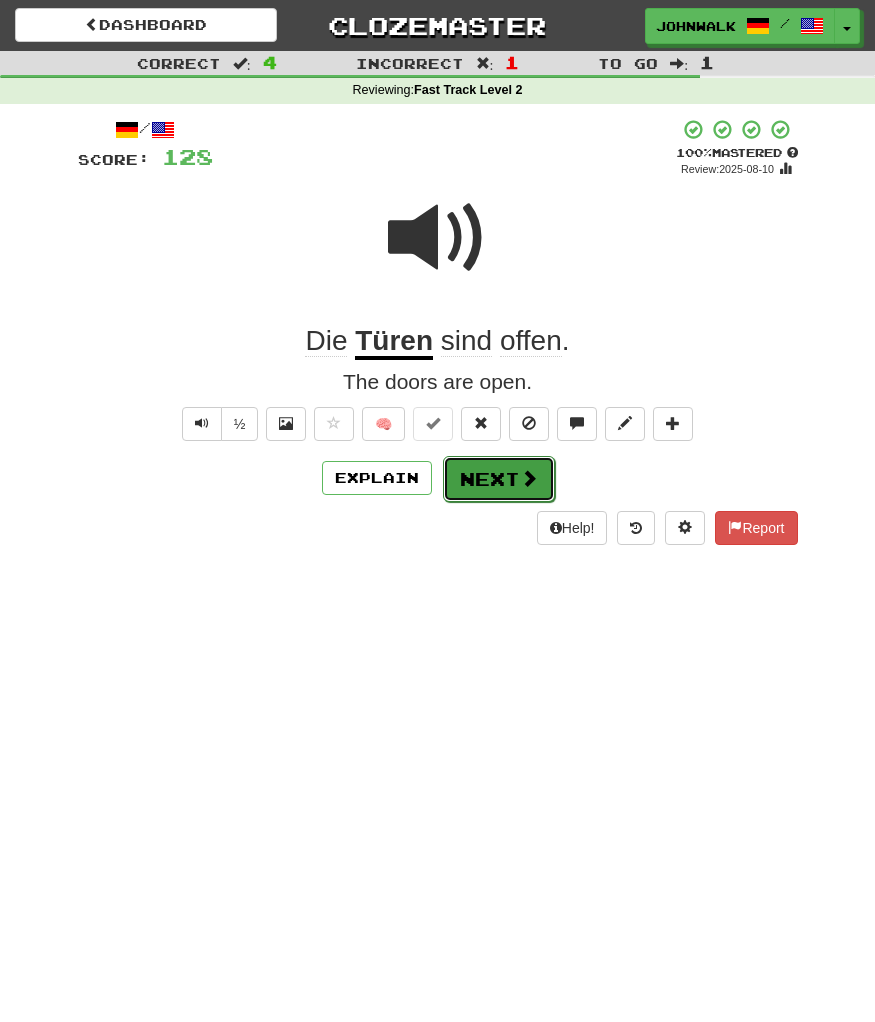 click on "Next" at bounding box center (499, 479) 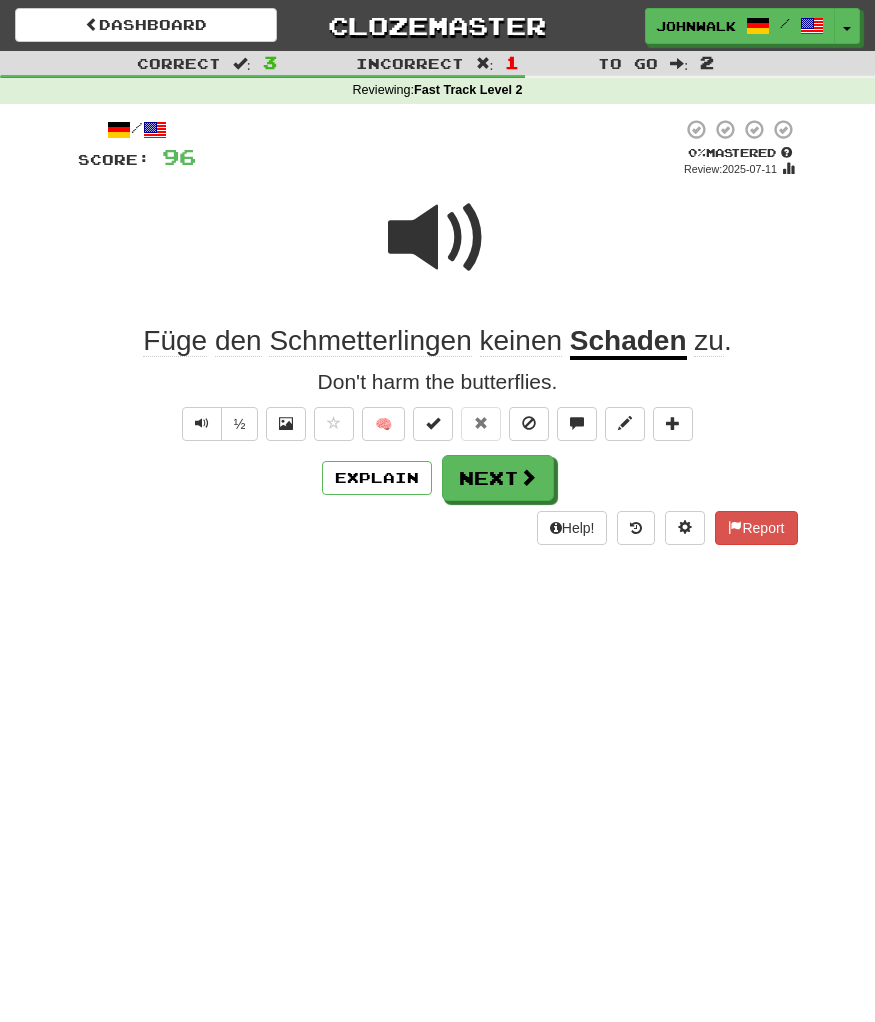 click on "Dashboard
Clozemaster
johnwalker2025
/
Toggle Dropdown
Dashboard
Leaderboard
Activity Feed
Notifications
Profile
Discussions
Deutsch
/
English
Streak:
57
Review:
142
Daily Goal:  2544 /1000
Español
/
English
Streak:
0
Review:
3
Points Today: 0
Languages
Account
Logout
johnwalker2025
/
Toggle Dropdown
Dashboard
Leaderboard
Activity Feed
Notifications
Profile
Discussions
Deutsch
/
English
Streak:
57
Review:
142
Daily Goal:  2544 /1000
Español
/
English
Streak:
0
Review:
3
Points Today: 0
Languages
Account
Logout
clozemaster" at bounding box center (437, 511) 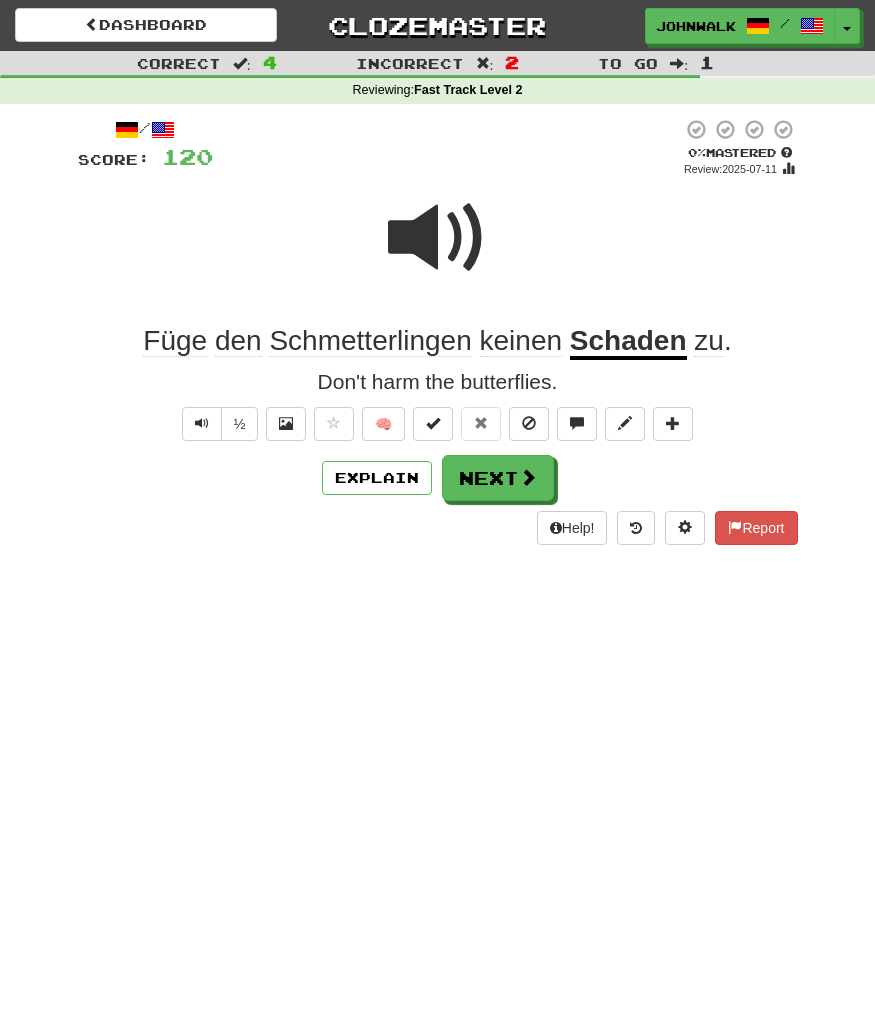 click on "Dashboard
Clozemaster
johnwalker2025
/
Toggle Dropdown
Dashboard
Leaderboard
Activity Feed
Notifications
Profile
Discussions
Deutsch
/
English
Streak:
57
Review:
142
Daily Goal:  2544 /1000
Español
/
English
Streak:
0
Review:
3
Points Today: 0
Languages
Account
Logout
johnwalker2025
/
Toggle Dropdown
Dashboard
Leaderboard
Activity Feed
Notifications
Profile
Discussions
Deutsch
/
English
Streak:
57
Review:
142
Daily Goal:  2544 /1000
Español
/
English
Streak:
0
Review:
3
Points Today: 0
Languages
Account
Logout
clozemaster" at bounding box center [437, 511] 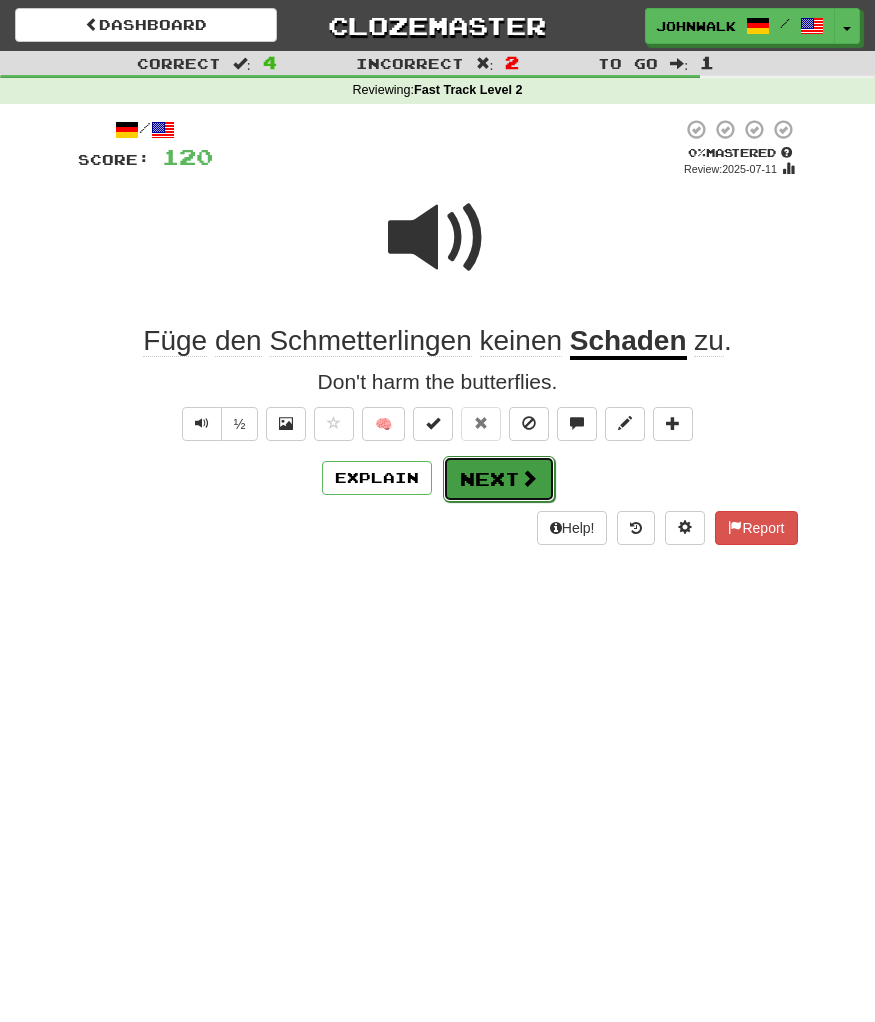 click on "Next" at bounding box center [499, 479] 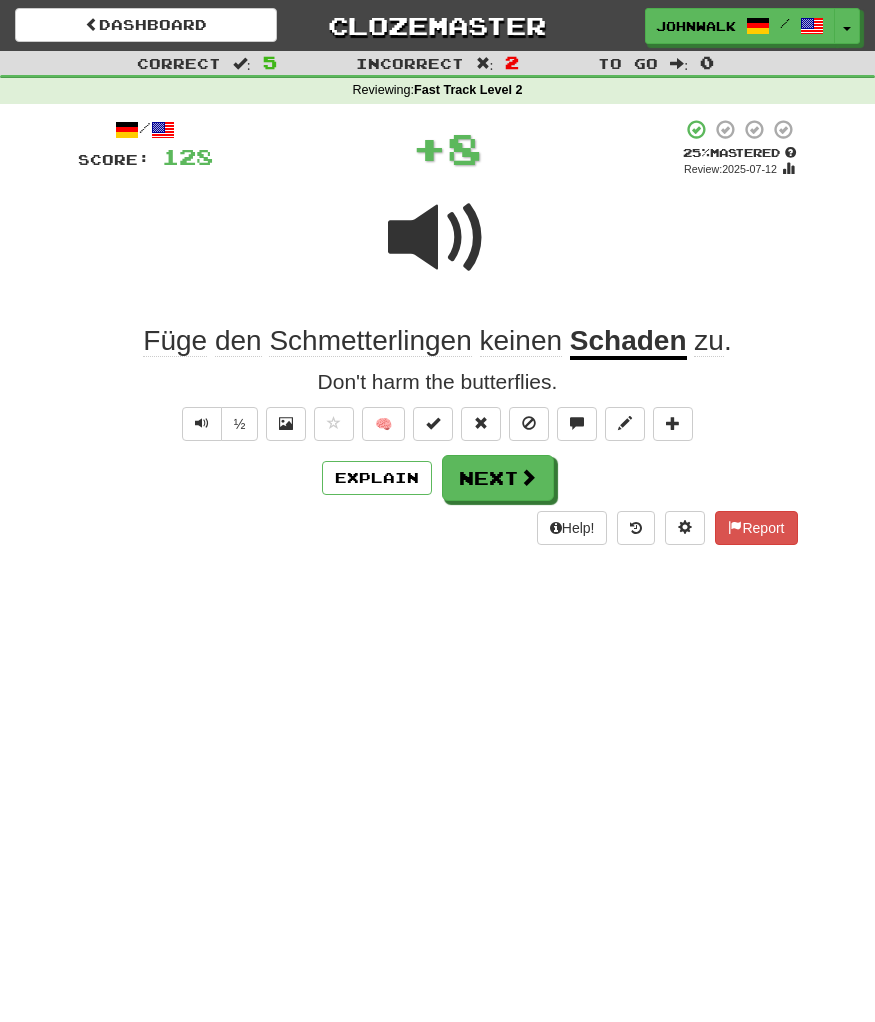 click on "Dashboard
Clozemaster
johnwalker2025
/
Toggle Dropdown
Dashboard
Leaderboard
Activity Feed
Notifications
Profile
Discussions
Deutsch
/
English
Streak:
57
Review:
142
Daily Goal:  2544 /1000
Español
/
English
Streak:
0
Review:
3
Points Today: 0
Languages
Account
Logout
johnwalker2025
/
Toggle Dropdown
Dashboard
Leaderboard
Activity Feed
Notifications
Profile
Discussions
Deutsch
/
English
Streak:
57
Review:
142
Daily Goal:  2544 /1000
Español
/
English
Streak:
0
Review:
3
Points Today: 0
Languages
Account
Logout
clozemaster" at bounding box center [437, 511] 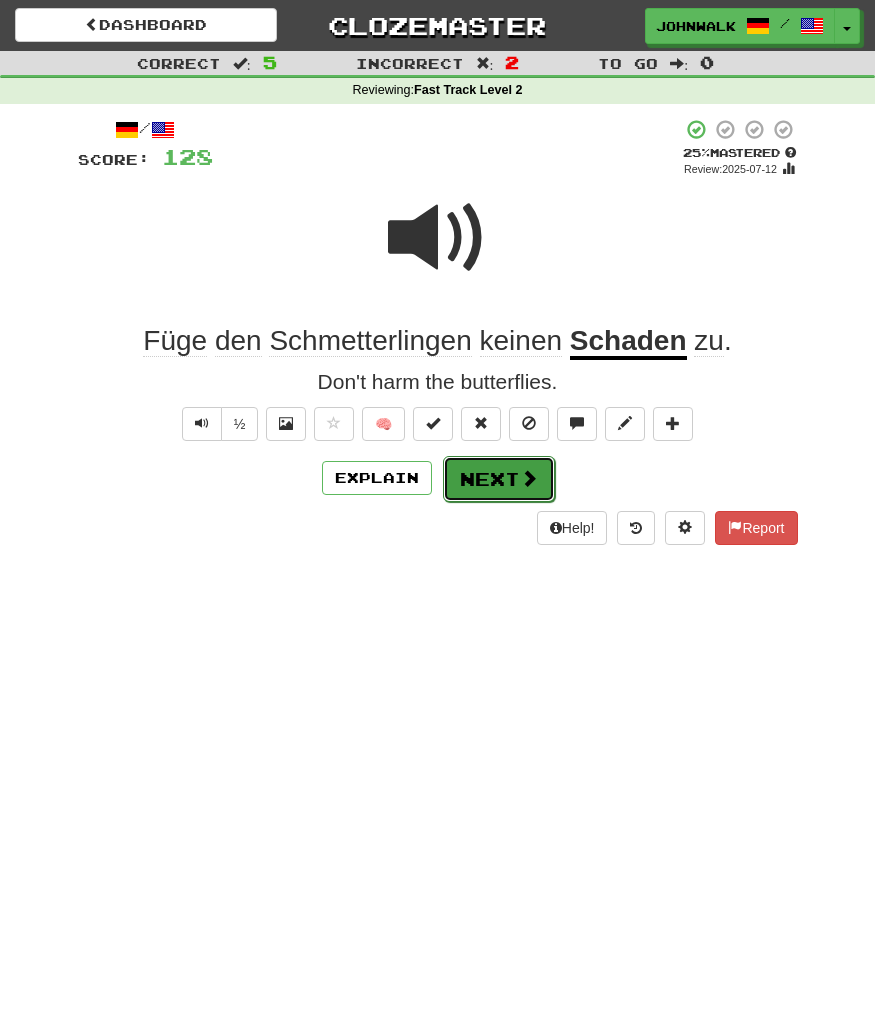 click on "Next" at bounding box center [499, 479] 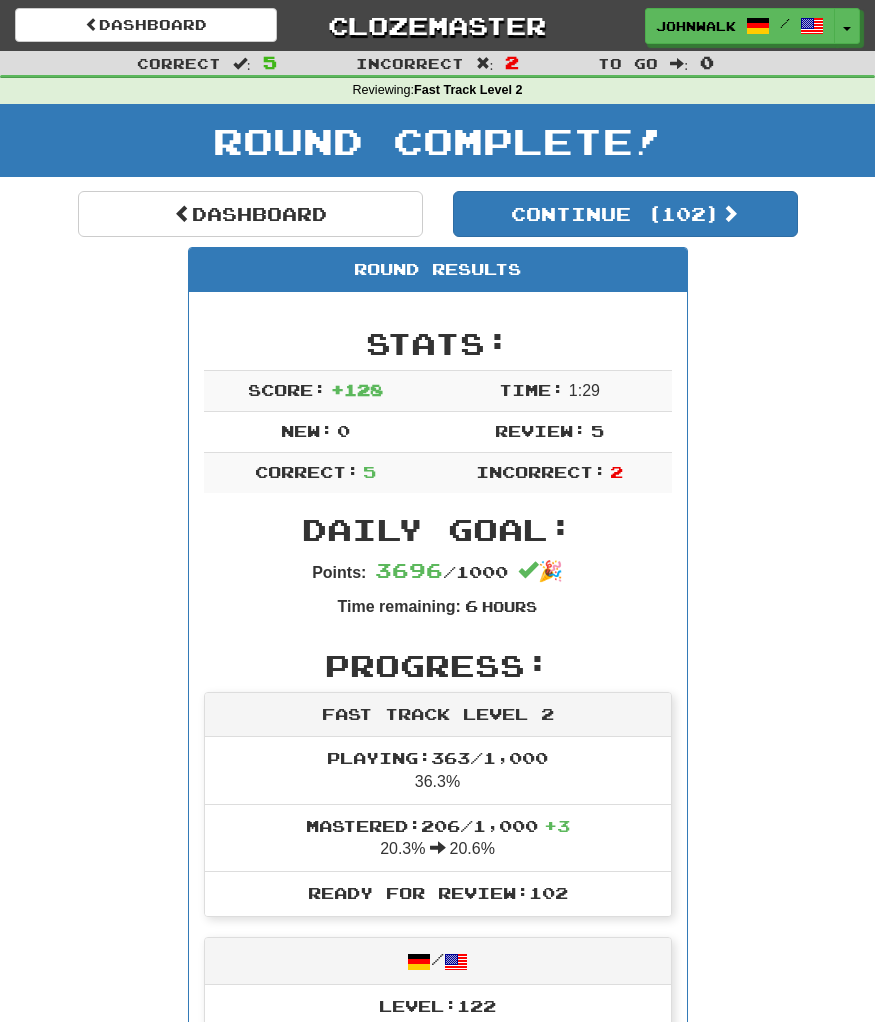 click on "Stats: Score:   + 128 Time:   1 : 29 New:   0 Review:   5 Correct:   5 Incorrect:   2 Daily Goal: Points:   3696  /  1000  🎉 Time remaining: 6   Hours Progress: Fast Track Level 2 Playing:  363  /  1,000 36.3% Mastered:  206  /  1,000 + 3 20.3% 20.6% Ready for Review:  102  /  Level:  122 41  points to level  123  - keep going! Ranked:  16 th  this week ( 180  points to  15 th ) Sentences:  Report Er  schlief  jede Nacht acht Stunden. He slept eight hours every night.  Report Sie reisen diesen Sommer nach  Europa . They are traveling to Europe this summer.  Report Bar oder  Kreditkarte ? Cash or credit card?  Report Füge den Schmetterlingen keinen  Schaden  zu. Don't harm the butterflies.  Report Der Trainer hat das Team  angeschrien . The coach was yelling at the team." at bounding box center (438, 994) 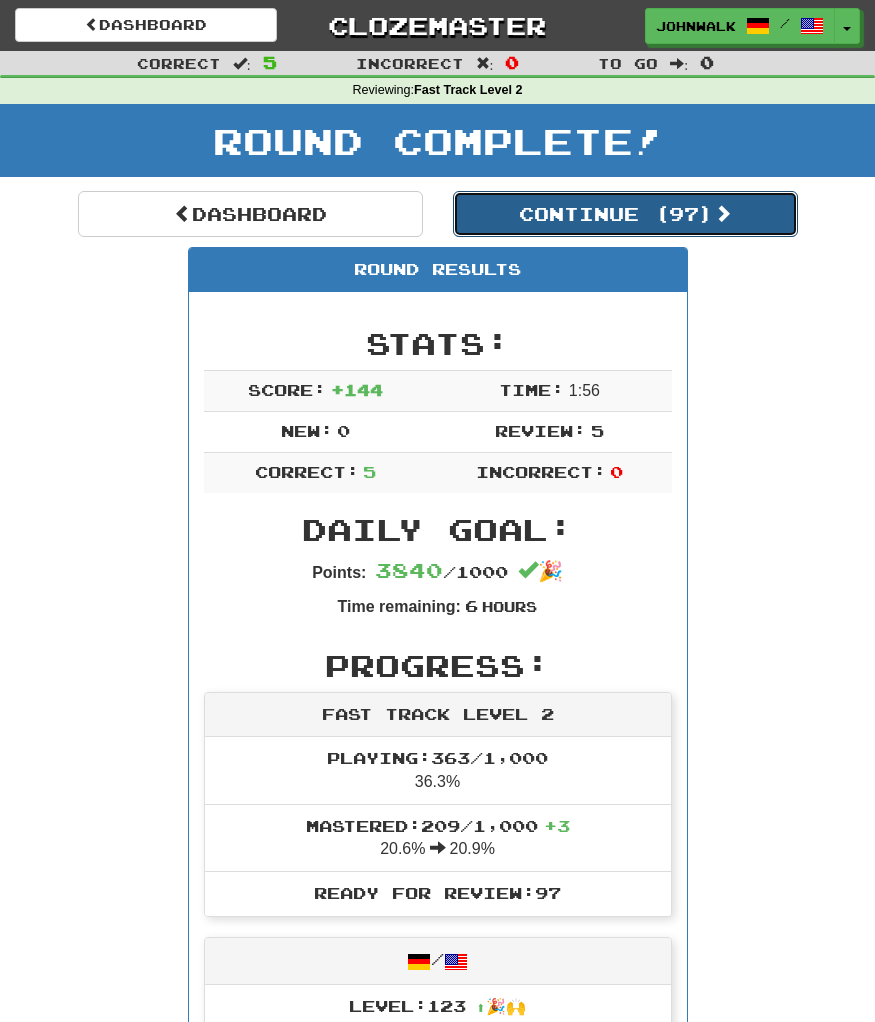 click on "Continue ( 97 )" at bounding box center (625, 214) 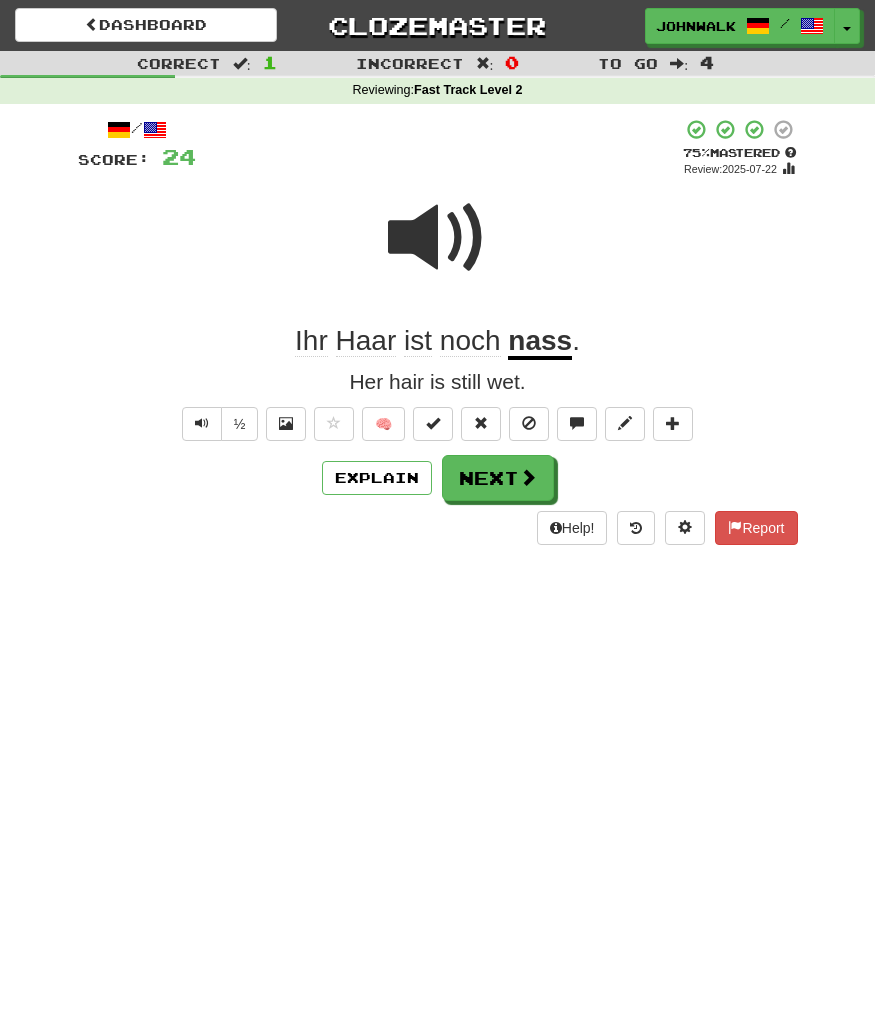 click on "Help!  Report" at bounding box center [438, 528] 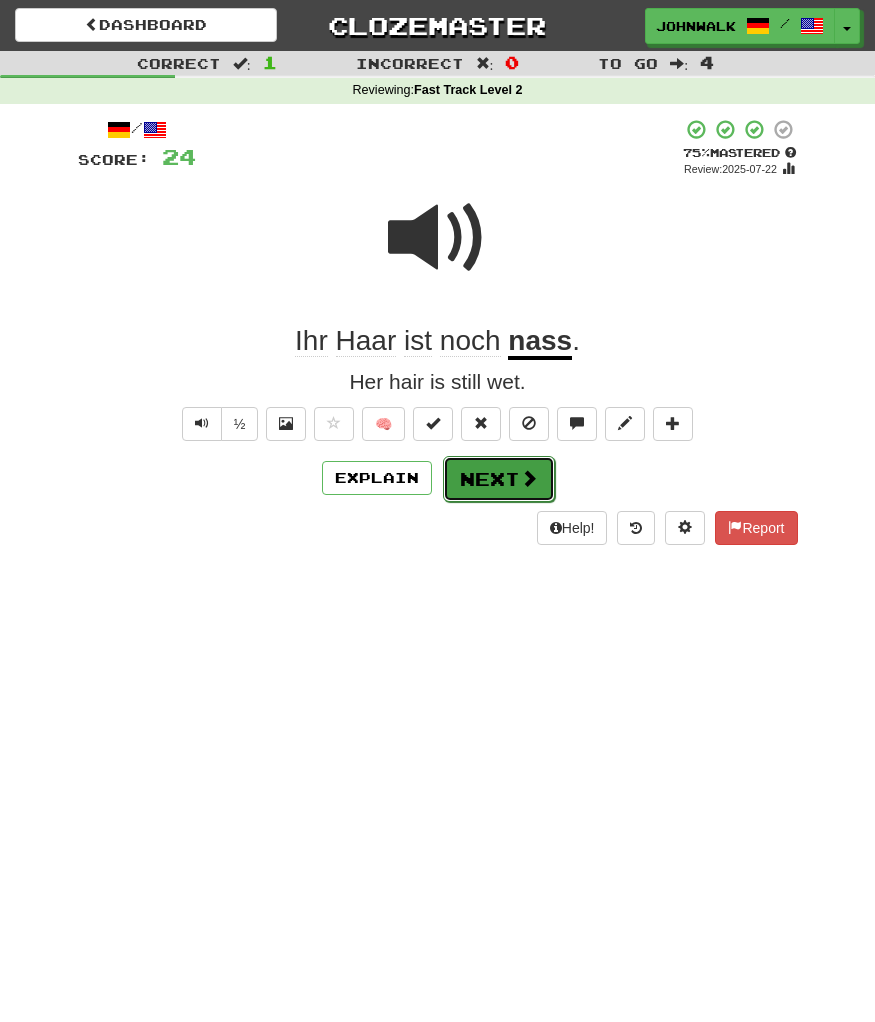 click on "Next" at bounding box center (499, 479) 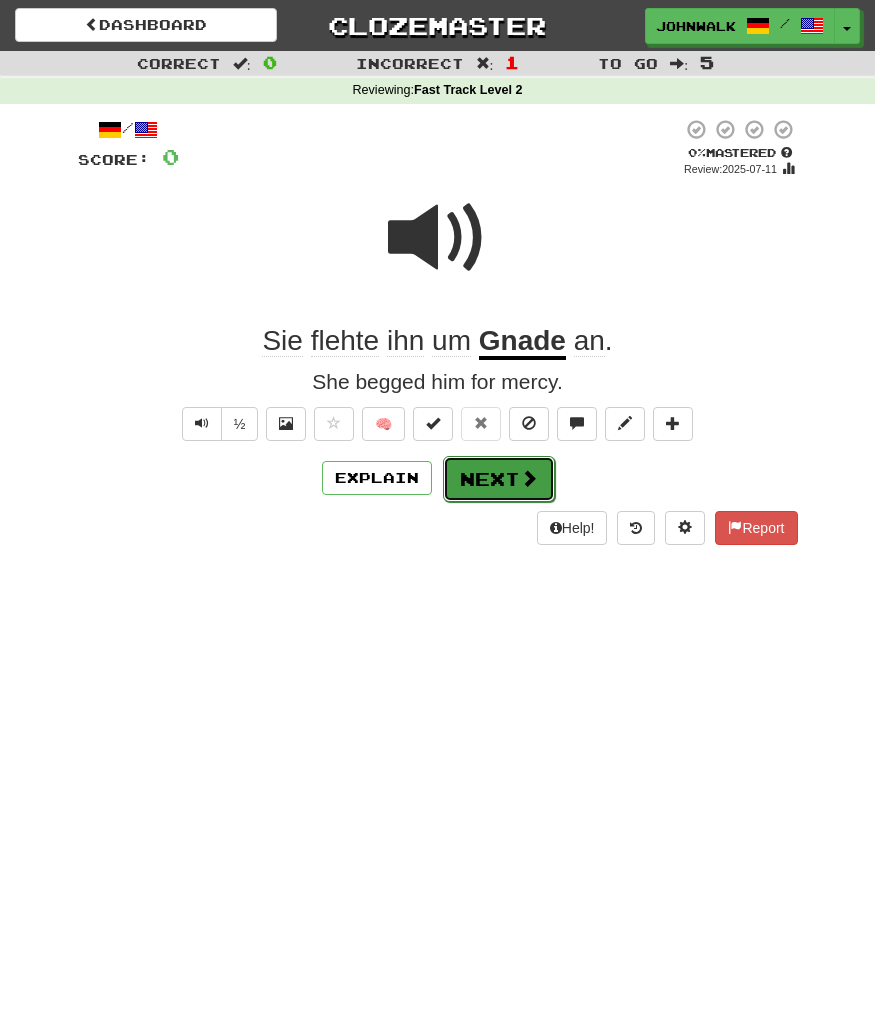 click on "Next" at bounding box center (499, 479) 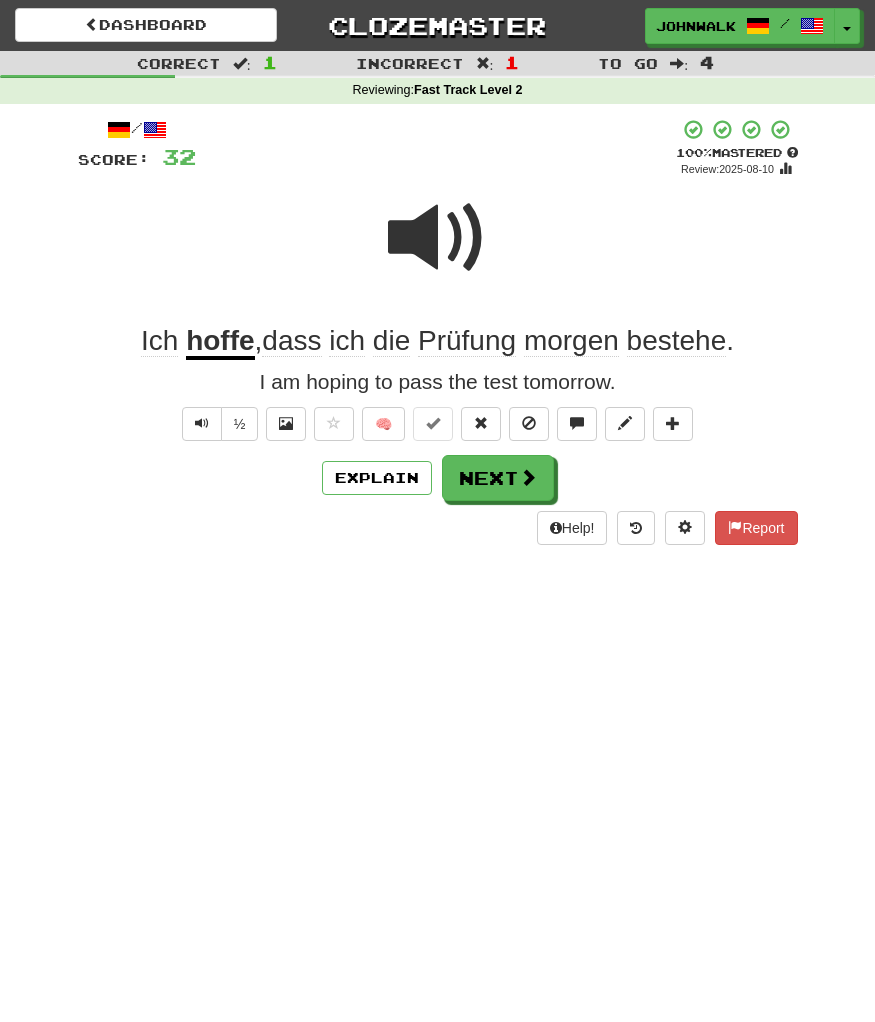 click on "/  Score:   32 + 32 100 %  Mastered Review:  2025-08-10 Ich   hoffe ,  dass   ich   die   Prüfung   morgen   bestehe . I am hoping to pass the test tomorrow. ½ 🧠 Explain Next  Help!  Report" at bounding box center [438, 338] 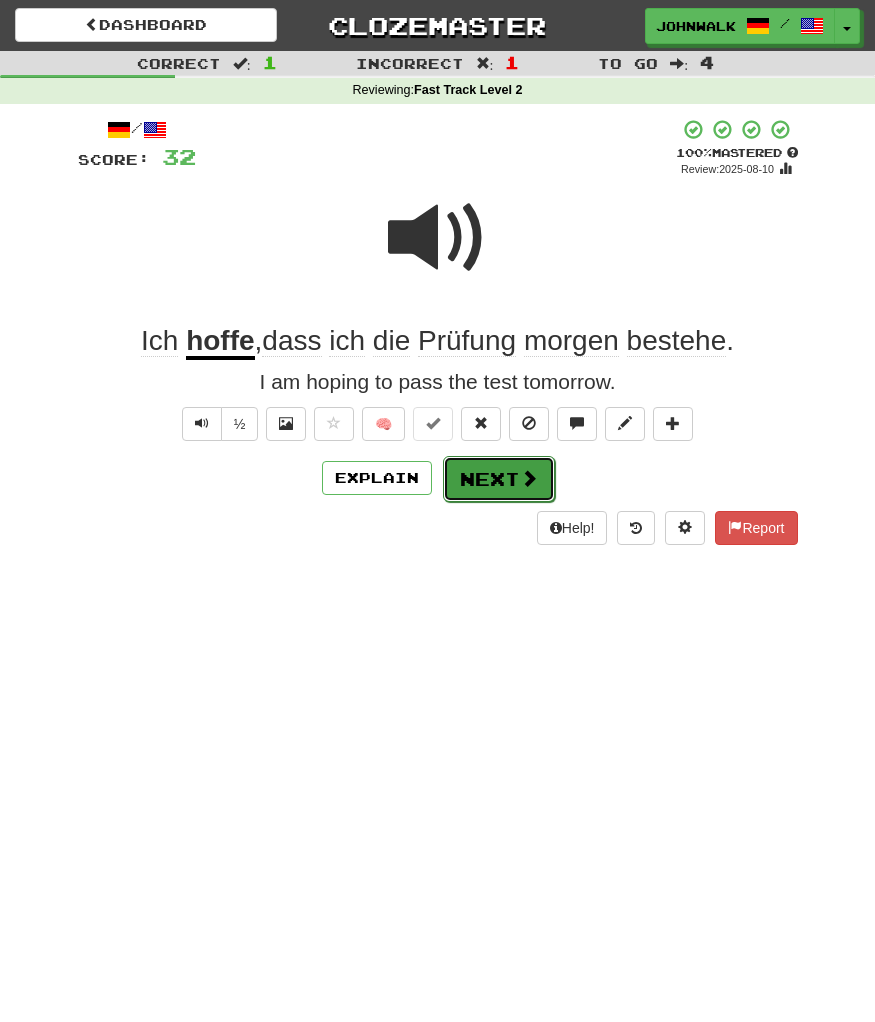 click on "Next" at bounding box center (499, 479) 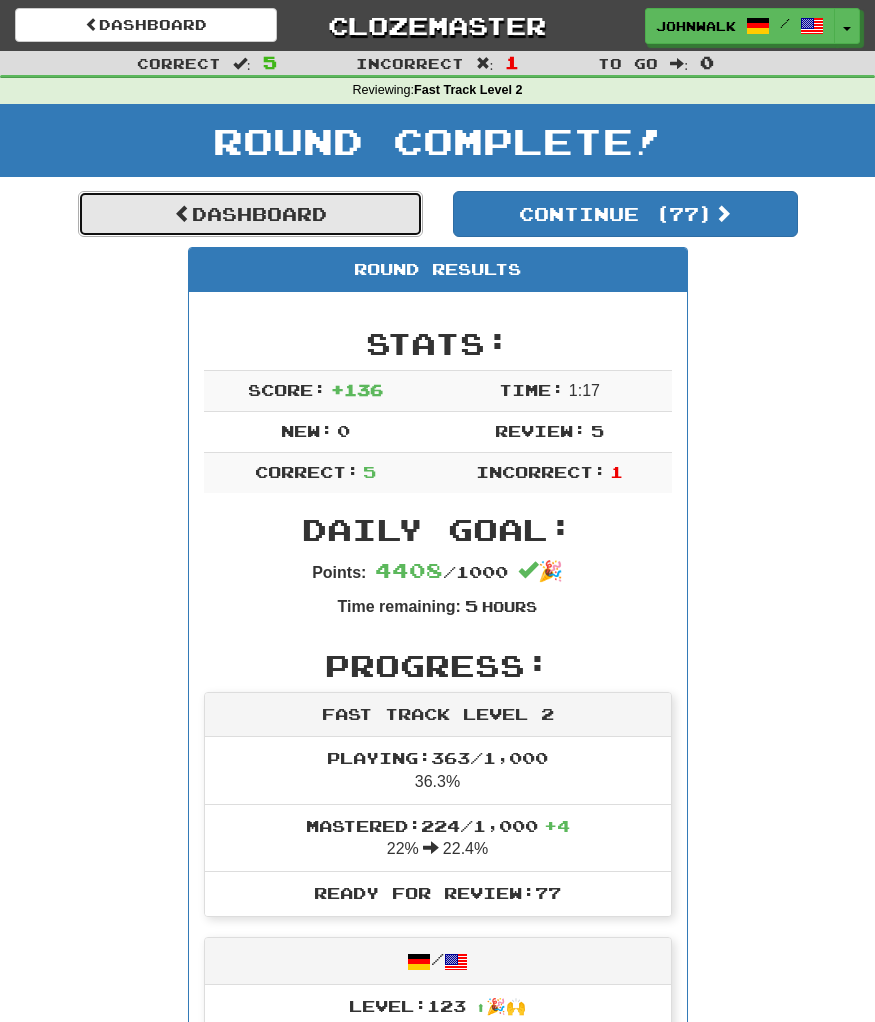 click on "Dashboard" at bounding box center [250, 214] 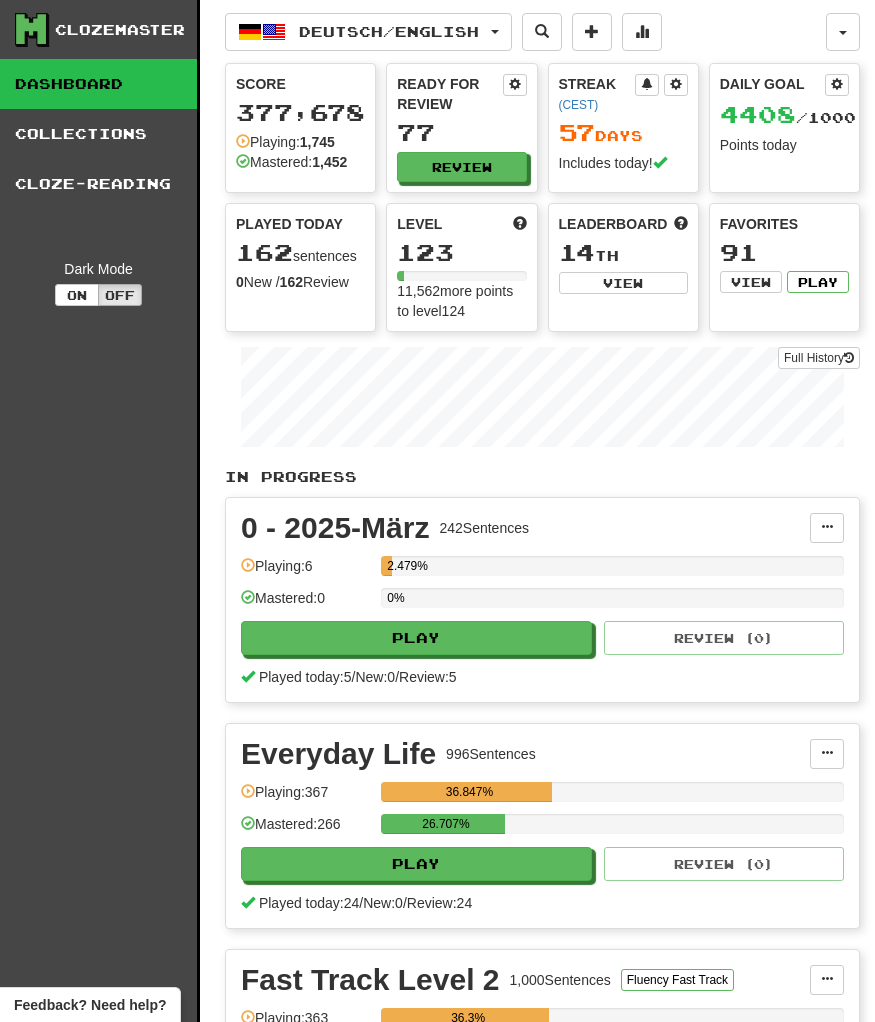 scroll, scrollTop: 0, scrollLeft: 0, axis: both 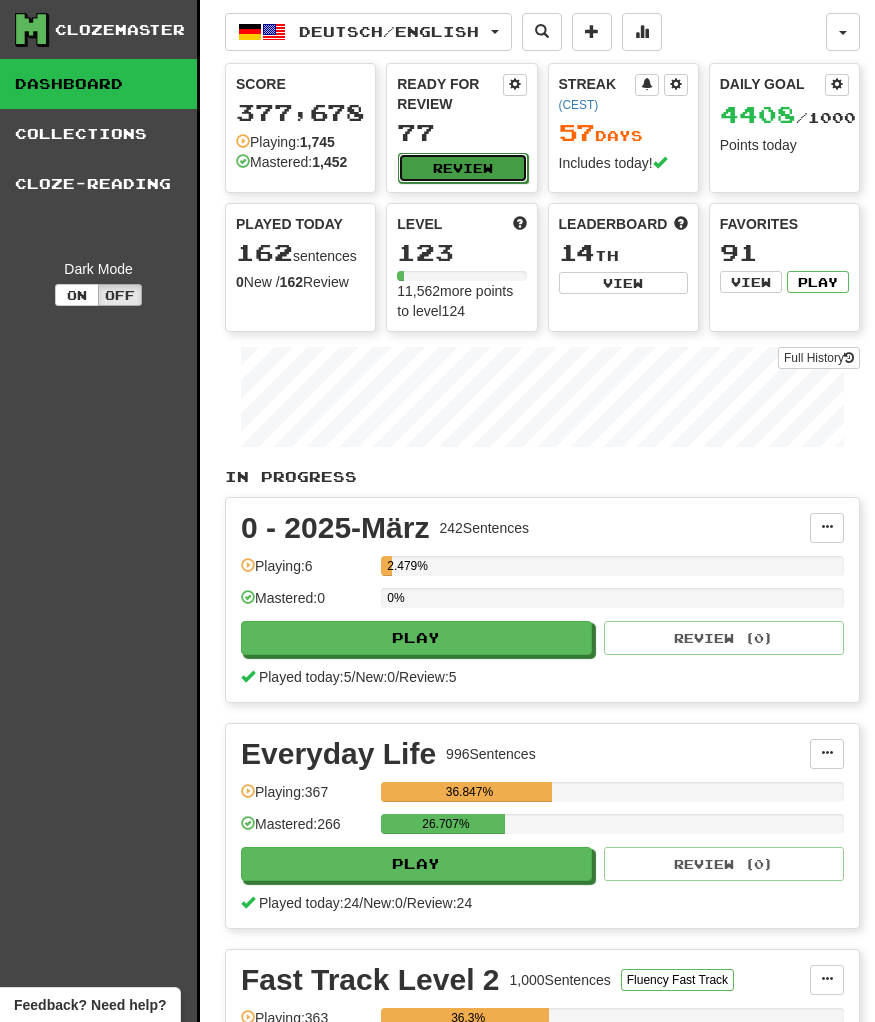 click on "Review" at bounding box center [462, 168] 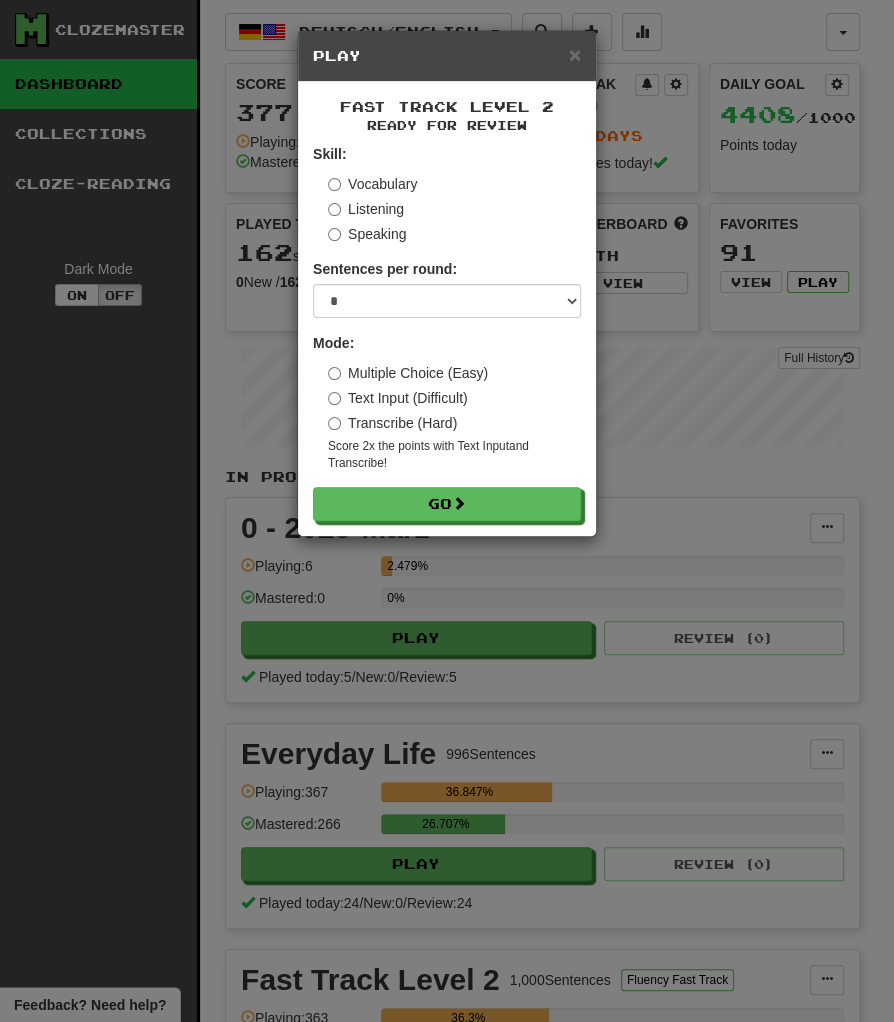 click on "× Play Fast Track Level 2 Ready for Review Skill: Vocabulary Listening Speaking Sentences per round: * ** ** ** ** ** *** ******** Mode: Multiple Choice (Easy) Text Input (Difficult) Transcribe (Hard) Score 2x the points with Text Input  and Transcribe ! Go" at bounding box center [447, 511] 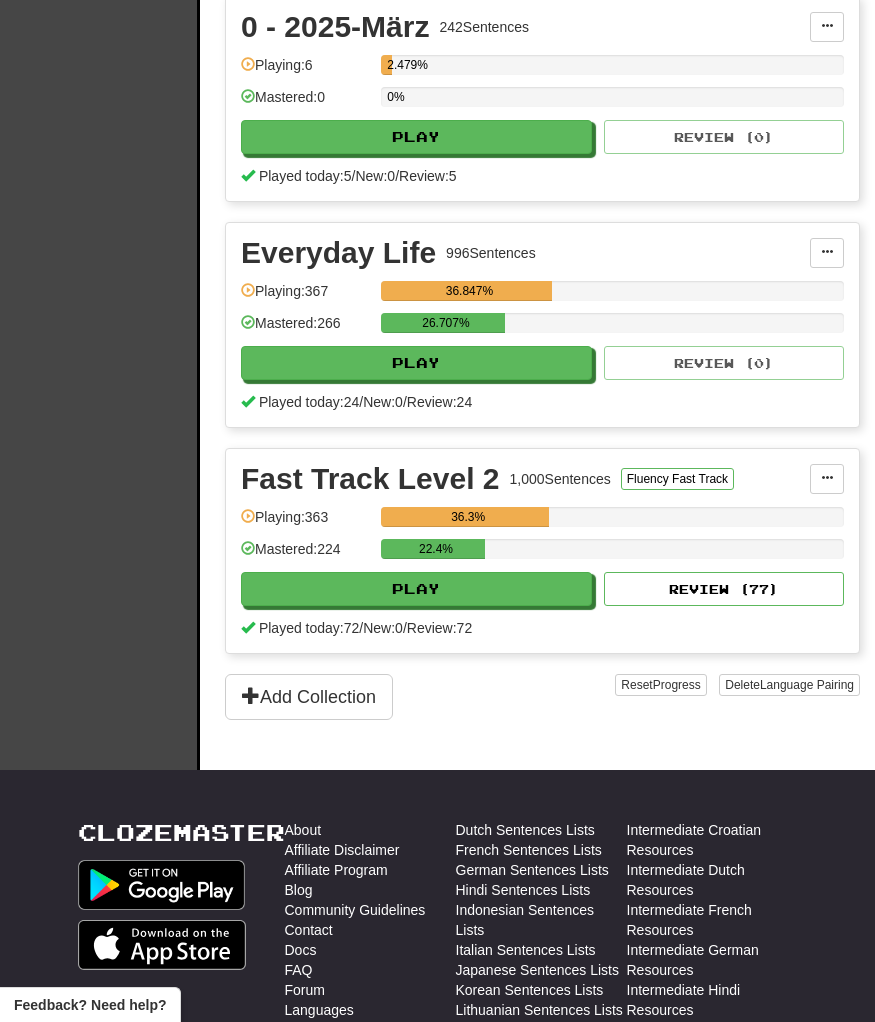 scroll, scrollTop: 518, scrollLeft: 0, axis: vertical 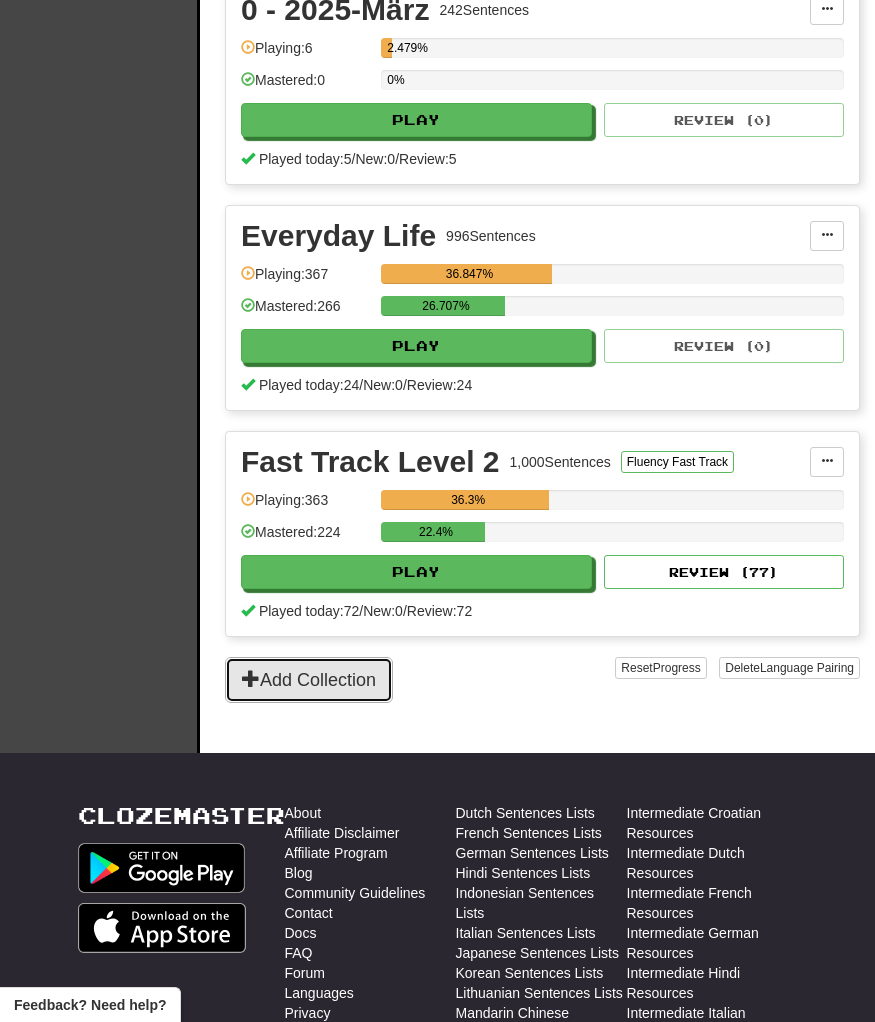 click on "Add Collection" at bounding box center [309, 680] 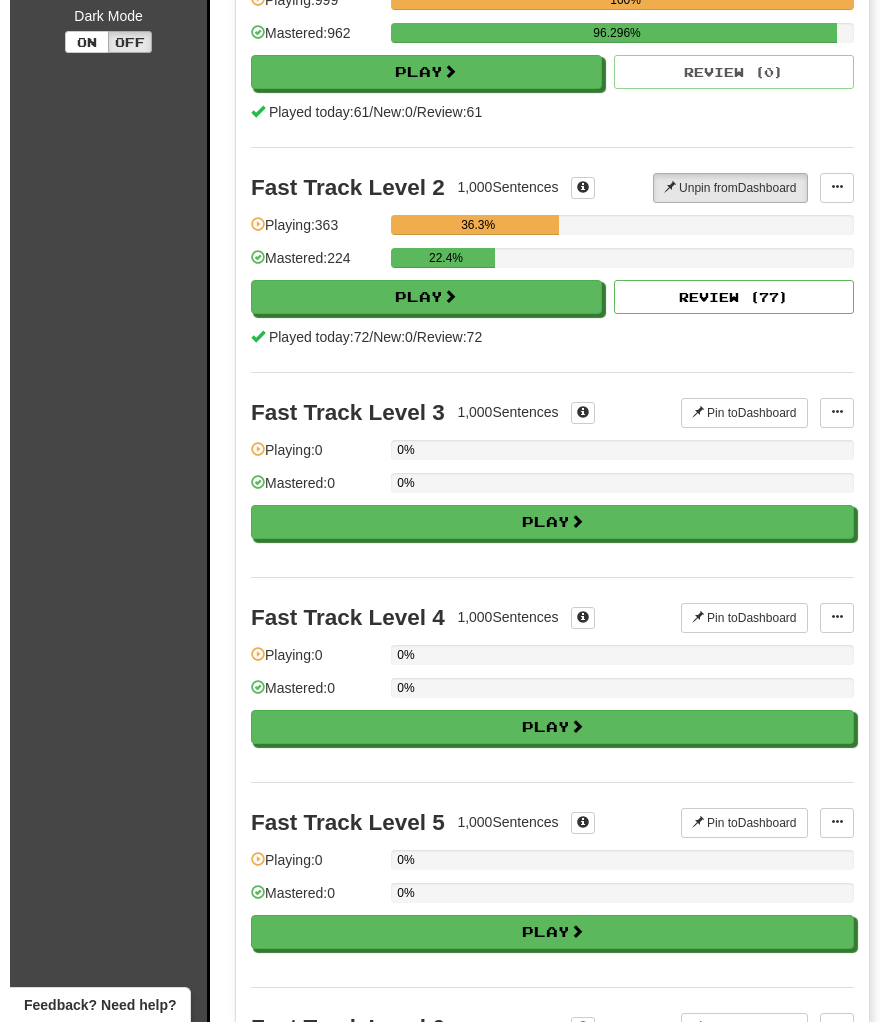 scroll, scrollTop: 0, scrollLeft: 0, axis: both 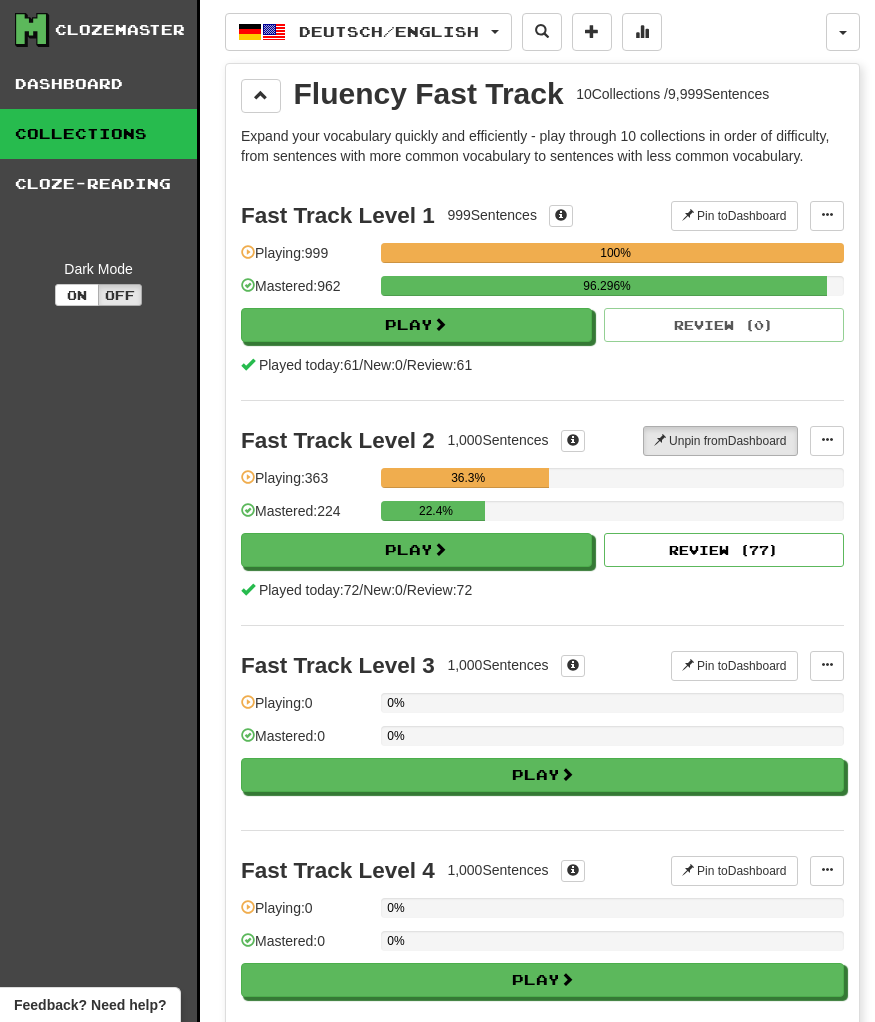 click on "Clozemaster" at bounding box center [120, 30] 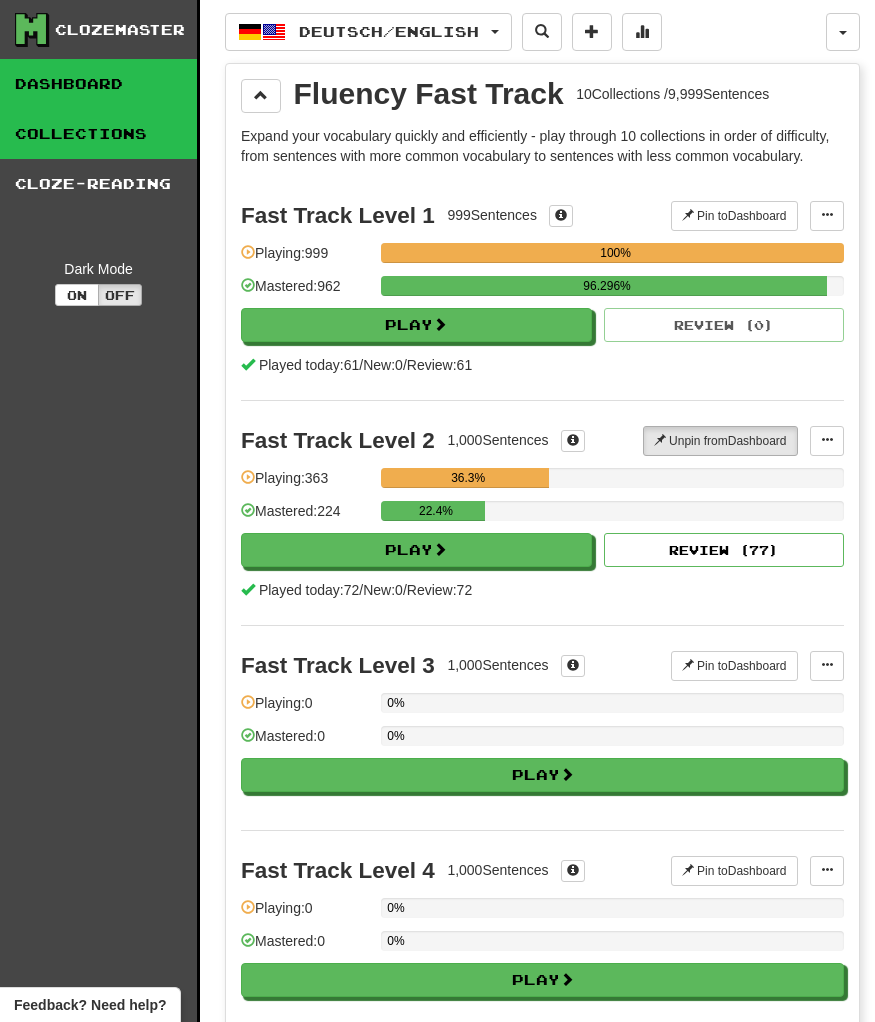 click on "Dashboard" at bounding box center [98, 84] 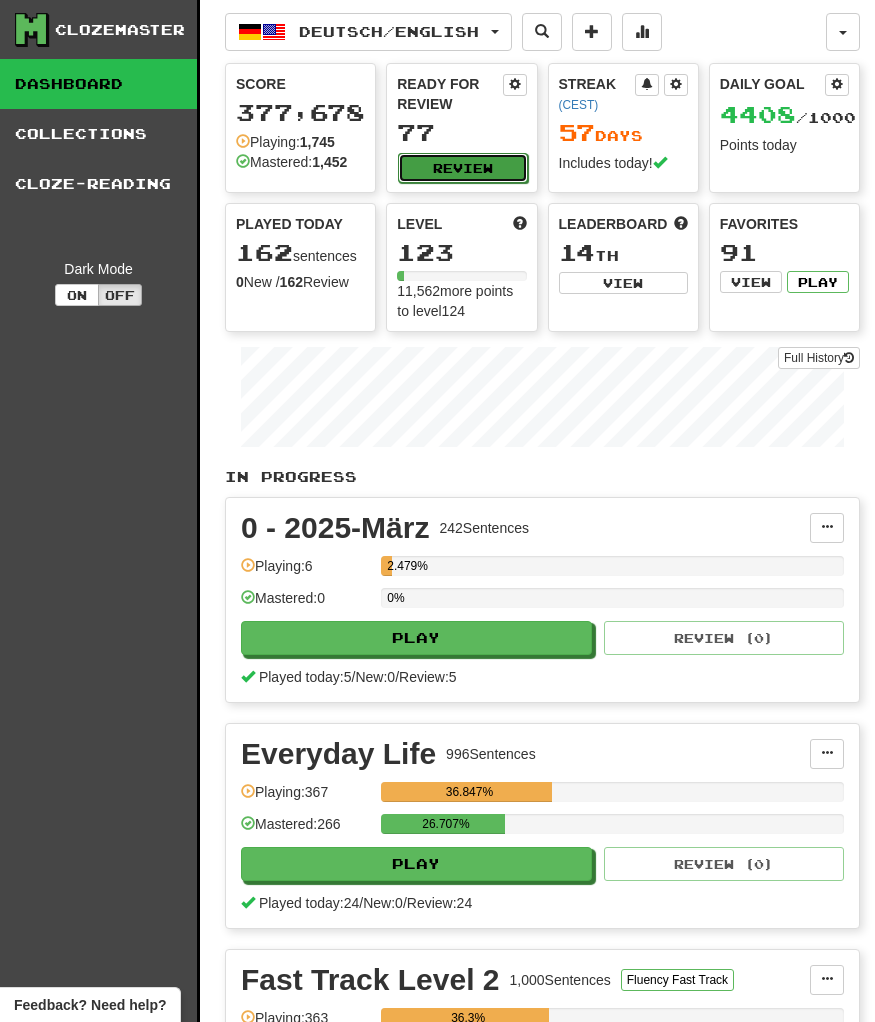 click on "Review" at bounding box center [462, 168] 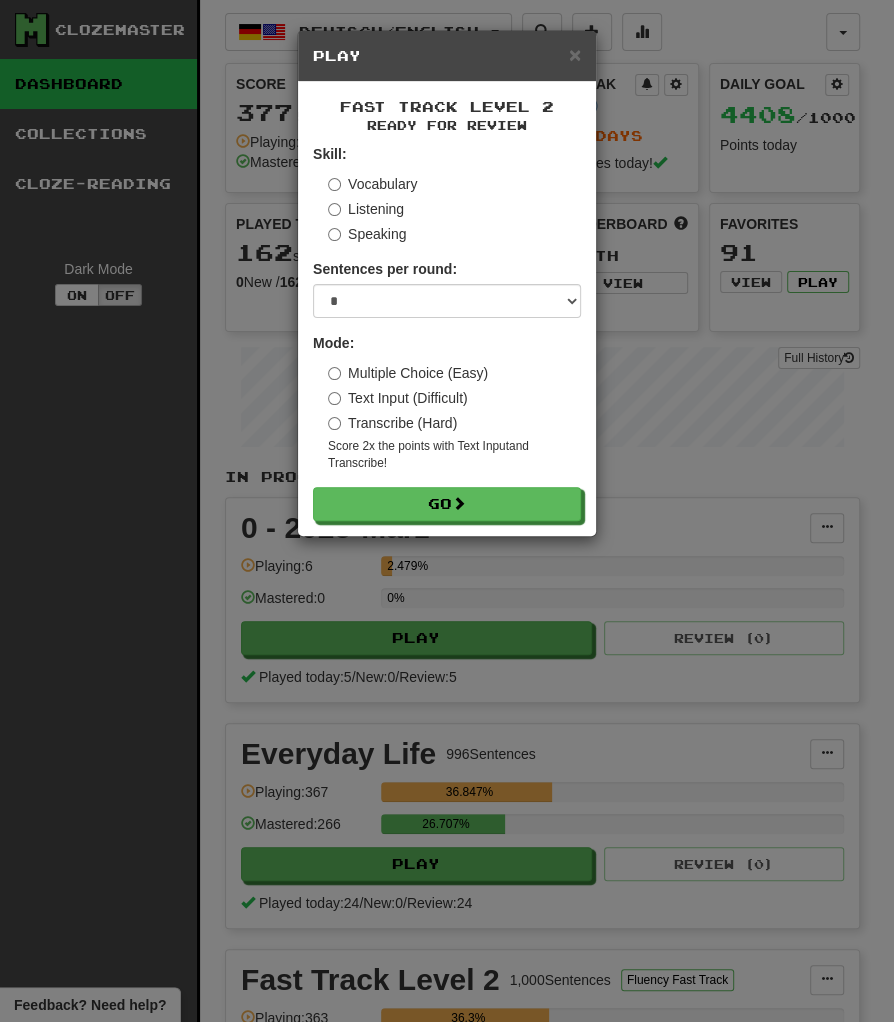 click on "Transcribe (Hard)" at bounding box center (392, 423) 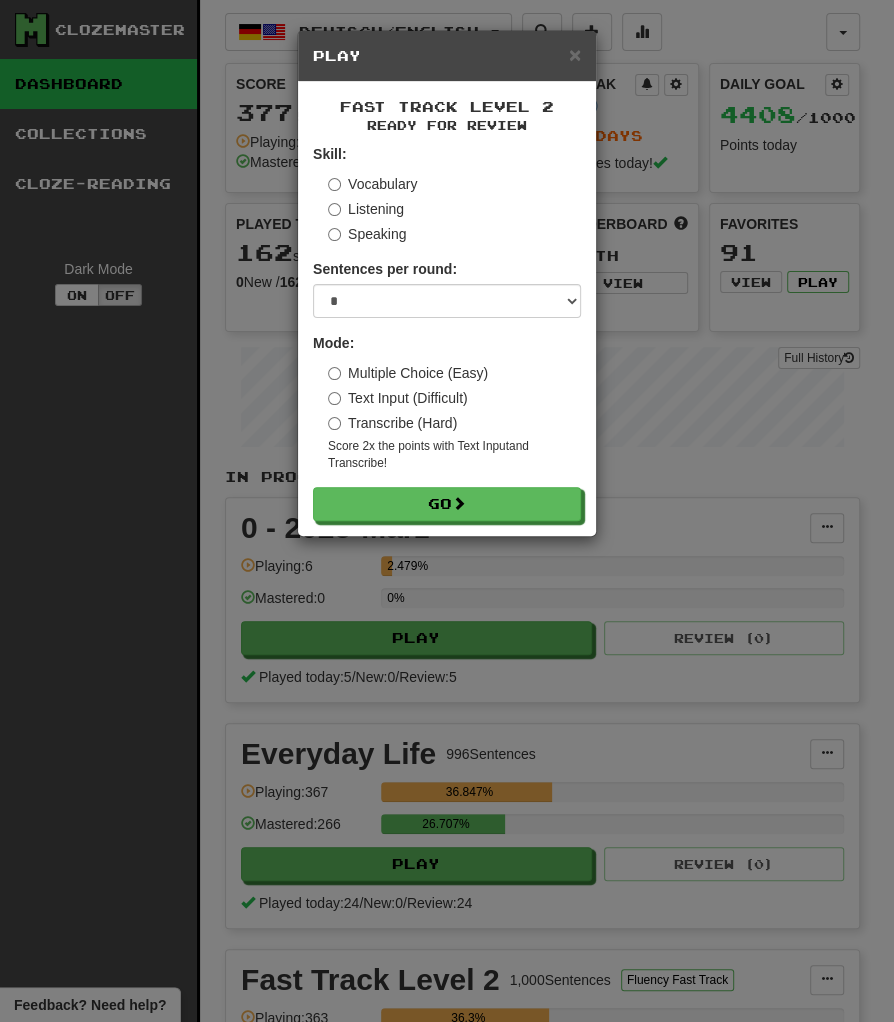 click on "Skill: Vocabulary Listening Speaking Sentences per round: * ** ** ** ** ** *** ******** Mode: Multiple Choice (Easy) Text Input (Difficult) Transcribe (Hard) Score 2x the points with Text Input  and Transcribe ! Go" at bounding box center (447, 332) 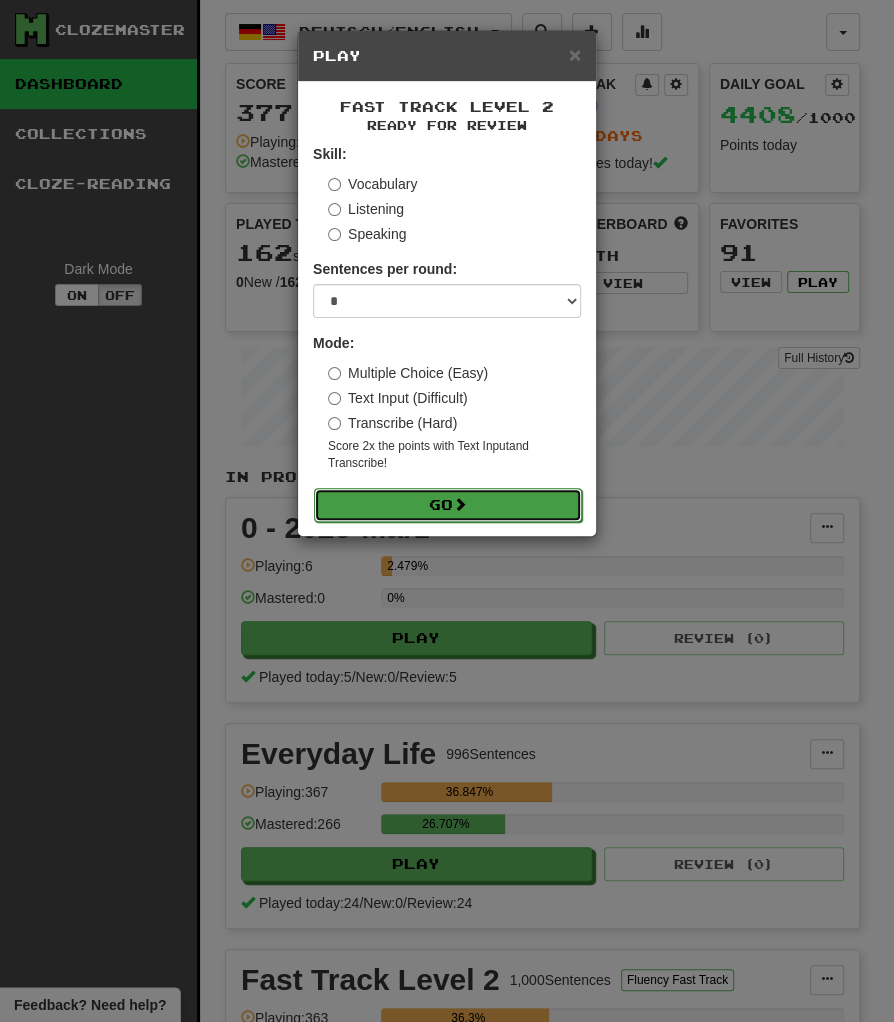 click on "Go" at bounding box center (448, 505) 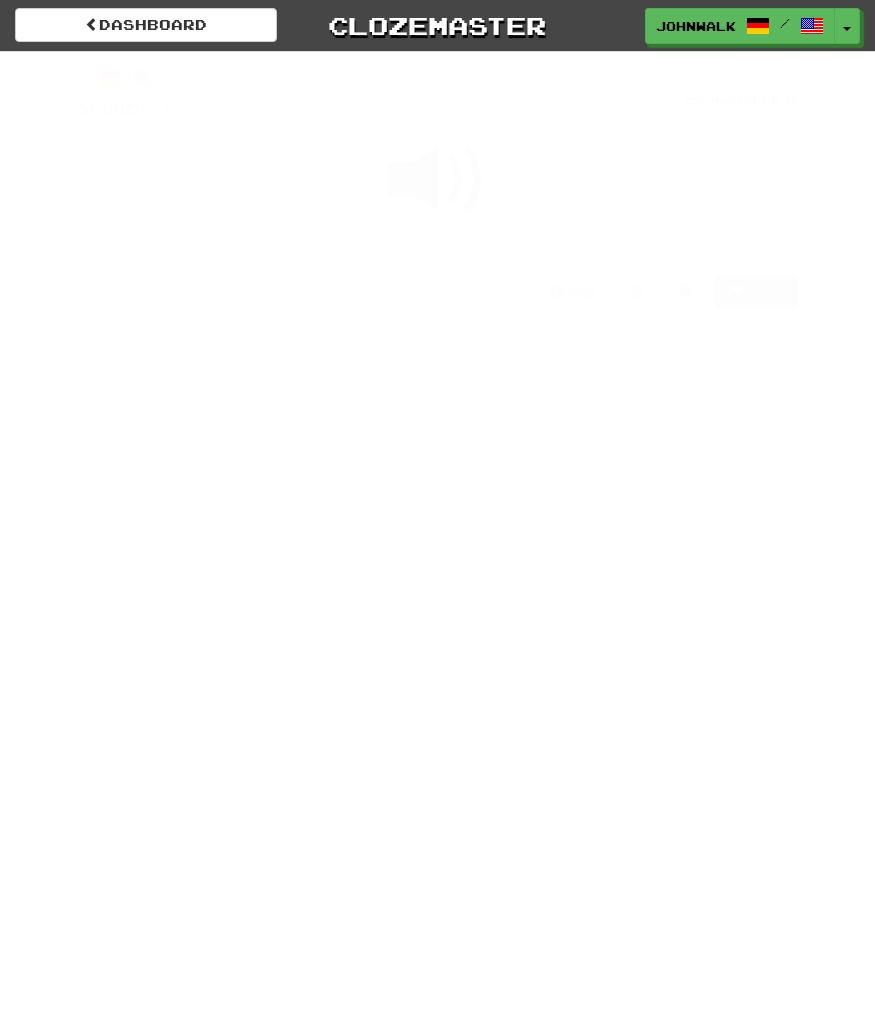 scroll, scrollTop: 0, scrollLeft: 0, axis: both 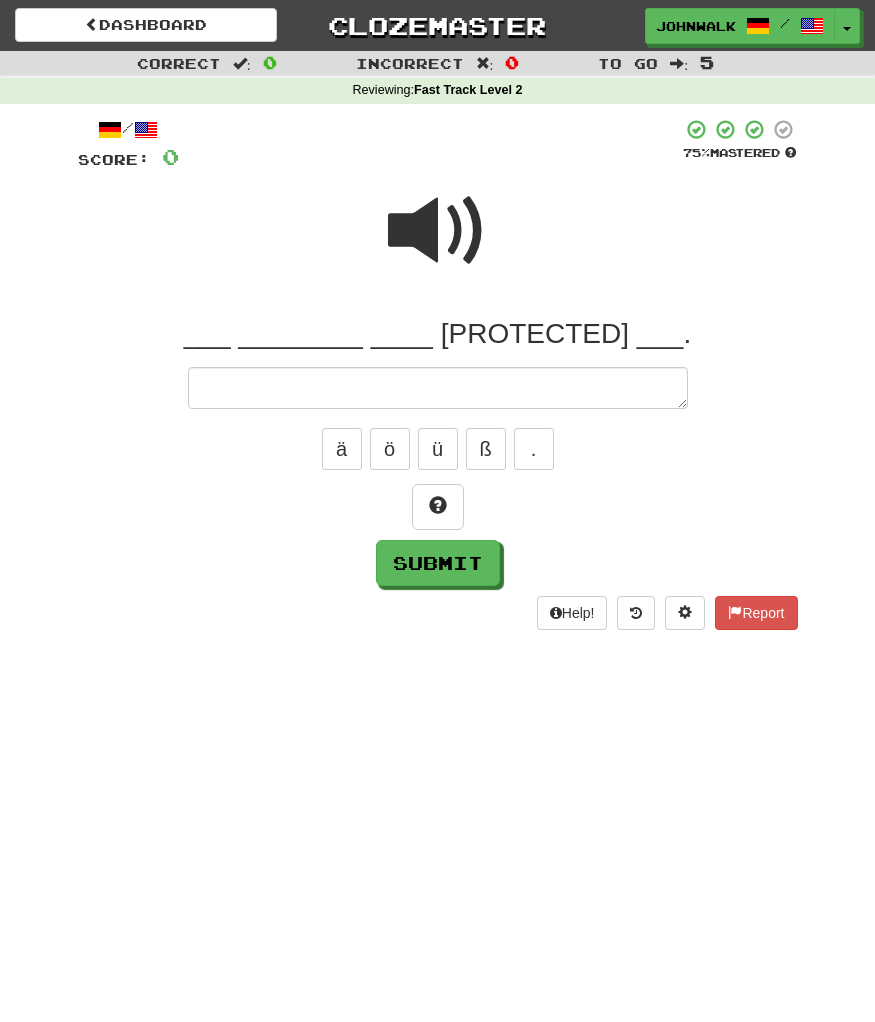 type on "*" 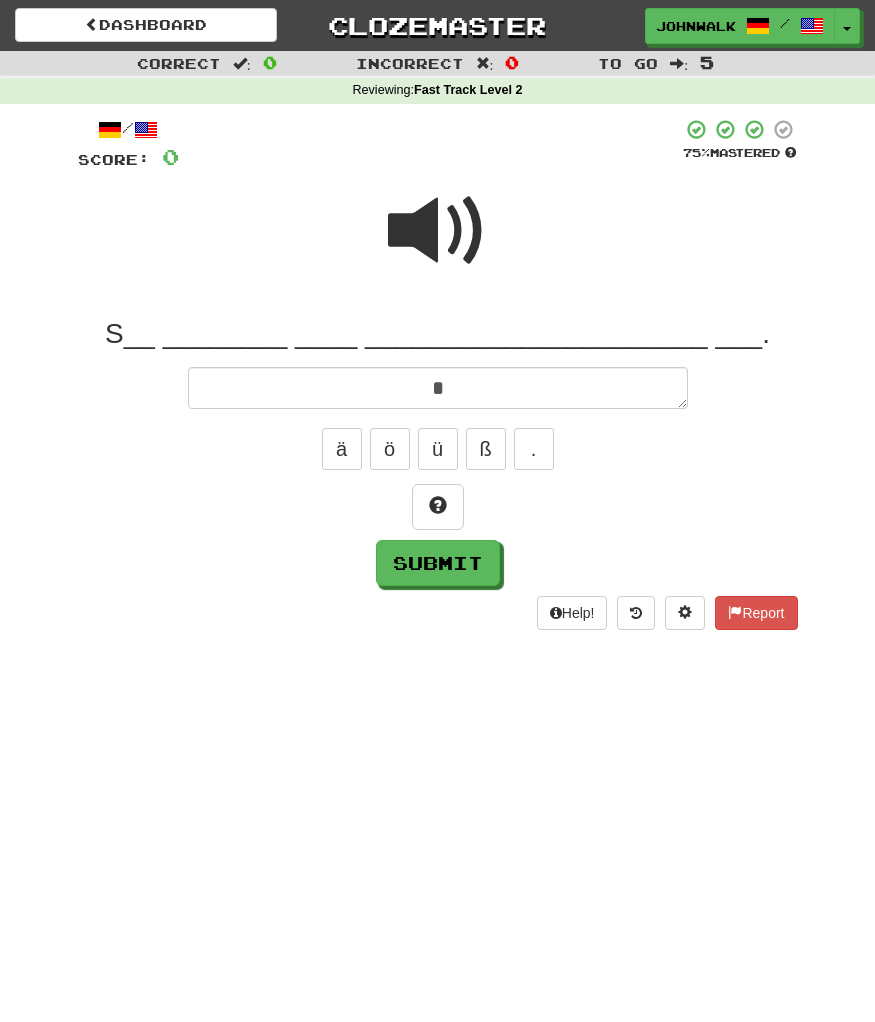 type on "*" 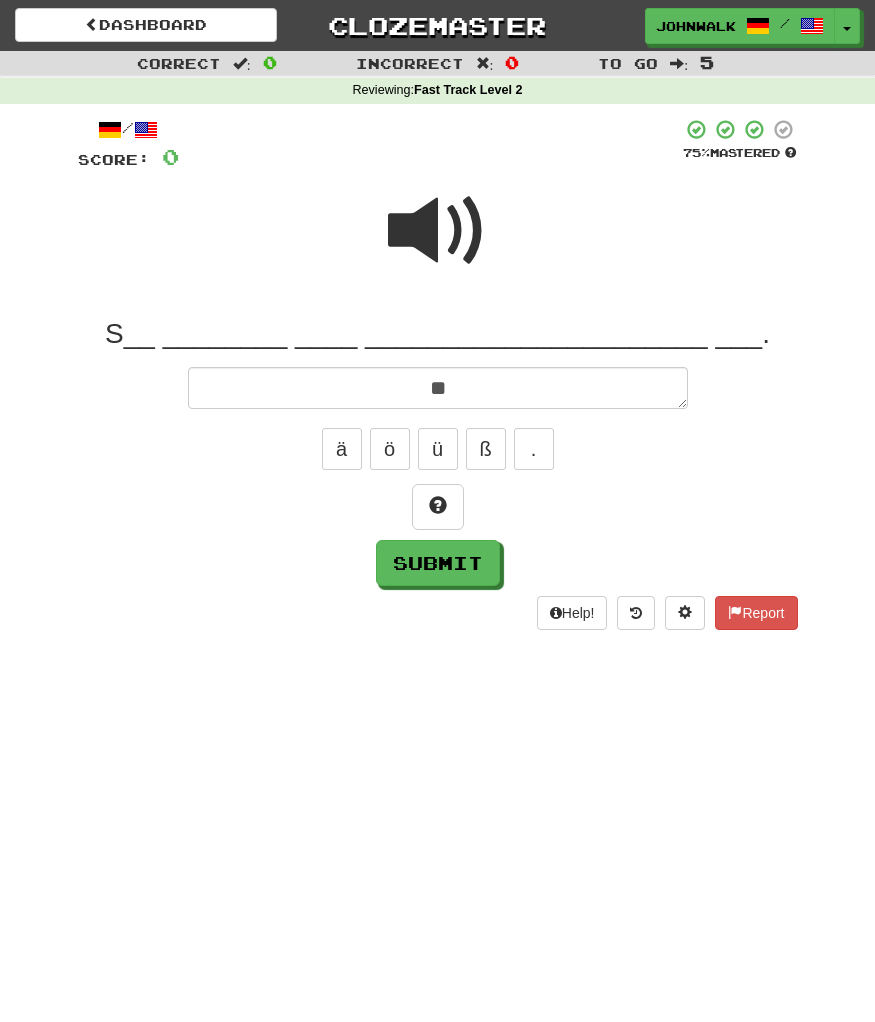 type on "*" 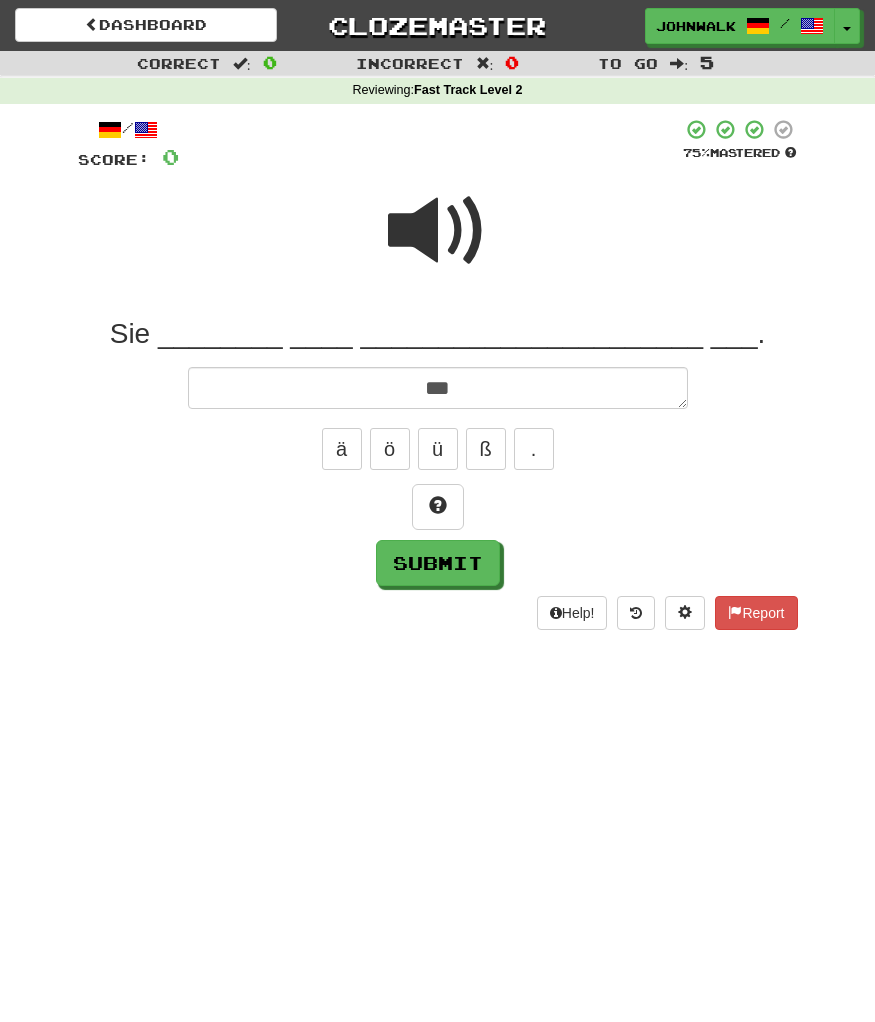 type on "*" 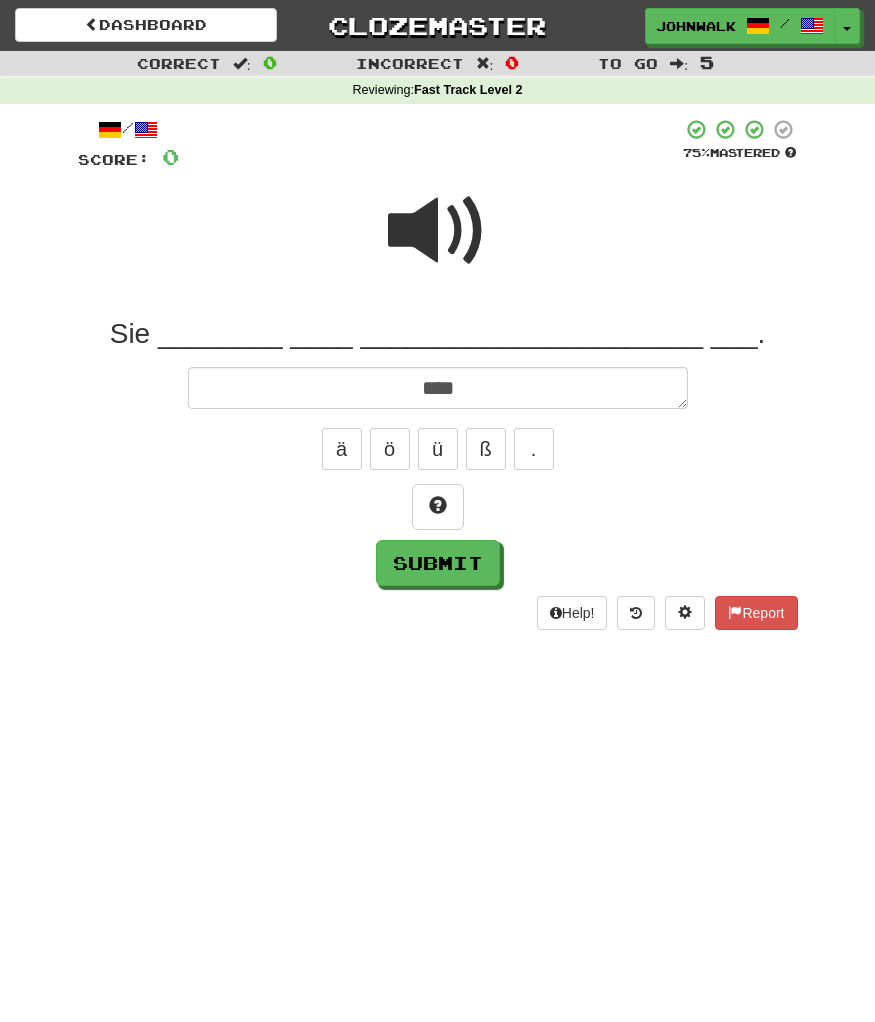 type on "*" 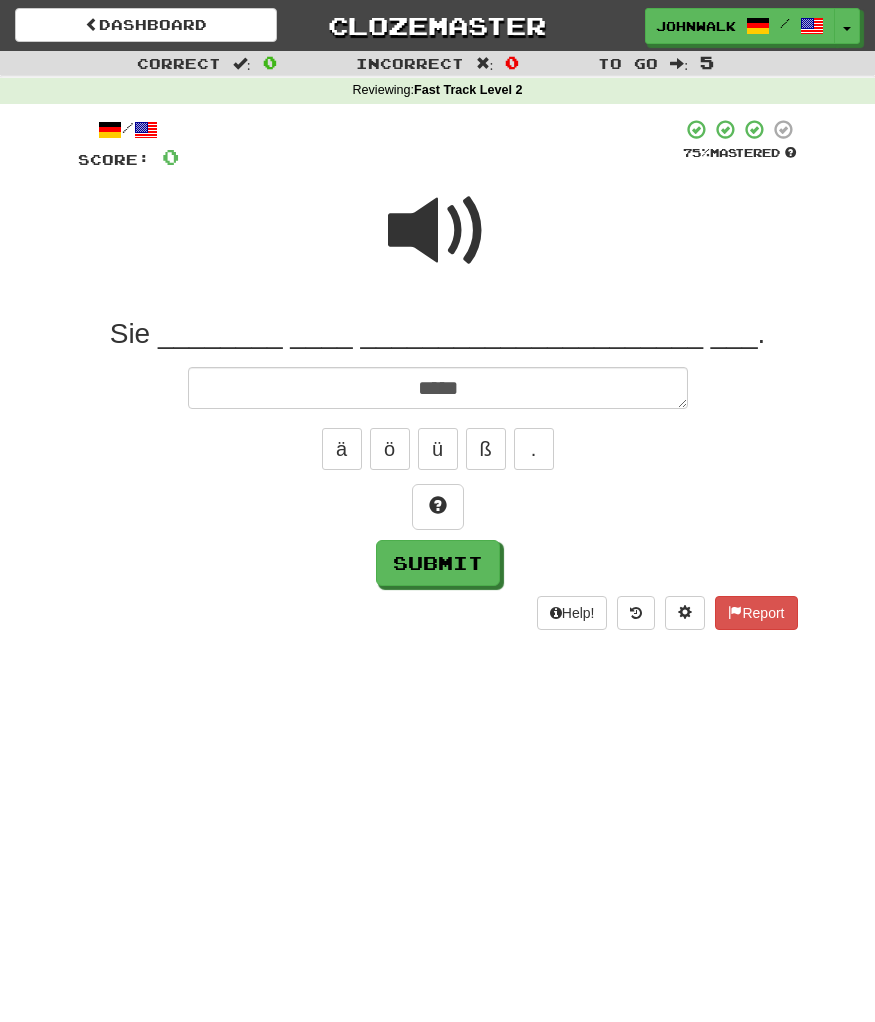 type on "*" 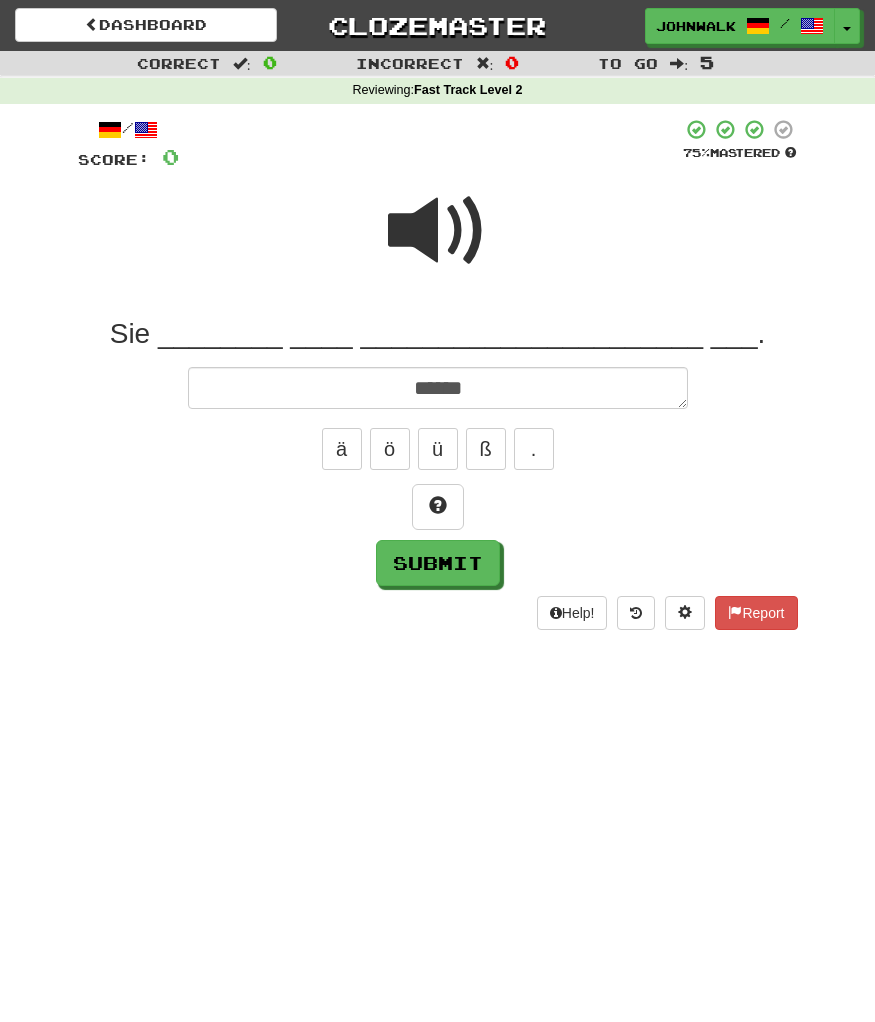 type on "*" 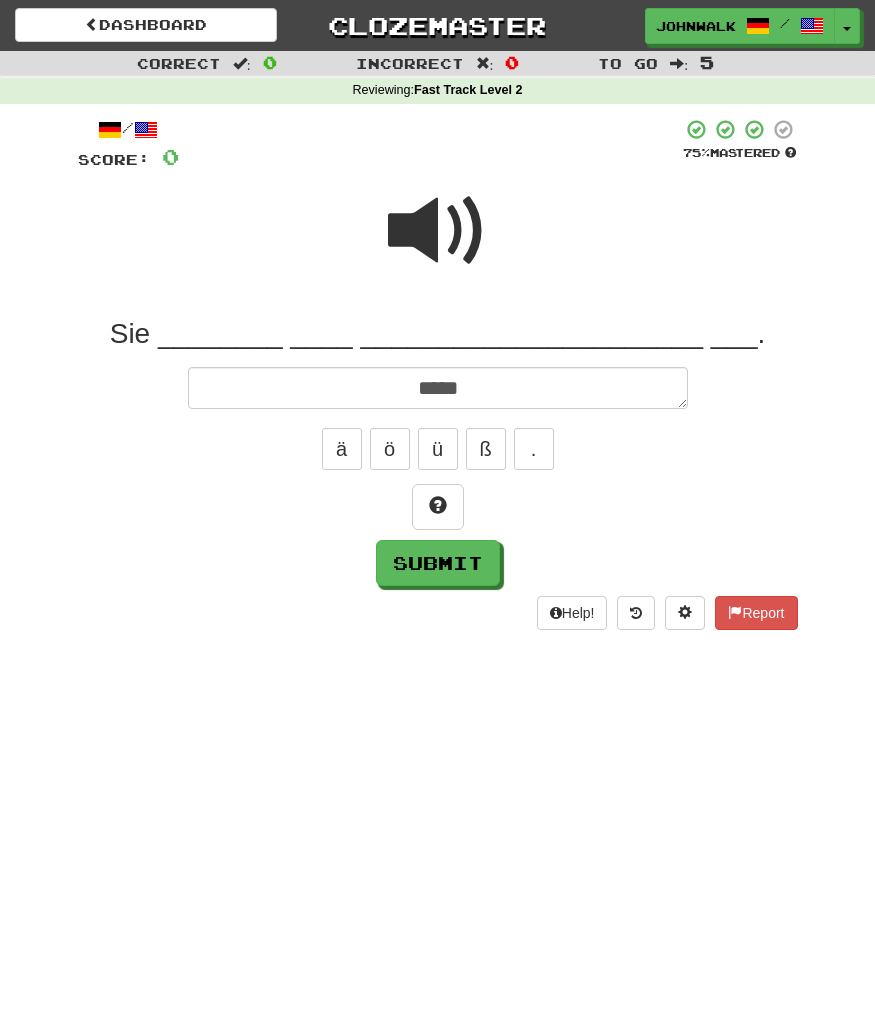 type on "*" 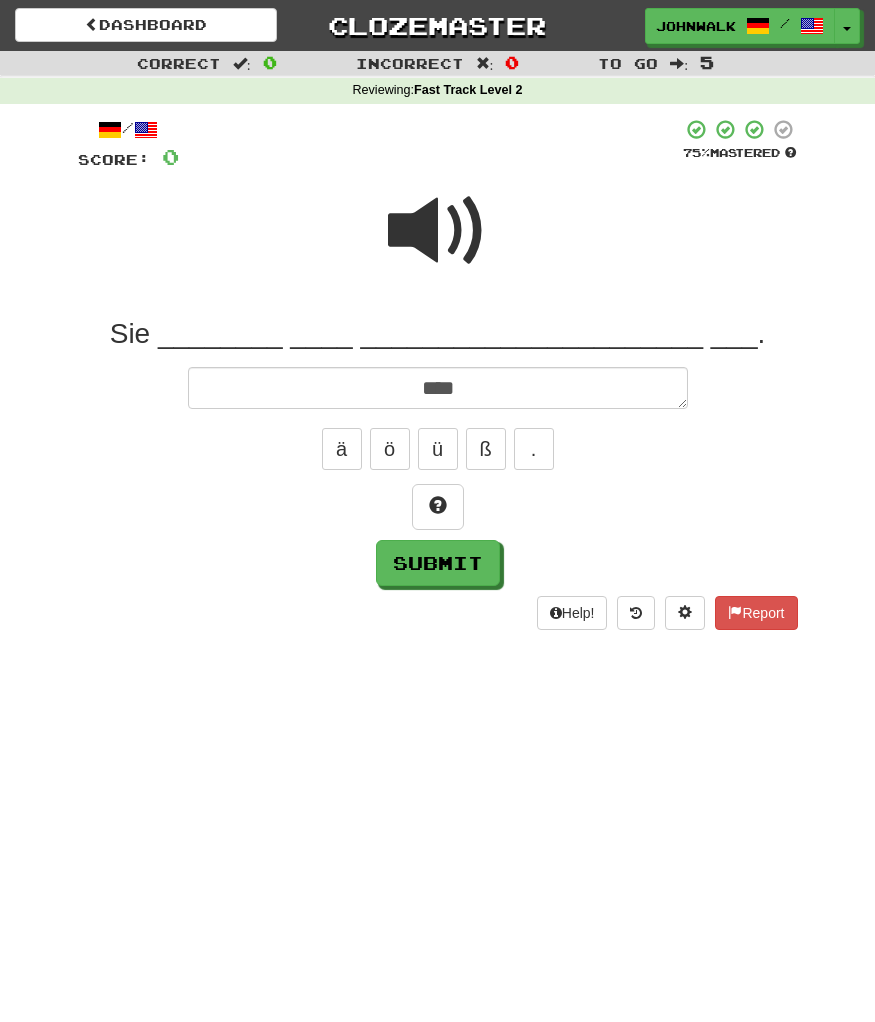 type on "*" 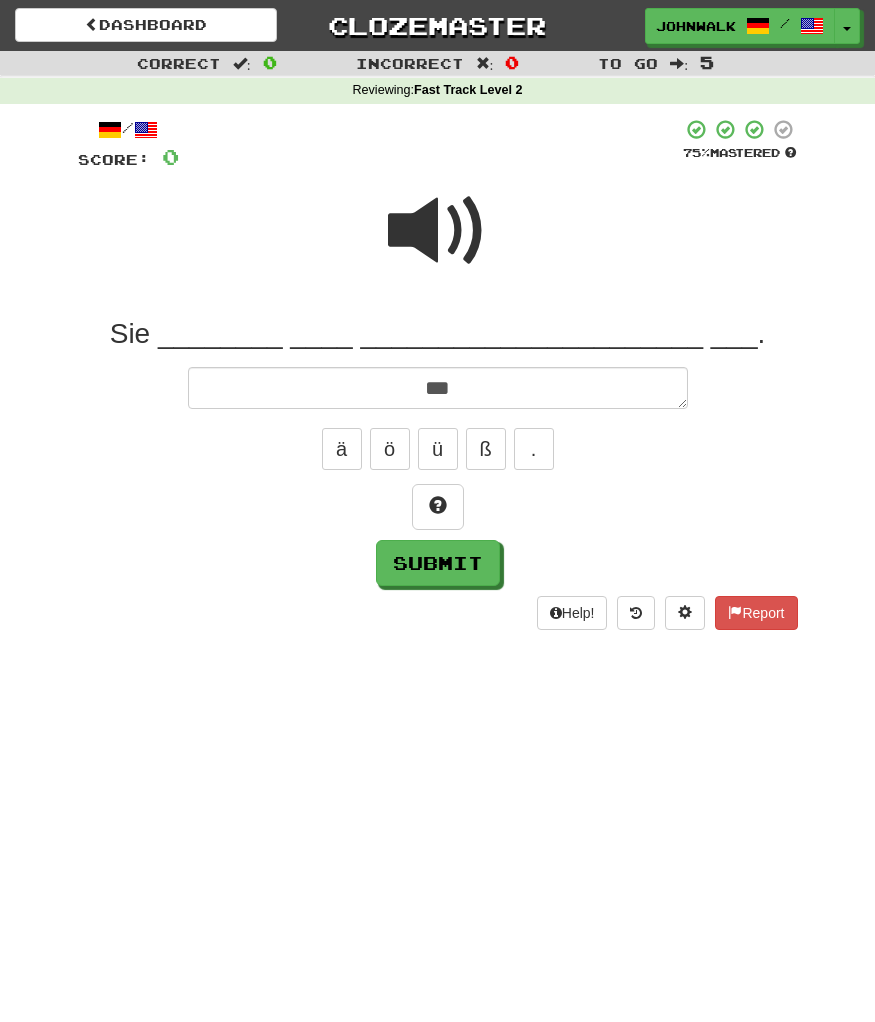 type on "*" 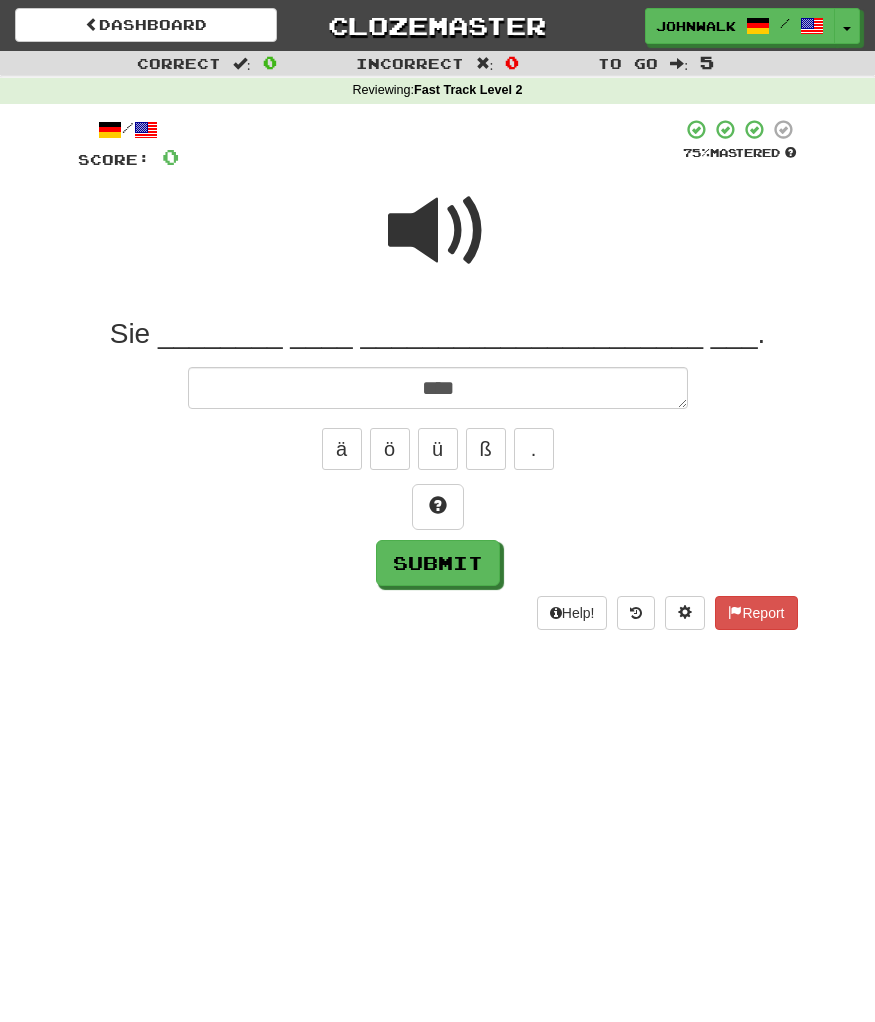type on "*" 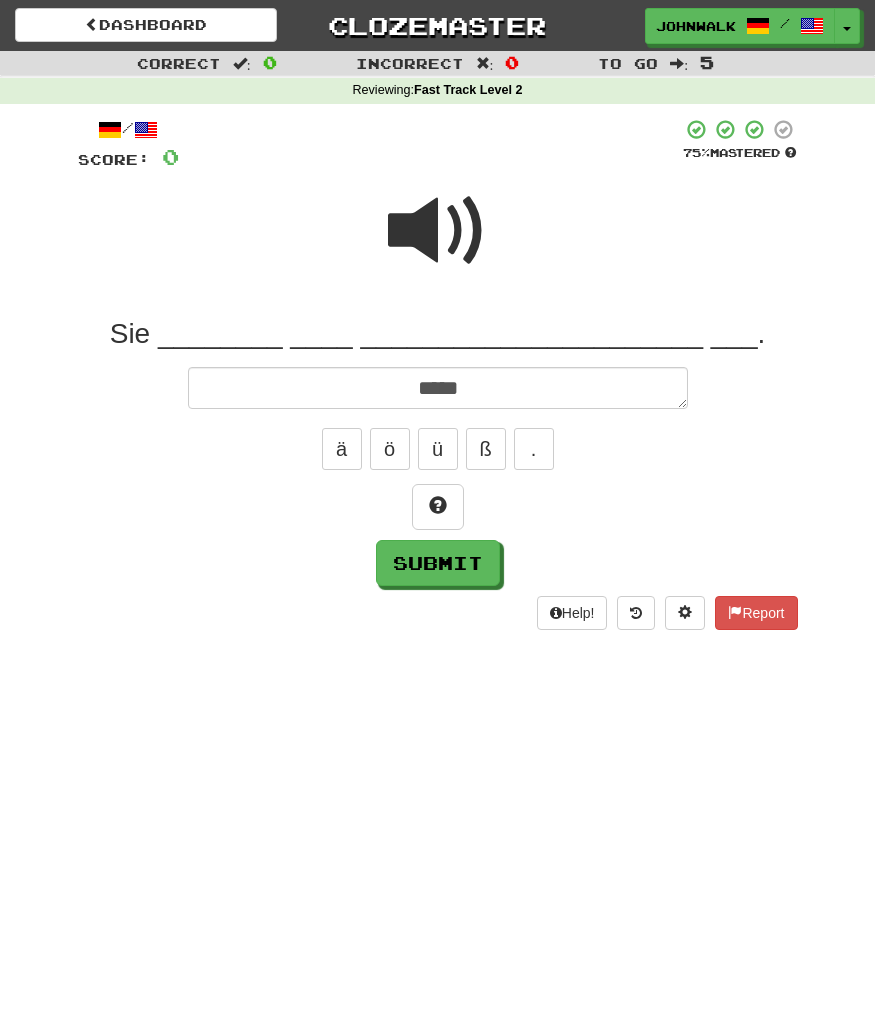 type on "*" 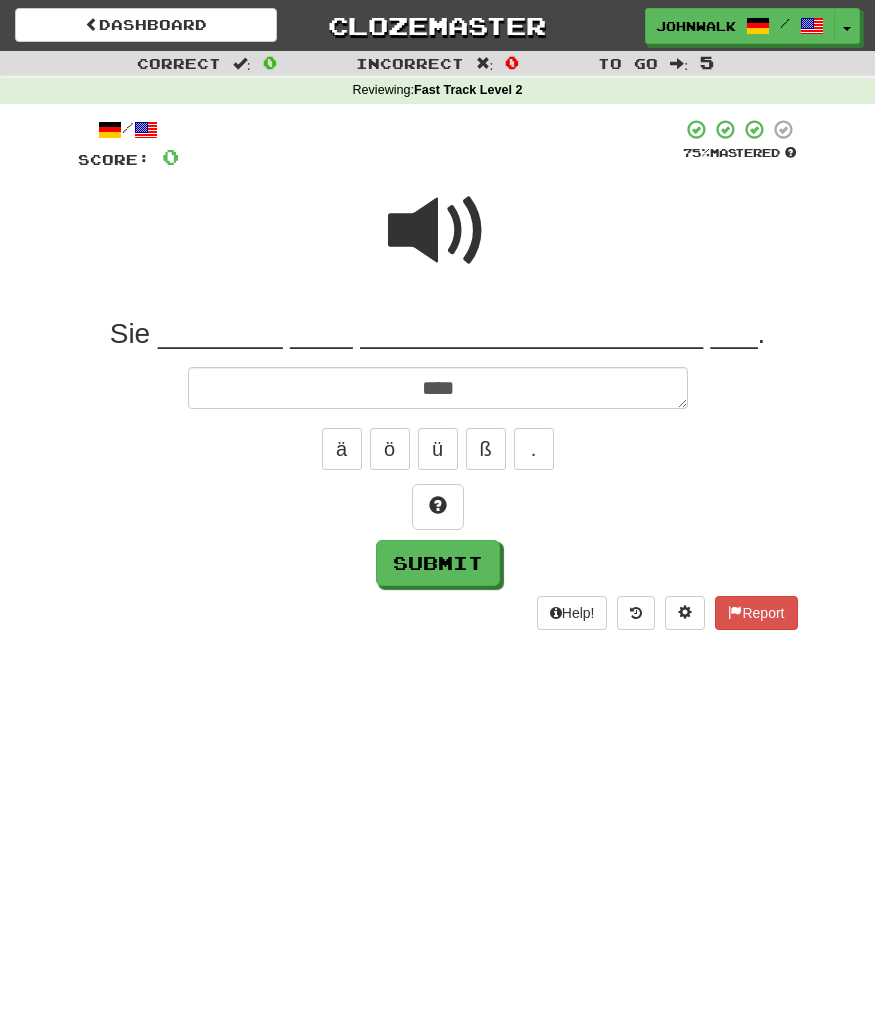 type on "*" 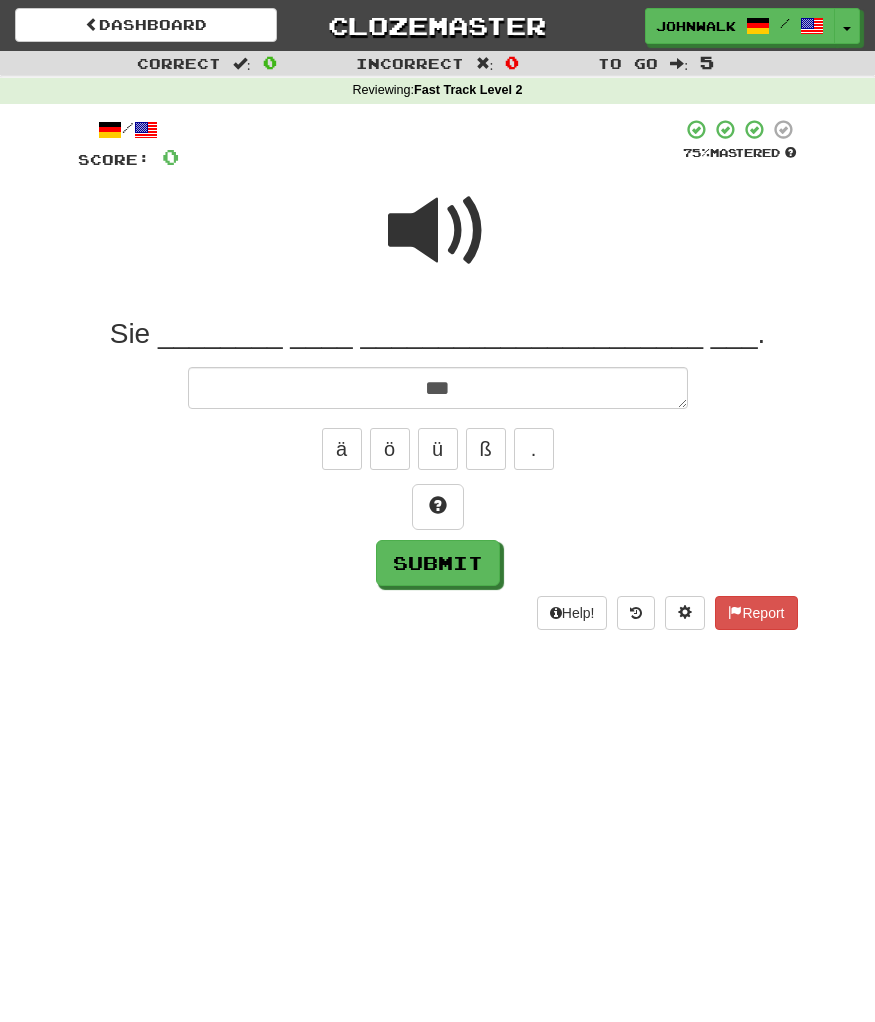 type on "*" 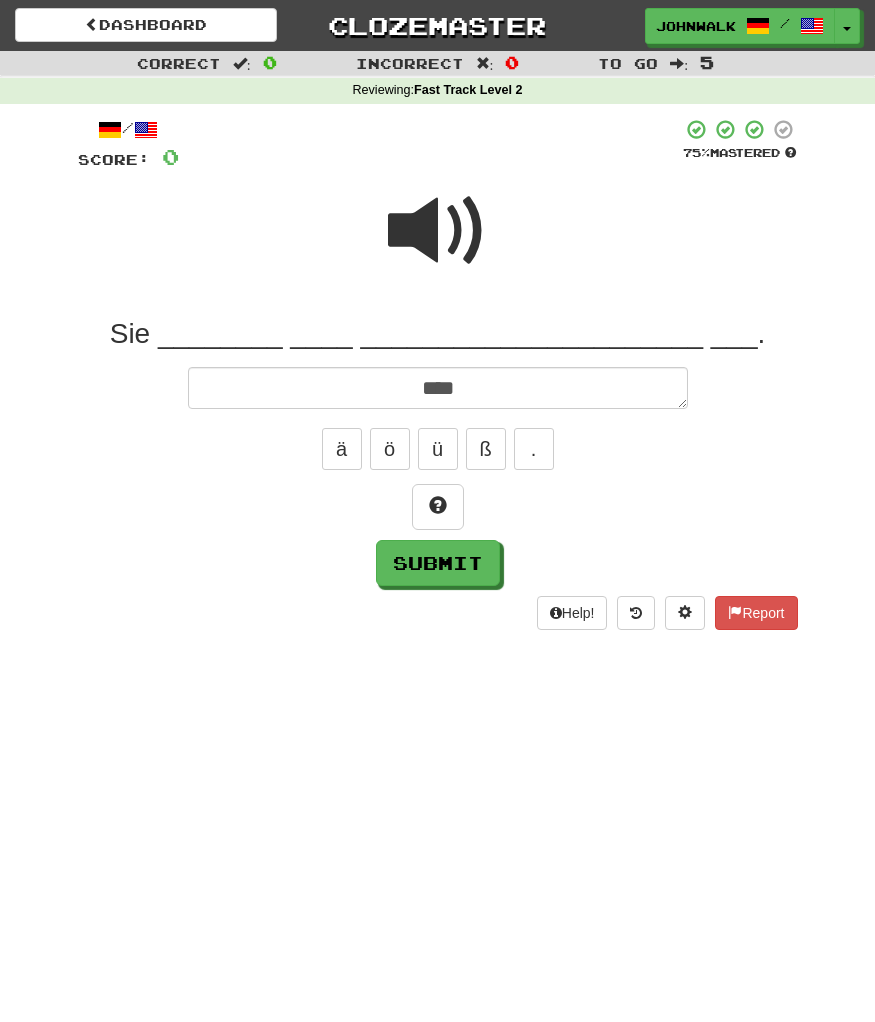 type on "*" 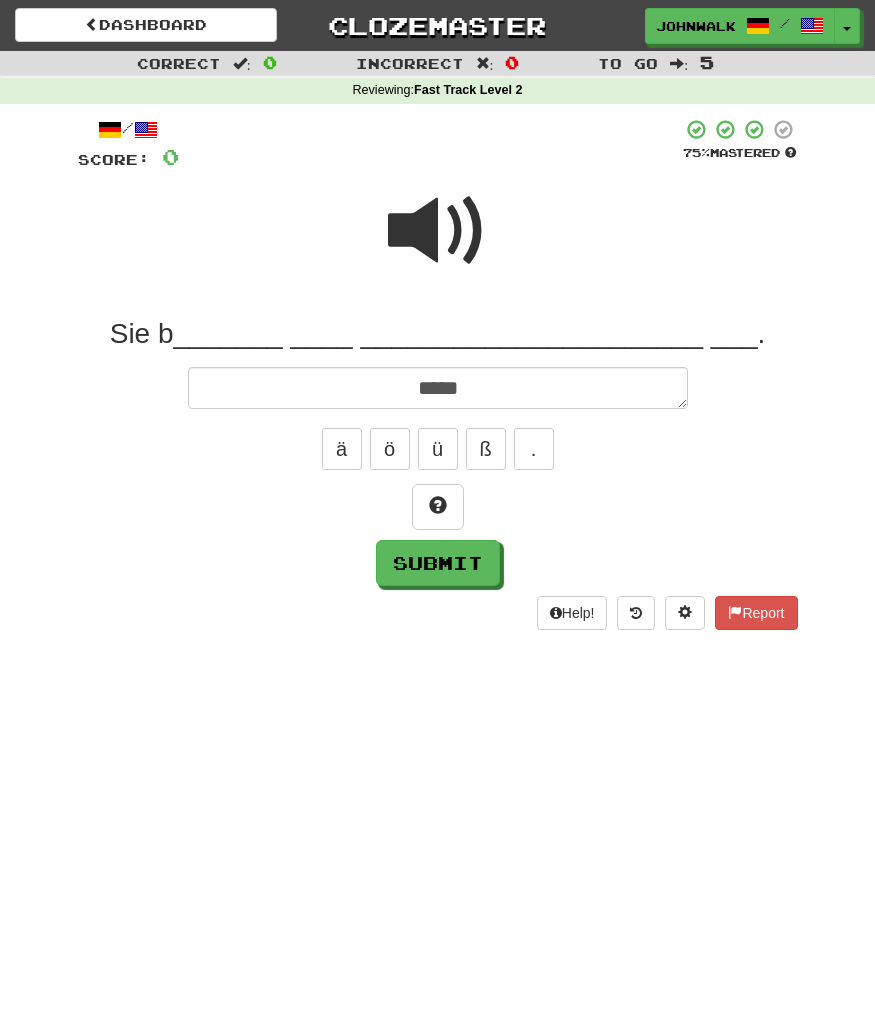 type on "*" 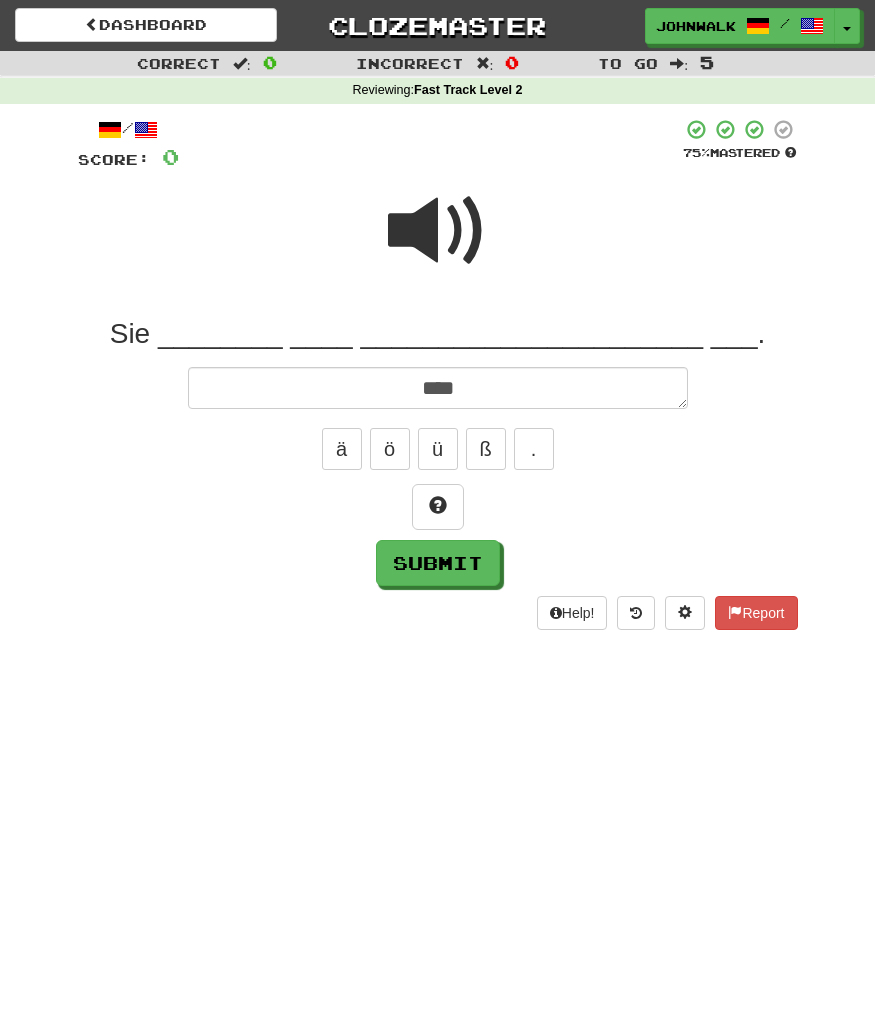 type on "*" 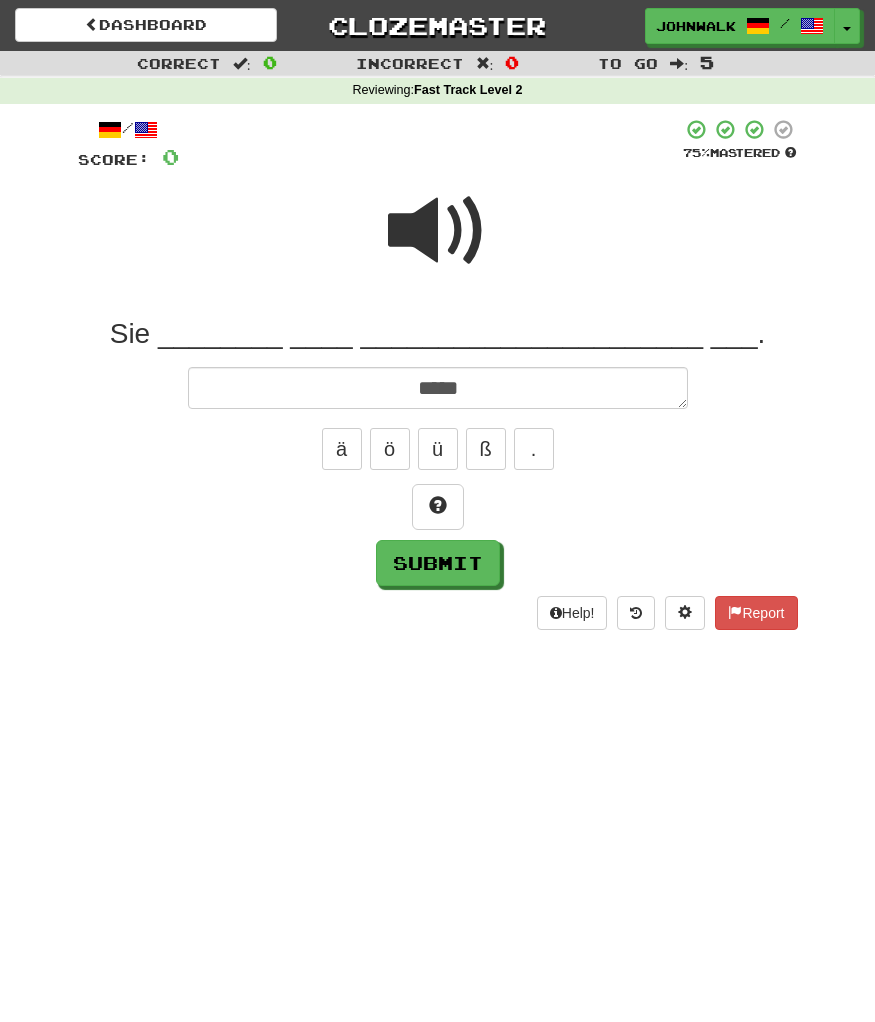 type on "*" 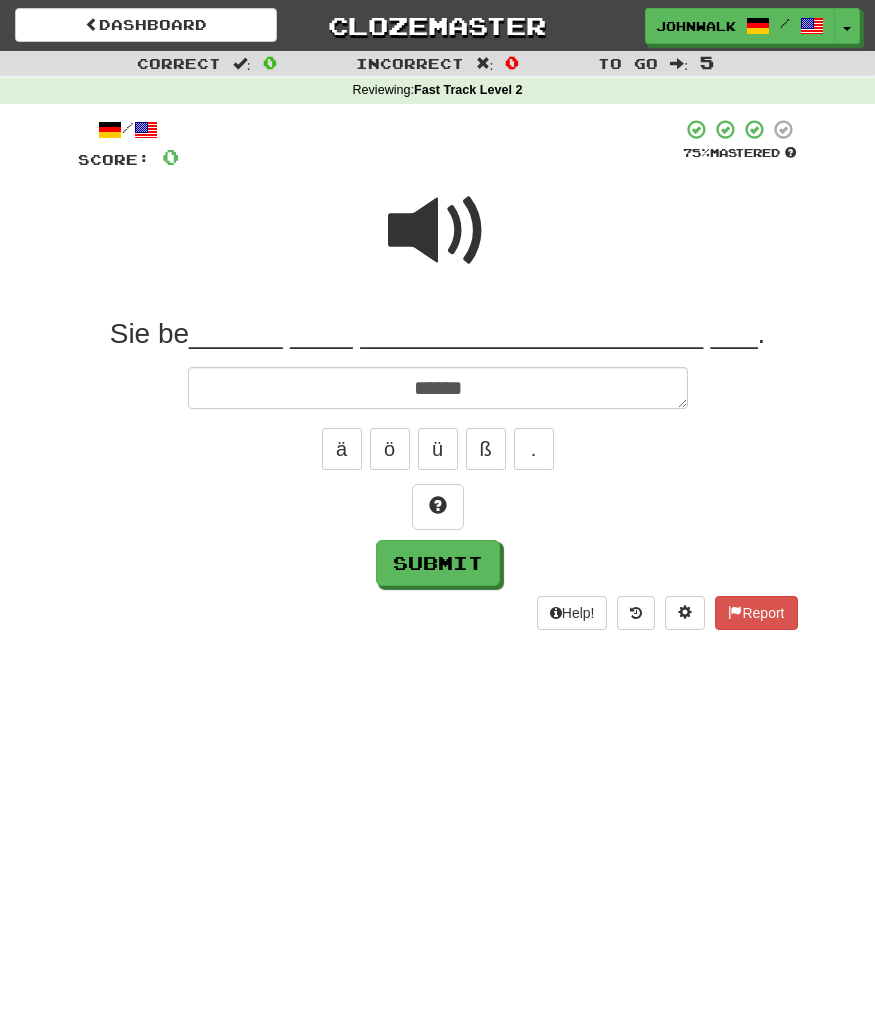 type on "*" 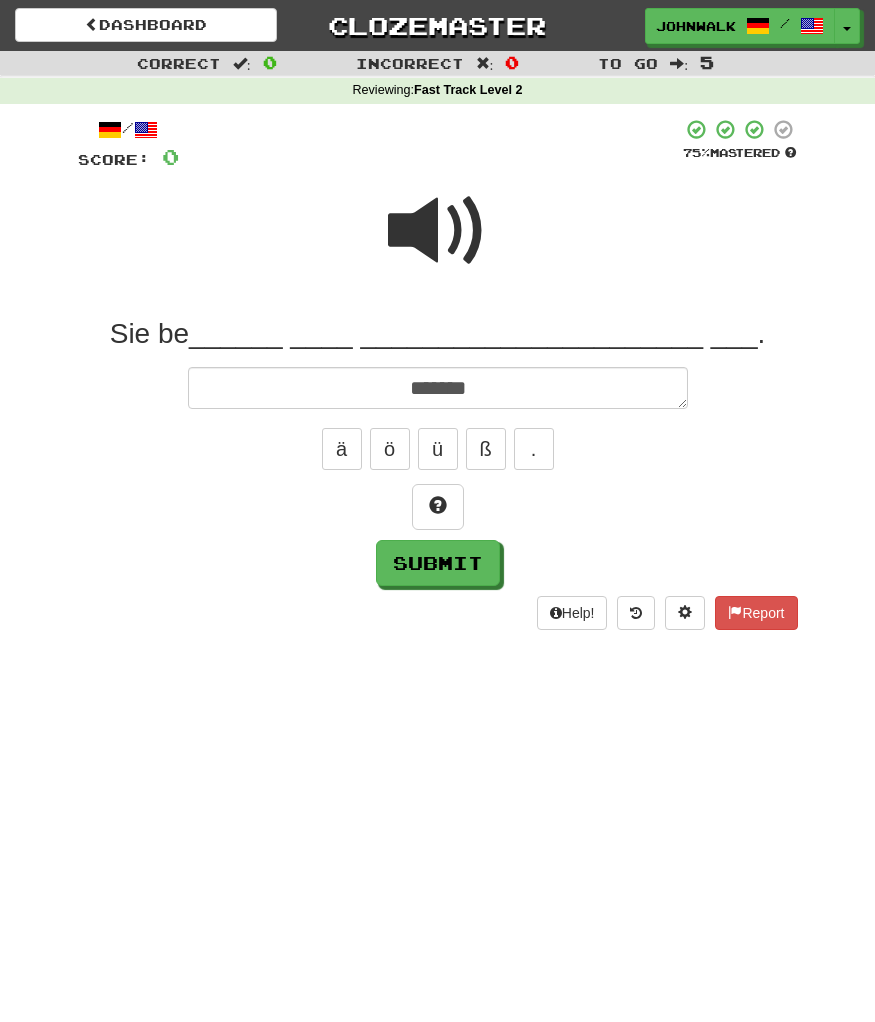 type on "*" 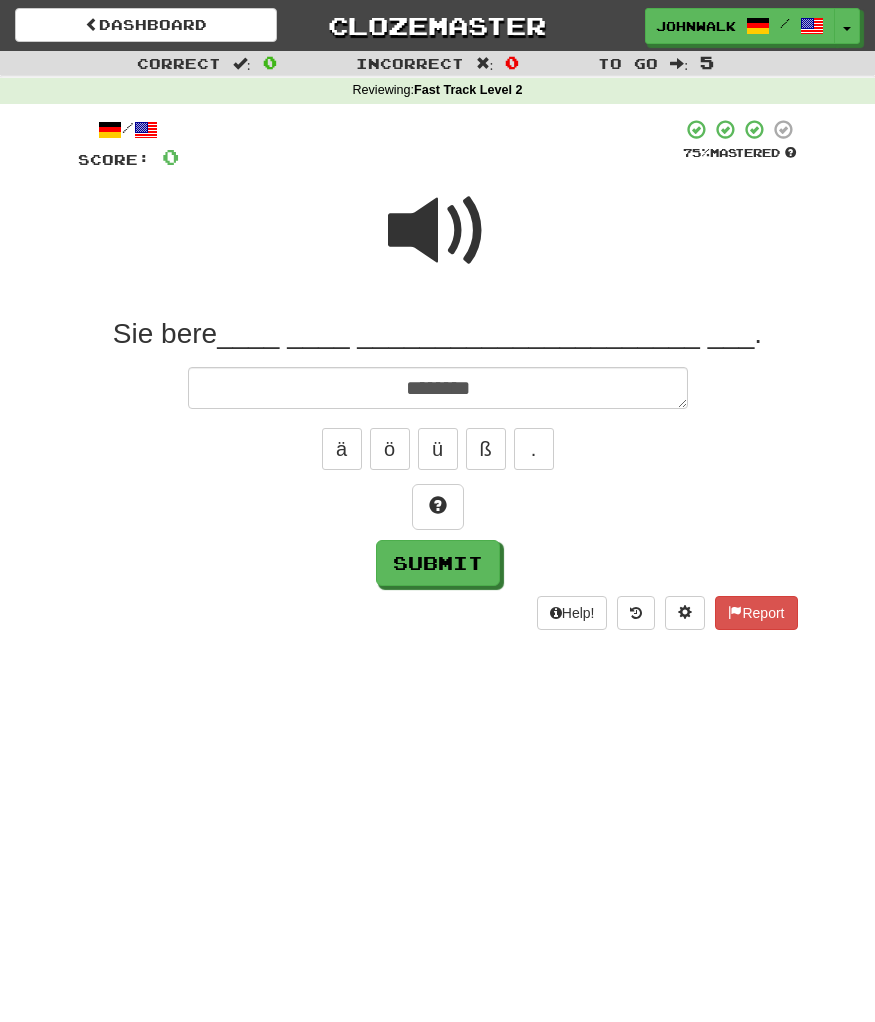type on "*" 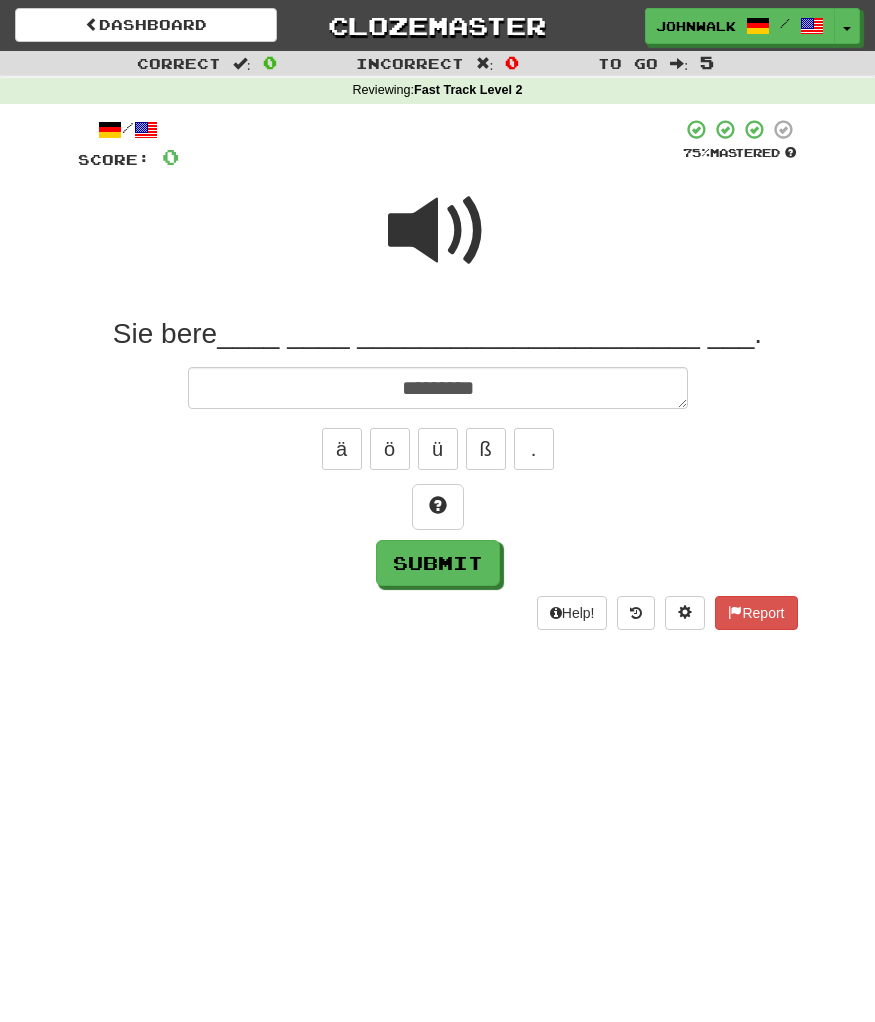 type on "*" 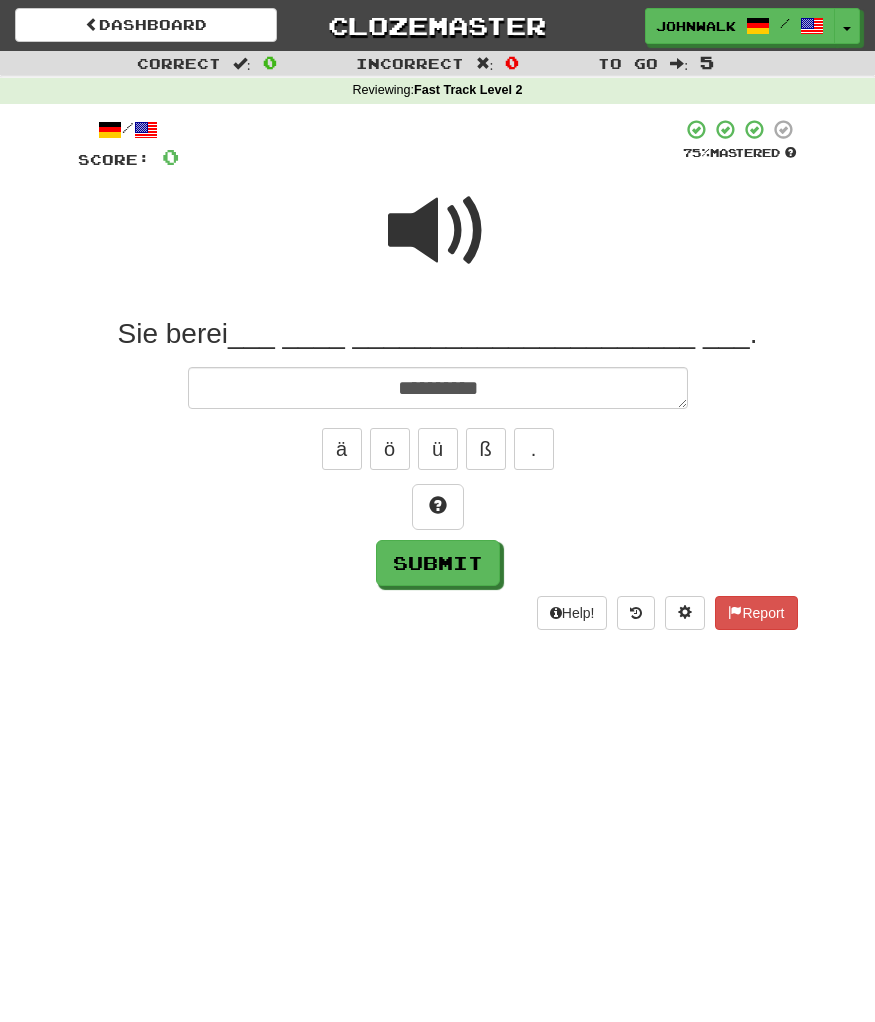 type on "*" 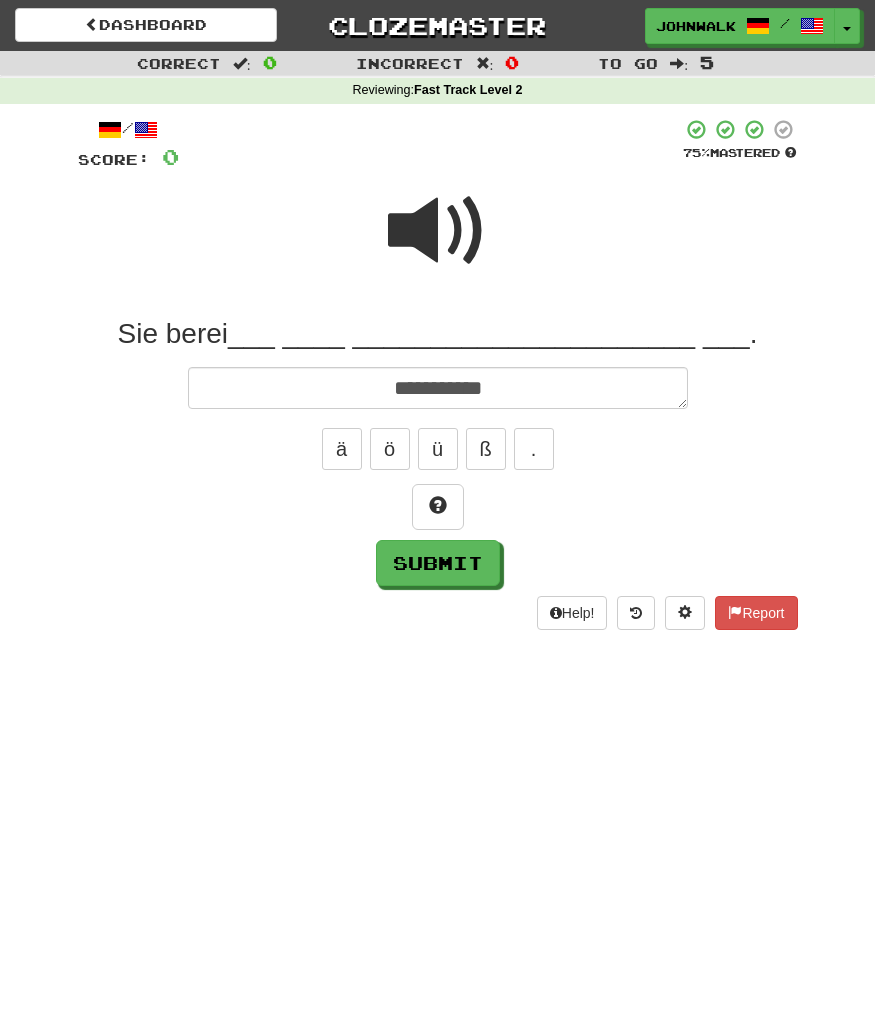 type on "*" 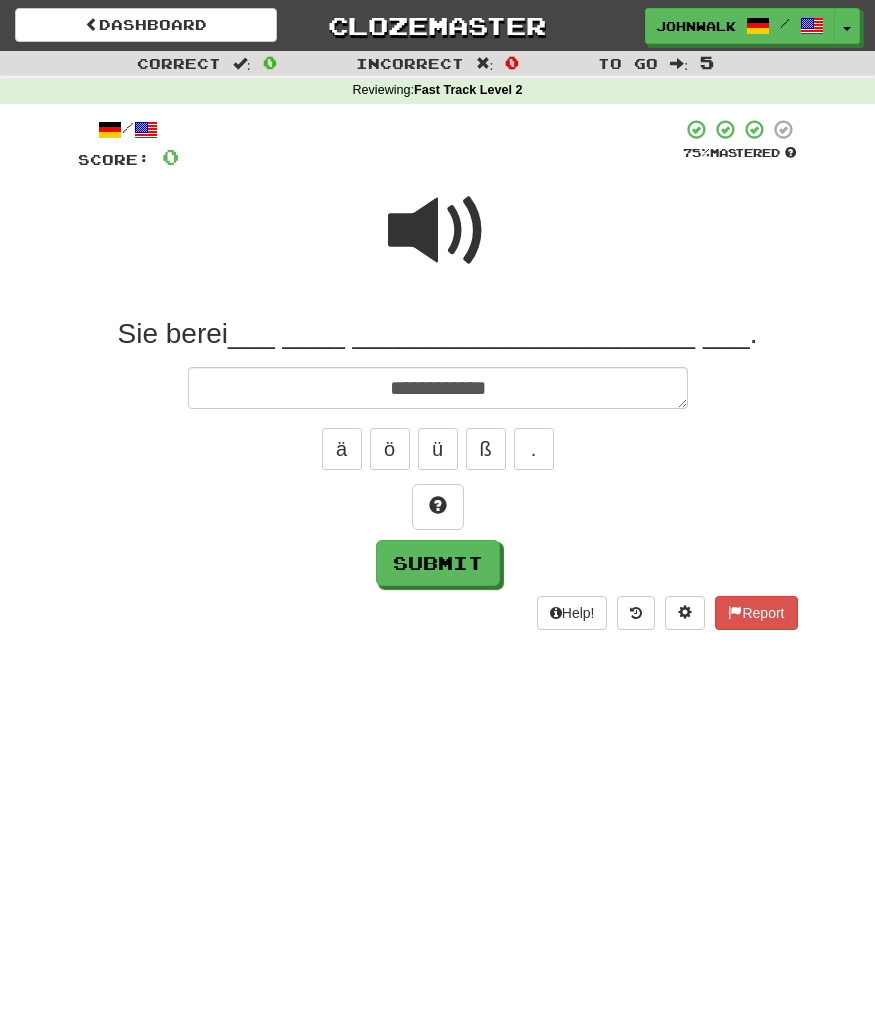 type on "*" 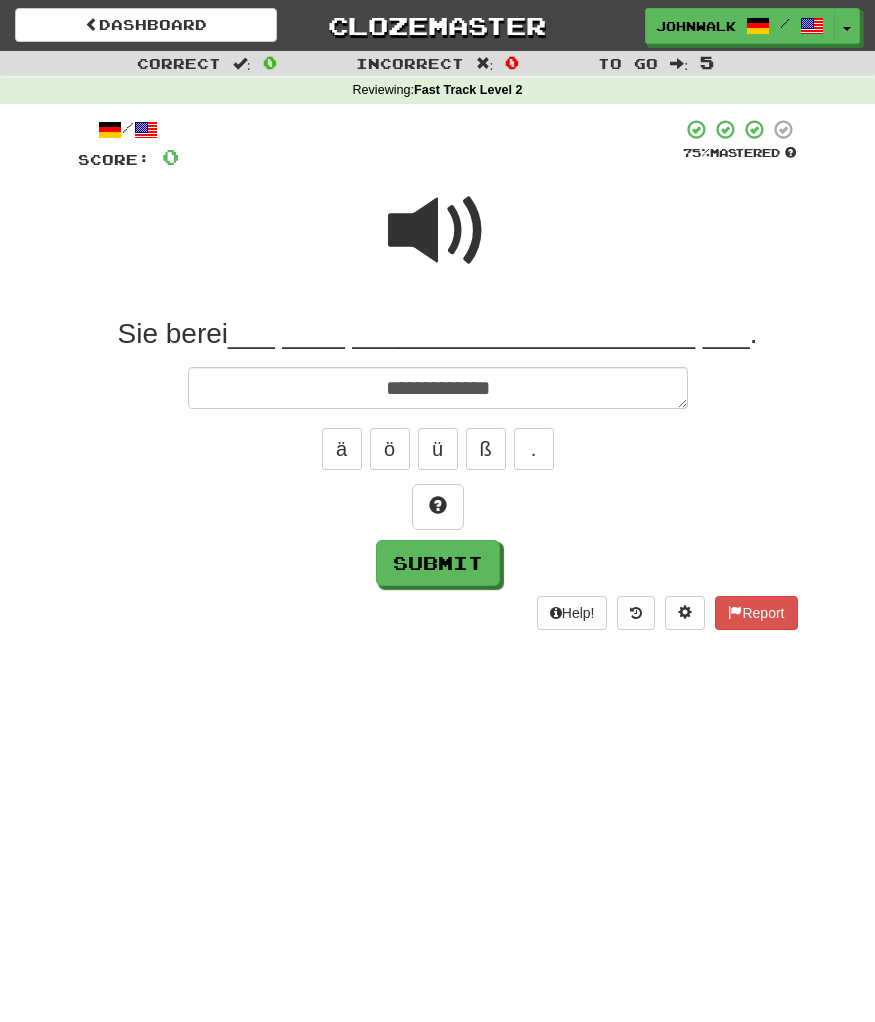 type on "*" 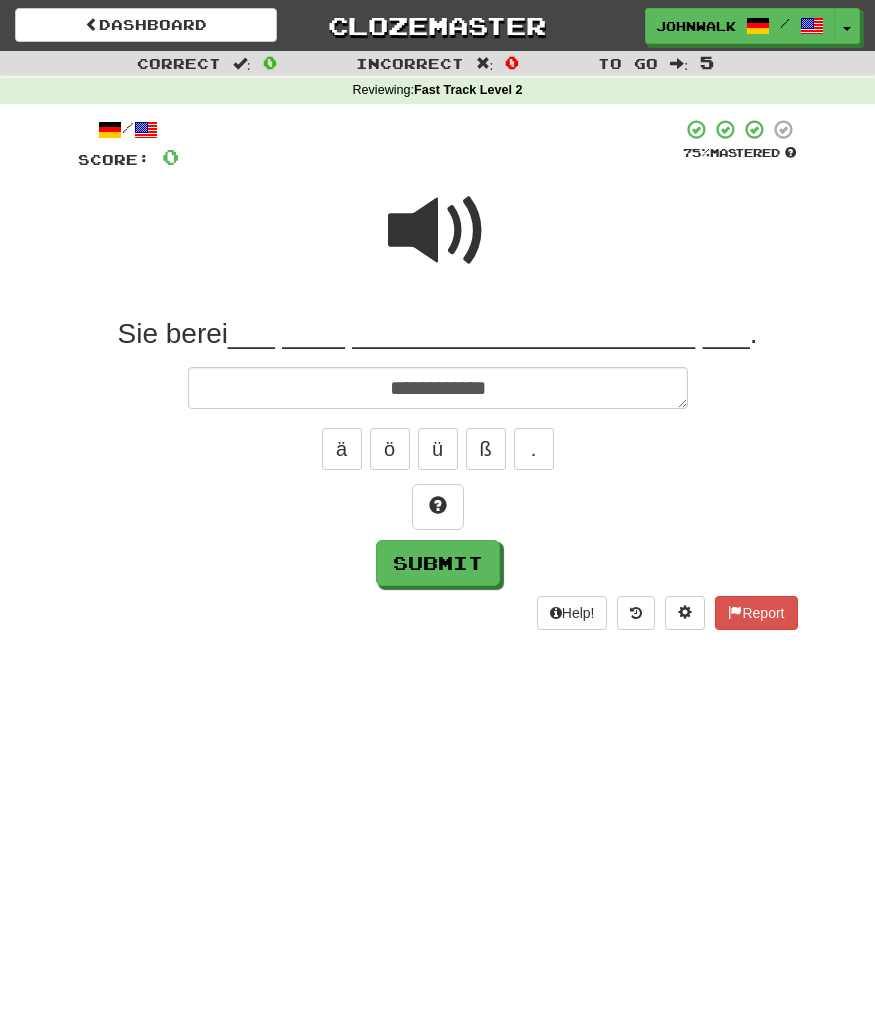 type on "*" 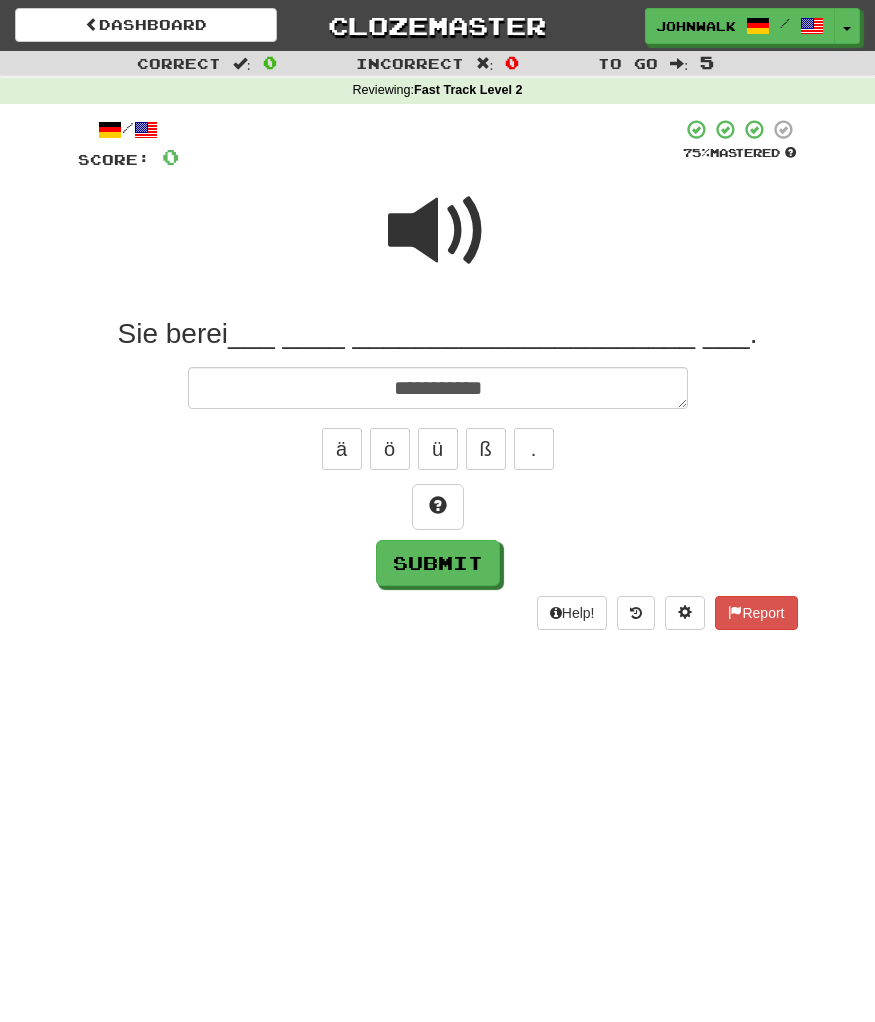 type on "*" 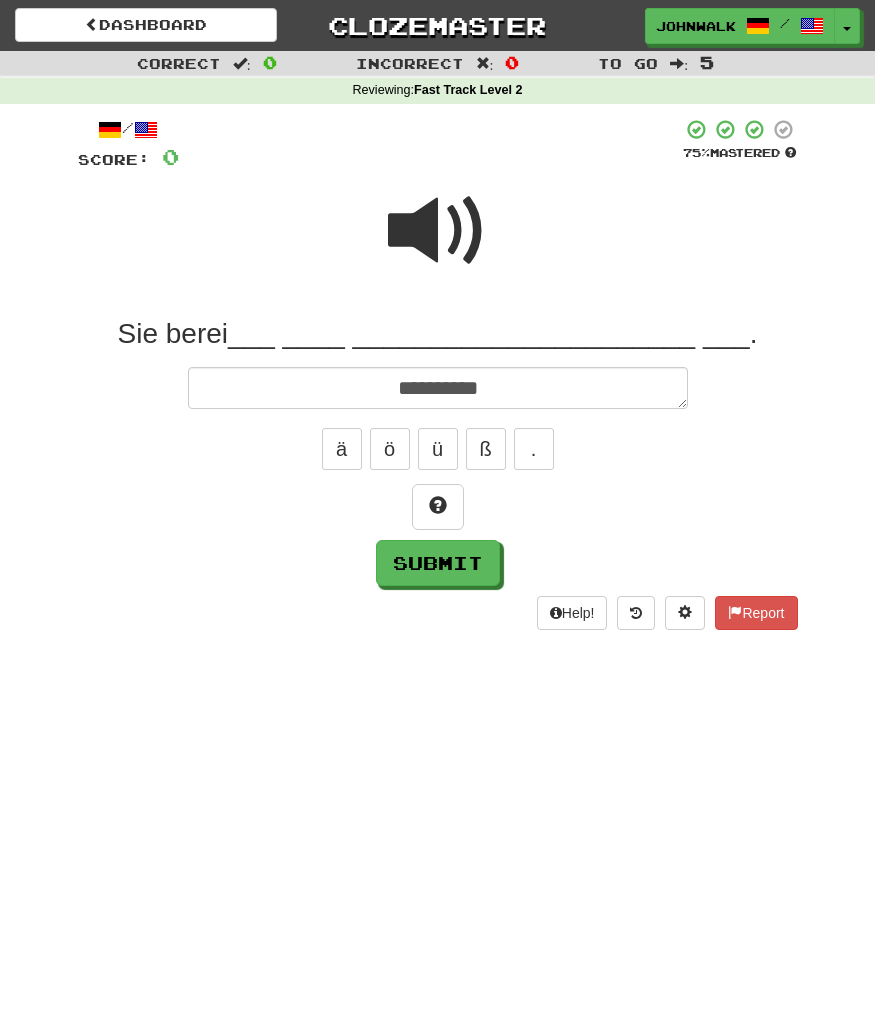 type on "*" 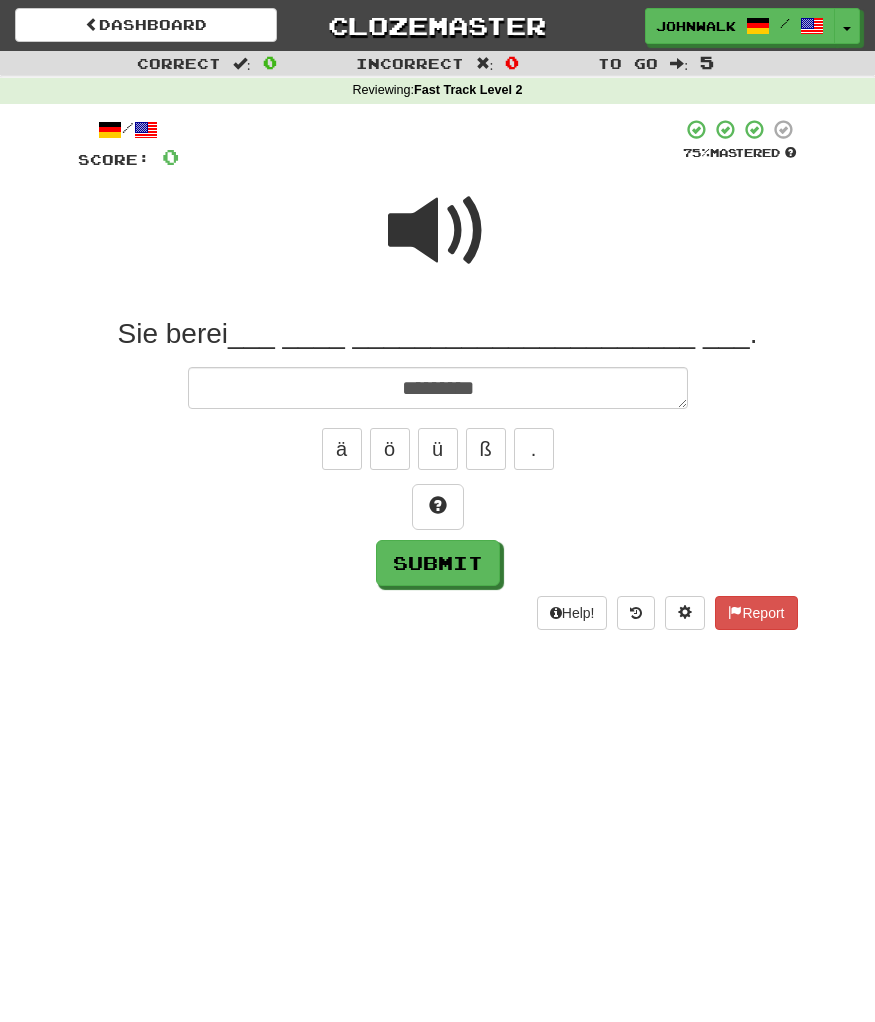 type on "*" 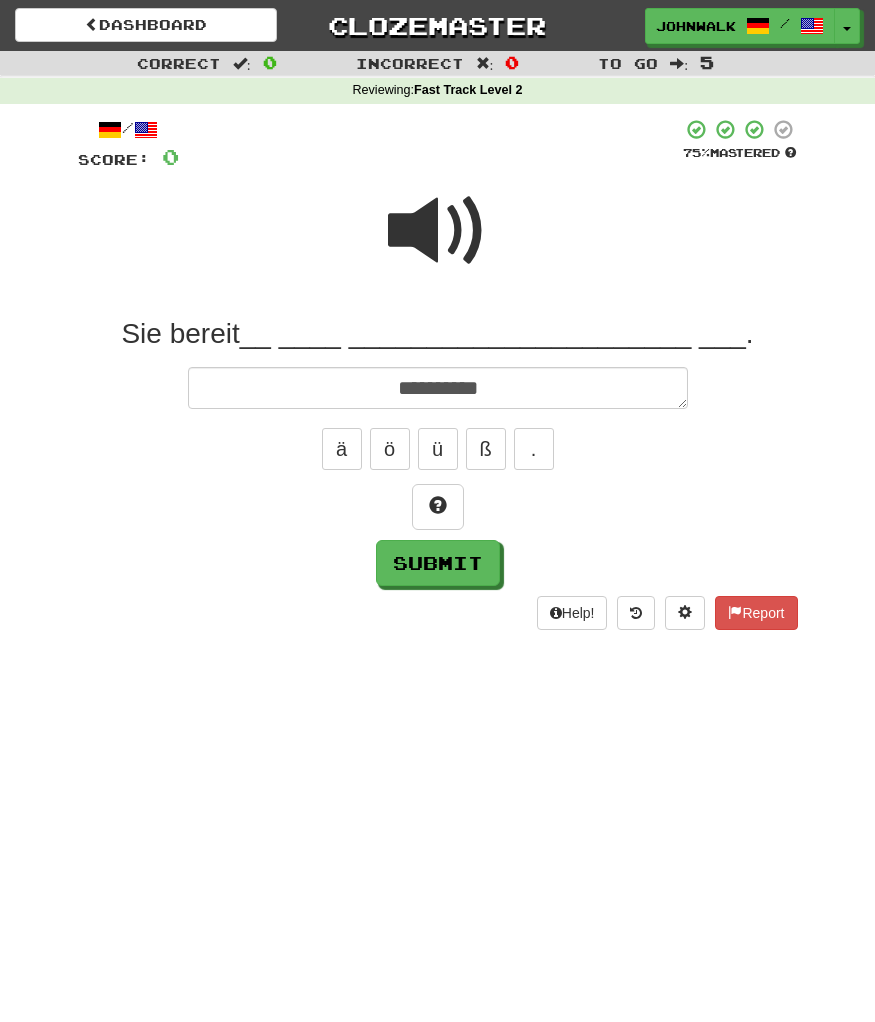 type on "*" 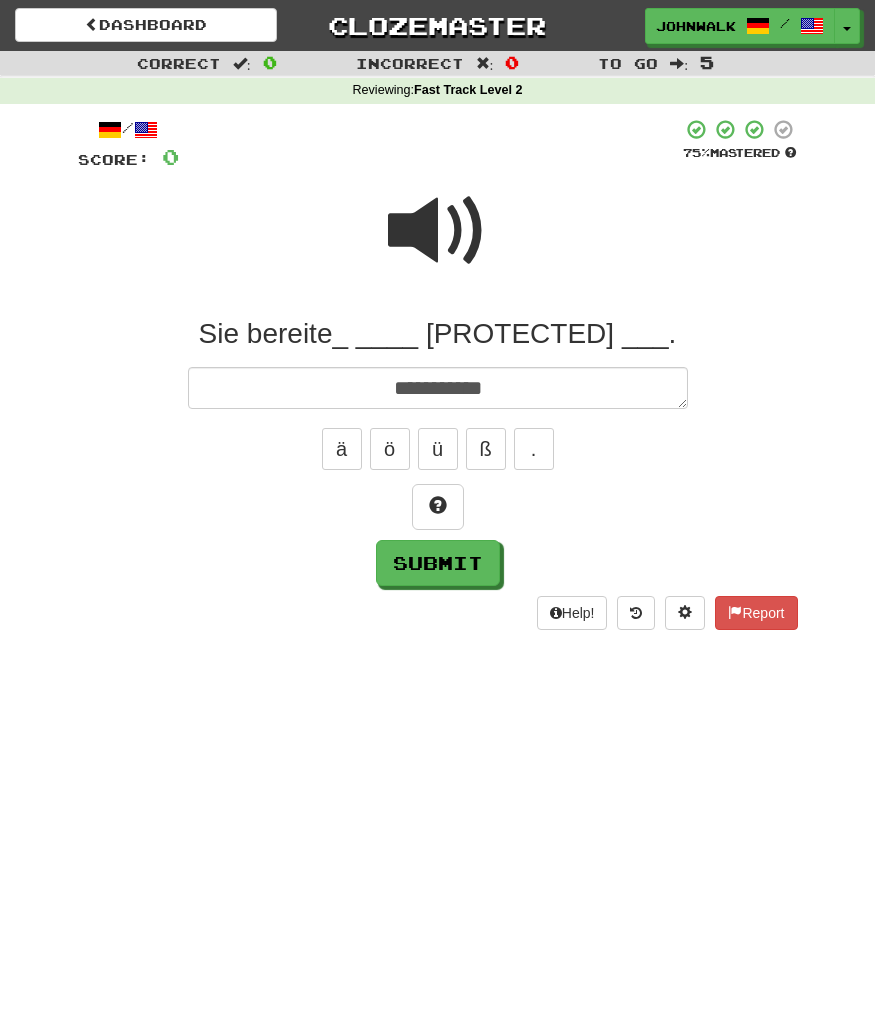 type on "*" 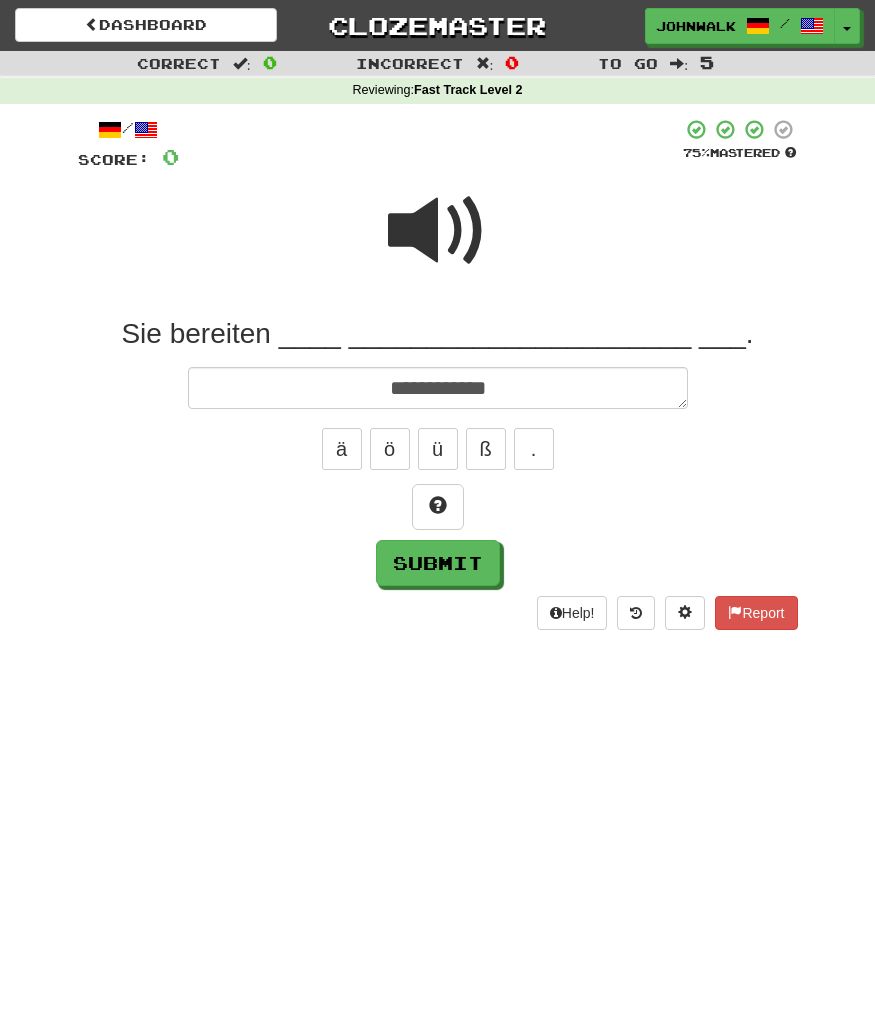 type on "*" 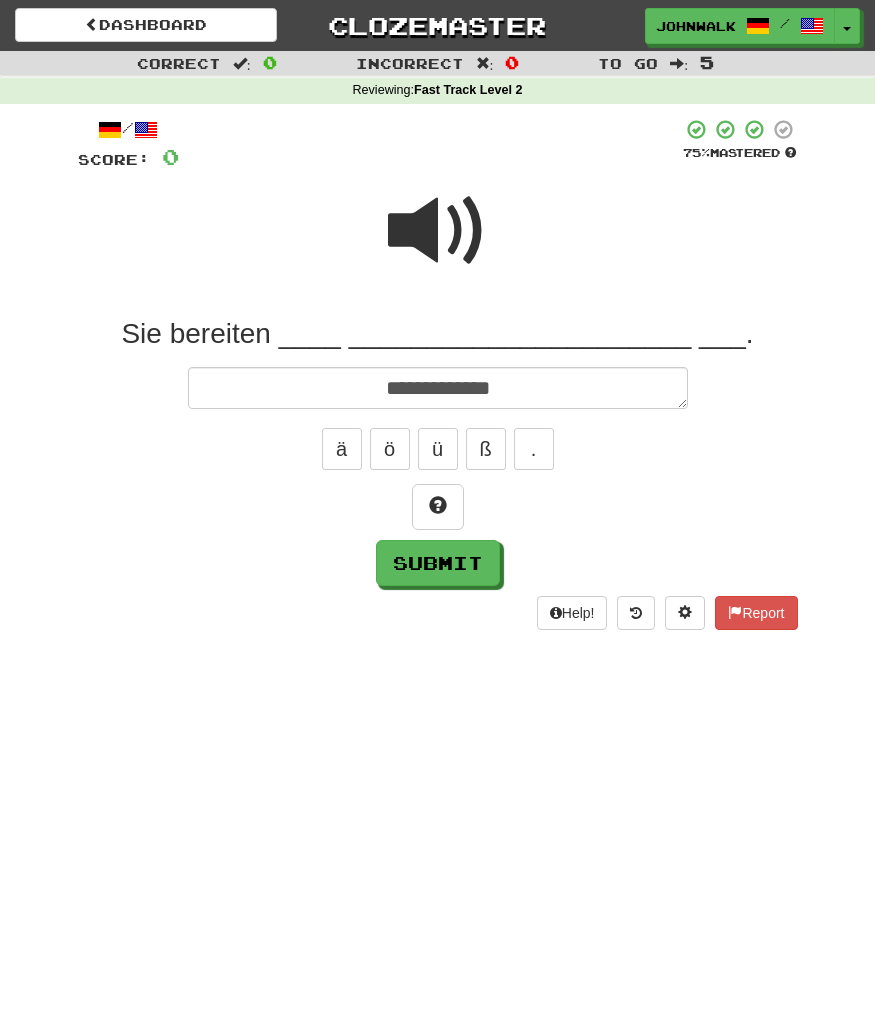 type on "*" 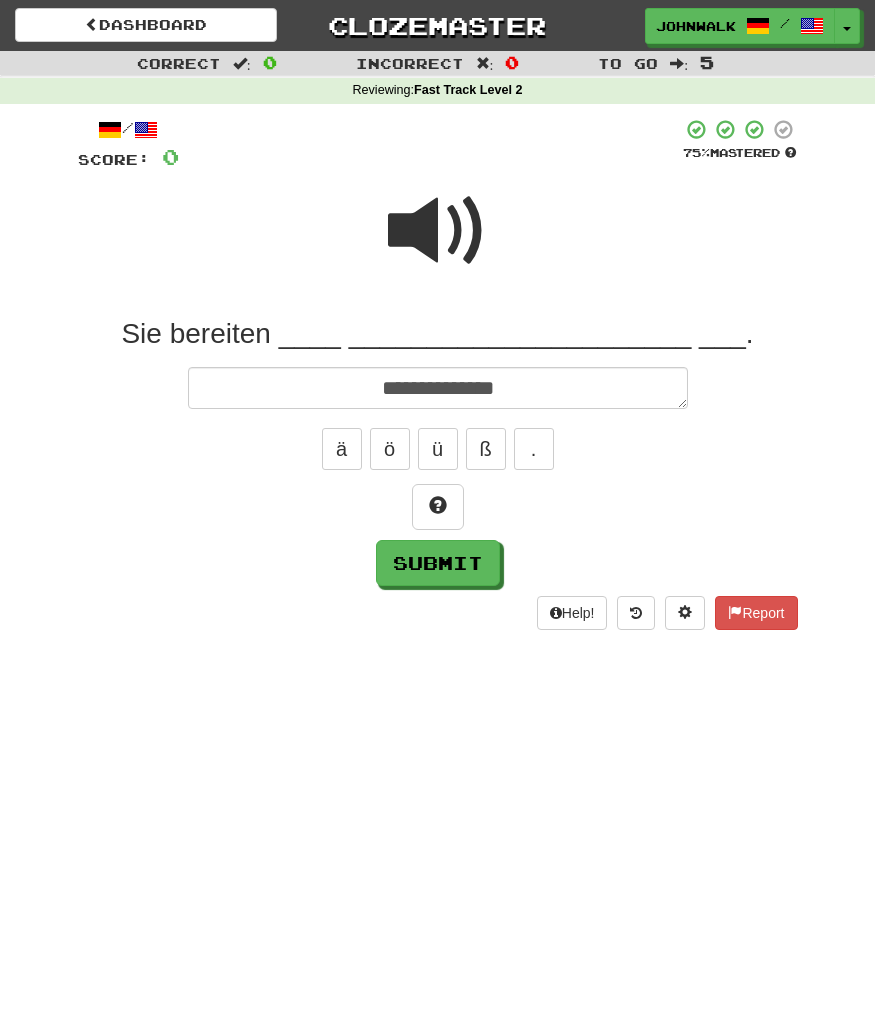 type on "**********" 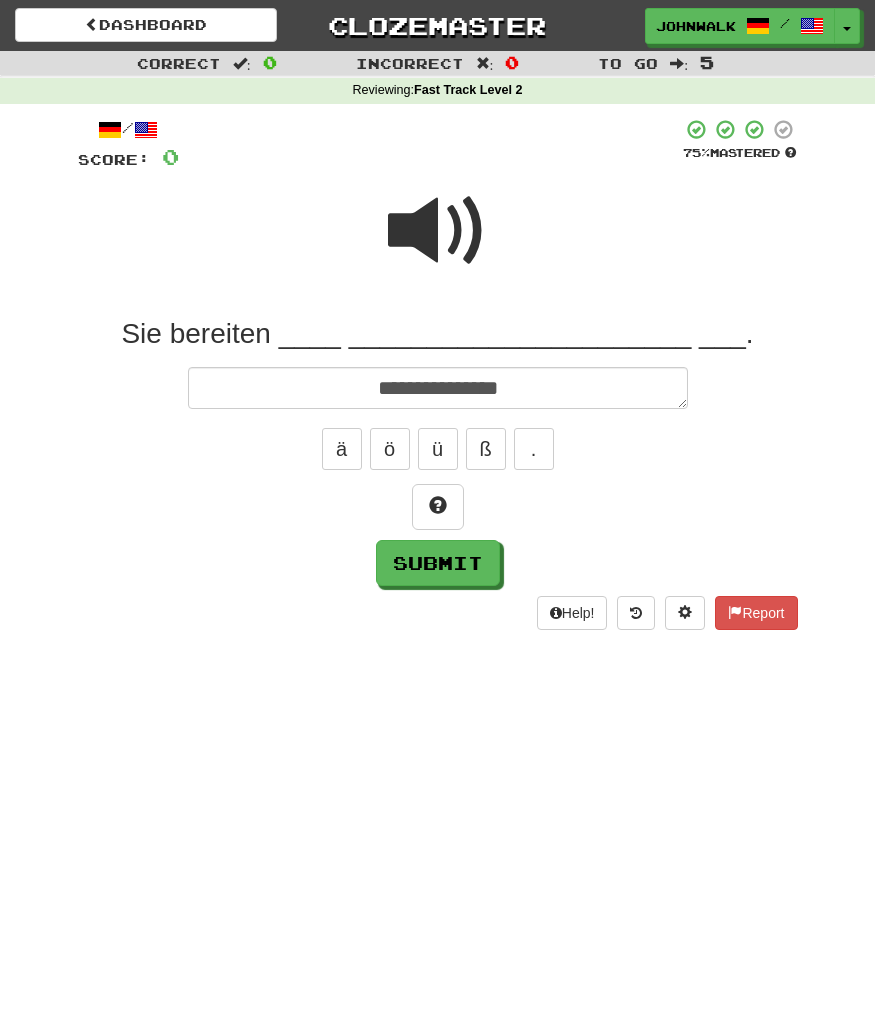 type on "*" 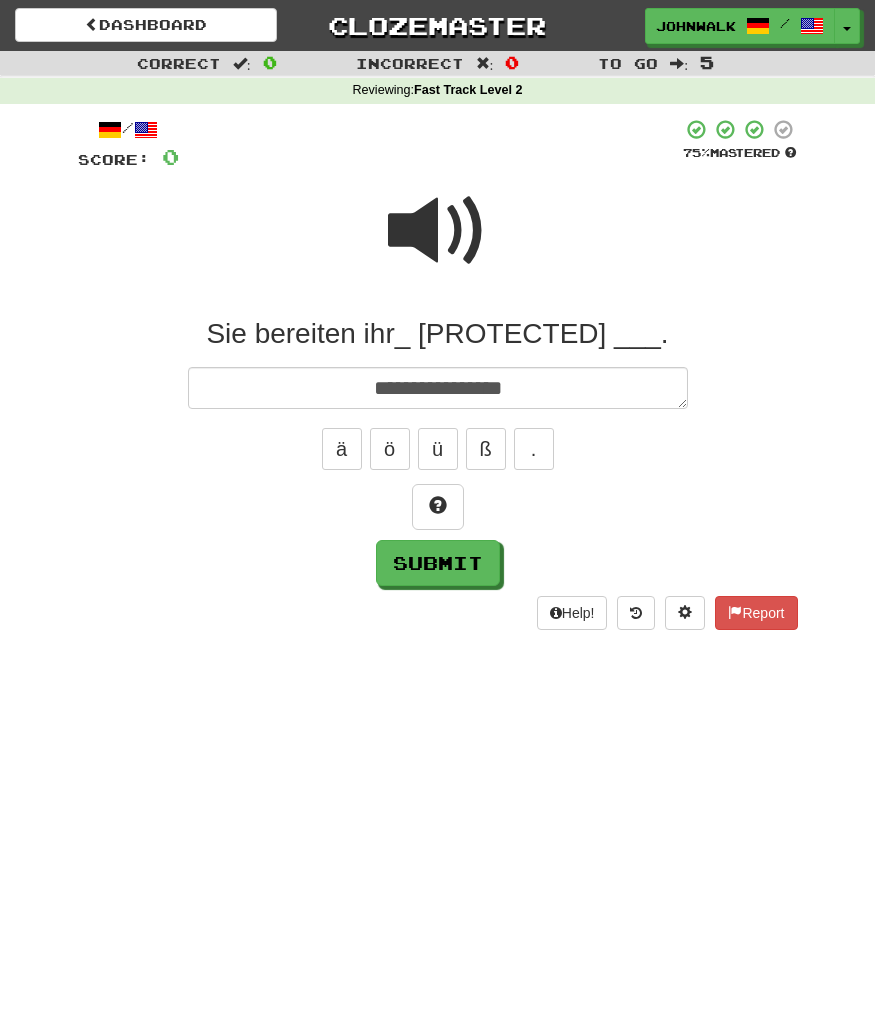 type on "*" 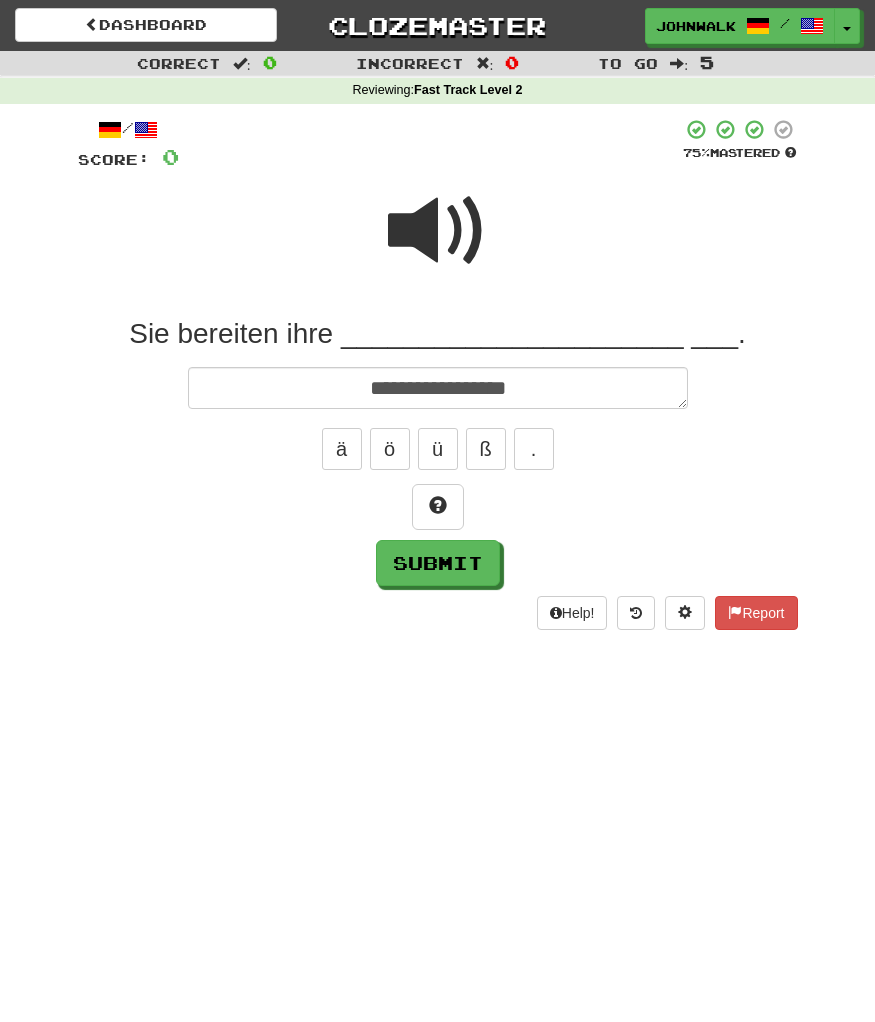type on "*" 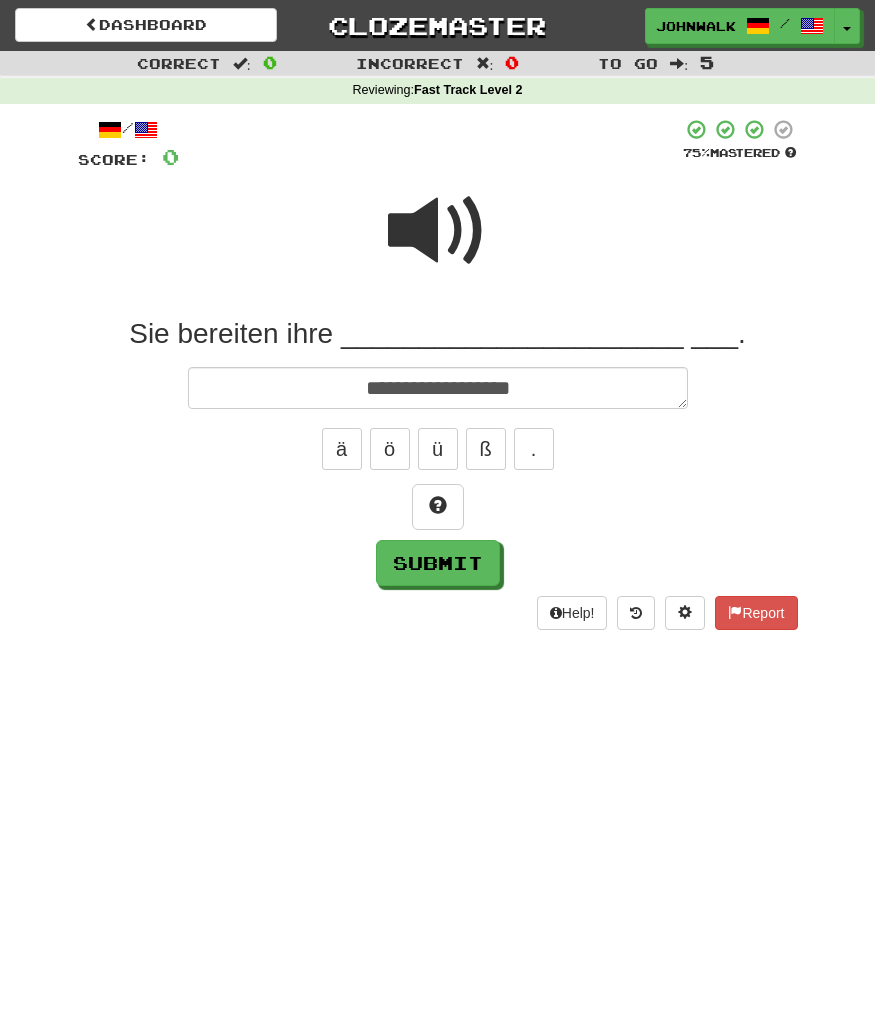 type on "*" 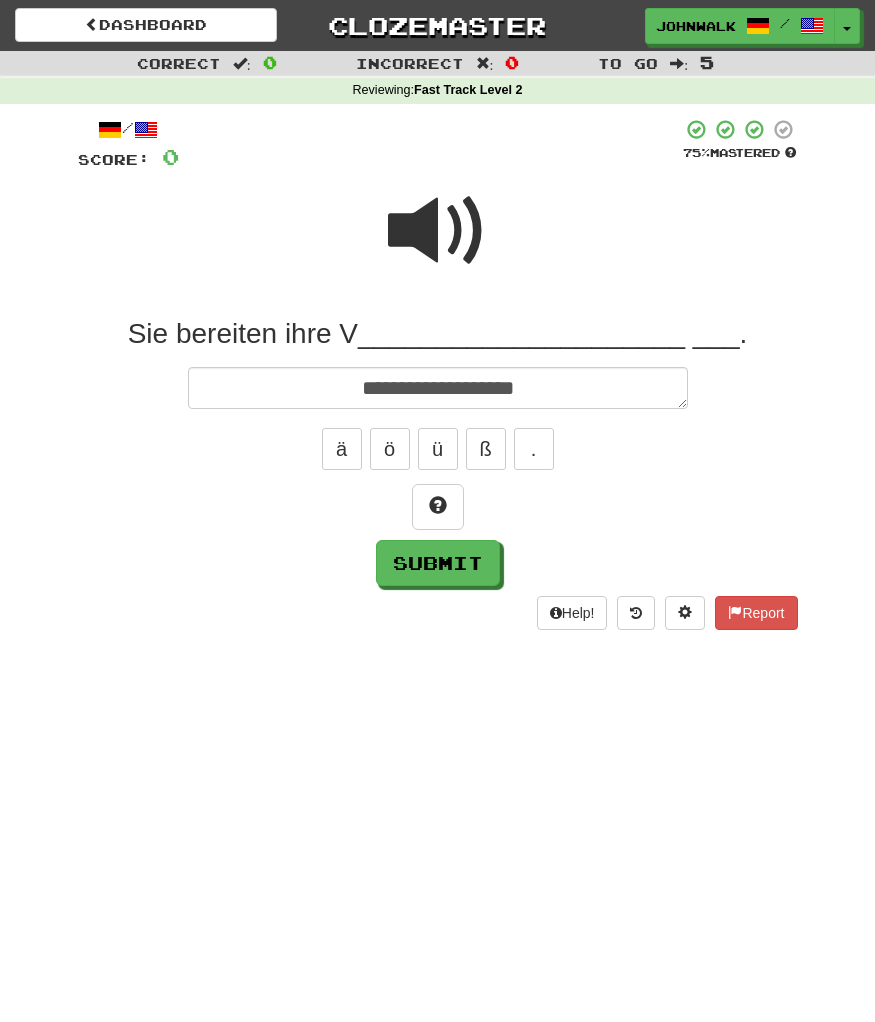 type on "*" 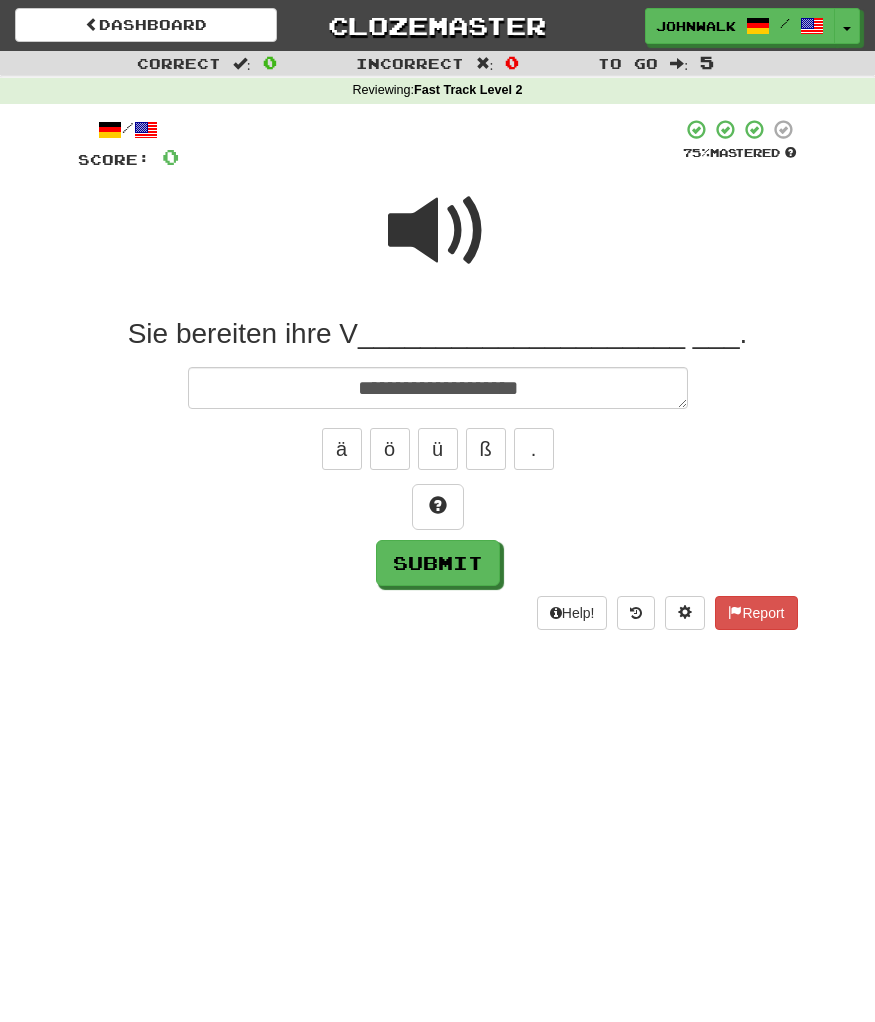 type on "*" 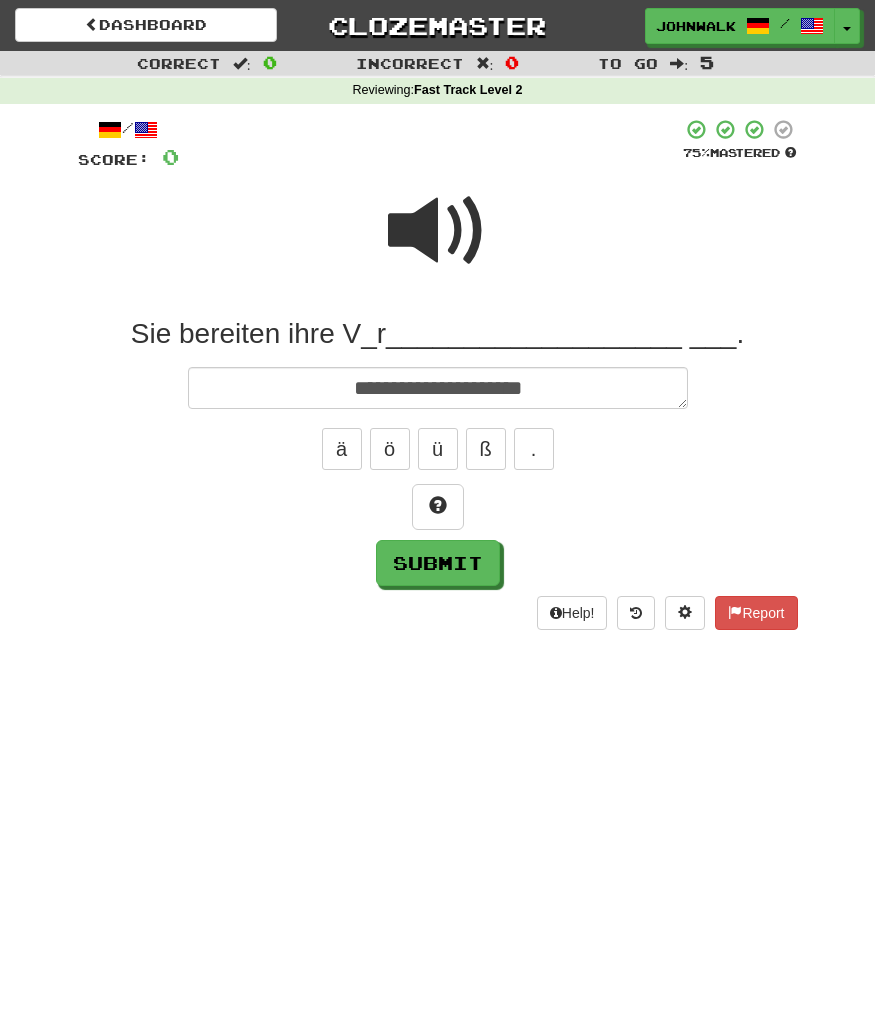 type on "*" 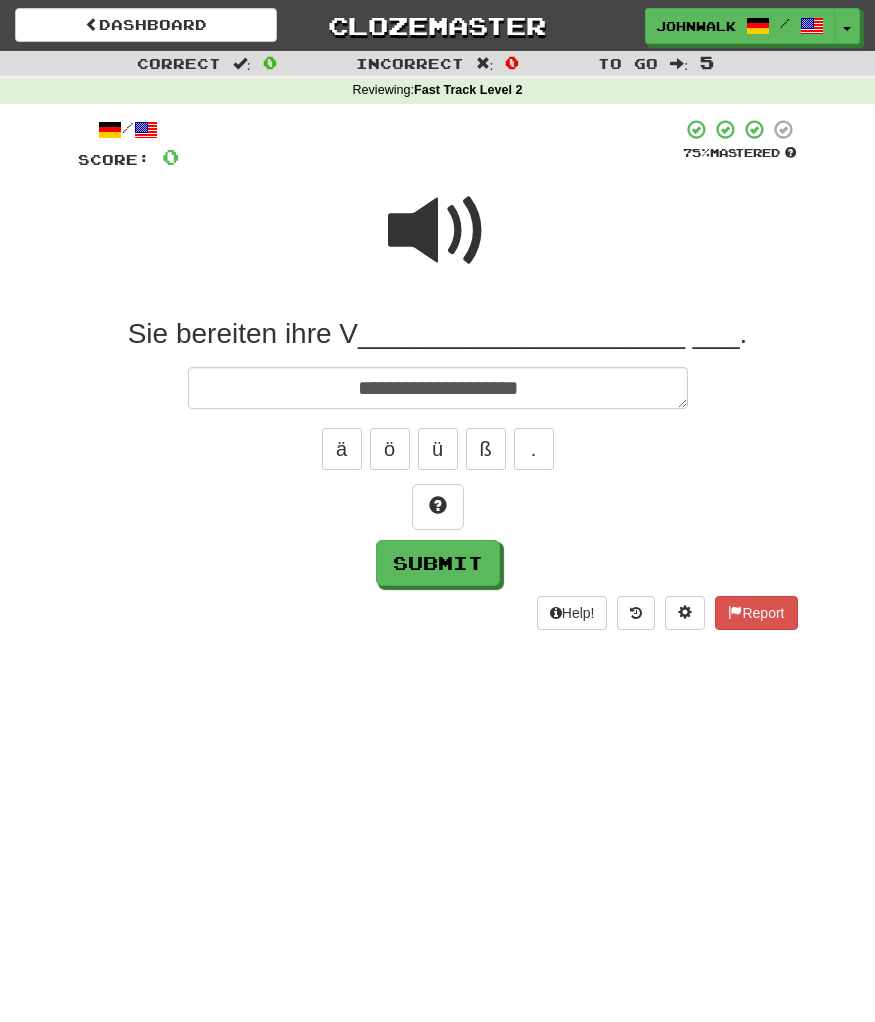 type on "*" 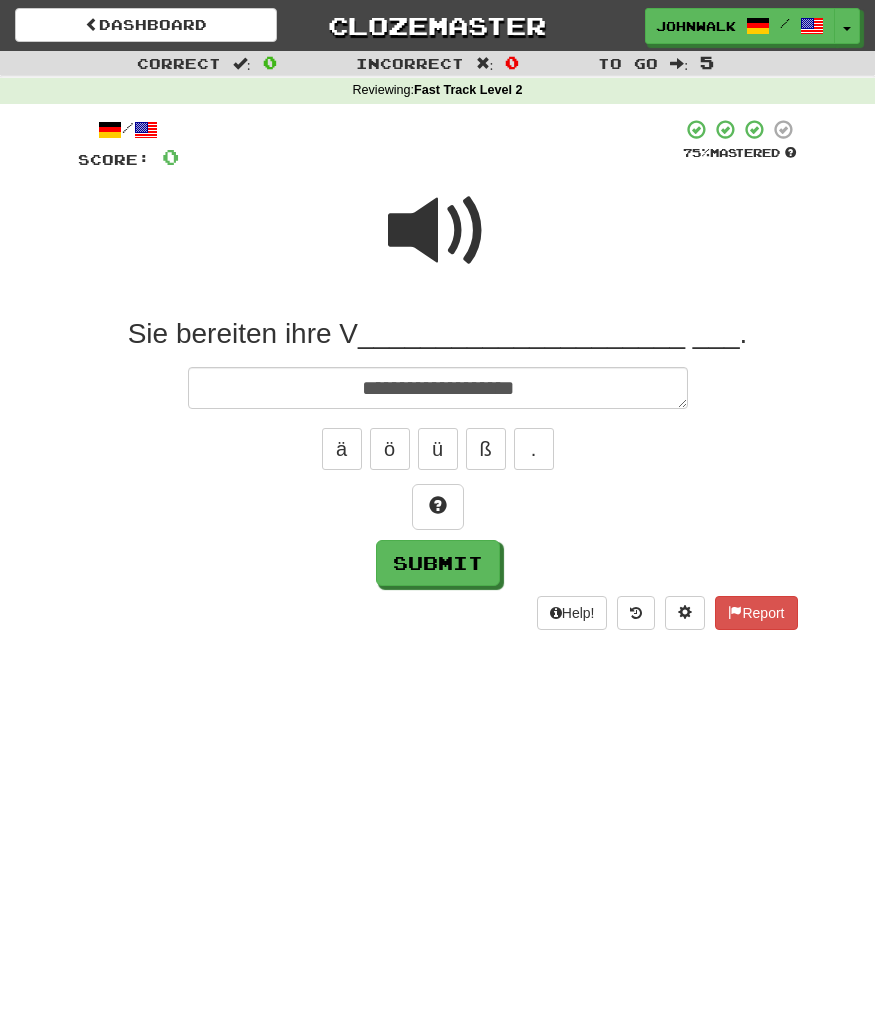type on "**********" 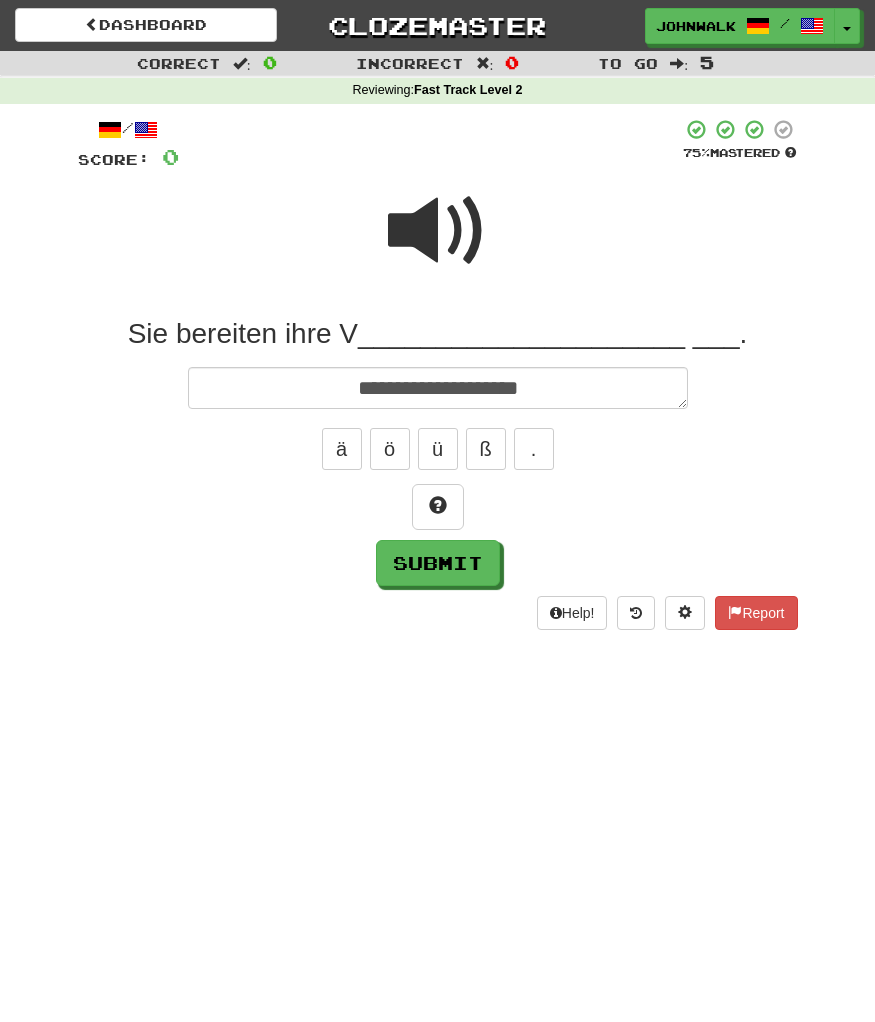 type on "*" 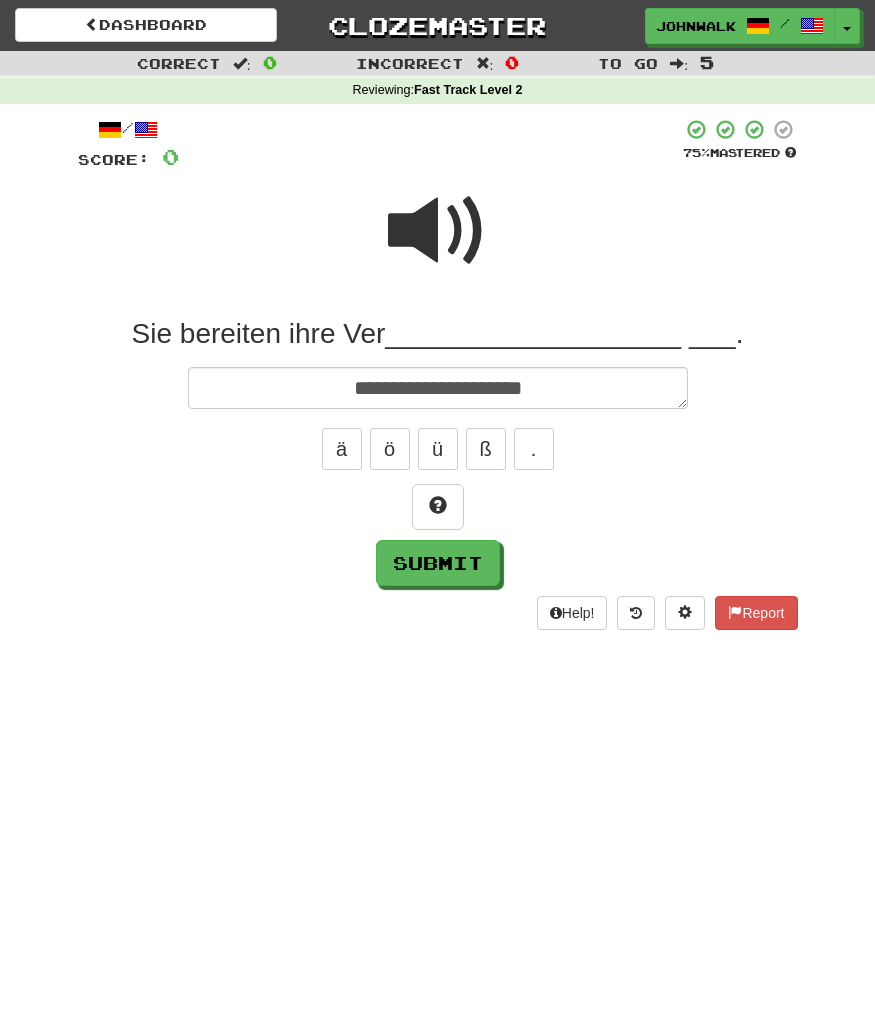 type on "*" 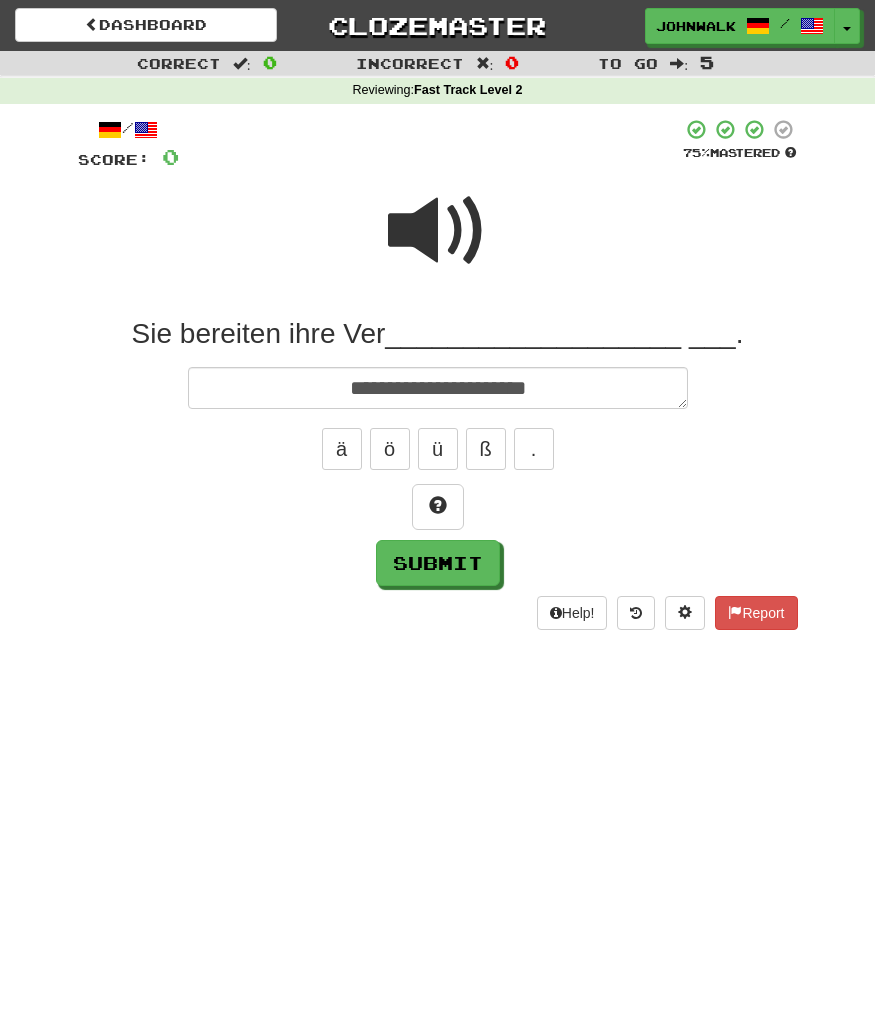type on "**********" 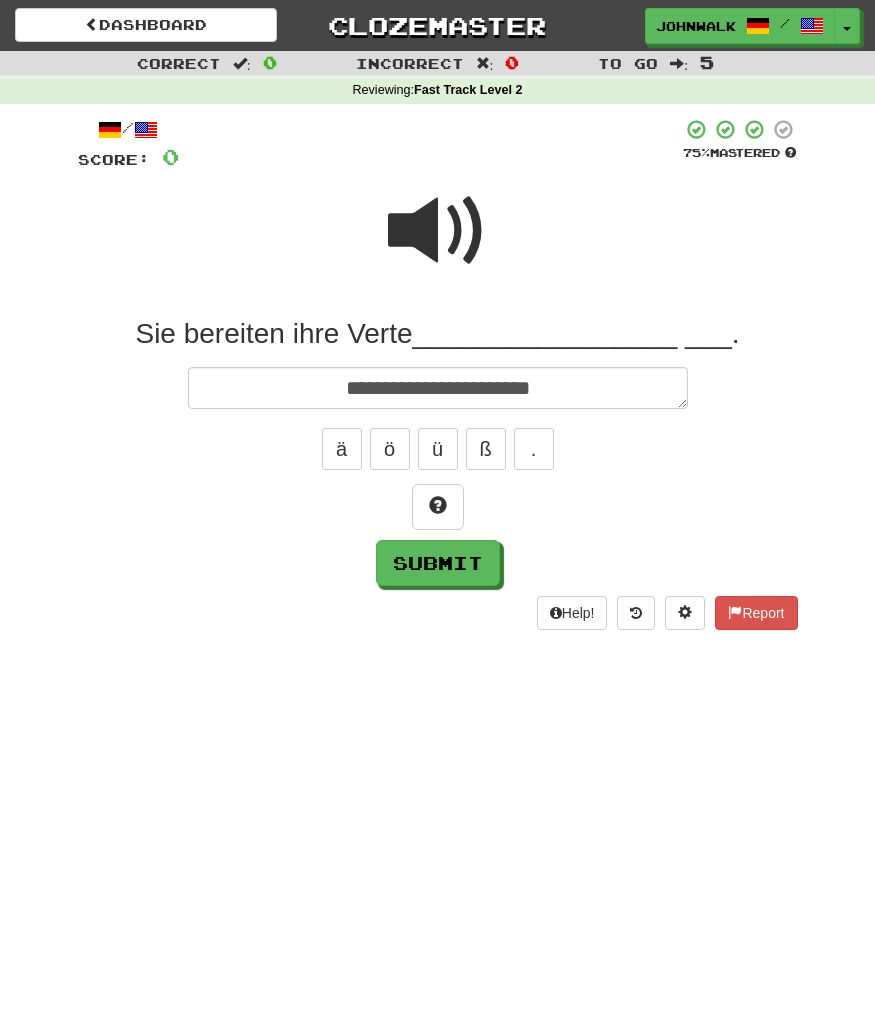 type on "*" 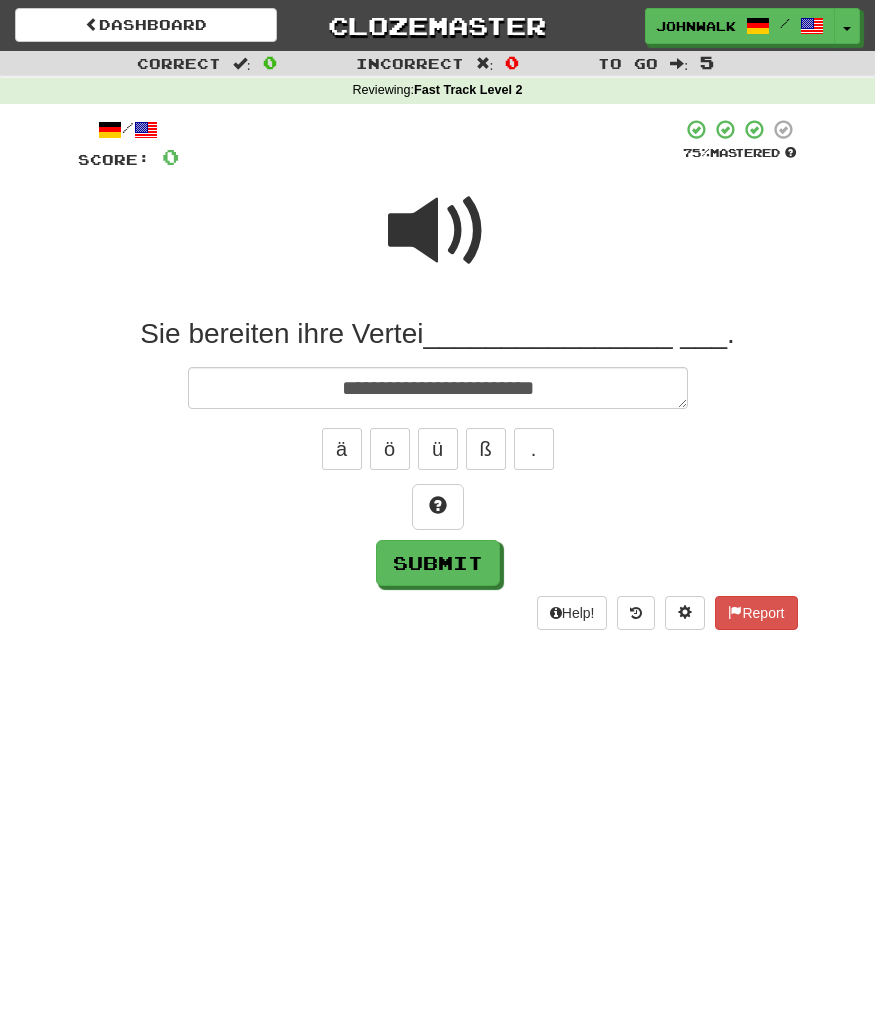 type on "*" 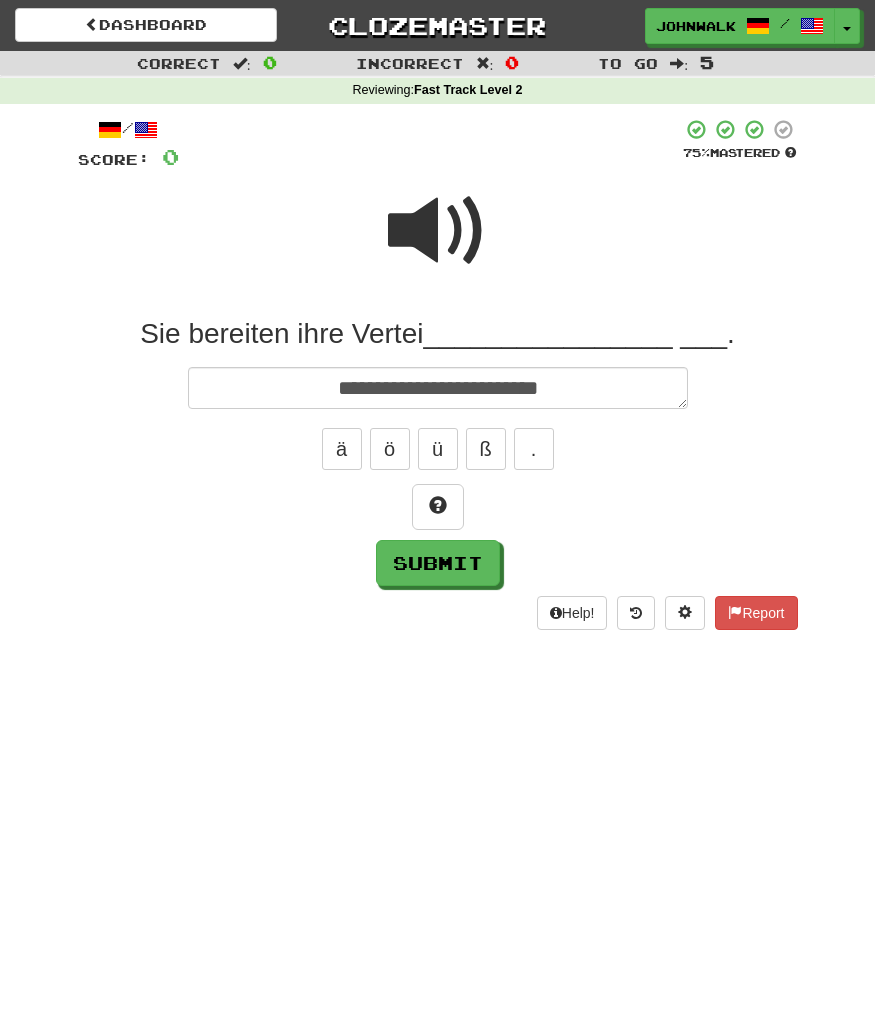 type on "*" 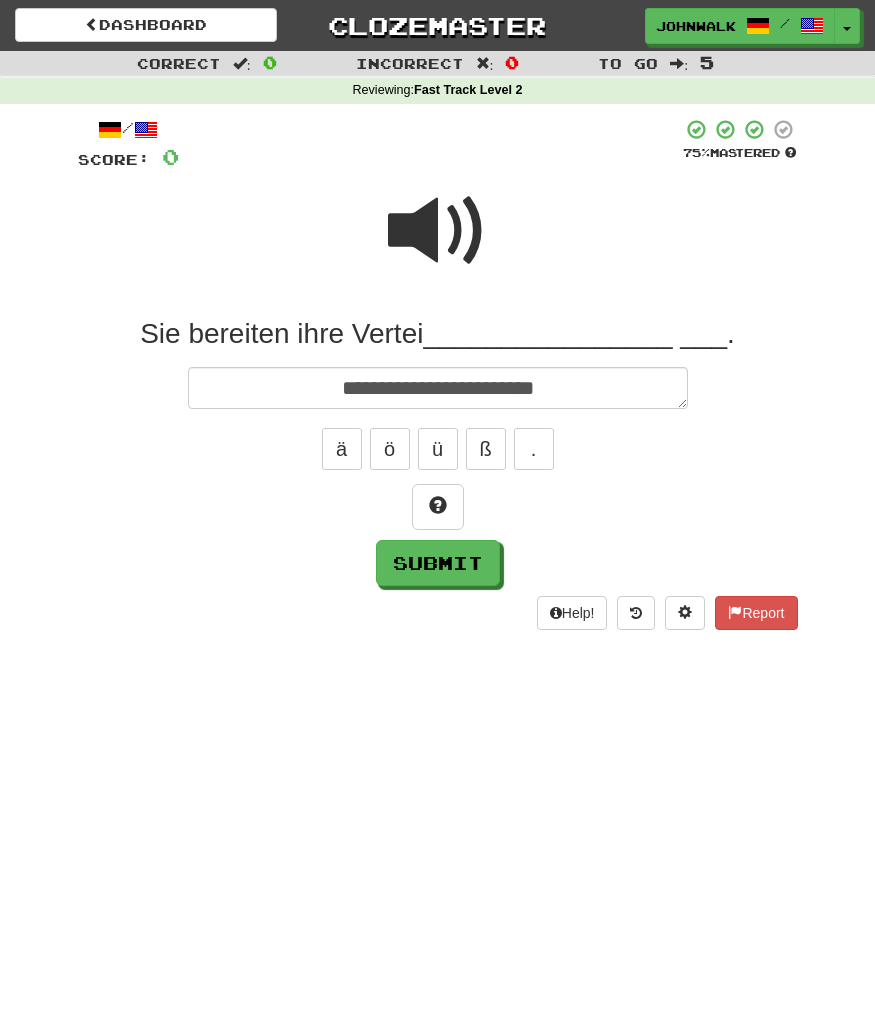 type on "*" 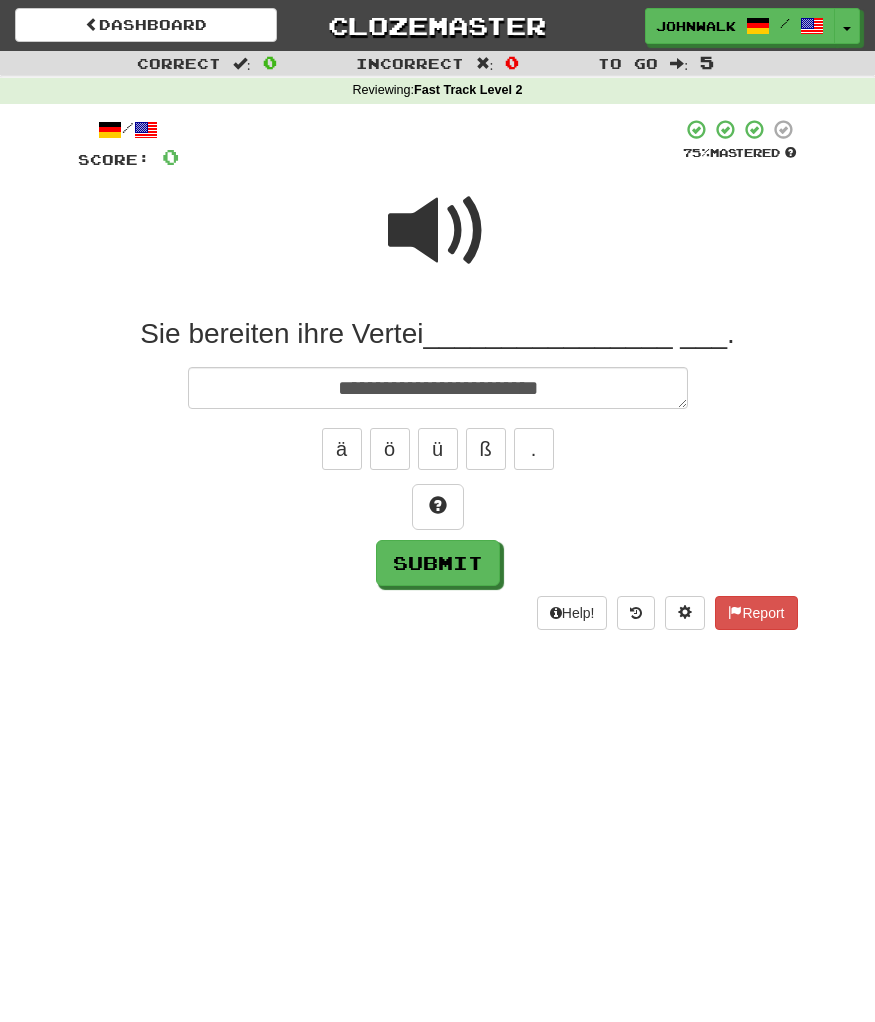 type on "**********" 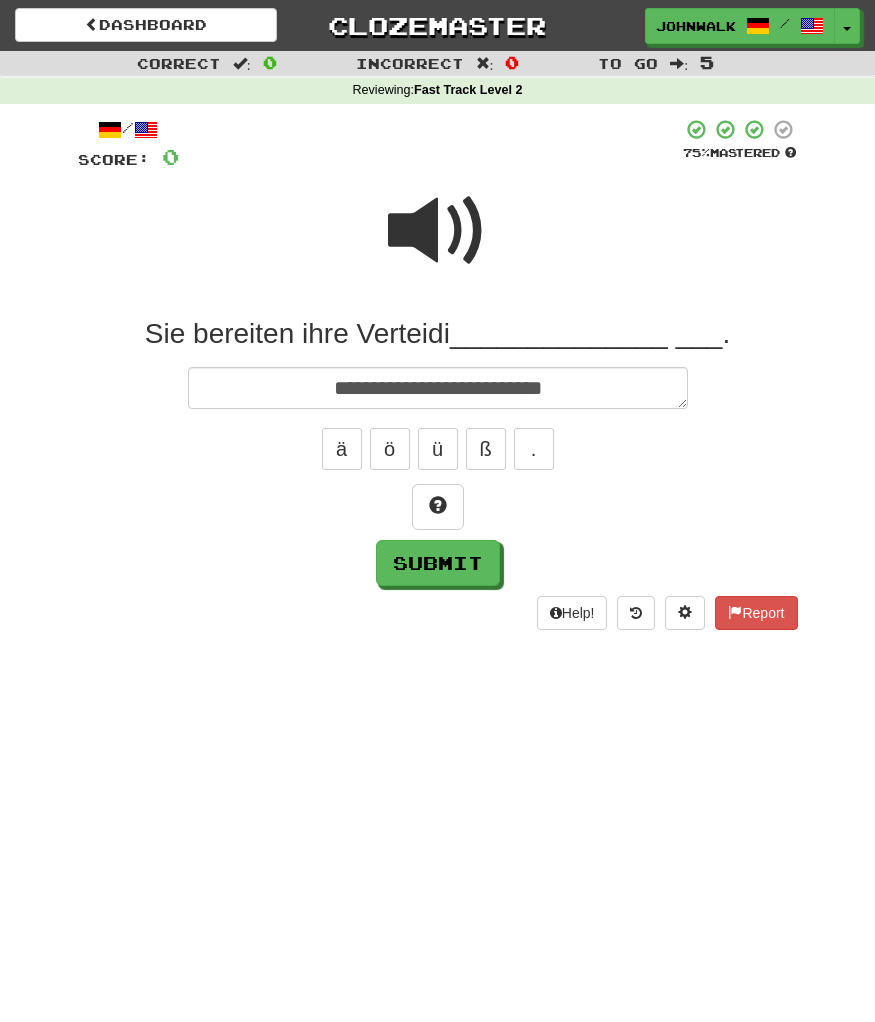 type on "*" 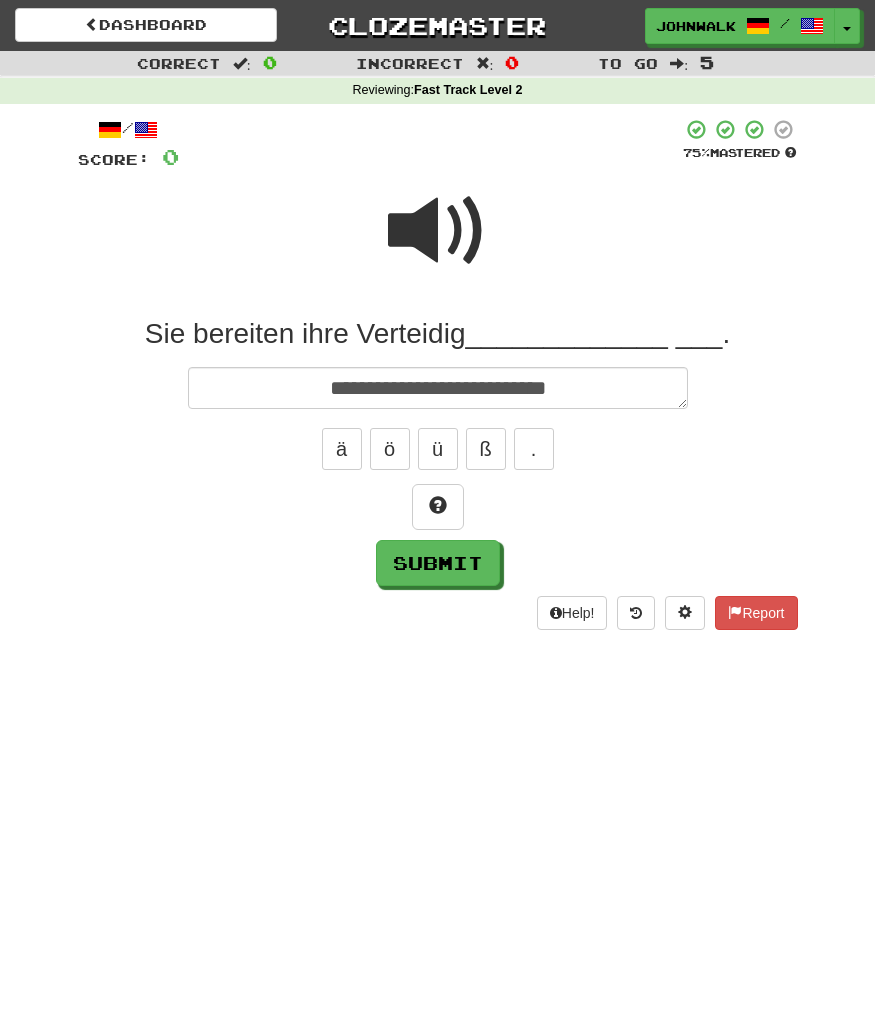 type on "*" 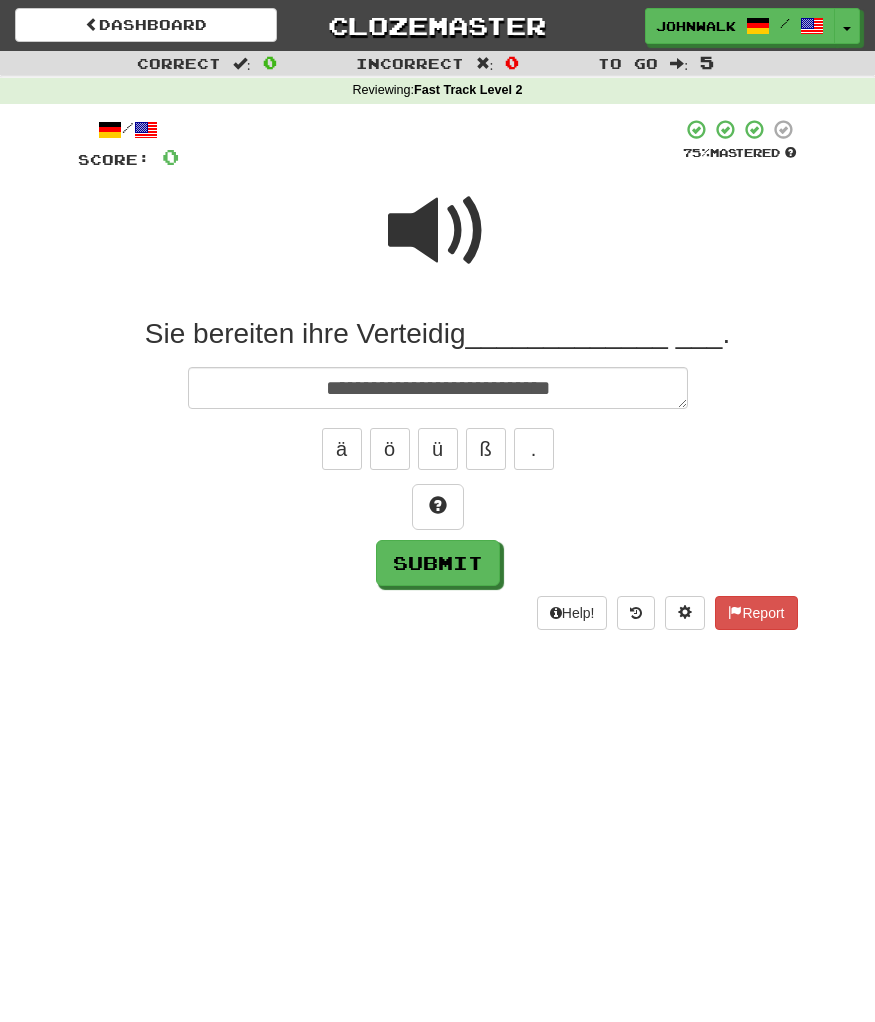 type on "*" 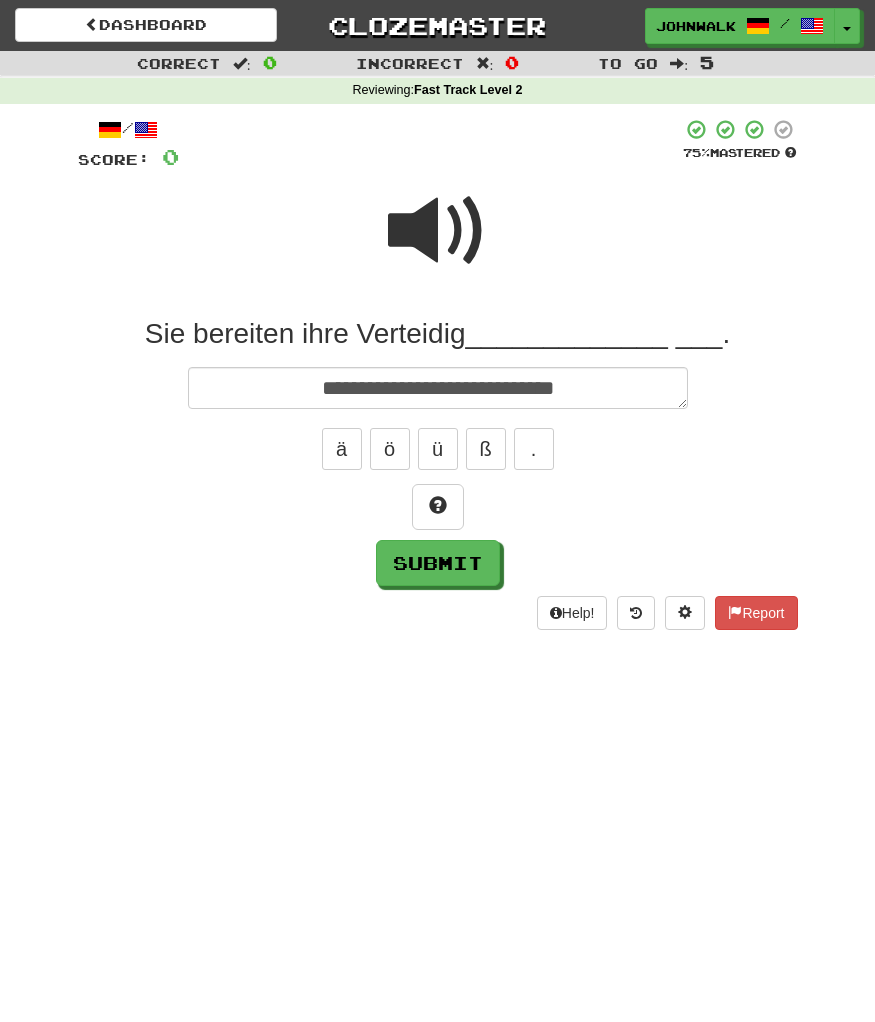 type on "*" 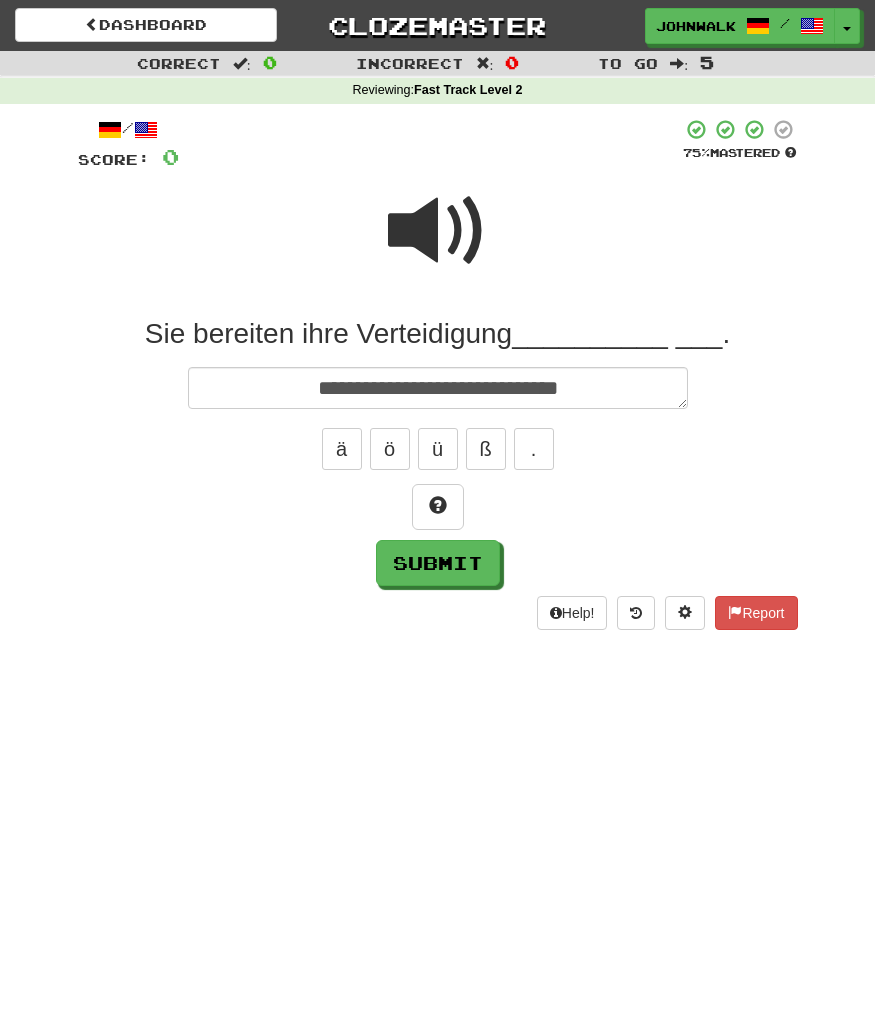 type on "*" 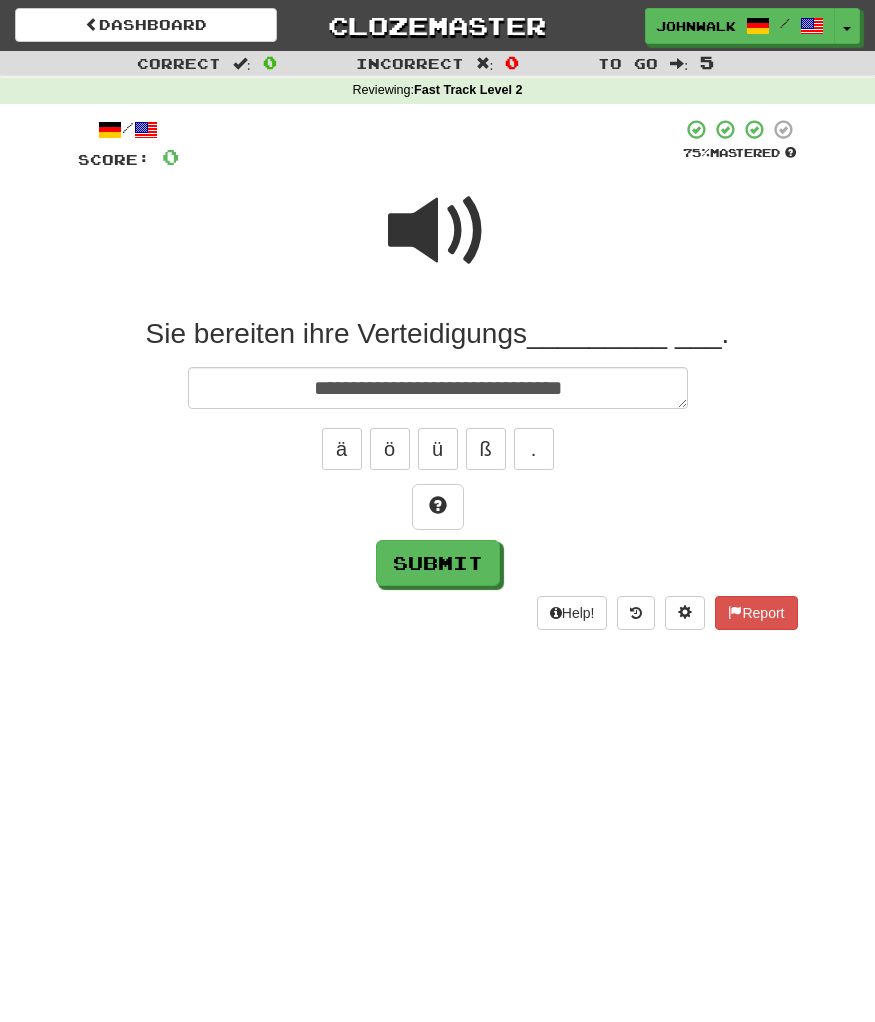 type on "*" 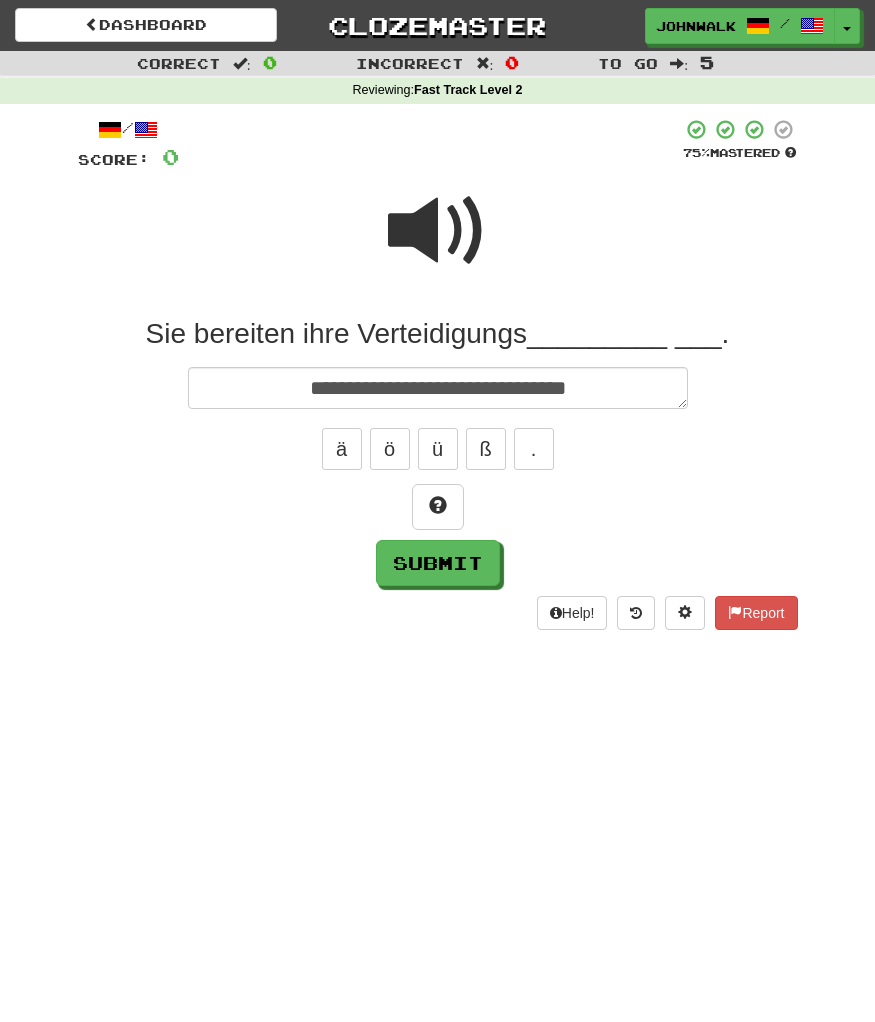 type on "*" 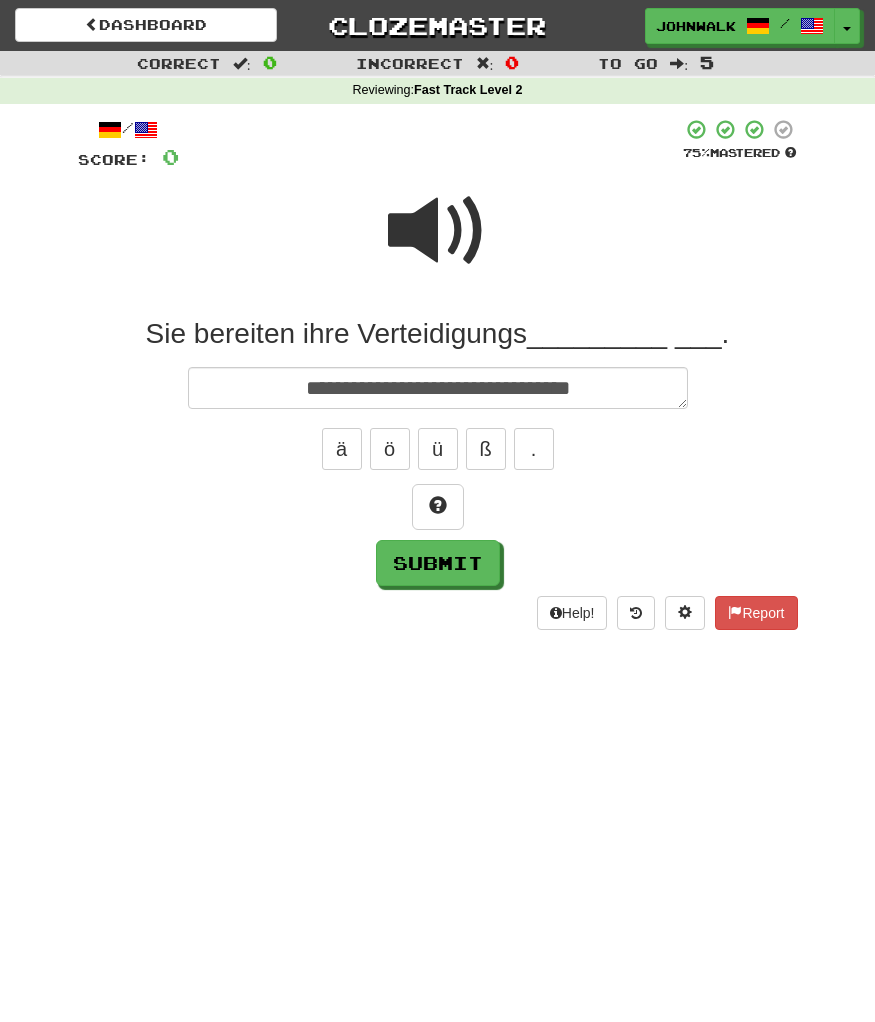 type on "**********" 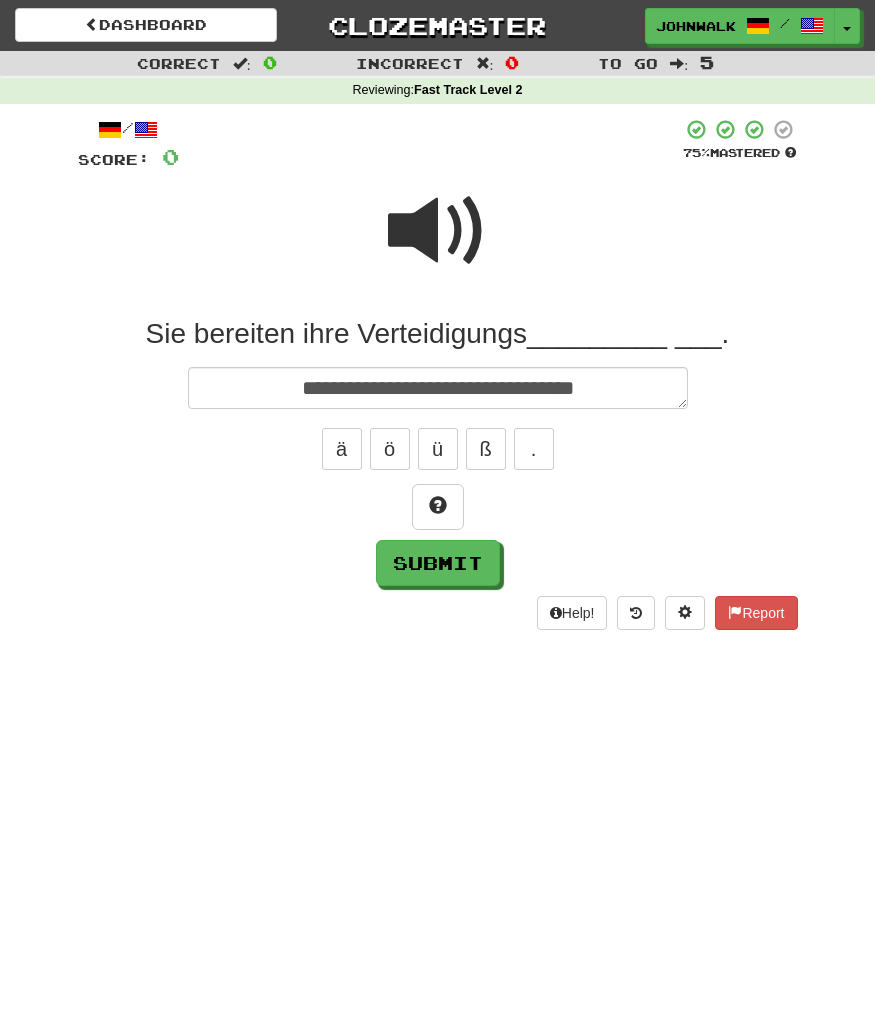 type on "*" 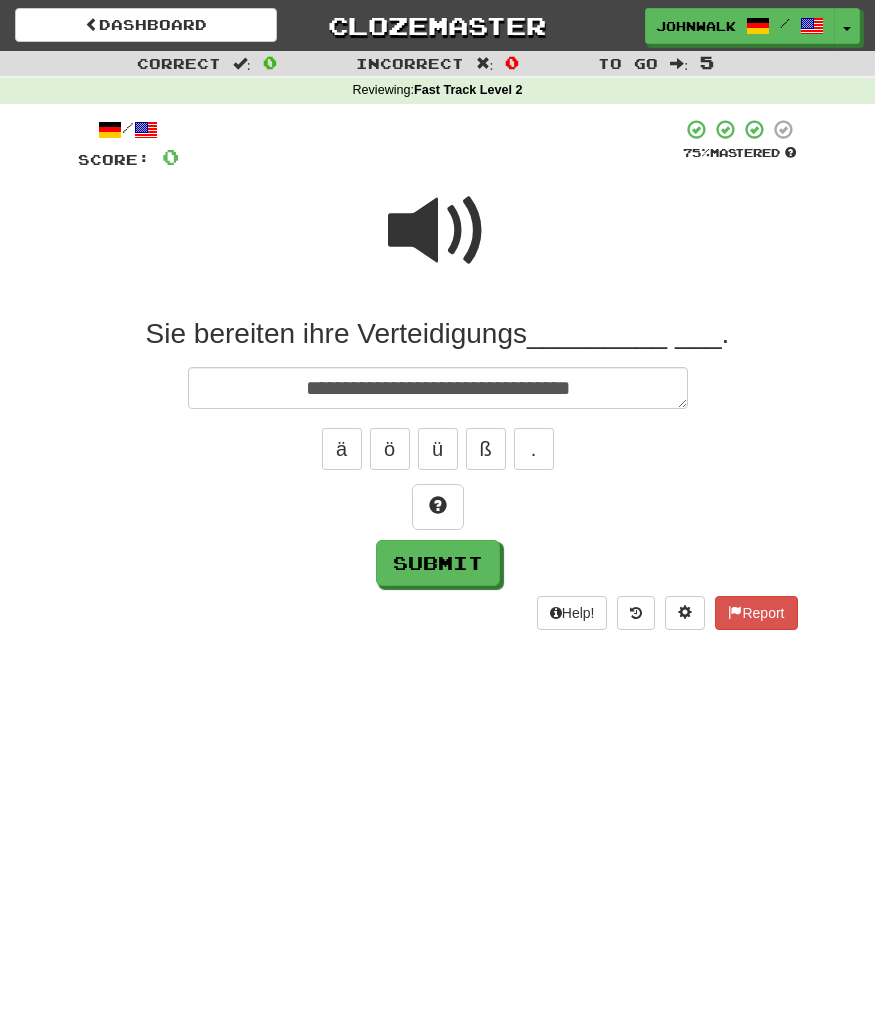 type on "*" 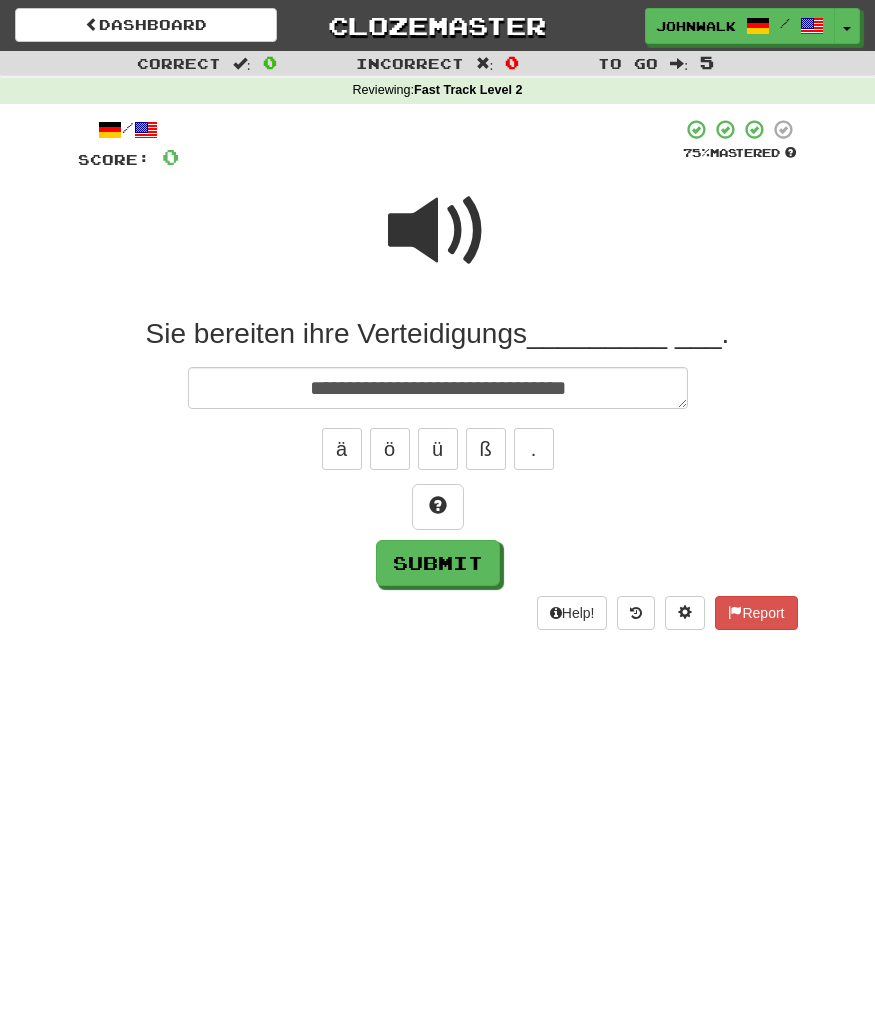 type on "*" 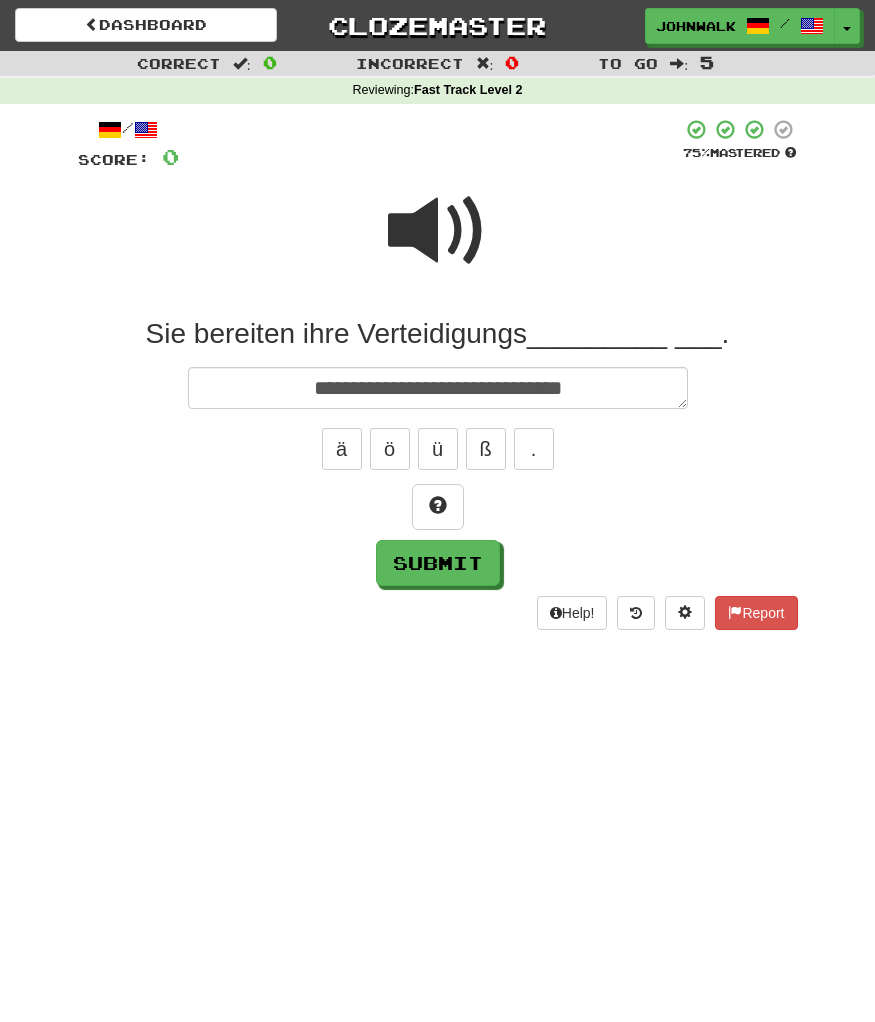 type on "*" 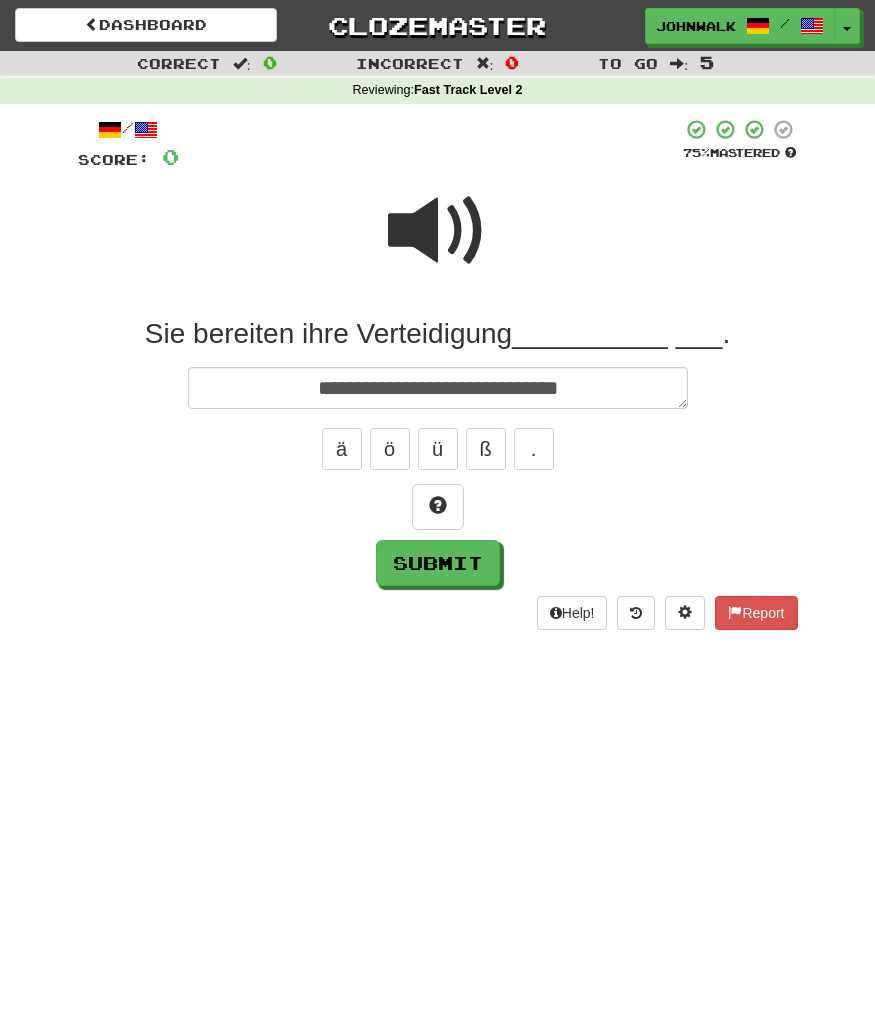 type on "*" 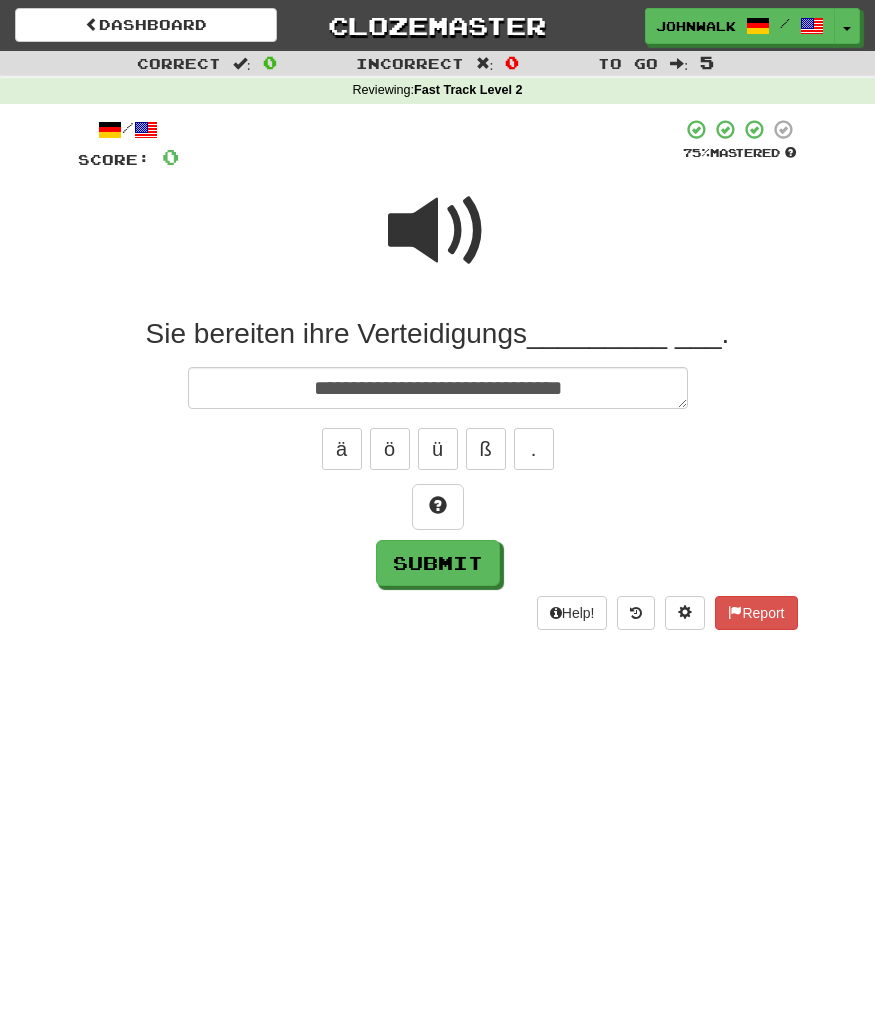 type on "*" 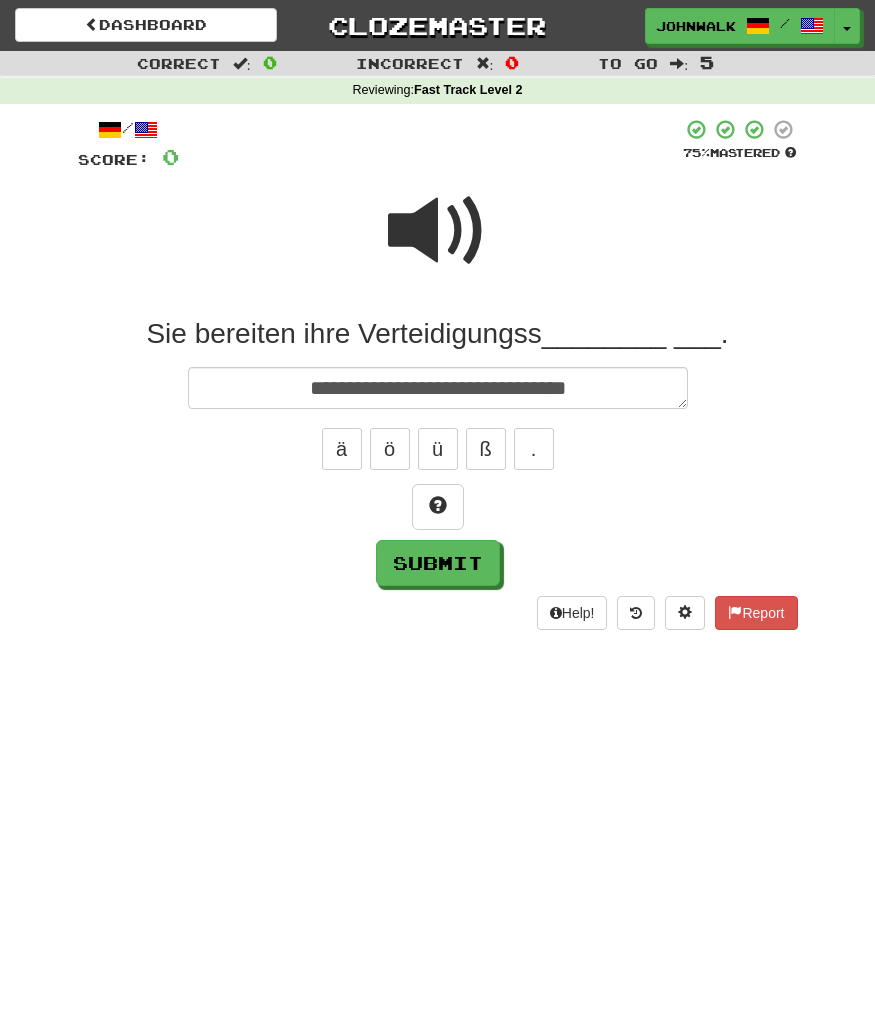 type on "*" 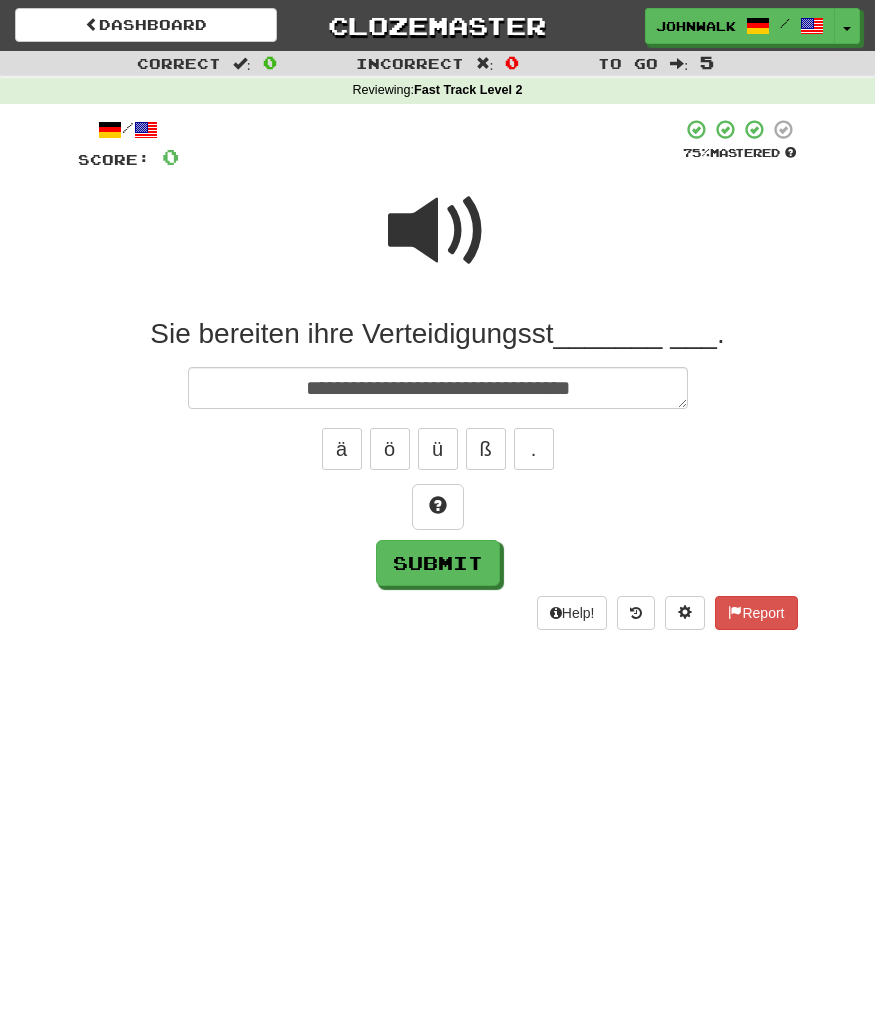 type on "*" 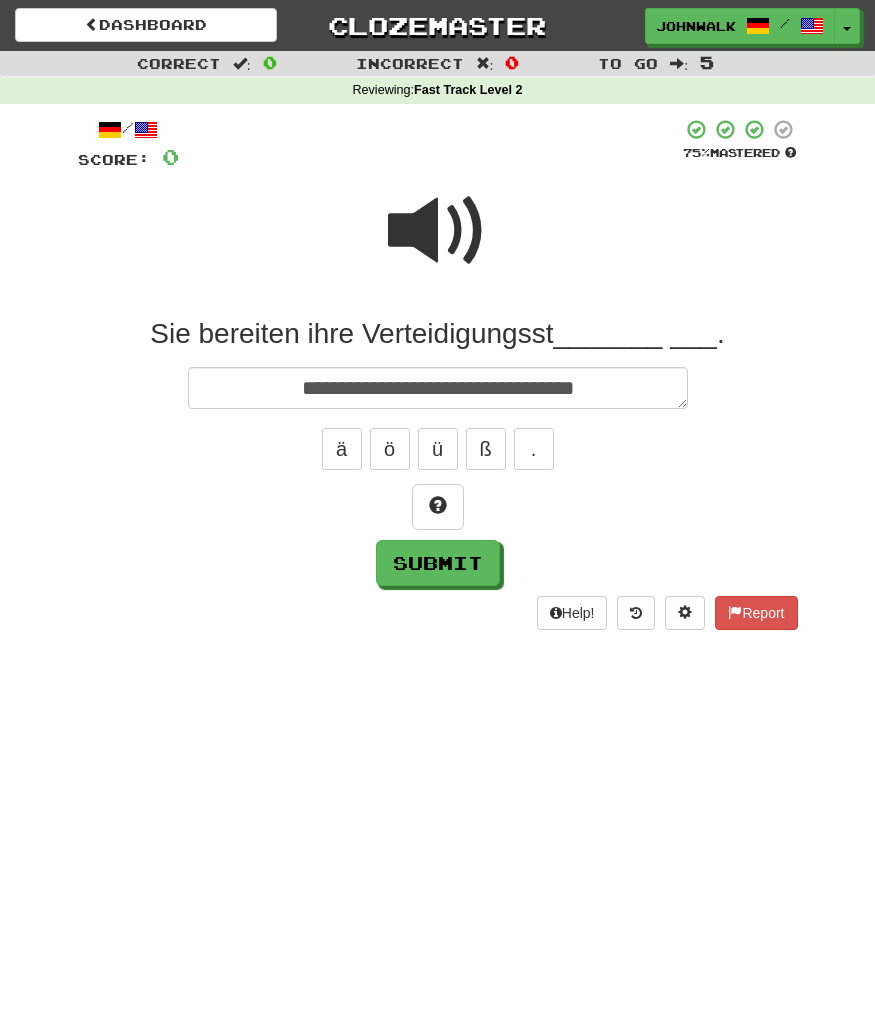 type on "*" 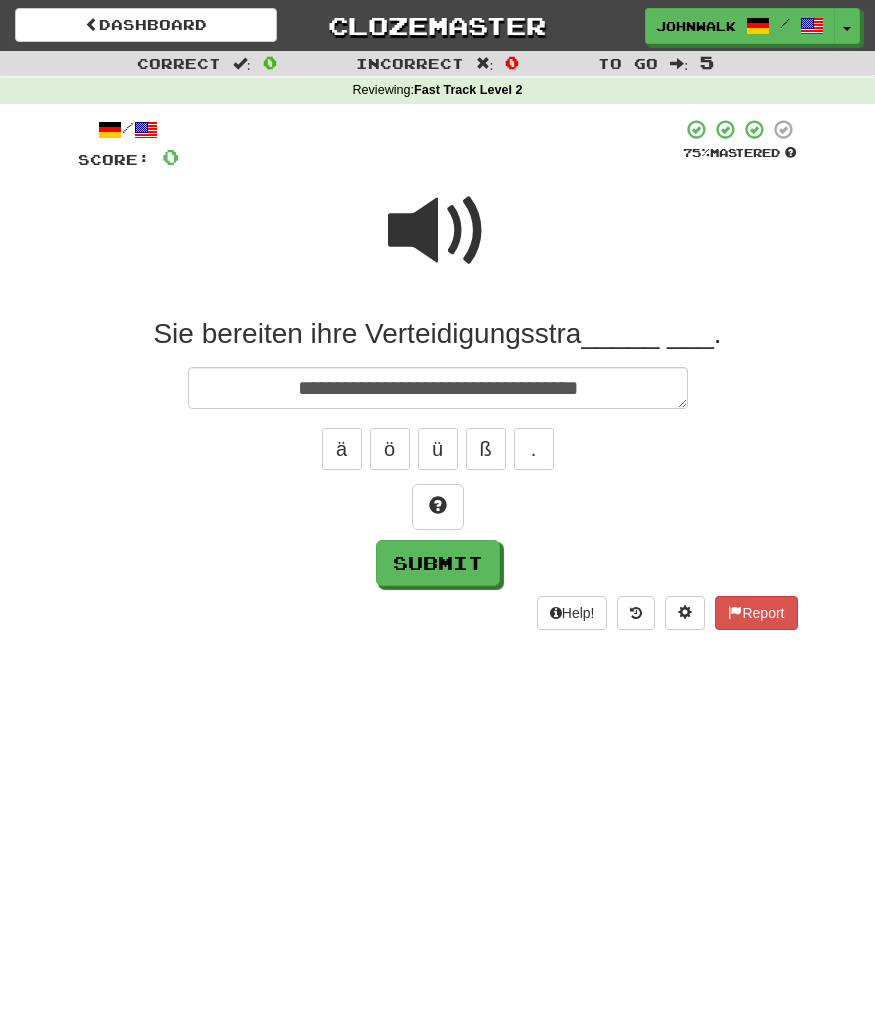 type on "*" 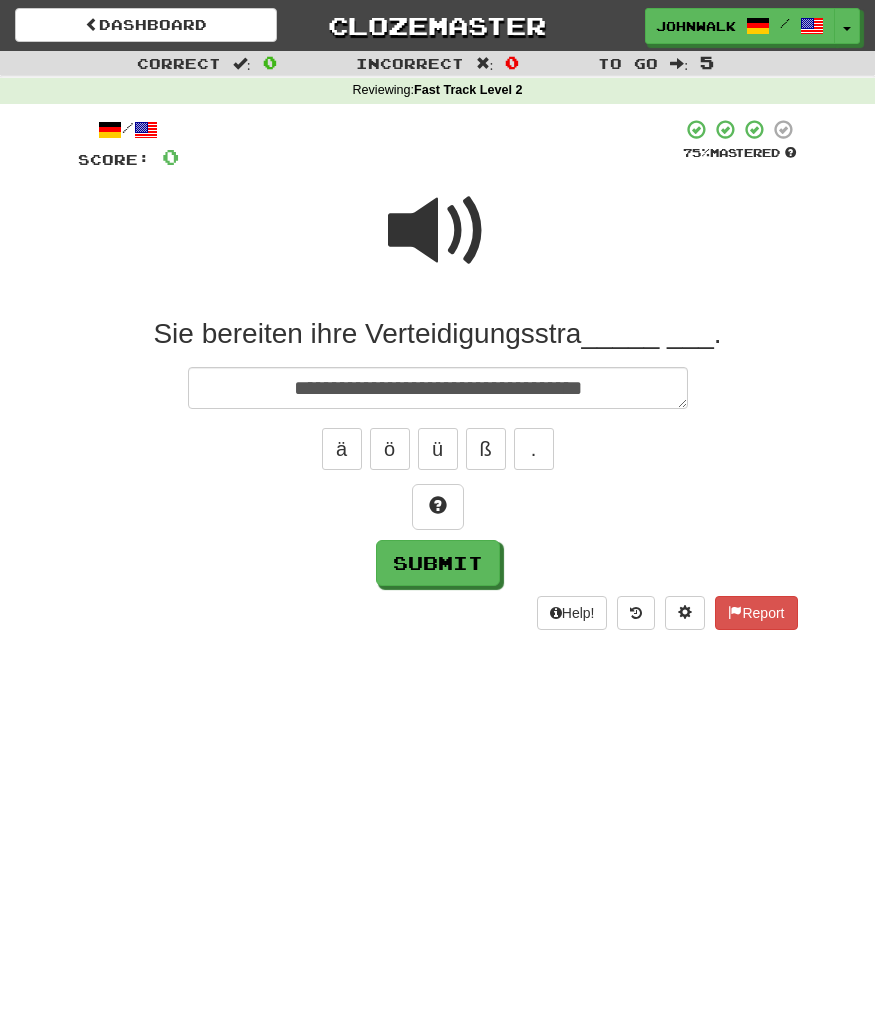 type on "*" 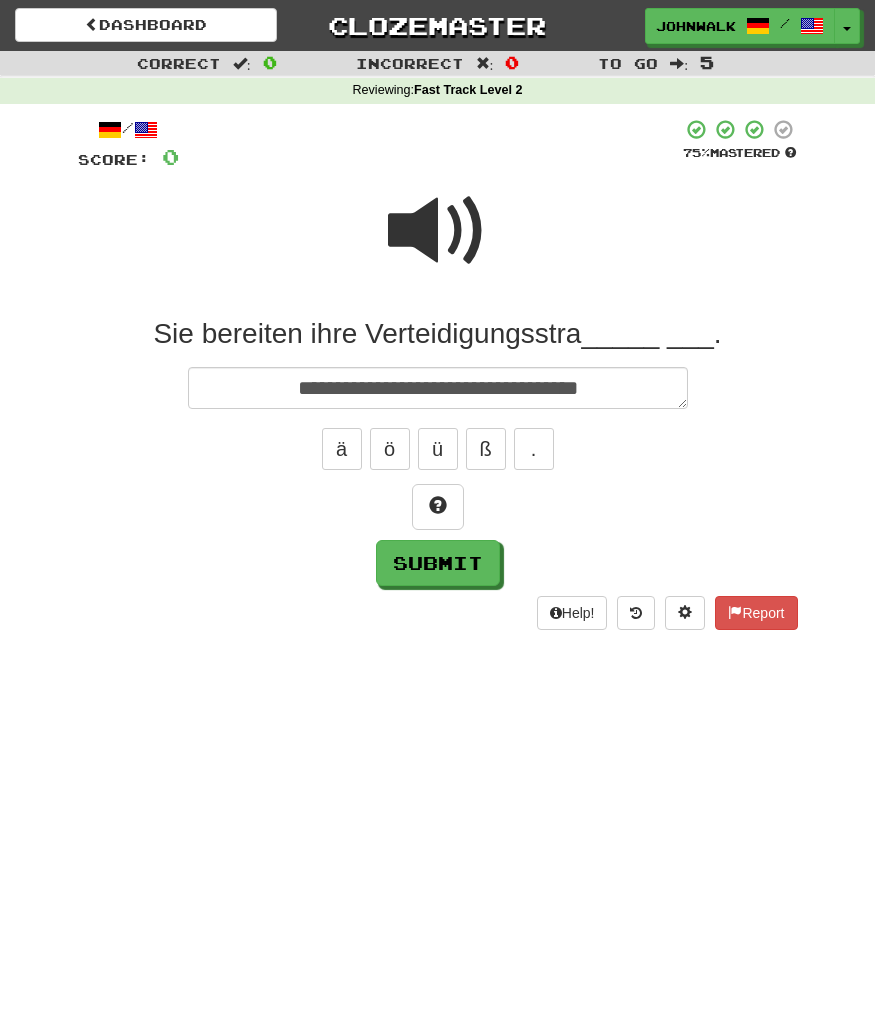type on "*" 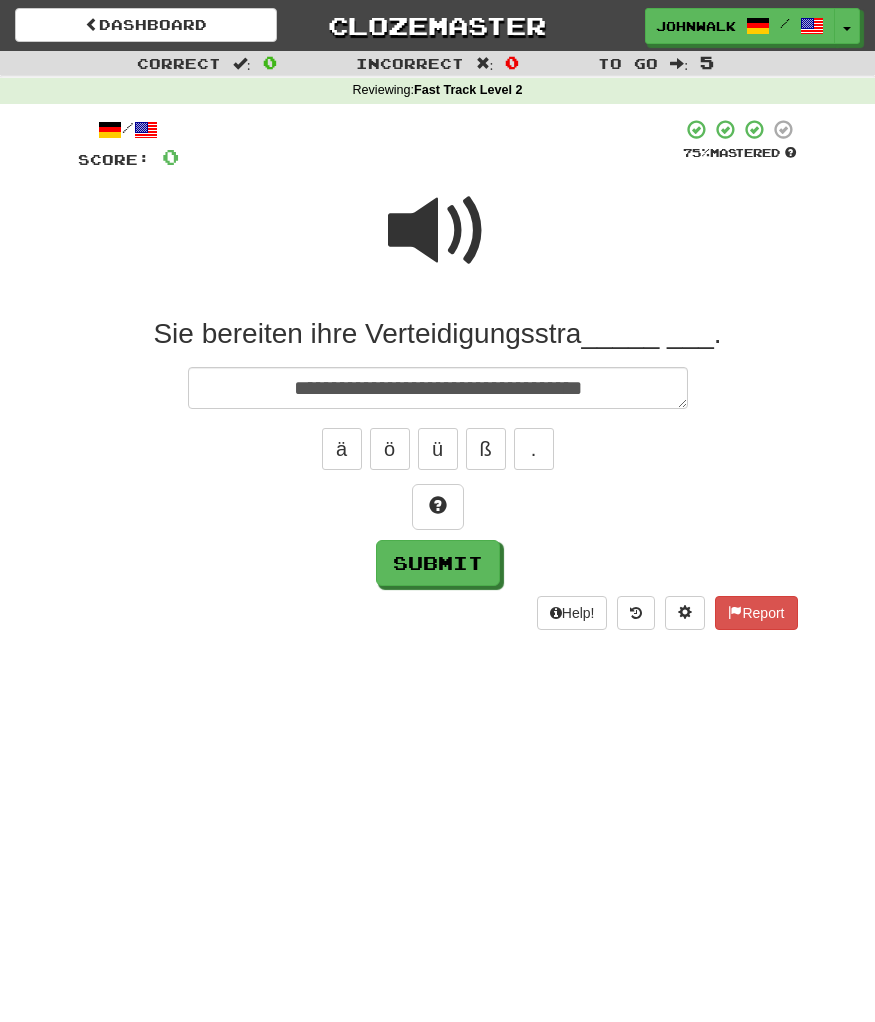 type on "*" 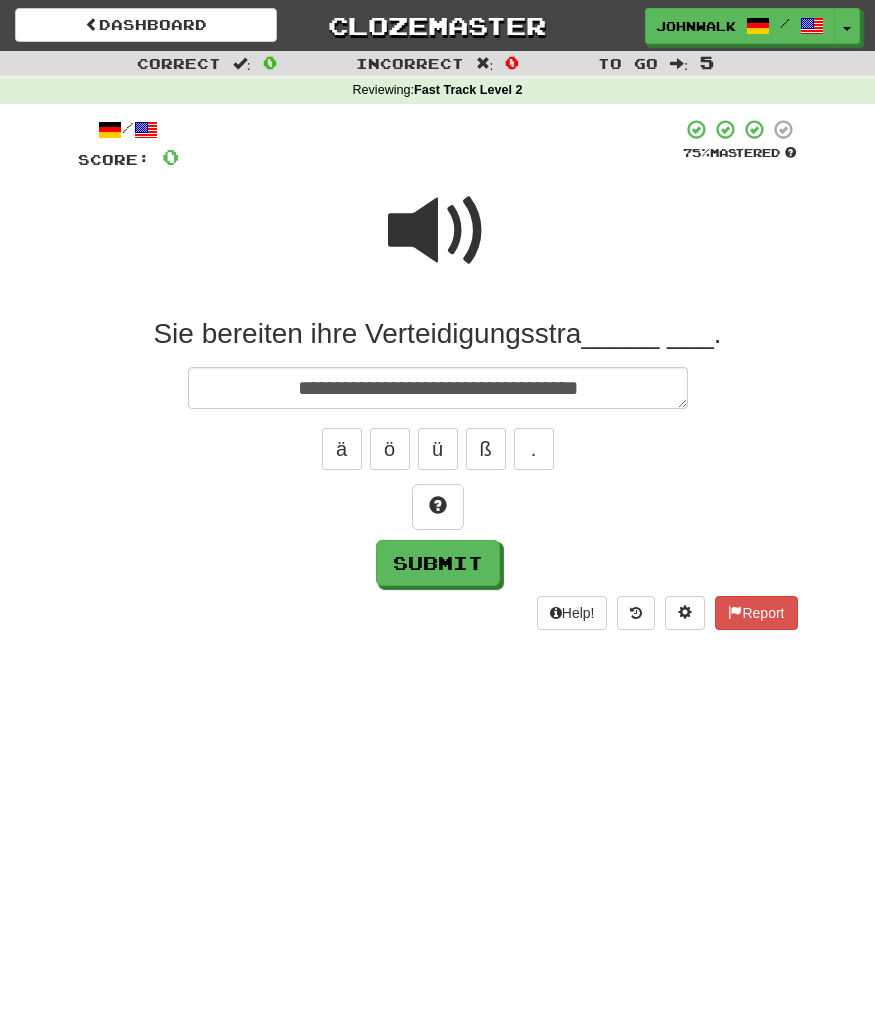 type on "*" 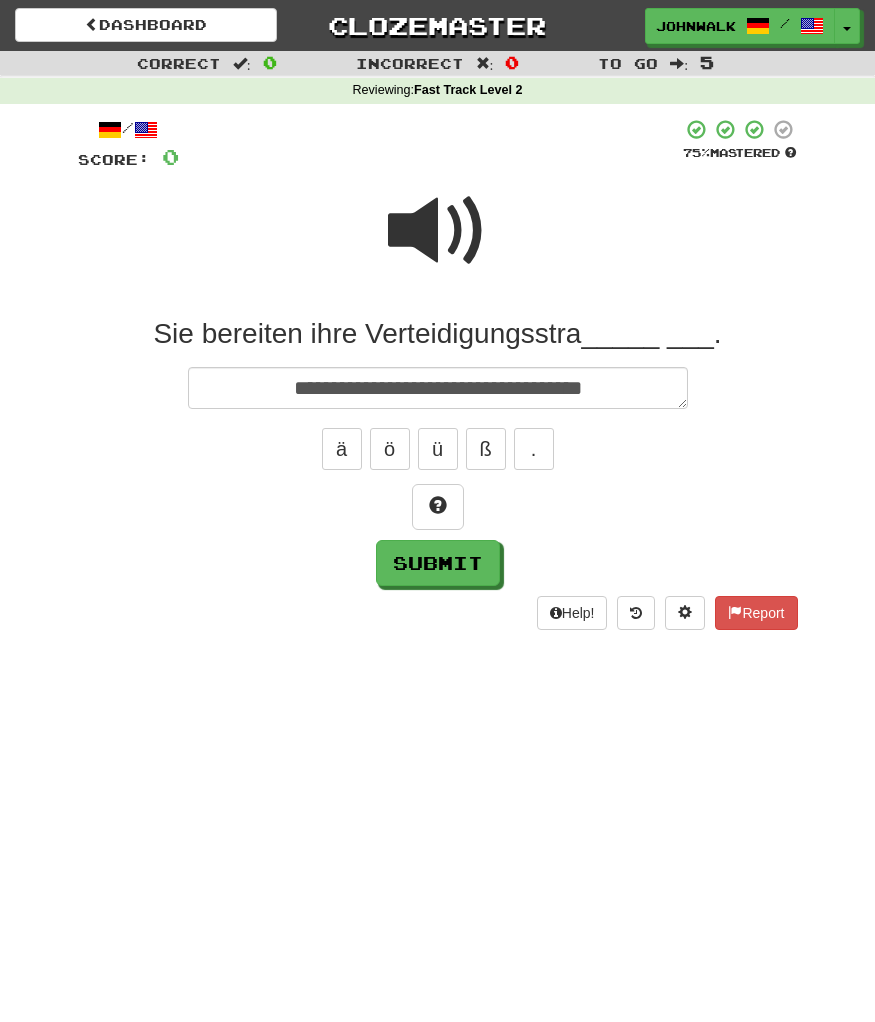type on "*" 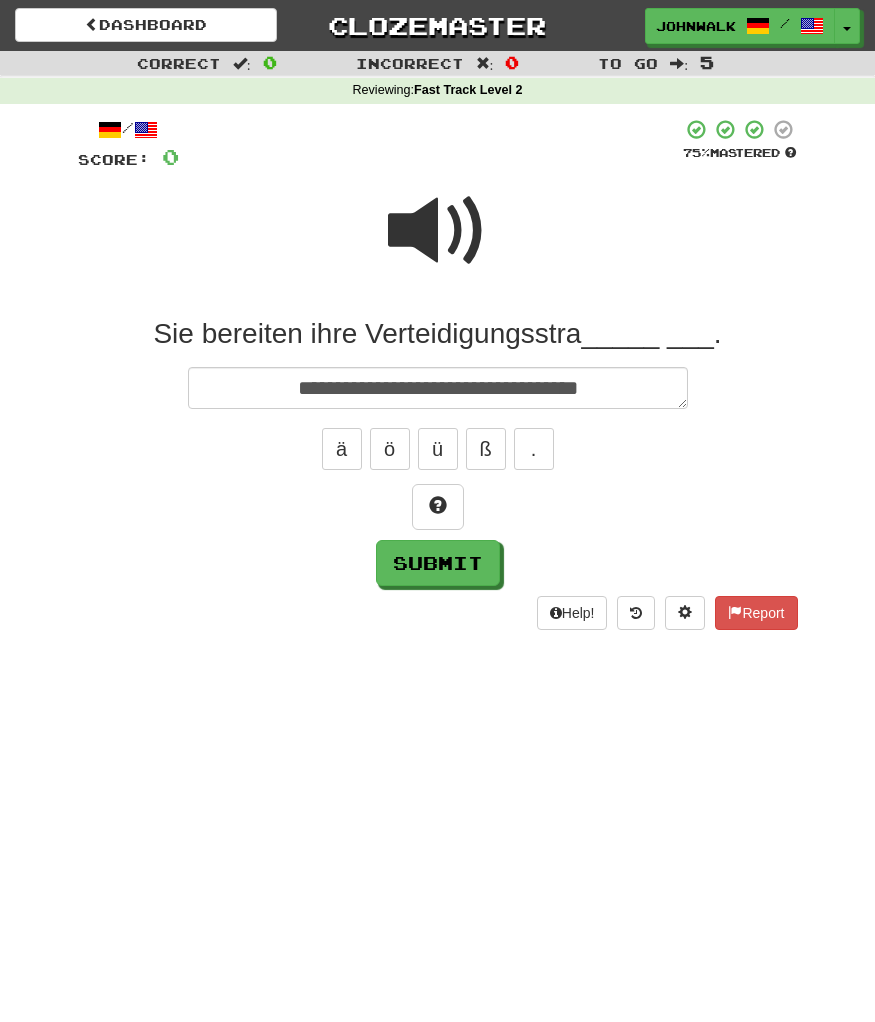 type on "*" 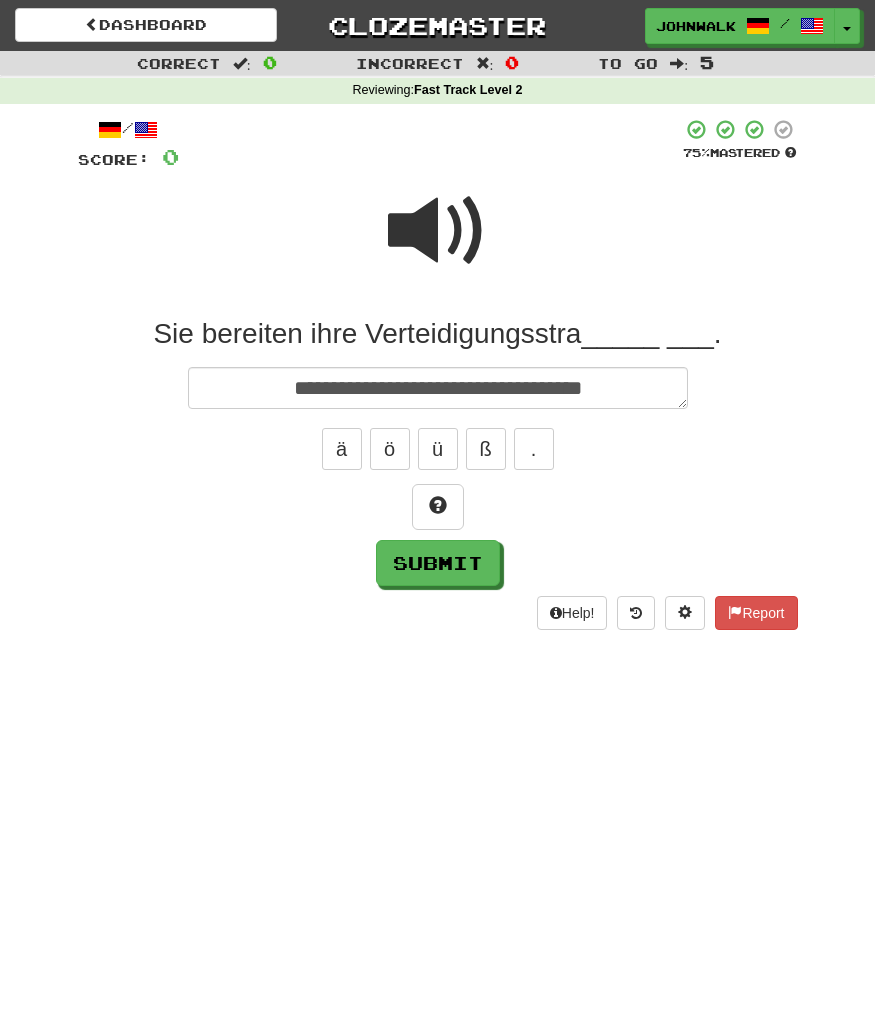 type on "*" 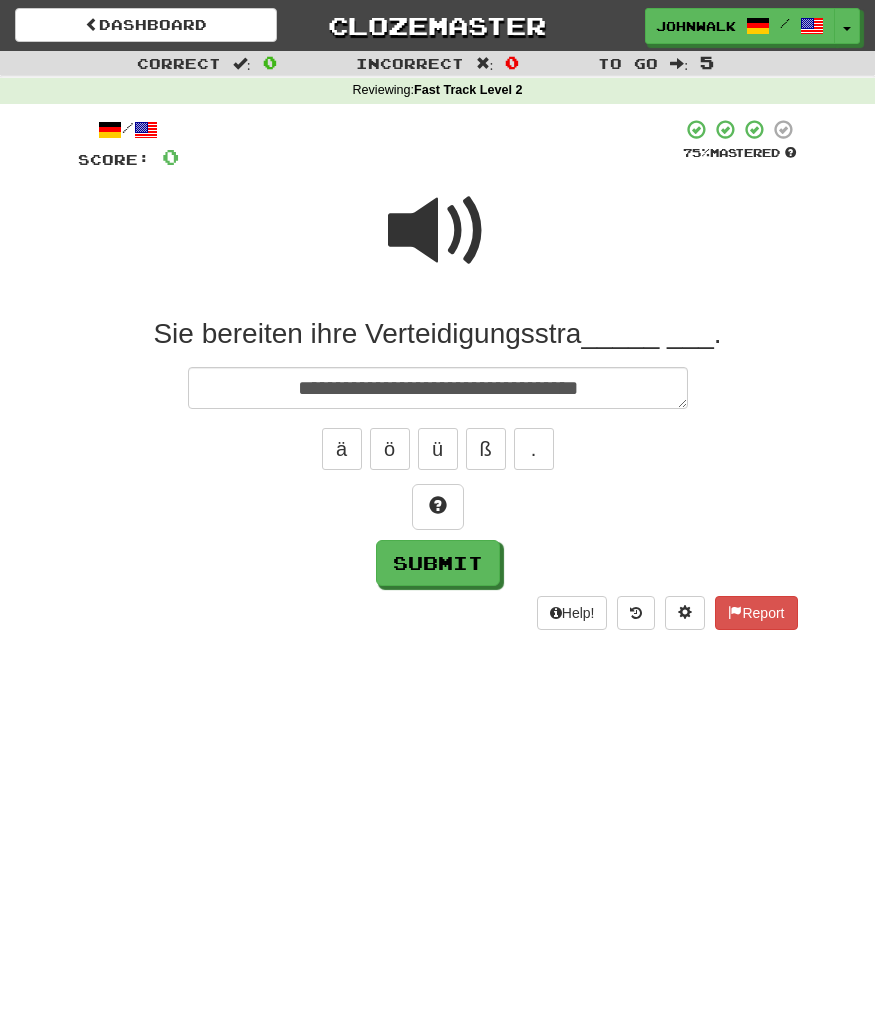 type on "*" 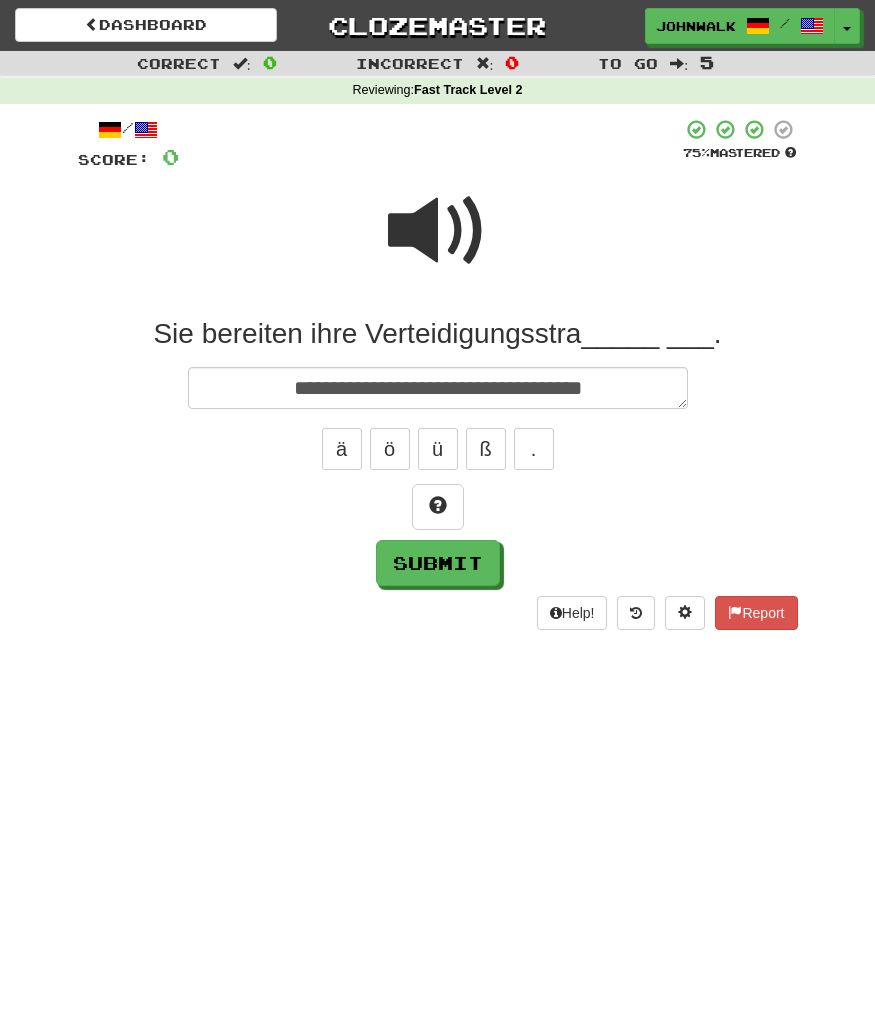 type on "*" 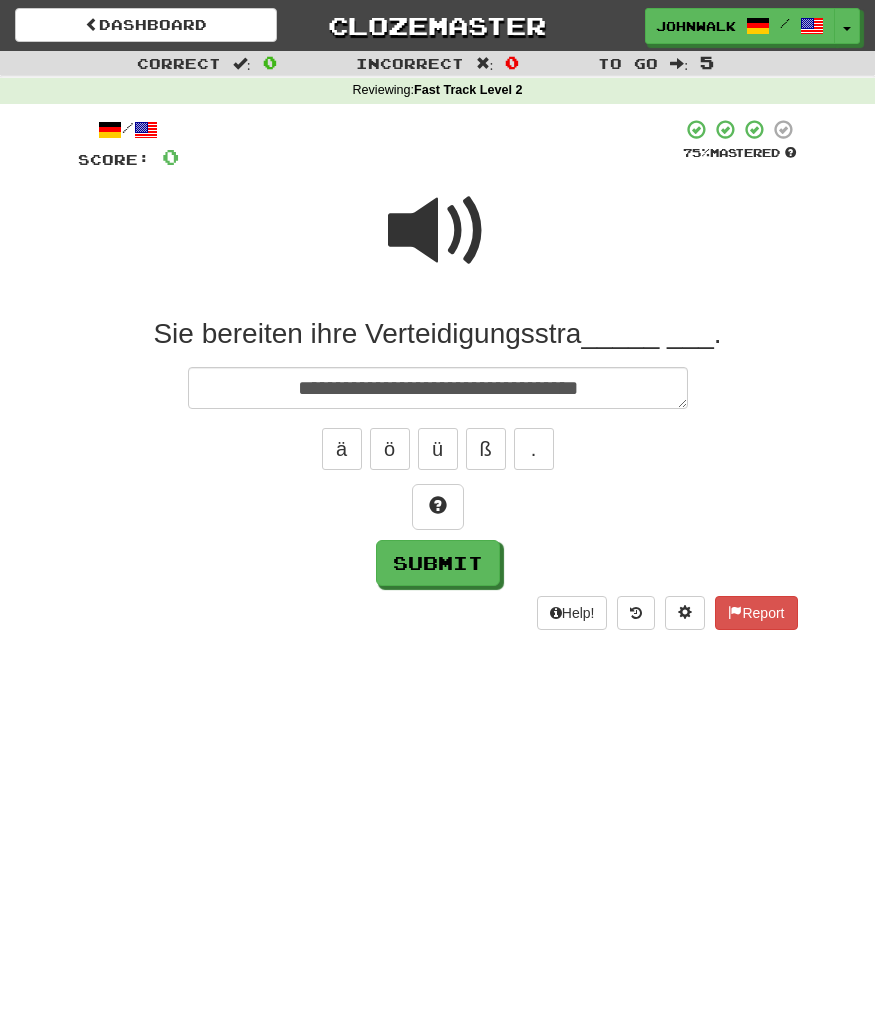 type on "*" 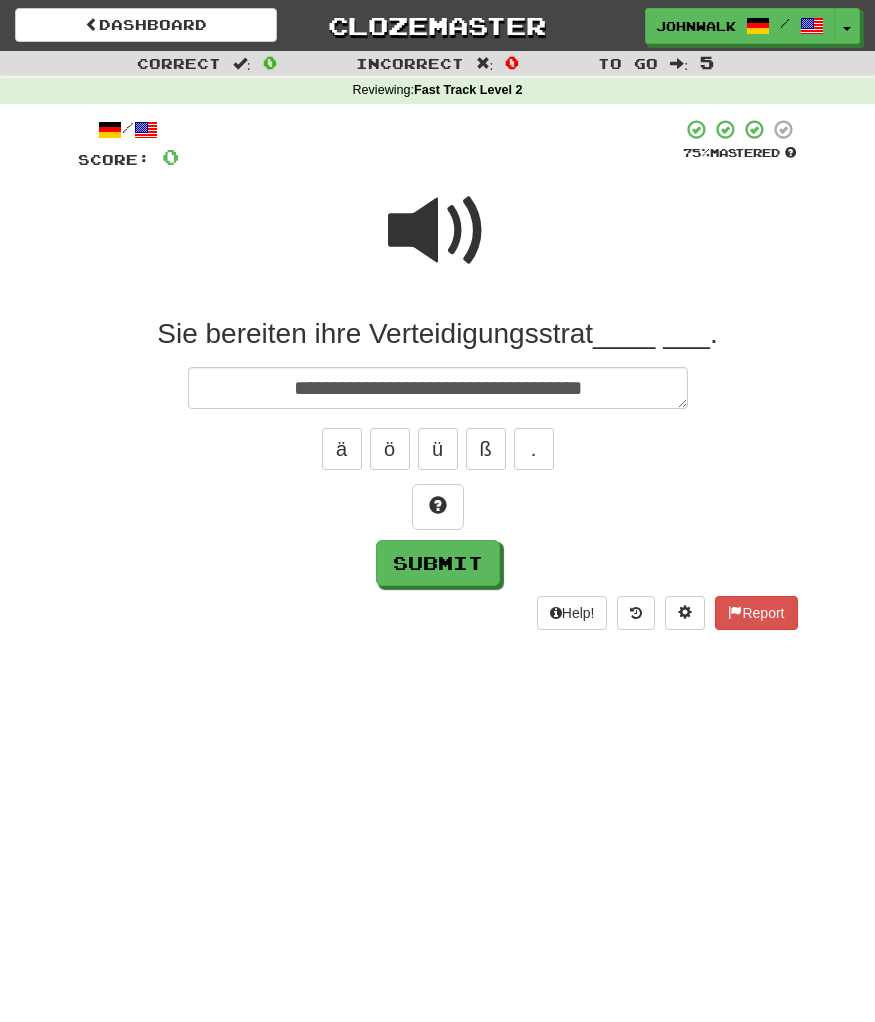 type on "*" 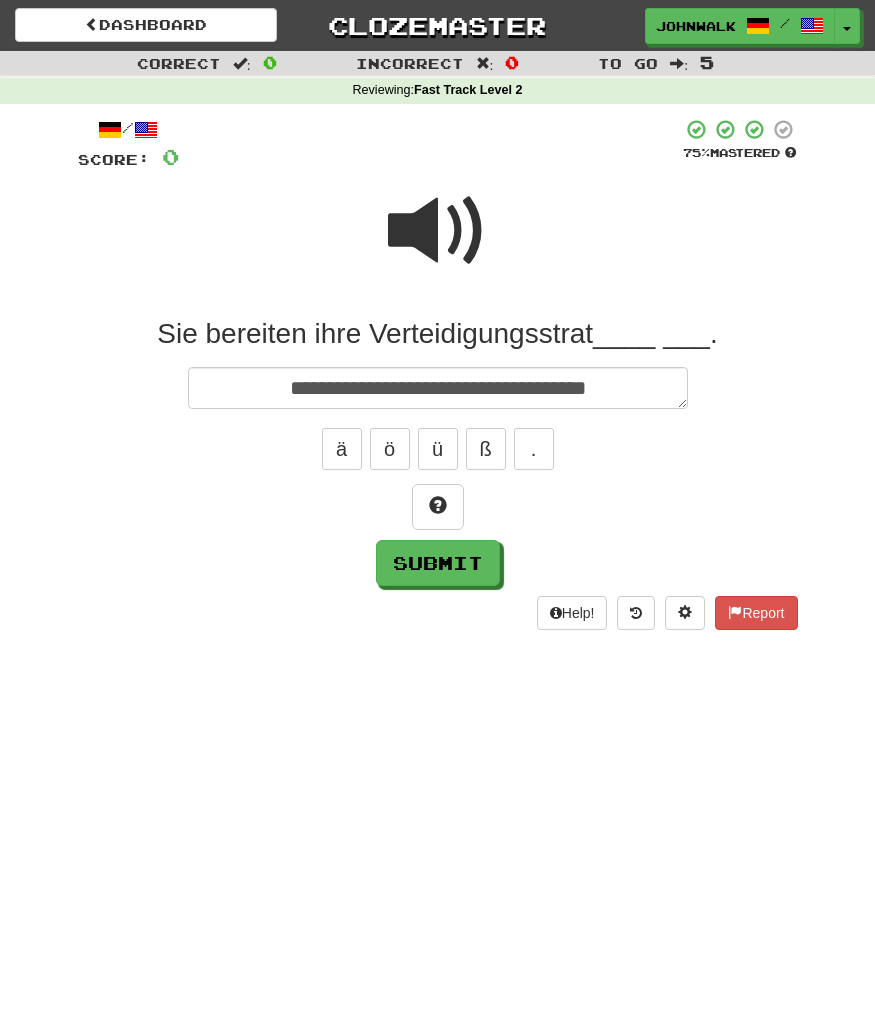 type on "*" 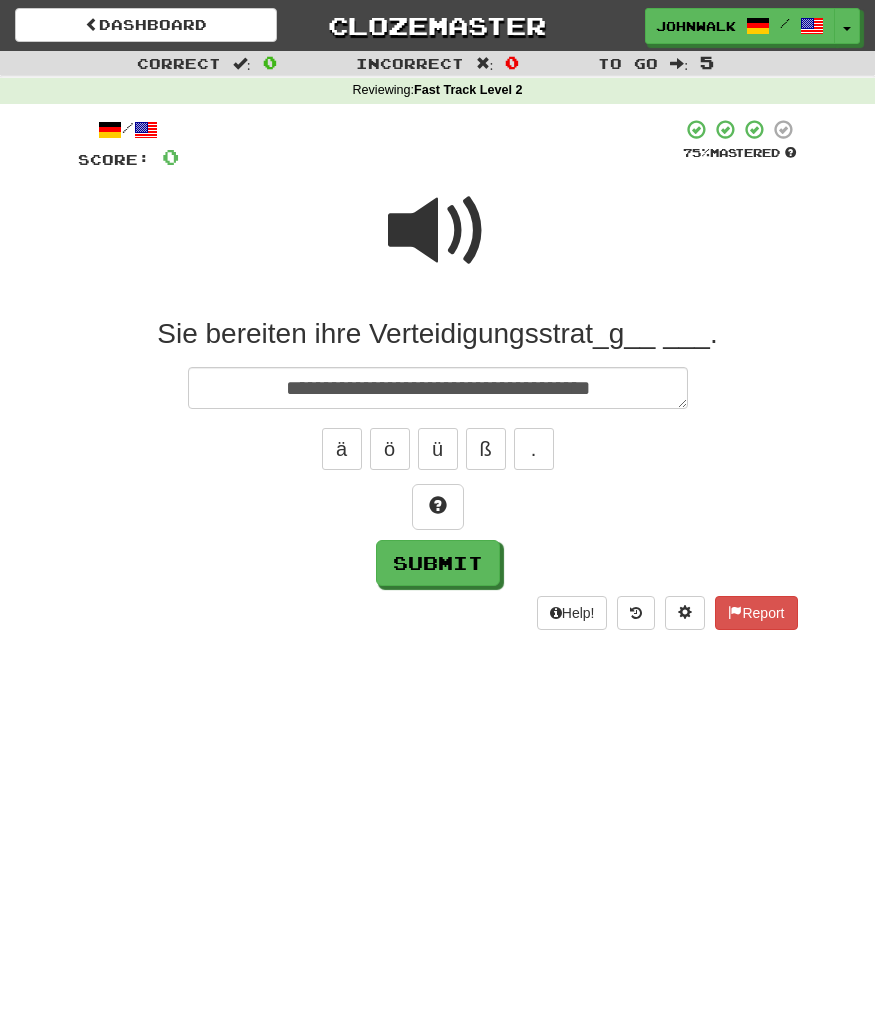 type on "*" 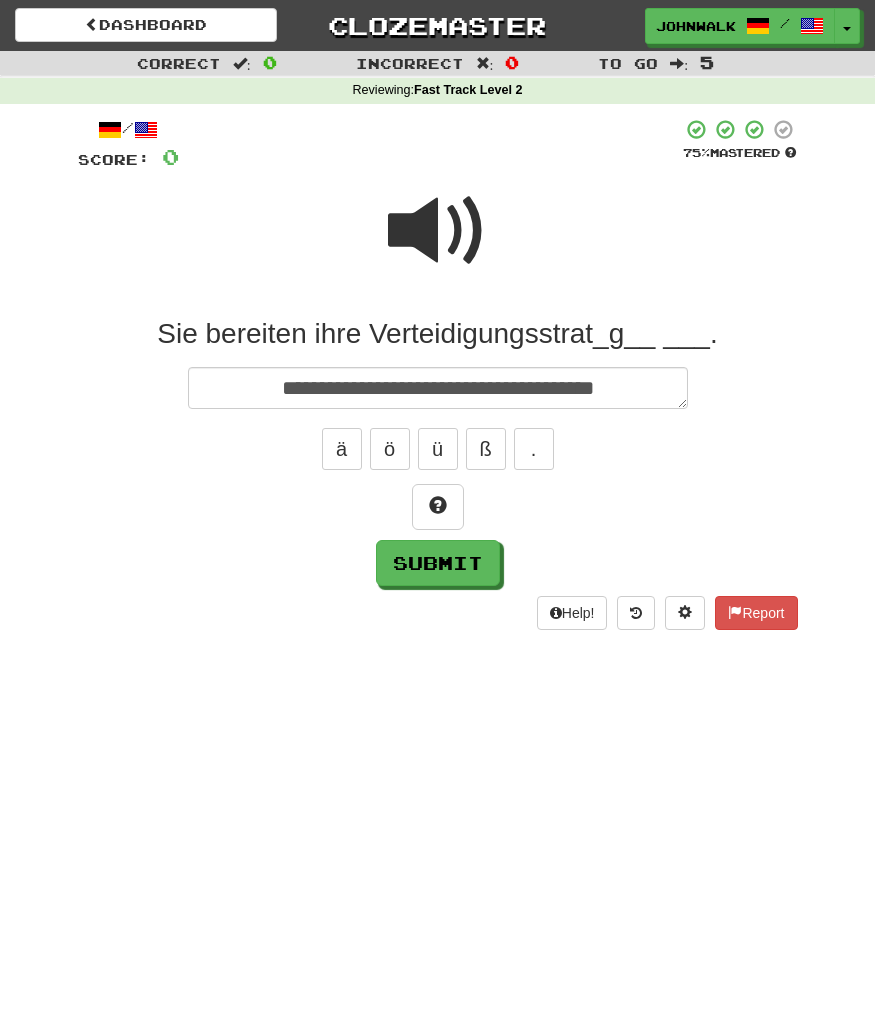 type on "*" 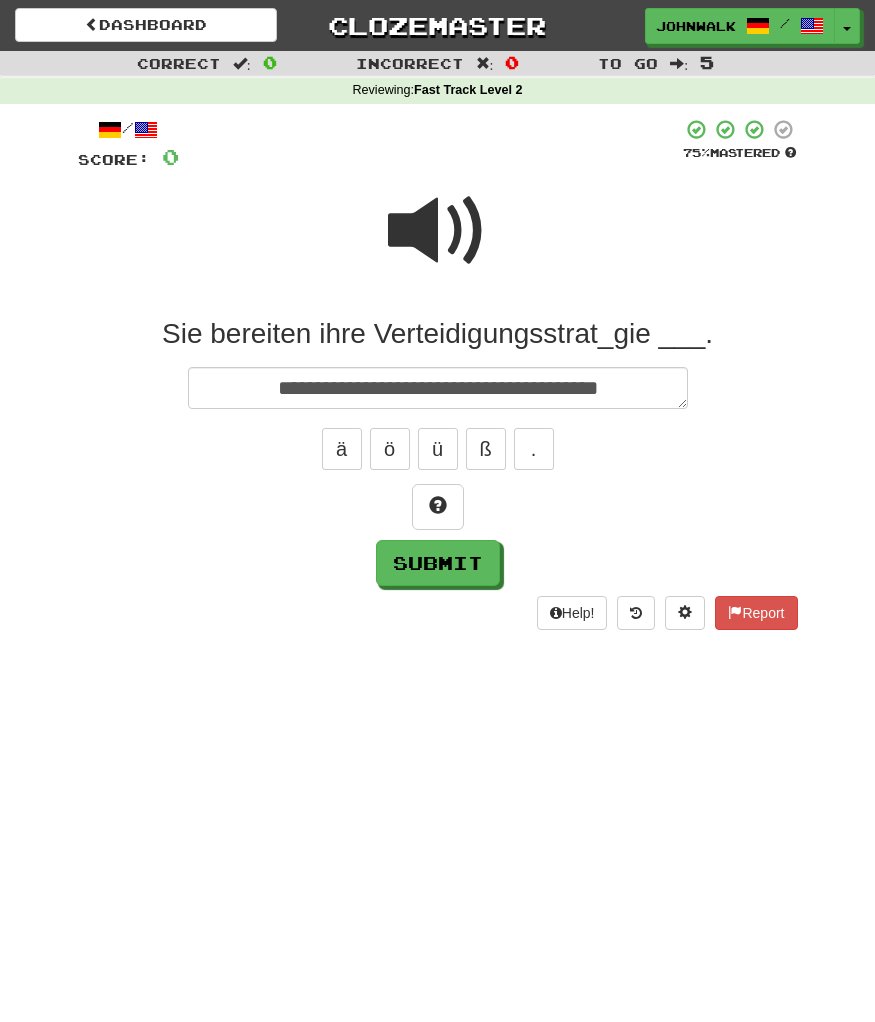 type on "*" 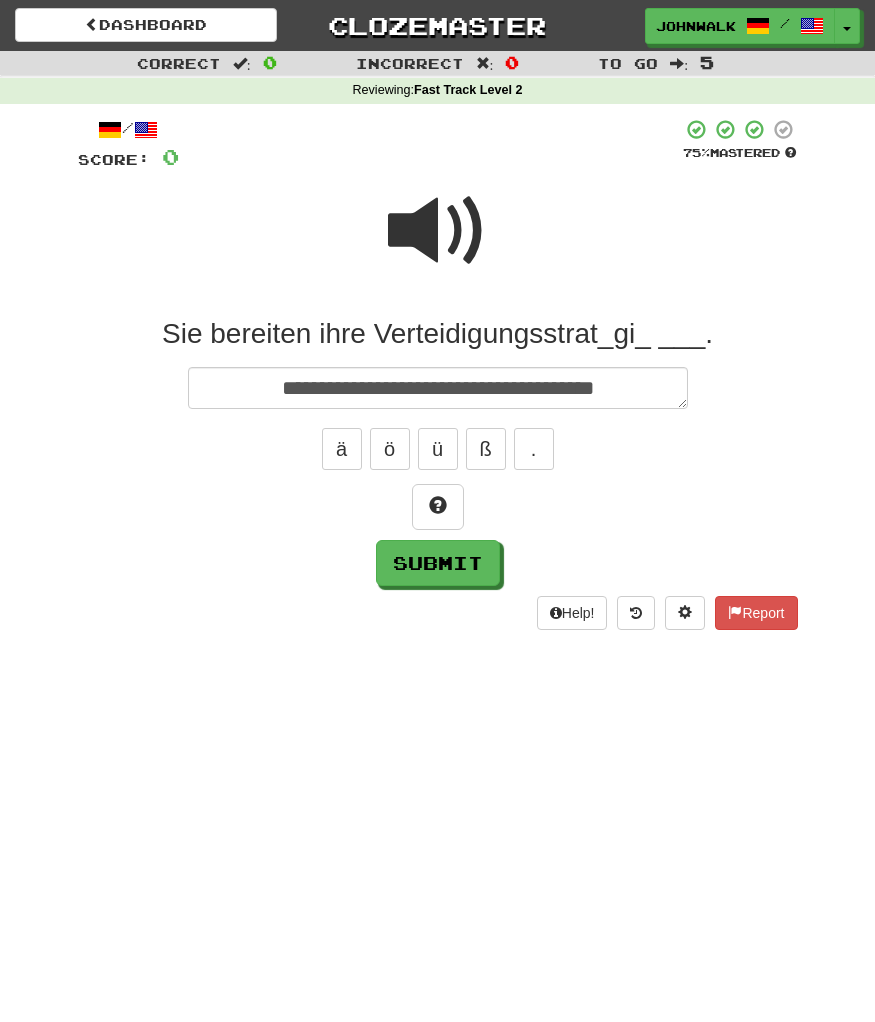 type on "*" 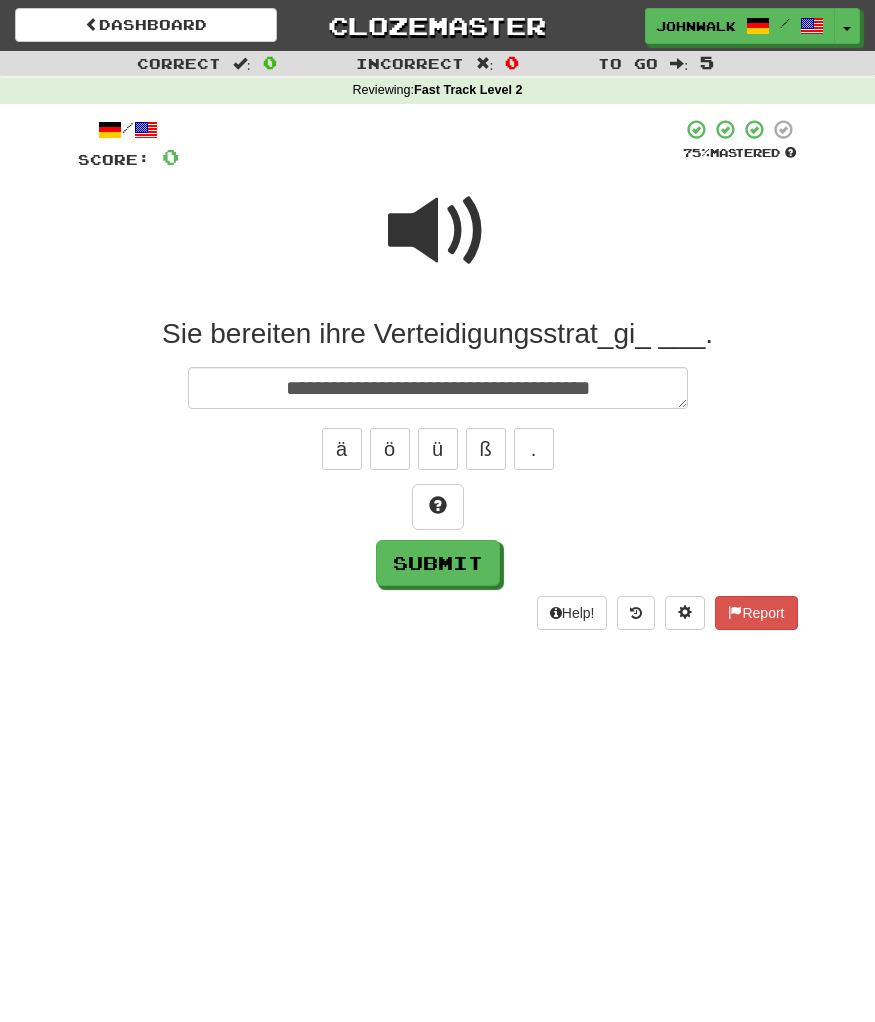 type on "*" 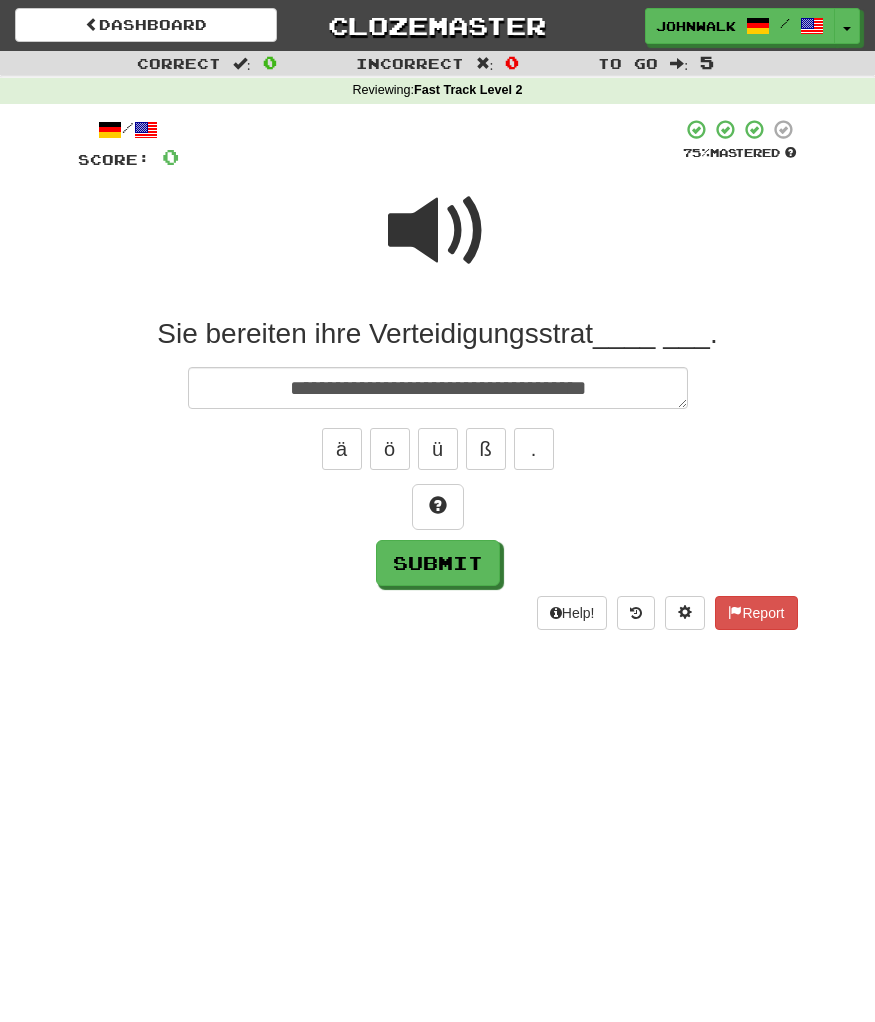 type on "*" 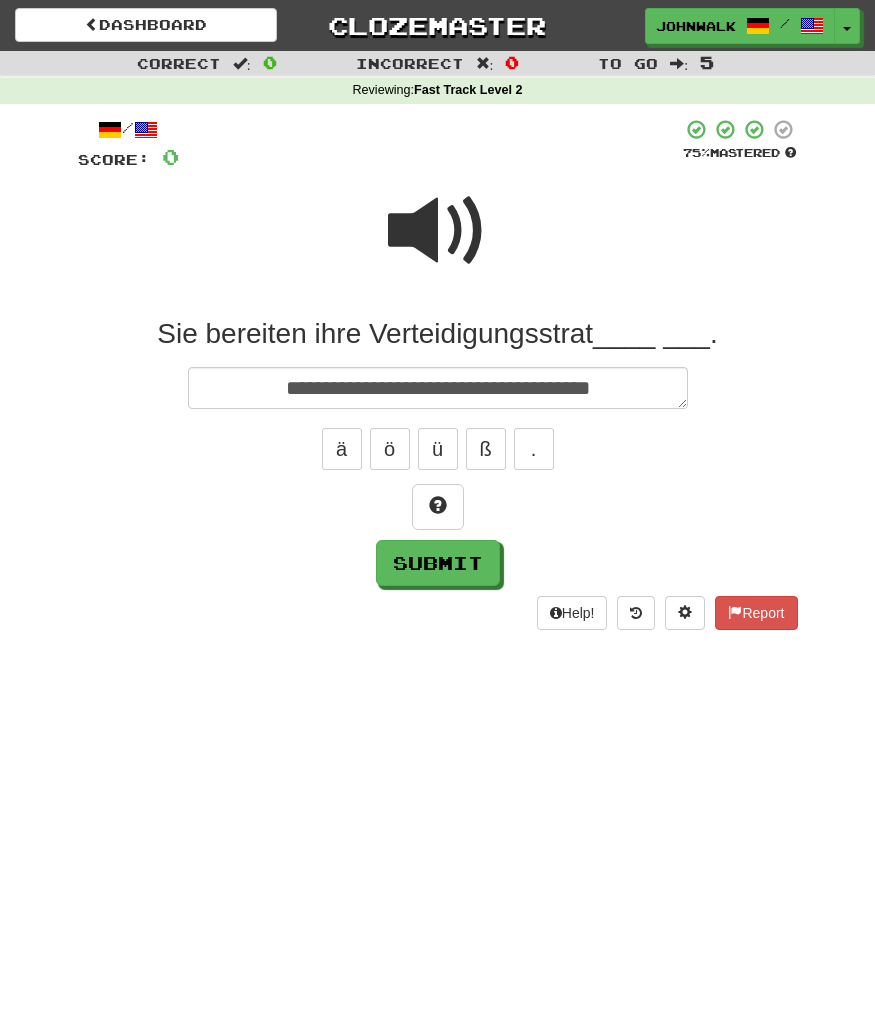 type on "*" 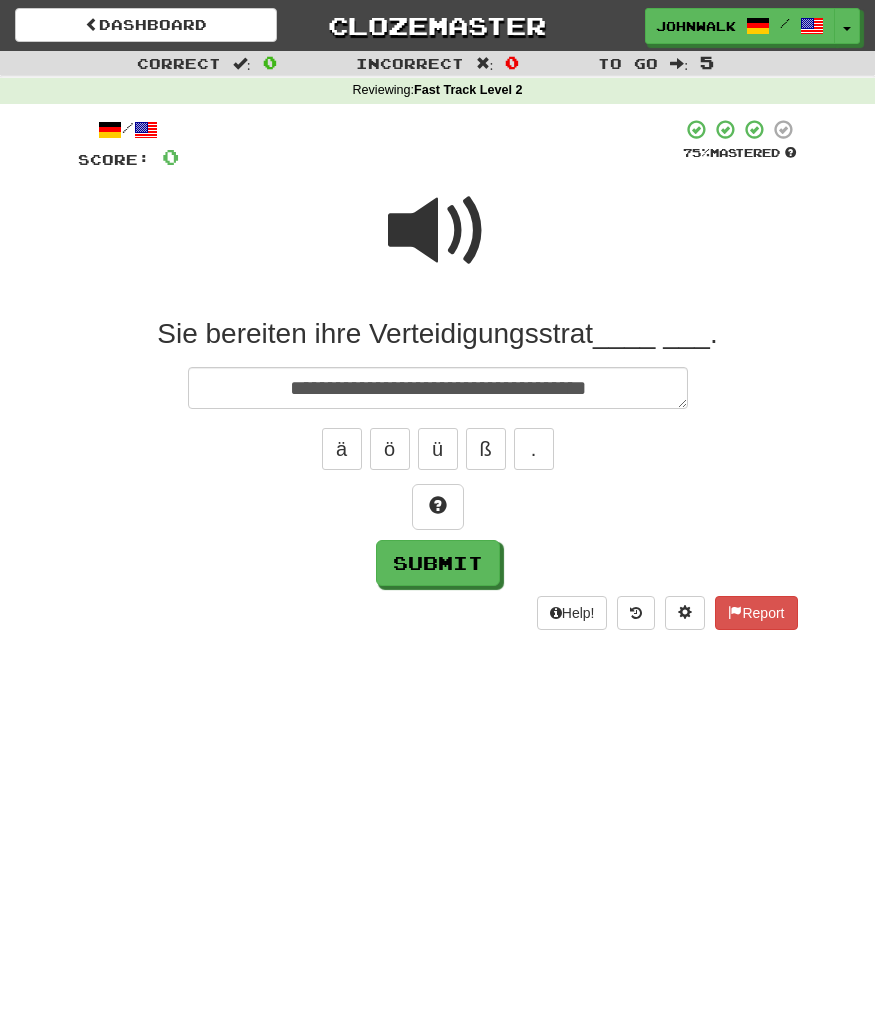 type on "*" 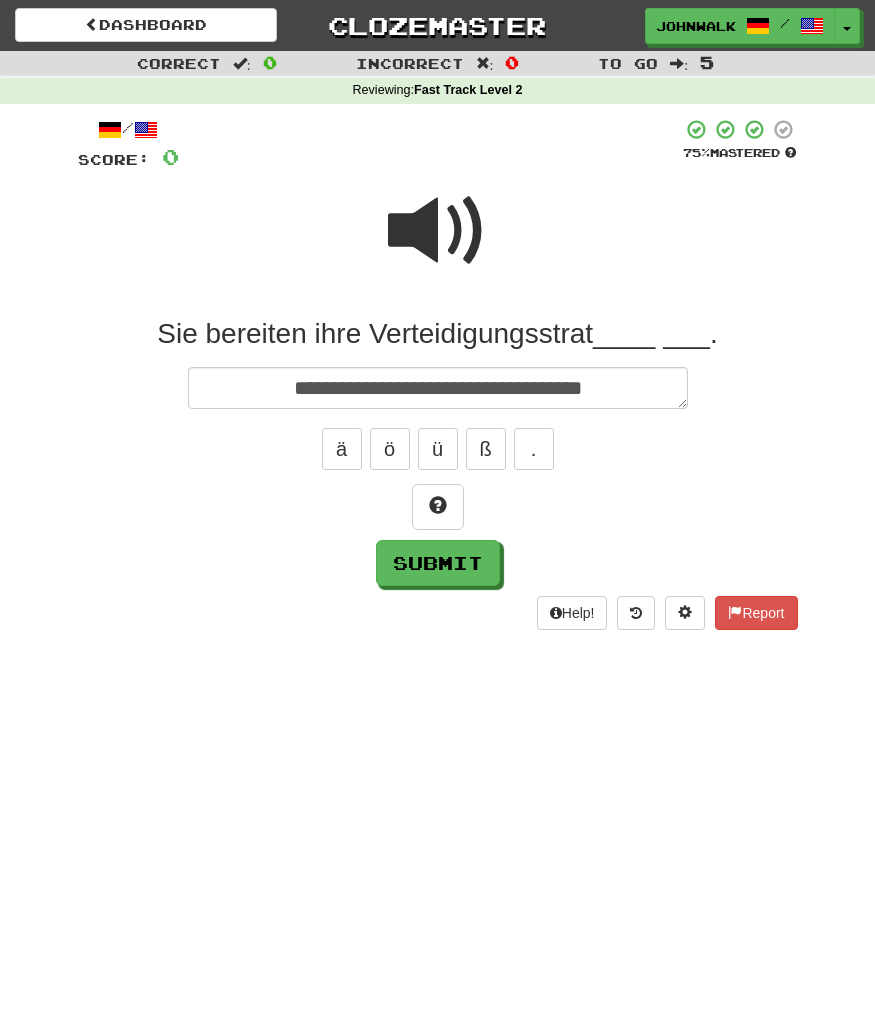 type on "*" 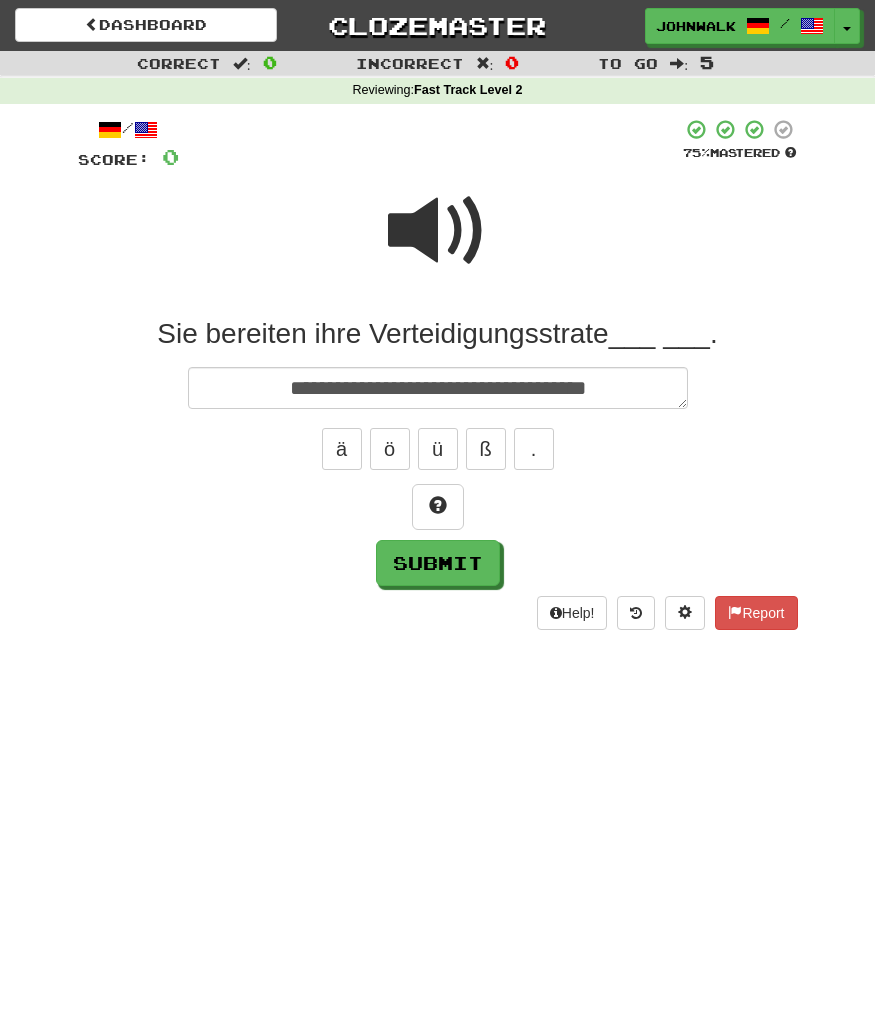 type on "*" 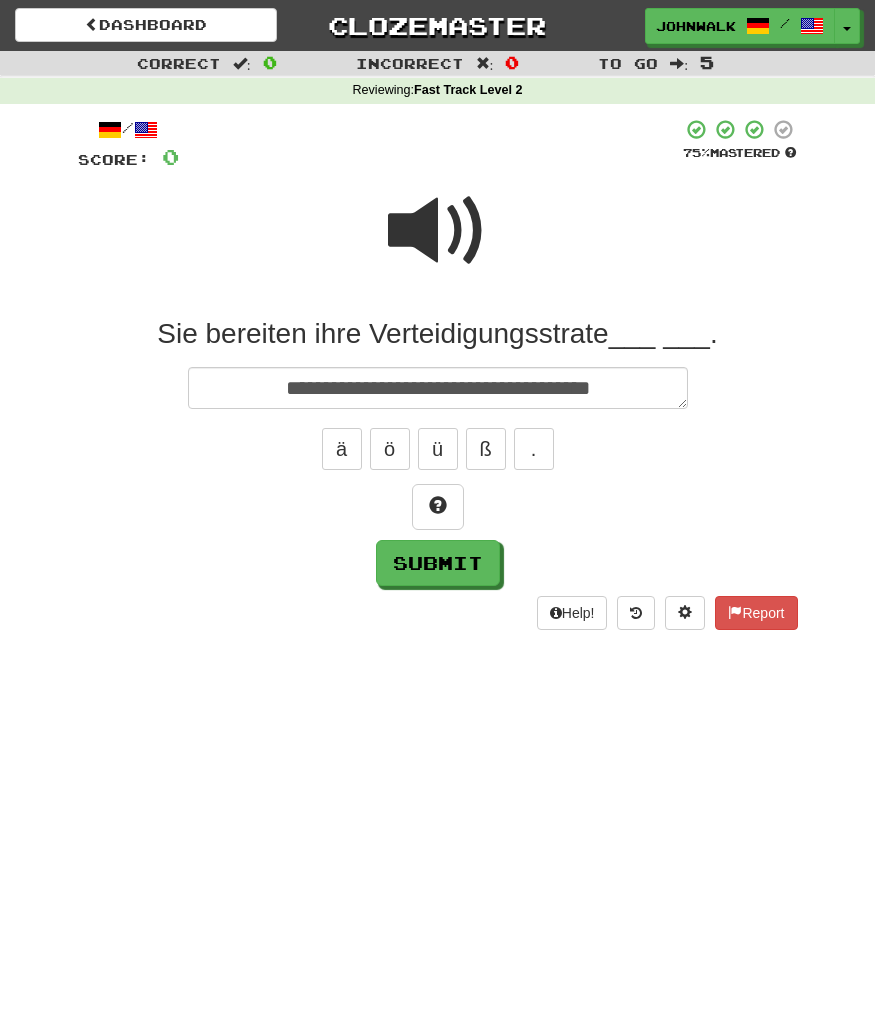 type on "*" 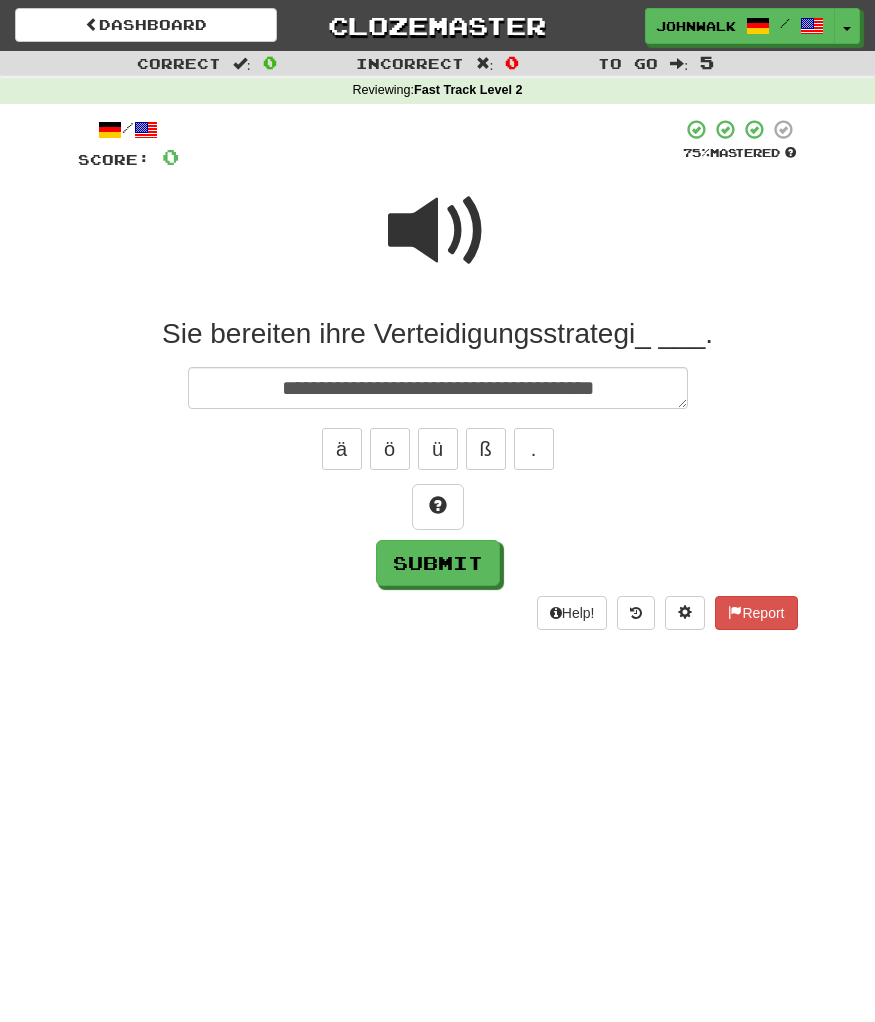 type on "**********" 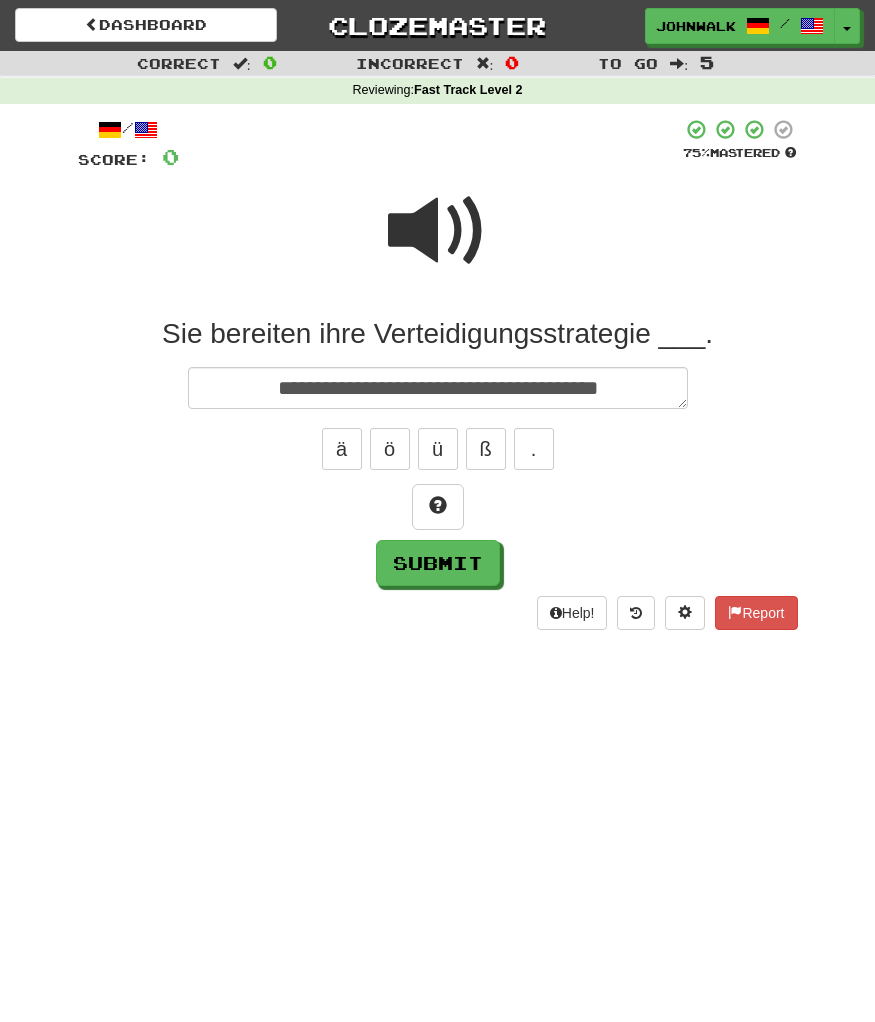 type on "*" 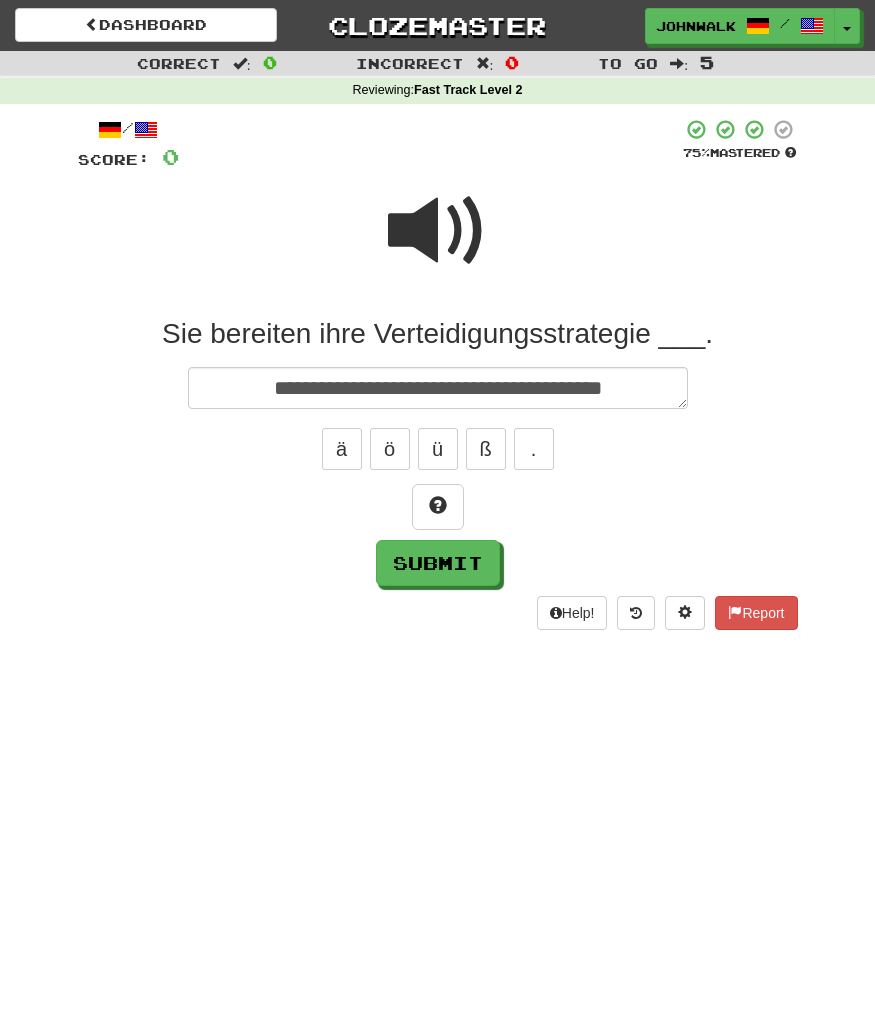 type on "*" 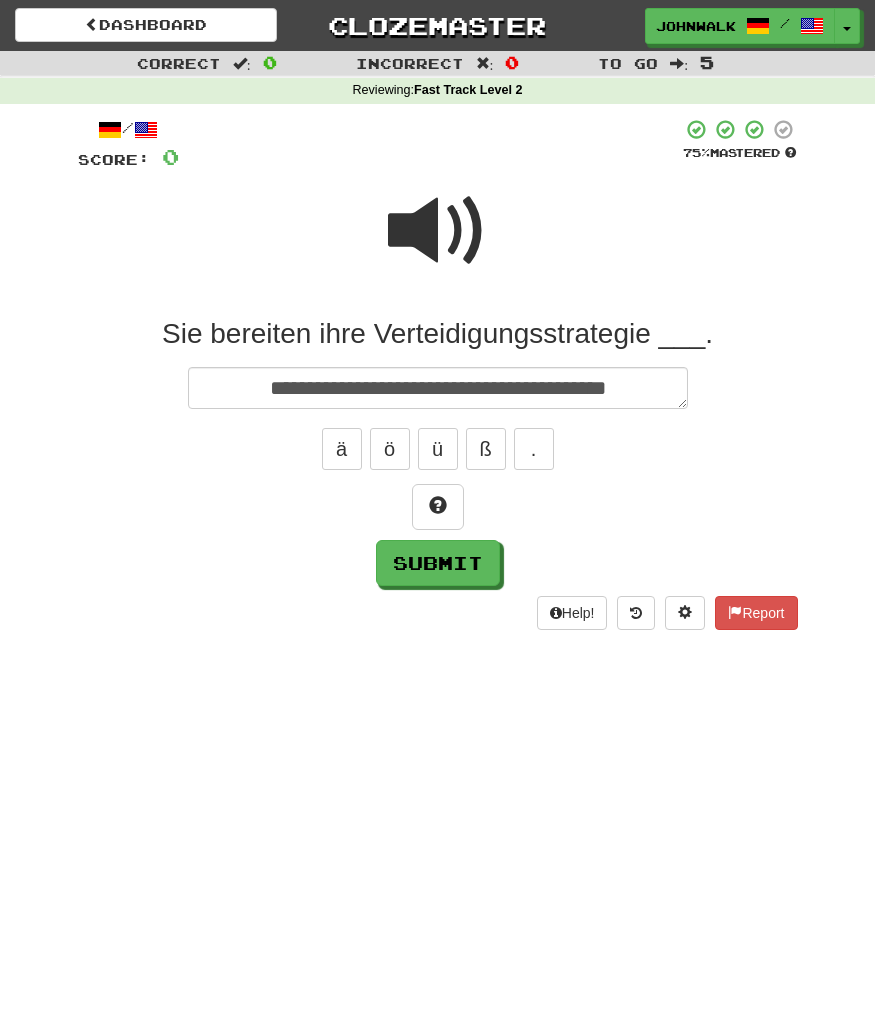 type on "**********" 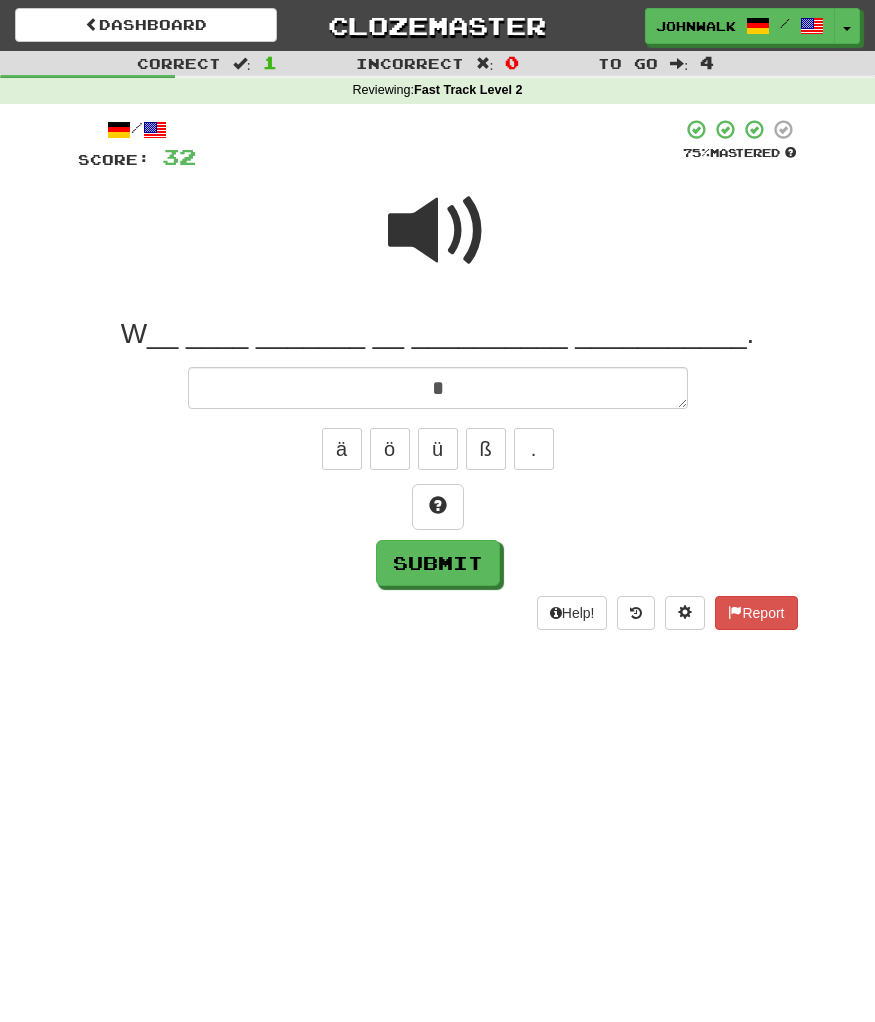 type on "*" 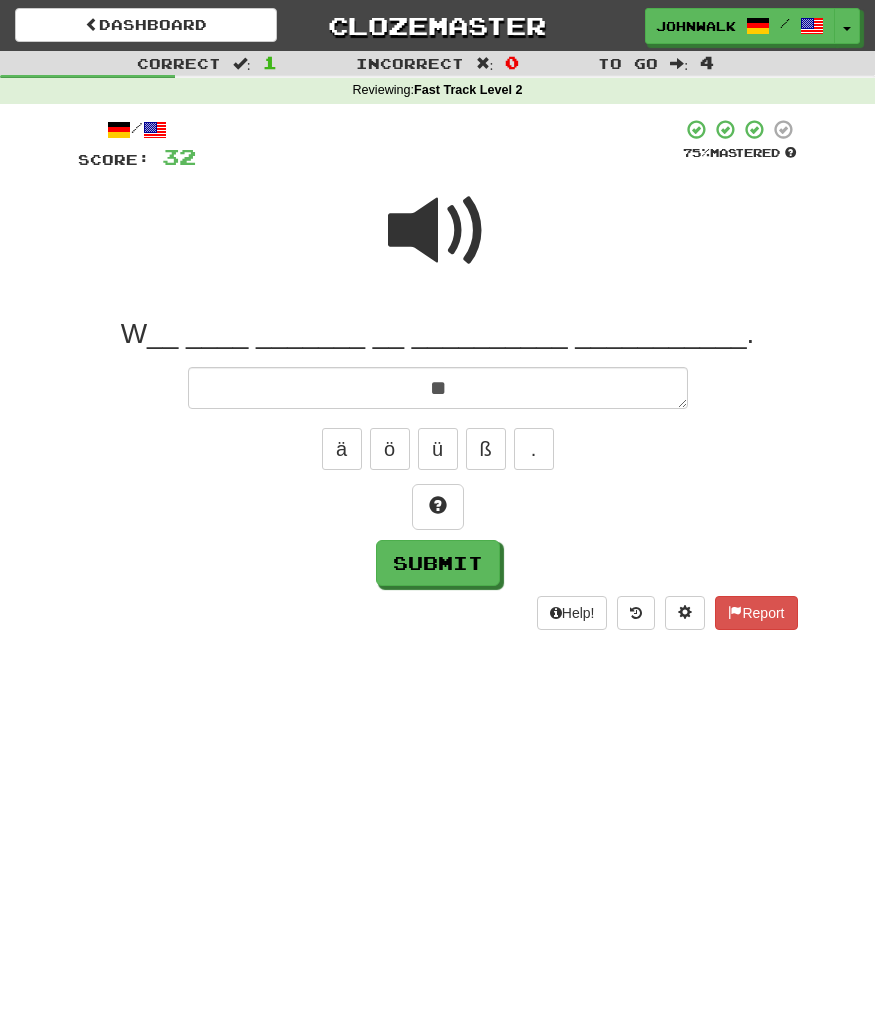 type on "*" 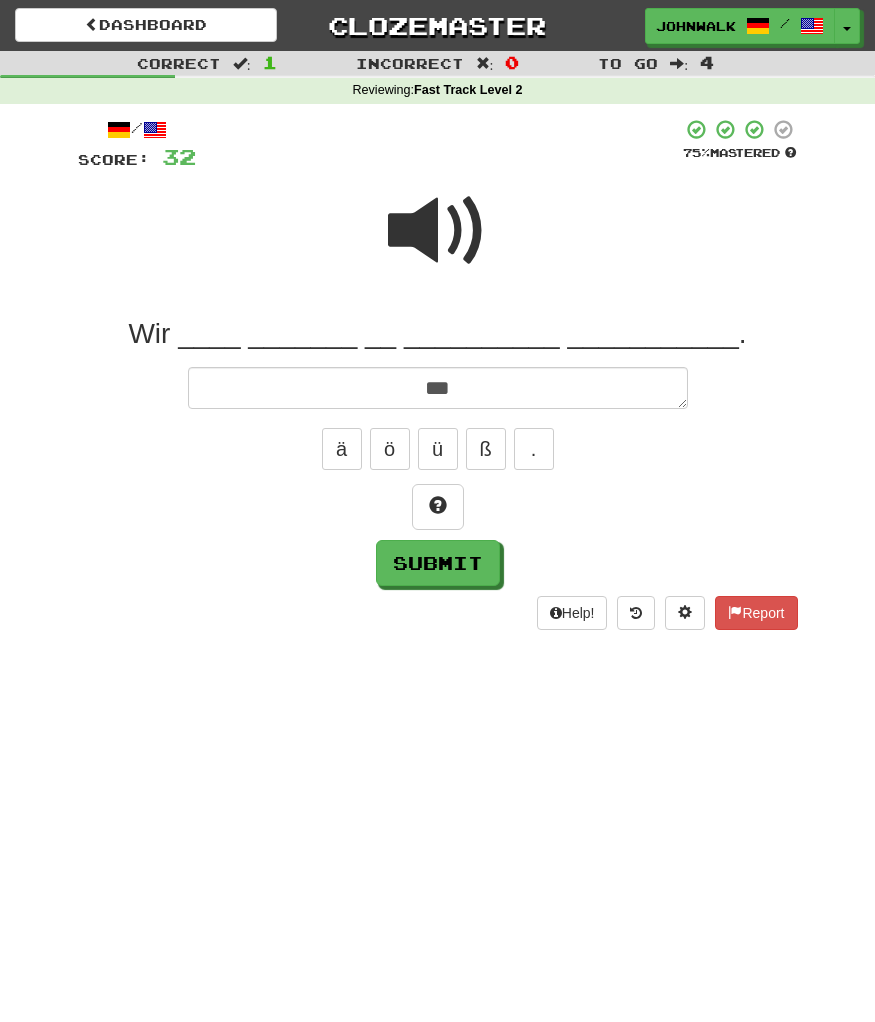 type on "*" 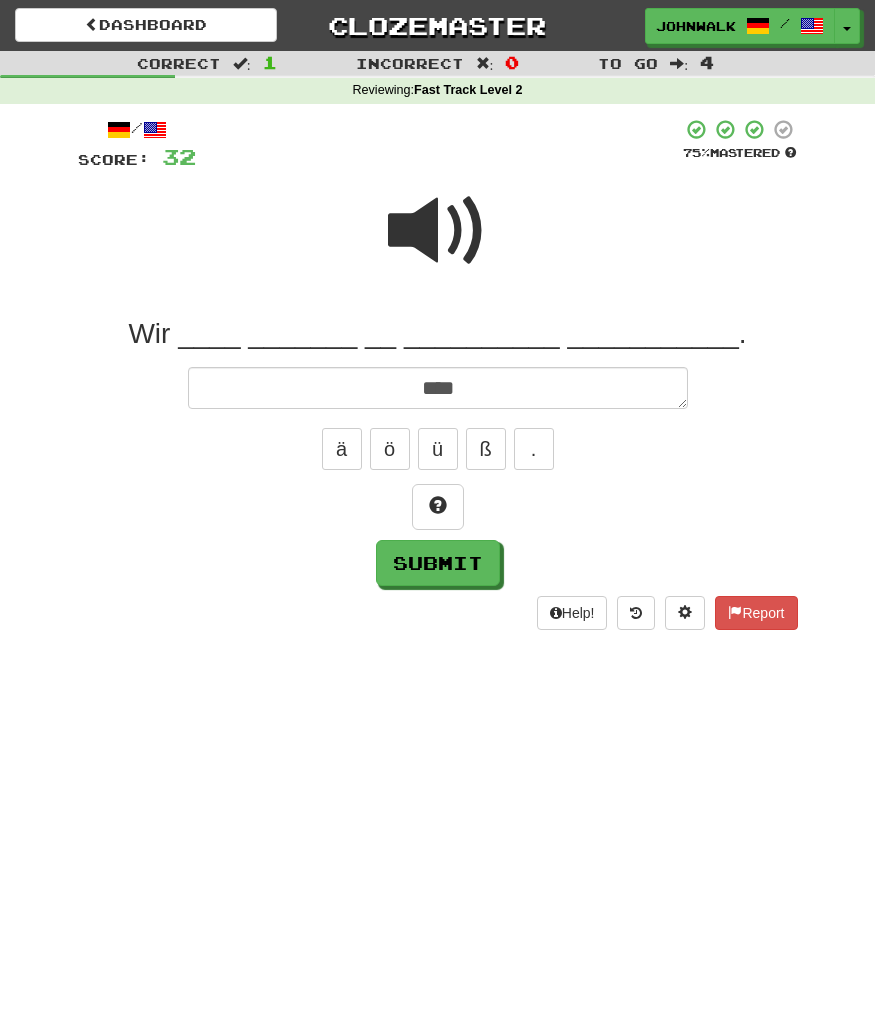 type on "*" 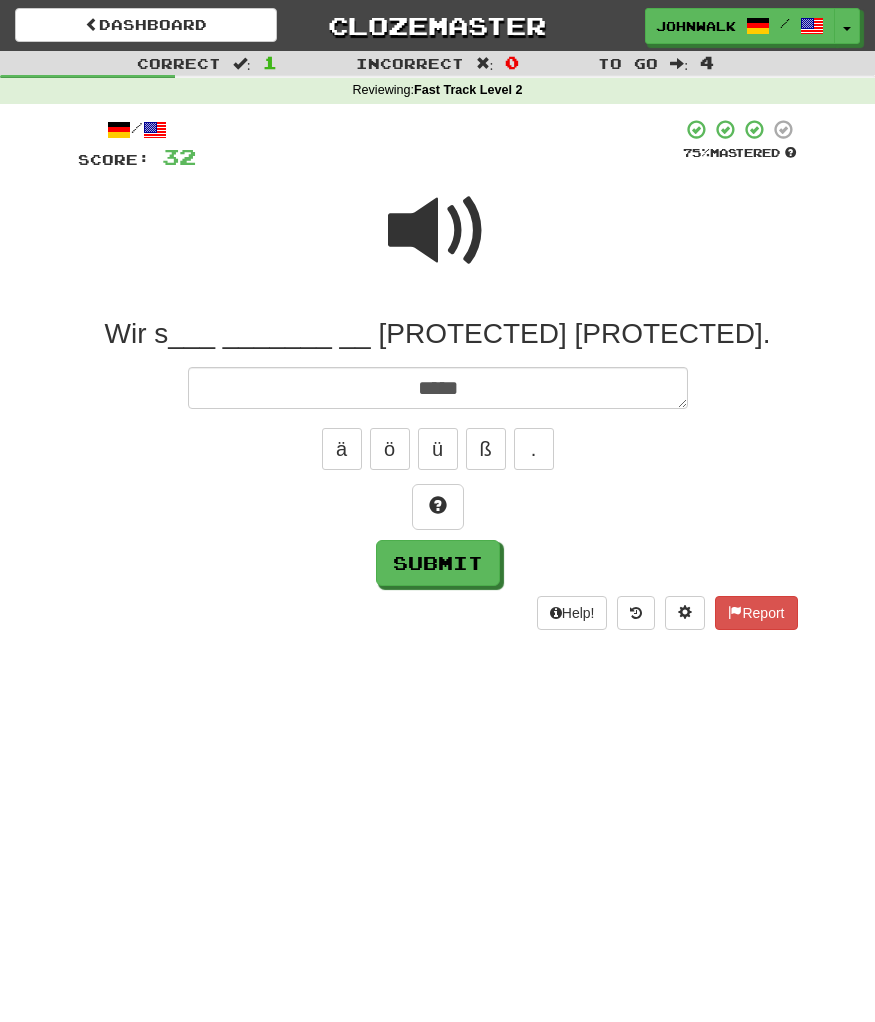 type on "******" 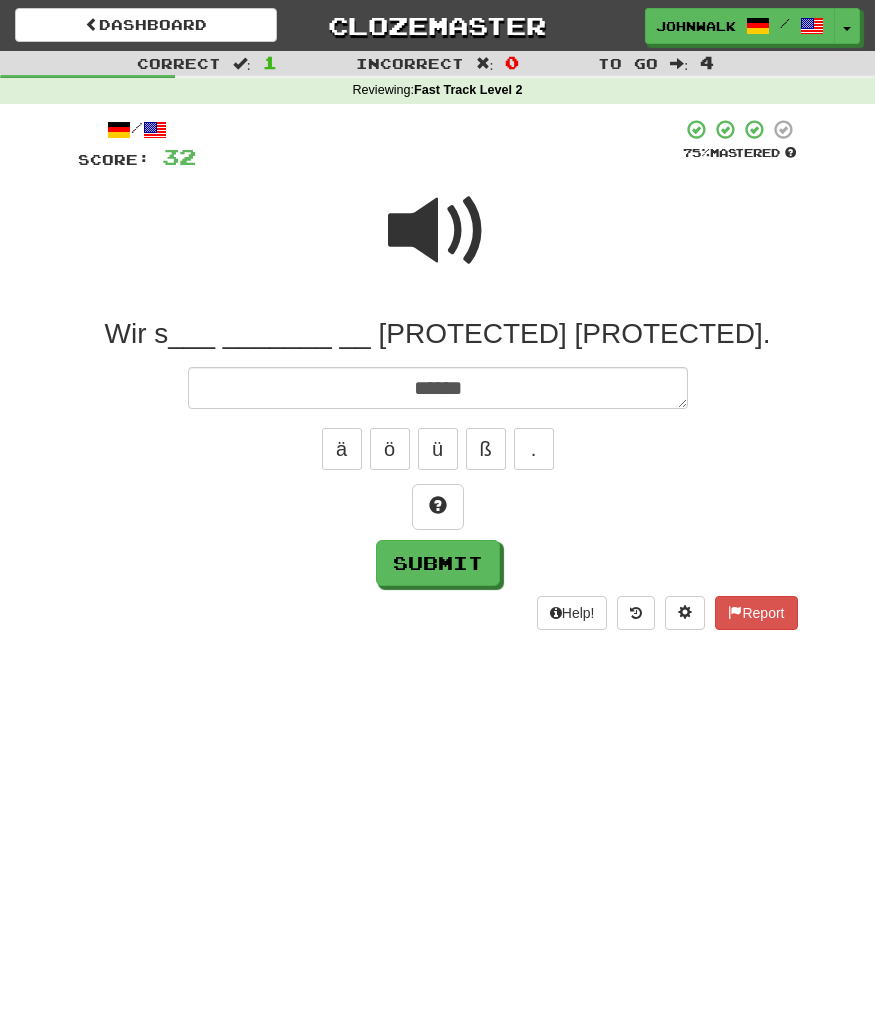 type on "*" 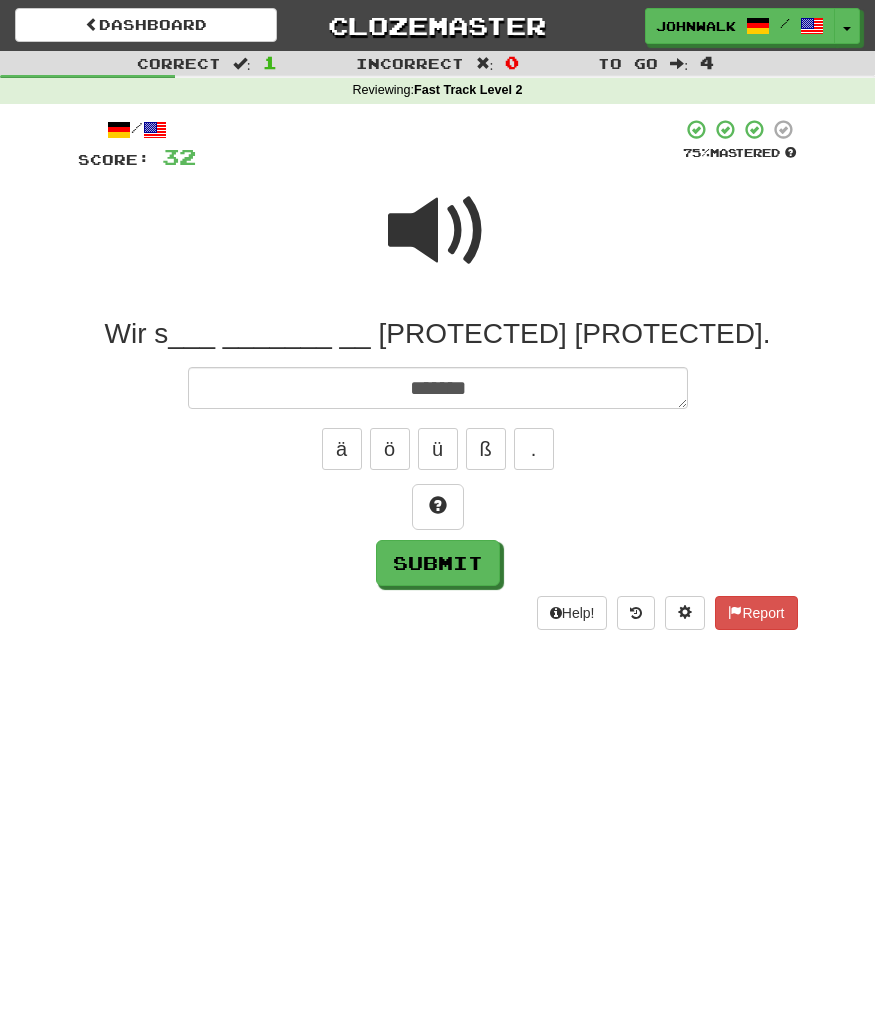 type on "*" 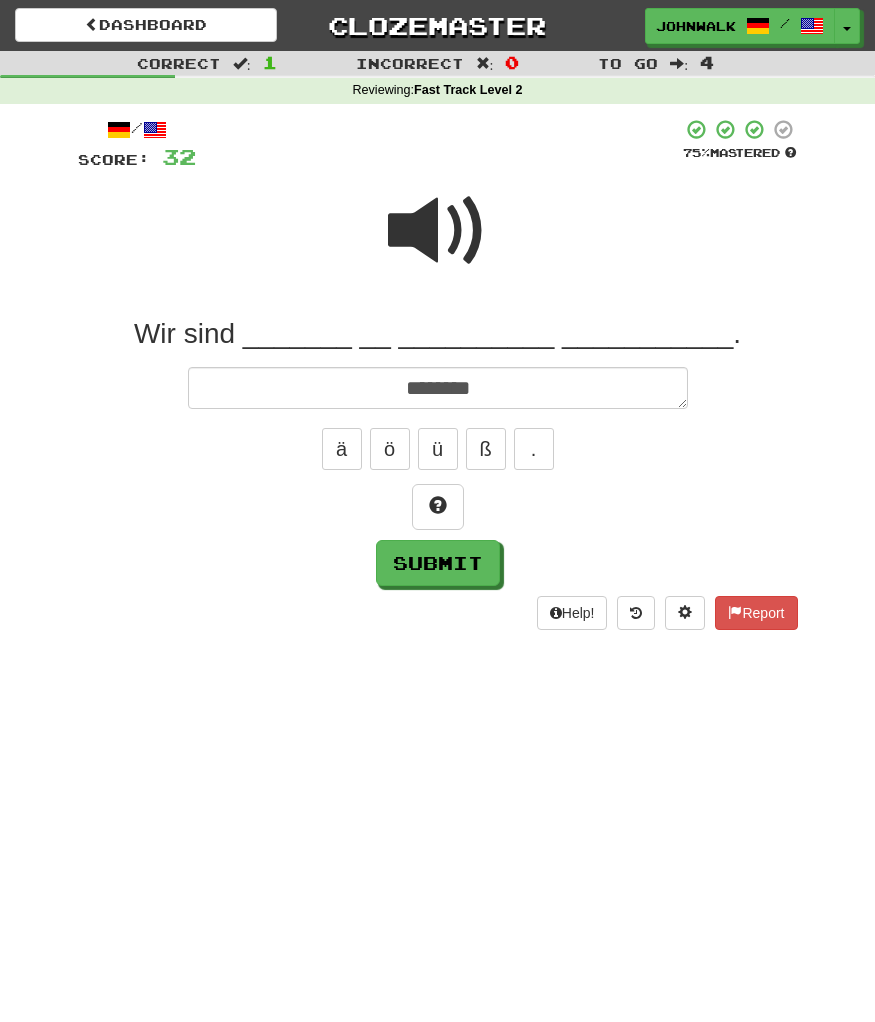 type on "*" 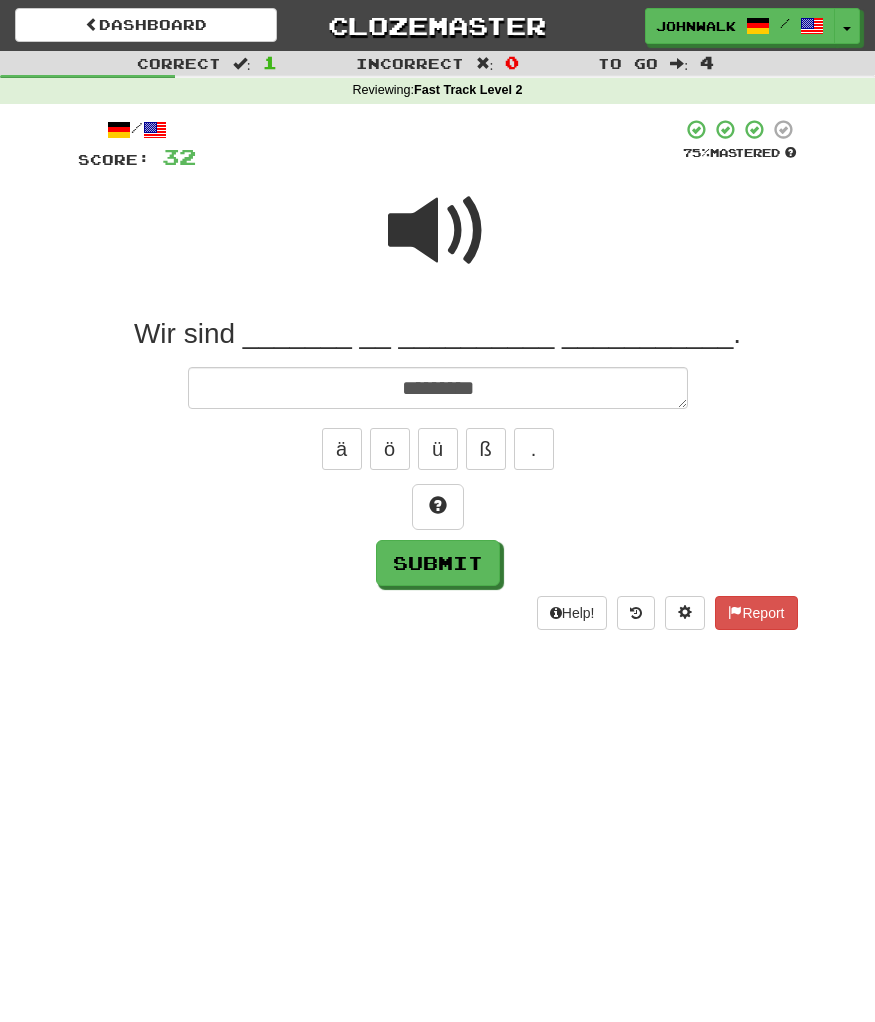 type on "*" 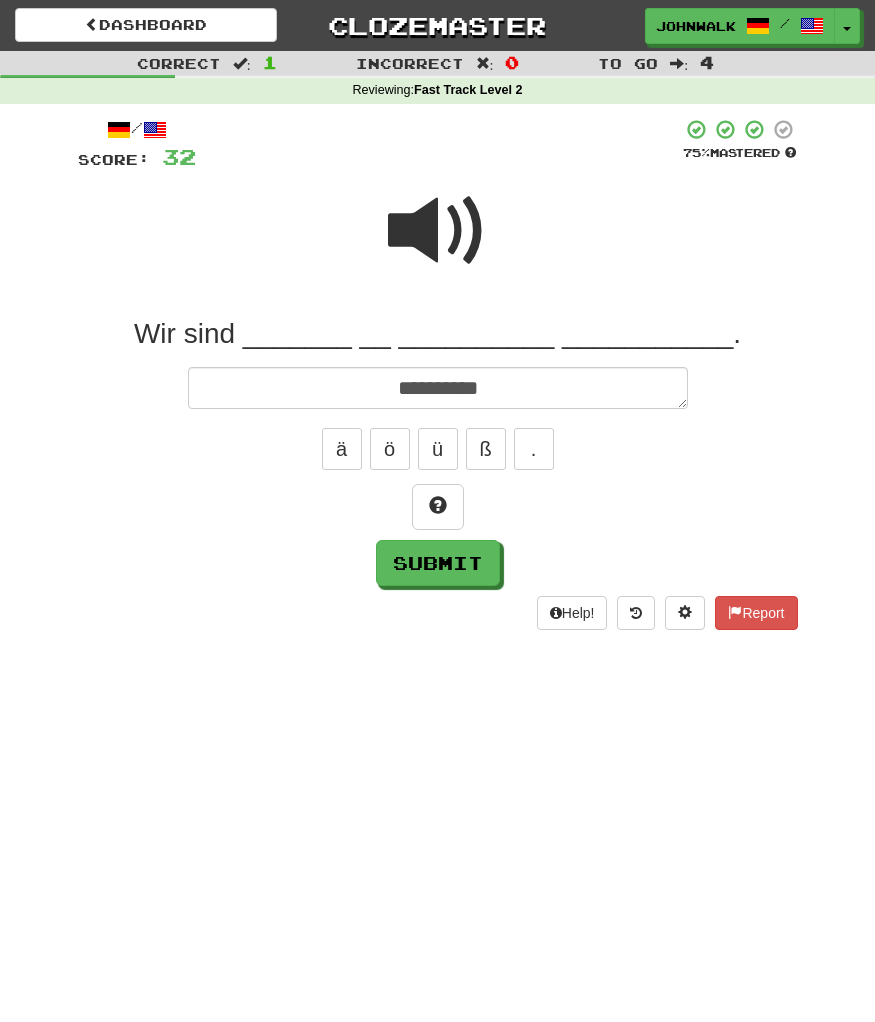 type on "*" 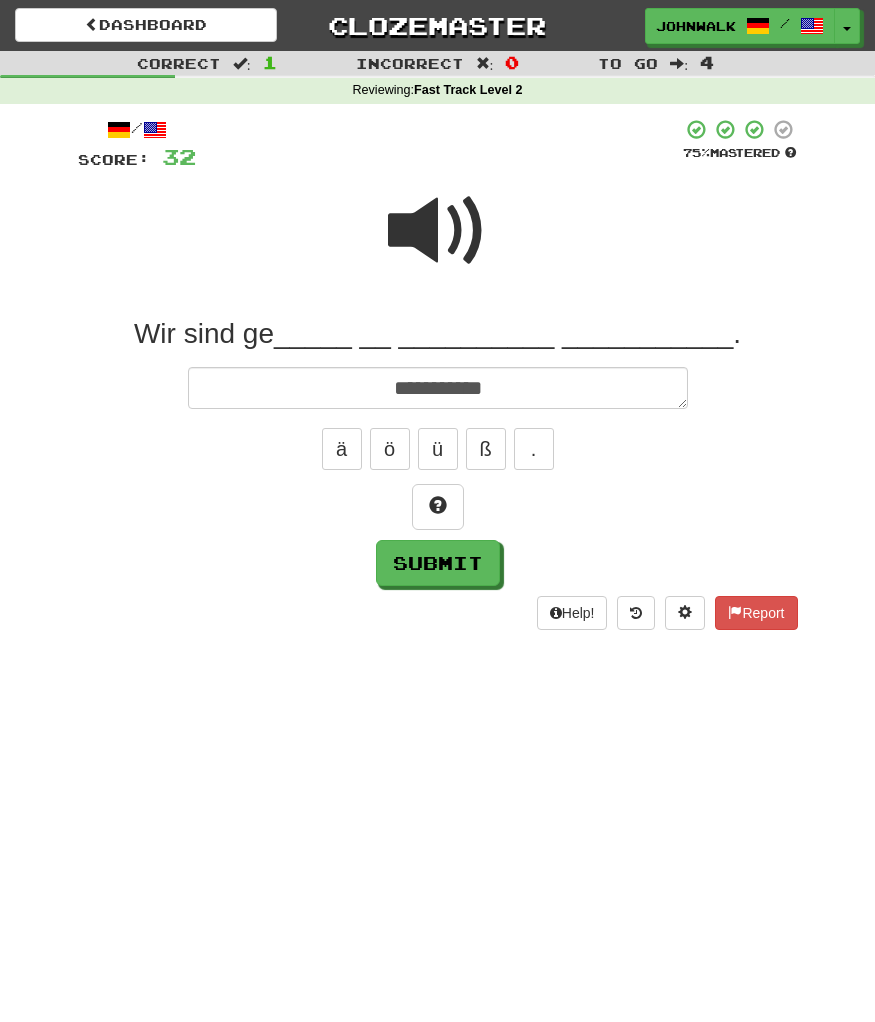 type on "*" 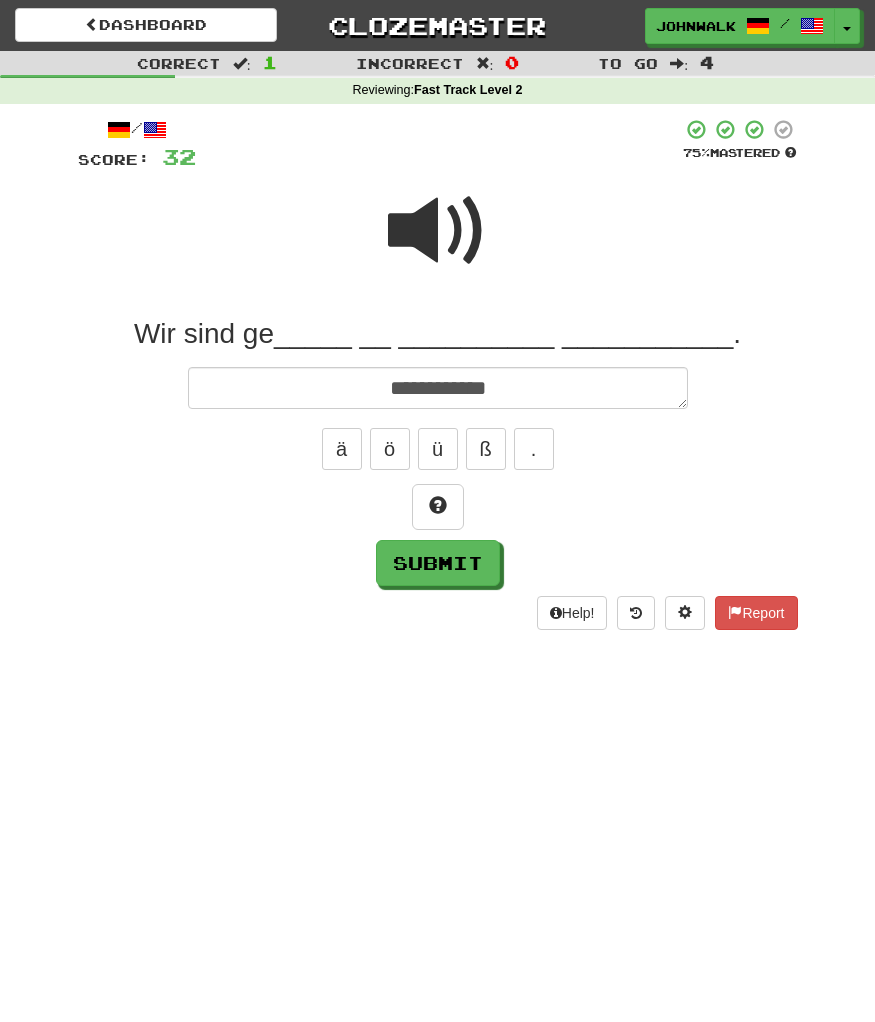 type 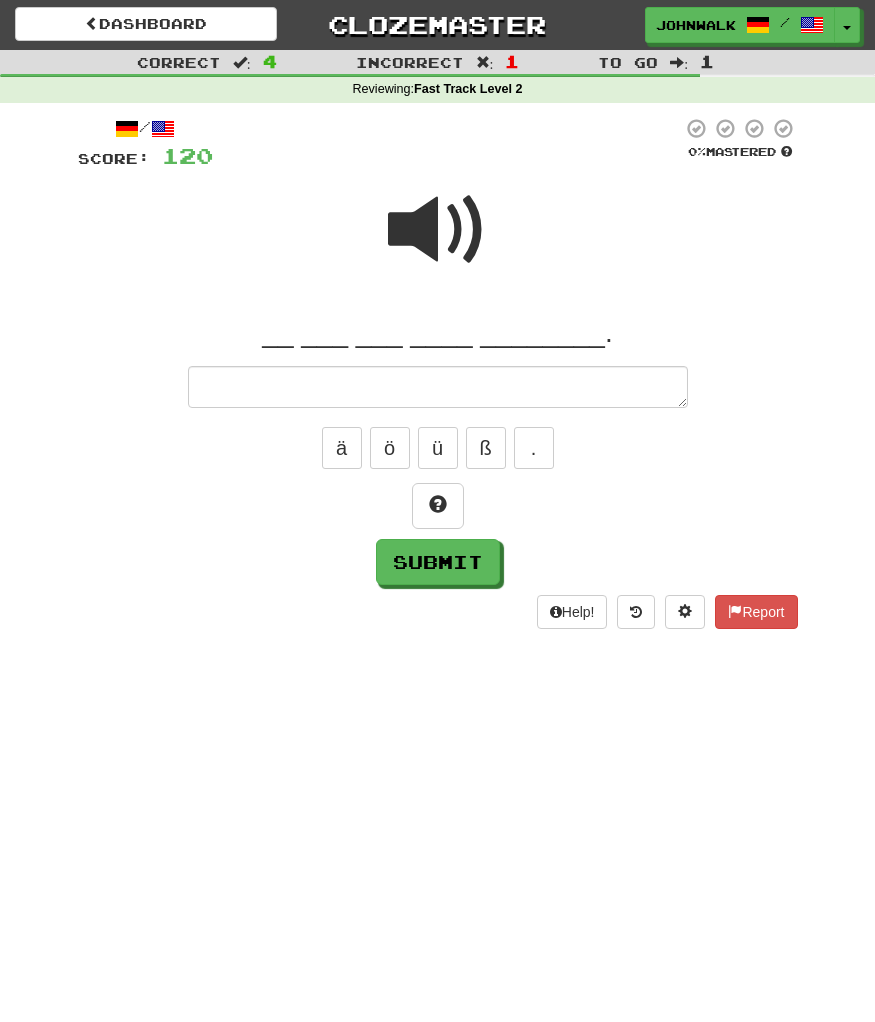 scroll, scrollTop: 0, scrollLeft: 0, axis: both 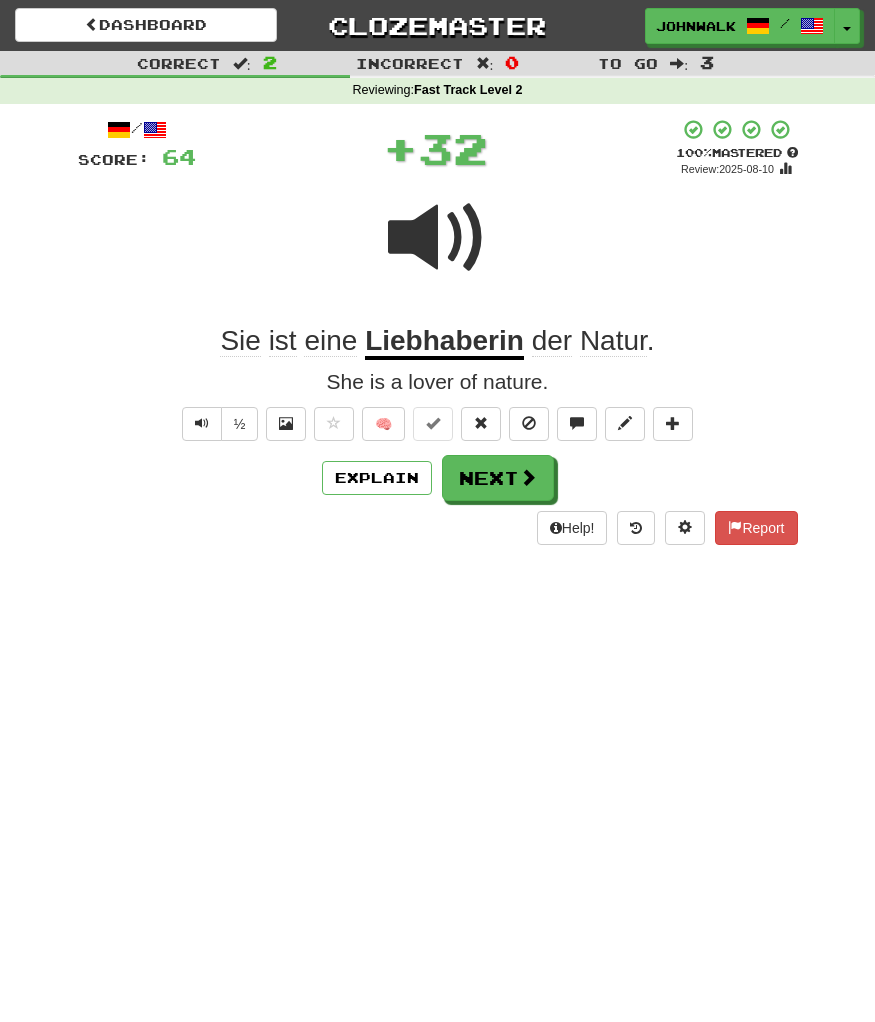 click on "Liebhaberin" at bounding box center [444, 342] 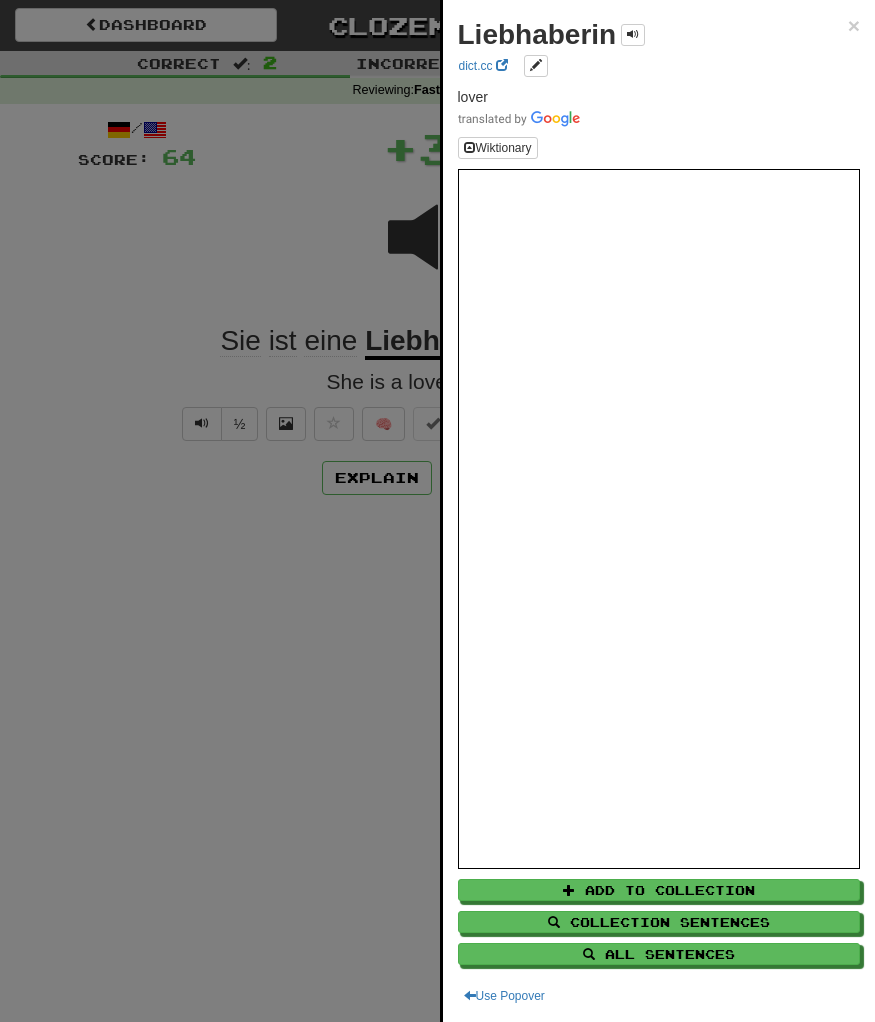 click on "Liebhaberin" at bounding box center (537, 34) 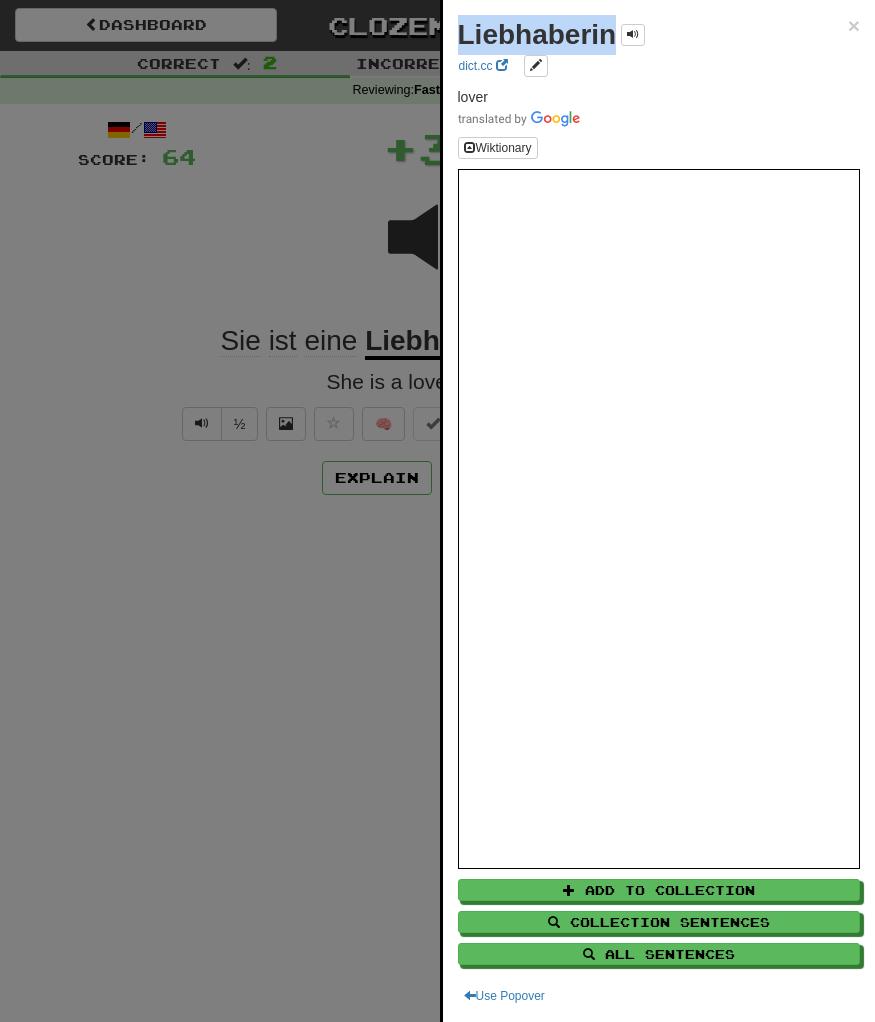 click on "Liebhaberin" at bounding box center (537, 34) 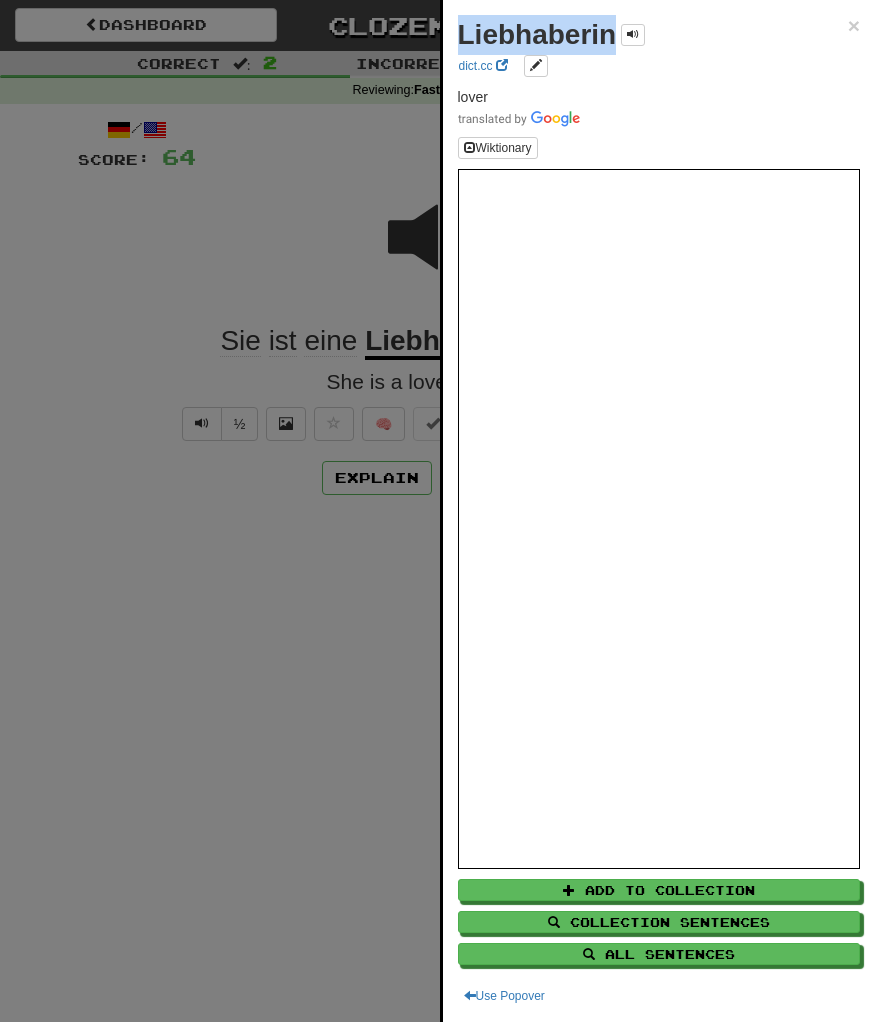 click at bounding box center (437, 511) 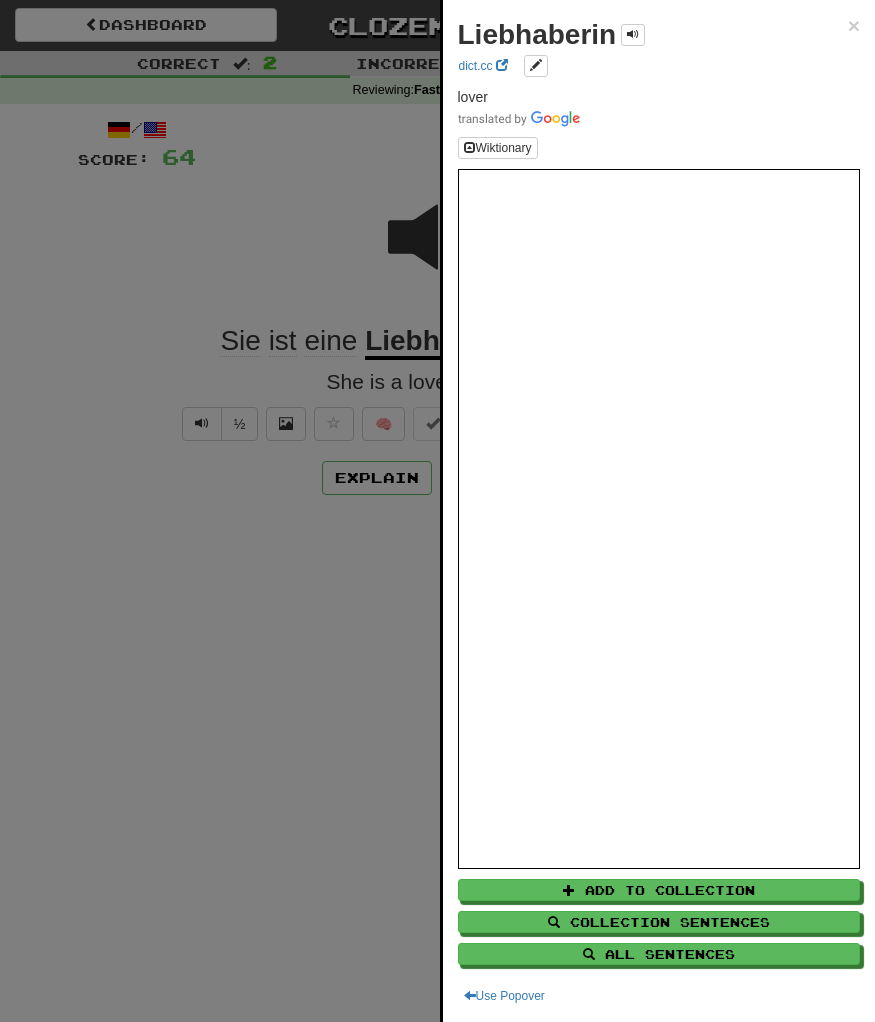 click at bounding box center [437, 511] 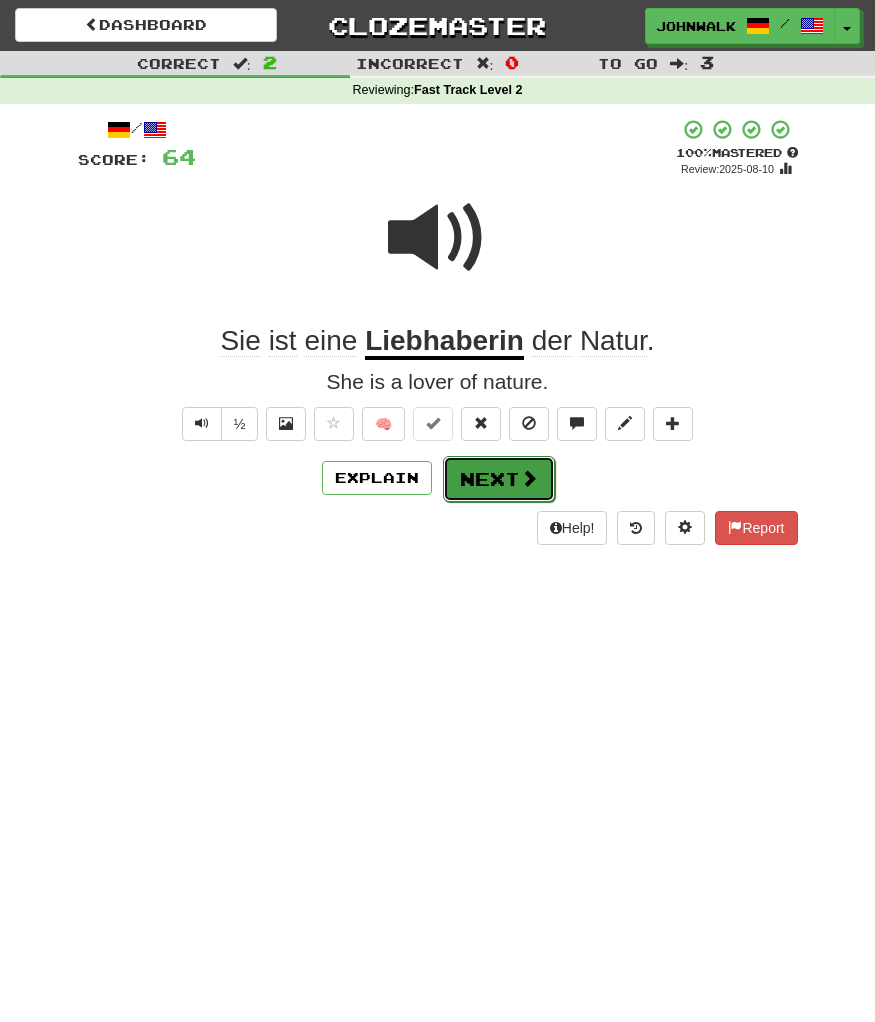 click on "Next" at bounding box center [499, 479] 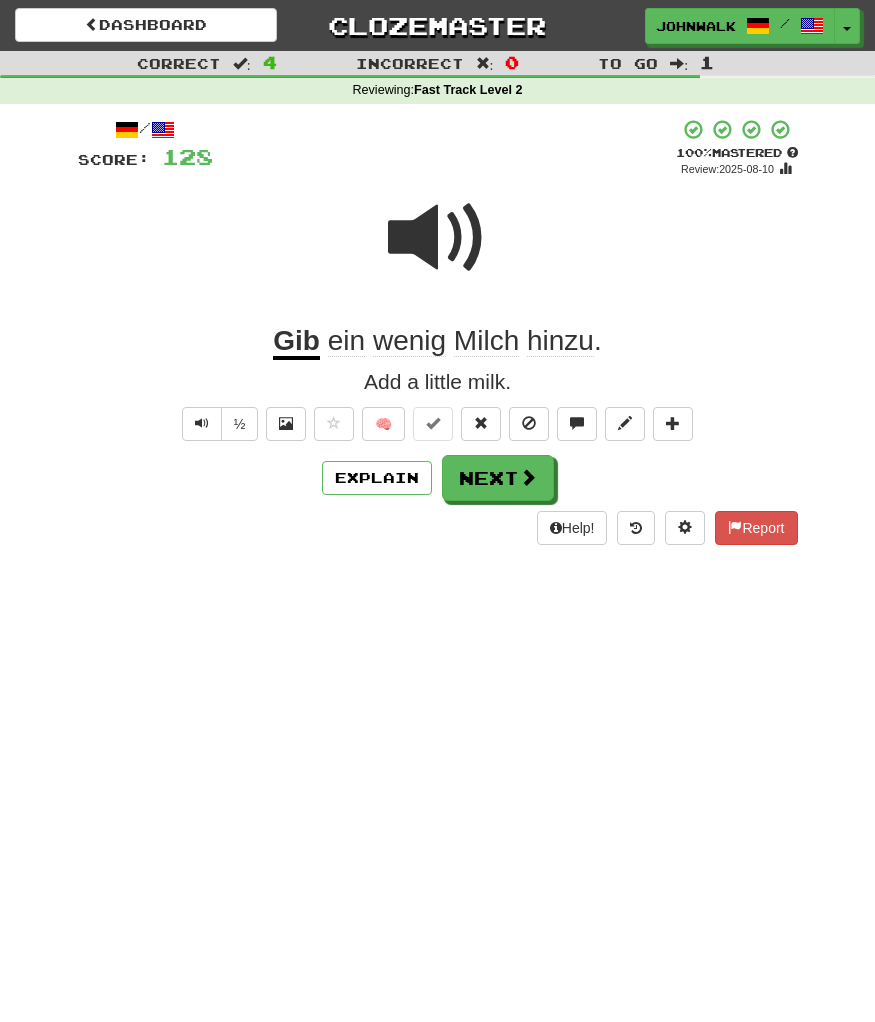 click at bounding box center (438, 251) 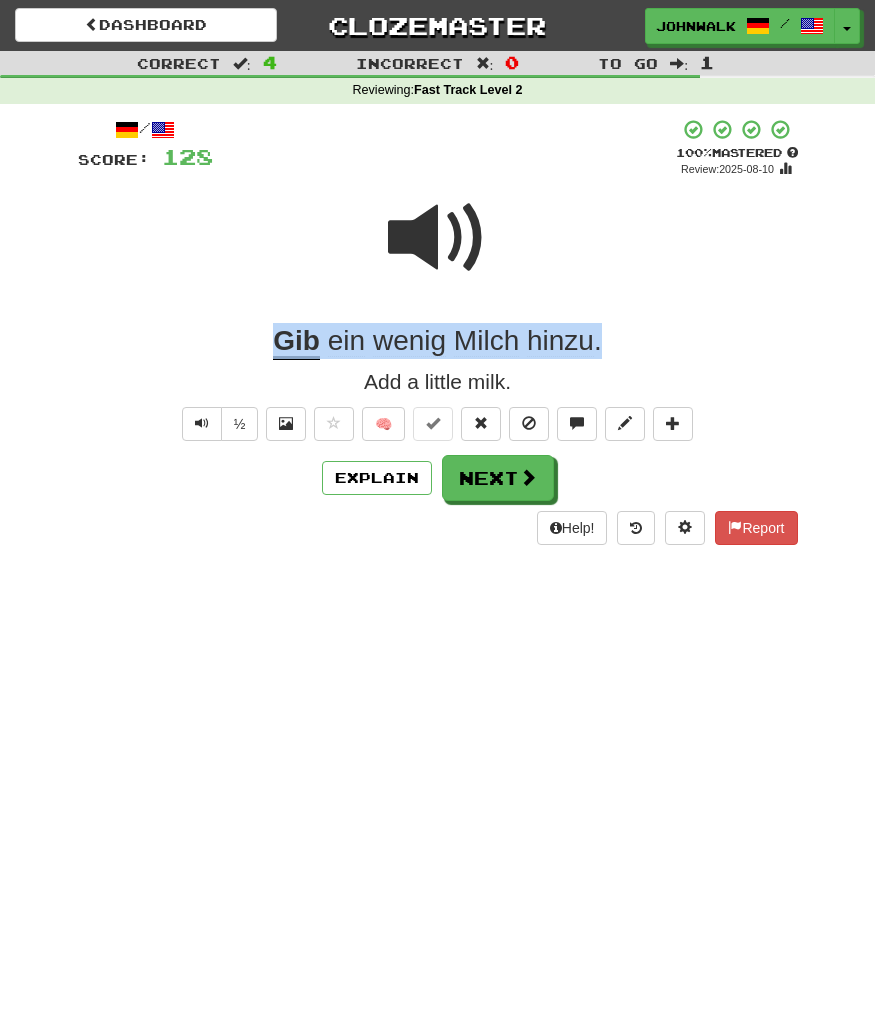 drag, startPoint x: 647, startPoint y: 342, endPoint x: 270, endPoint y: 342, distance: 377 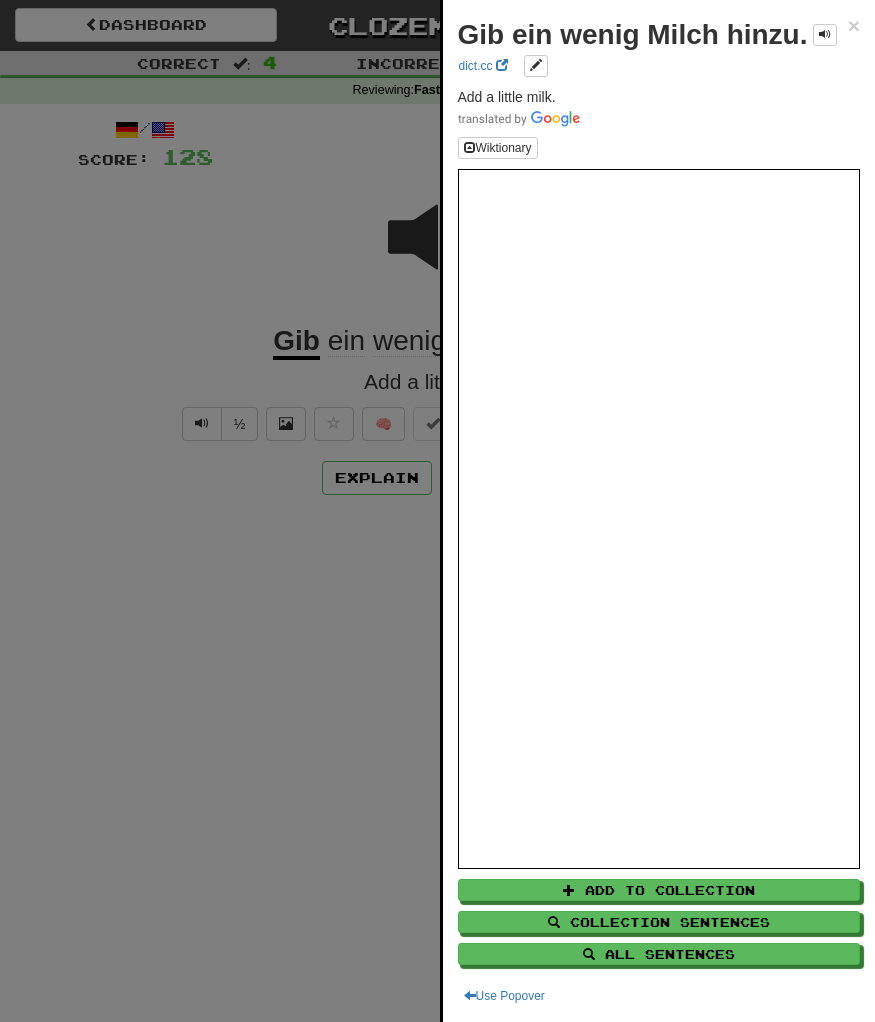 click at bounding box center (437, 511) 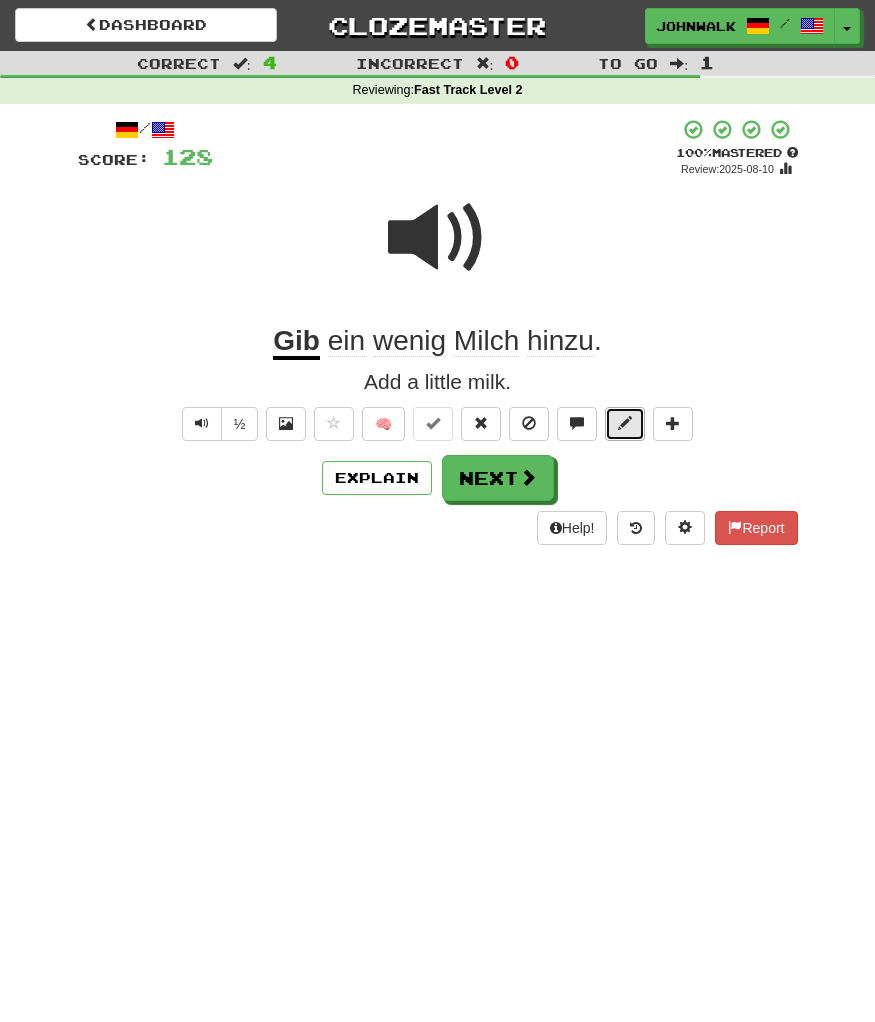click at bounding box center (625, 423) 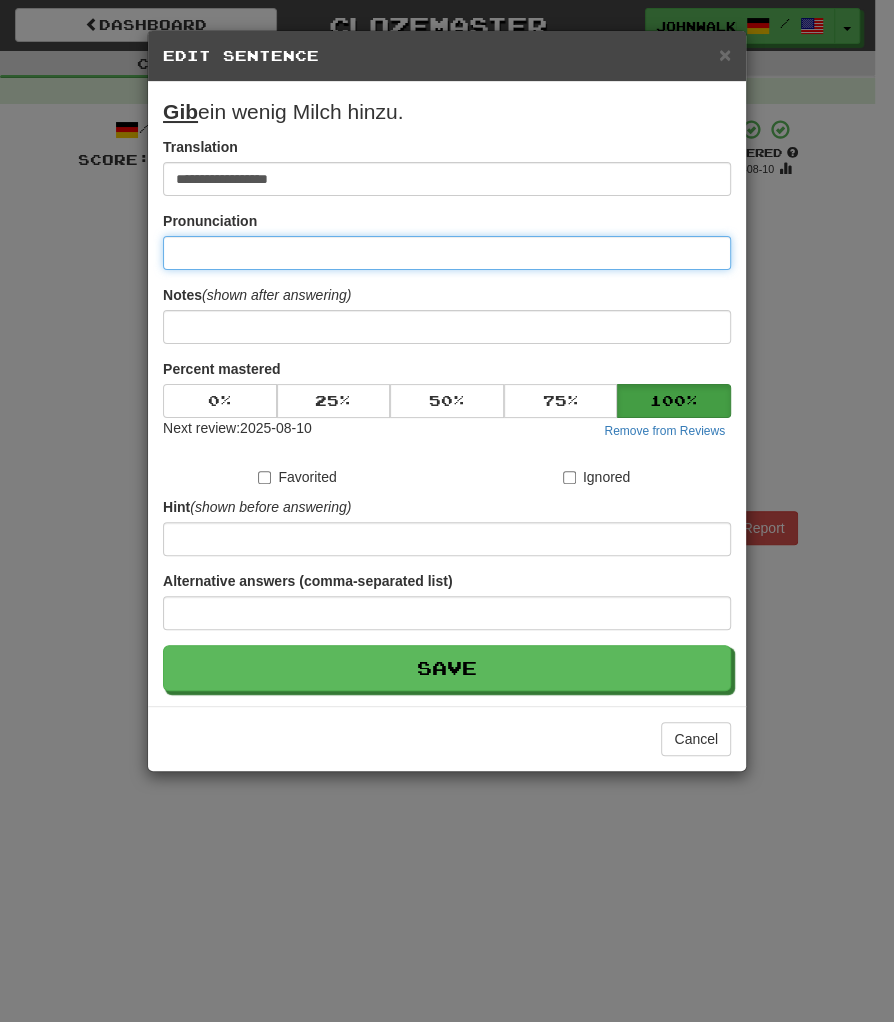 click at bounding box center [447, 253] 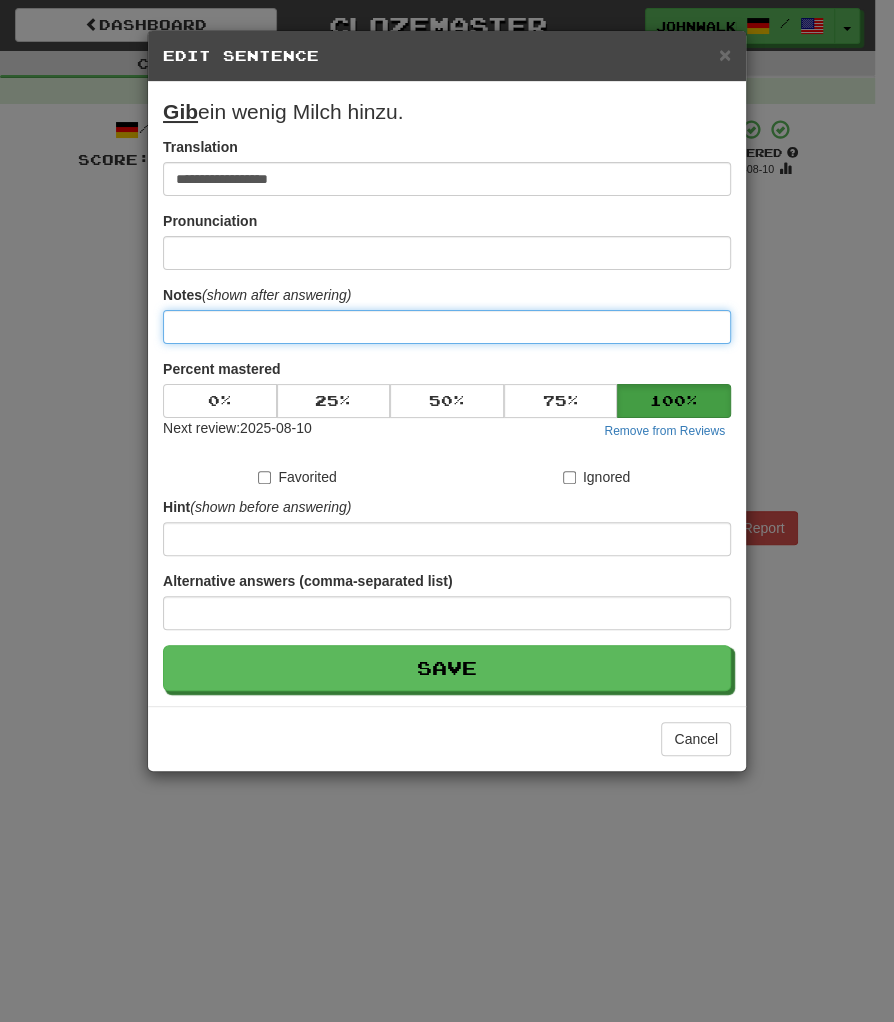 click at bounding box center (447, 327) 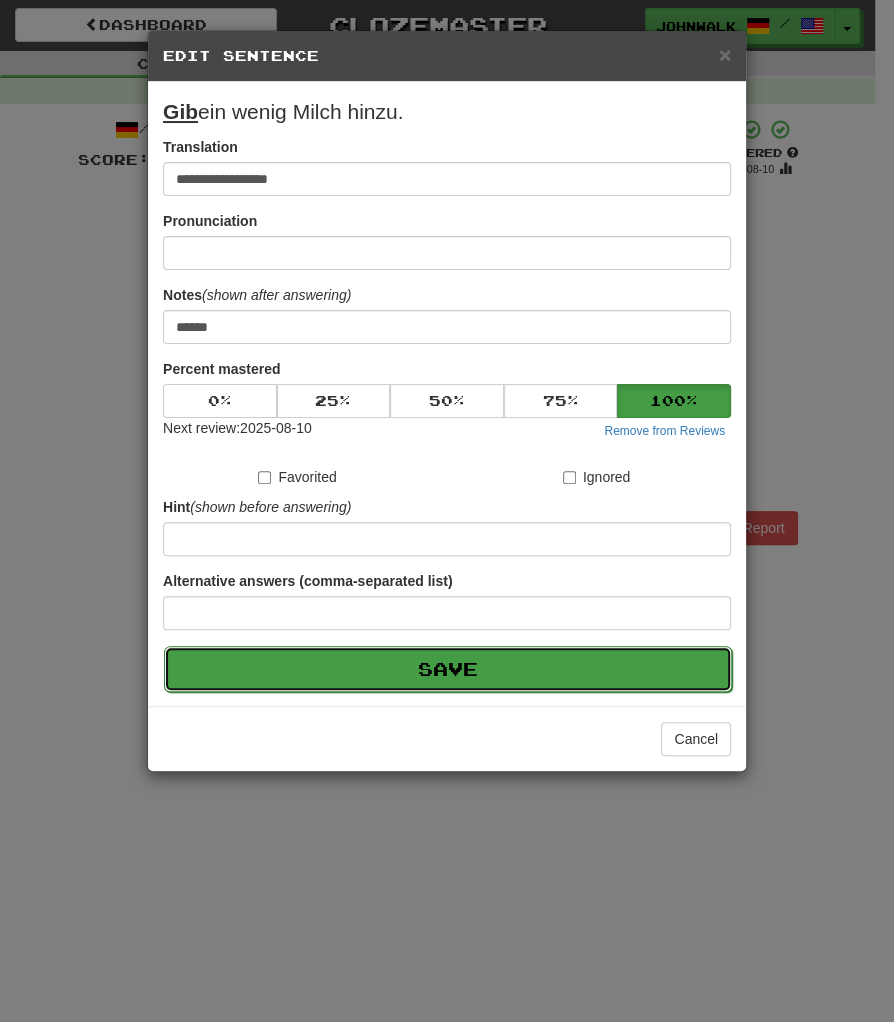 click on "Save" at bounding box center [448, 669] 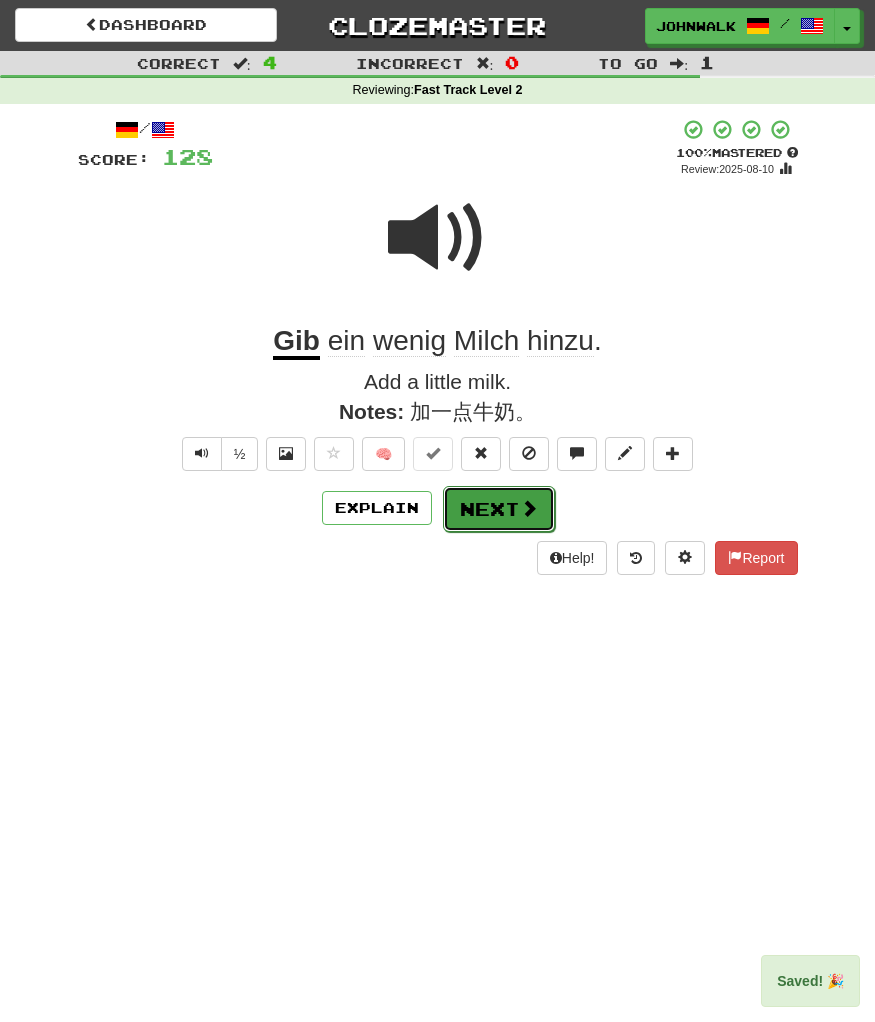 click on "Next" at bounding box center [499, 509] 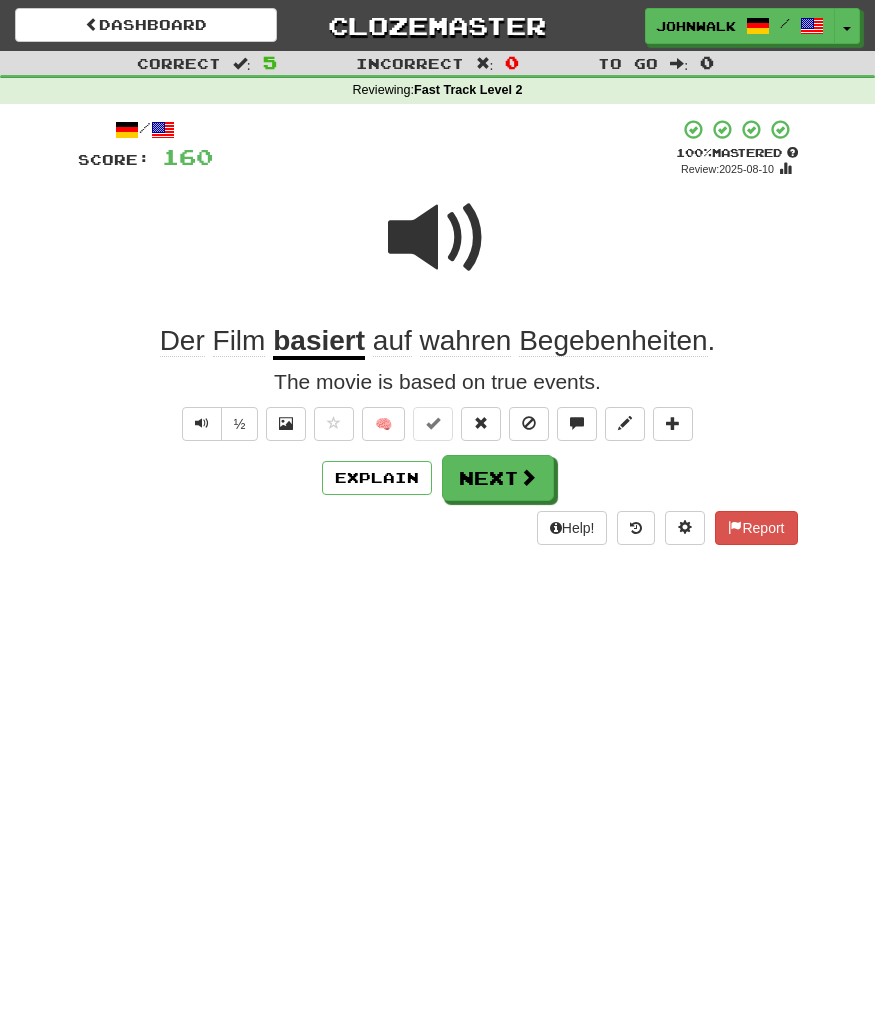 click at bounding box center [438, 251] 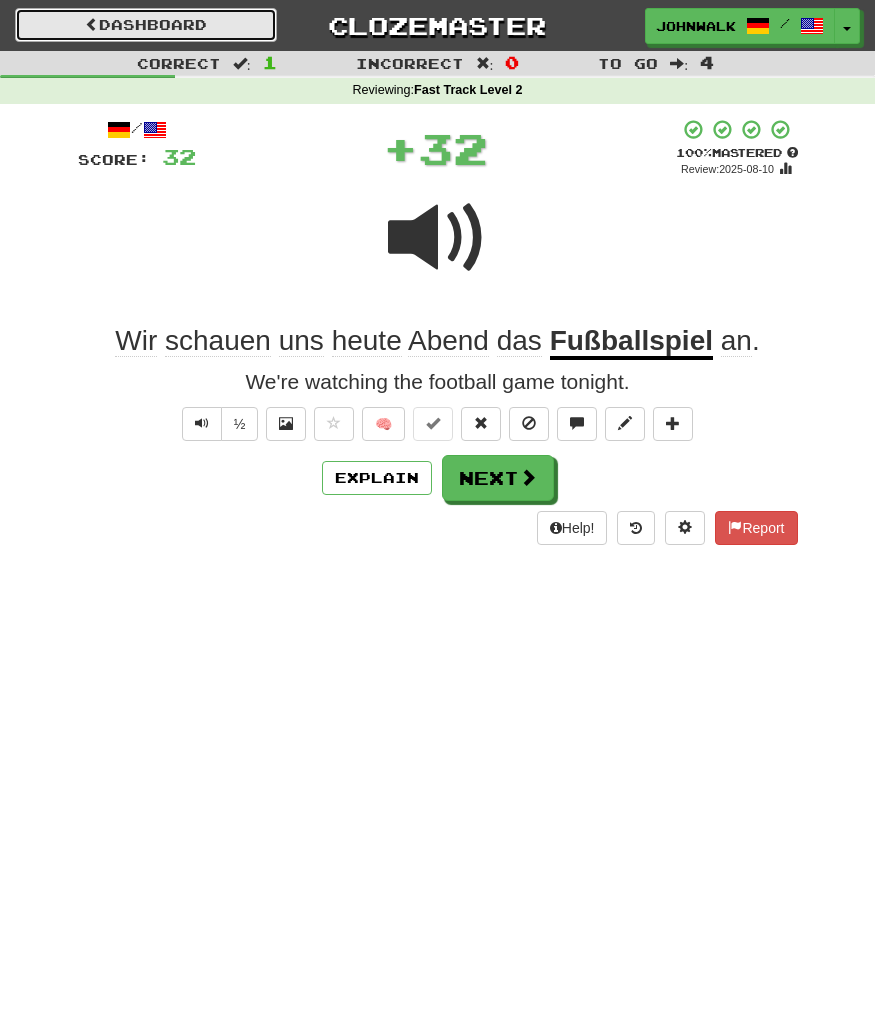 click on "Dashboard" at bounding box center [146, 25] 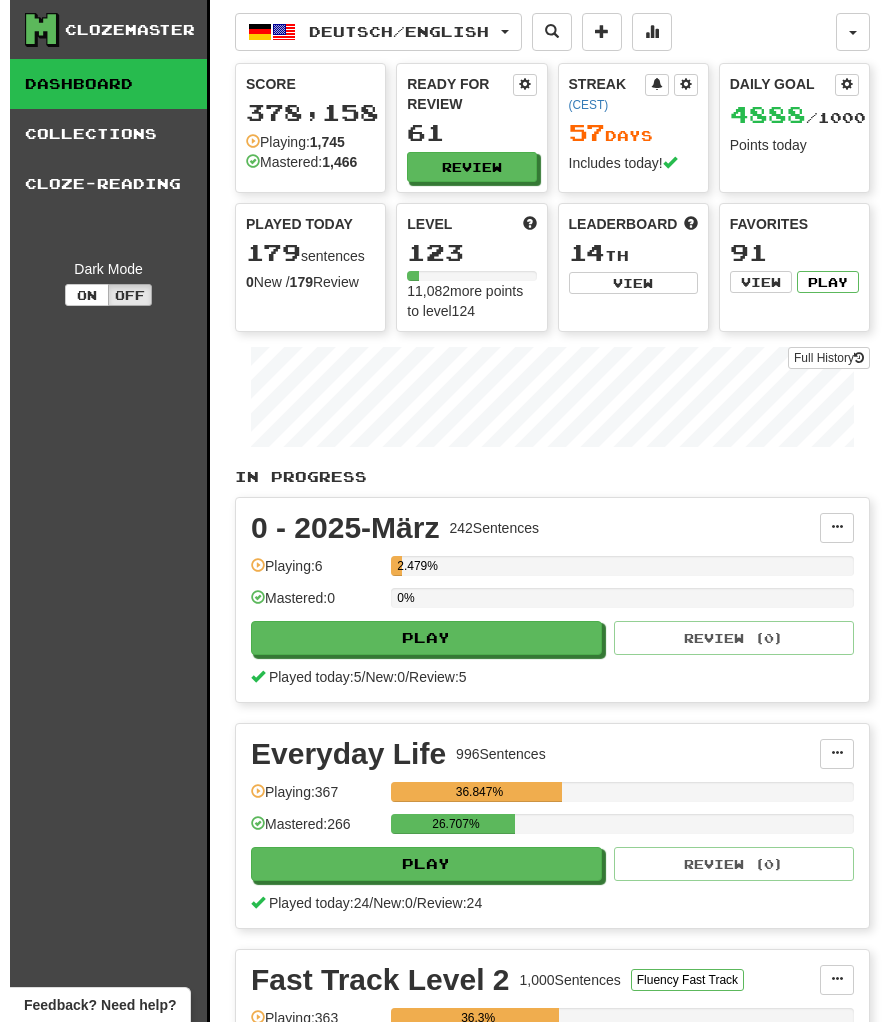 scroll, scrollTop: 0, scrollLeft: 0, axis: both 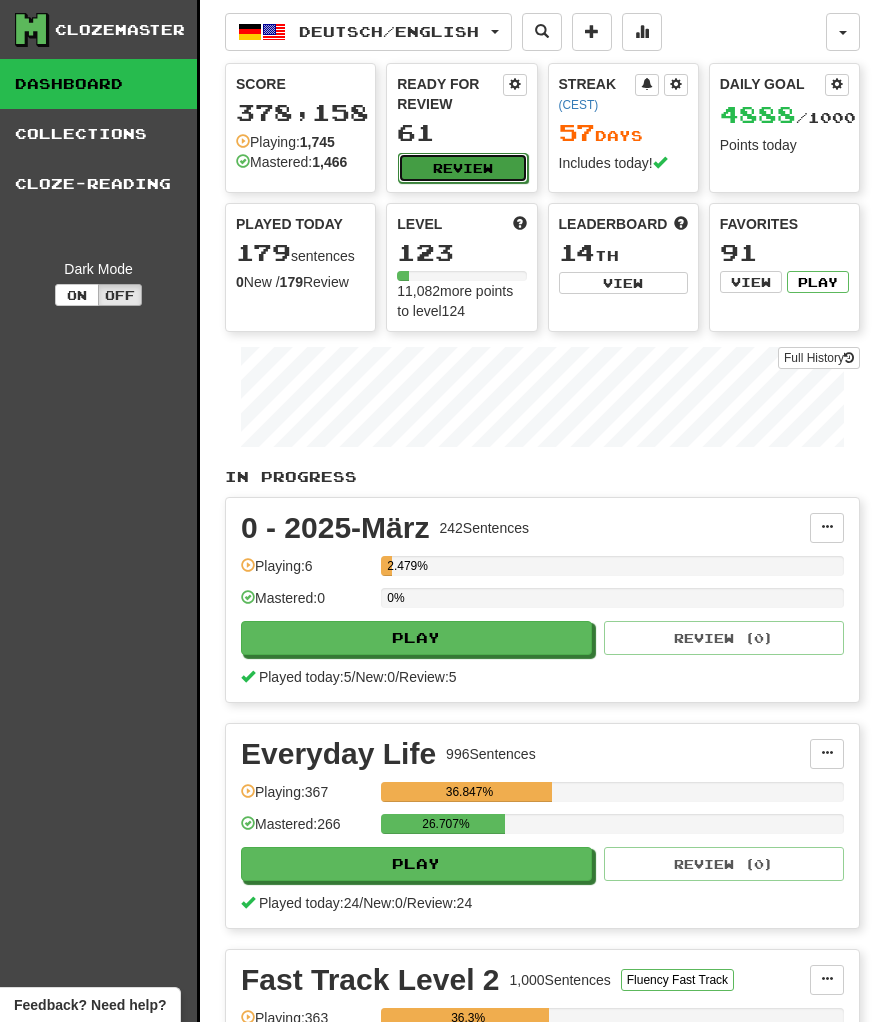 click on "Review" at bounding box center (462, 168) 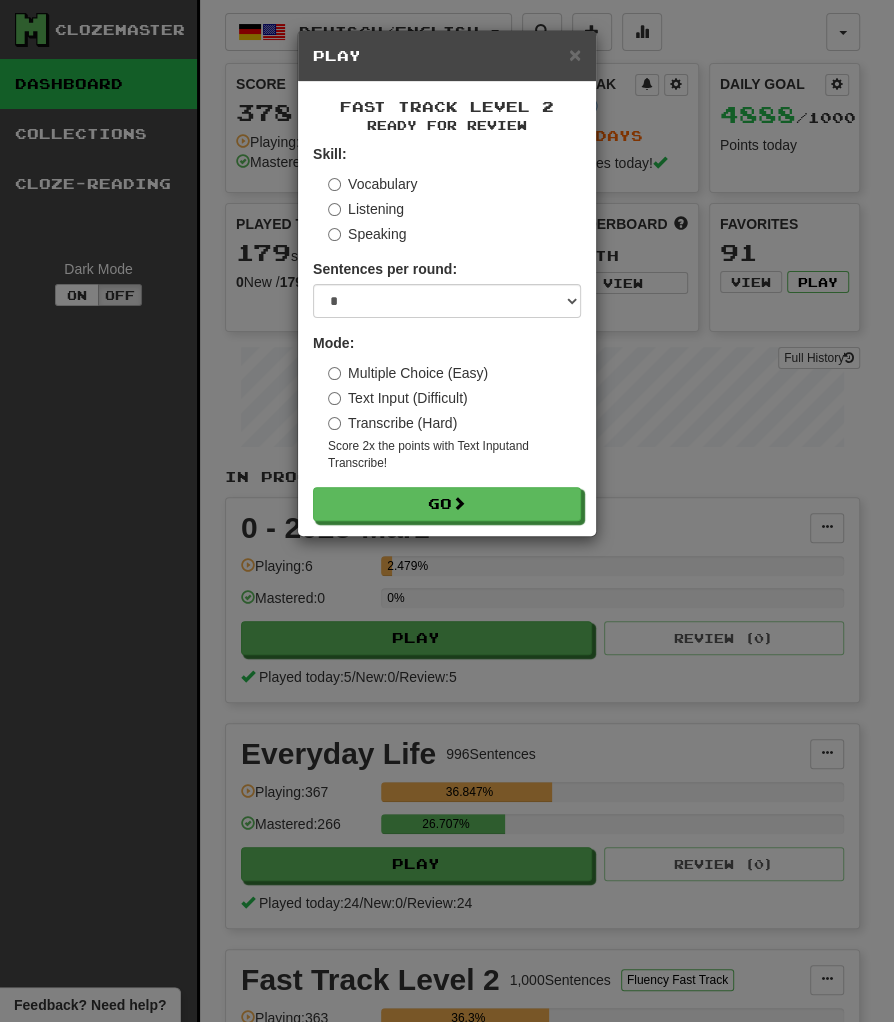 click on "Transcribe (Hard)" at bounding box center (392, 423) 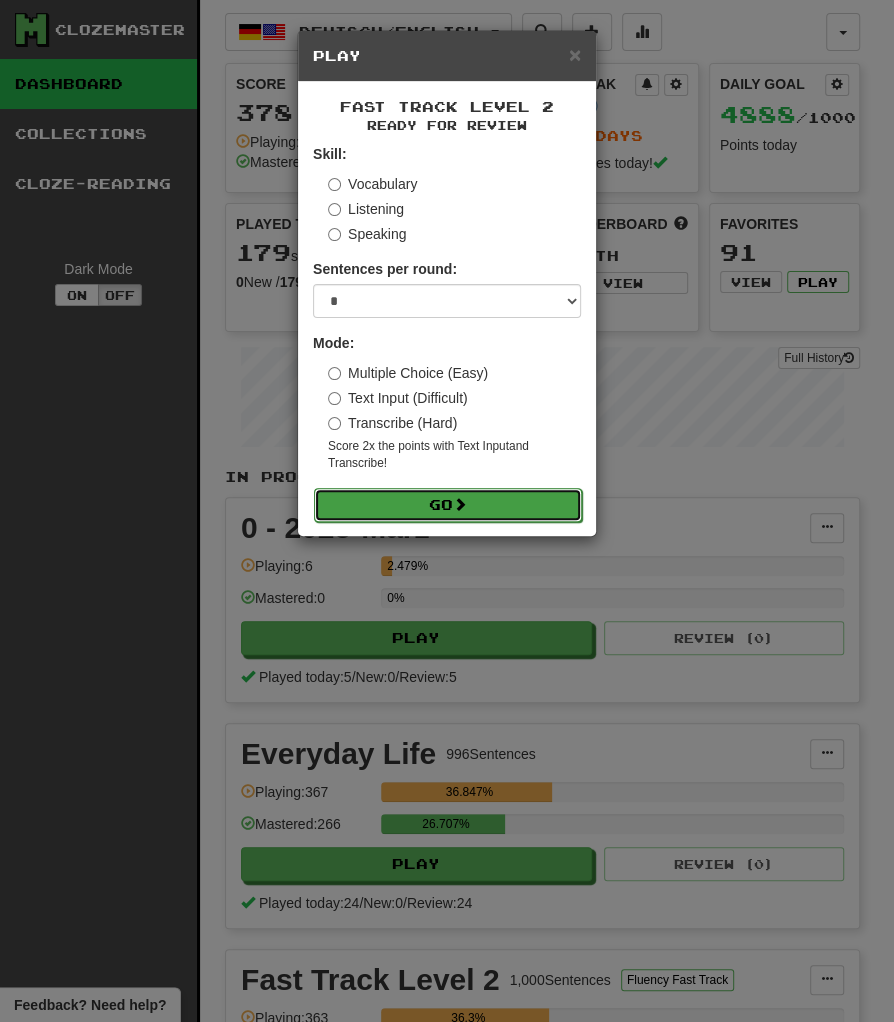 click on "Go" at bounding box center (448, 505) 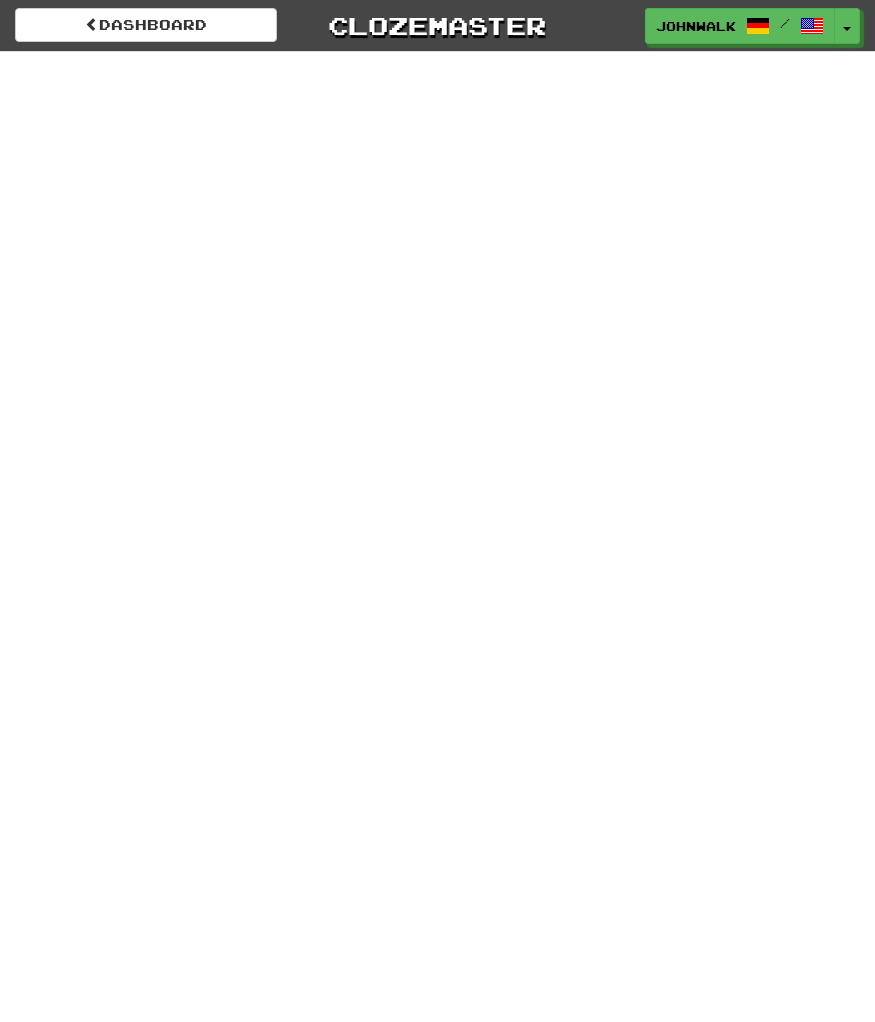scroll, scrollTop: 0, scrollLeft: 0, axis: both 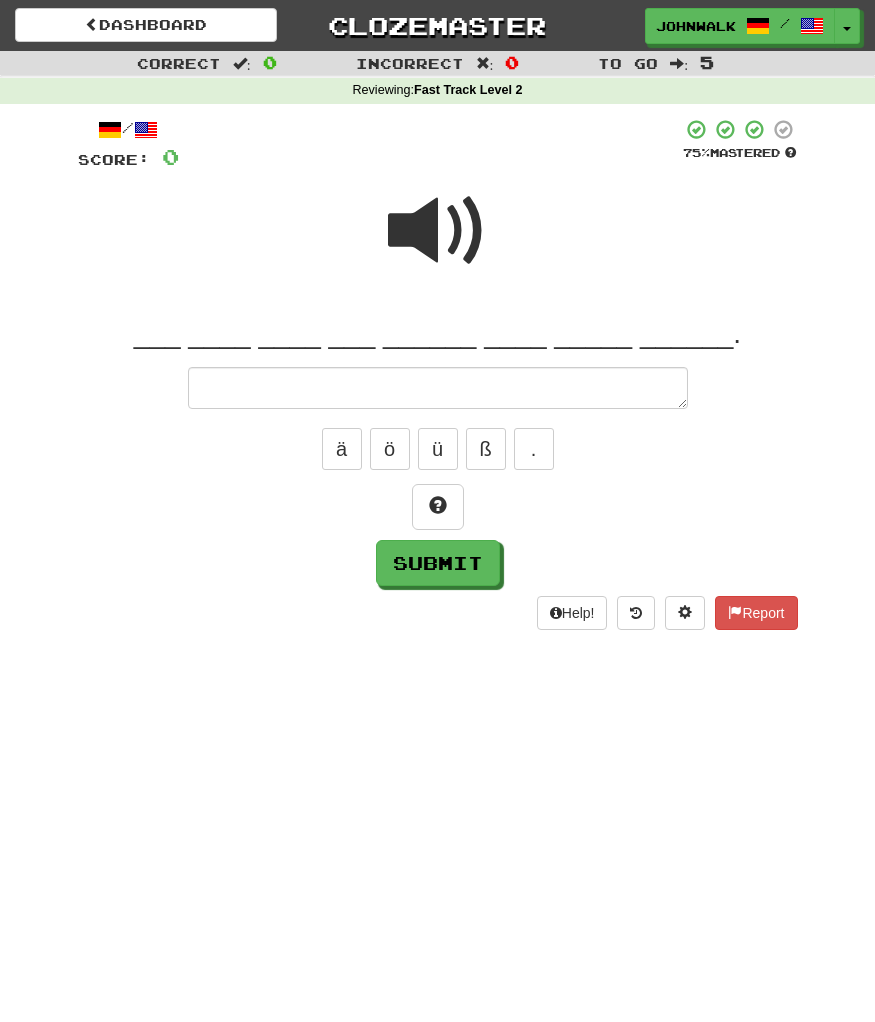 type on "*" 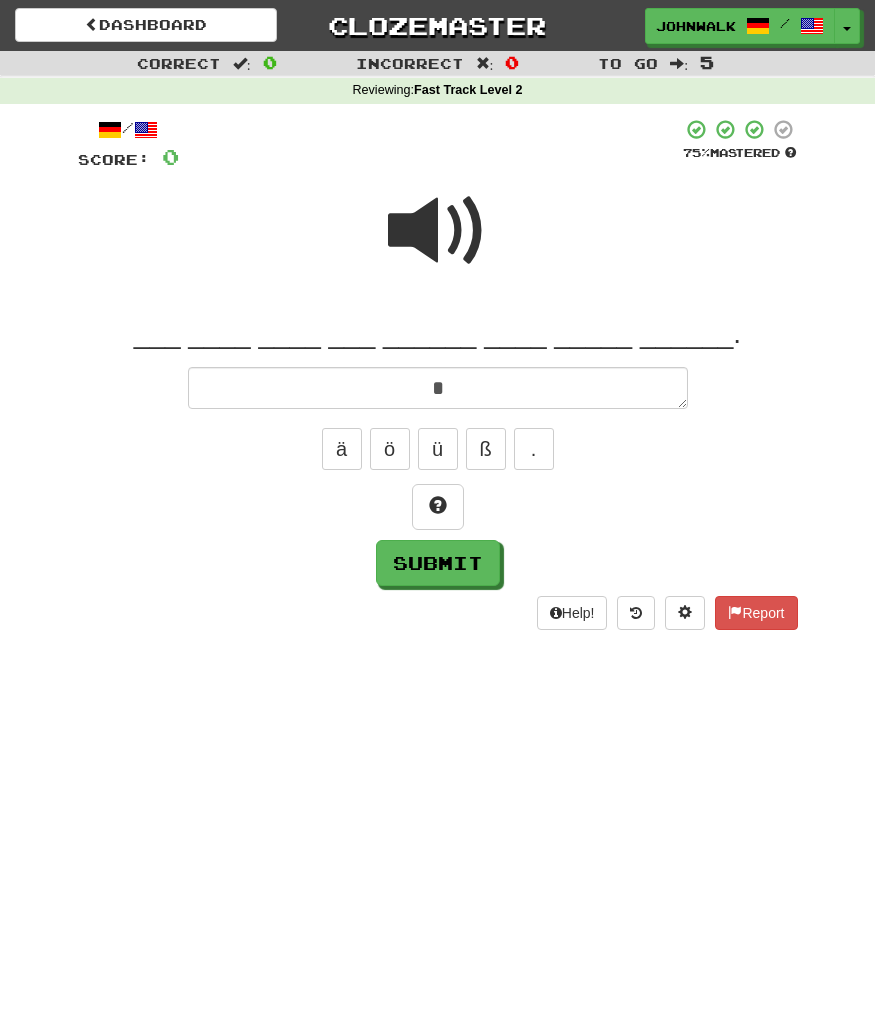 type on "*" 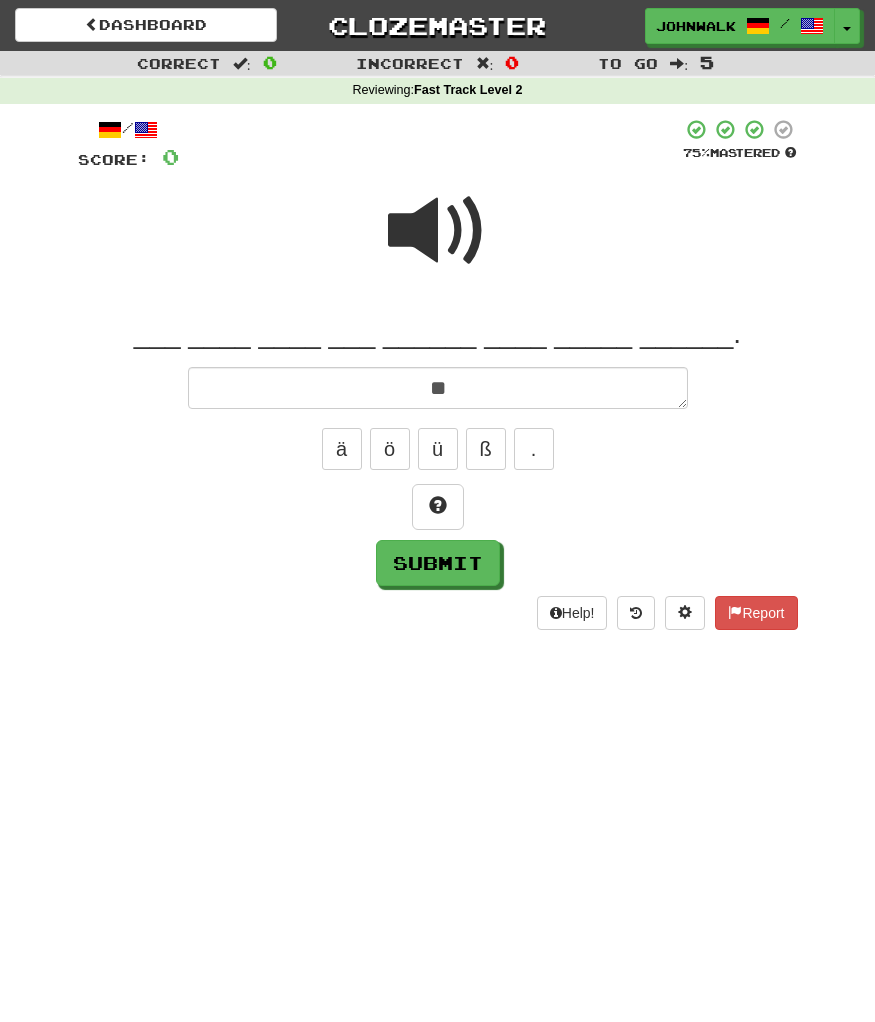 type on "*" 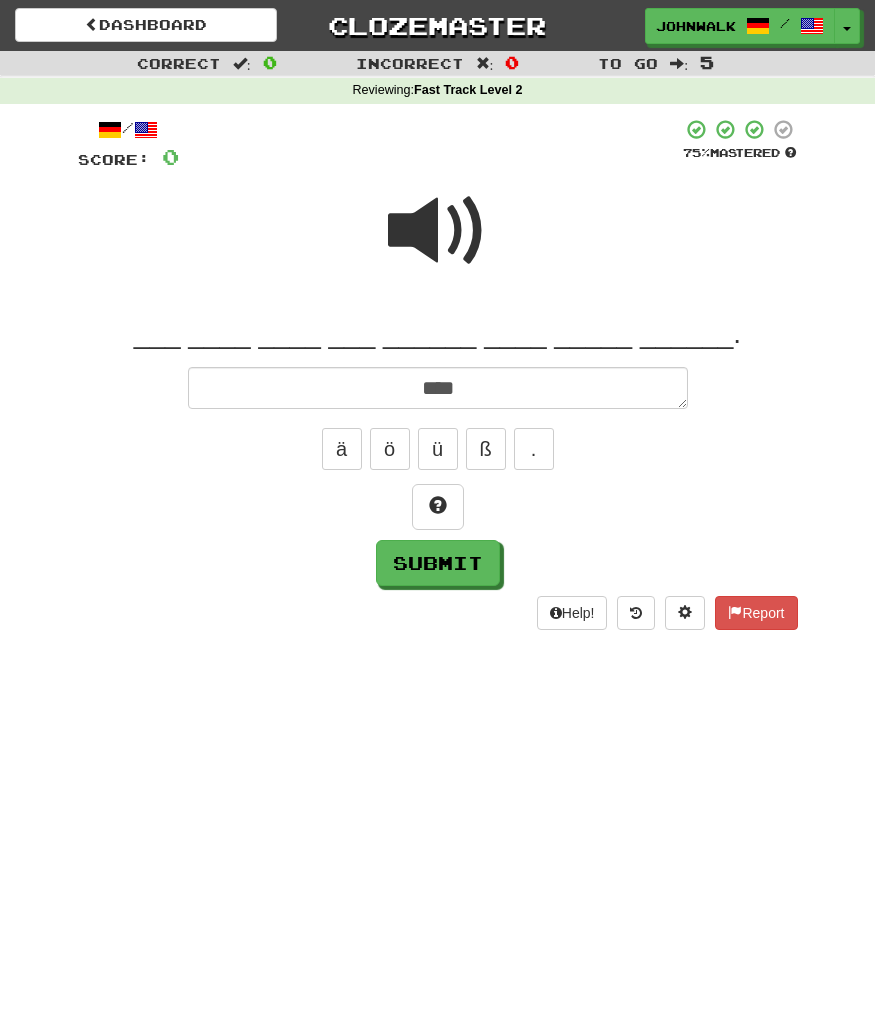 type on "*" 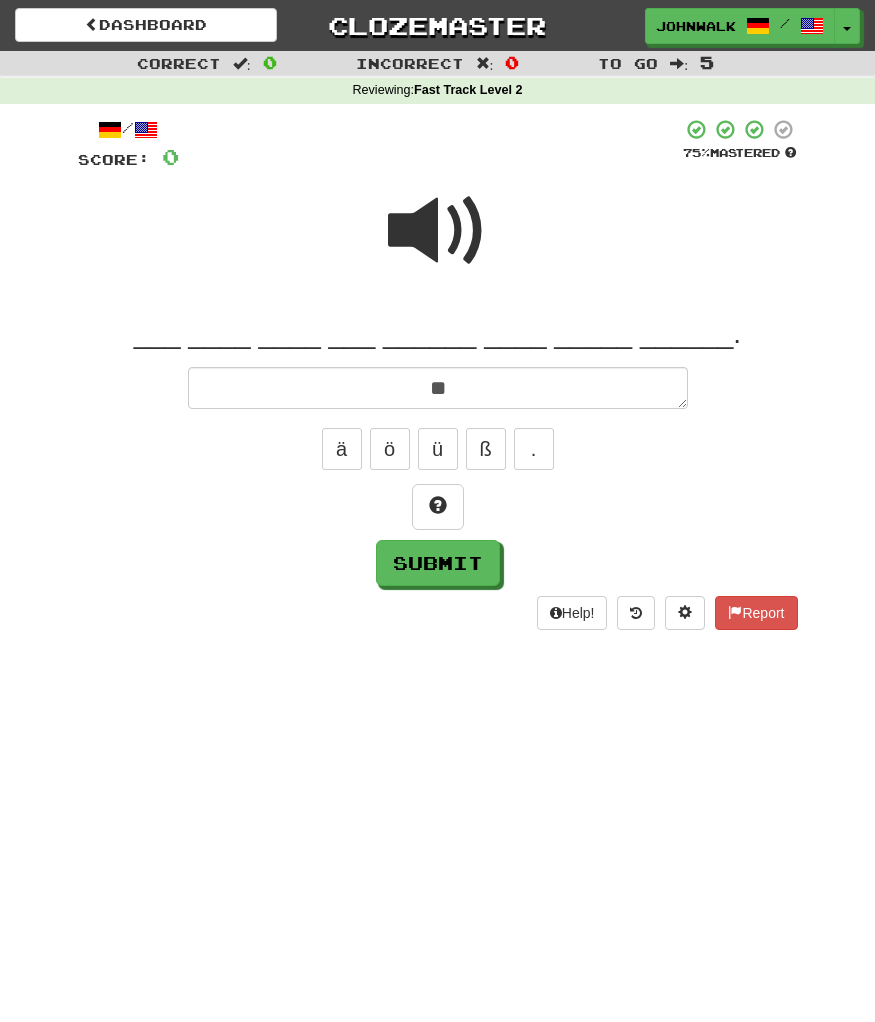 type on "*" 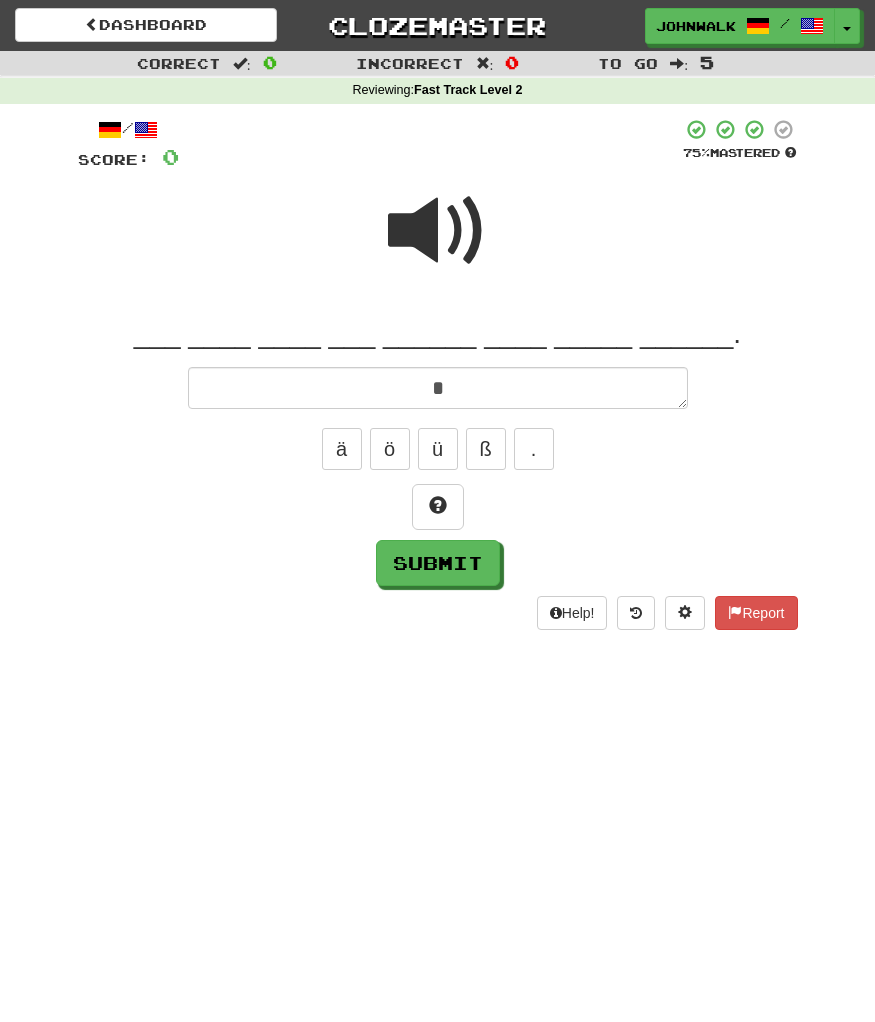 type 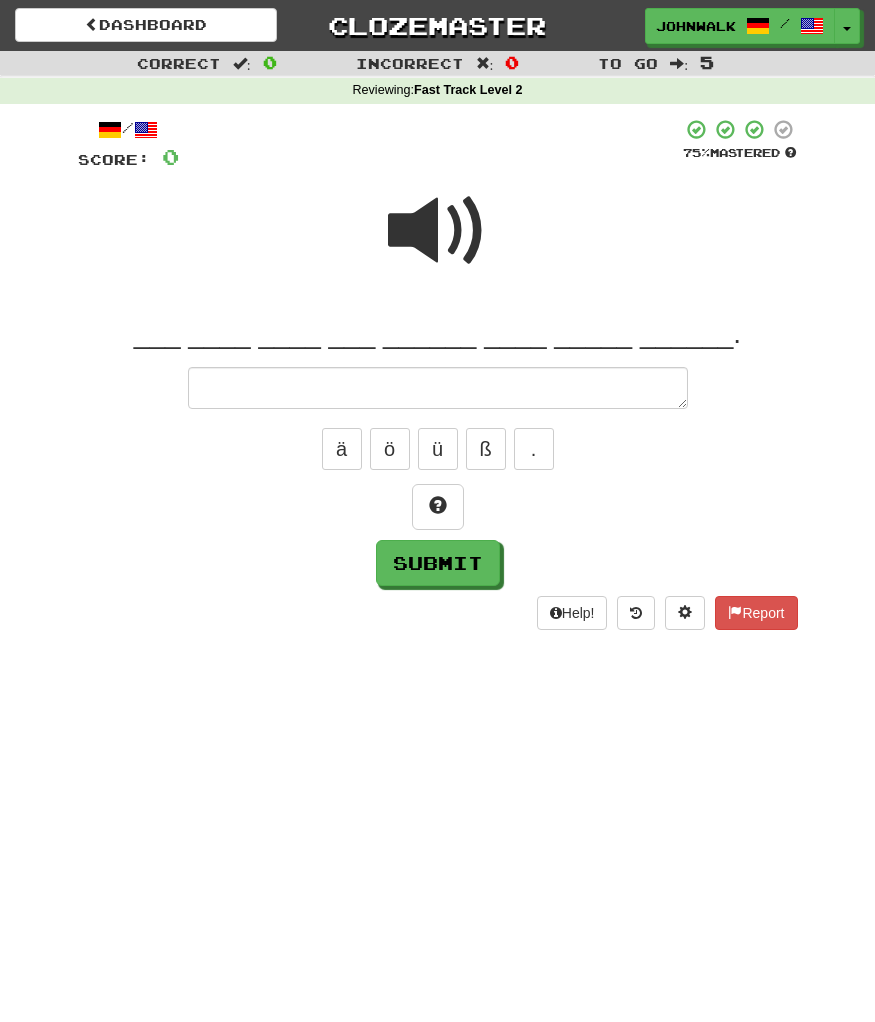 type on "*" 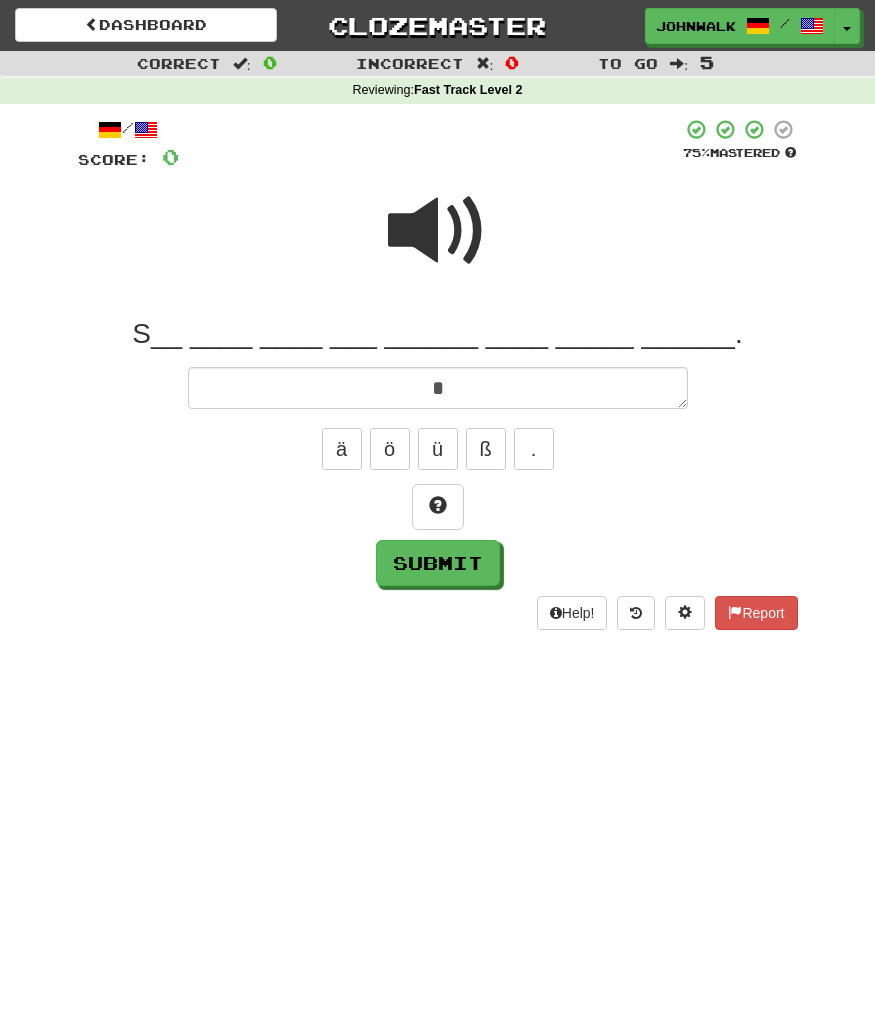 type on "*" 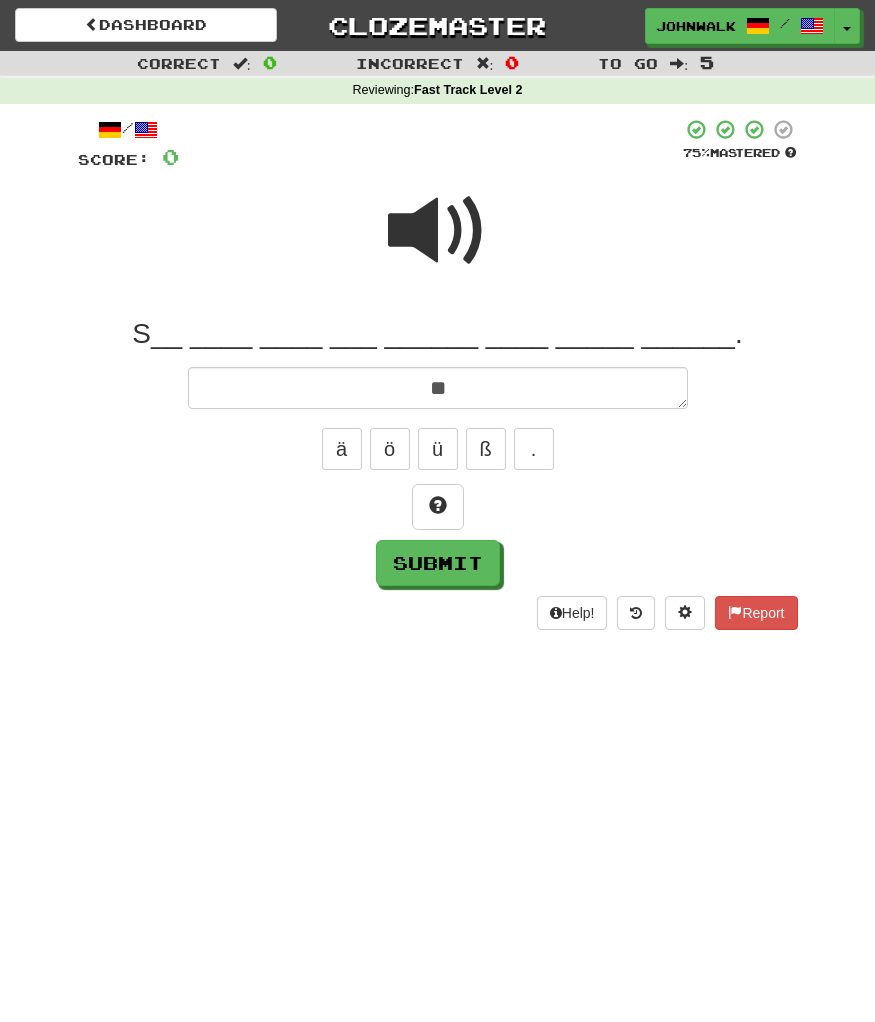 type on "*" 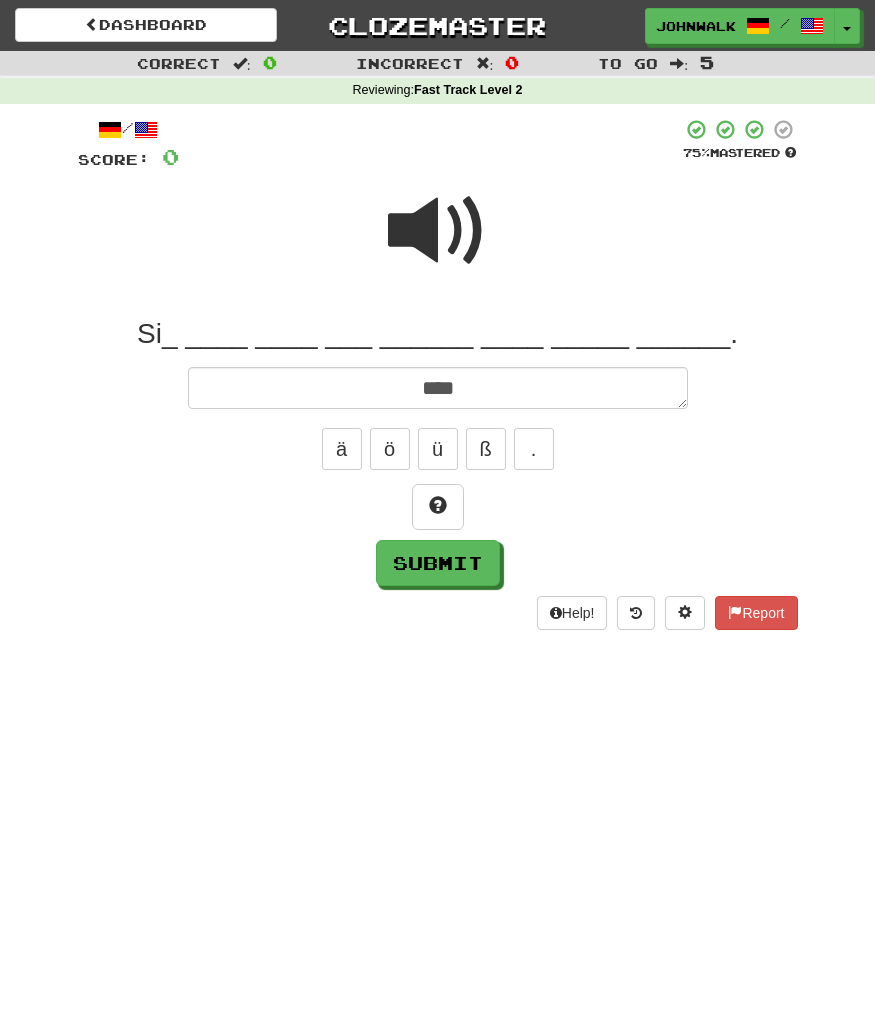 type on "*" 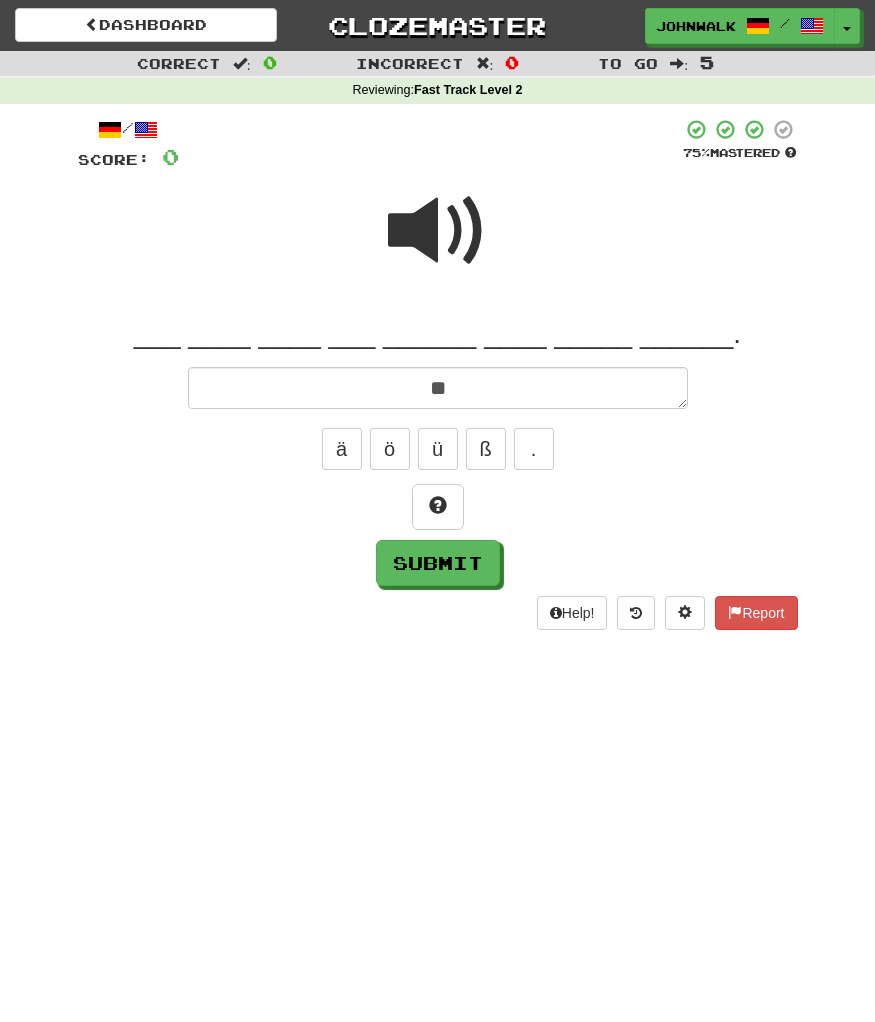 type on "*" 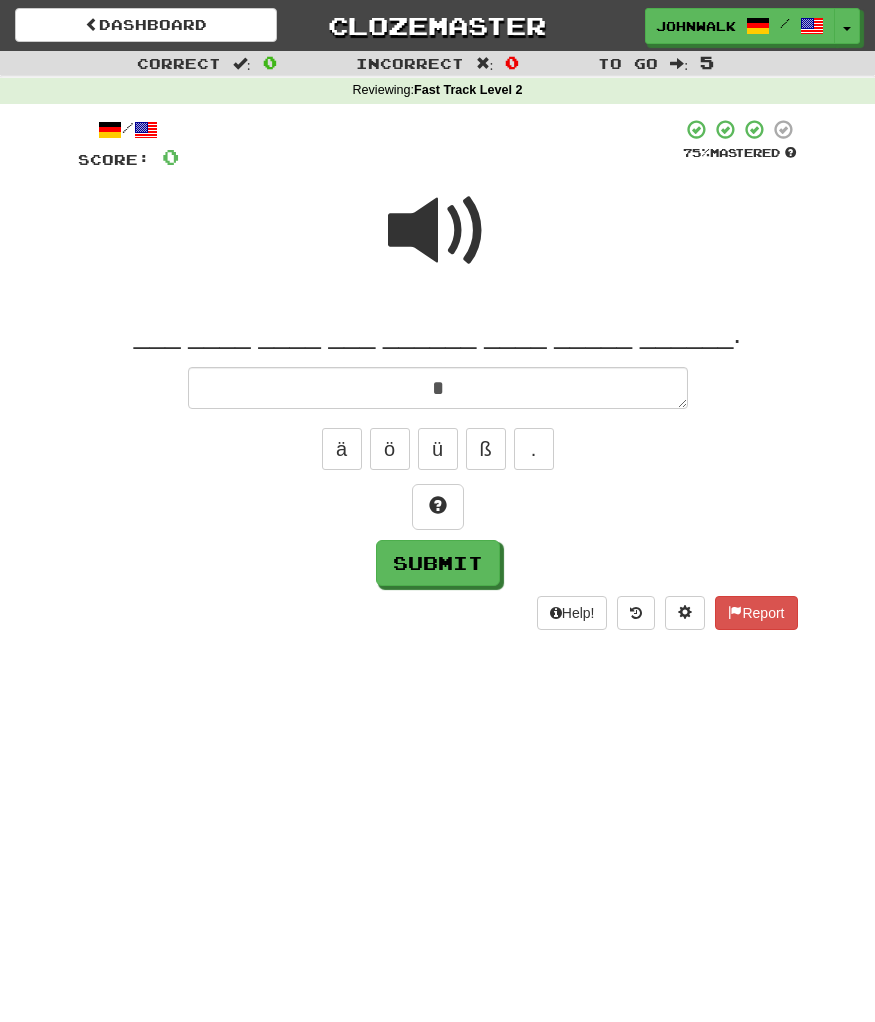 type 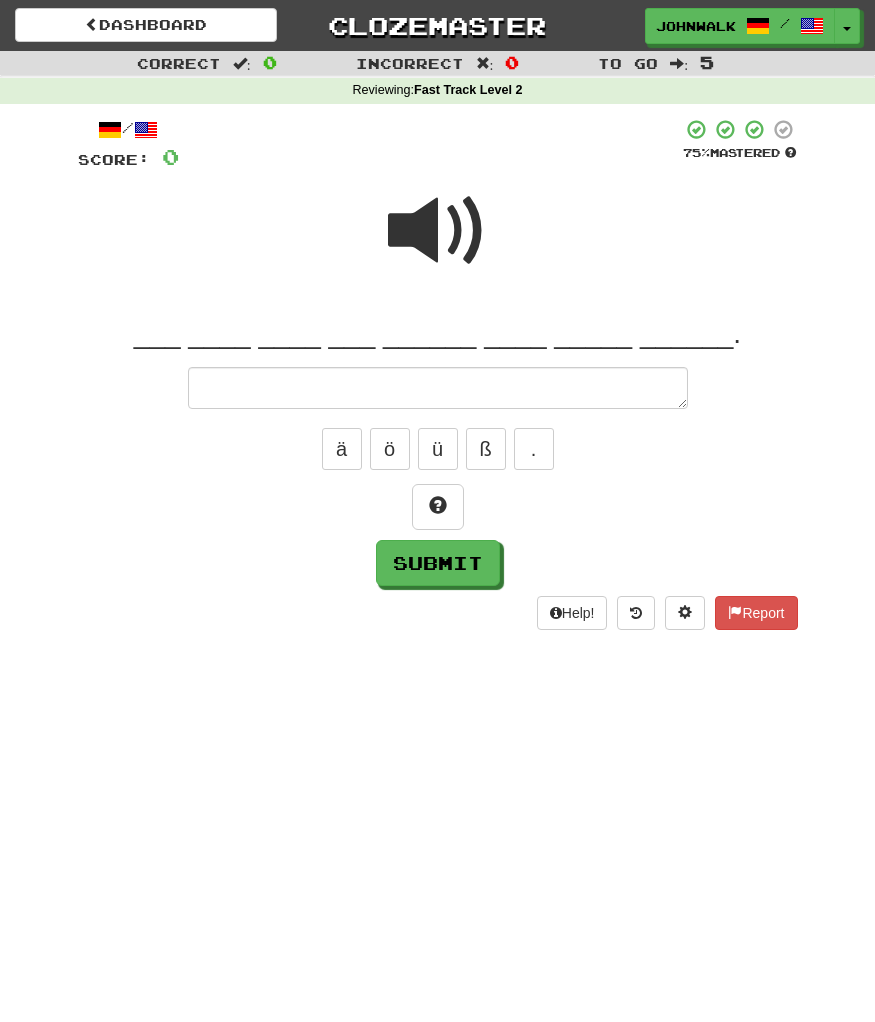 type on "*" 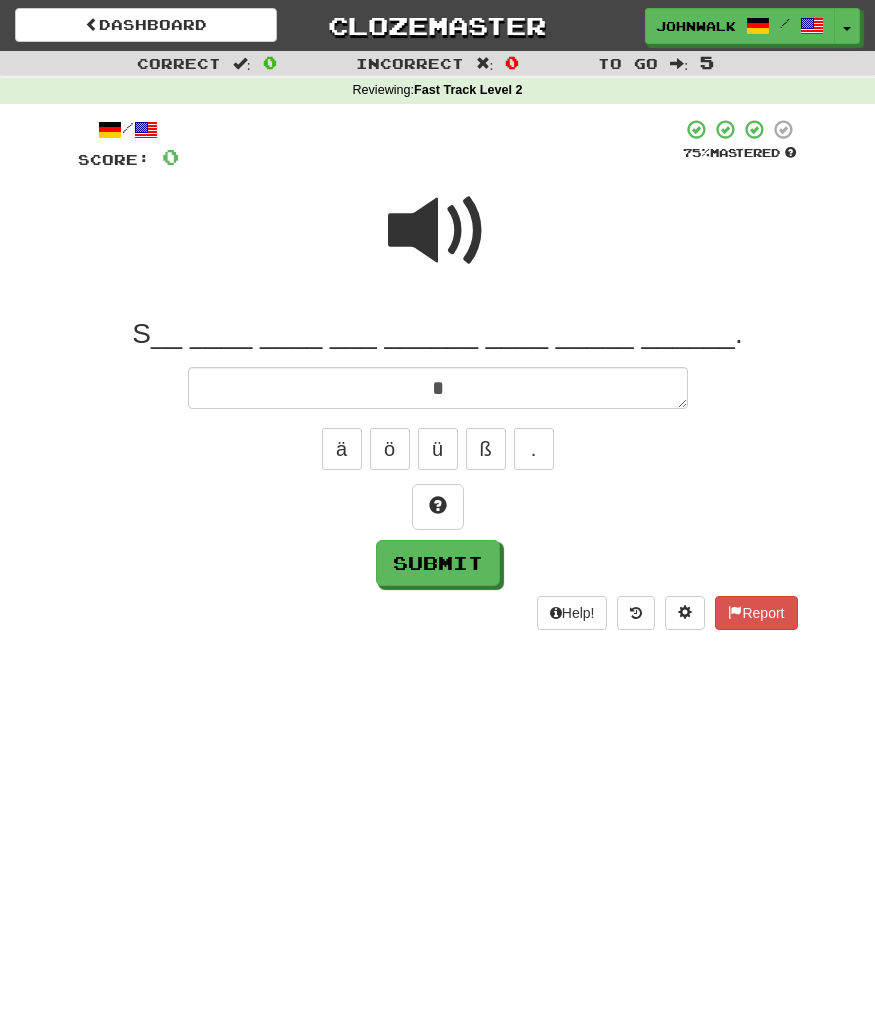 type on "*" 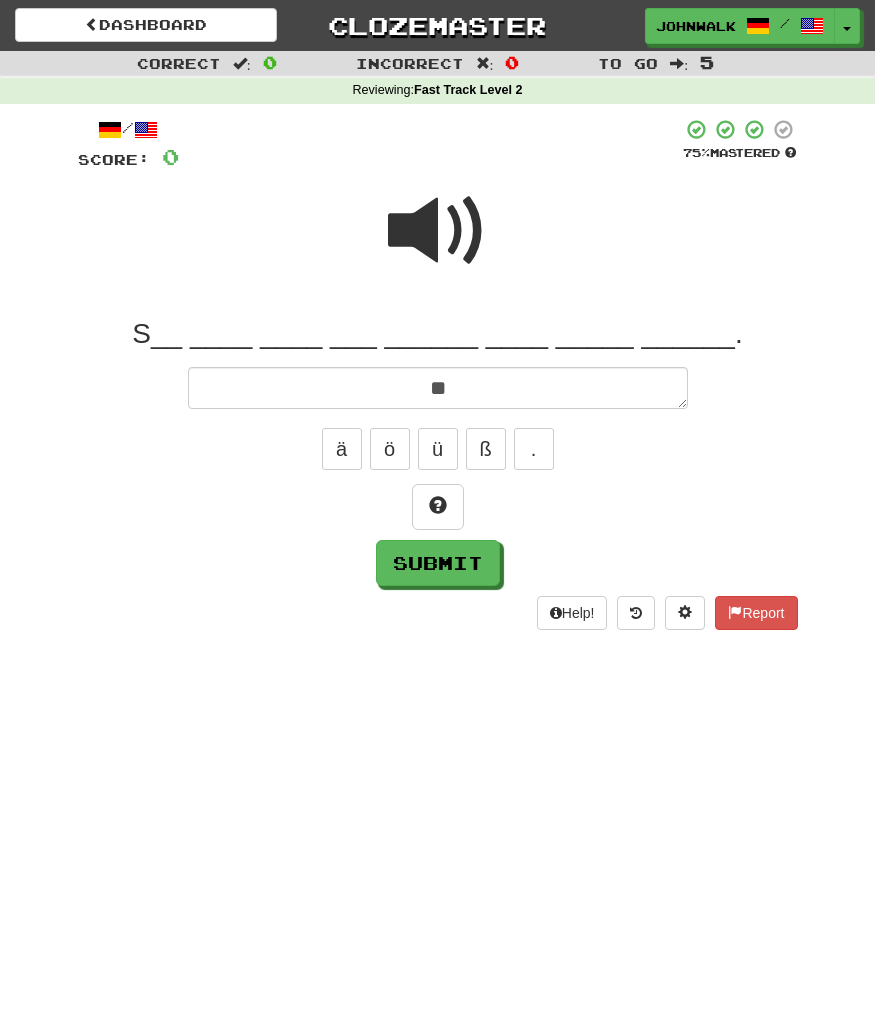 type on "*" 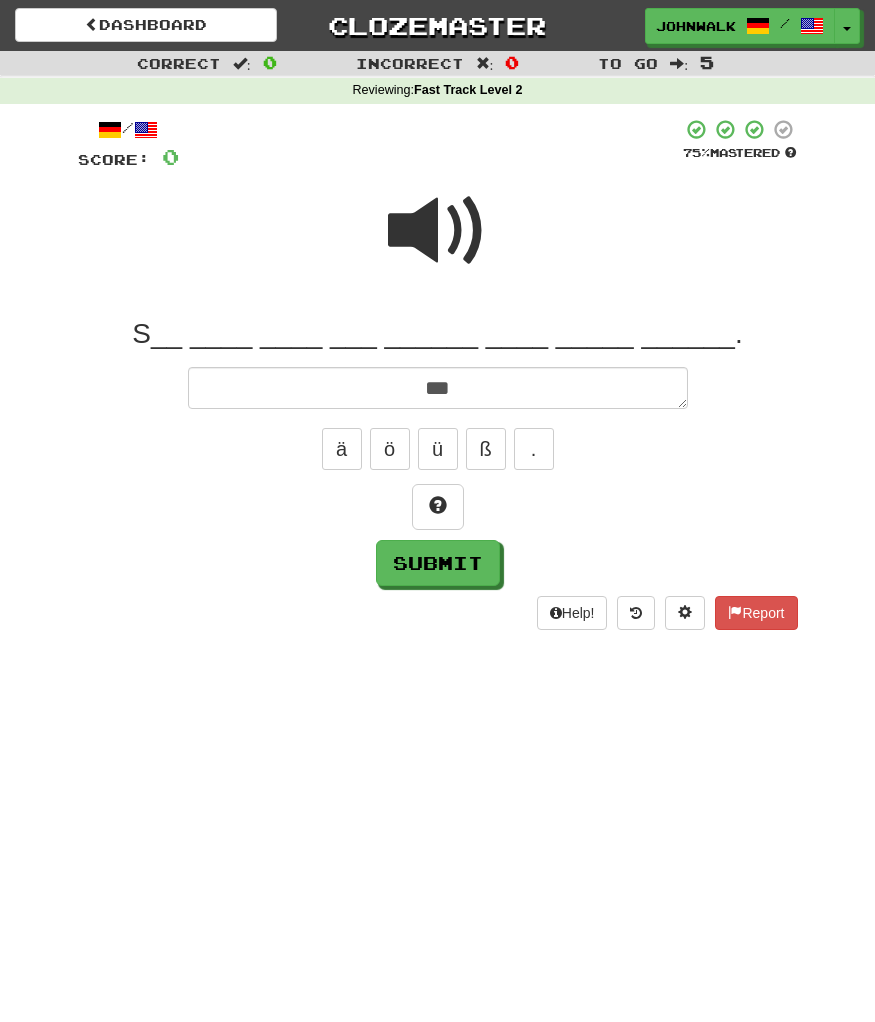 type on "*" 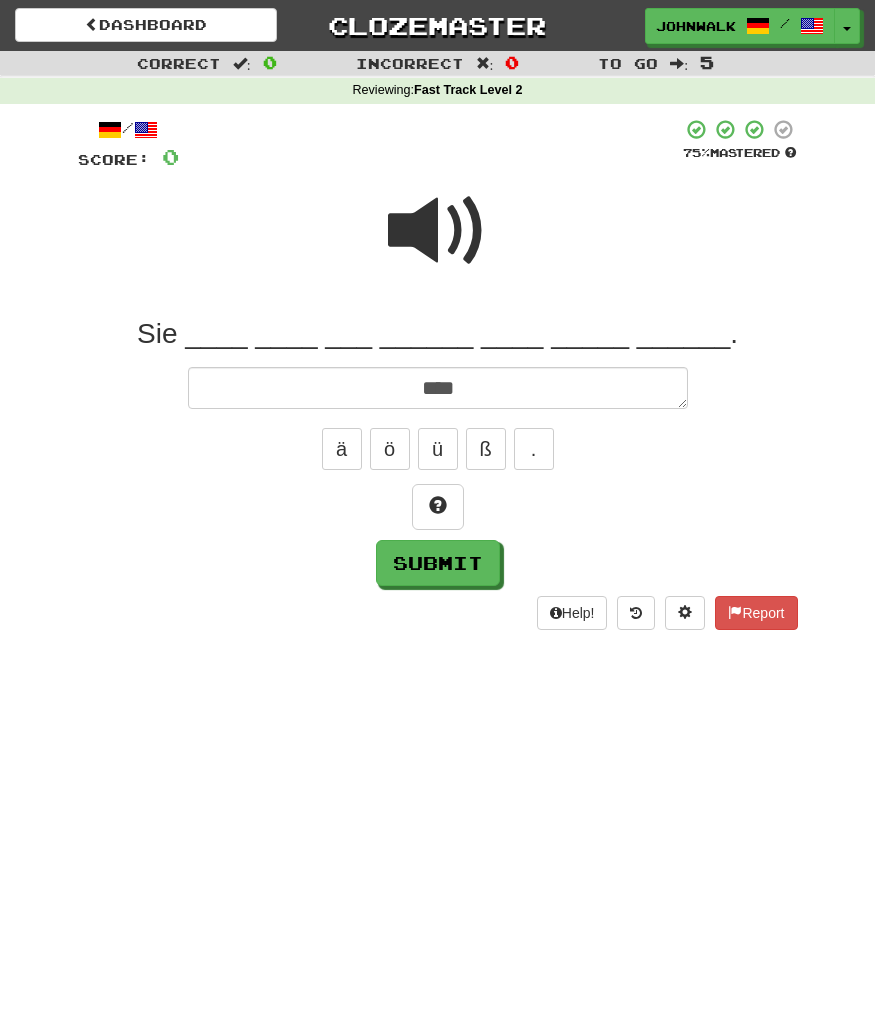 type on "*" 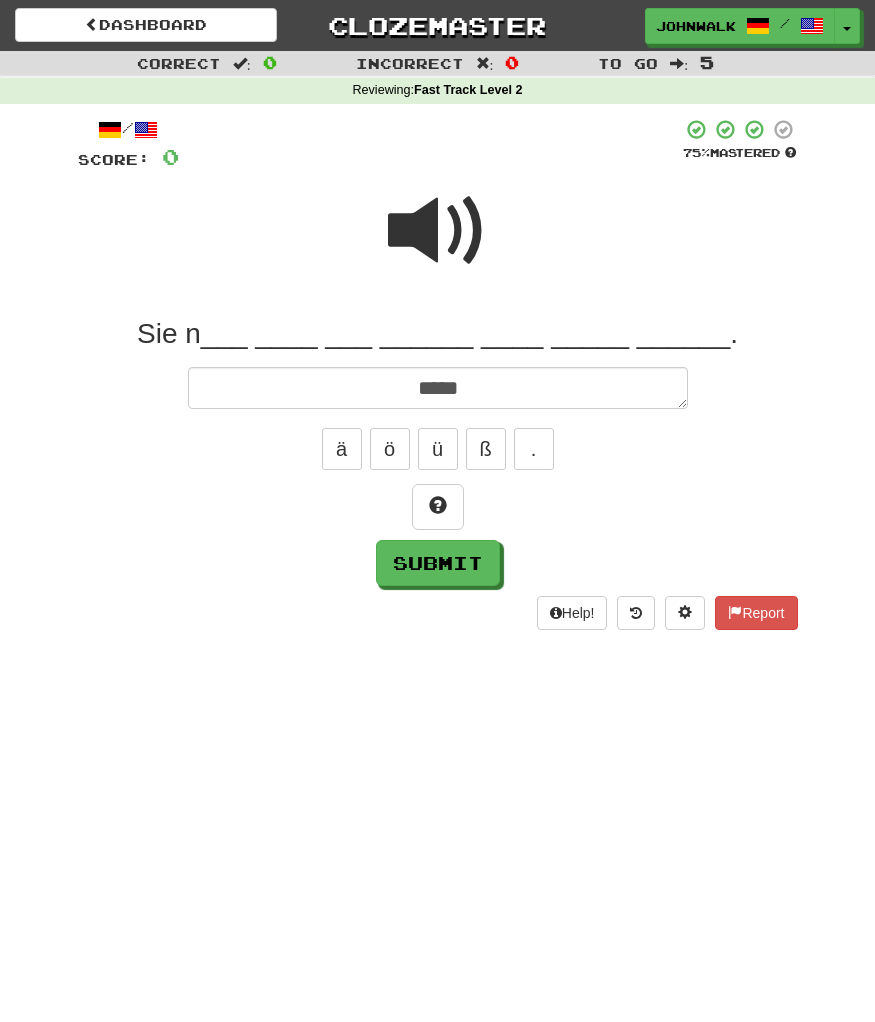 type on "*" 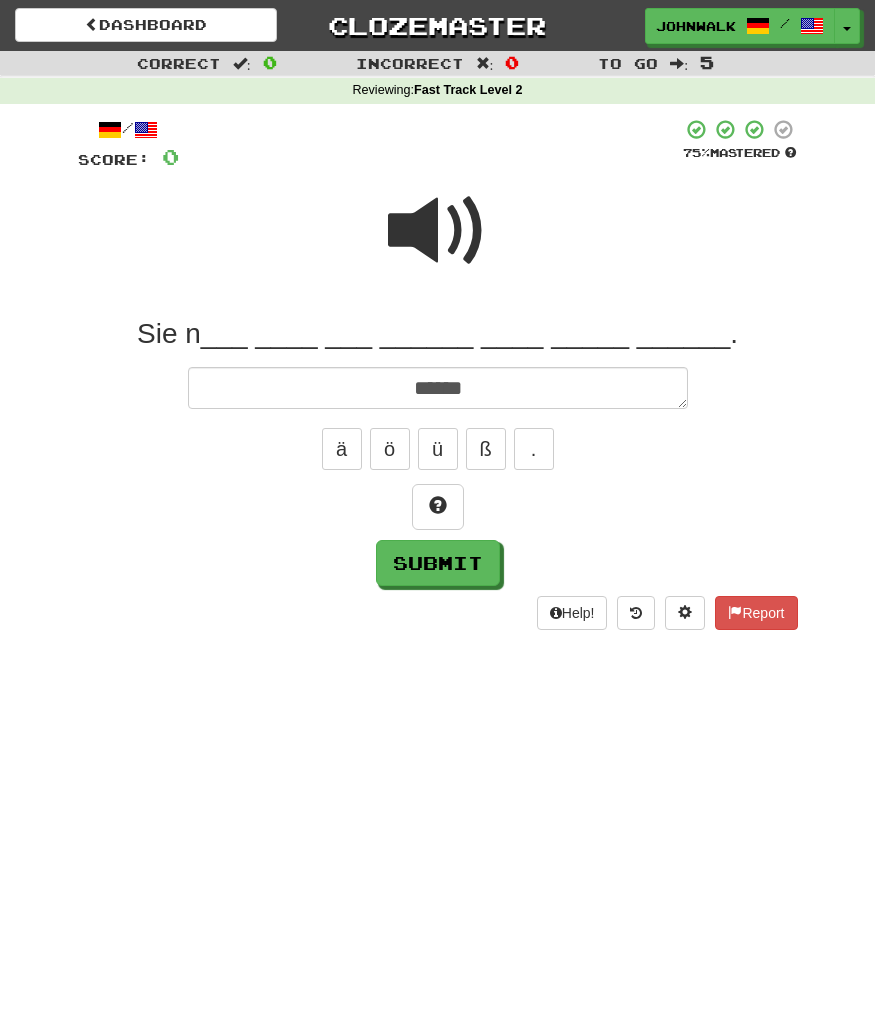 type on "*" 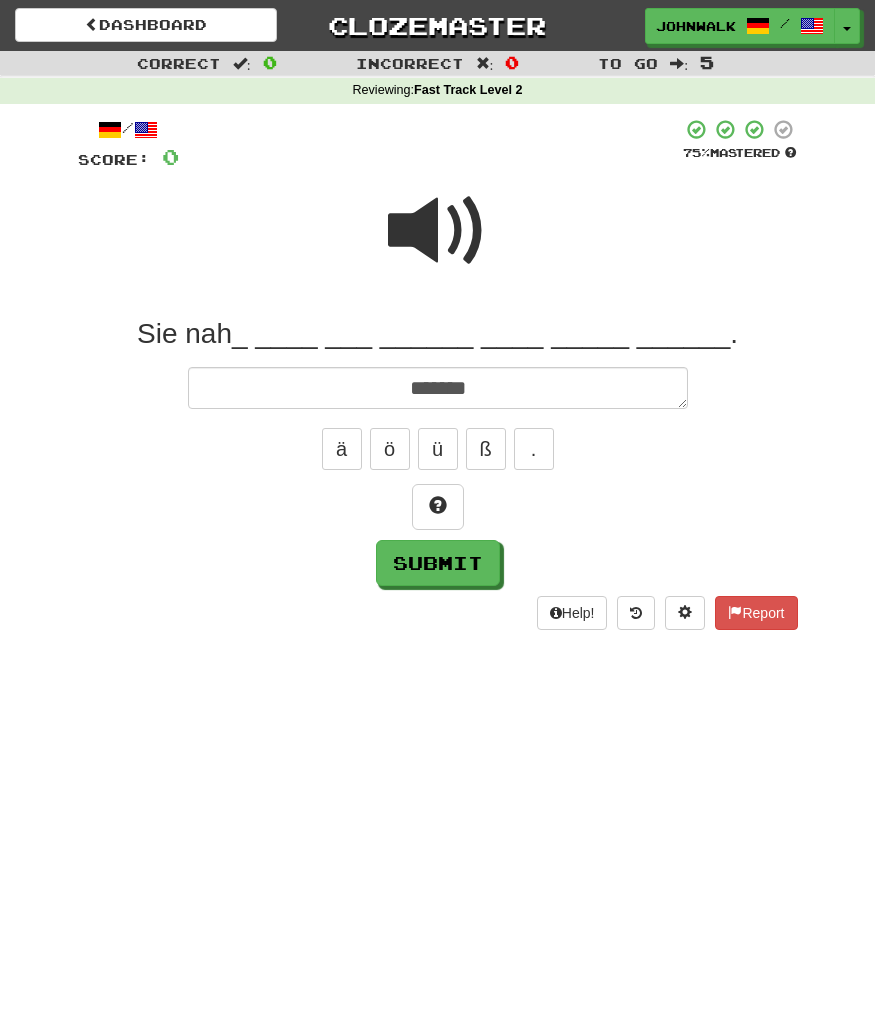 type on "*" 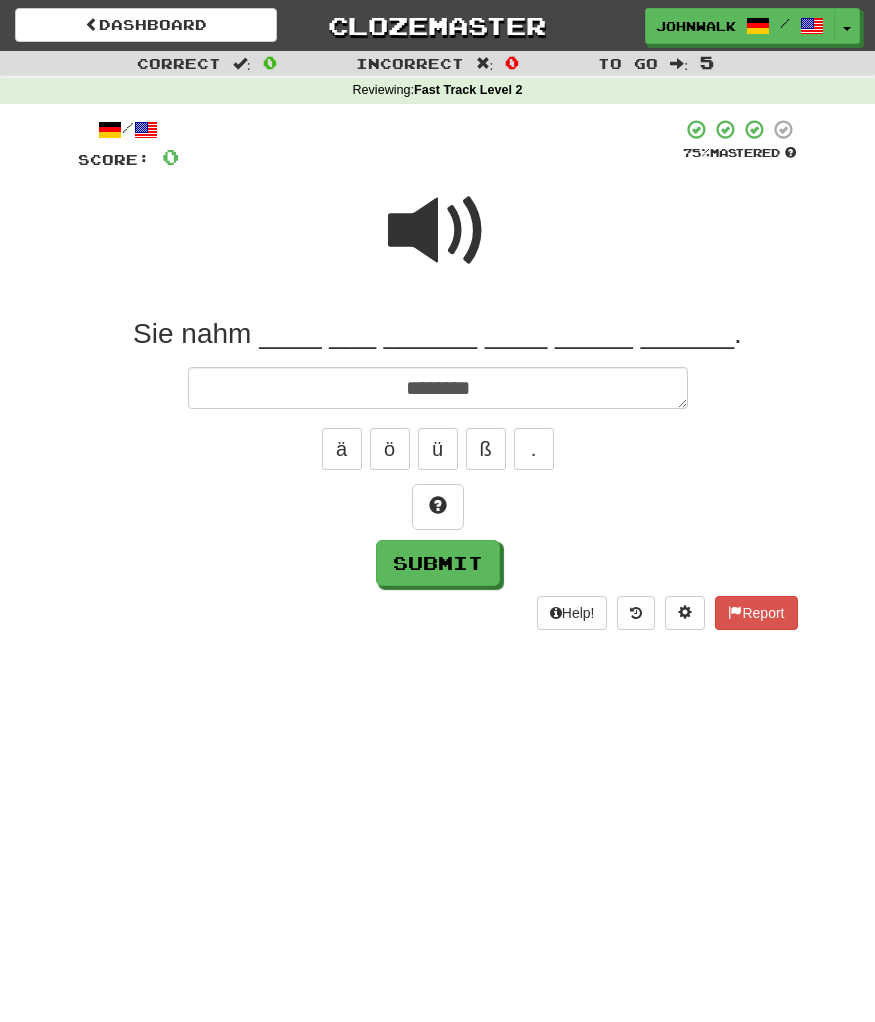 type on "*" 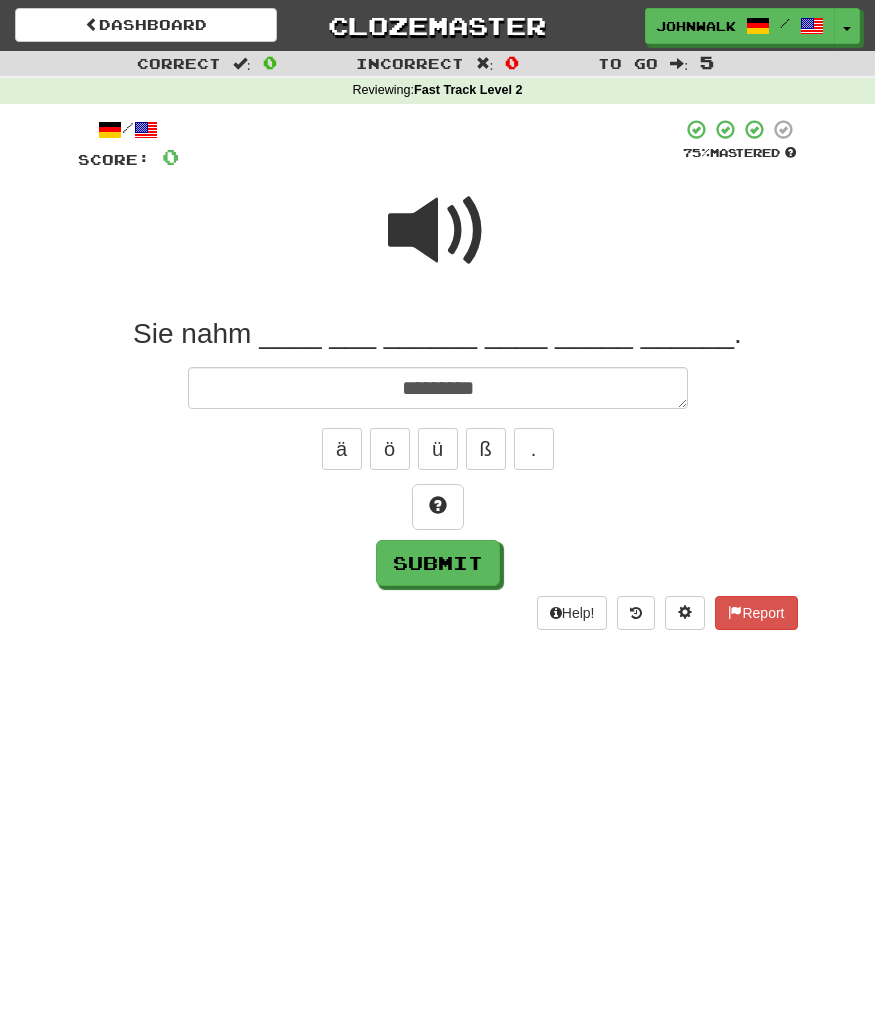 type on "*" 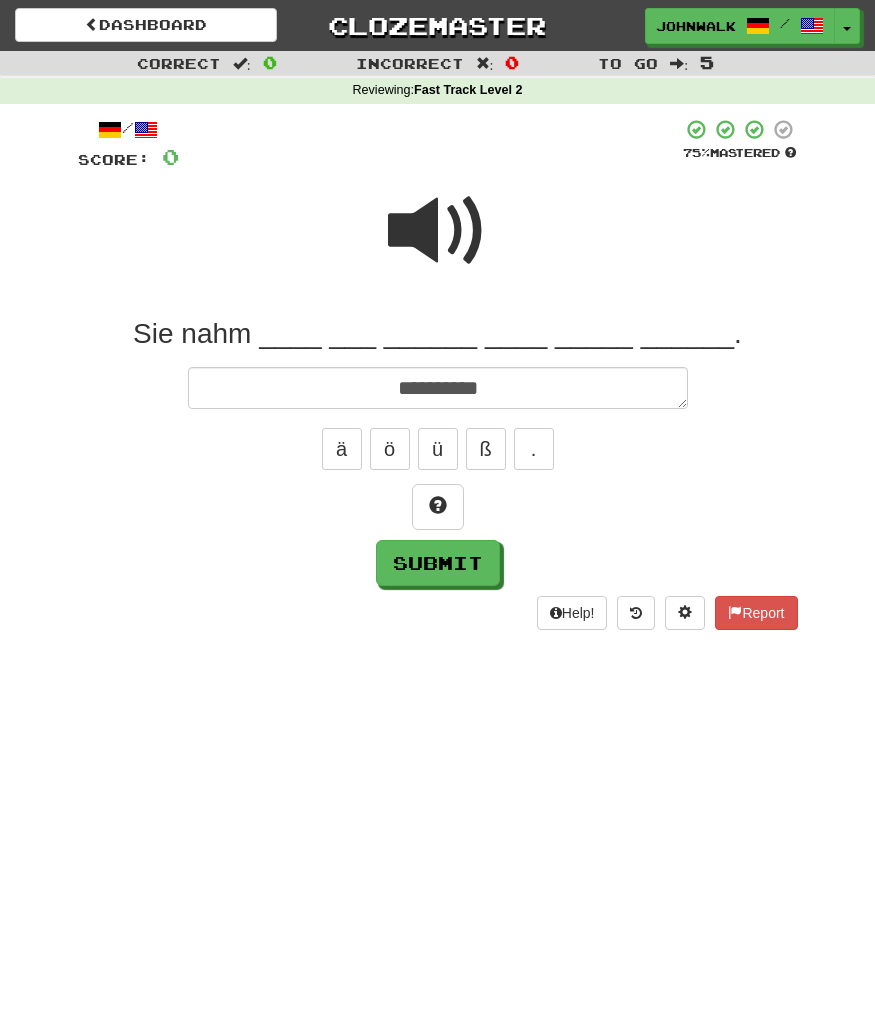 type on "*" 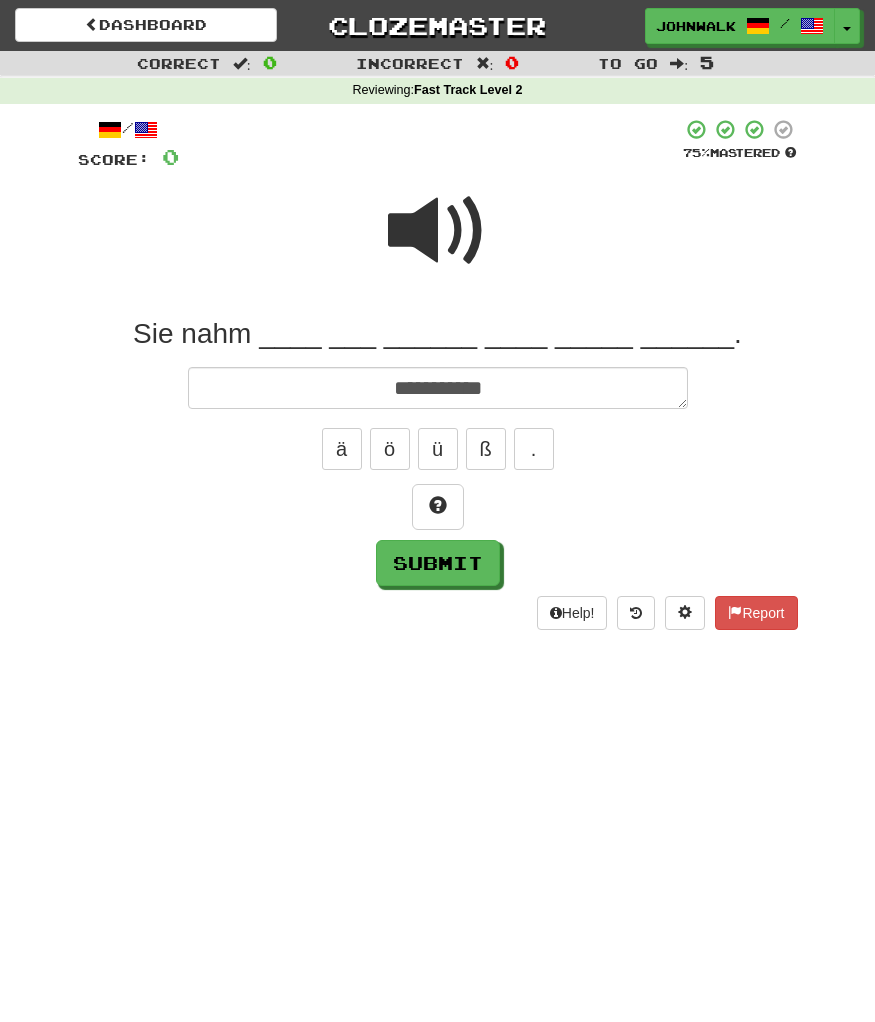 type on "*" 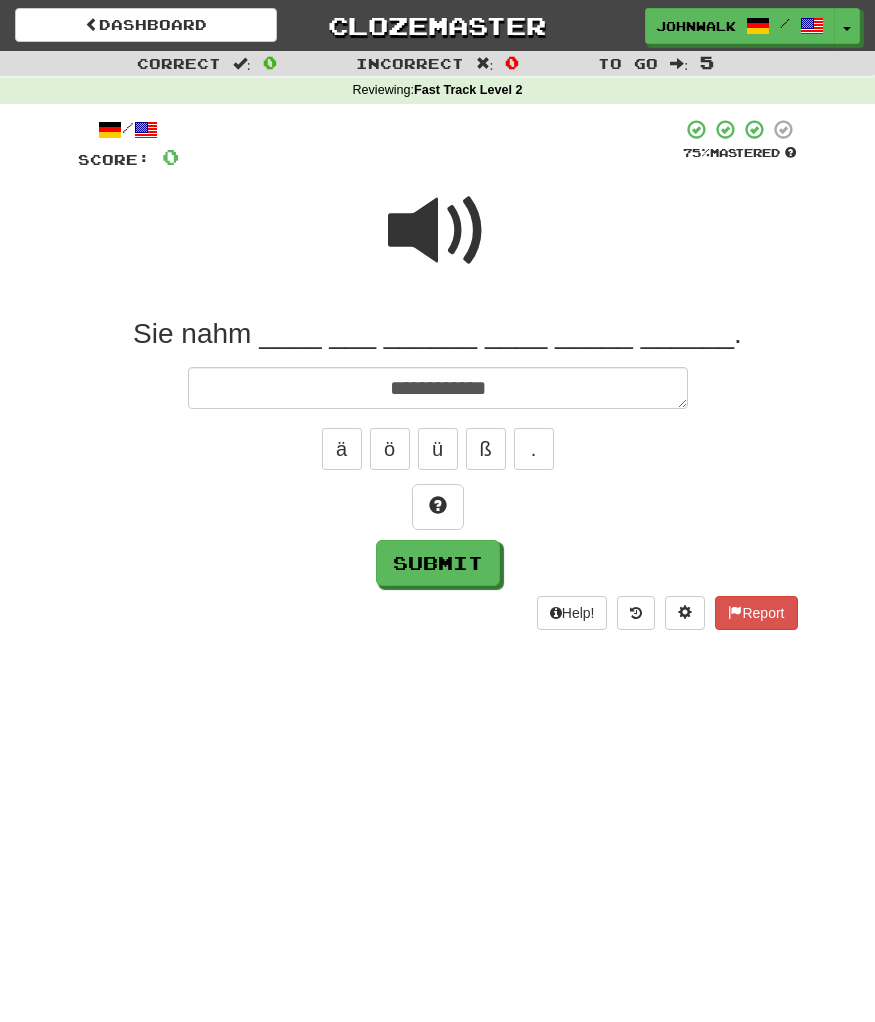 type on "*" 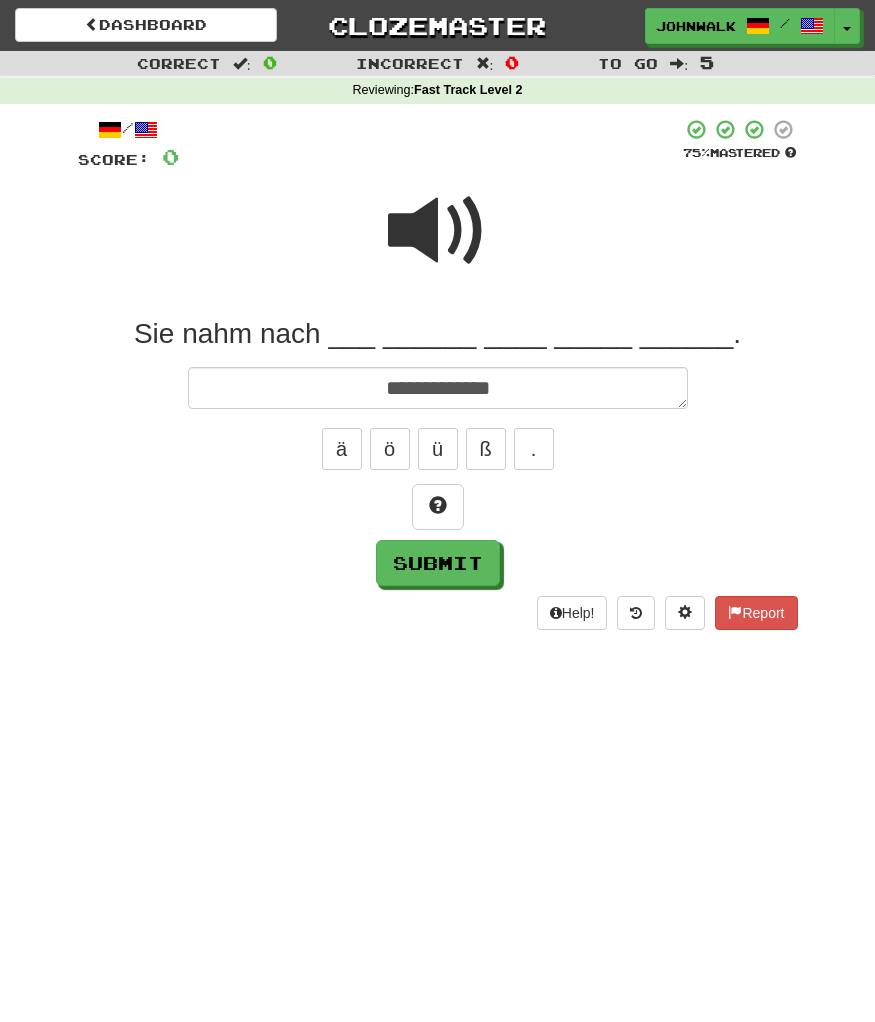 type on "*" 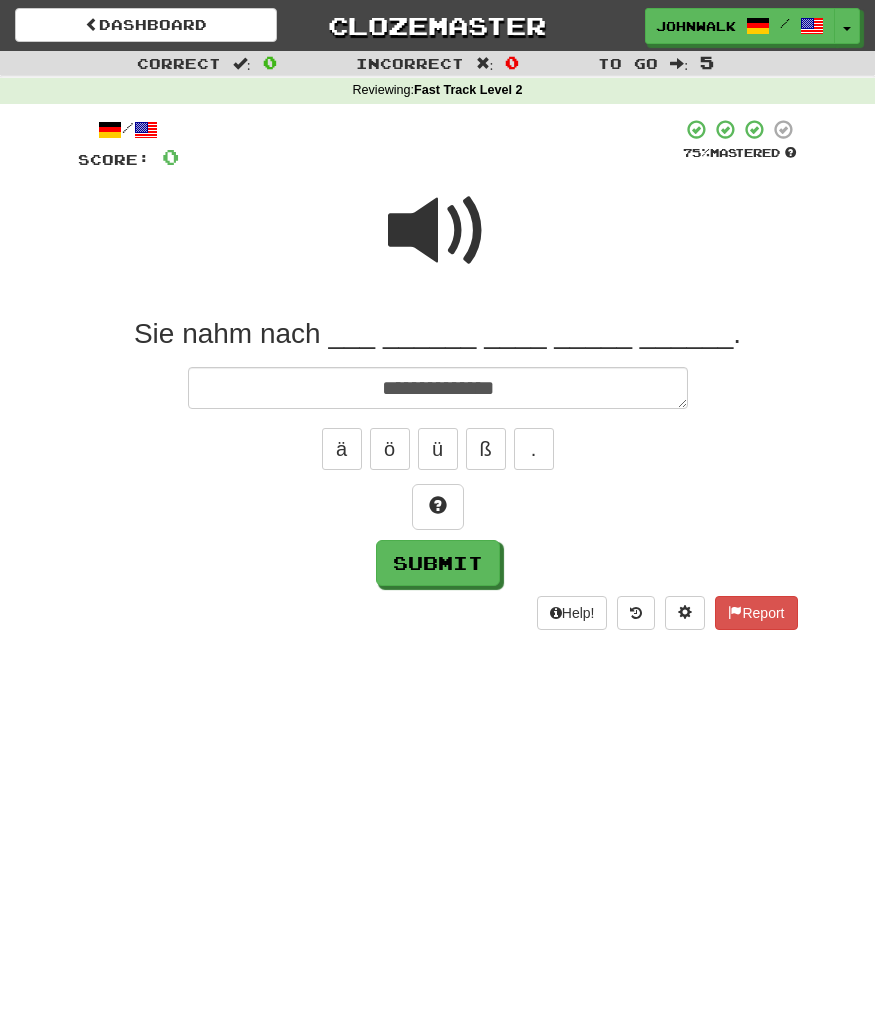 type on "**********" 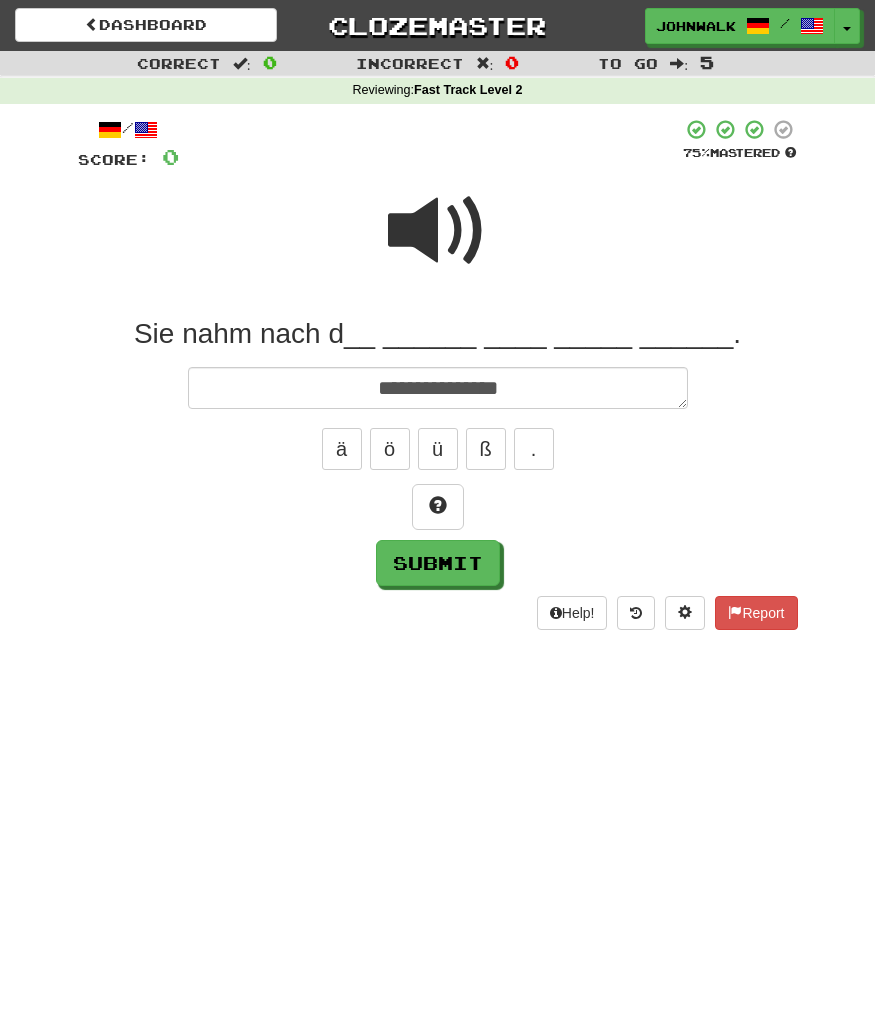 type on "*" 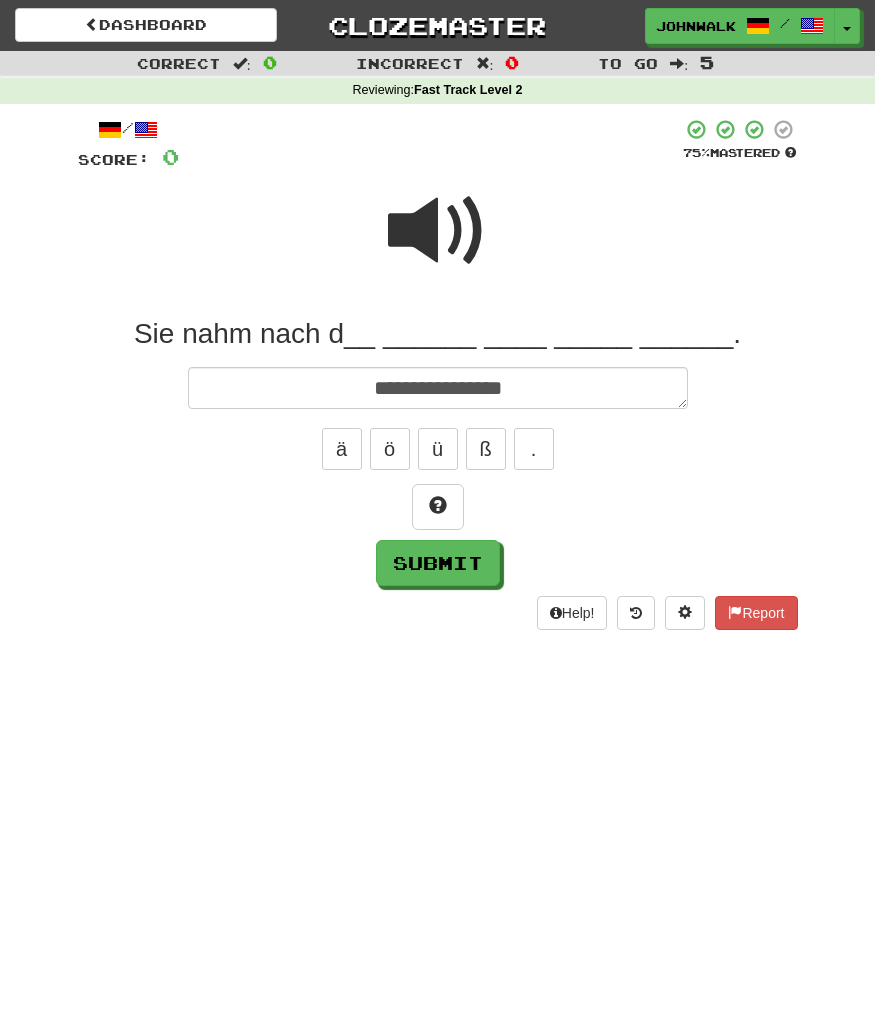 type on "*" 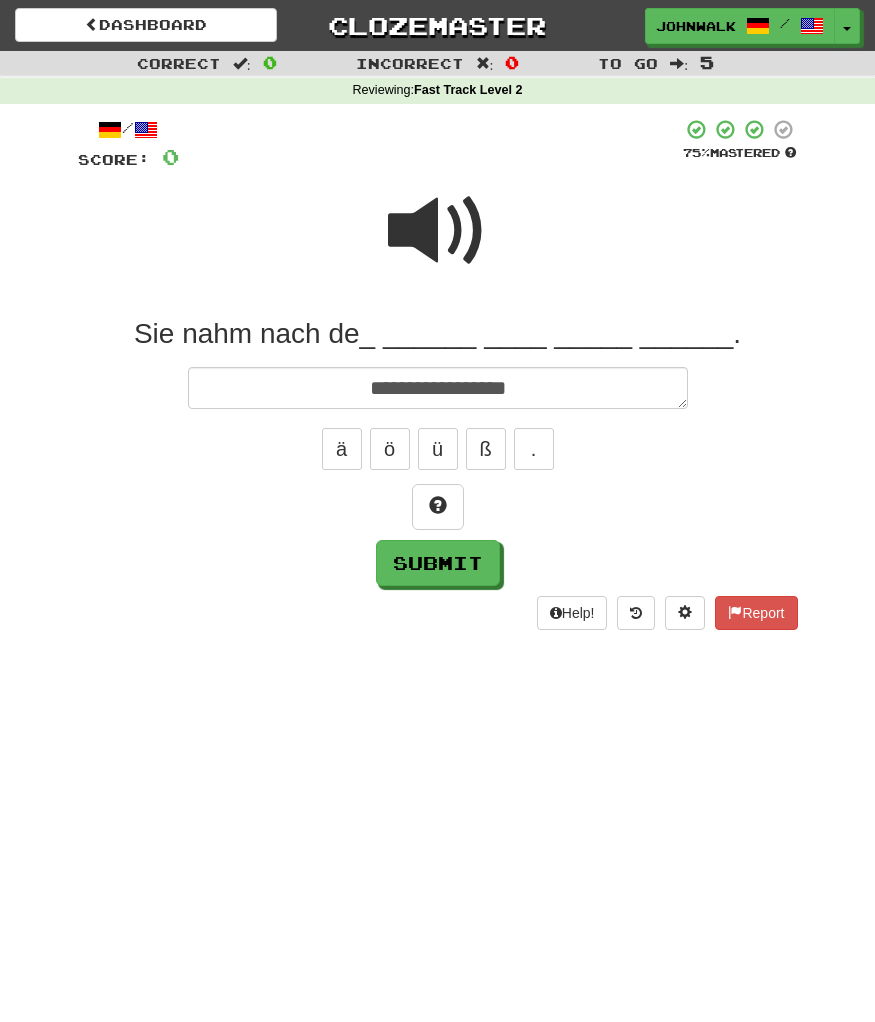 type on "*" 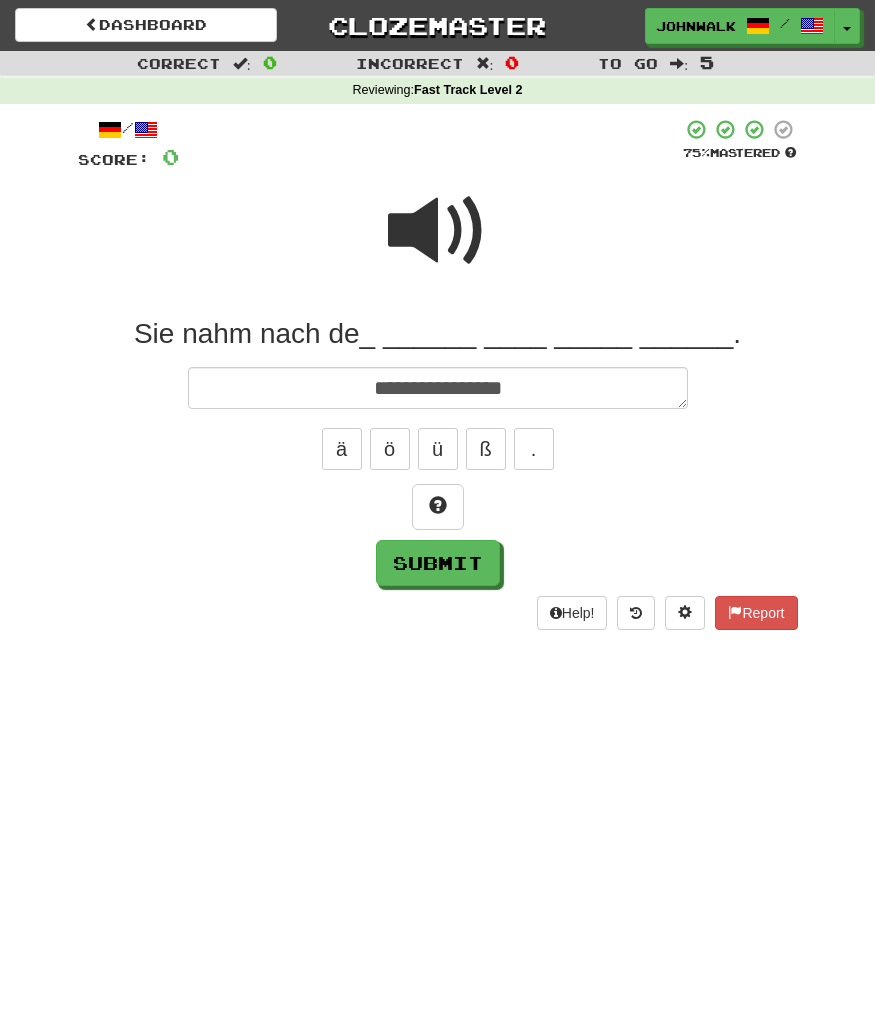type on "*" 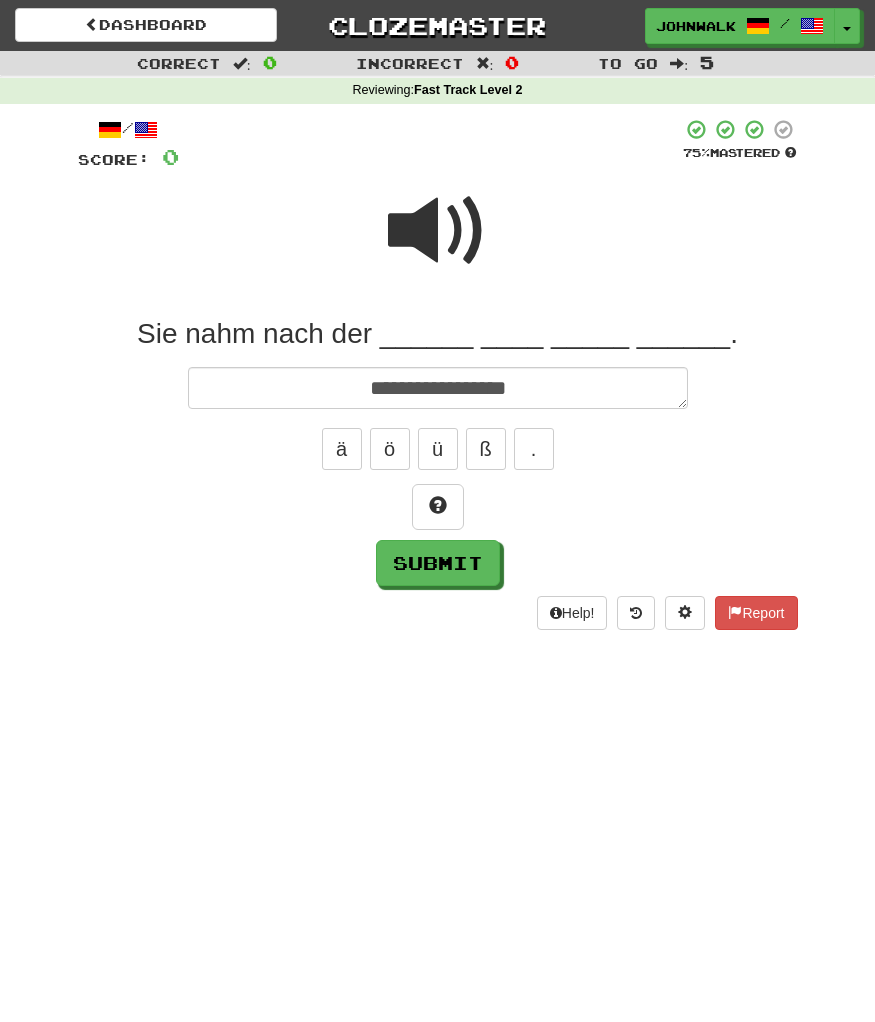 type on "*" 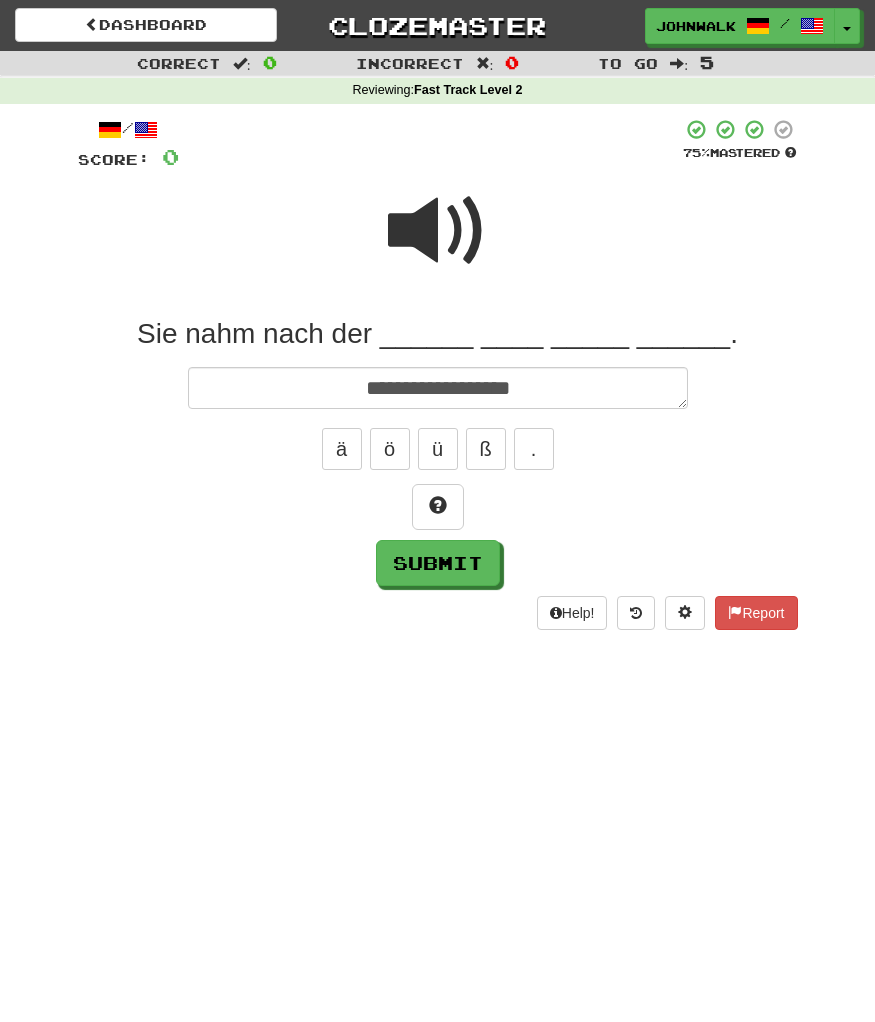 type on "*" 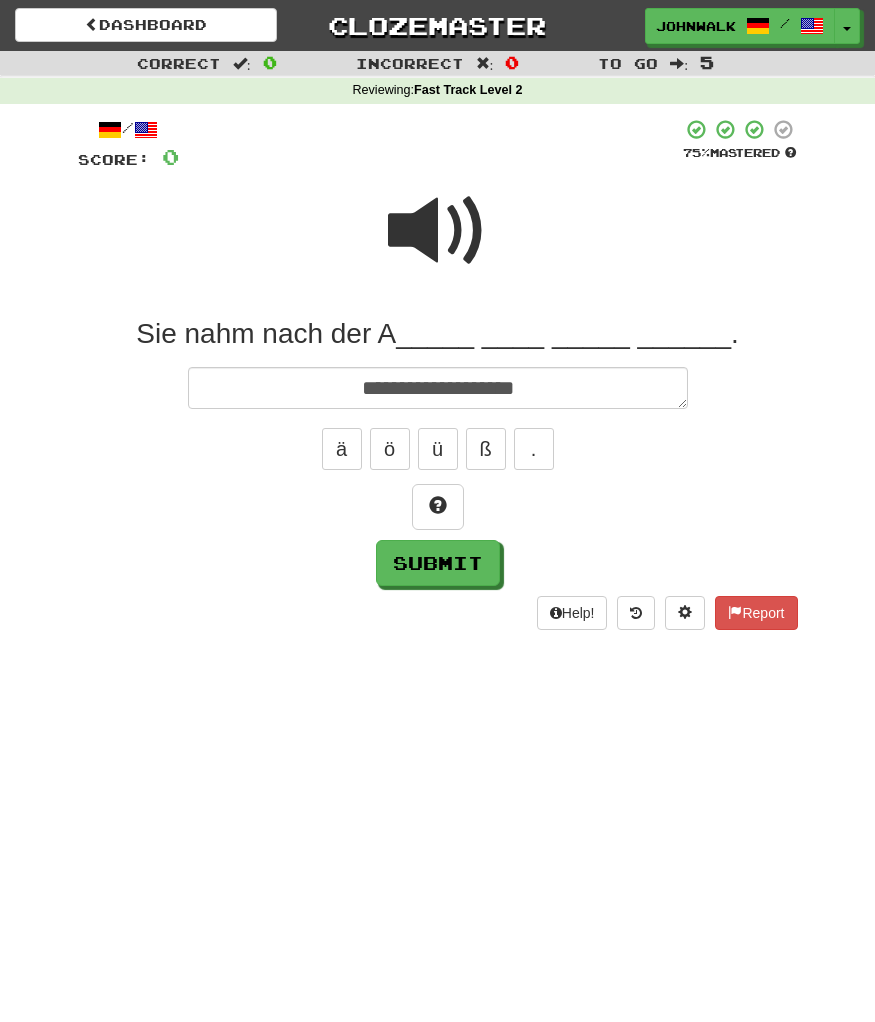 type on "*" 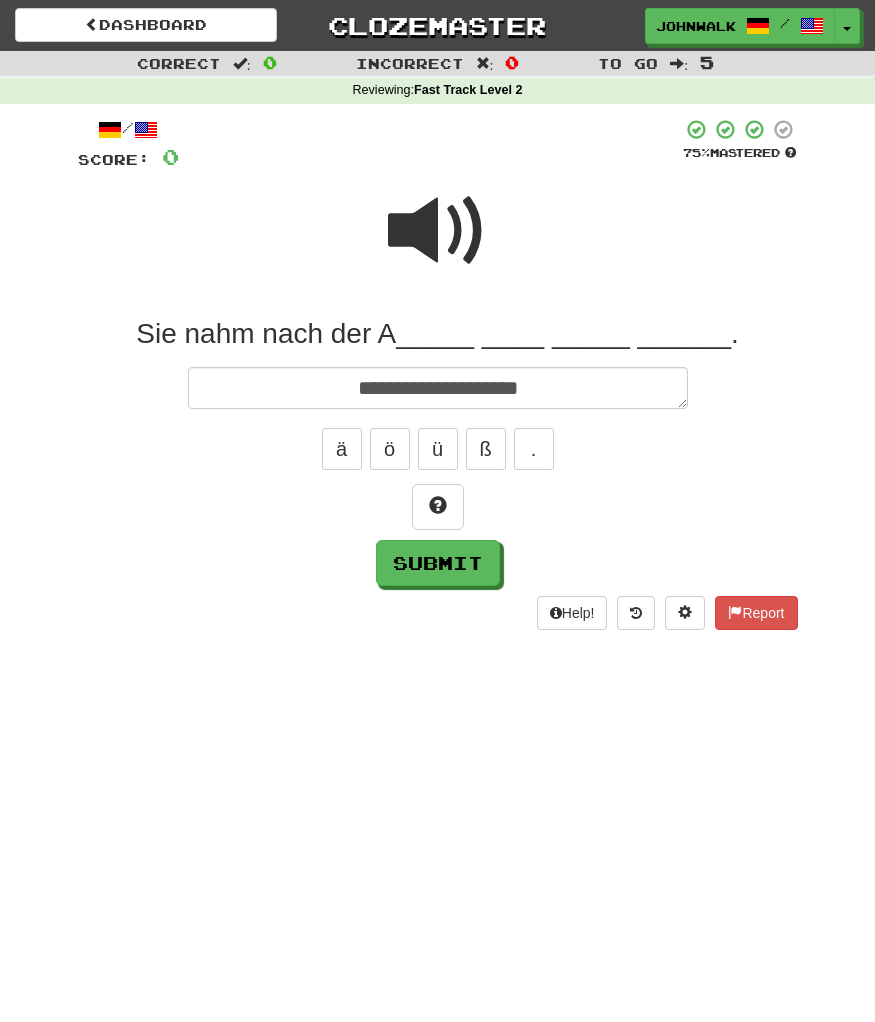 type on "*" 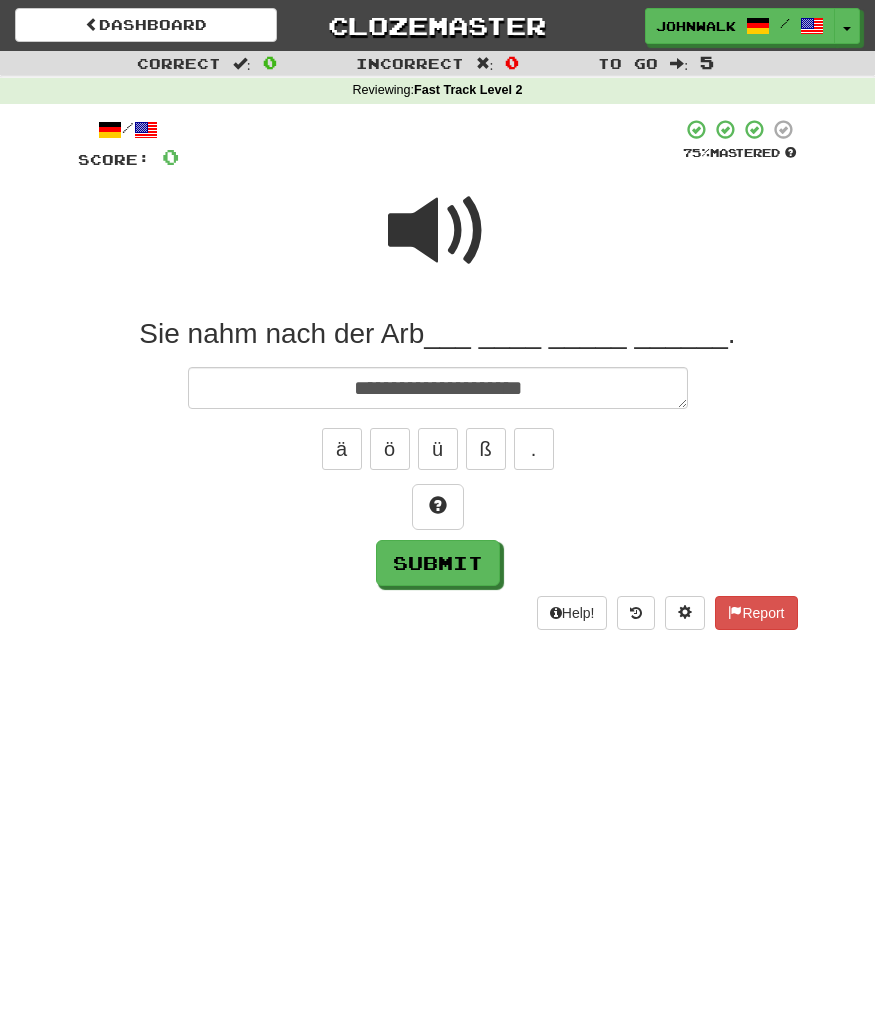 type on "*" 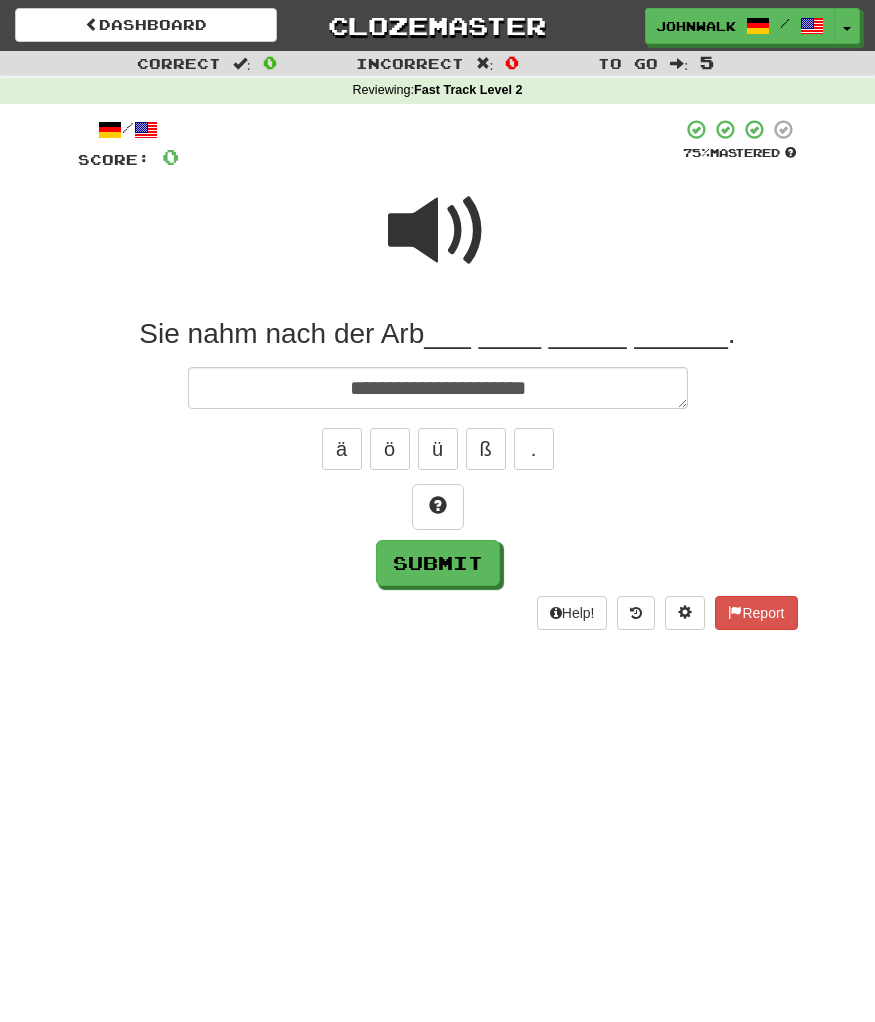type on "*" 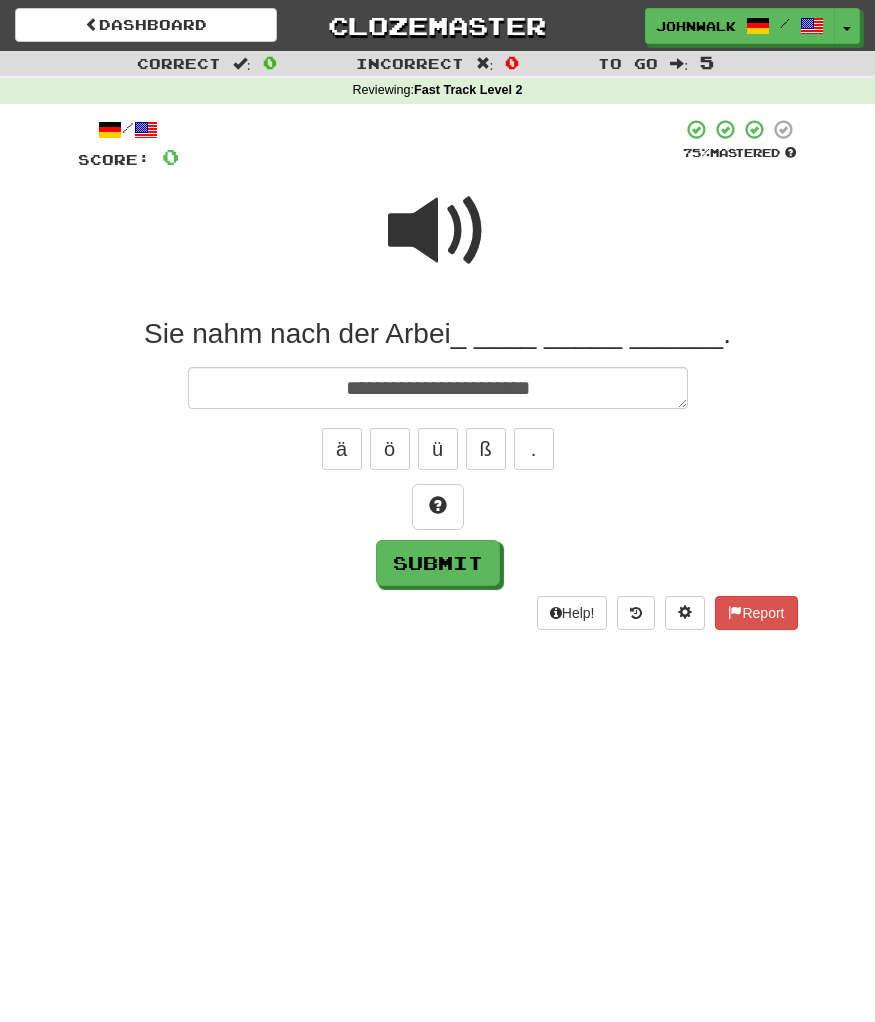 type on "*" 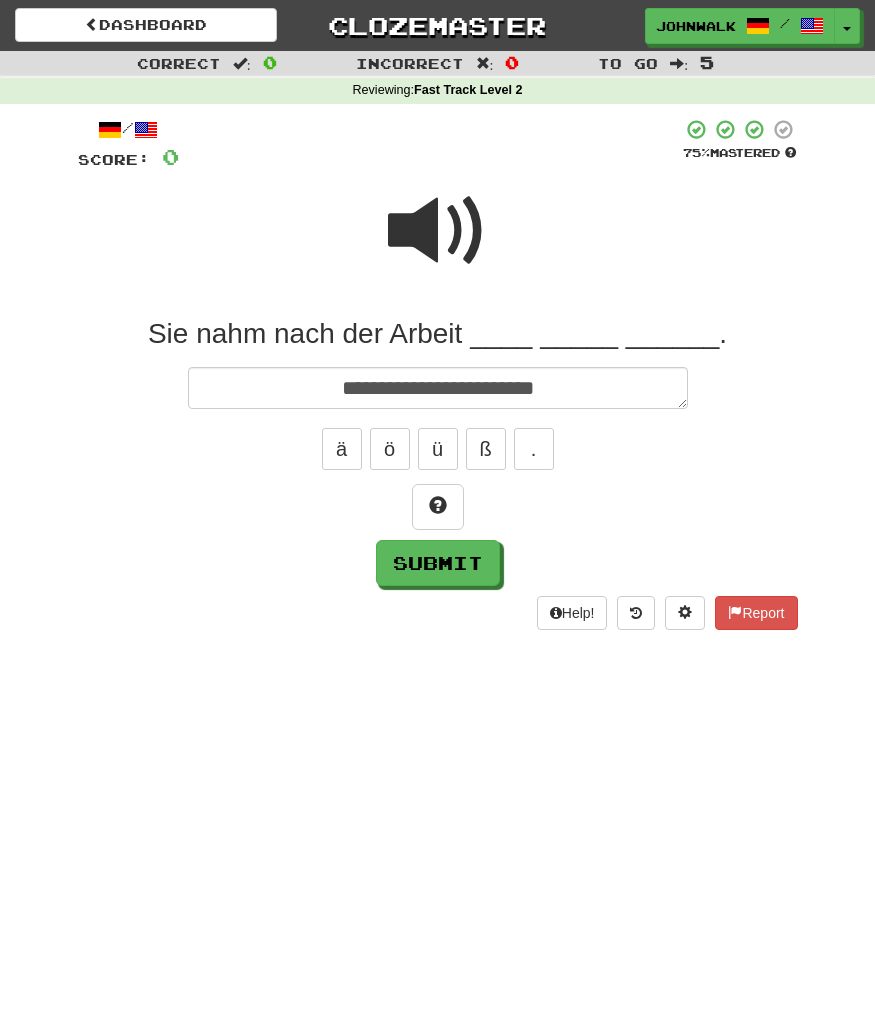 type on "*" 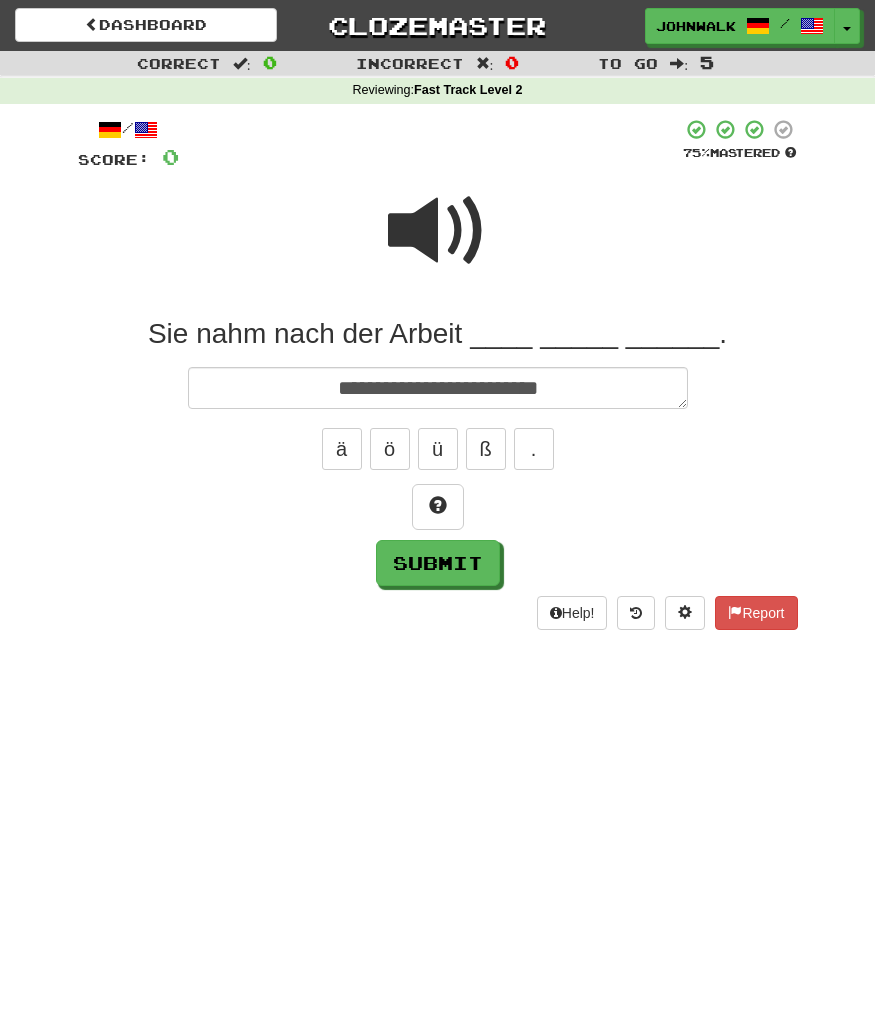 type on "*" 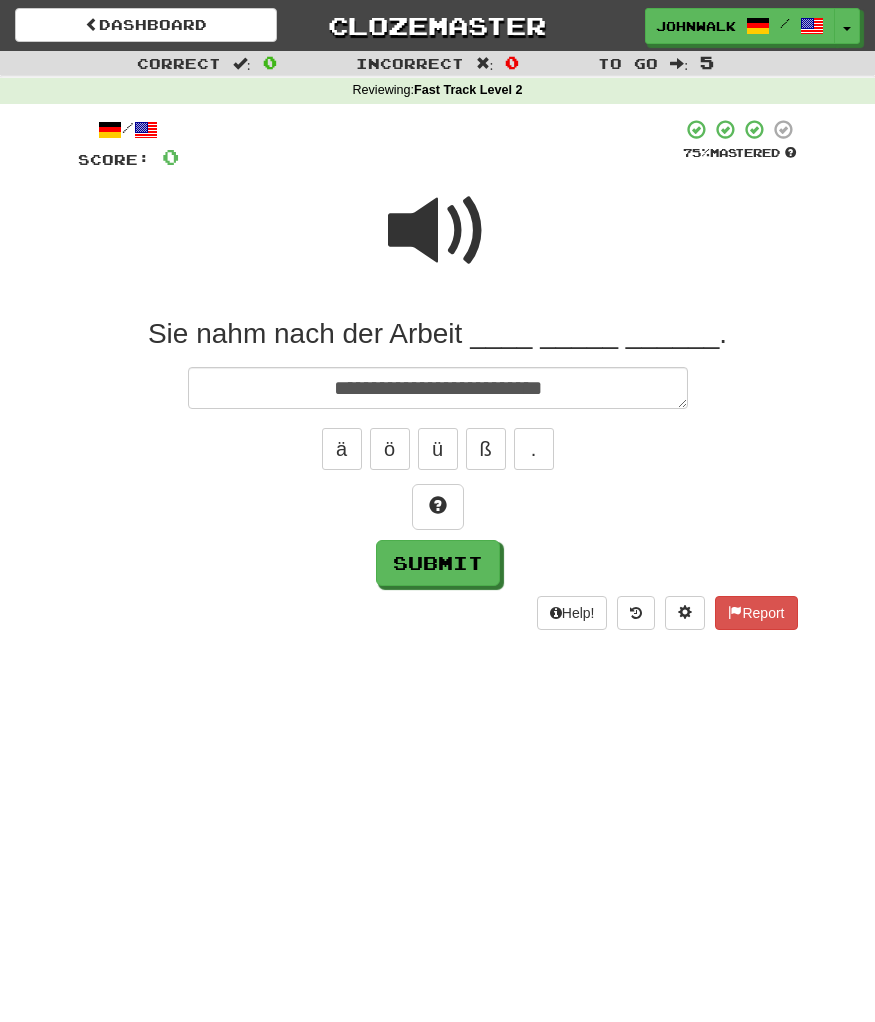 type on "*" 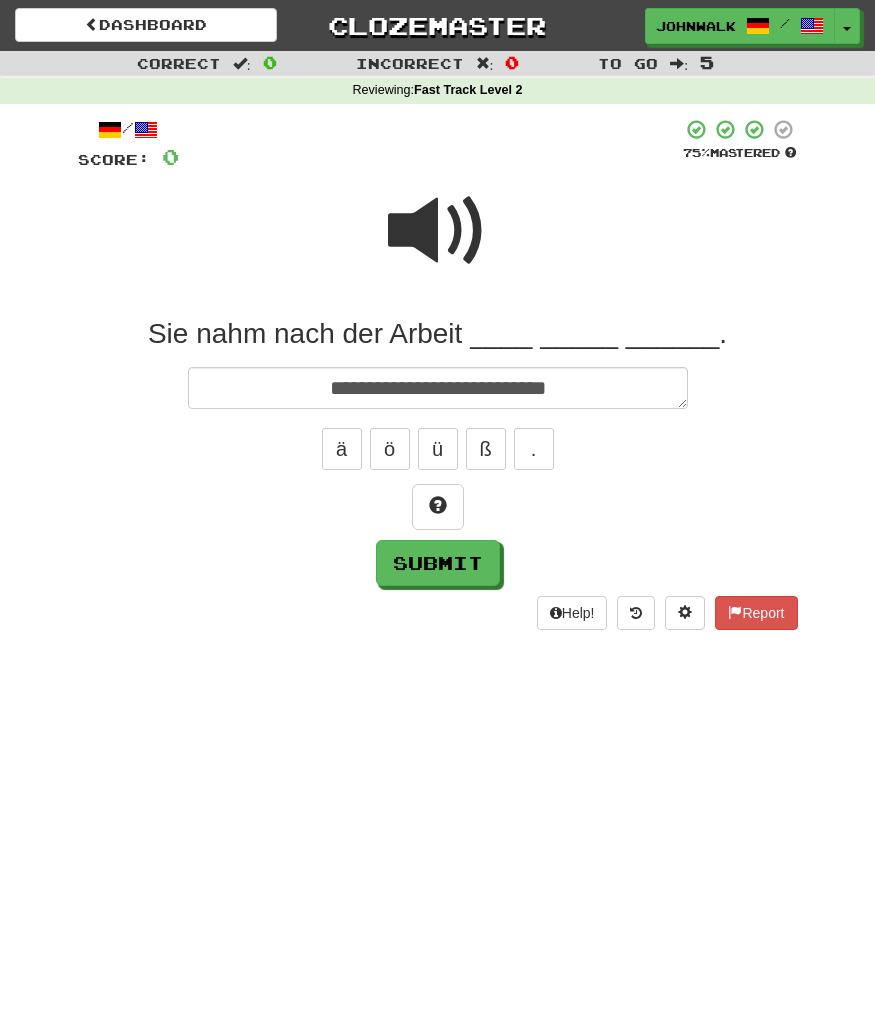 type on "*" 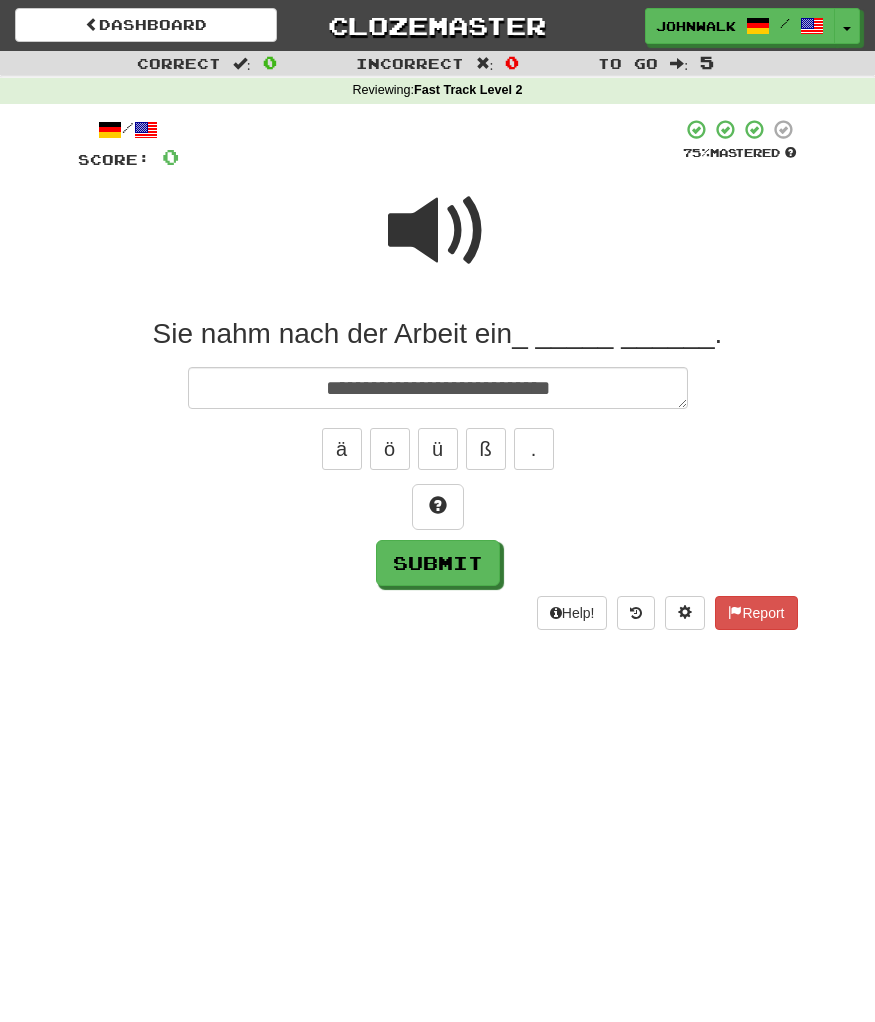 type on "*" 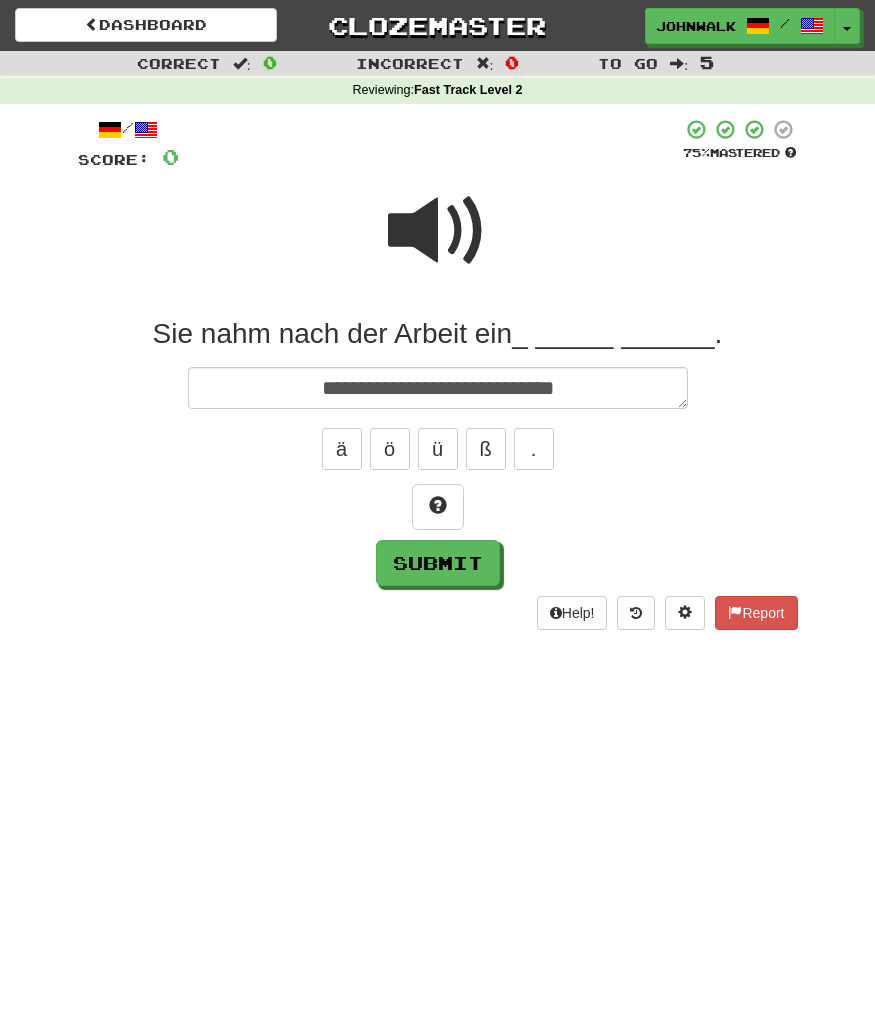 type on "*" 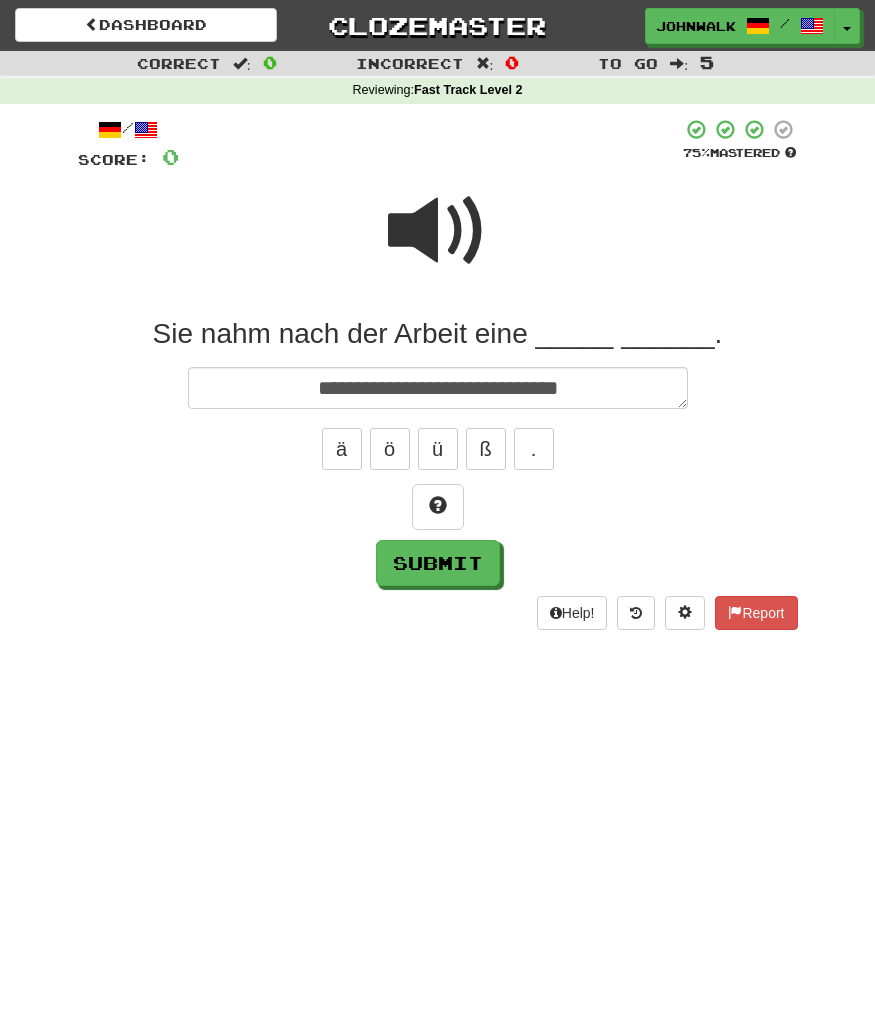type on "*" 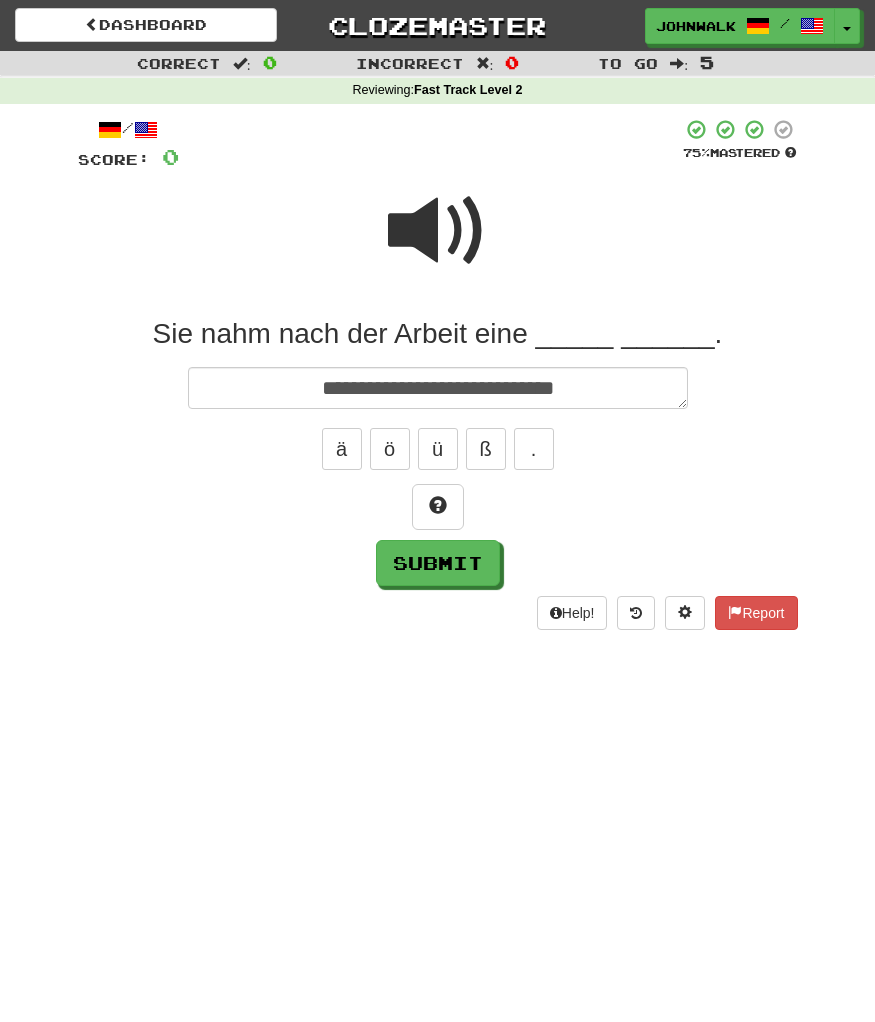 type on "*" 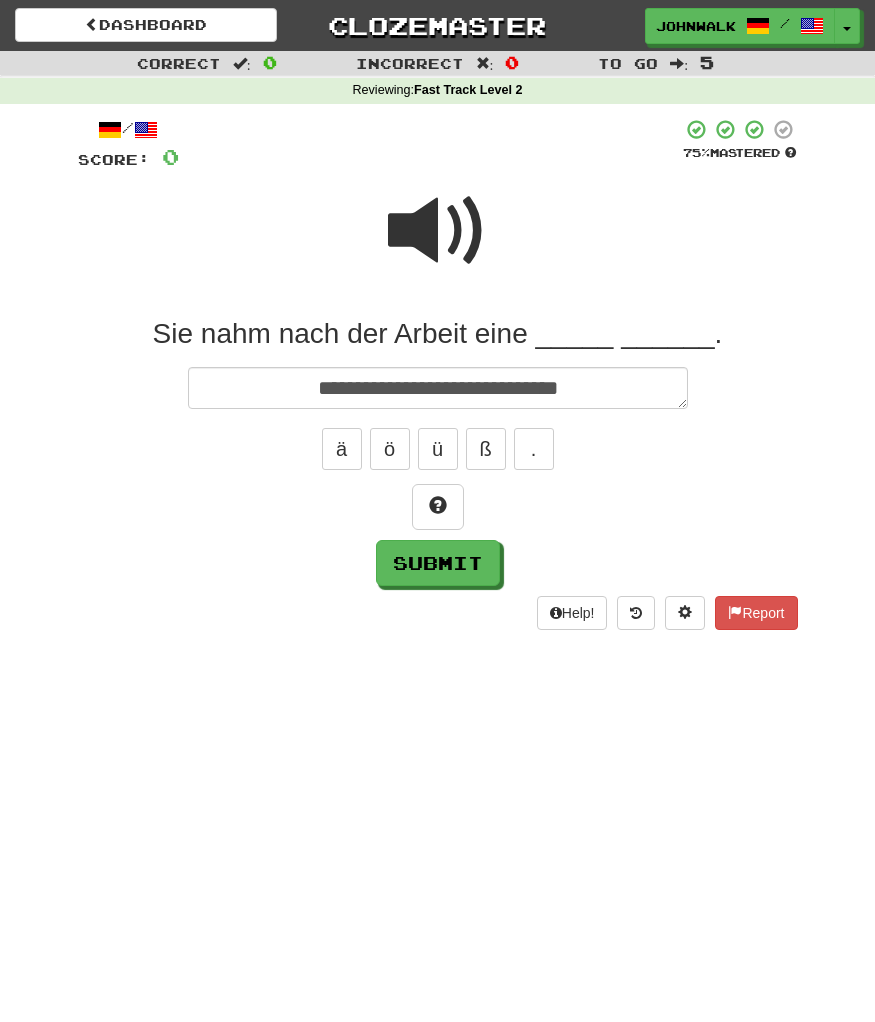 type on "*" 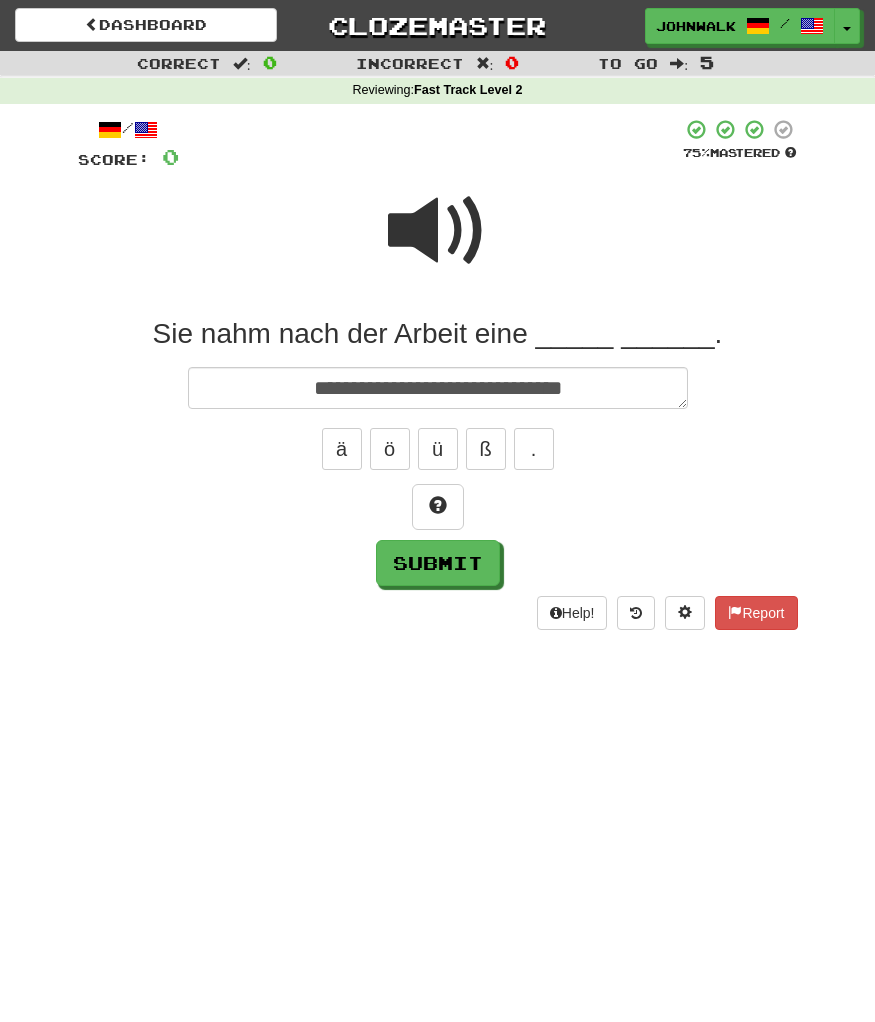 type on "*" 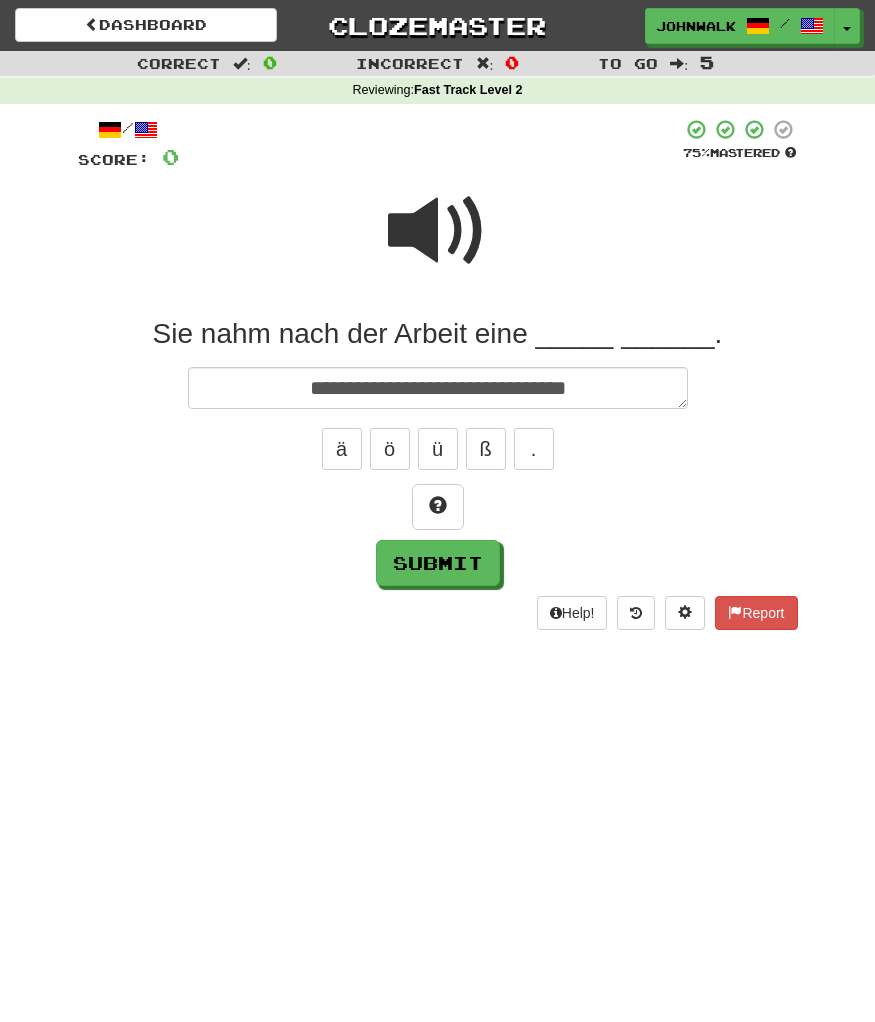 type on "*" 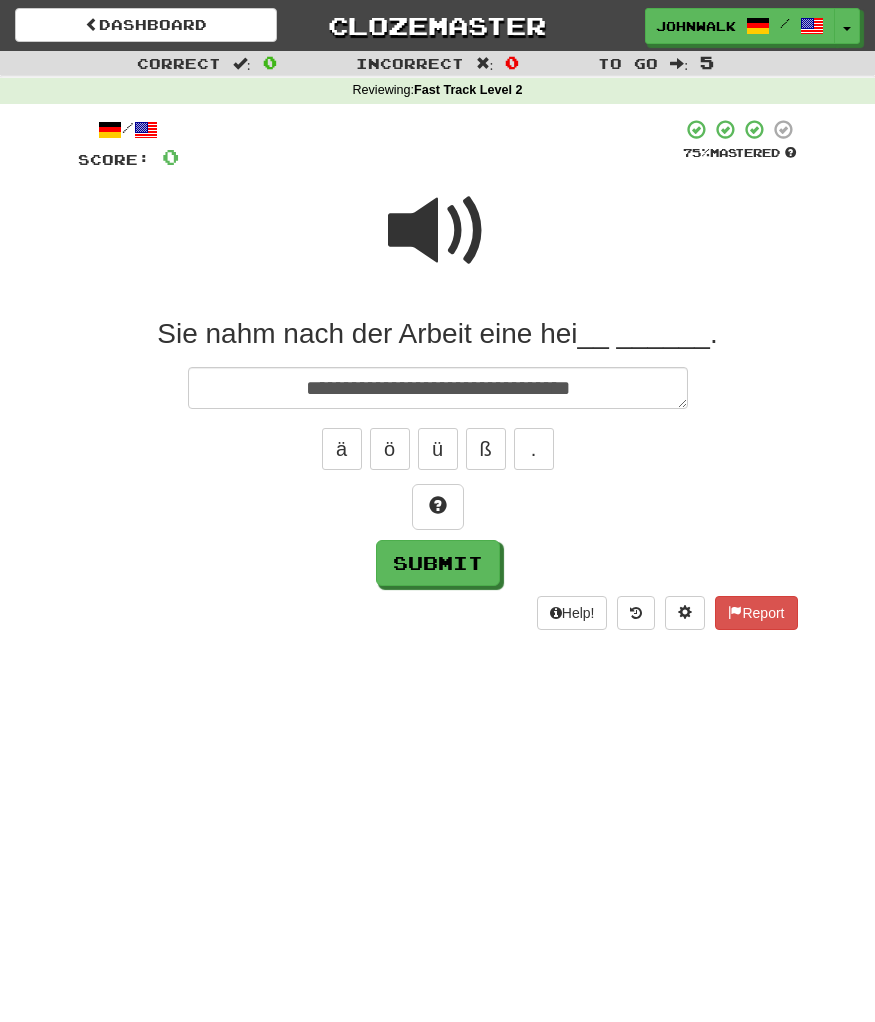 type on "*" 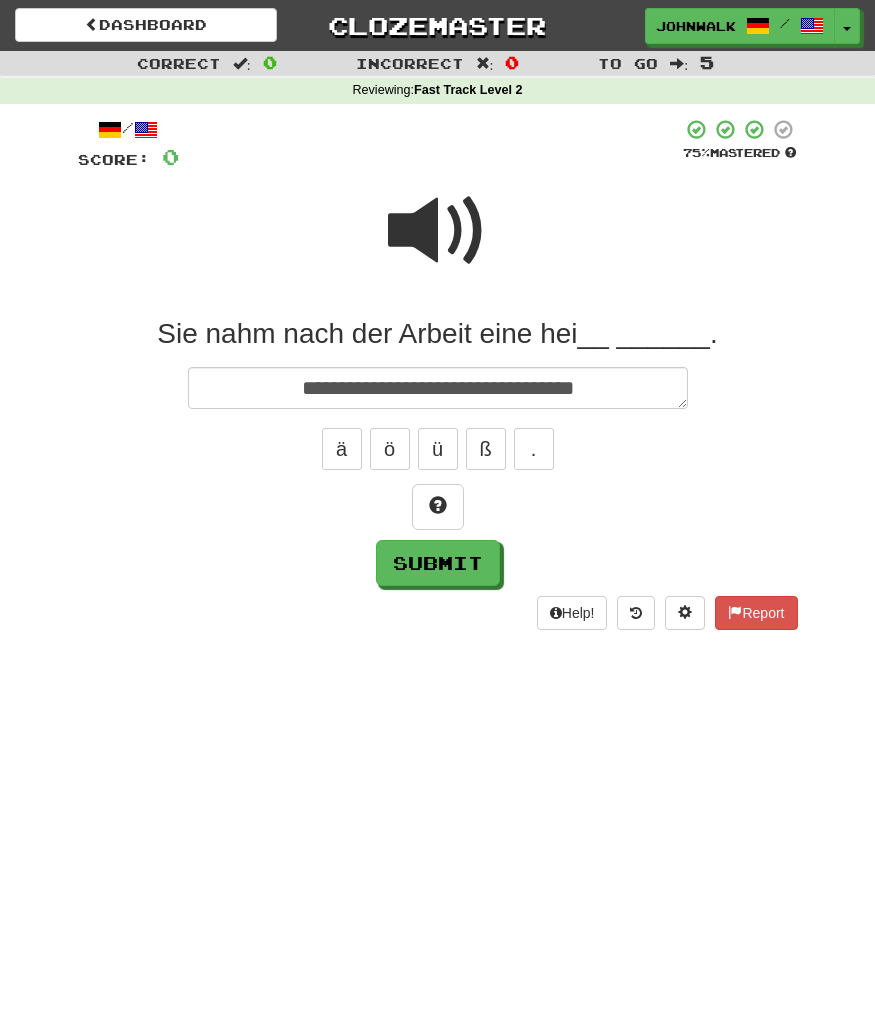 type on "*" 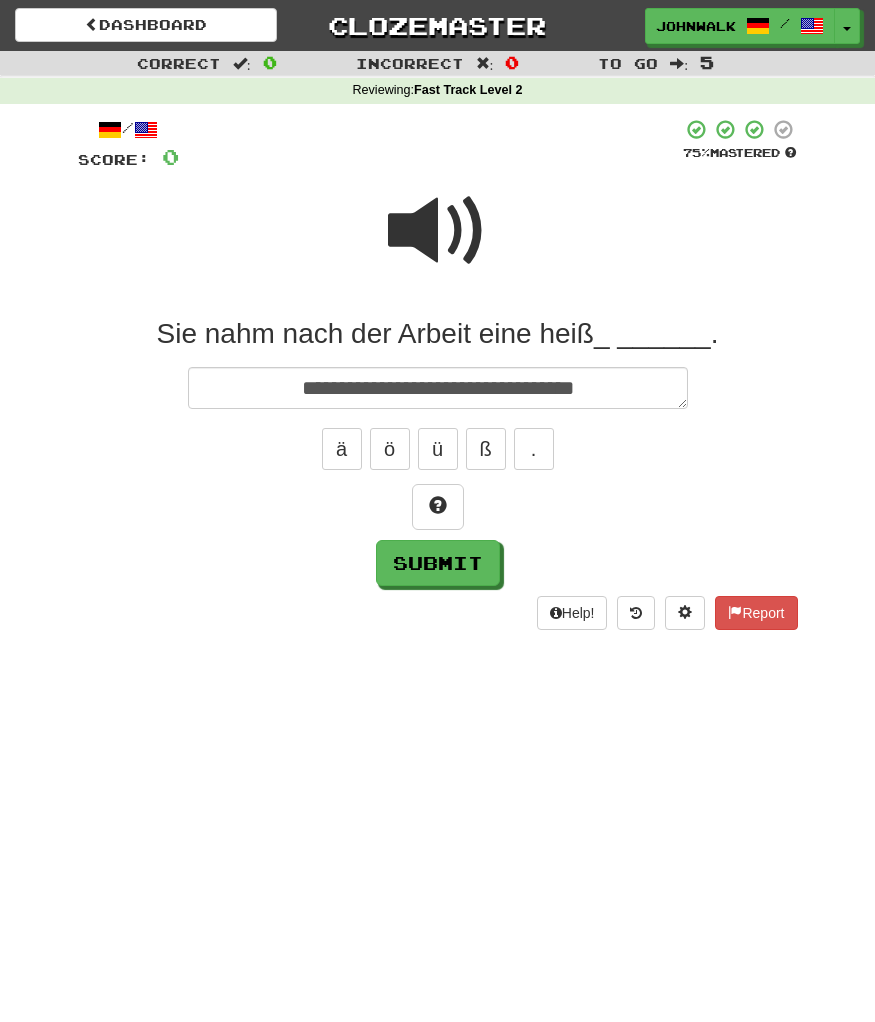 type on "*" 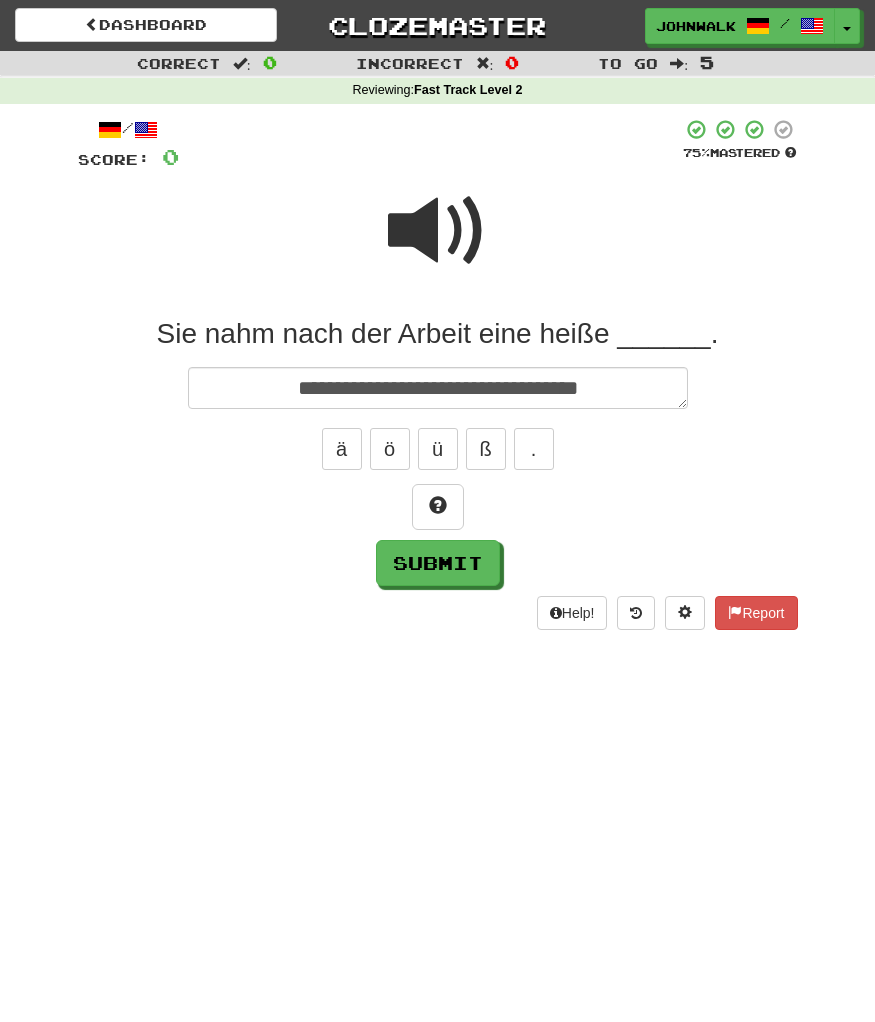 type on "*" 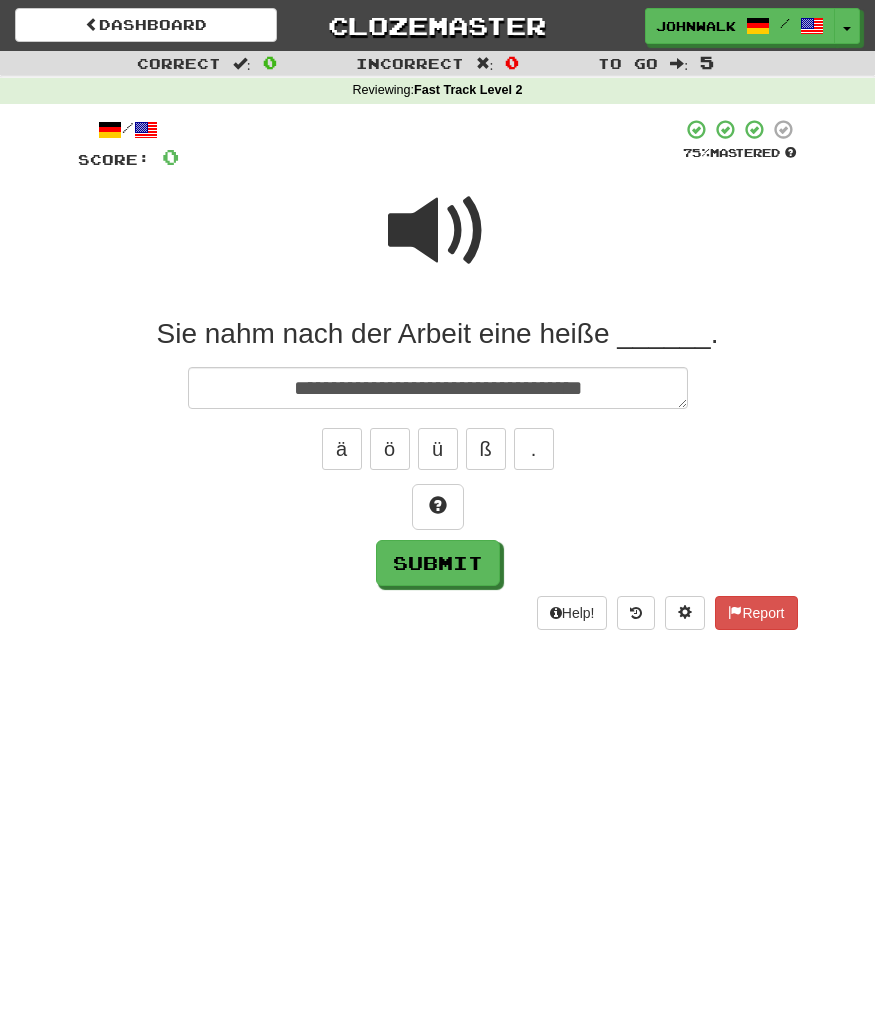 type on "*" 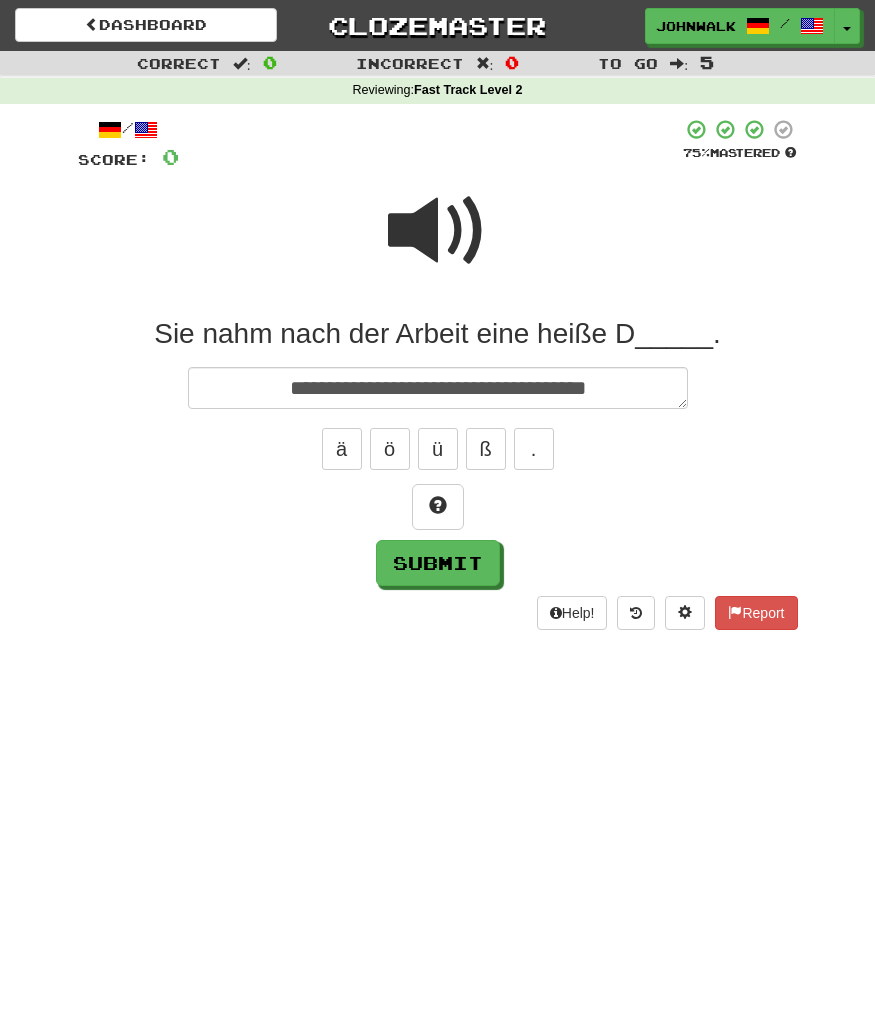 type on "*" 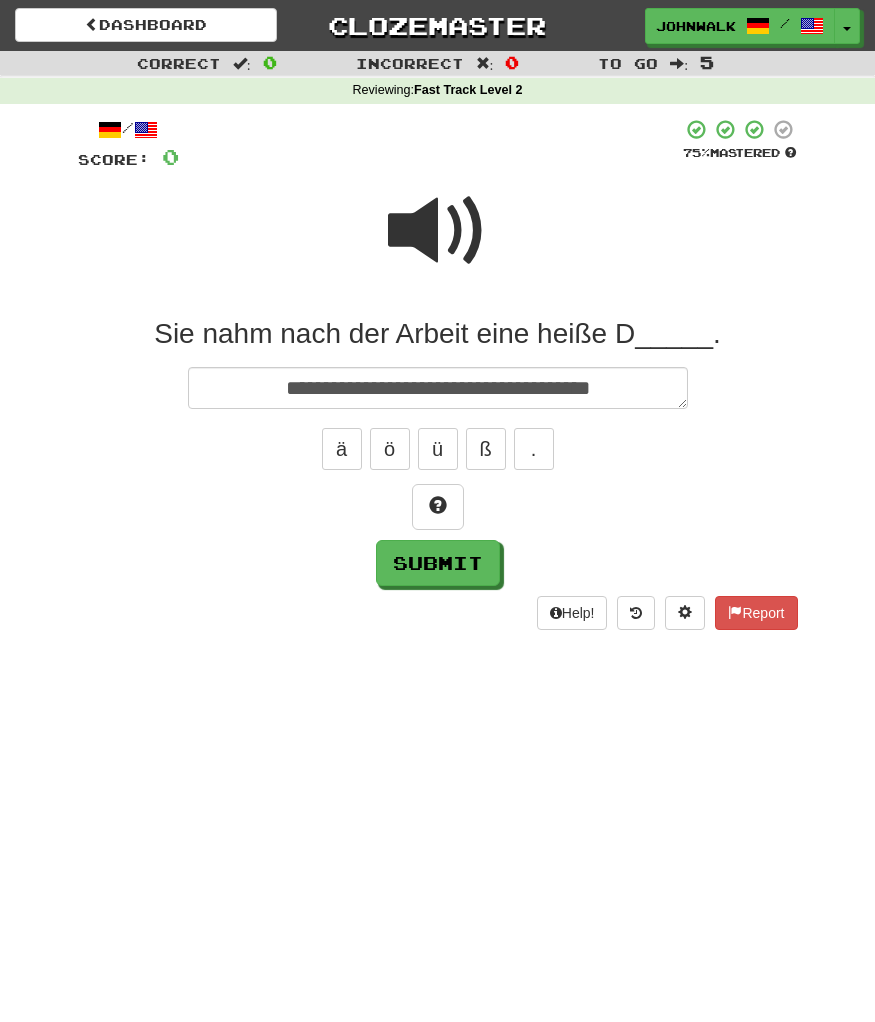 type on "*" 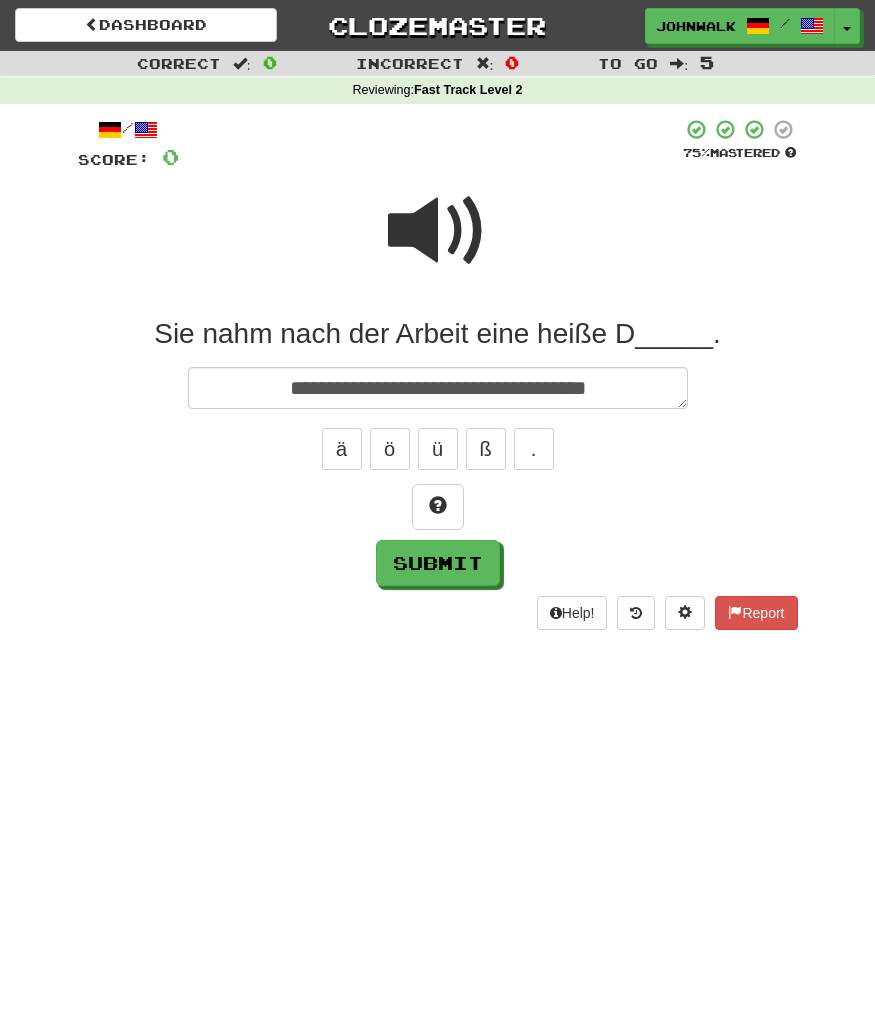 type on "*" 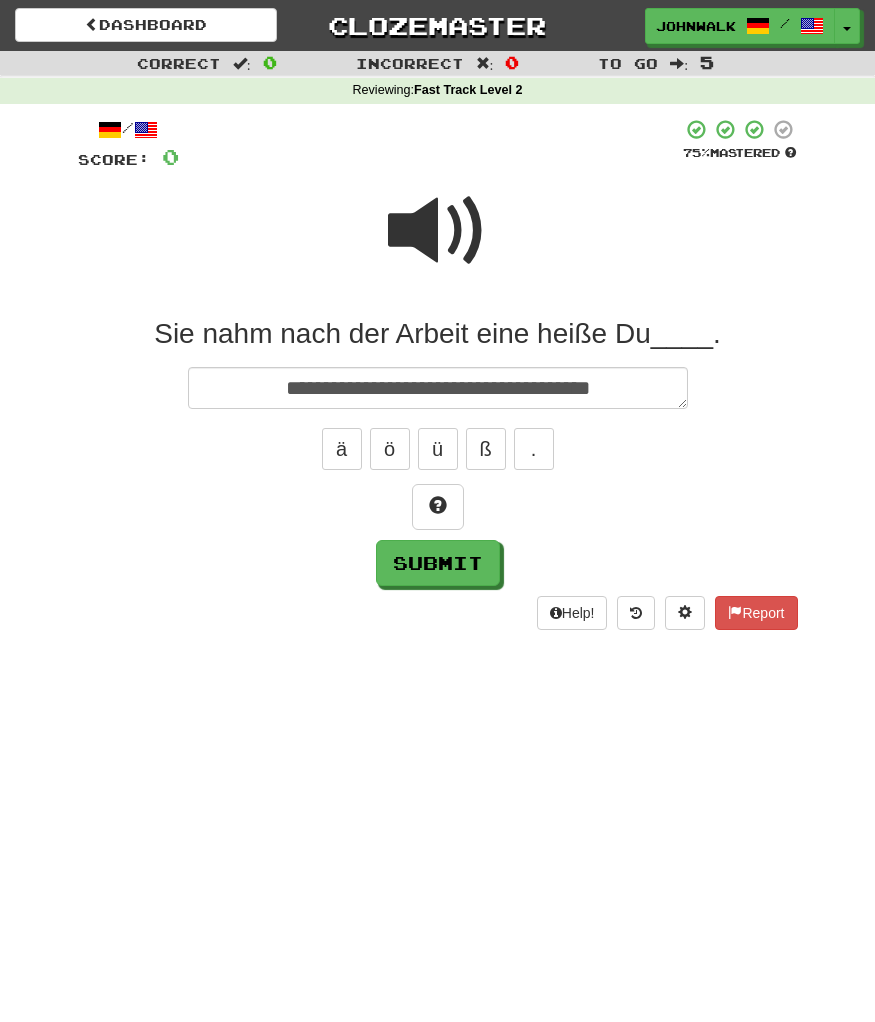 type on "*" 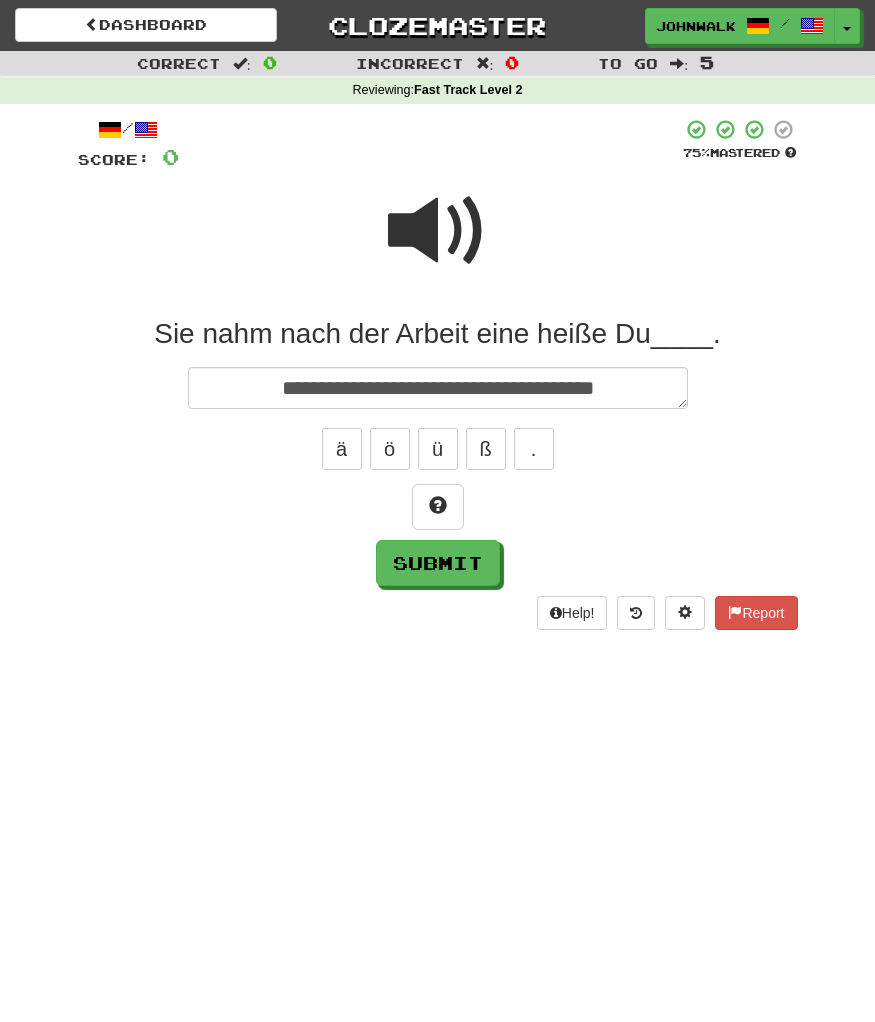 type on "**********" 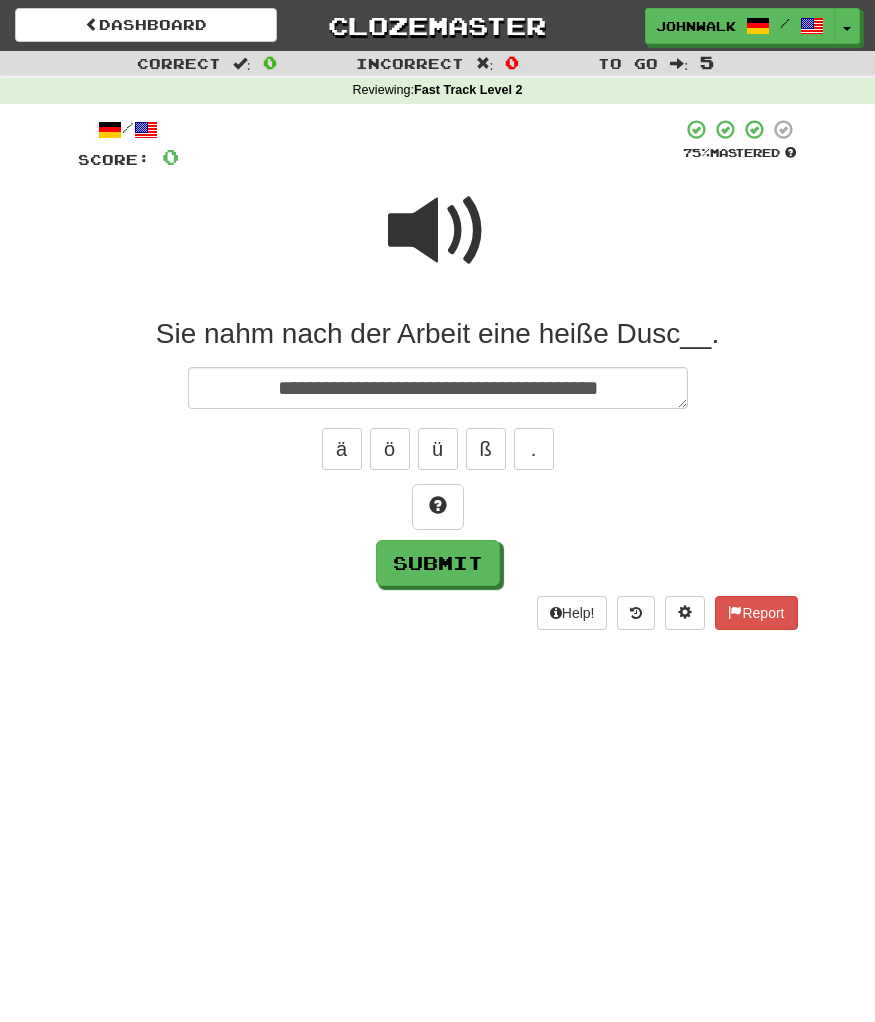 type on "*" 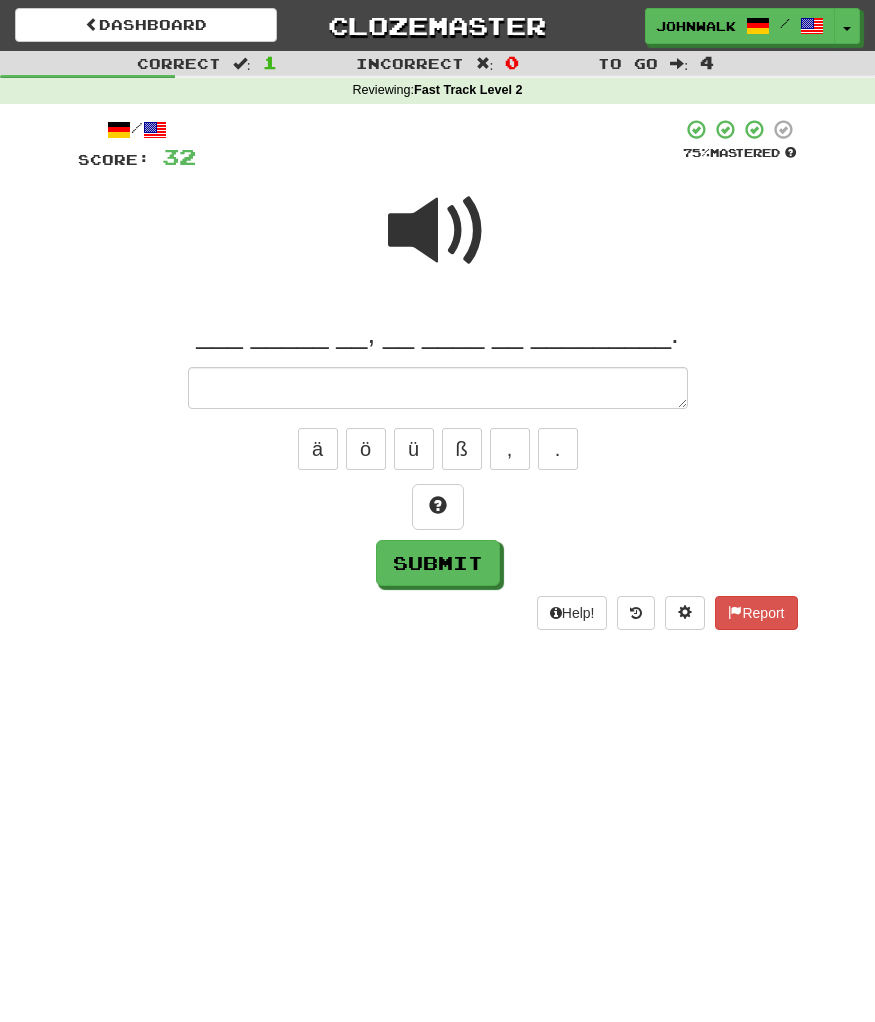 type on "*" 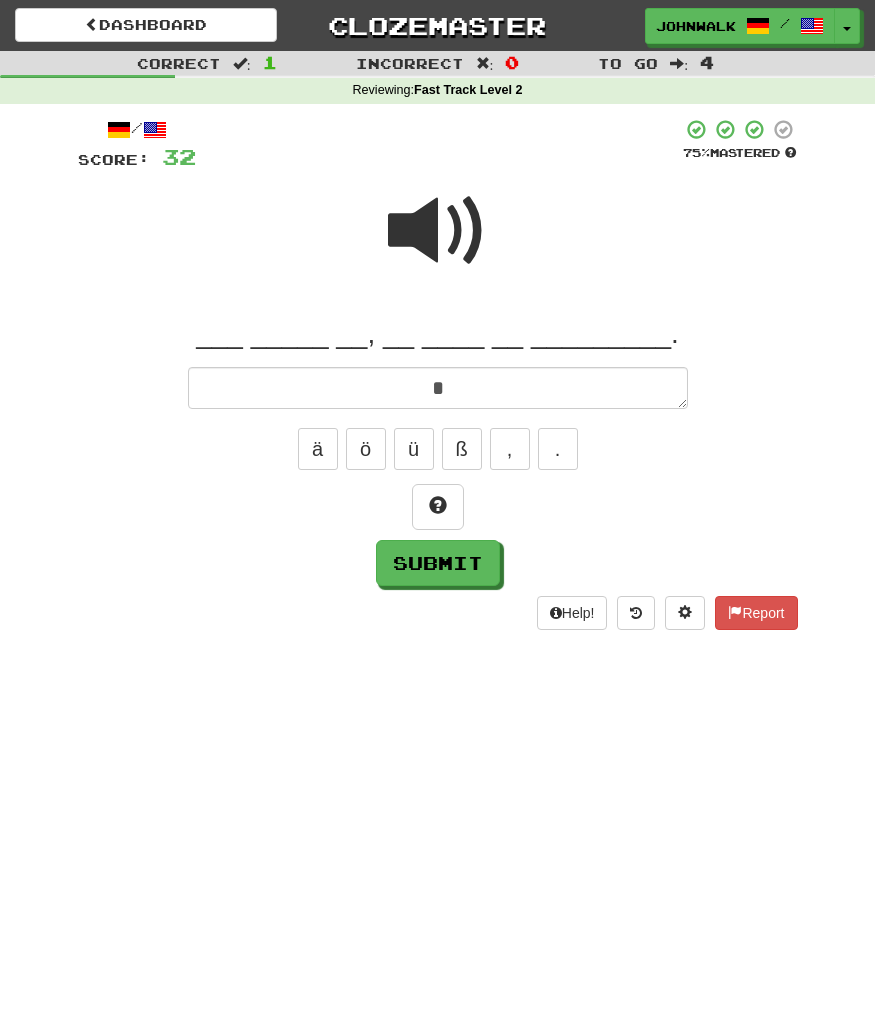 type on "*" 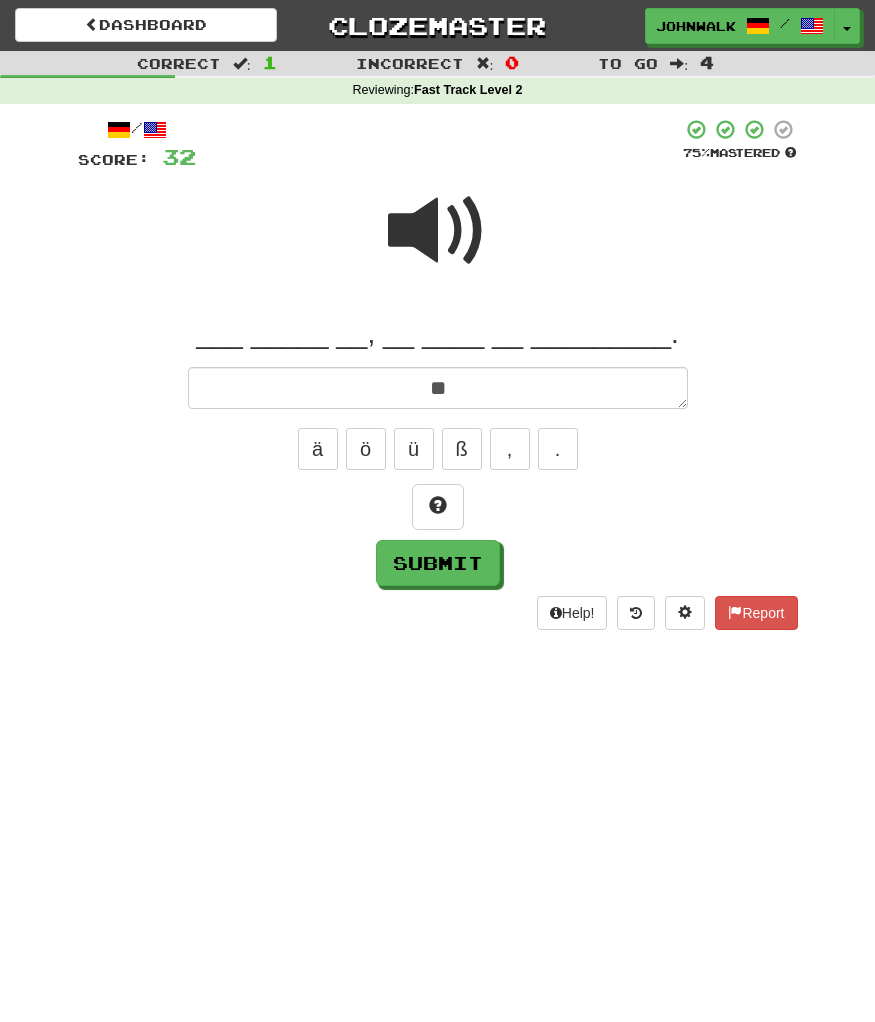 type on "*" 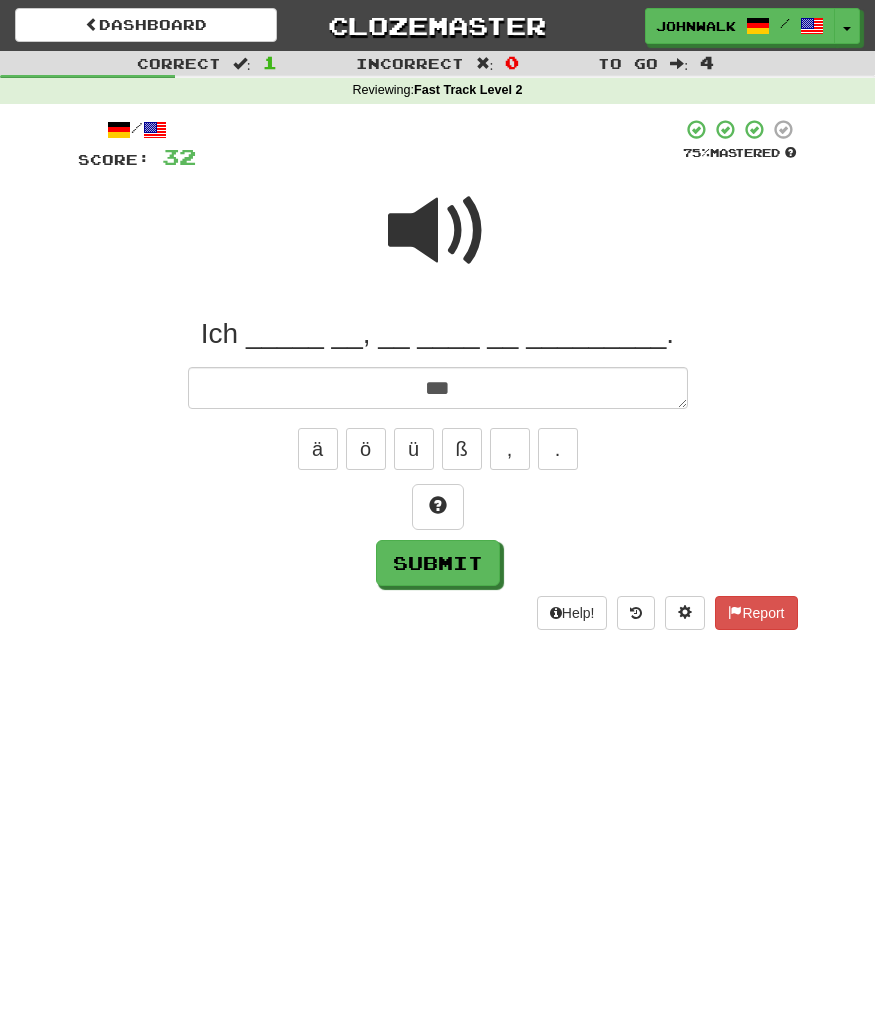 type on "*" 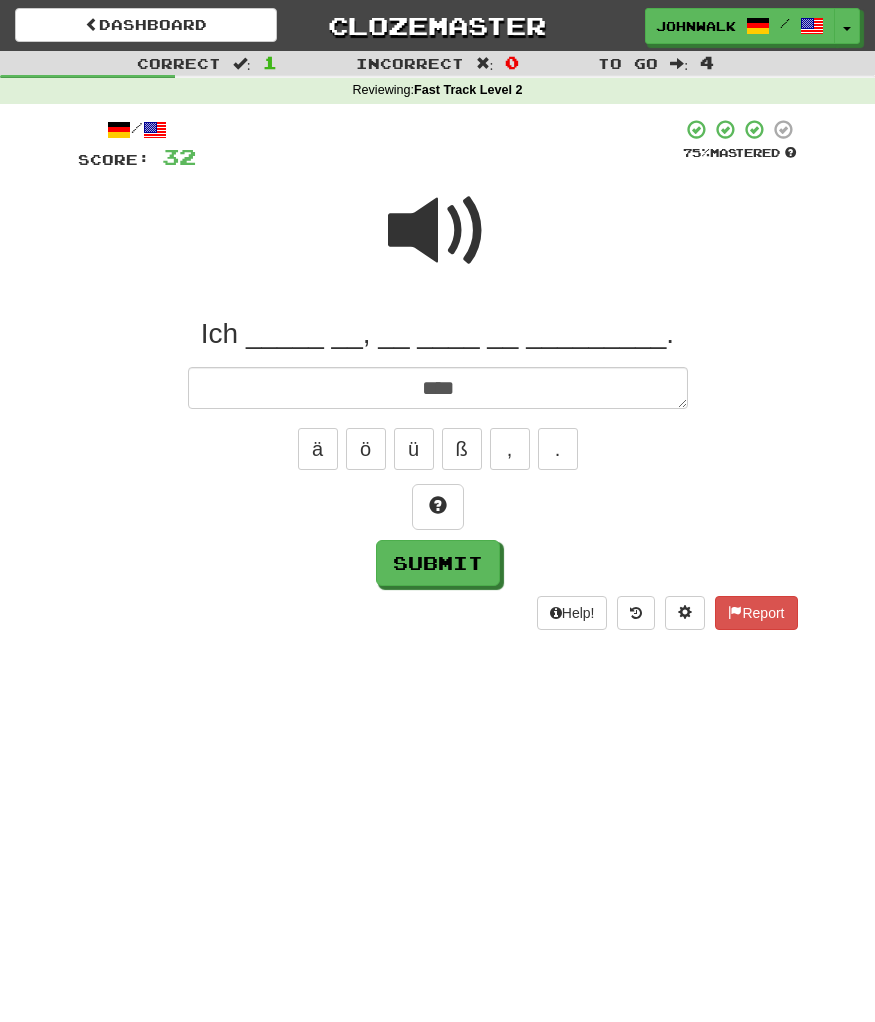 type on "*" 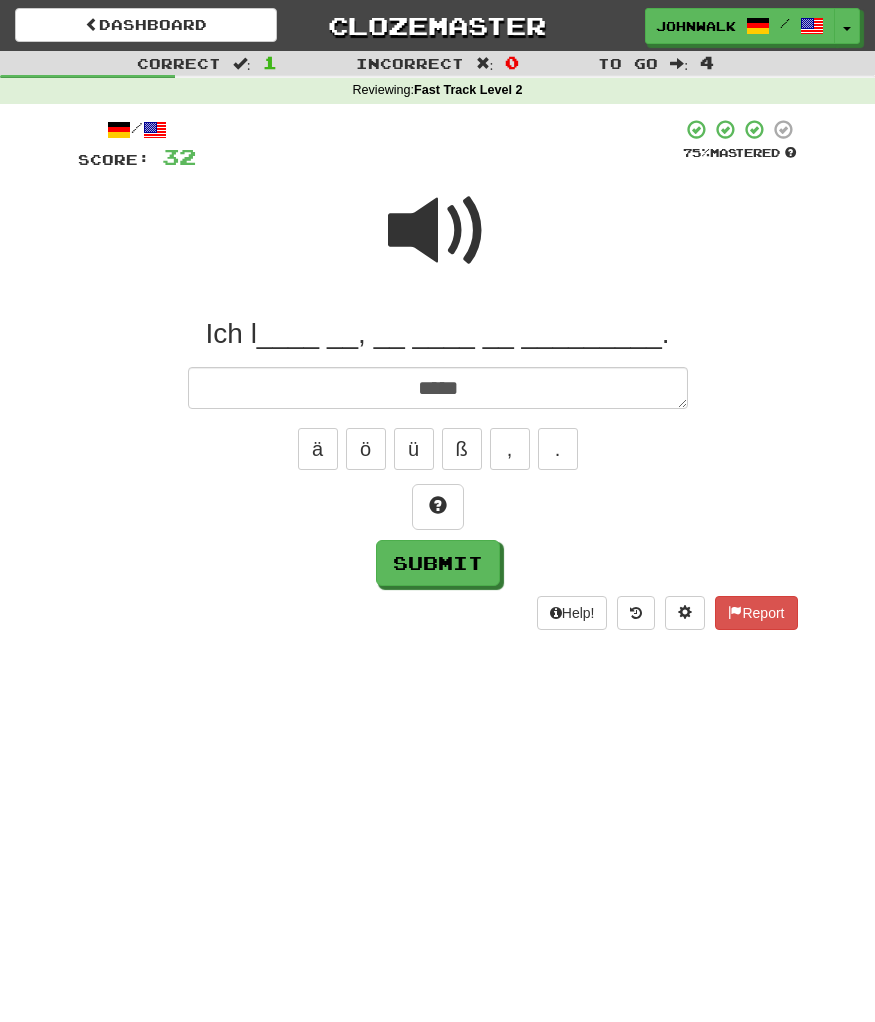 type on "*" 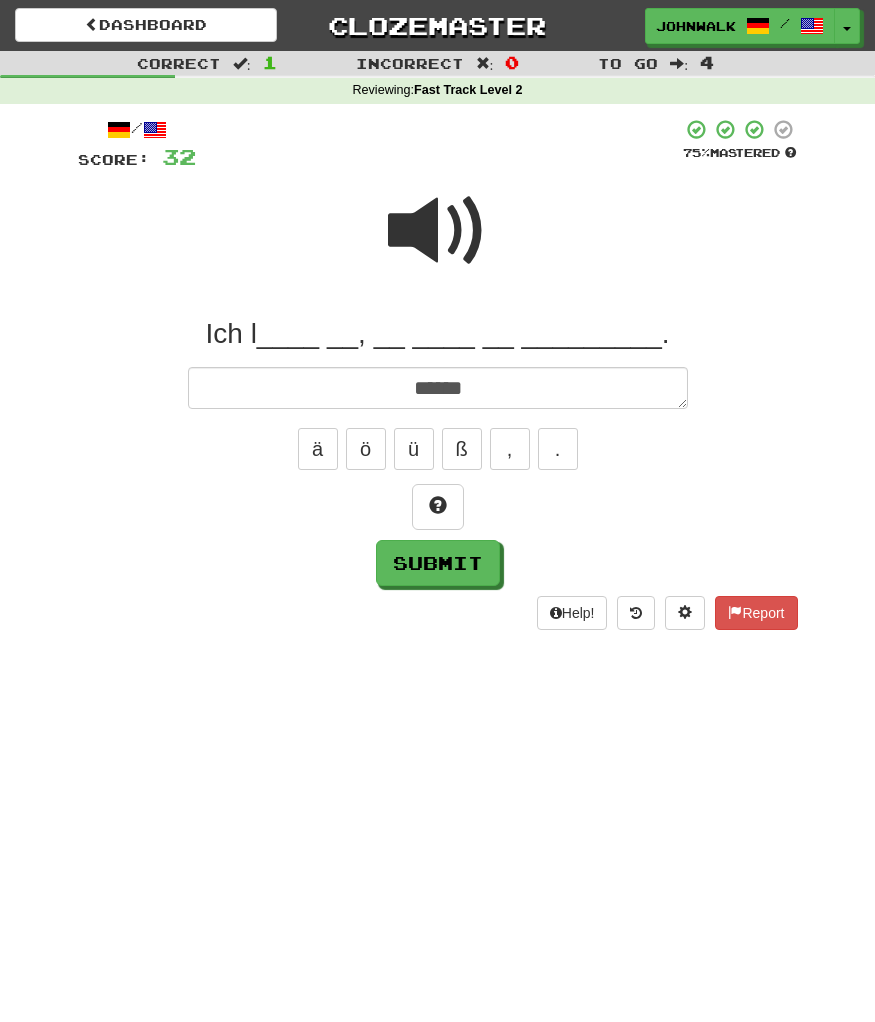 type on "*" 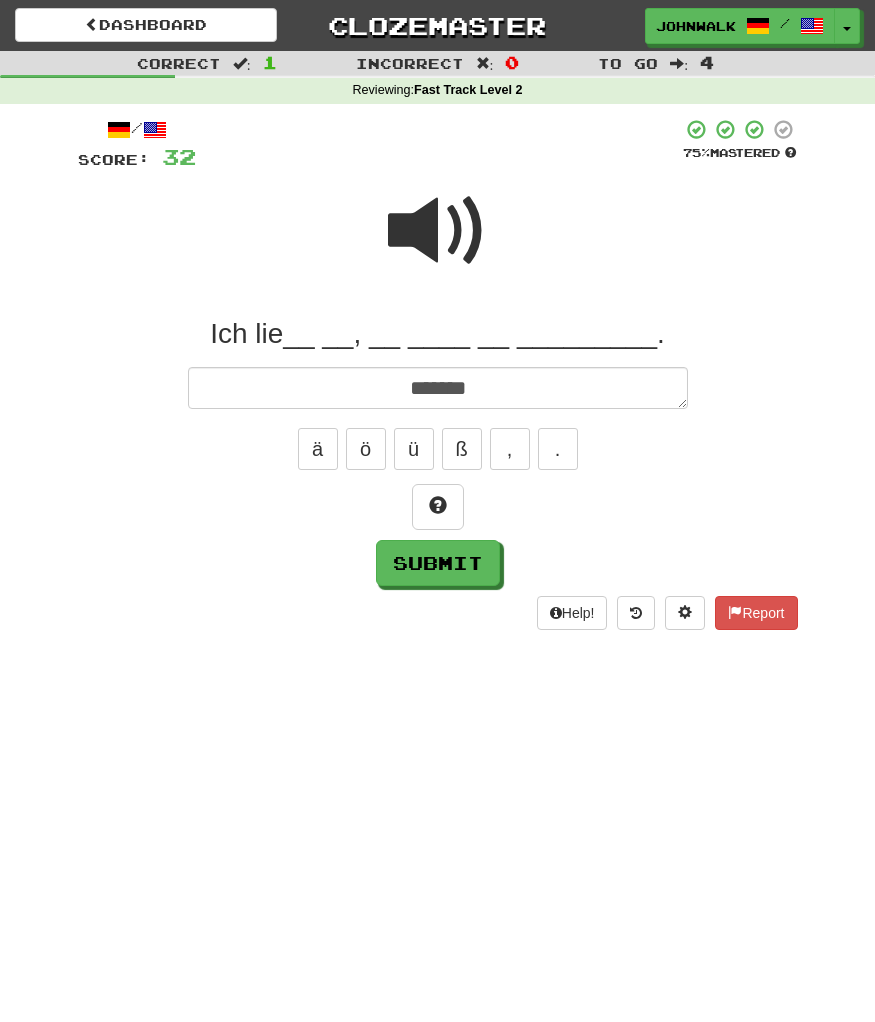 type on "*" 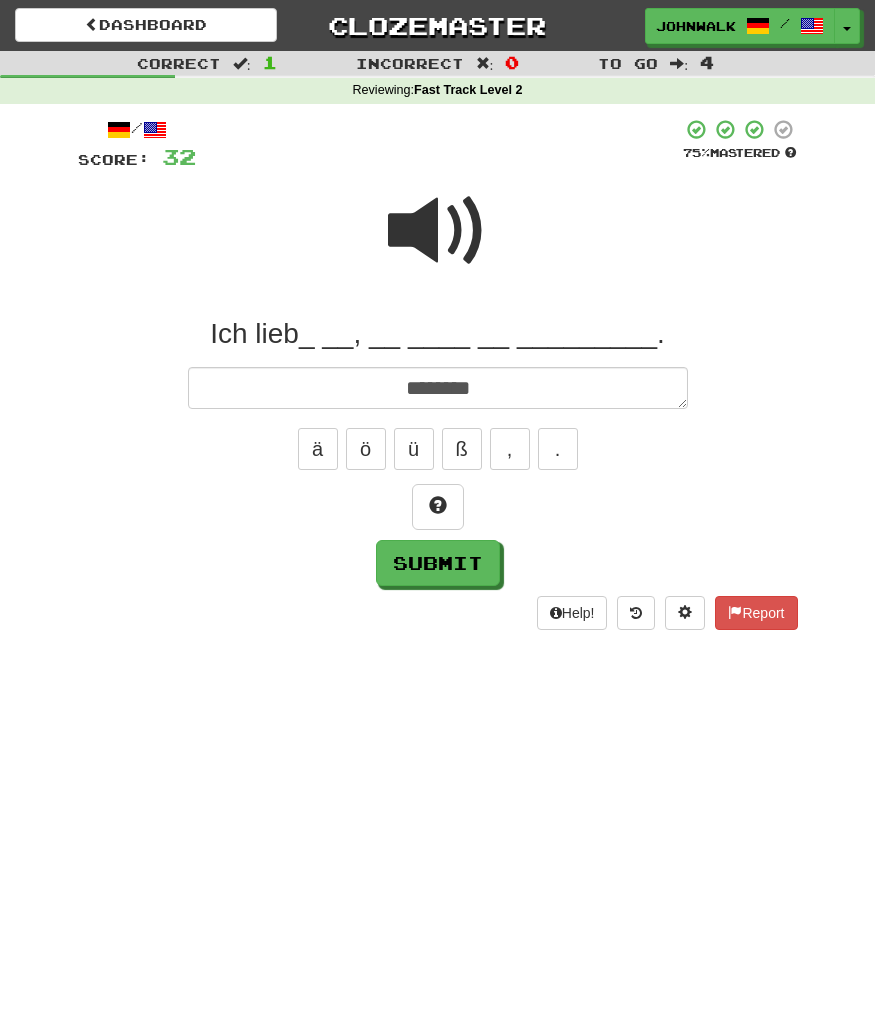 type on "*" 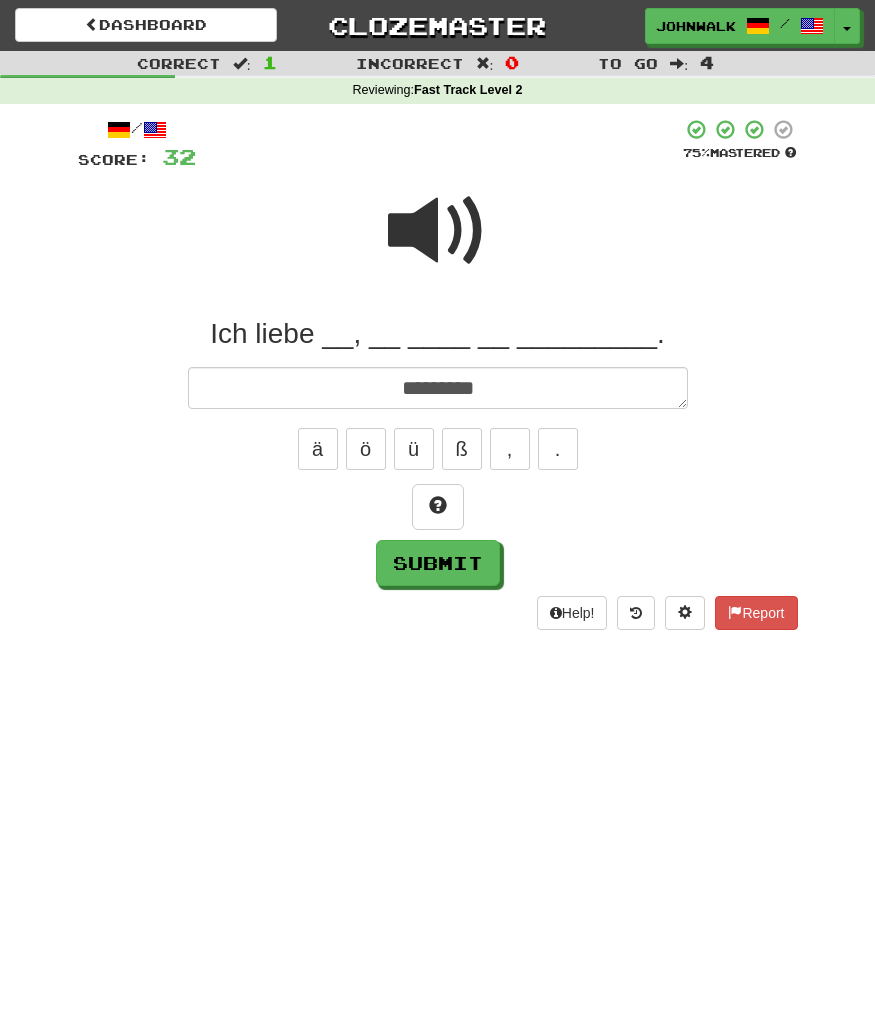 type on "*" 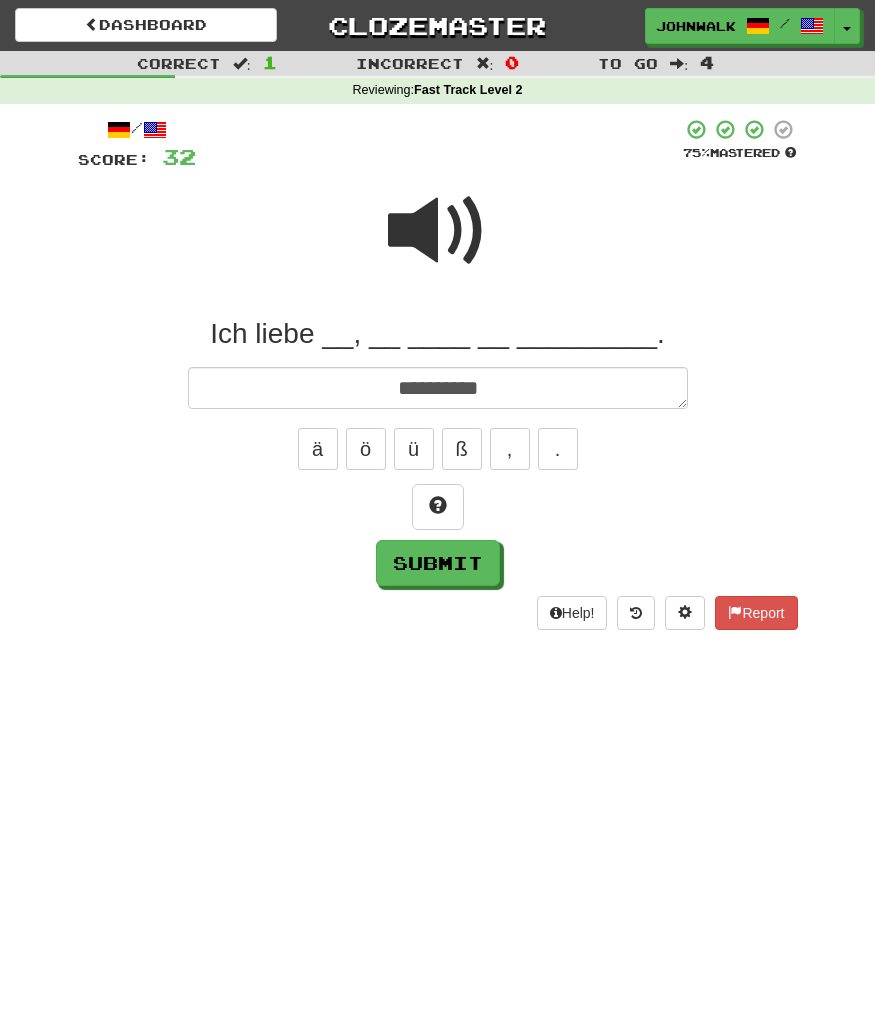 type on "*" 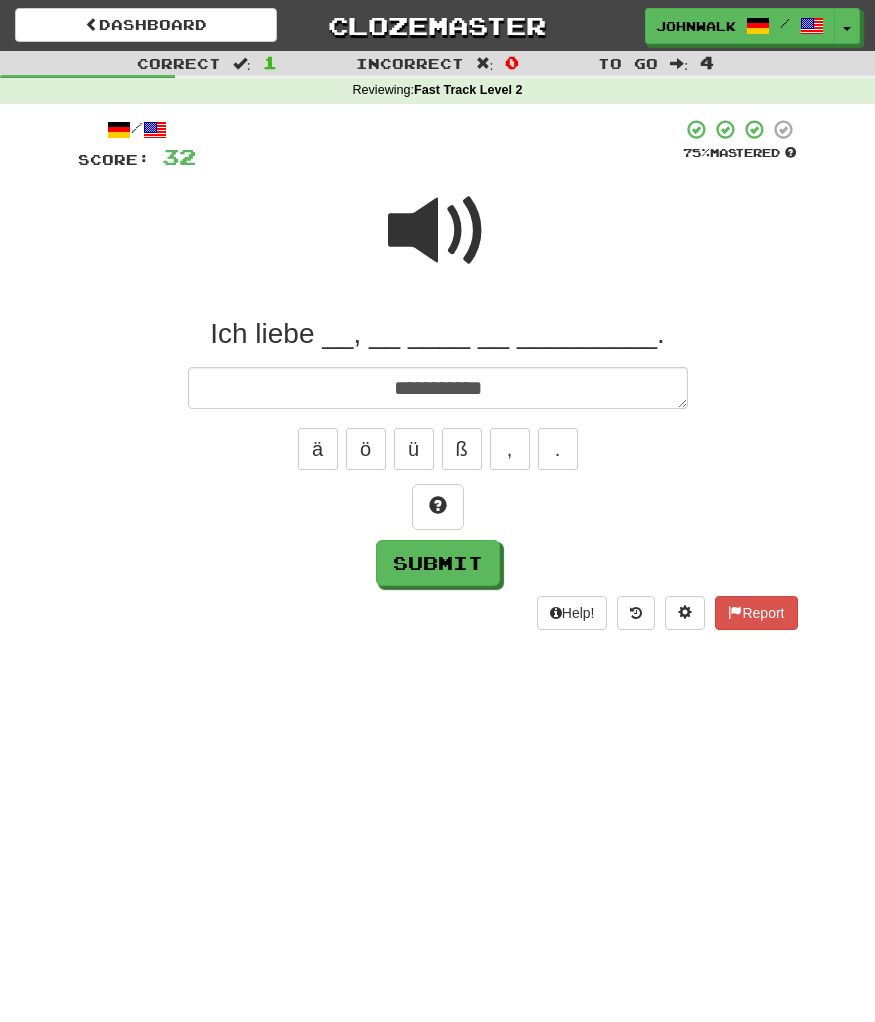 type on "*" 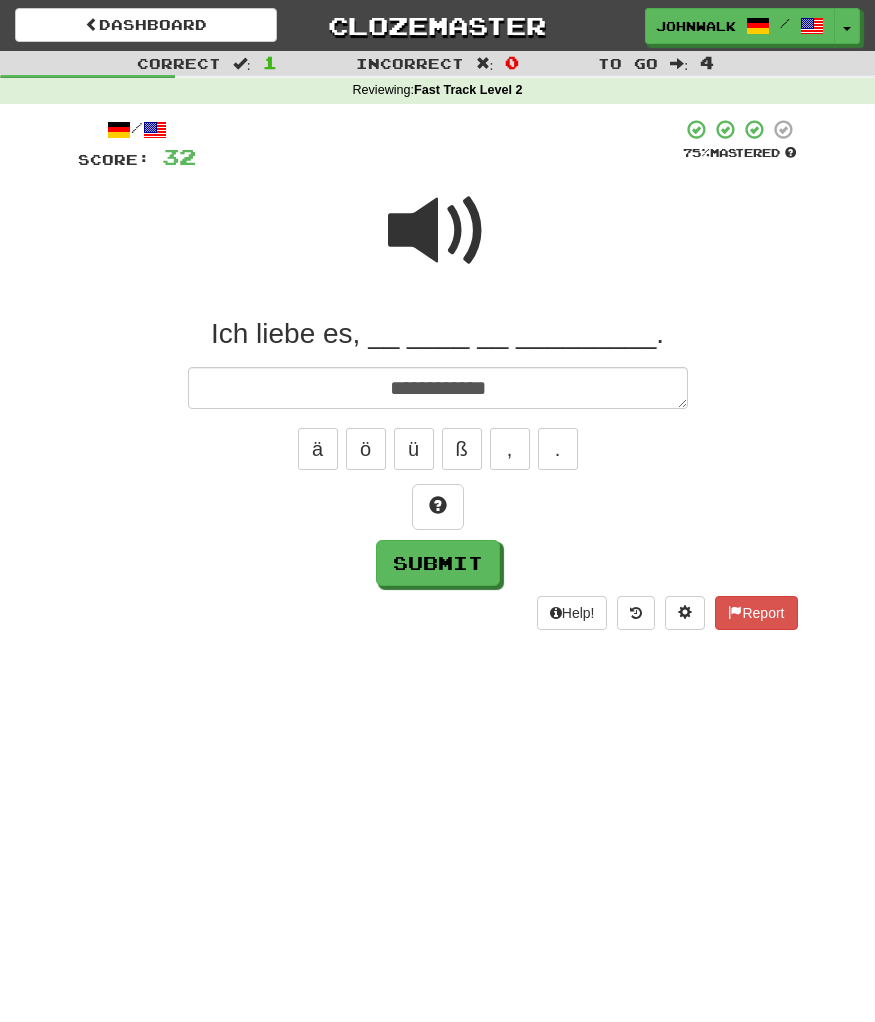 type on "*" 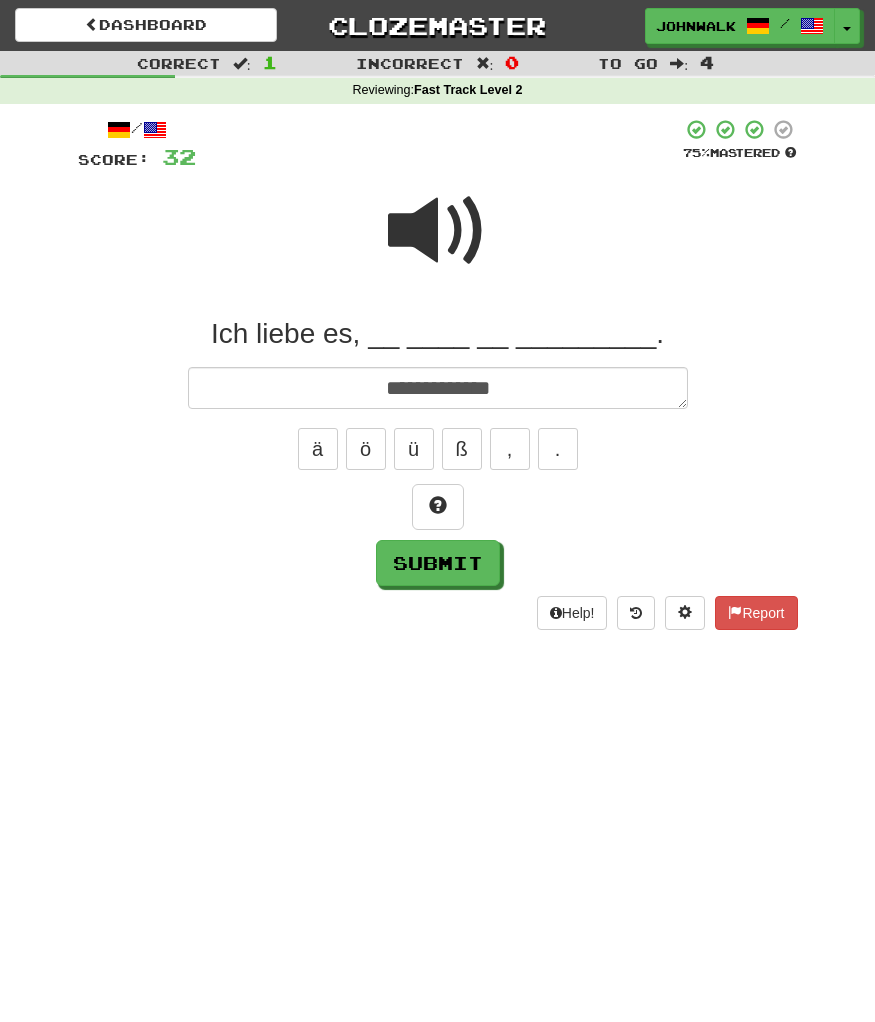 type on "*" 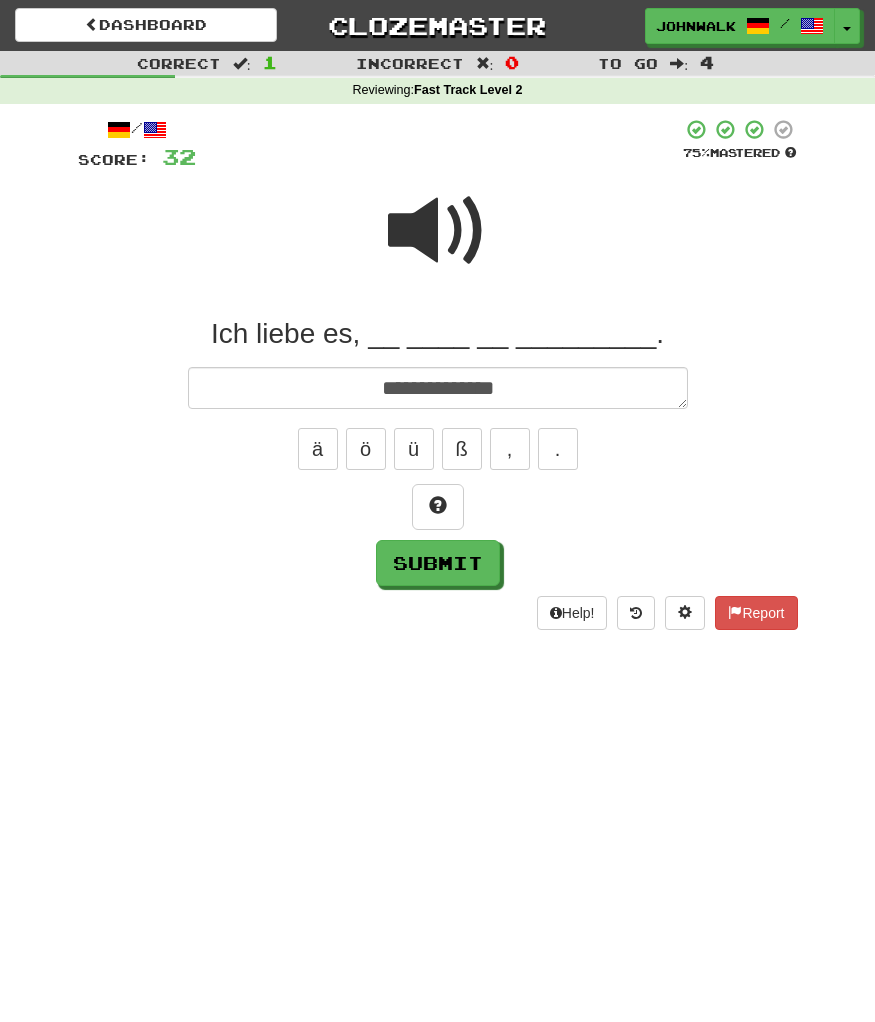 type on "*" 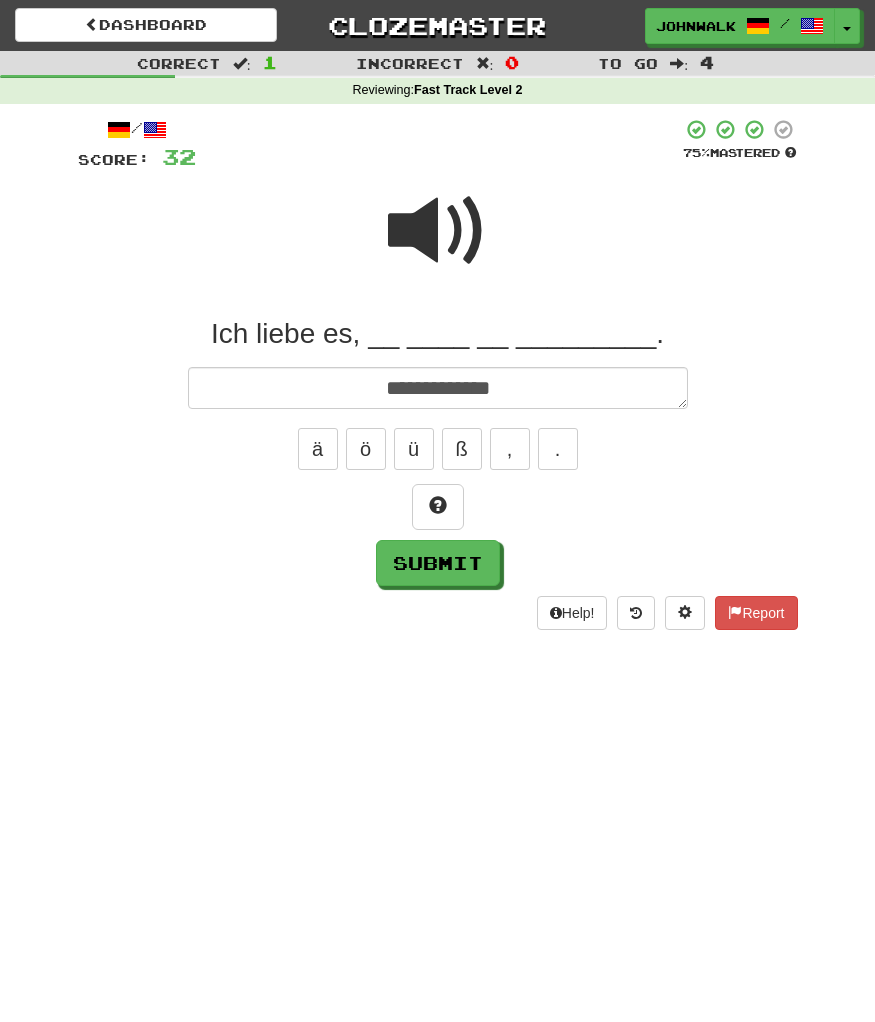 type on "*" 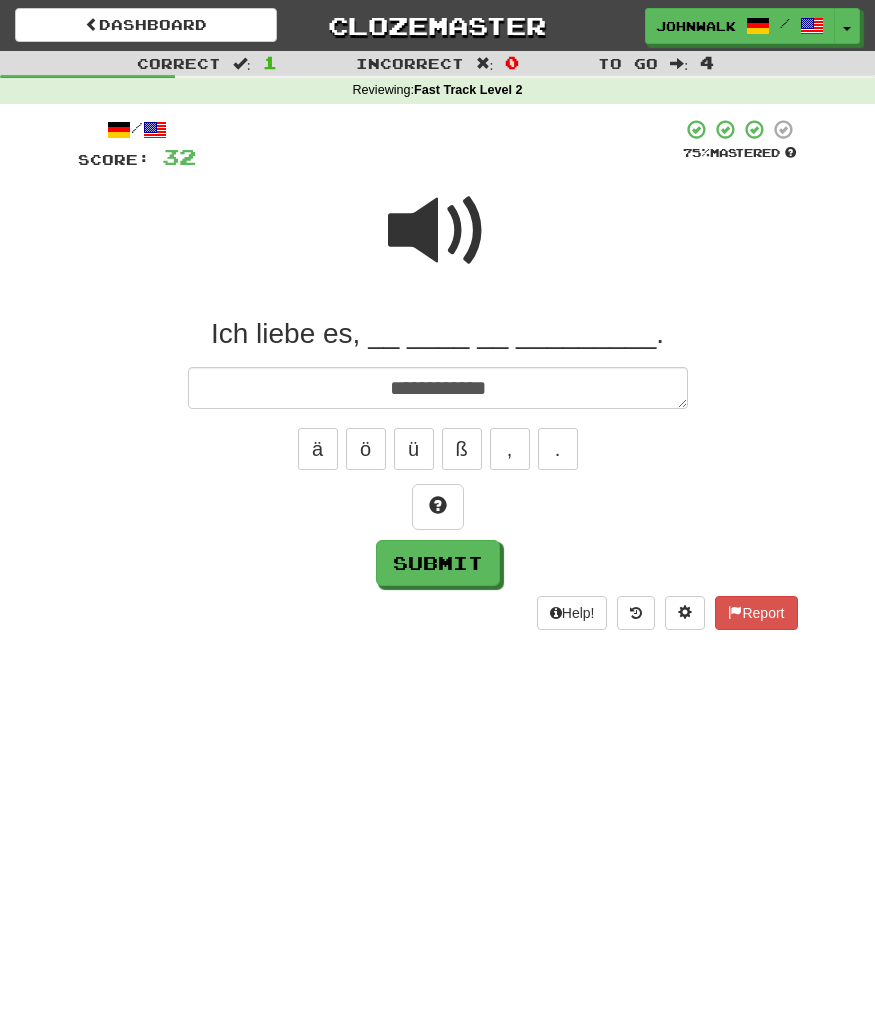 type on "*" 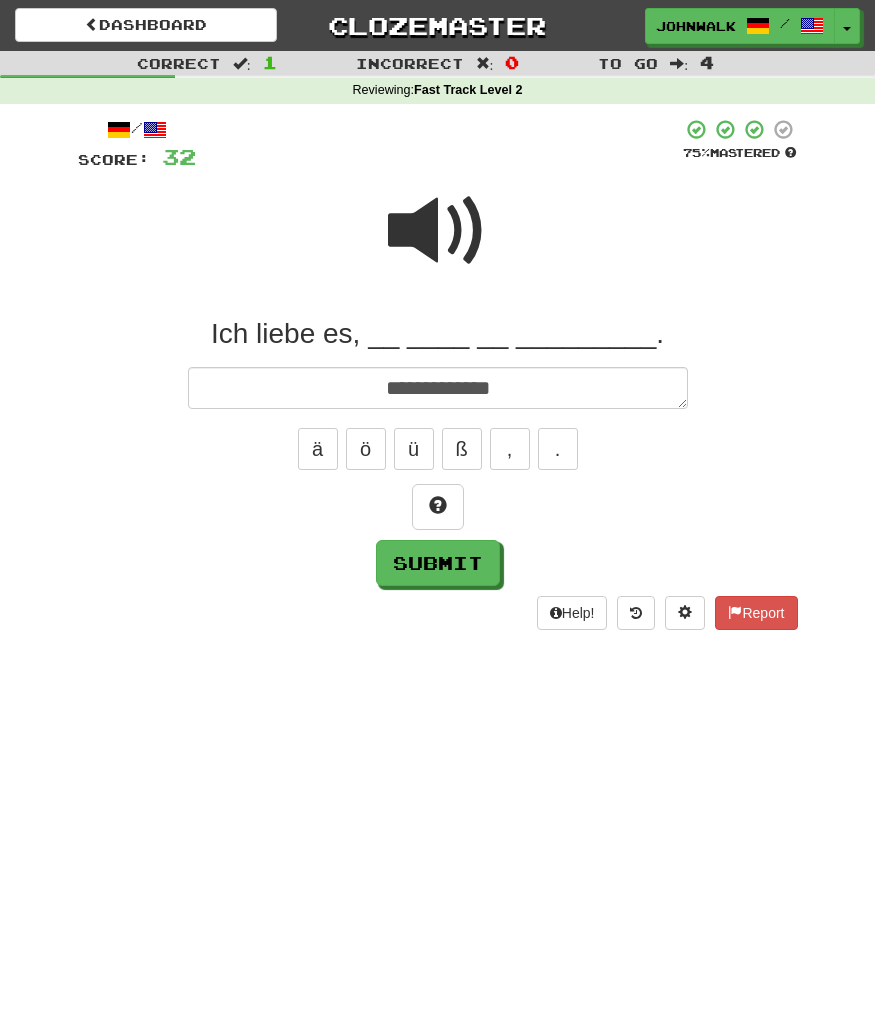 type on "*" 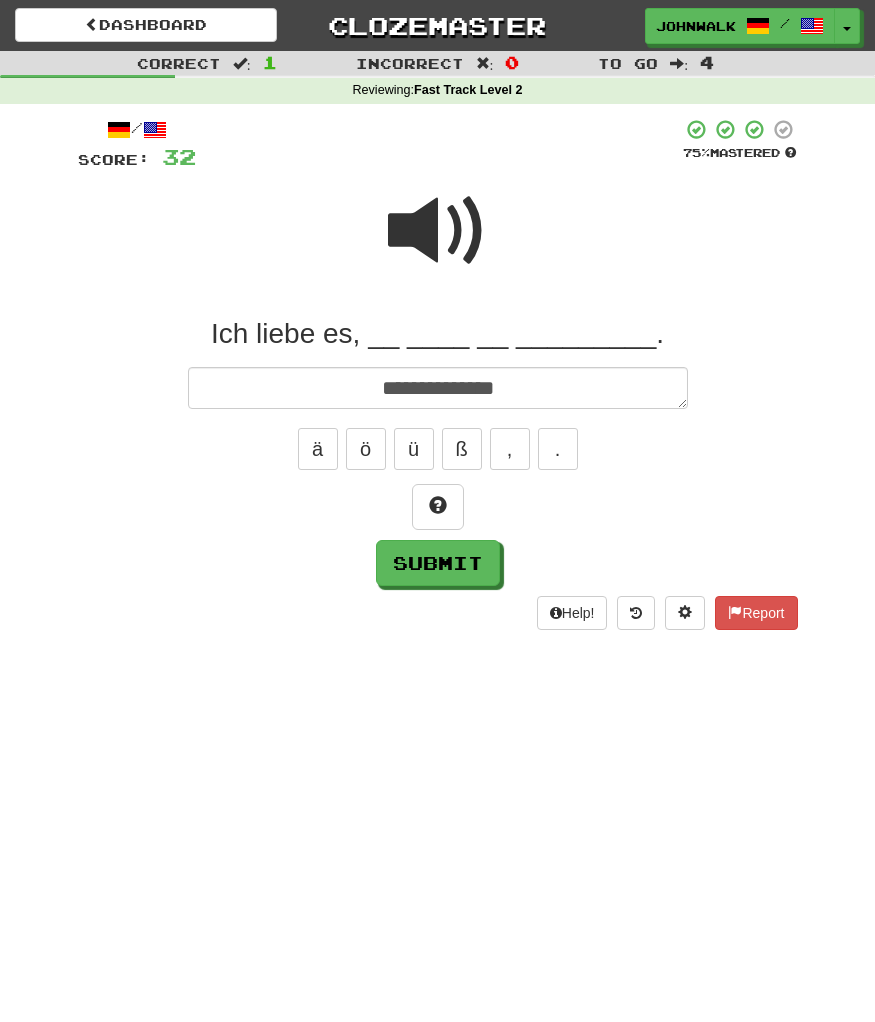 type on "*" 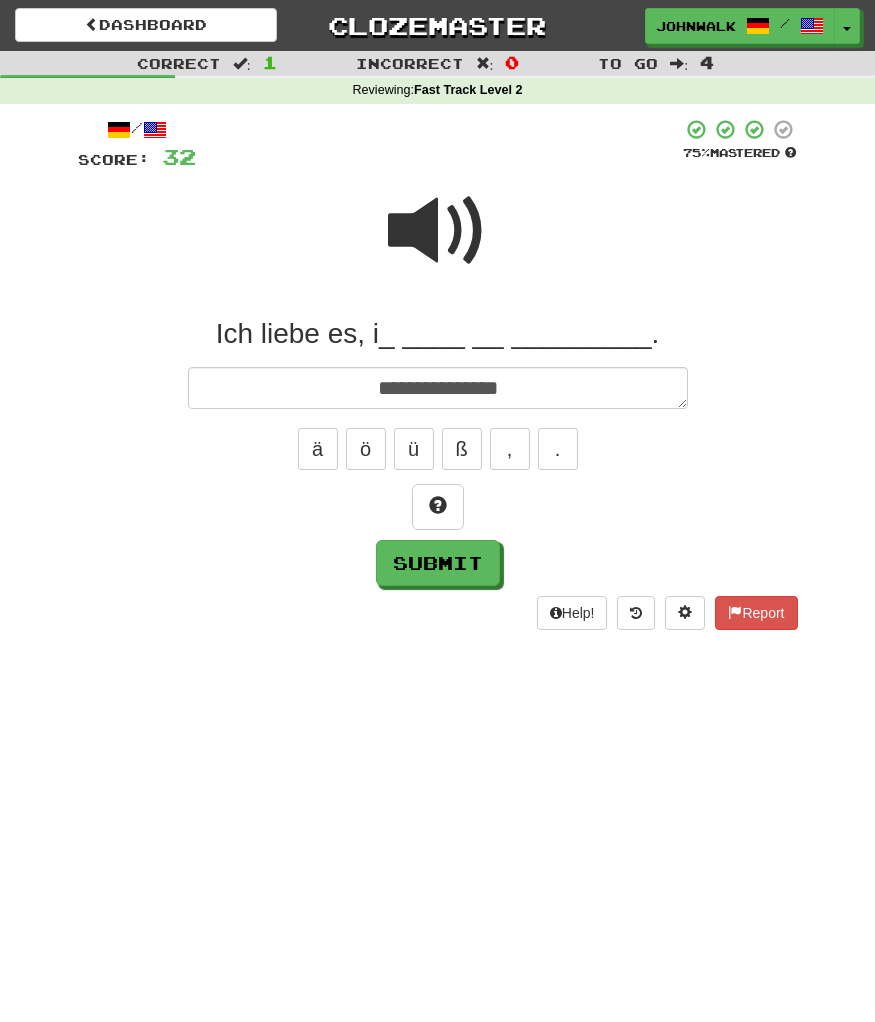 type on "*" 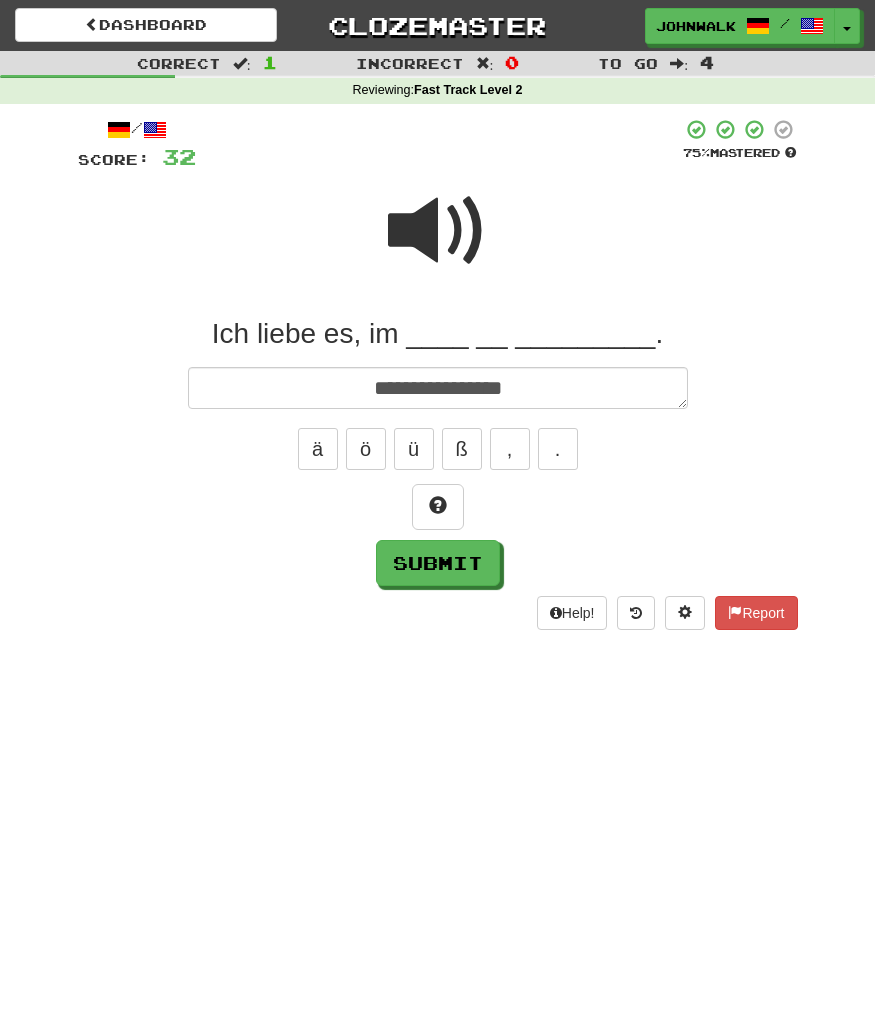 type on "*" 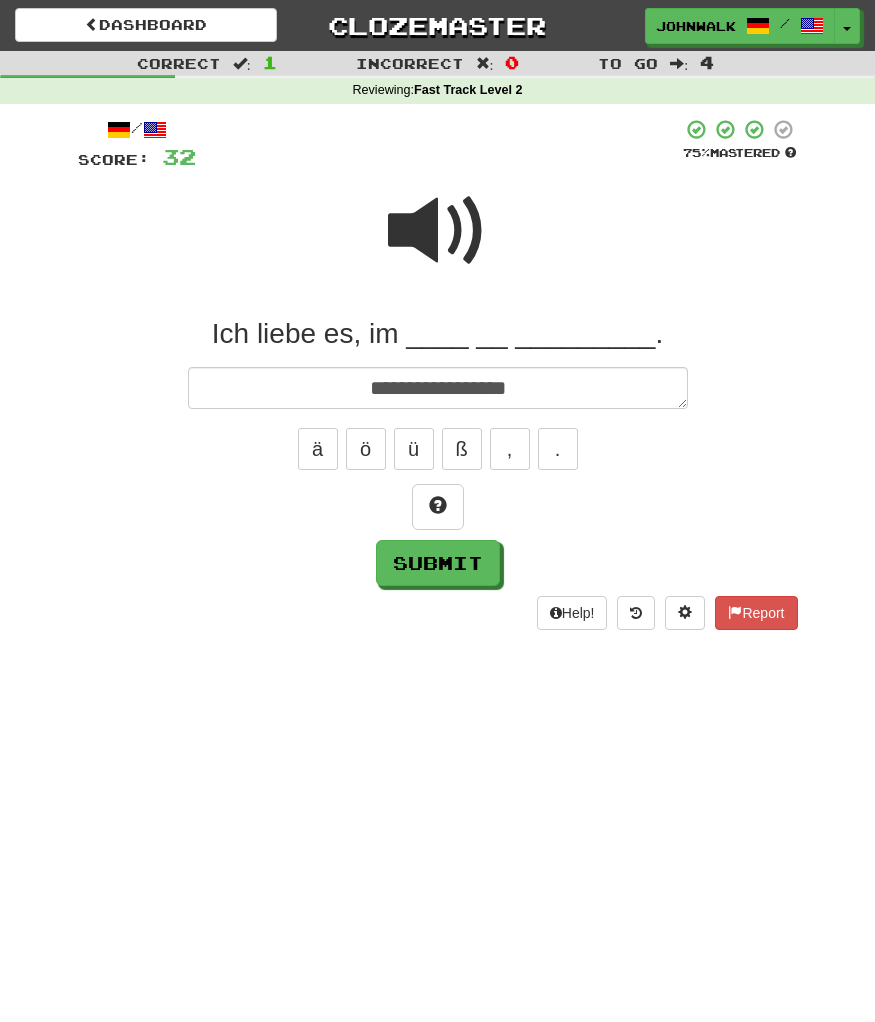 type on "*" 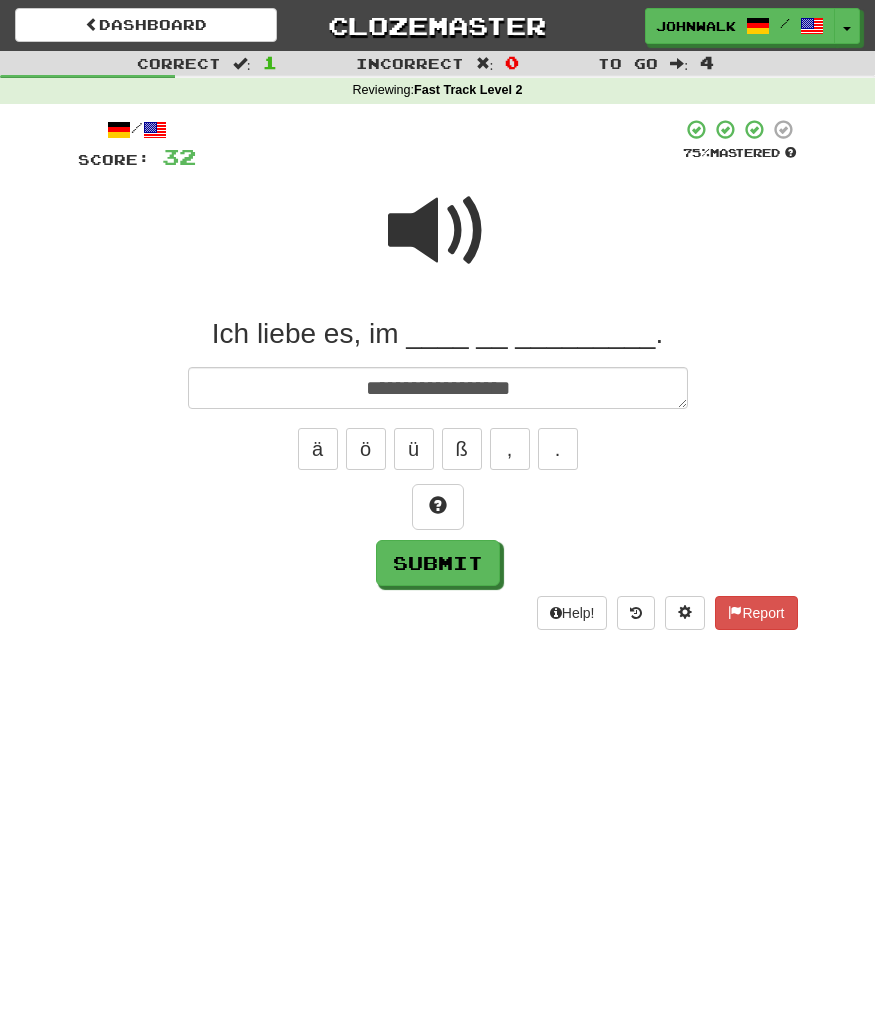 type on "*" 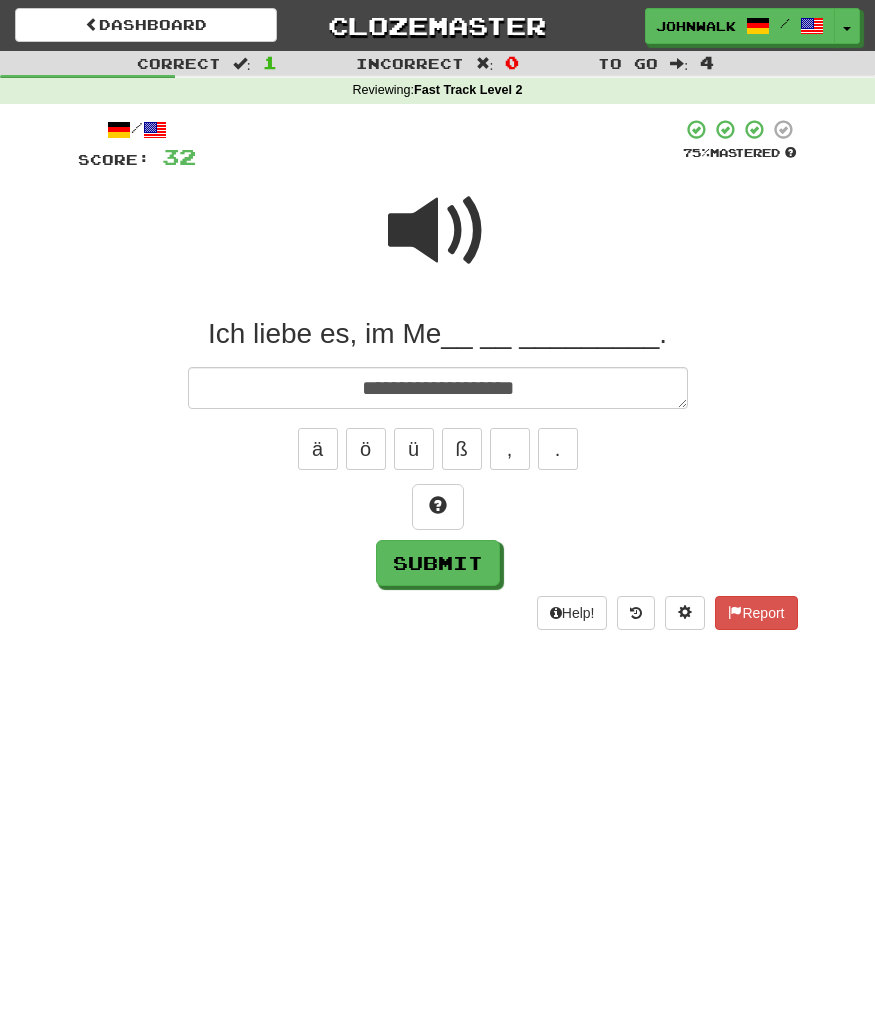 type on "*" 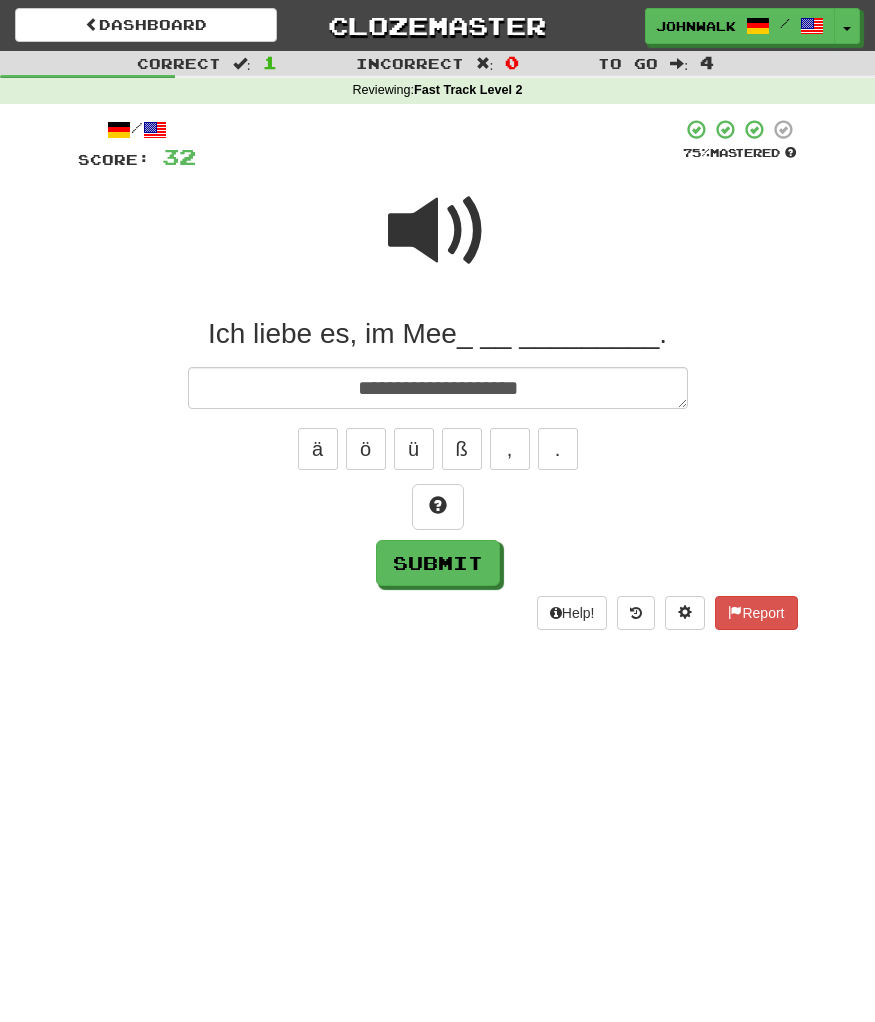 type on "*" 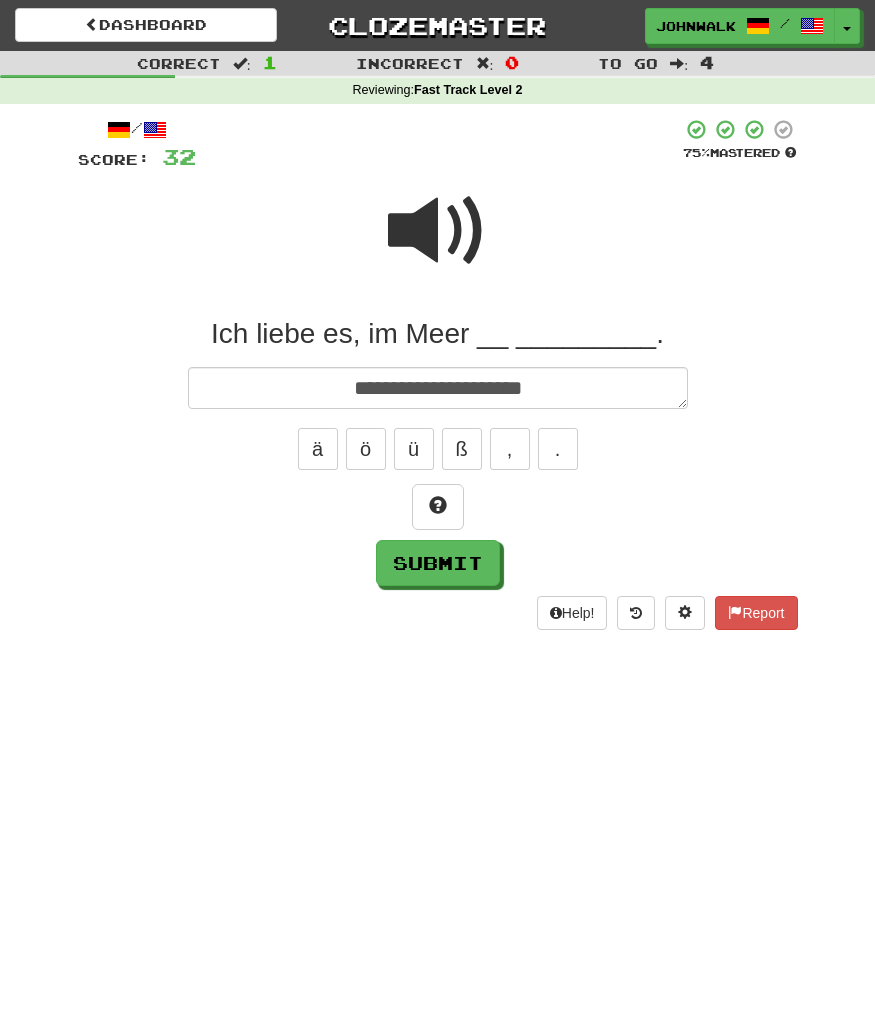 type on "*" 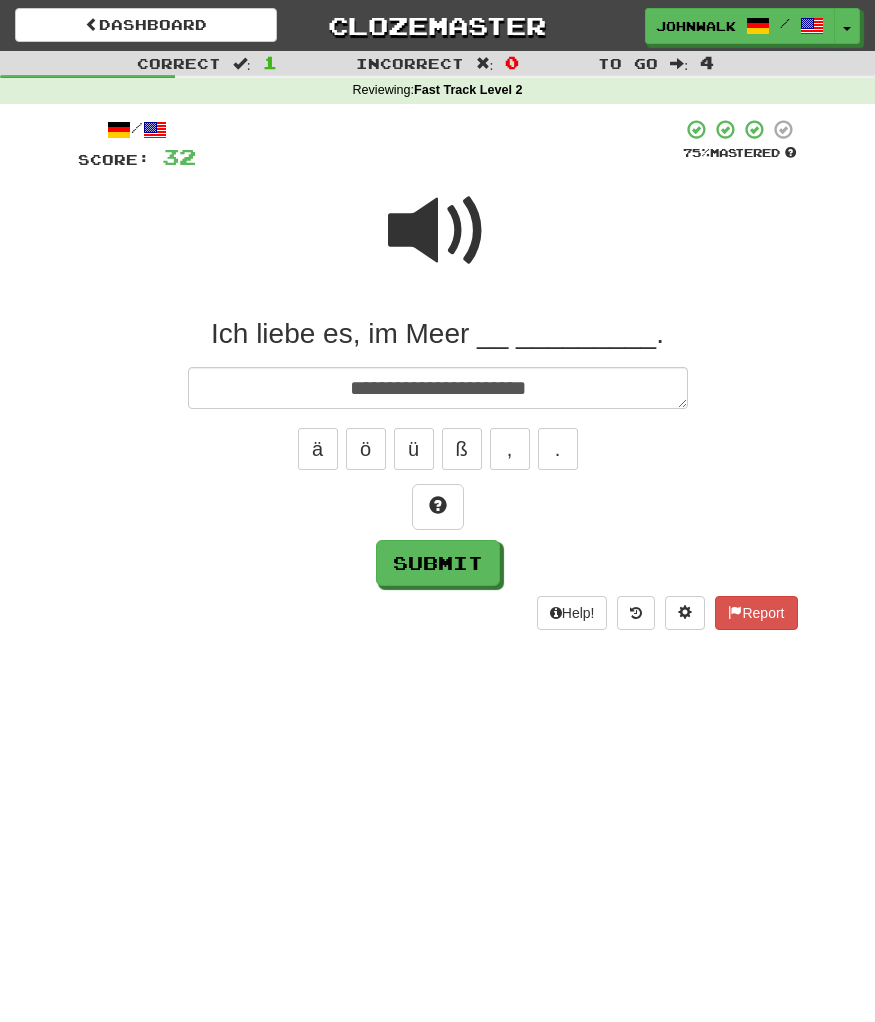 type on "*" 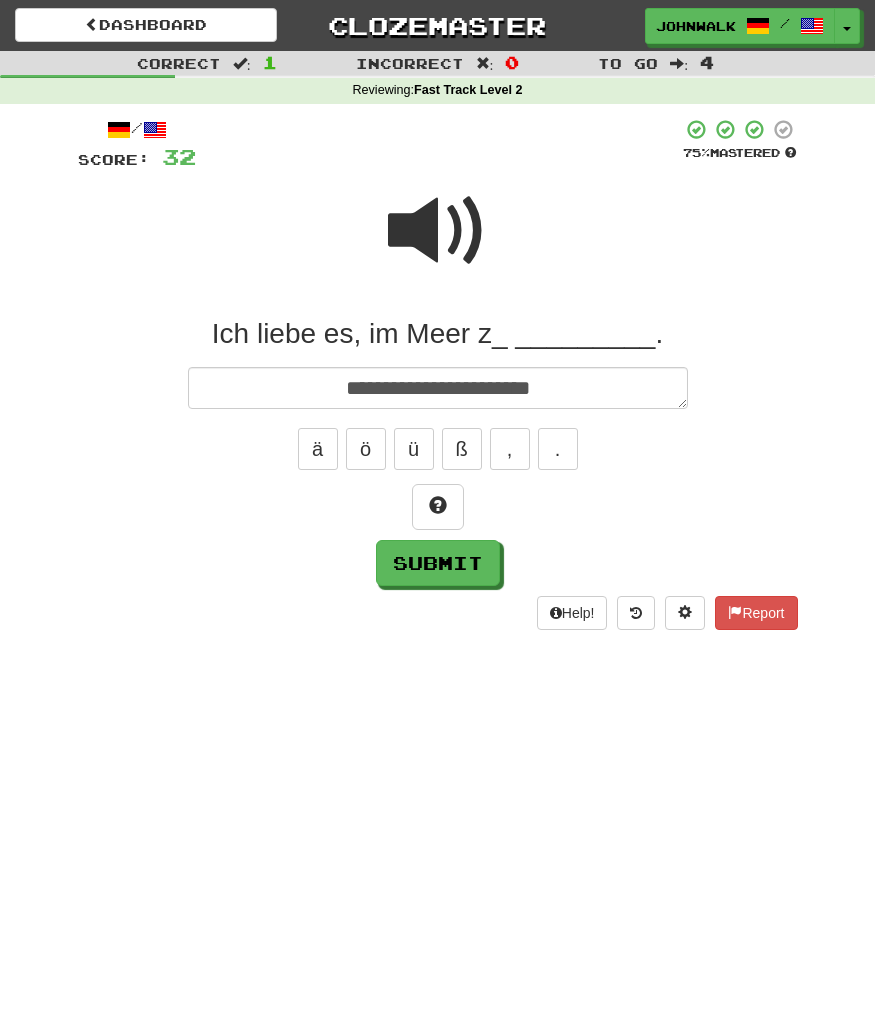 type on "*" 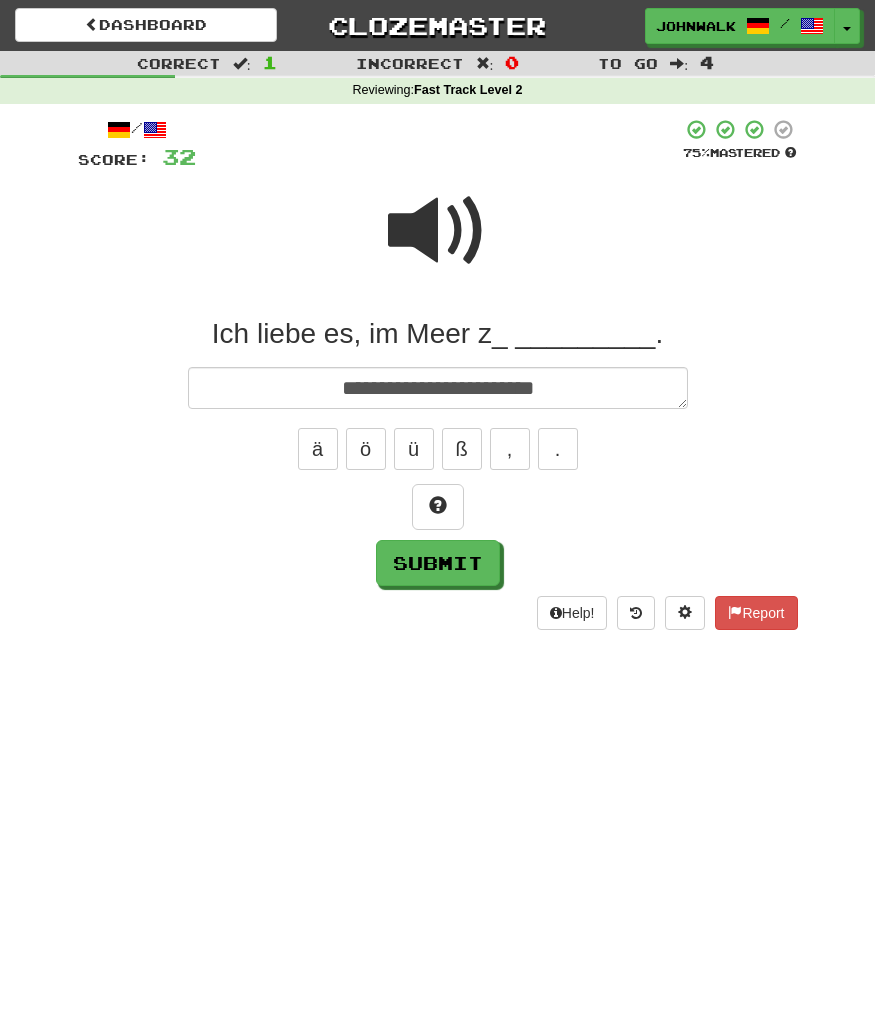 type on "**********" 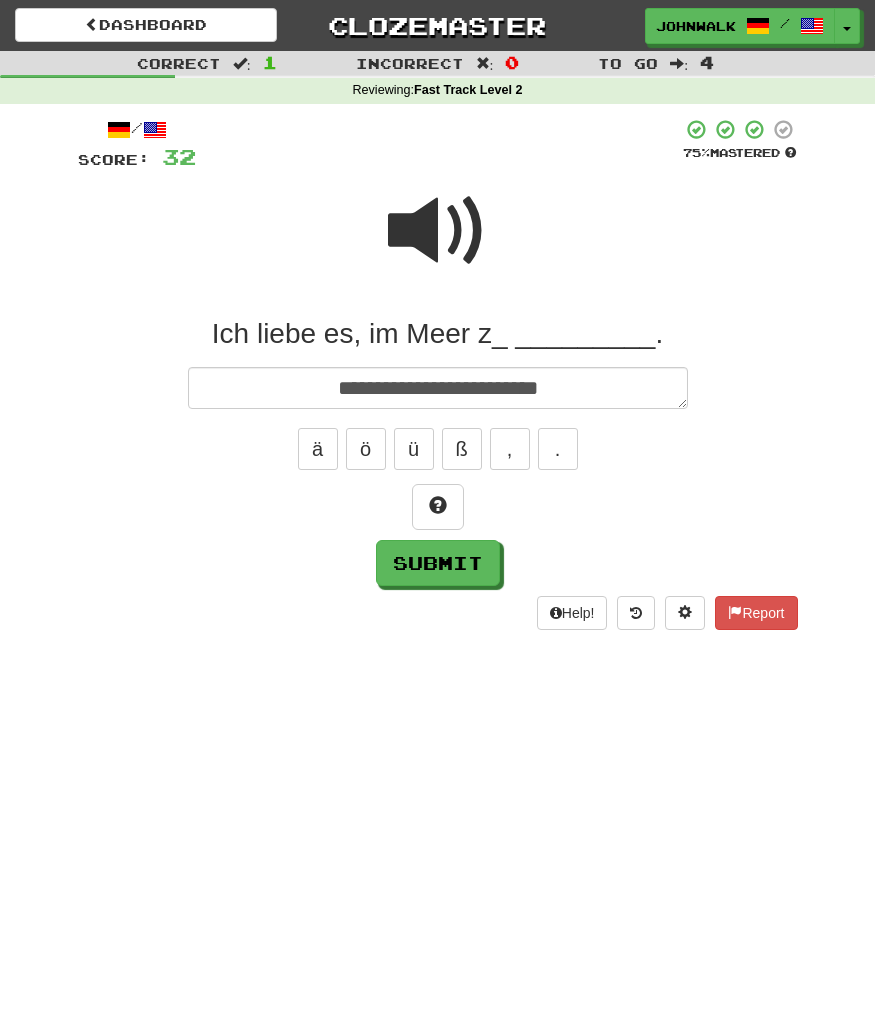 type on "*" 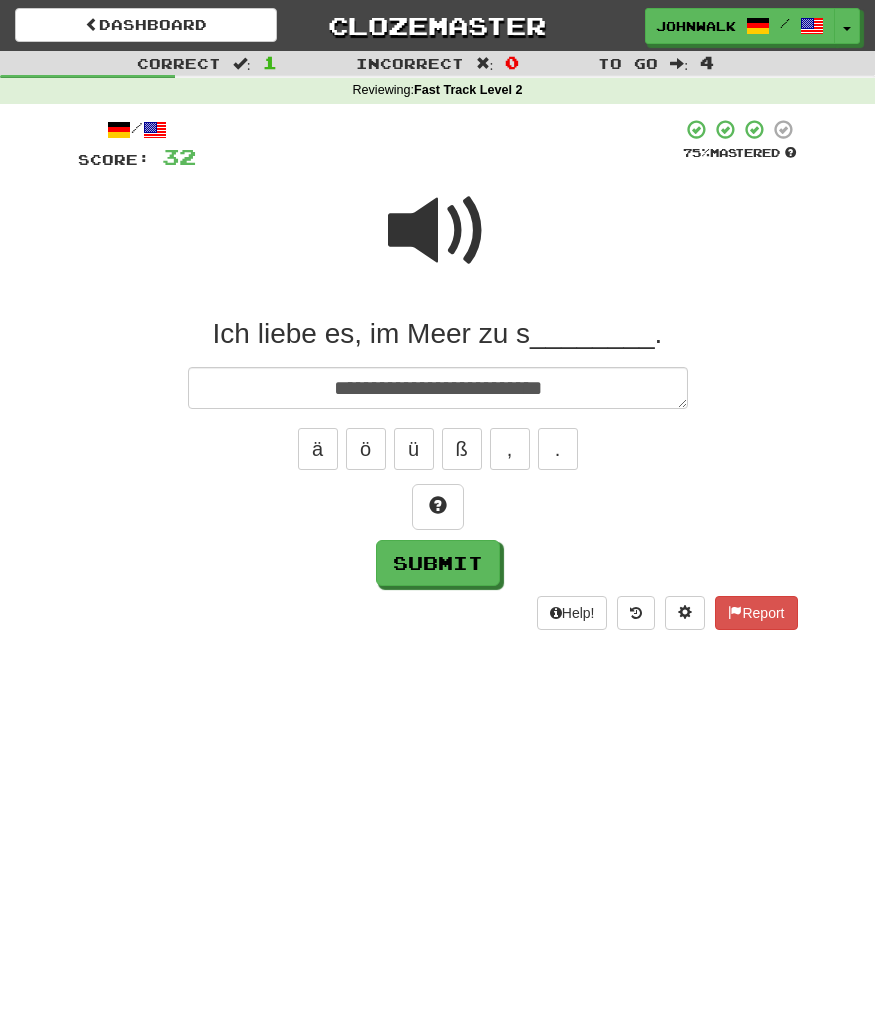 type on "*" 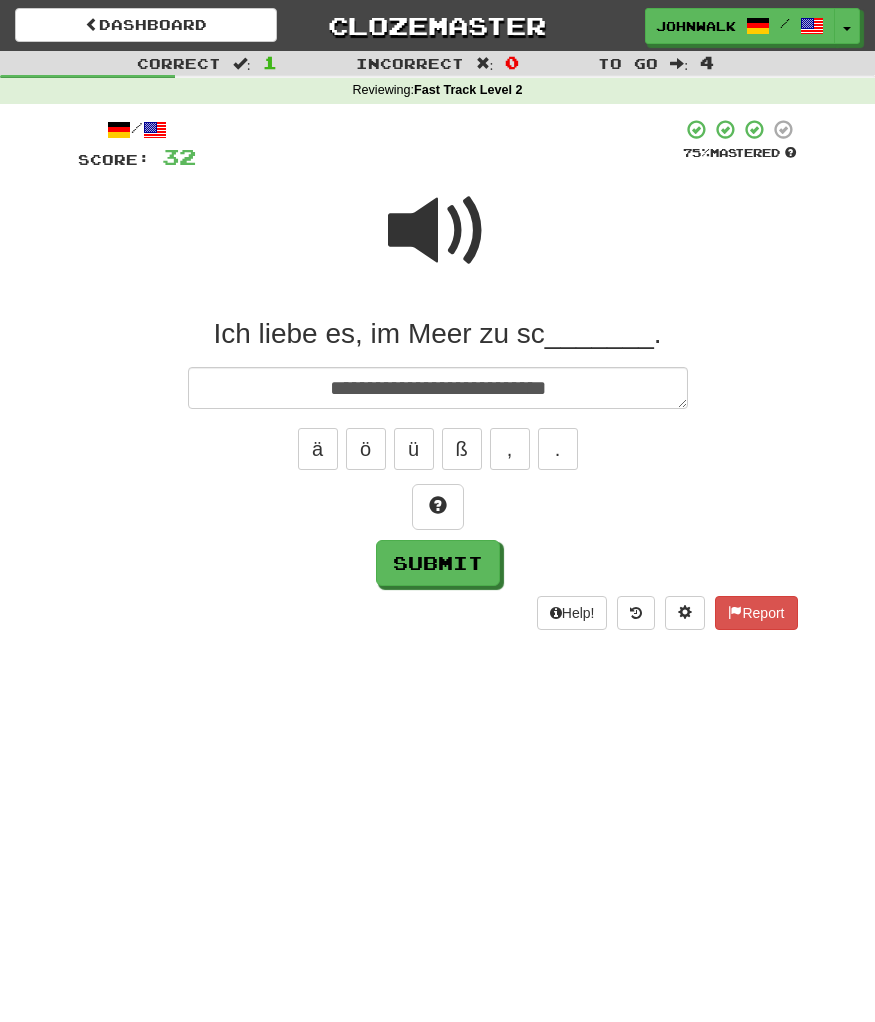 type on "*" 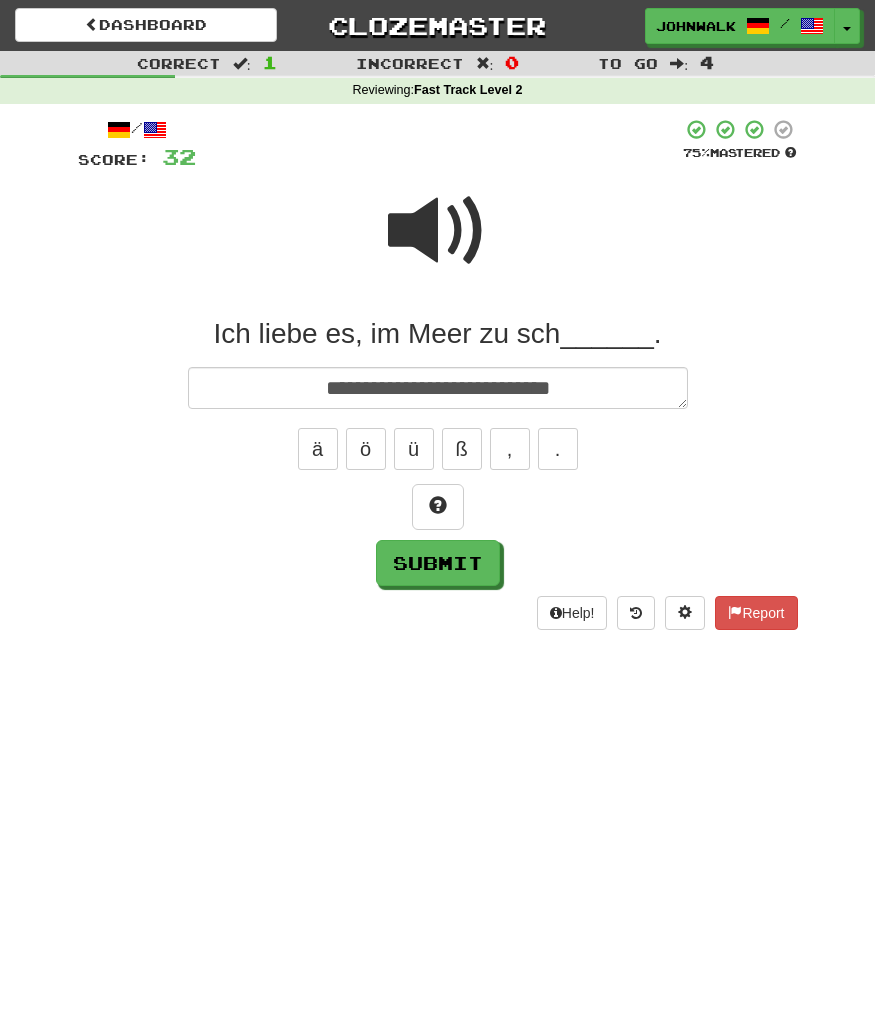 type on "*" 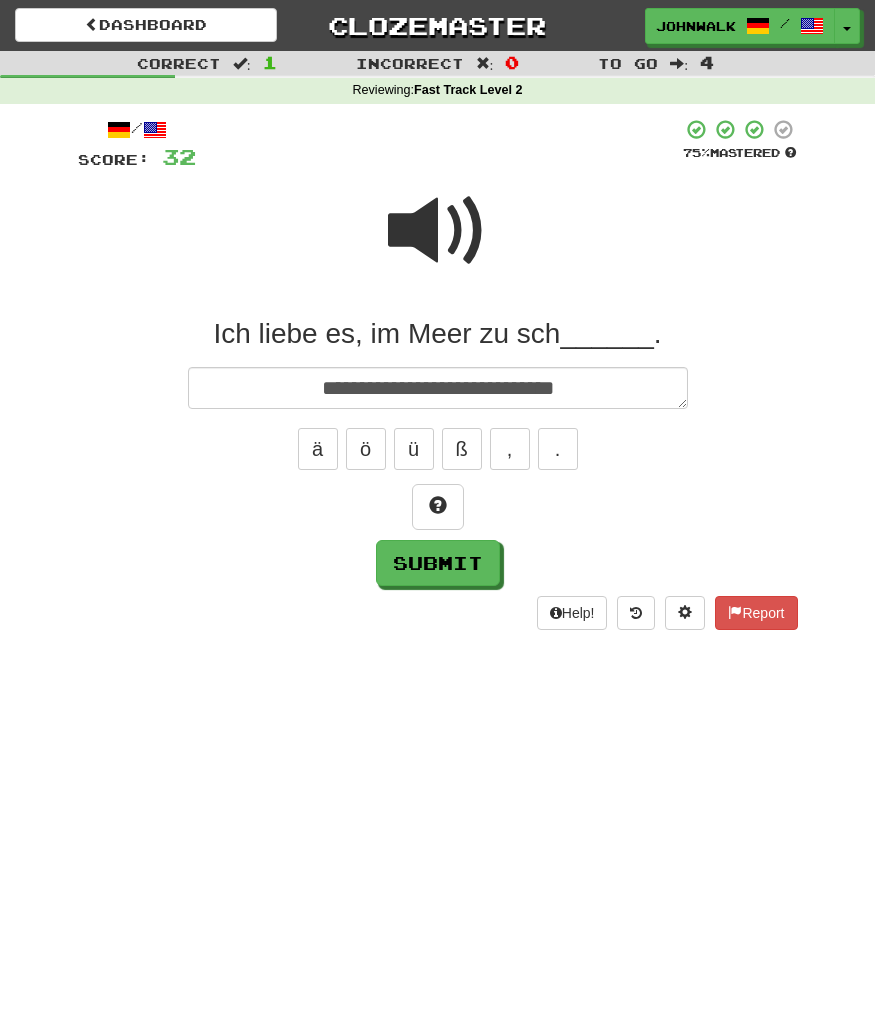 type on "*" 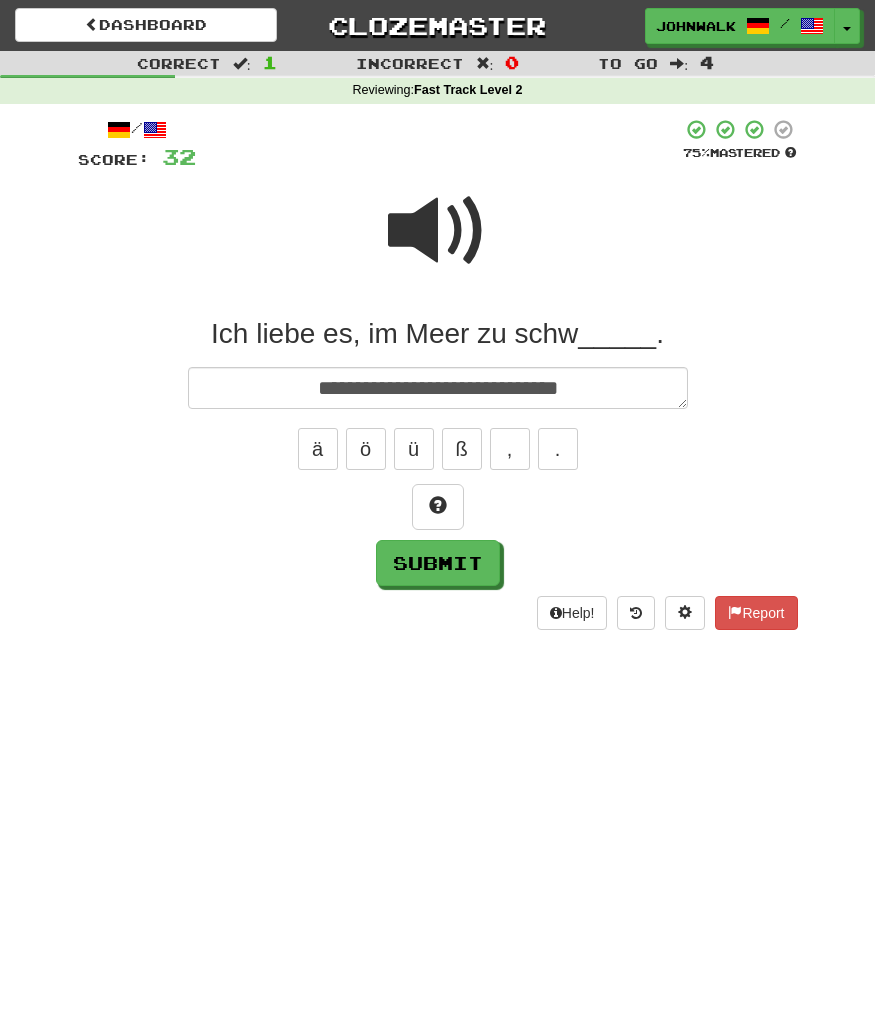 type on "*" 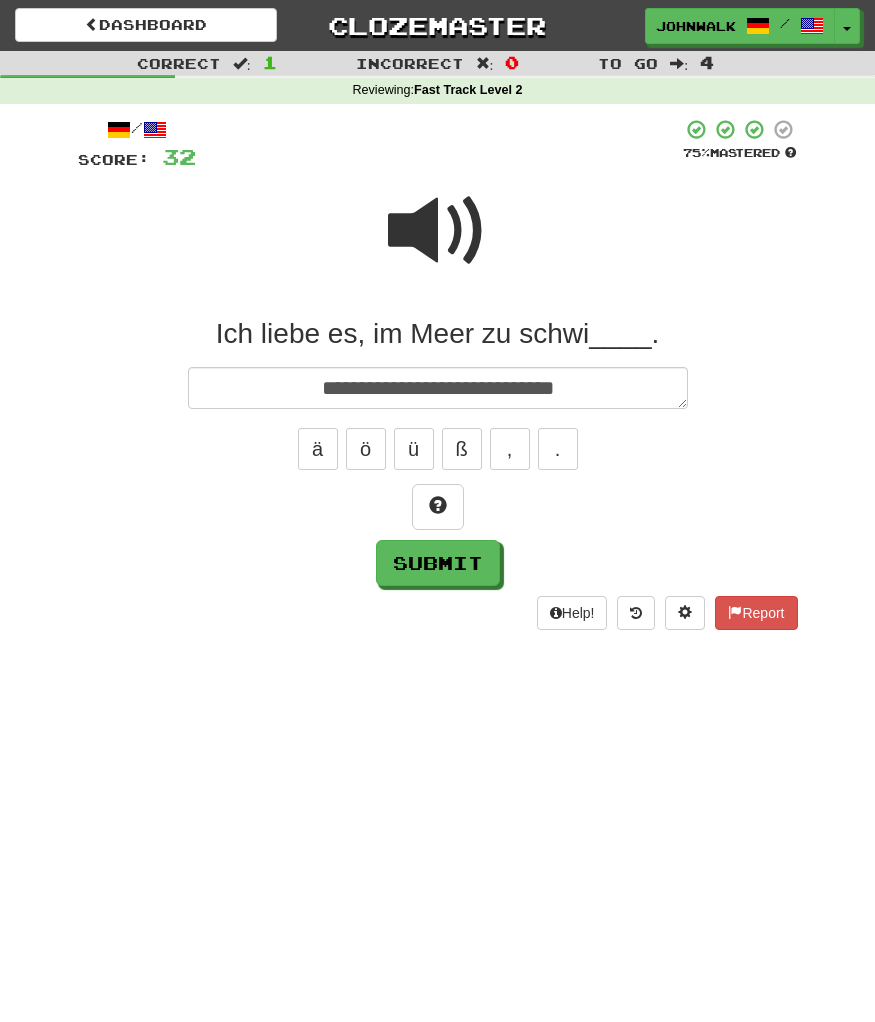 type on "*" 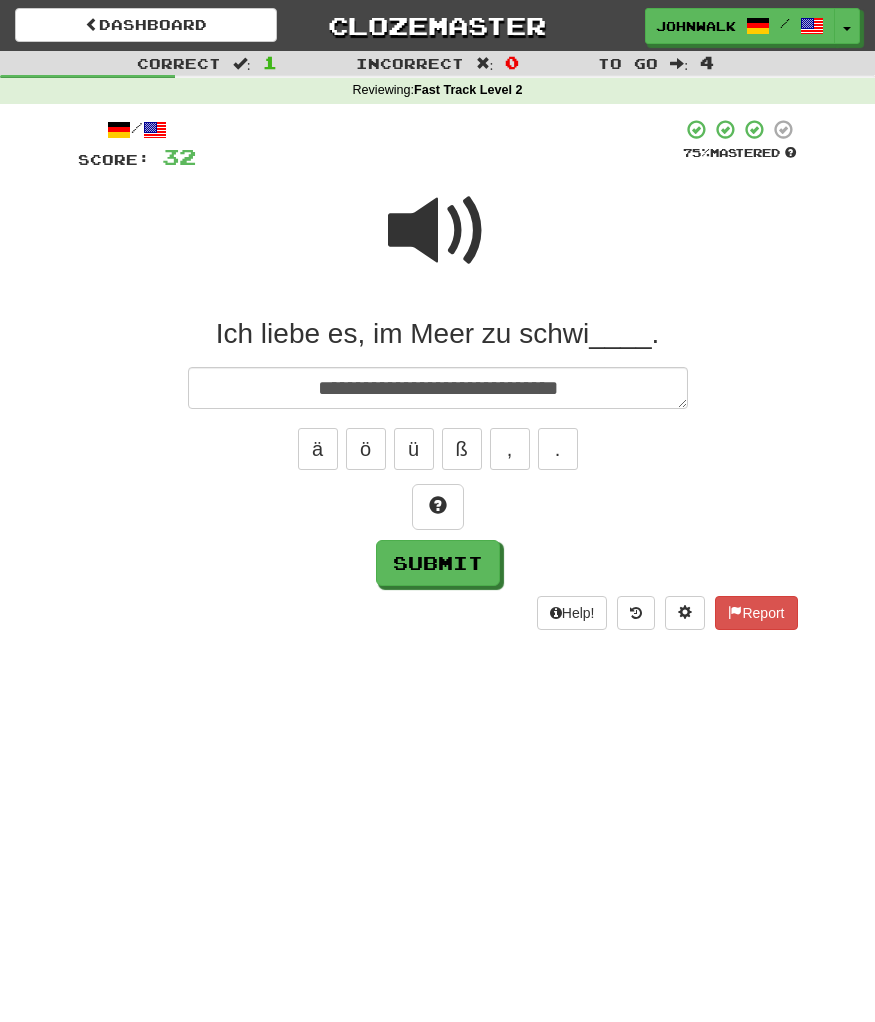 type on "**********" 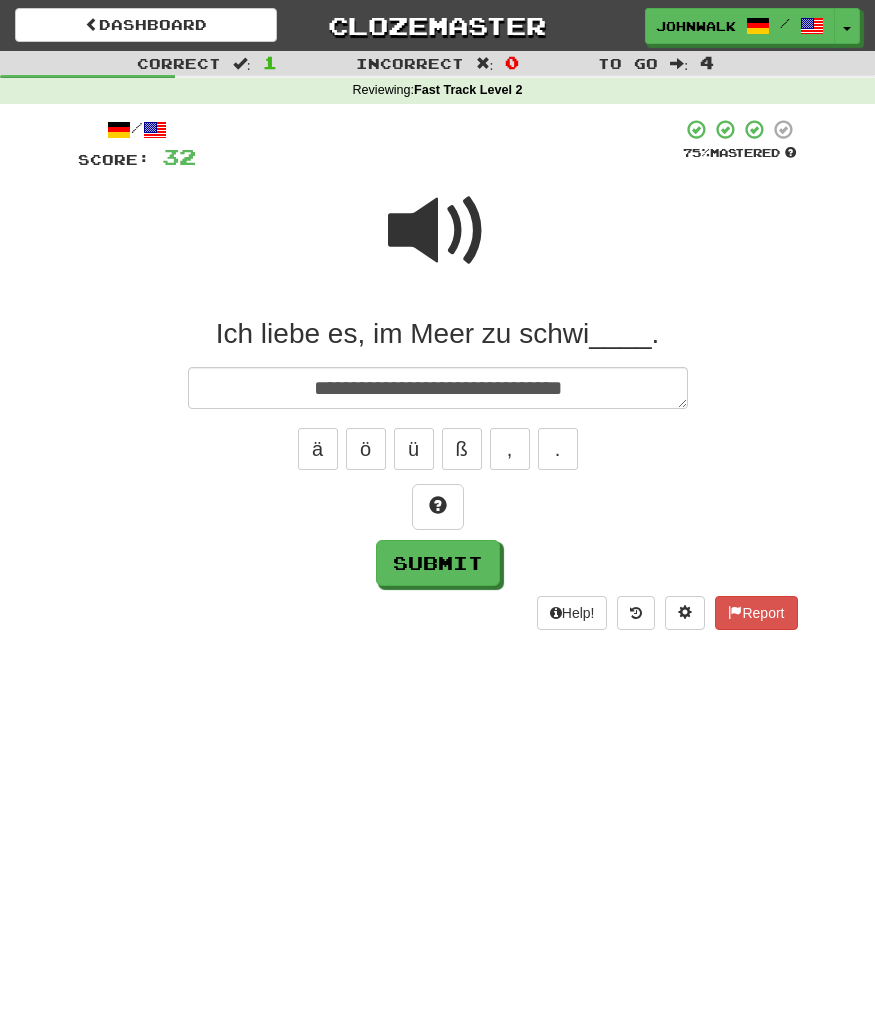 type on "*" 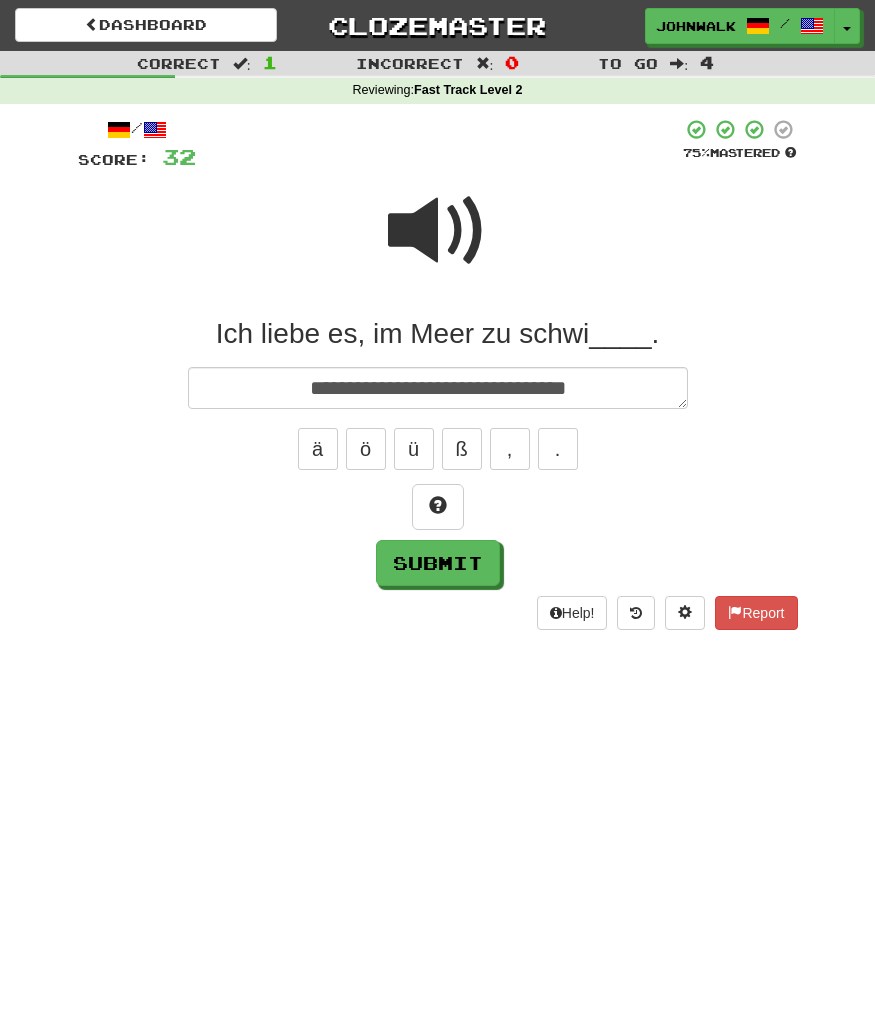 type on "*" 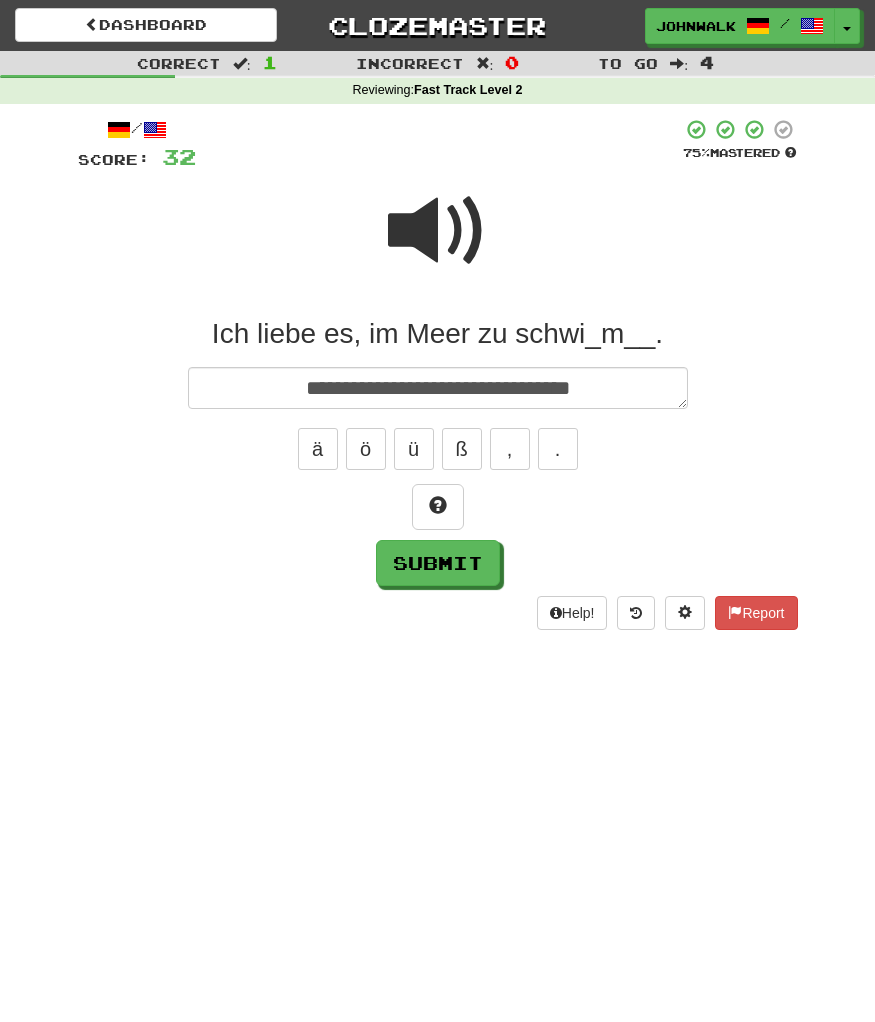 type on "*" 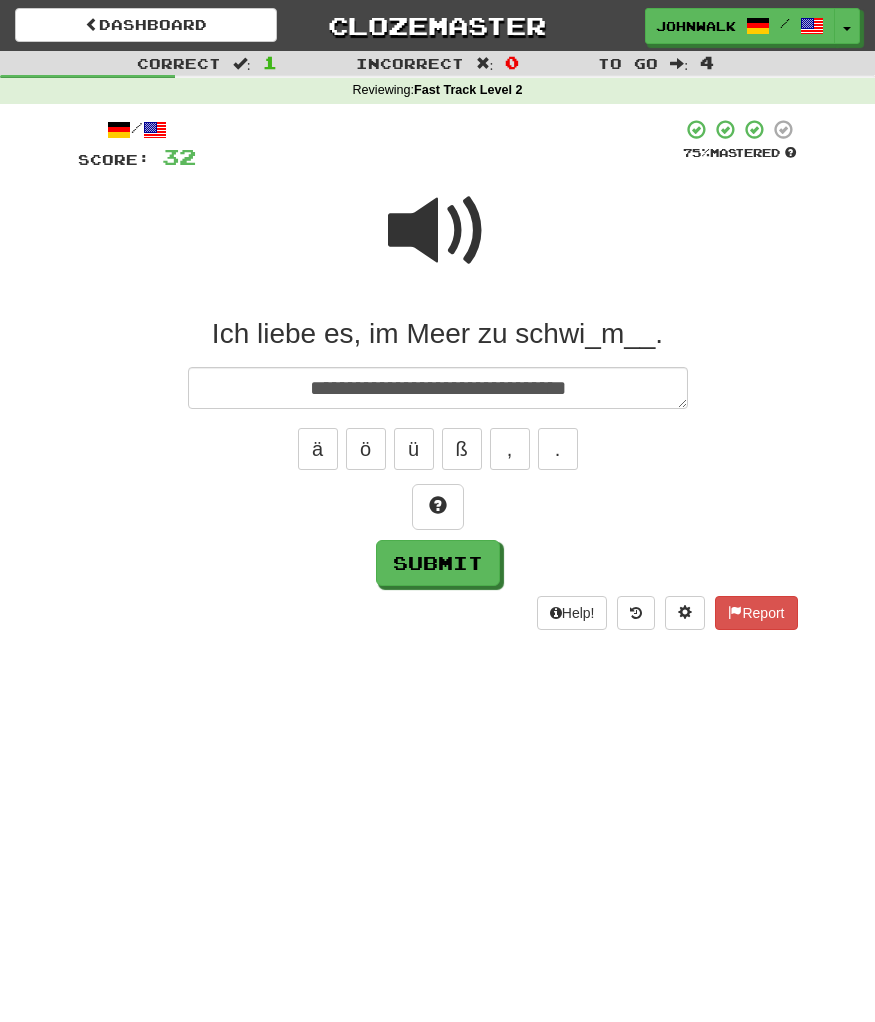type on "*" 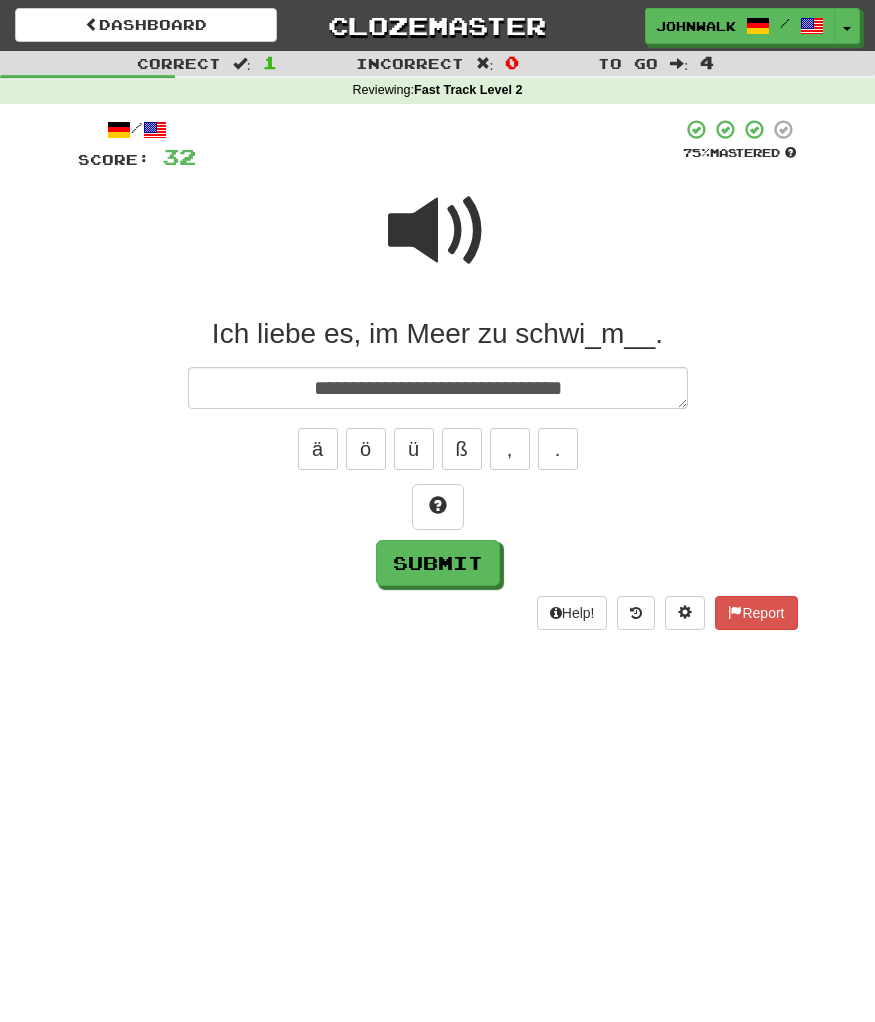 type on "*" 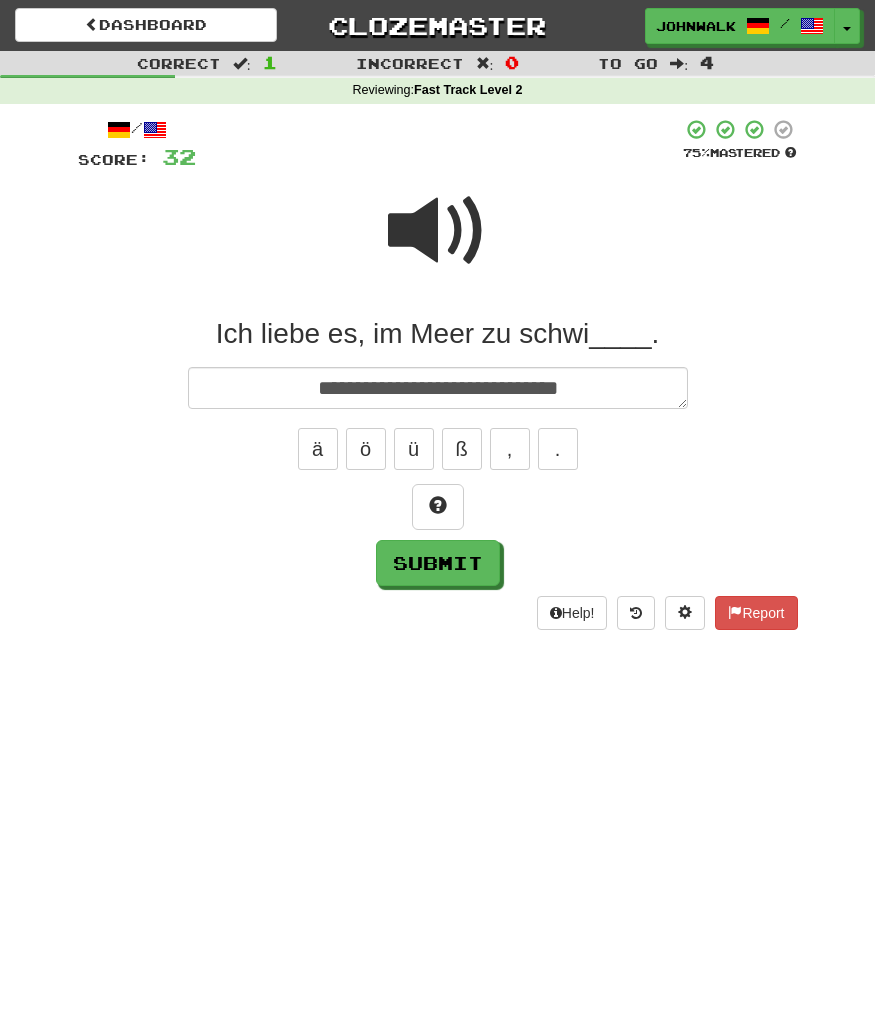 type on "*" 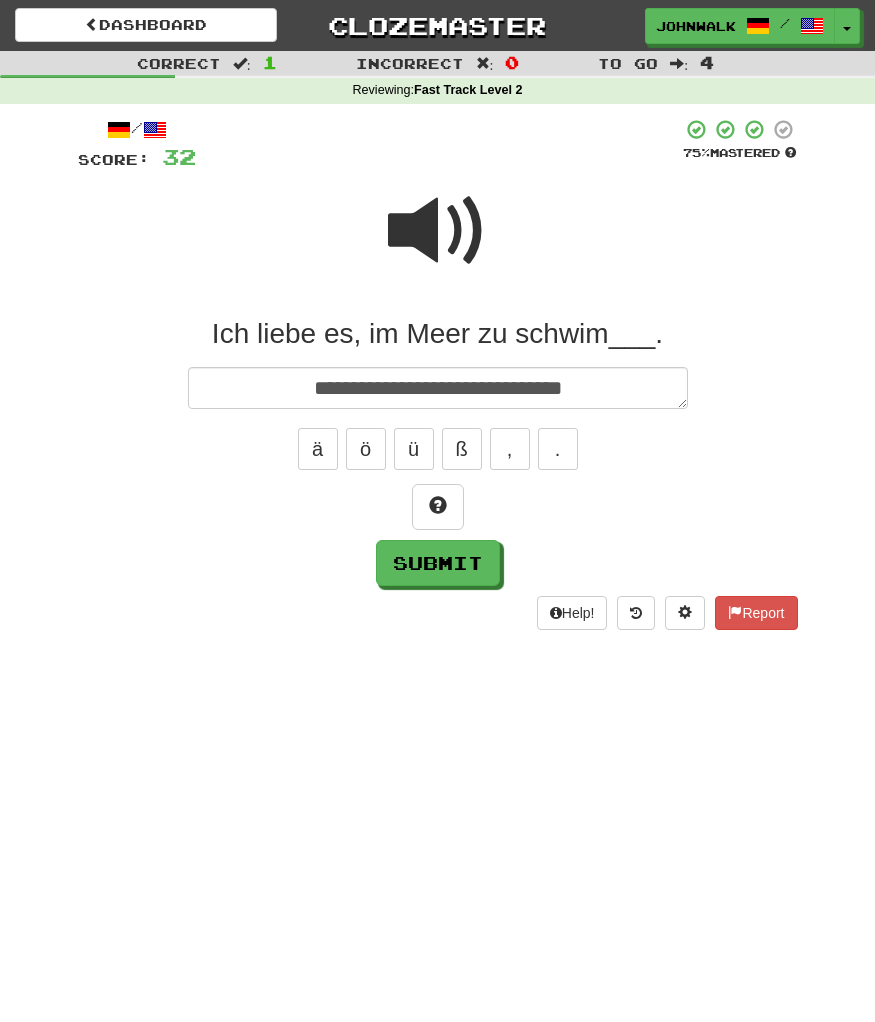 type on "*" 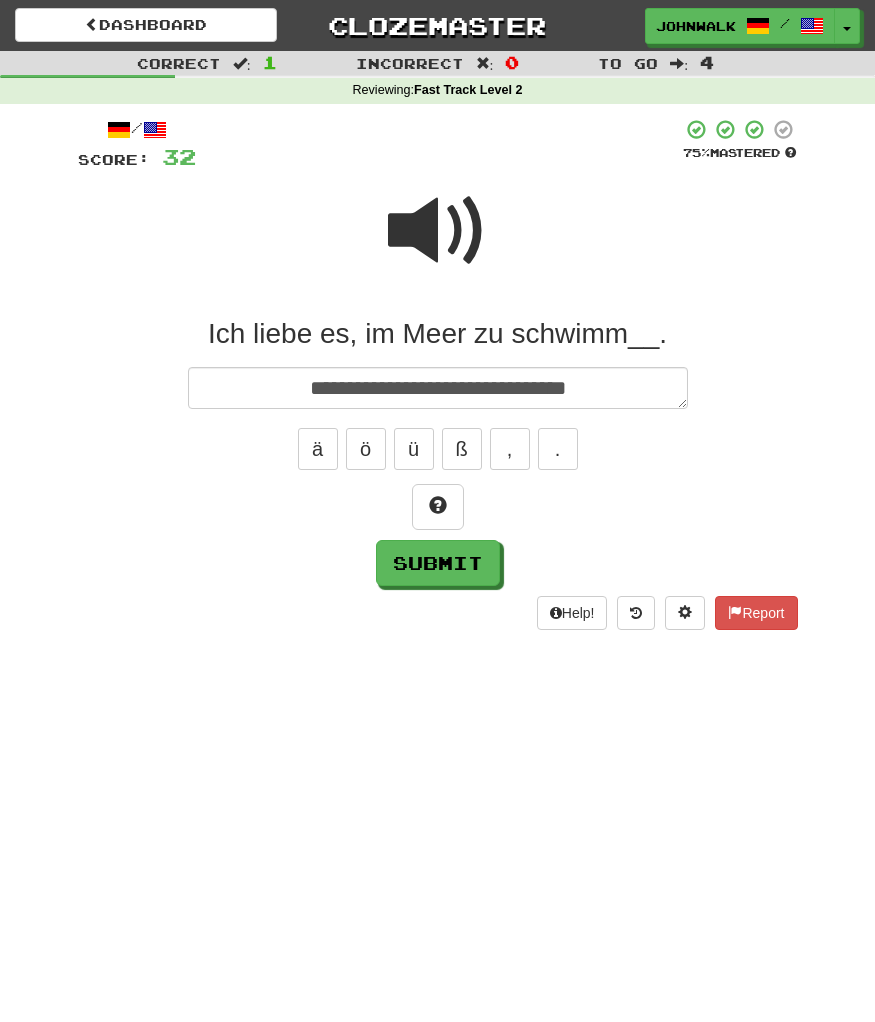 type on "*" 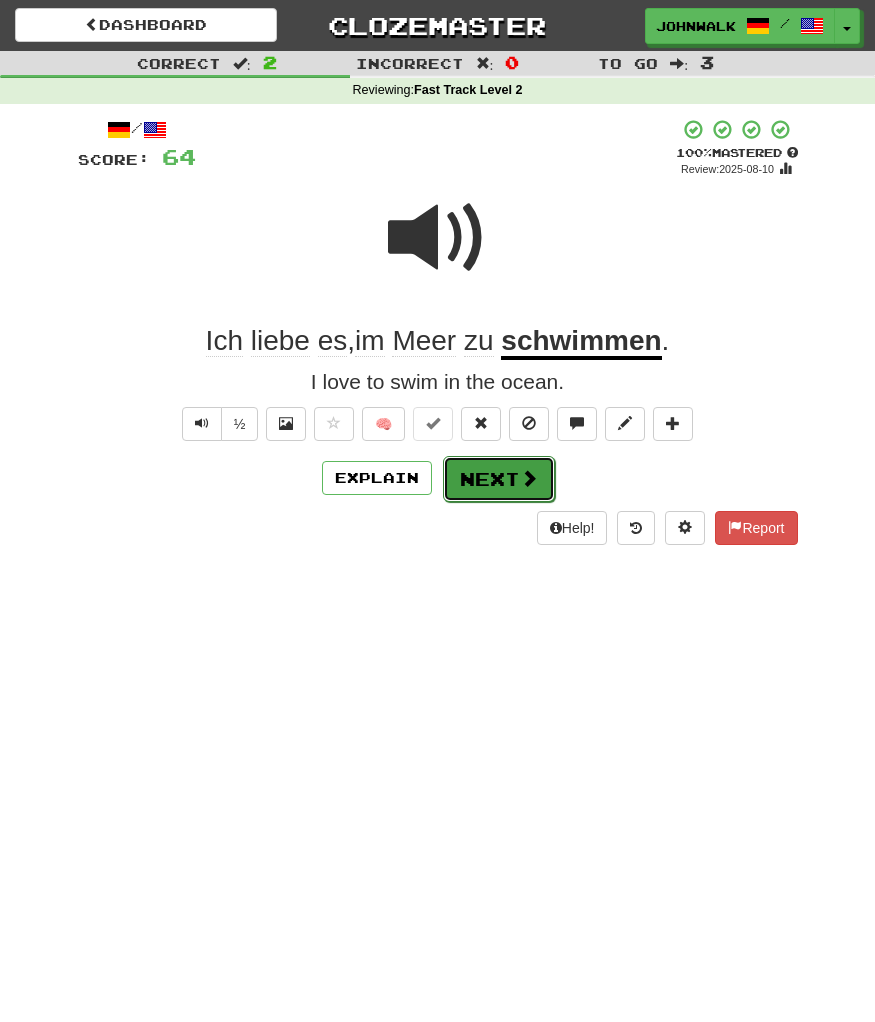 click on "Next" at bounding box center [499, 479] 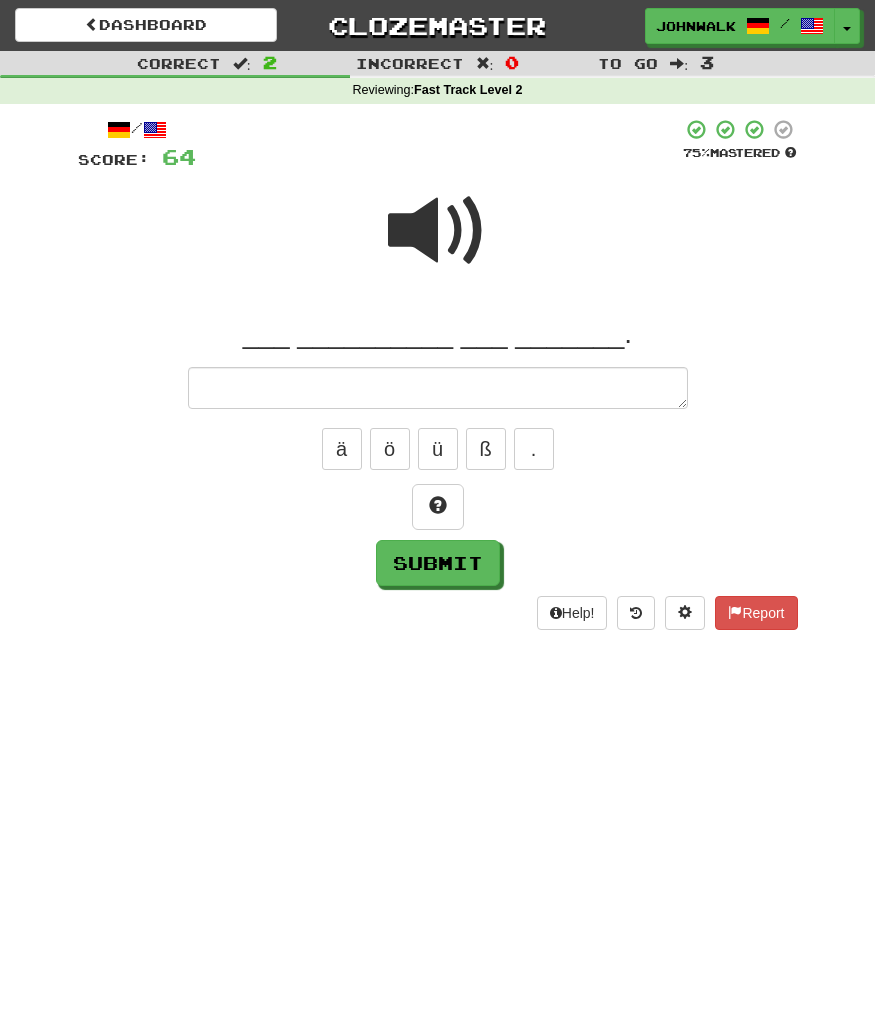 type 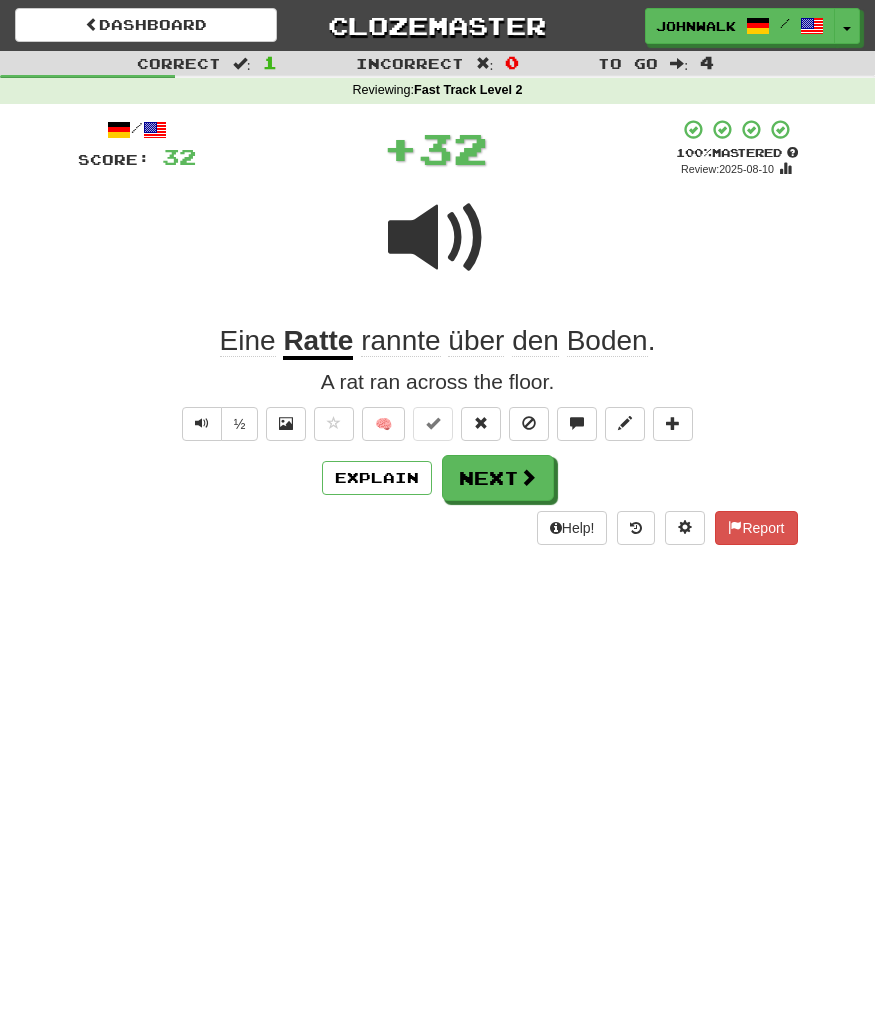 click on "Dashboard
Clozemaster
johnwalker2025
/
Toggle Dropdown
Dashboard
Leaderboard
Activity Feed
Notifications
Profile
Discussions
Deutsch
/
English
Streak:
57
Review:
61
Daily Goal:  4888 /1000
Español
/
English
Streak:
0
Review:
3
Points Today: 0
Languages
Account
Logout
johnwalker2025
/
Toggle Dropdown
Dashboard
Leaderboard
Activity Feed
Notifications
Profile
Discussions
Deutsch
/
English
Streak:
57
Review:
61
Daily Goal:  4888 /1000
Español
/
English
Streak:
0
Review:
3
Points Today: 0
Languages
Account
Logout
clozemaster
:" at bounding box center [437, 511] 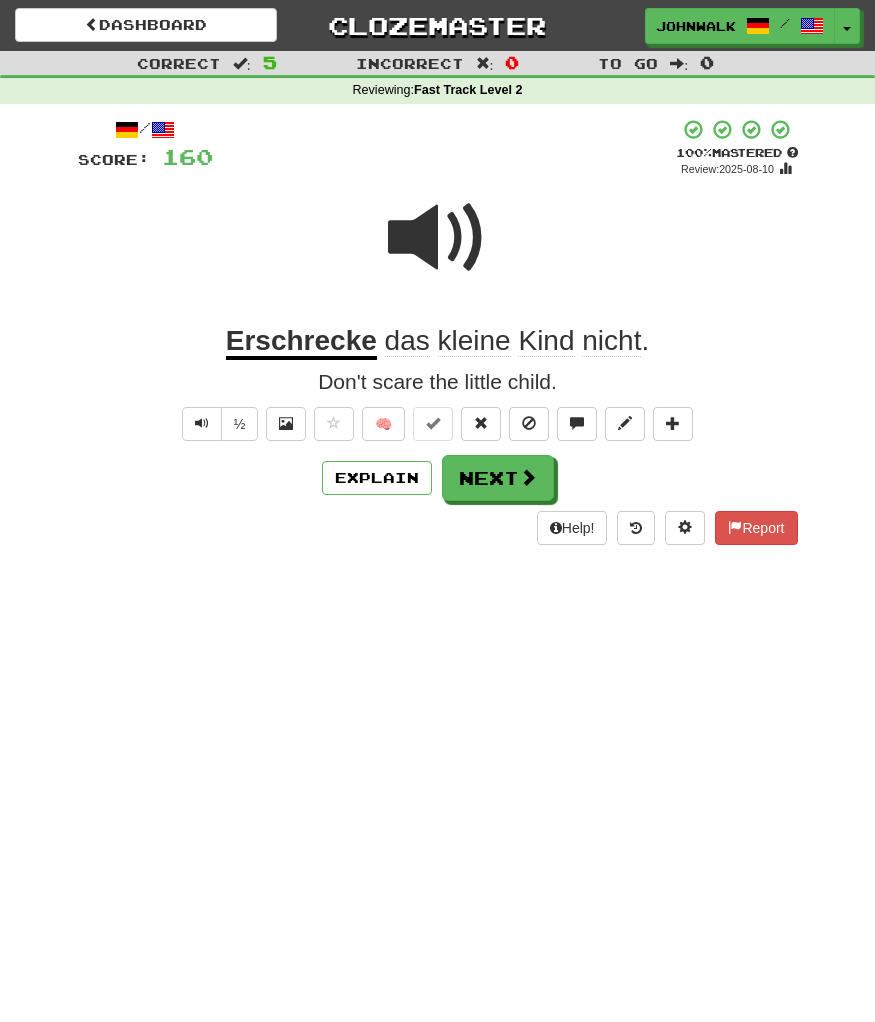 click at bounding box center [438, 251] 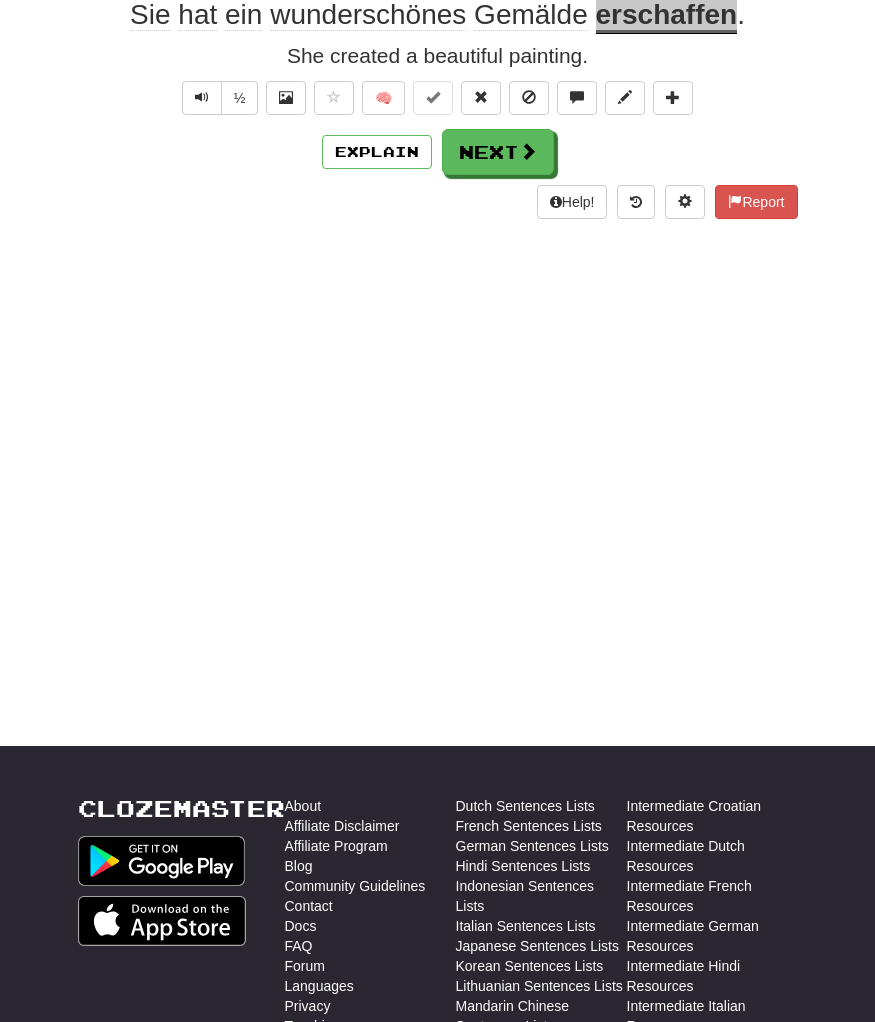 scroll, scrollTop: 368, scrollLeft: 0, axis: vertical 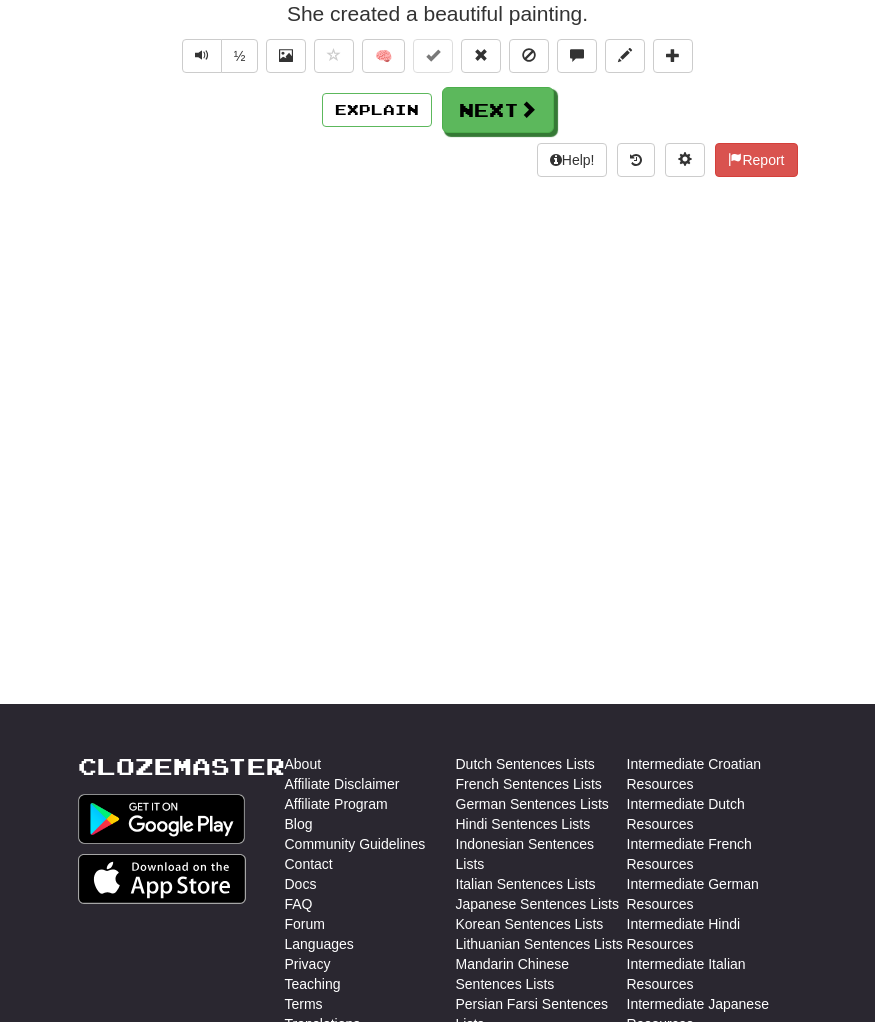 click on "Dashboard
Clozemaster
johnwalker2025
/
Toggle Dropdown
Dashboard
Leaderboard
Activity Feed
Notifications
Profile
Discussions
Deutsch
/
English
Streak:
57
Review:
61
Daily Goal:  4888 /1000
Español
/
English
Streak:
0
Review:
3
Points Today: 0
Languages
Account
Logout
johnwalker2025
/
Toggle Dropdown
Dashboard
Leaderboard
Activity Feed
Notifications
Profile
Discussions
Deutsch
/
English
Streak:
57
Review:
61
Daily Goal:  4888 /1000
Español
/
English
Streak:
0
Review:
3
Points Today: 0
Languages
Account
Logout
clozemaster
:" at bounding box center (437, 143) 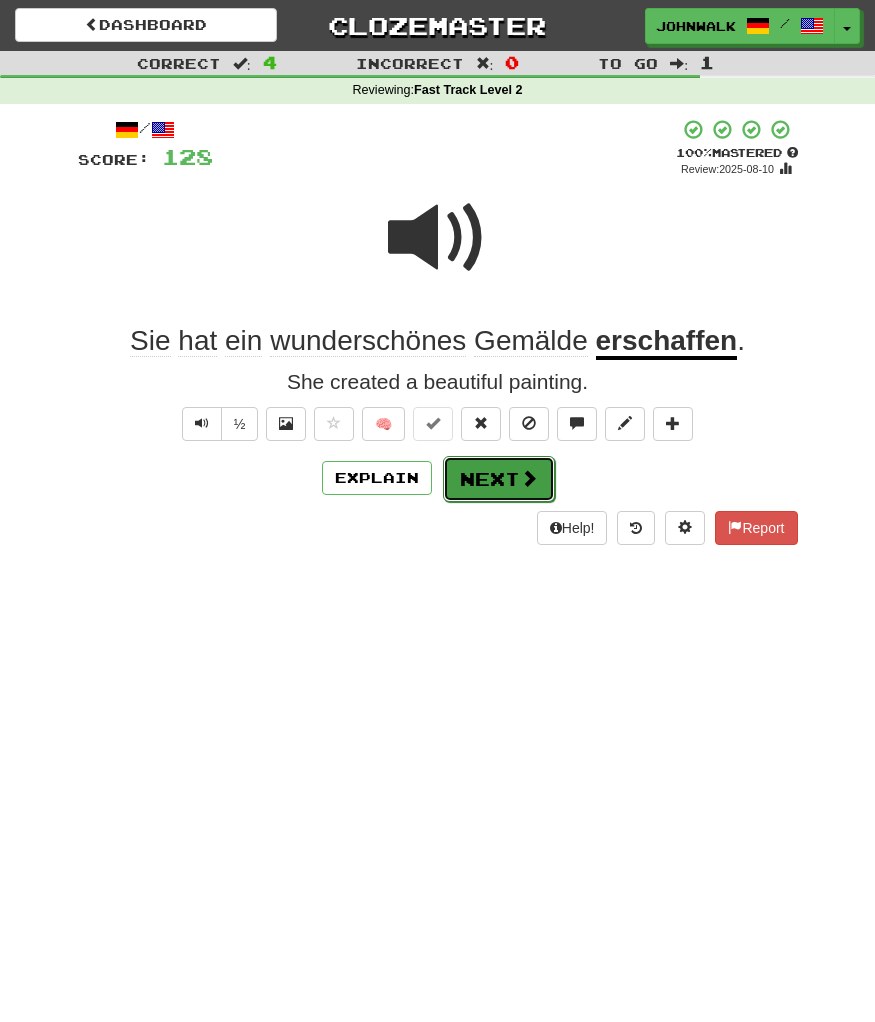 click on "Next" at bounding box center (499, 479) 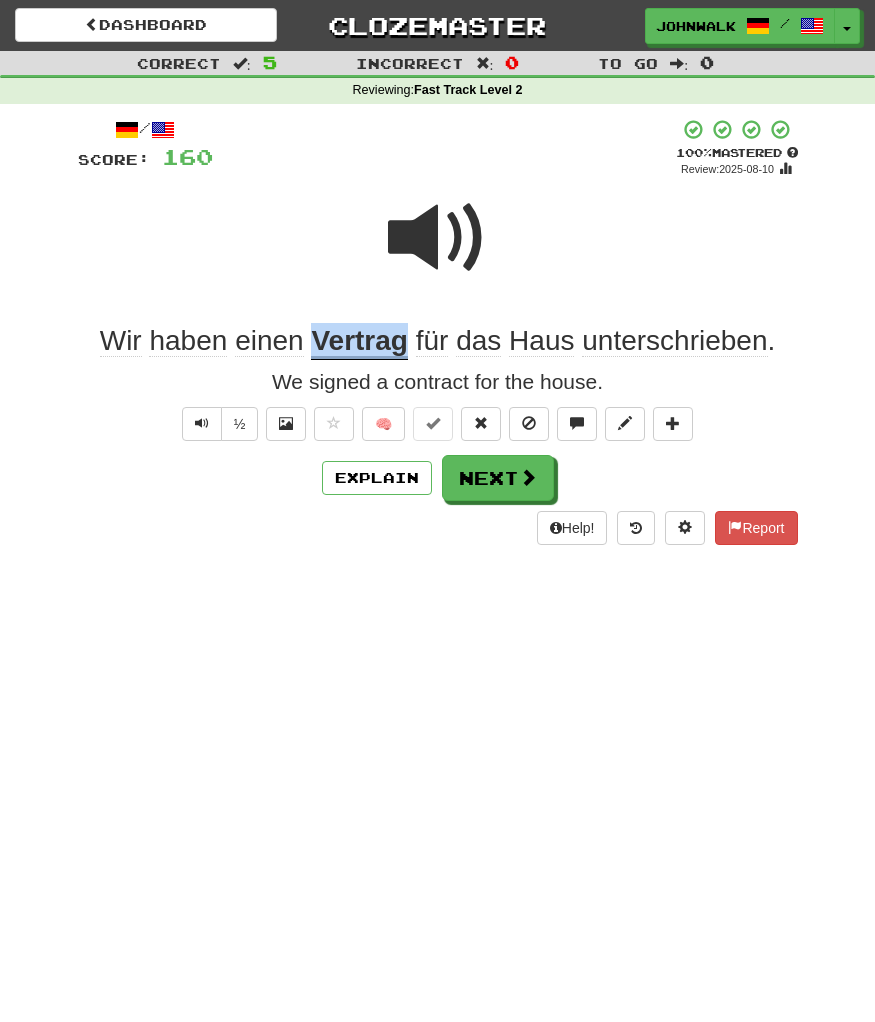 click on "Dashboard
Clozemaster
johnwalker2025
/
Toggle Dropdown
Dashboard
Leaderboard
Activity Feed
Notifications
Profile
Discussions
Deutsch
/
English
Streak:
57
Review:
61
Daily Goal:  4888 /1000
Español
/
English
Streak:
0
Review:
3
Points Today: 0
Languages
Account
Logout
johnwalker2025
/
Toggle Dropdown
Dashboard
Leaderboard
Activity Feed
Notifications
Profile
Discussions
Deutsch
/
English
Streak:
57
Review:
61
Daily Goal:  4888 /1000
Español
/
English
Streak:
0
Review:
3
Points Today: 0
Languages
Account
Logout
clozemaster
:" at bounding box center (437, 511) 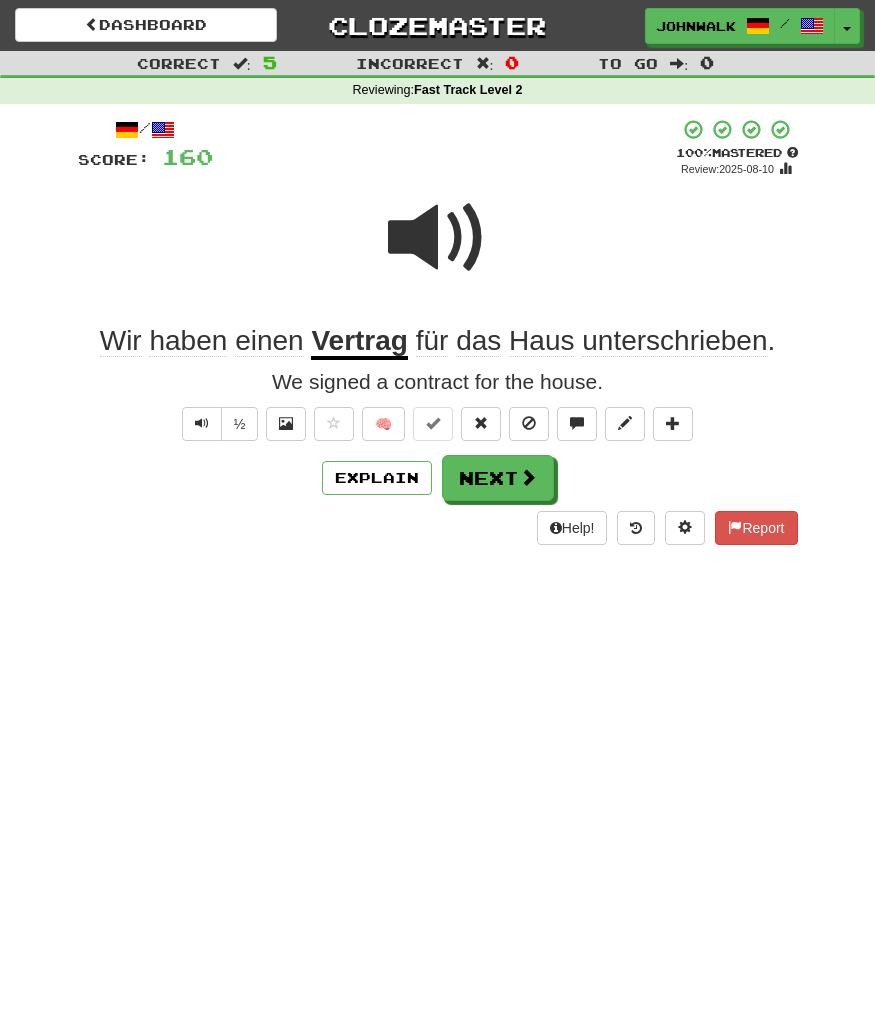 click on "Dashboard
Clozemaster
johnwalker2025
/
Toggle Dropdown
Dashboard
Leaderboard
Activity Feed
Notifications
Profile
Discussions
Deutsch
/
English
Streak:
57
Review:
61
Daily Goal:  4888 /1000
Español
/
English
Streak:
0
Review:
3
Points Today: 0
Languages
Account
Logout
johnwalker2025
/
Toggle Dropdown
Dashboard
Leaderboard
Activity Feed
Notifications
Profile
Discussions
Deutsch
/
English
Streak:
57
Review:
61
Daily Goal:  4888 /1000
Español
/
English
Streak:
0
Review:
3
Points Today: 0
Languages
Account
Logout
clozemaster
:" at bounding box center [437, 511] 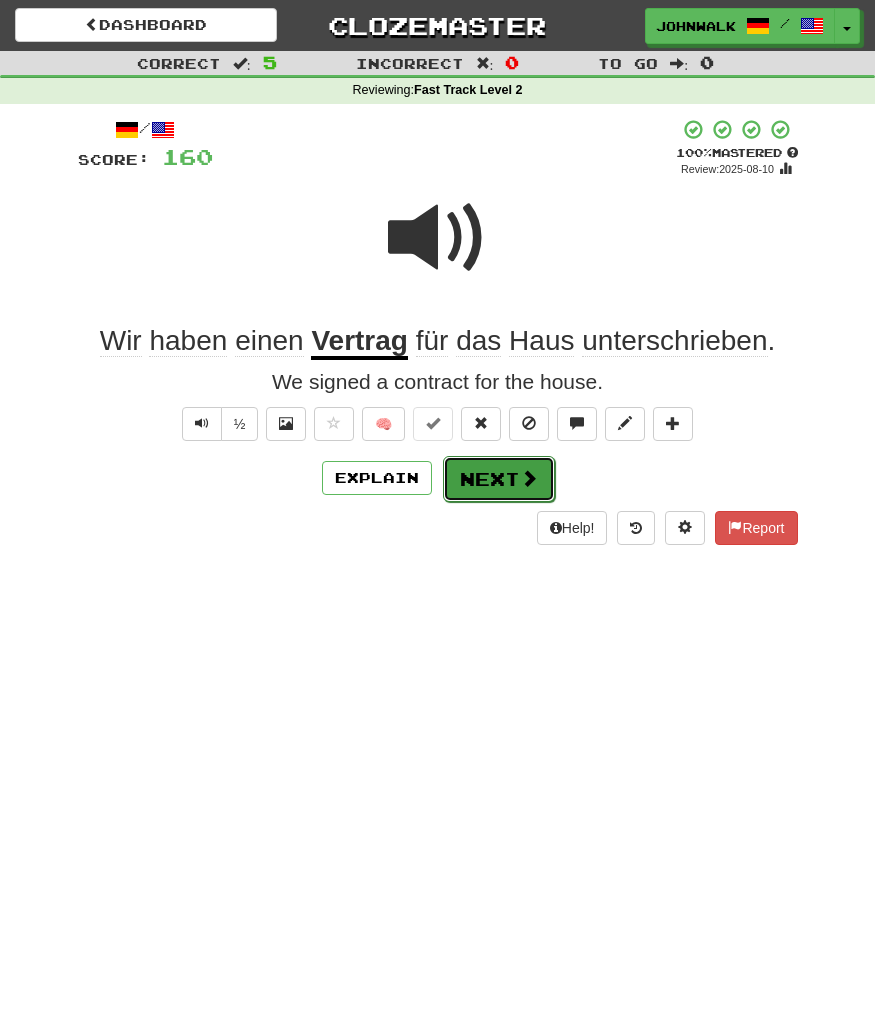 click on "Next" at bounding box center [499, 479] 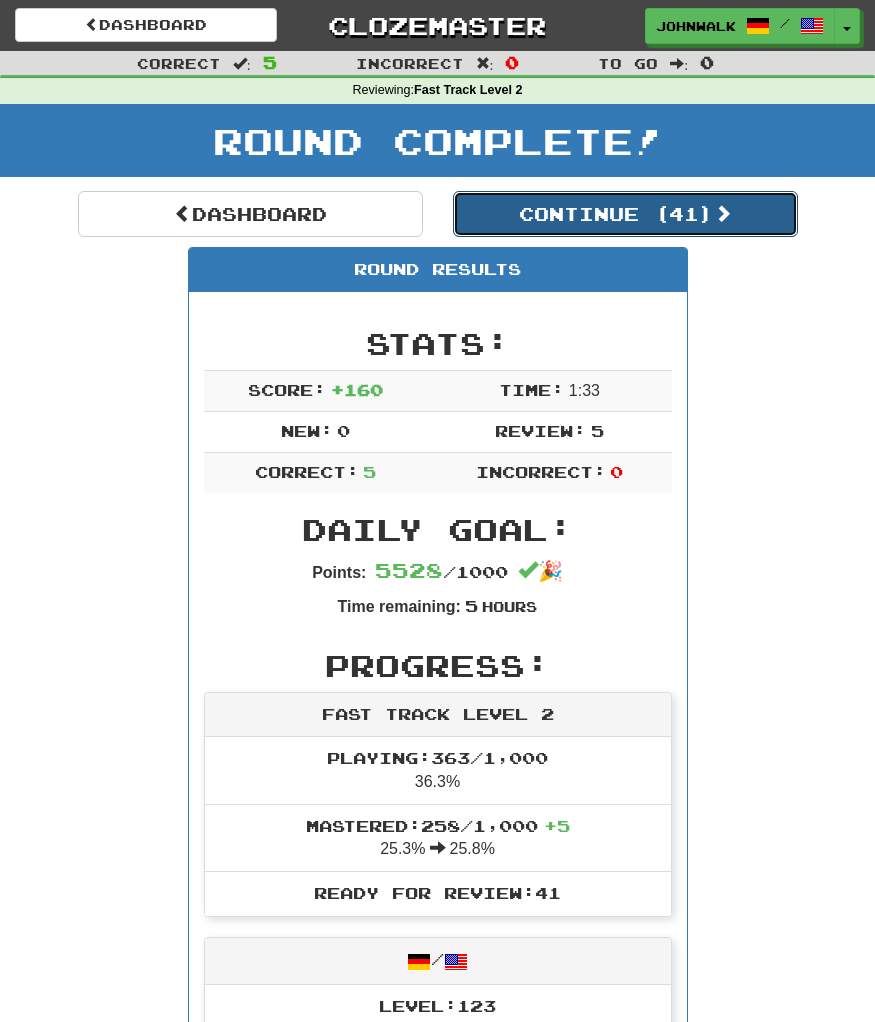 click on "Continue ( 41 )" at bounding box center [625, 214] 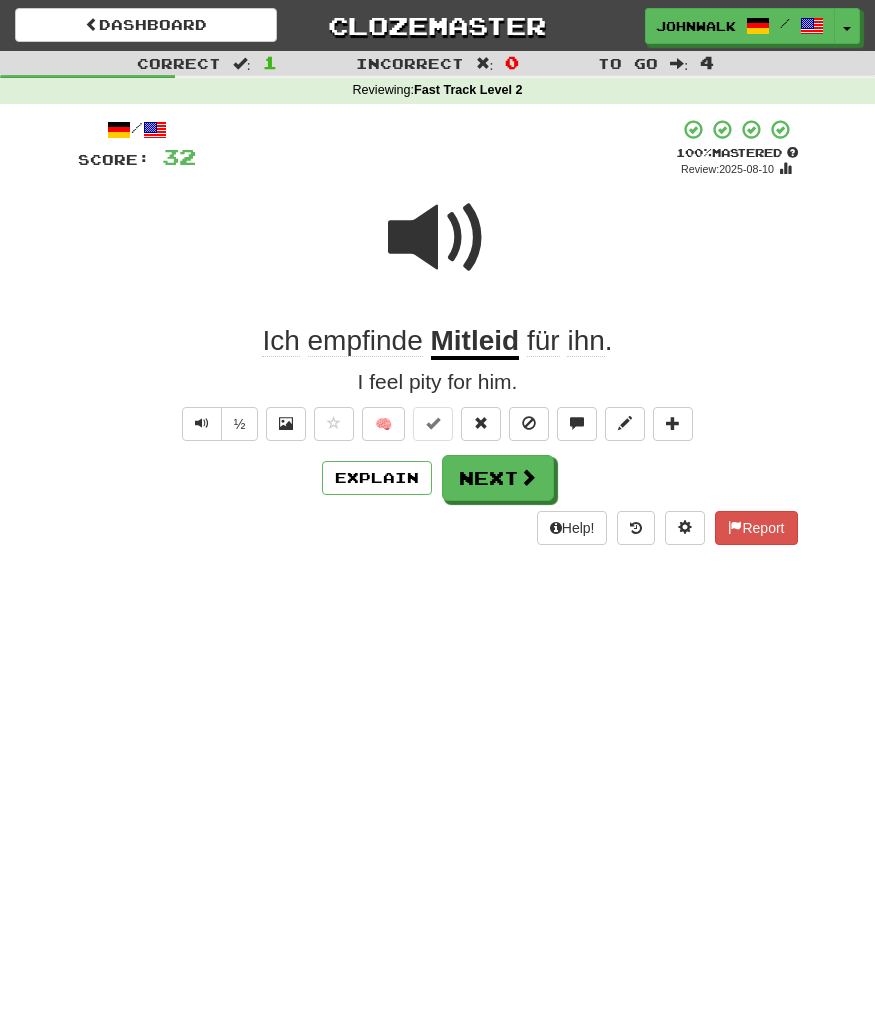 click at bounding box center [438, 251] 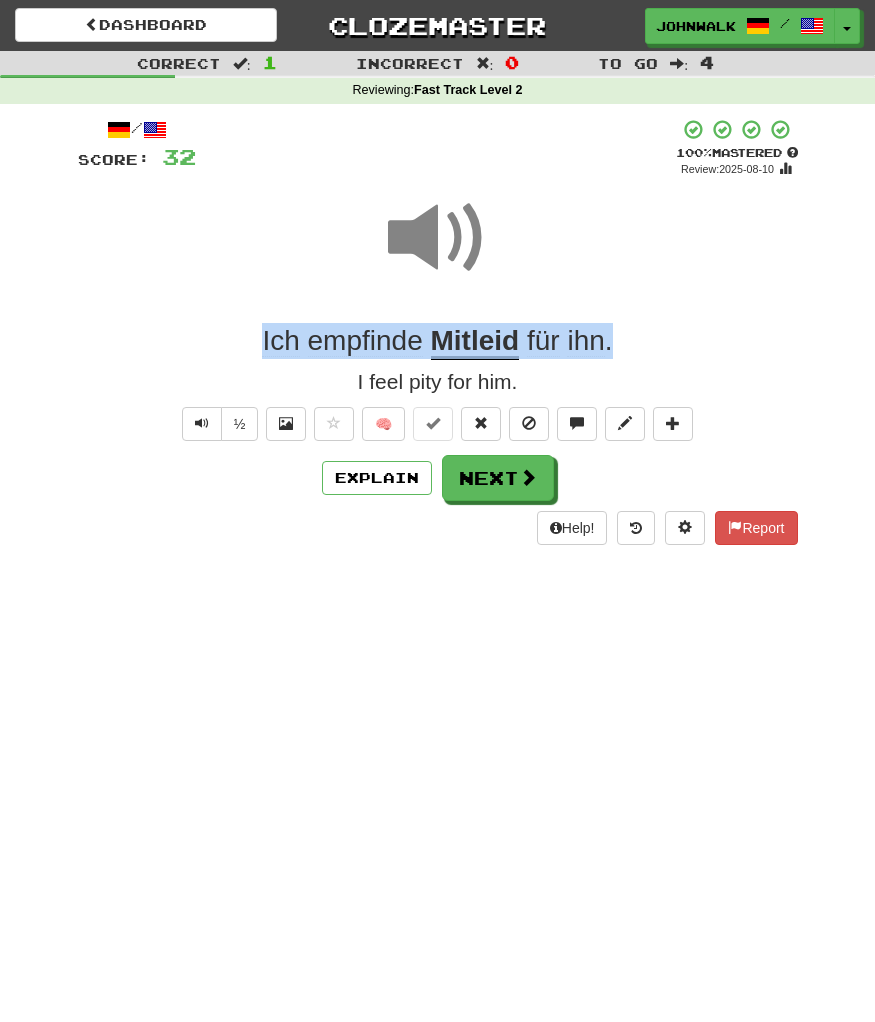 drag, startPoint x: 663, startPoint y: 332, endPoint x: 235, endPoint y: 329, distance: 428.01053 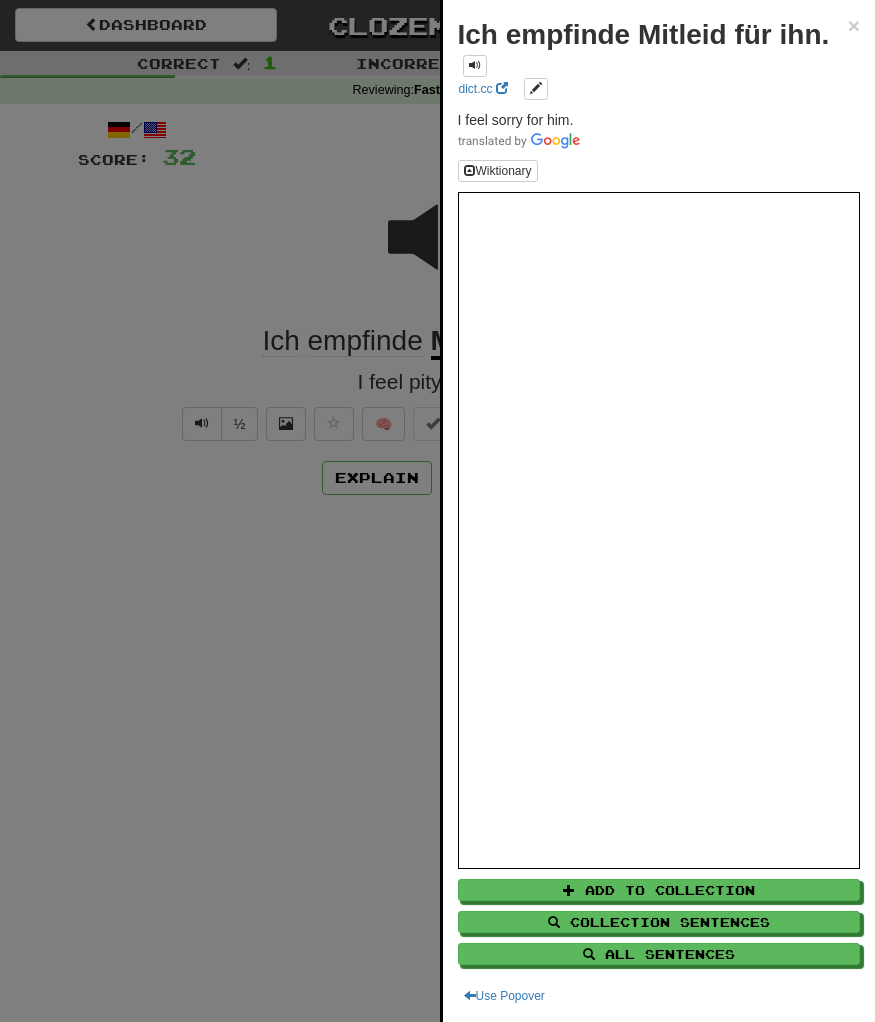 click at bounding box center [437, 511] 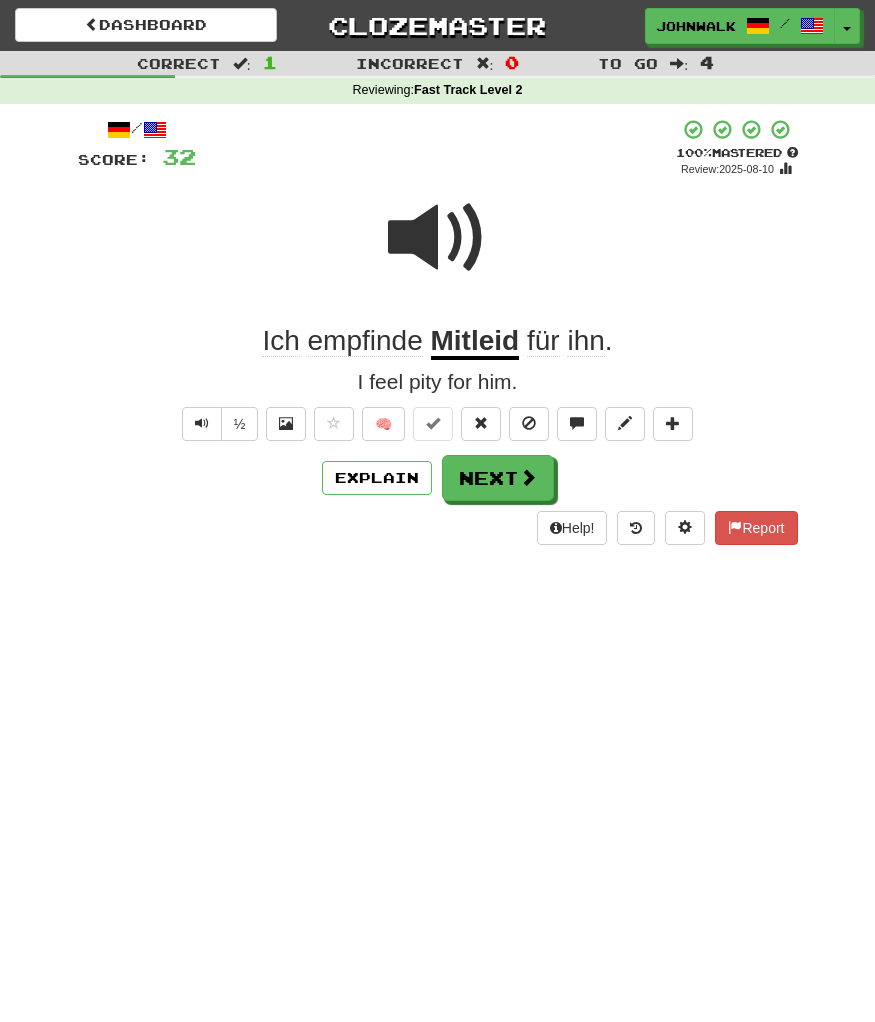 click on "Dashboard
Clozemaster
johnwalker2025
/
Toggle Dropdown
Dashboard
Leaderboard
Activity Feed
Notifications
Profile
Discussions
Deutsch
/
English
Streak:
57
Review:
61
Daily Goal:  4888 /1000
Español
/
English
Streak:
0
Review:
3
Points Today: 0
Languages
Account
Logout
johnwalker2025
/
Toggle Dropdown
Dashboard
Leaderboard
Activity Feed
Notifications
Profile
Discussions
Deutsch
/
English
Streak:
57
Review:
61
Daily Goal:  4888 /1000
Español
/
English
Streak:
0
Review:
3
Points Today: 0
Languages
Account
Logout
clozemaster
:" at bounding box center (437, 511) 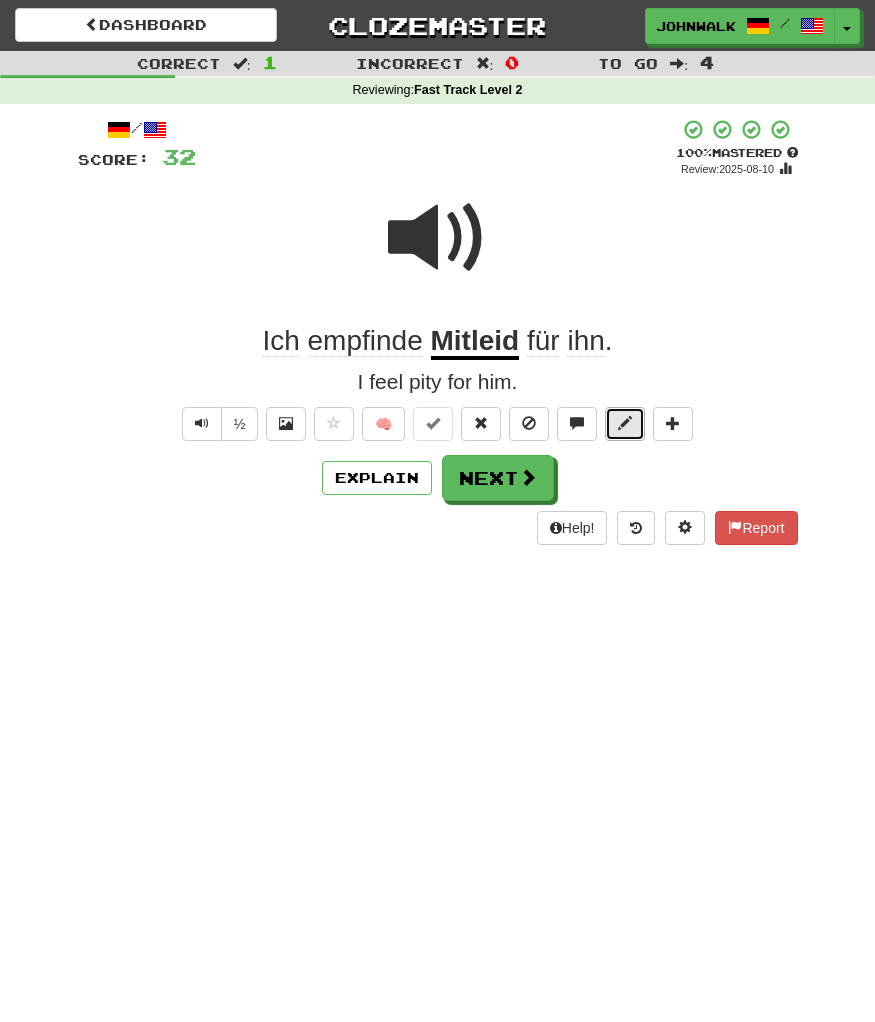 click at bounding box center (625, 423) 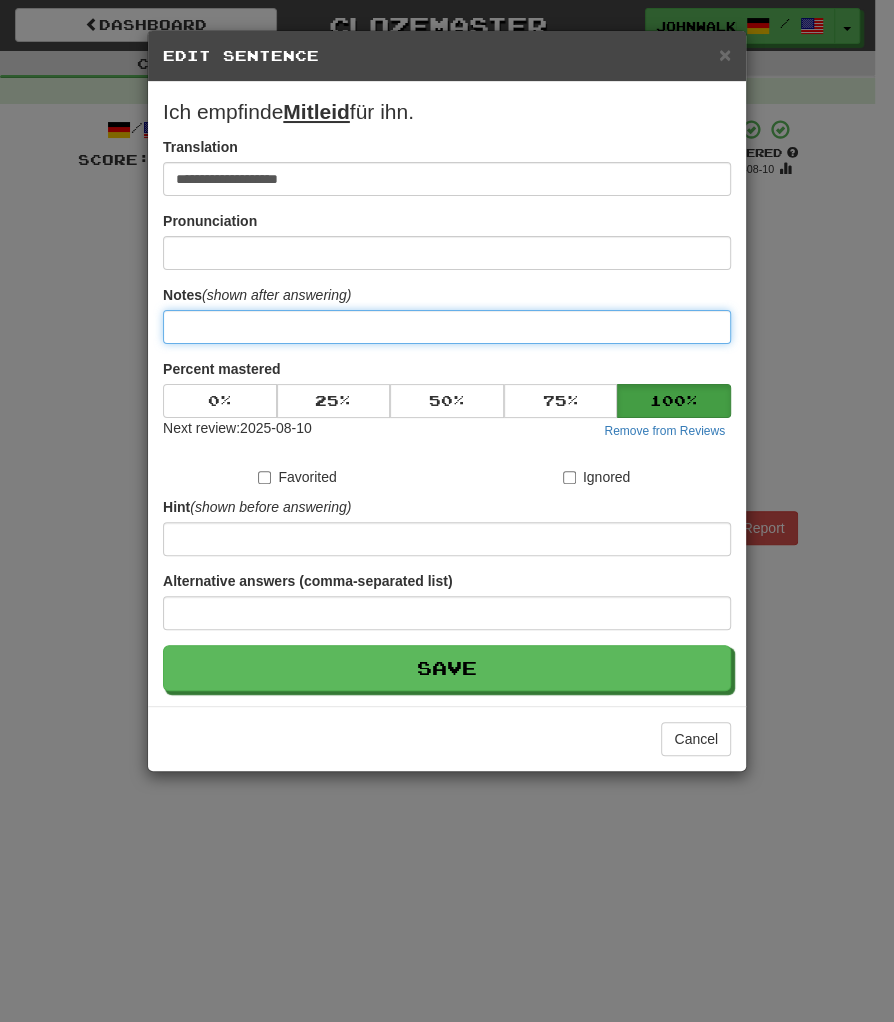click at bounding box center (447, 327) 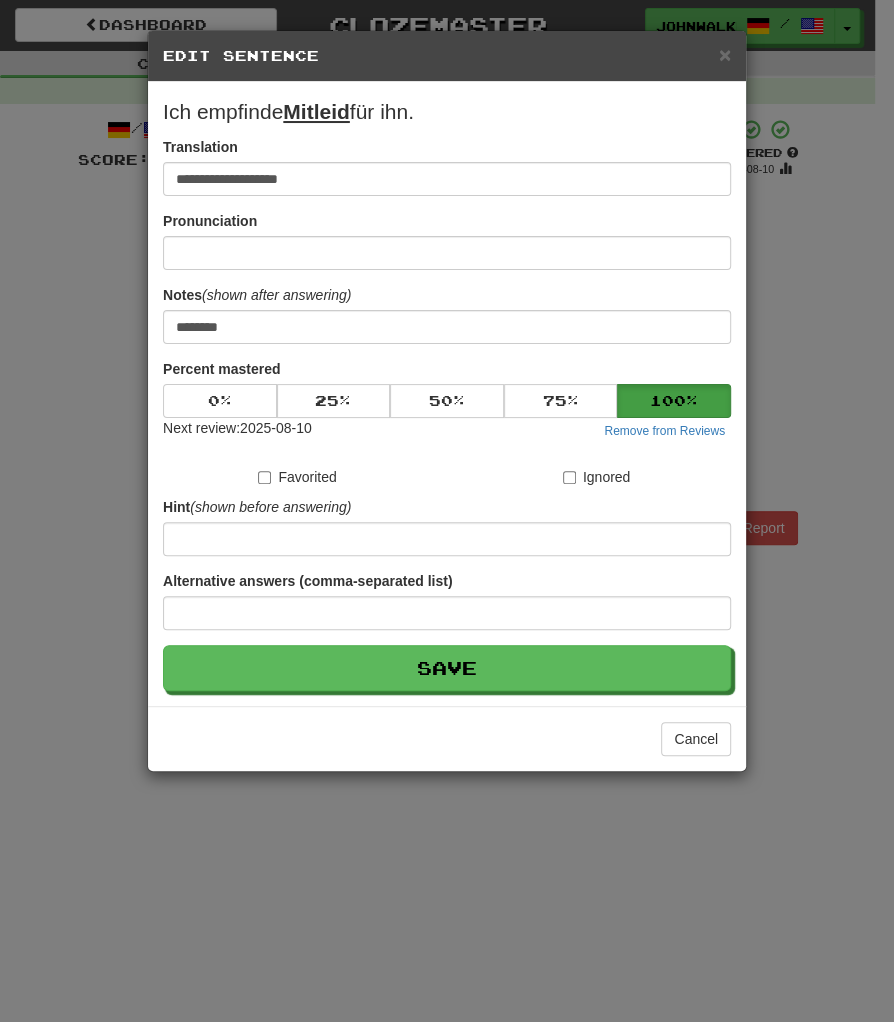 click on "Ich empfinde  Mitleid  für ihn." at bounding box center (447, 112) 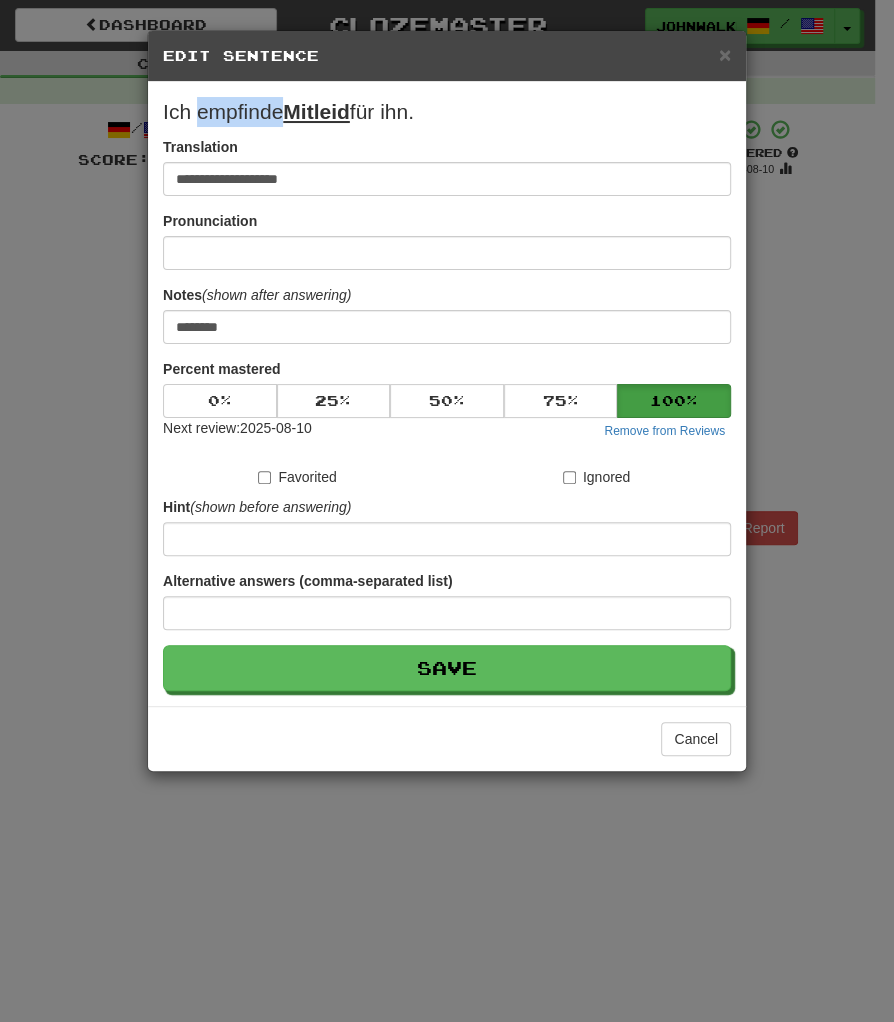 click on "Ich empfinde  Mitleid  für ihn." at bounding box center (447, 112) 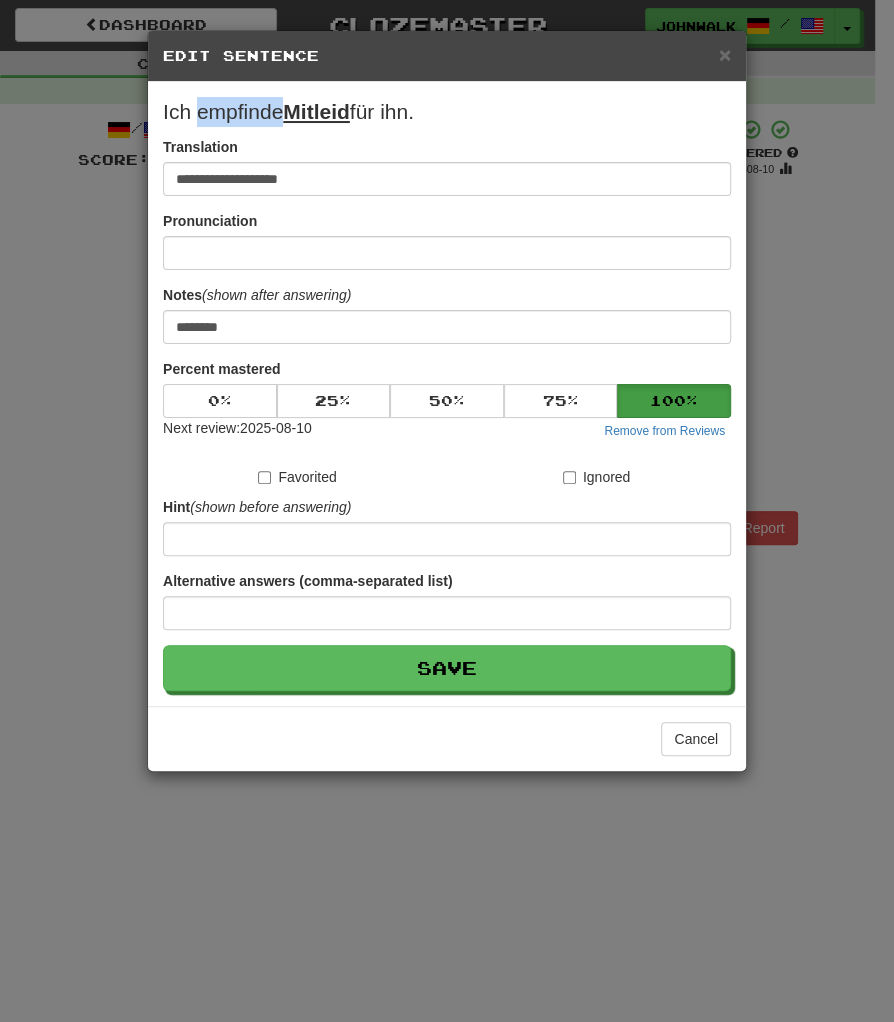 copy on "empfinde" 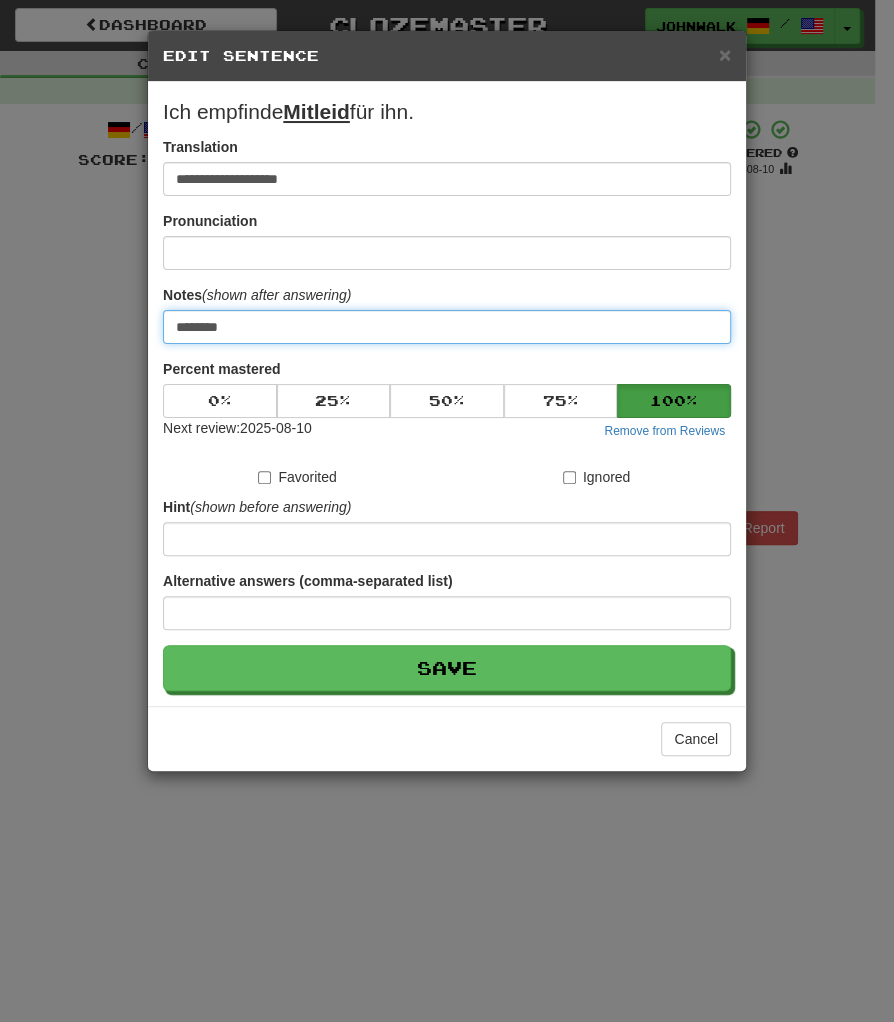 click on "********" at bounding box center [447, 327] 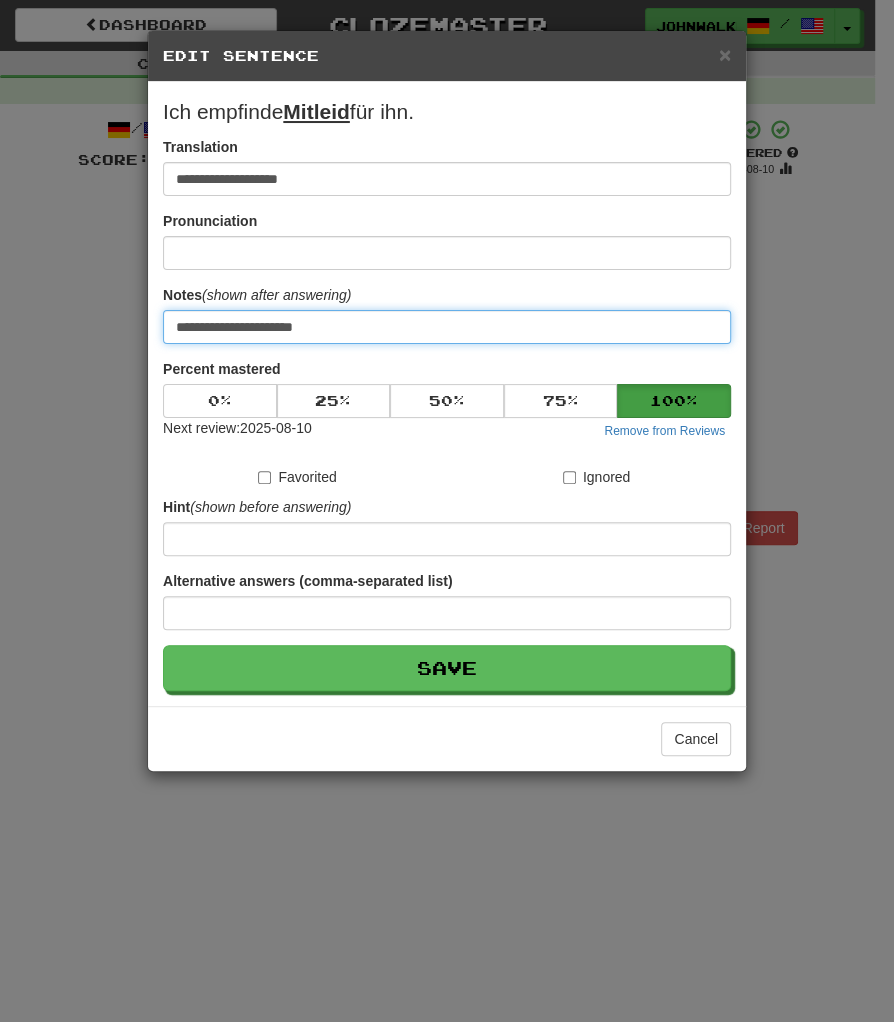 click on "**********" at bounding box center (447, 327) 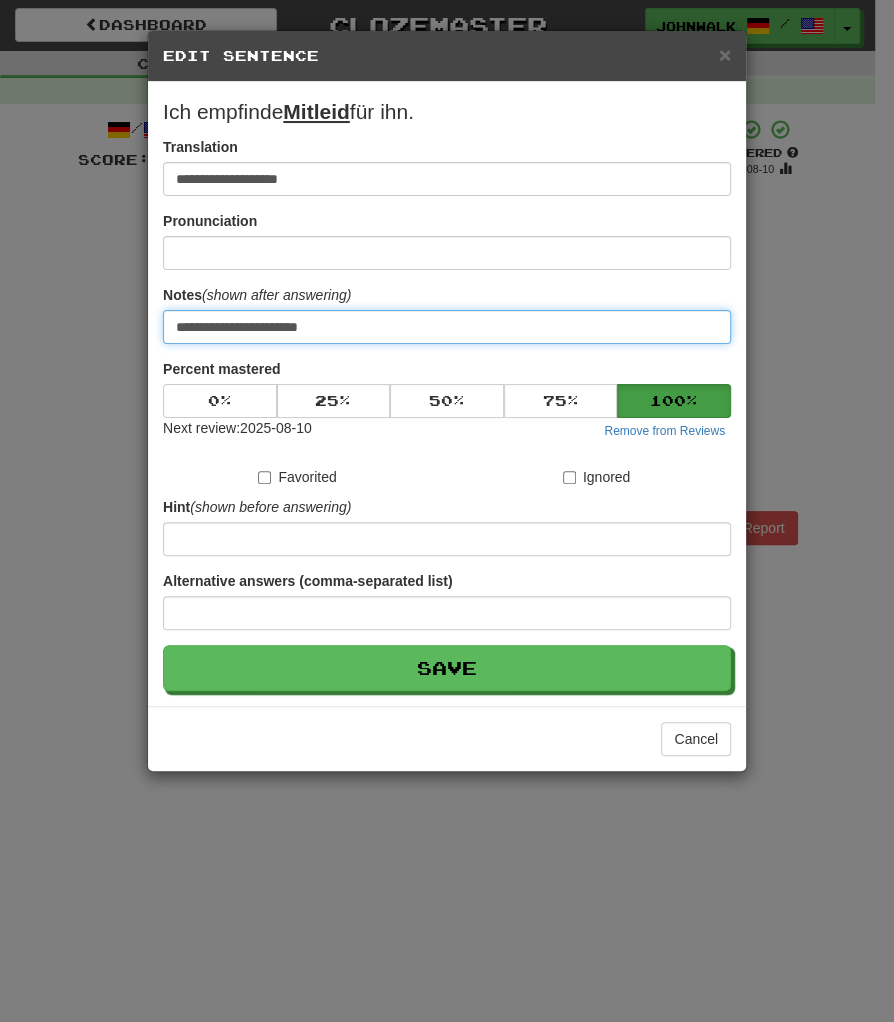 click on "**********" at bounding box center [447, 327] 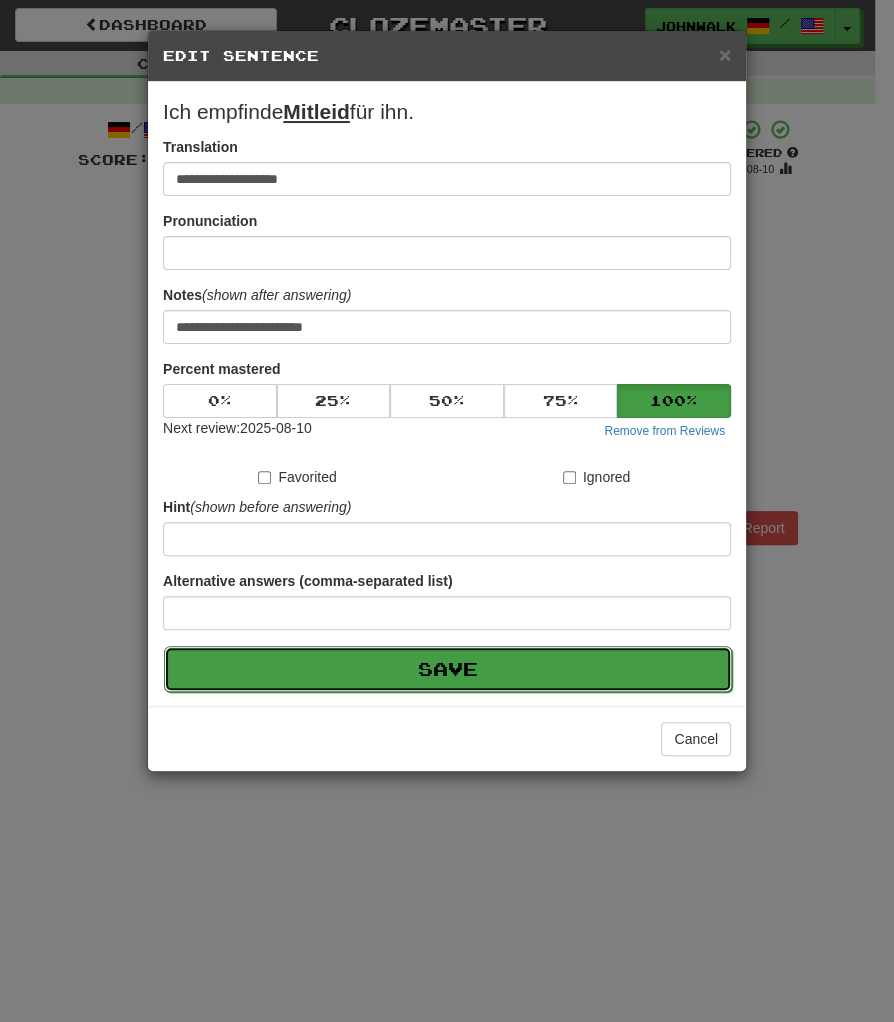 click on "Save" at bounding box center (448, 669) 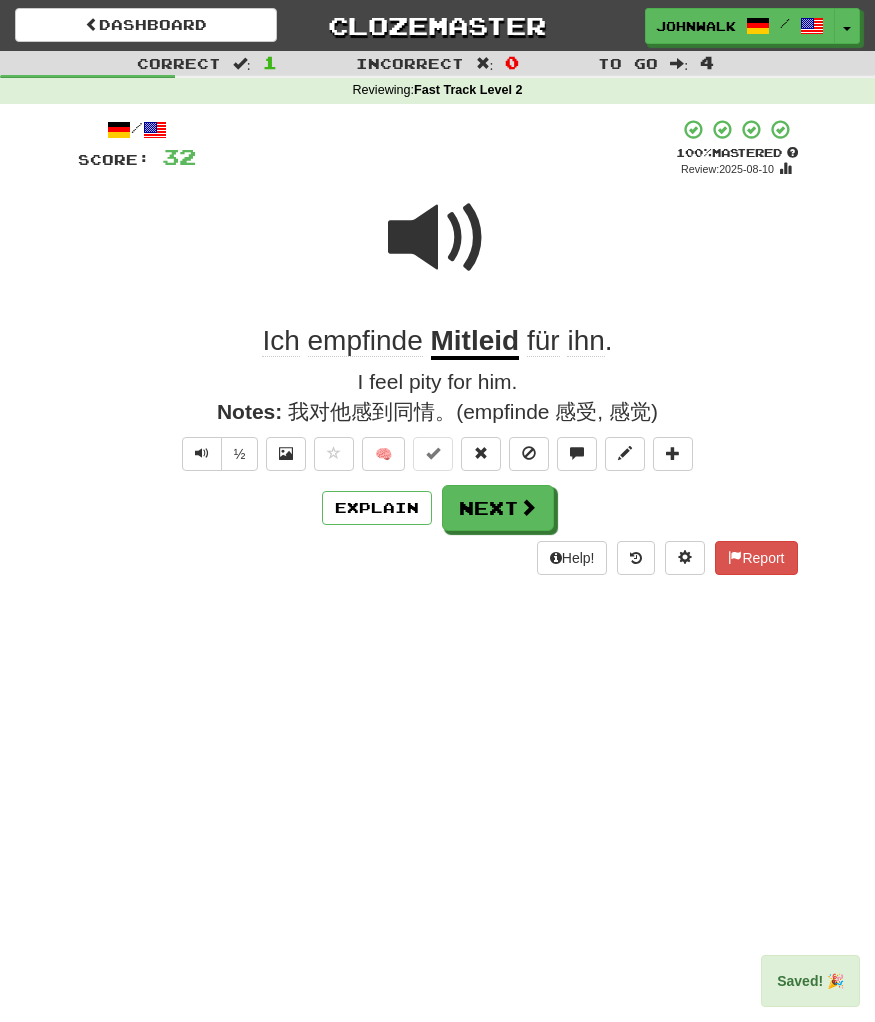 click on "/  Score:   32 + 32 100 %  Mastered Review:  2025-08-10 Ich   empfinde   Mitleid   für   ihn . I feel pity for him. Notes:   我对他感到同情。(empfinde 感受, 感觉) ½ 🧠 Explain Next  Help!  Report" at bounding box center (438, 346) 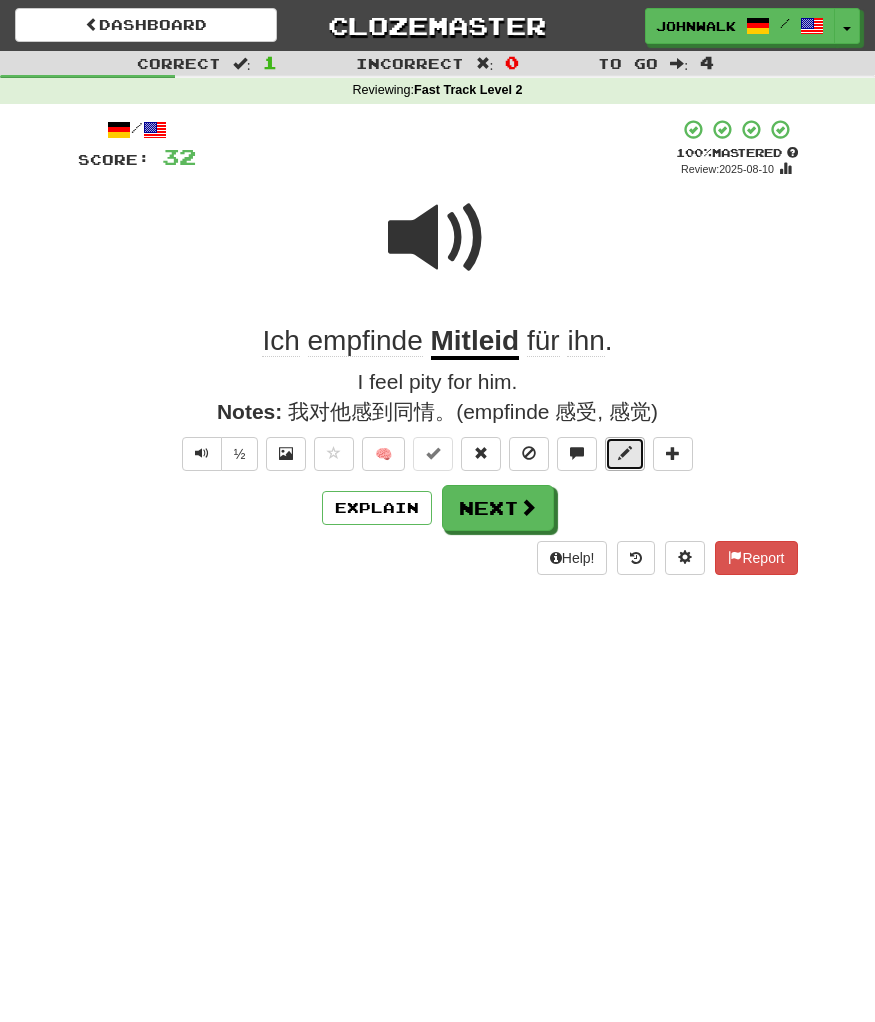 click at bounding box center [625, 453] 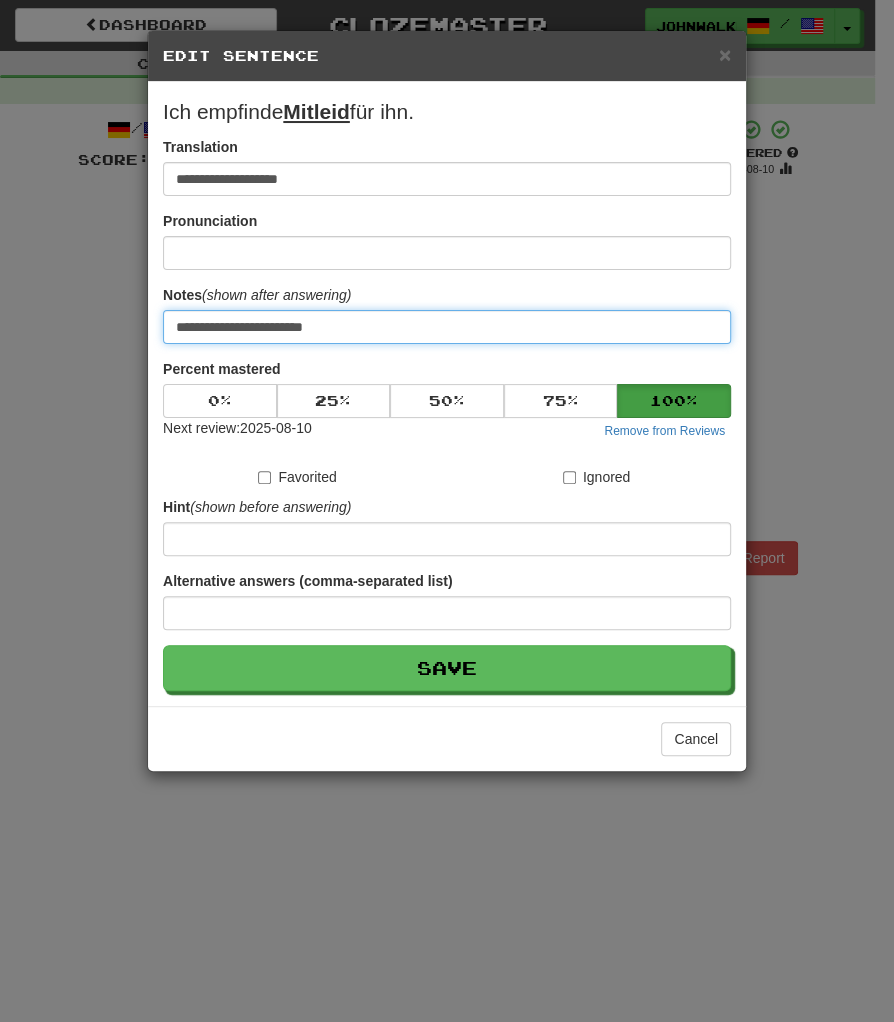 click on "**********" at bounding box center [447, 327] 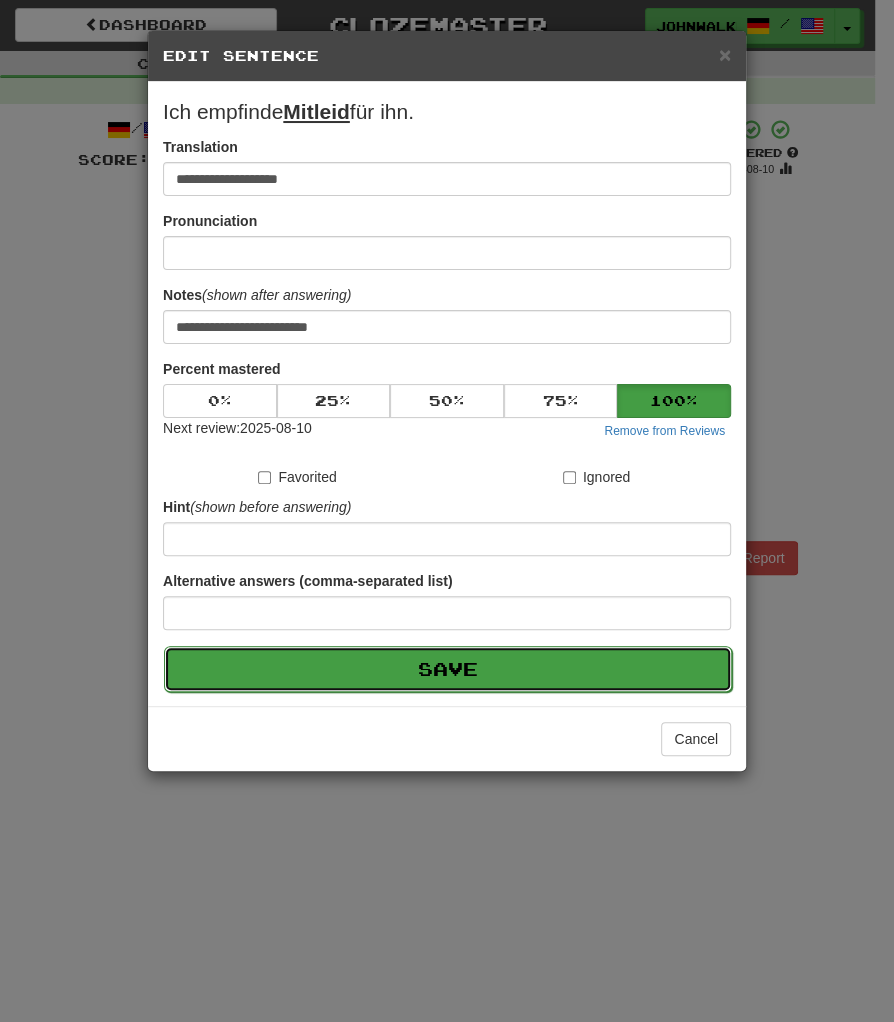 click on "Save" at bounding box center [448, 669] 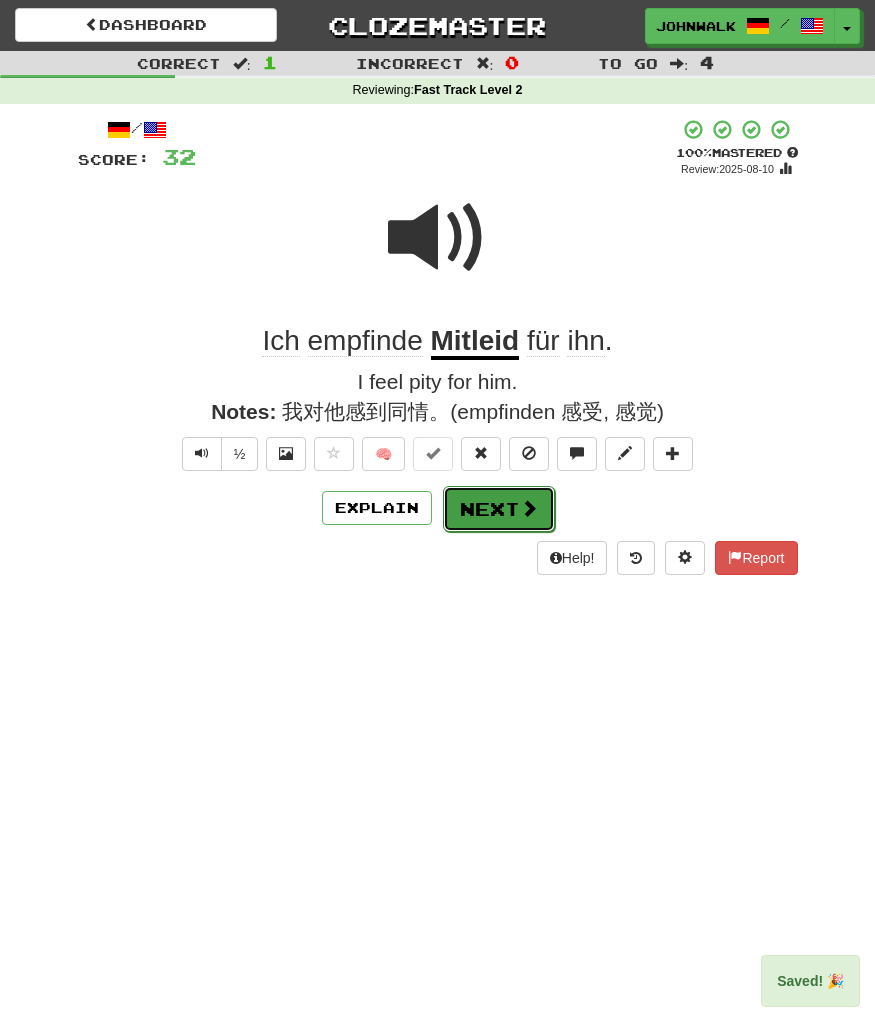 click on "Next" at bounding box center (499, 509) 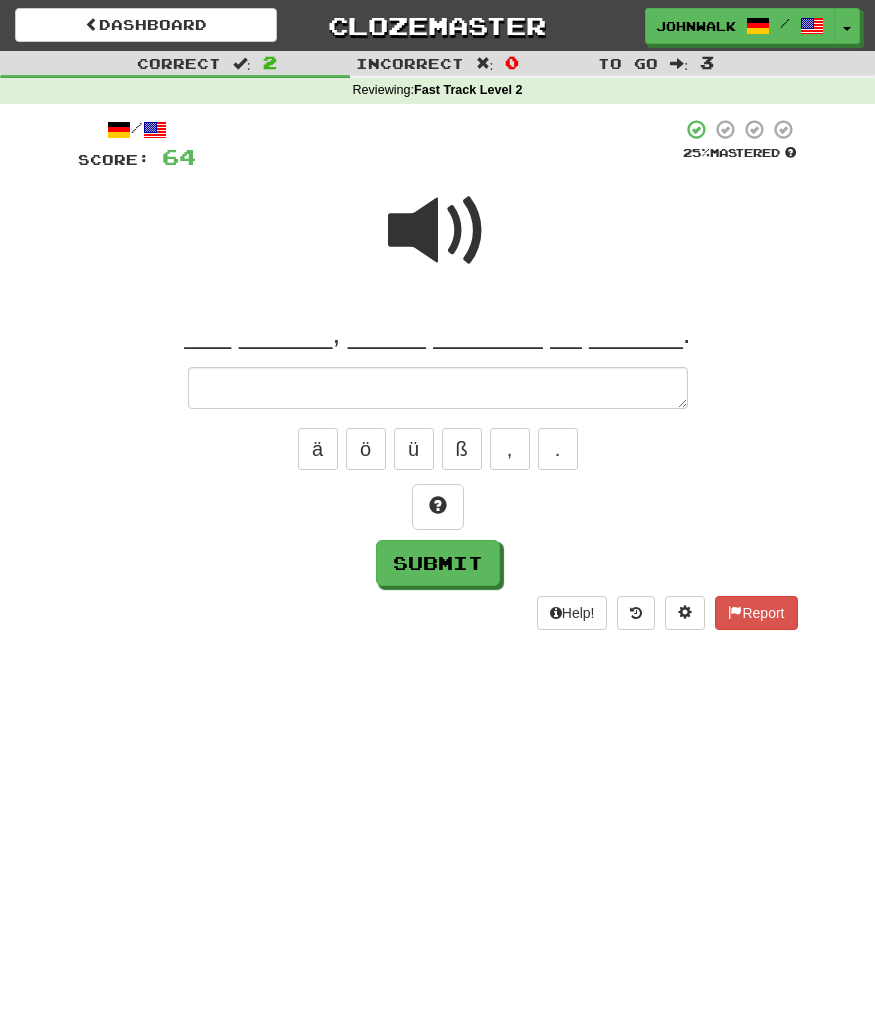 click at bounding box center [438, 507] 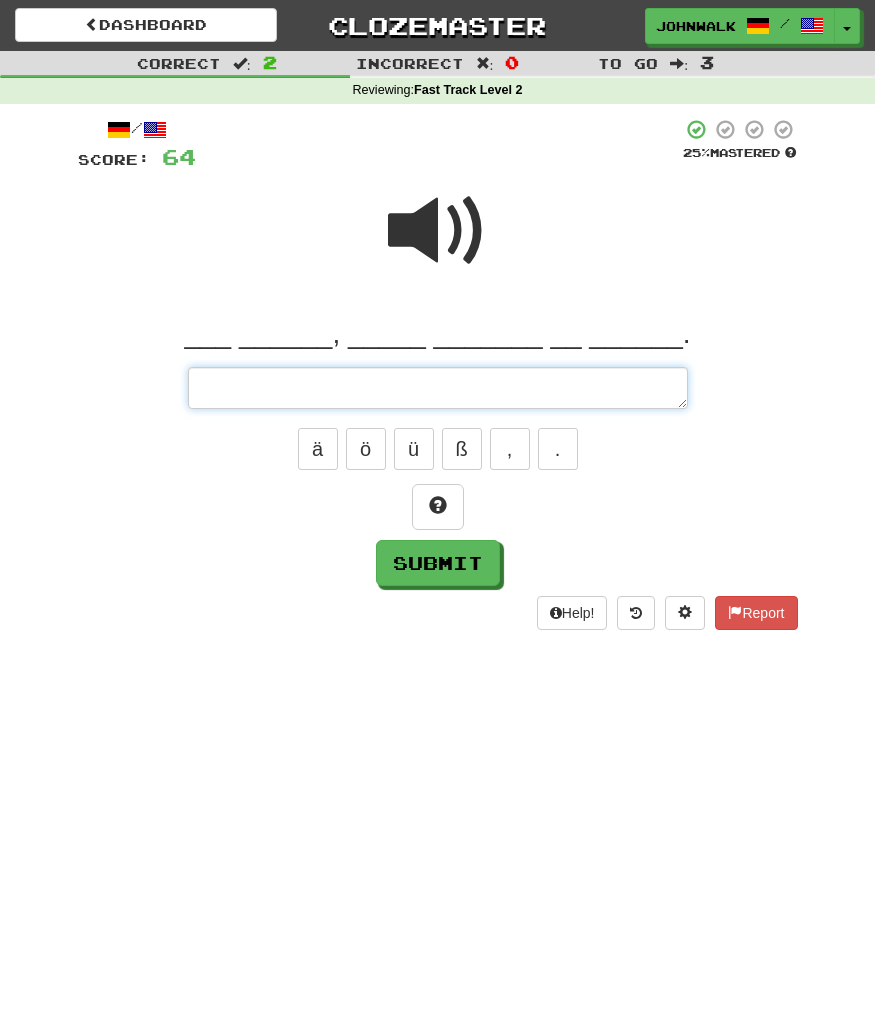 click at bounding box center [438, 387] 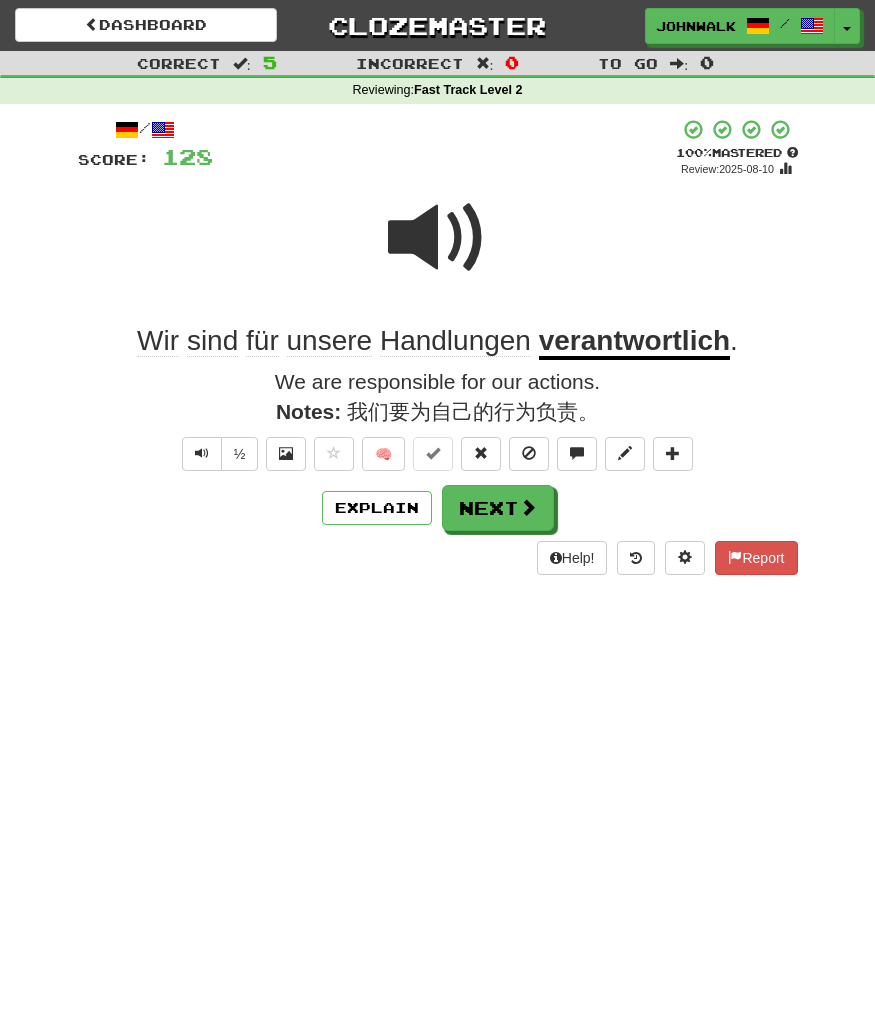 click at bounding box center [438, 251] 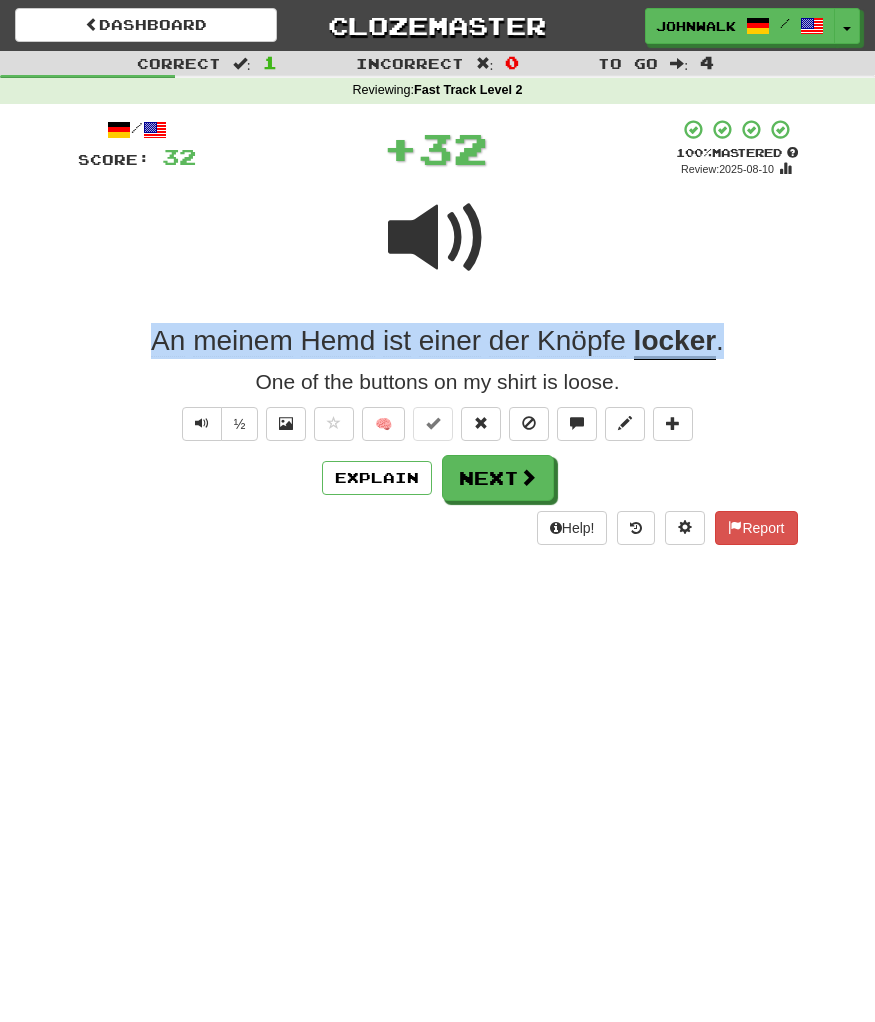 drag, startPoint x: 747, startPoint y: 338, endPoint x: -7, endPoint y: 301, distance: 754.9073 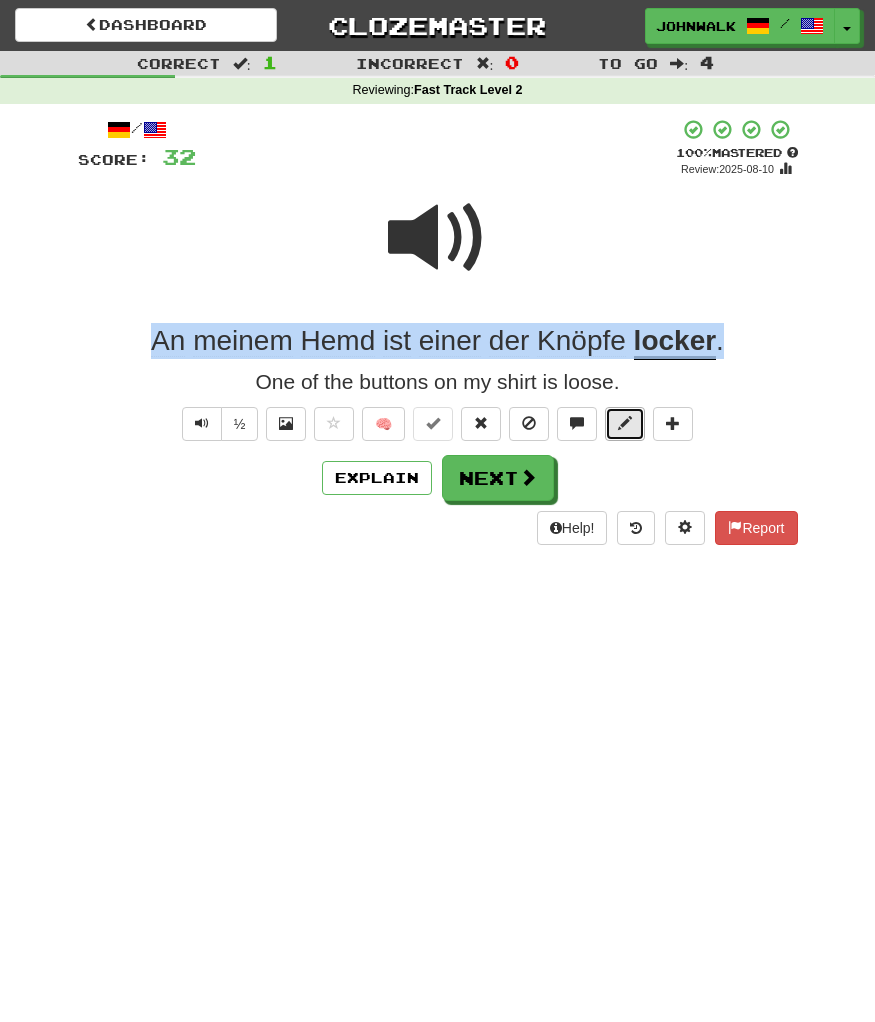 click at bounding box center (625, 423) 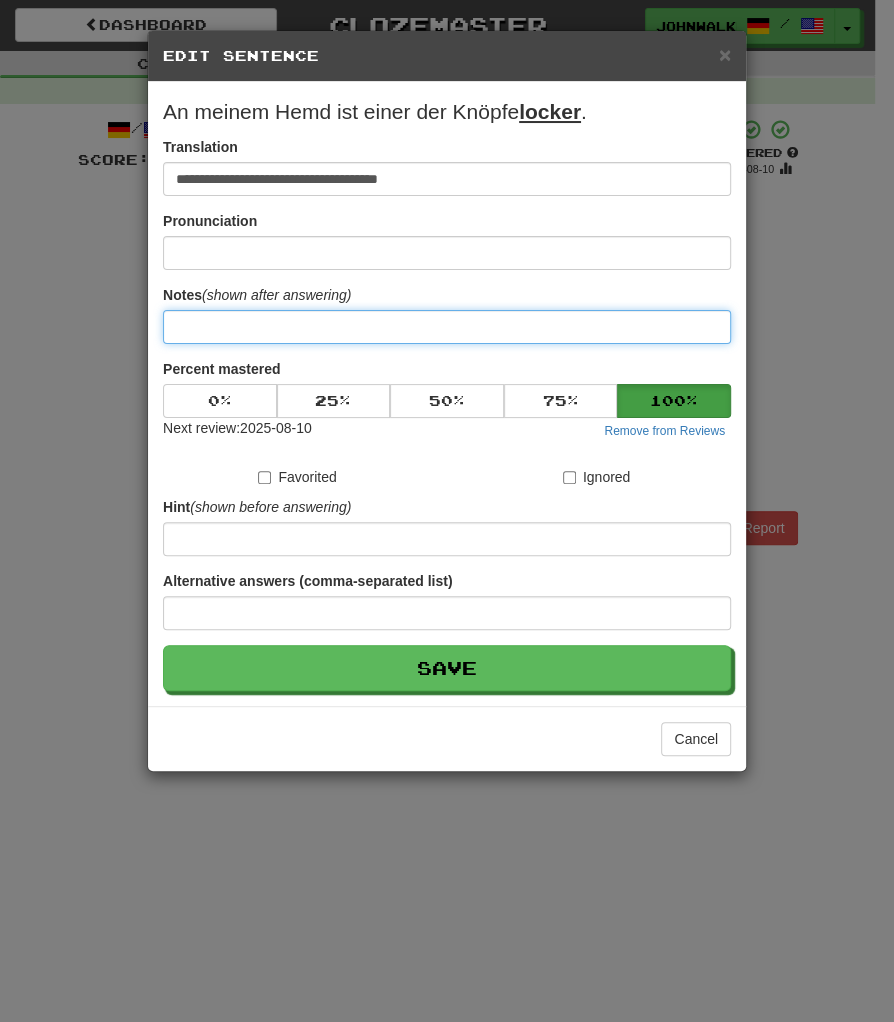 click at bounding box center (447, 327) 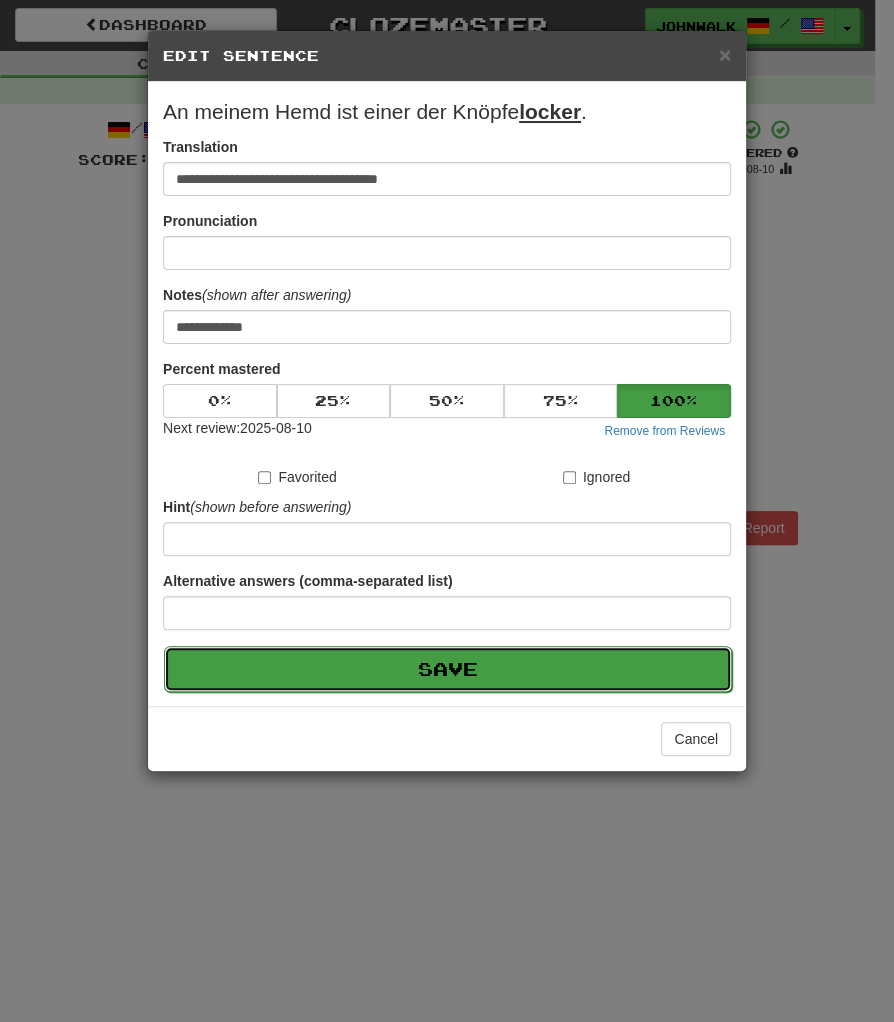 click on "Save" at bounding box center (448, 669) 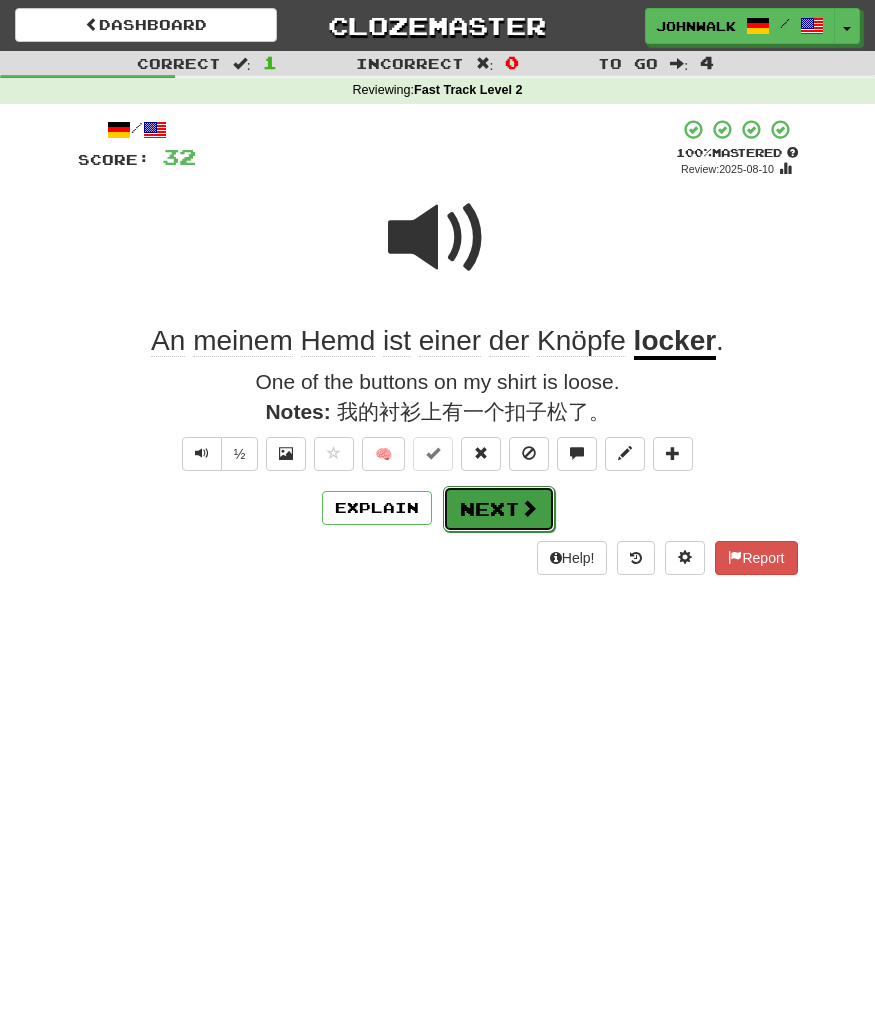click on "Next" at bounding box center [499, 509] 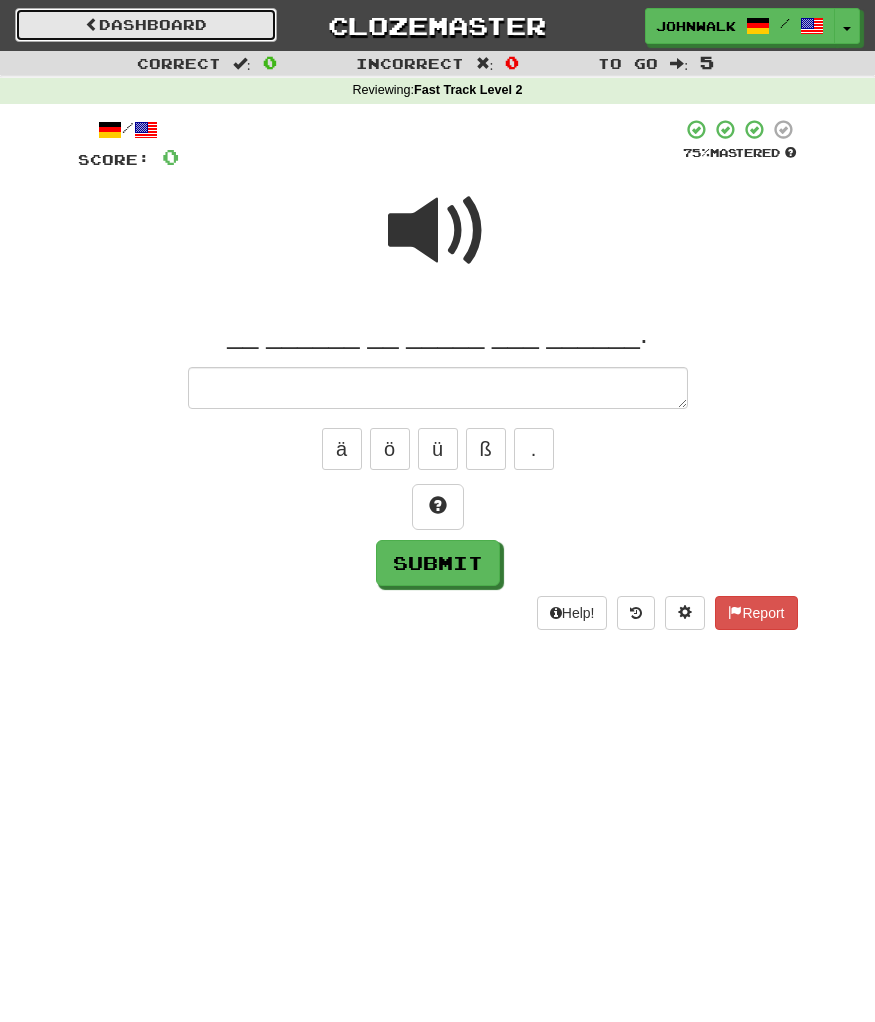 click on "Dashboard" at bounding box center [146, 25] 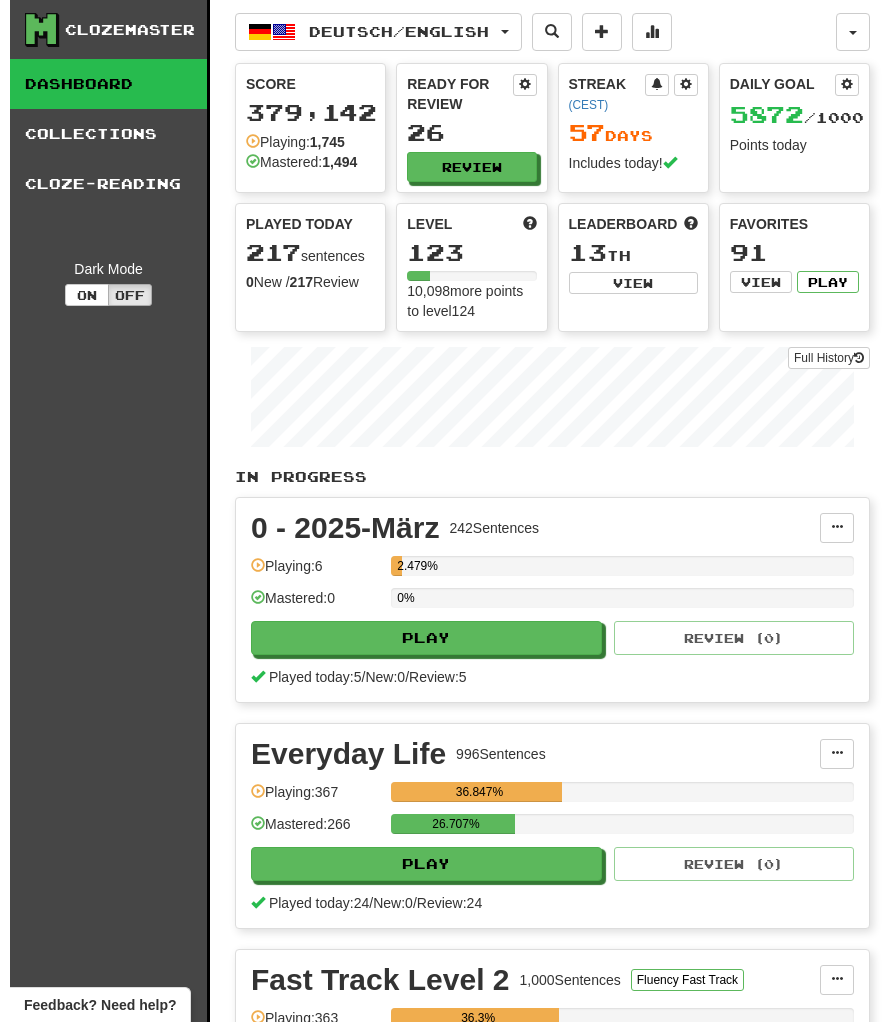 scroll, scrollTop: 0, scrollLeft: 0, axis: both 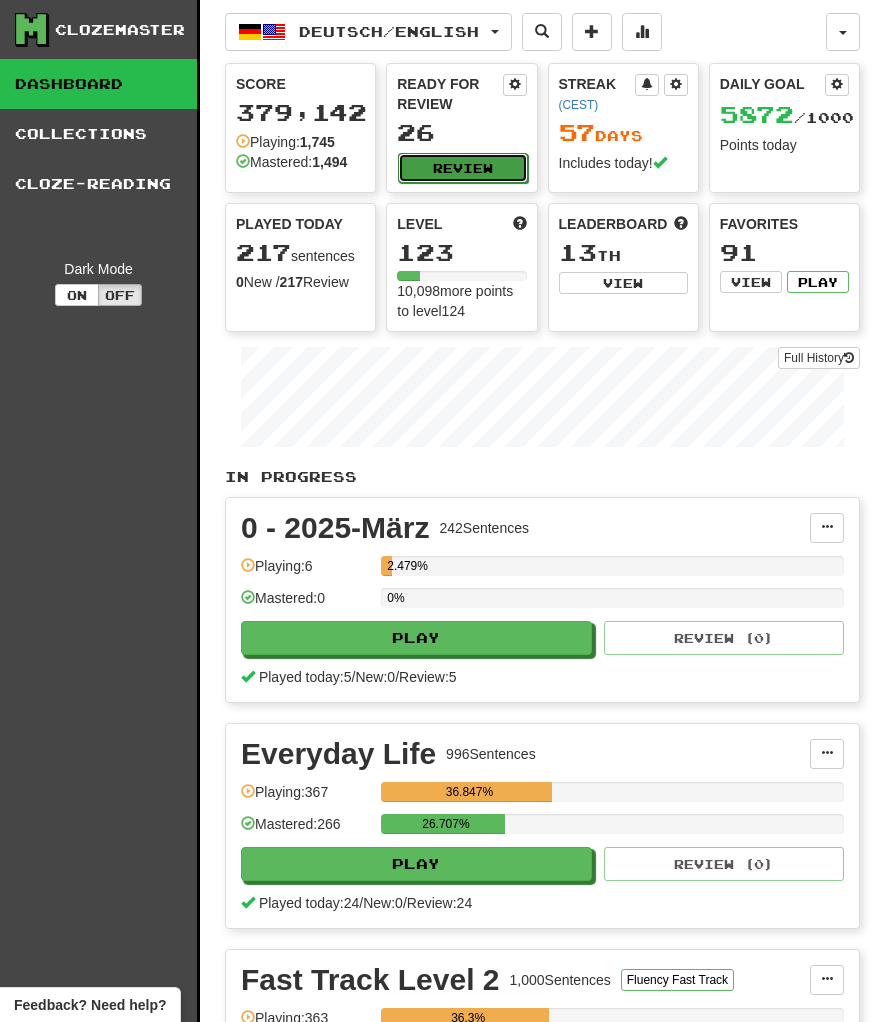 click on "Review" at bounding box center (462, 168) 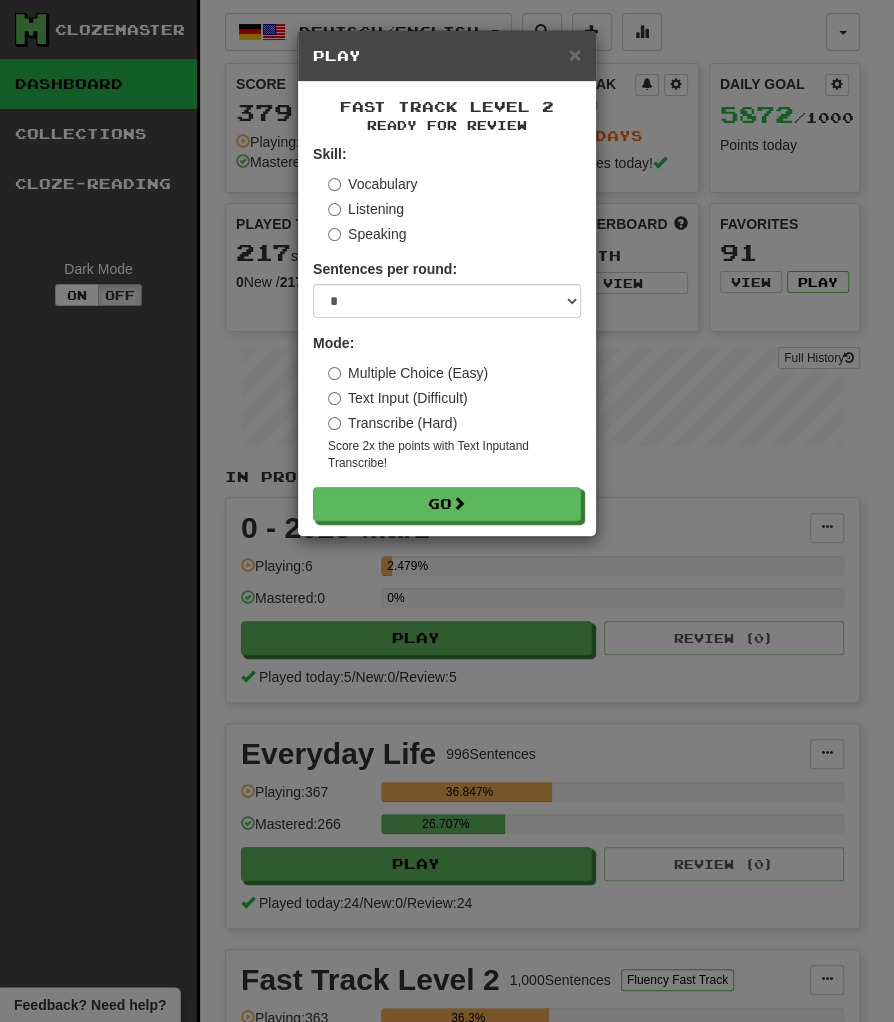 click on "Transcribe (Hard)" at bounding box center [392, 423] 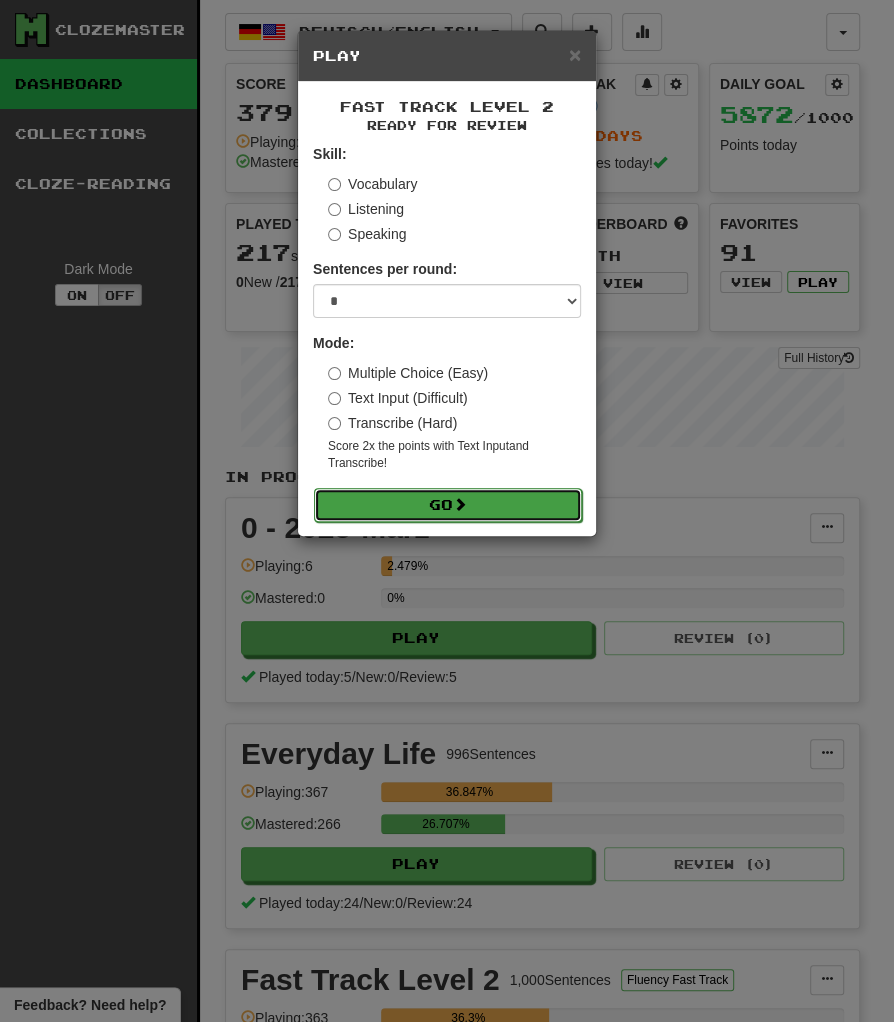 click on "Go" at bounding box center (448, 505) 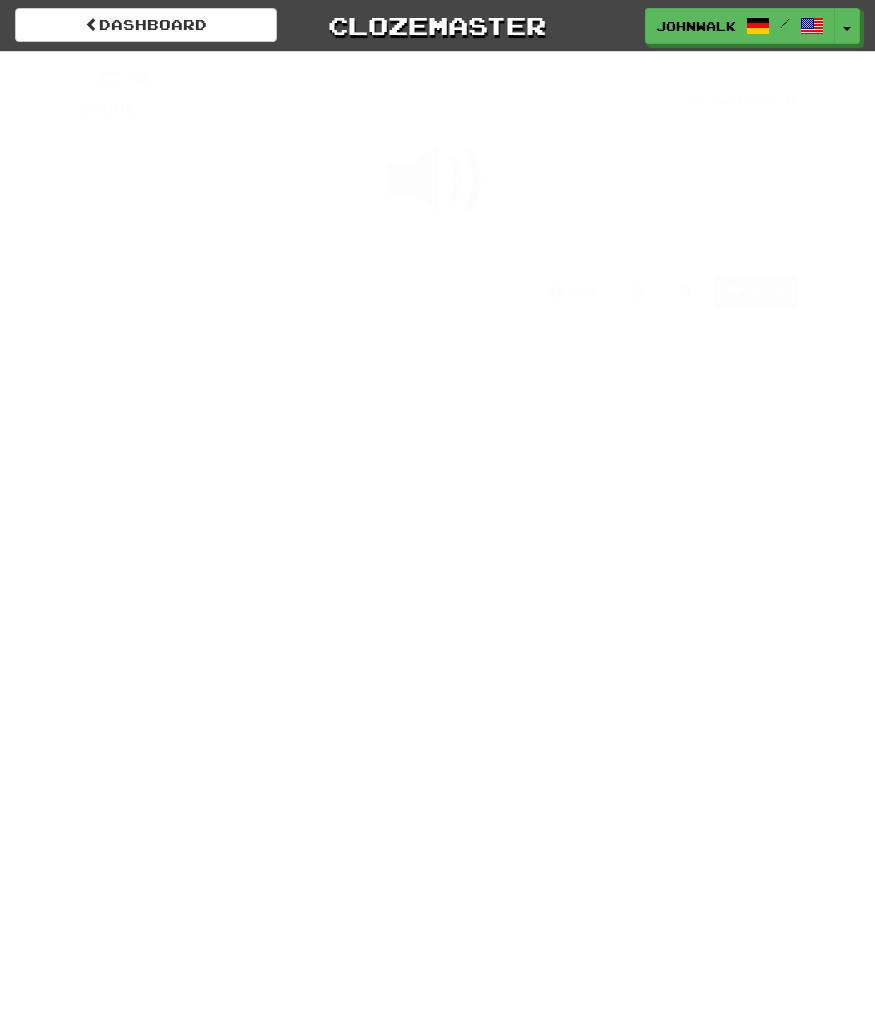 scroll, scrollTop: 0, scrollLeft: 0, axis: both 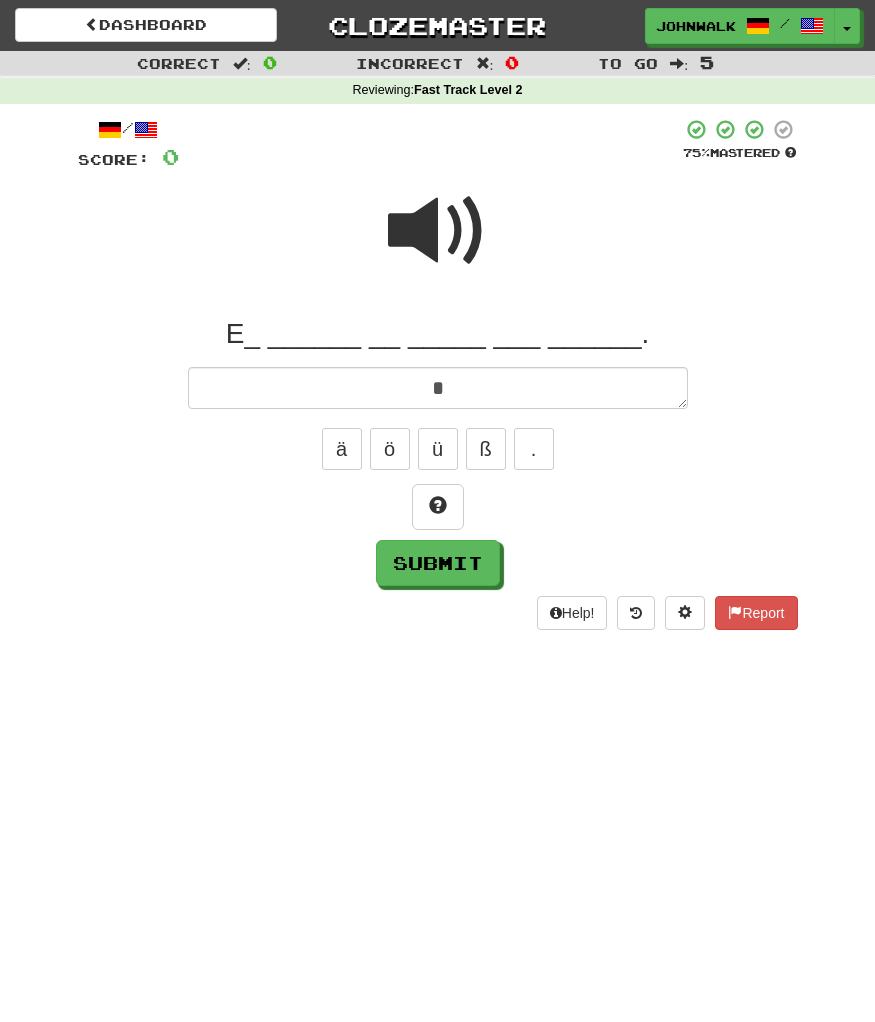 type on "*" 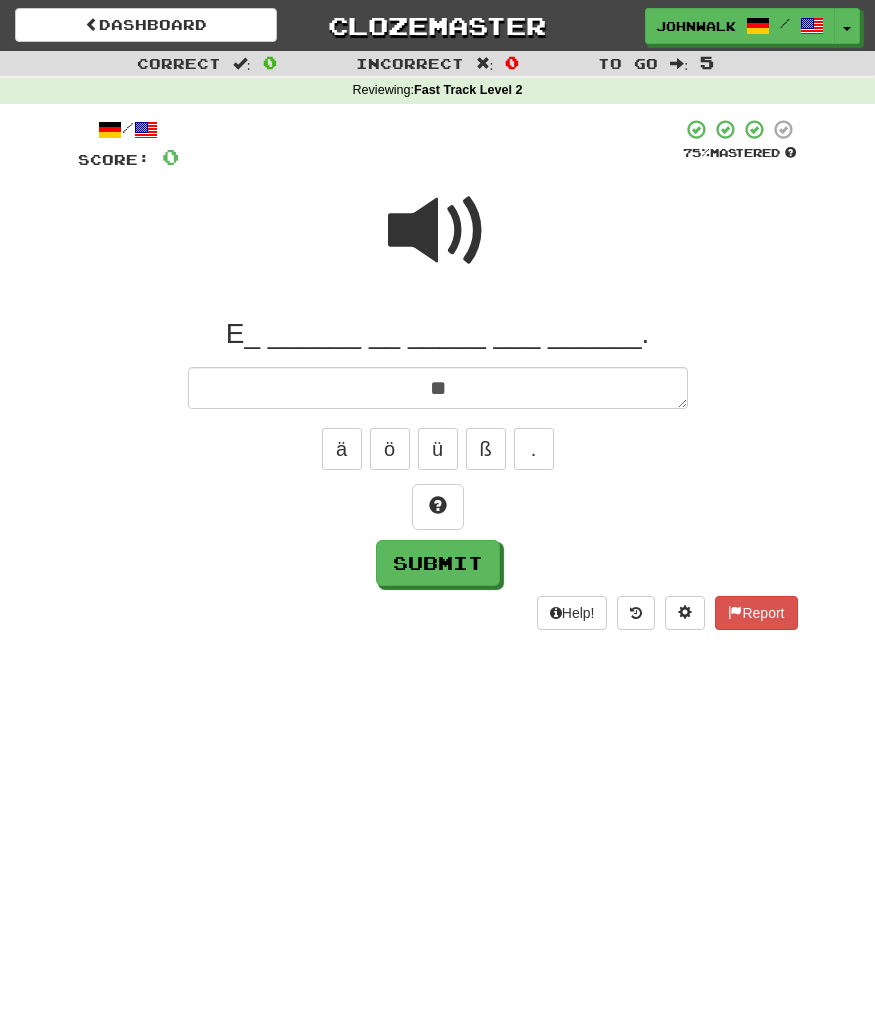 type on "*" 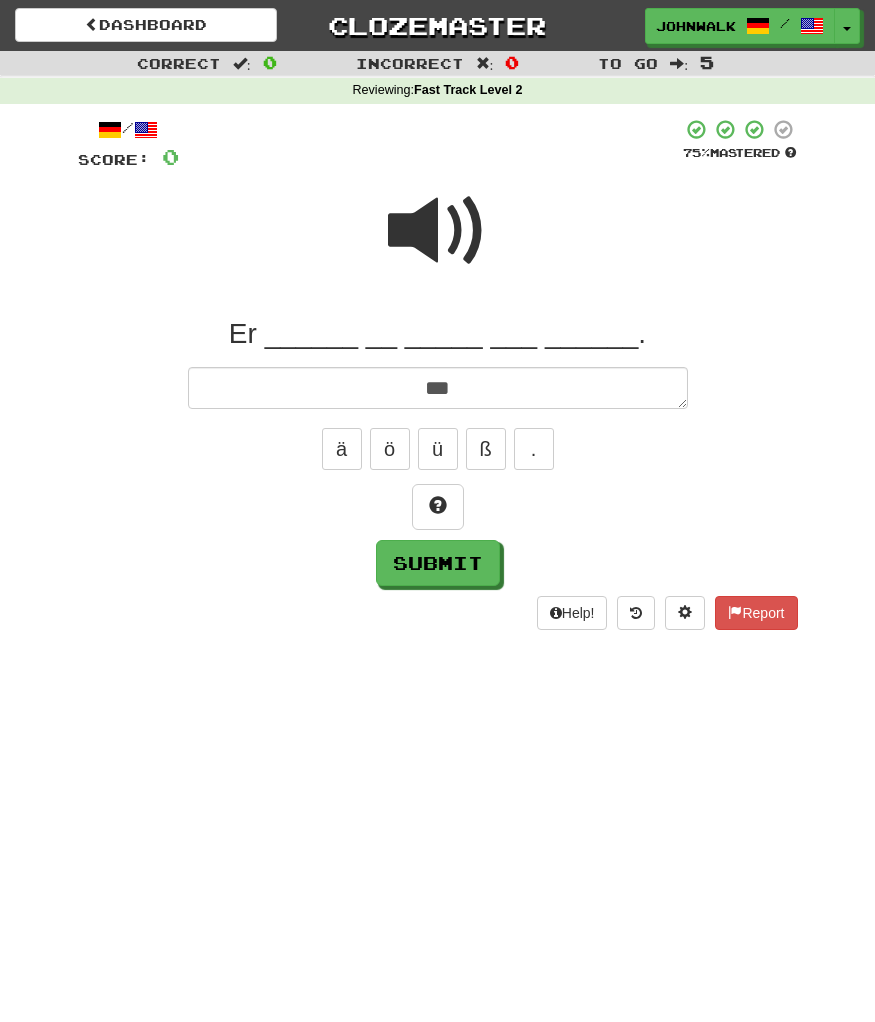 type on "*" 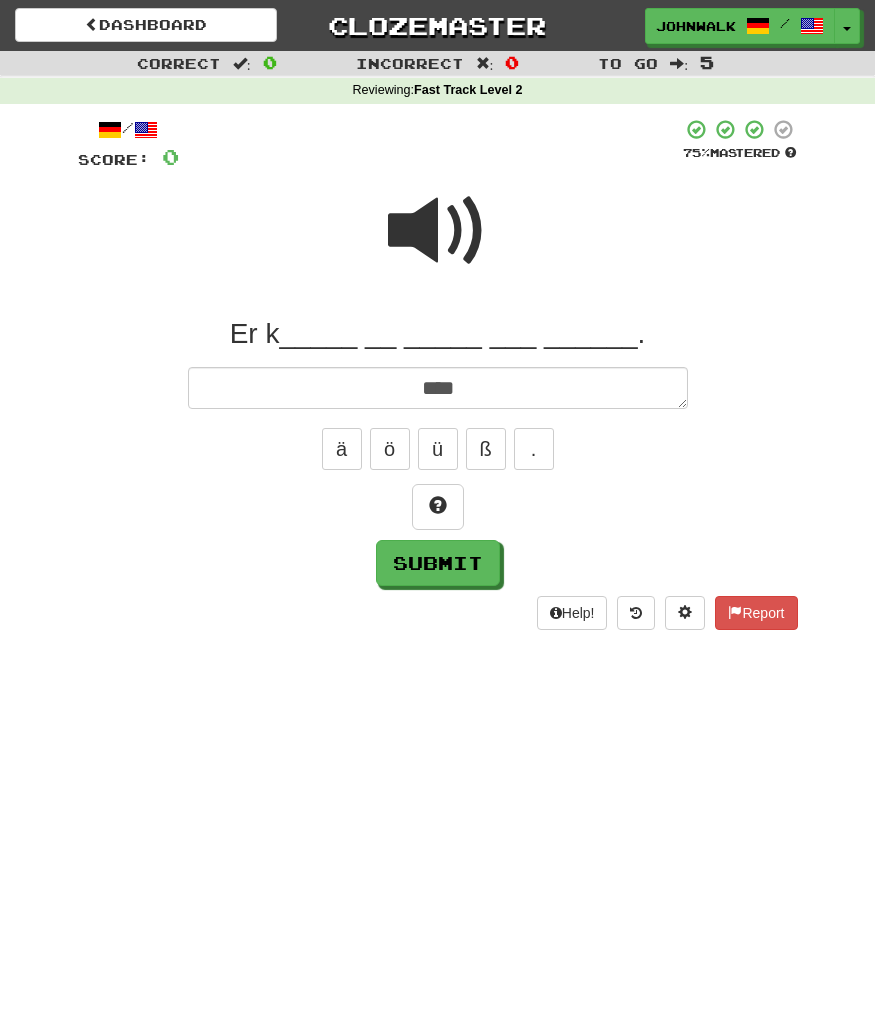 type on "*" 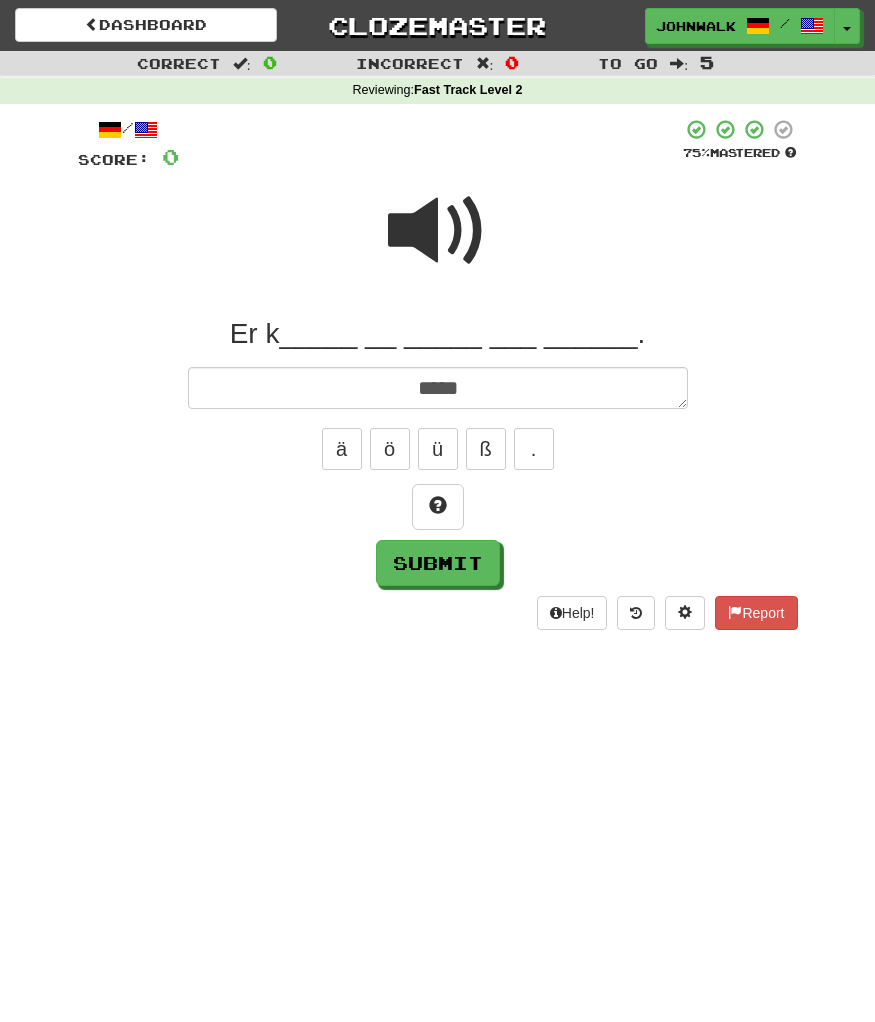 type on "*" 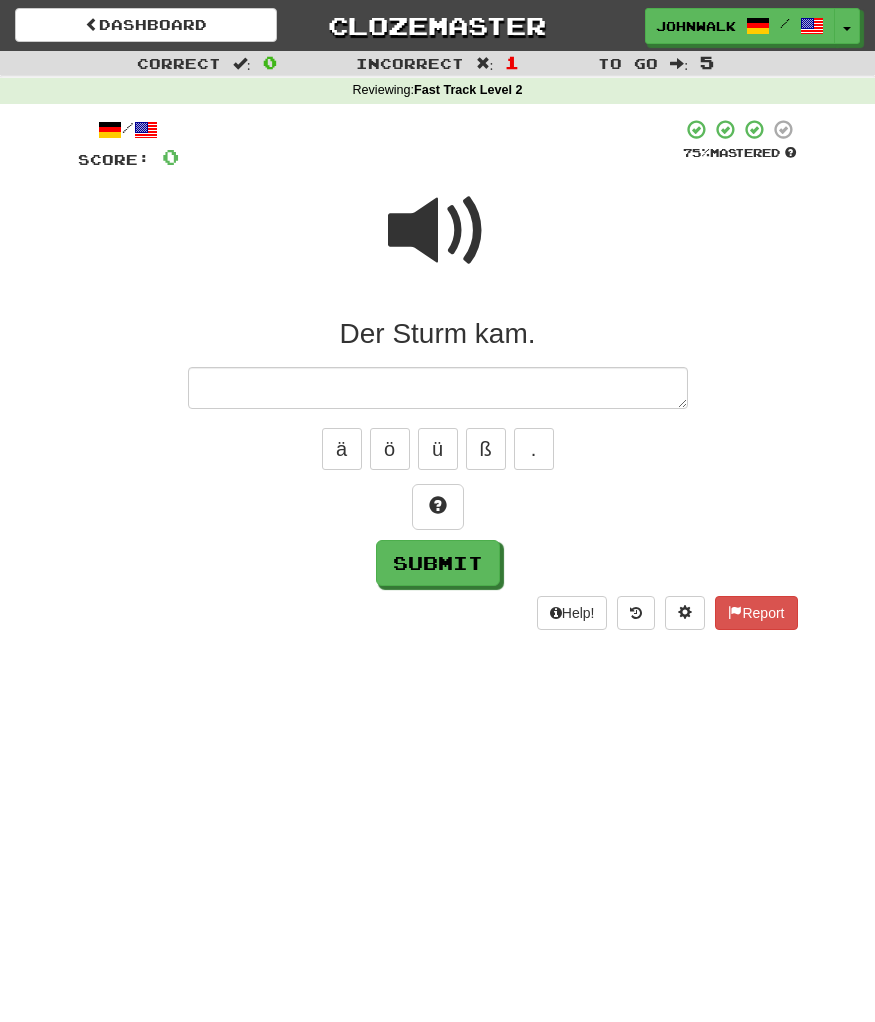 type on "*" 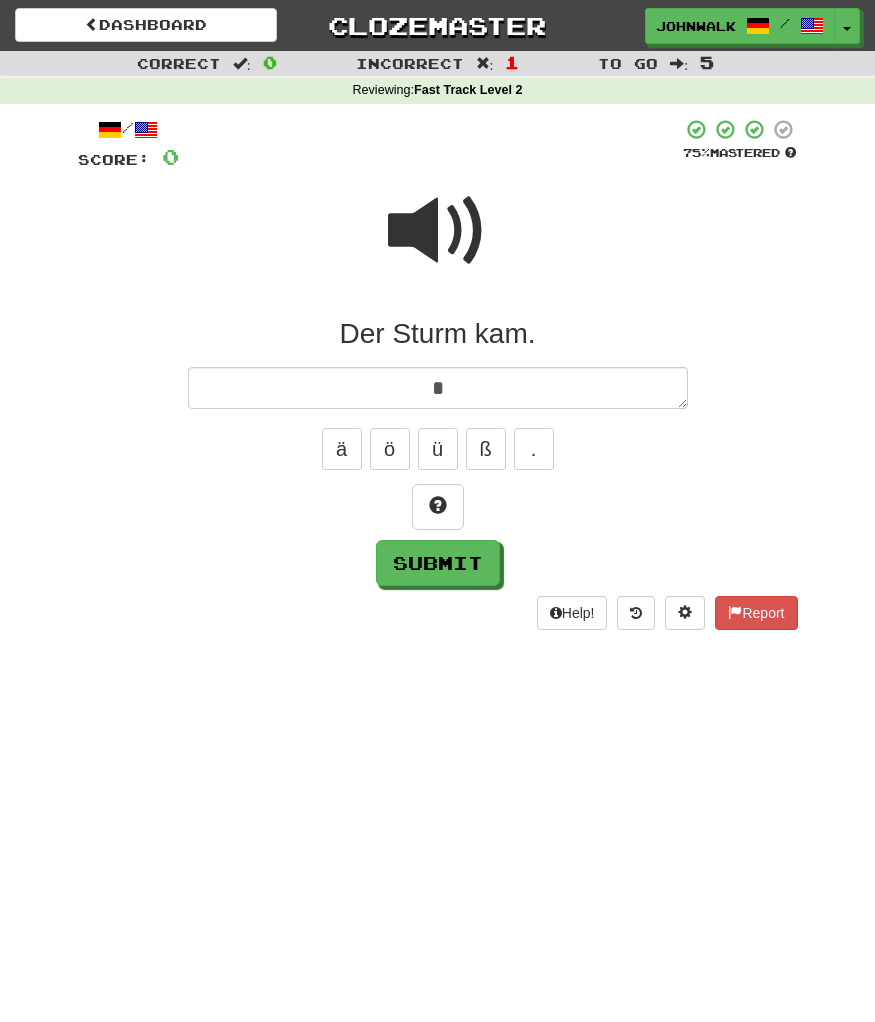 type on "*" 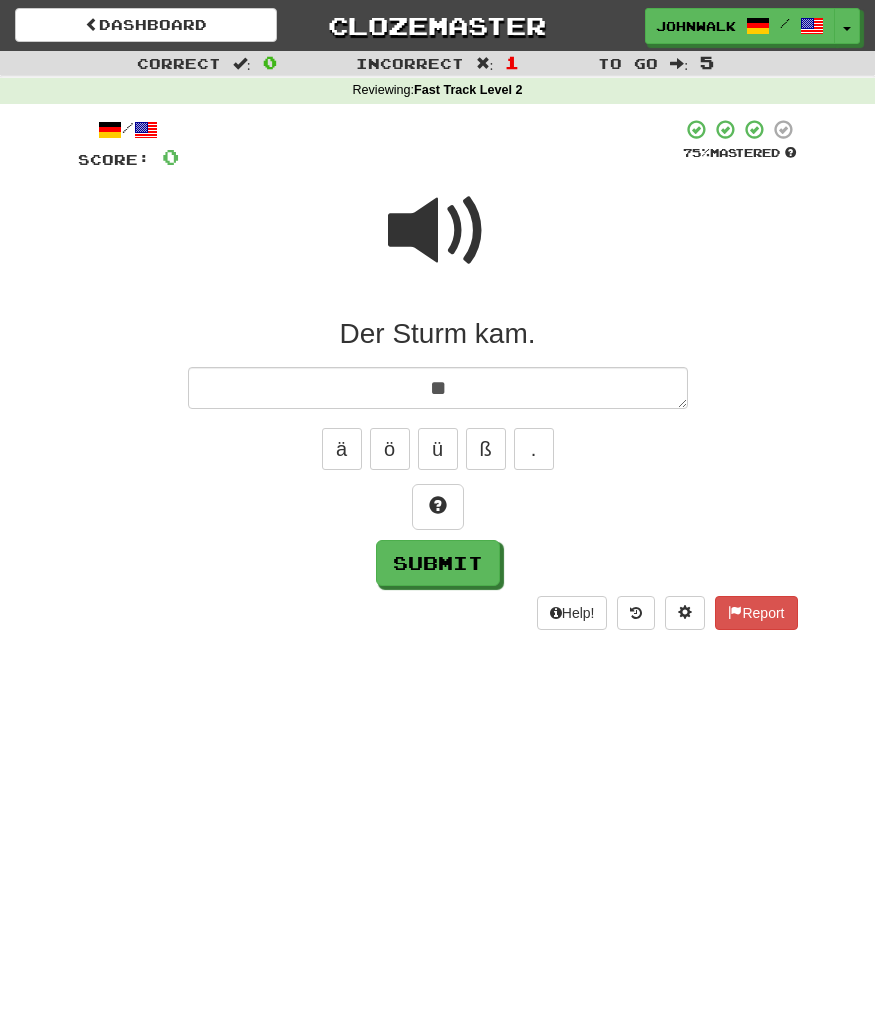type on "*" 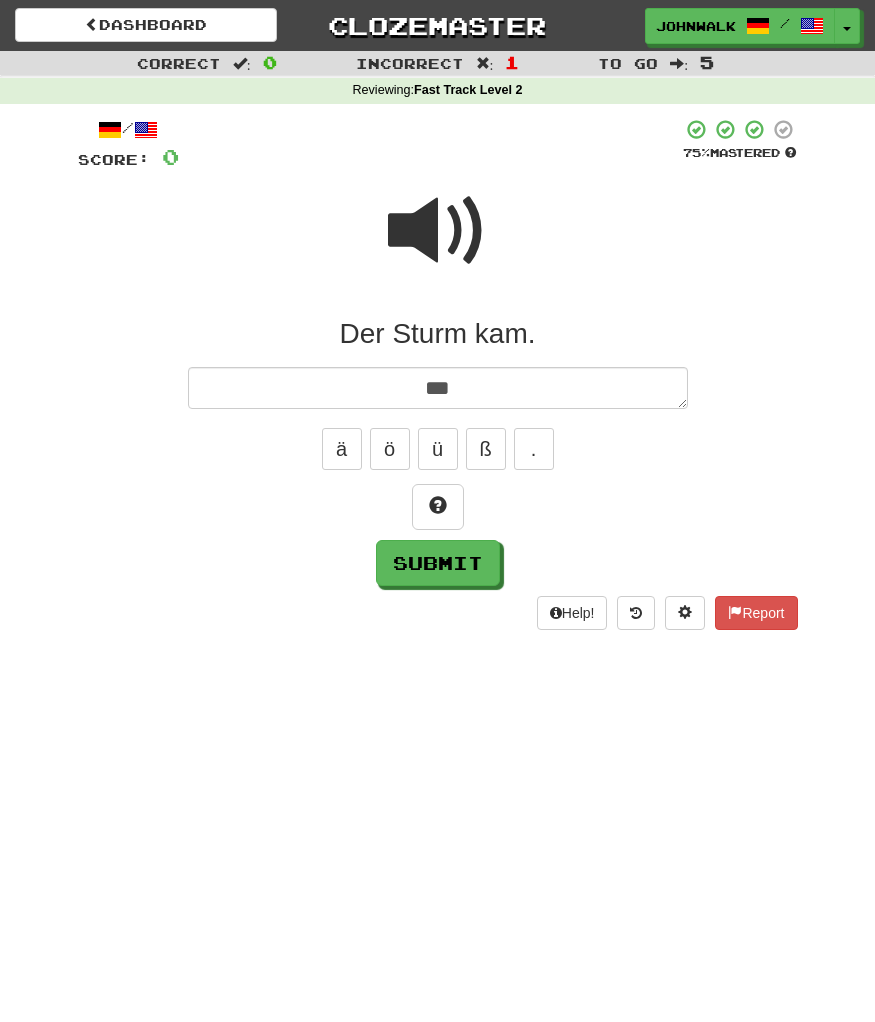 type on "*" 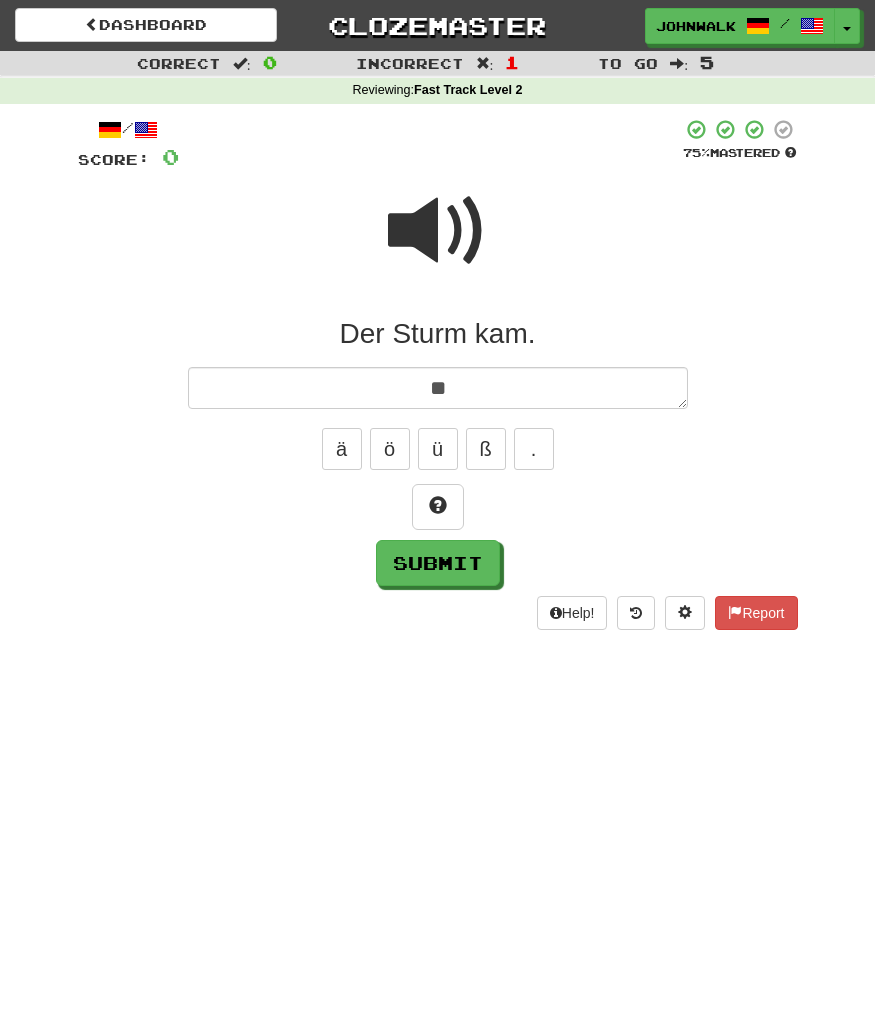 type on "*" 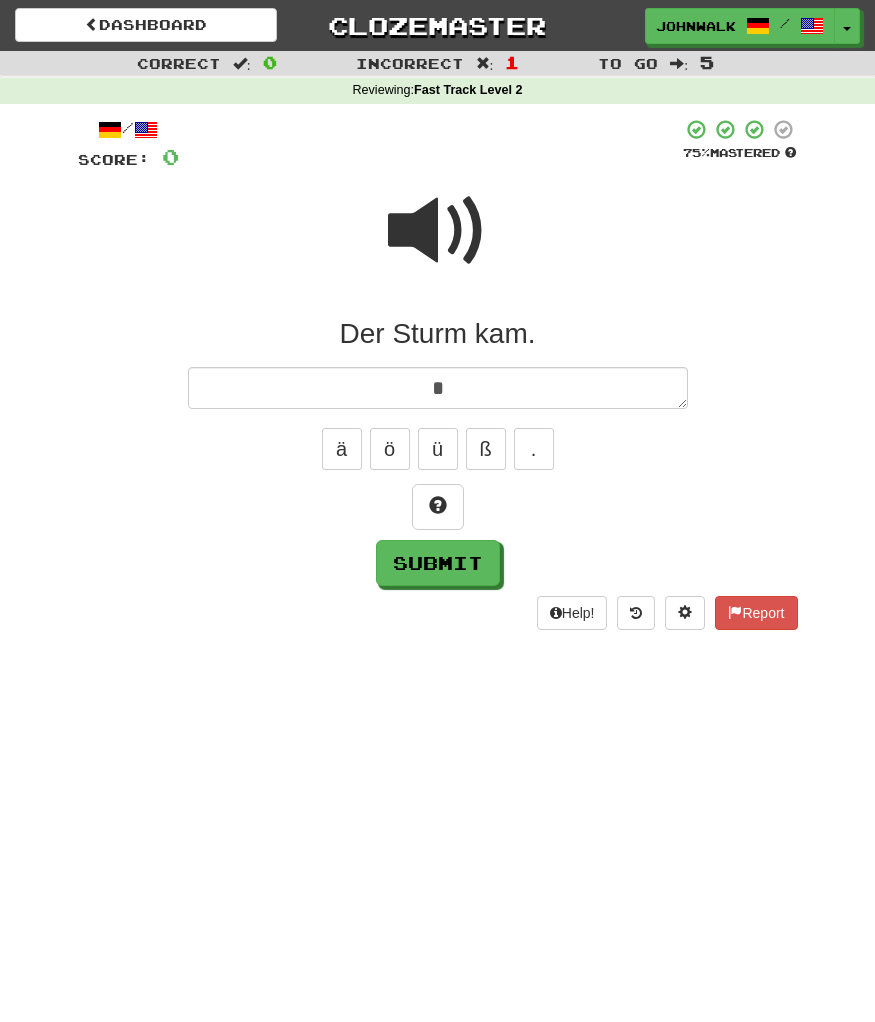 type 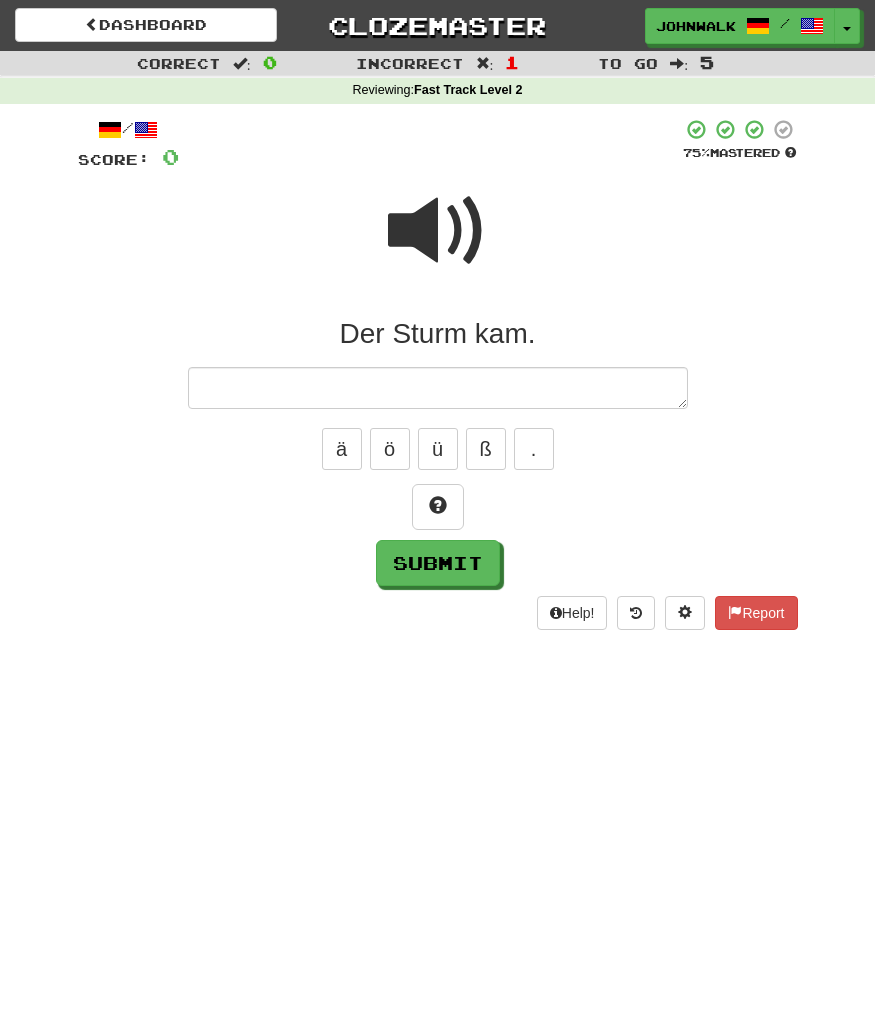type on "*" 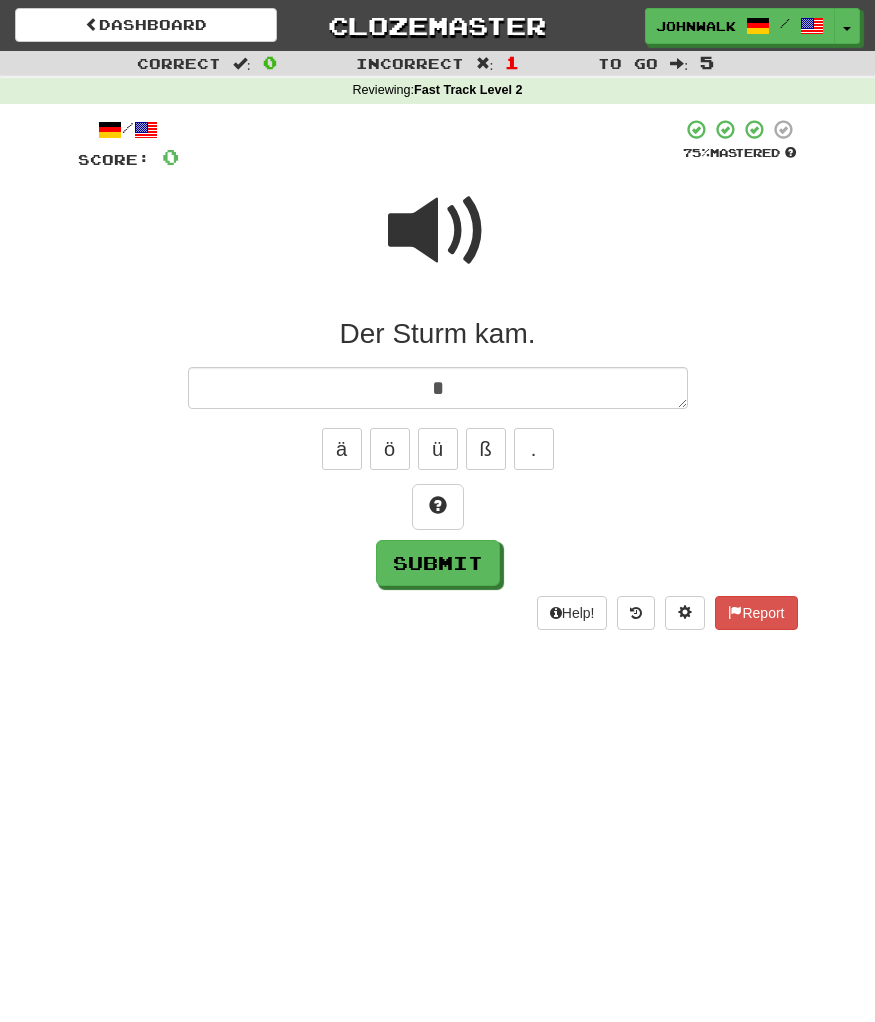 type on "*" 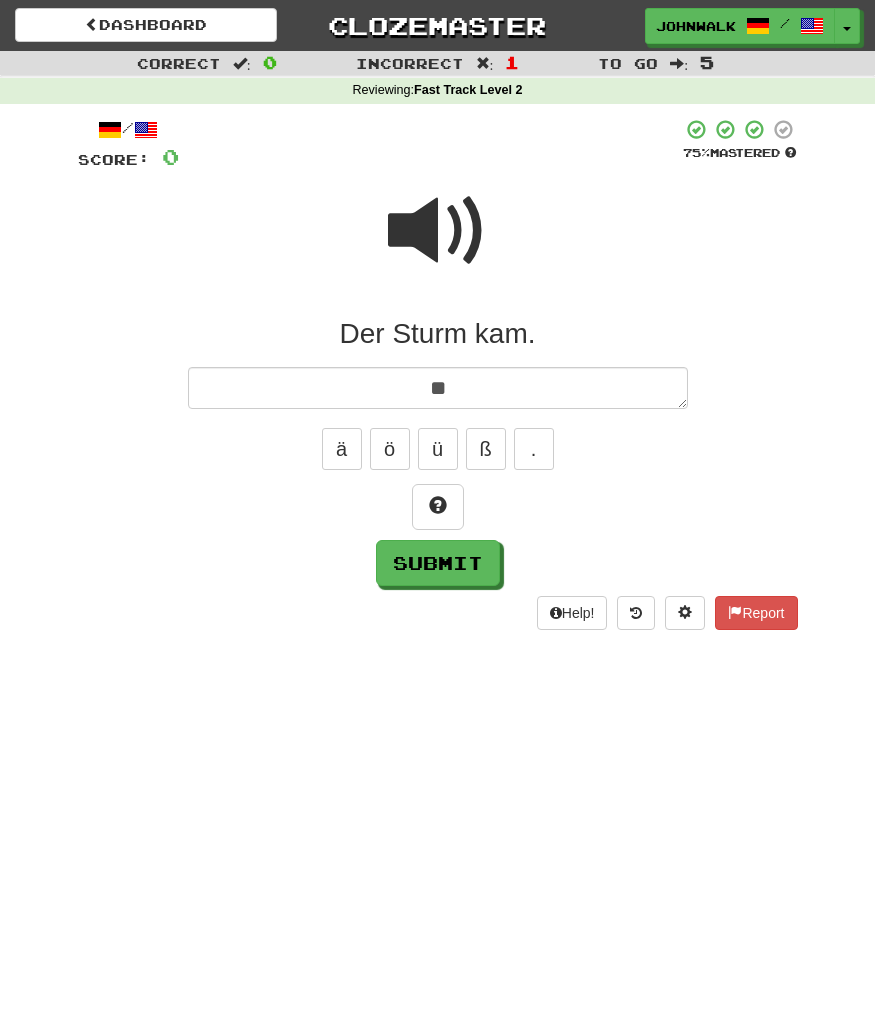 type on "*" 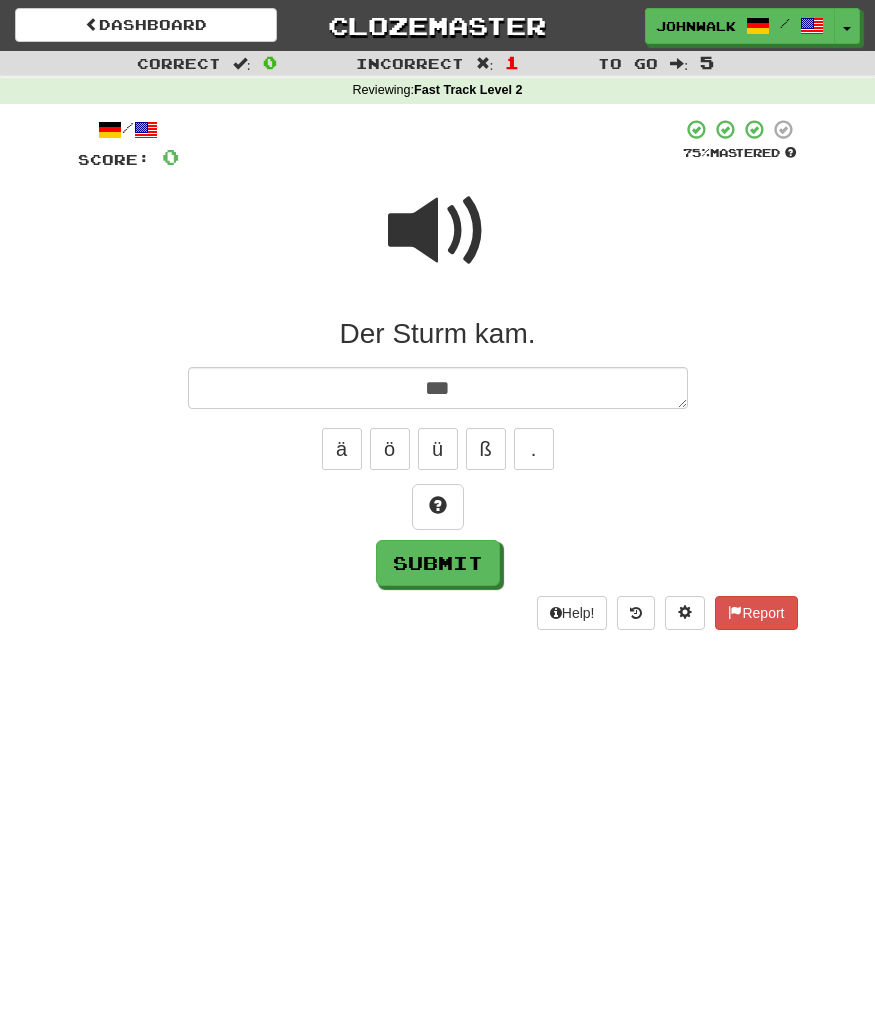 type on "*" 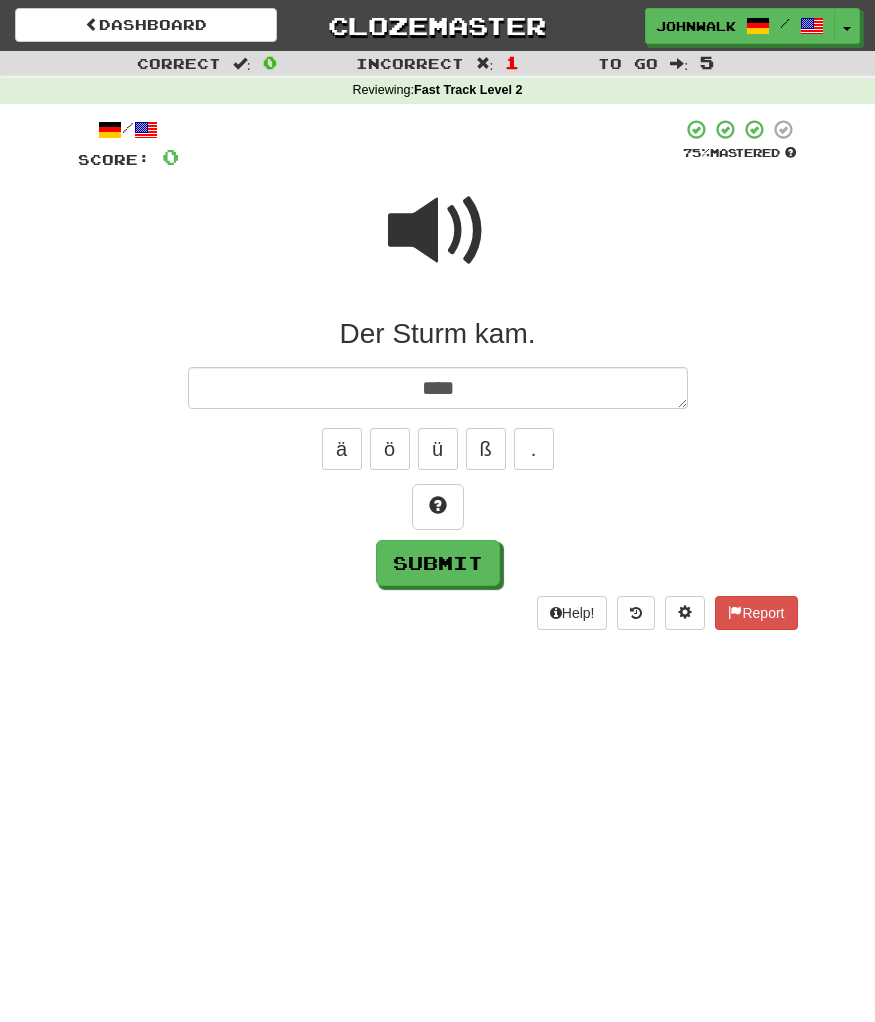 type on "*" 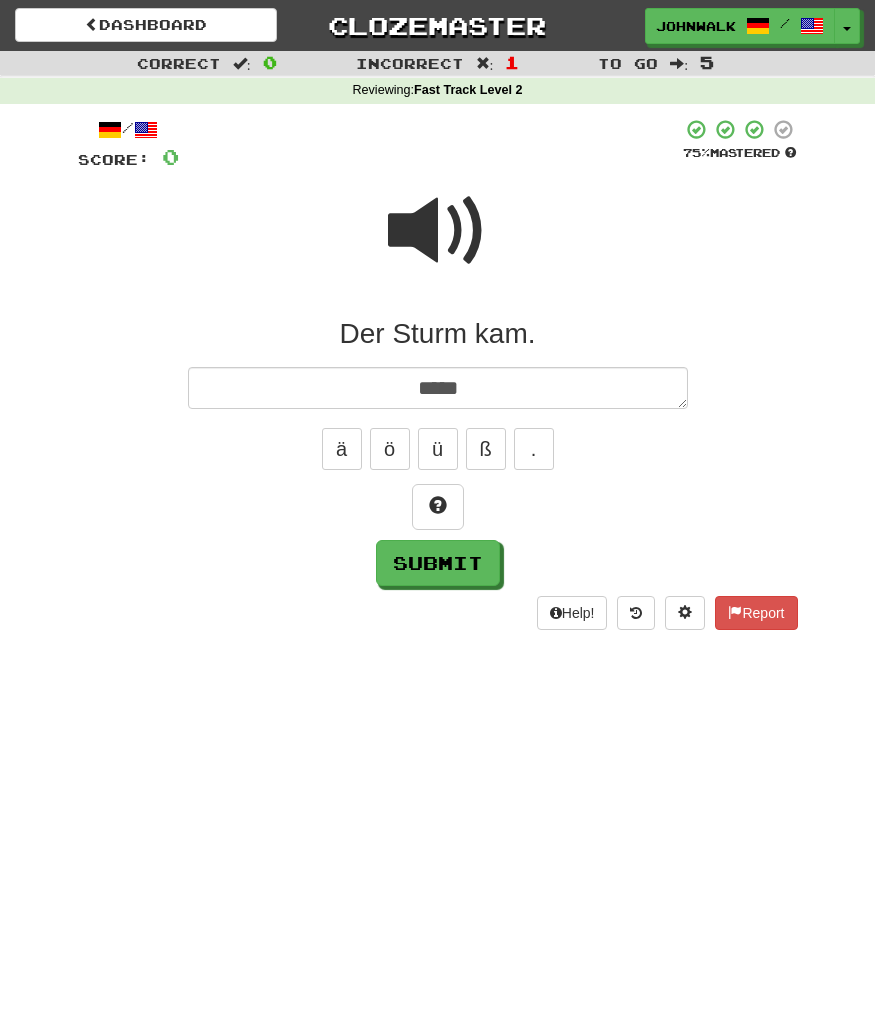 type on "*" 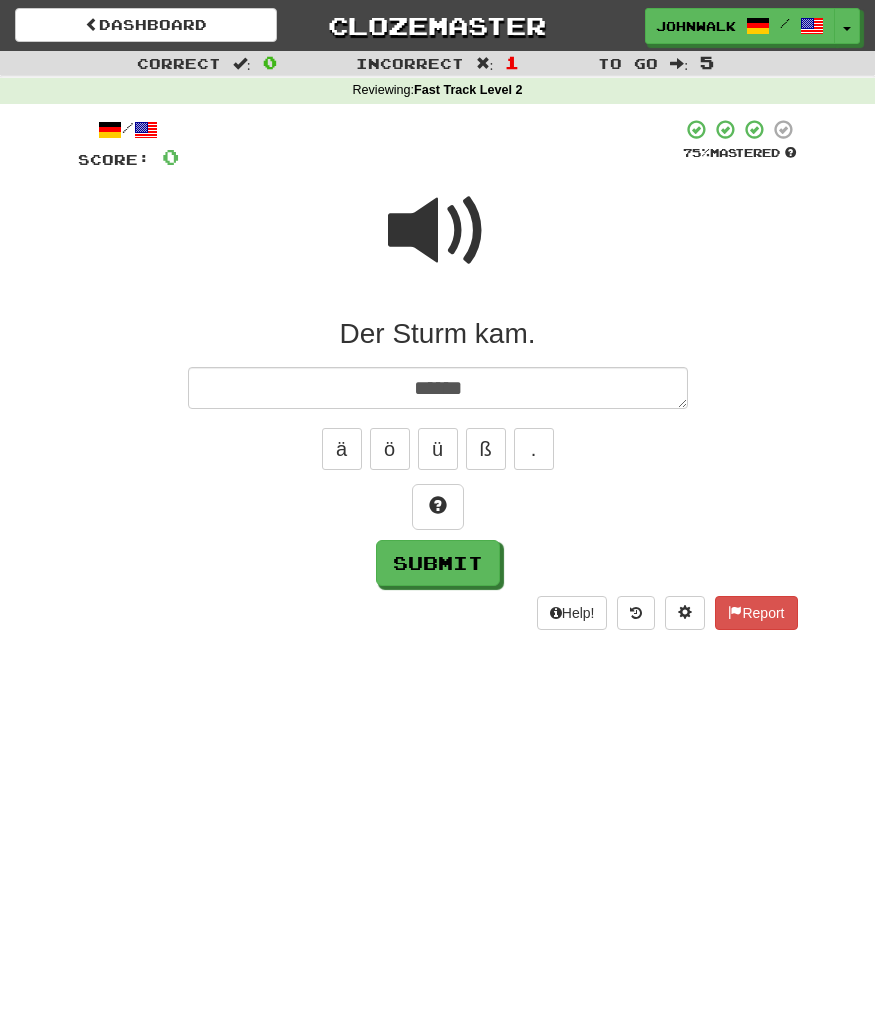type on "*" 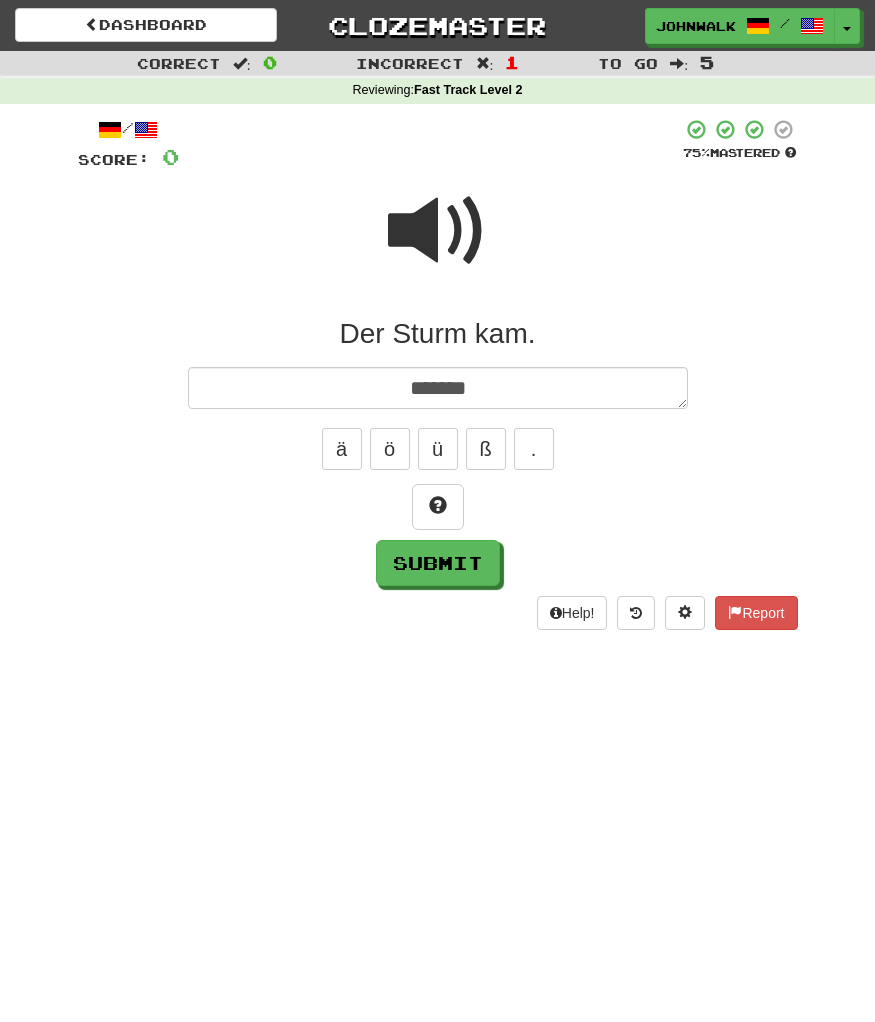 type on "*" 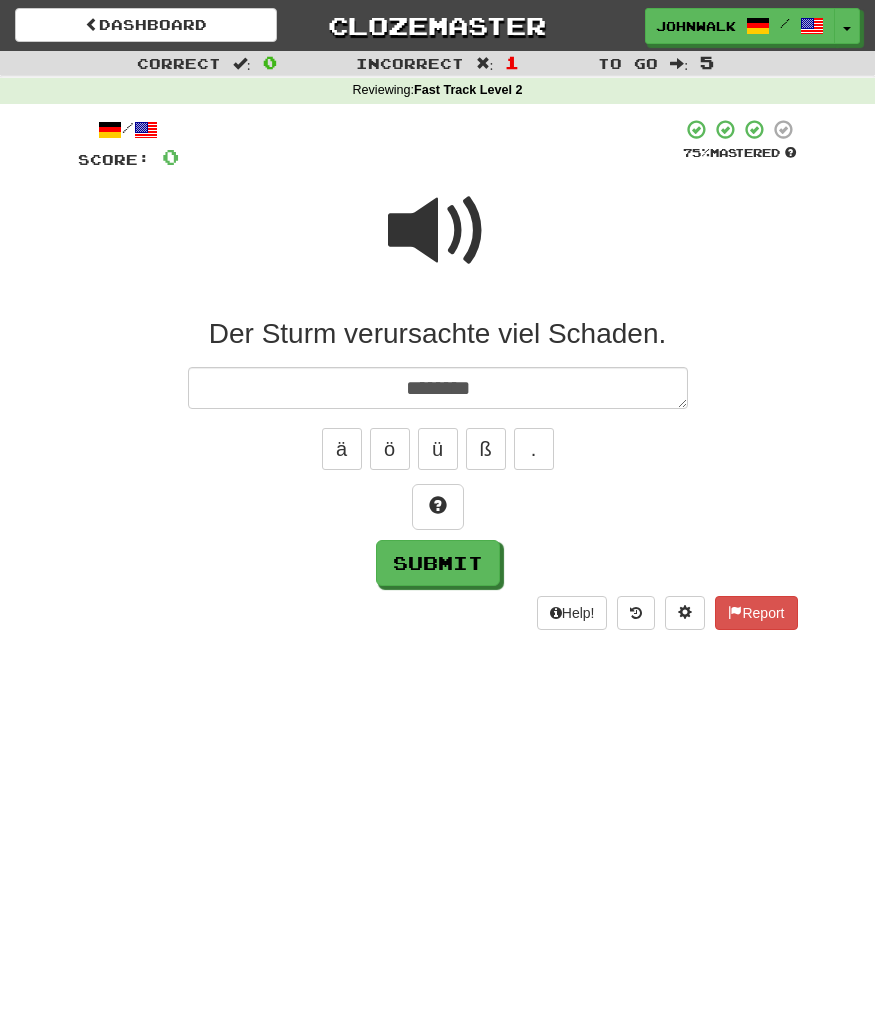 type on "*" 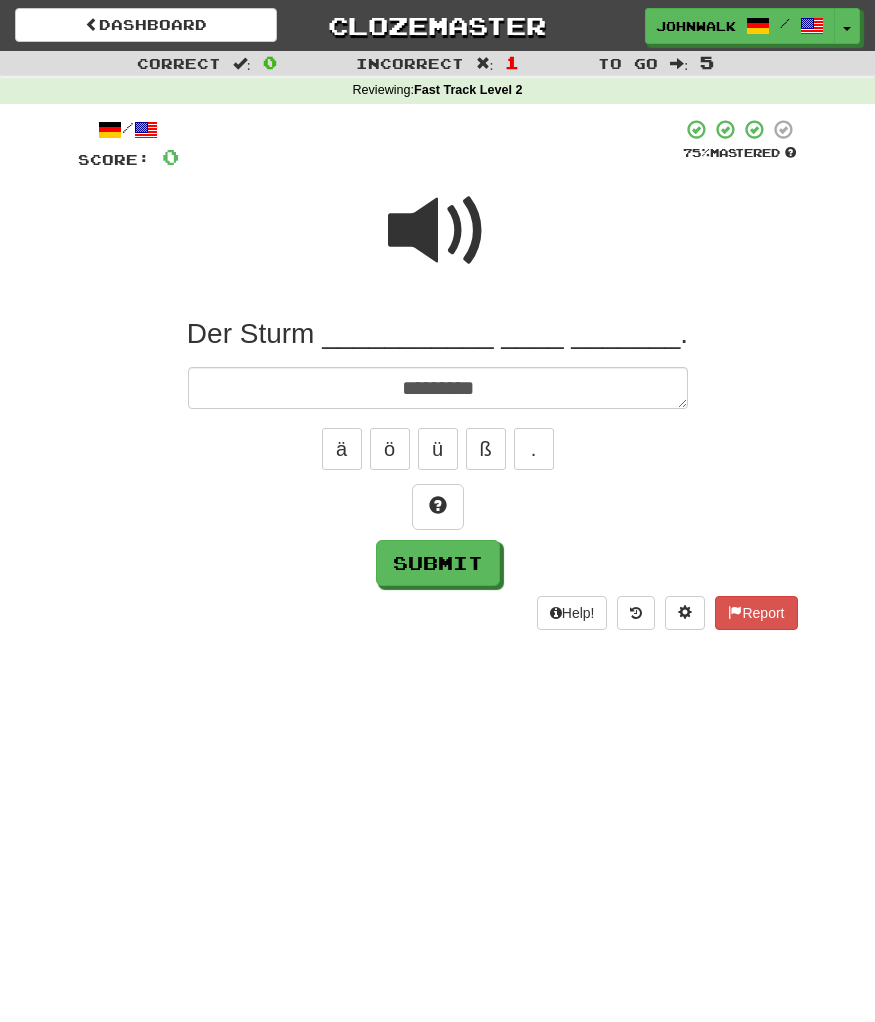 type on "*" 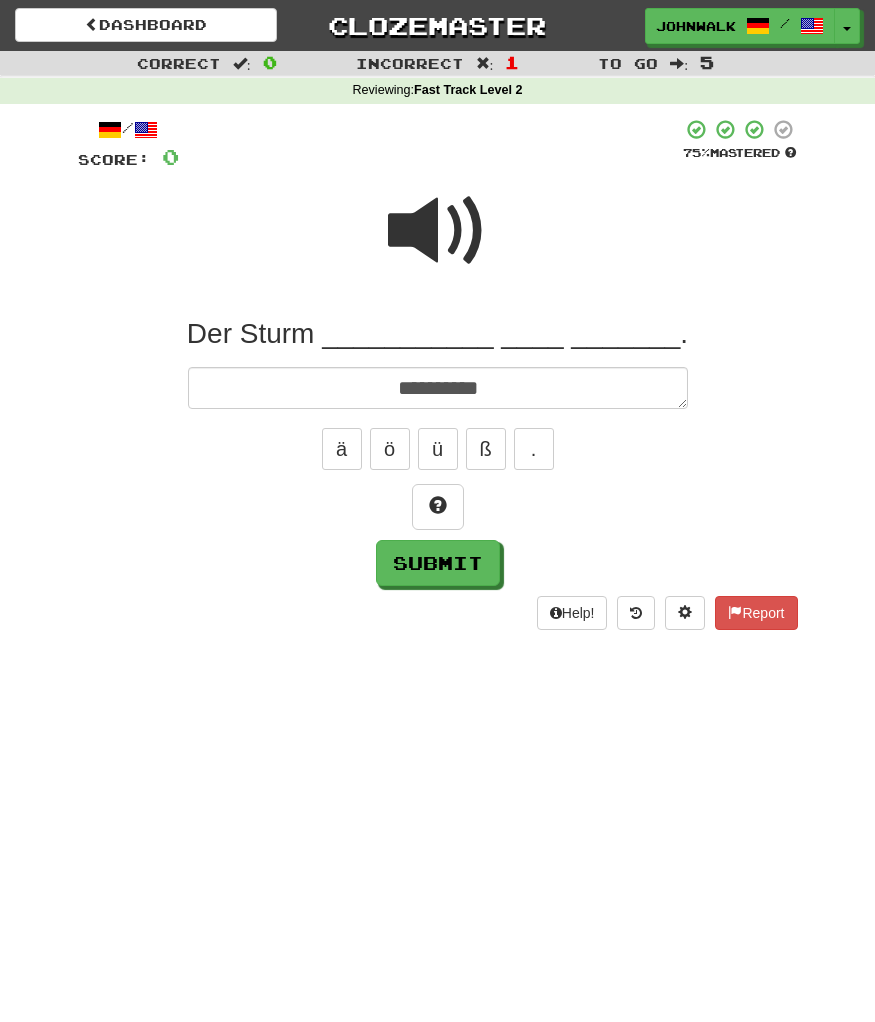 type on "*" 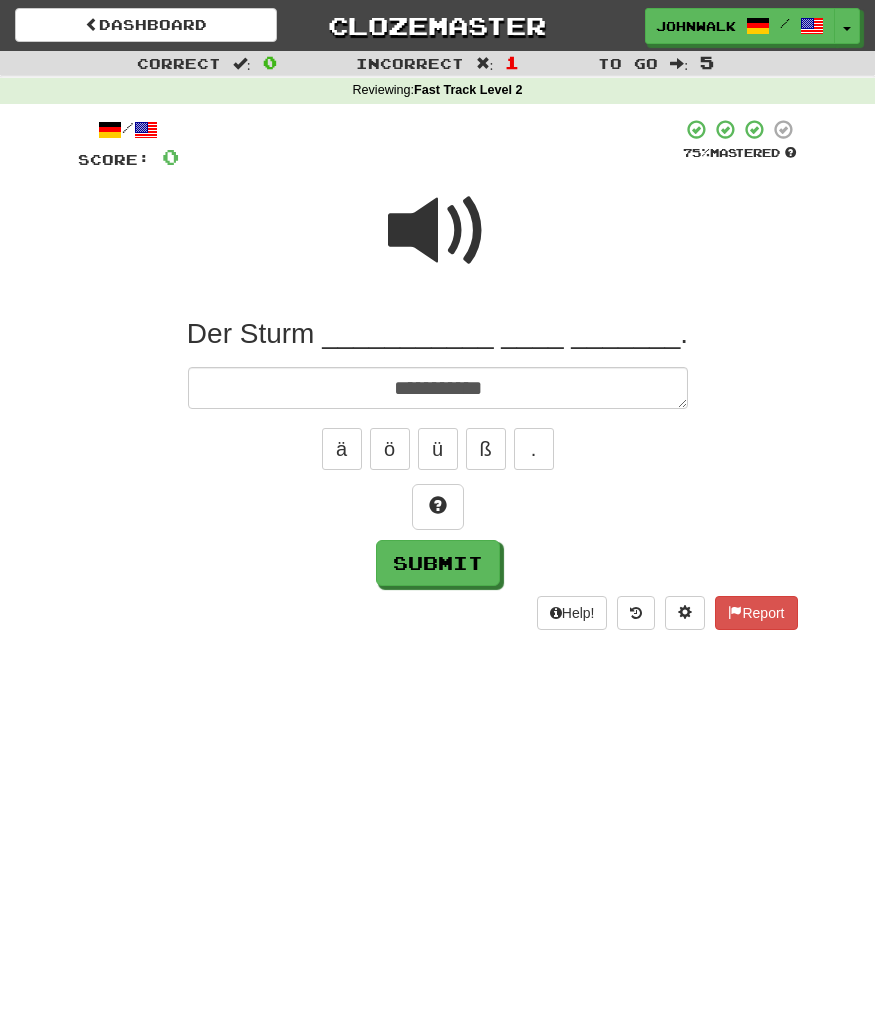 type on "**********" 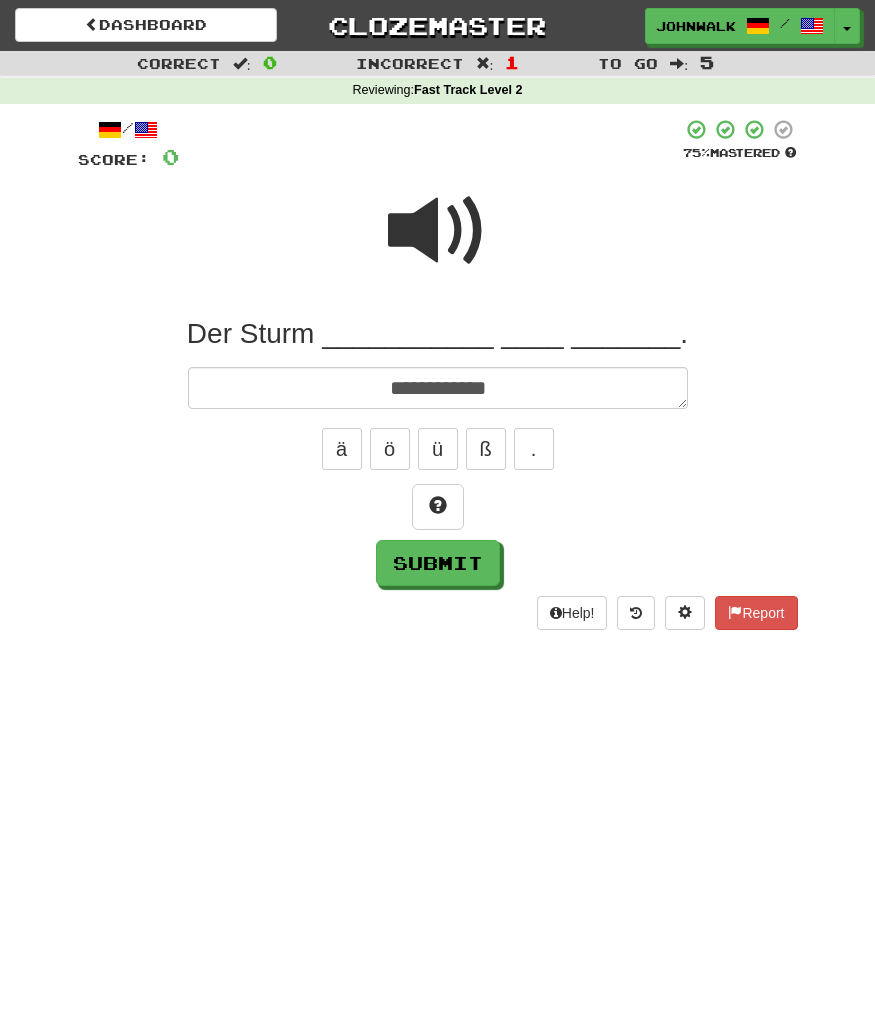 type on "*" 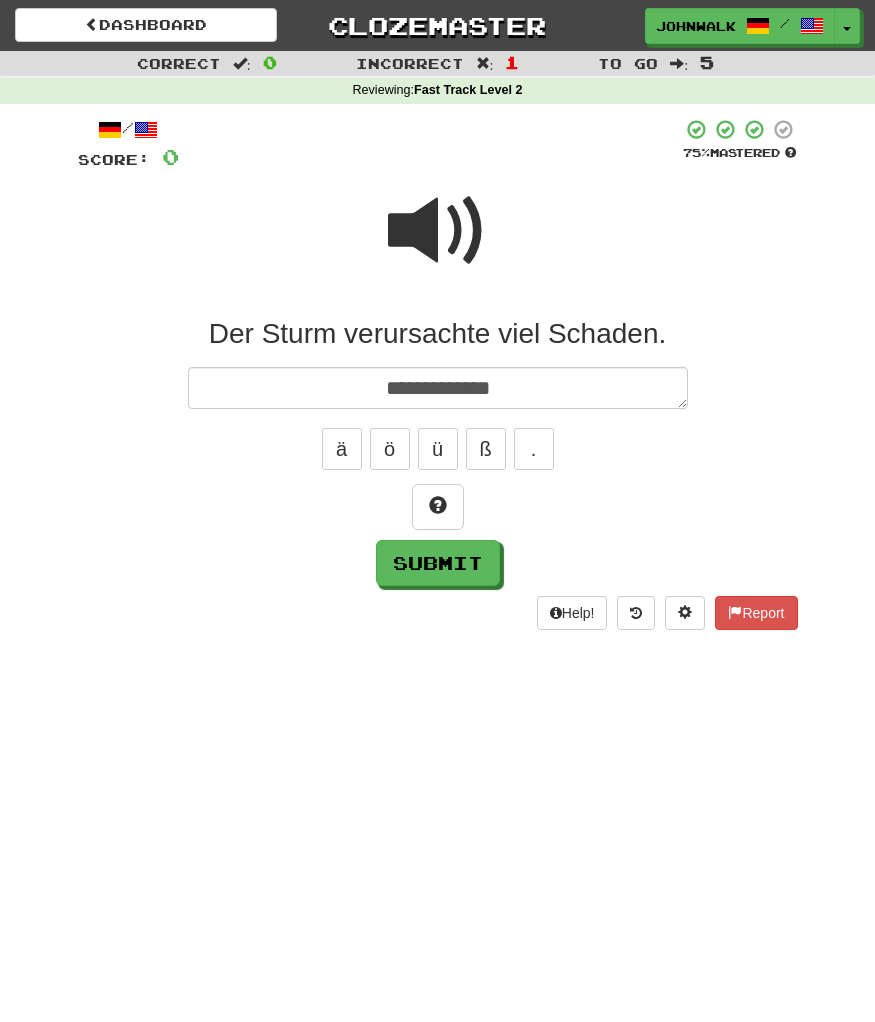type on "*" 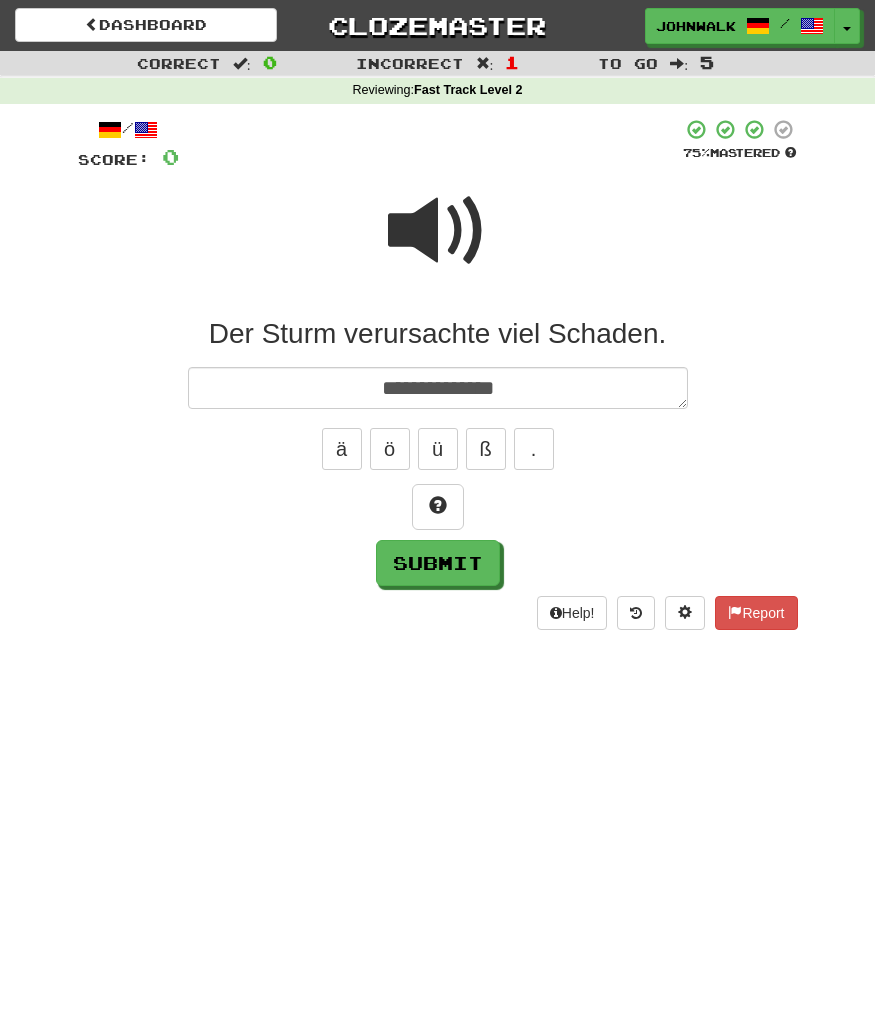 type on "*" 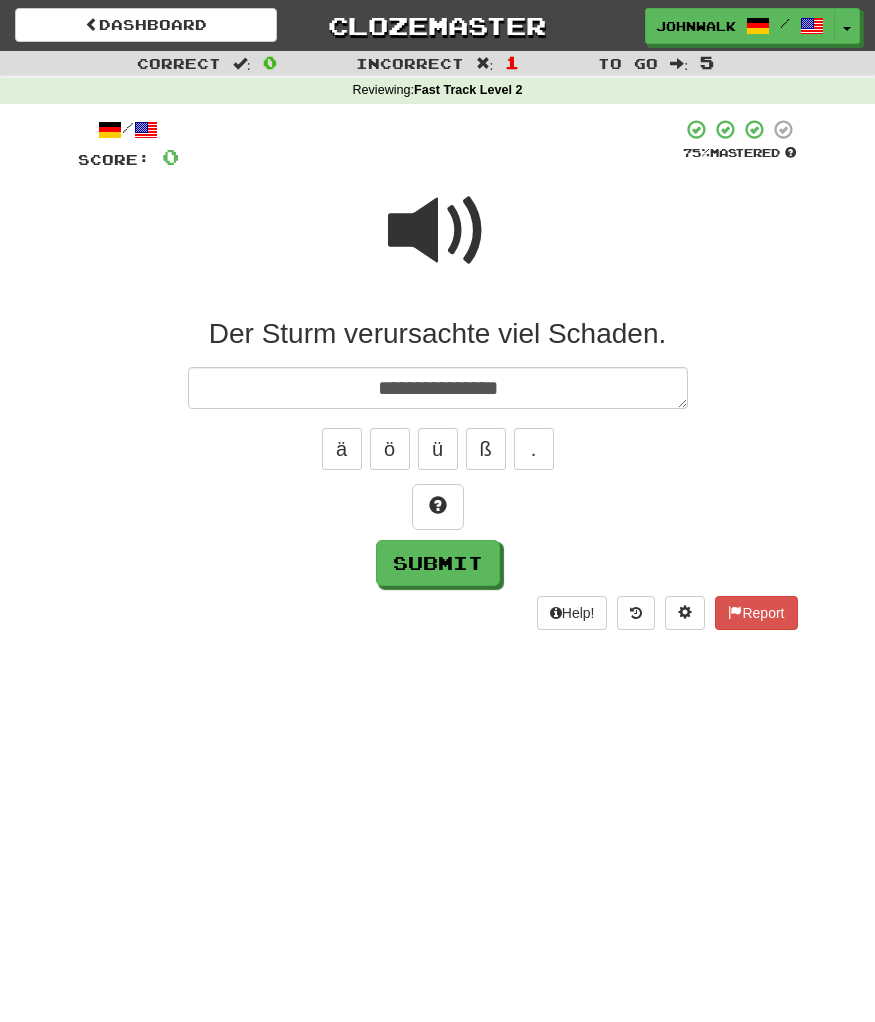 type on "*" 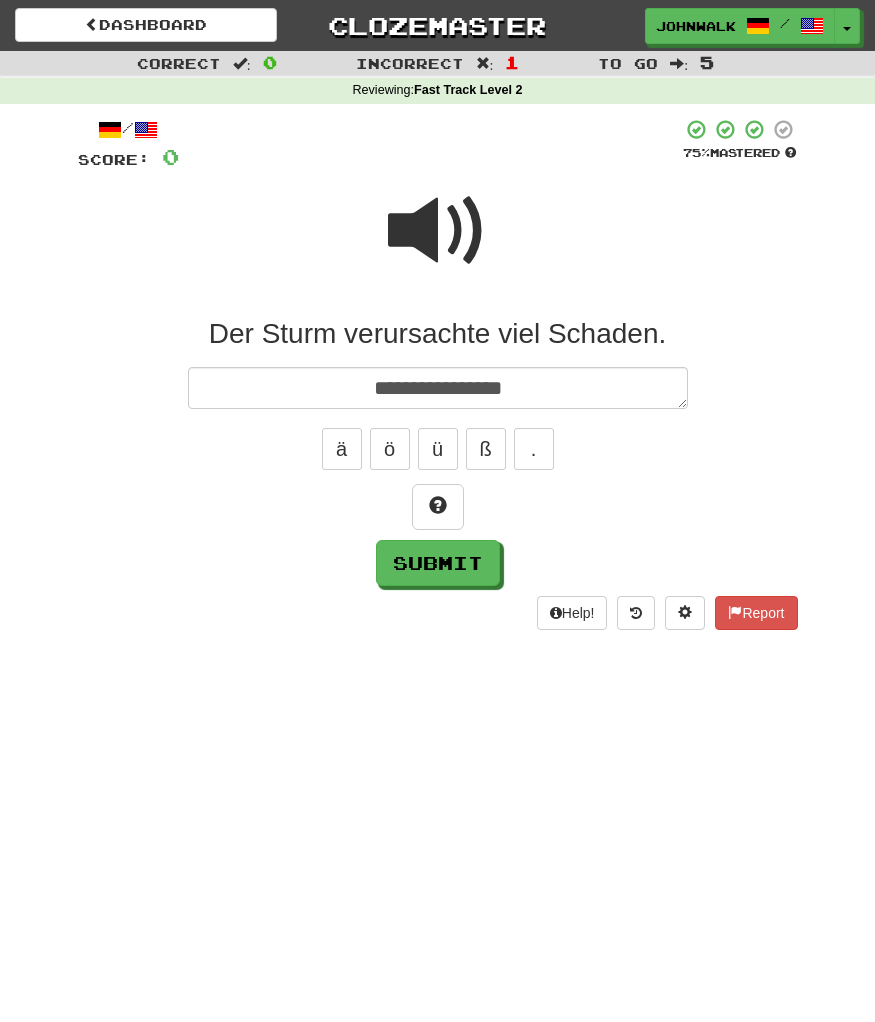type on "*" 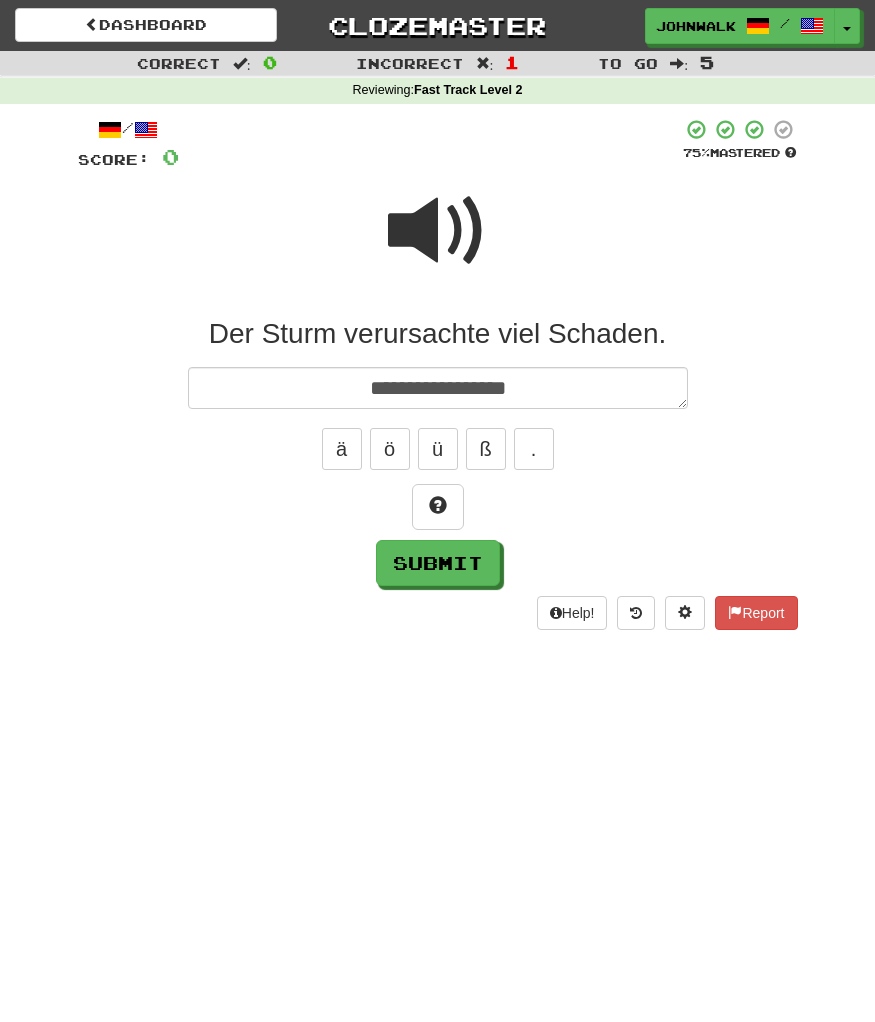 type on "*" 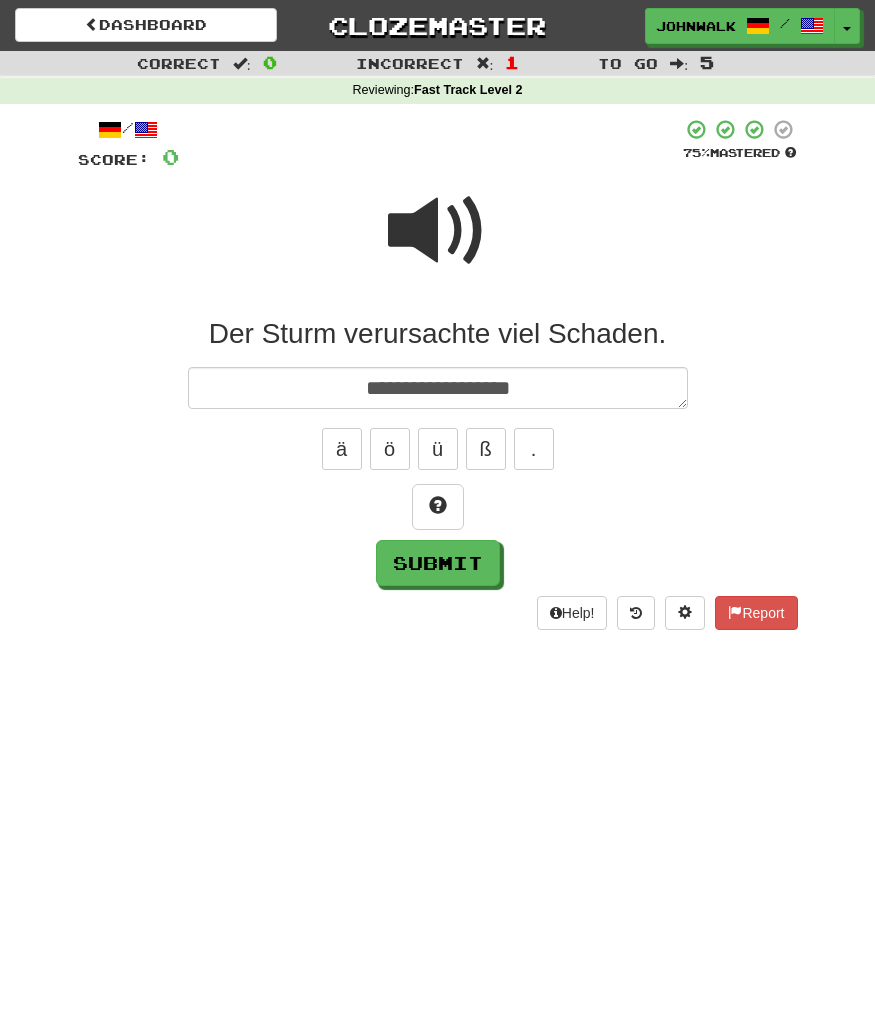 type on "*" 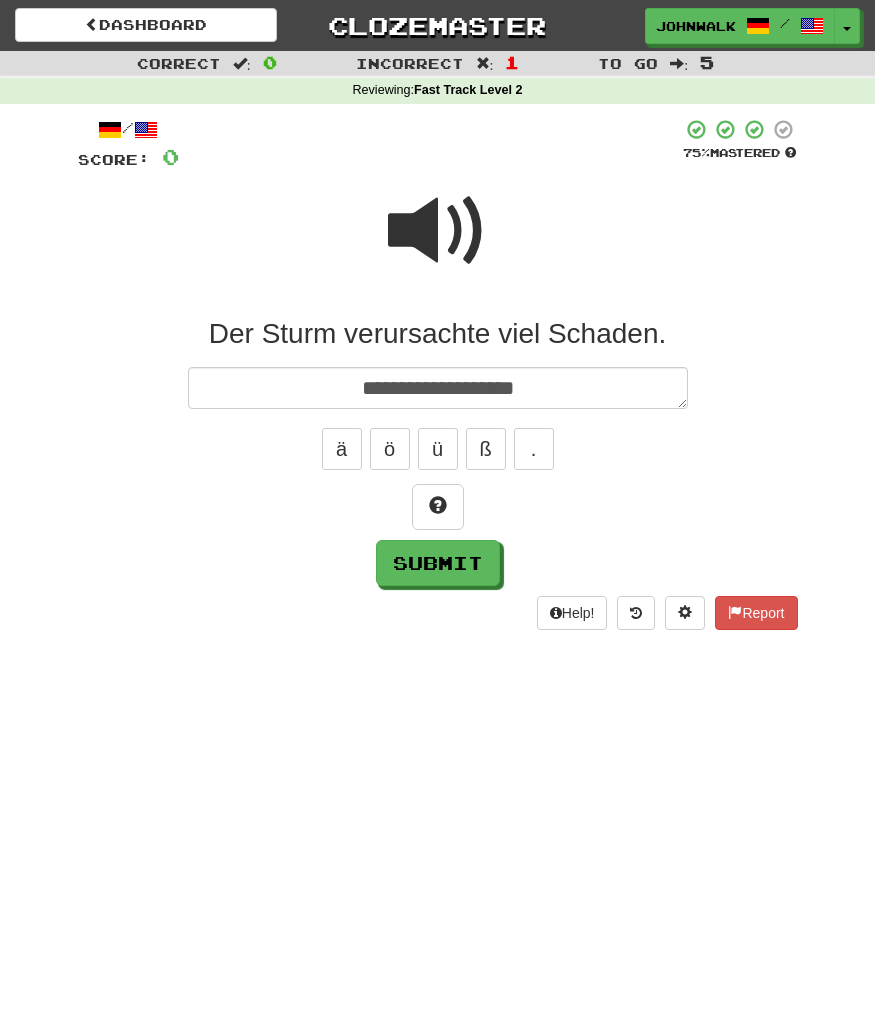 type on "*" 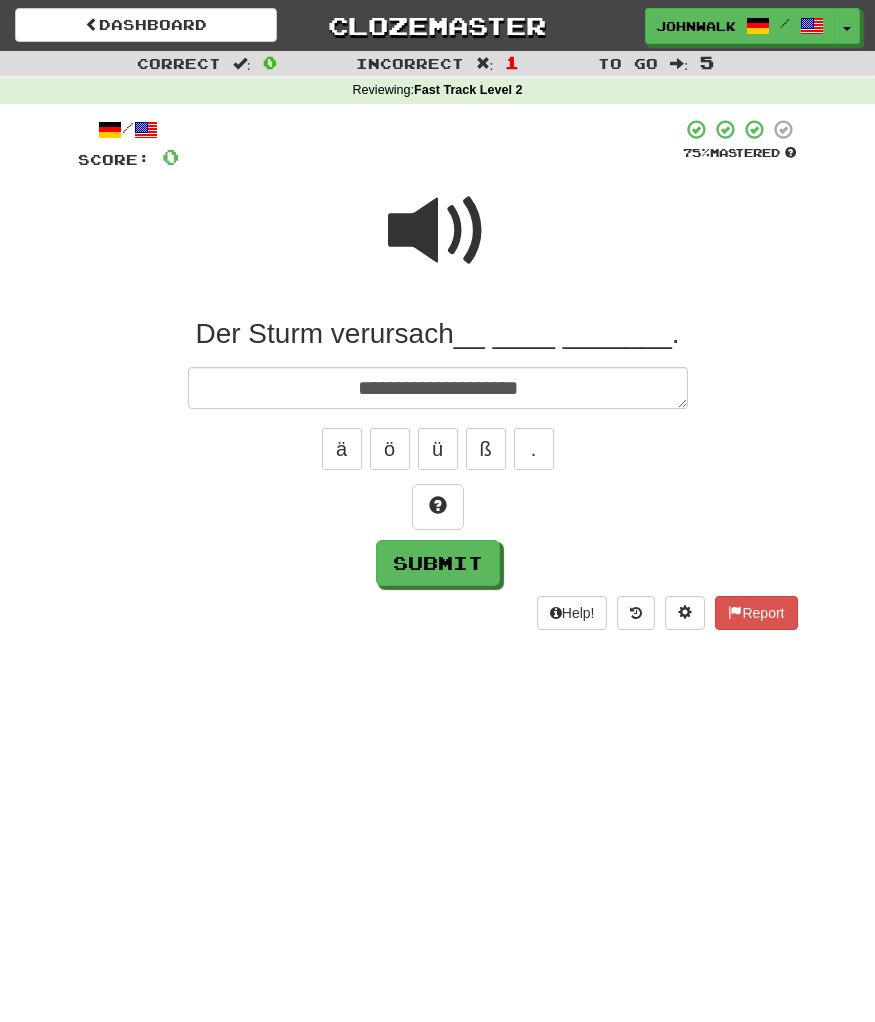 type on "*" 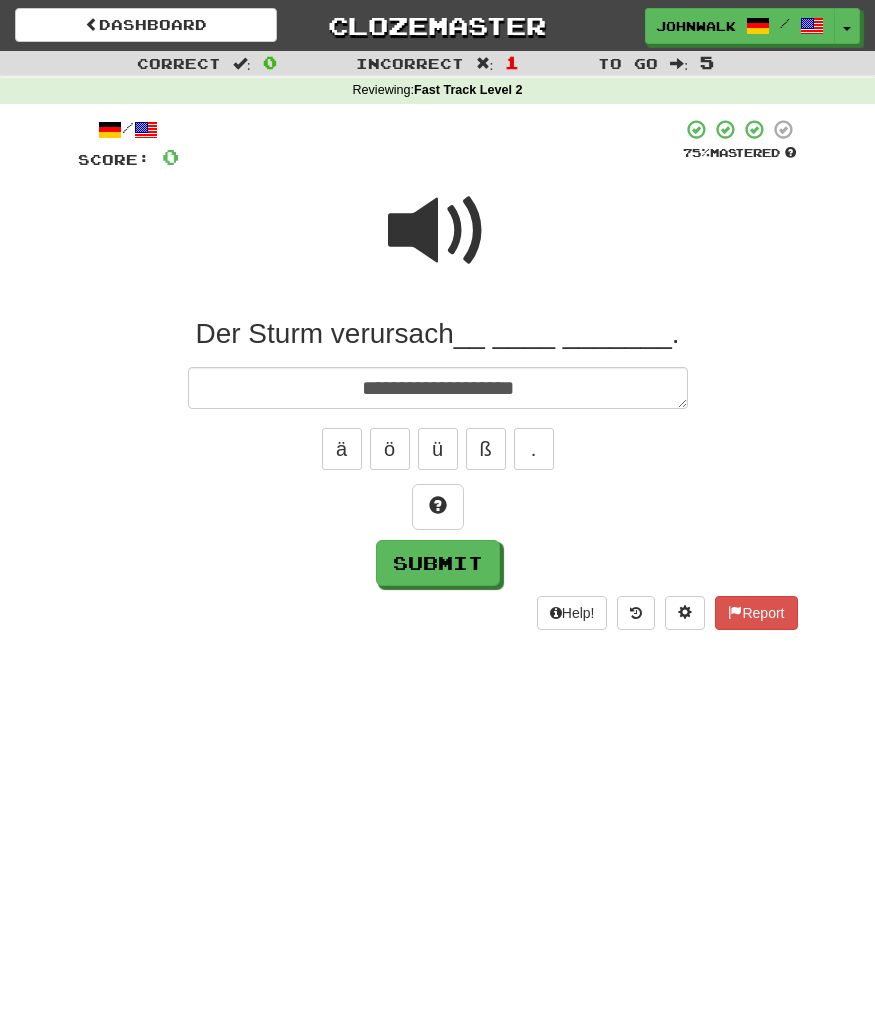 type on "*" 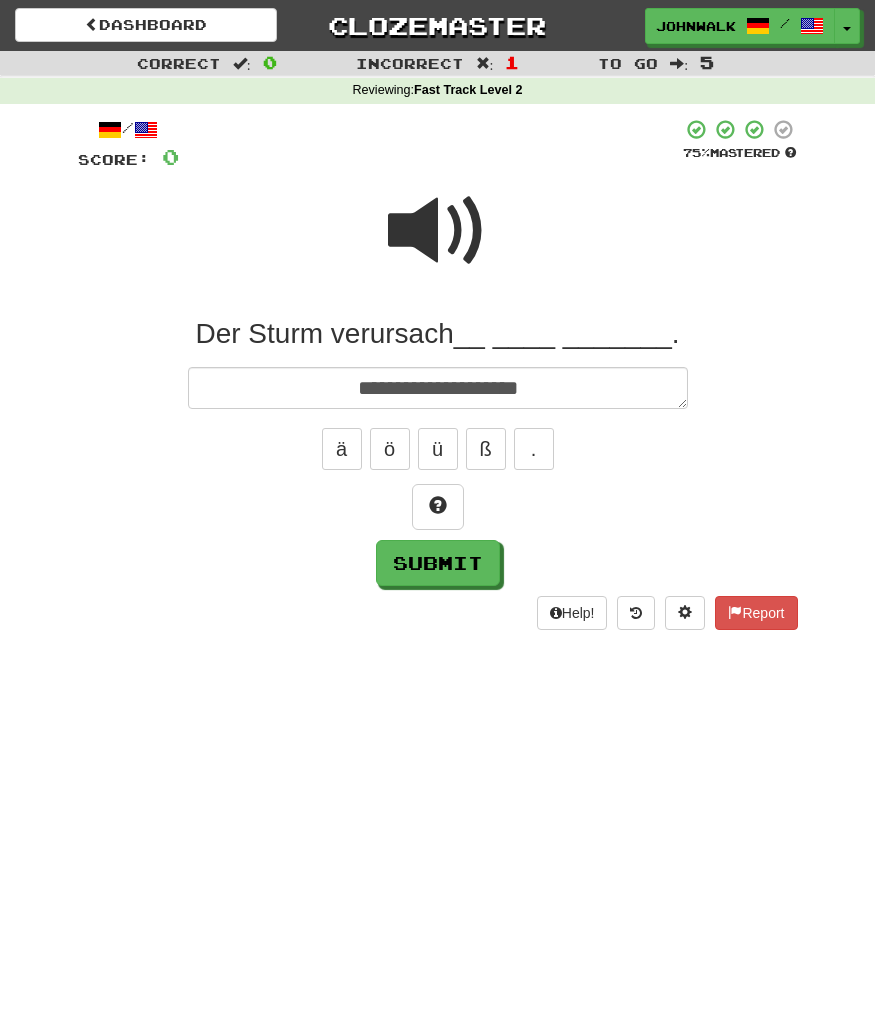 type on "*" 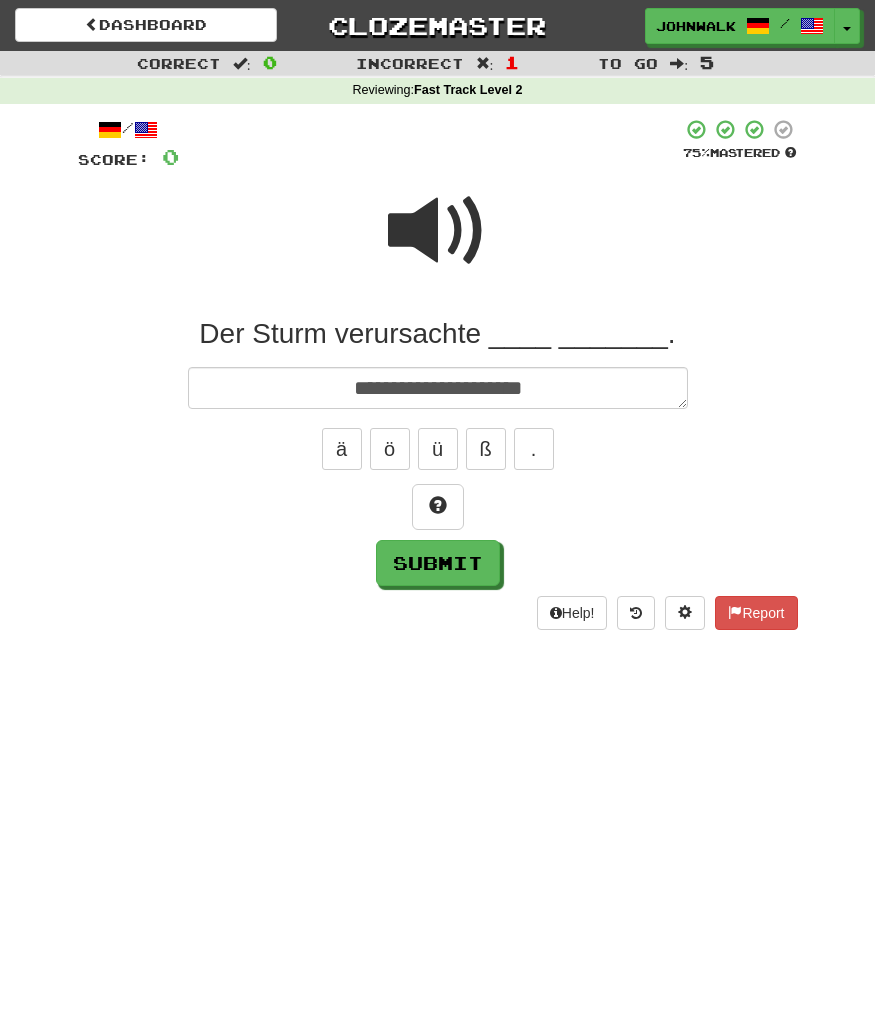 type on "*" 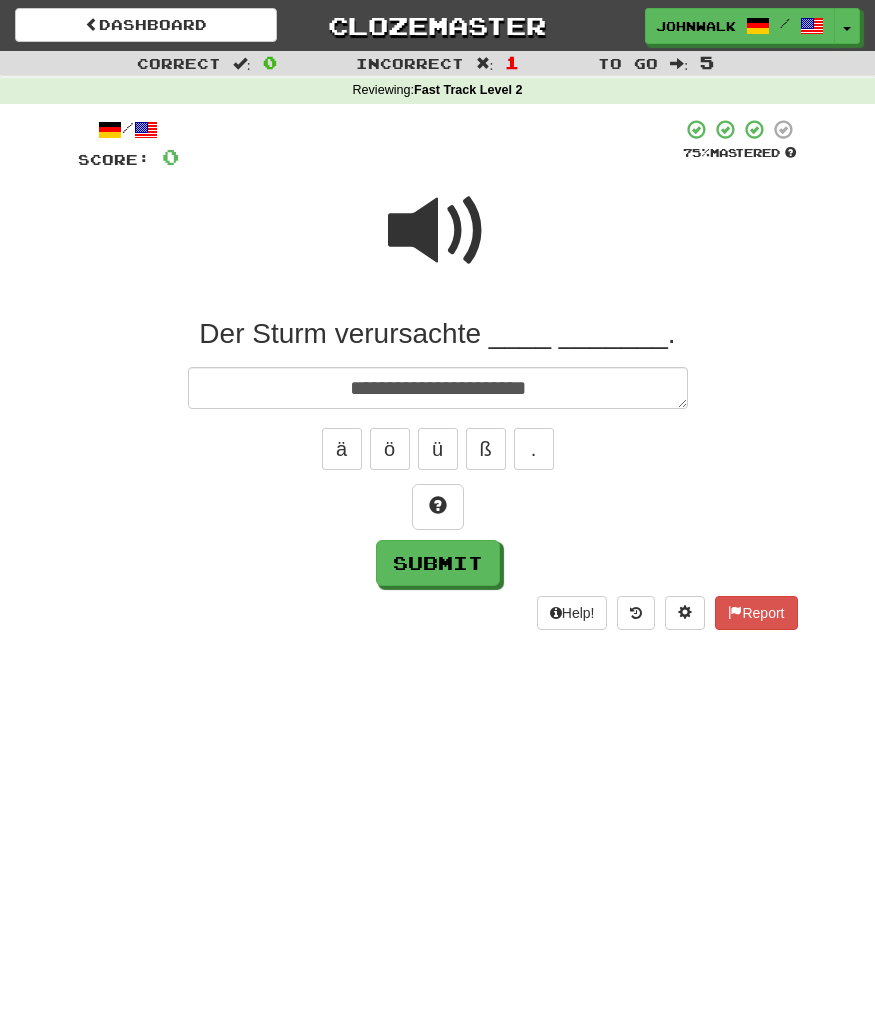 type on "*" 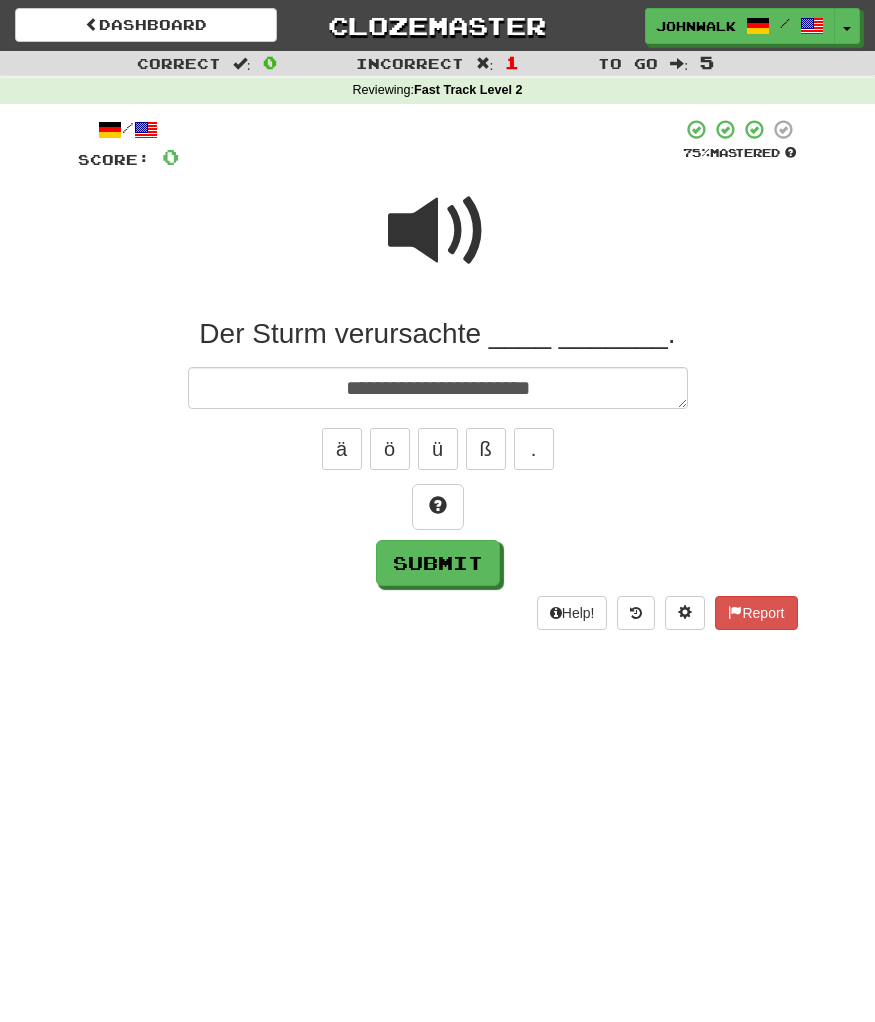 type on "**********" 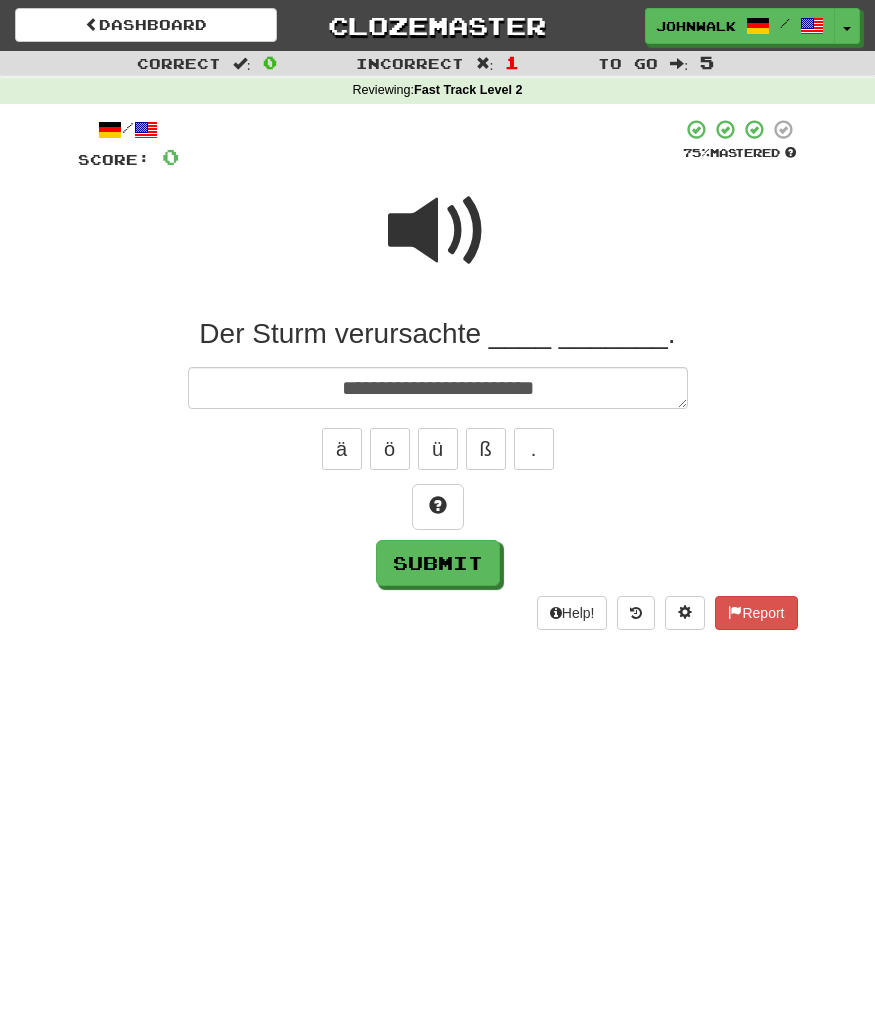 type on "*" 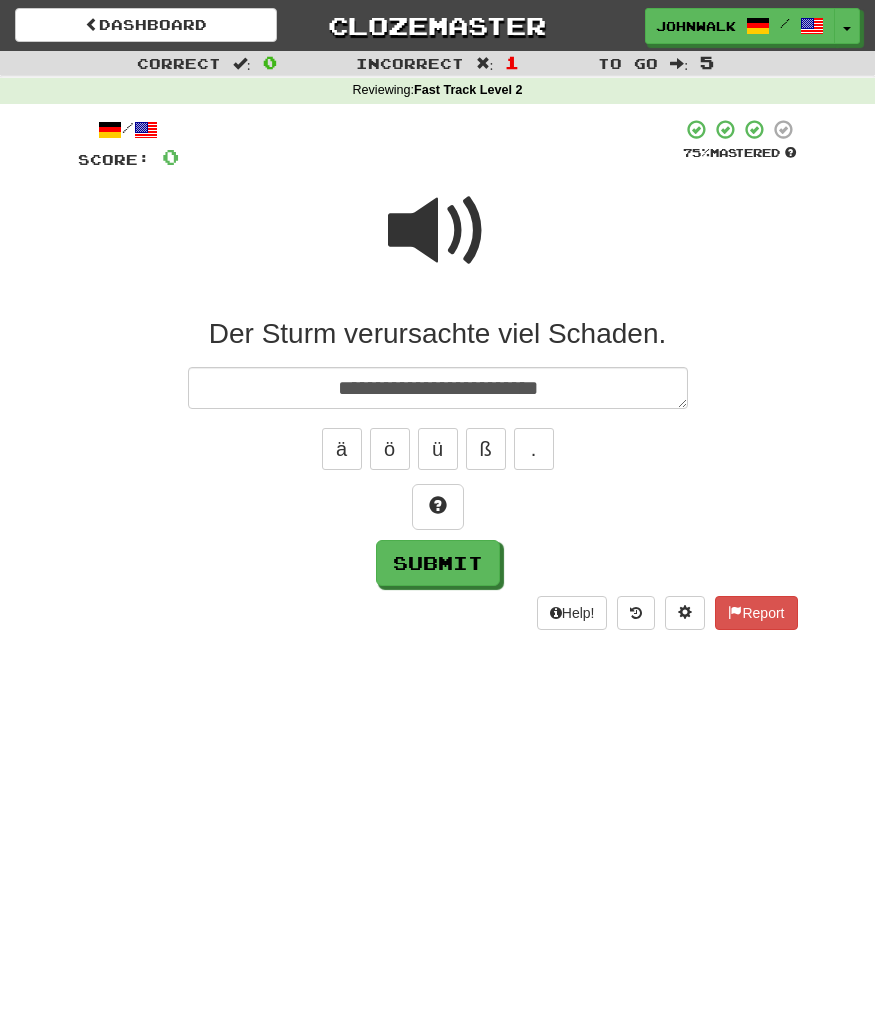 type on "*" 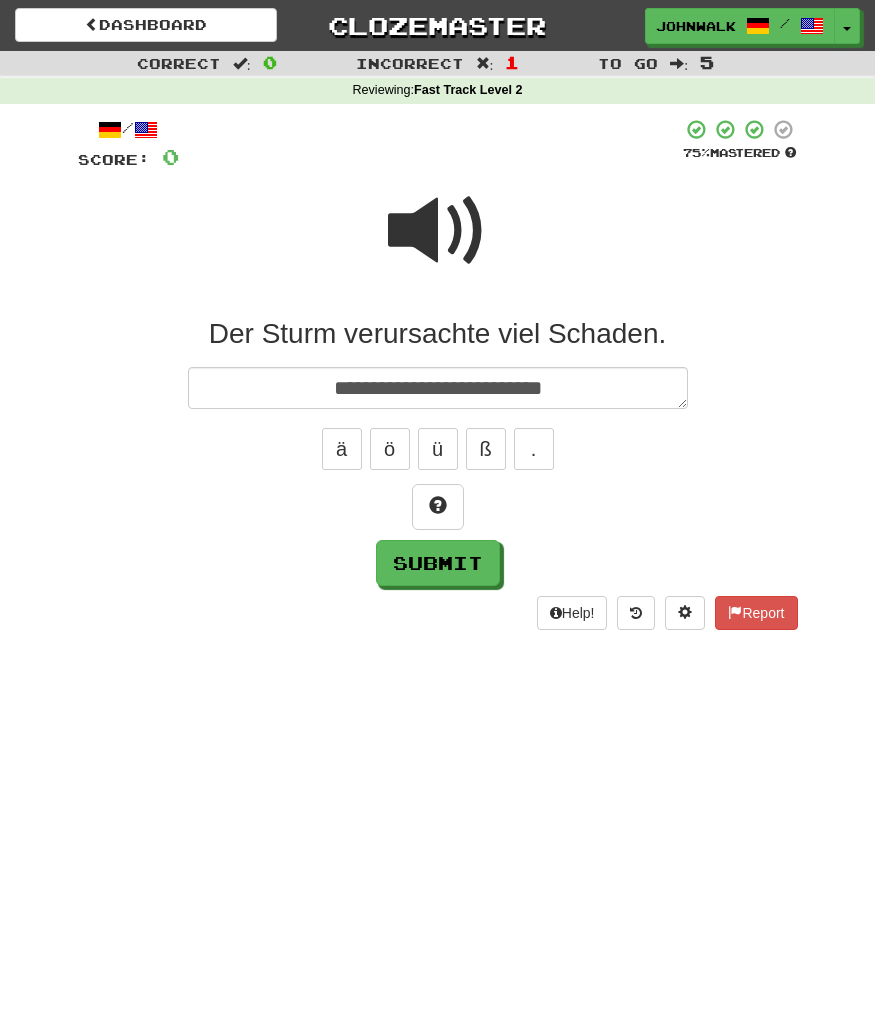 type on "*" 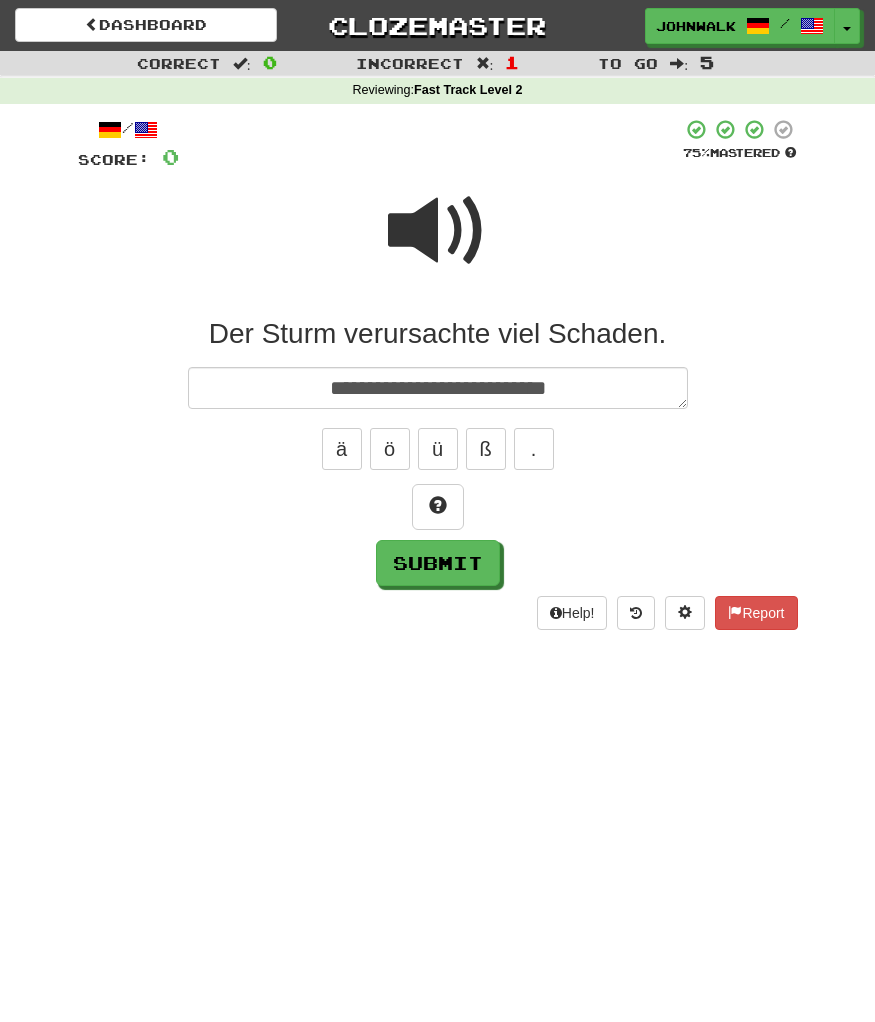 type on "*" 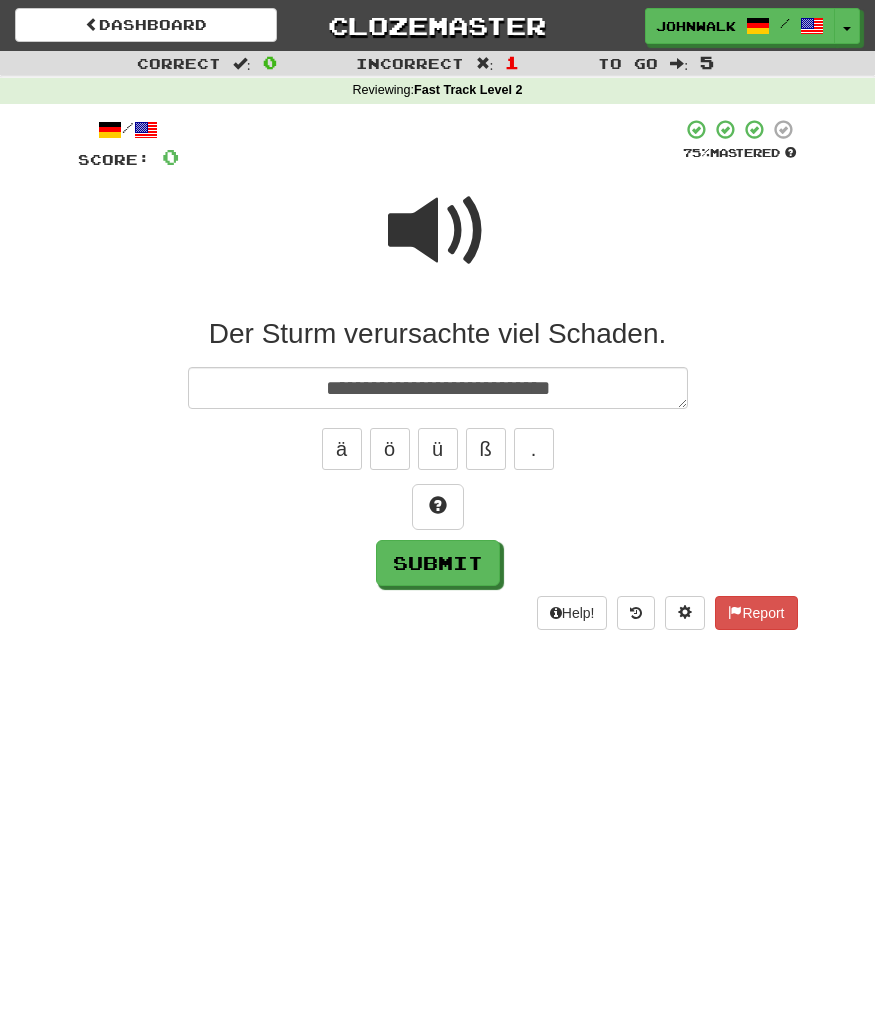type on "*" 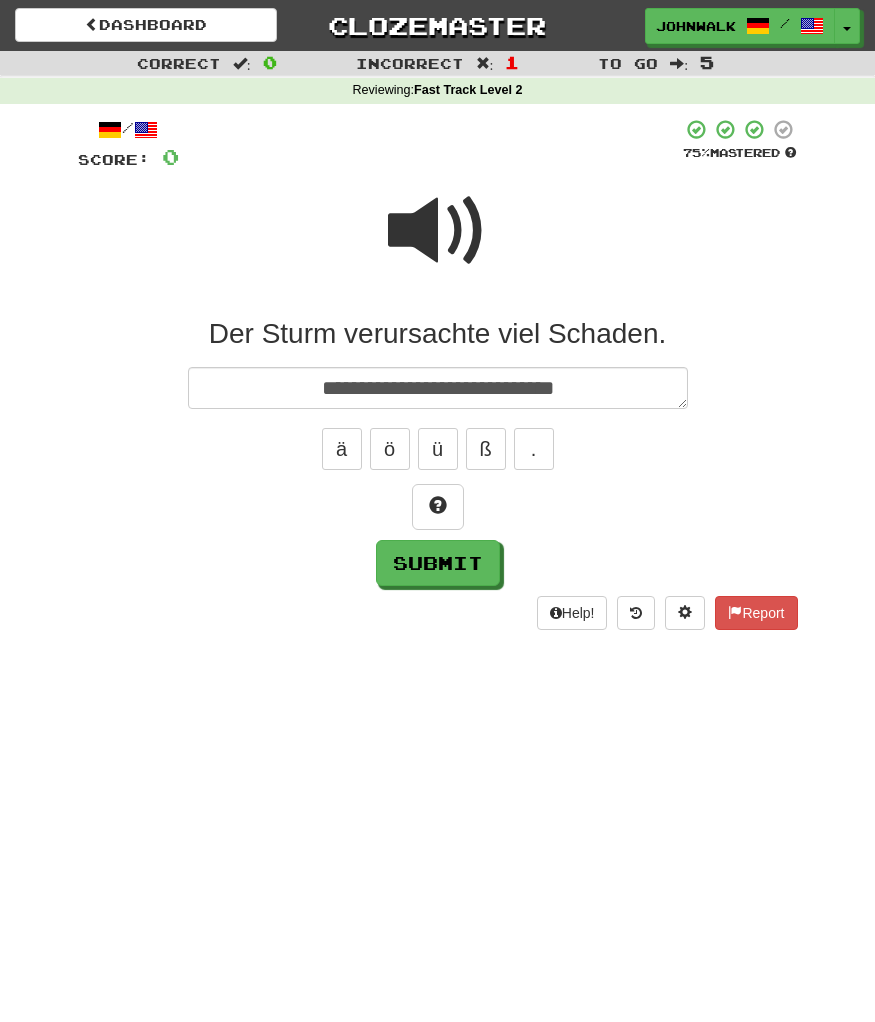type on "**********" 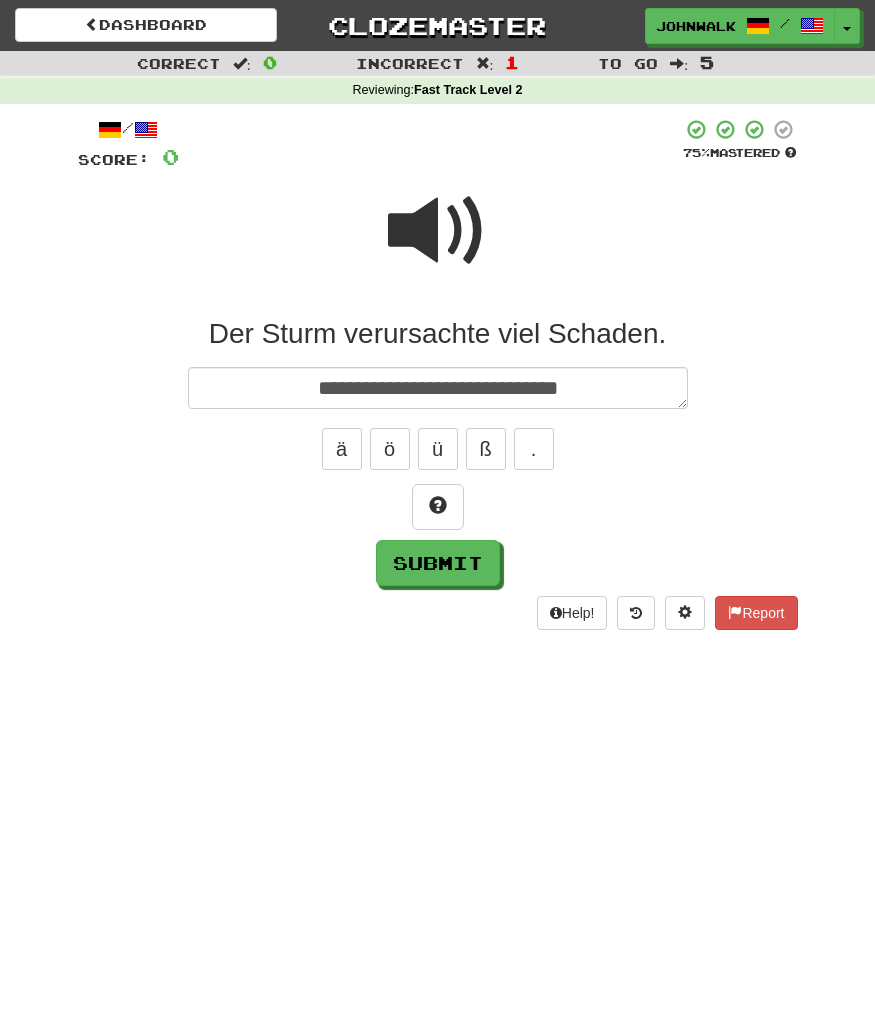 type on "*" 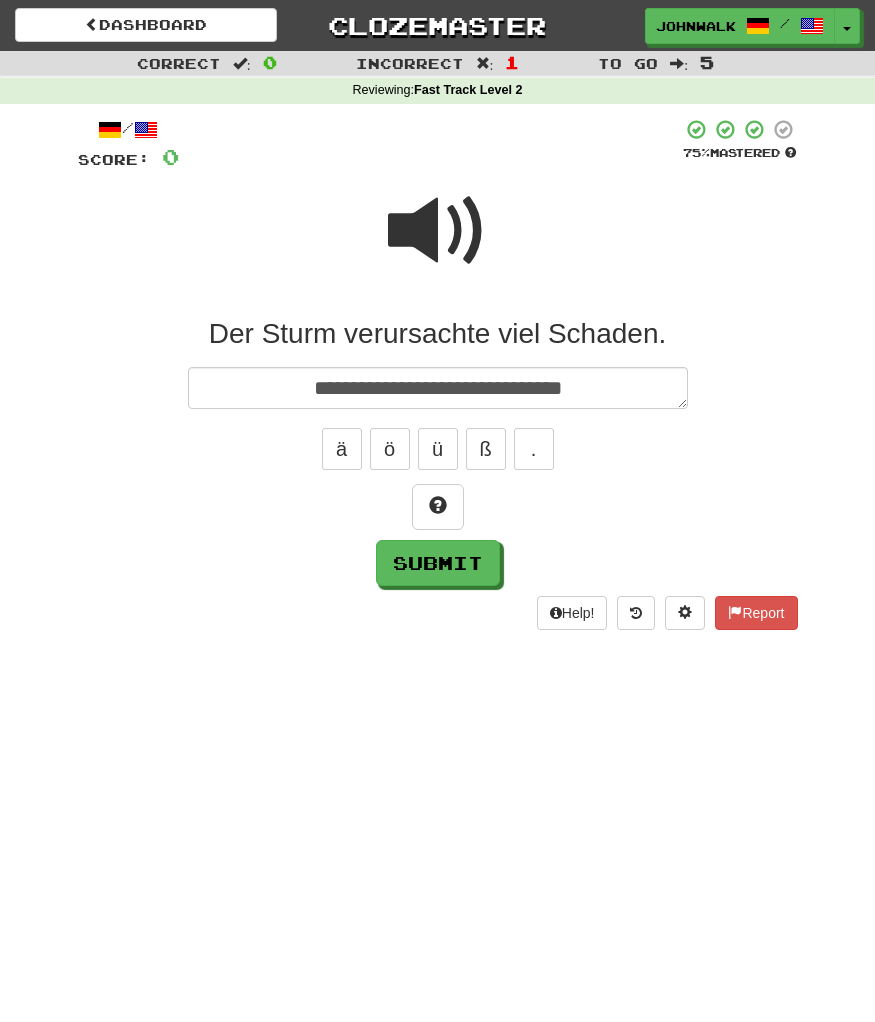 type on "*" 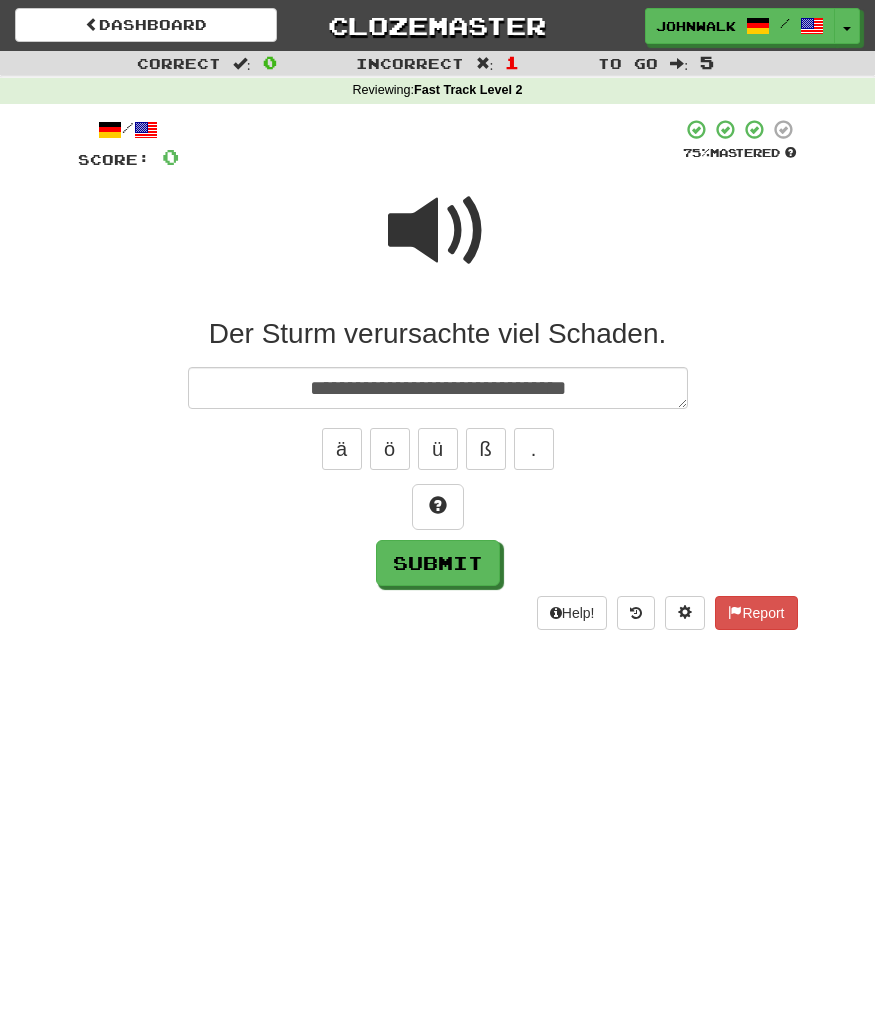 type on "*" 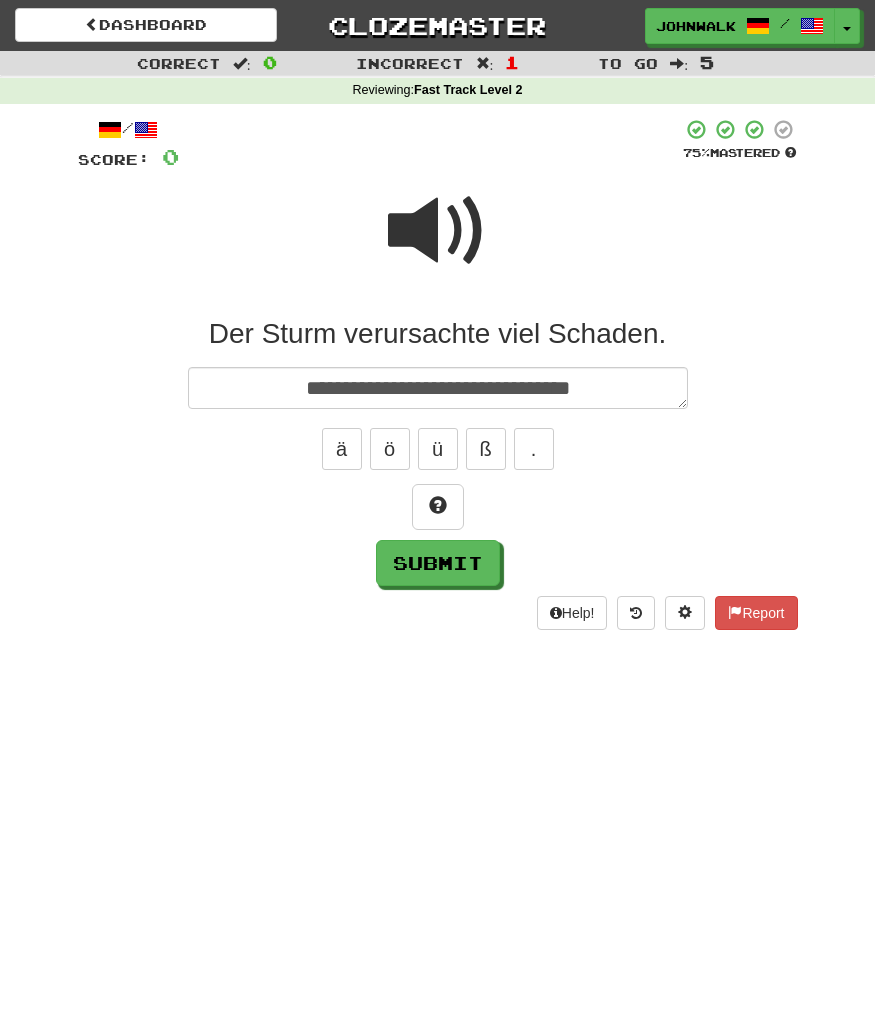 type on "*" 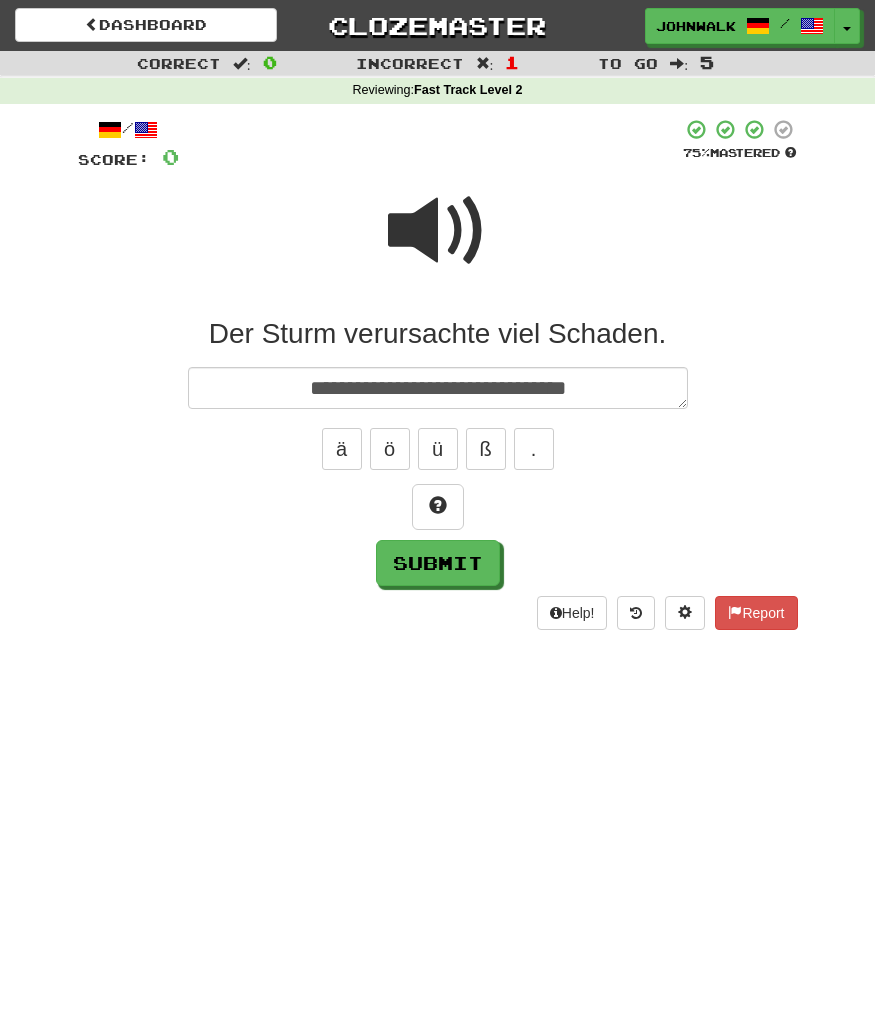 type on "*" 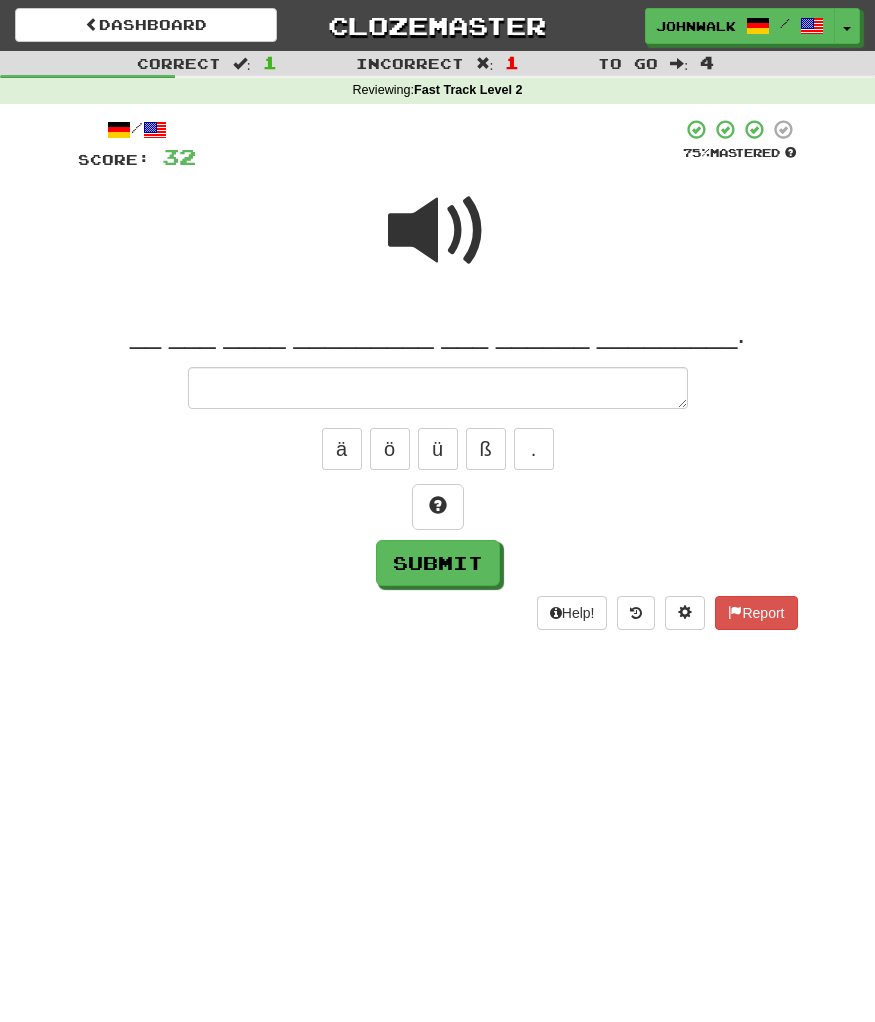 type on "*" 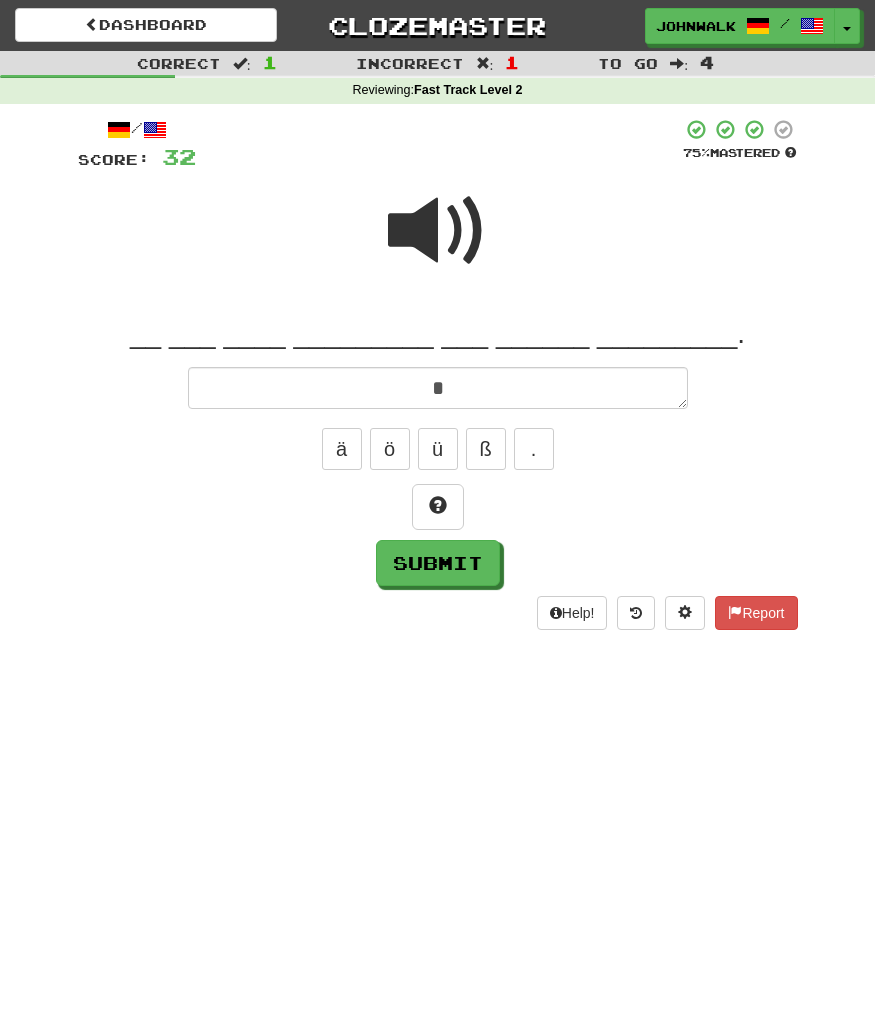 type on "*" 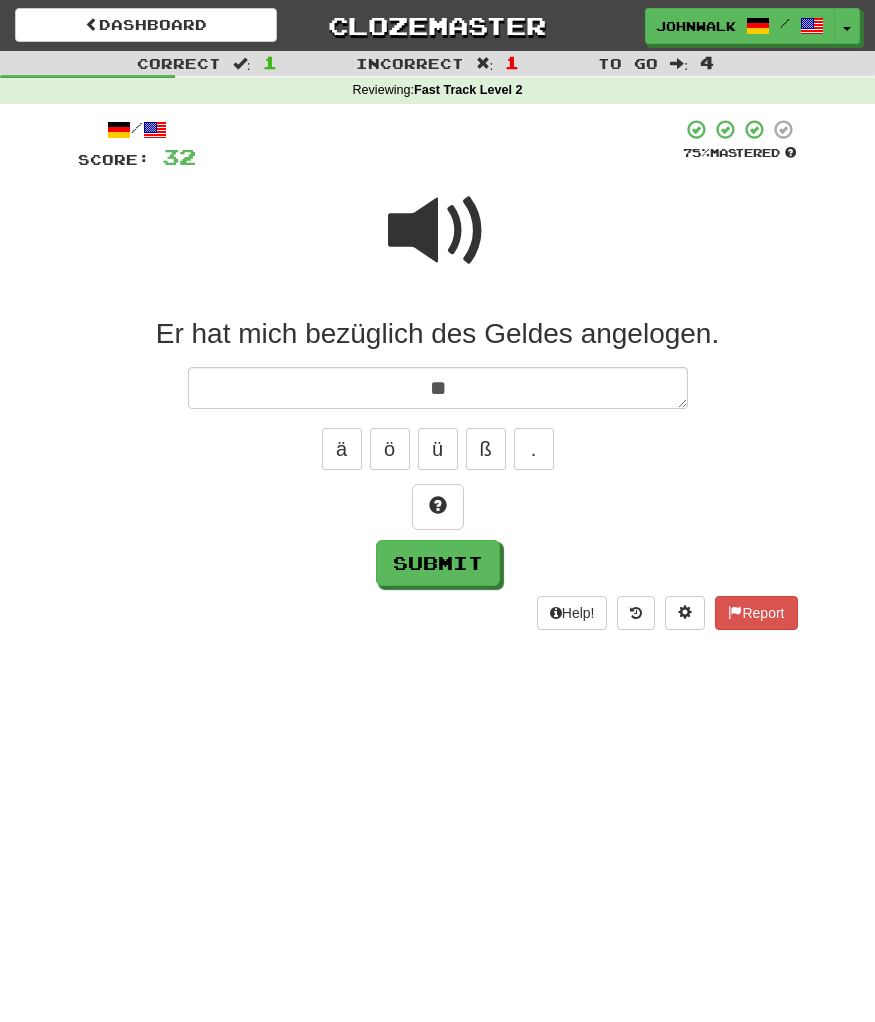 type on "*" 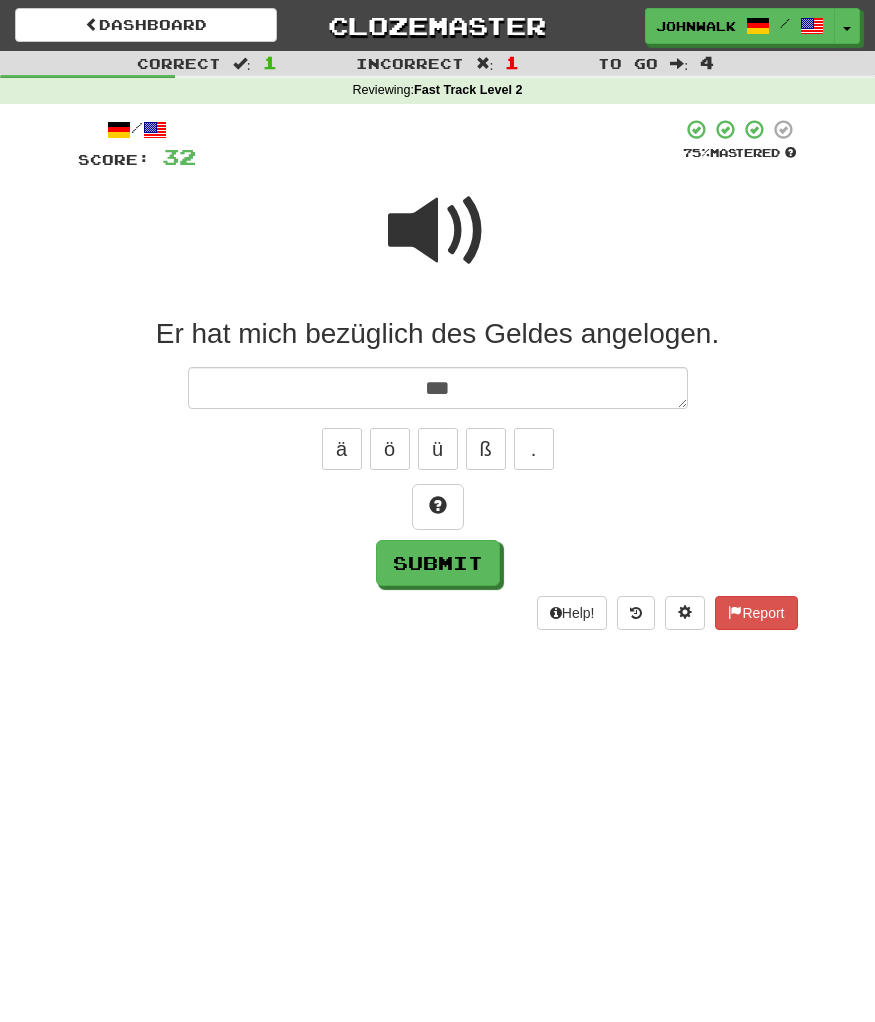 type on "*" 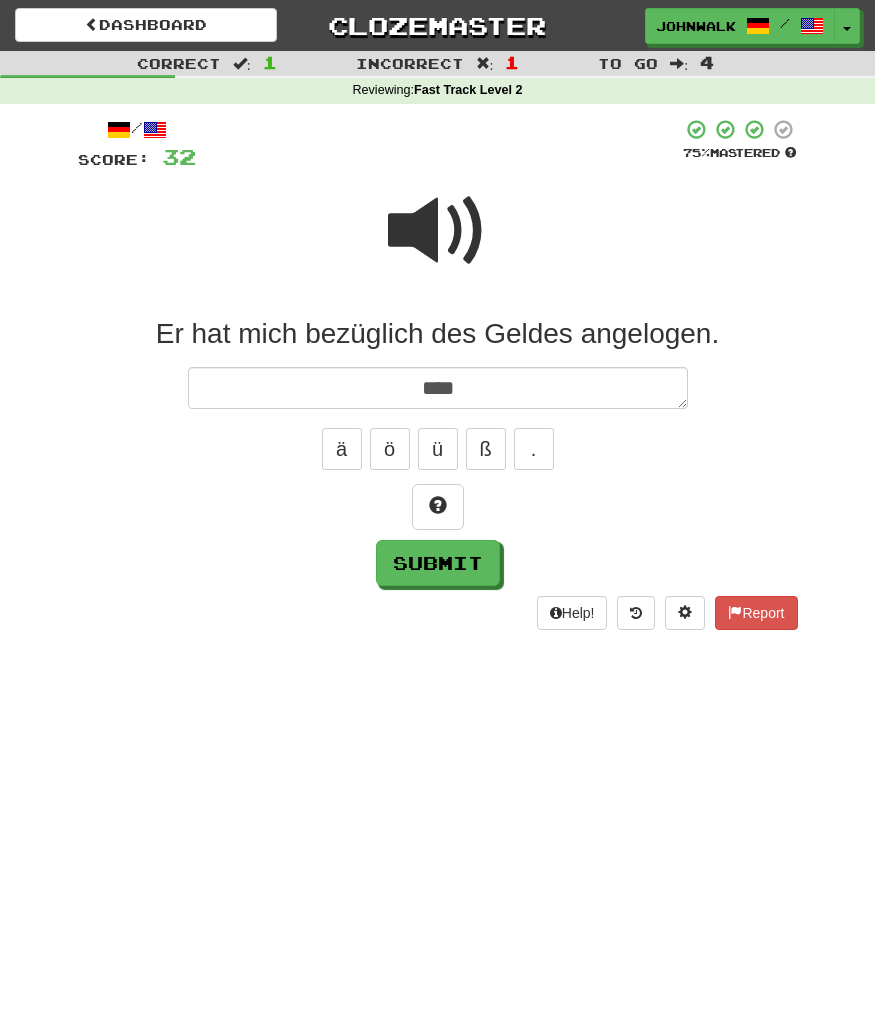type on "*" 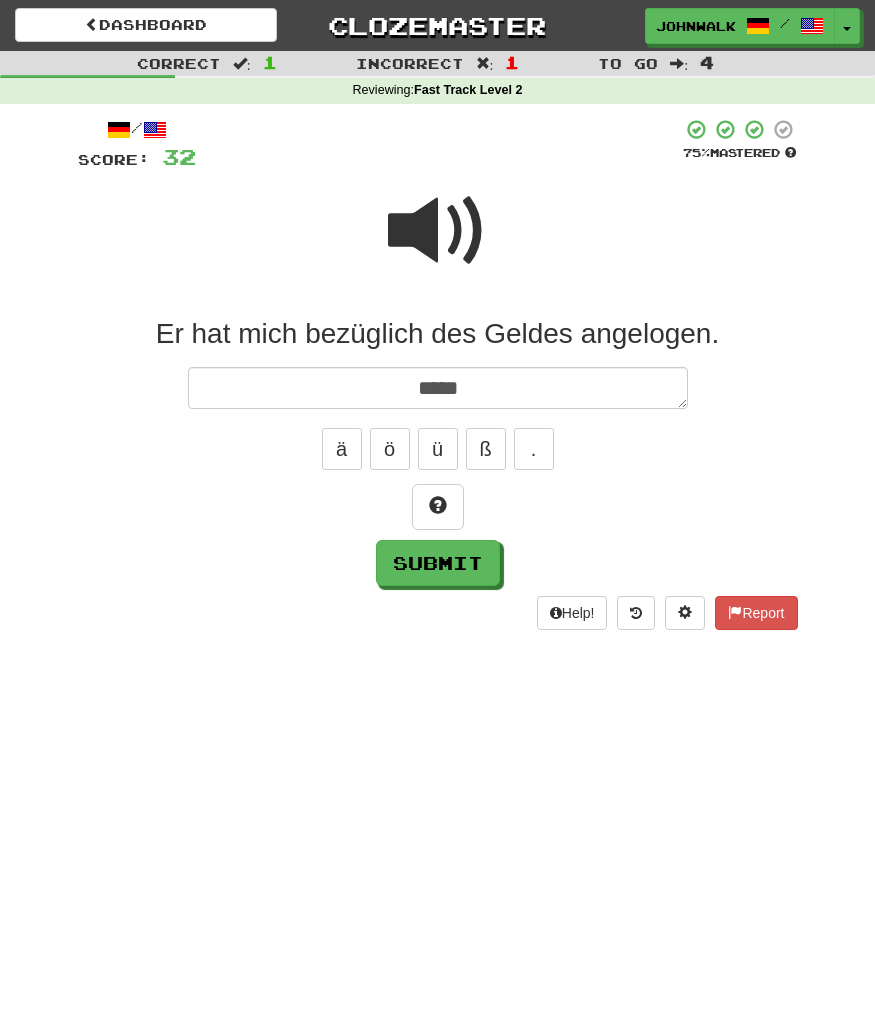 type on "*" 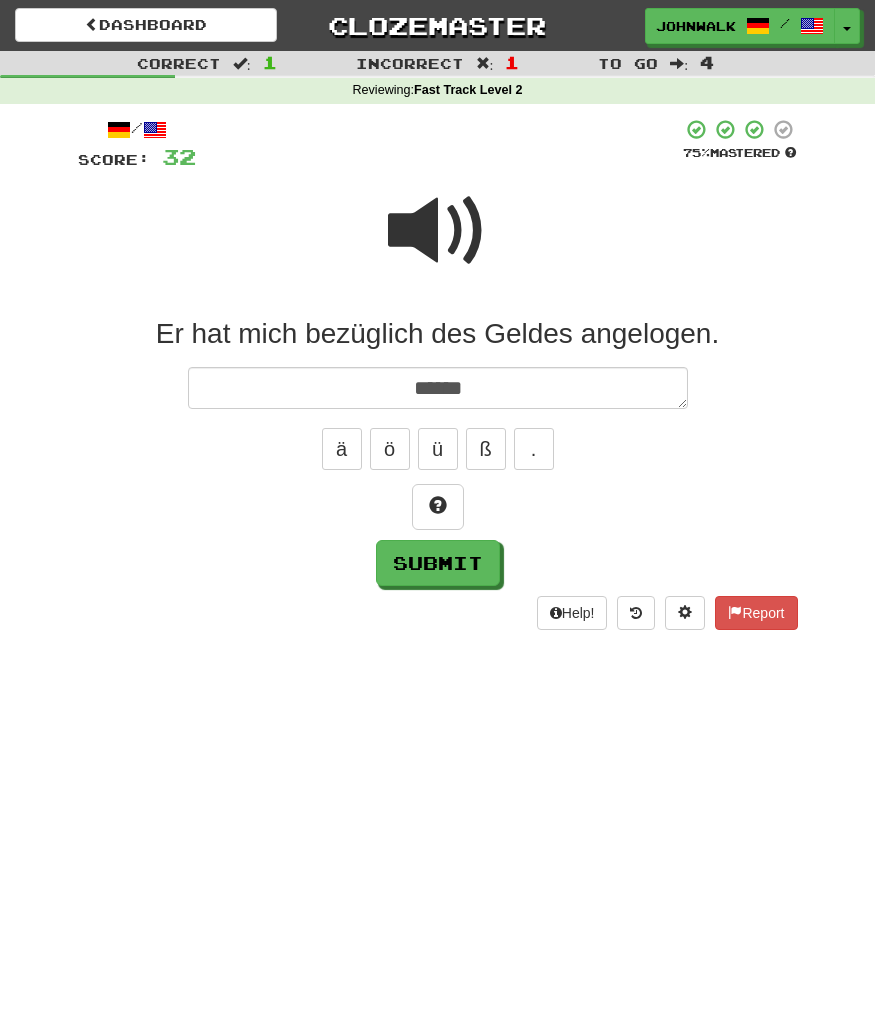 type on "*" 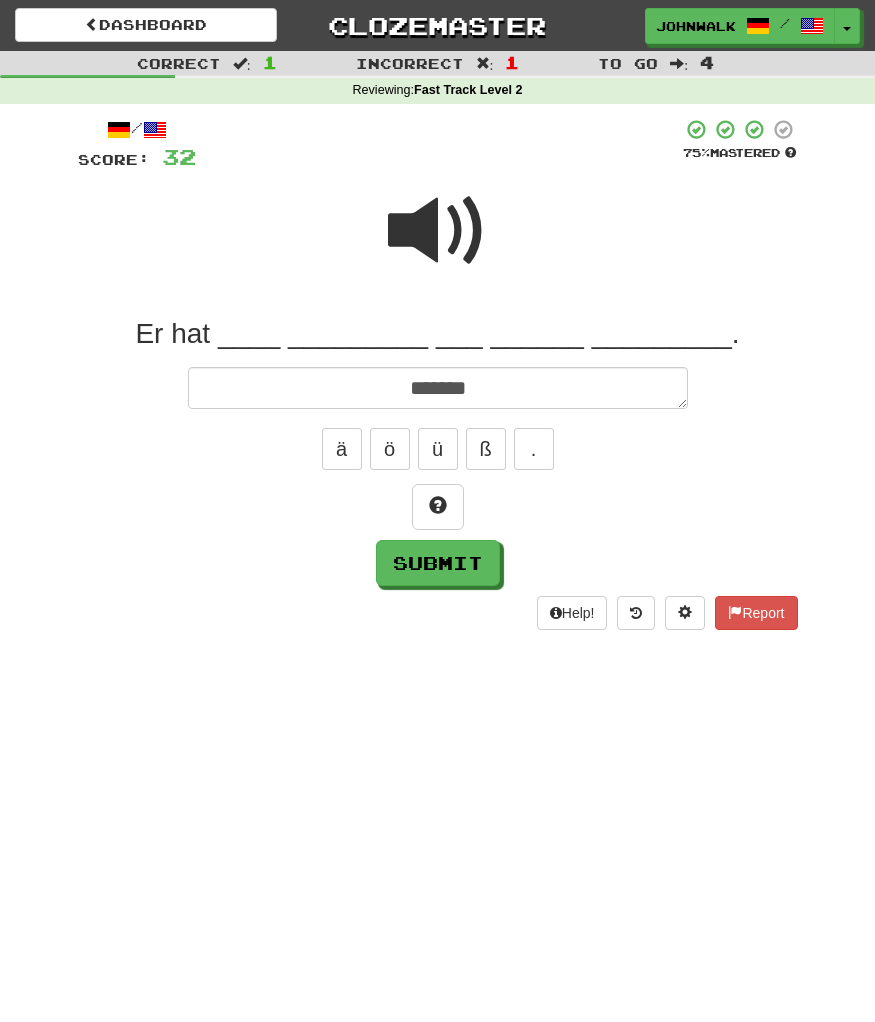 type on "*" 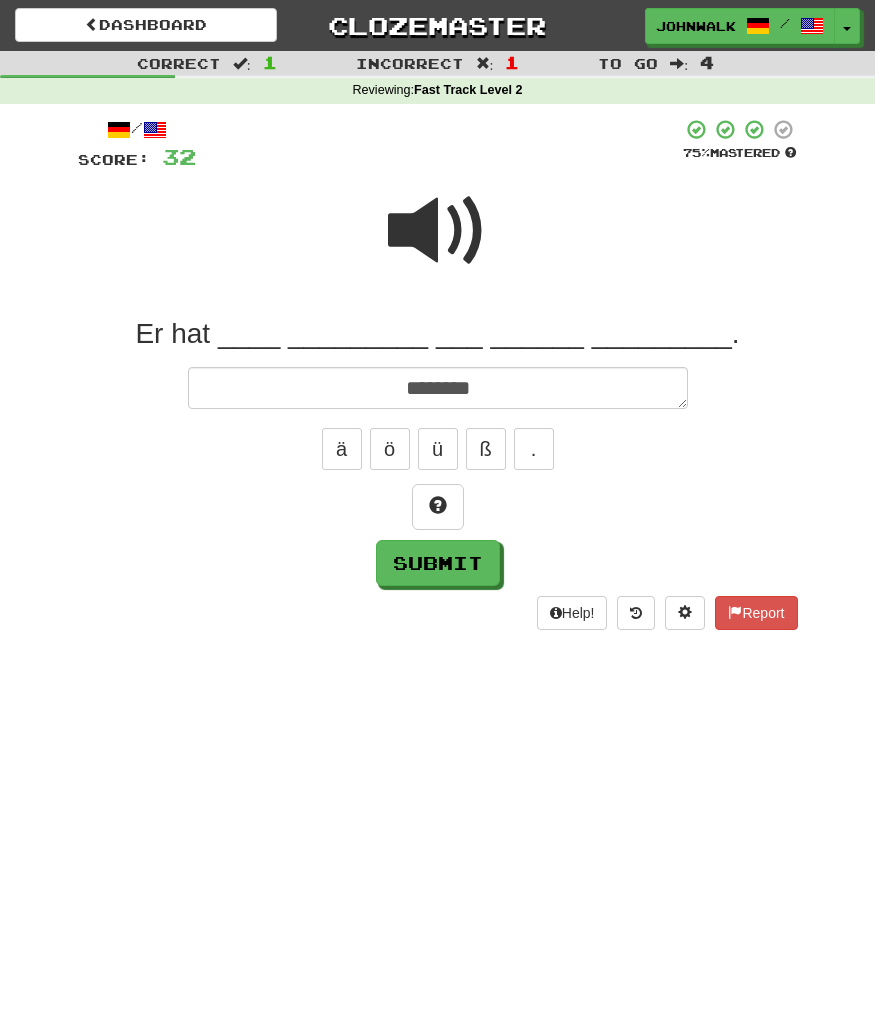 type on "*" 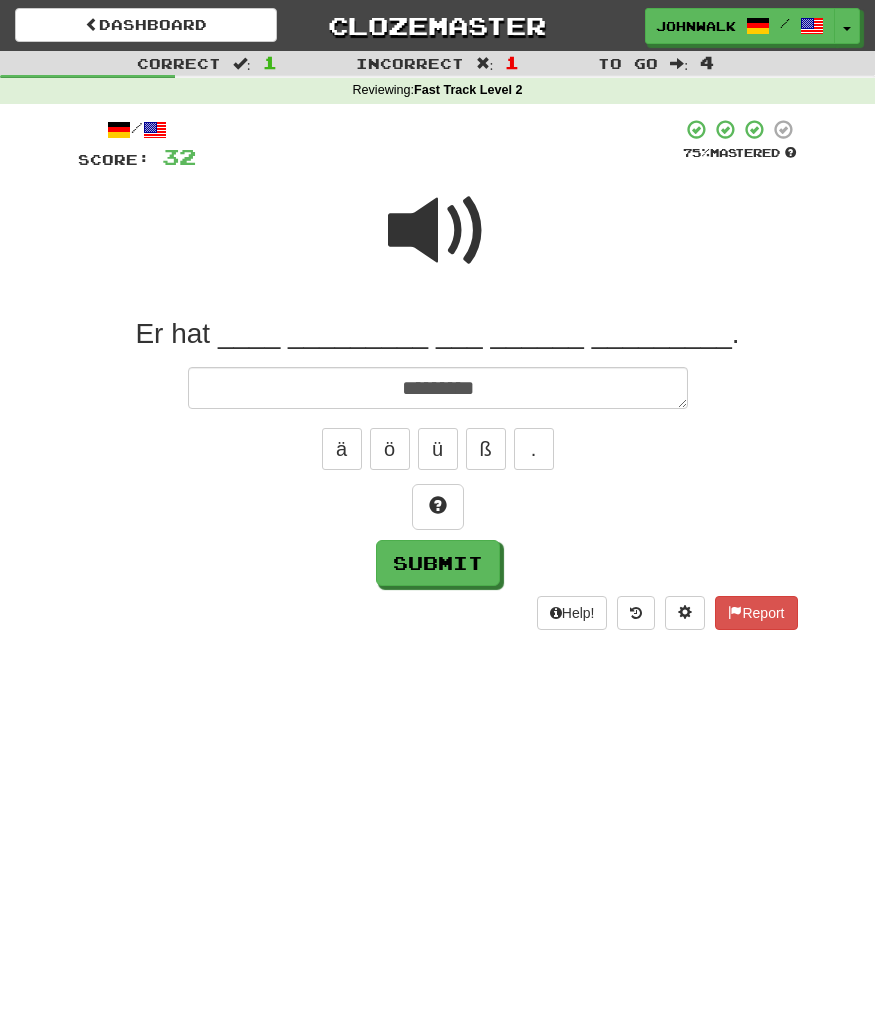 type on "*" 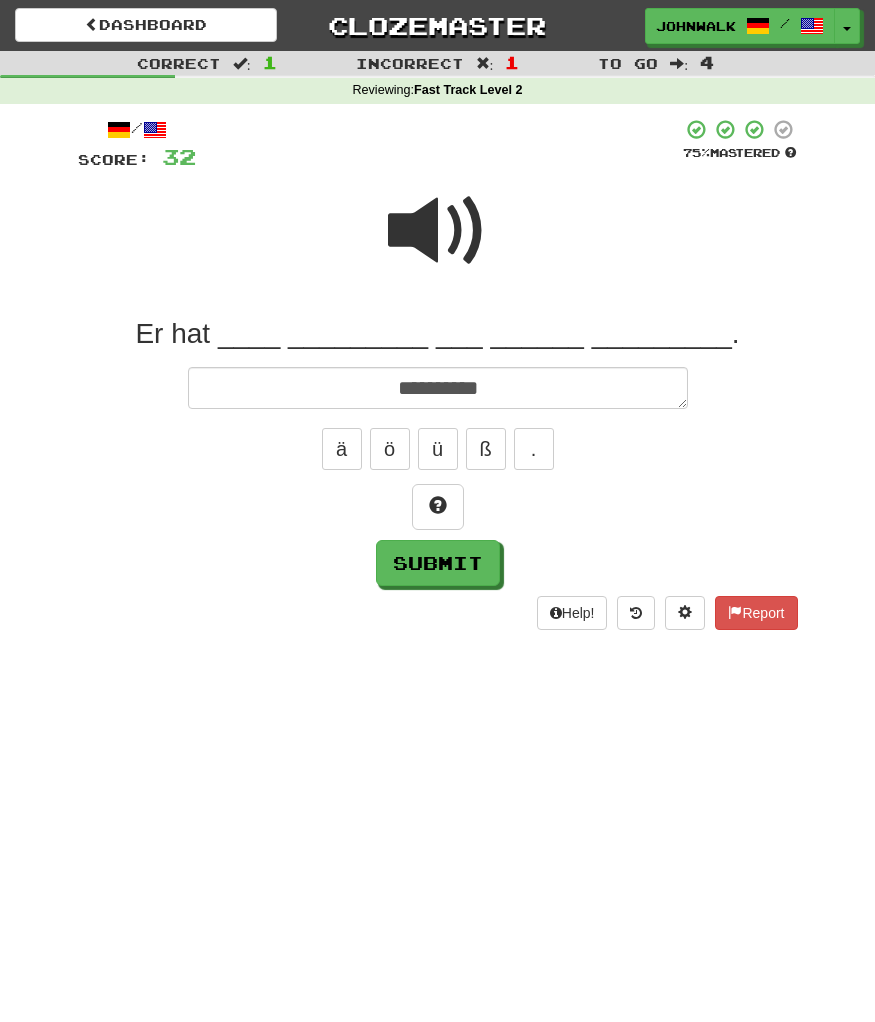 type on "*" 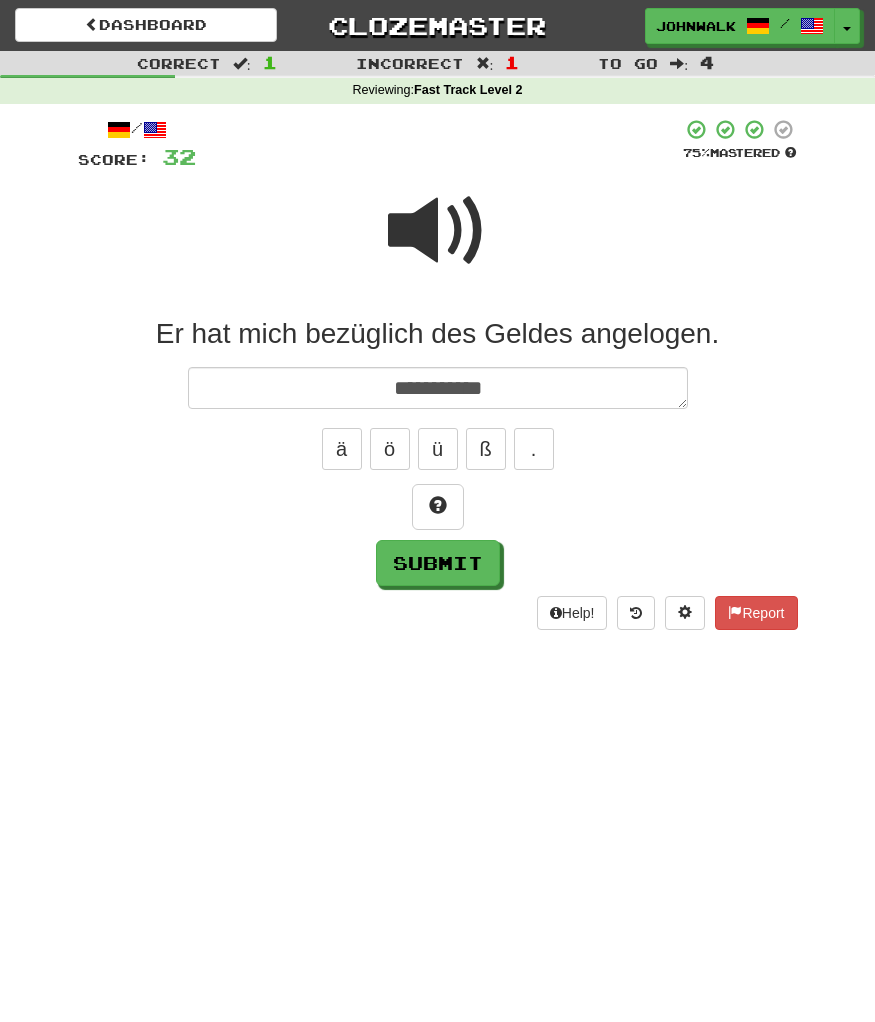 type on "*" 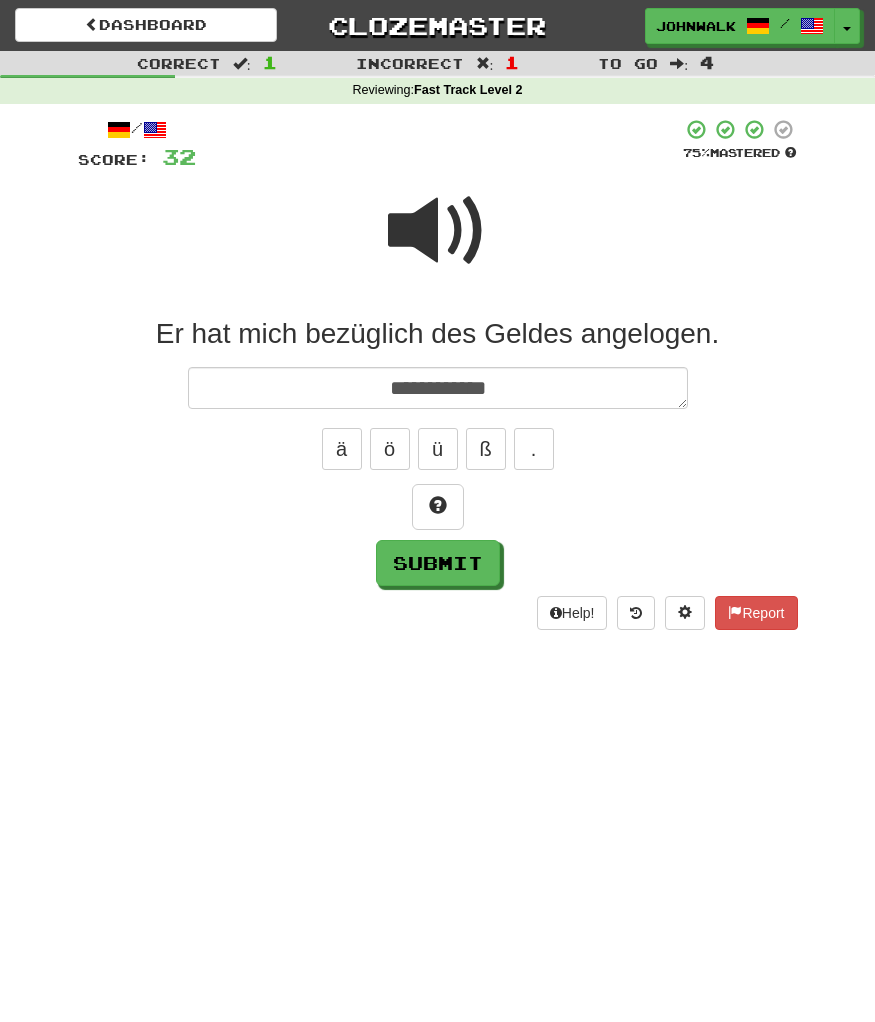 type on "*" 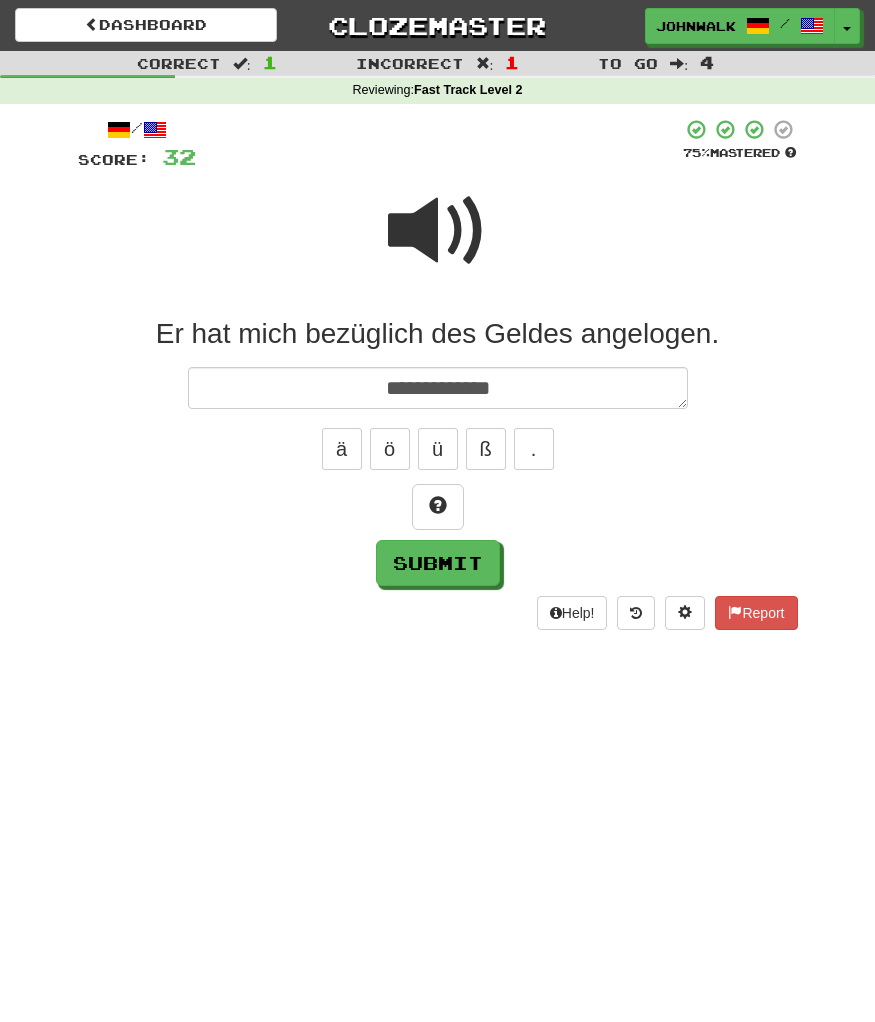 type on "*" 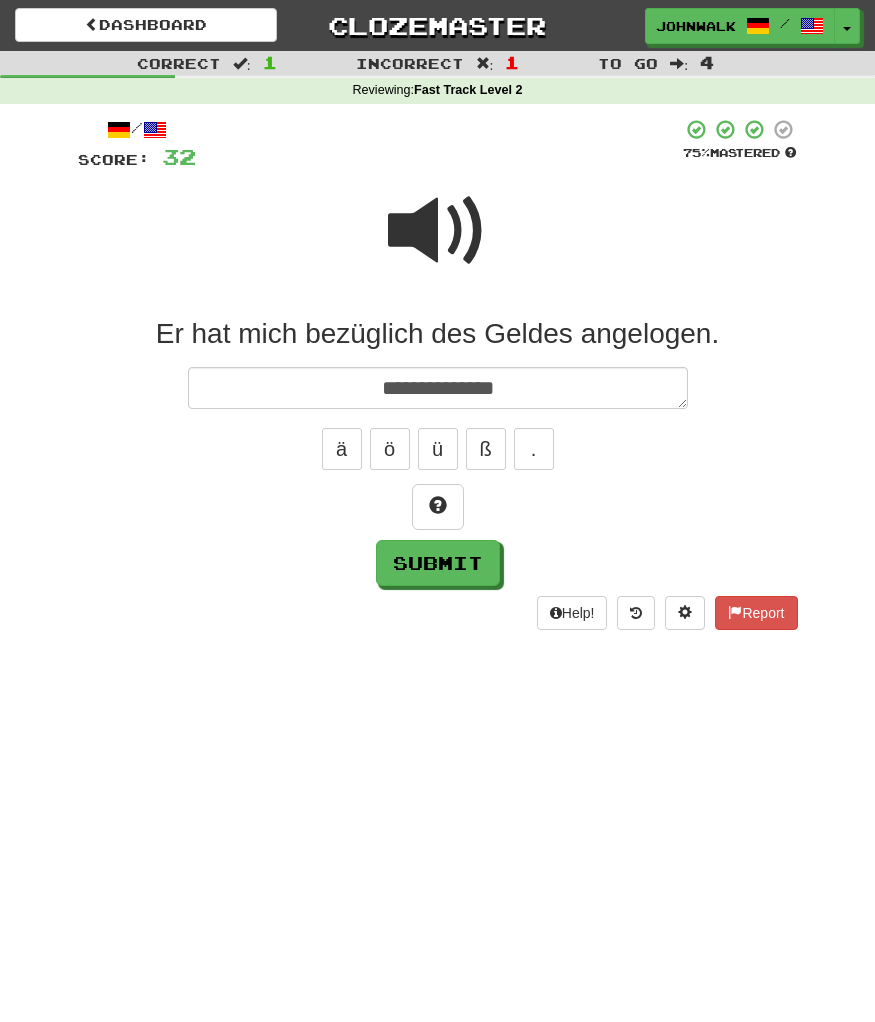 type on "*" 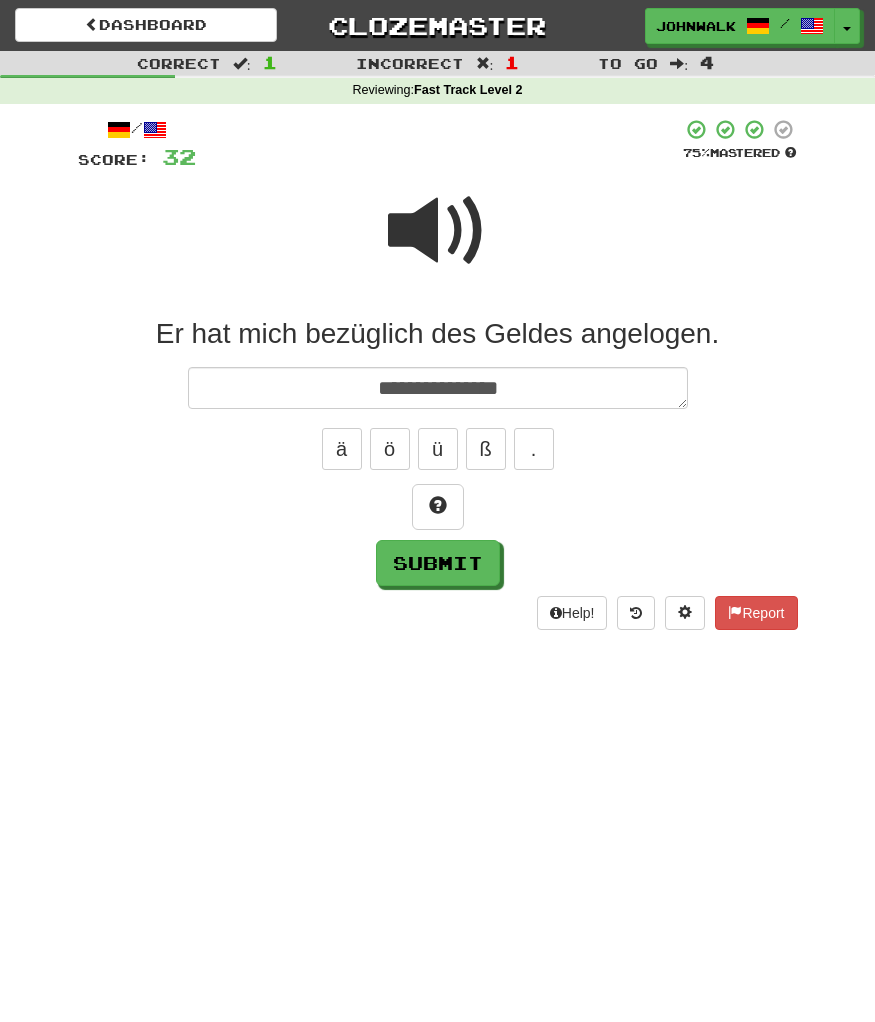 type on "**********" 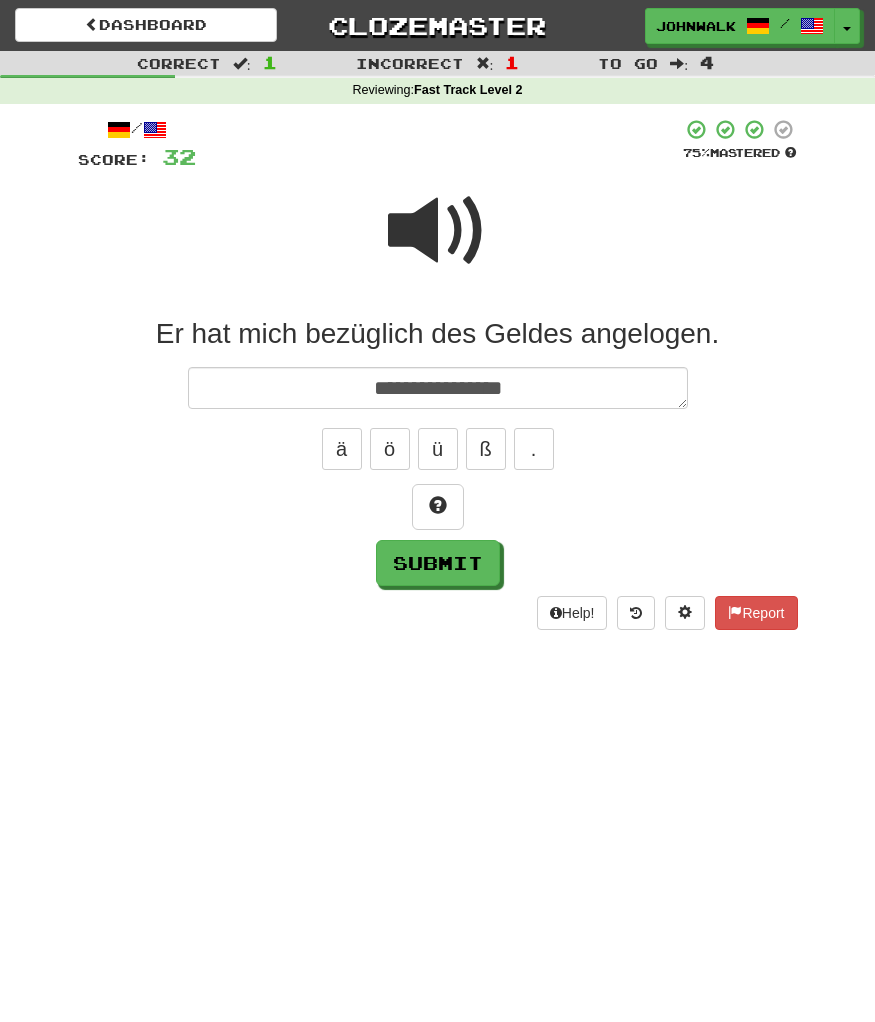 type on "*" 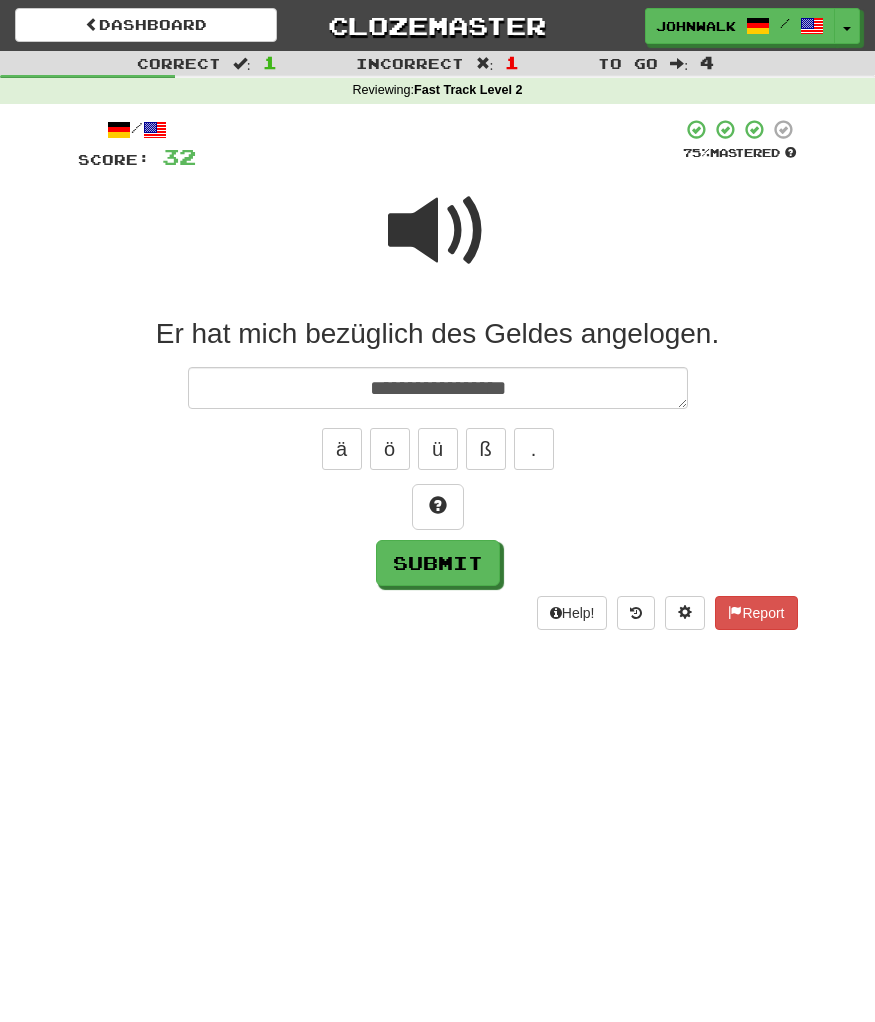 type on "**********" 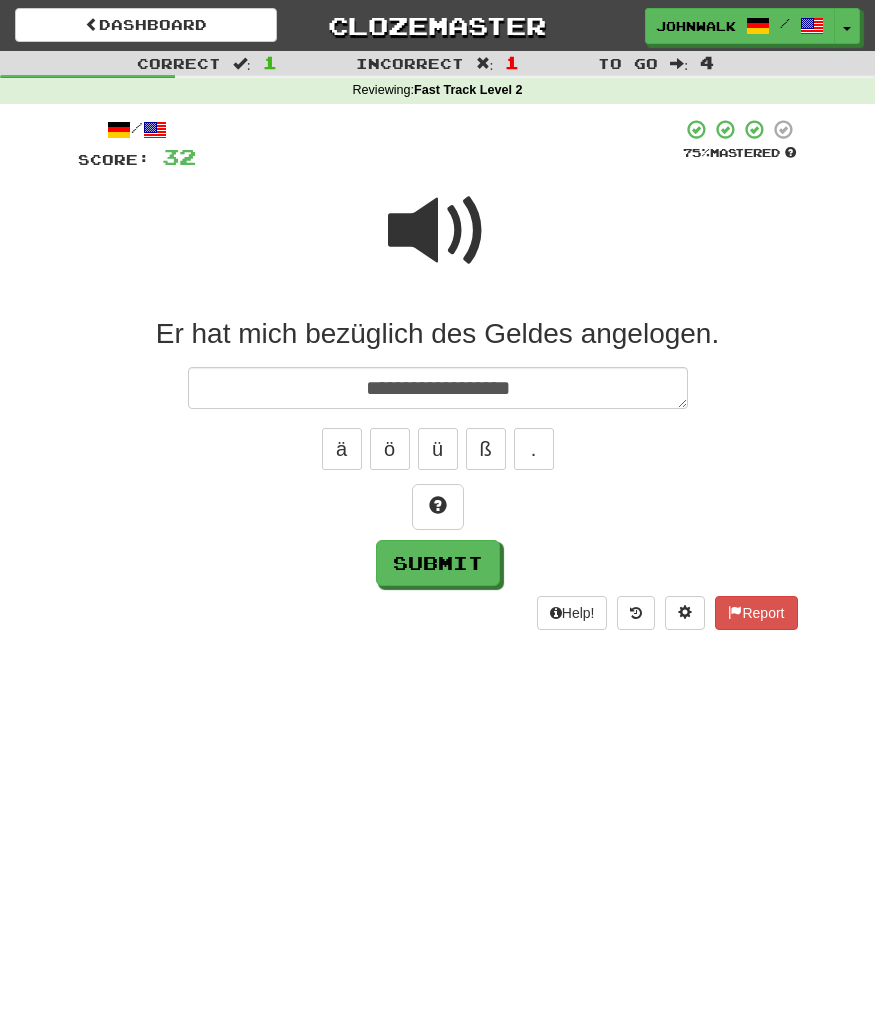 type on "*" 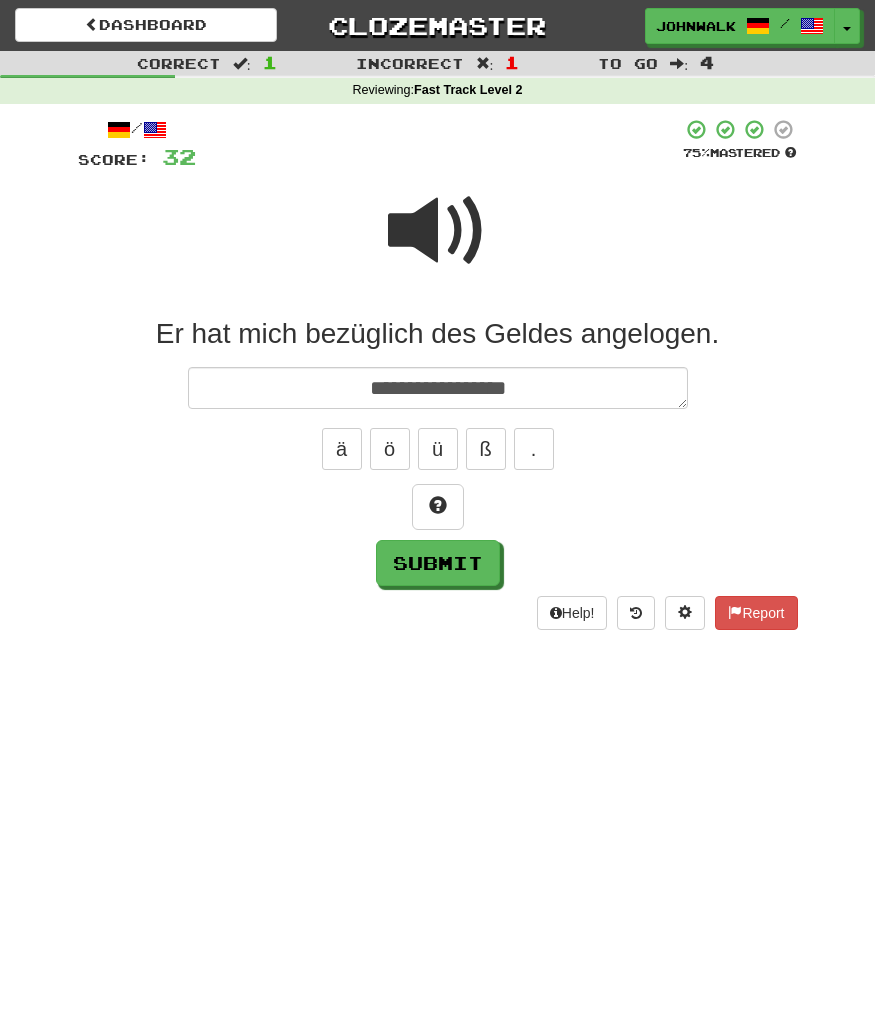 type on "*" 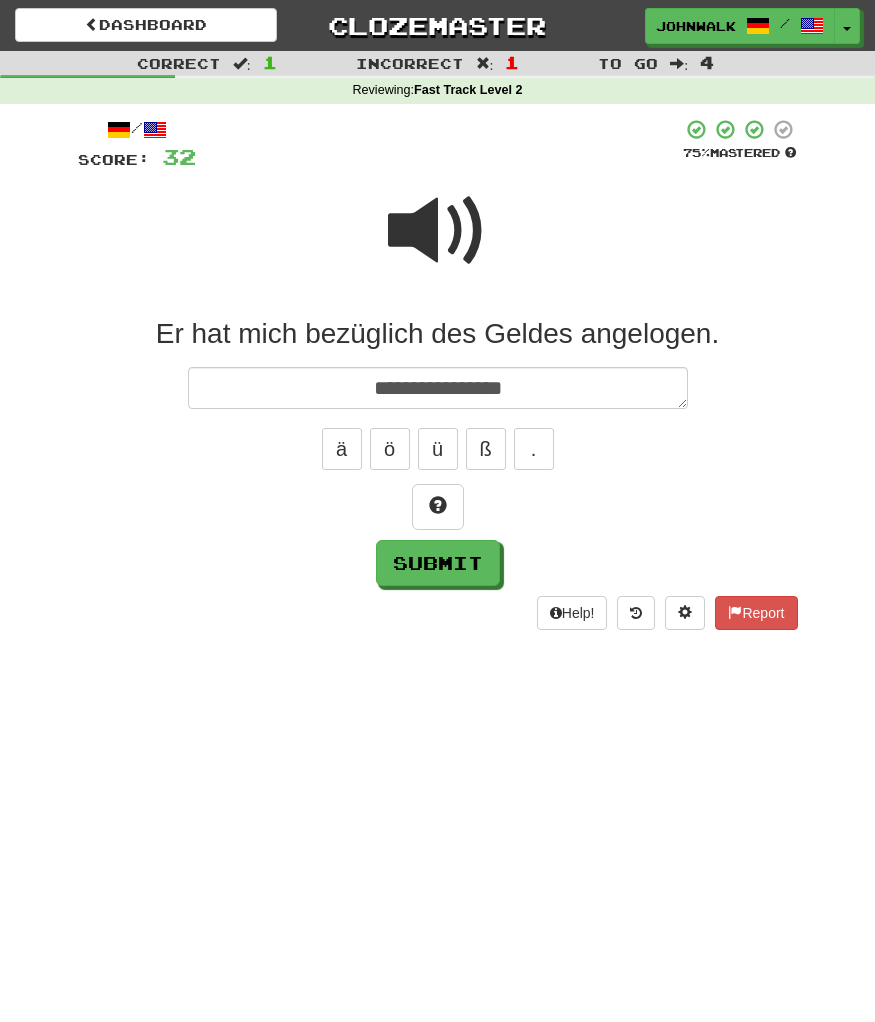 type on "*" 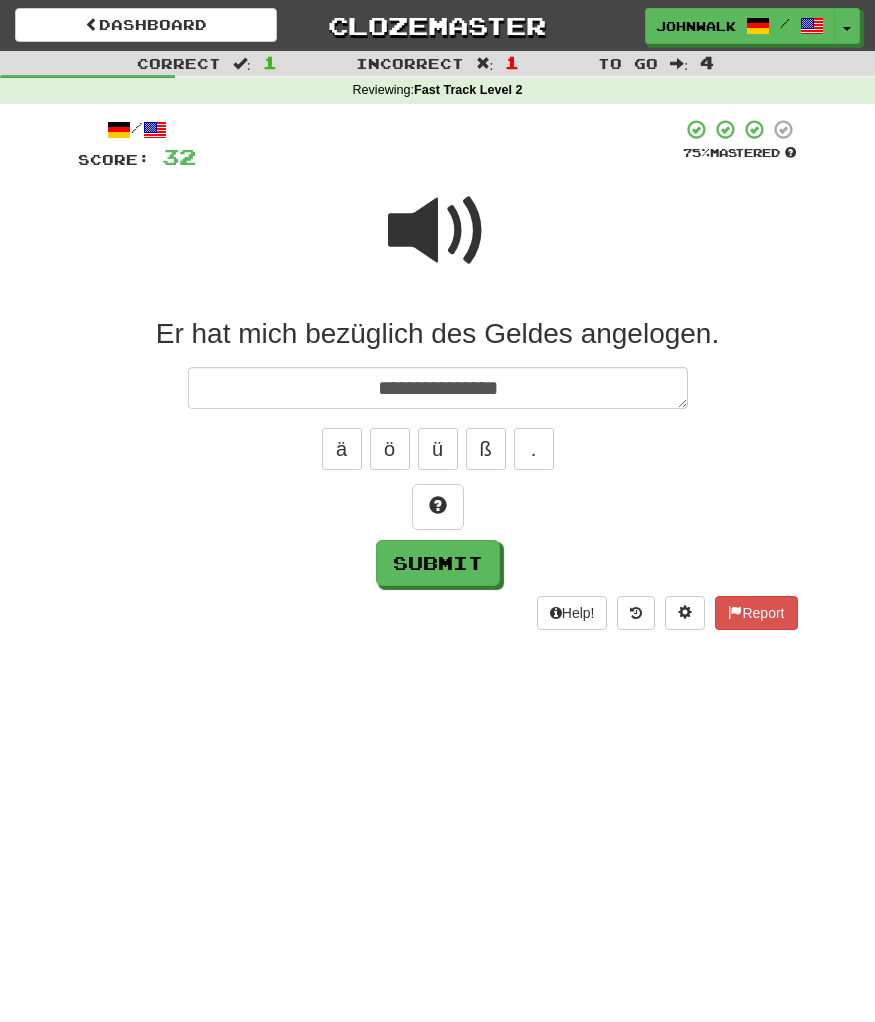 type on "*" 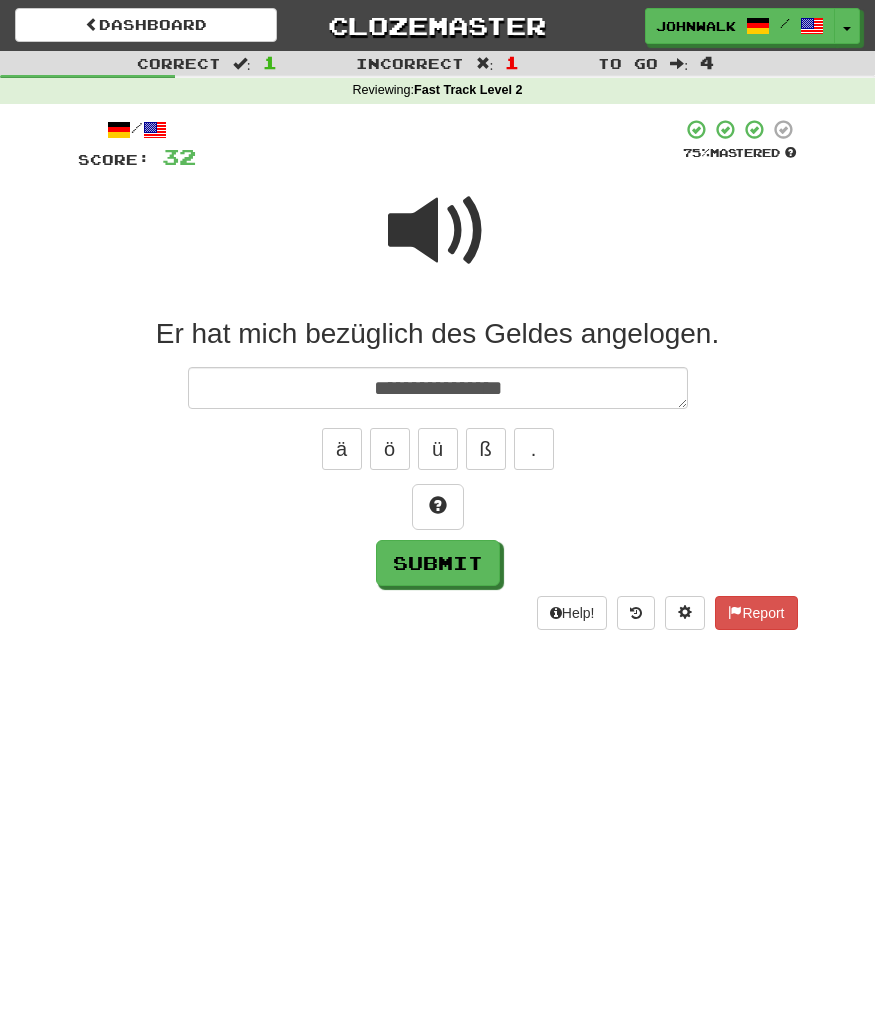 type on "*" 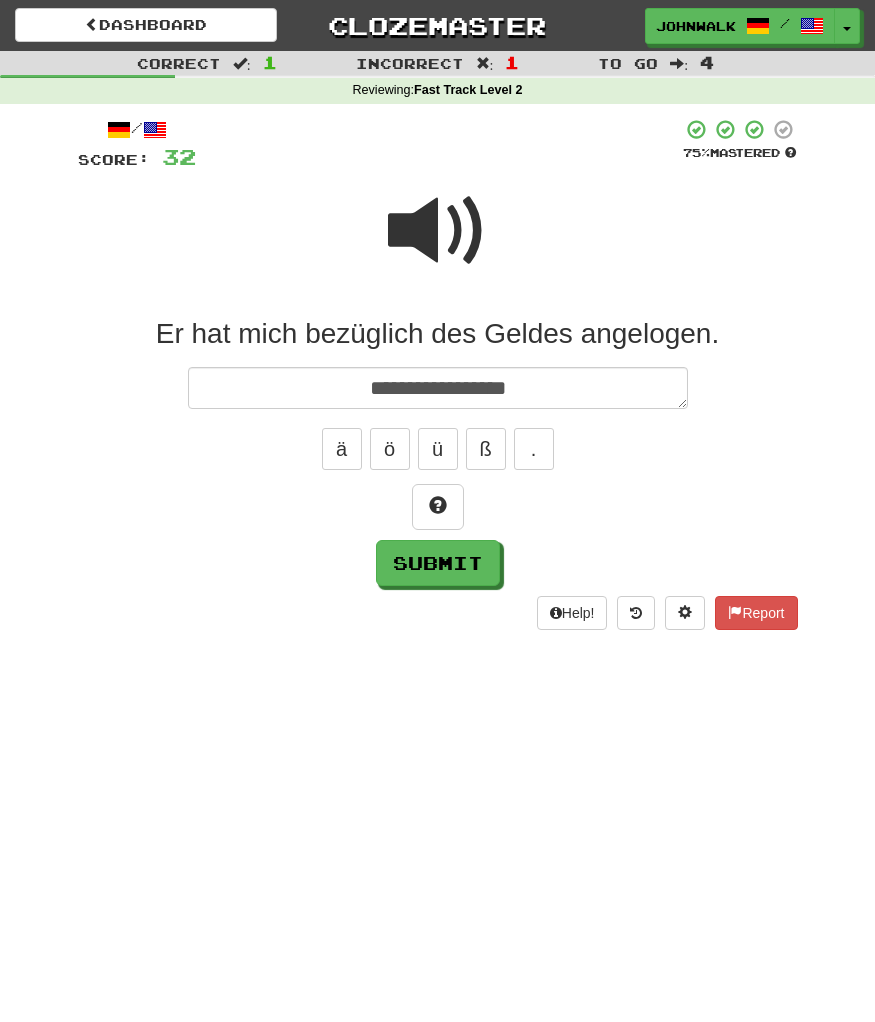 type on "**********" 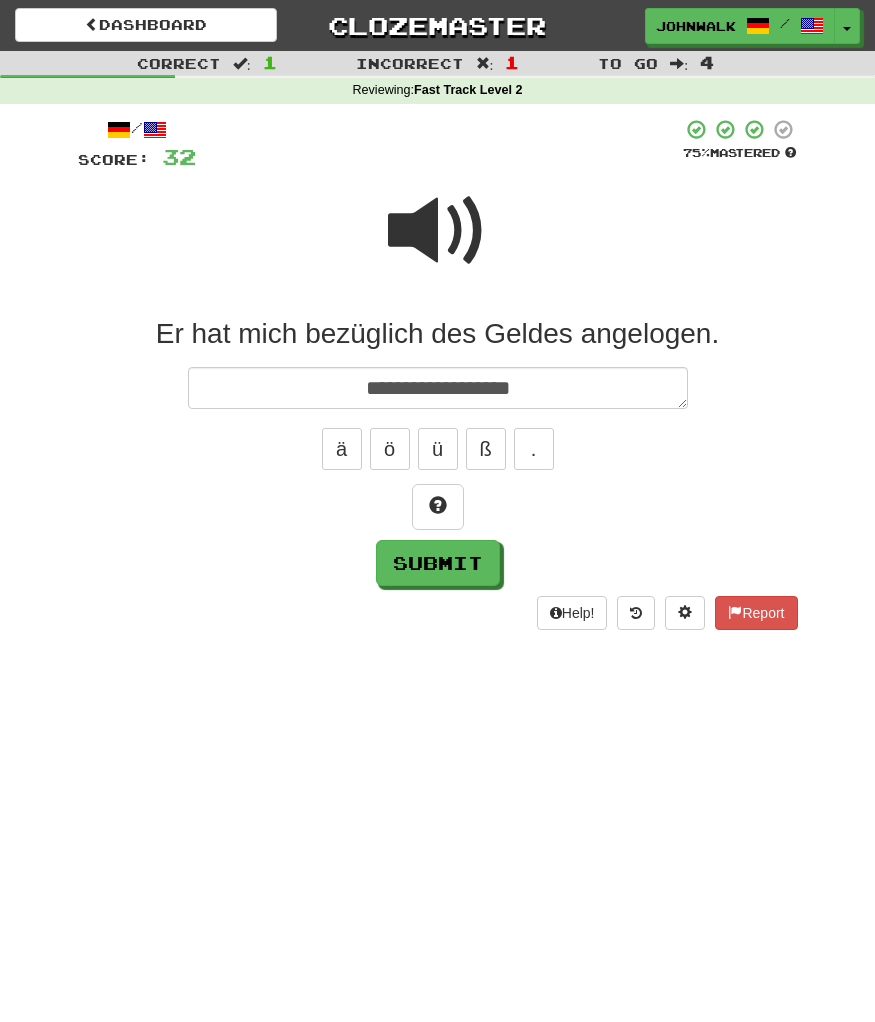 type on "*" 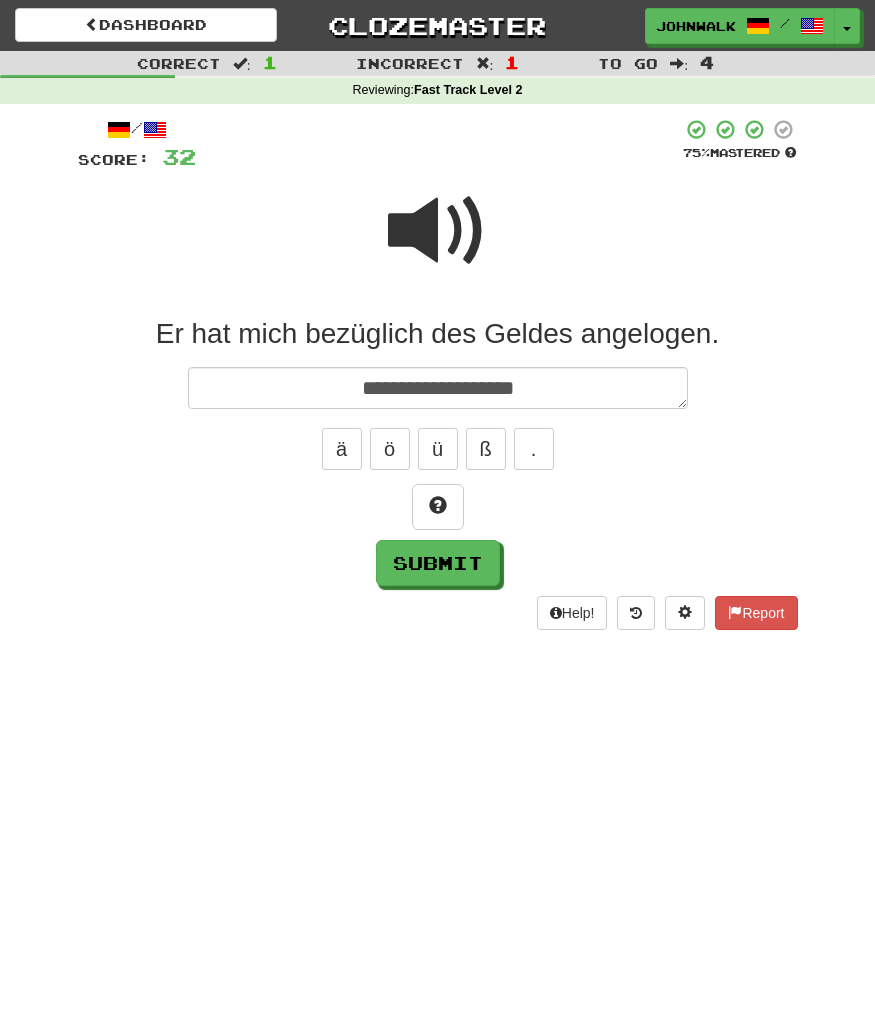 type on "*" 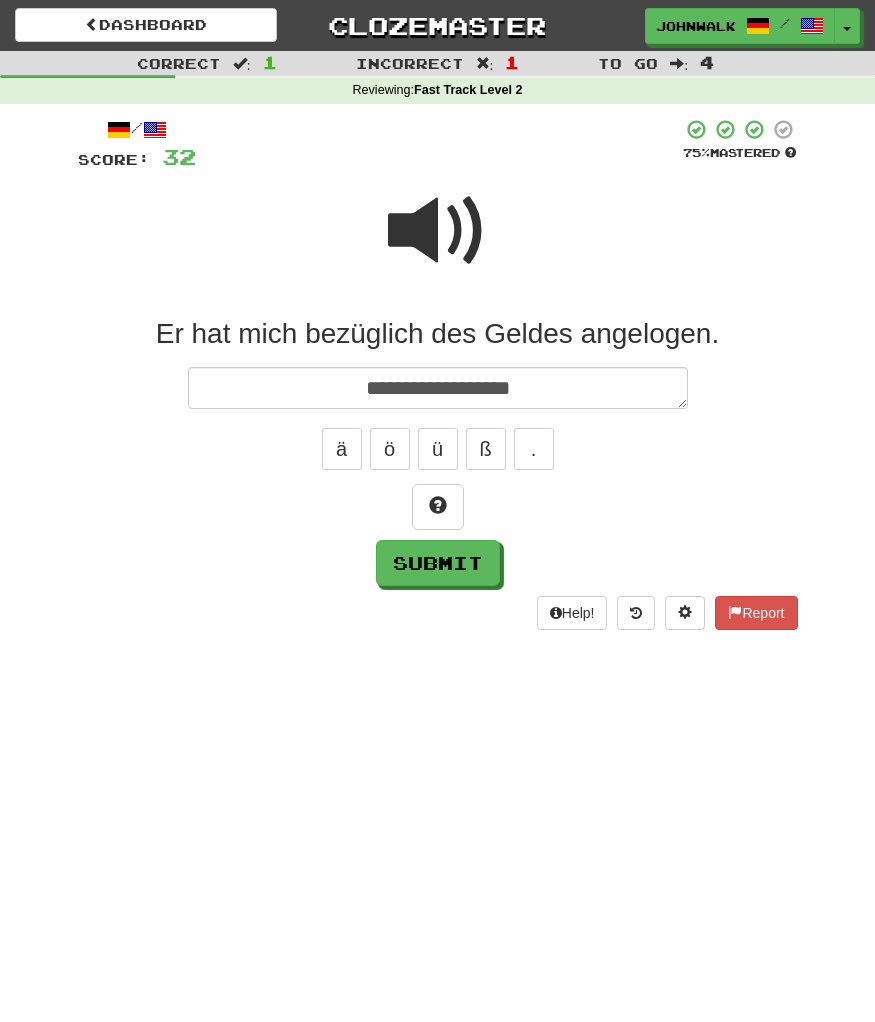 type on "*" 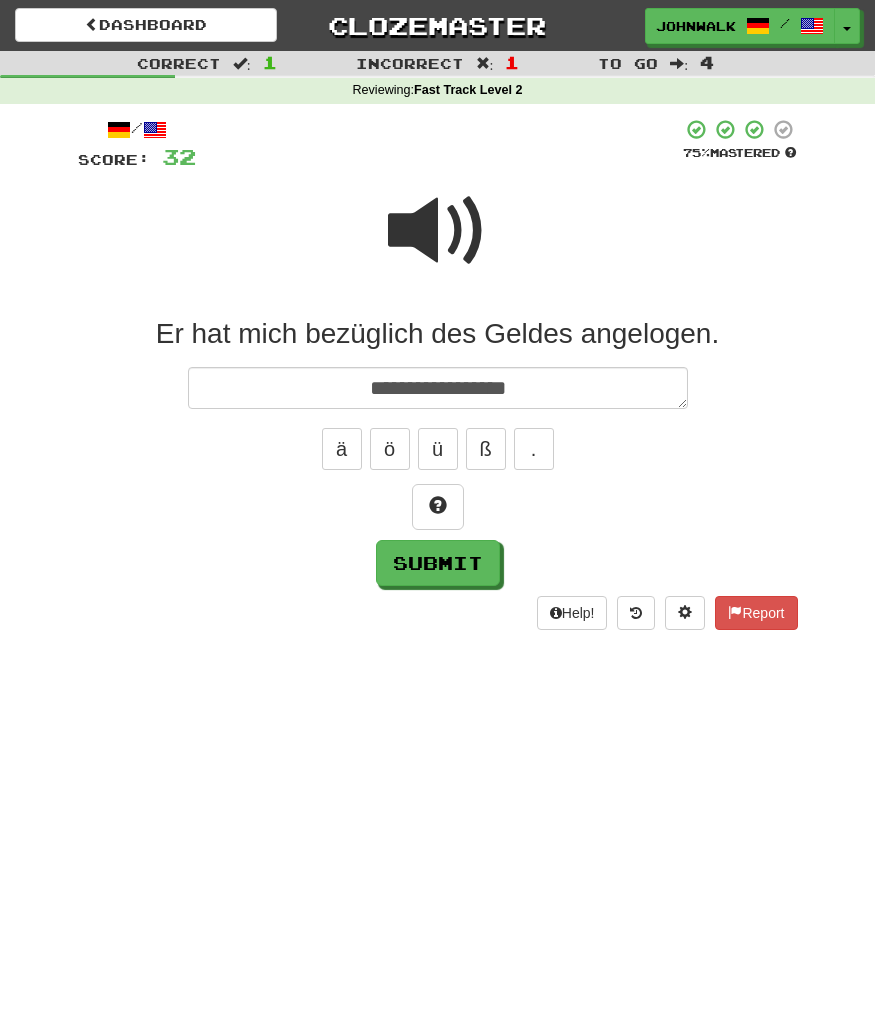 type on "*" 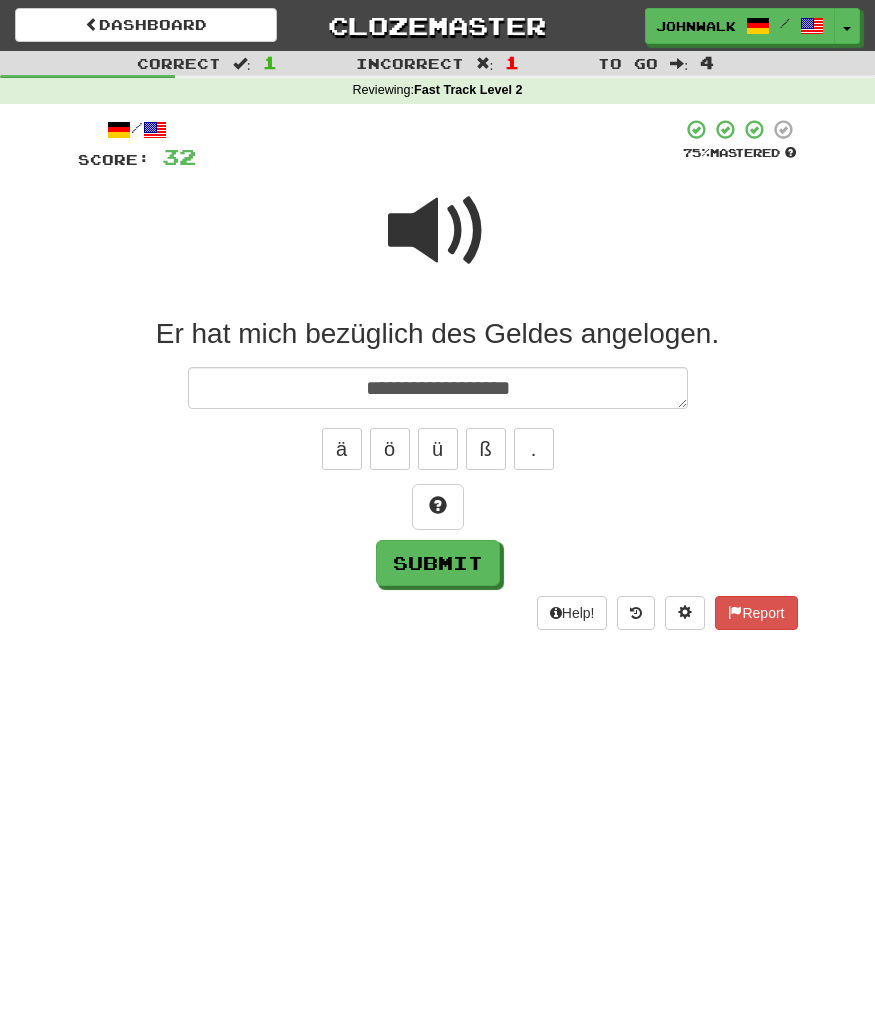 type on "*" 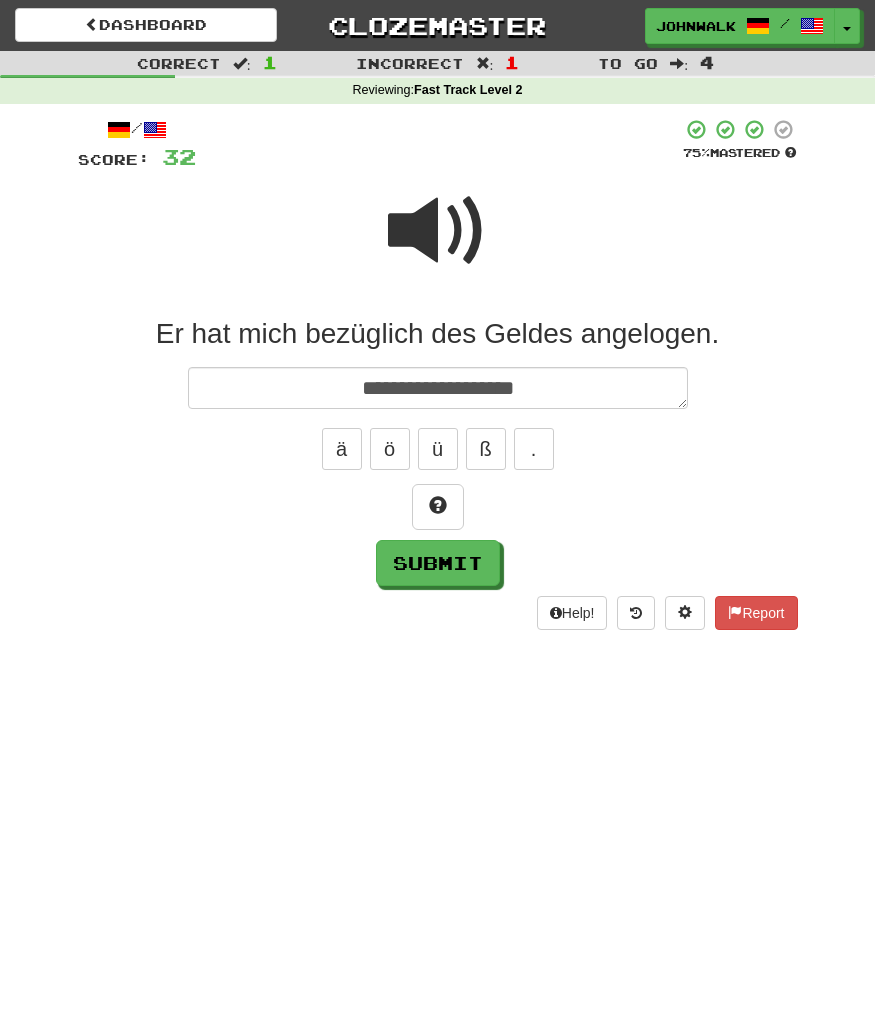 type on "**********" 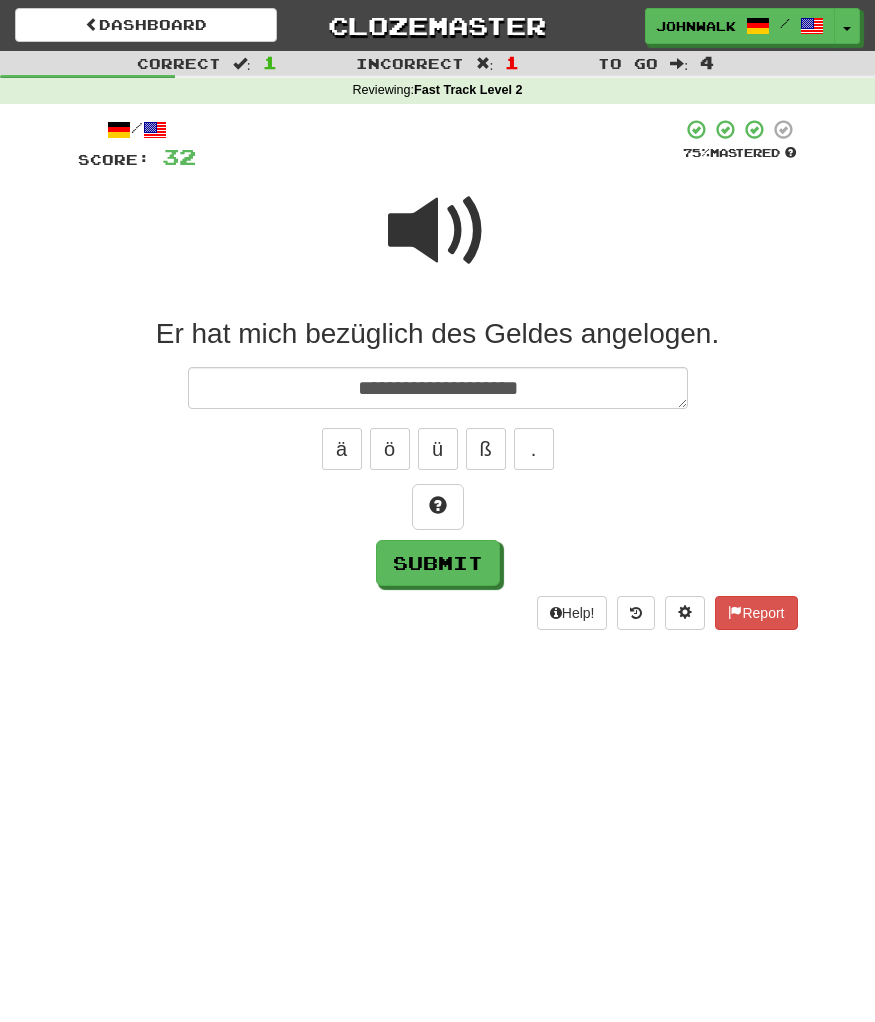 type on "*" 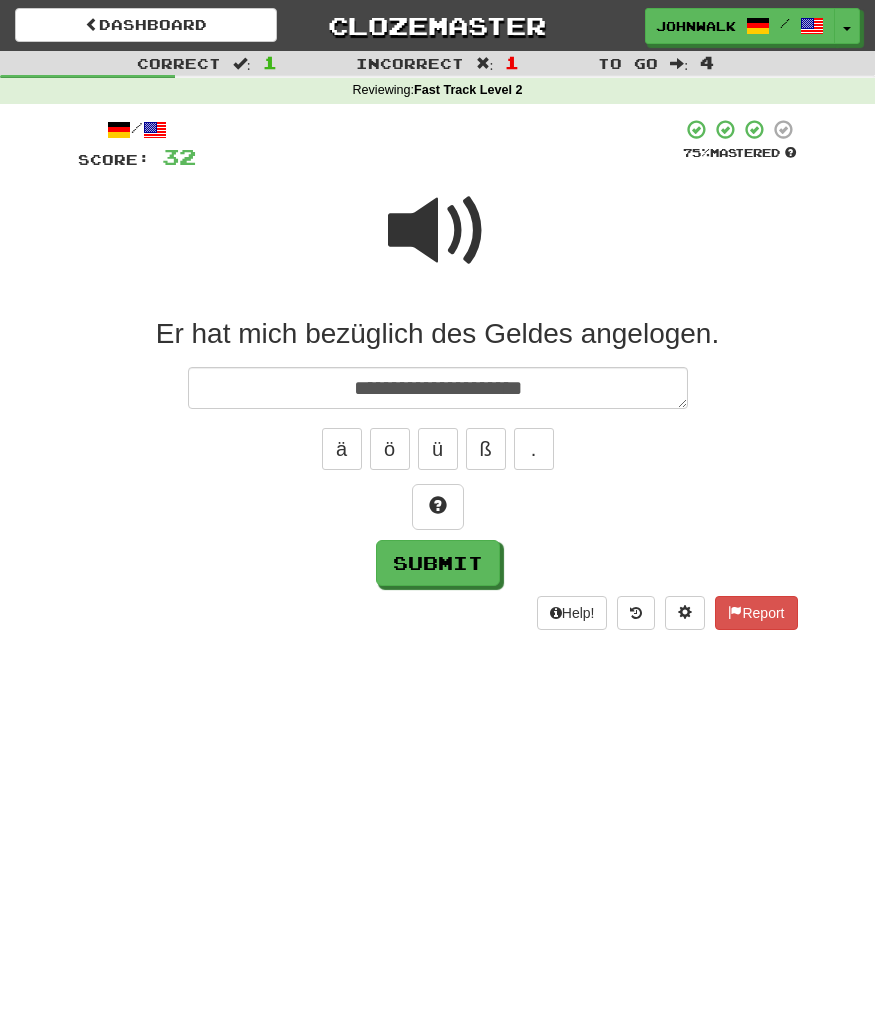 type on "*" 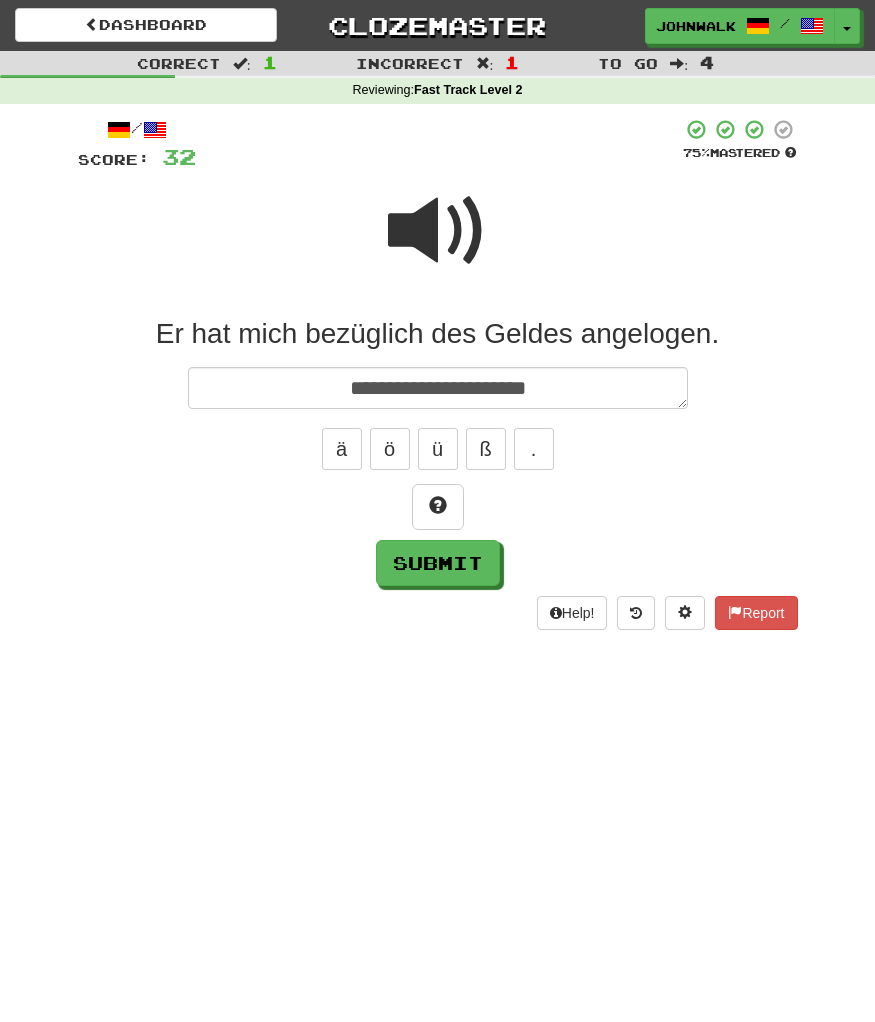 type on "*" 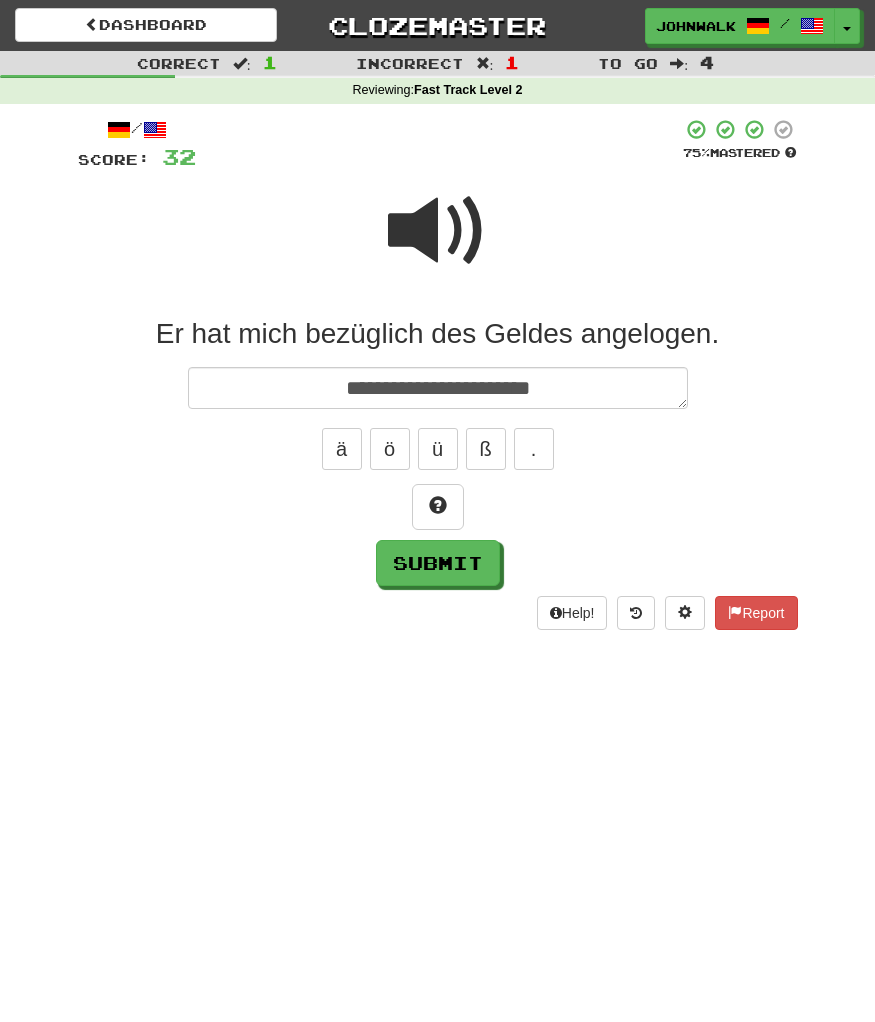 type on "*" 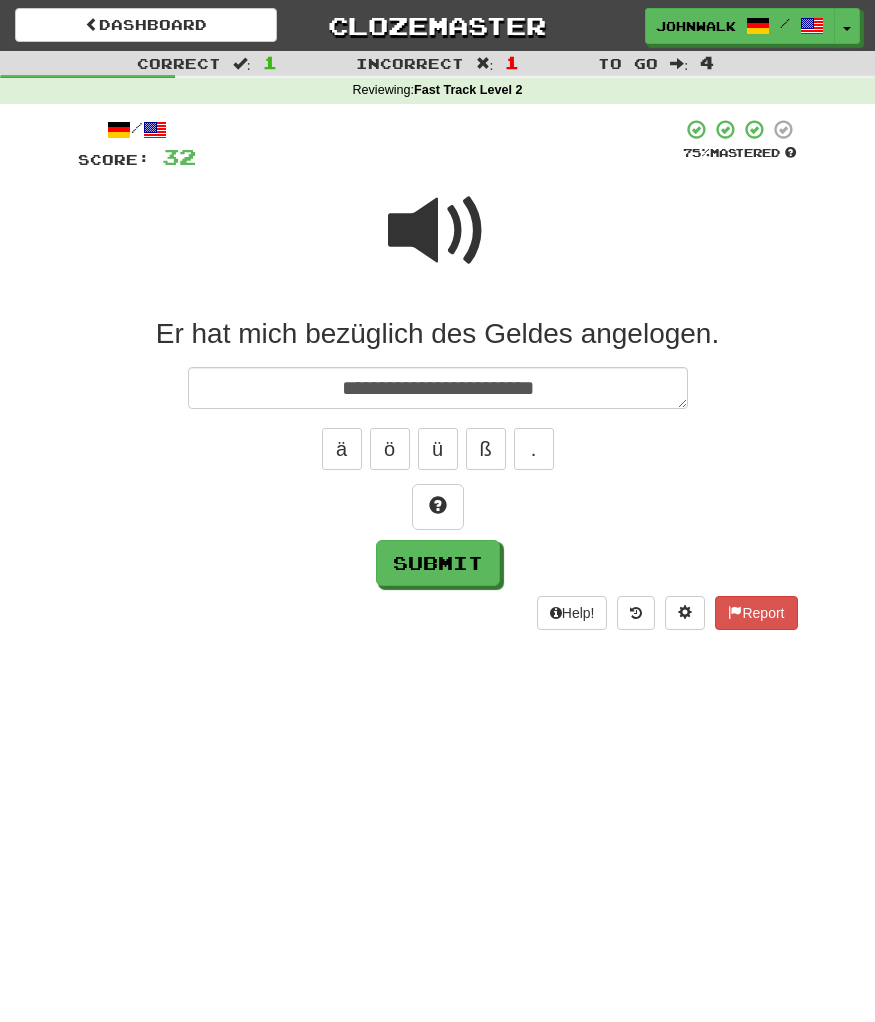type on "*" 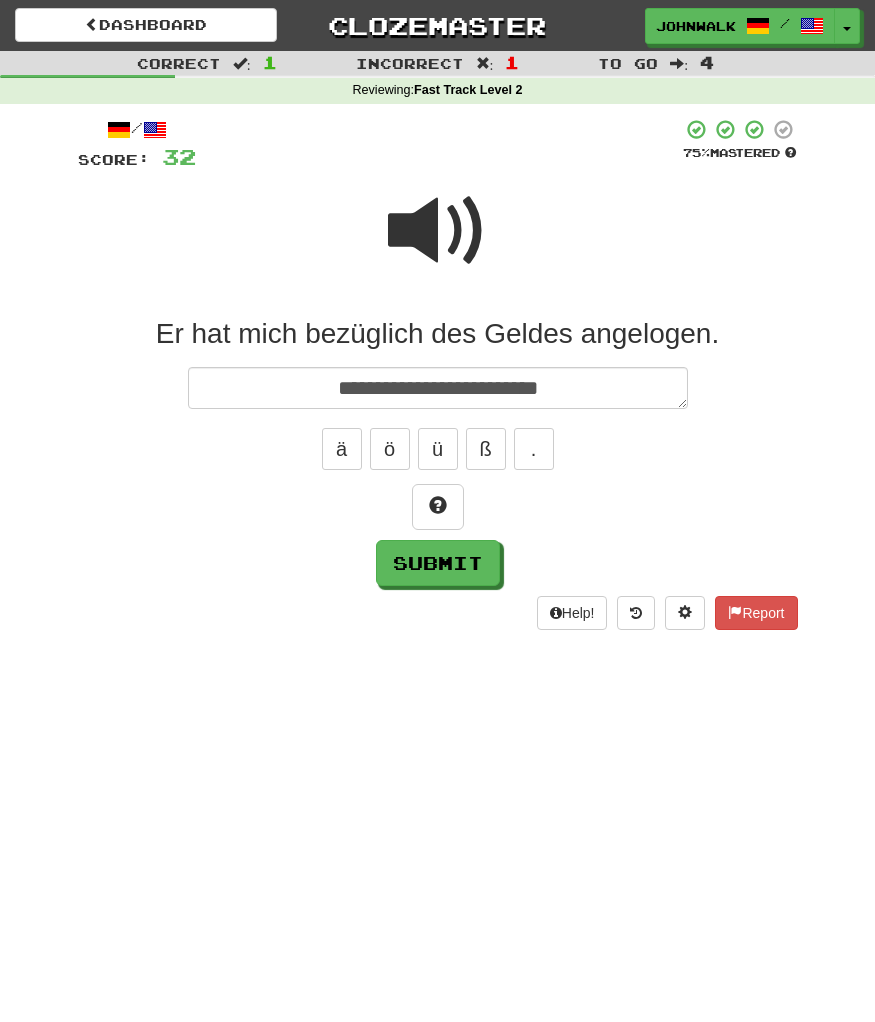 type on "*" 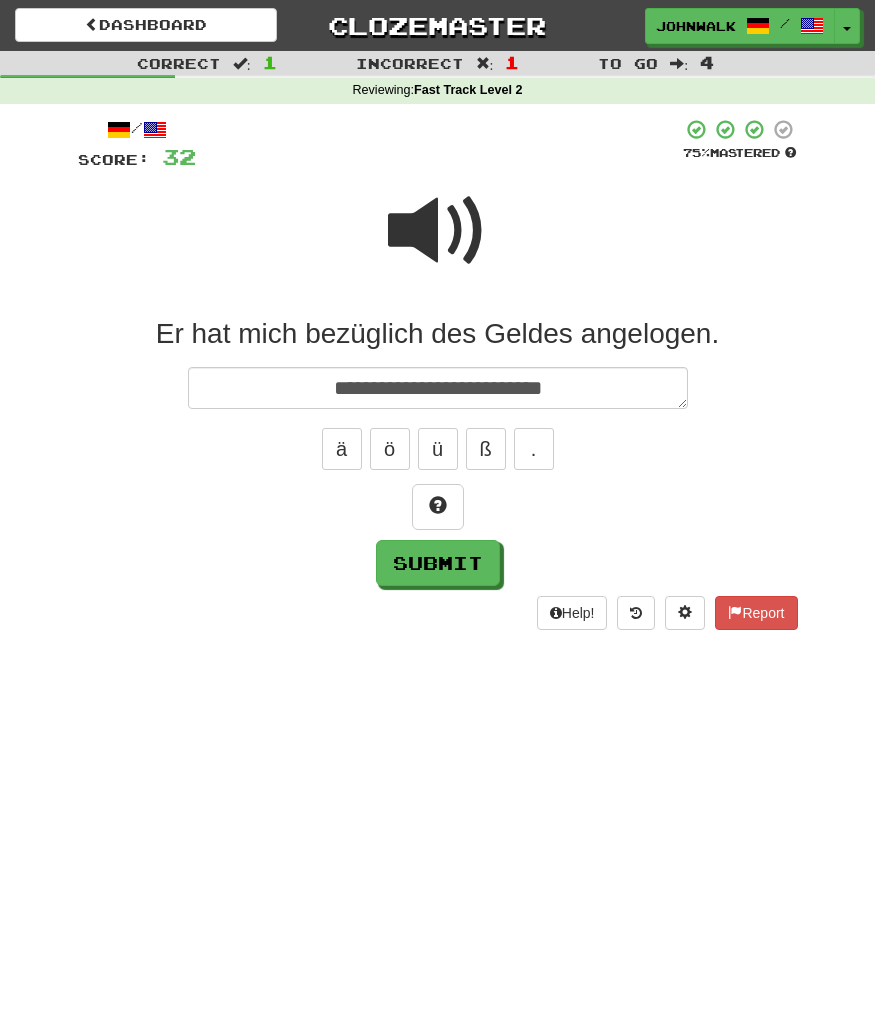 type on "*" 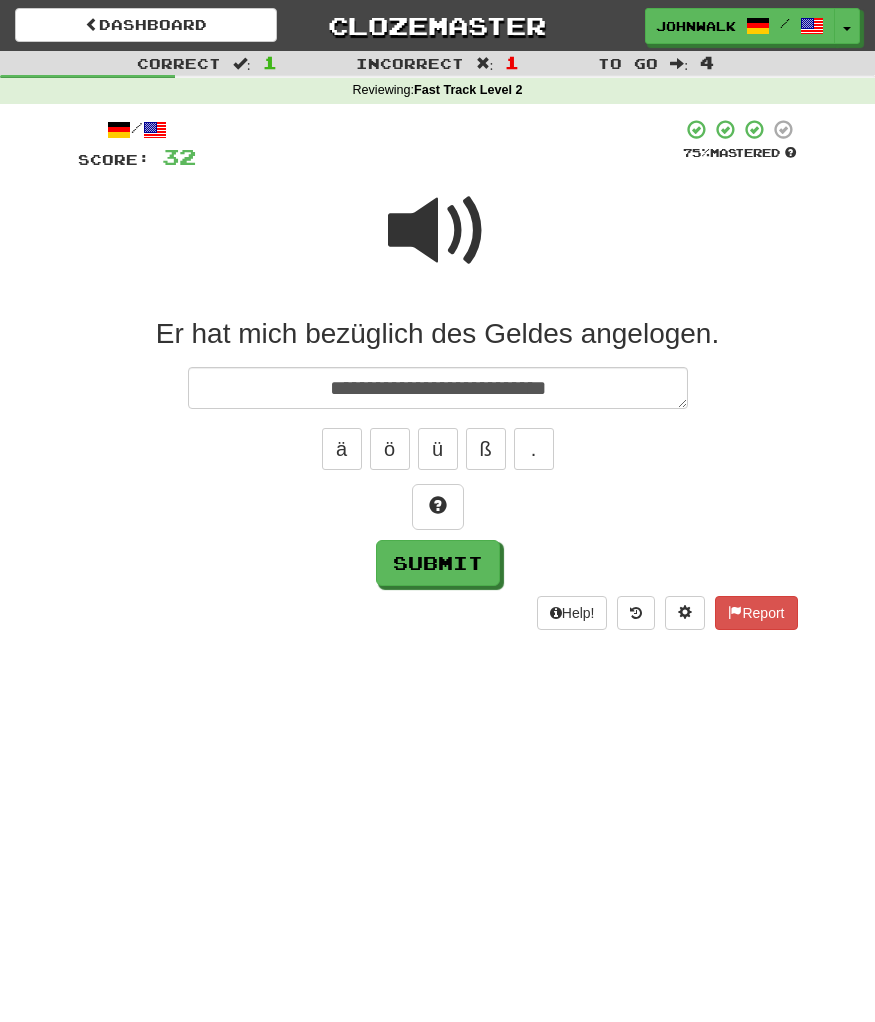 type on "*" 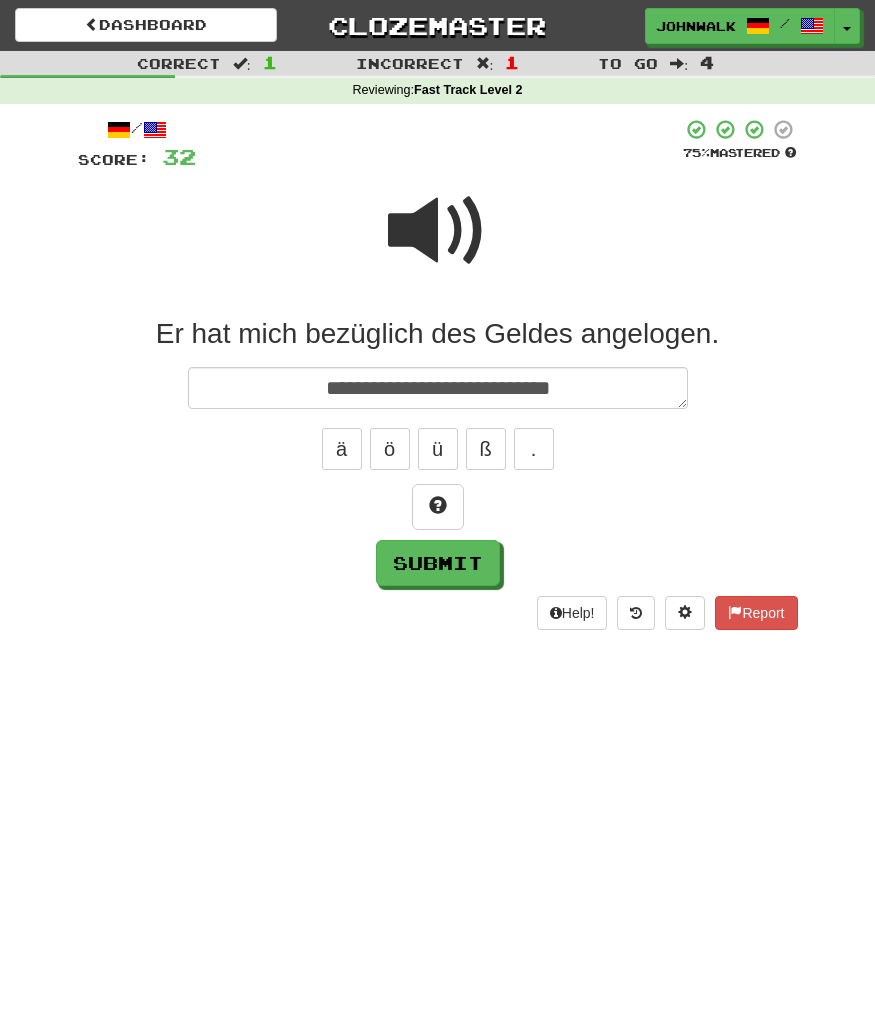 type on "*" 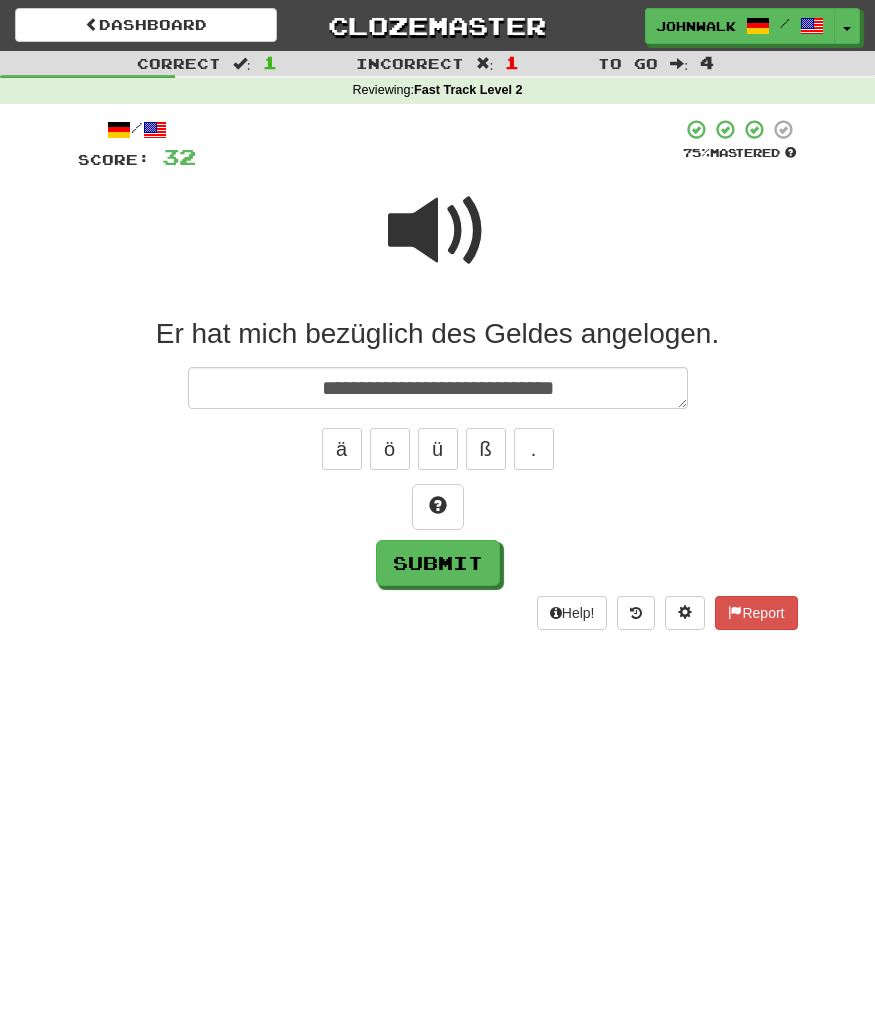type on "*" 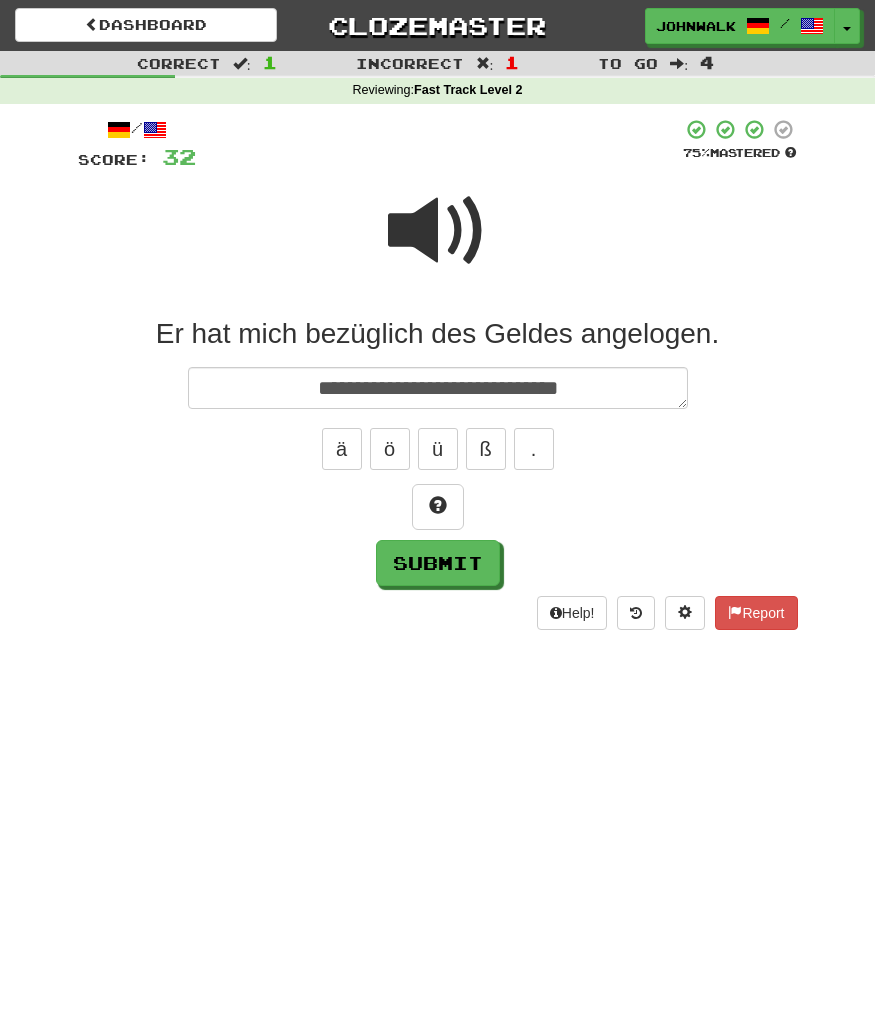type on "*" 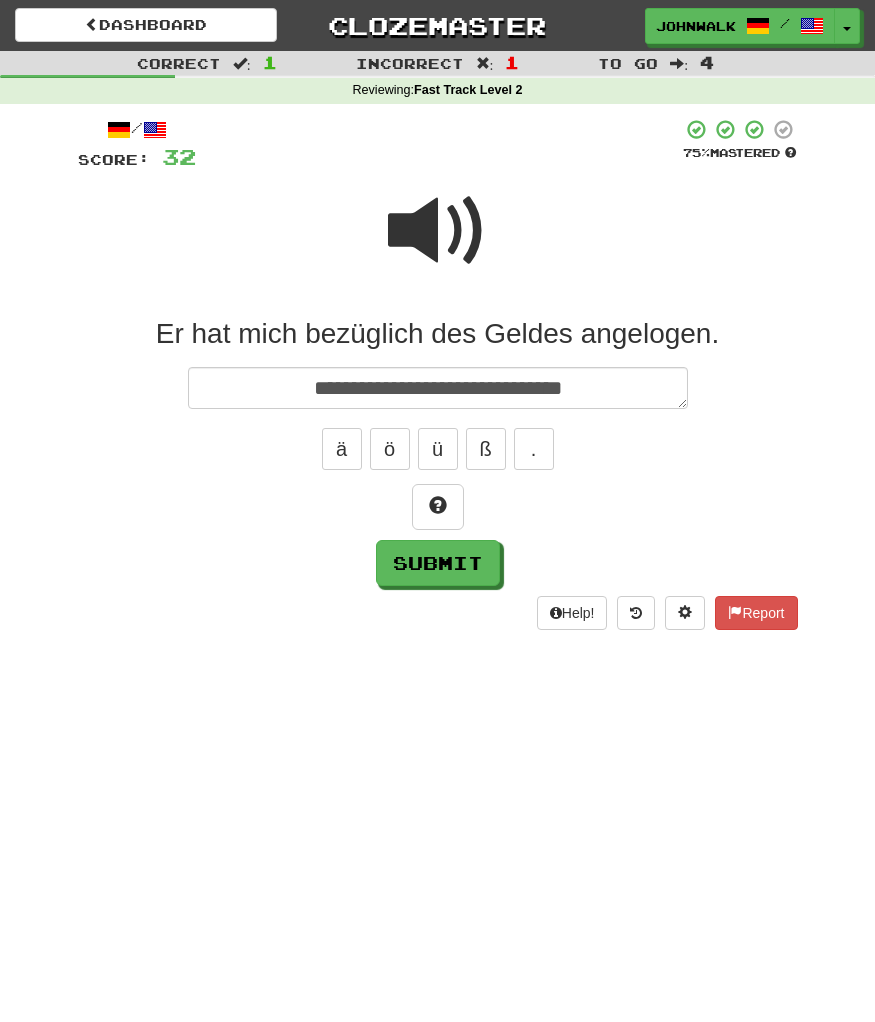 type on "*" 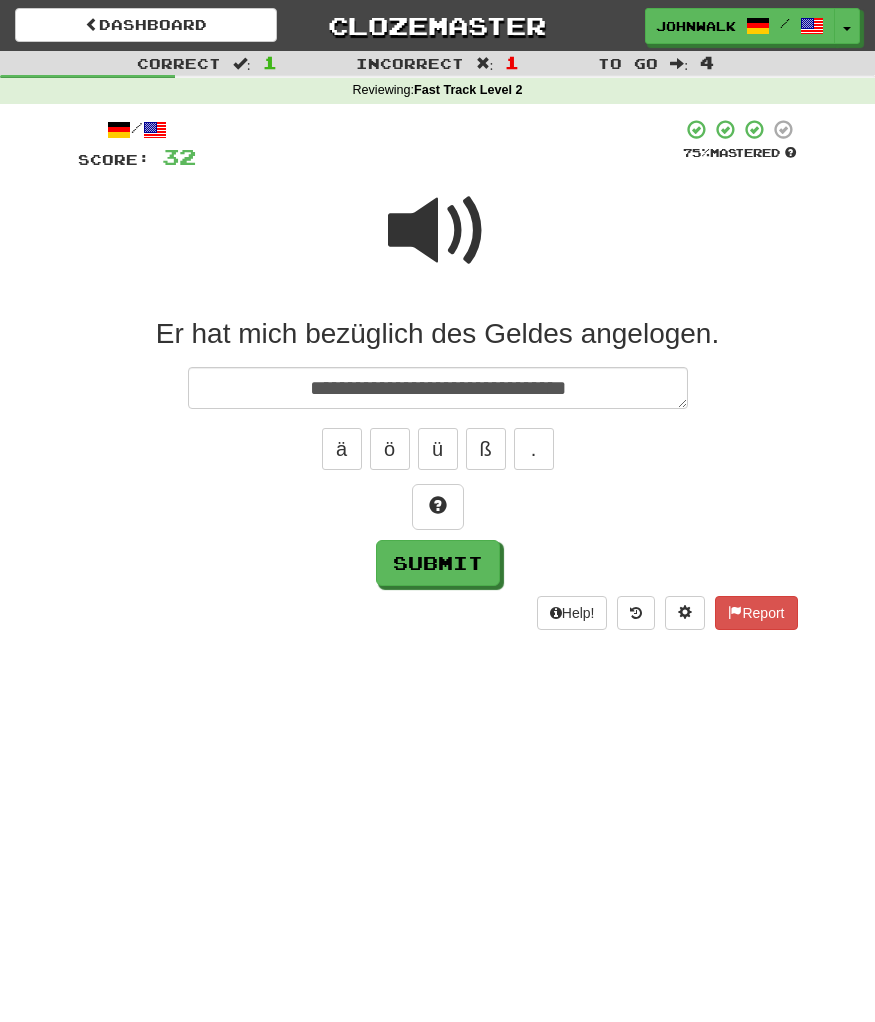type on "*" 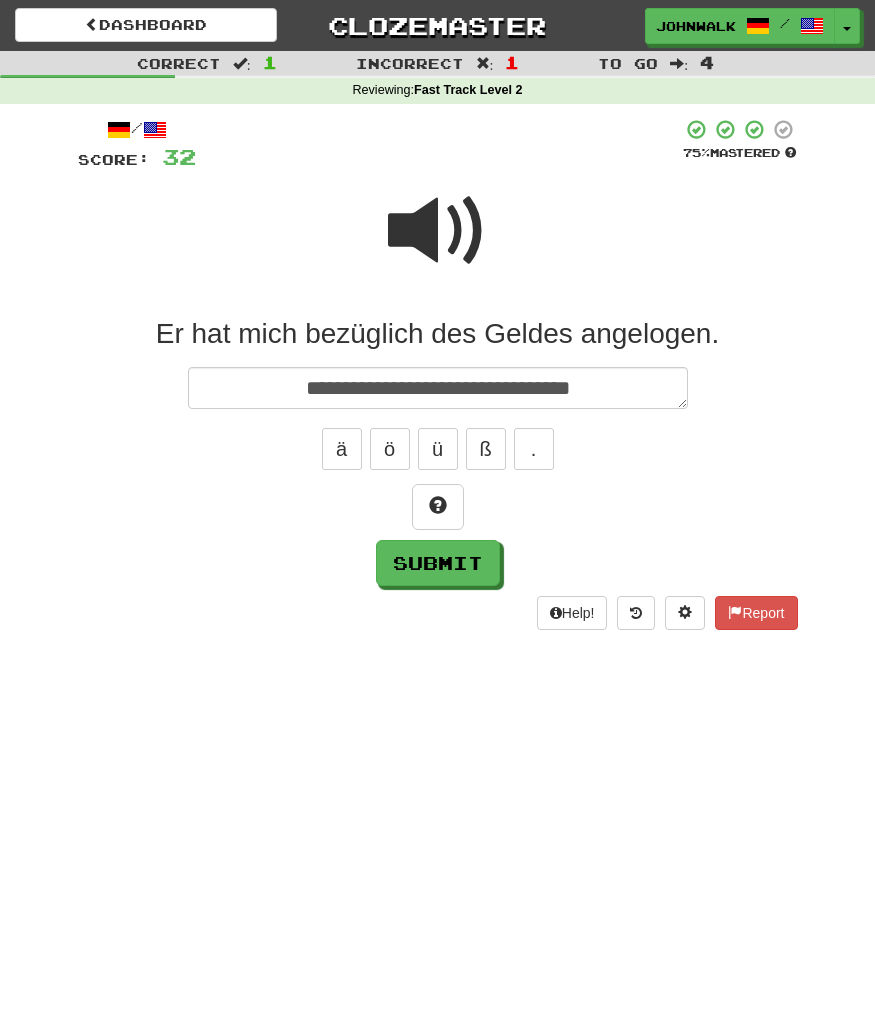type on "*" 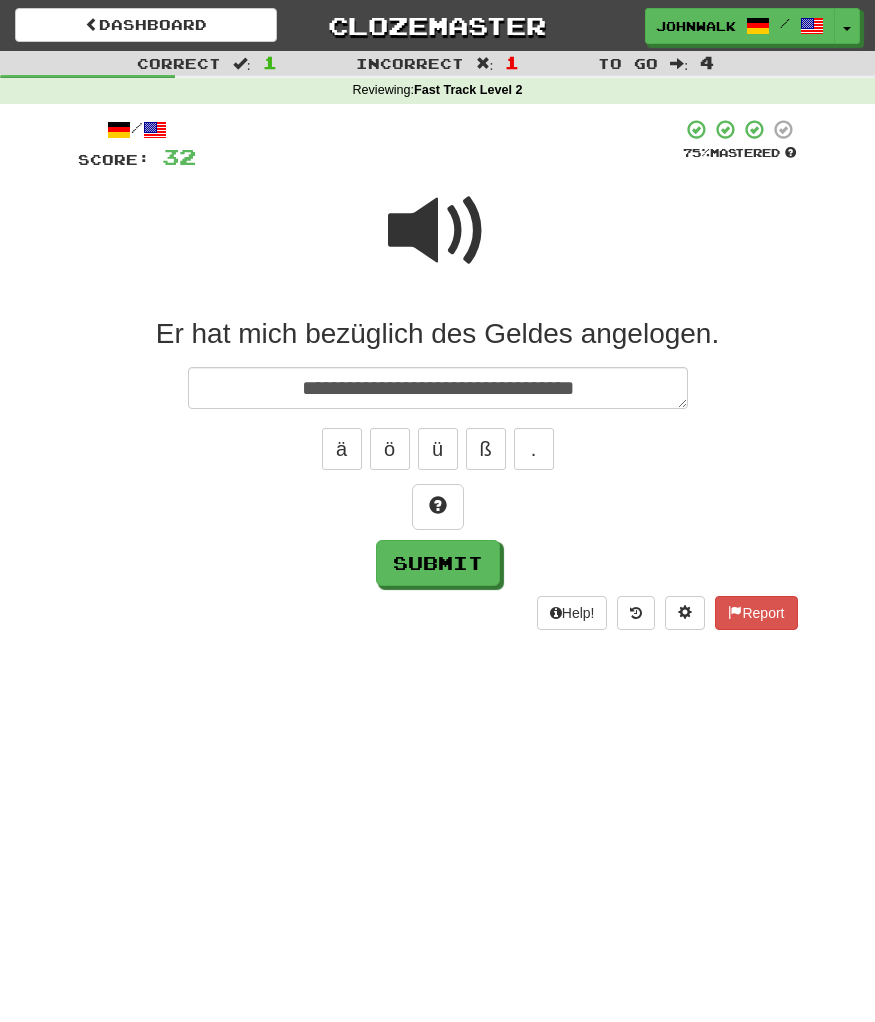 type on "*" 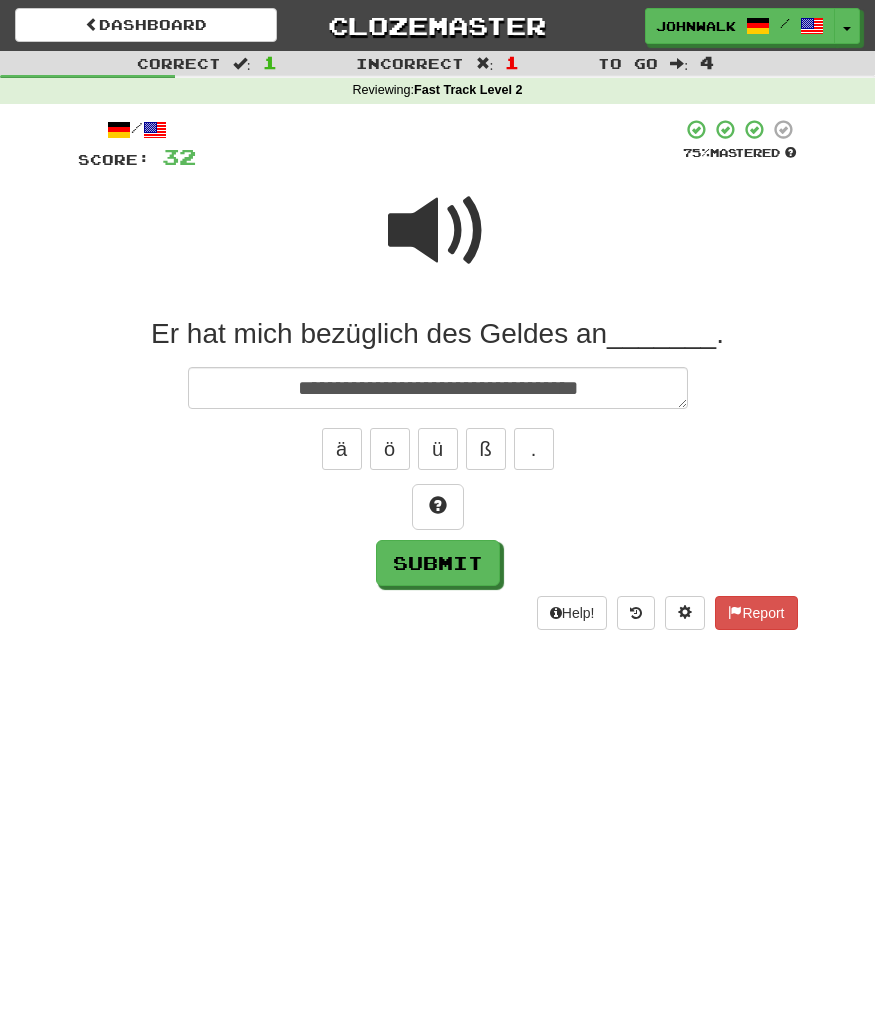 type on "*" 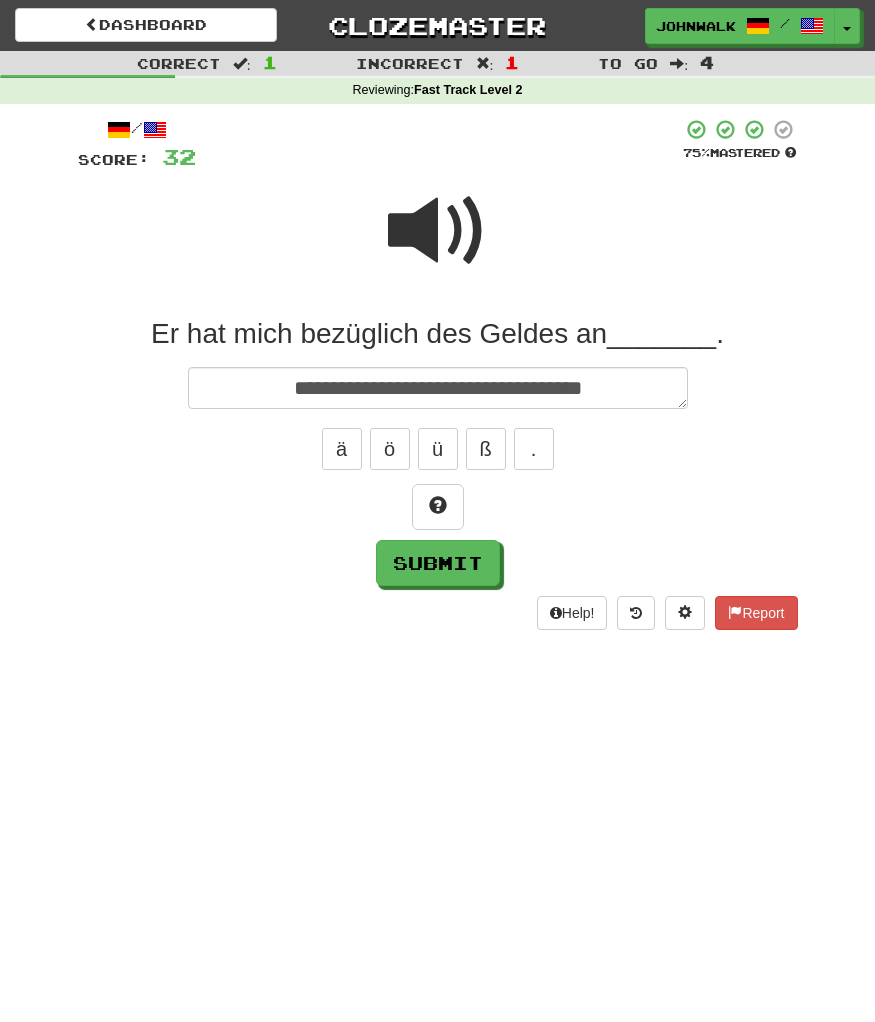 type on "*" 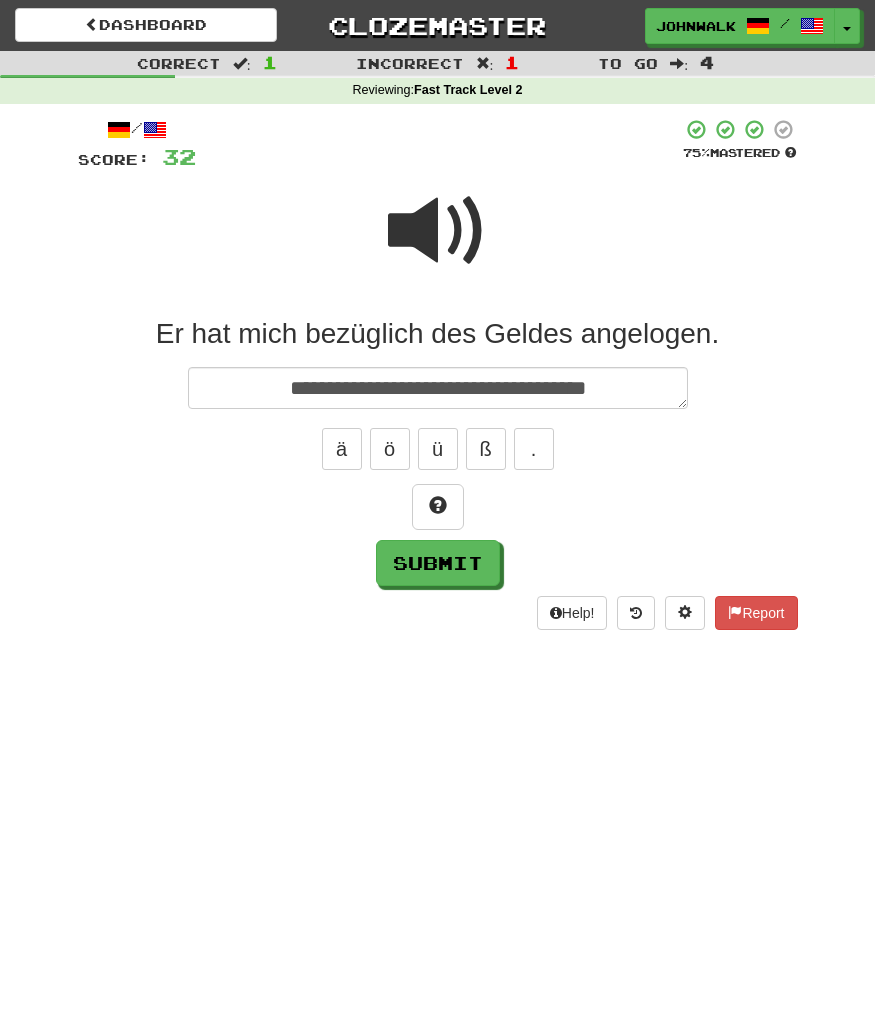 type on "*" 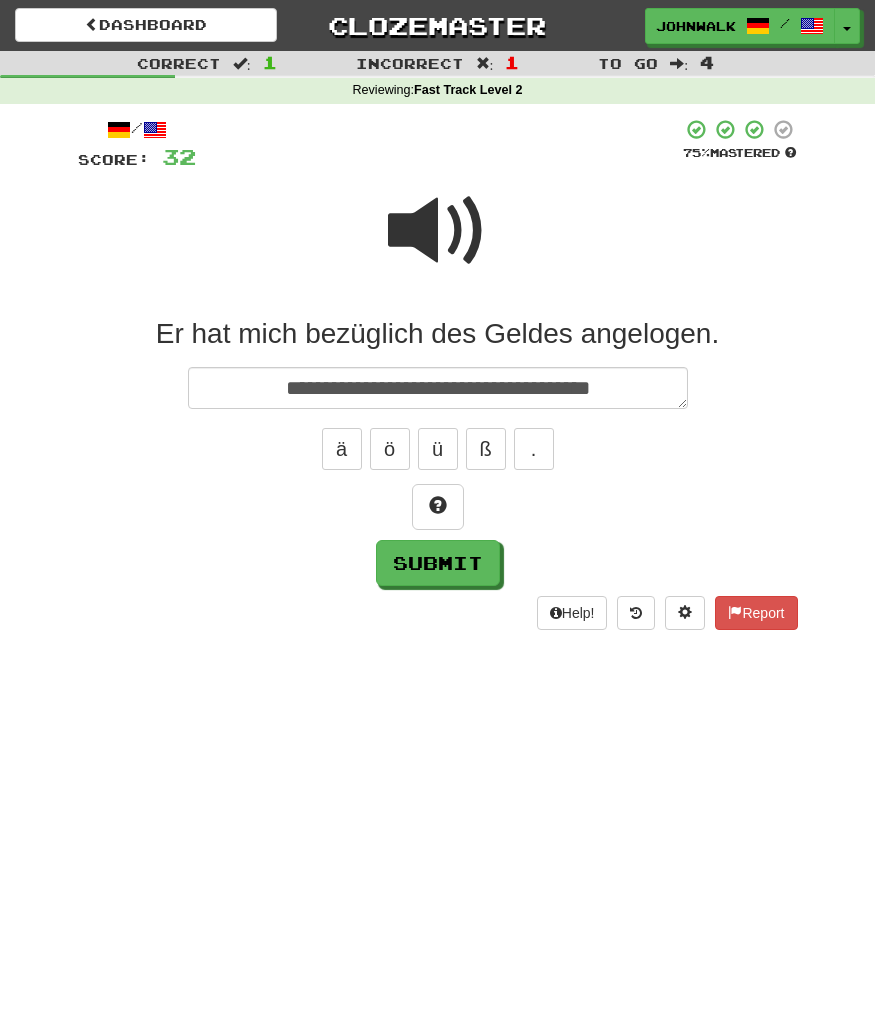 type on "*" 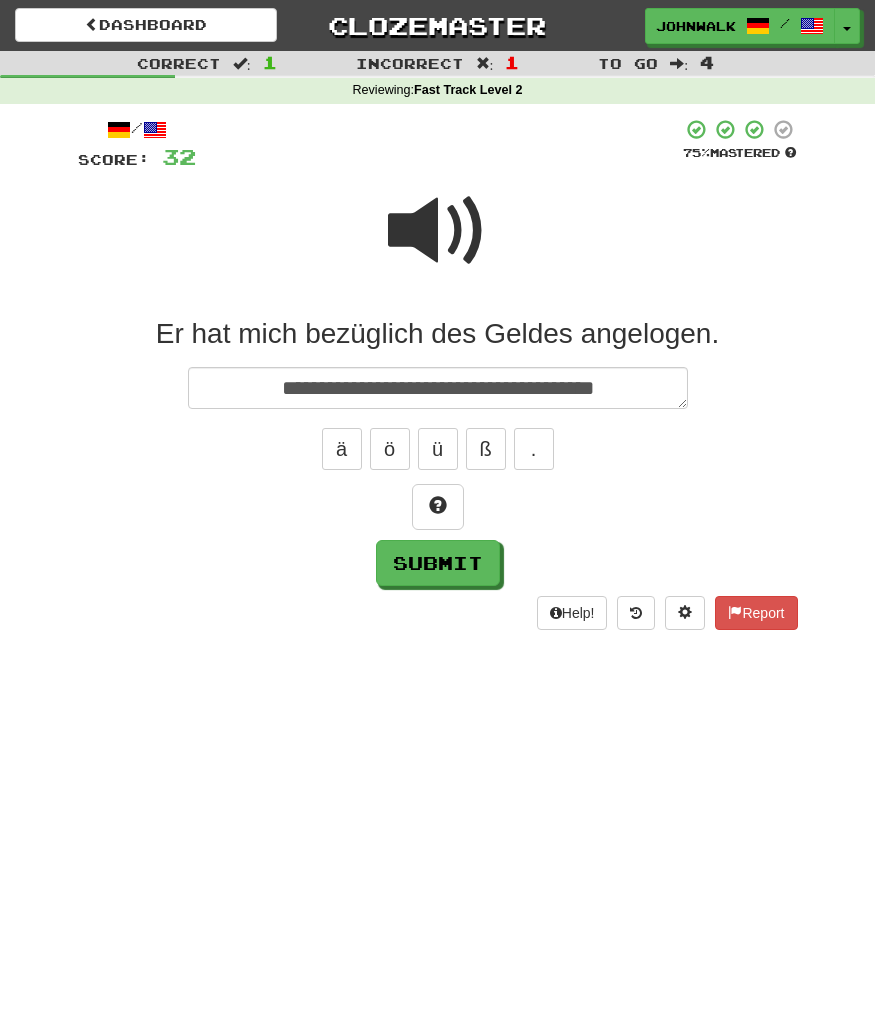 type on "*" 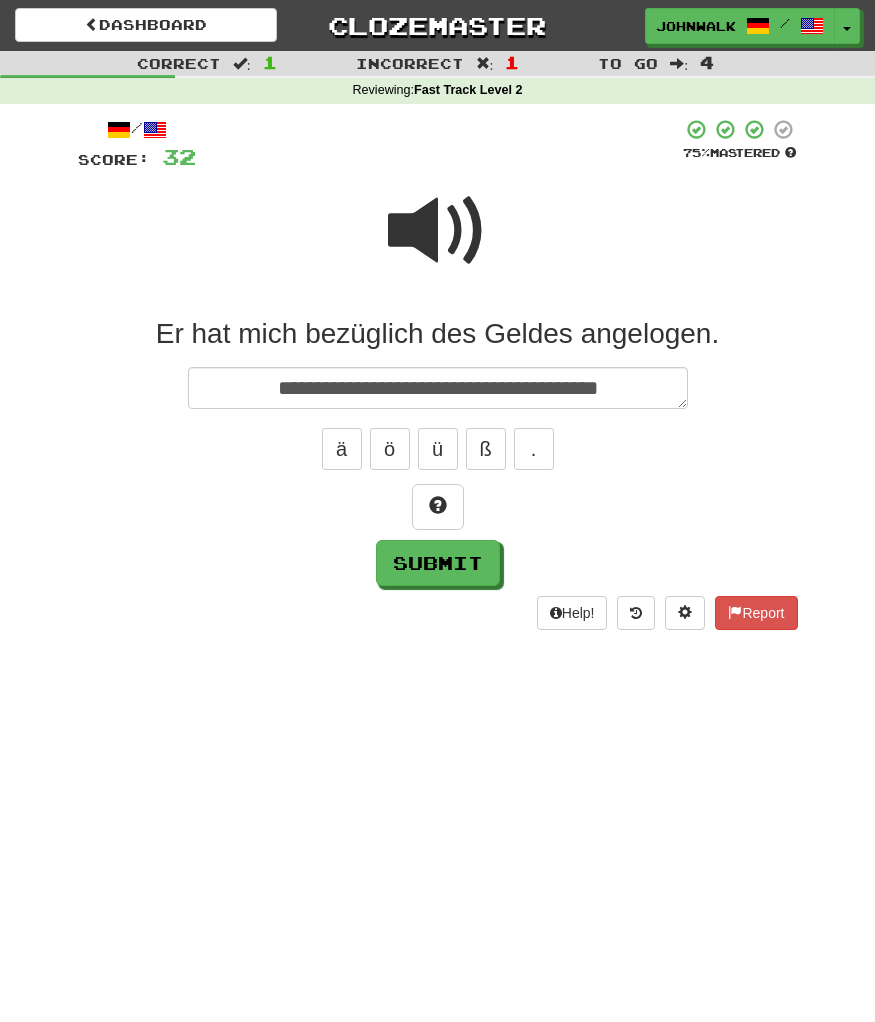 type on "**********" 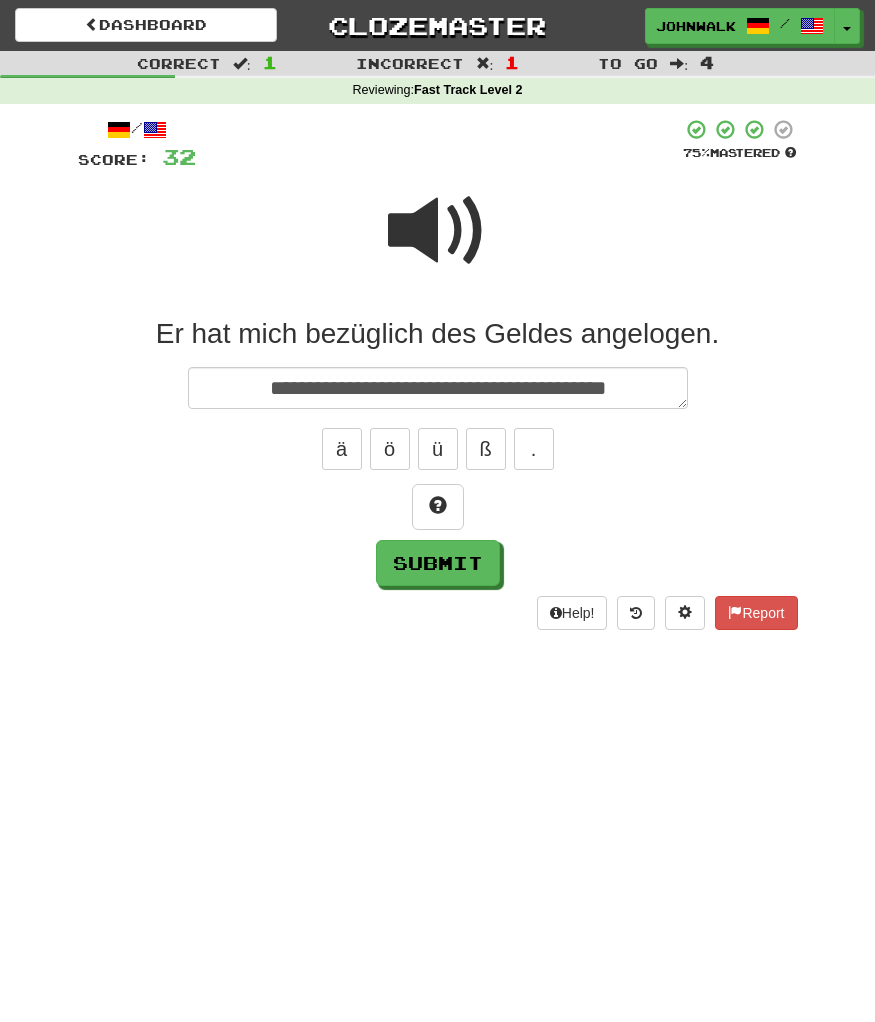 type on "*" 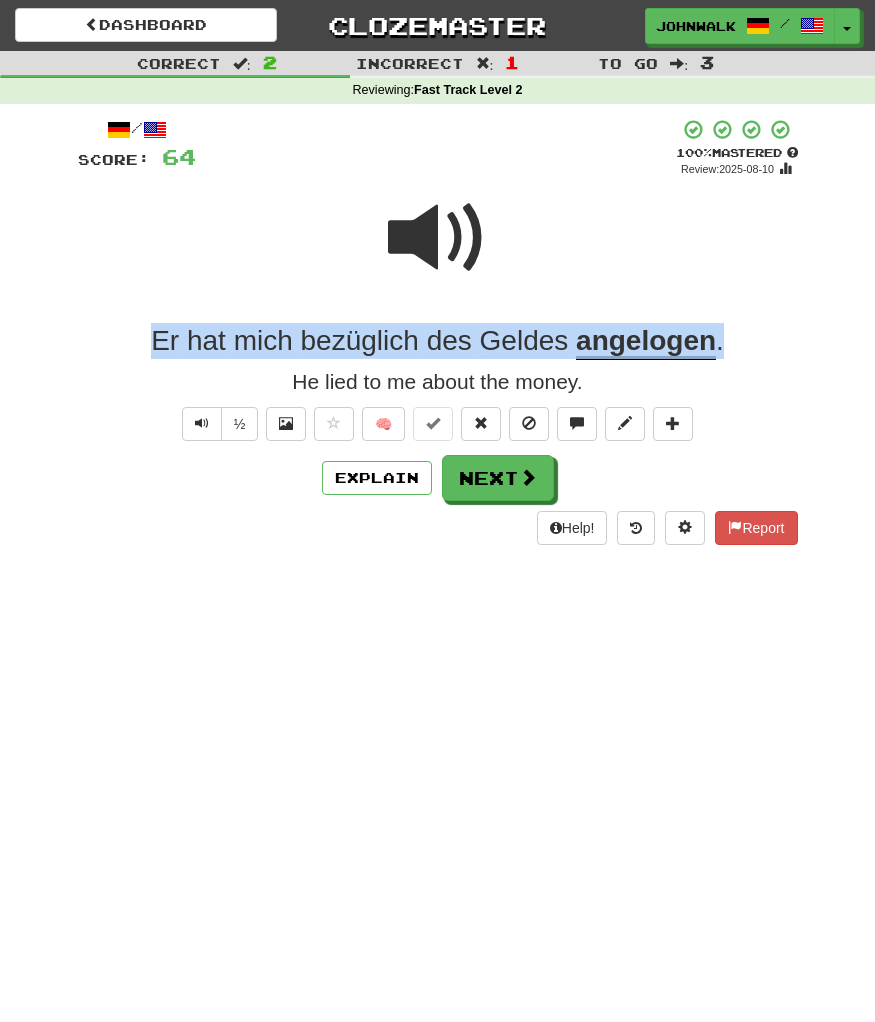 drag, startPoint x: 780, startPoint y: 340, endPoint x: 70, endPoint y: 343, distance: 710.00635 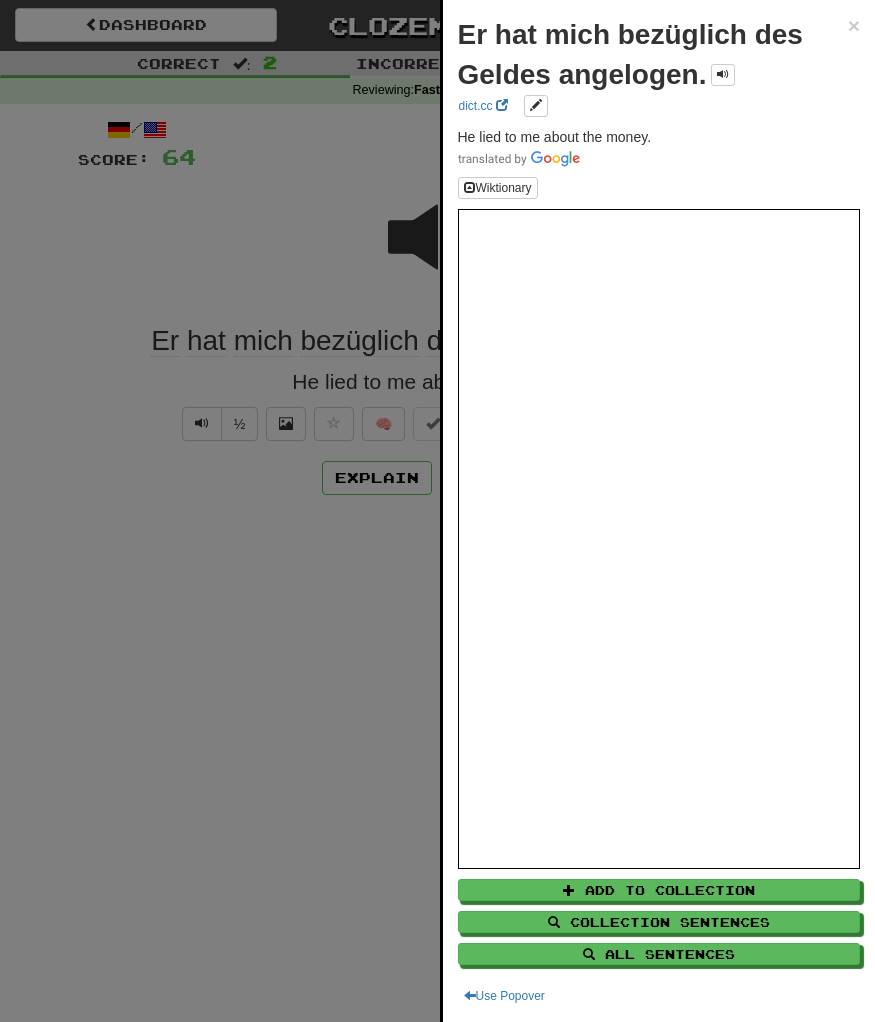click at bounding box center [437, 511] 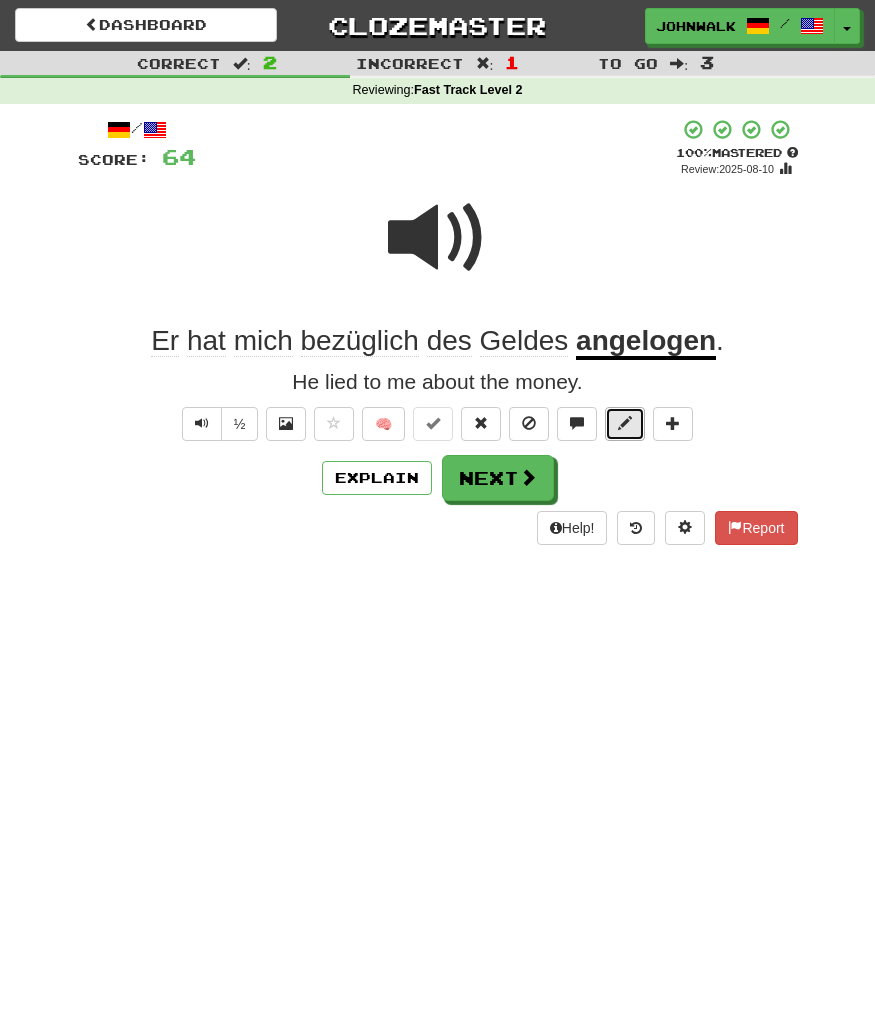 click at bounding box center [625, 423] 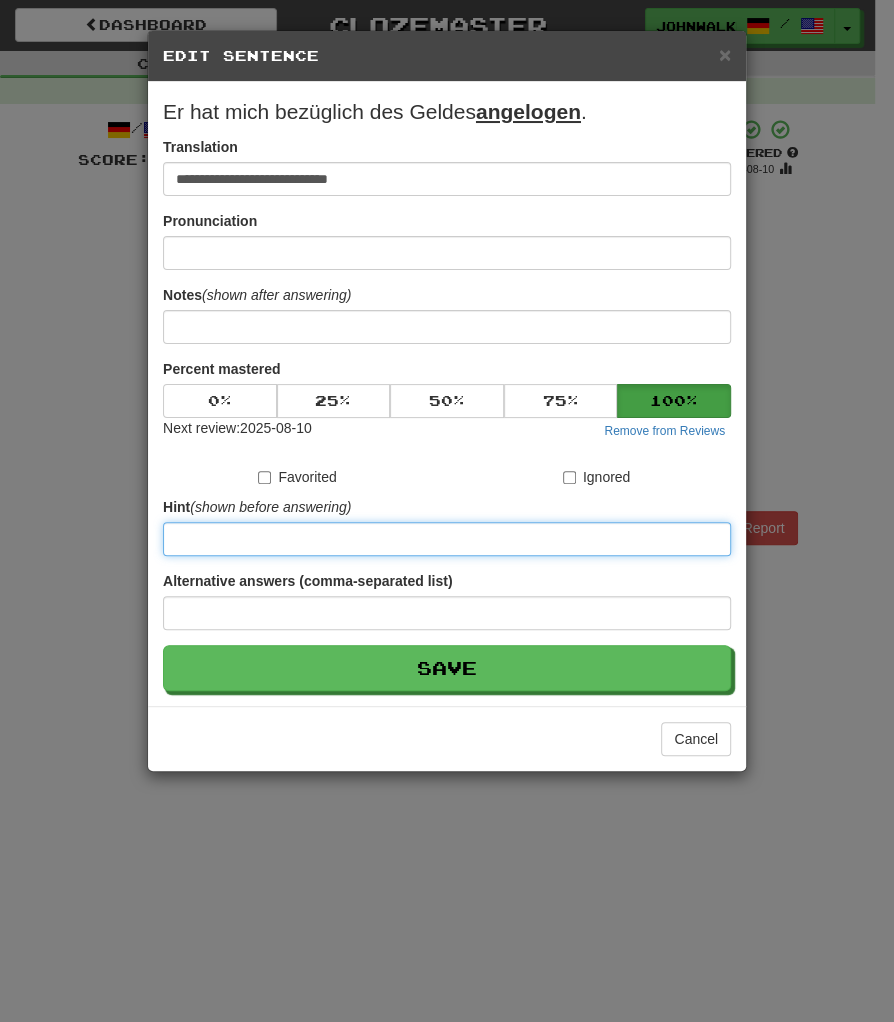 click at bounding box center [447, 539] 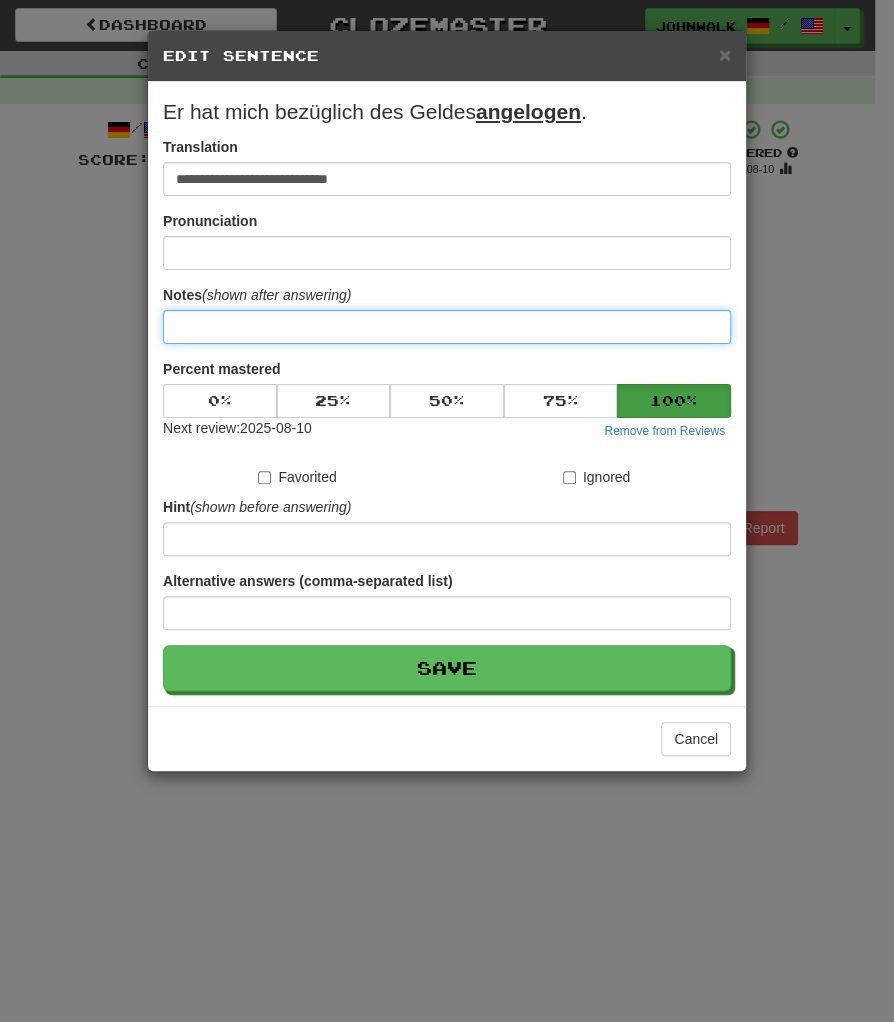 click at bounding box center [447, 327] 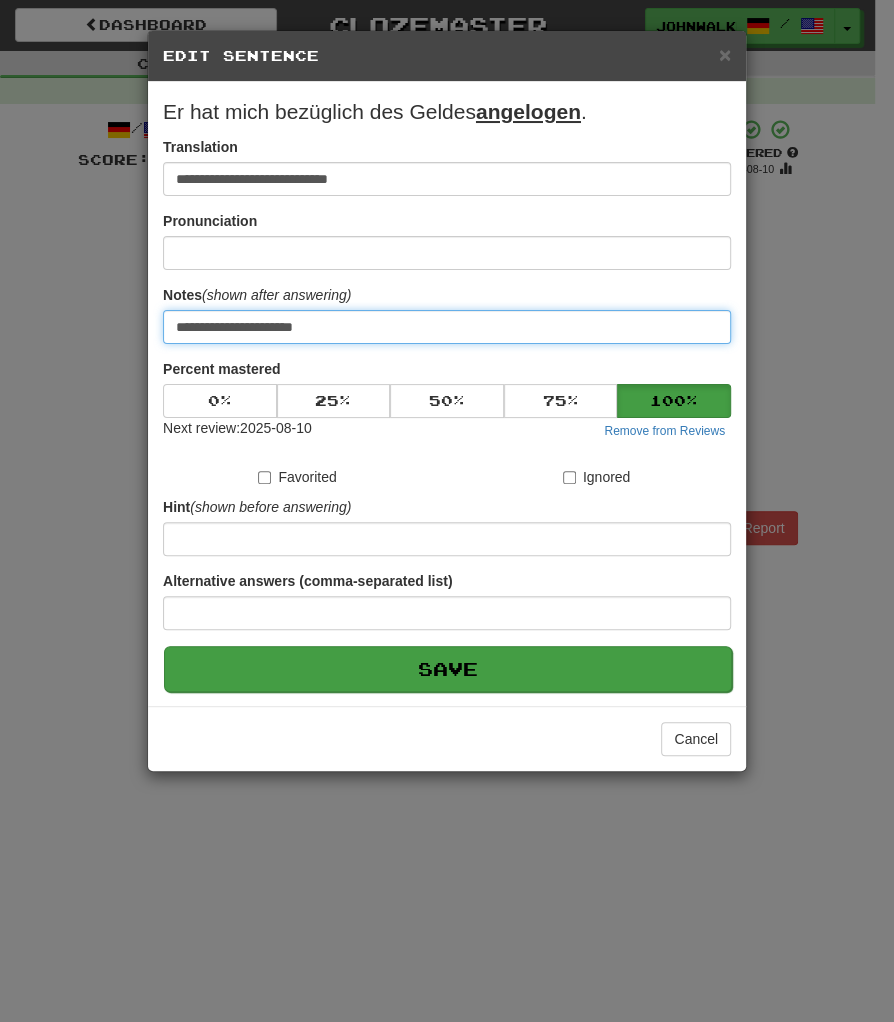 type on "**********" 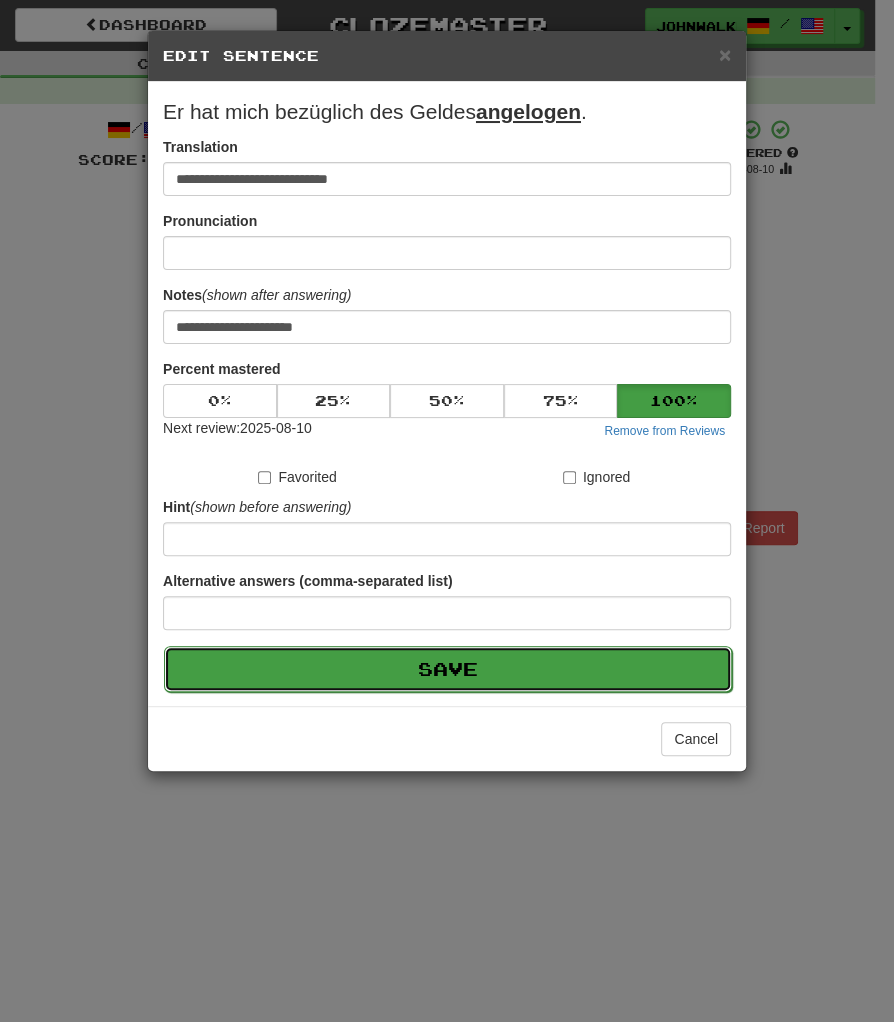 click on "Save" at bounding box center (448, 669) 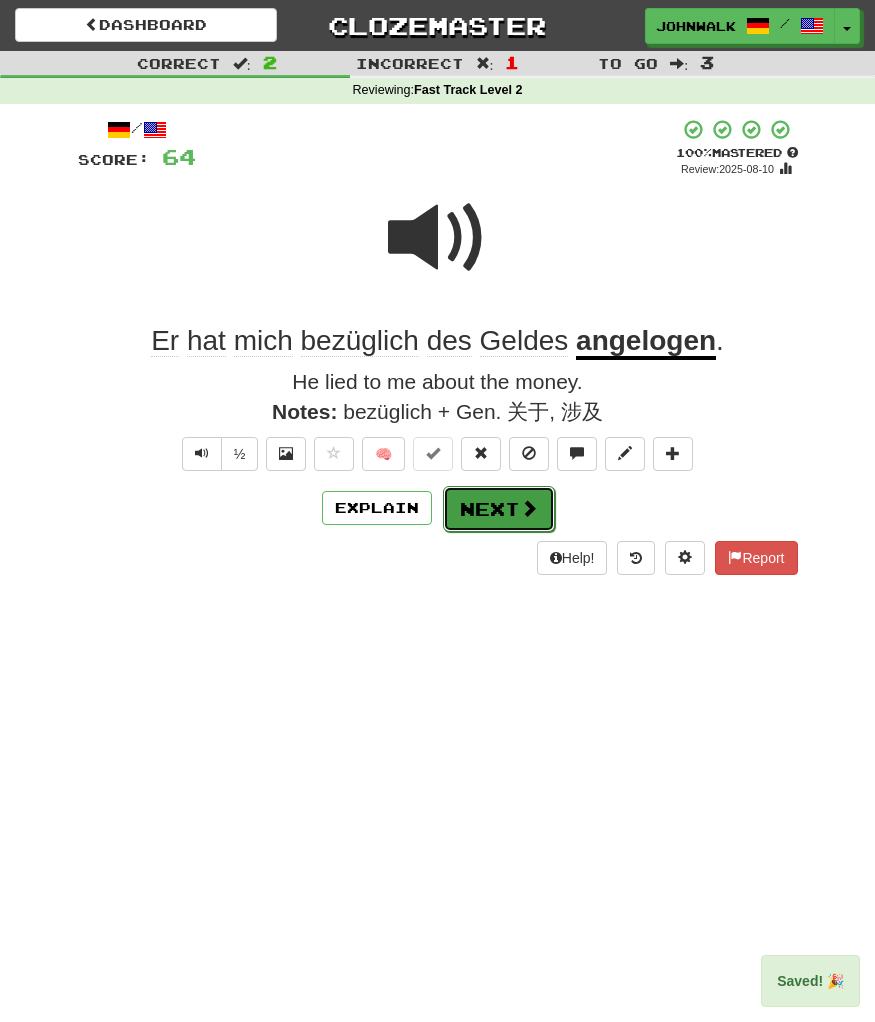 click on "Next" at bounding box center [499, 509] 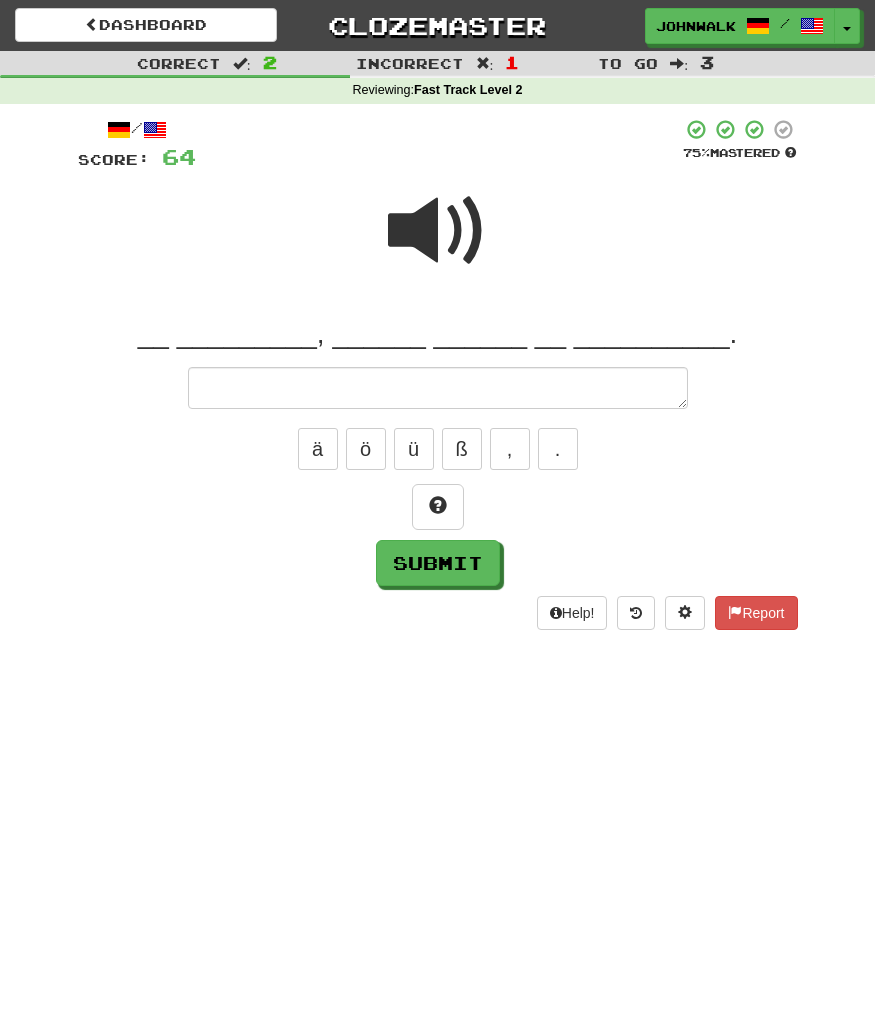 type on "*" 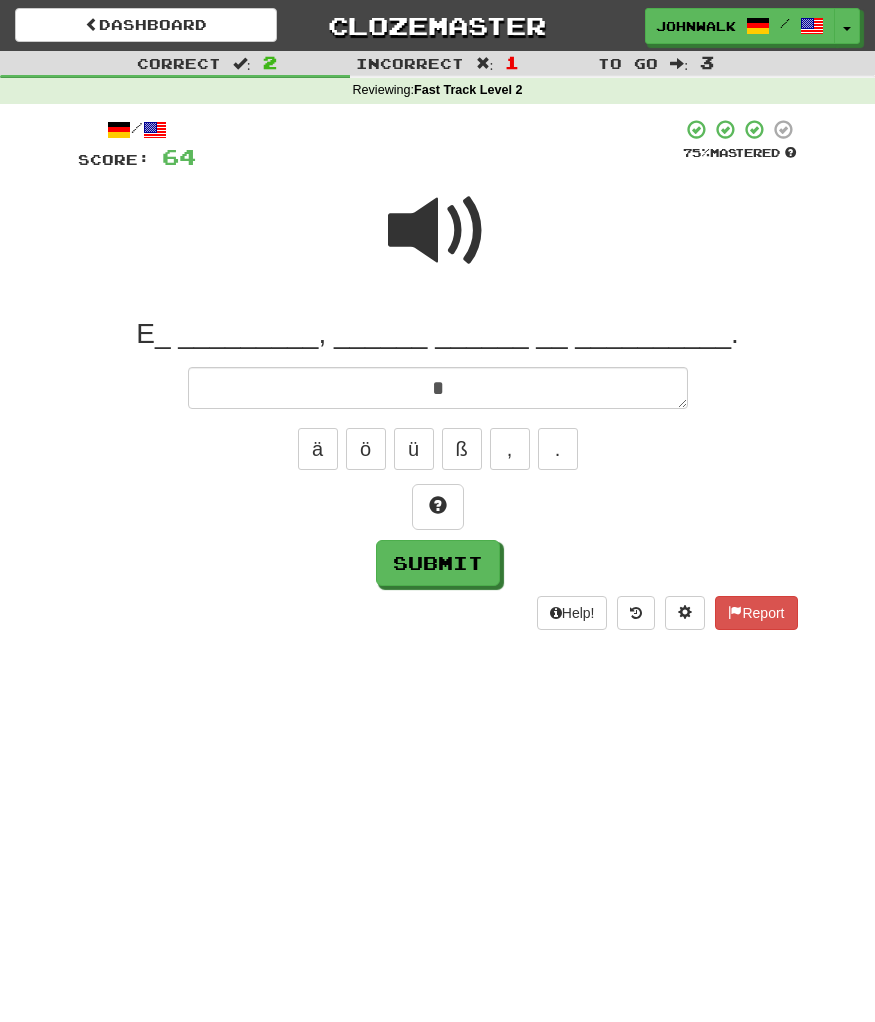 type on "*" 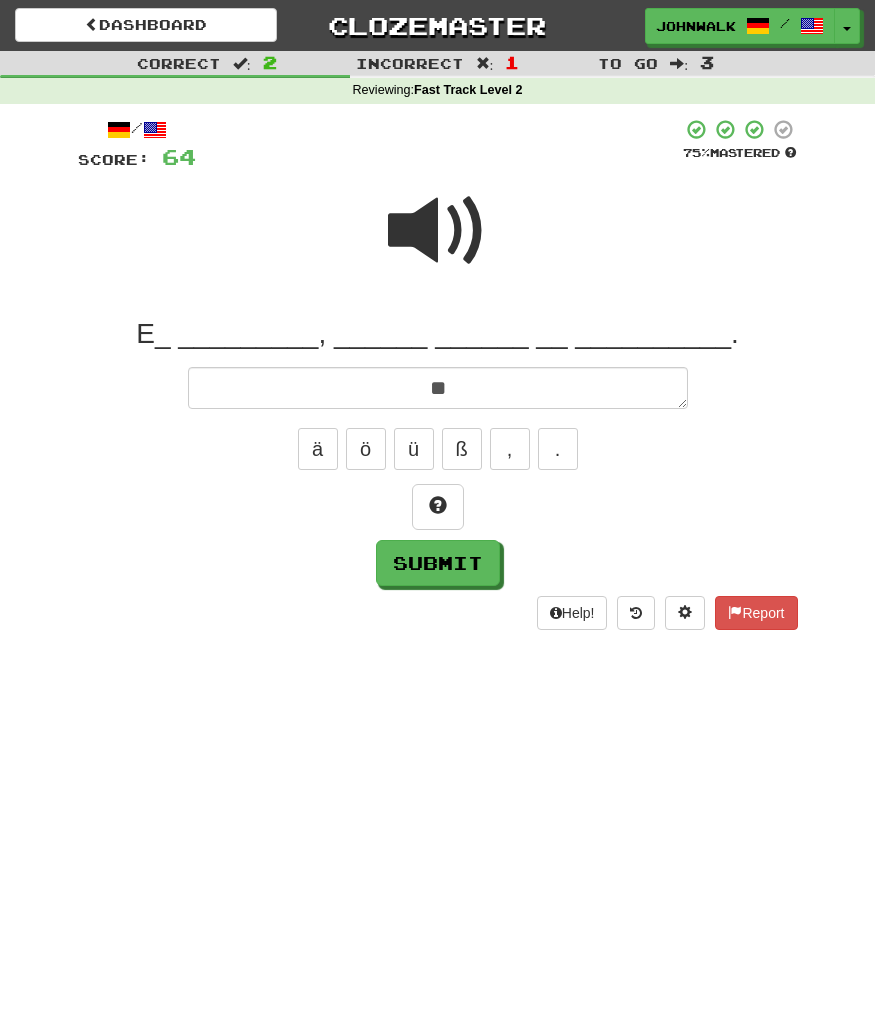 type on "**" 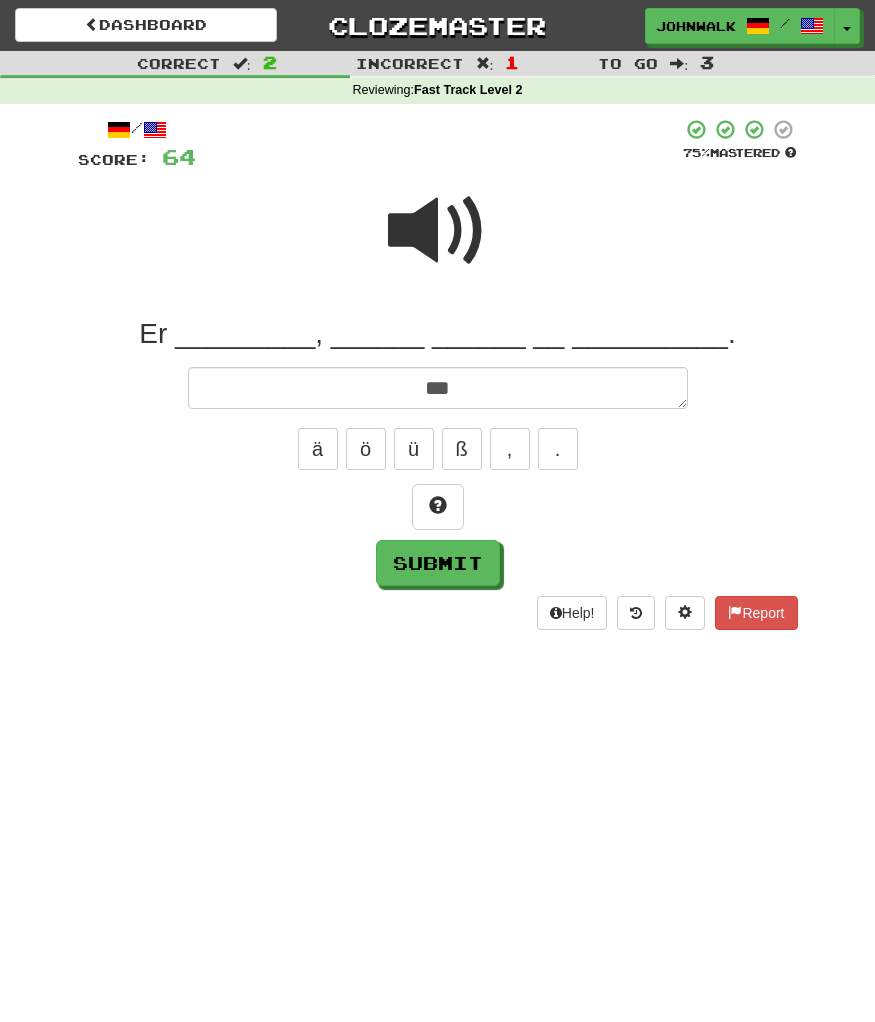 type on "*" 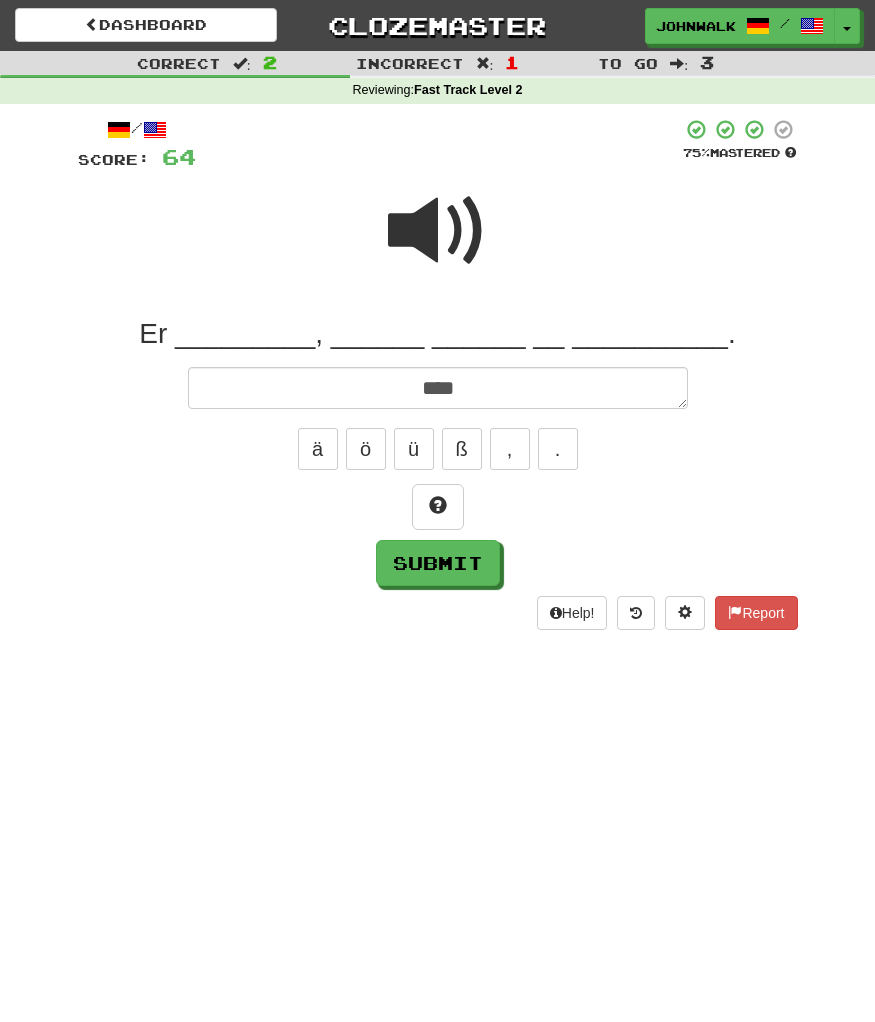 type on "*" 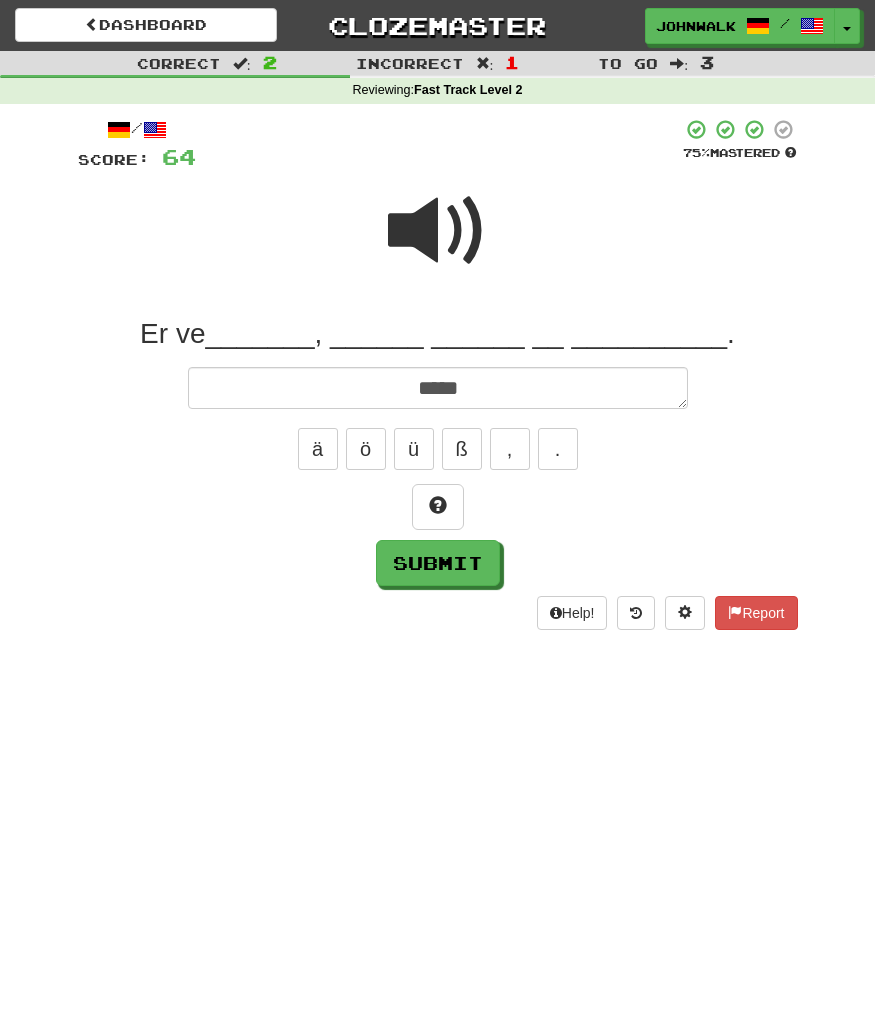 type on "*" 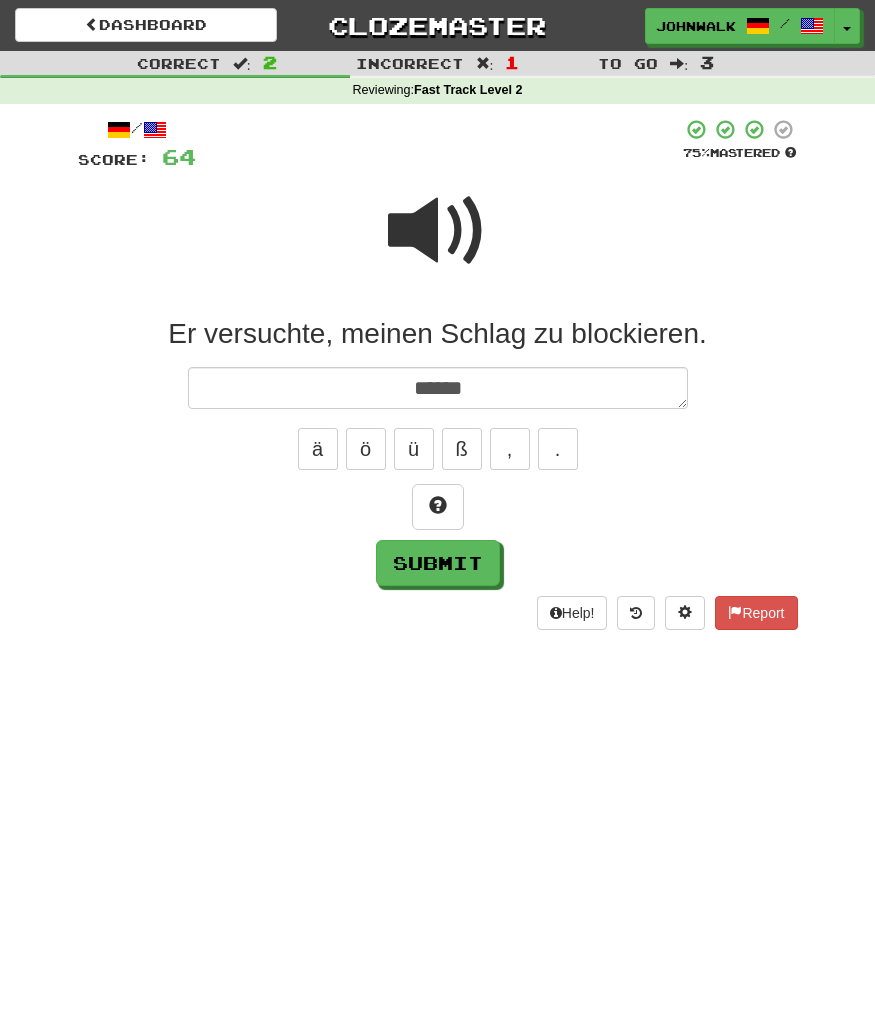 type on "*" 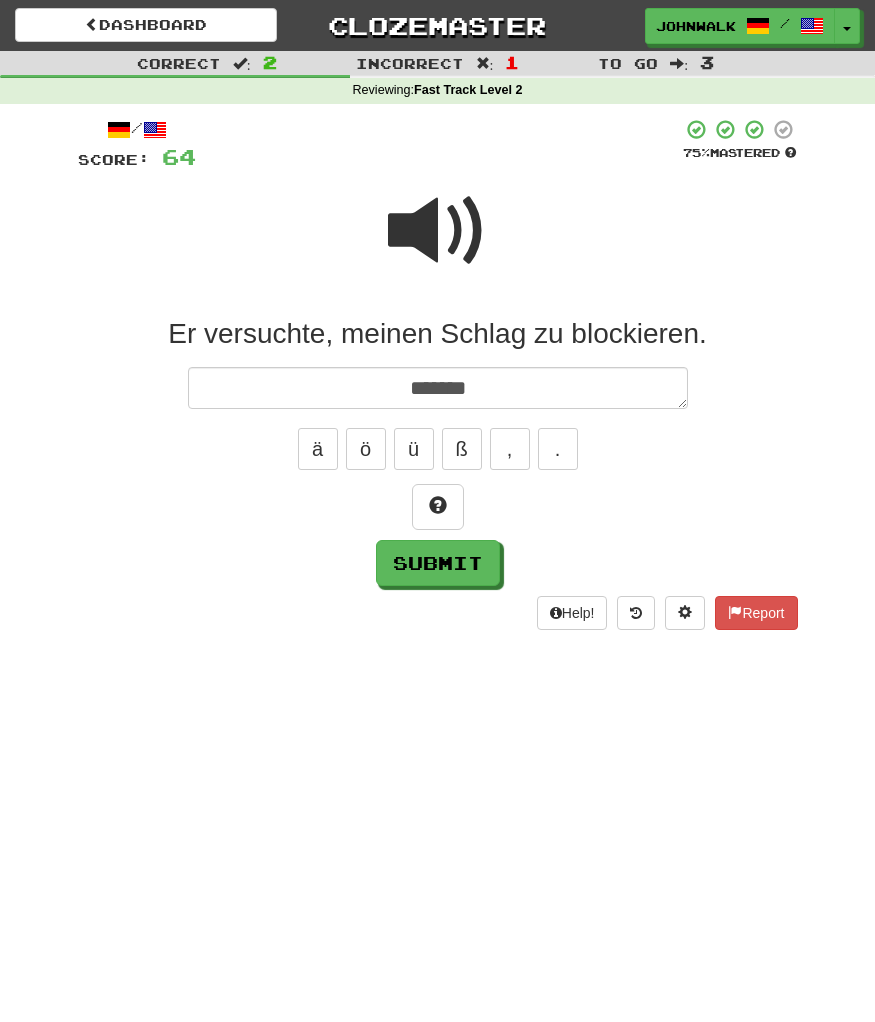 type on "*" 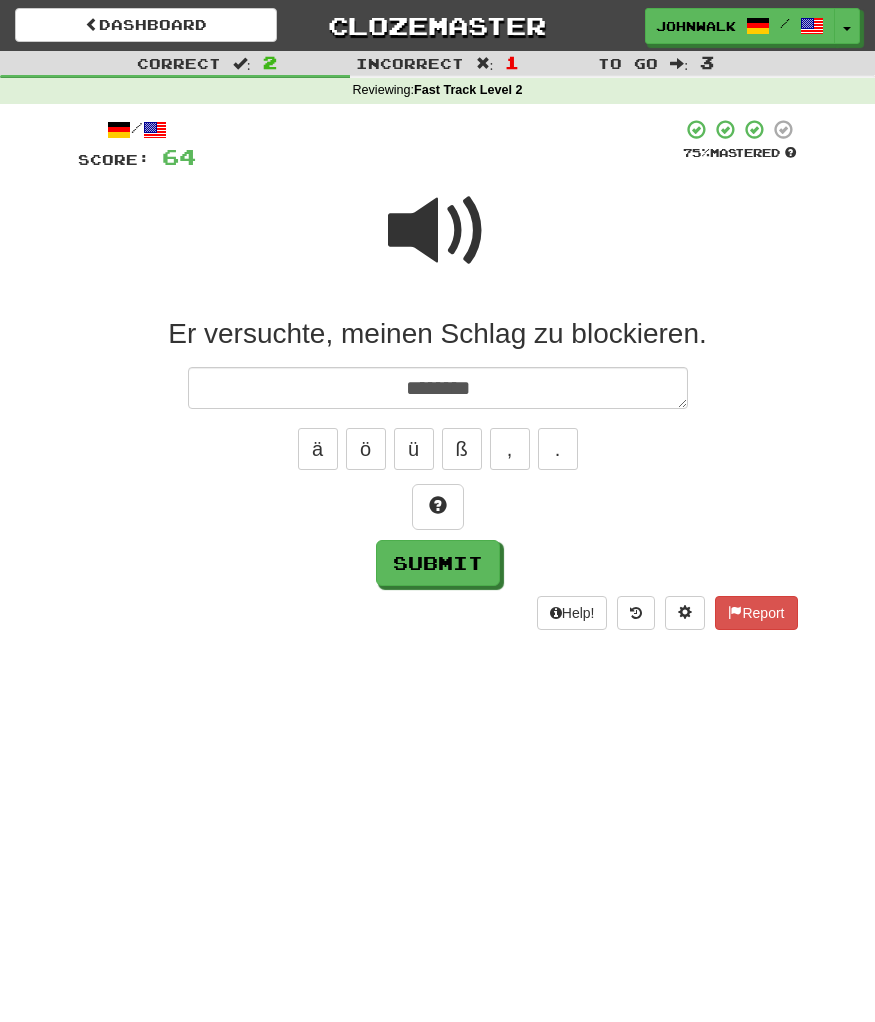 type on "*" 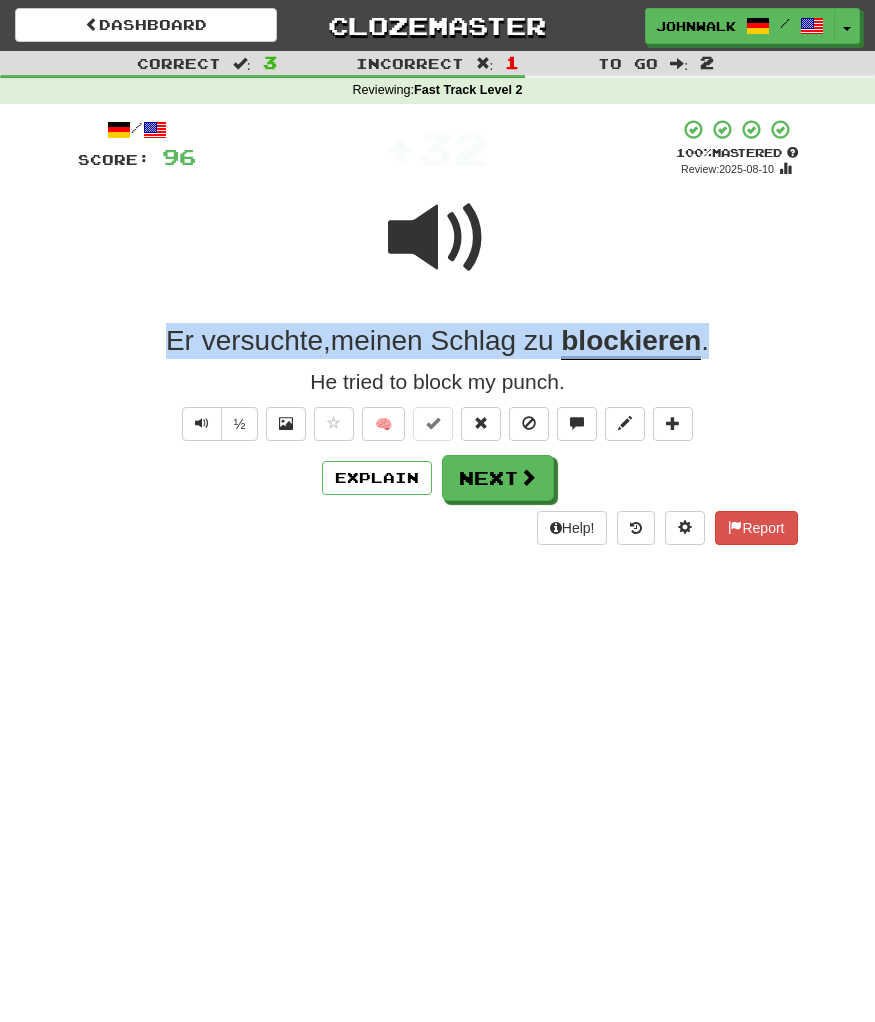 drag, startPoint x: 730, startPoint y: 345, endPoint x: 156, endPoint y: 346, distance: 574.00085 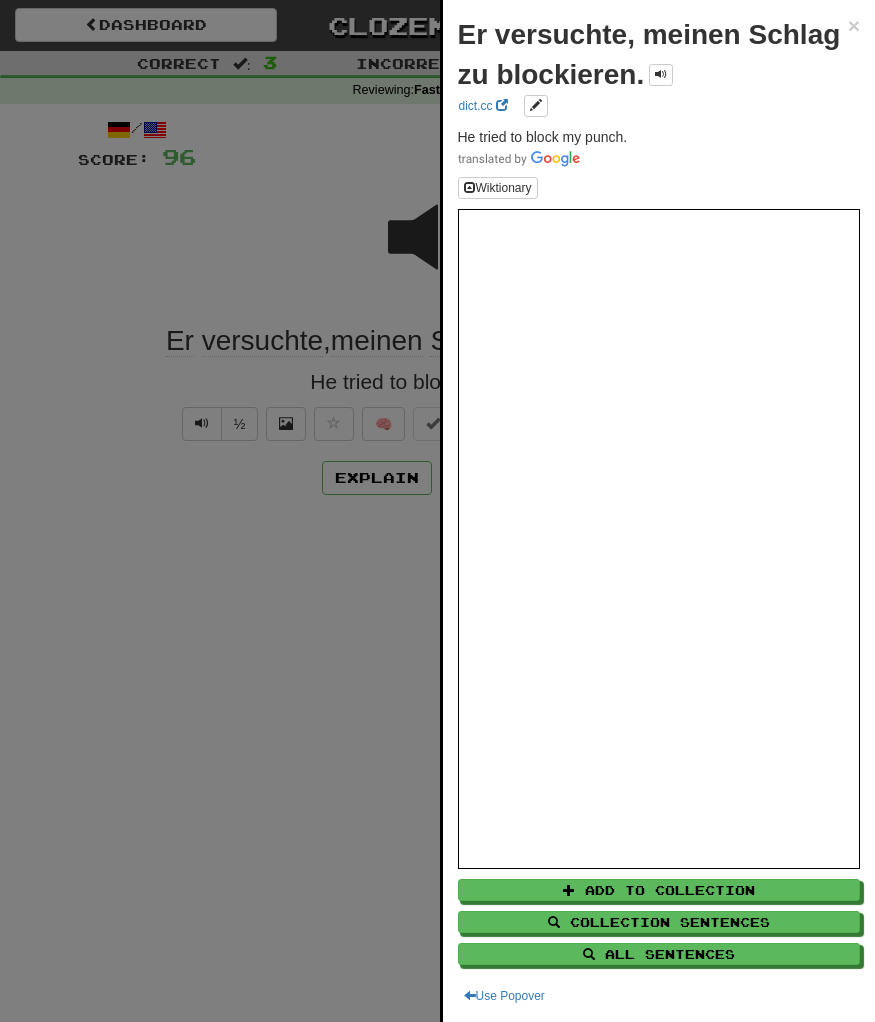 click at bounding box center [437, 511] 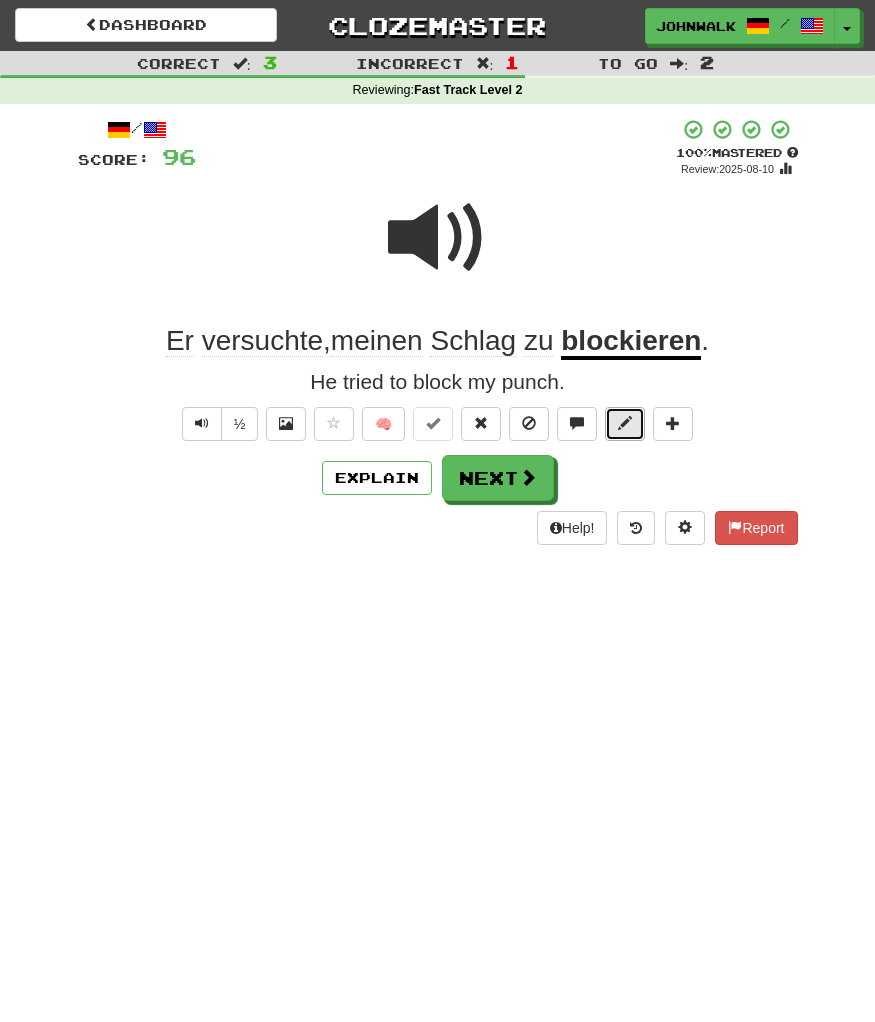 click at bounding box center [625, 423] 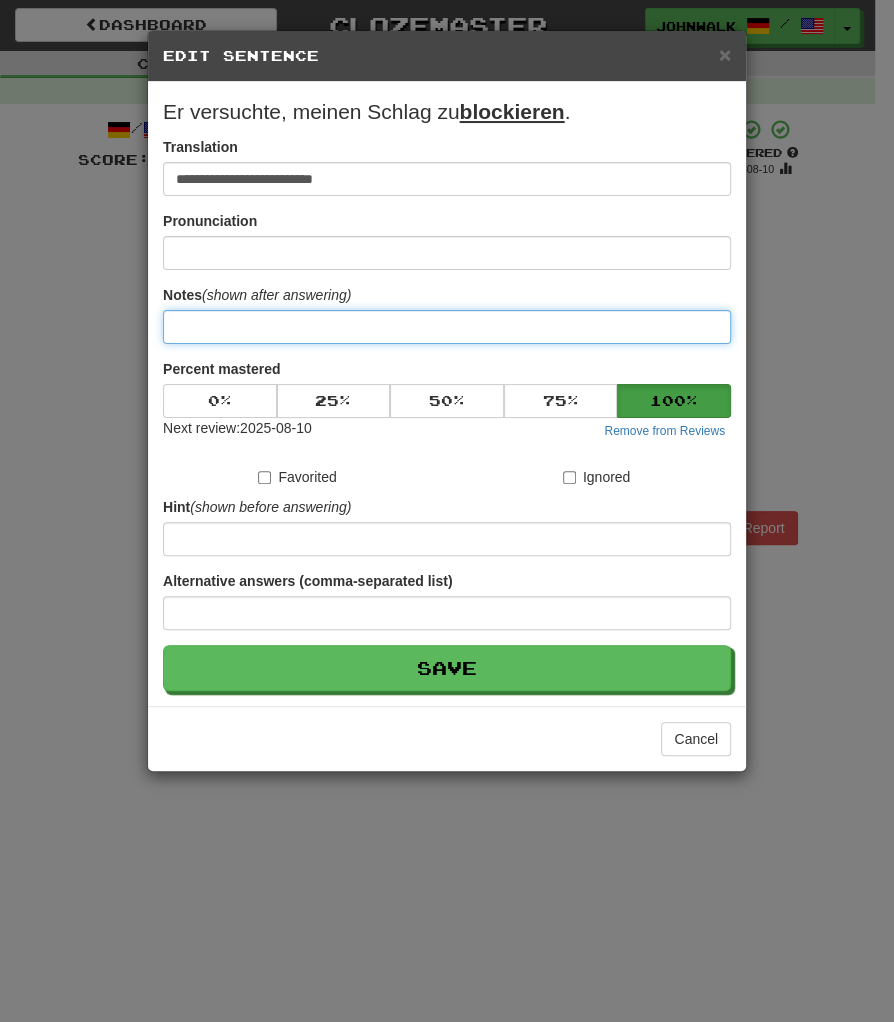 click at bounding box center (447, 327) 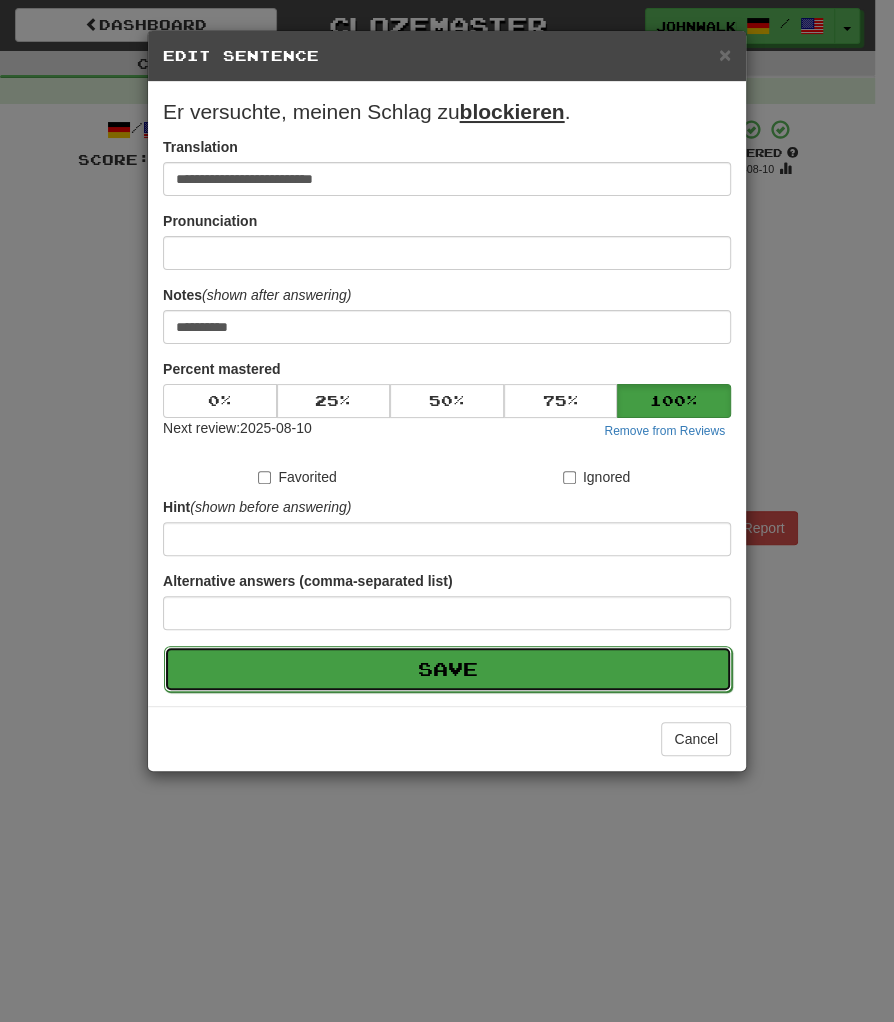 click on "Save" at bounding box center (448, 669) 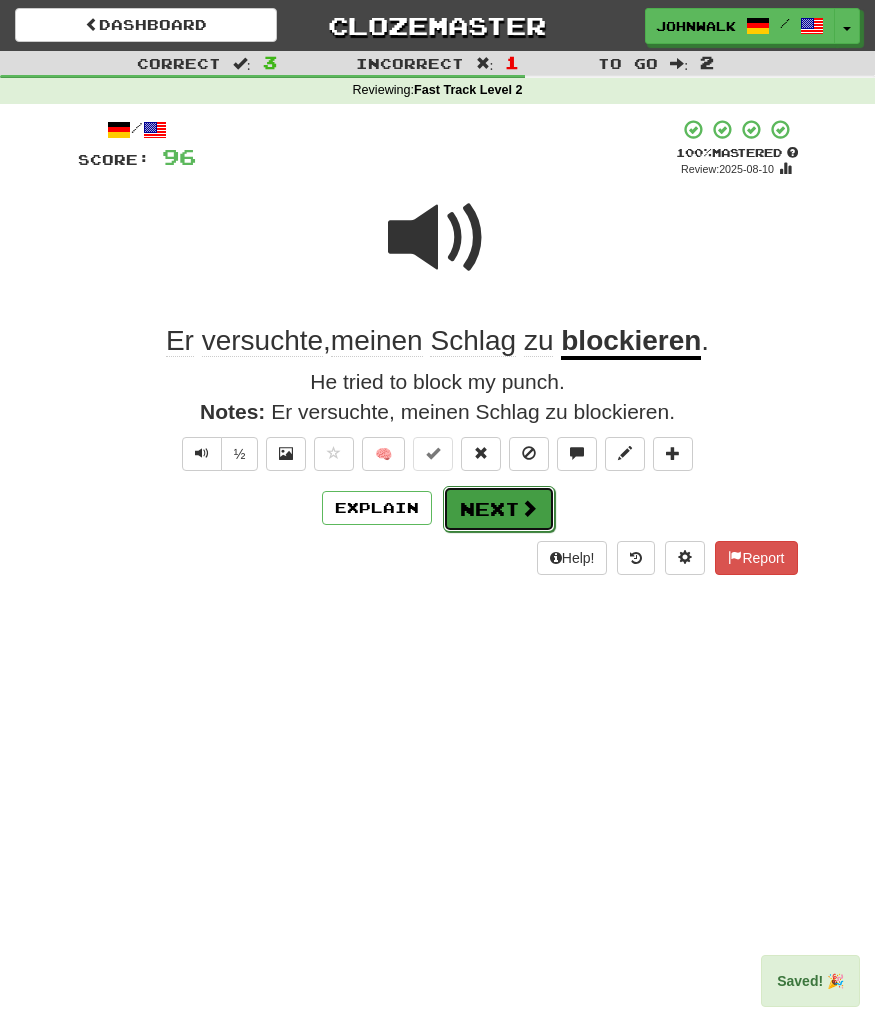 click on "Next" at bounding box center (499, 509) 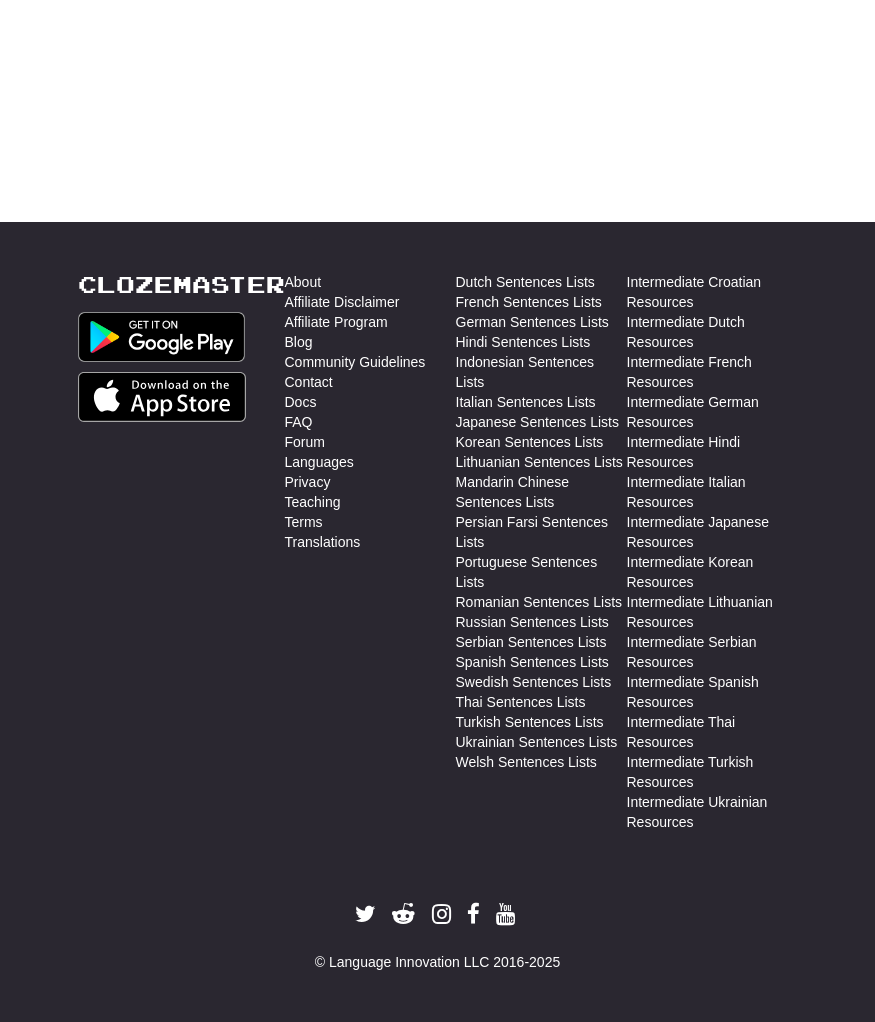 scroll, scrollTop: 0, scrollLeft: 0, axis: both 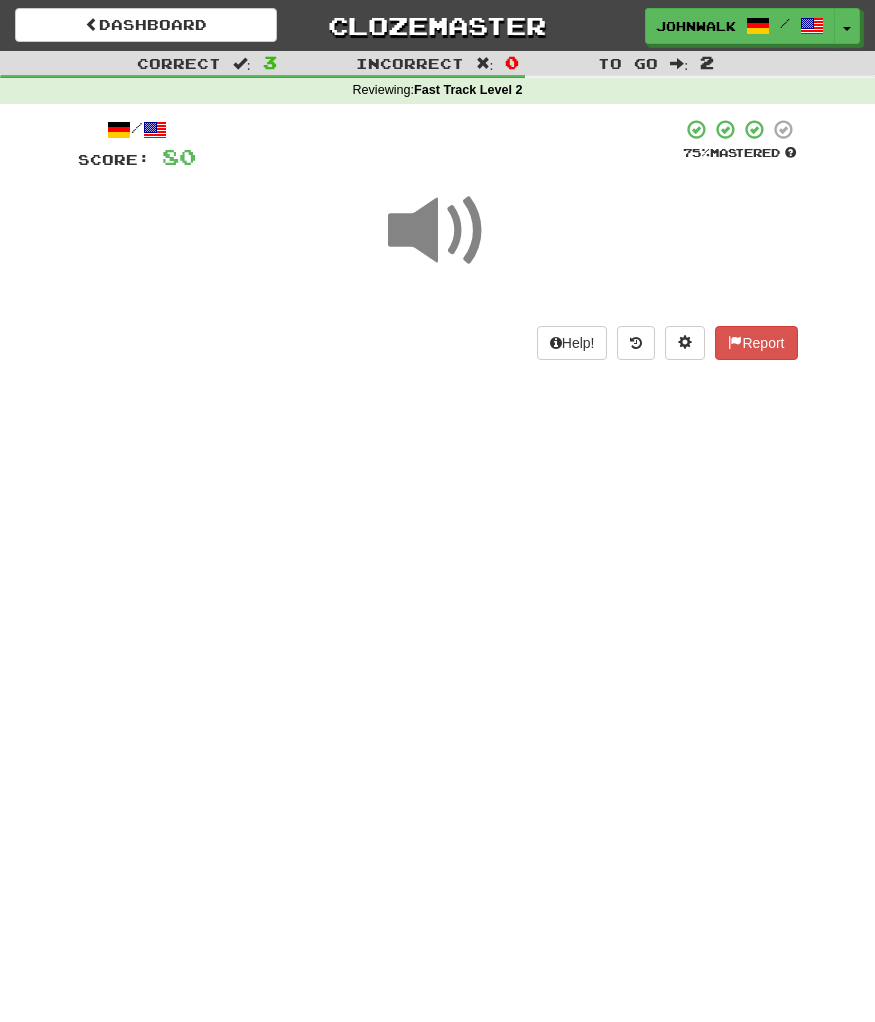 click on "/  Score:   80 75 %  Mastered  Help!  Report" at bounding box center (438, 246) 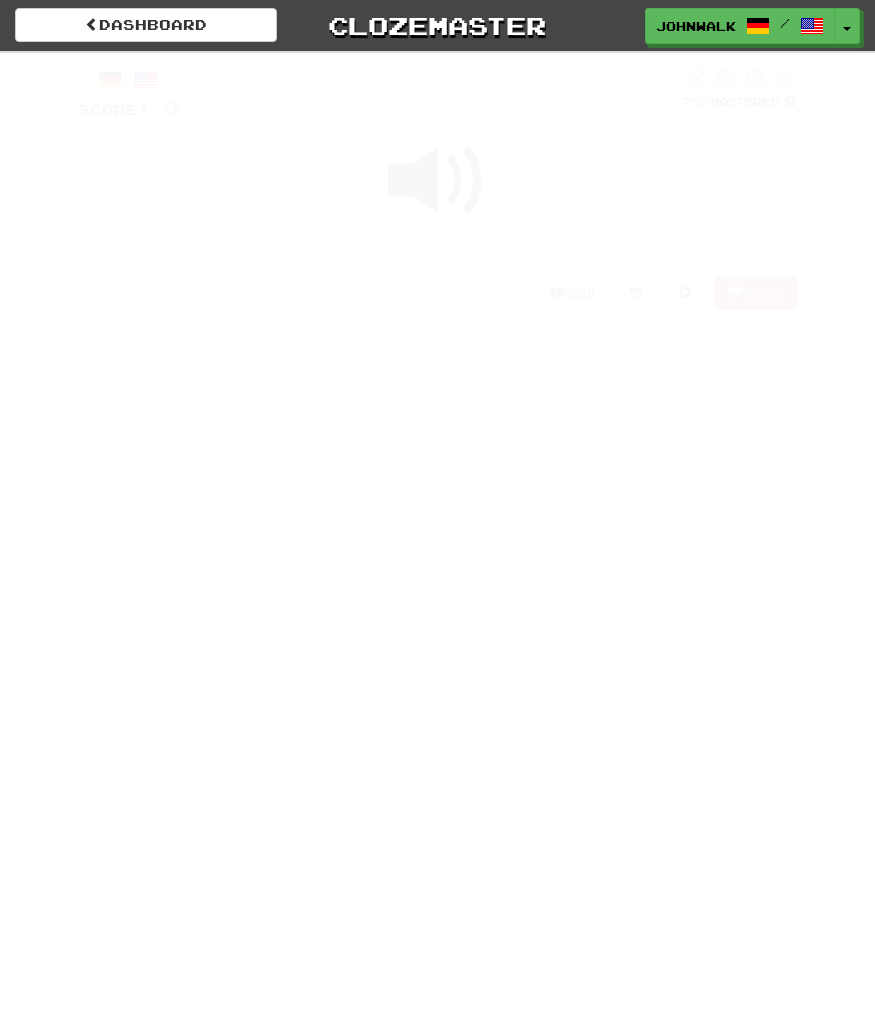 scroll, scrollTop: 0, scrollLeft: 0, axis: both 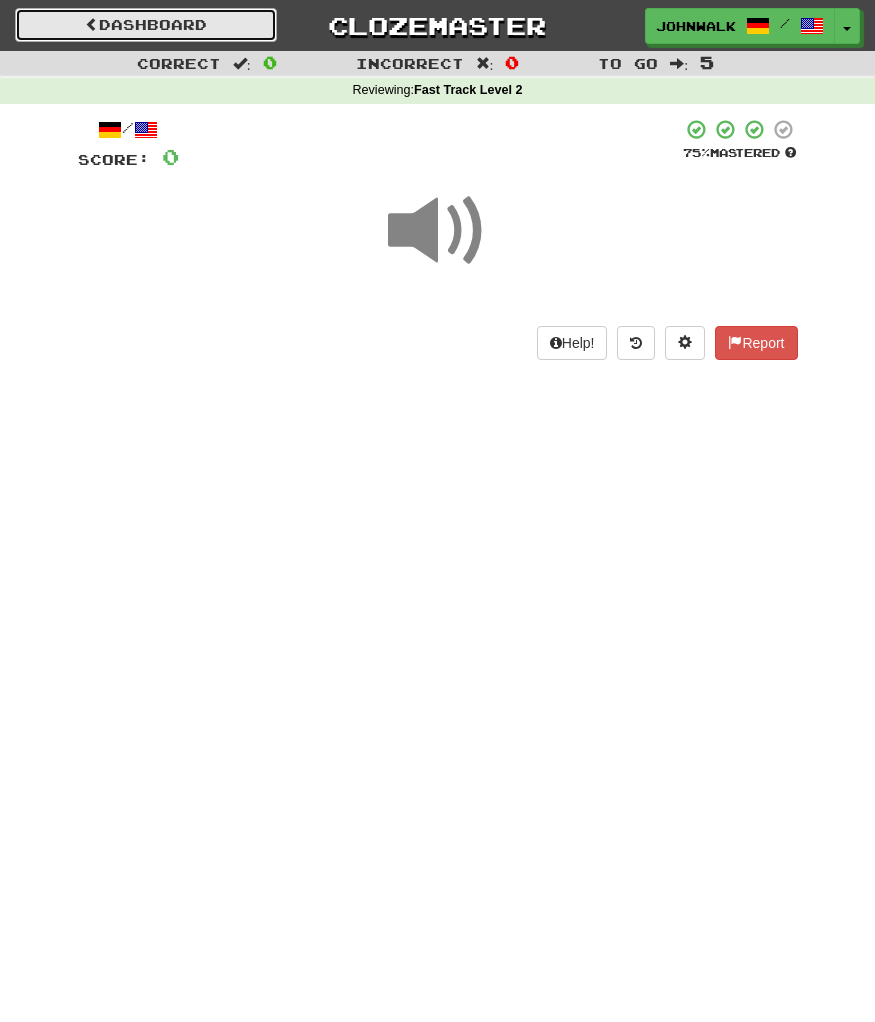 click on "Dashboard" at bounding box center (146, 25) 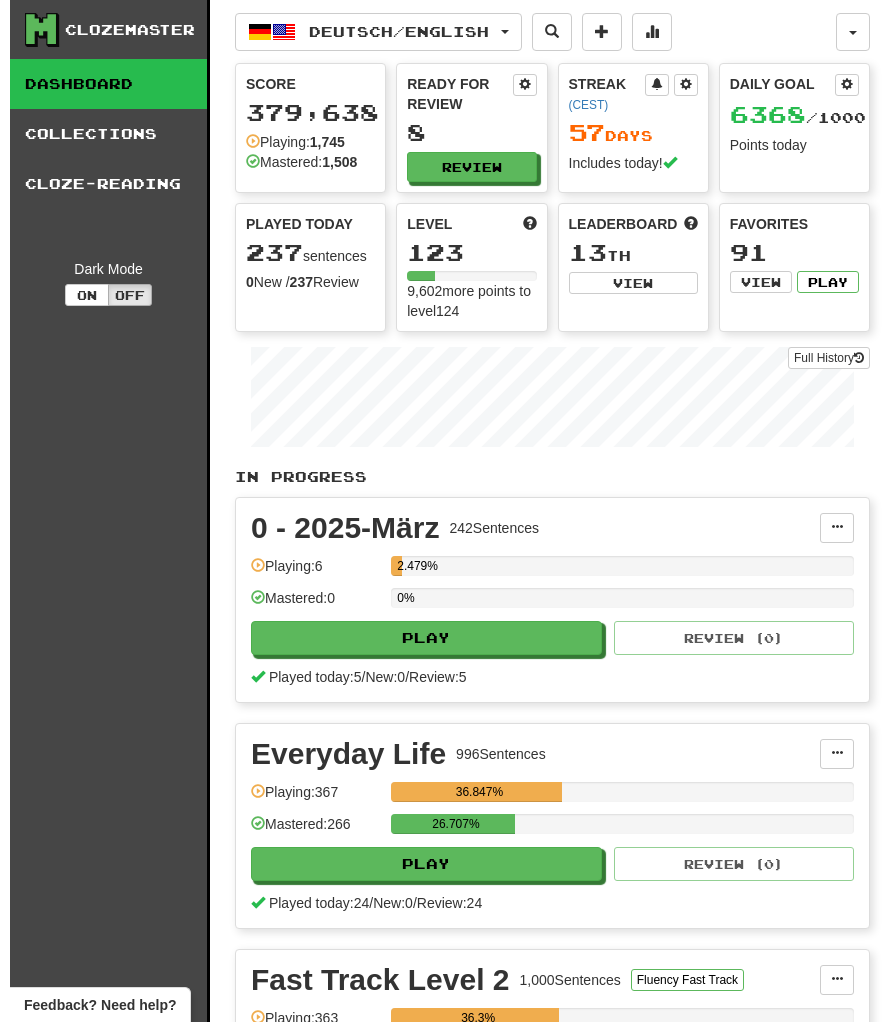scroll, scrollTop: 0, scrollLeft: 0, axis: both 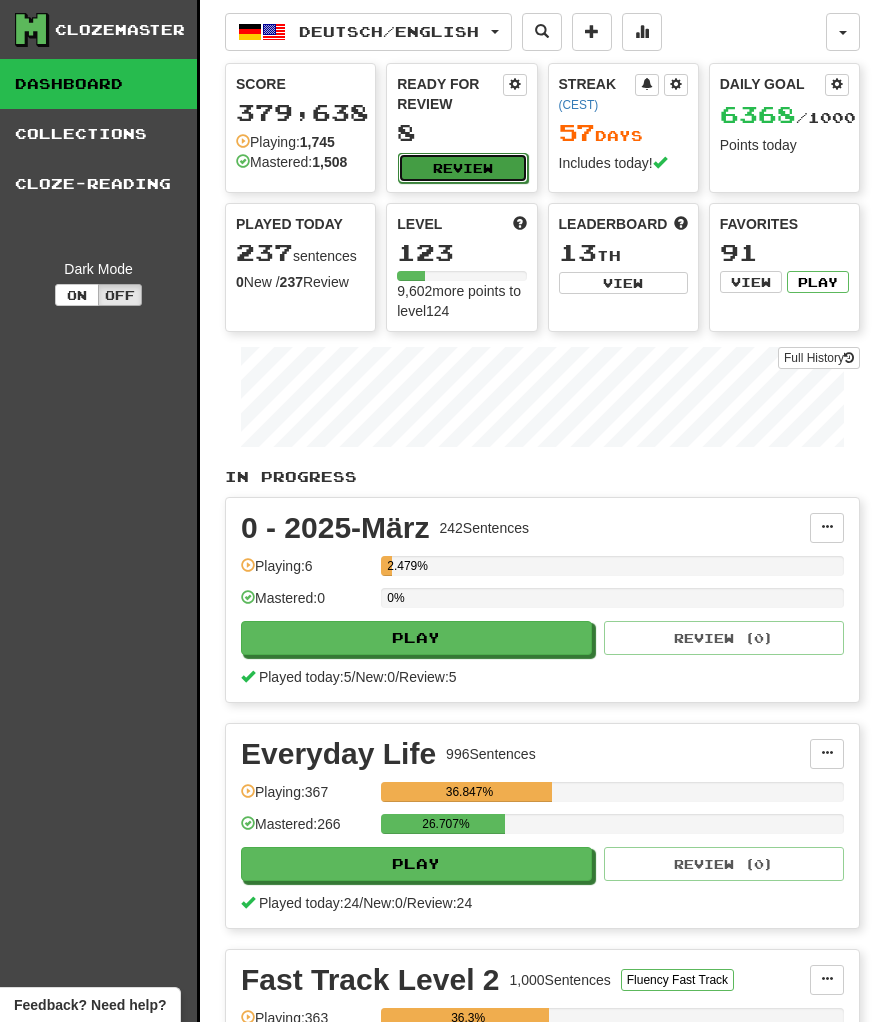 click on "Review" at bounding box center (462, 168) 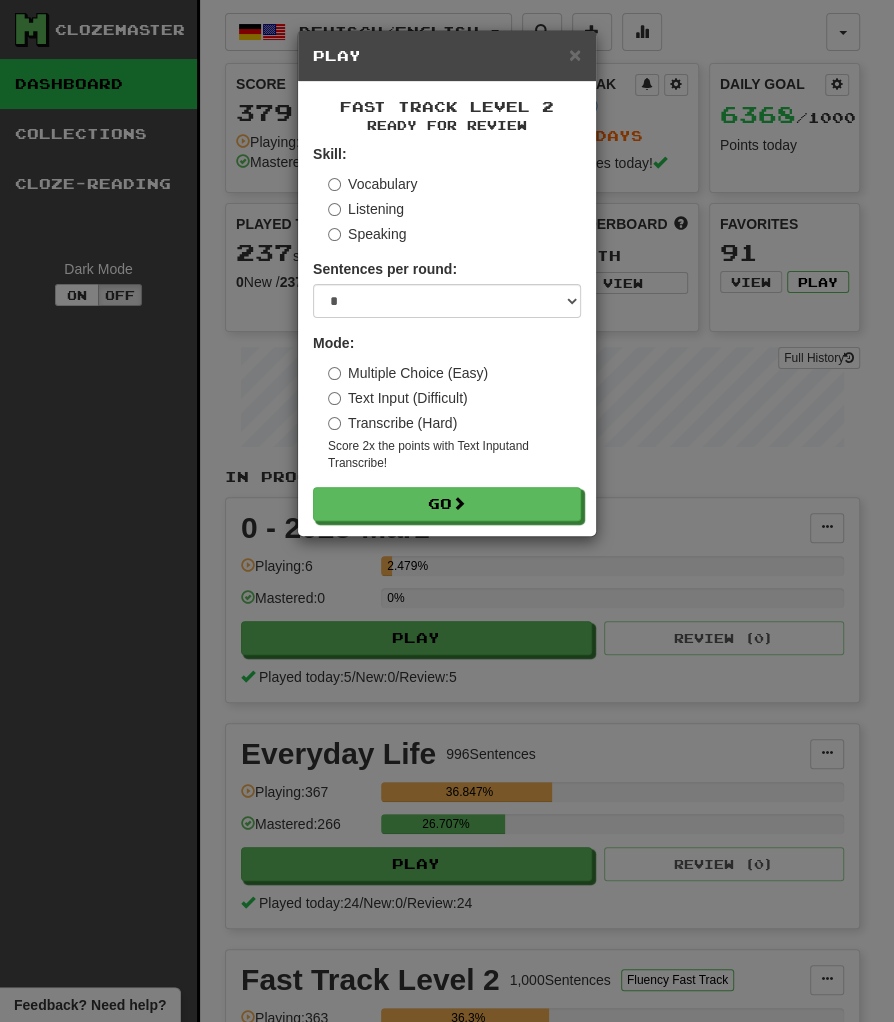 click on "Multiple Choice (Easy) Text Input (Difficult) Transcribe (Hard) Score 2x the points with Text Input  and Transcribe !" at bounding box center [454, 417] 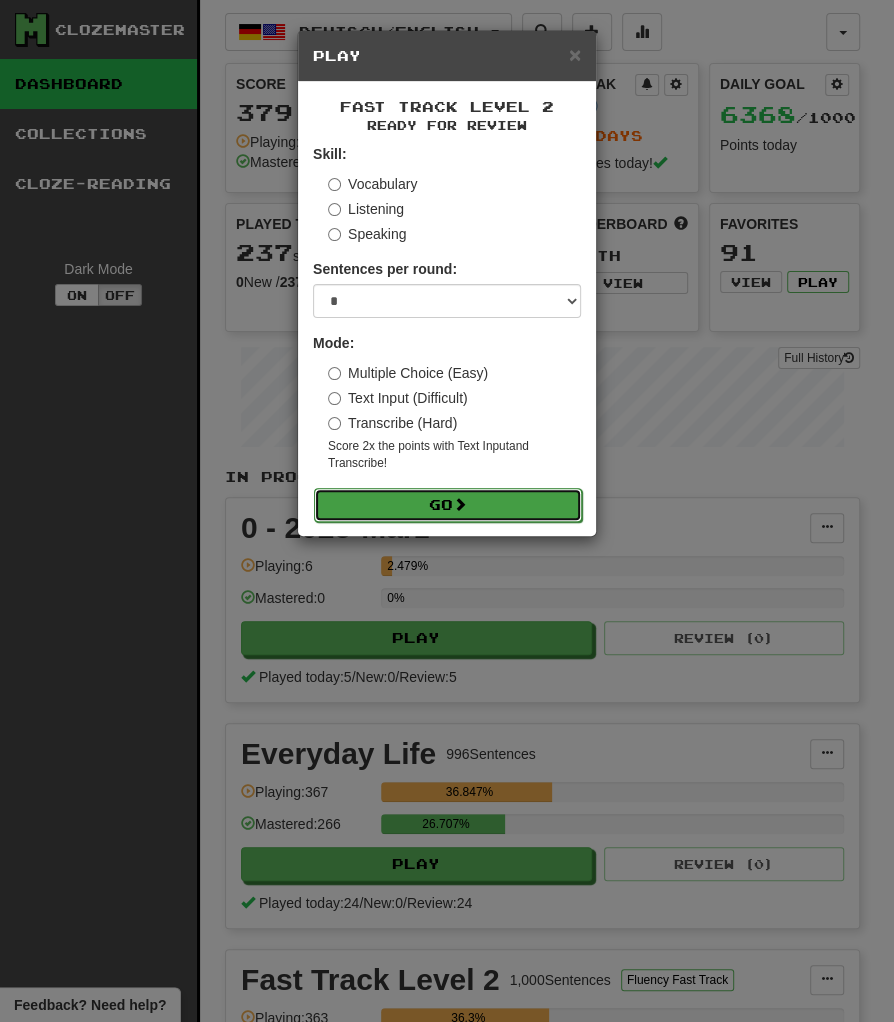 click on "Go" at bounding box center (448, 505) 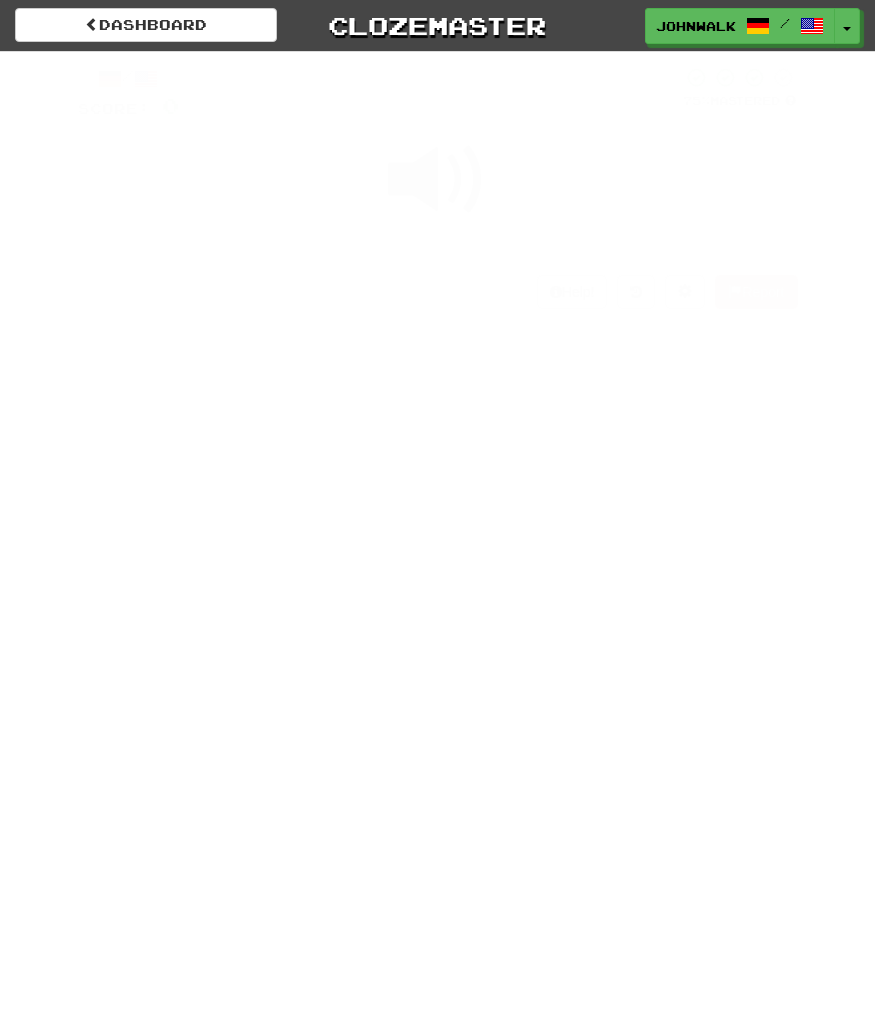 scroll, scrollTop: 0, scrollLeft: 0, axis: both 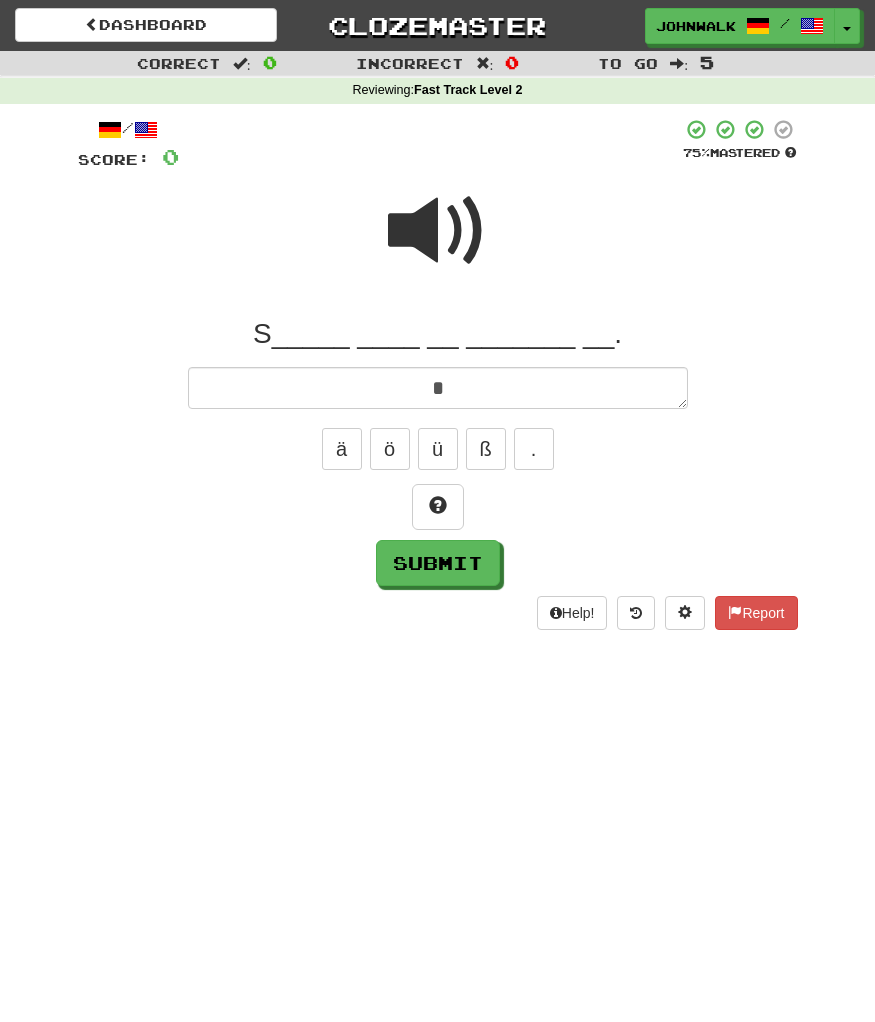 type on "*" 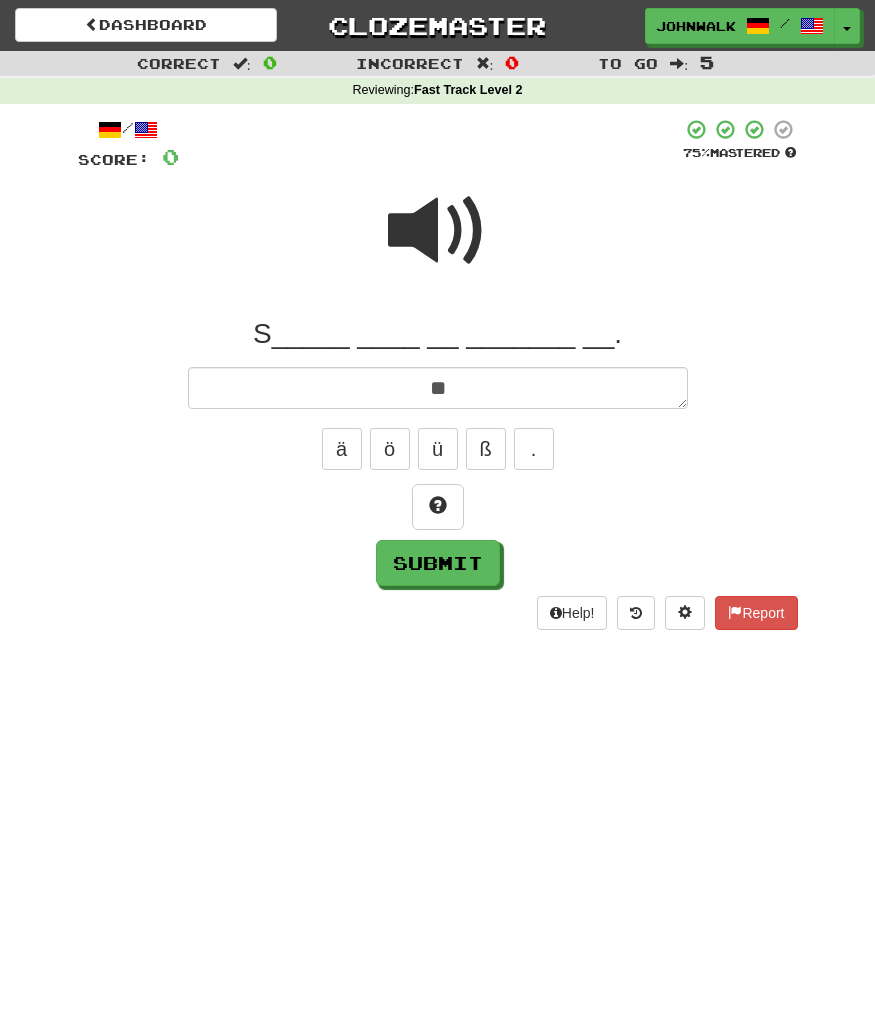 type on "*" 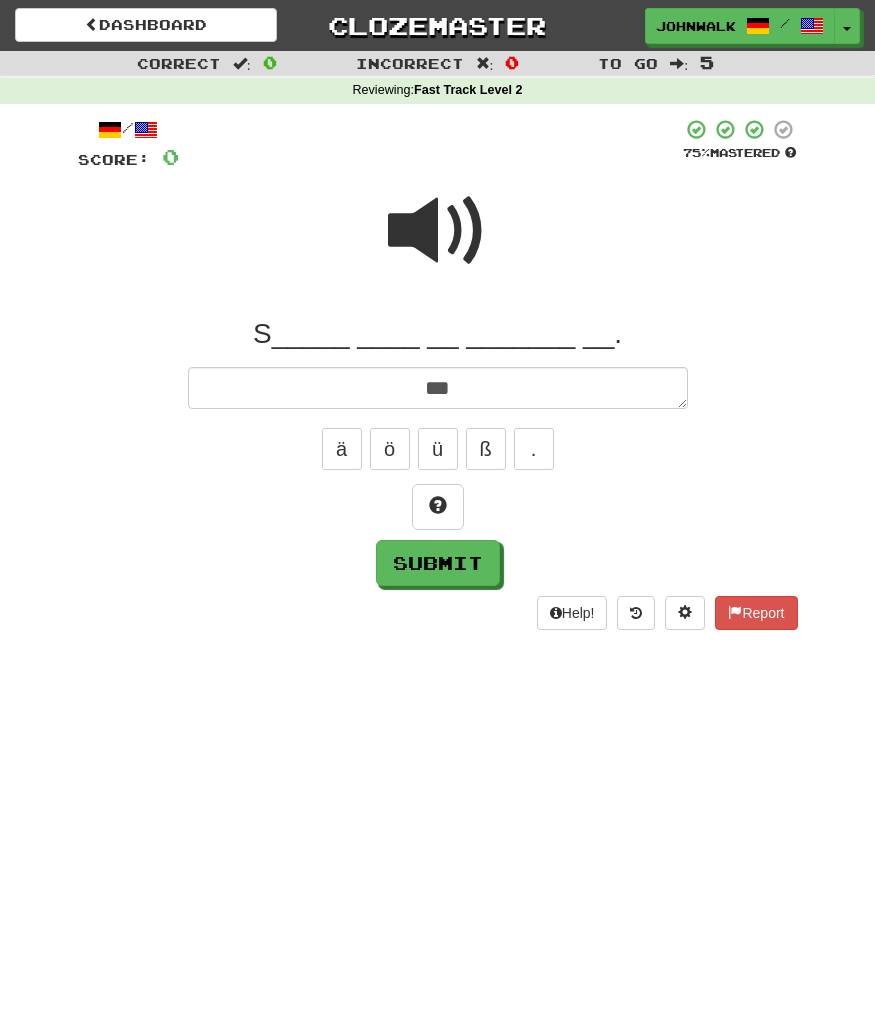 type on "*" 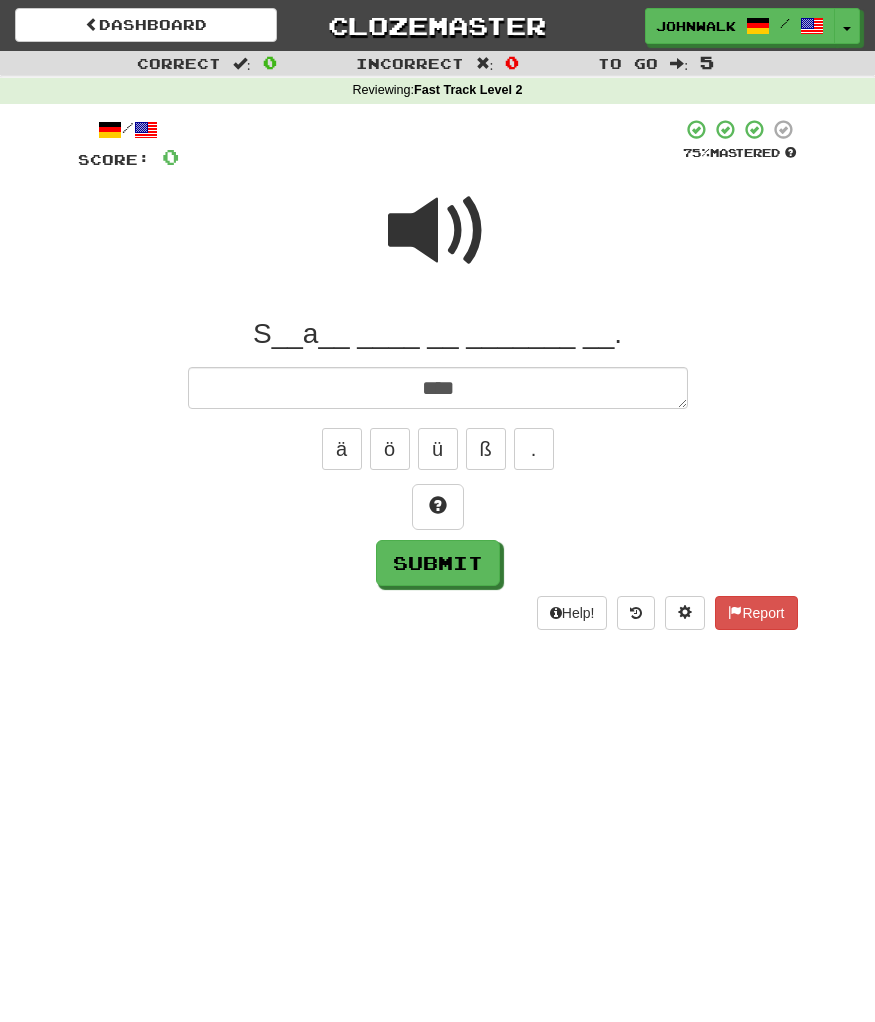 type on "*" 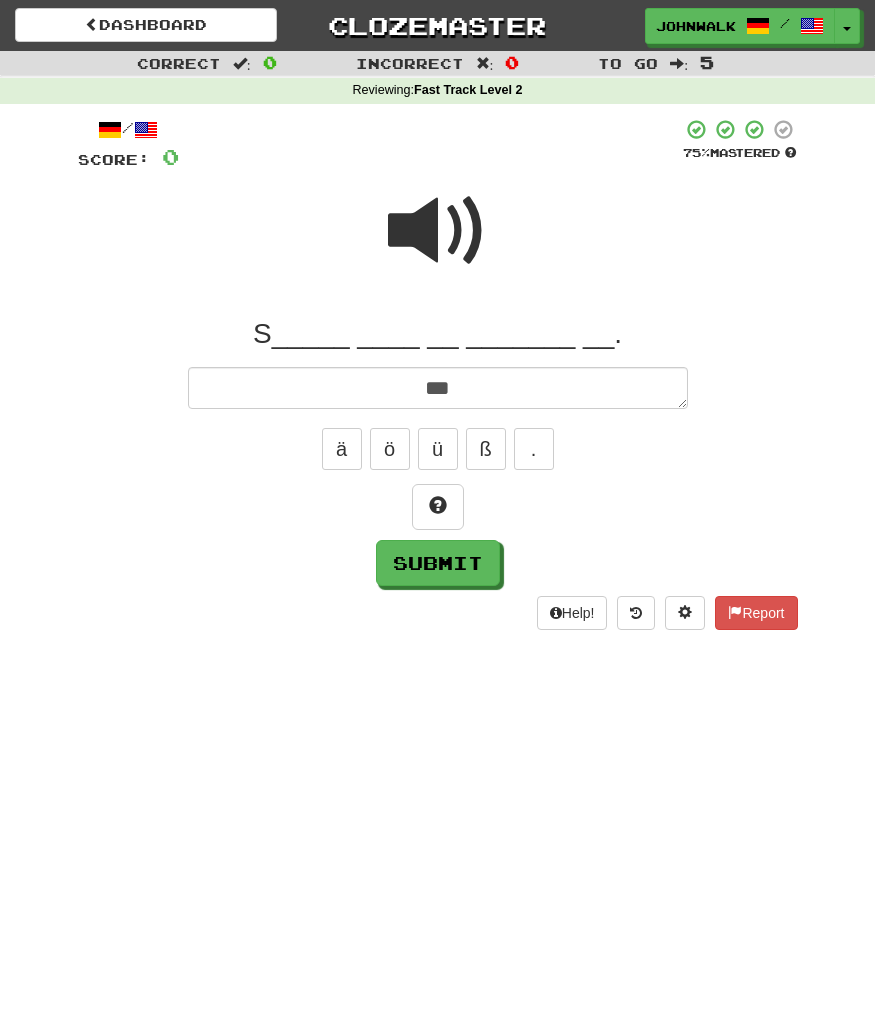 type on "*" 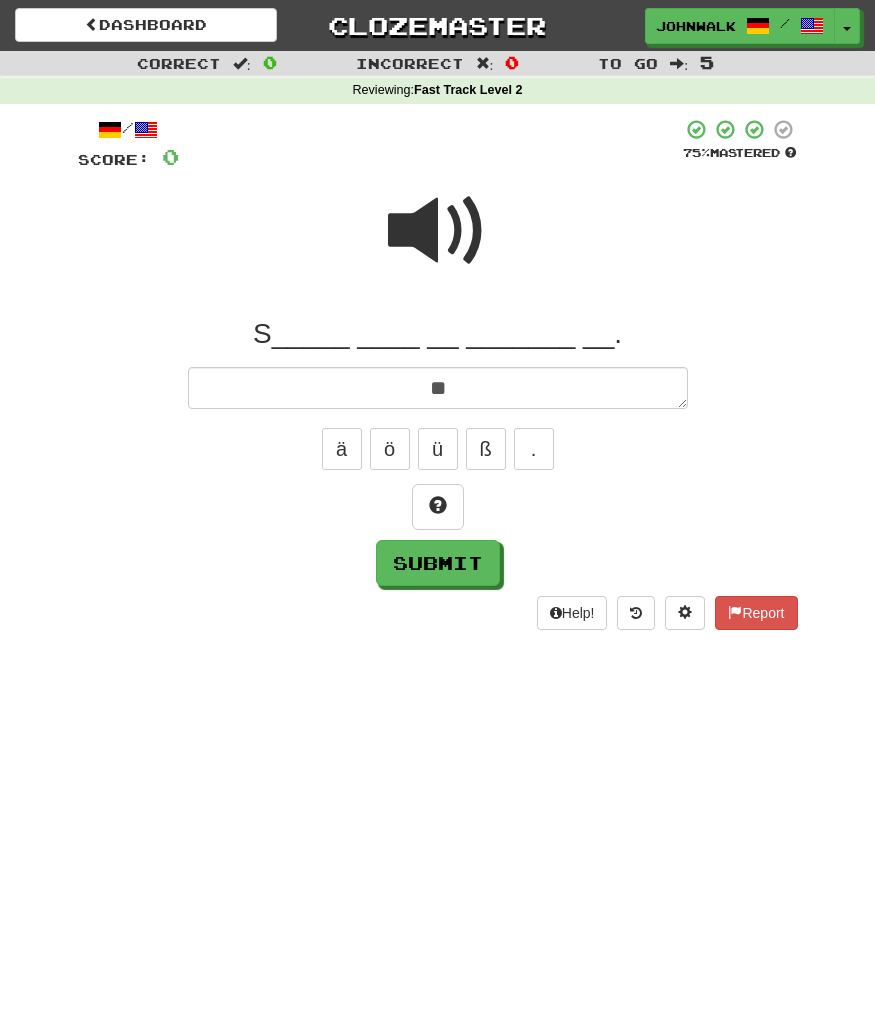 type on "*" 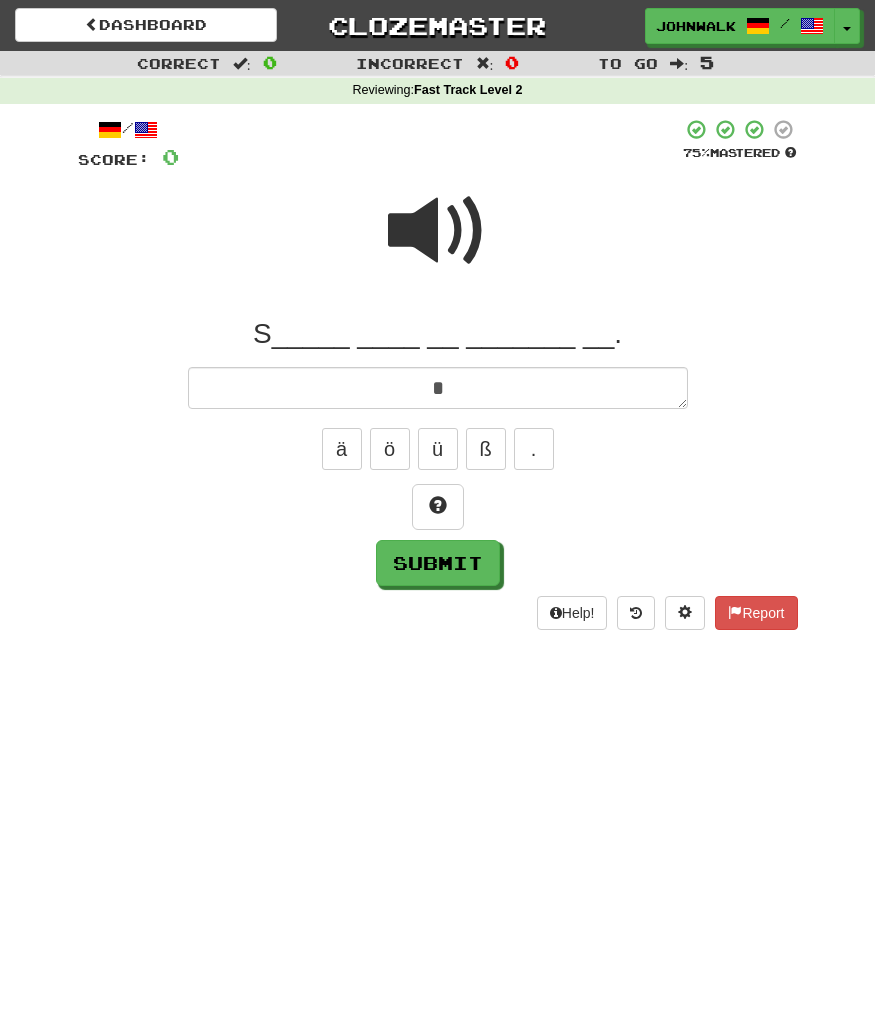 type on "*" 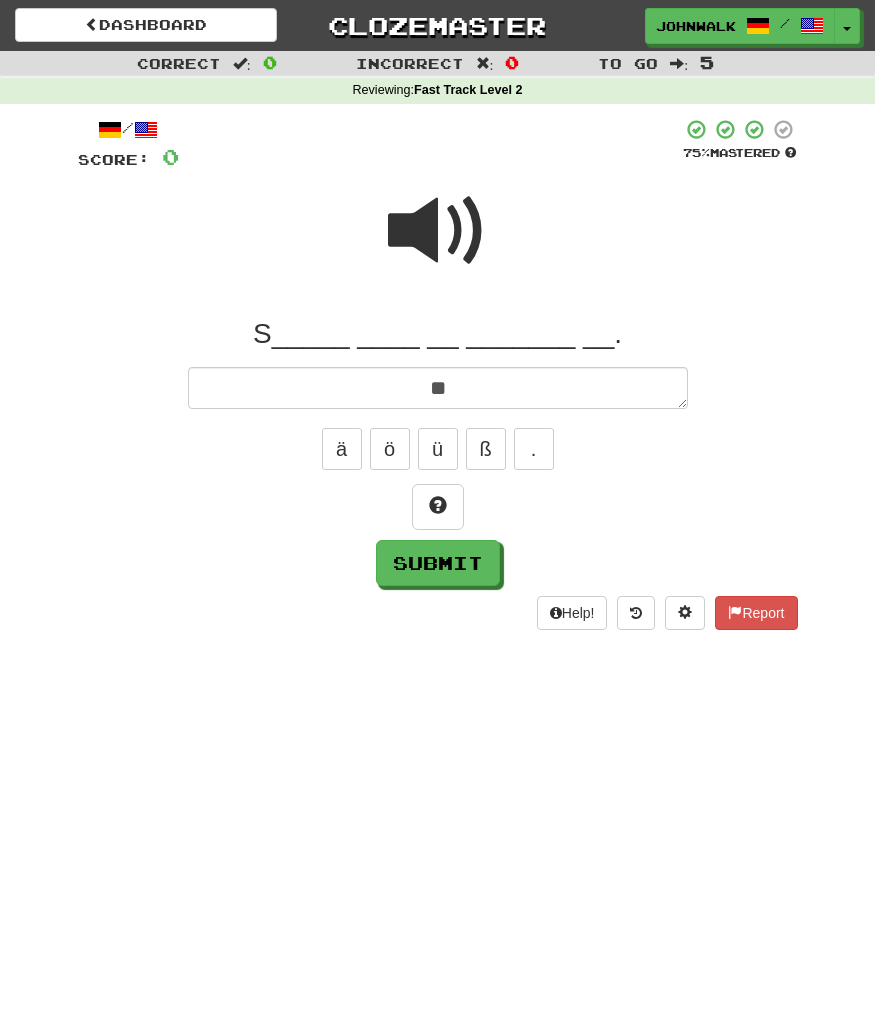 type on "*" 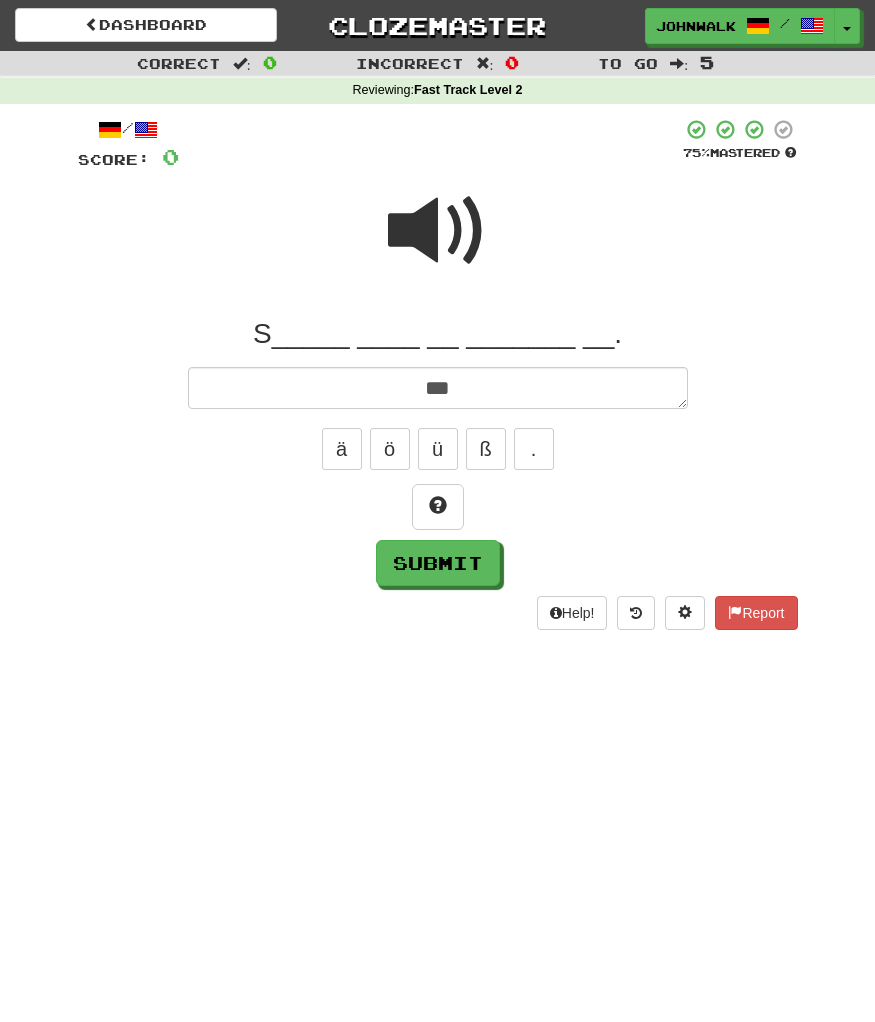 type on "*" 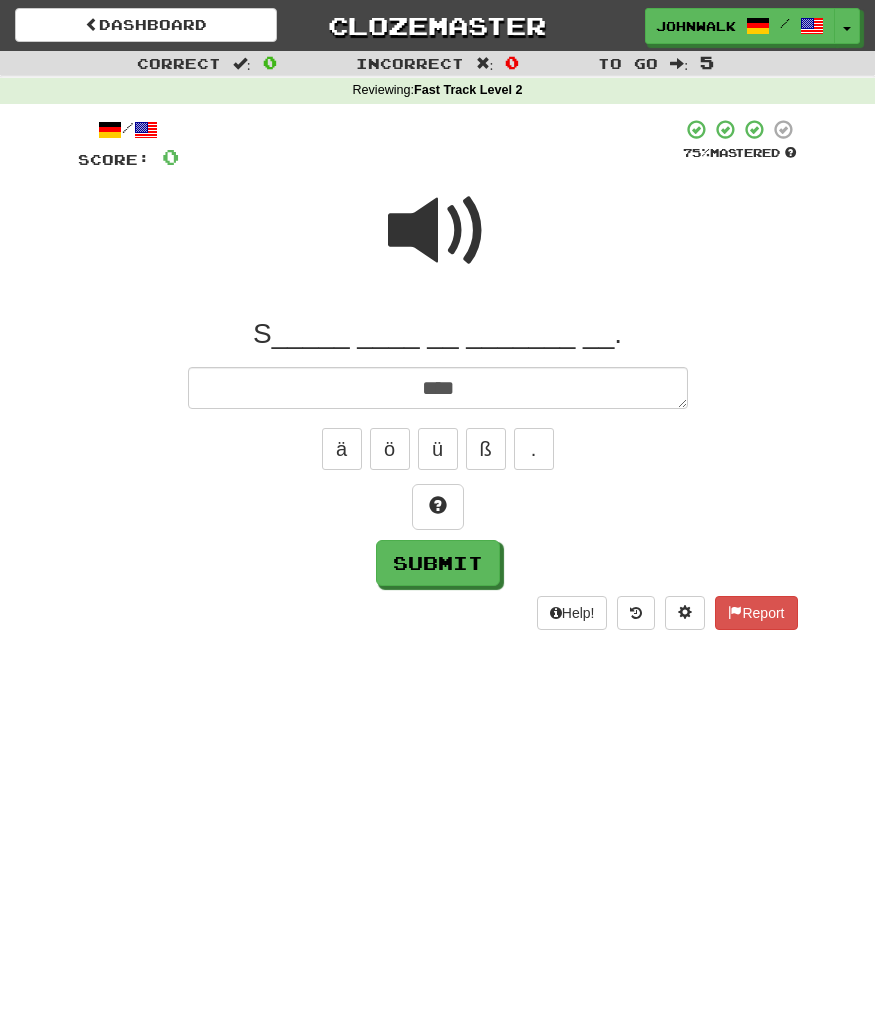 type on "*" 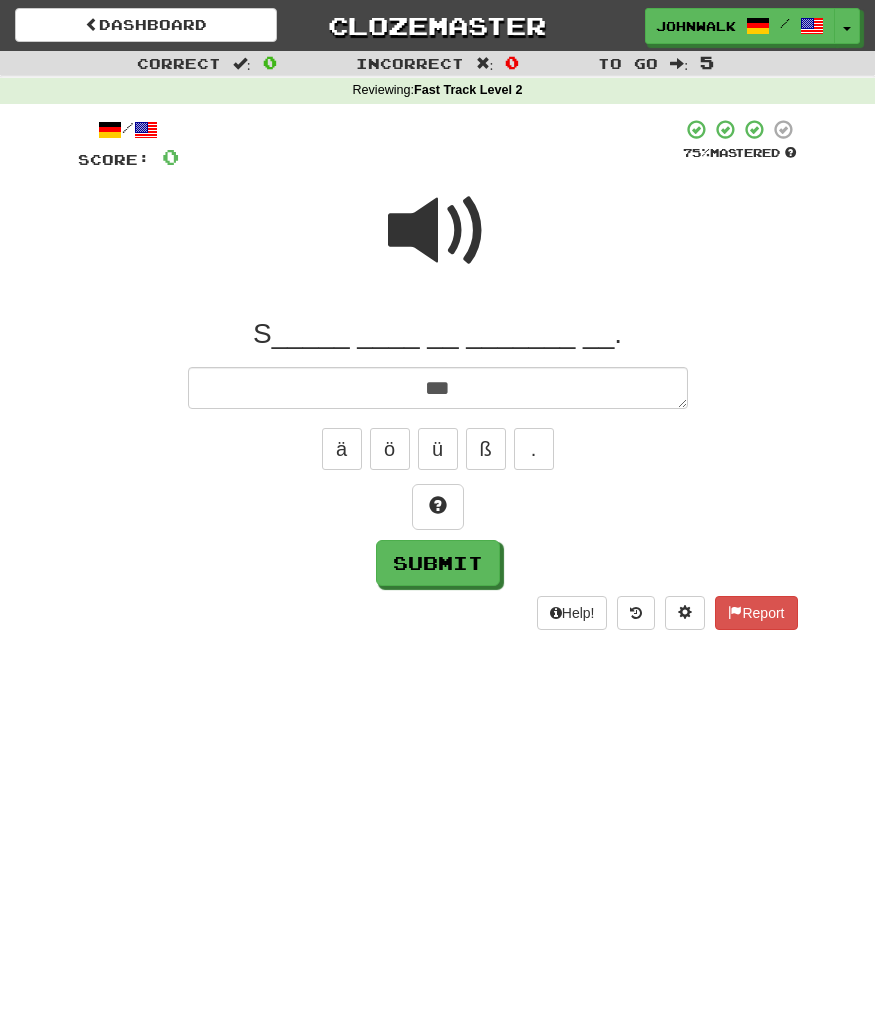 type on "*" 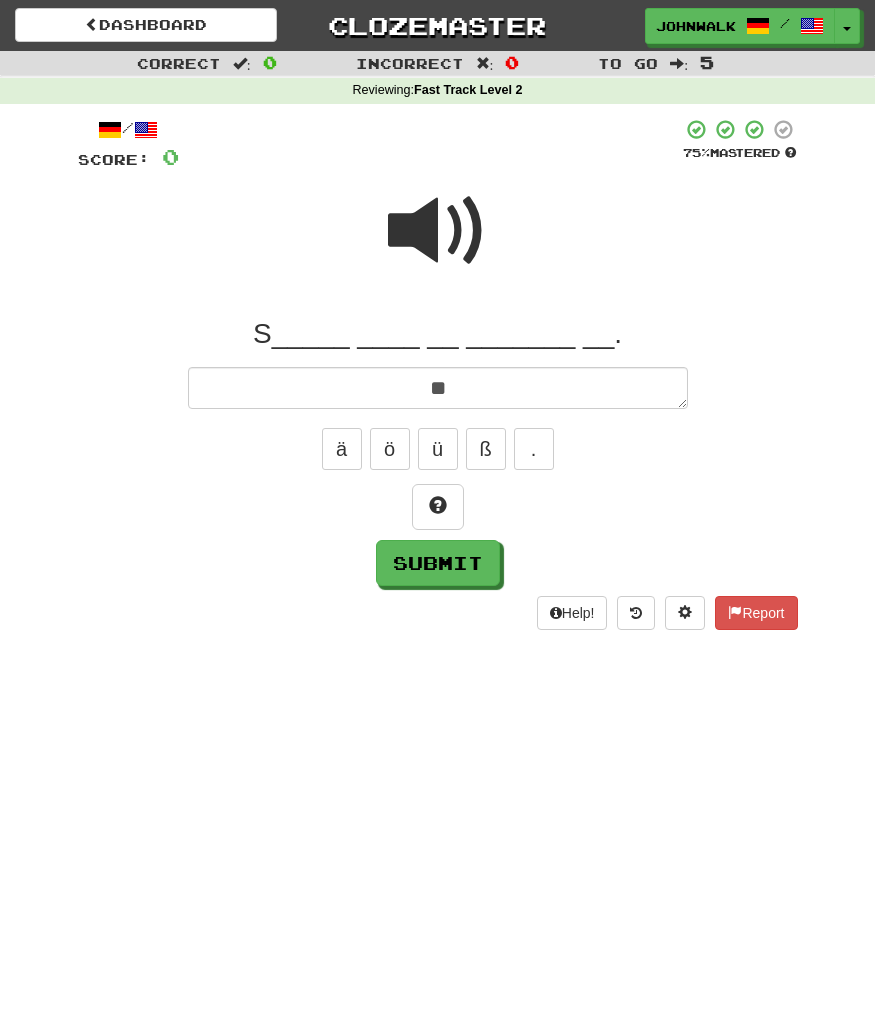 type on "*" 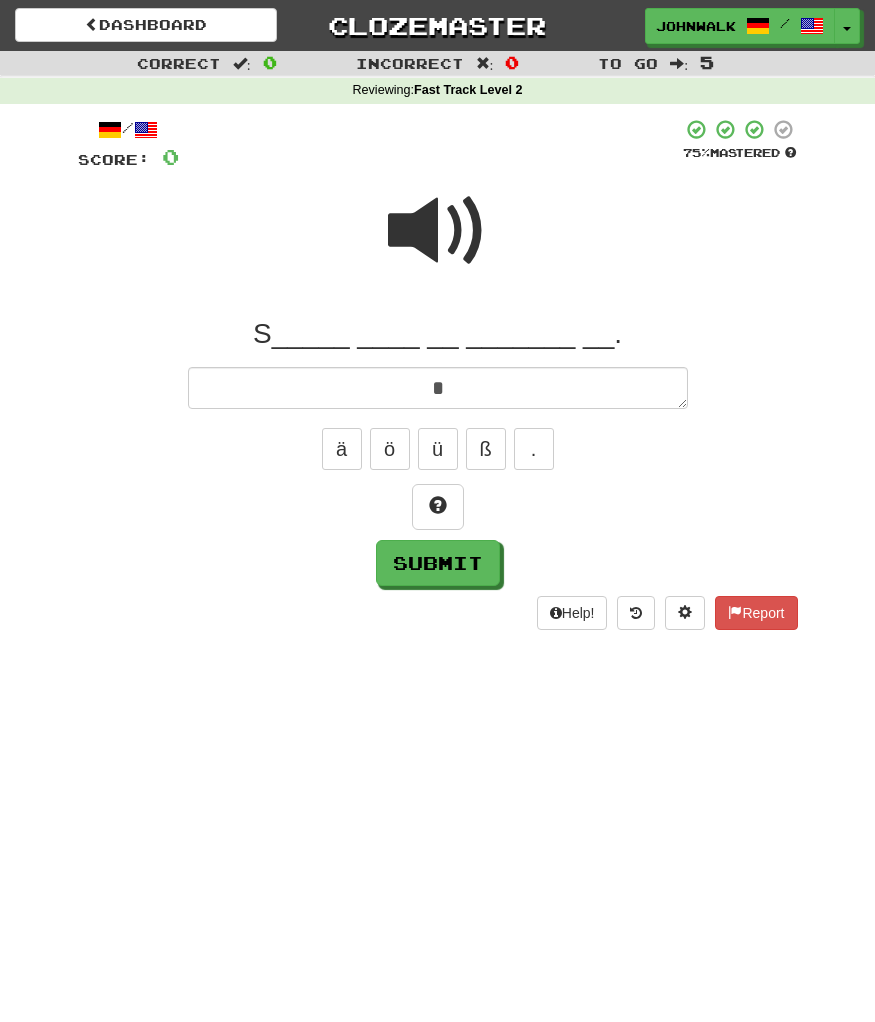 type on "*" 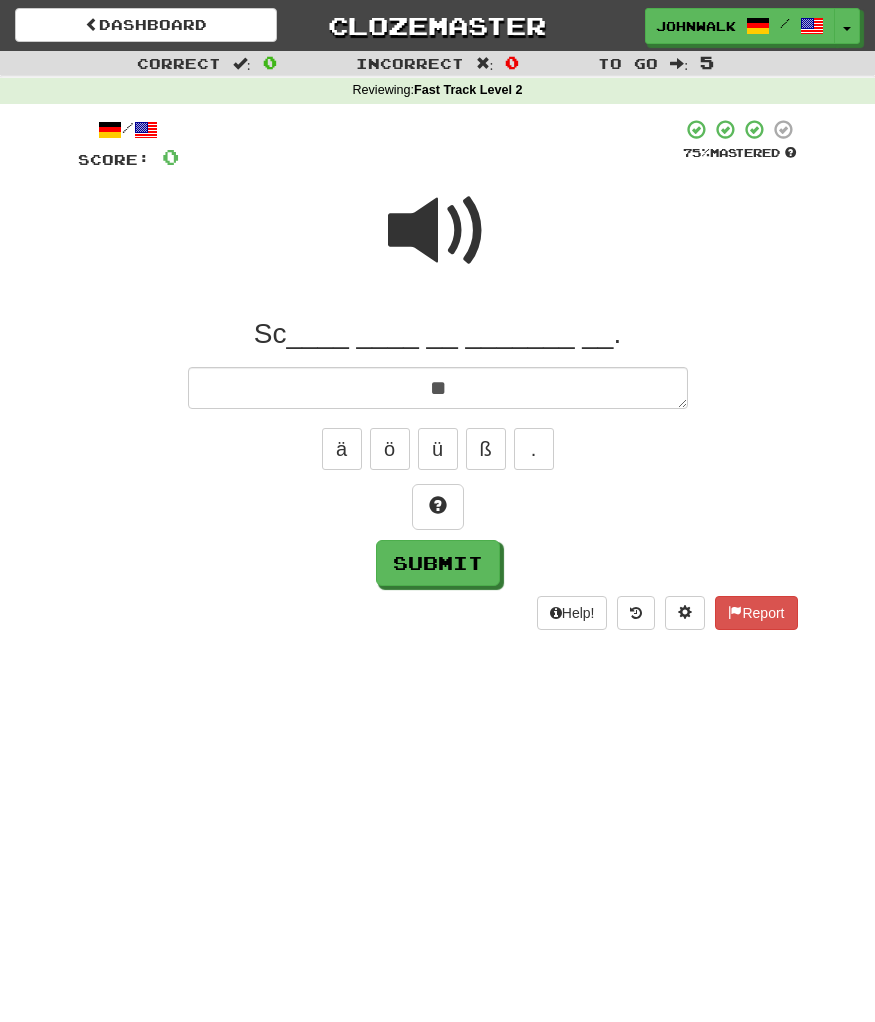 type on "*" 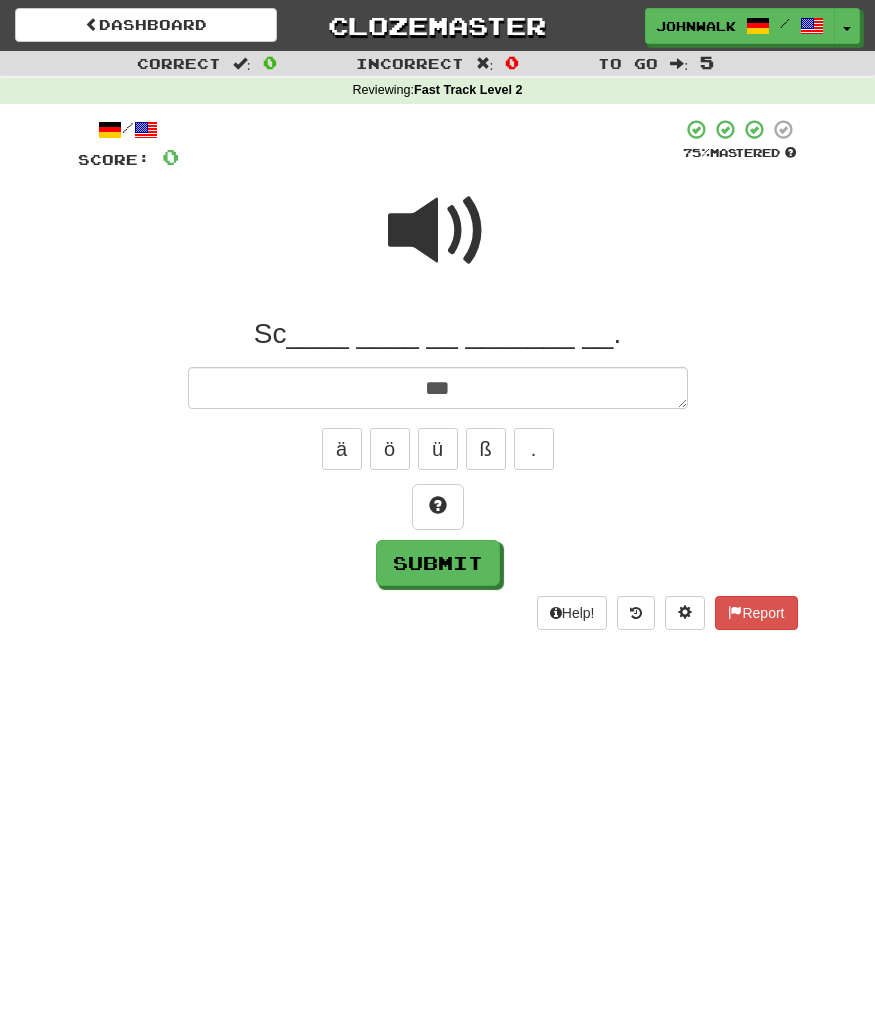 type on "*" 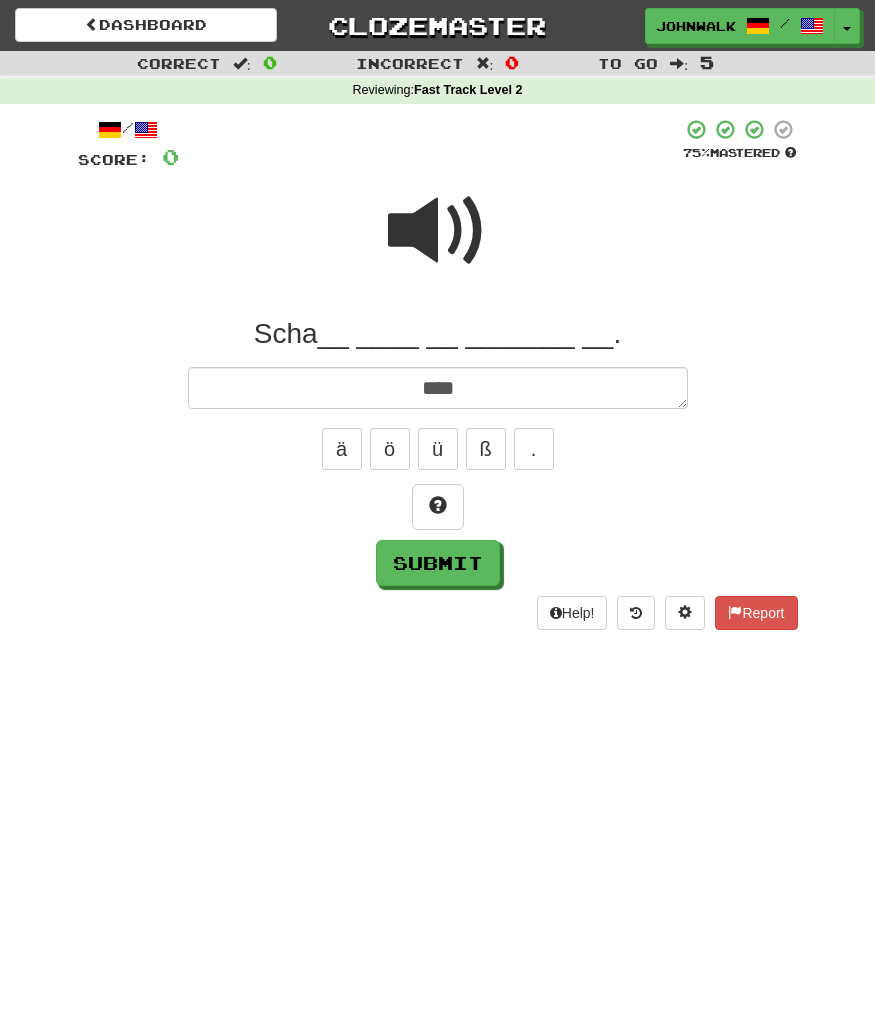 type on "*" 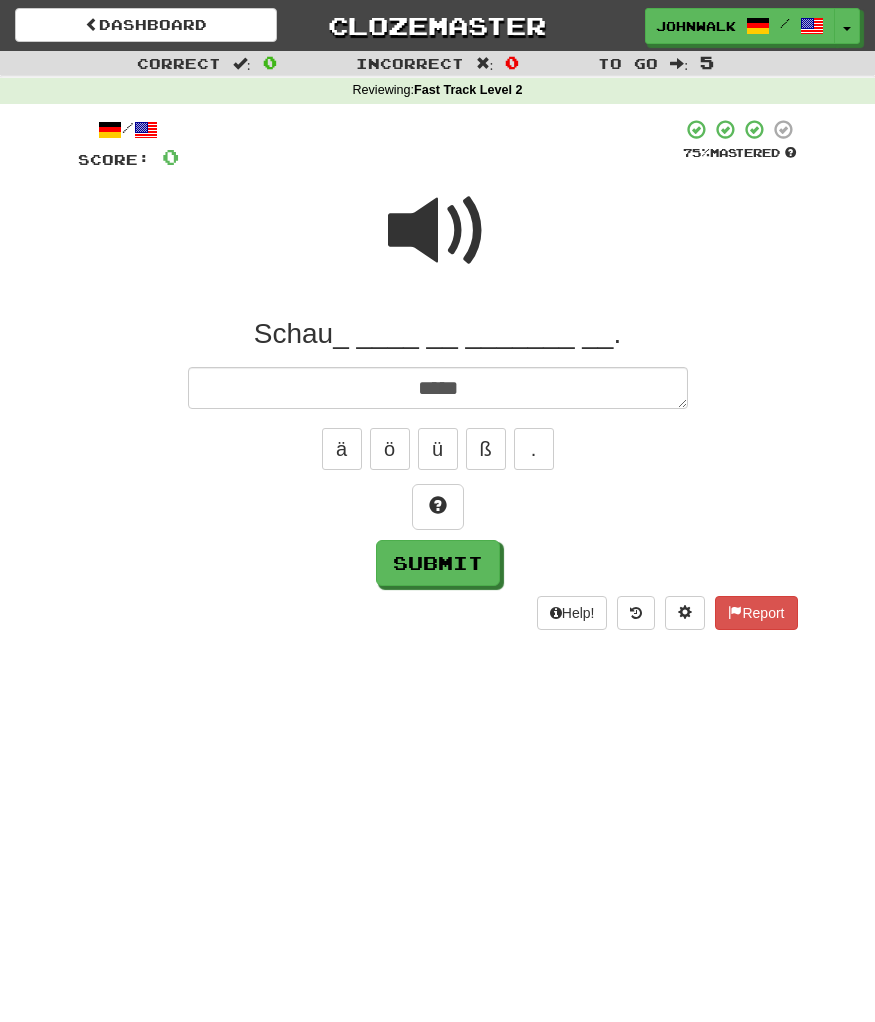 type on "*" 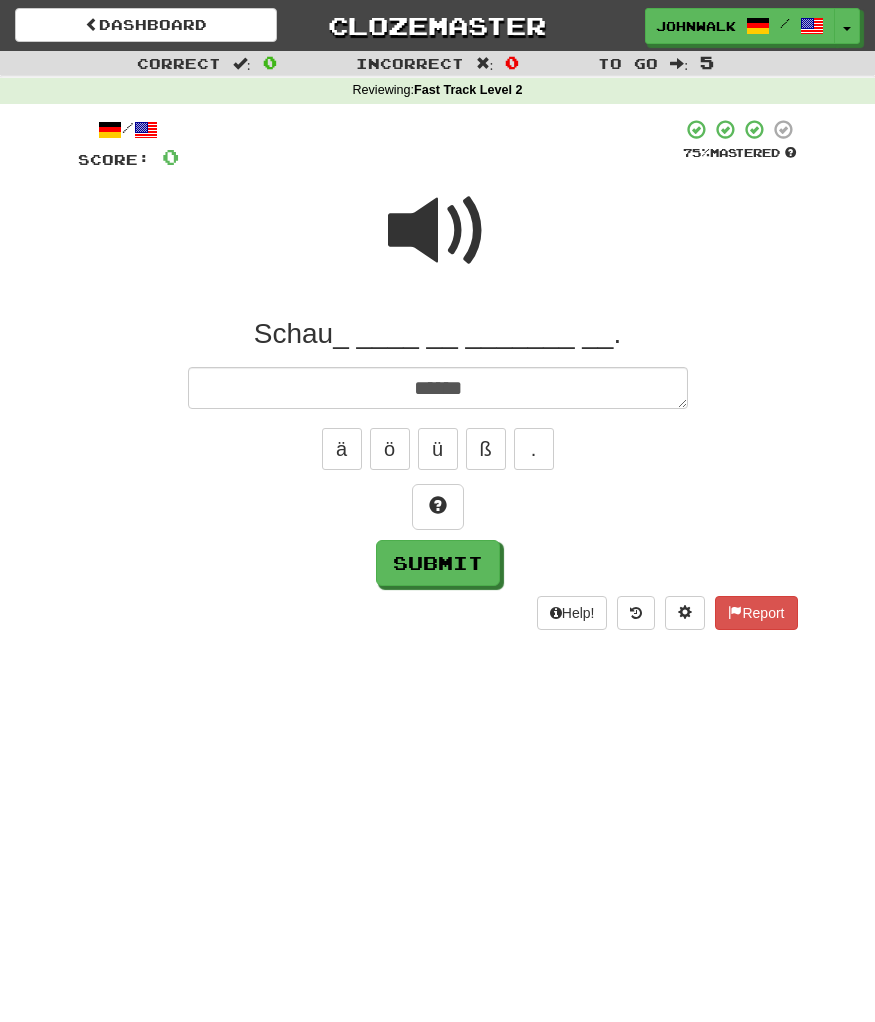 type on "*" 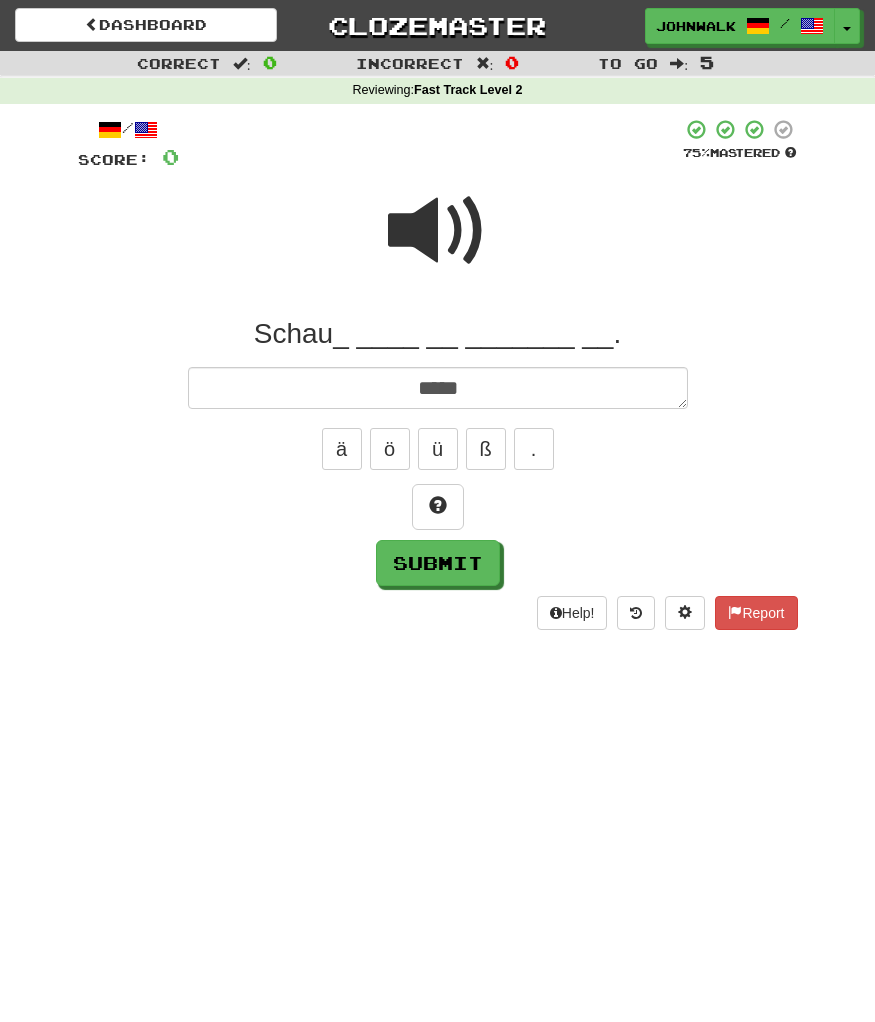 type on "*" 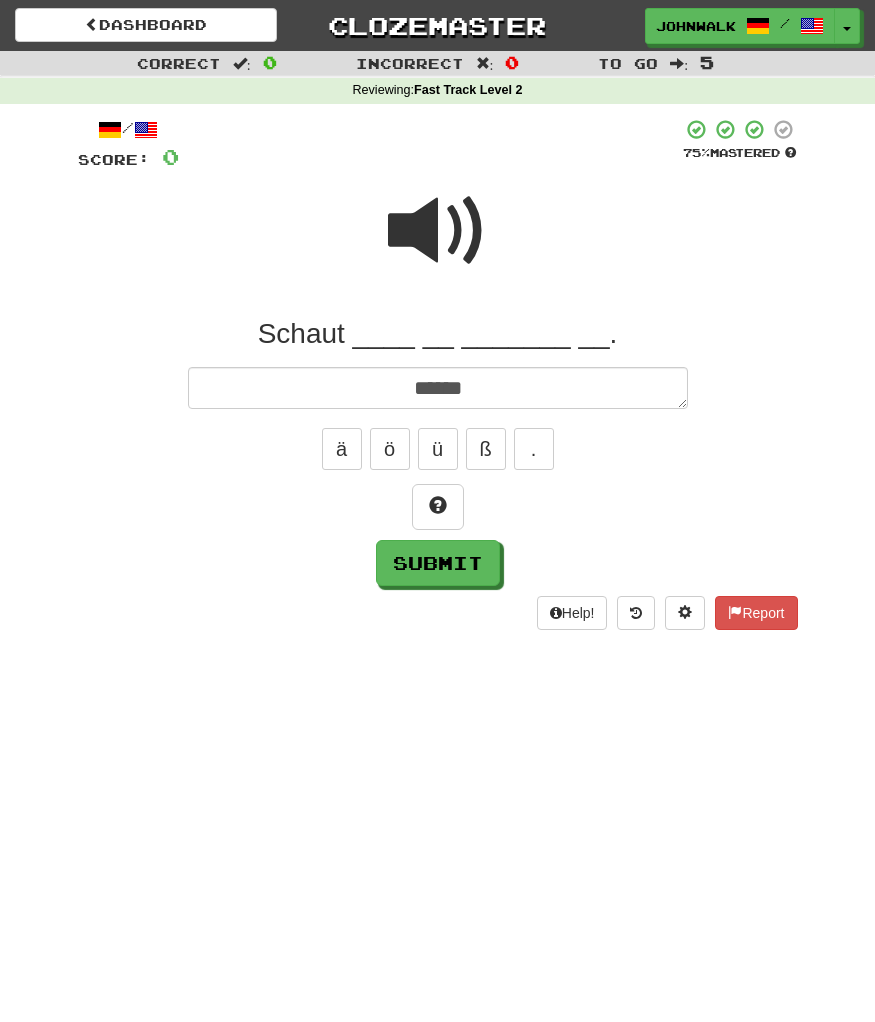 type on "*" 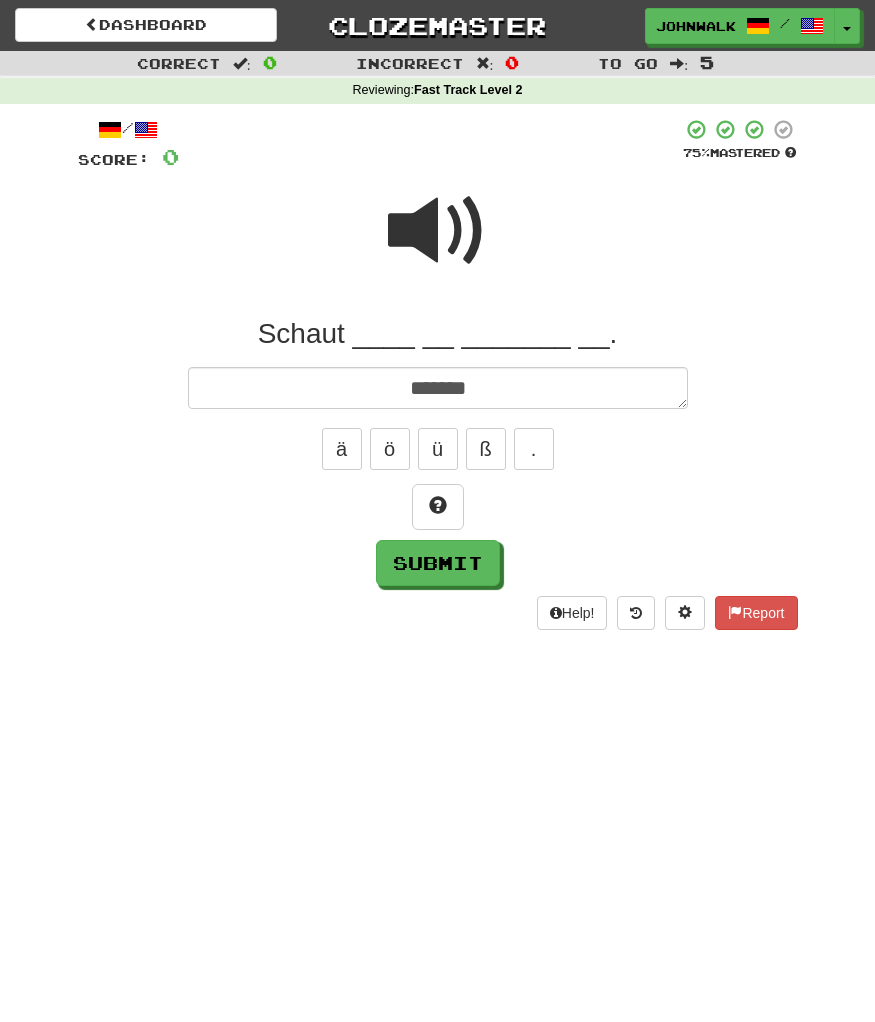type on "*" 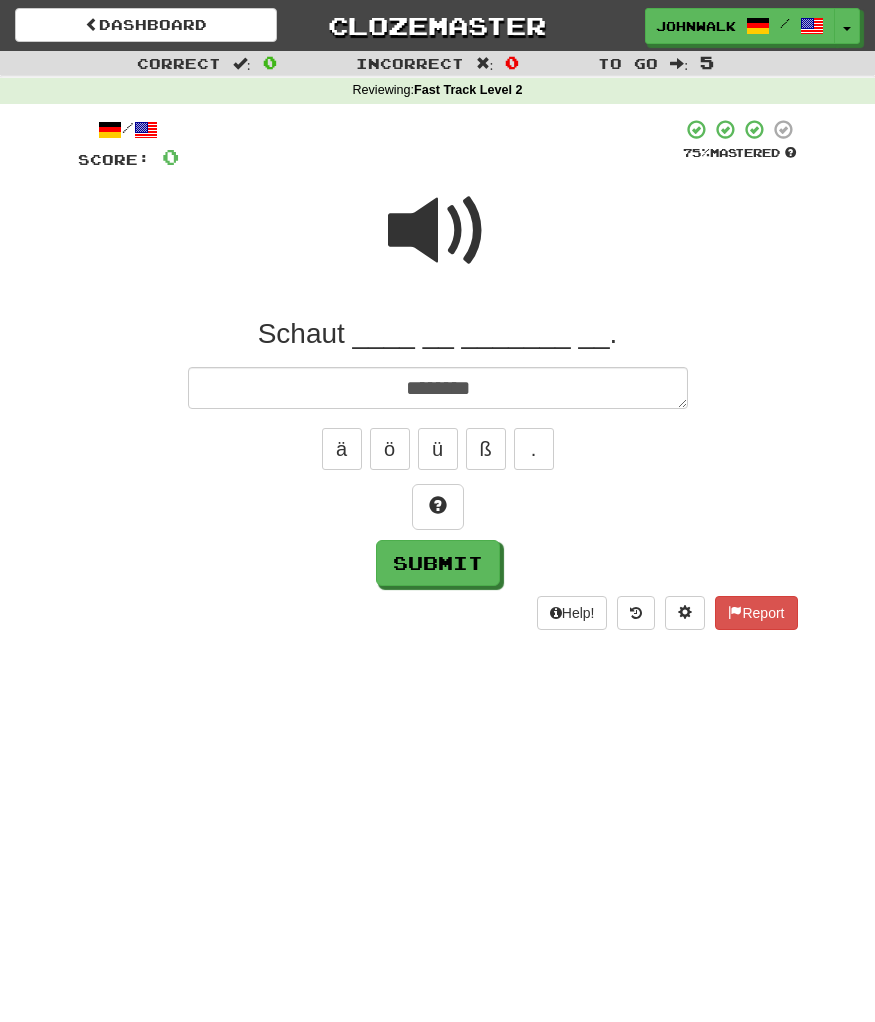 type on "*" 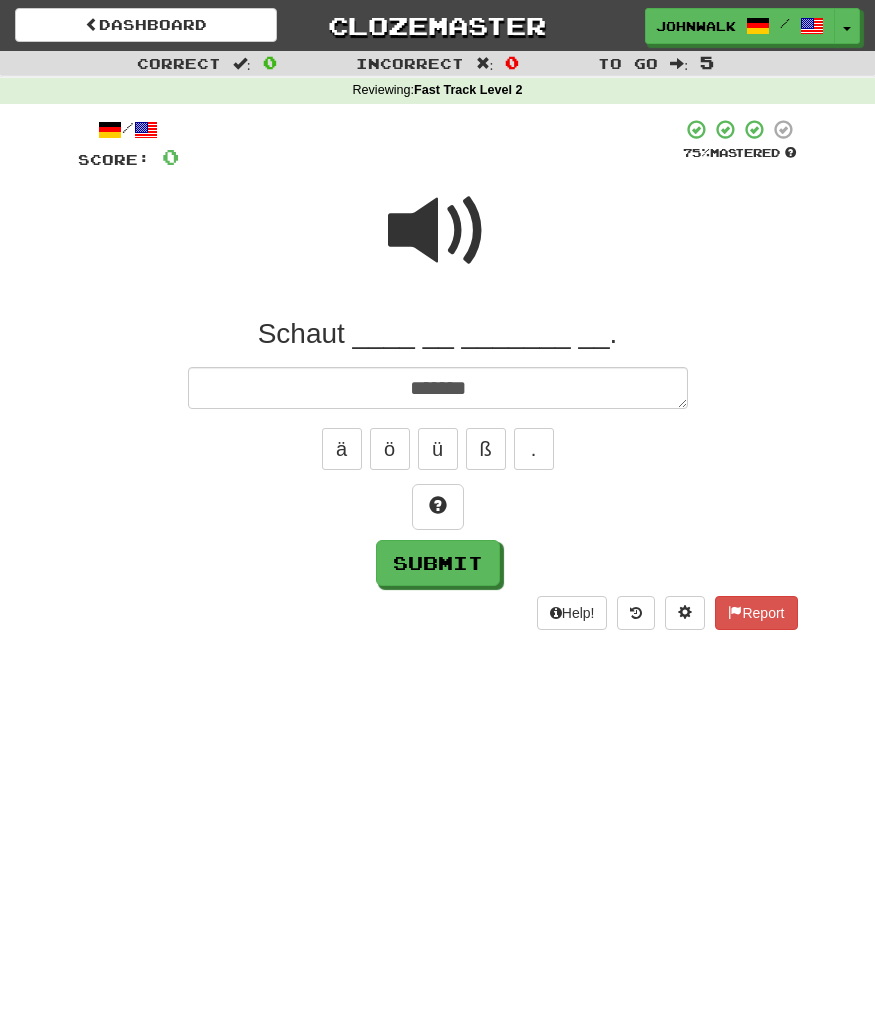 type on "*" 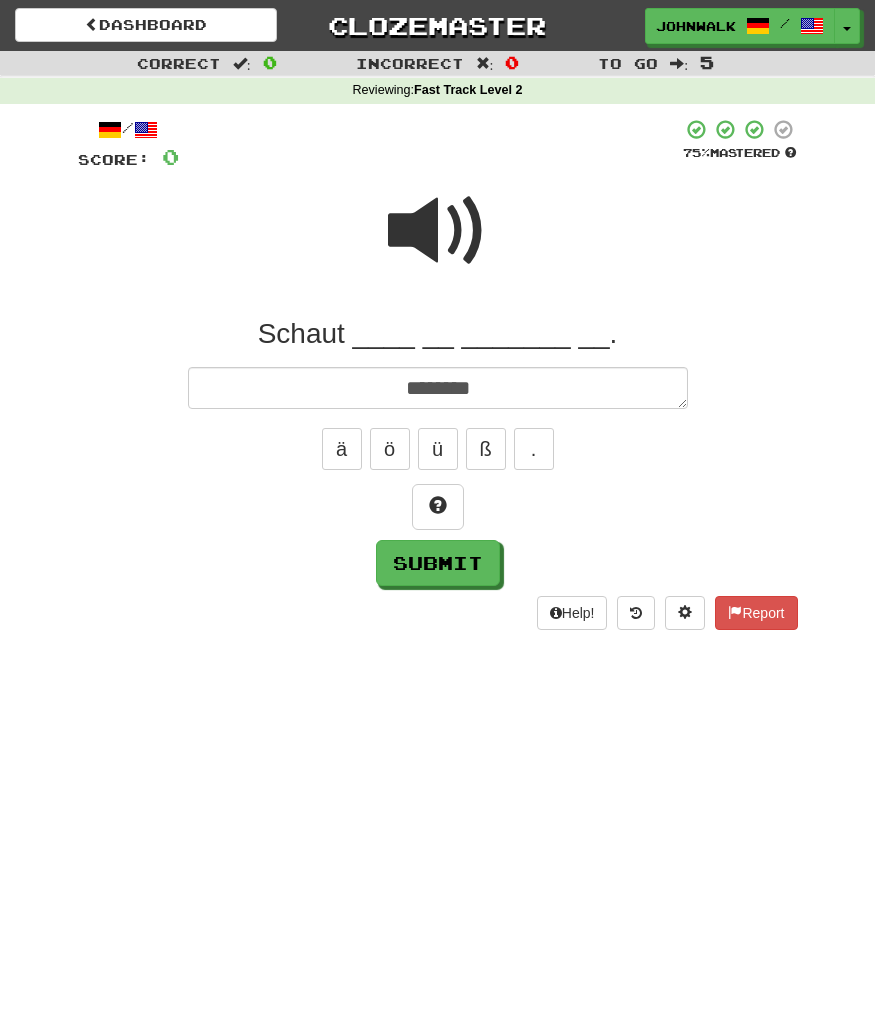 type on "*" 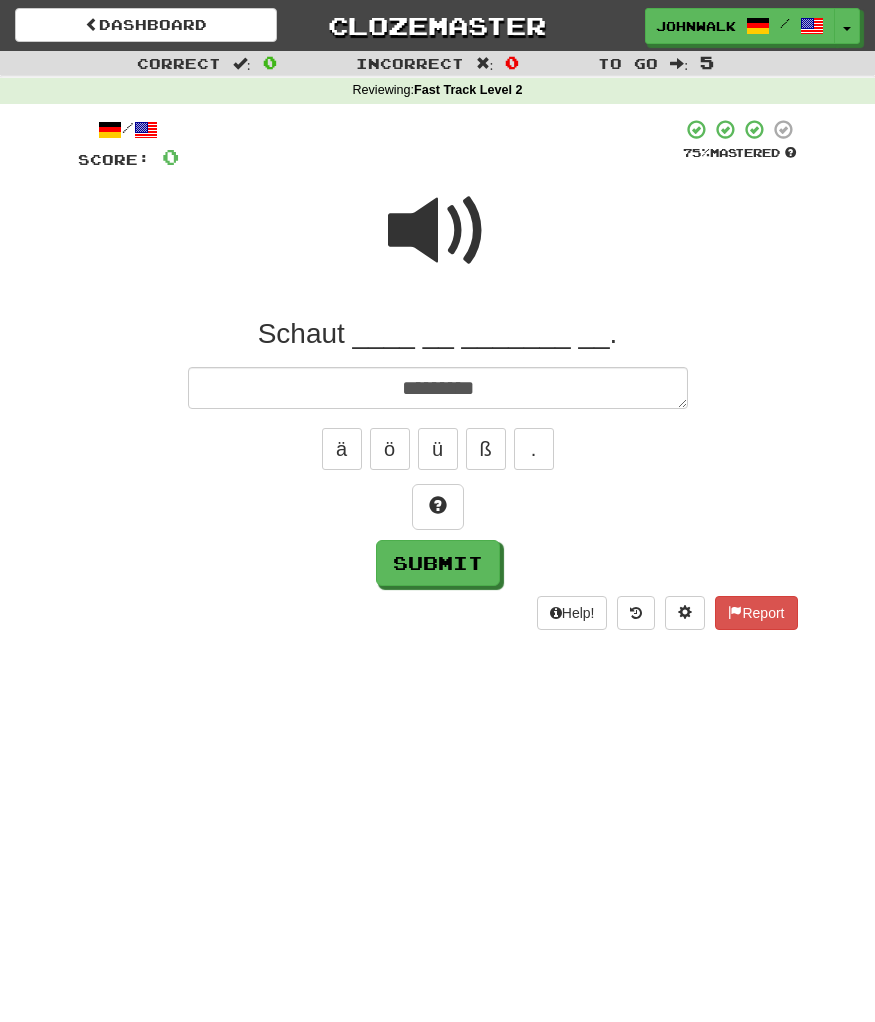 type on "*" 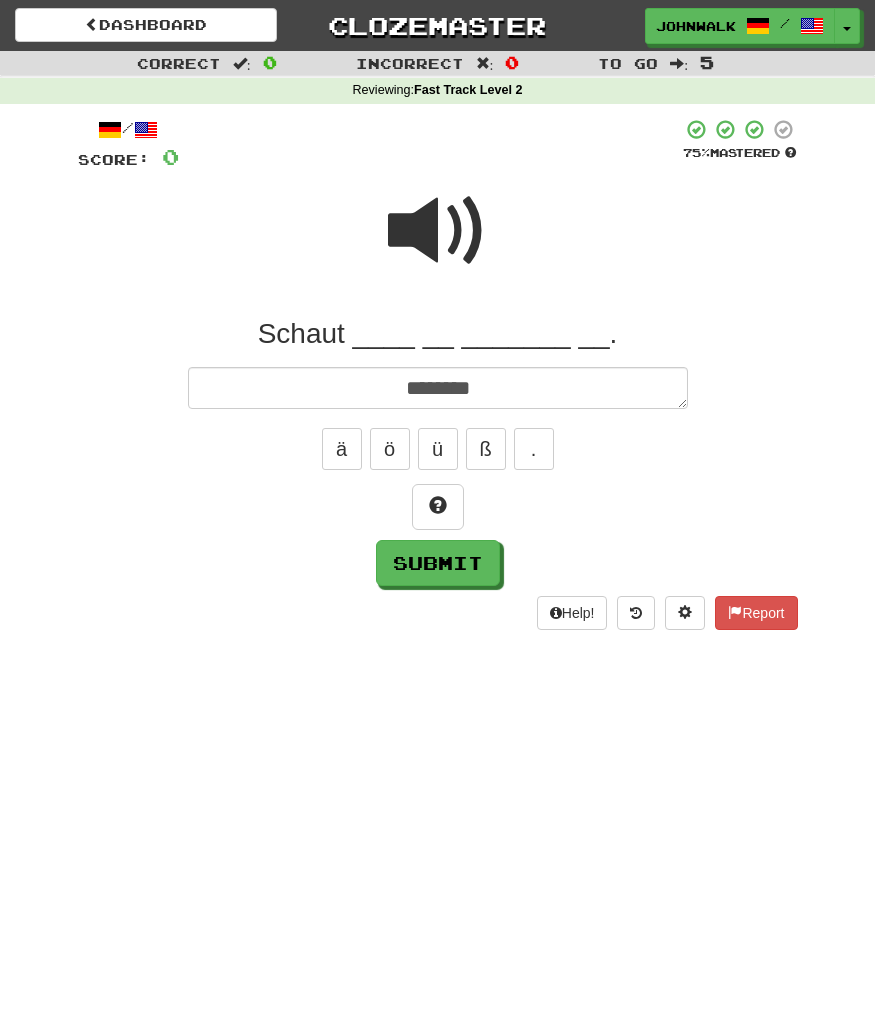 type on "*" 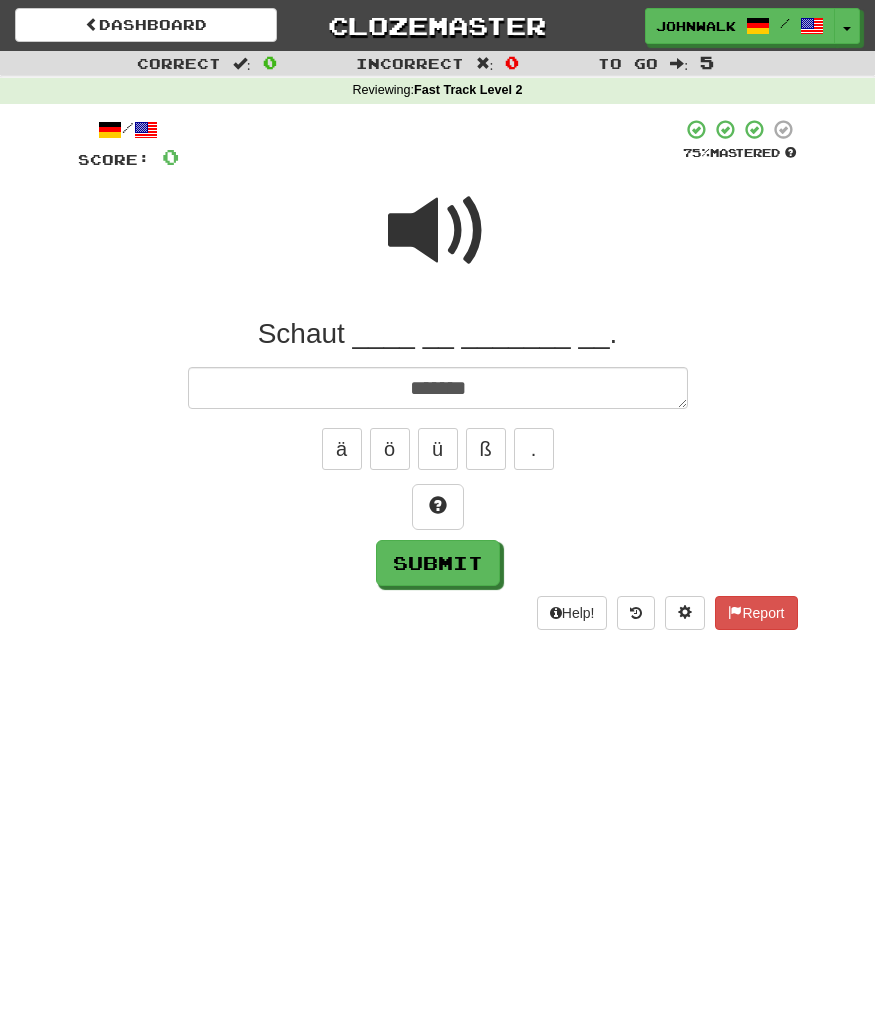 type on "*" 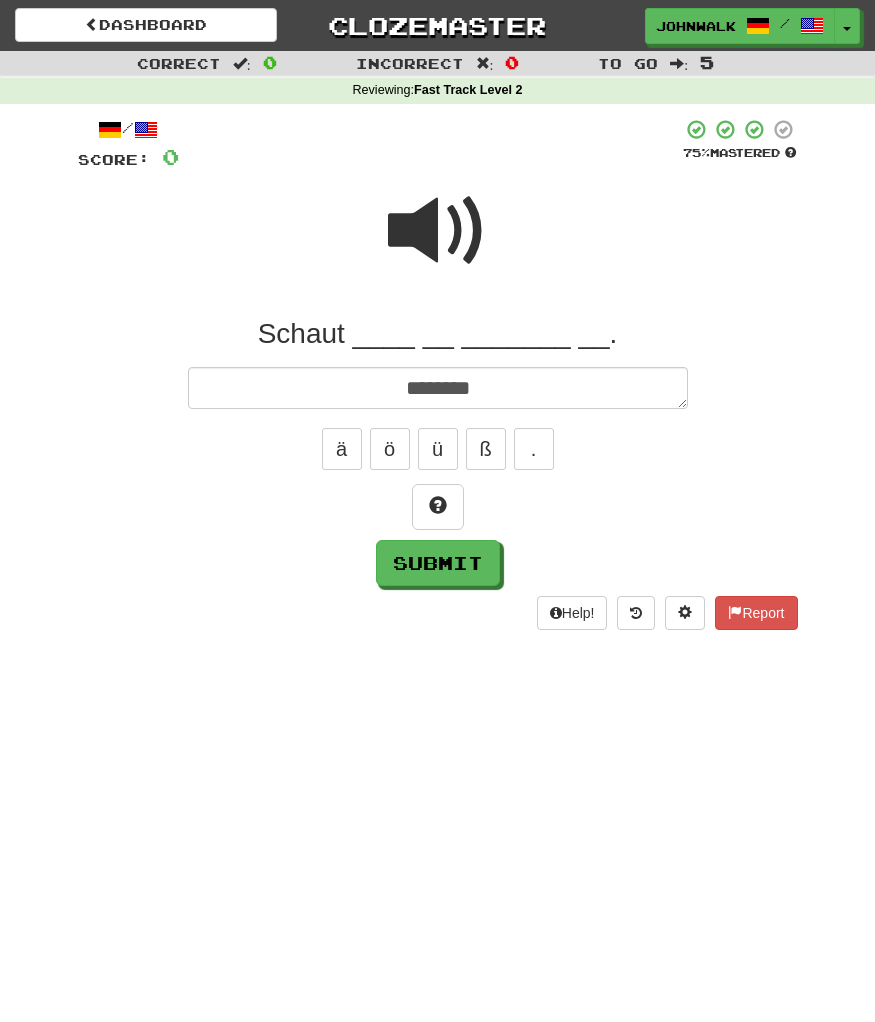 type on "*" 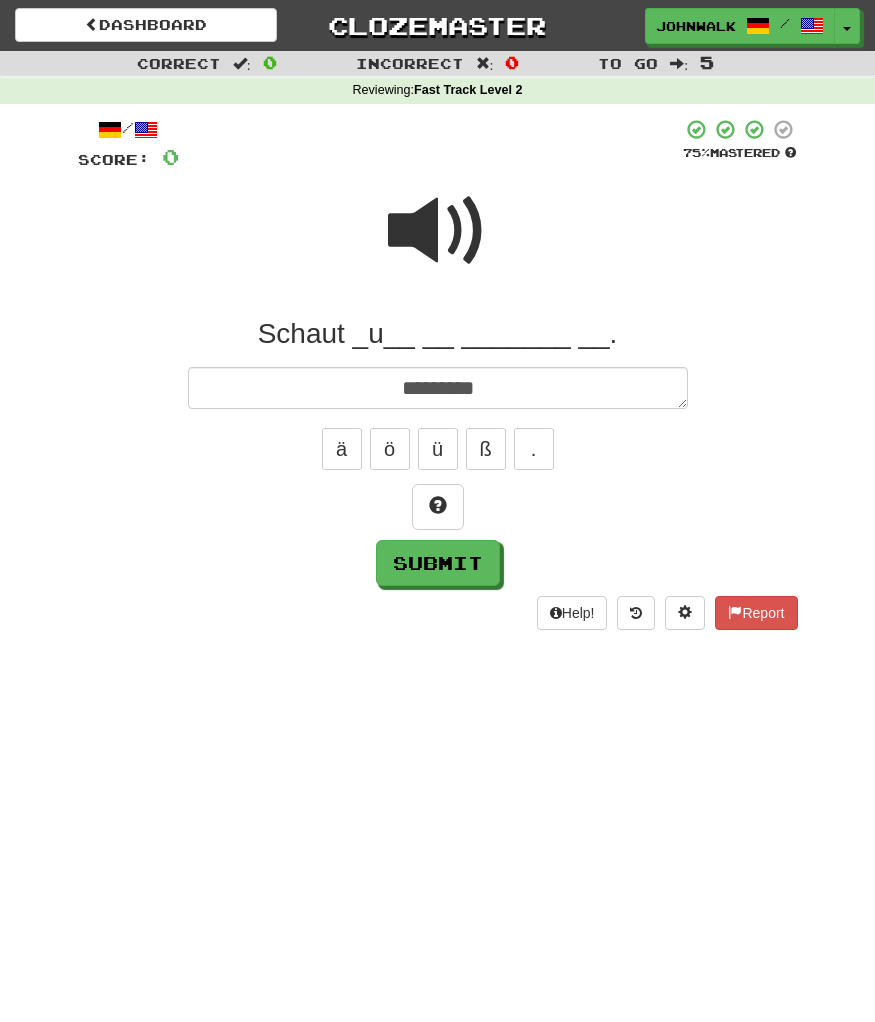 type on "*" 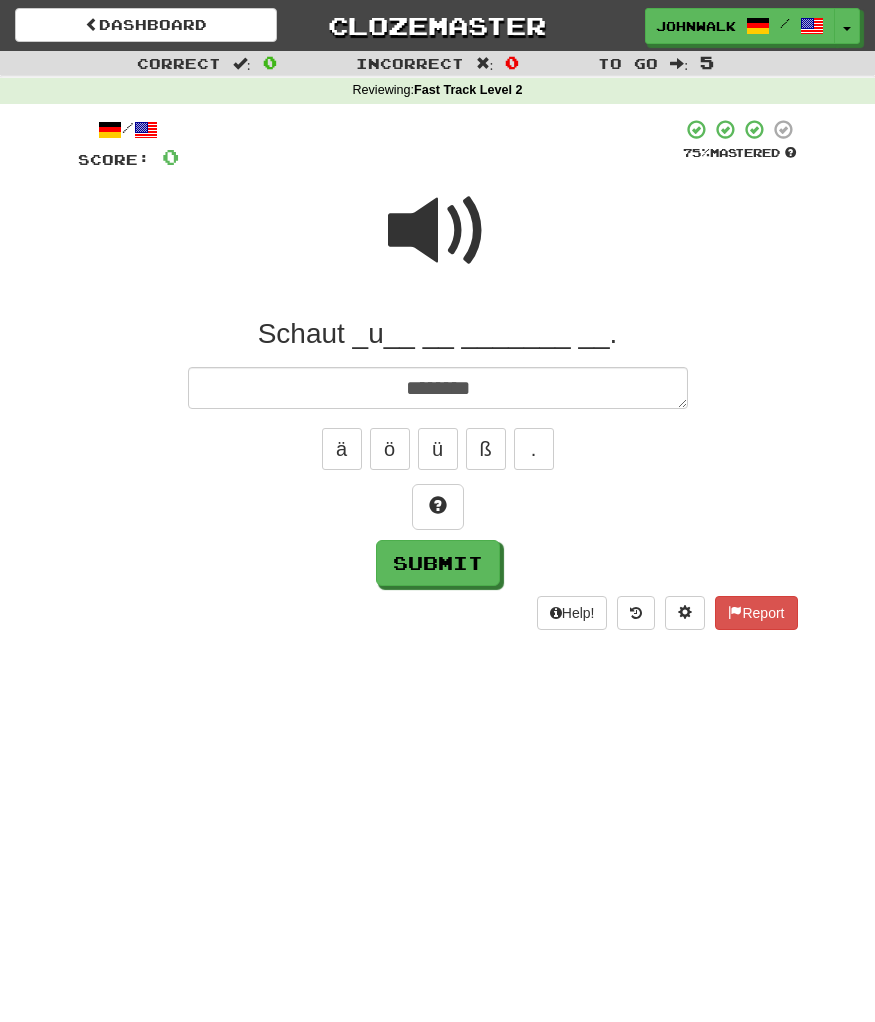 type on "*" 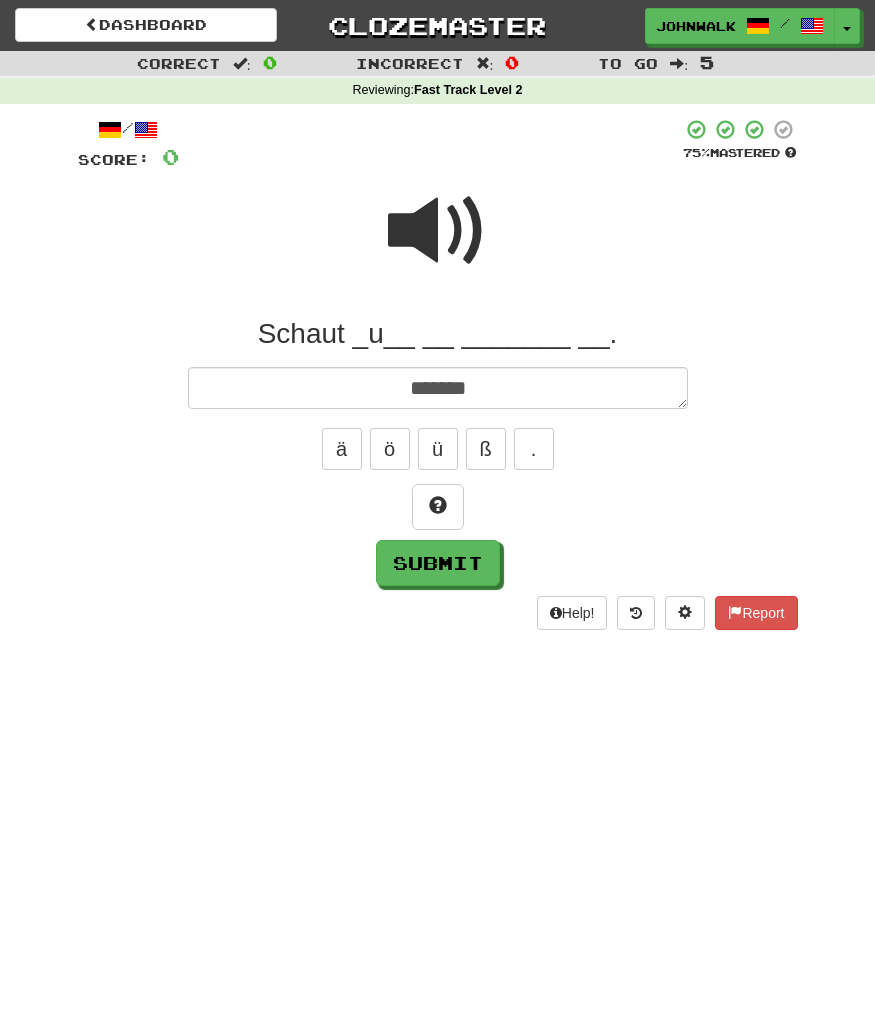 type on "*" 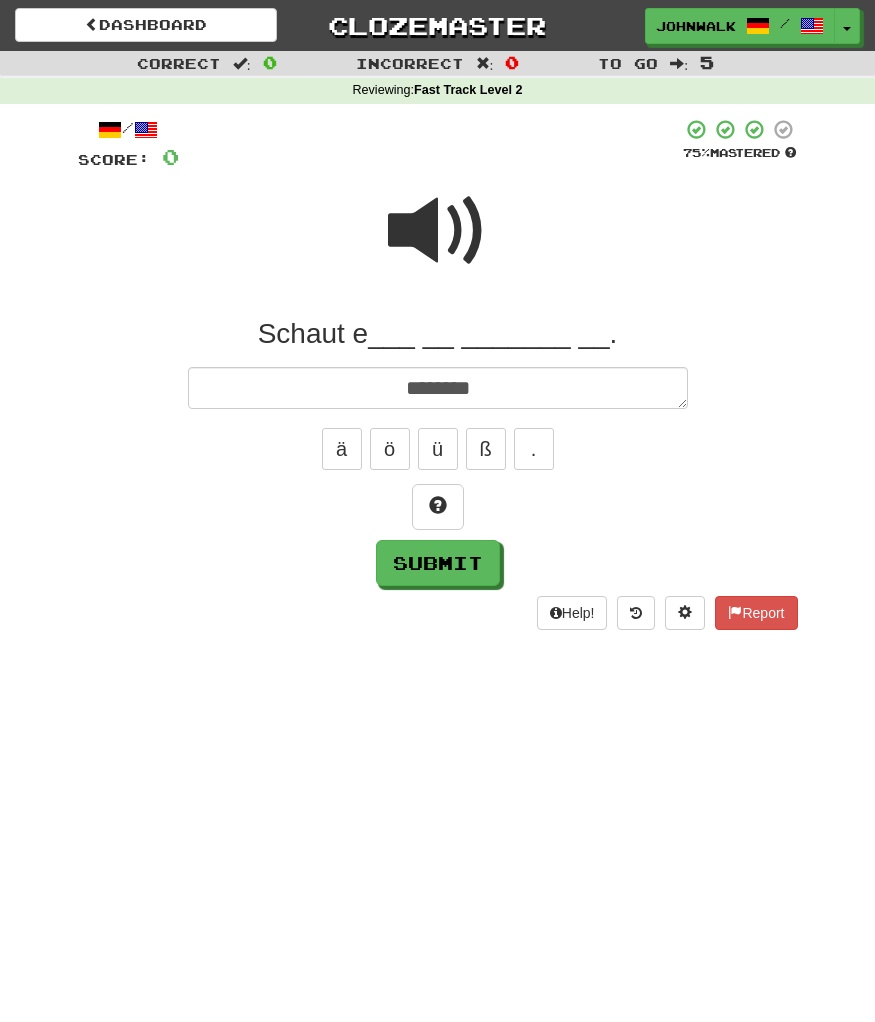 type on "*" 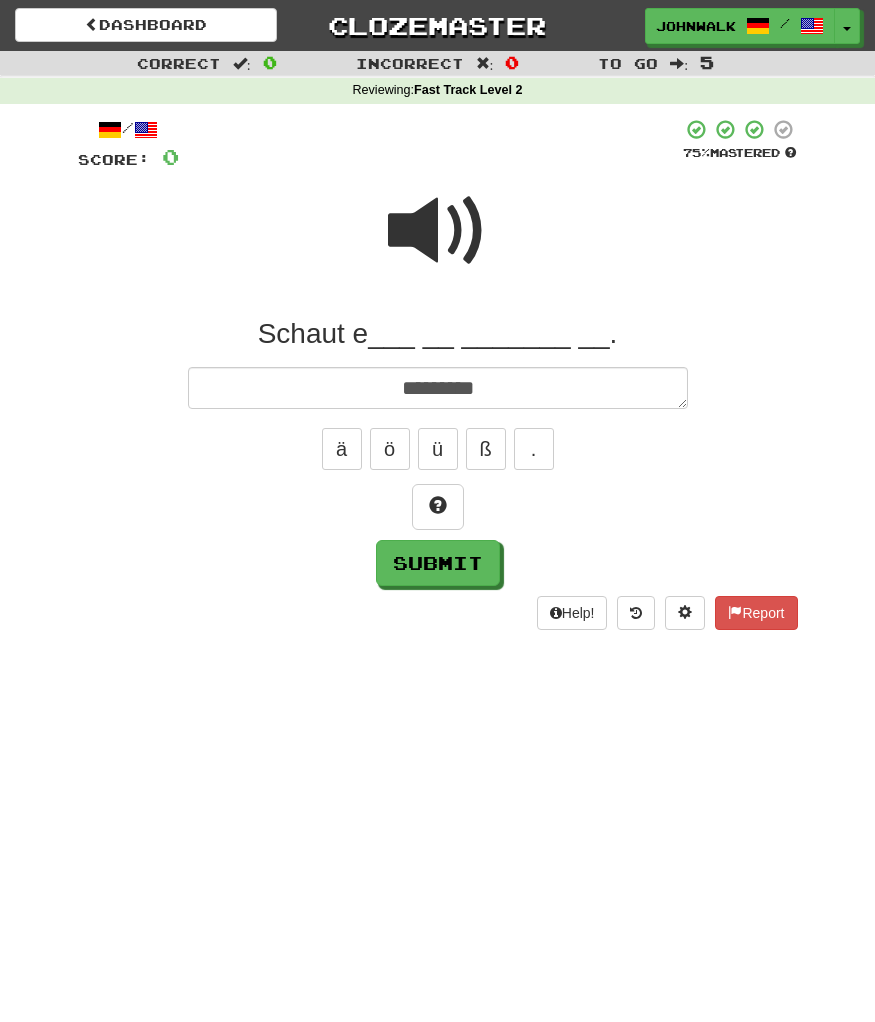 type on "*" 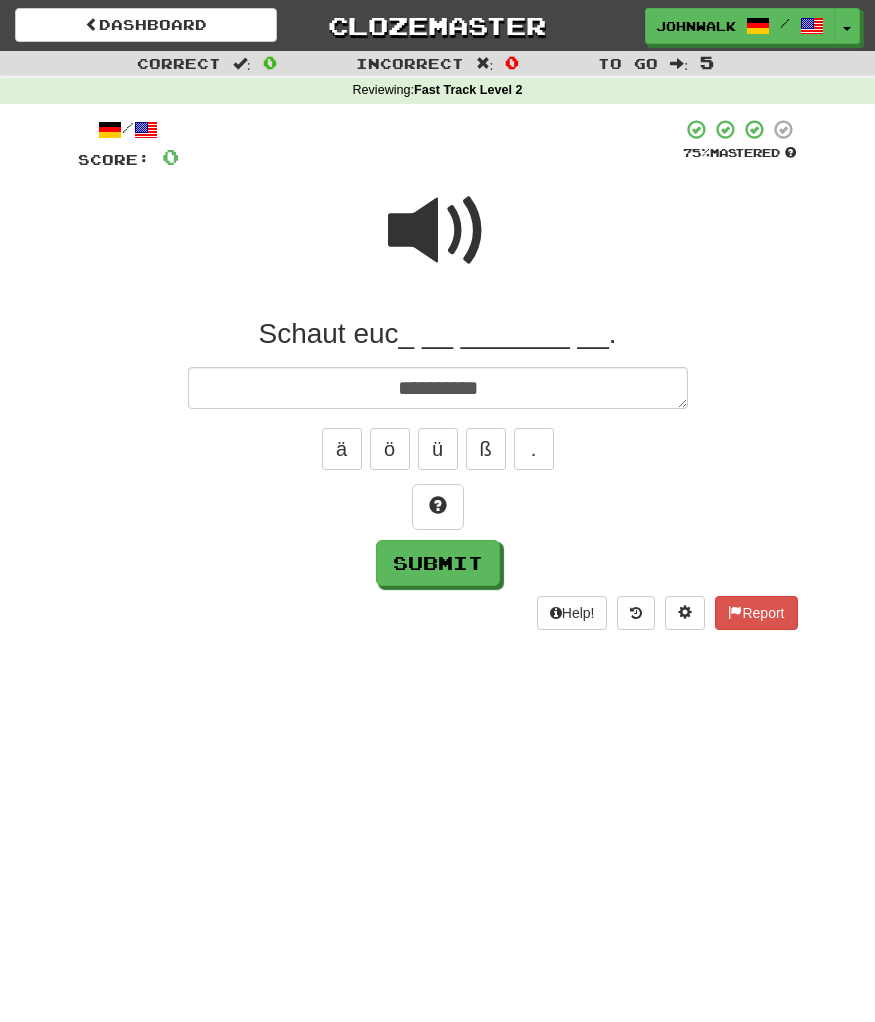 type on "*" 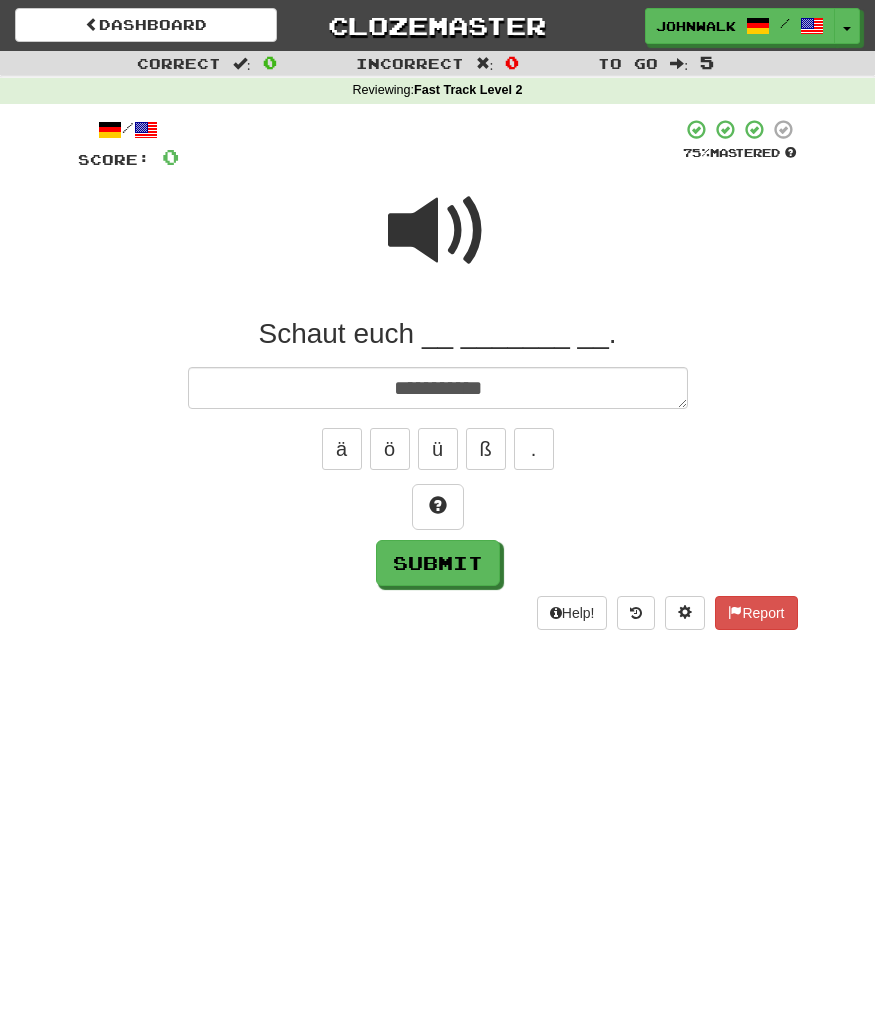 type on "*" 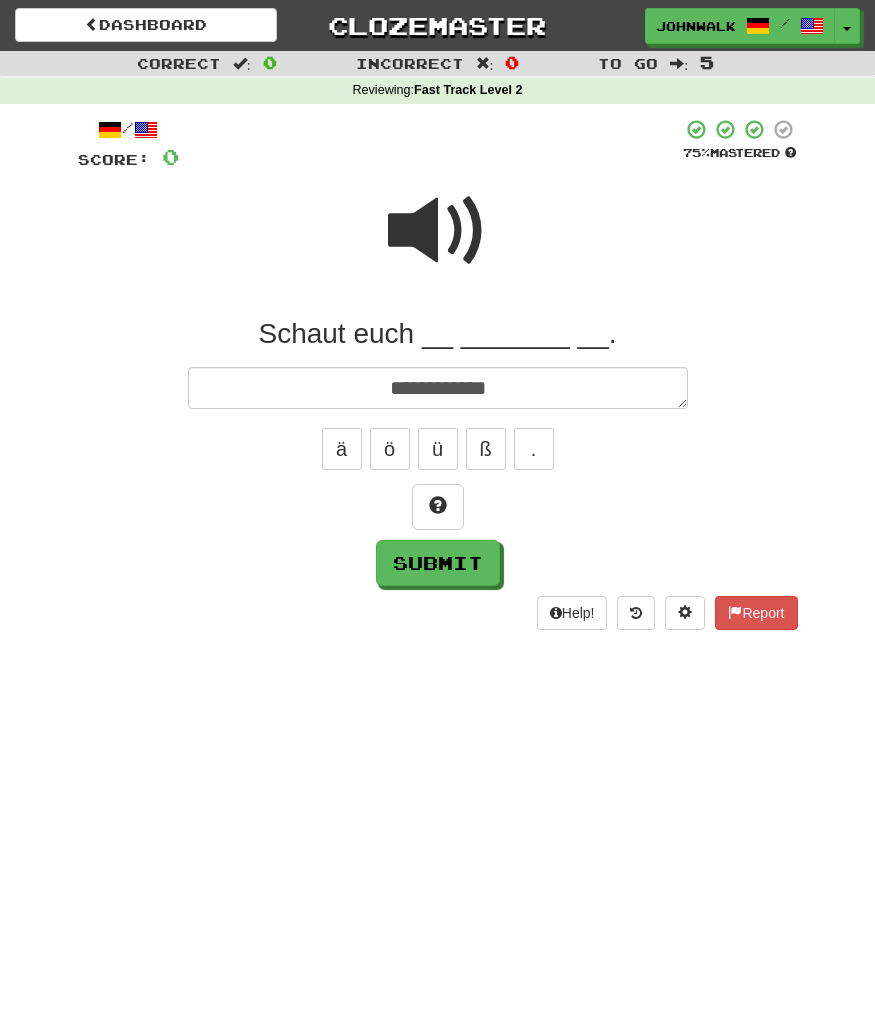 type on "*" 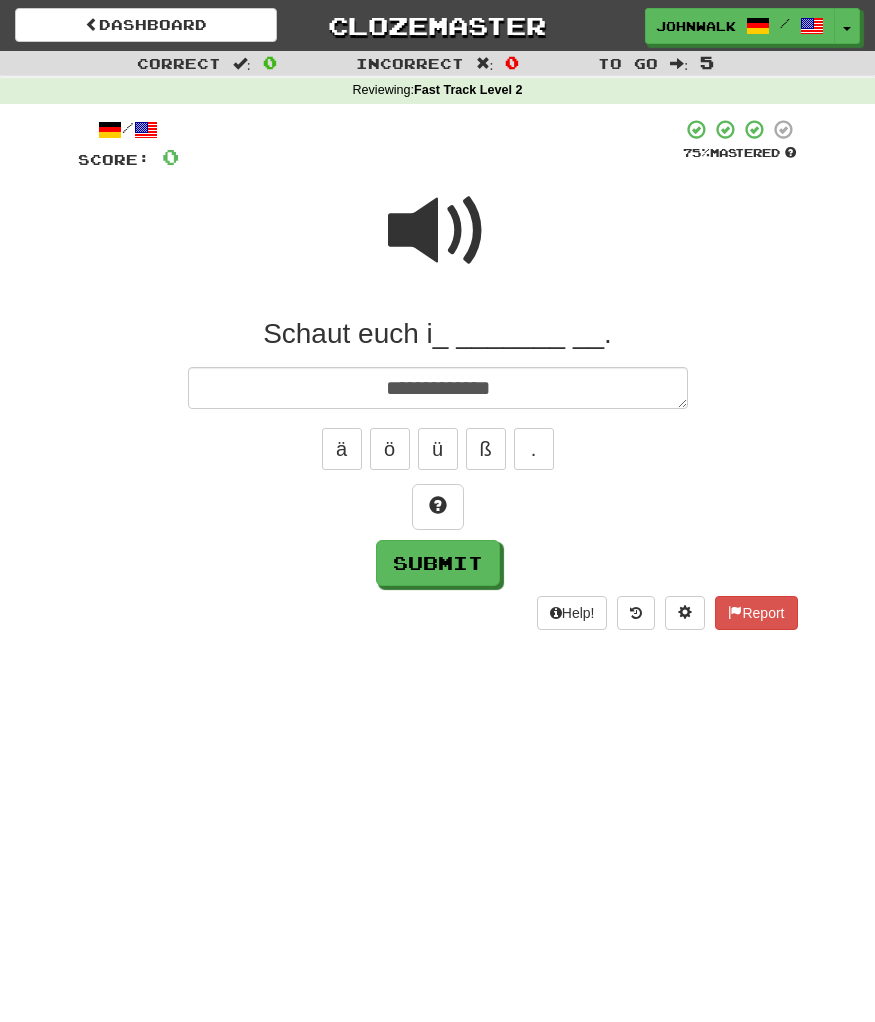 type on "*" 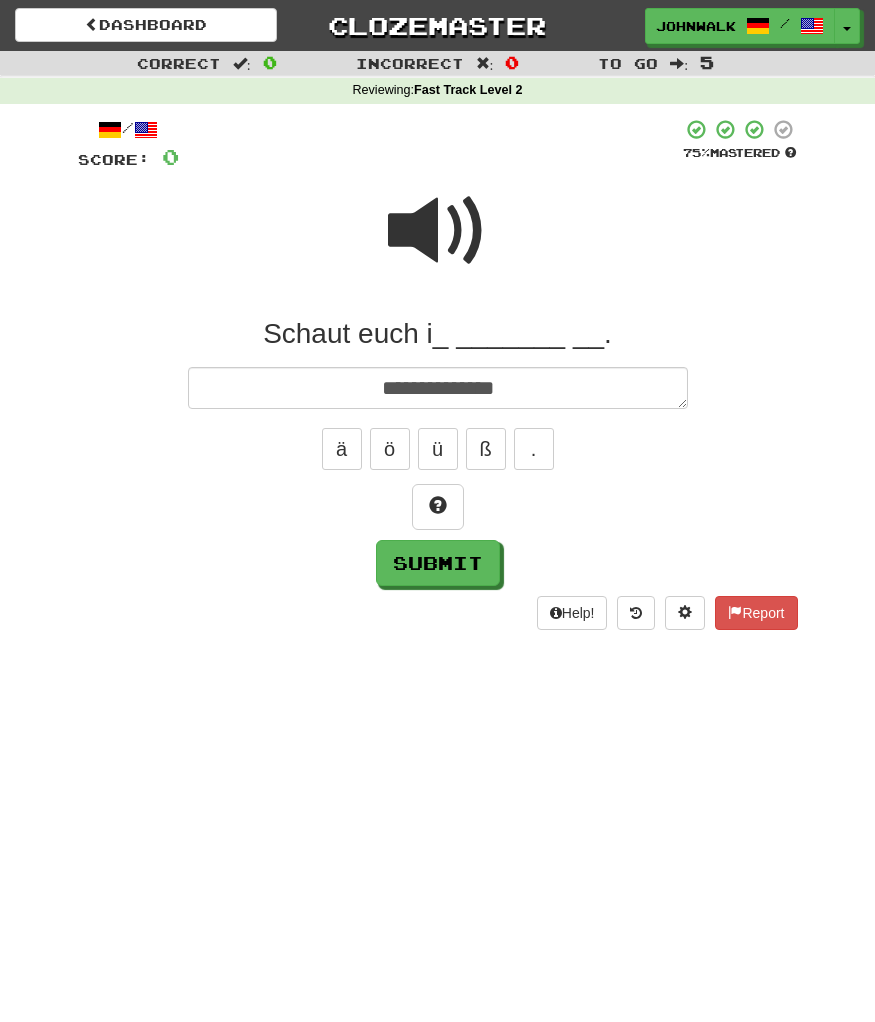 type on "*" 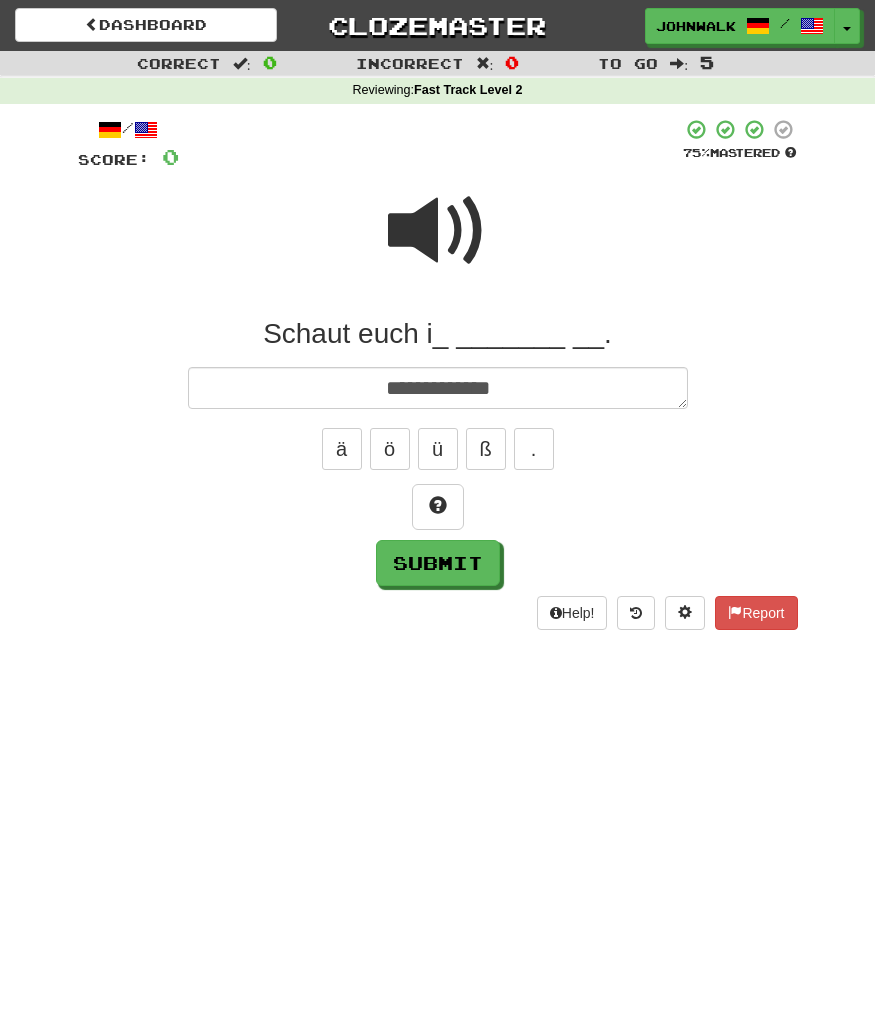 type on "*" 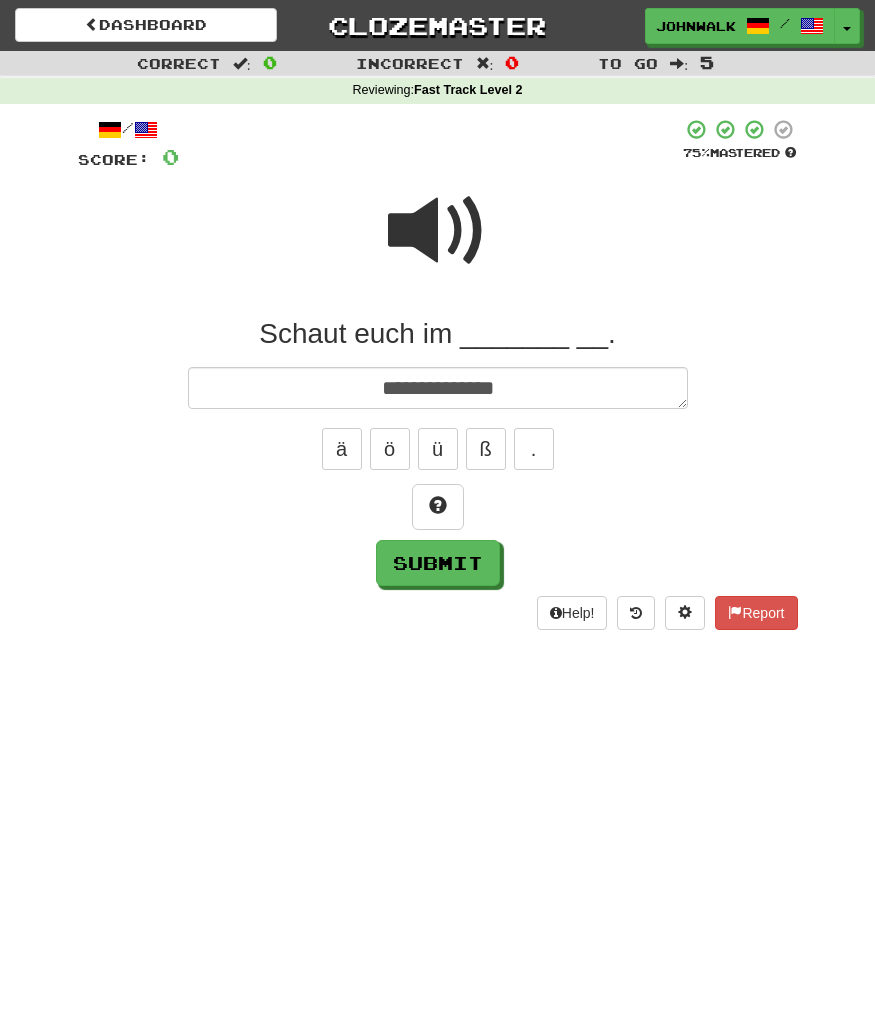 type on "*" 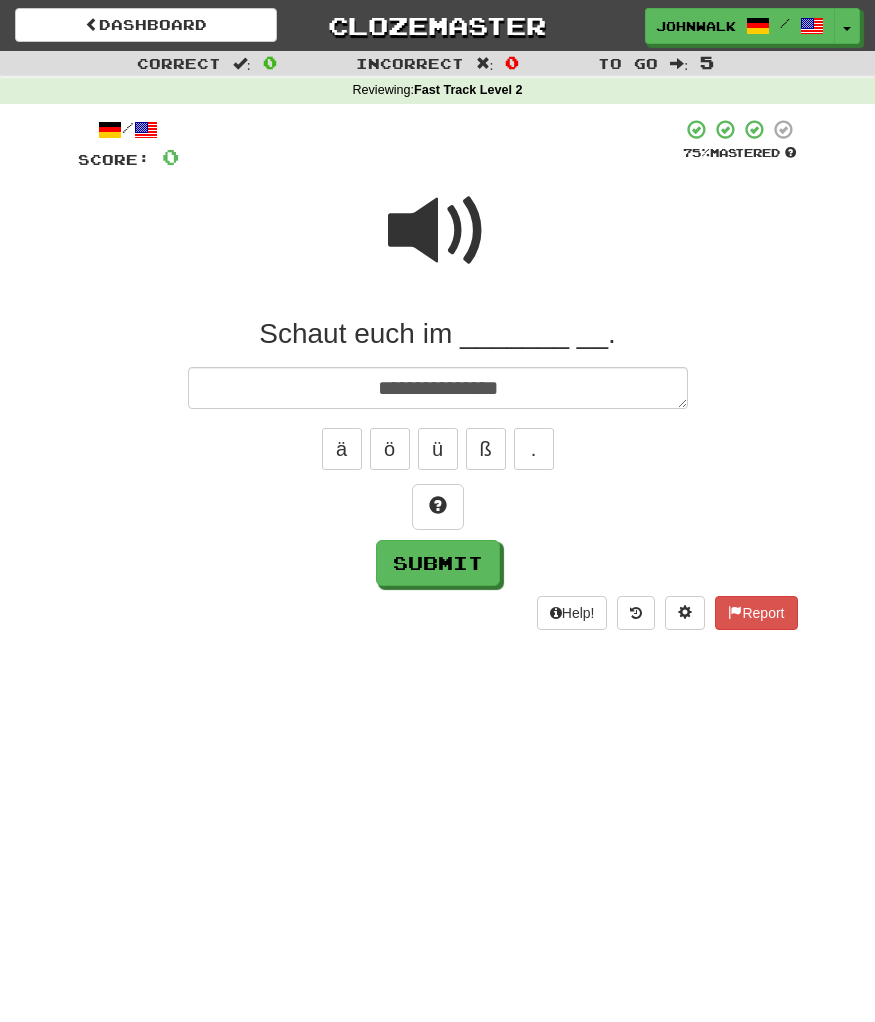 type on "*" 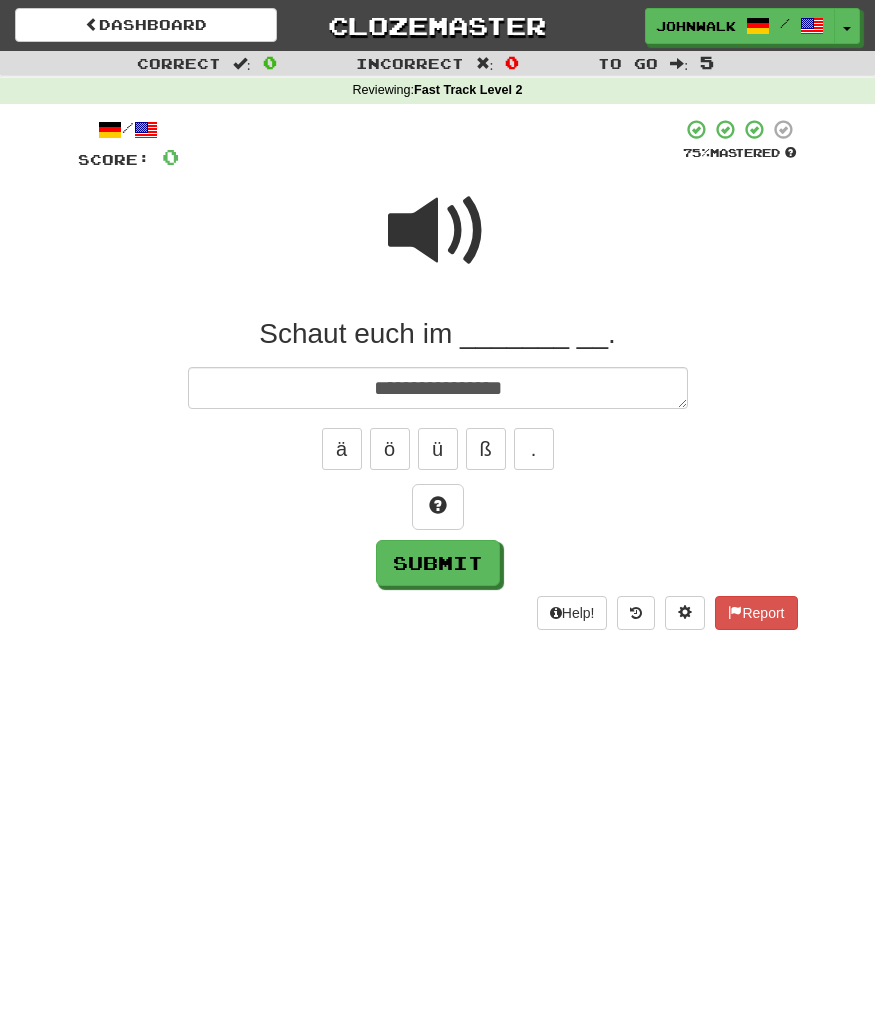 type on "*" 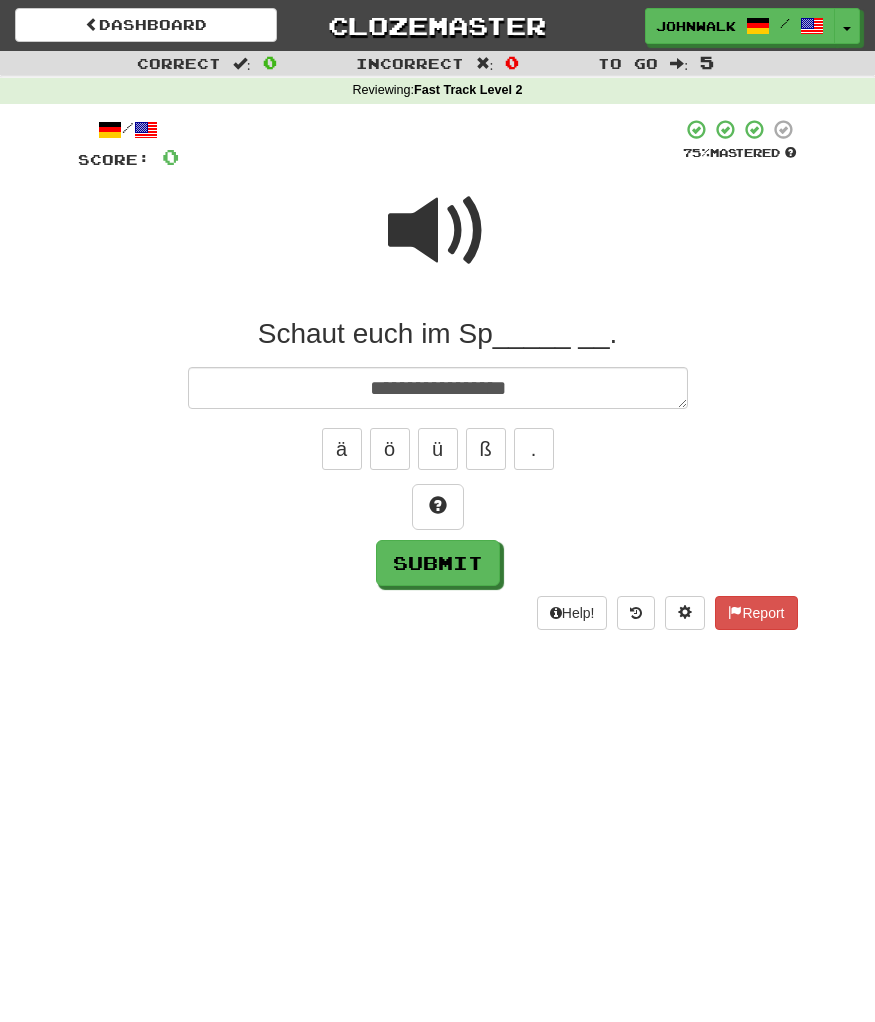 type on "*" 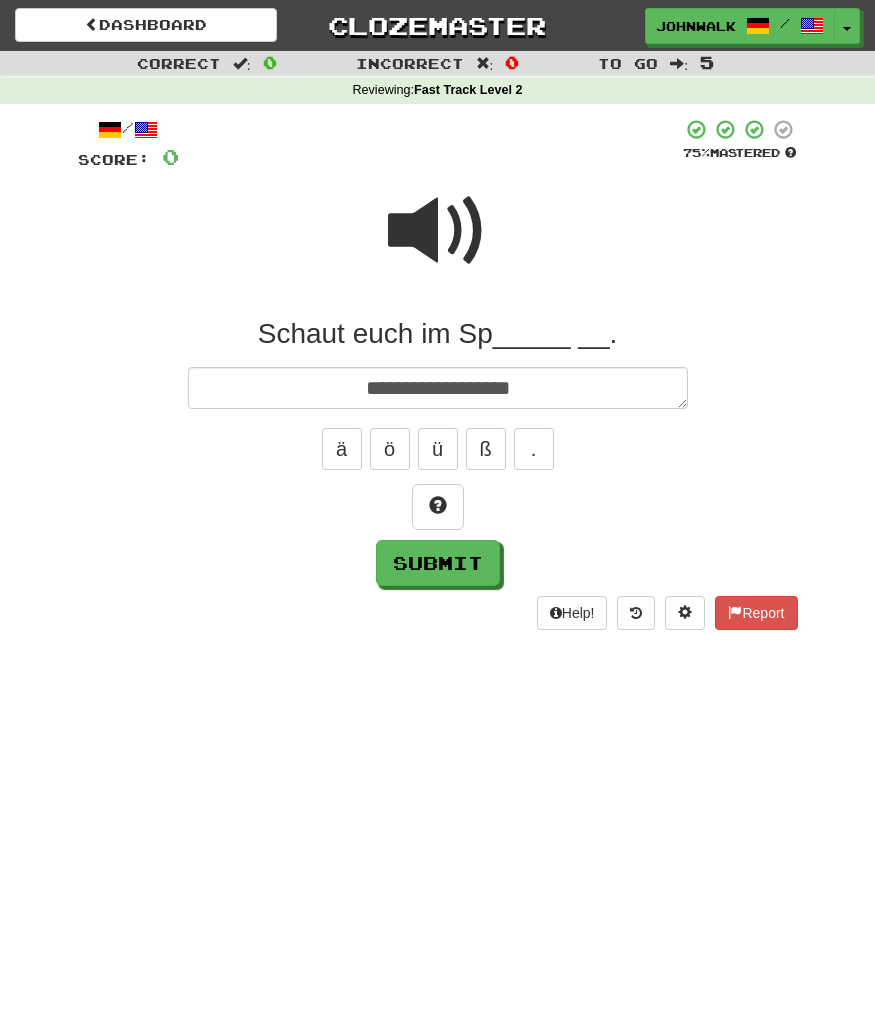 type on "*" 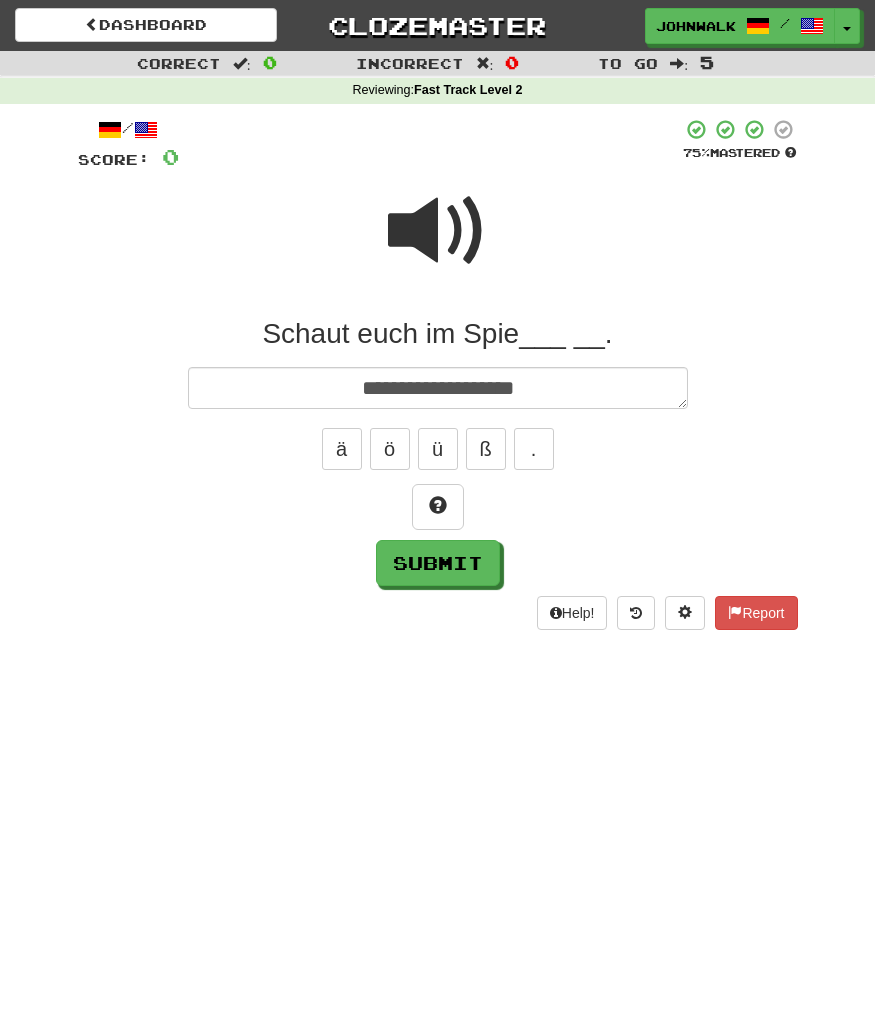 type on "*" 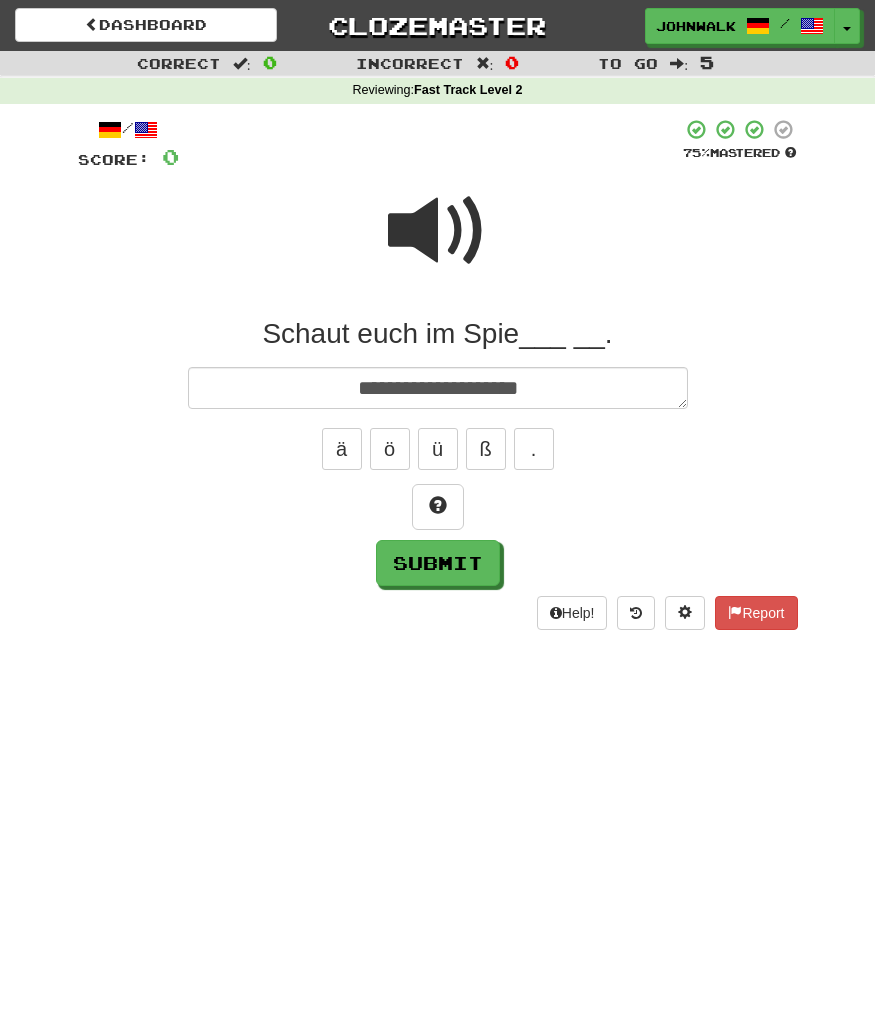 type on "*" 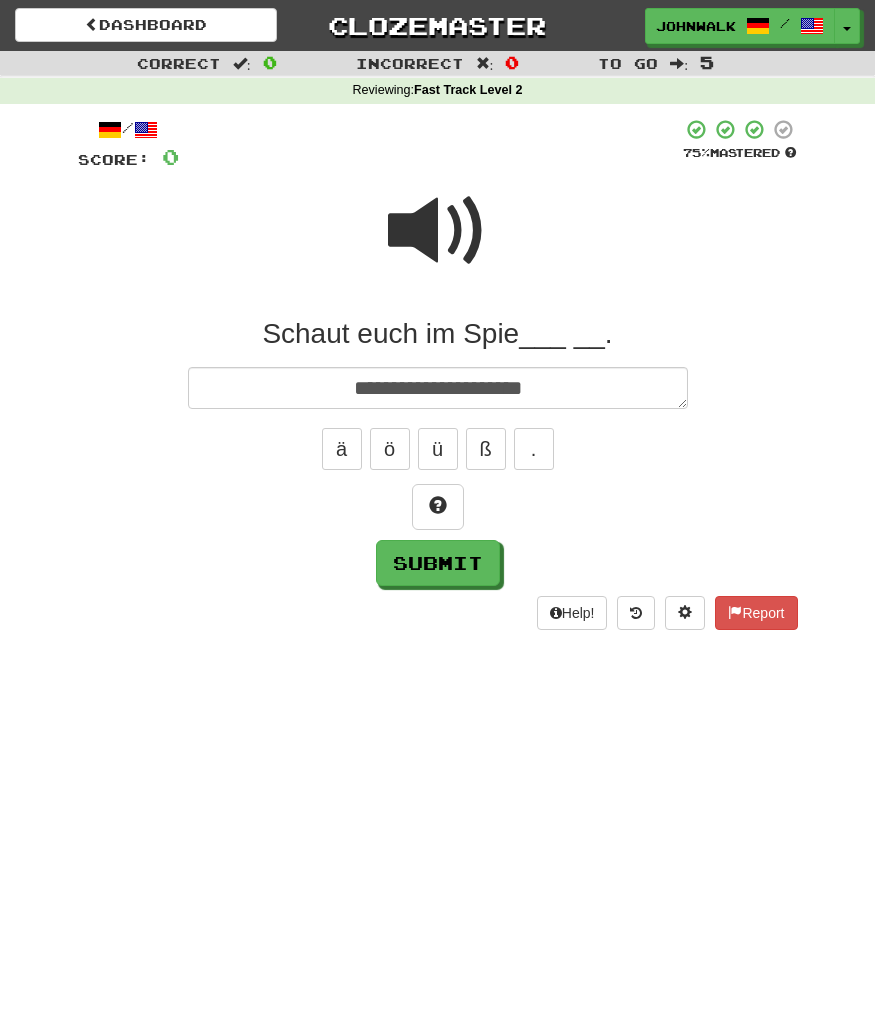 type on "*" 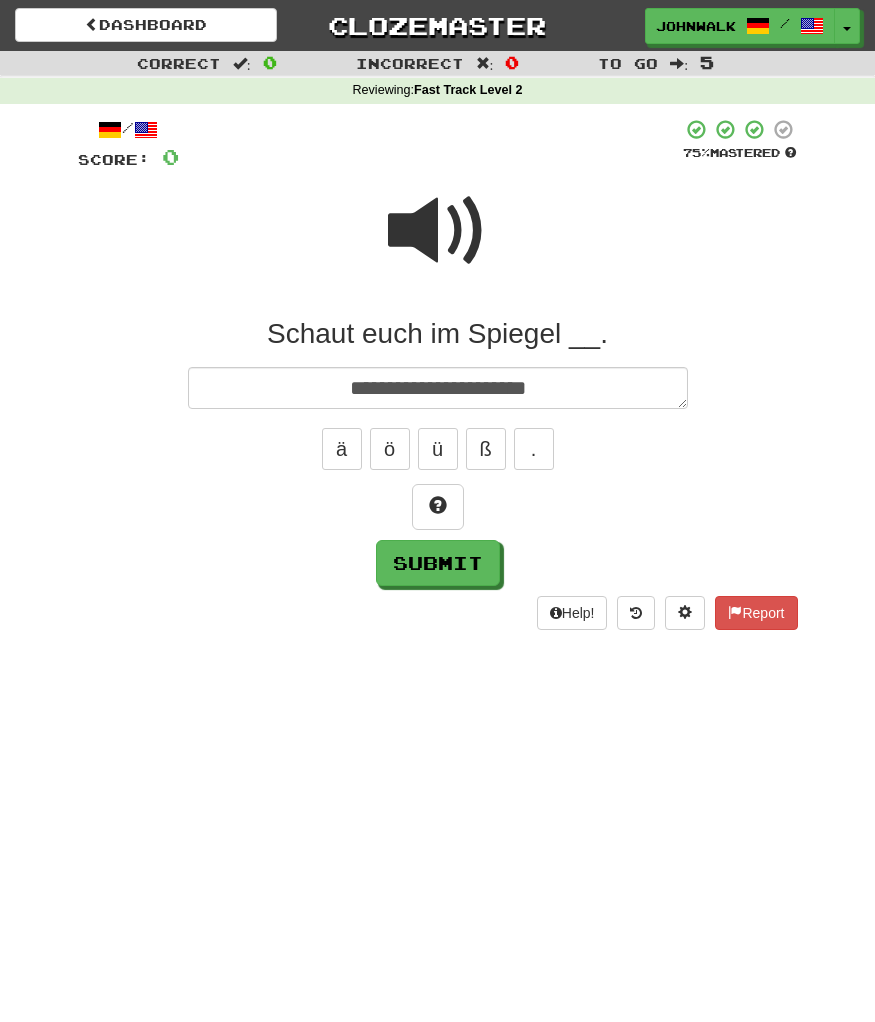 type on "*" 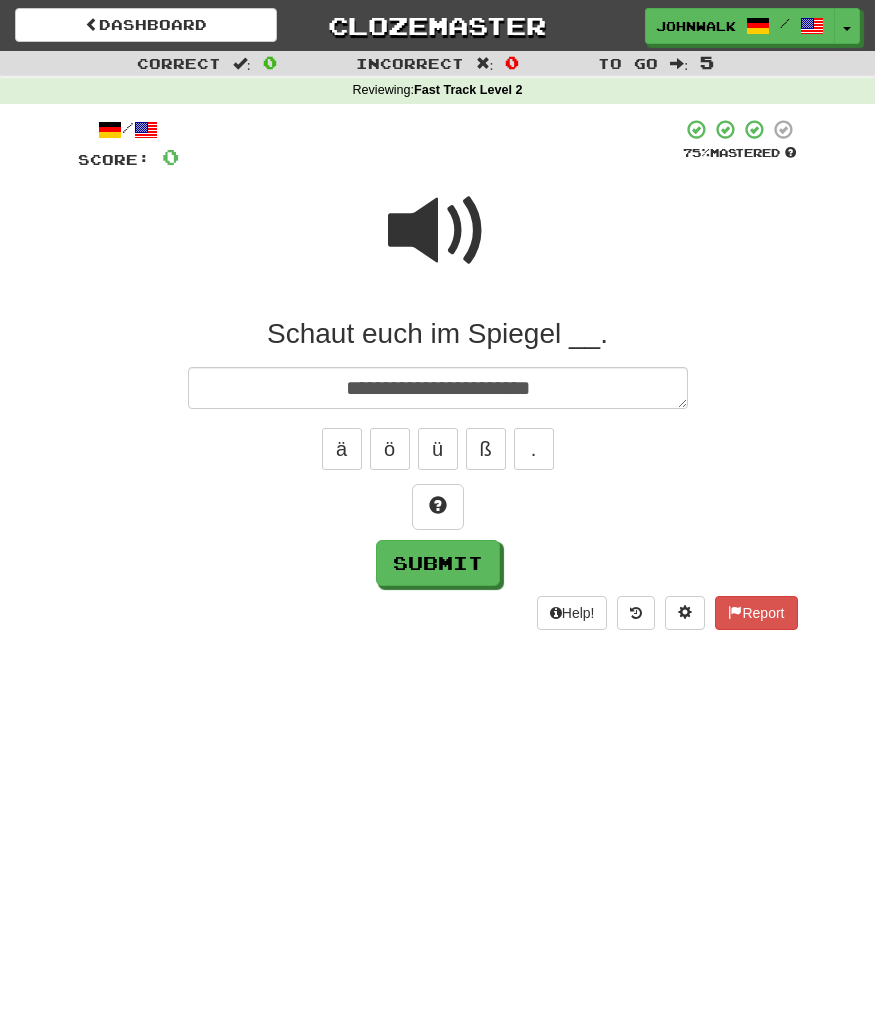 type on "*" 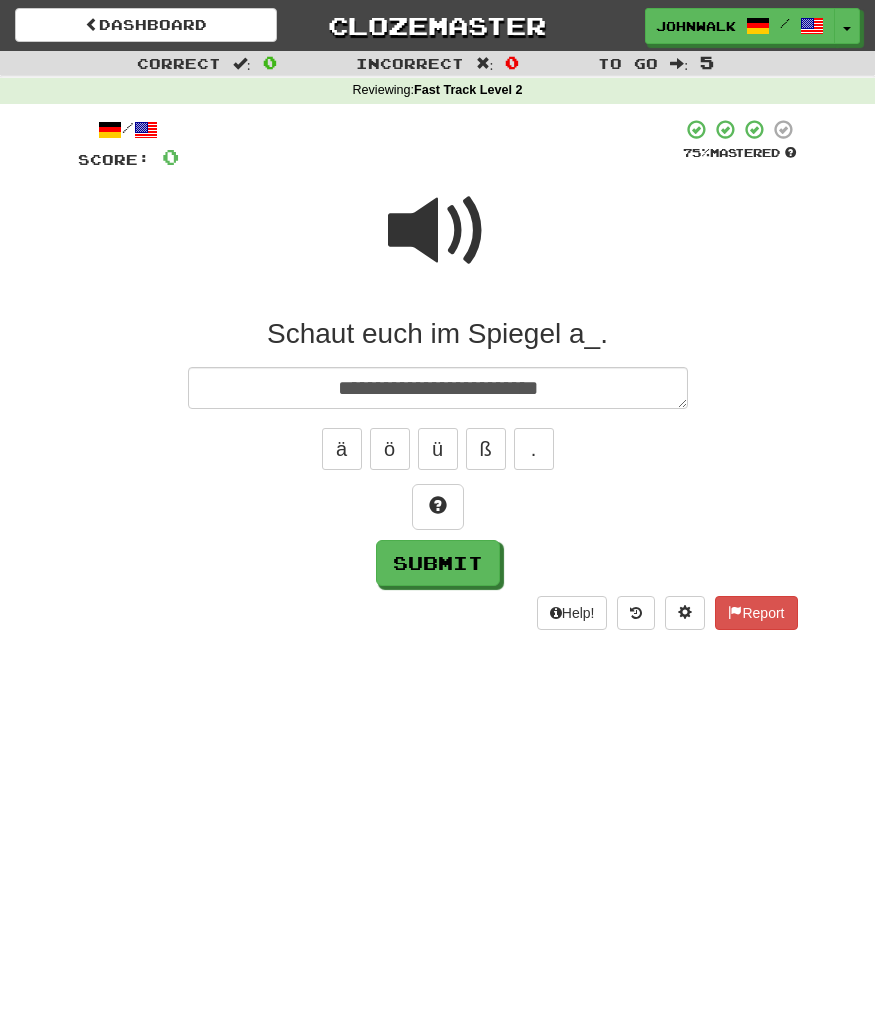 type on "*" 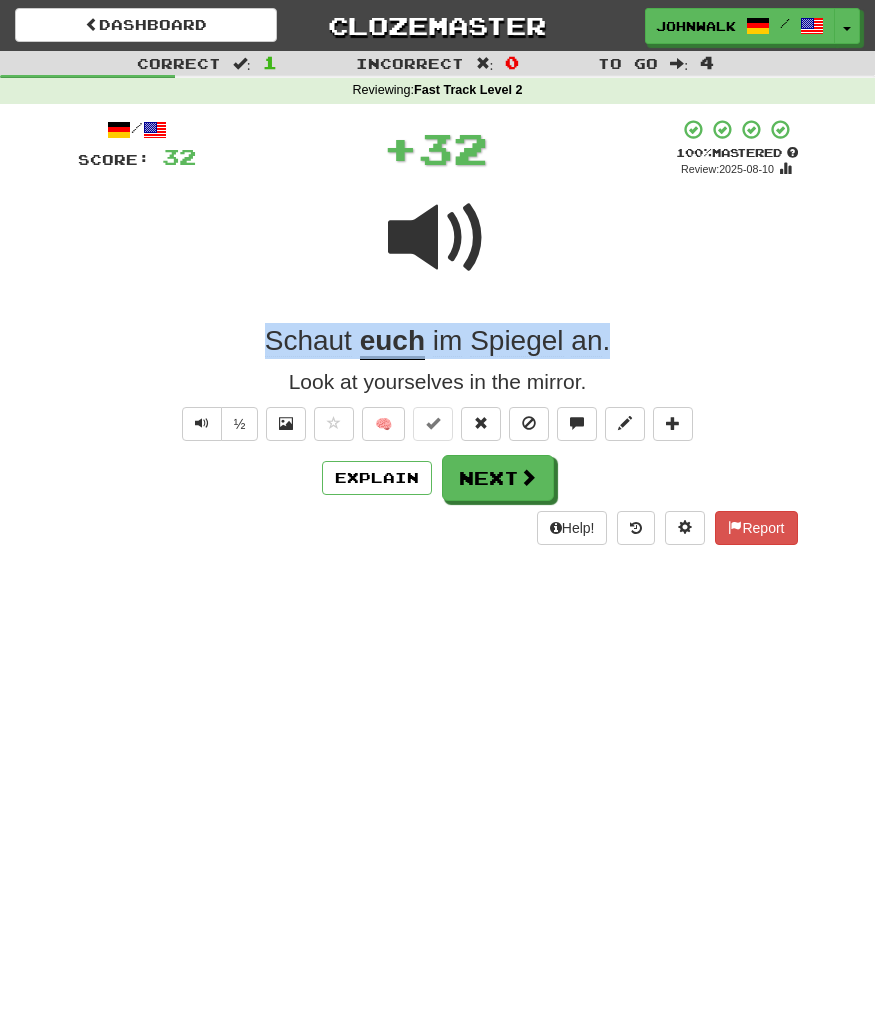 drag, startPoint x: 627, startPoint y: 349, endPoint x: 211, endPoint y: 345, distance: 416.01923 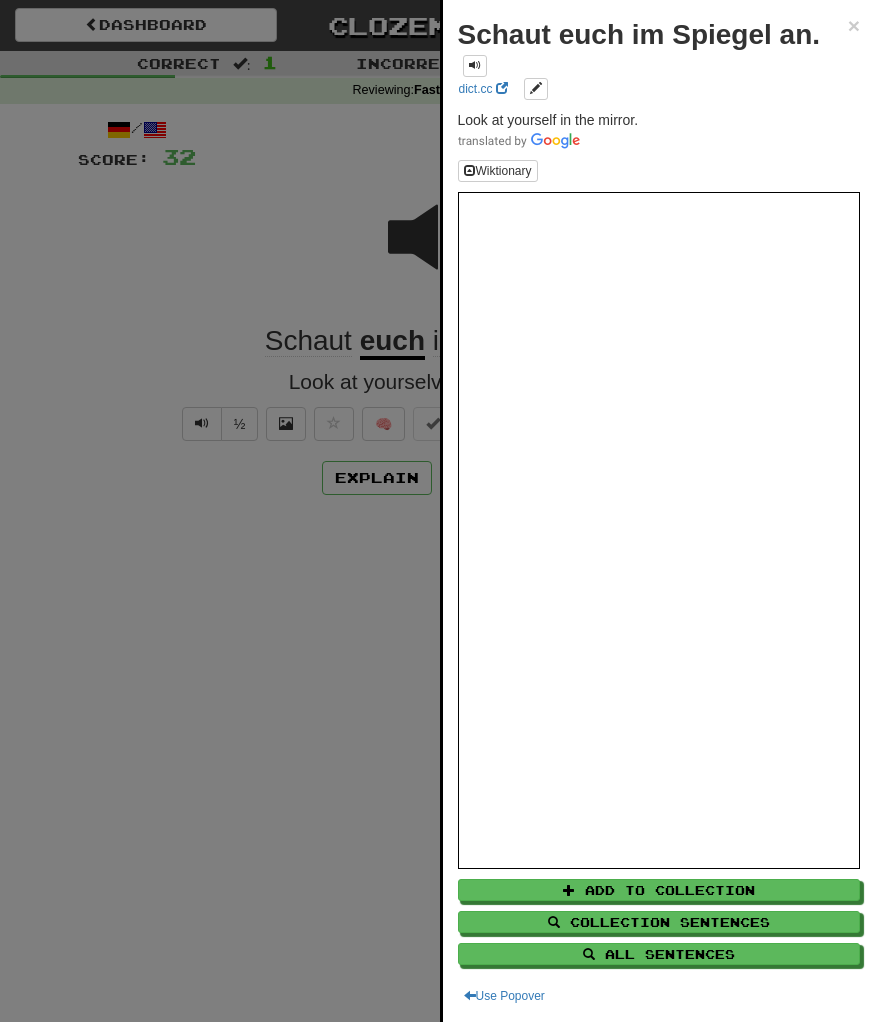 click at bounding box center [437, 511] 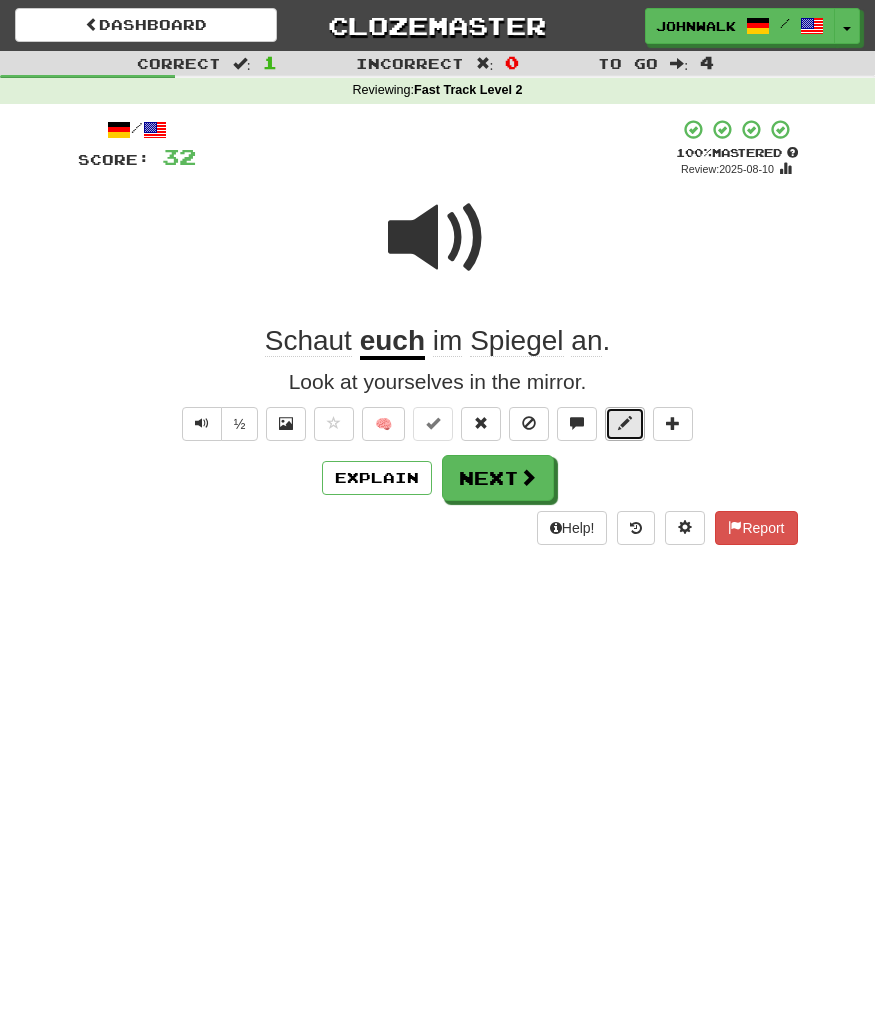 click at bounding box center [625, 424] 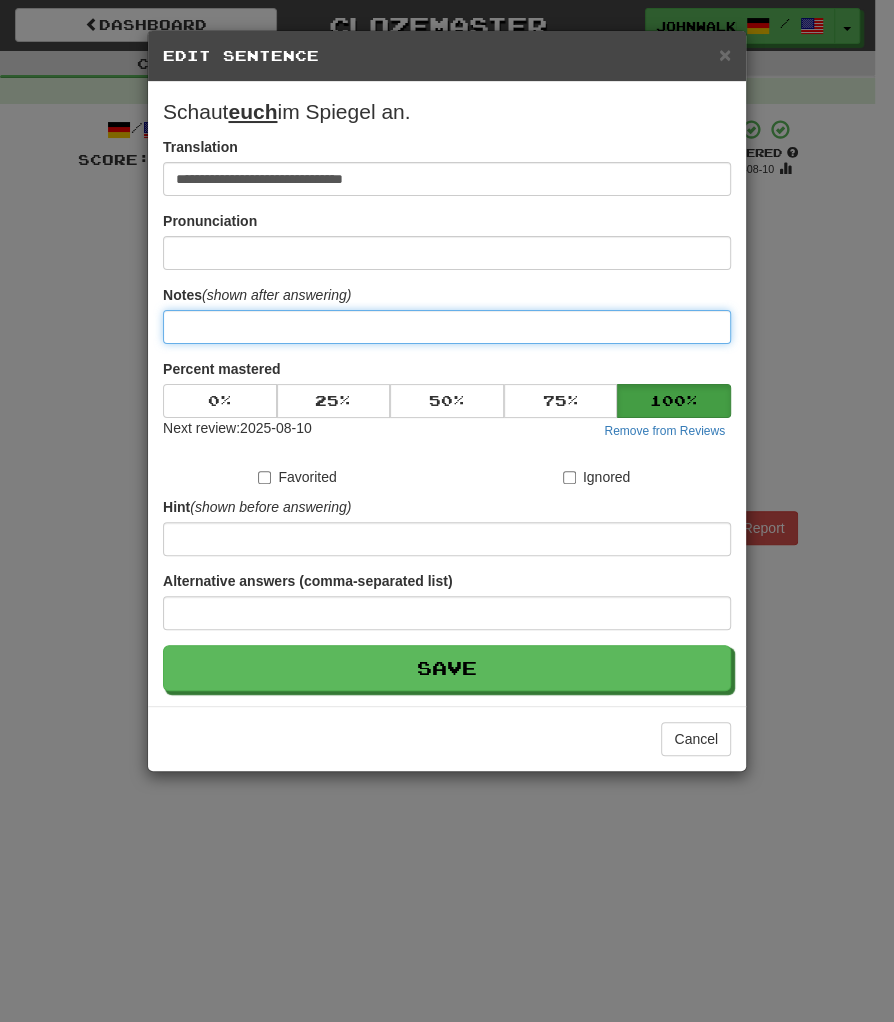 click at bounding box center (447, 327) 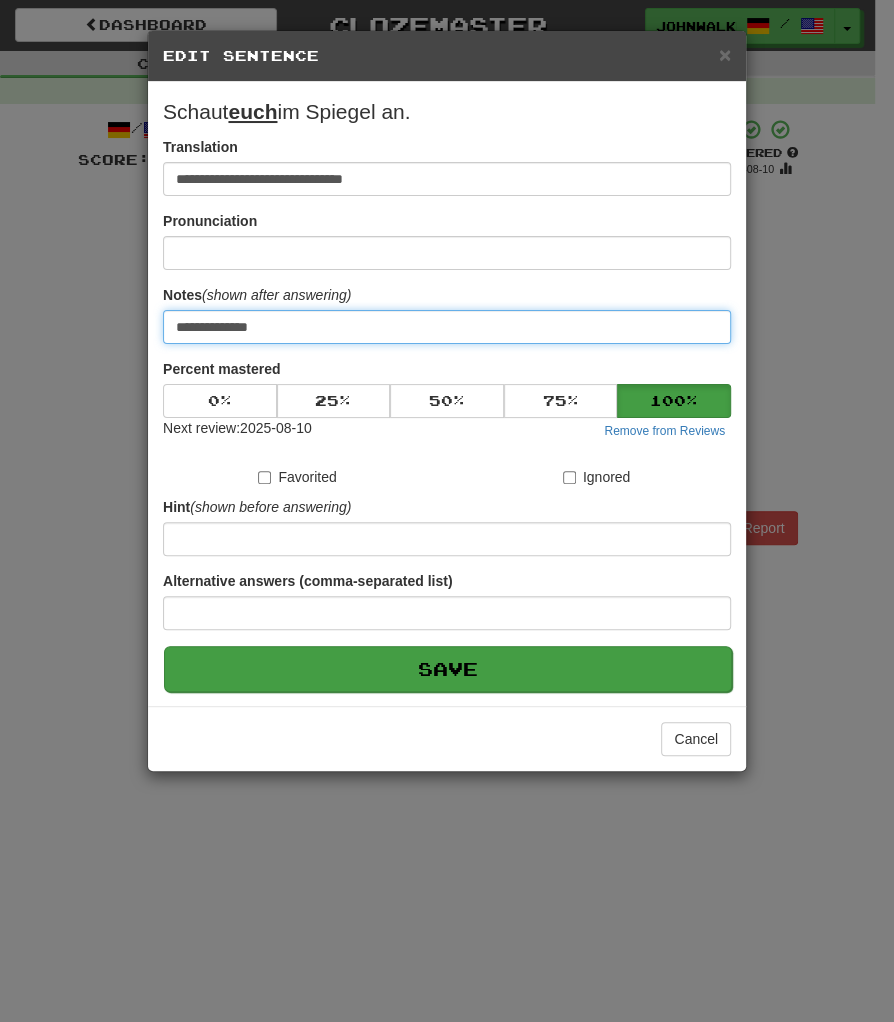 type on "**********" 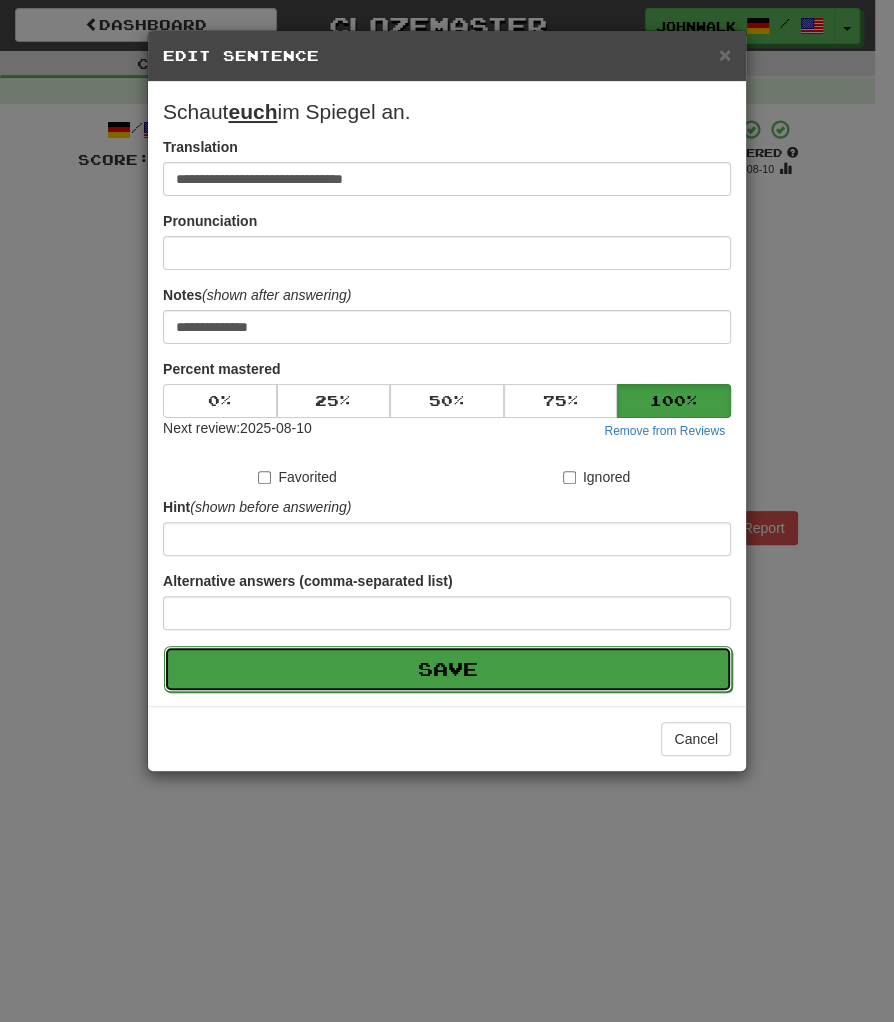 click on "Save" at bounding box center (448, 669) 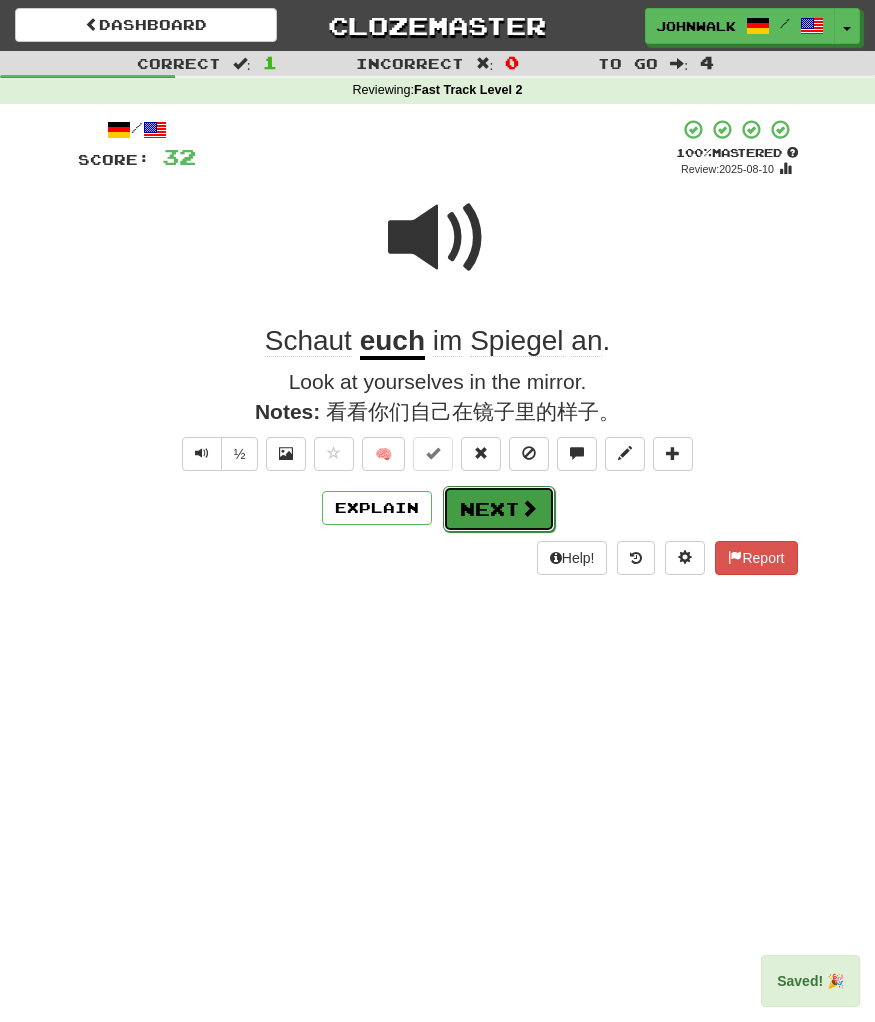 click on "Next" at bounding box center [499, 509] 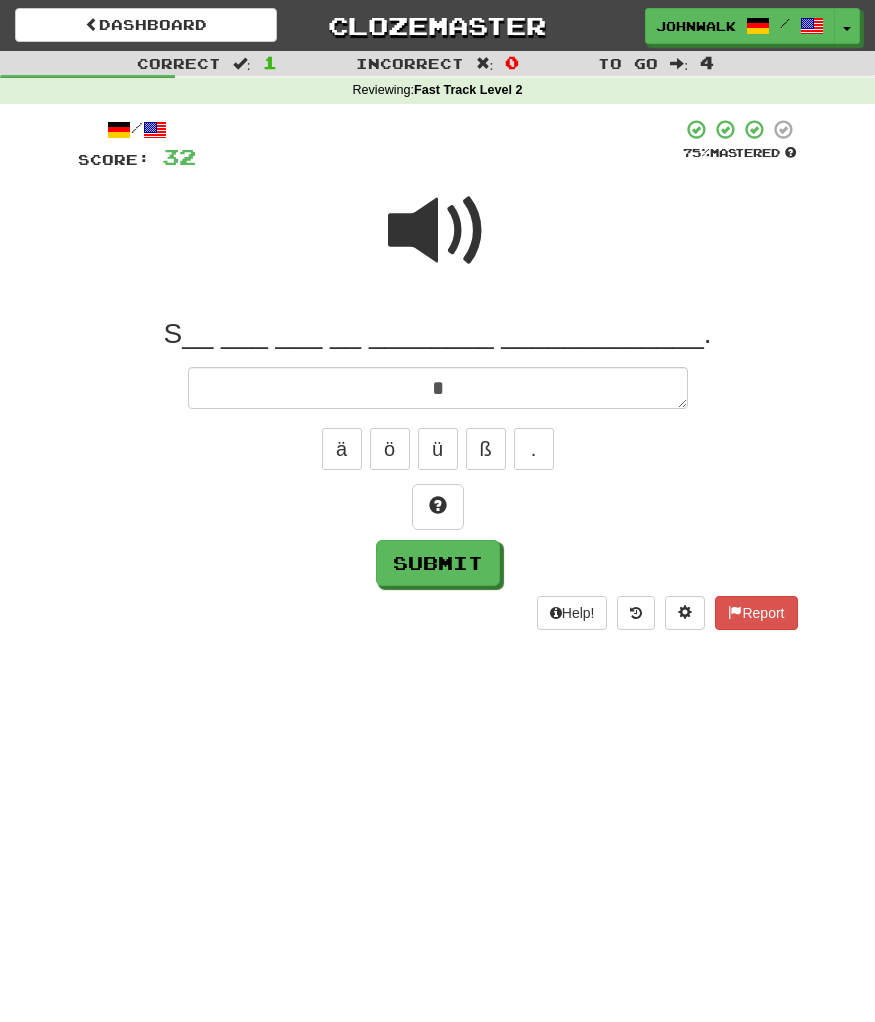 type on "*" 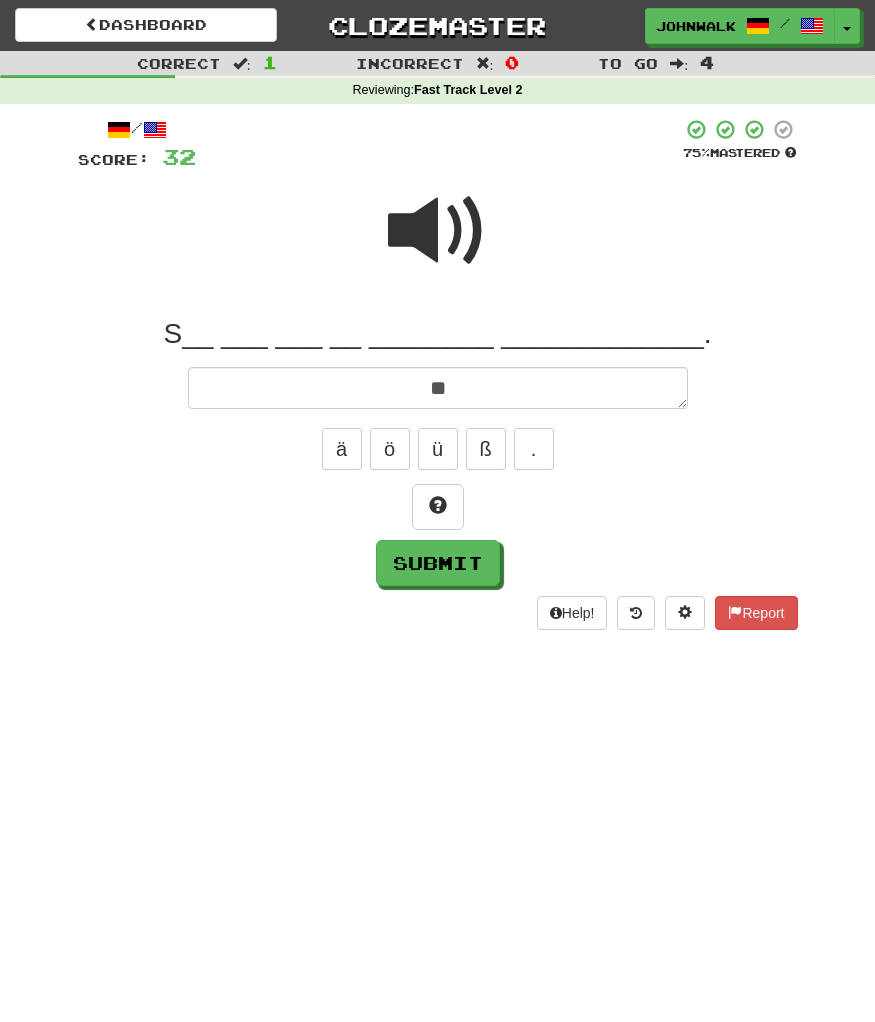 type on "*" 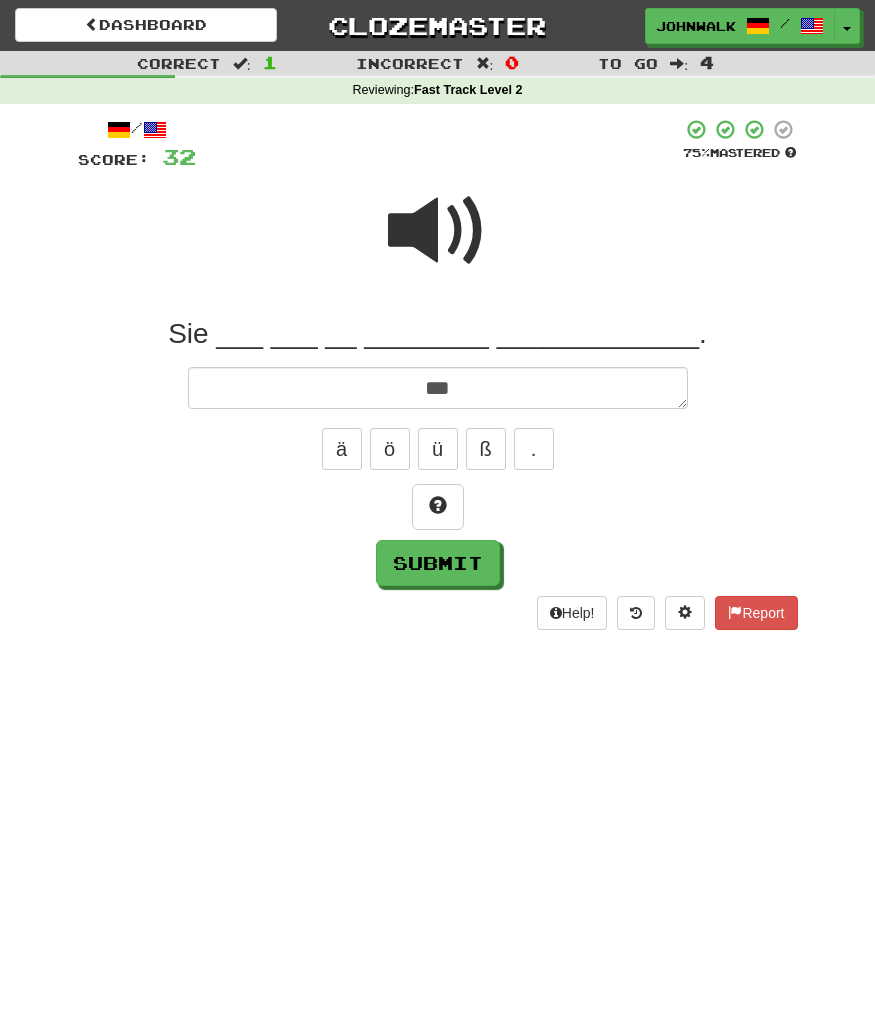 type on "*" 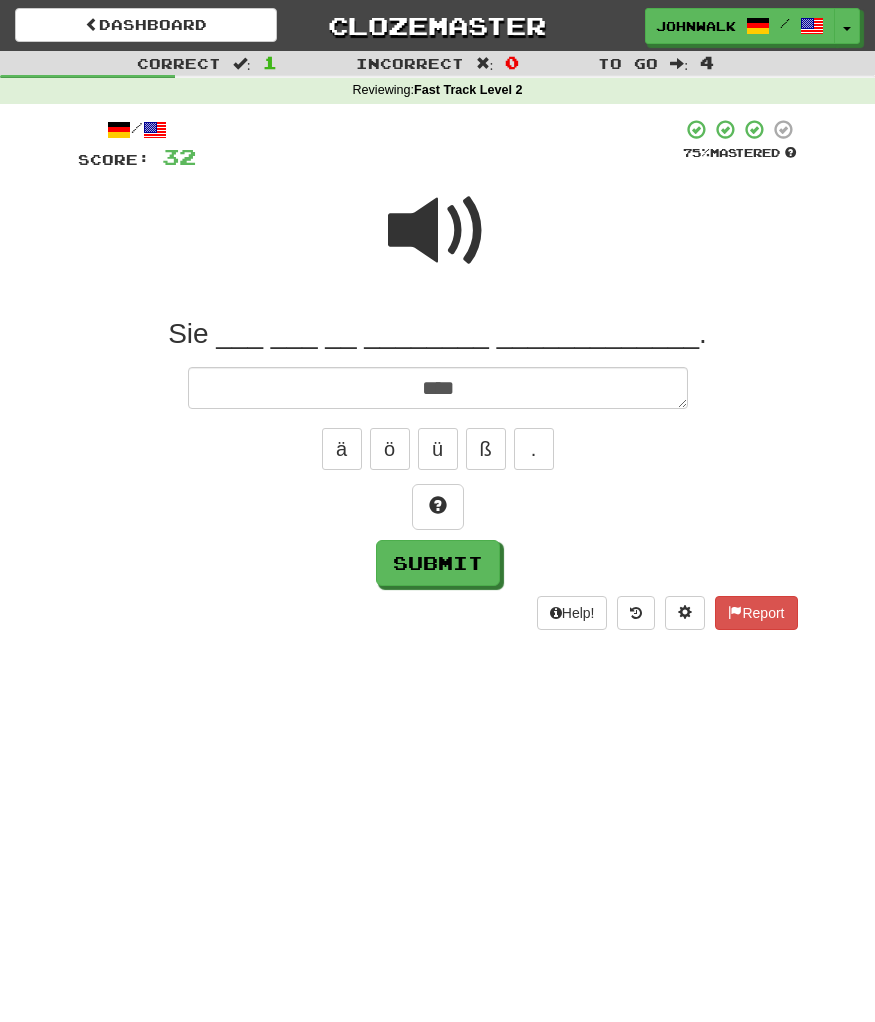 type on "*" 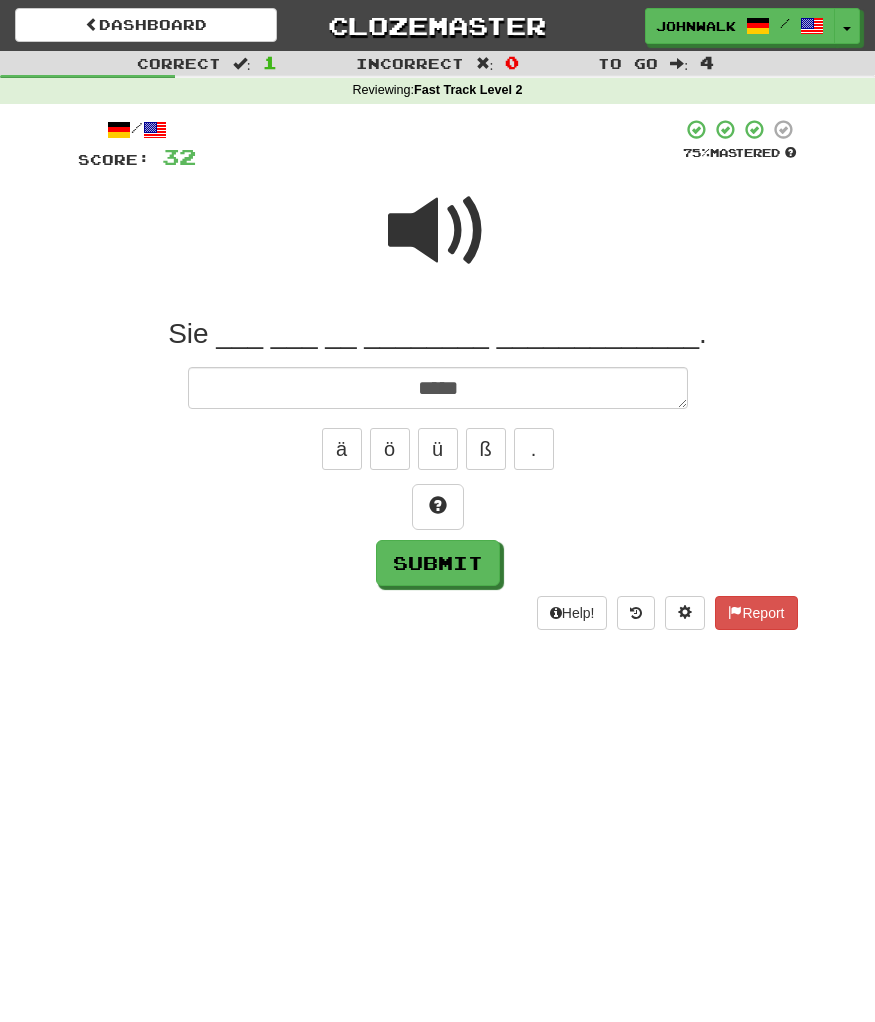 type on "*" 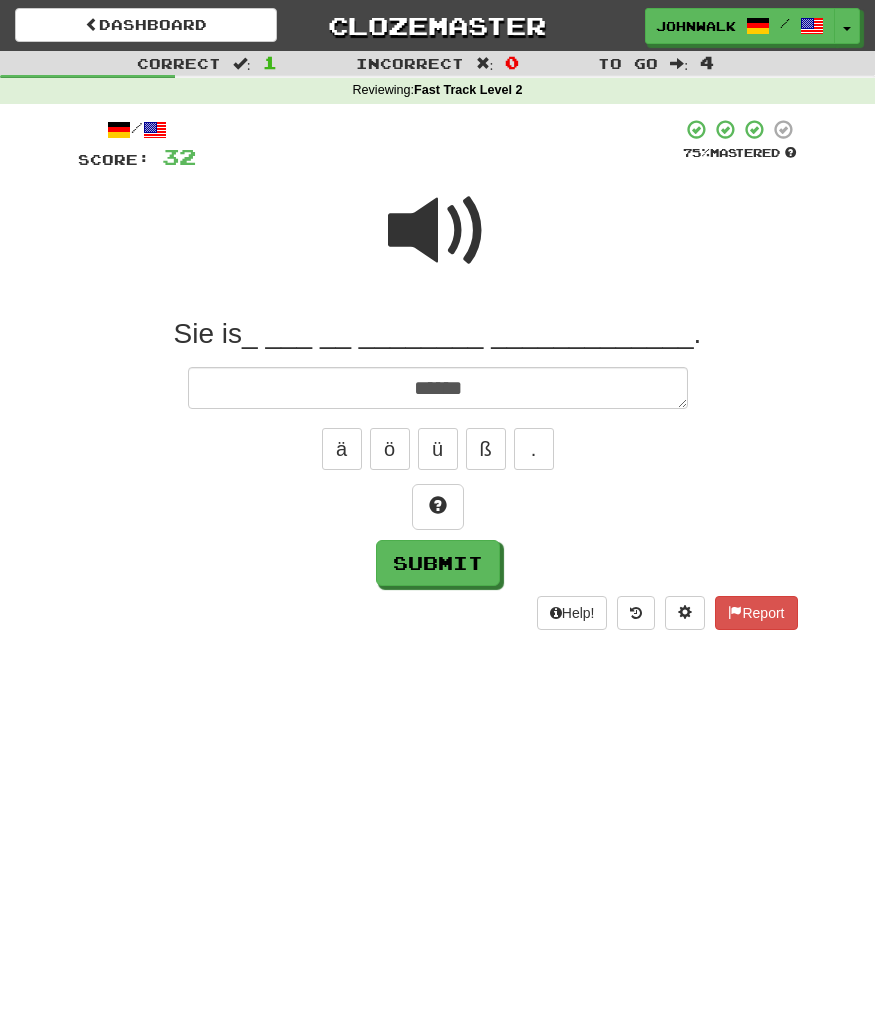 type on "*" 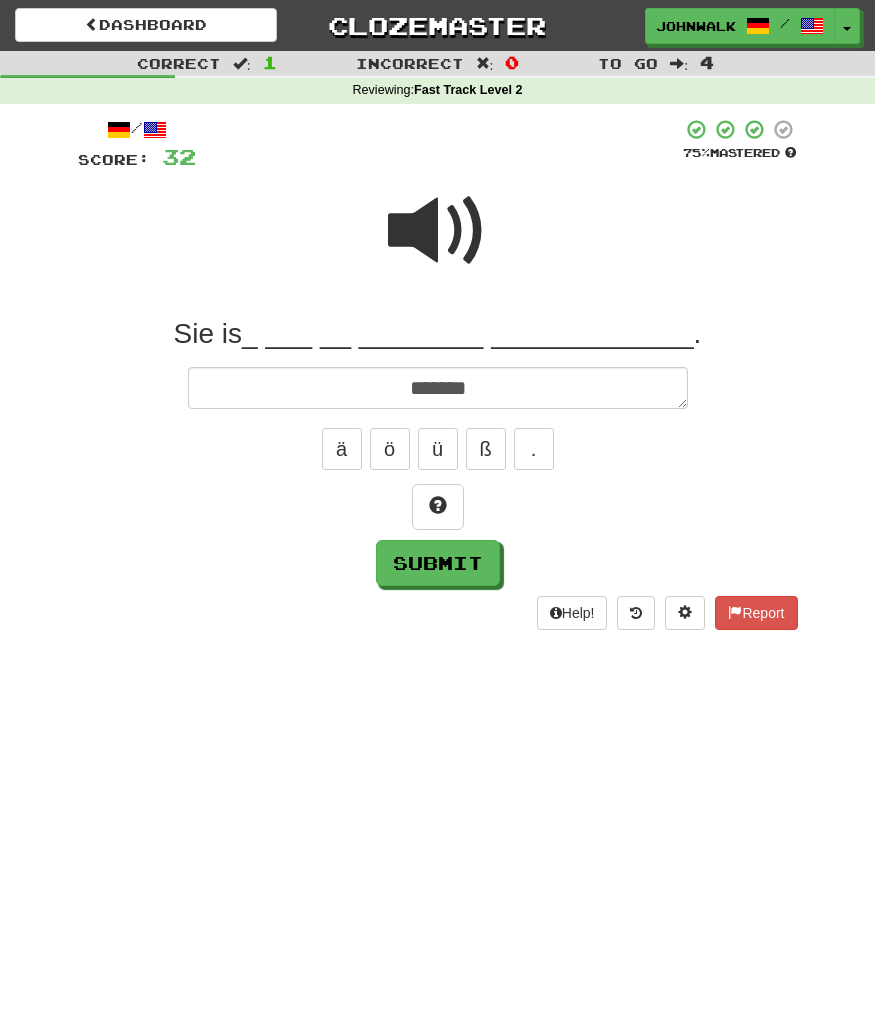 type on "*" 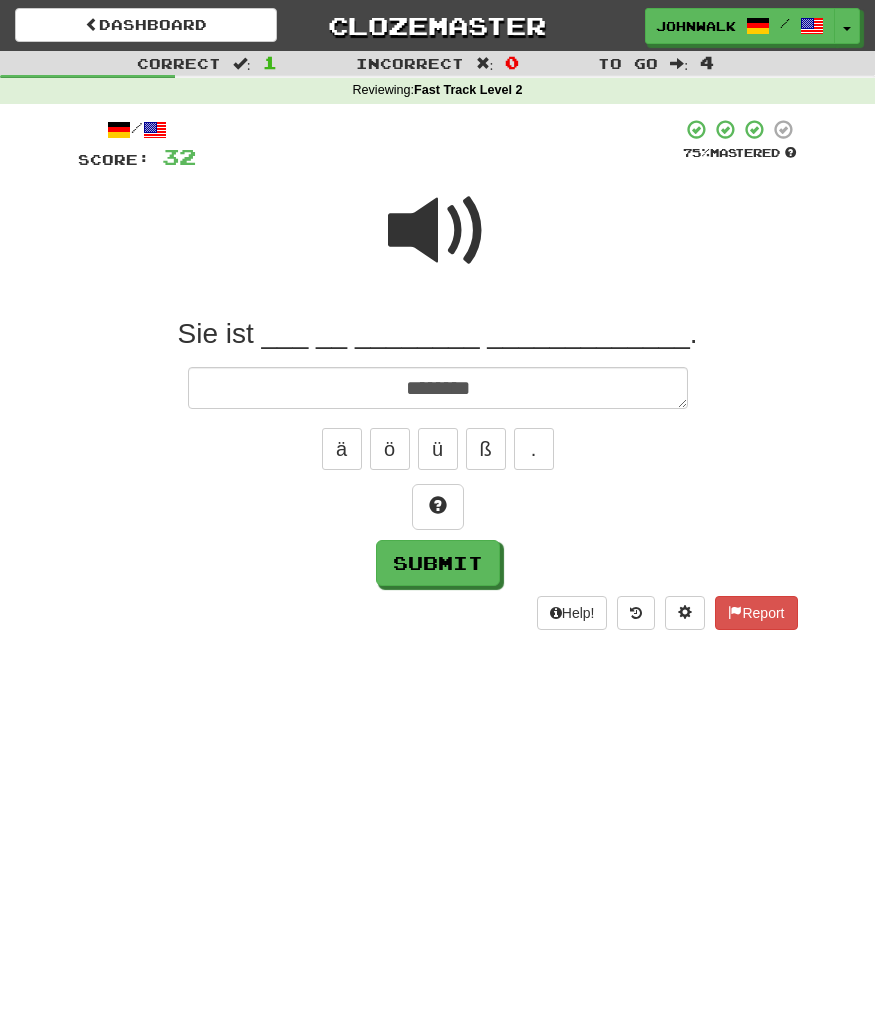 type on "*" 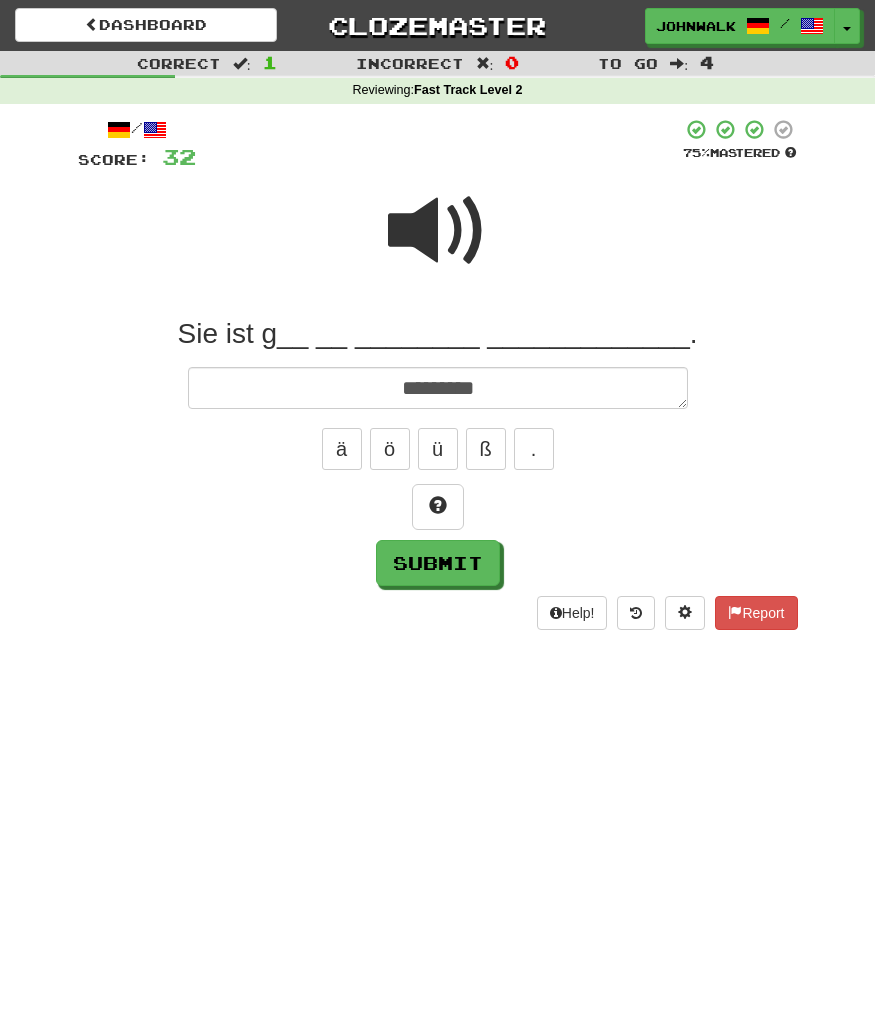 type on "*" 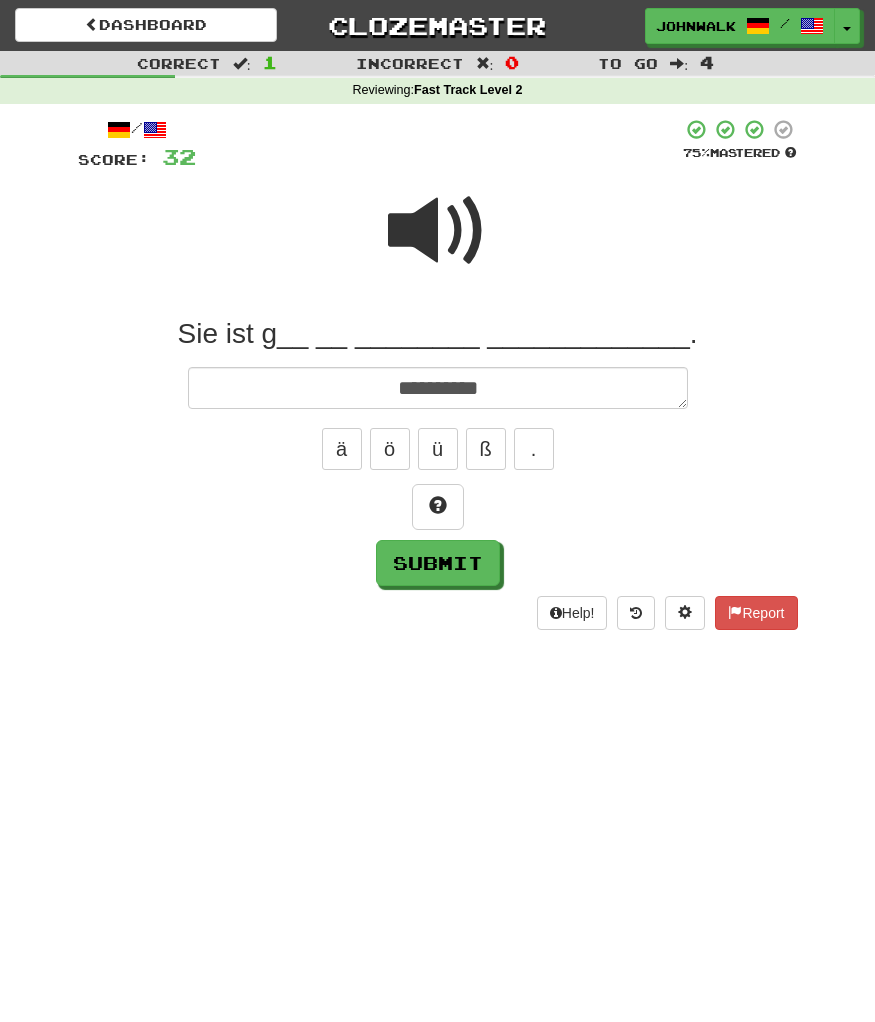 type on "*" 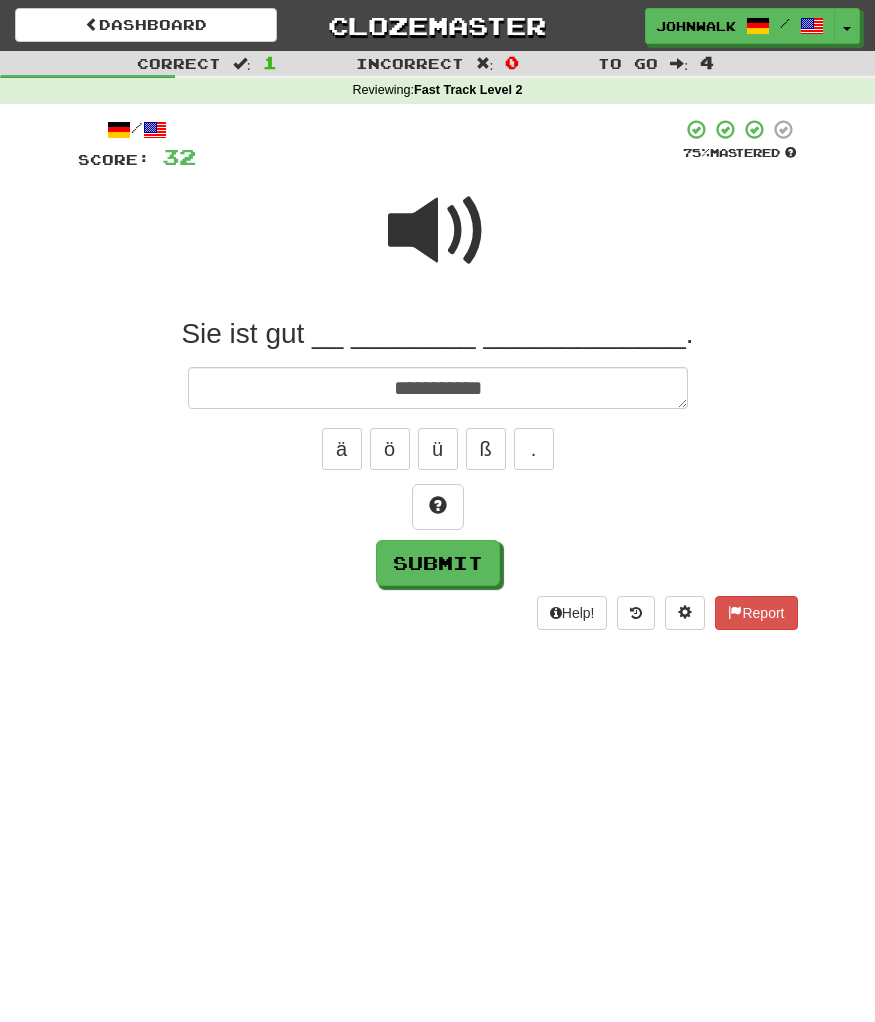 type on "*" 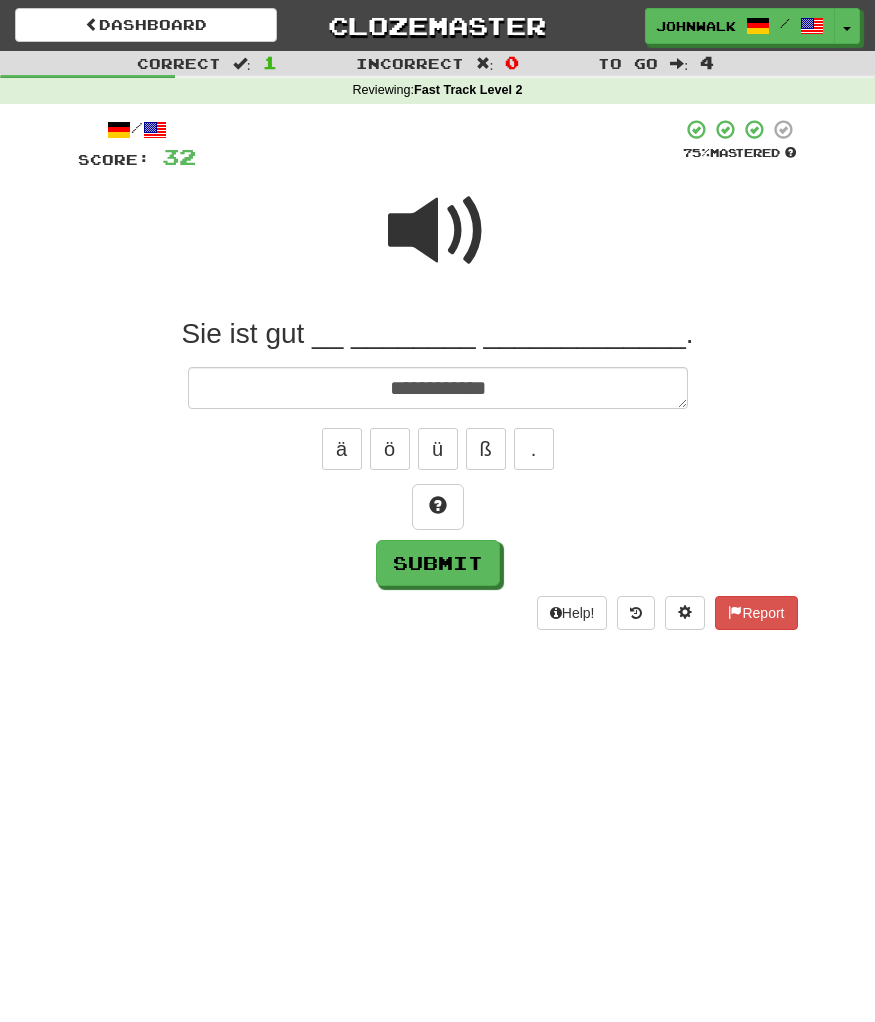type on "**********" 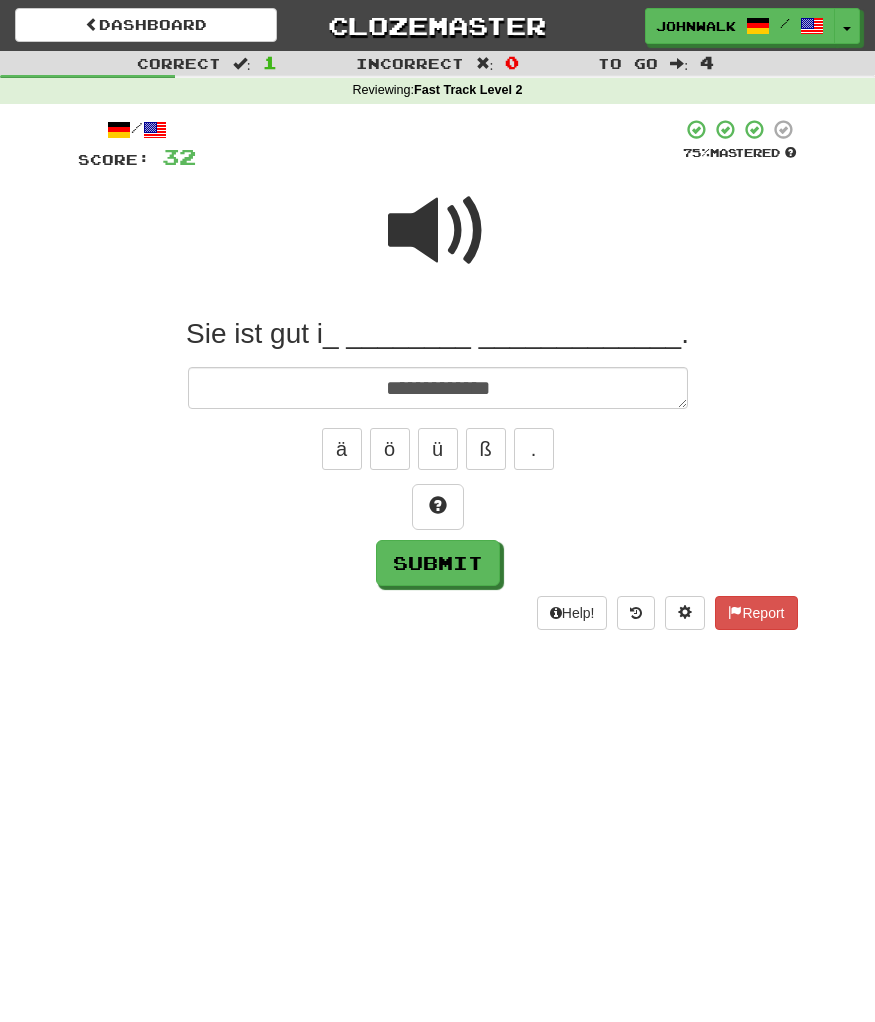 type on "*" 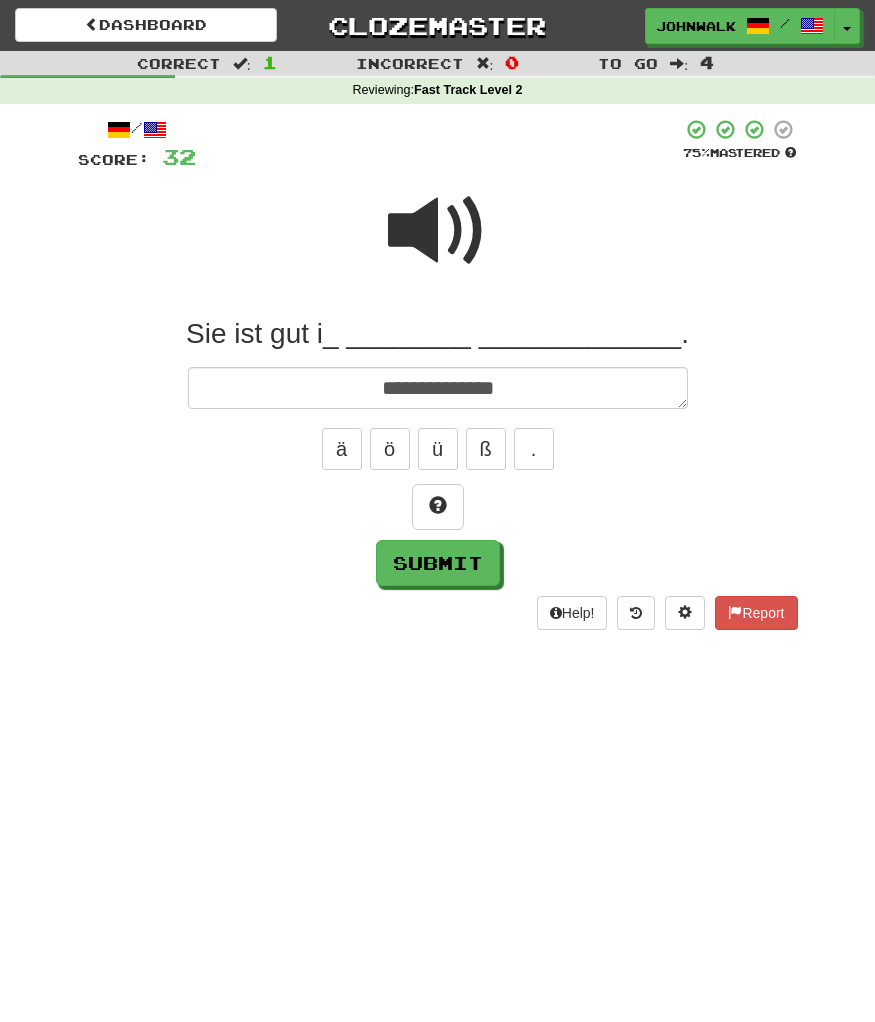 type on "*" 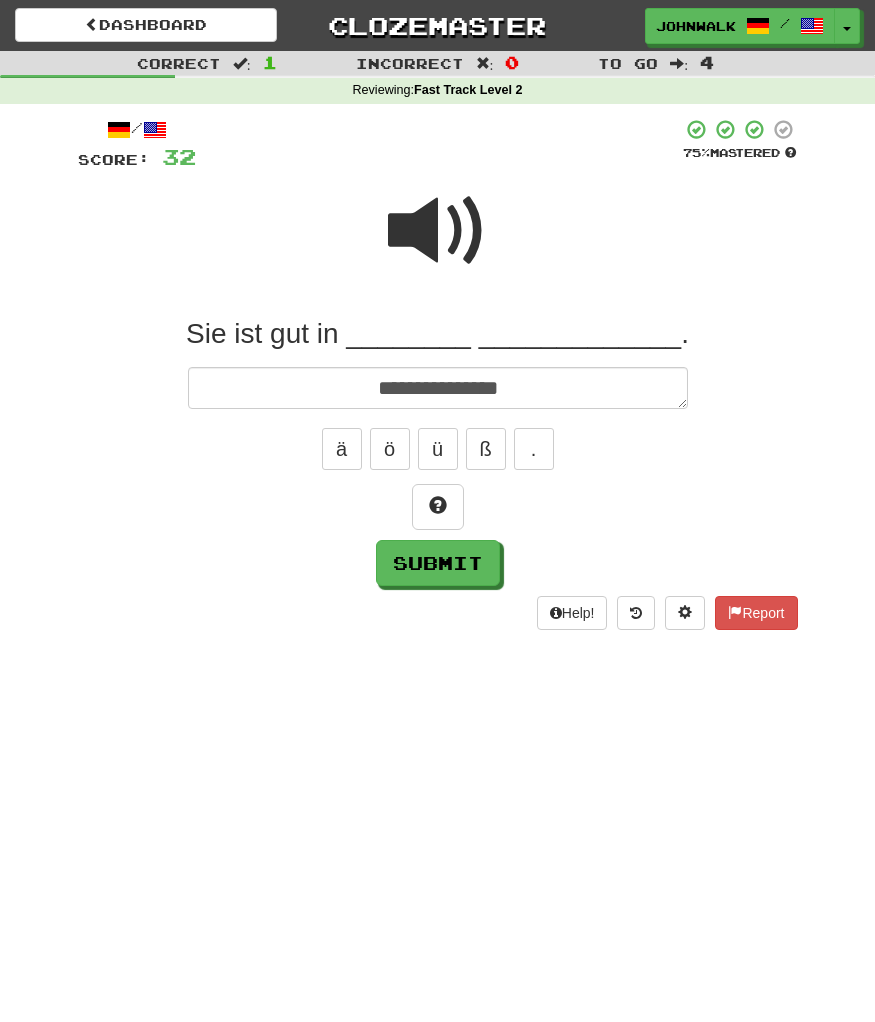 type on "*" 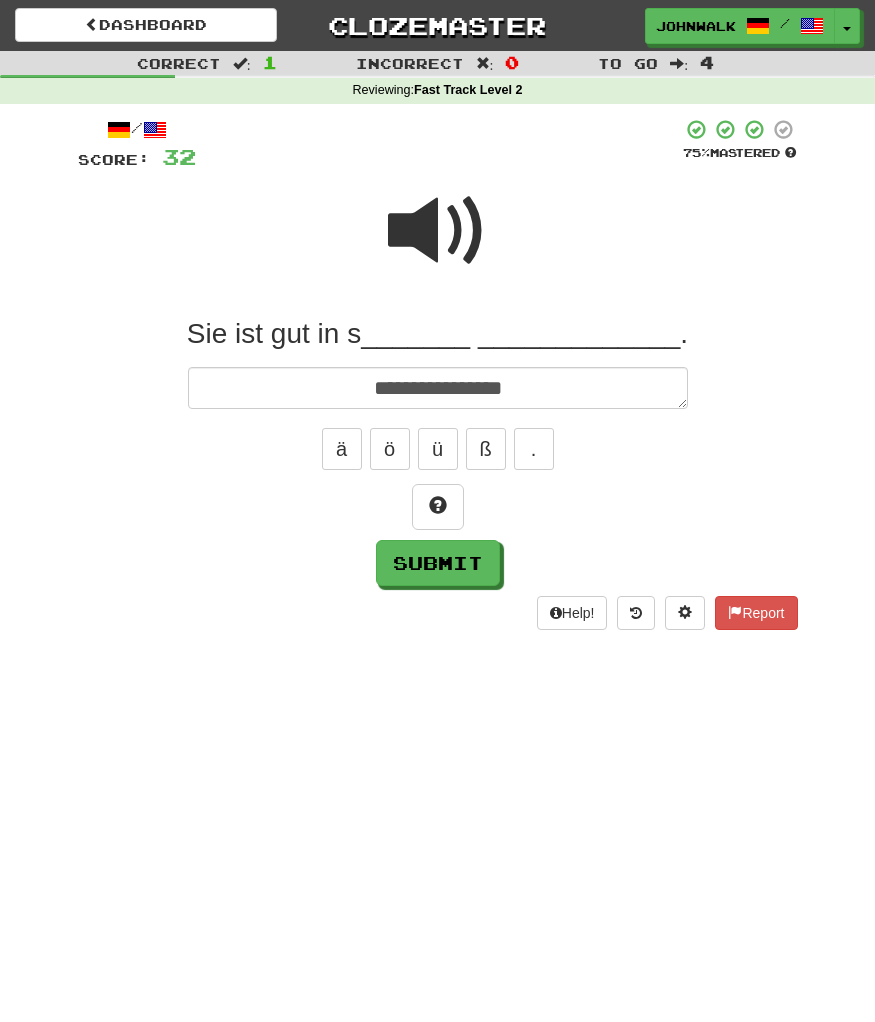 type on "*" 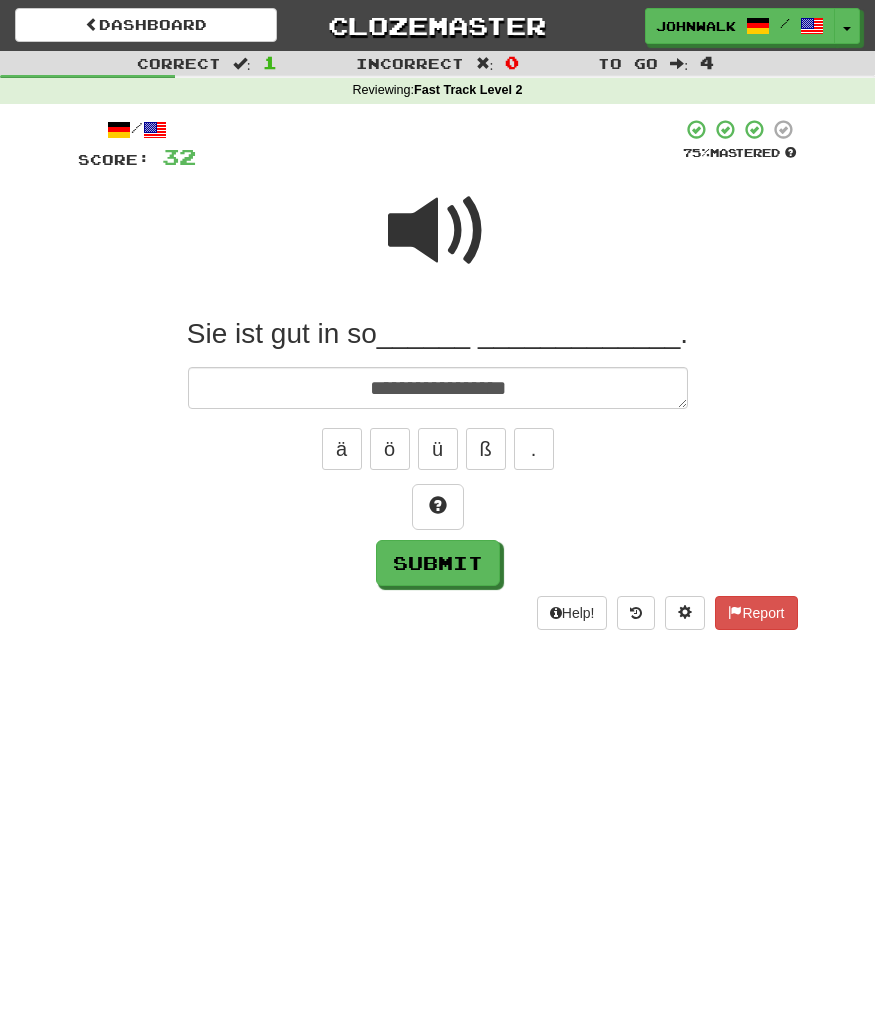 type on "*" 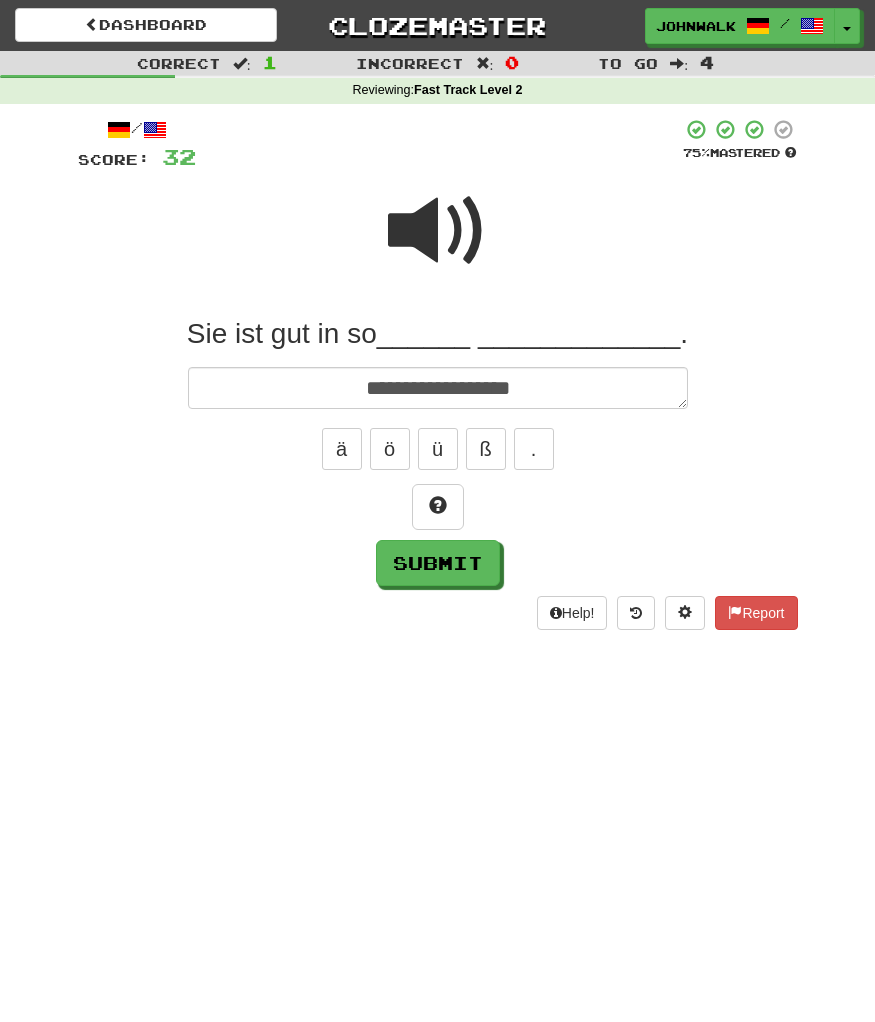 type on "*" 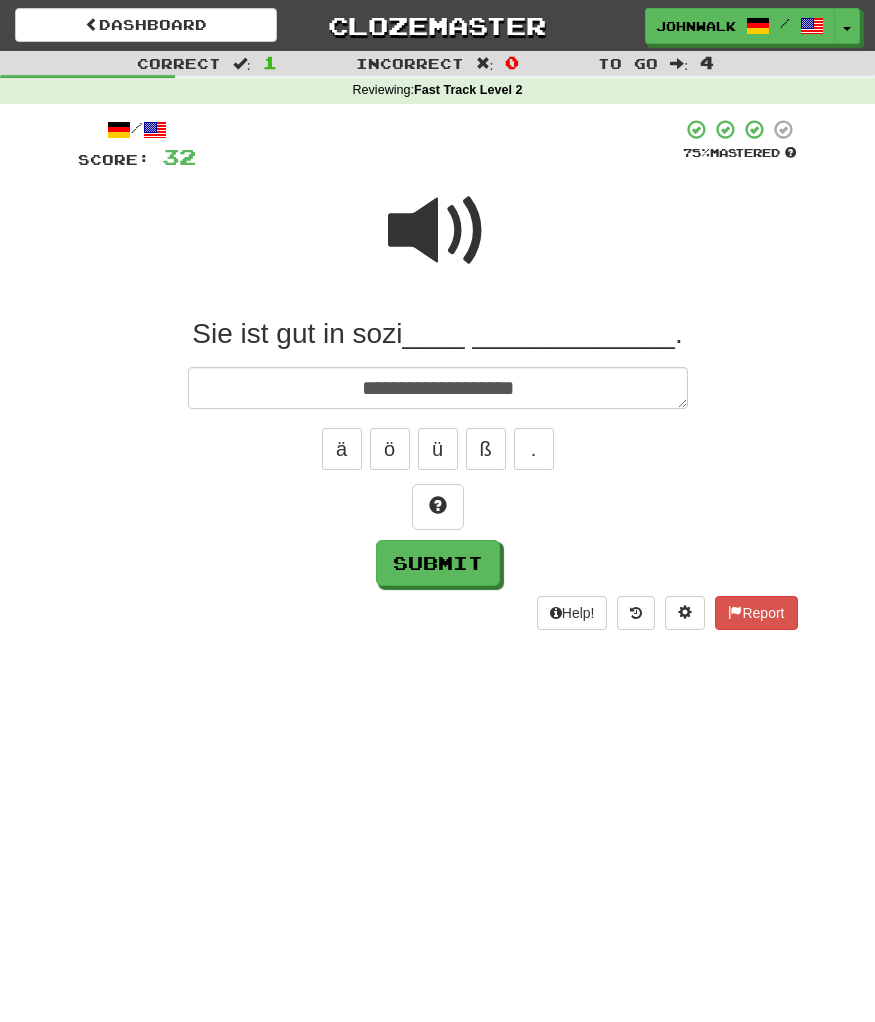type on "*" 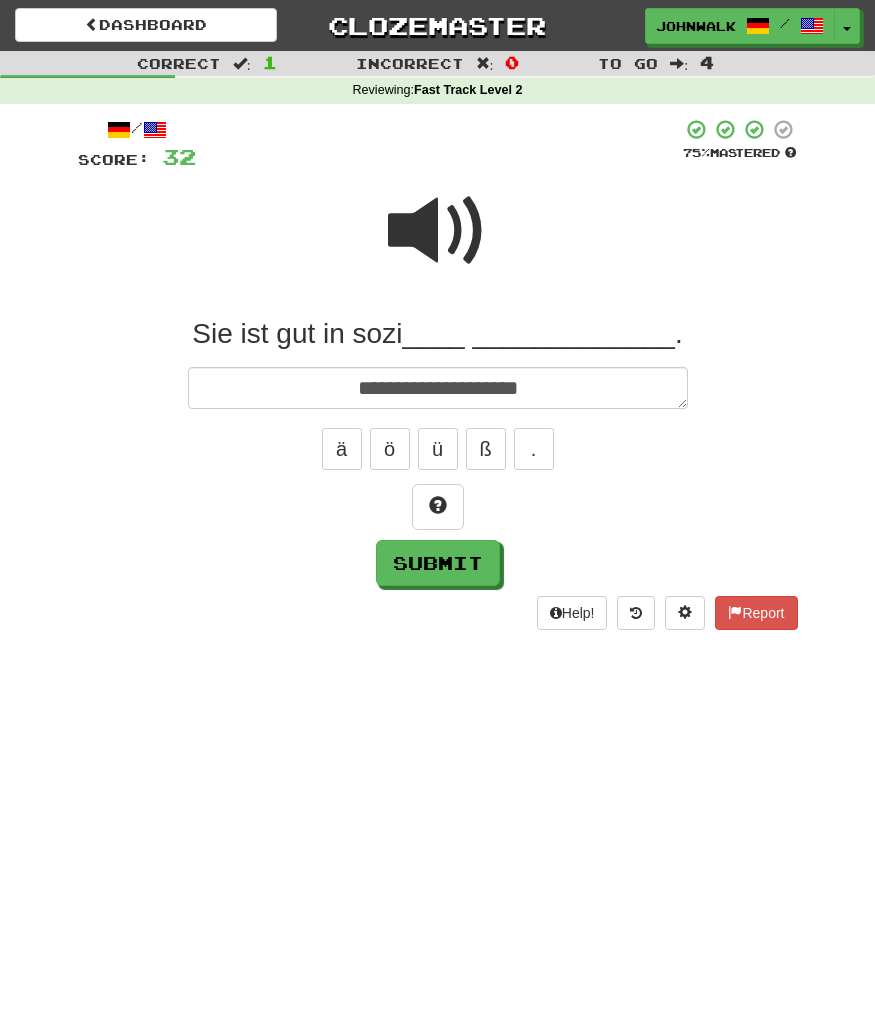 type on "*" 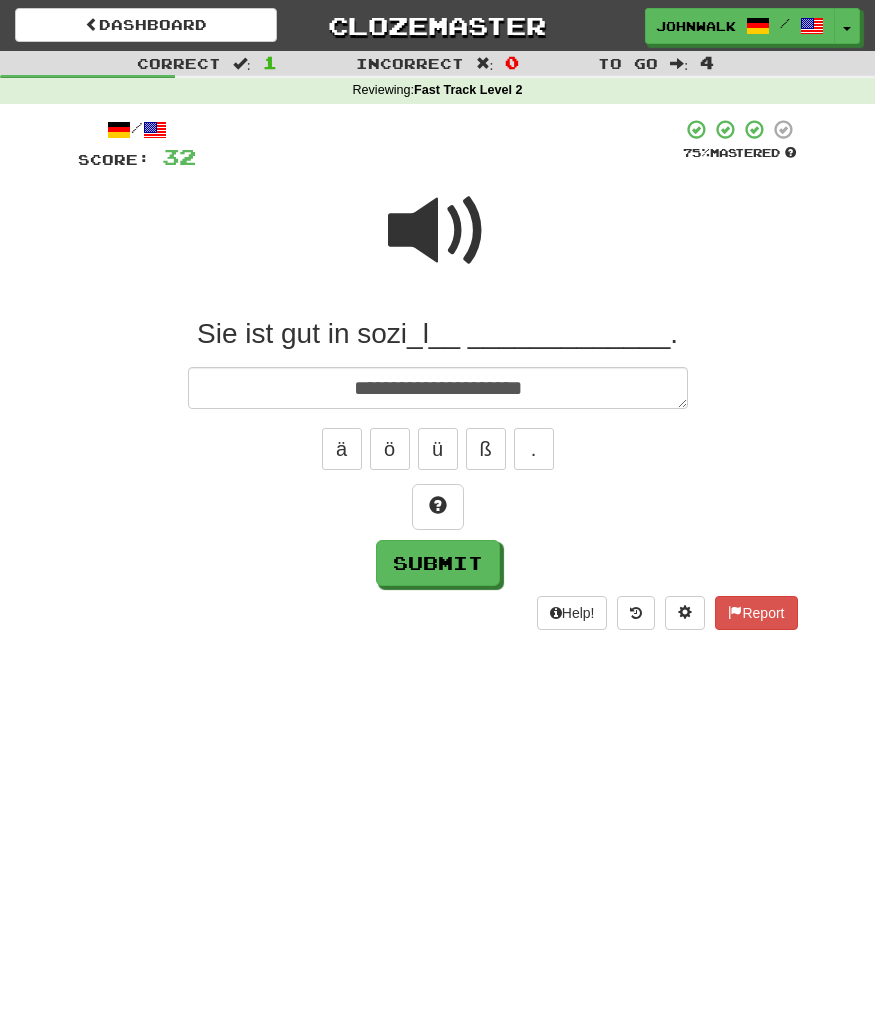 type on "*" 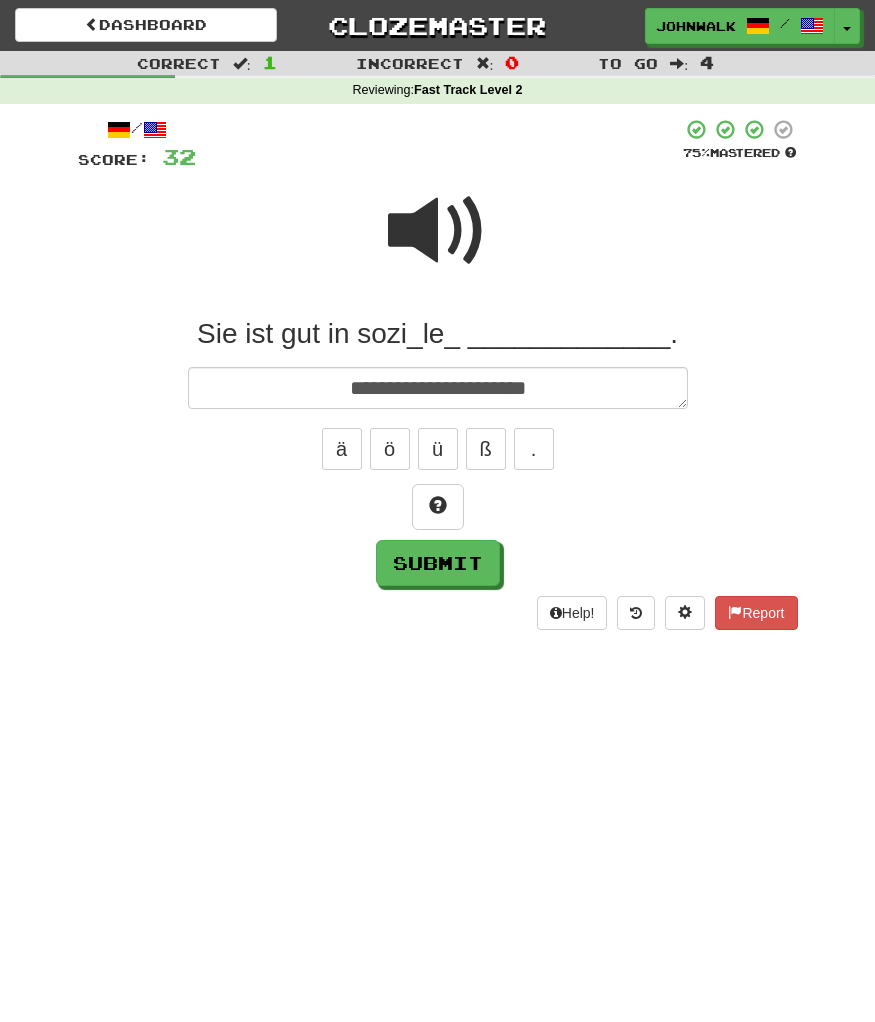 type on "*" 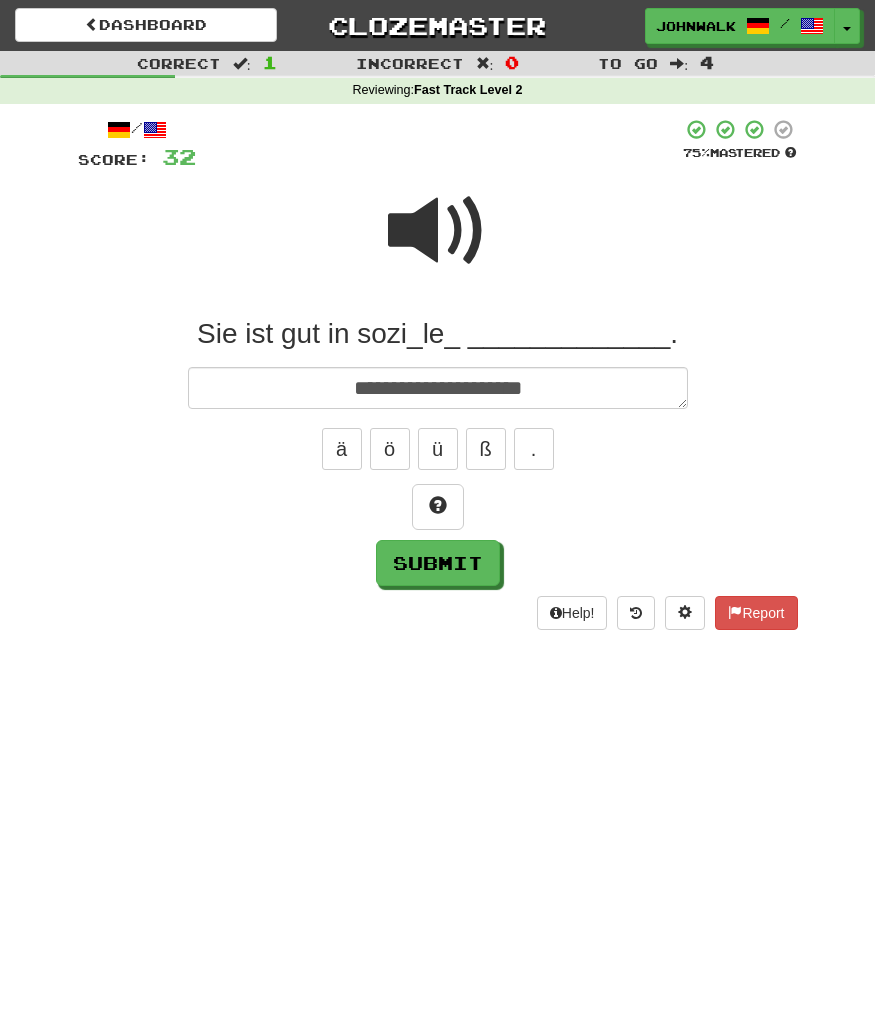 type on "*" 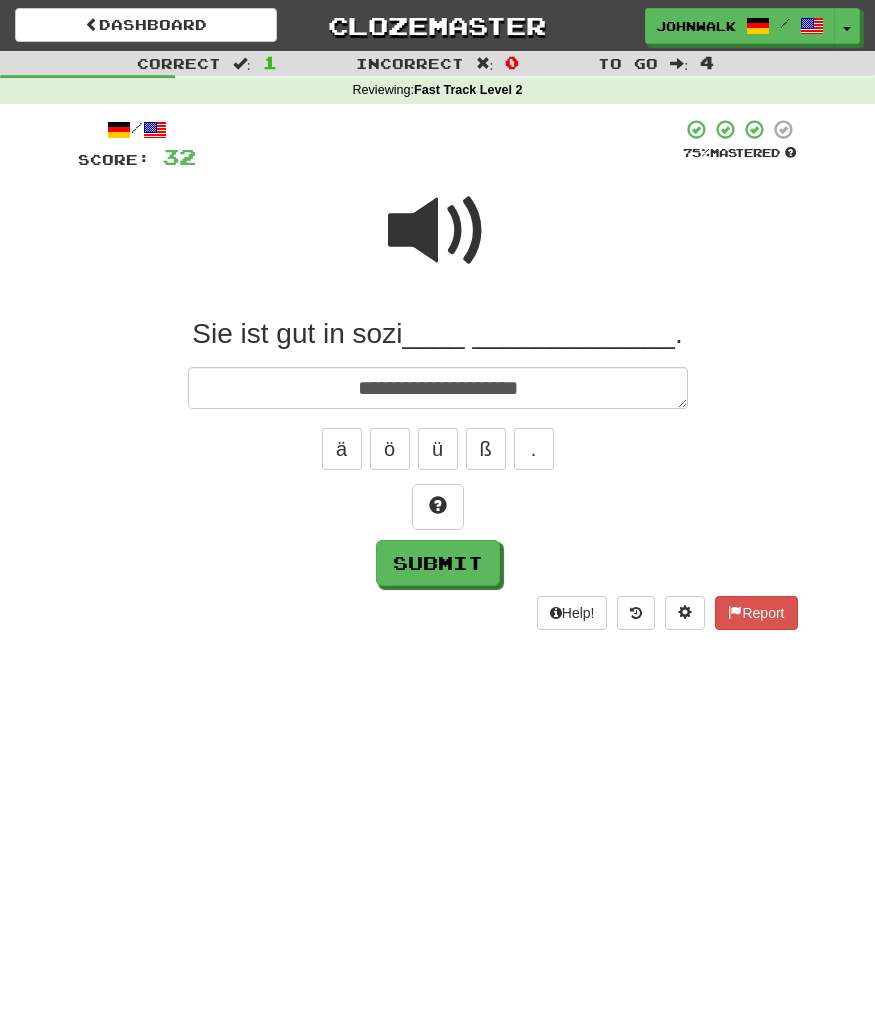 type on "*" 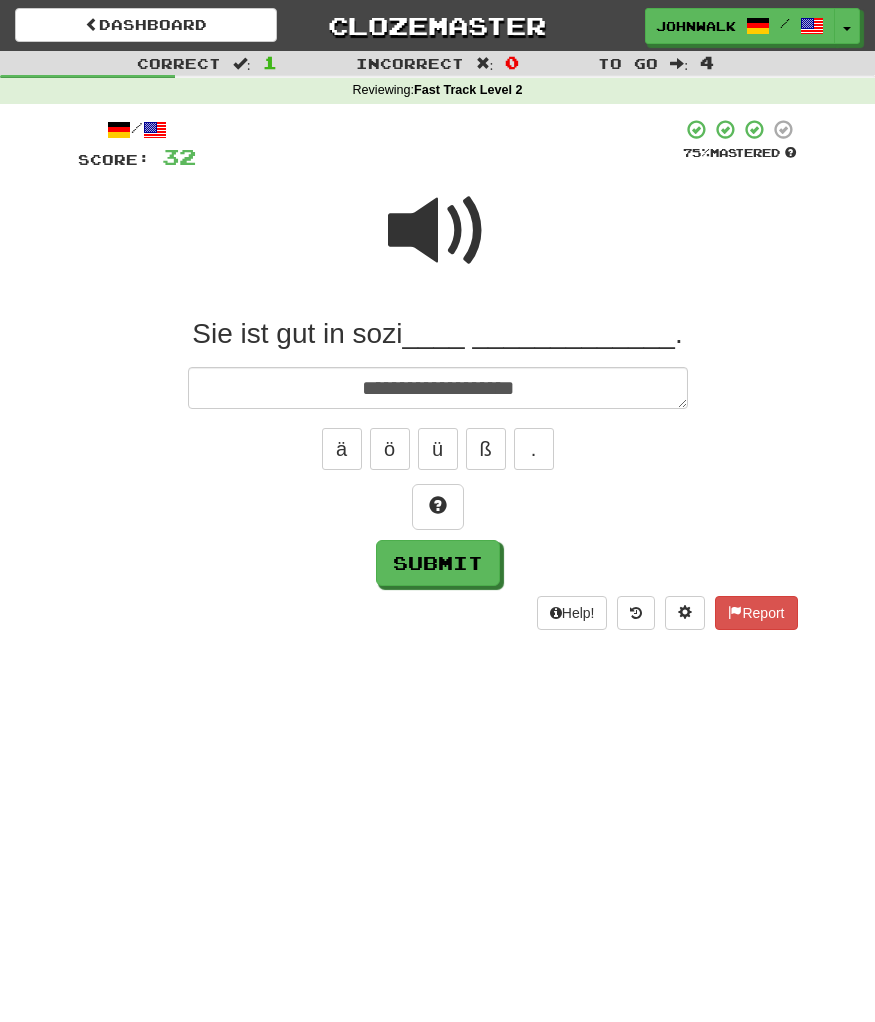 type on "*" 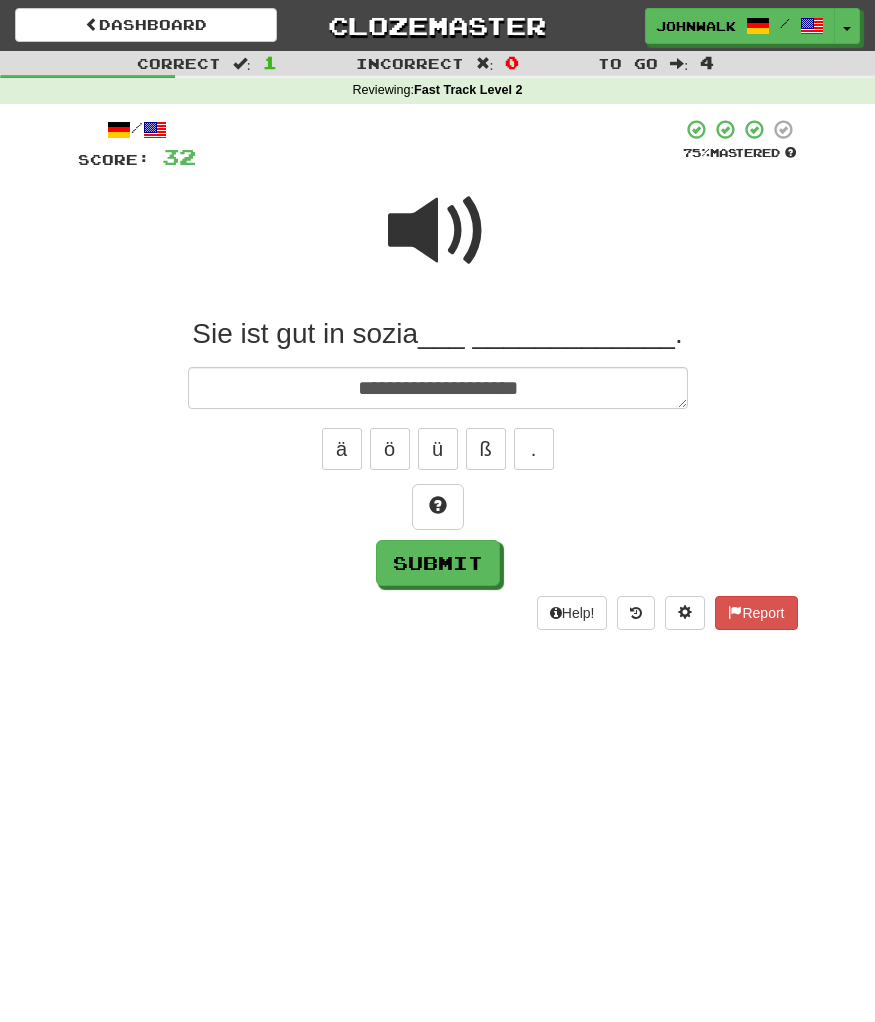 type on "*" 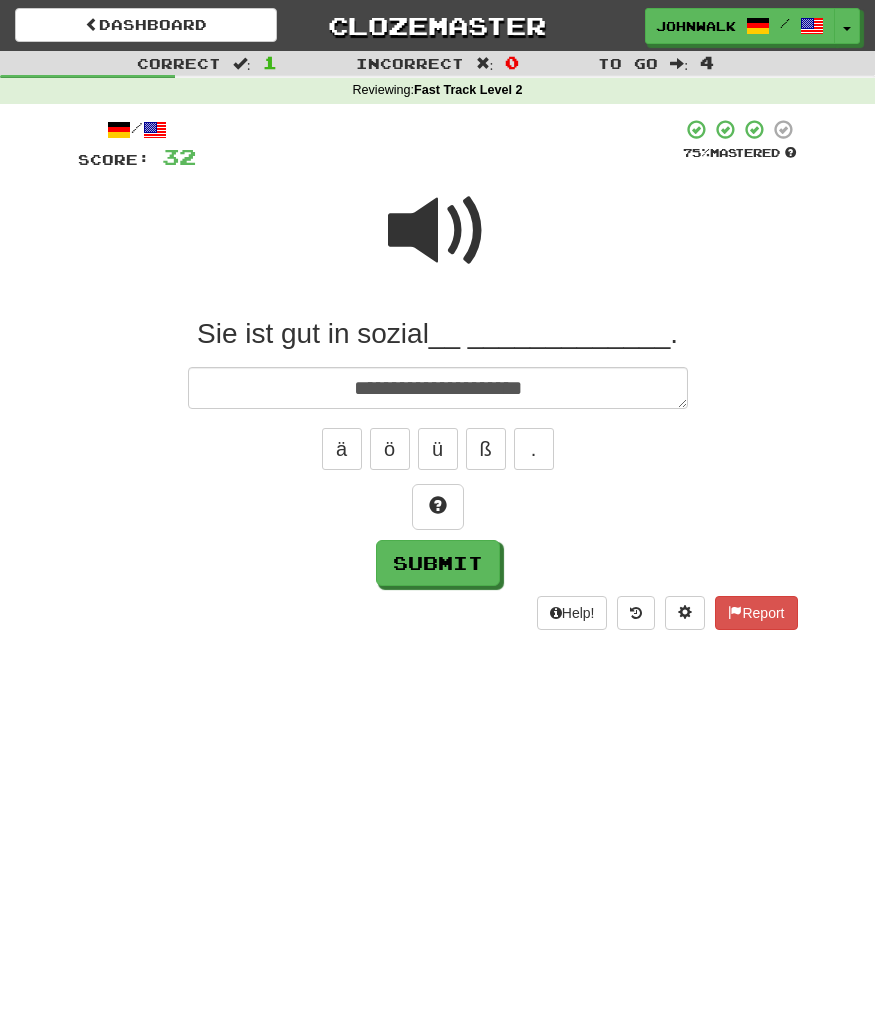 type on "*" 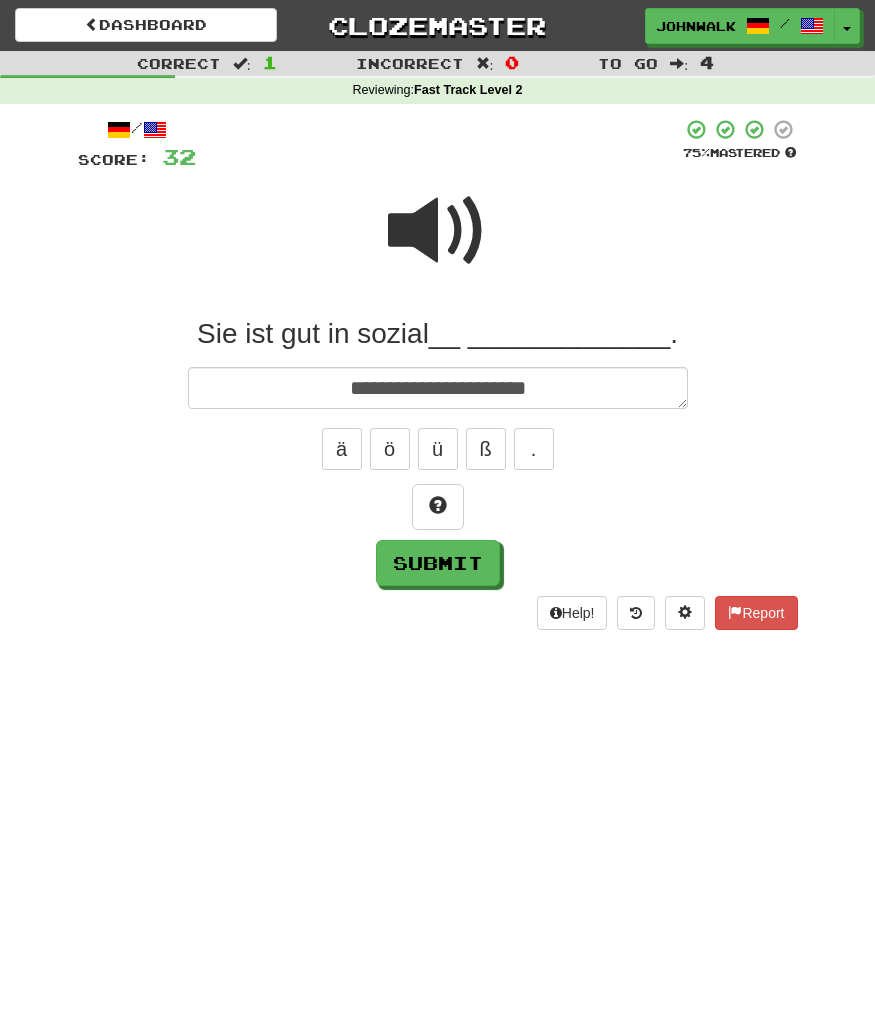 type on "*" 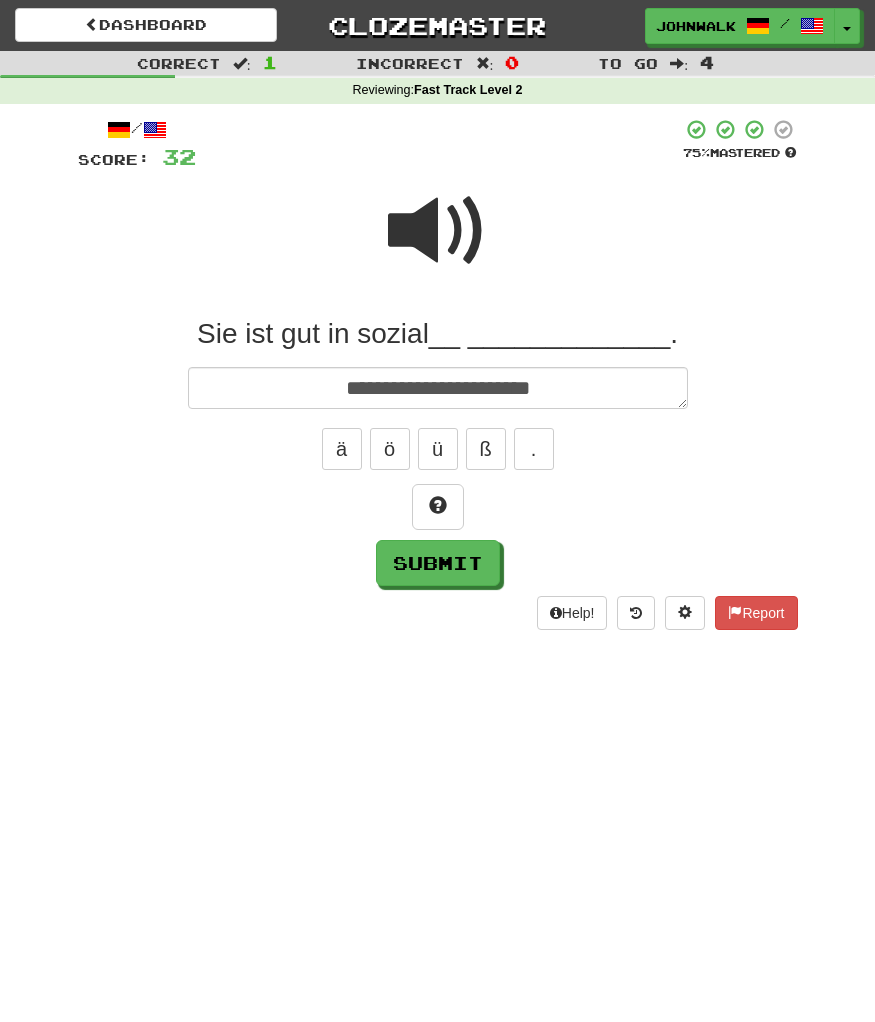 type on "*" 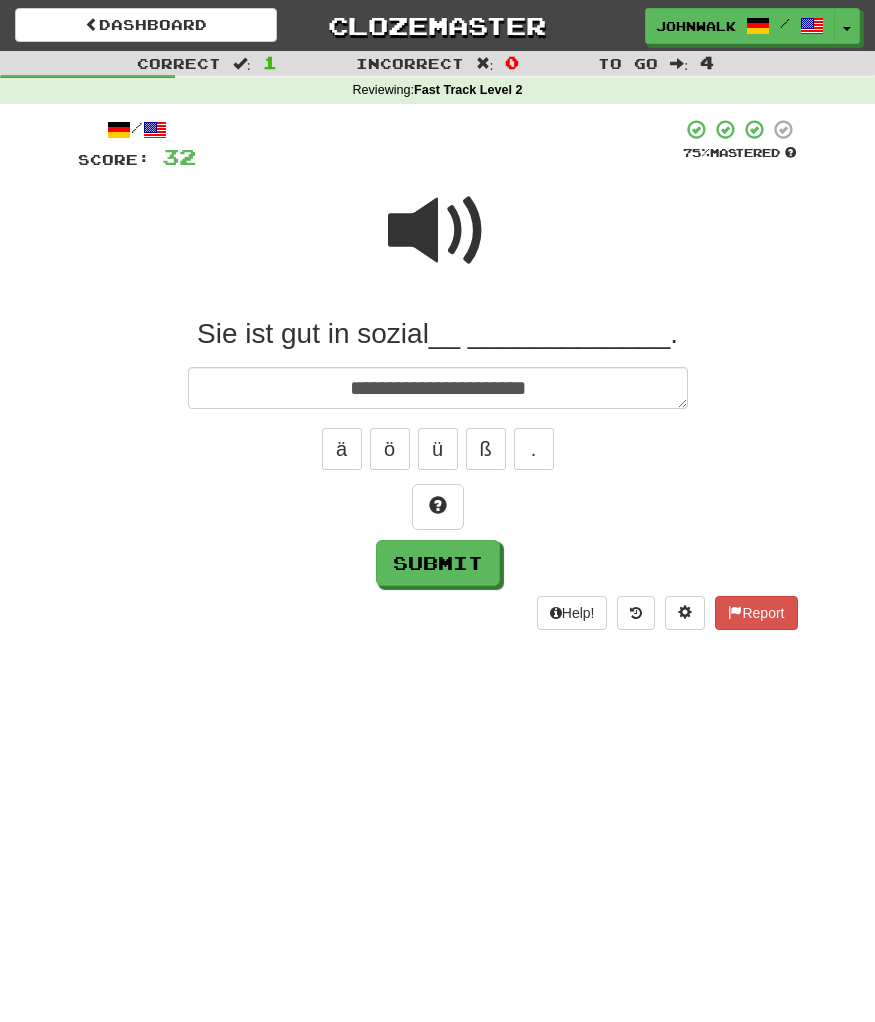 type on "*" 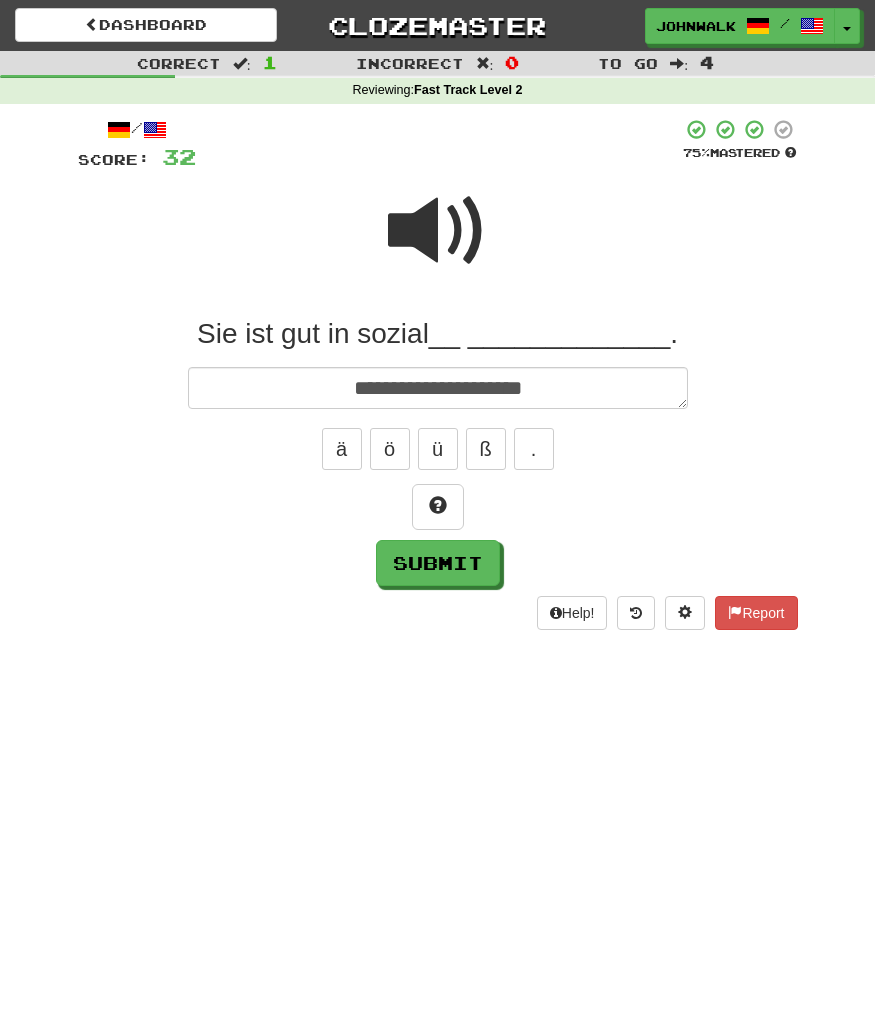 type on "*" 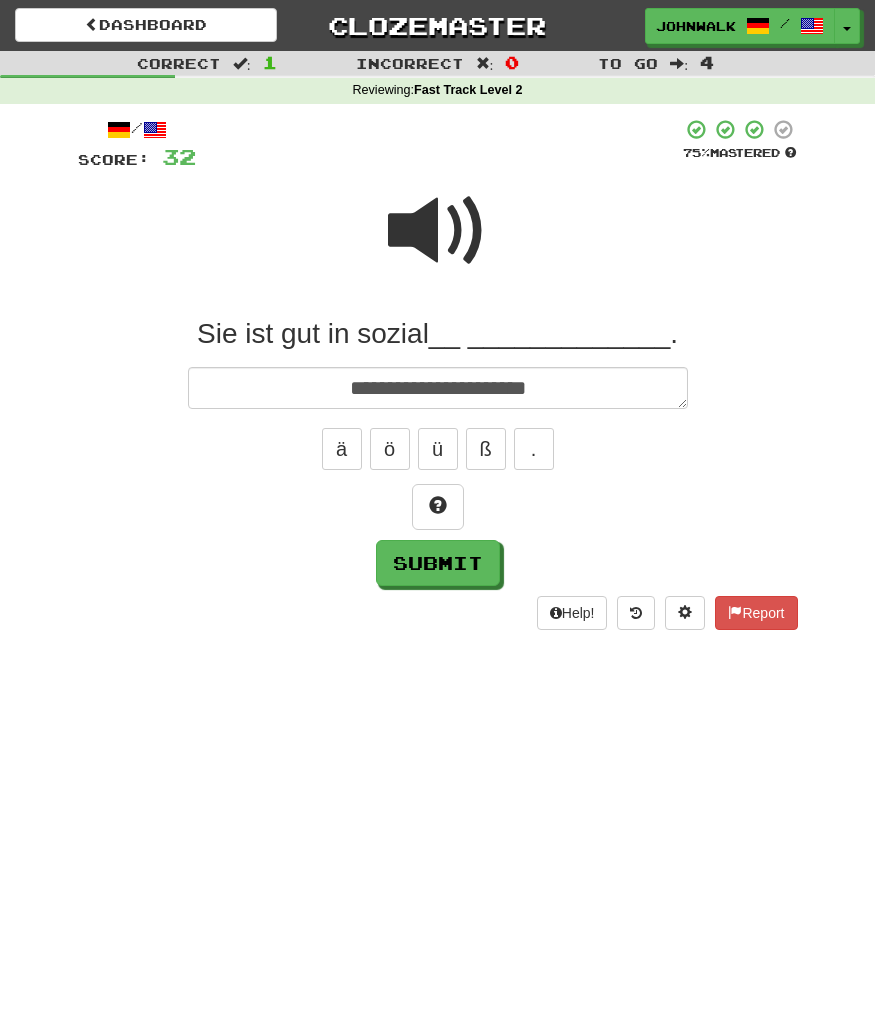 type on "*" 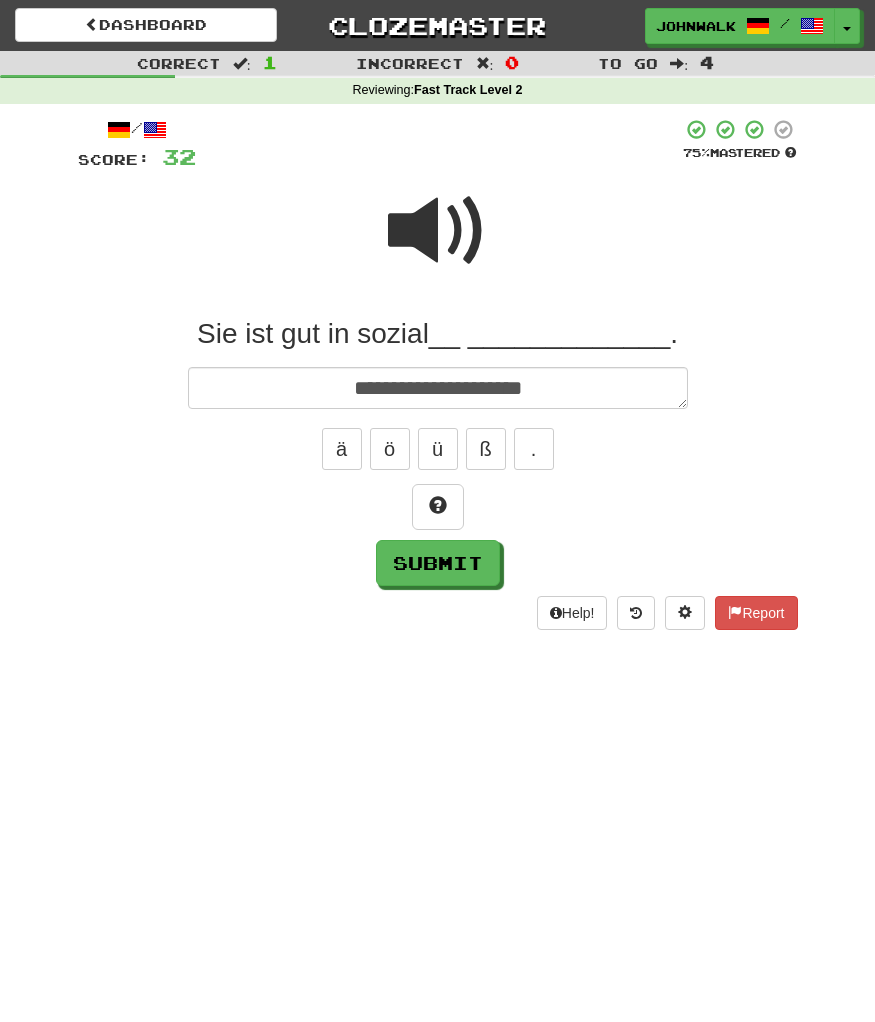 type on "*" 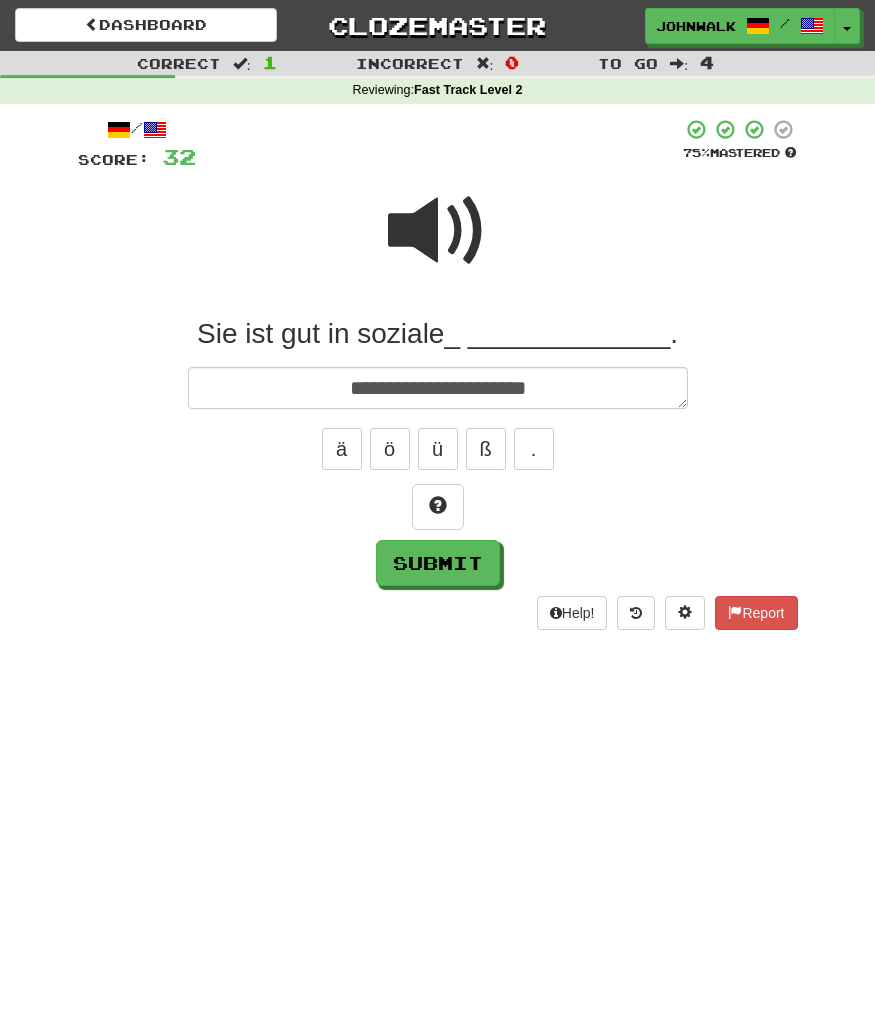 type on "*" 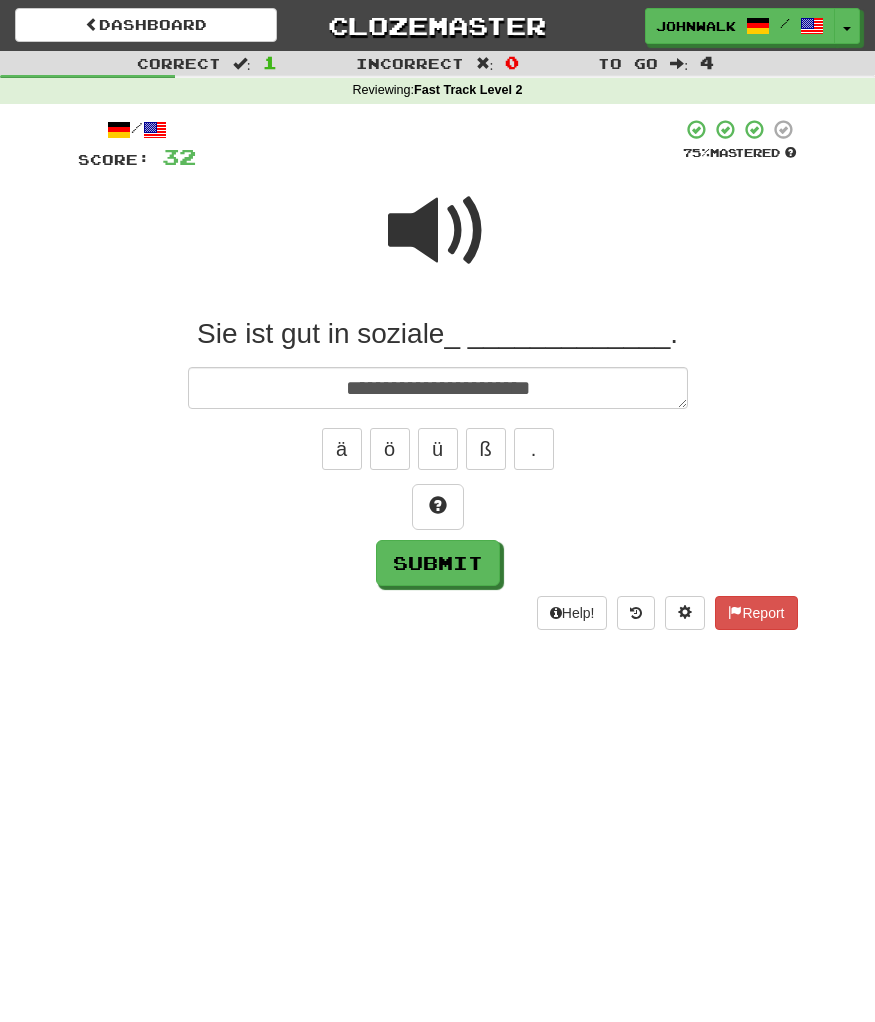 type on "*" 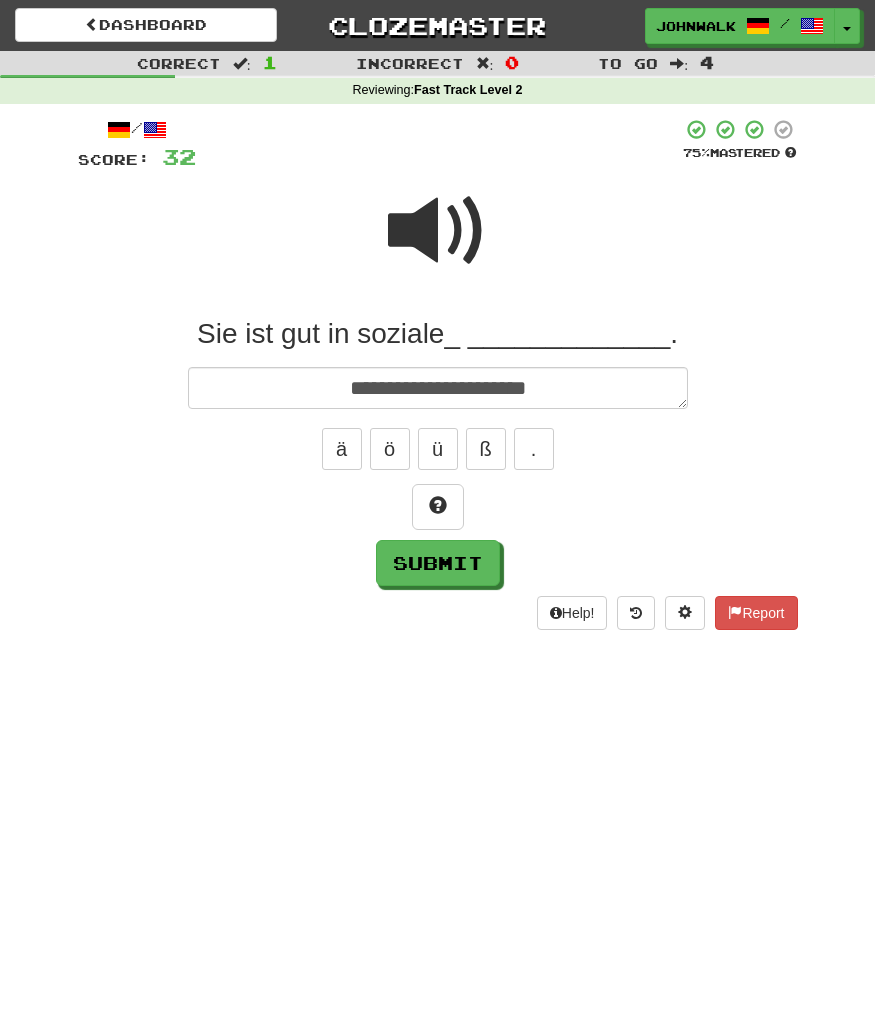 type on "*" 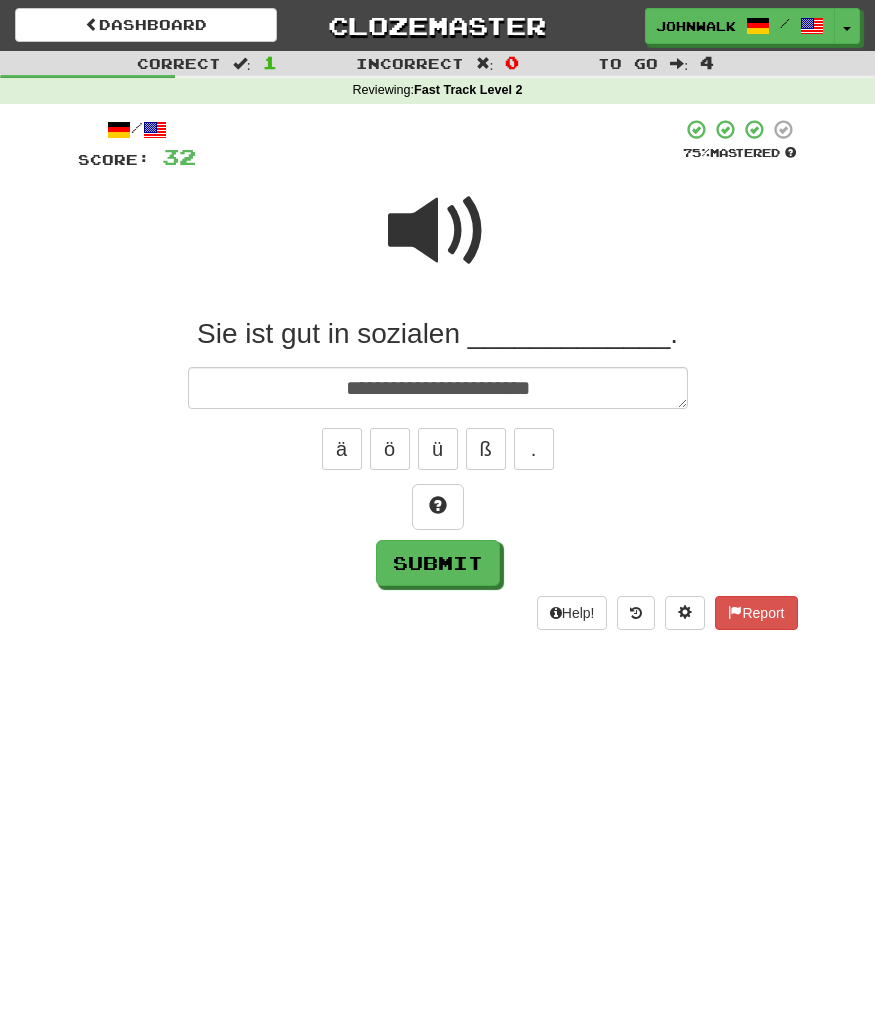 type on "*" 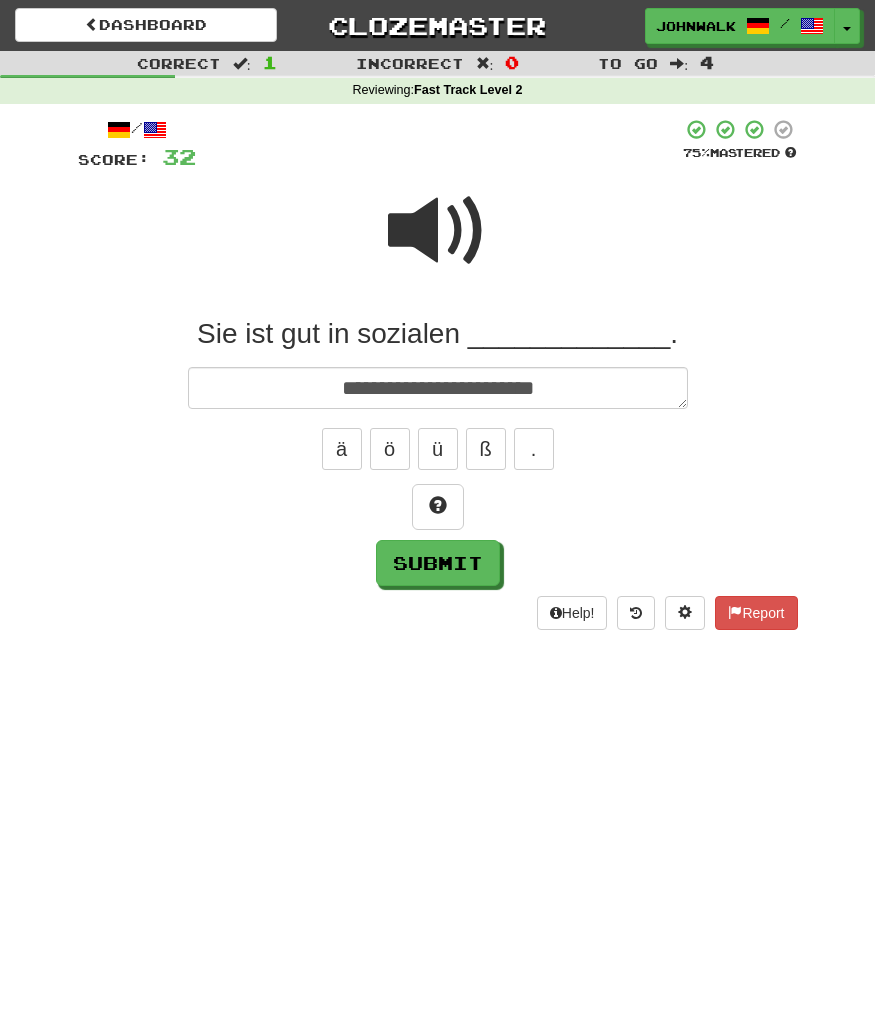 type on "*" 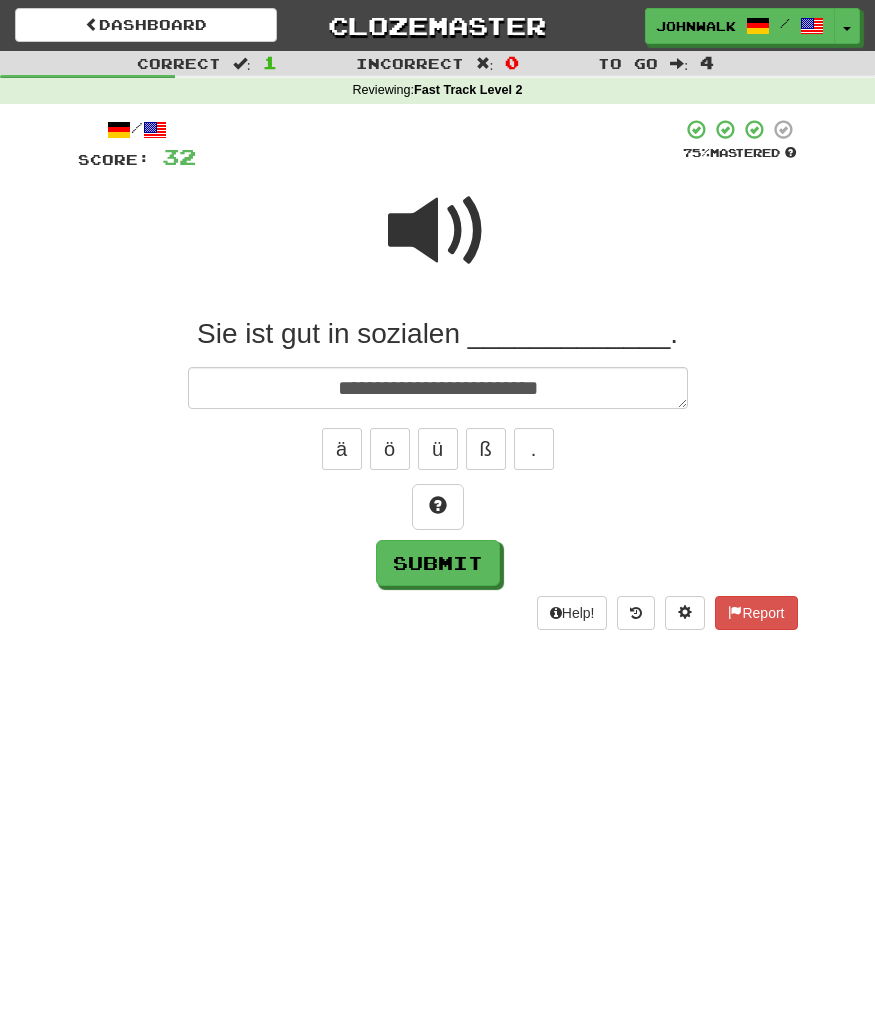 type on "*" 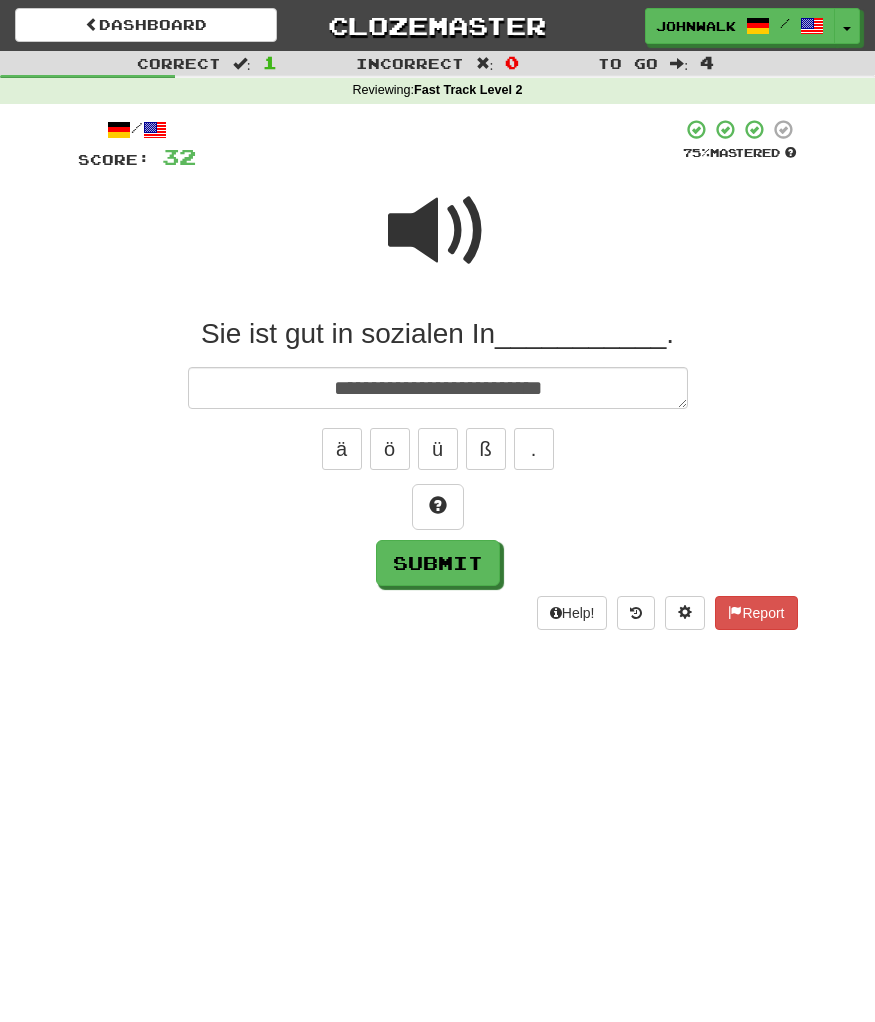 type on "*" 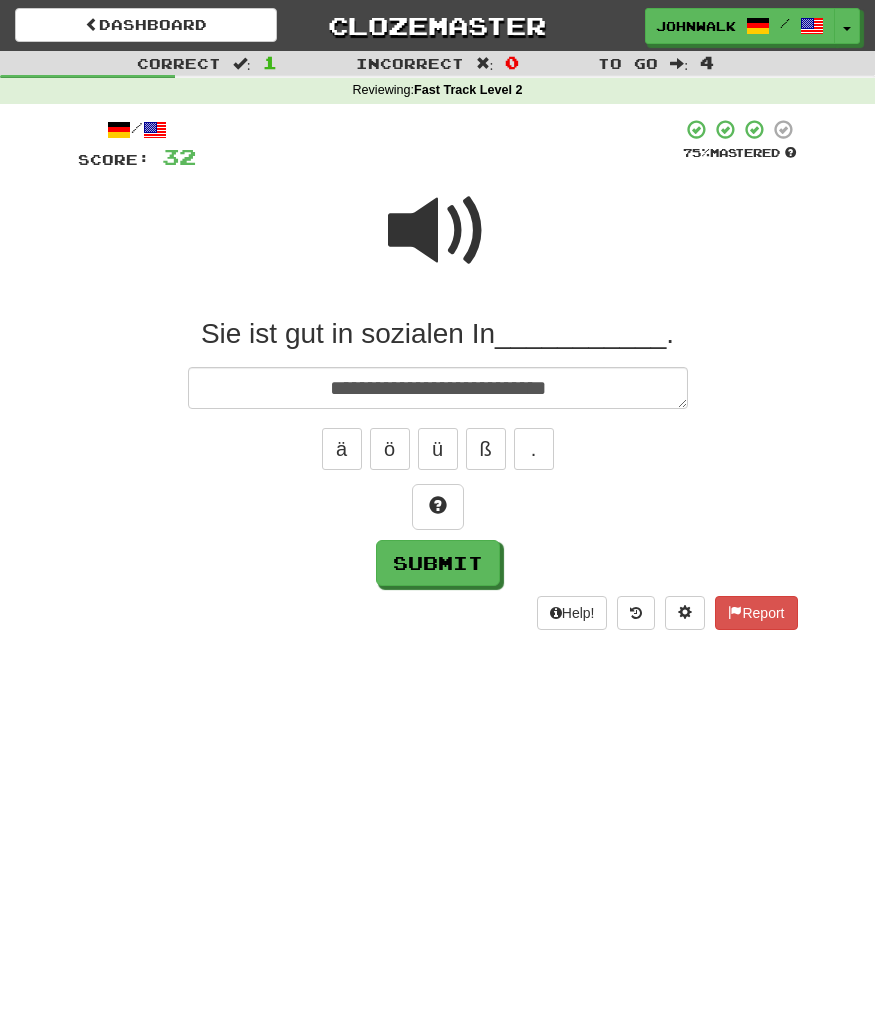 type on "*" 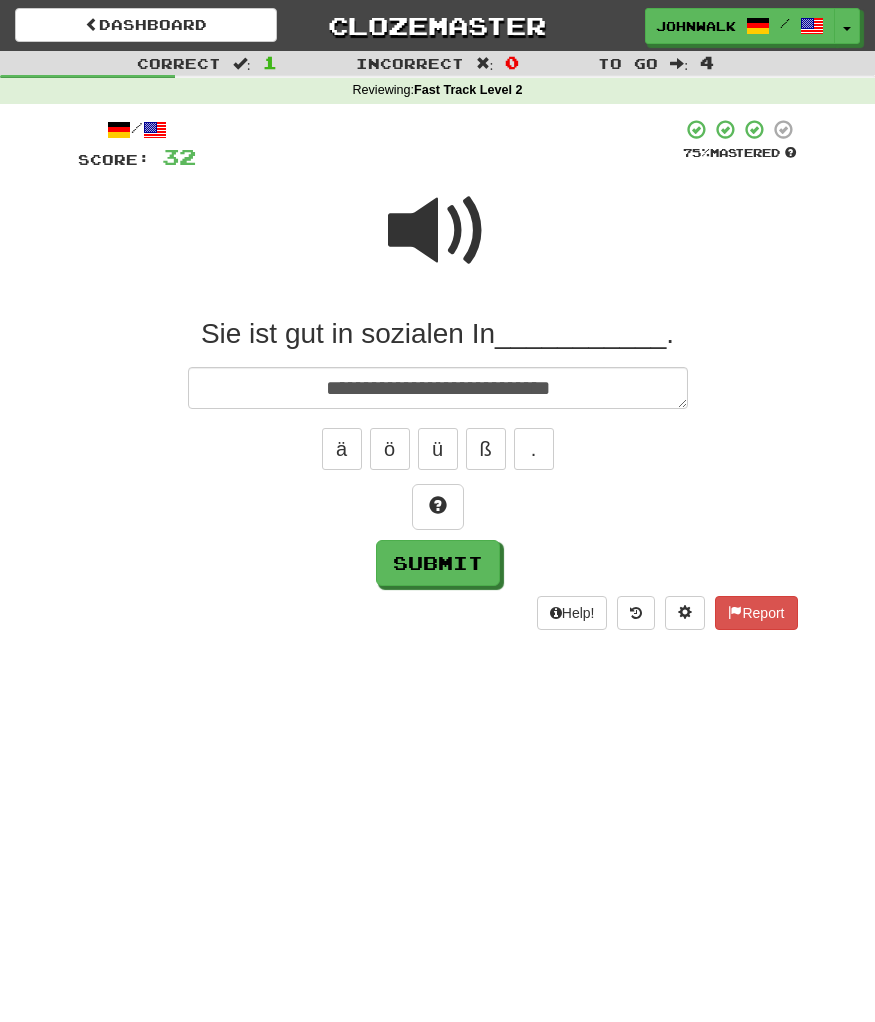type on "*" 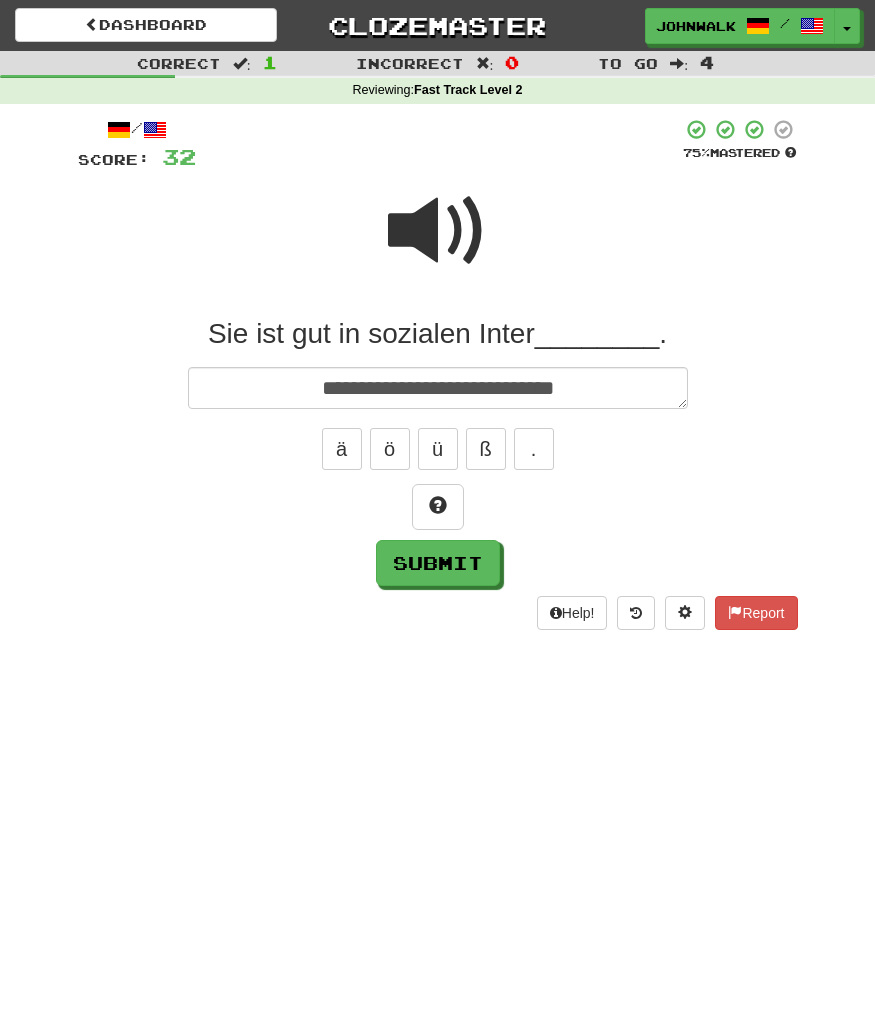 type on "*" 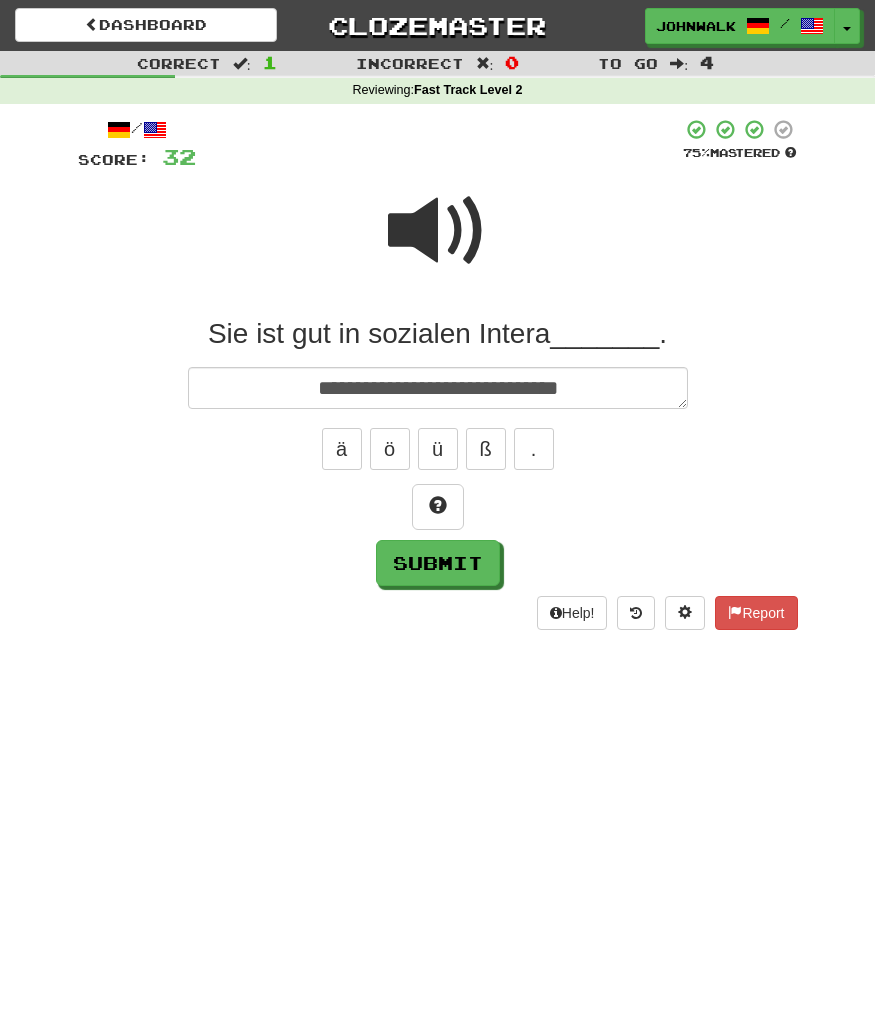 type on "*" 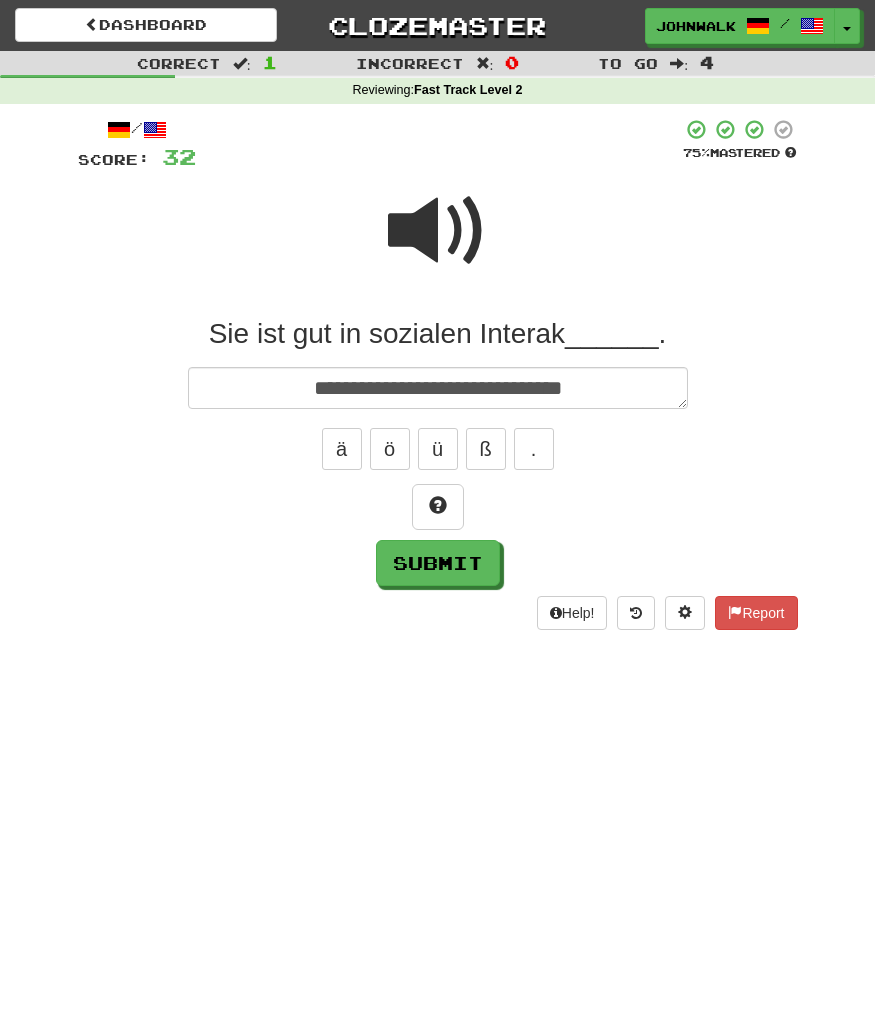 type on "*" 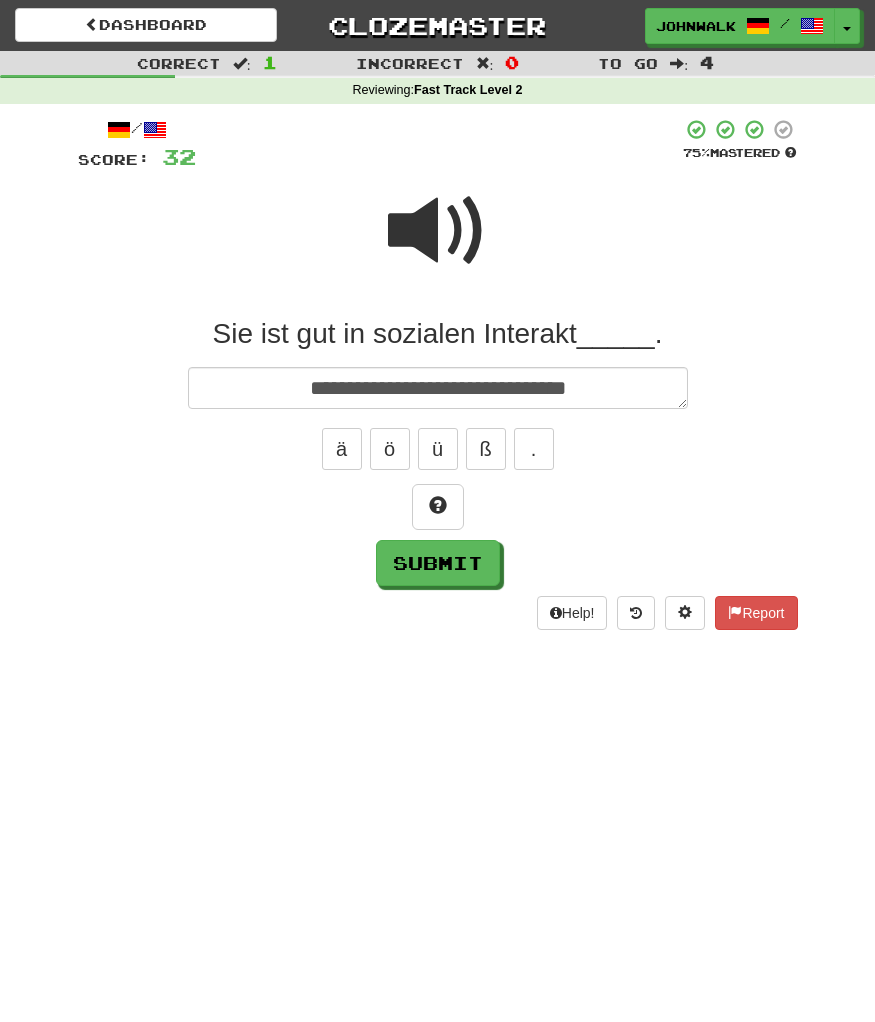 type on "*" 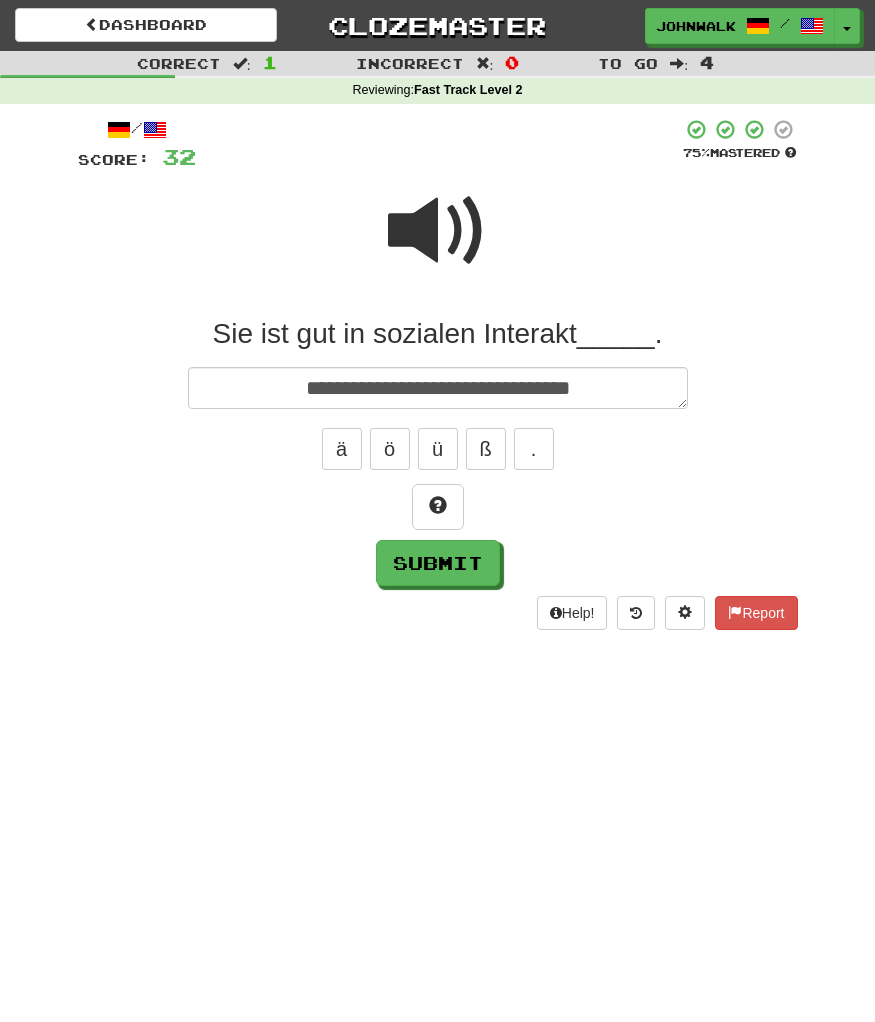 type on "*" 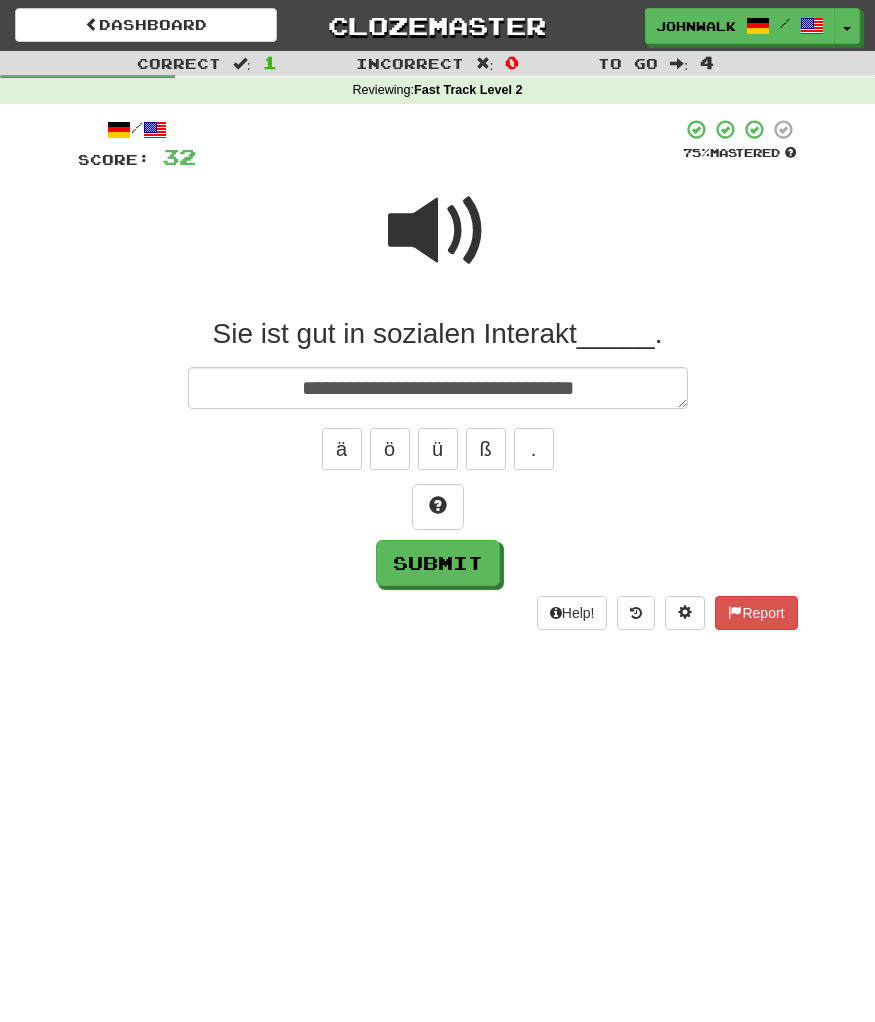 type on "*" 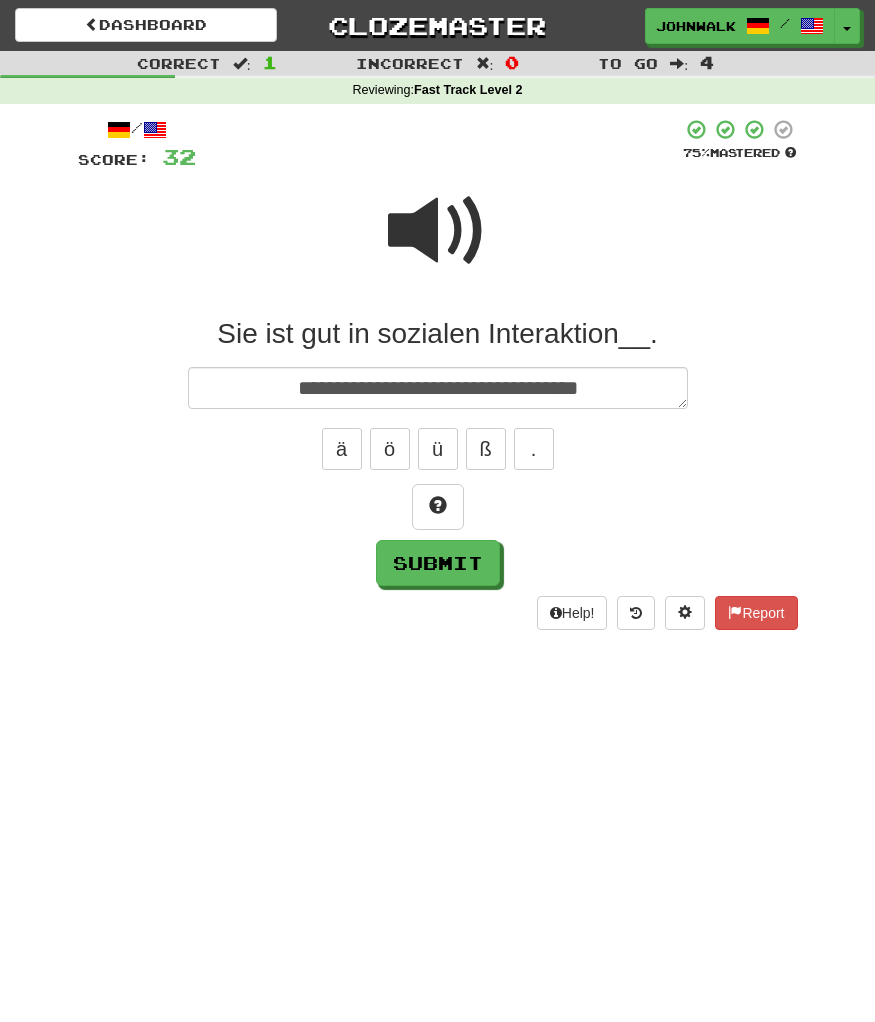 type on "*" 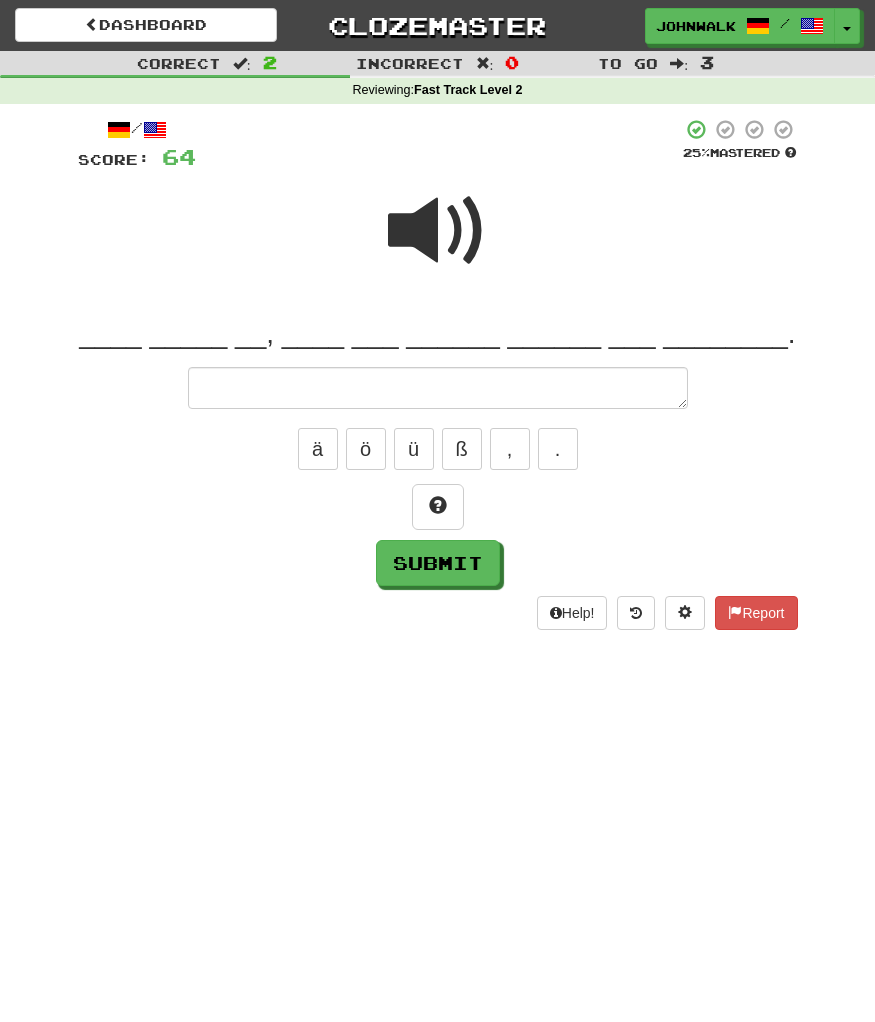 type on "*" 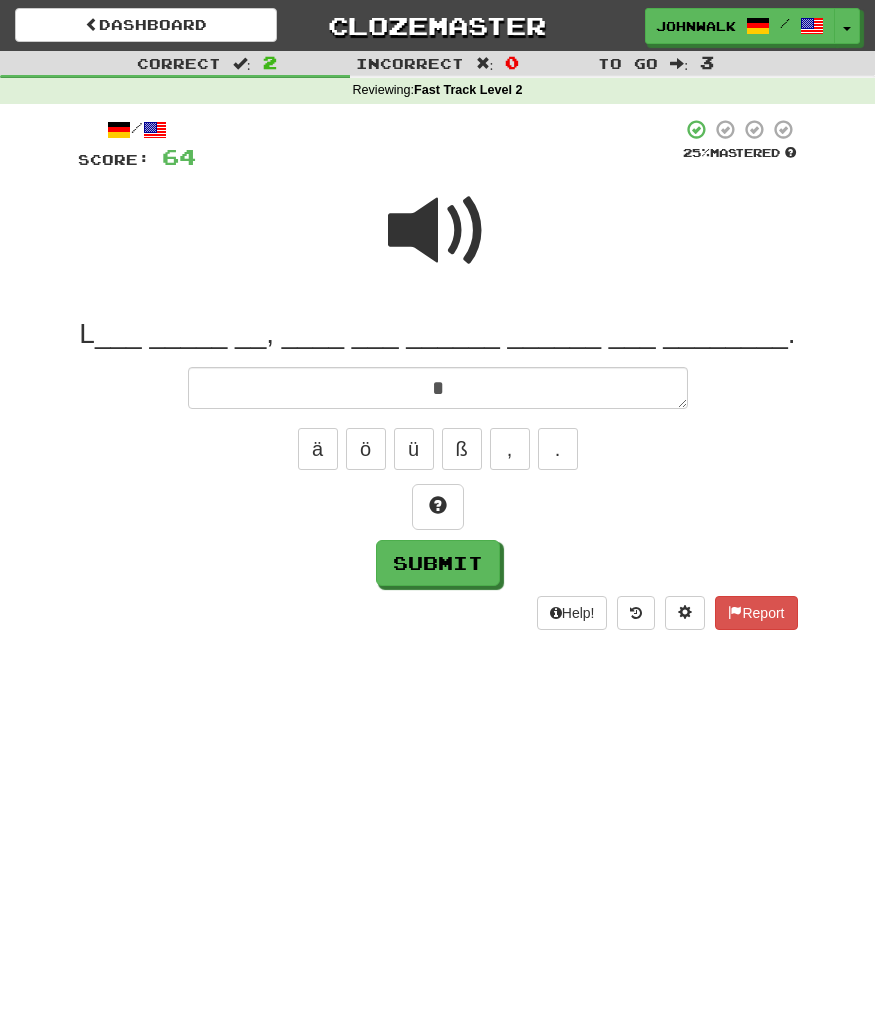 type on "*" 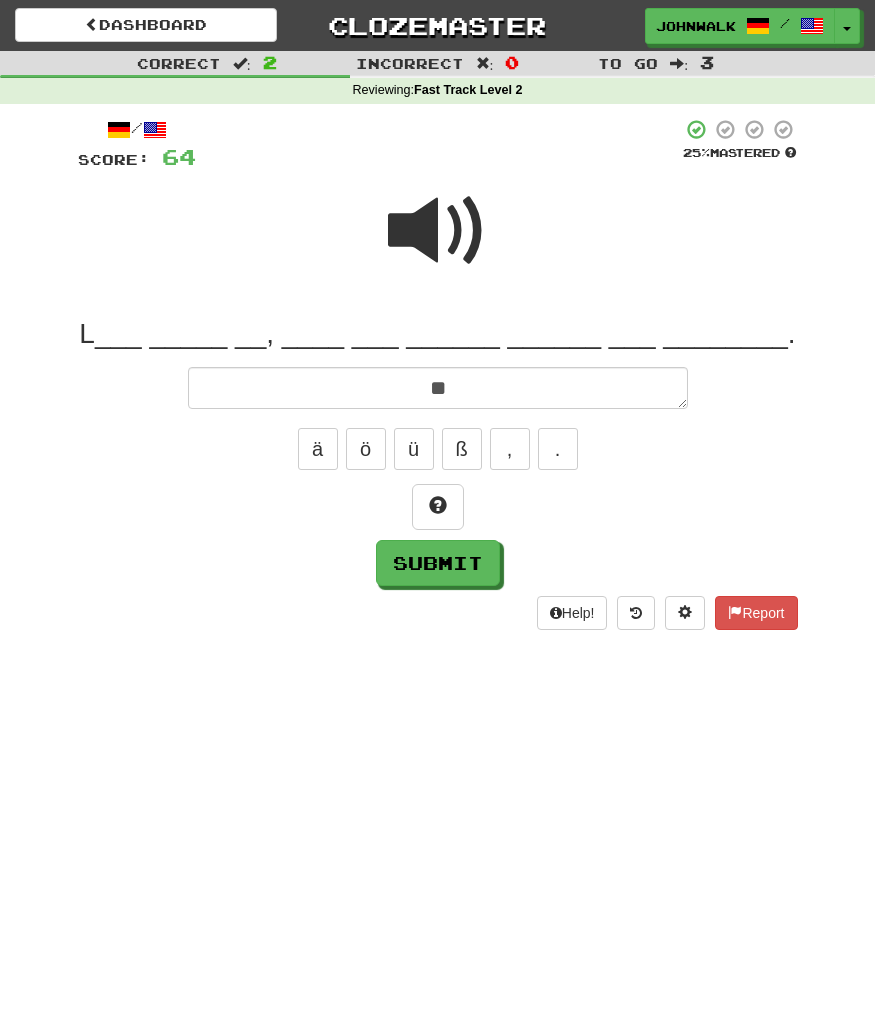 type 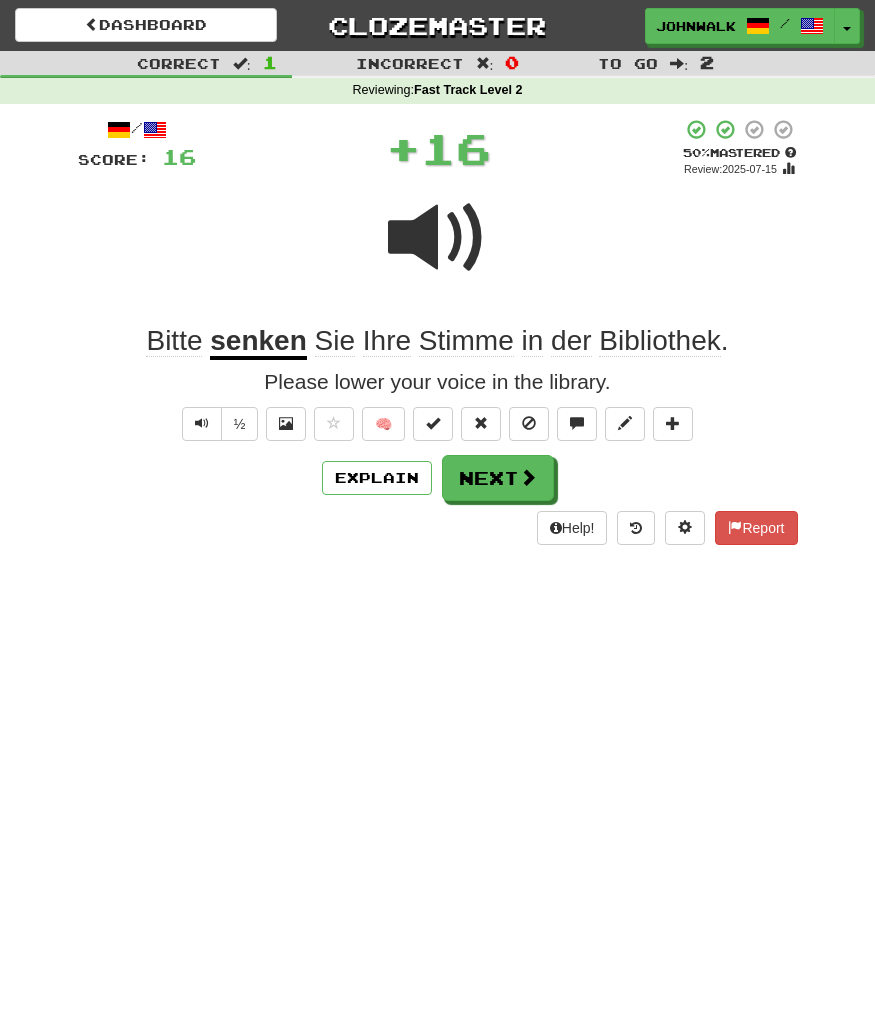 click on "Dashboard
Clozemaster
johnwalker2025
/
Toggle Dropdown
Dashboard
Leaderboard
Activity Feed
Notifications
Profile
Discussions
Deutsch
/
English
Streak:
57
Review:
8
Daily Goal:  6368 /1000
Español
/
English
Streak:
0
Review:
3
Points Today: 0
Languages
Account
Logout
johnwalker2025
/
Toggle Dropdown
Dashboard
Leaderboard
Activity Feed
Notifications
Profile
Discussions
Deutsch
/
English
Streak:
57
Review:
8
Daily Goal:  6368 /1000
Español
/
English
Streak:
0
Review:
3
Points Today: 0
Languages
Account
Logout
clozemaster
:" at bounding box center (437, 511) 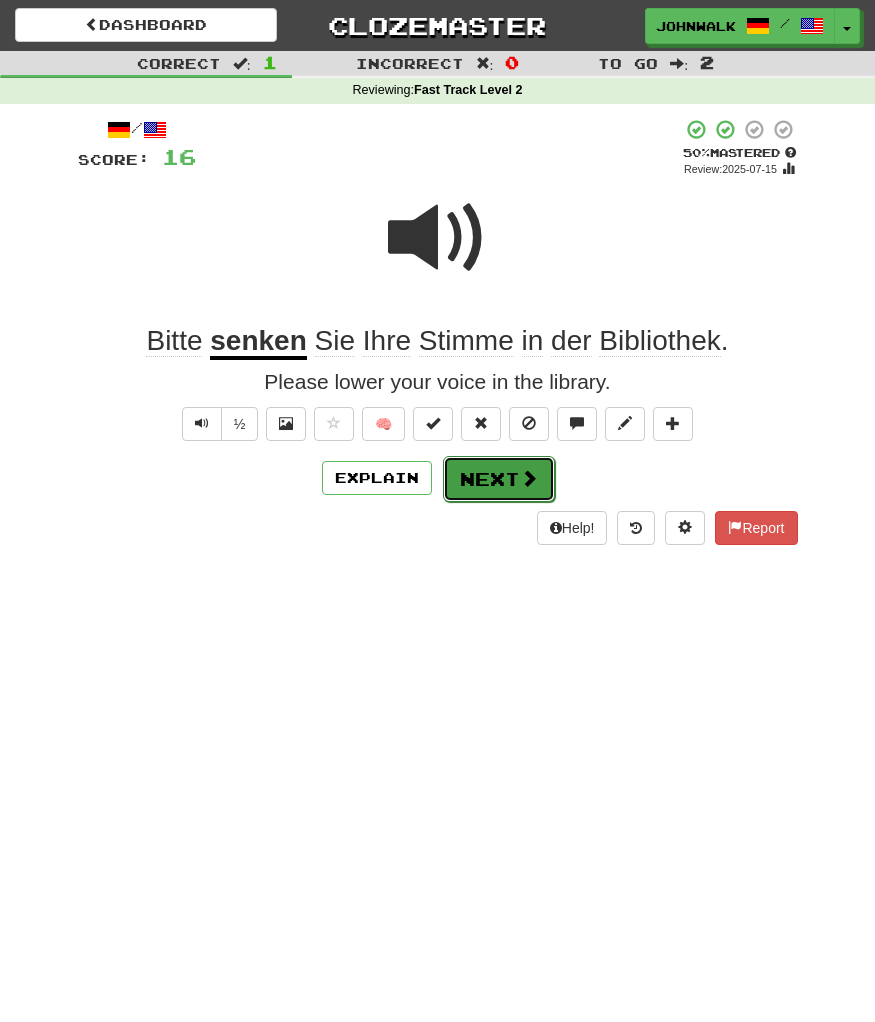 click on "Next" at bounding box center (499, 479) 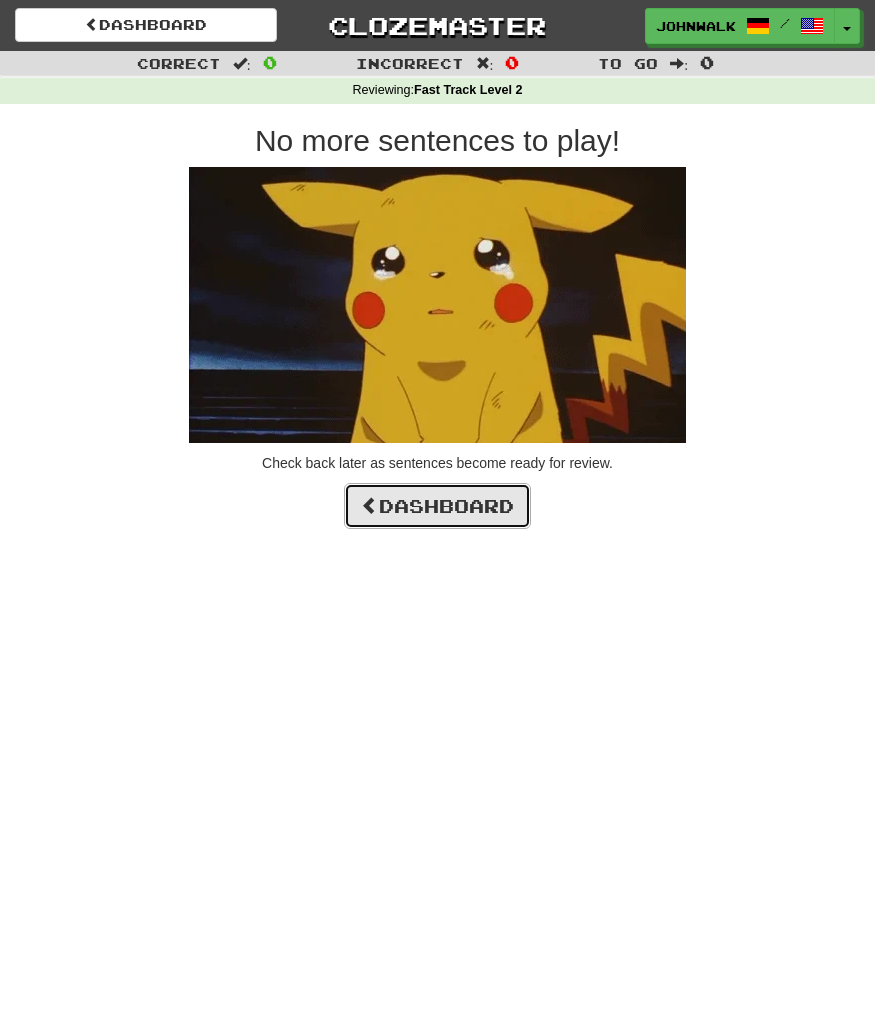 click on "Dashboard" at bounding box center (437, 506) 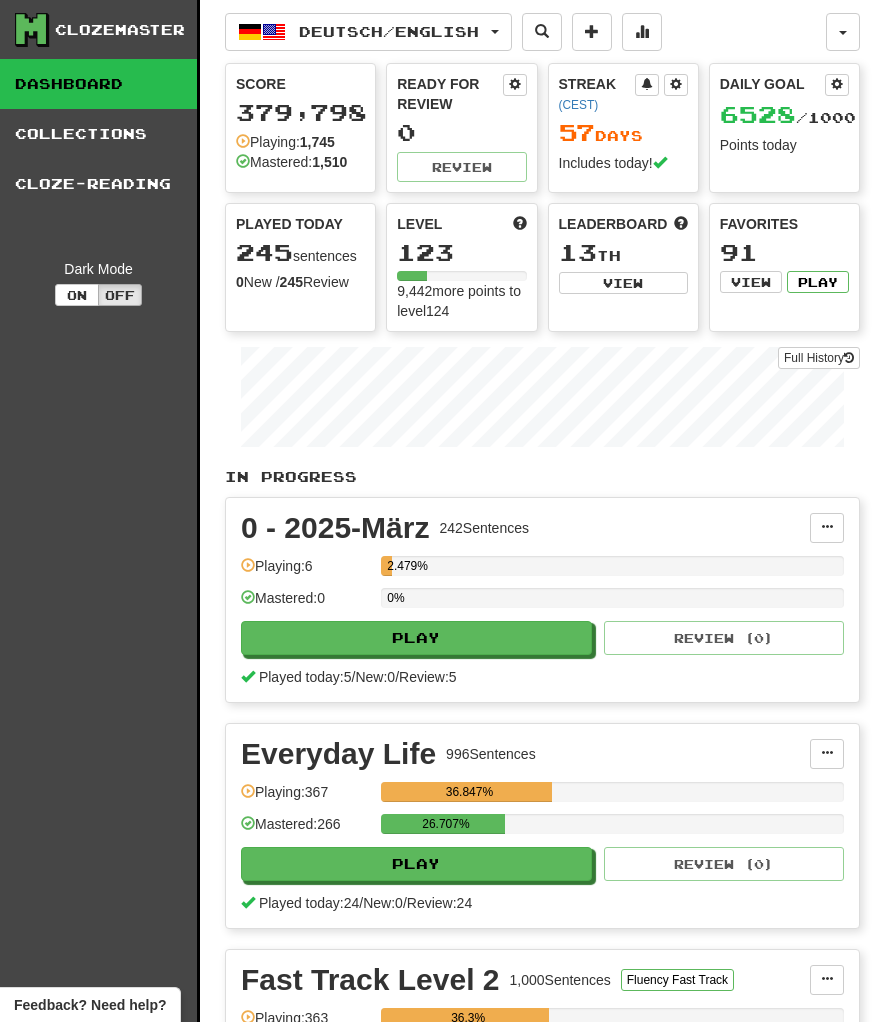 scroll, scrollTop: 0, scrollLeft: 0, axis: both 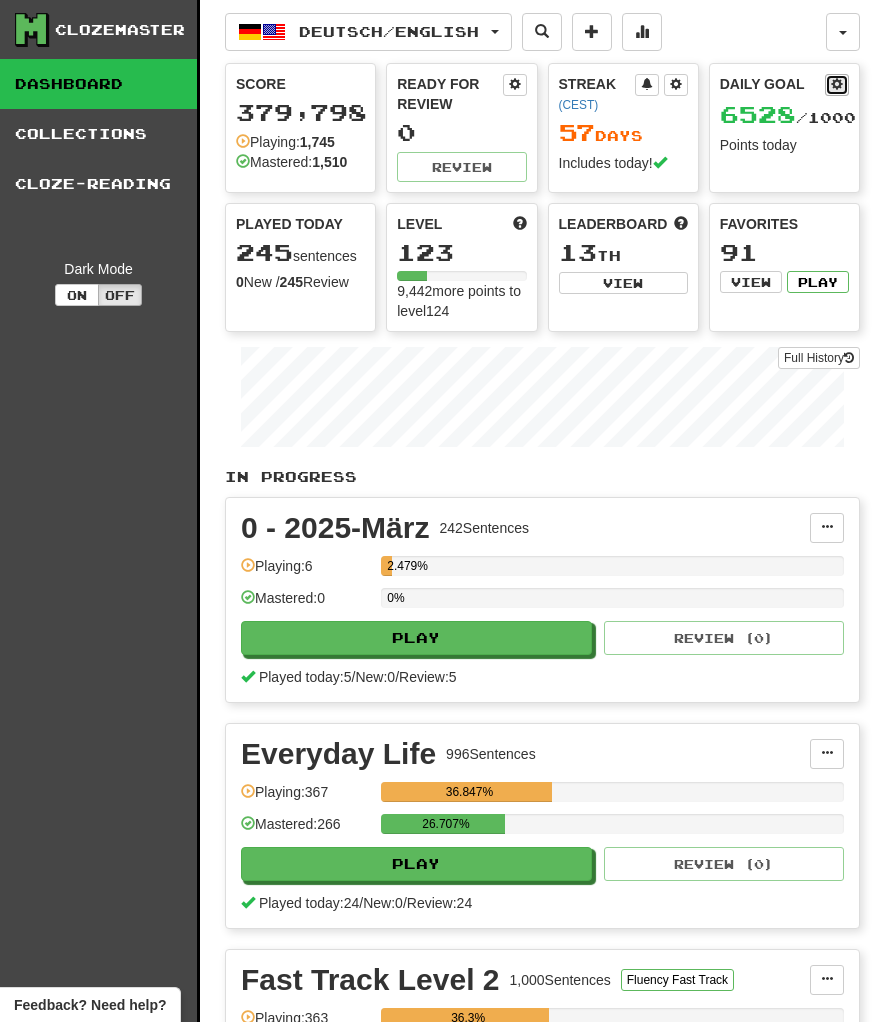 click at bounding box center (837, 84) 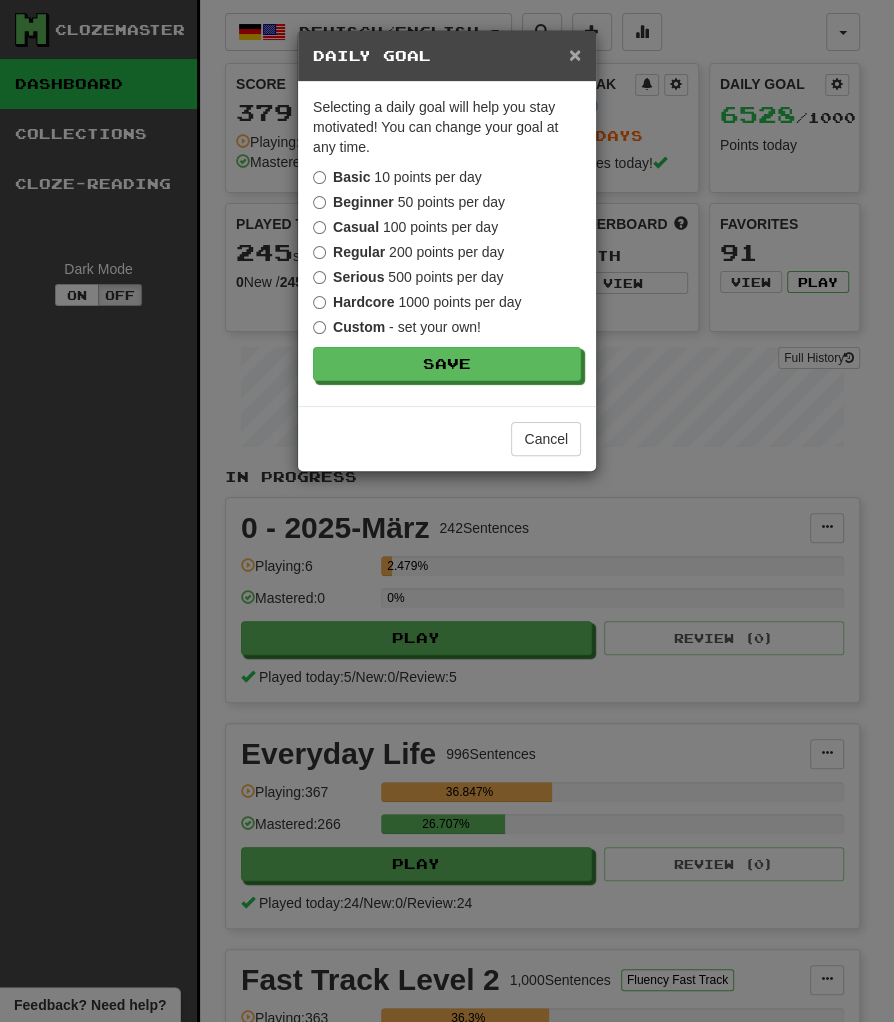 click on "×" at bounding box center [575, 54] 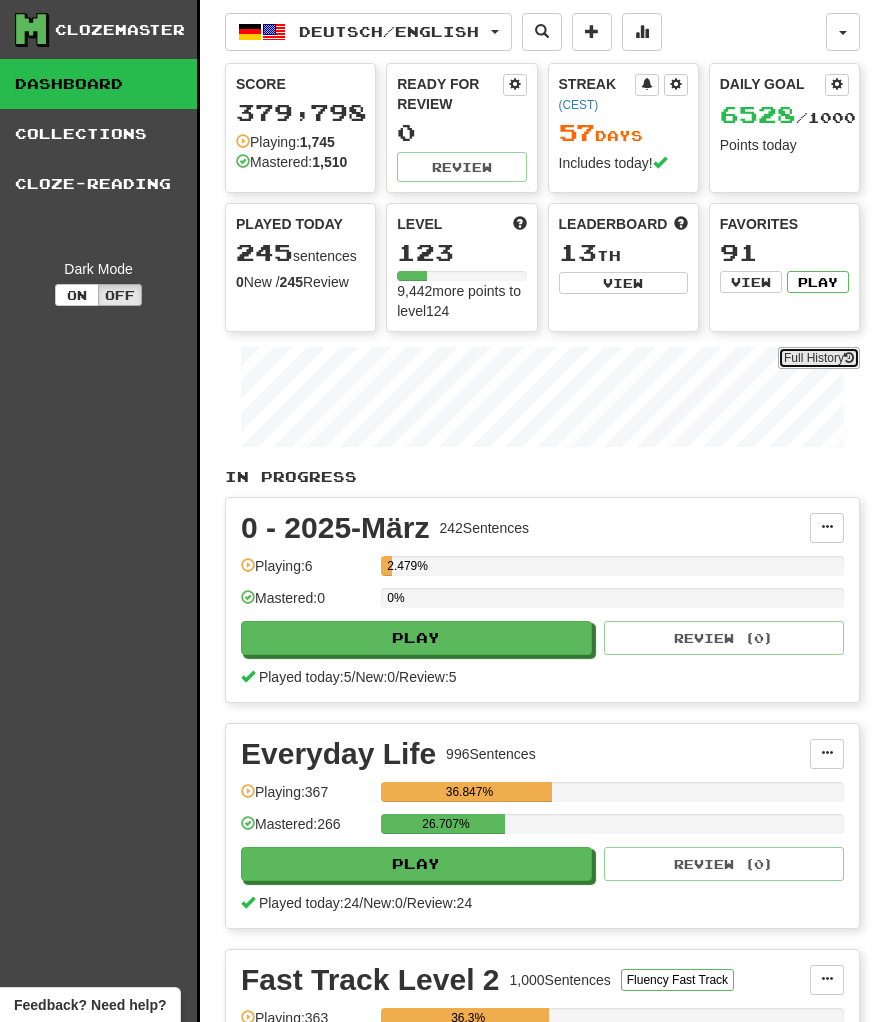 click on "Full History" at bounding box center [819, 358] 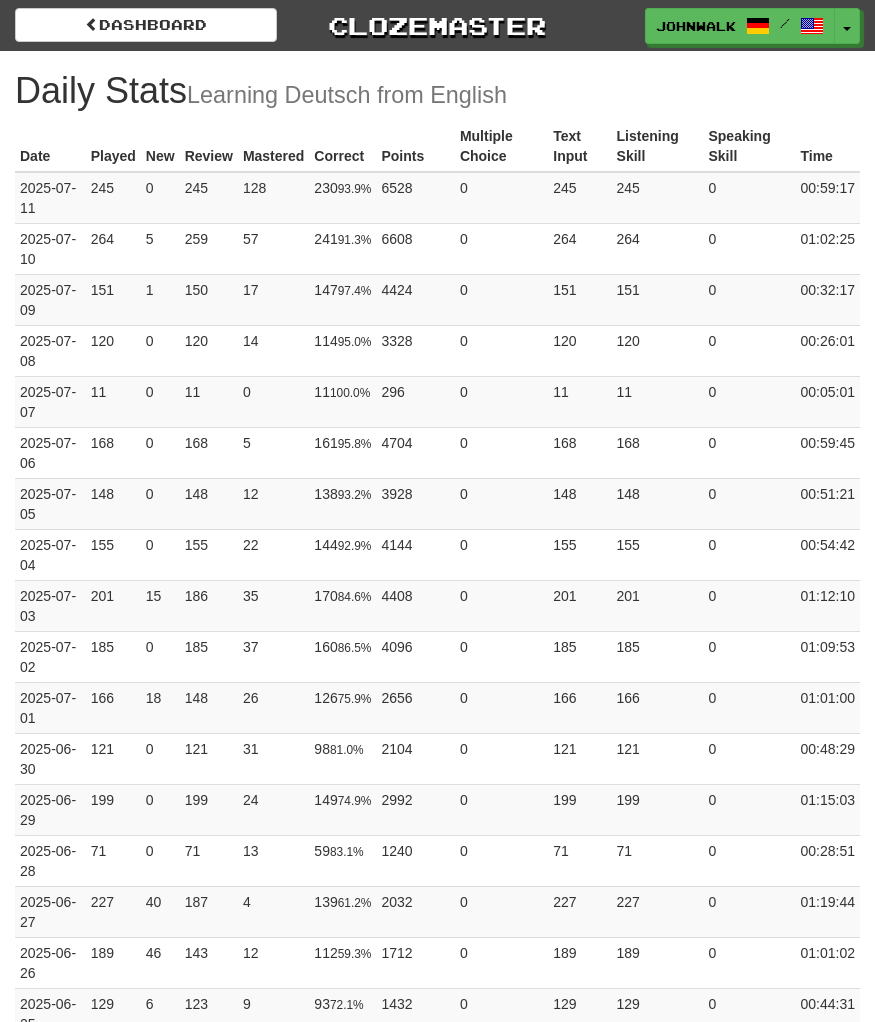 scroll, scrollTop: 0, scrollLeft: 0, axis: both 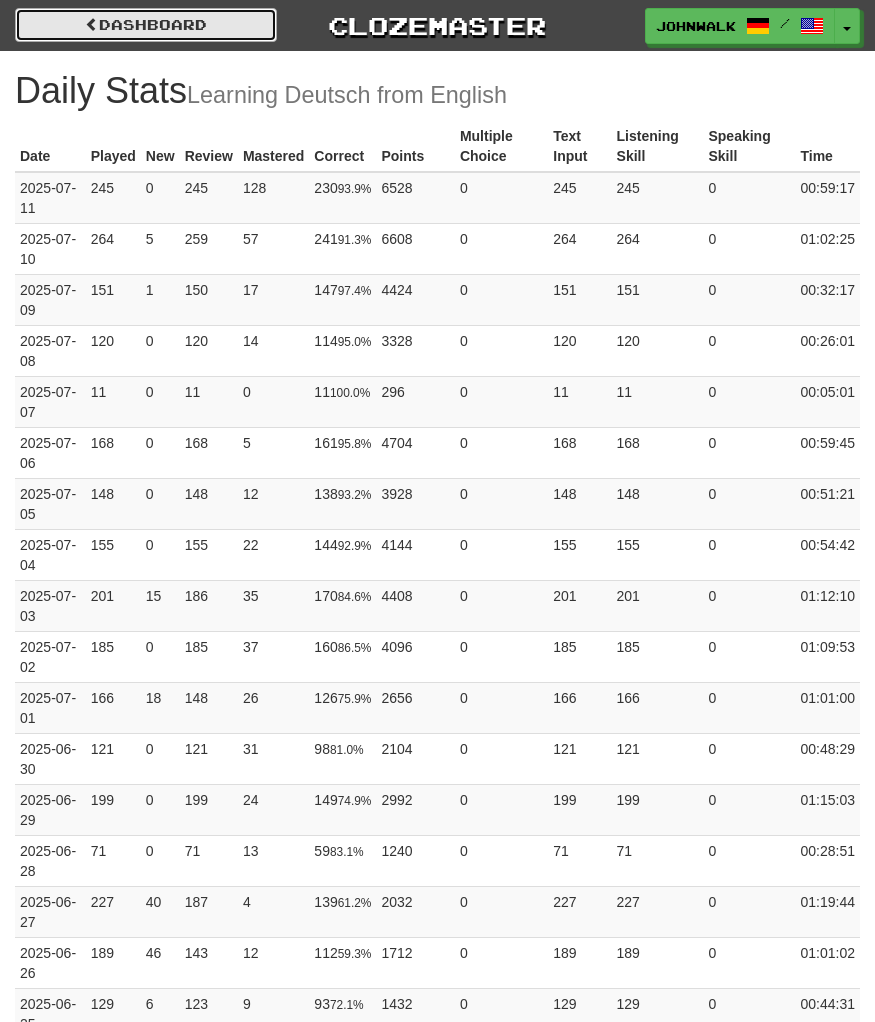click on "Dashboard" at bounding box center (146, 25) 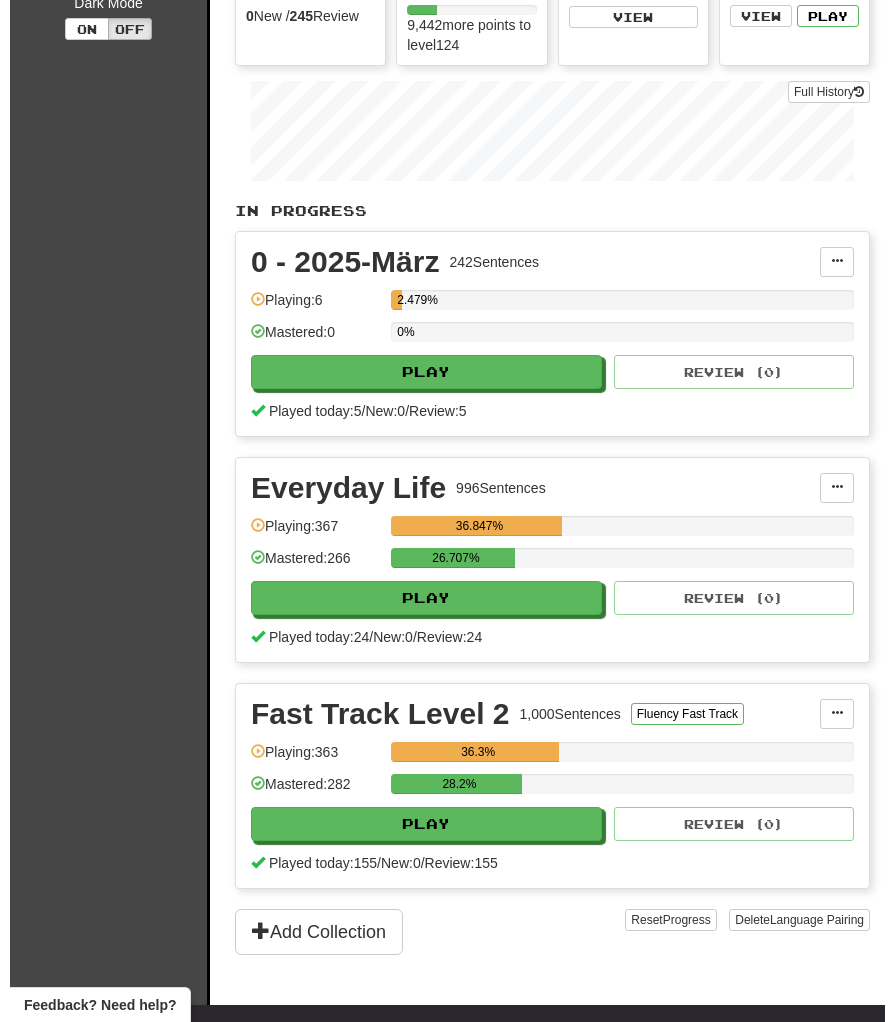 scroll, scrollTop: 0, scrollLeft: 0, axis: both 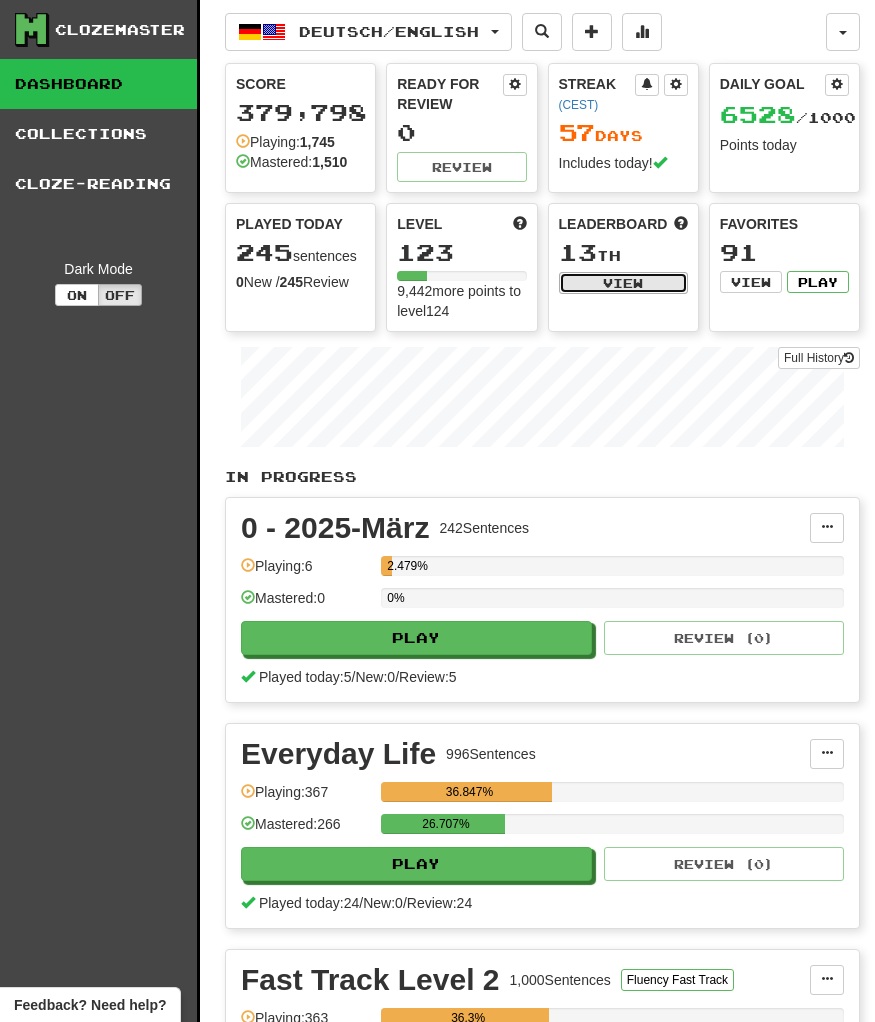 click on "View" at bounding box center [623, 283] 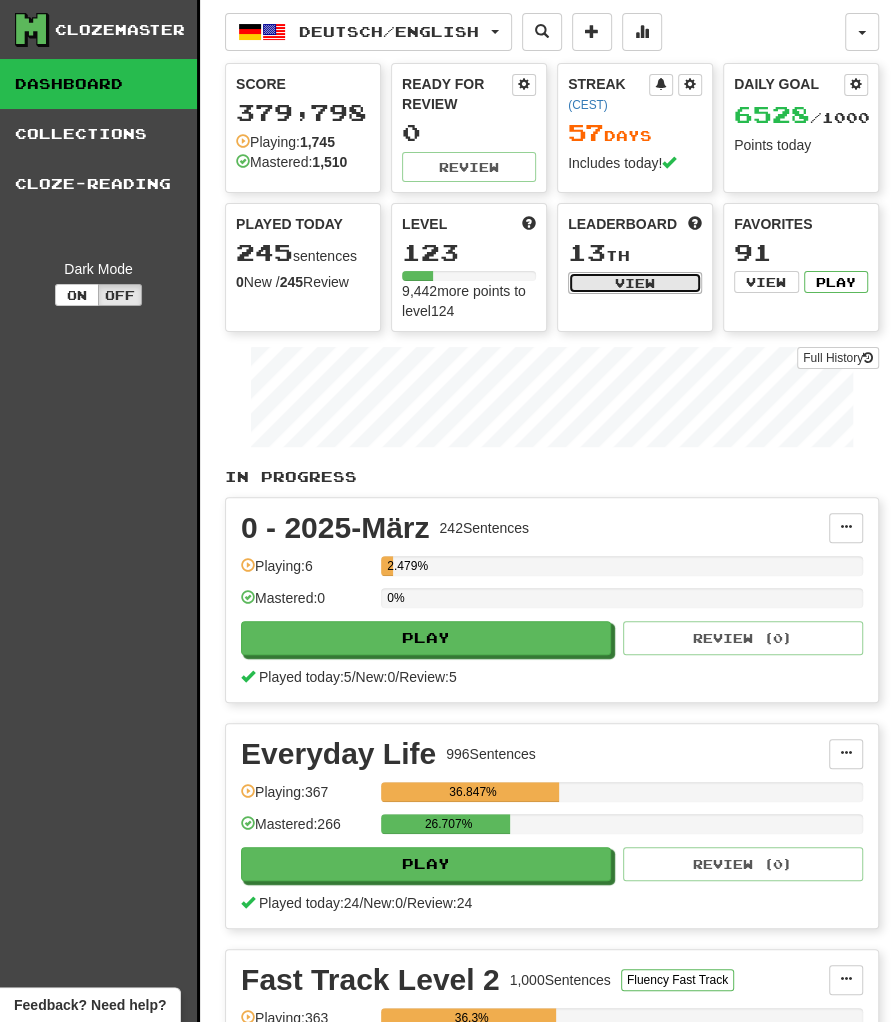 select on "**********" 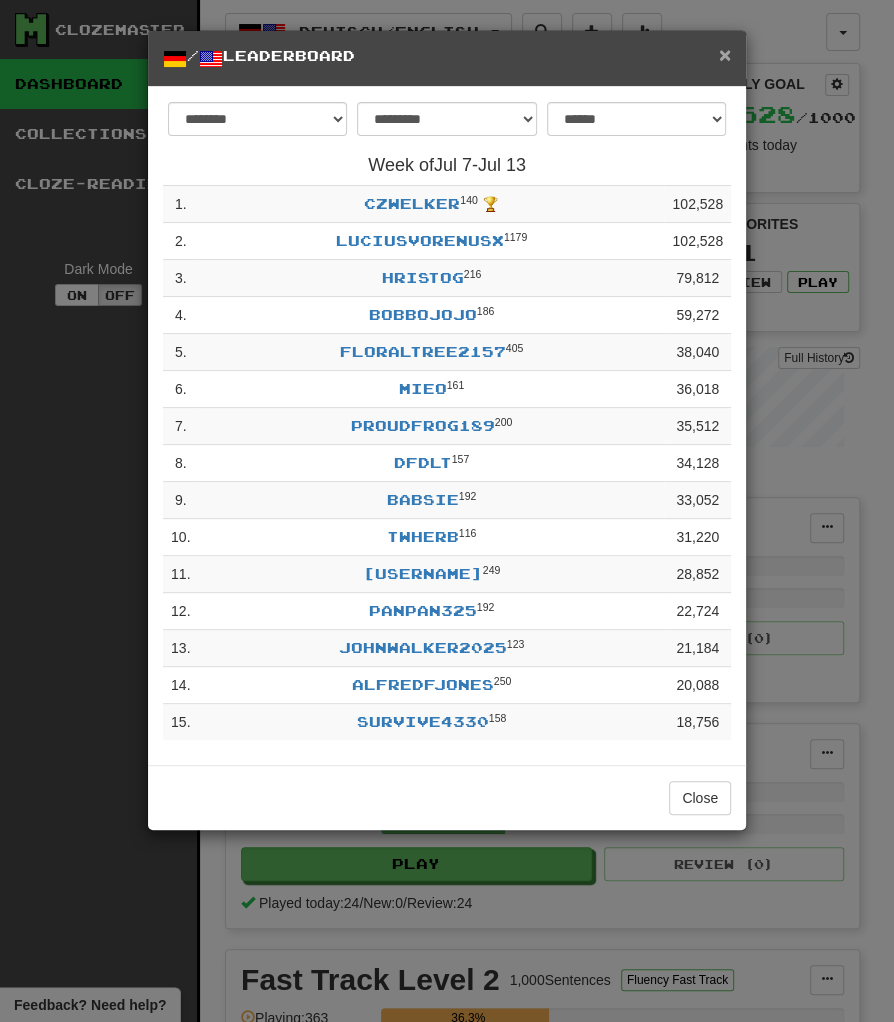click on "×" at bounding box center (725, 54) 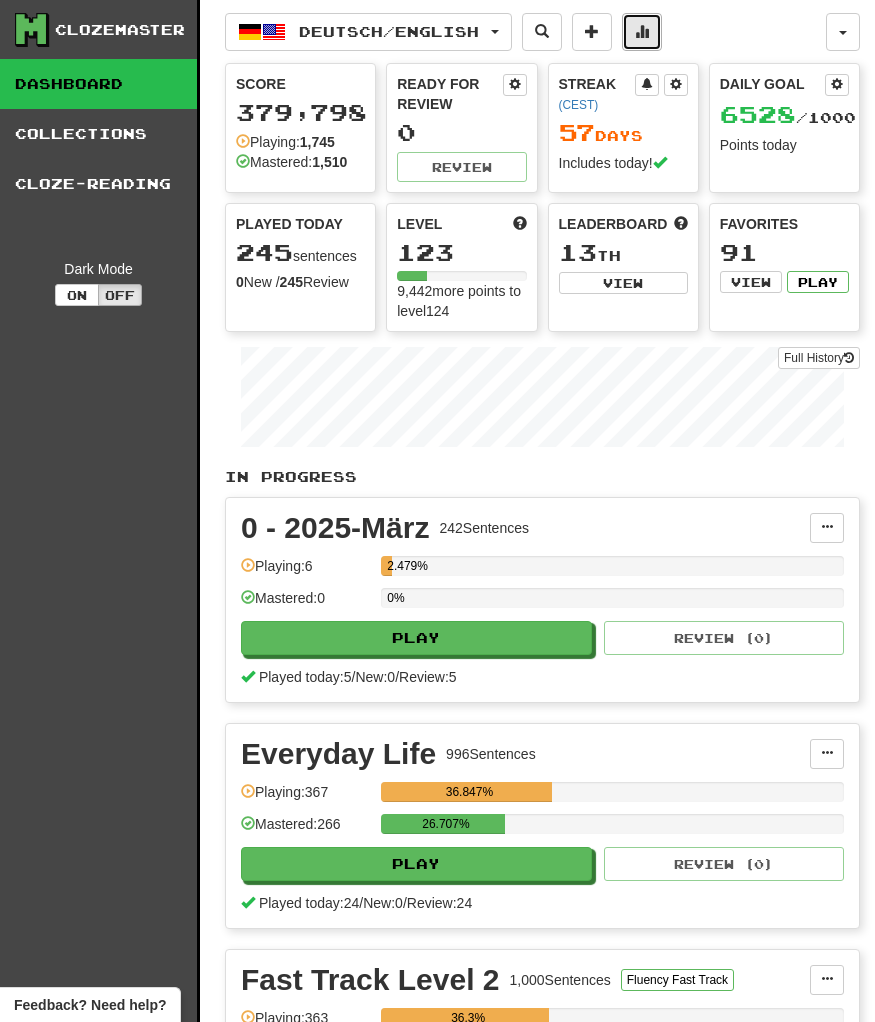 click at bounding box center (642, 32) 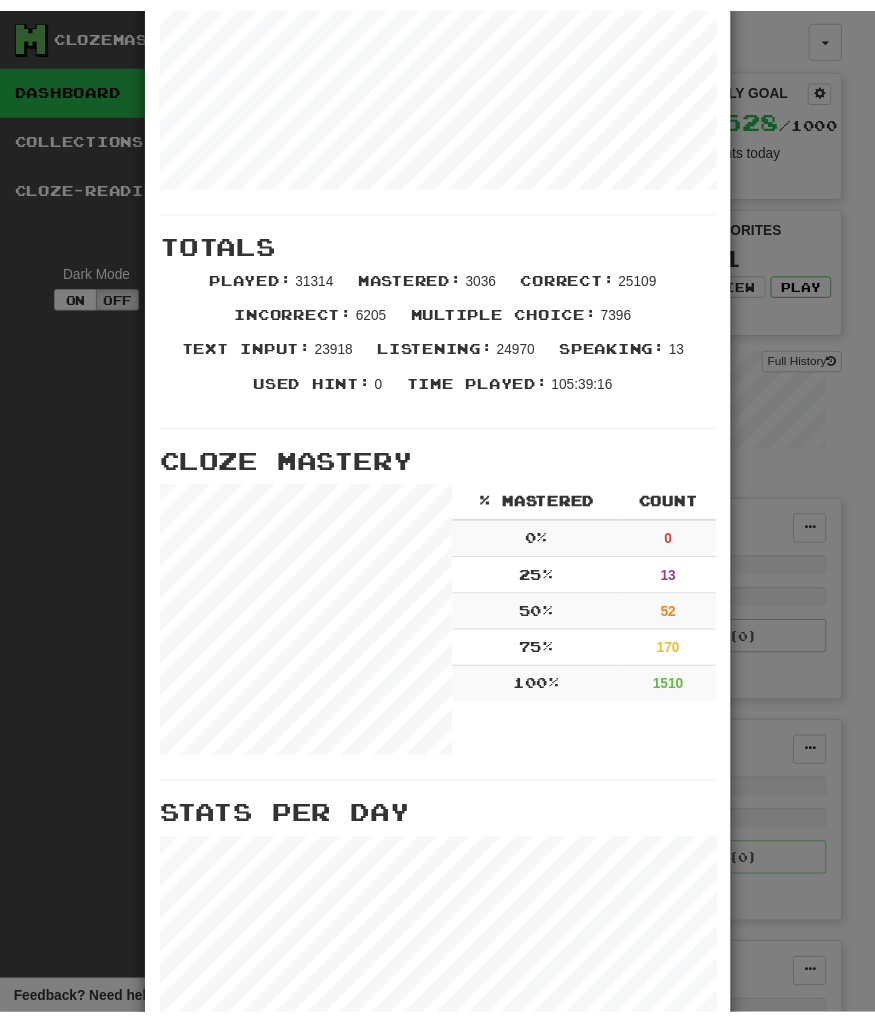 scroll, scrollTop: 0, scrollLeft: 0, axis: both 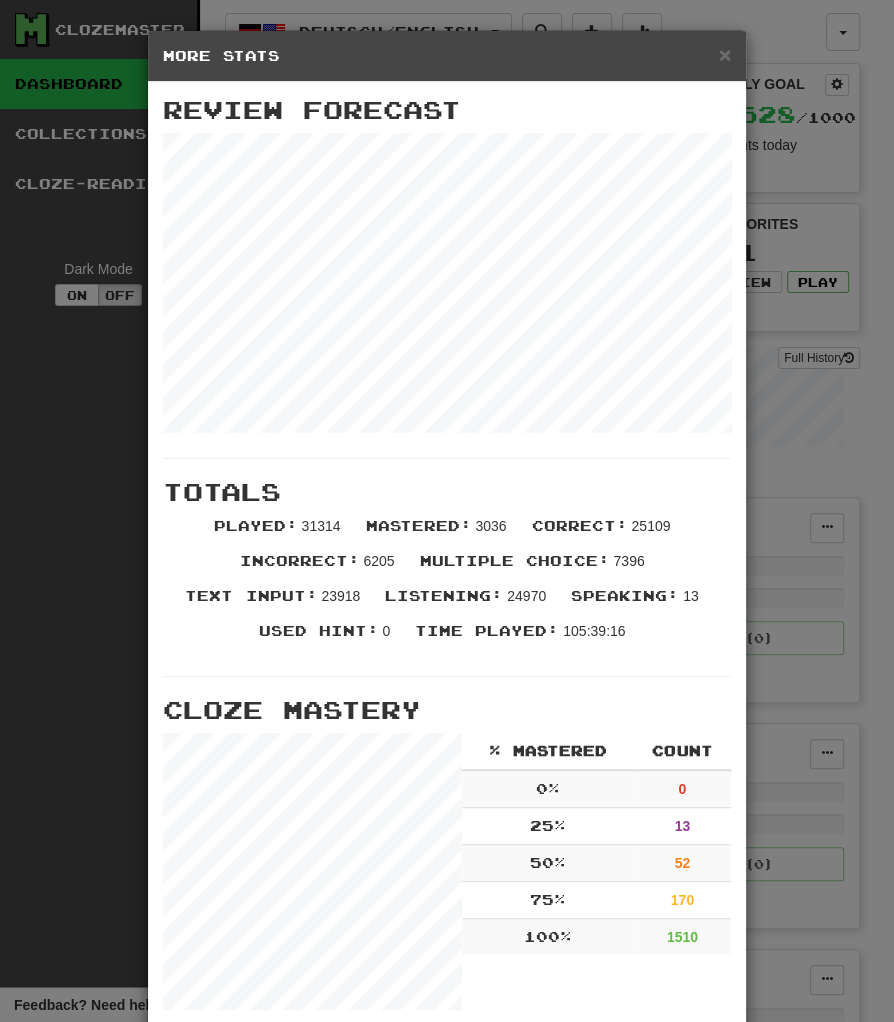 click on "× More Stats Review Forecast Totals Played :   31314 Mastered :   3036 Correct :   25109 Incorrect :   6205 Multiple Choice :   7396 Text Input :   23918 Listening :   24970 Speaking :   13 Used Hint :   0 Time Played :   105:39:16 Cloze Mastery % Mastered Count 0 % 0 25 % 13 50 % 52 75 % 170 100 % 1510 Stats Per Day Close" at bounding box center (447, 511) 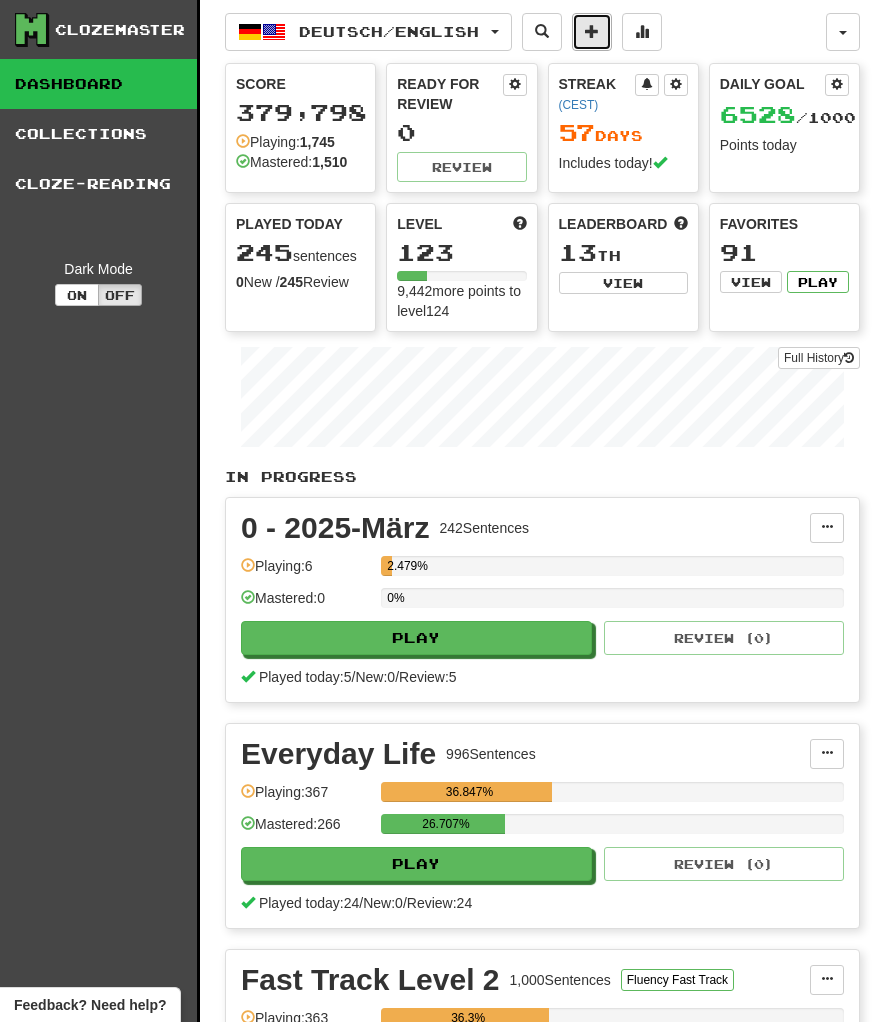 click at bounding box center (592, 32) 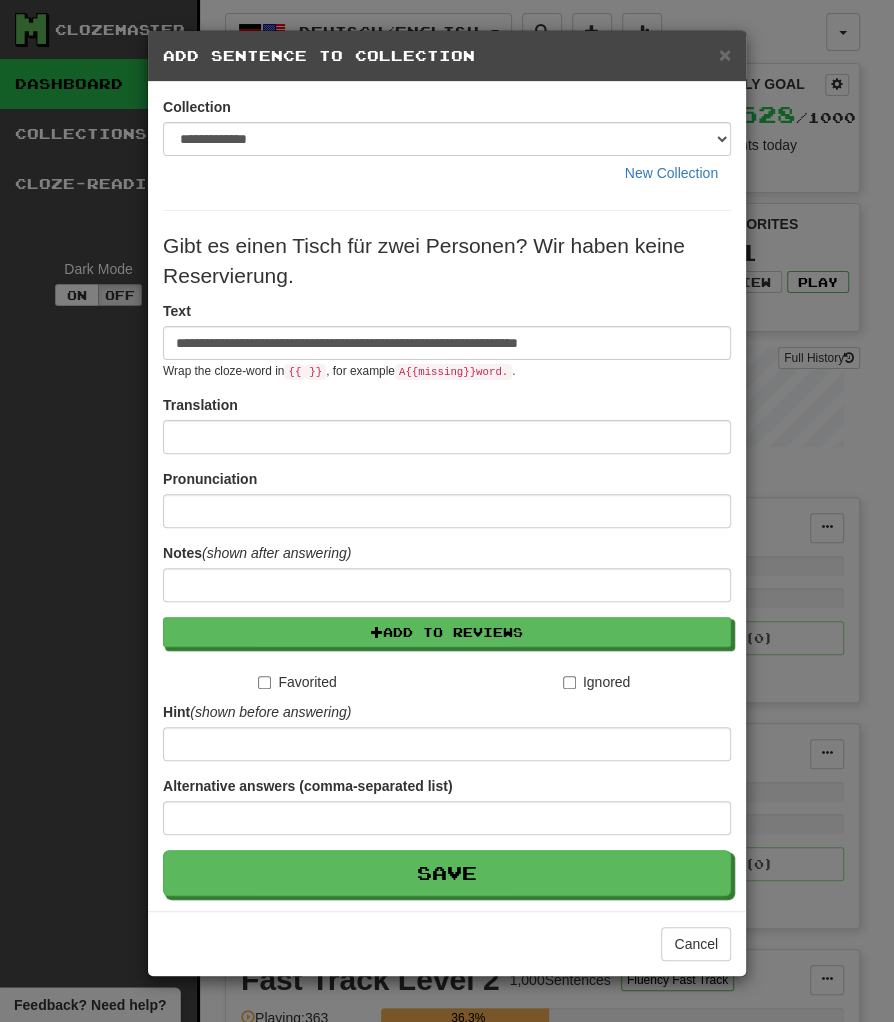 click on "**********" at bounding box center [447, 343] 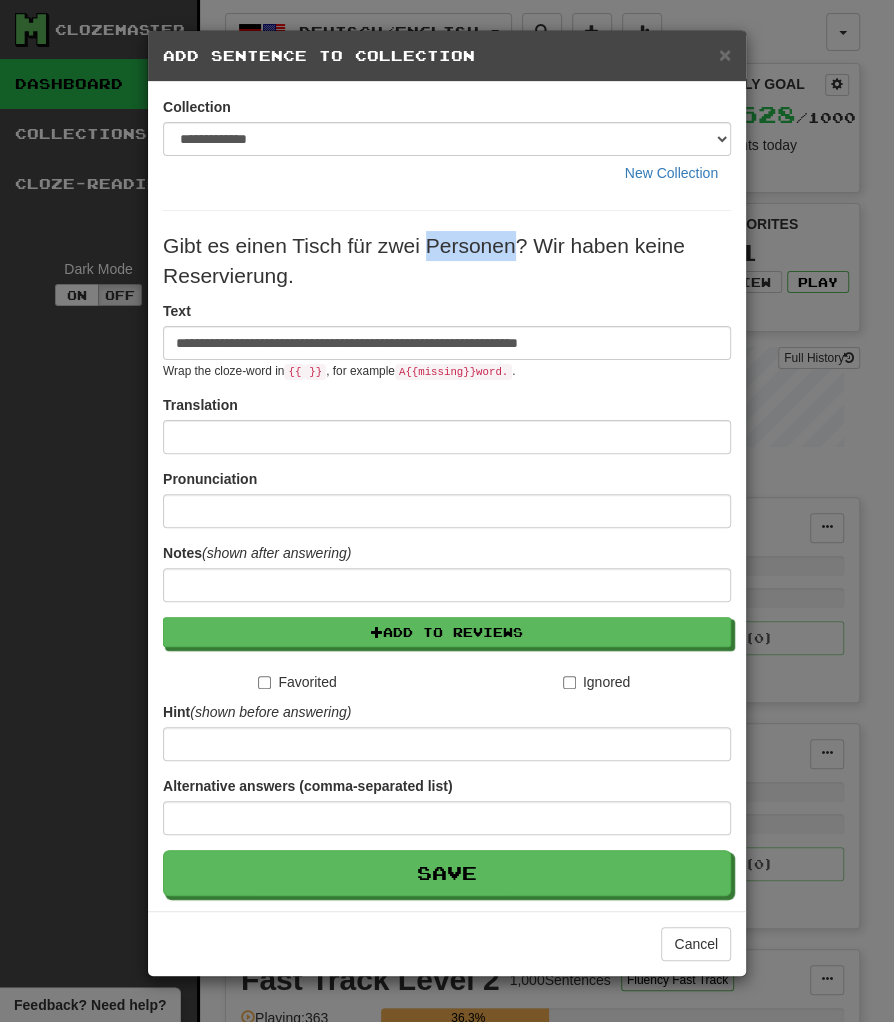 click on "Gibt es einen Tisch für zwei Personen? Wir haben keine Reservierung." at bounding box center [447, 261] 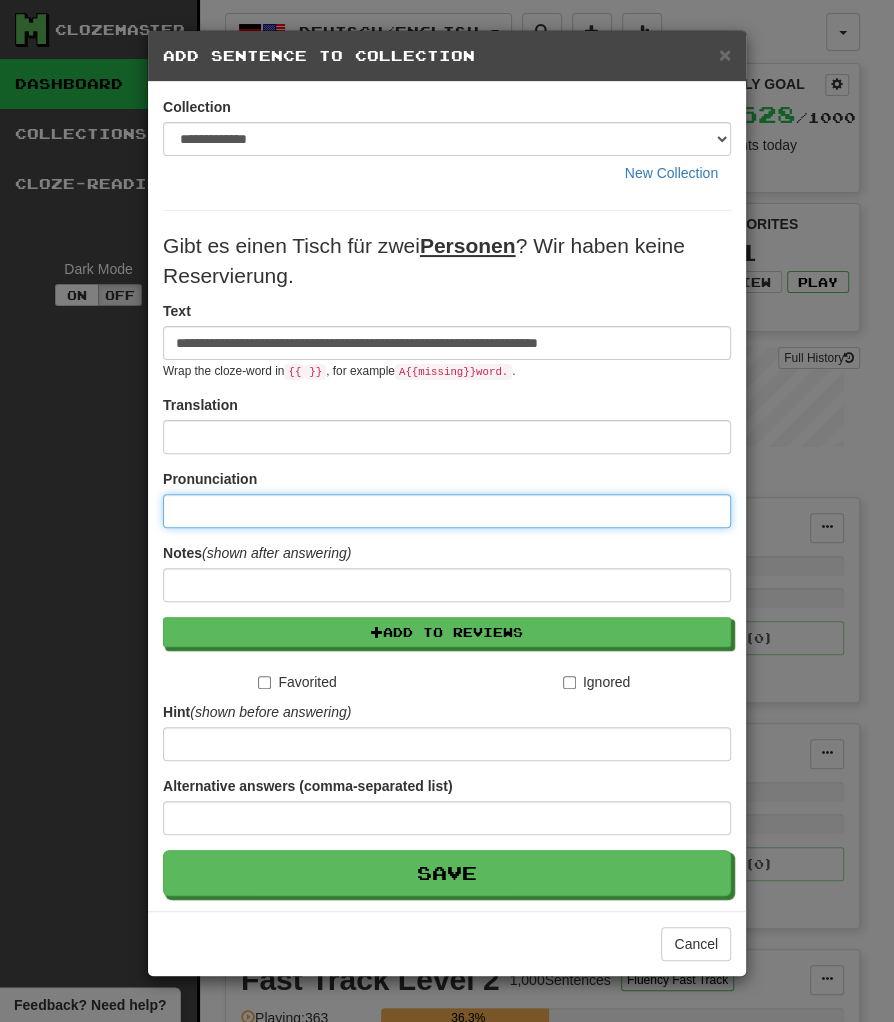 click at bounding box center (447, 511) 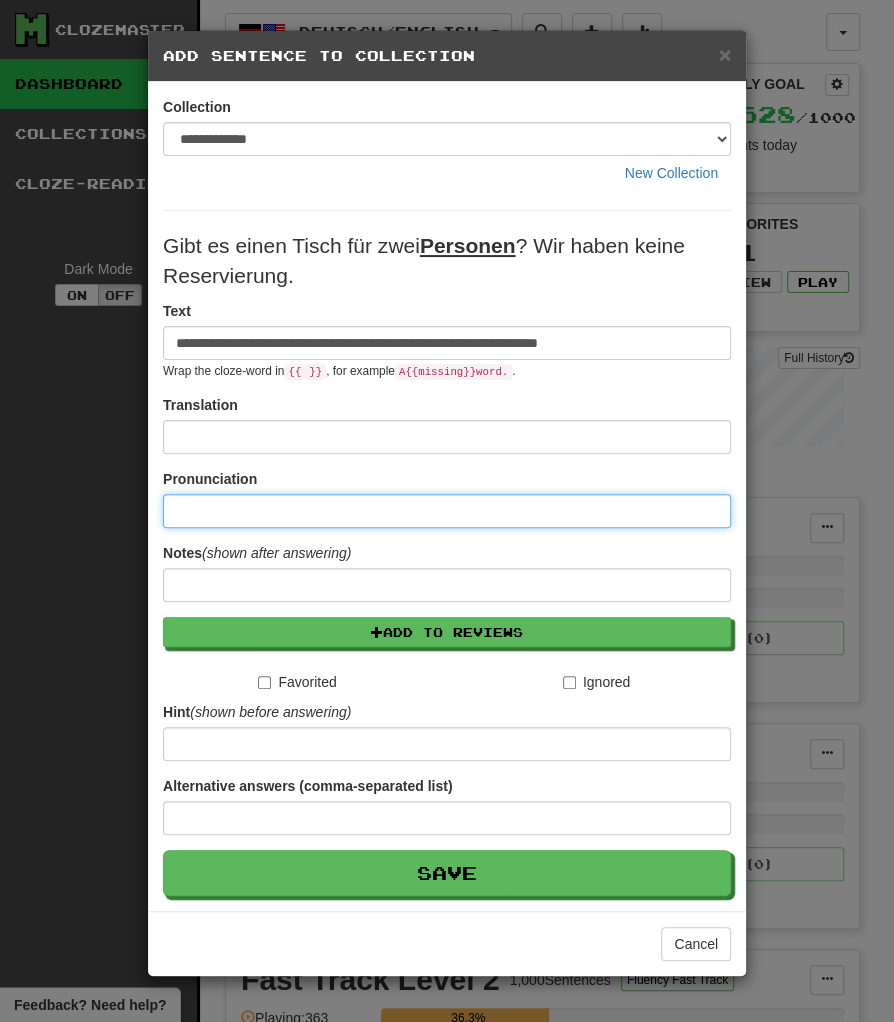 paste on "**********" 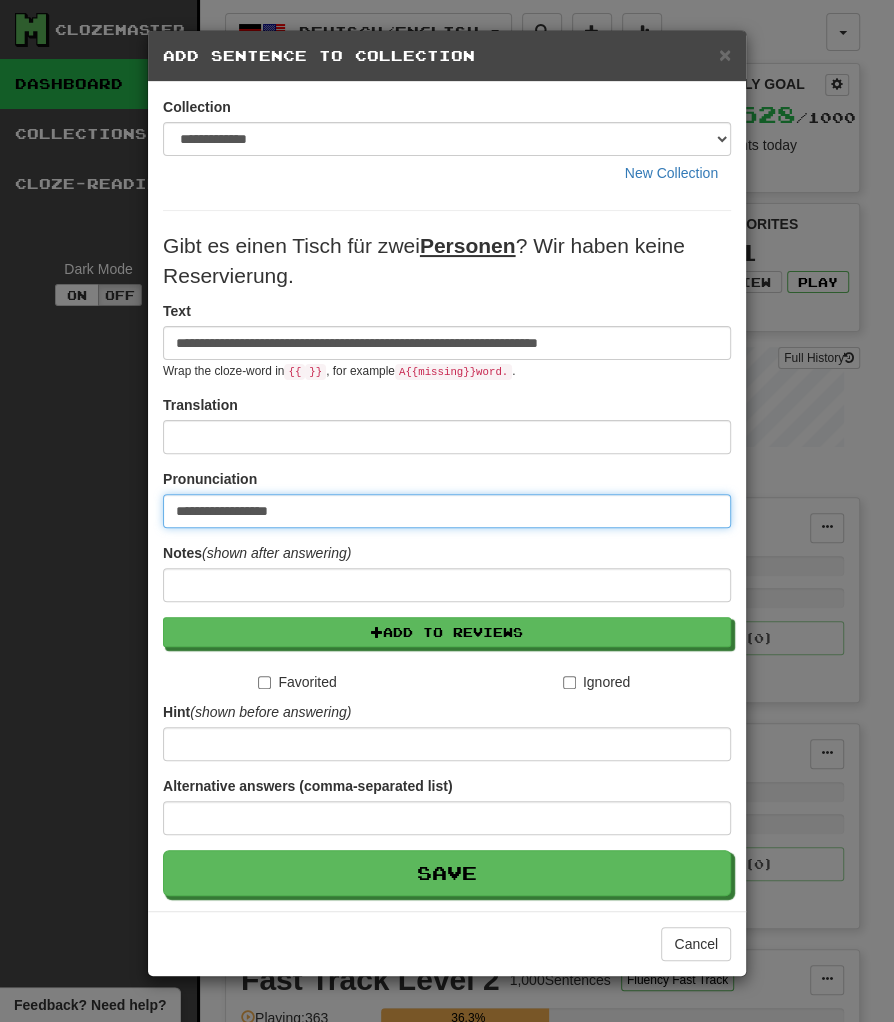 type on "**********" 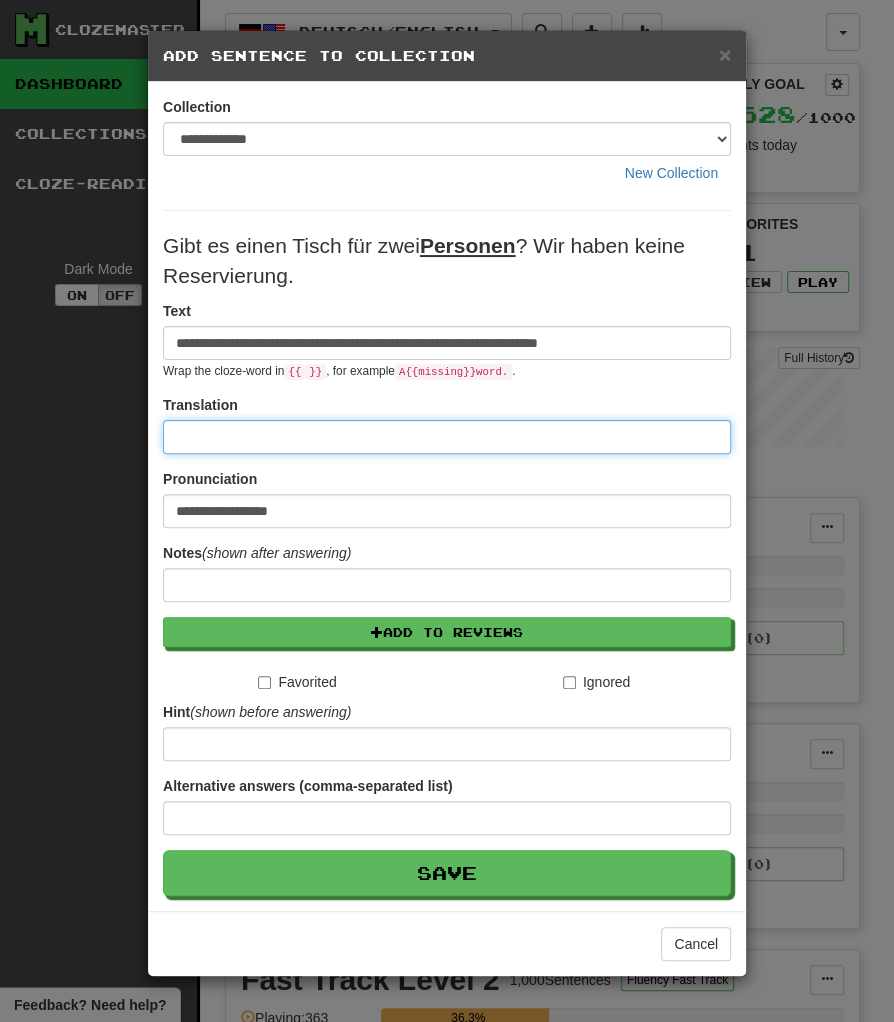click at bounding box center [447, 437] 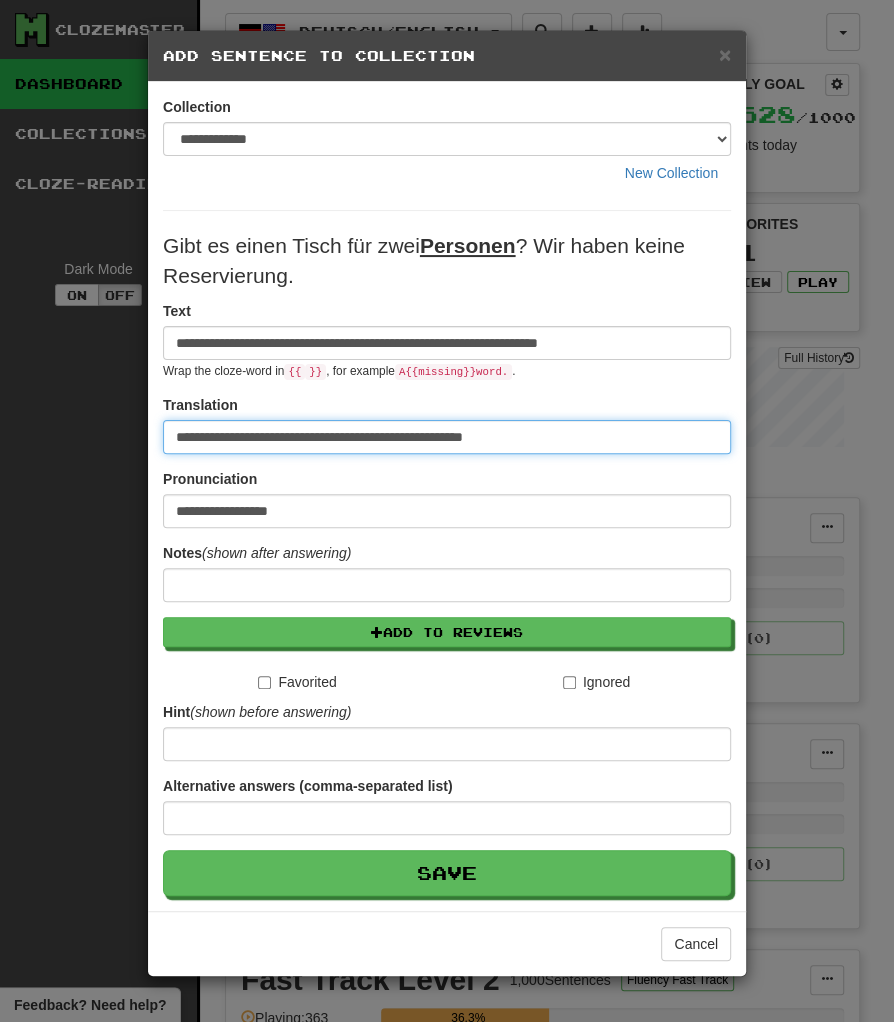 type on "**********" 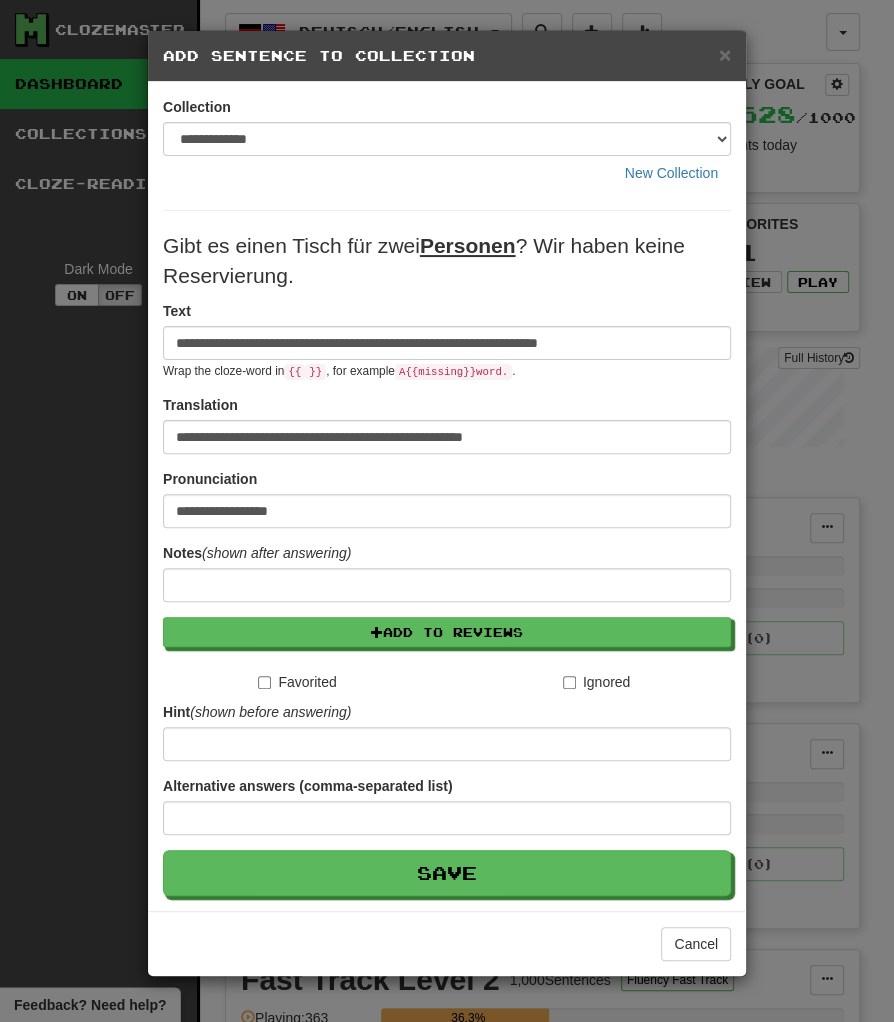 click on "**********" at bounding box center (447, 424) 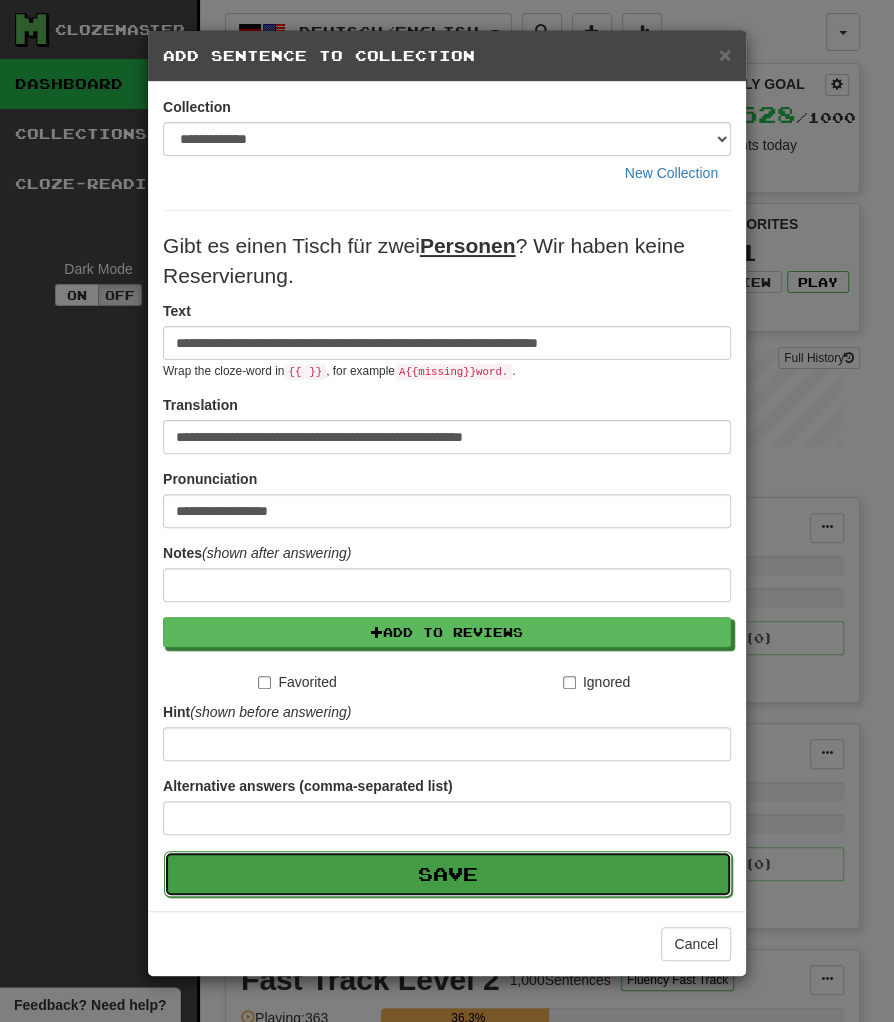 click on "Save" at bounding box center (448, 874) 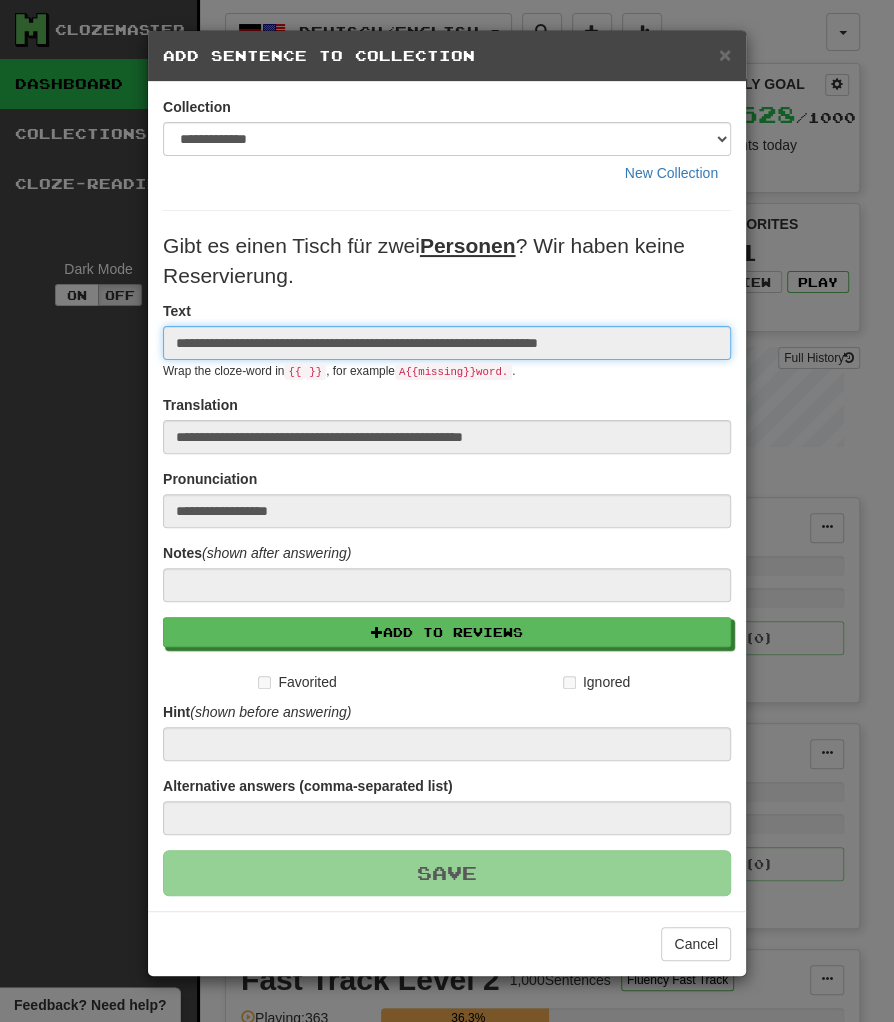 type 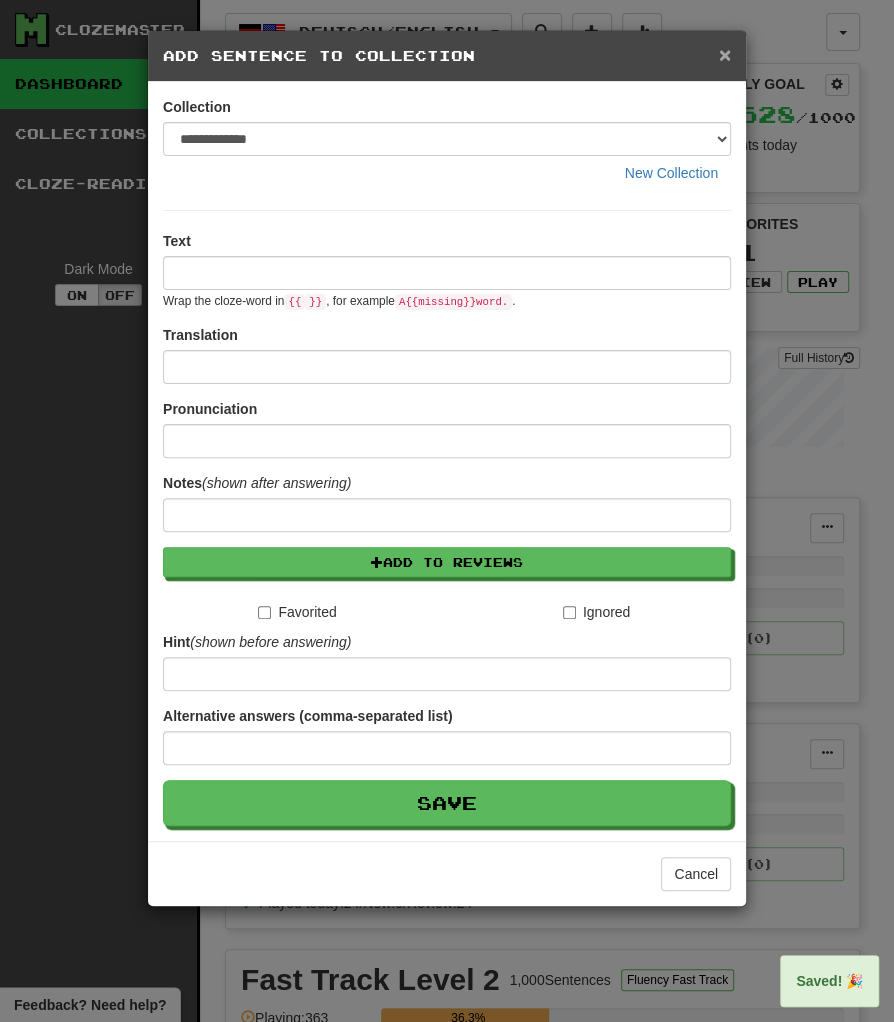 click on "×" at bounding box center (725, 54) 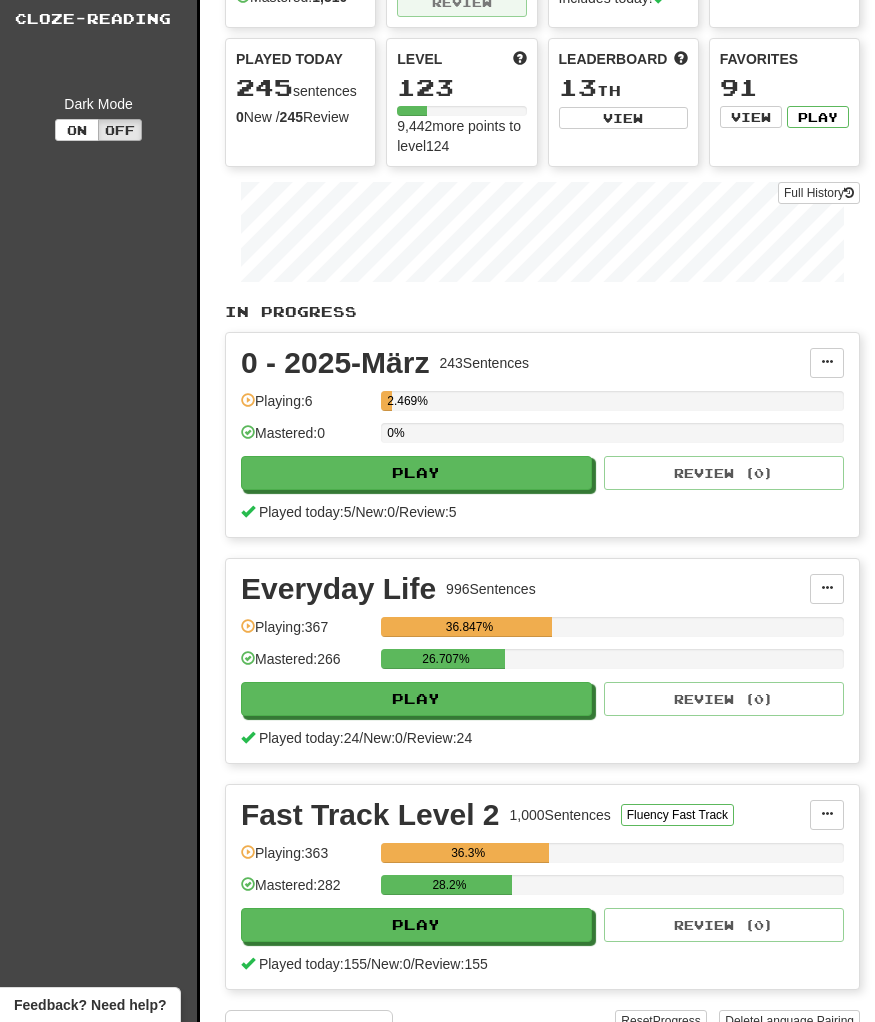 scroll, scrollTop: 0, scrollLeft: 0, axis: both 